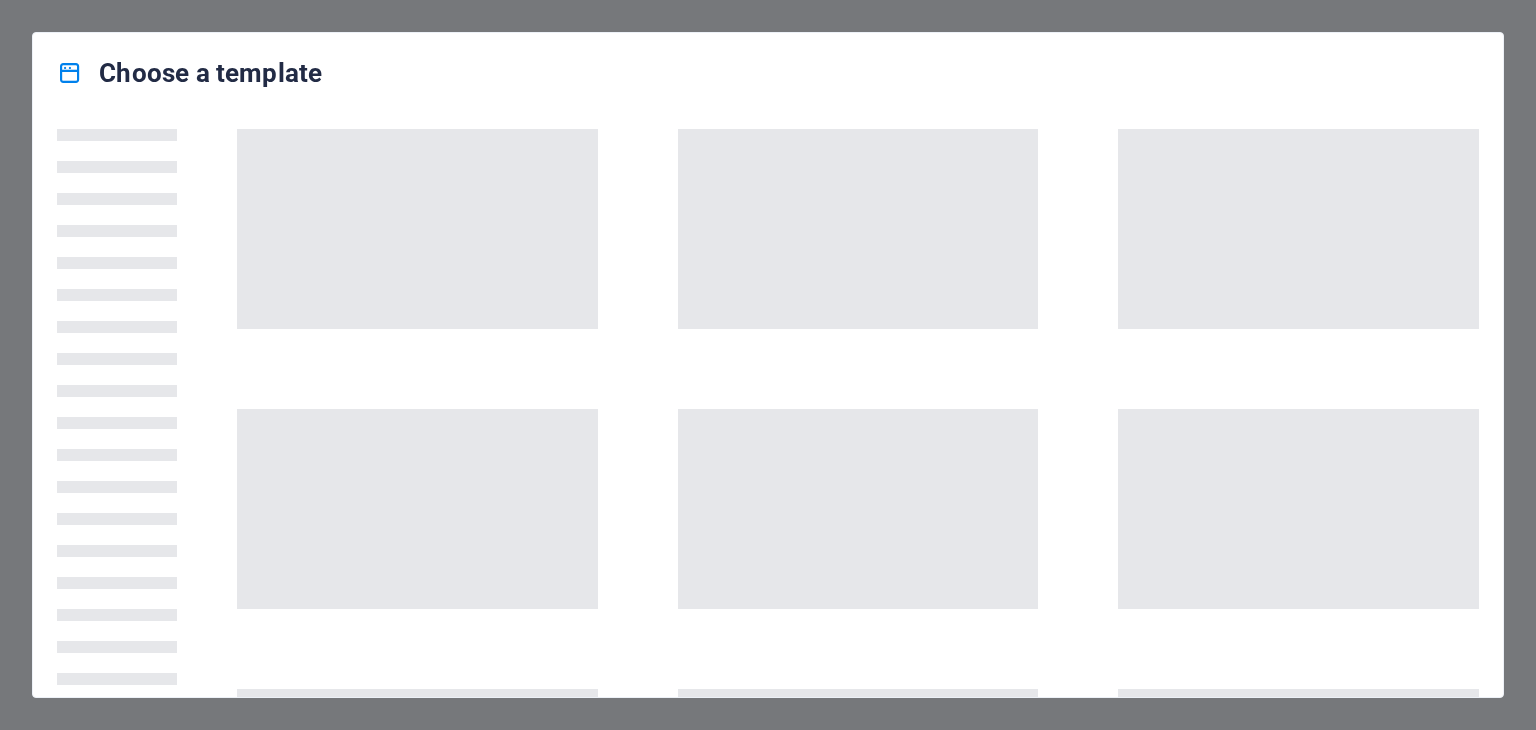 scroll, scrollTop: 0, scrollLeft: 0, axis: both 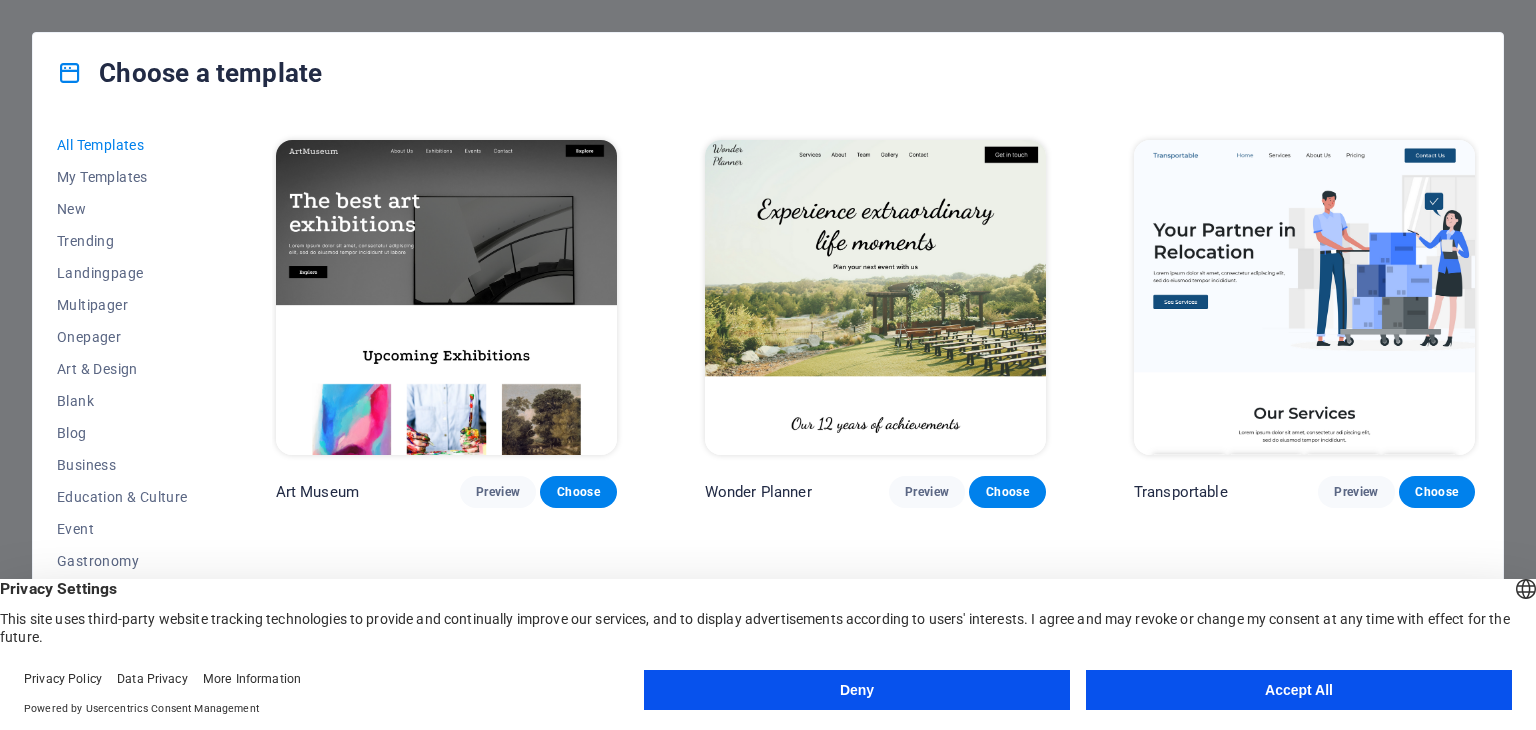 click on "Accept All" at bounding box center [1299, 690] 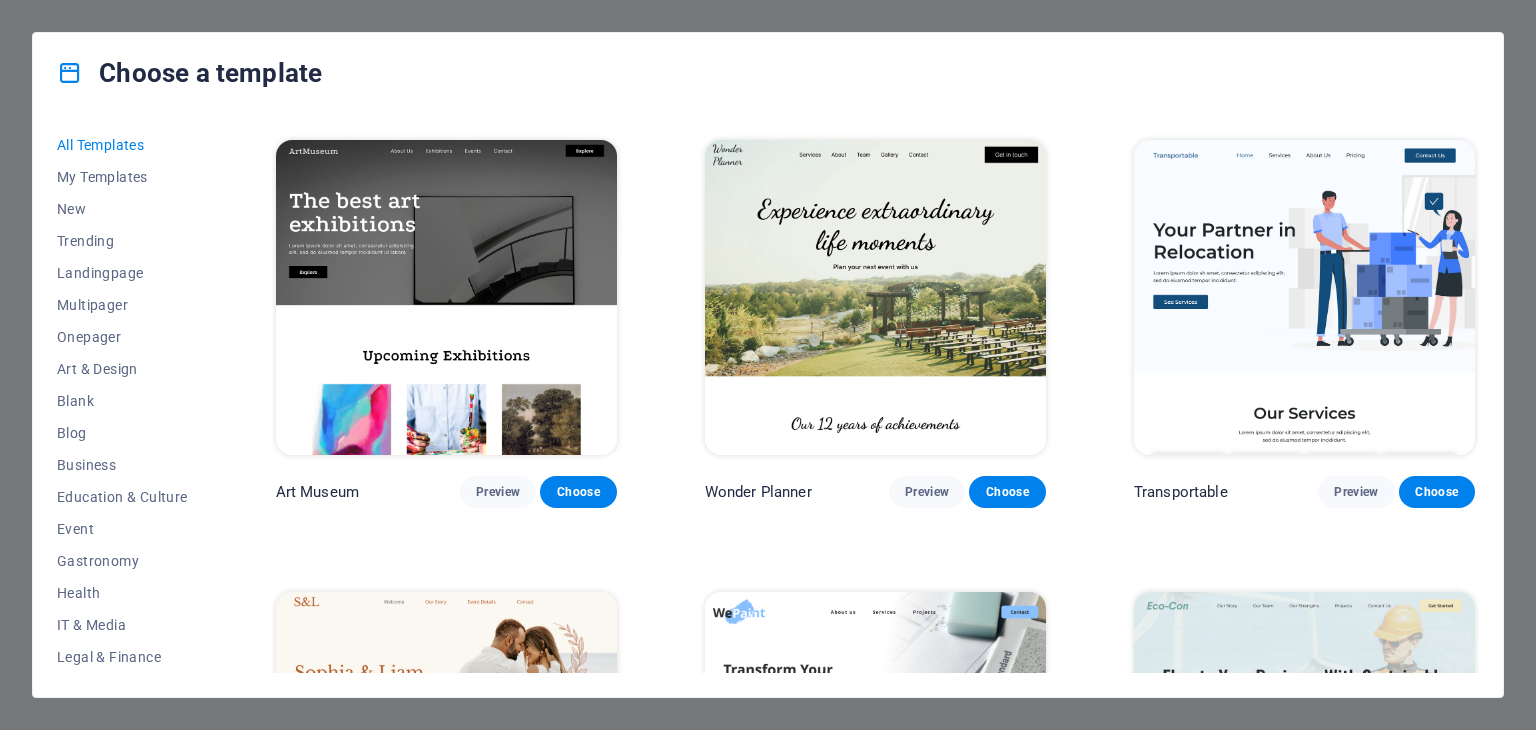 scroll, scrollTop: 760, scrollLeft: 0, axis: vertical 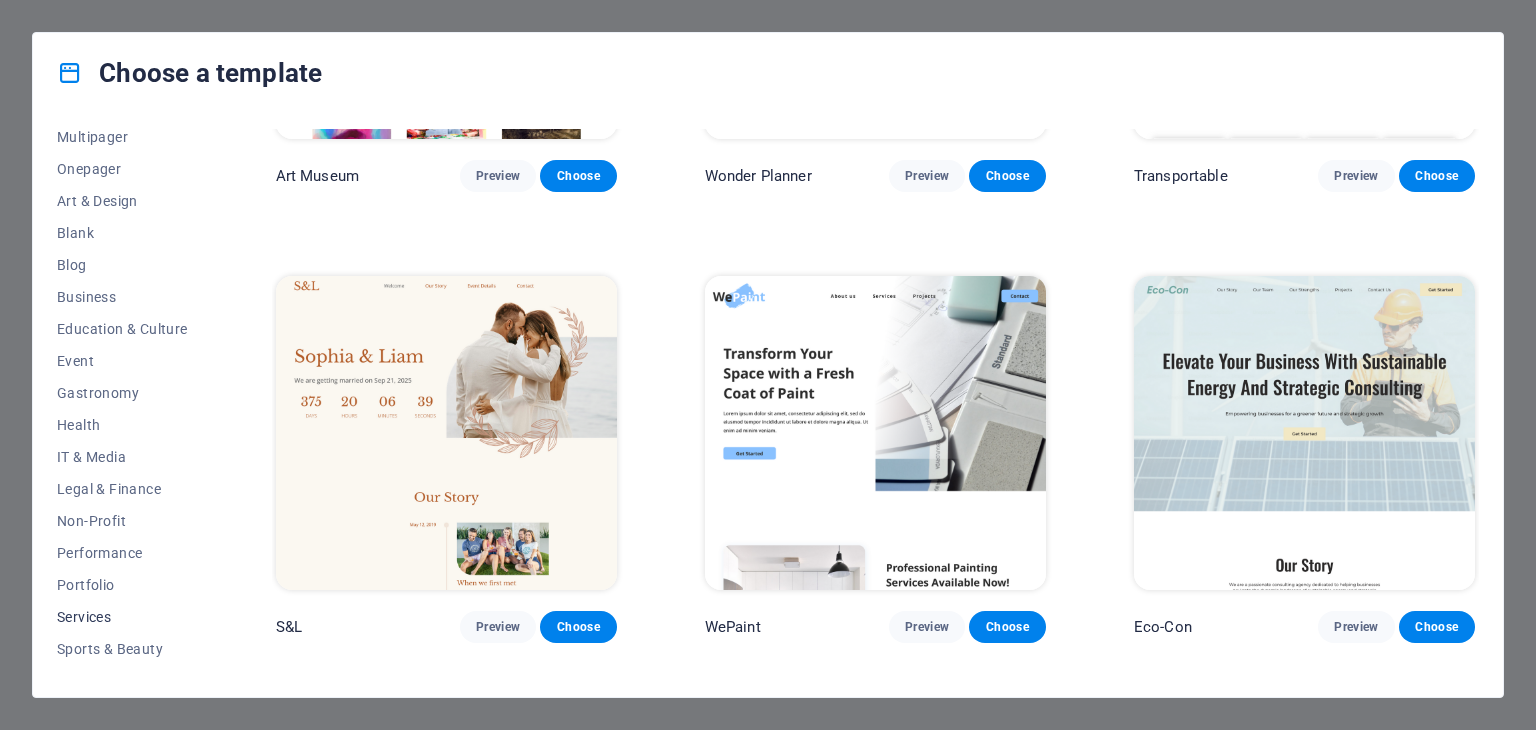 click on "Services" at bounding box center (122, 617) 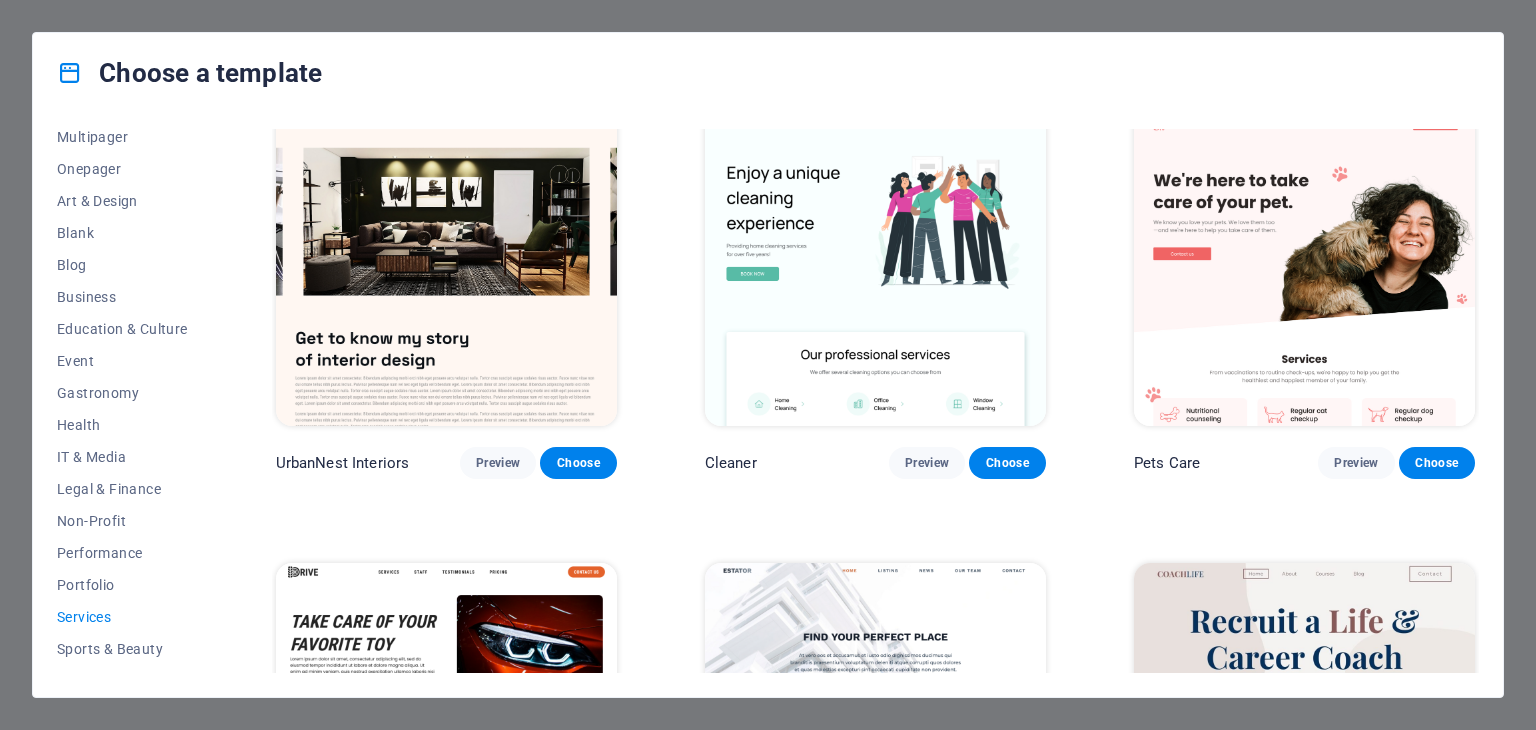 scroll, scrollTop: 0, scrollLeft: 0, axis: both 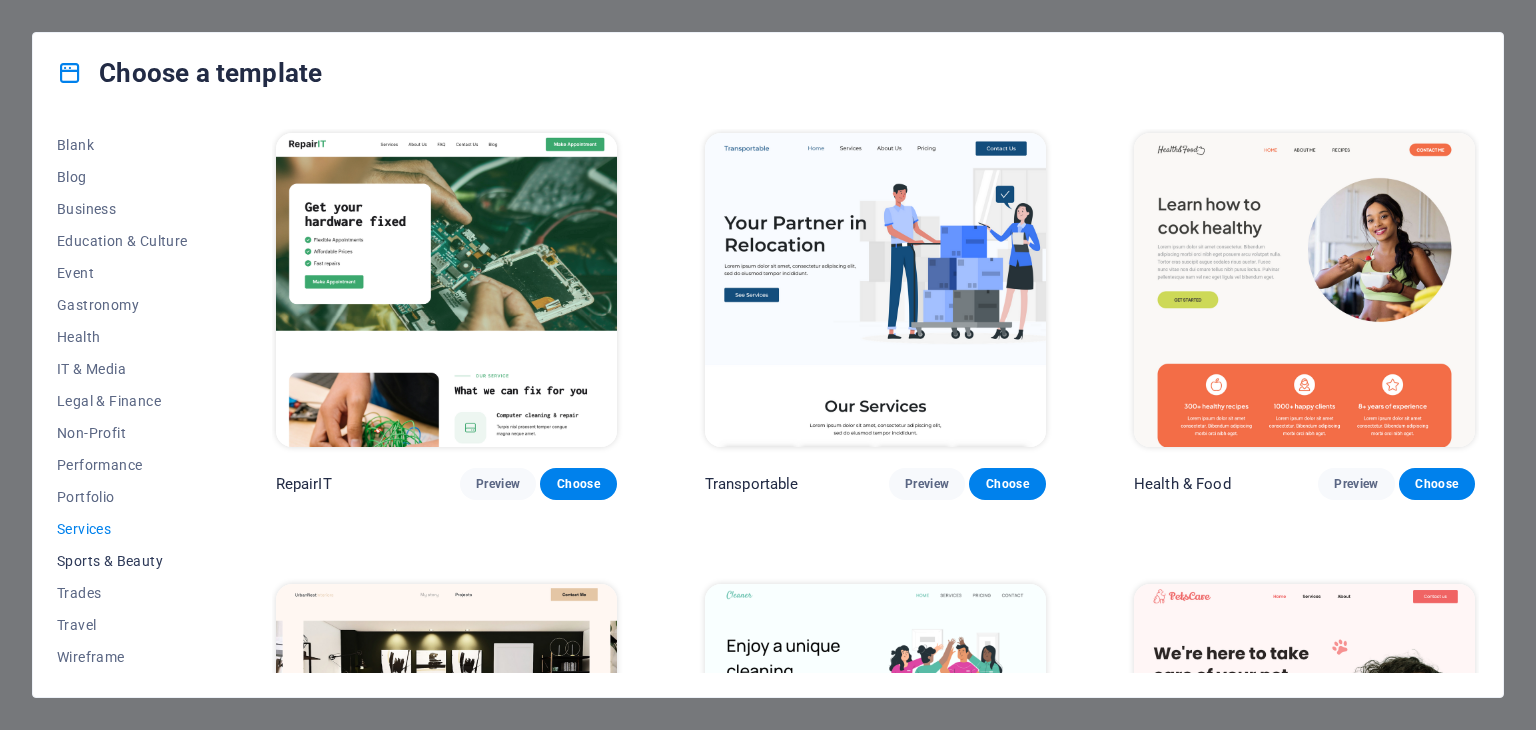 click on "Sports & Beauty" at bounding box center [122, 561] 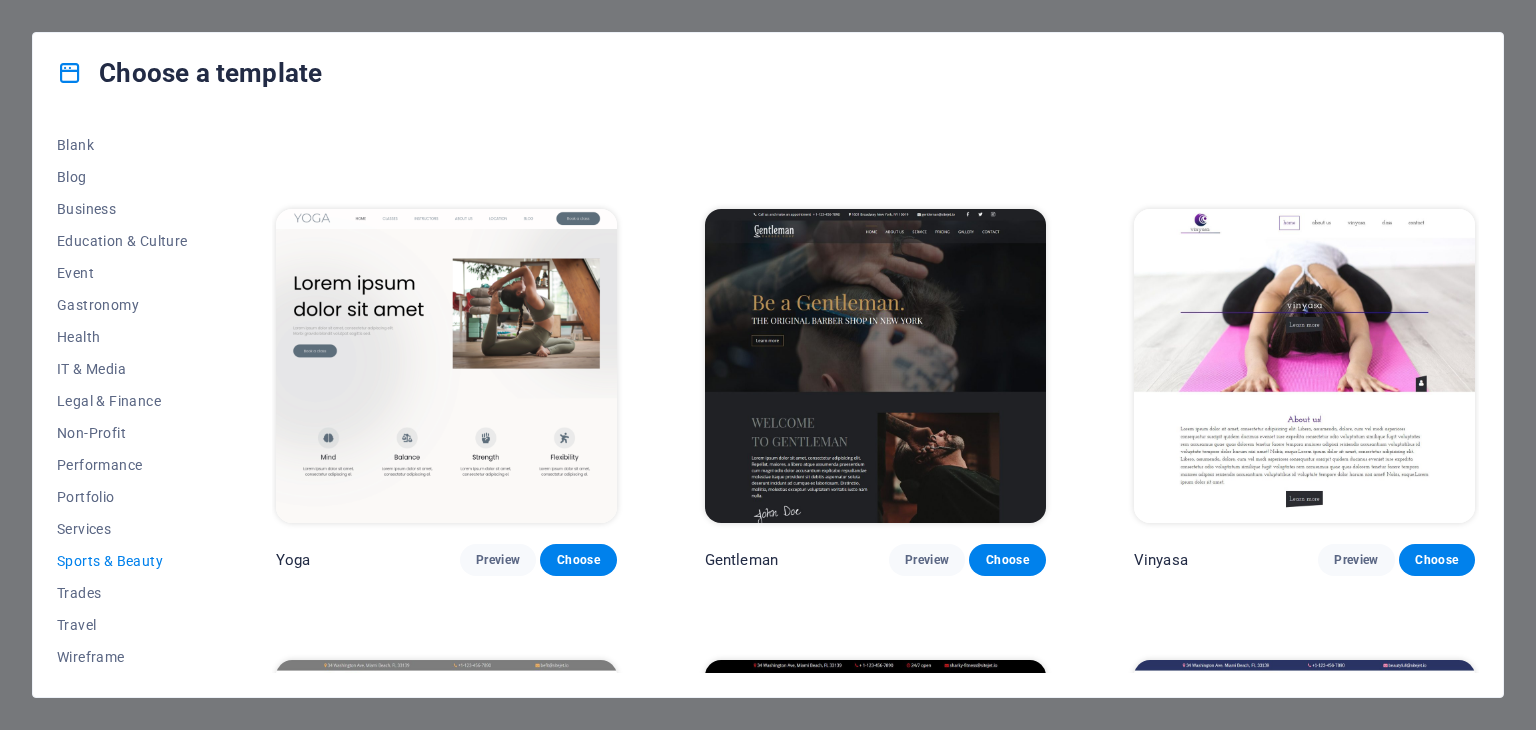 scroll, scrollTop: 0, scrollLeft: 0, axis: both 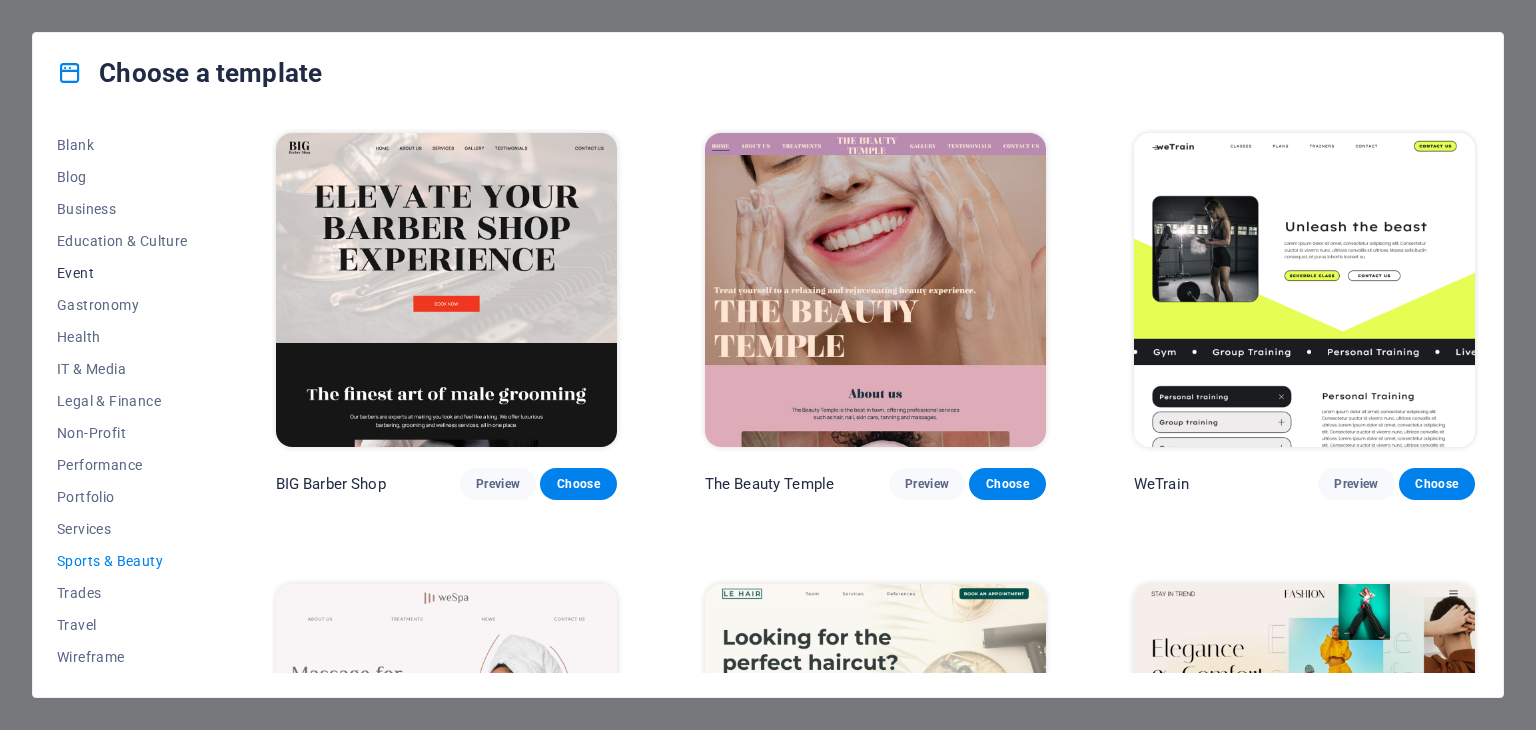 click on "Event" at bounding box center [122, 273] 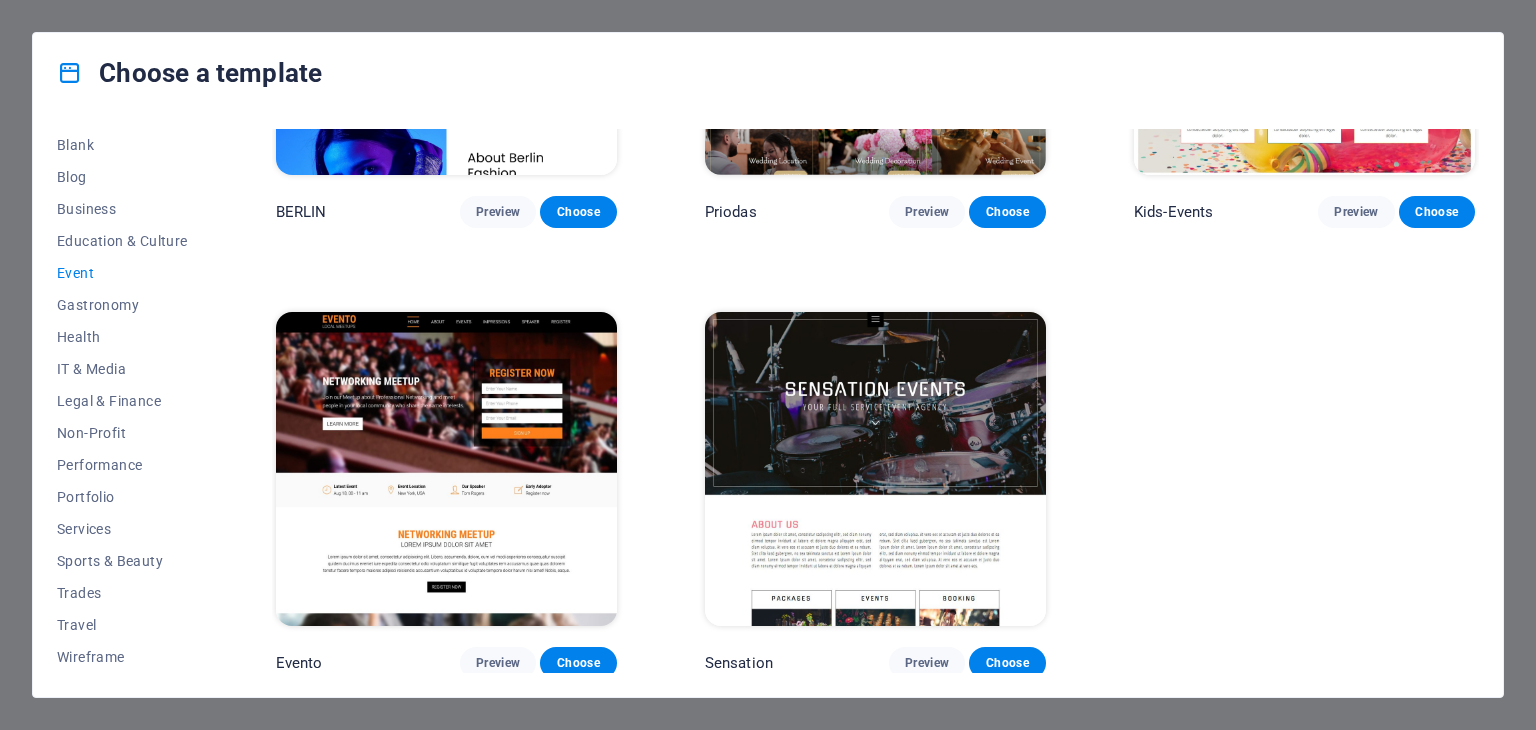 scroll, scrollTop: 723, scrollLeft: 0, axis: vertical 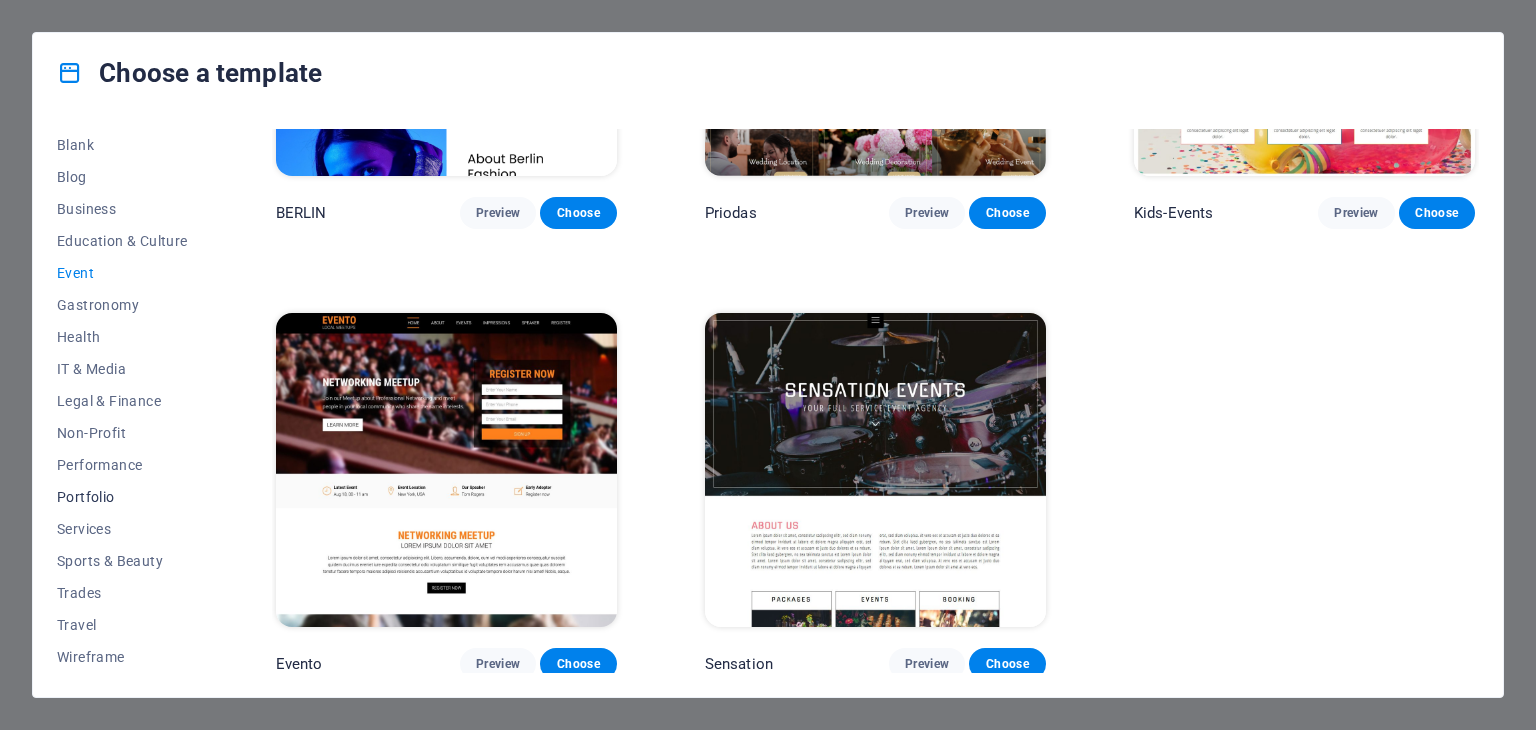 click on "Portfolio" at bounding box center (122, 497) 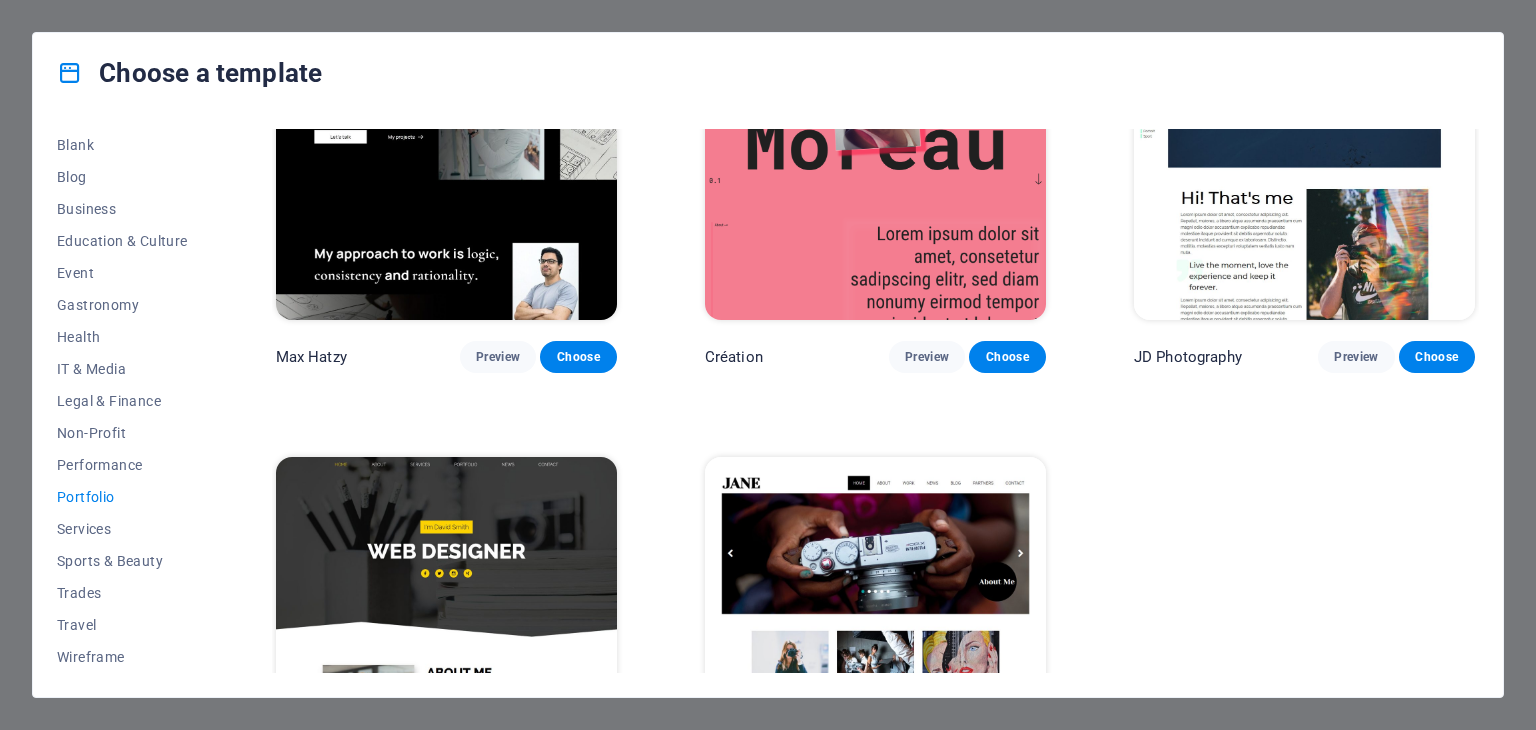 scroll, scrollTop: 724, scrollLeft: 0, axis: vertical 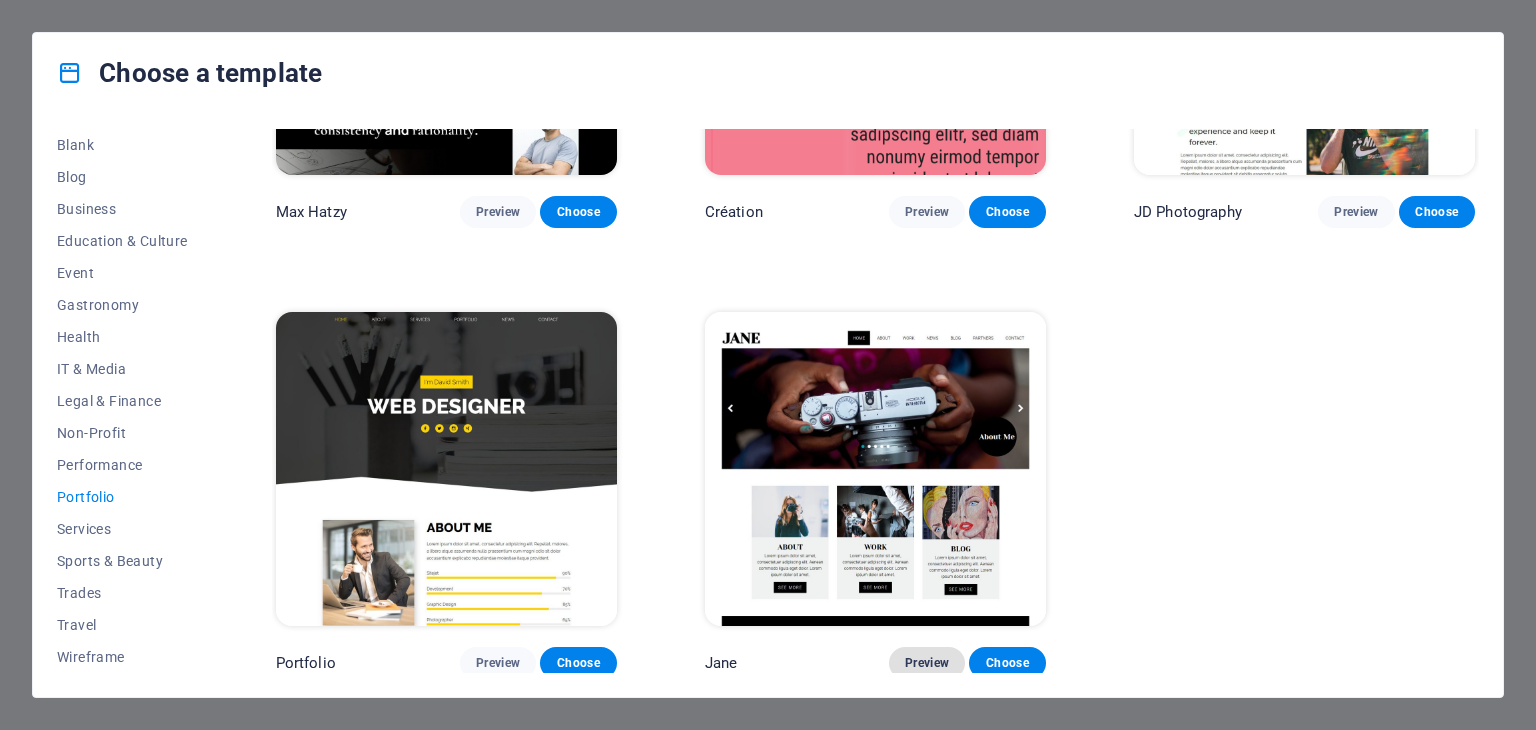 click on "Preview" at bounding box center (927, 663) 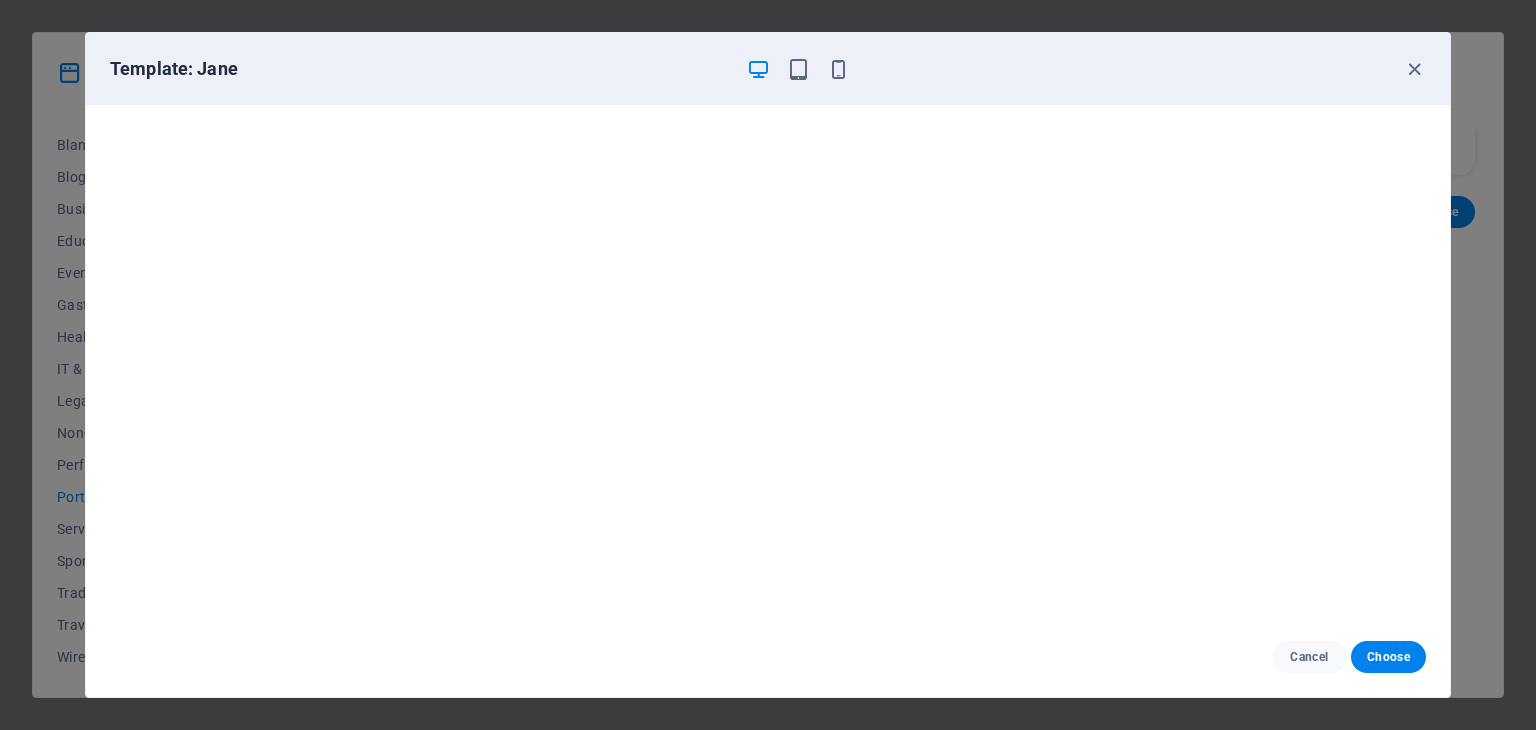 scroll, scrollTop: 5, scrollLeft: 0, axis: vertical 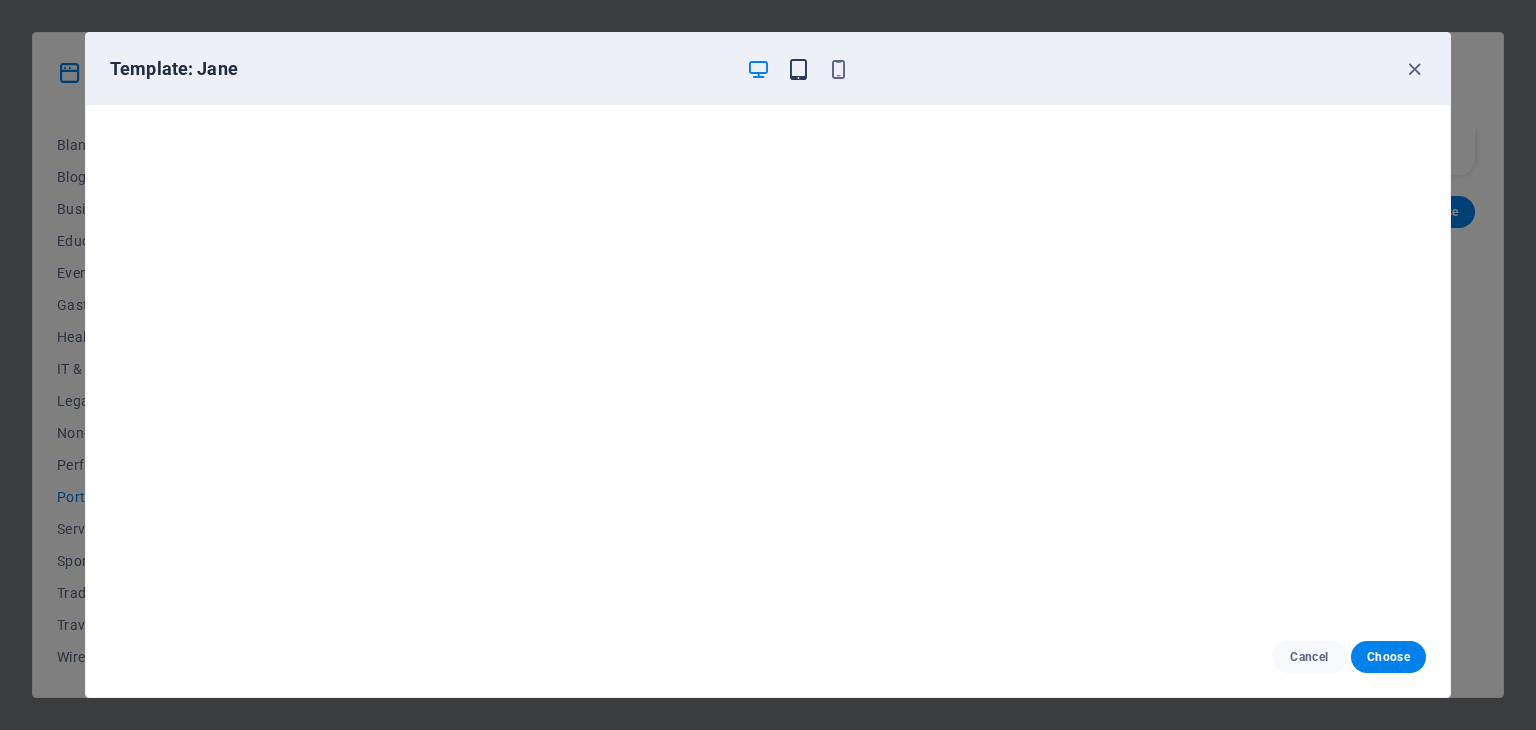 click at bounding box center [798, 69] 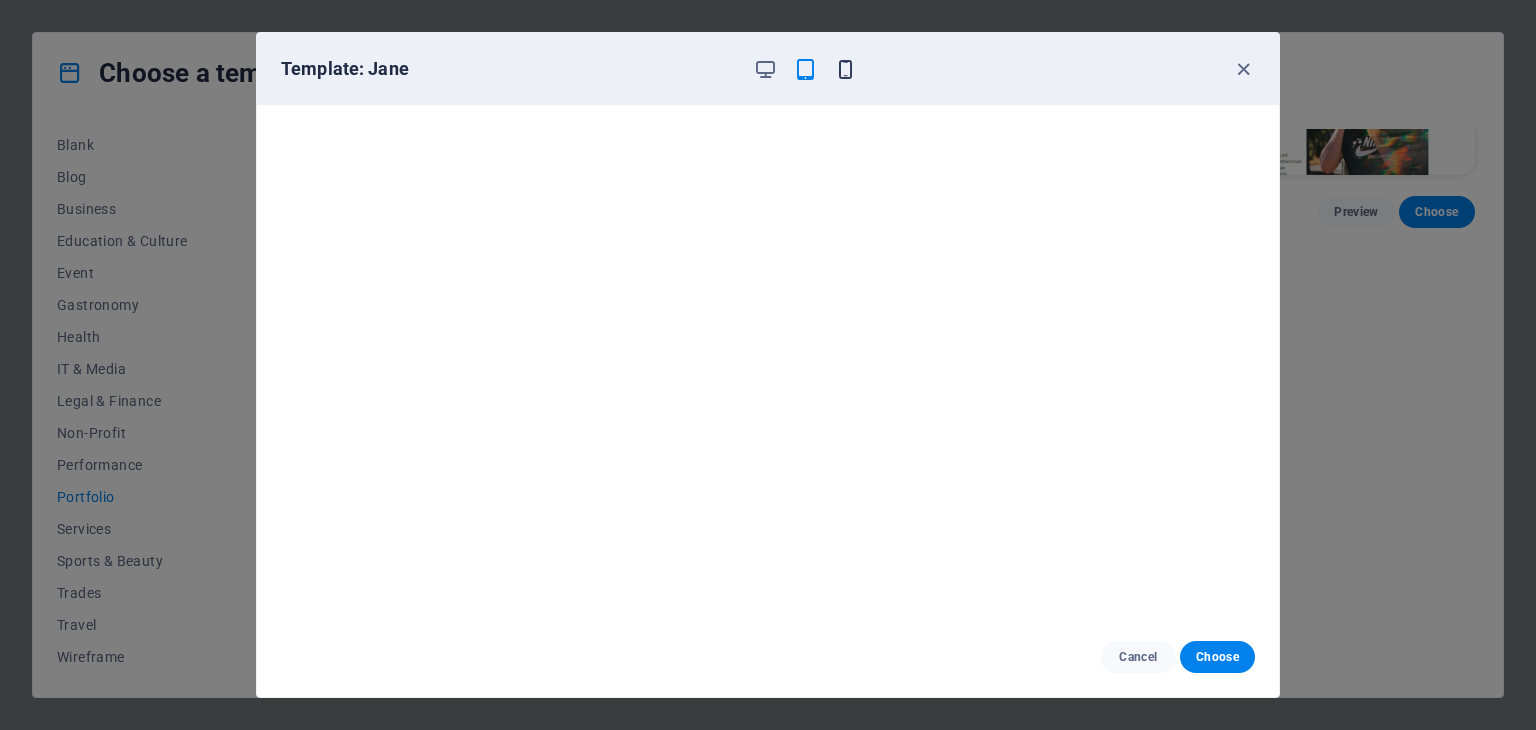 click at bounding box center (845, 69) 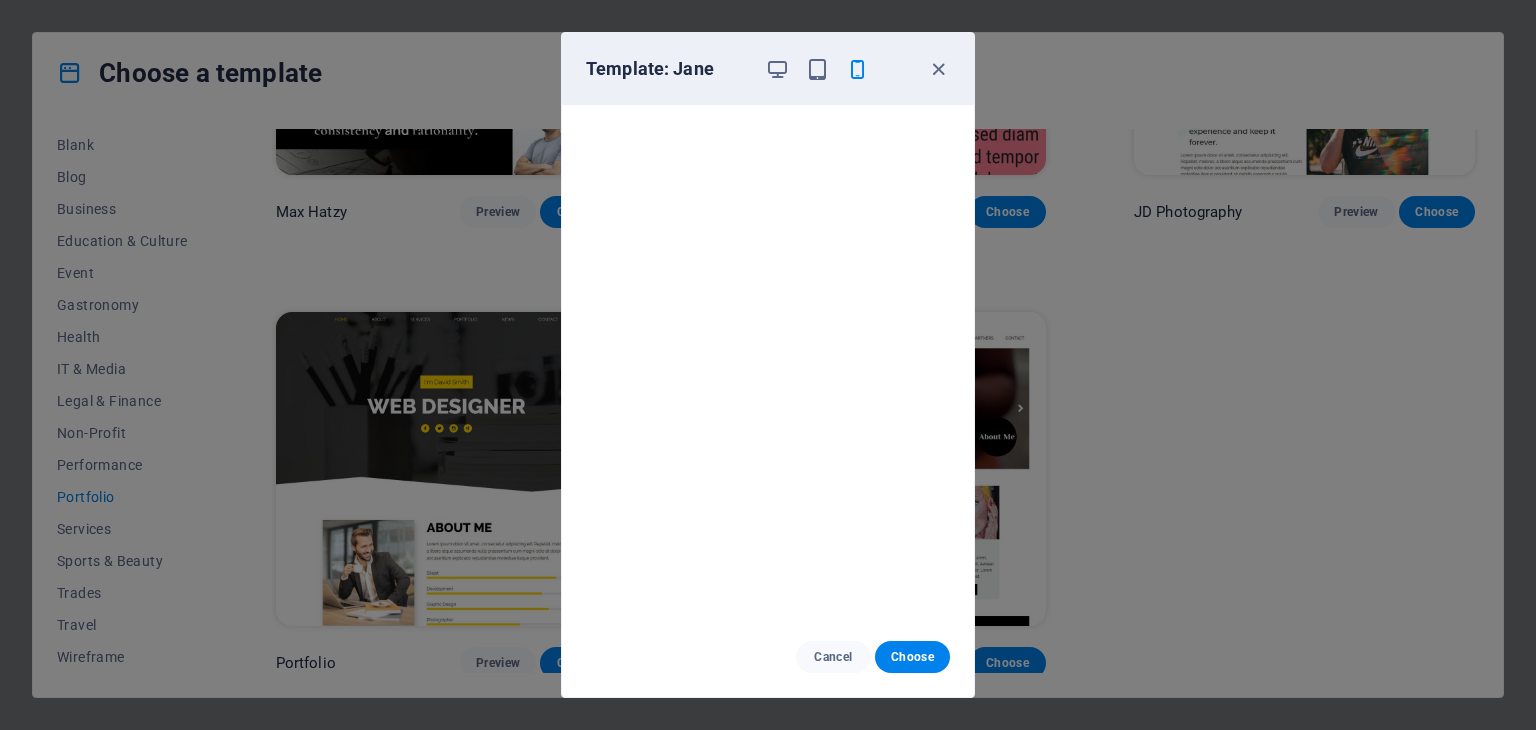 click on "Template: Jane Cancel Choose" at bounding box center (768, 365) 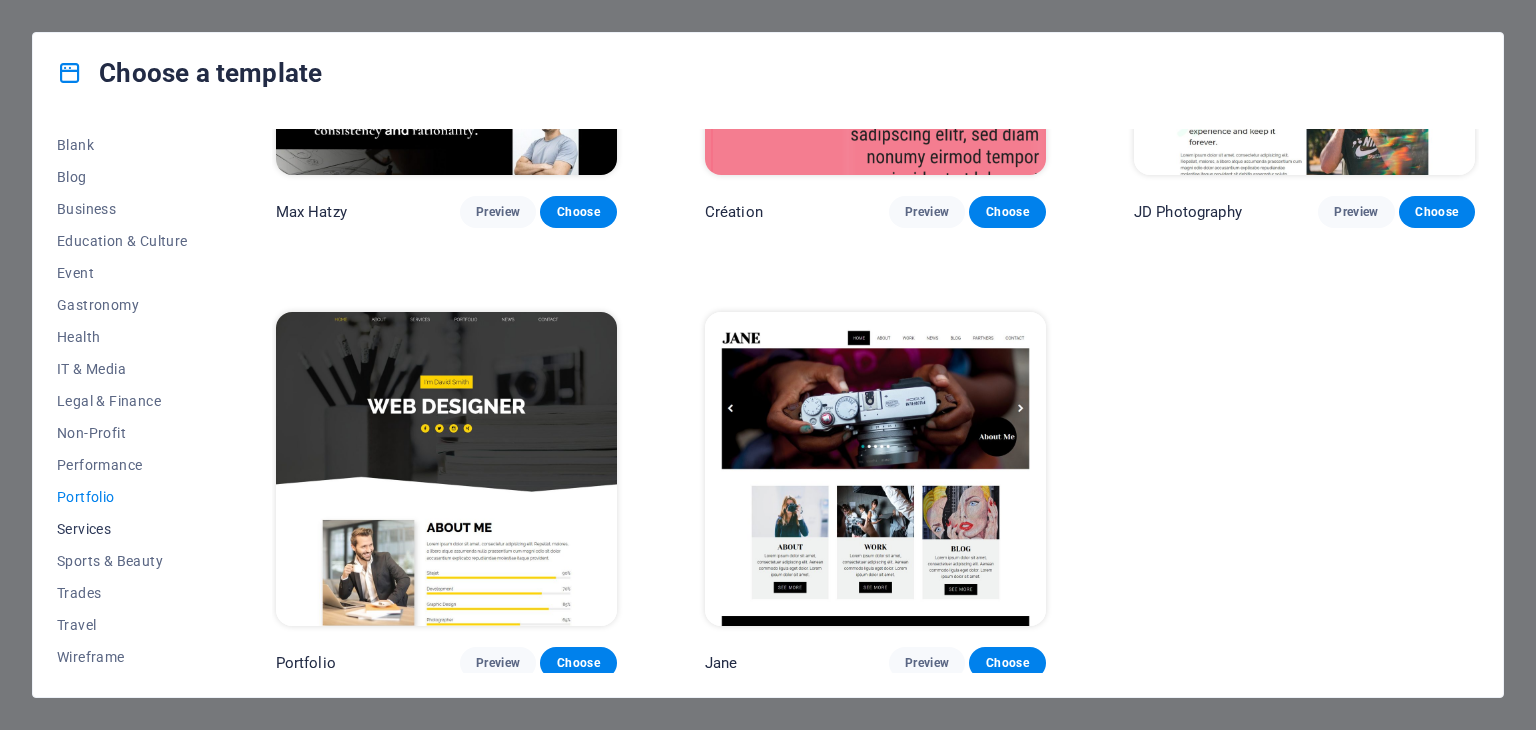 click on "Services" at bounding box center [122, 529] 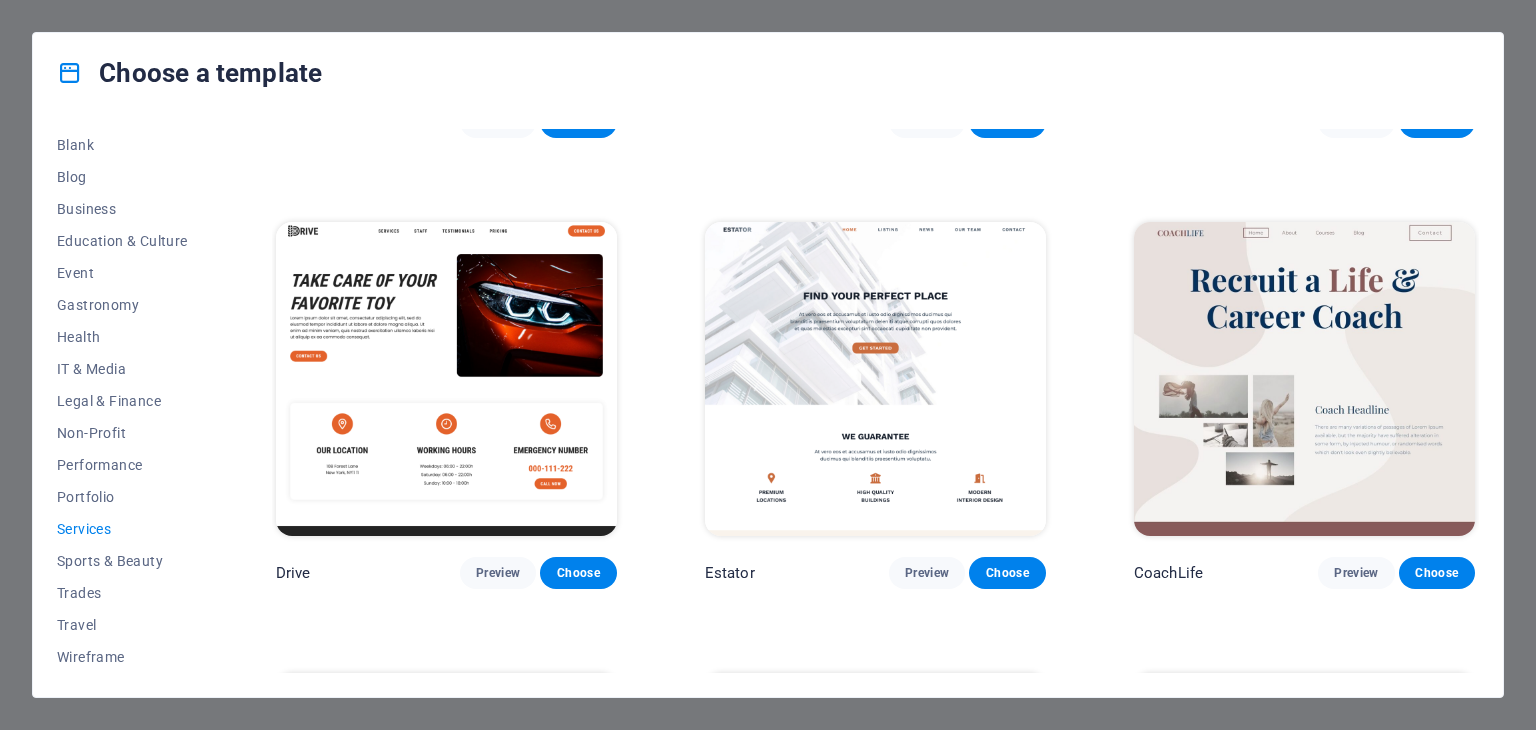 scroll, scrollTop: 816, scrollLeft: 0, axis: vertical 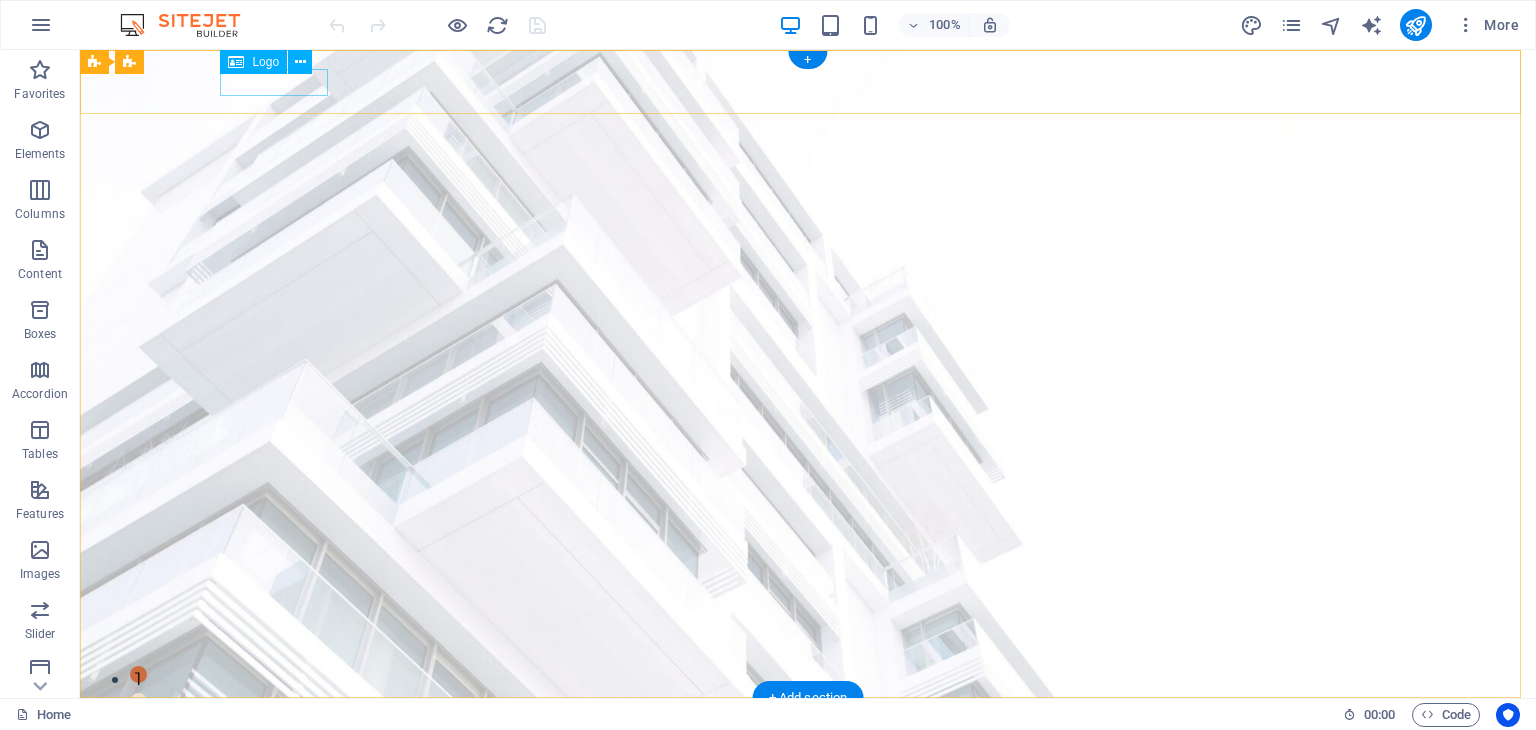 click at bounding box center (808, 727) 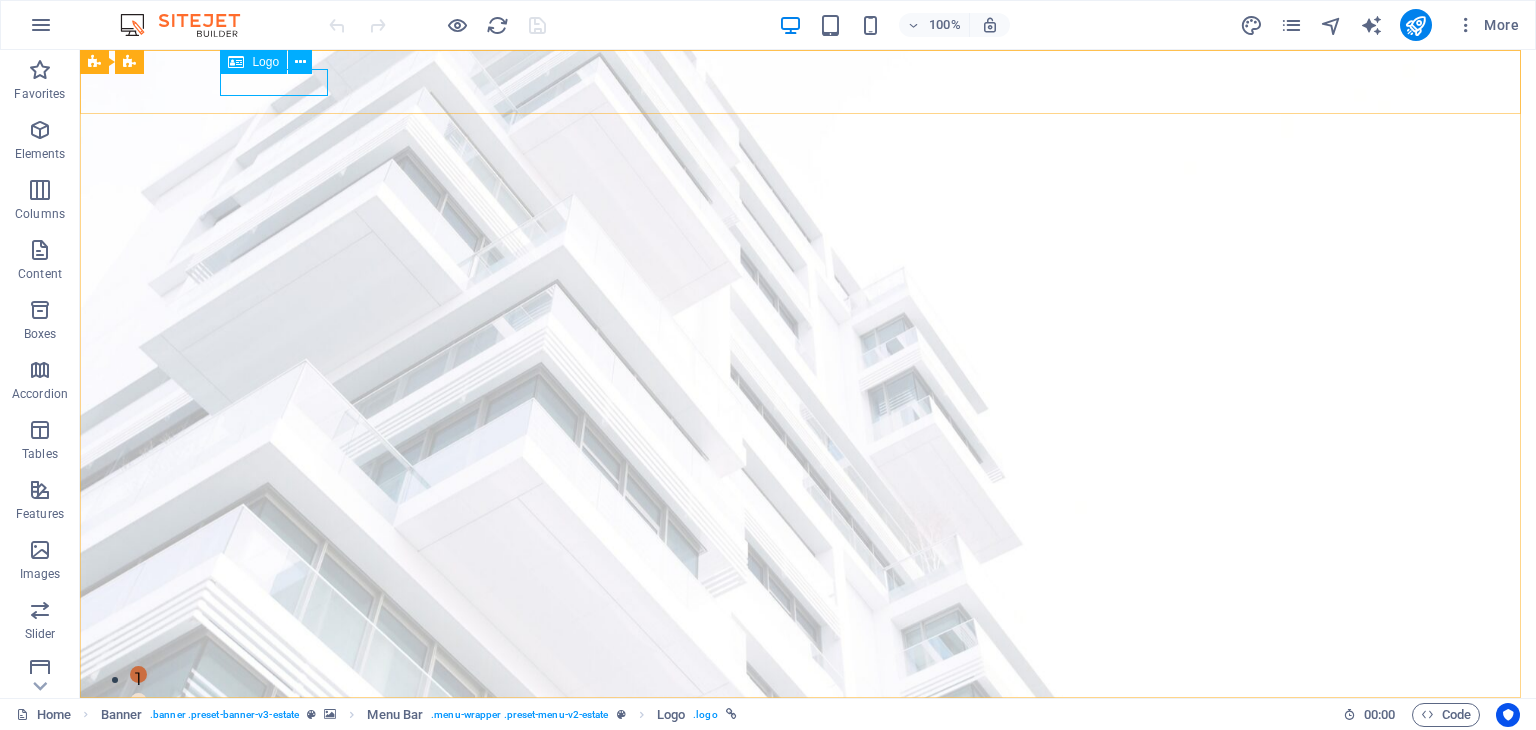 click on "Logo" at bounding box center [265, 62] 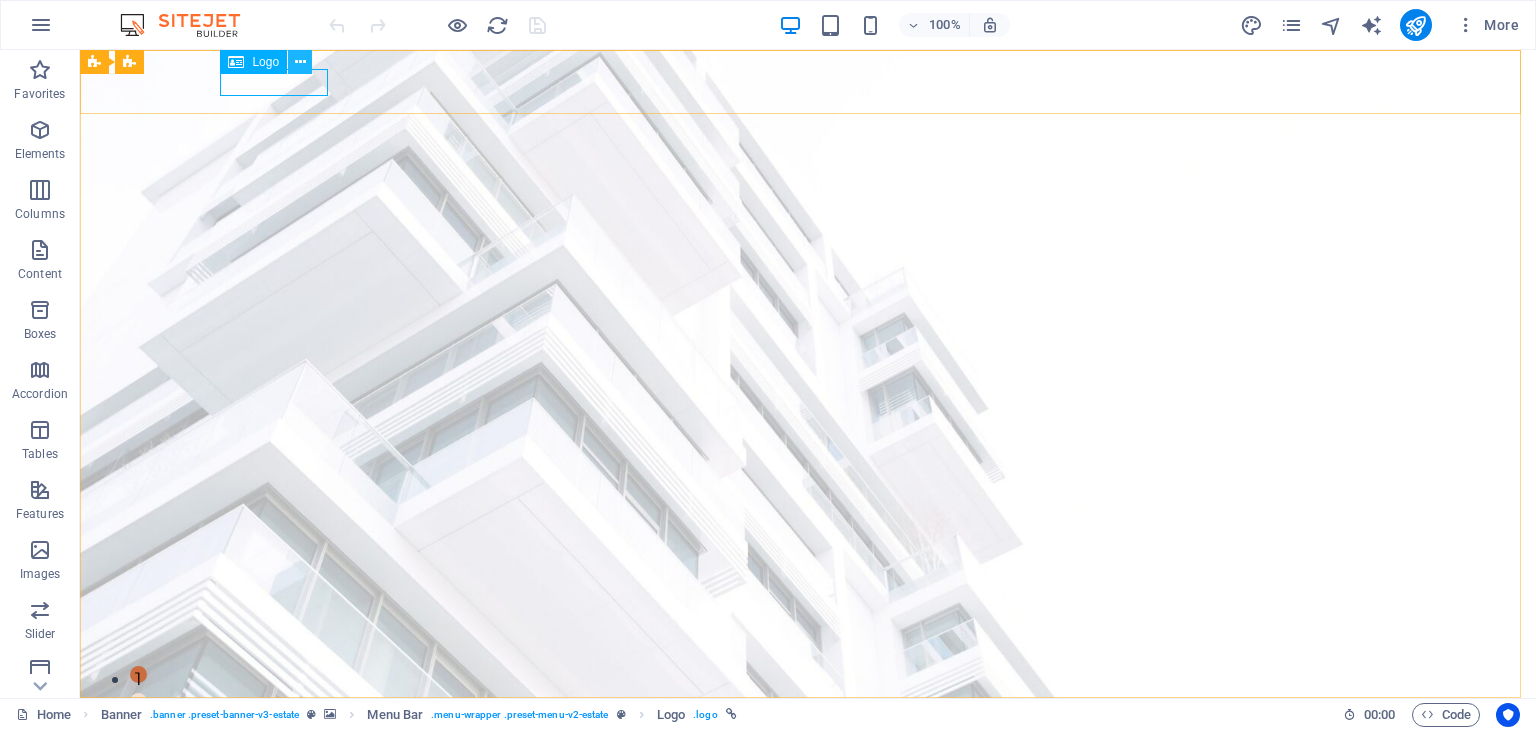 click at bounding box center [300, 62] 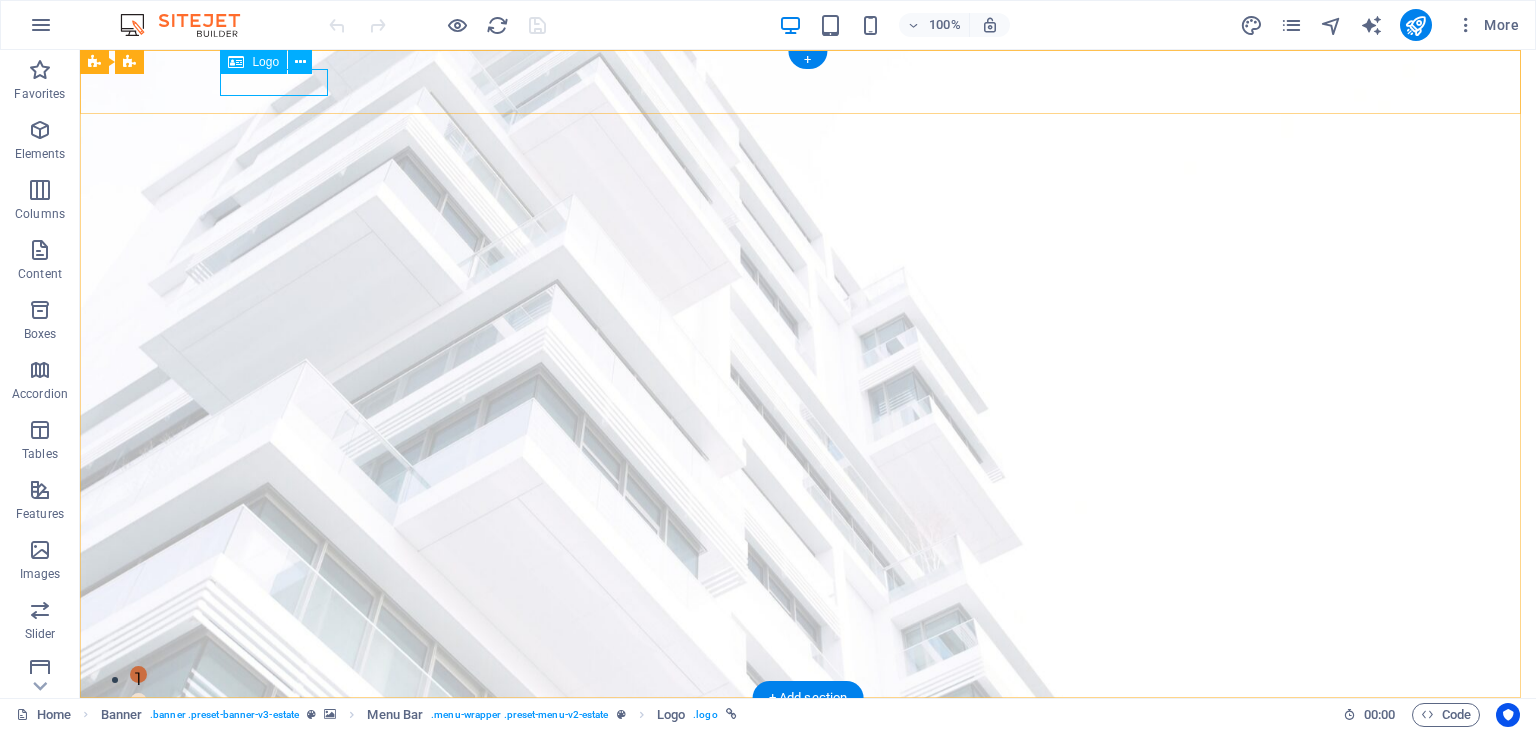 click at bounding box center [808, 727] 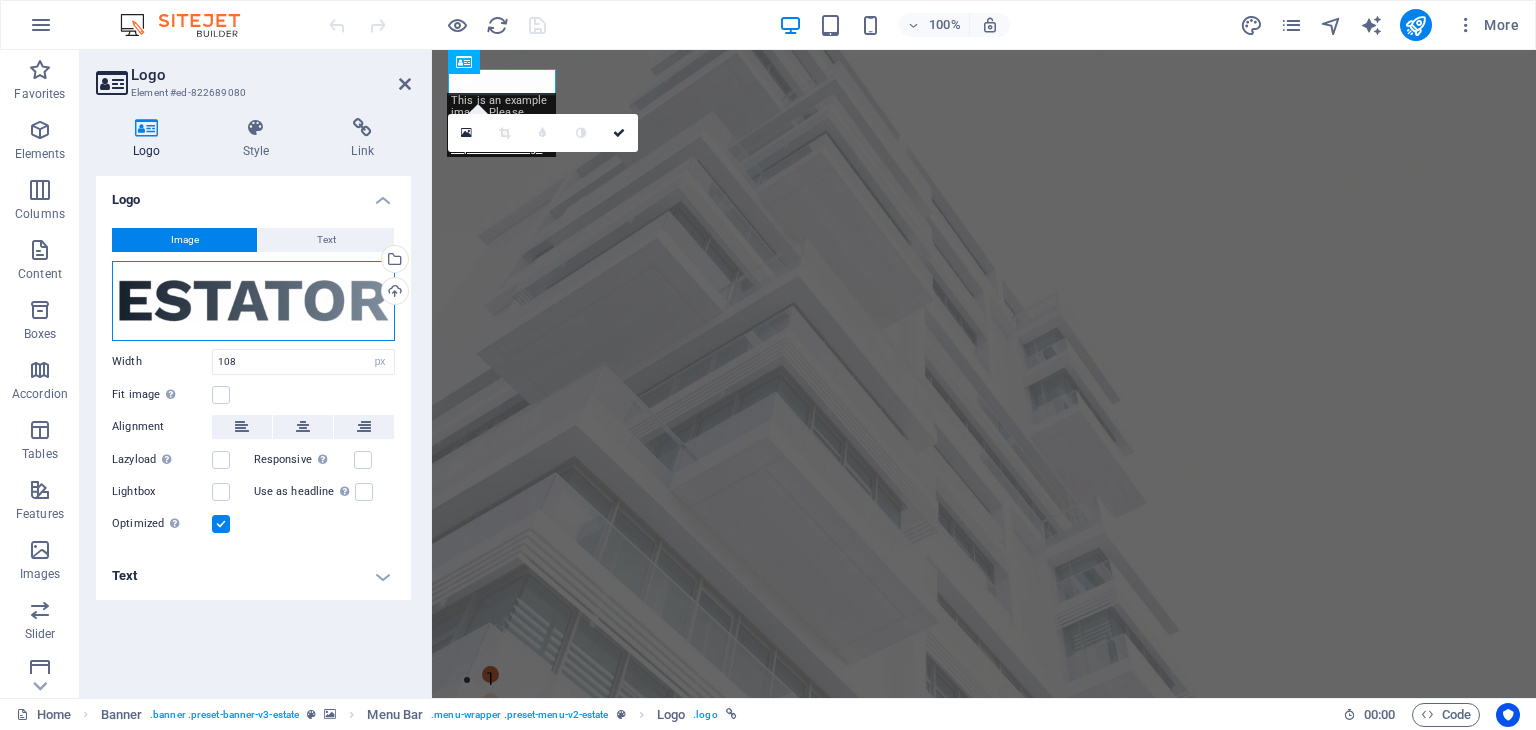 click on "Drag files here, click to choose files or select files from Files or our free stock photos & videos" at bounding box center [253, 301] 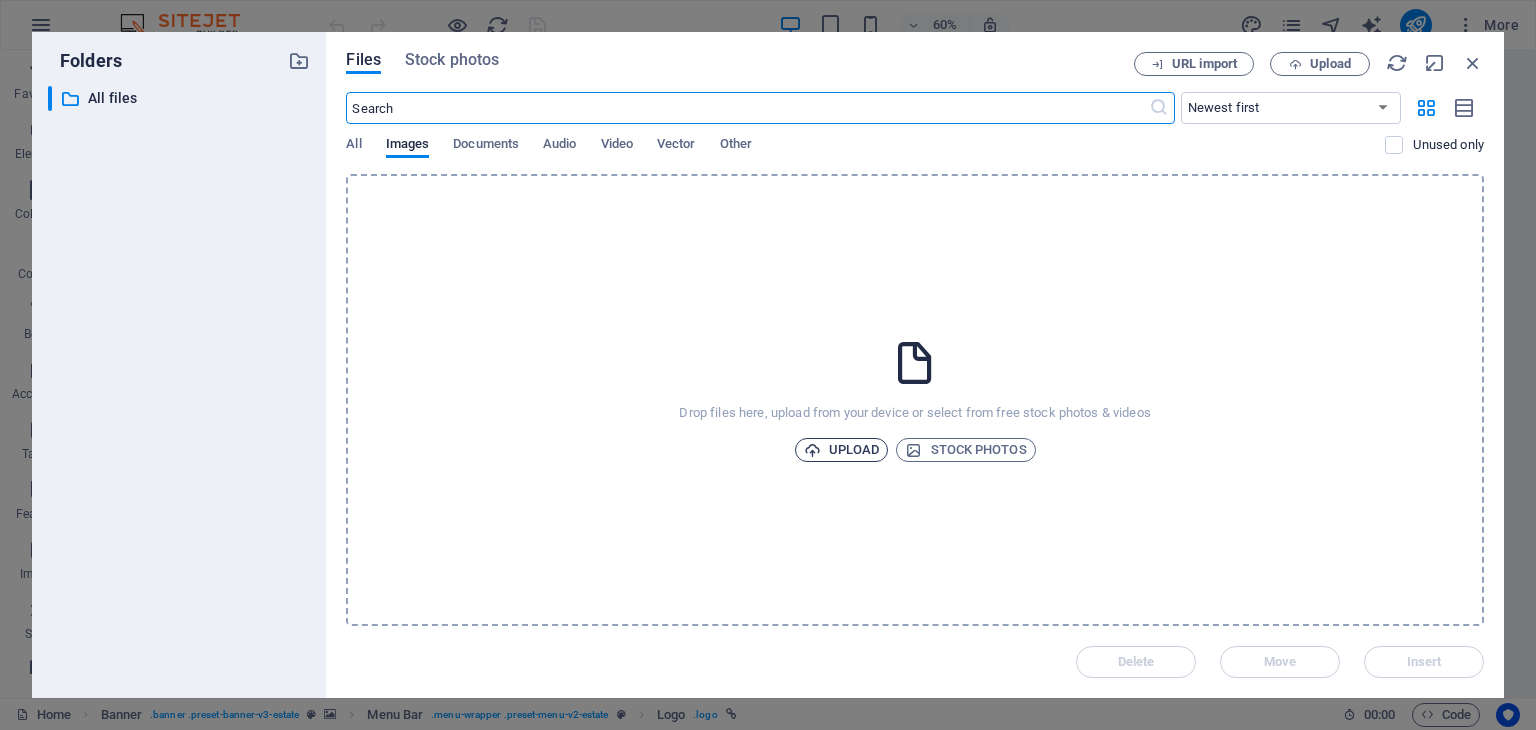 click on "Upload" at bounding box center (842, 450) 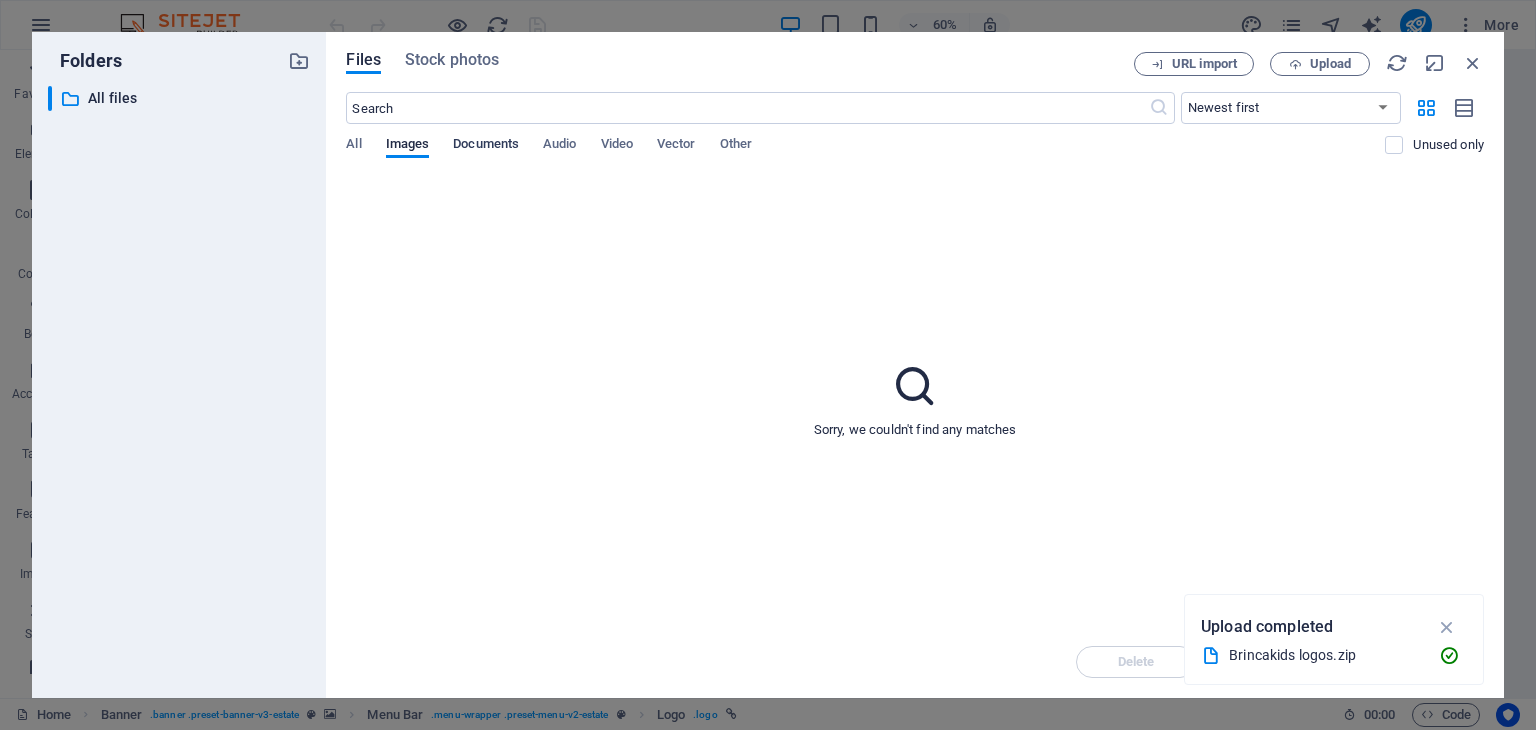 click on "Documents" at bounding box center [486, 146] 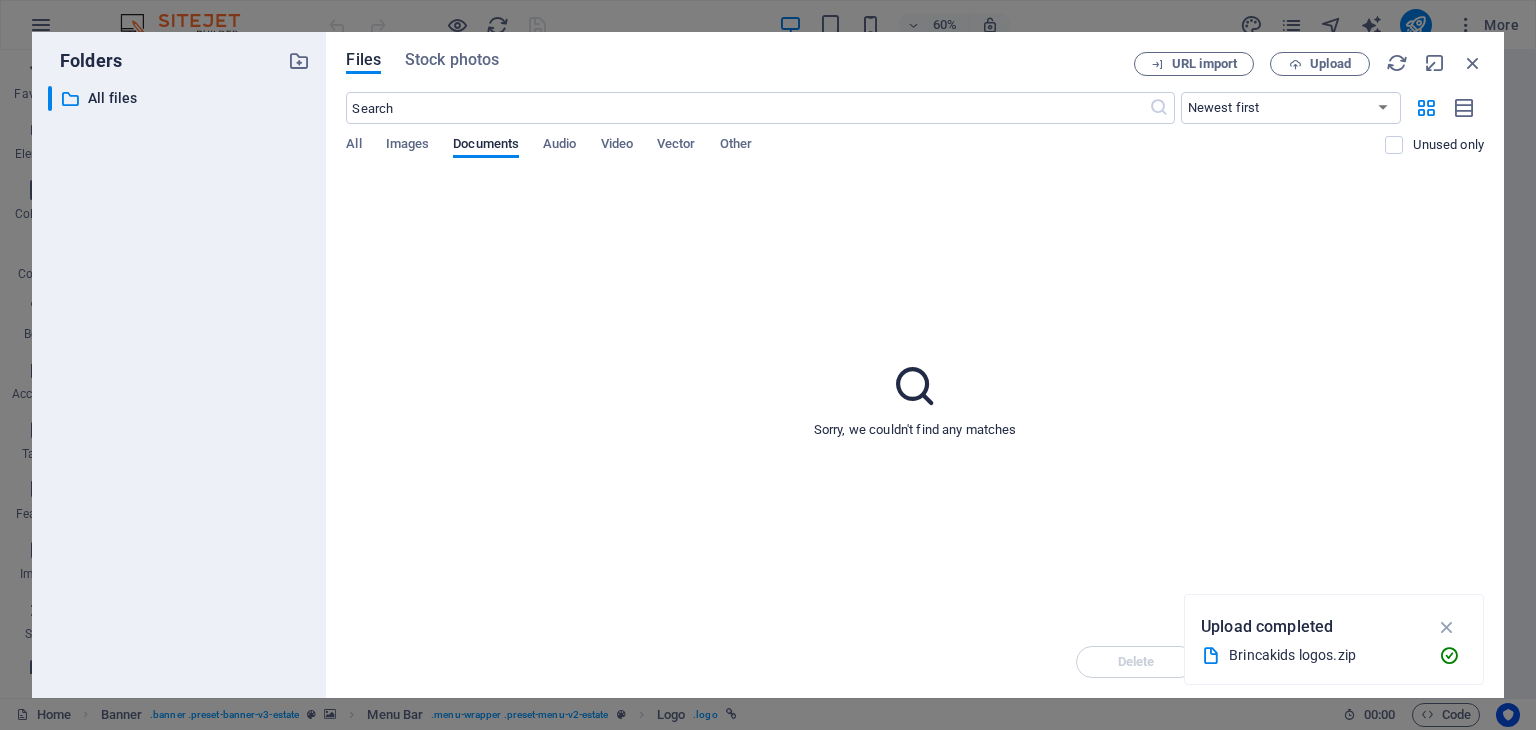 click on "All Images Documents Audio Video Vector Other" at bounding box center (865, 155) 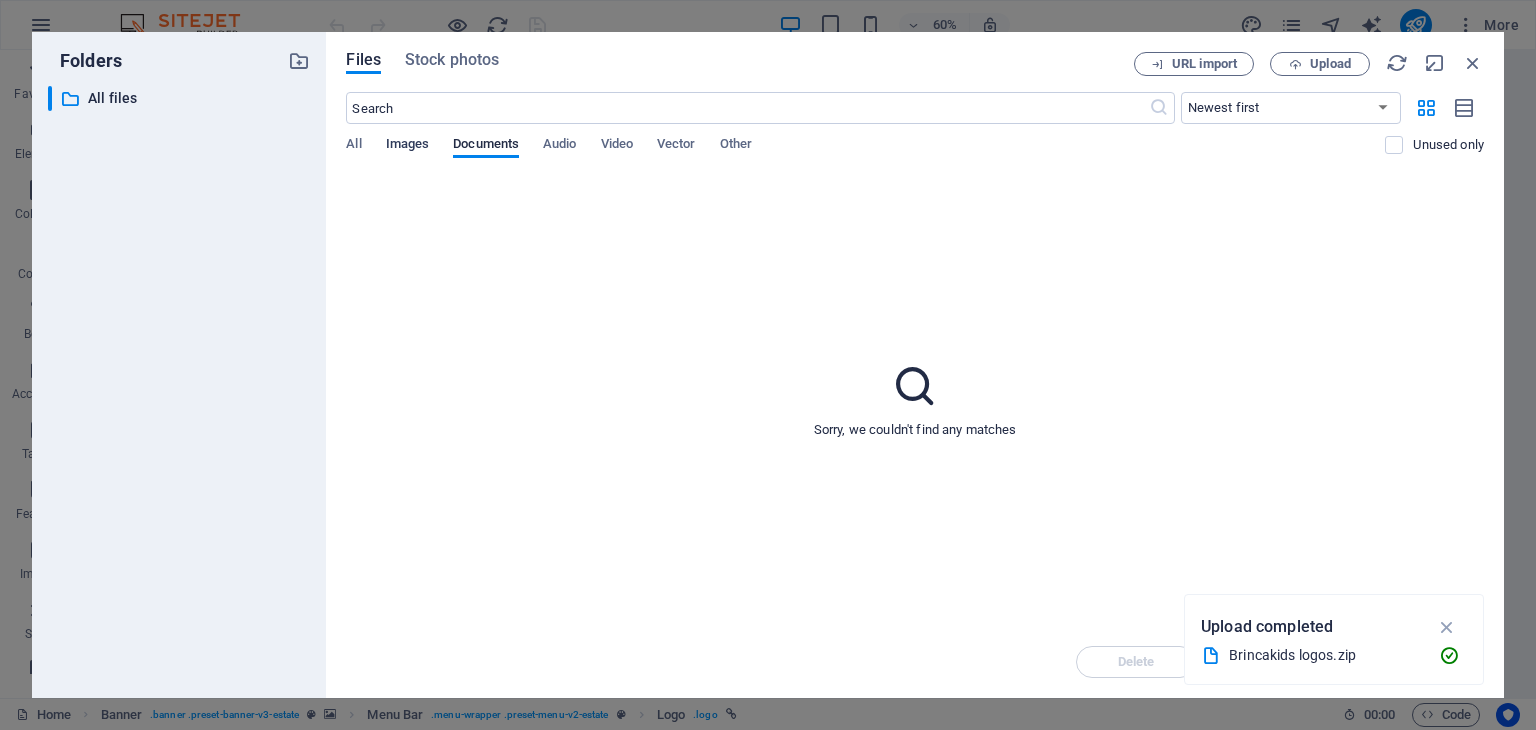 click on "Images" at bounding box center (408, 146) 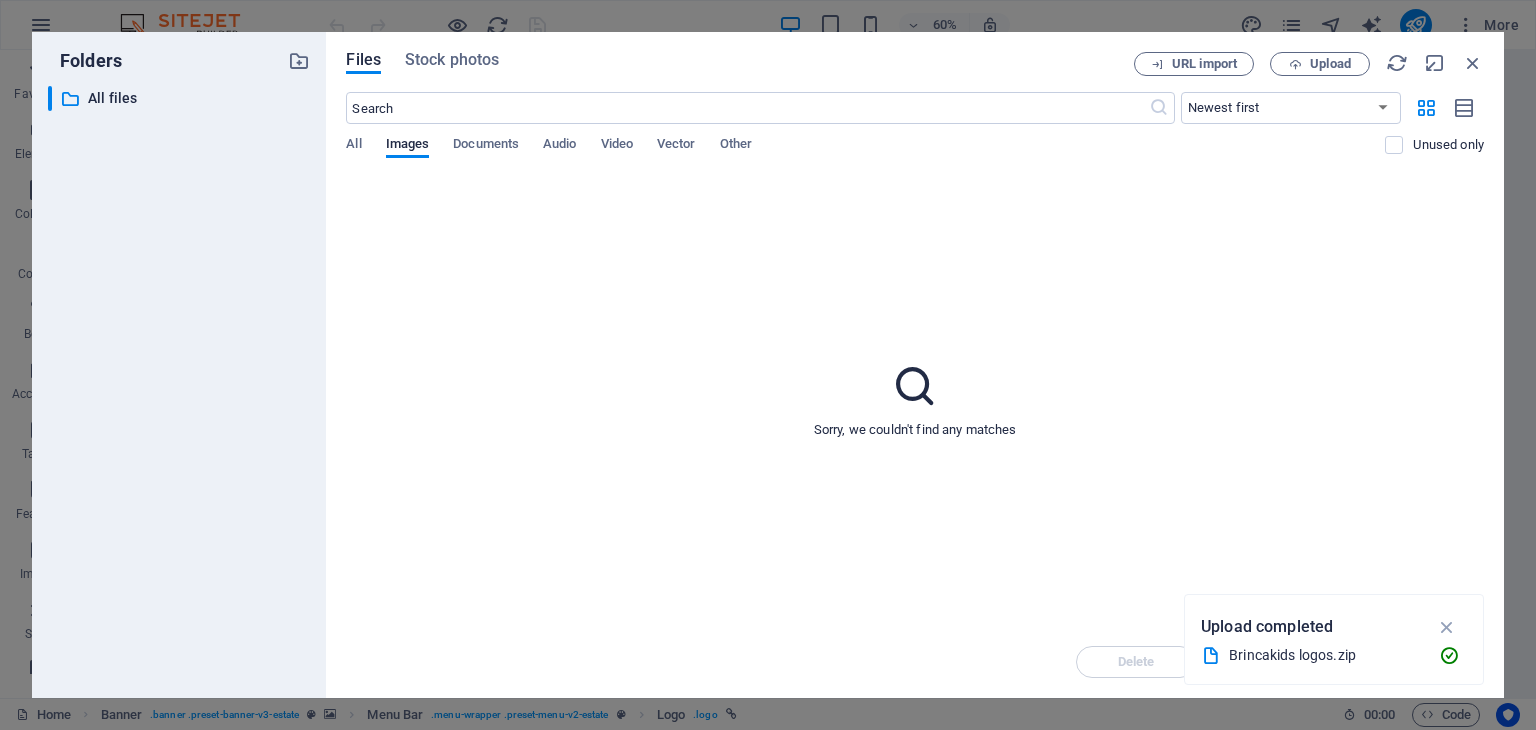 click on "All Images Documents Audio Video Vector Other" at bounding box center (865, 155) 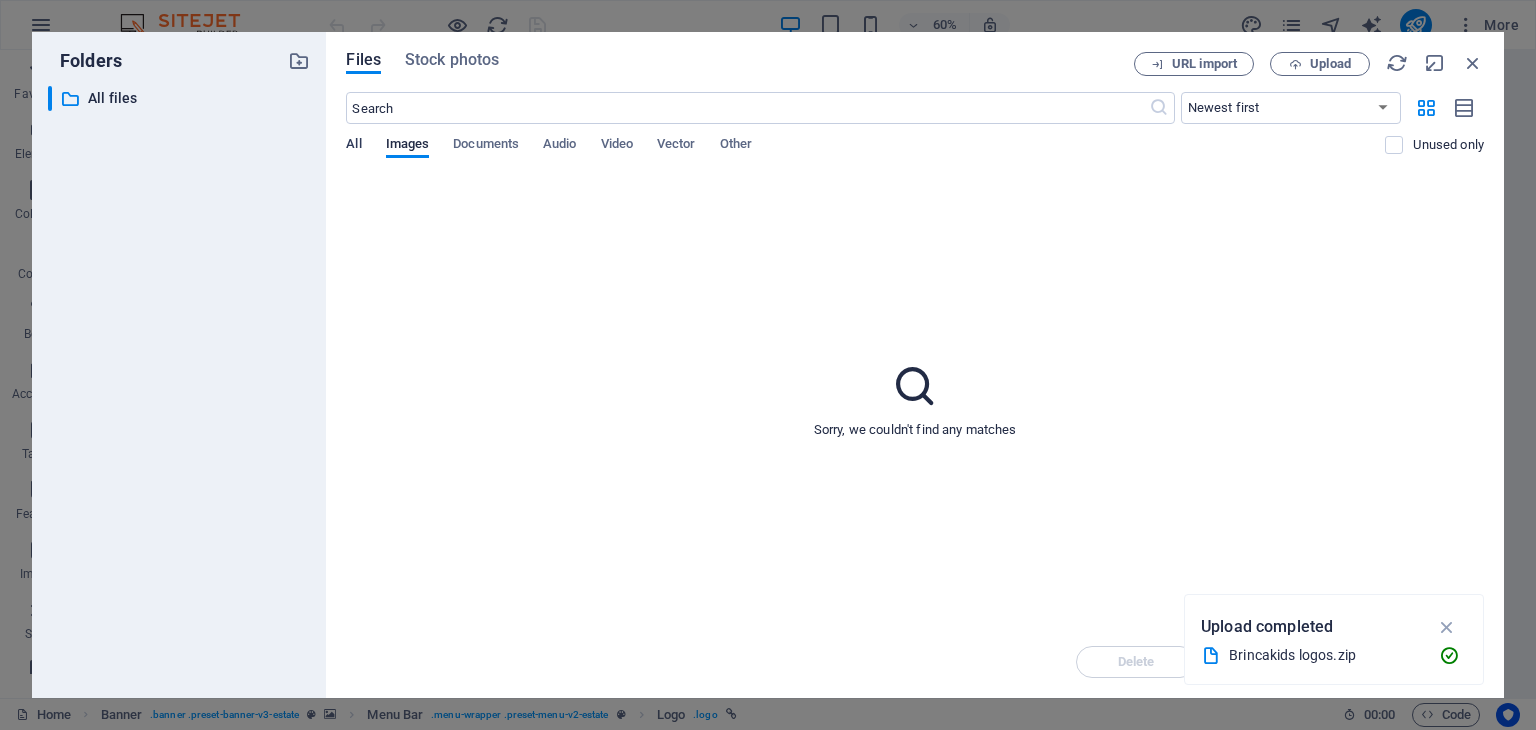 click on "All" at bounding box center [353, 146] 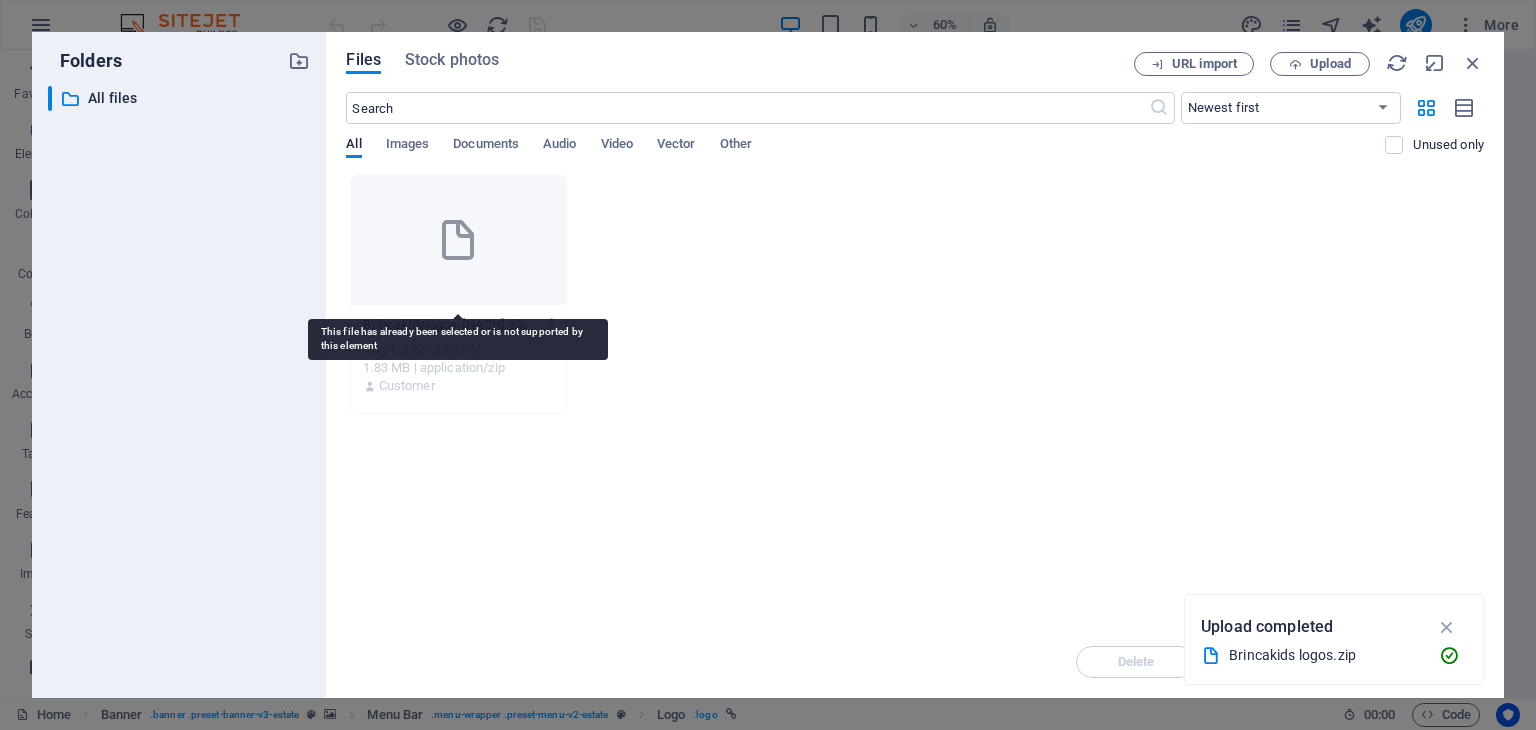 click at bounding box center (458, 240) 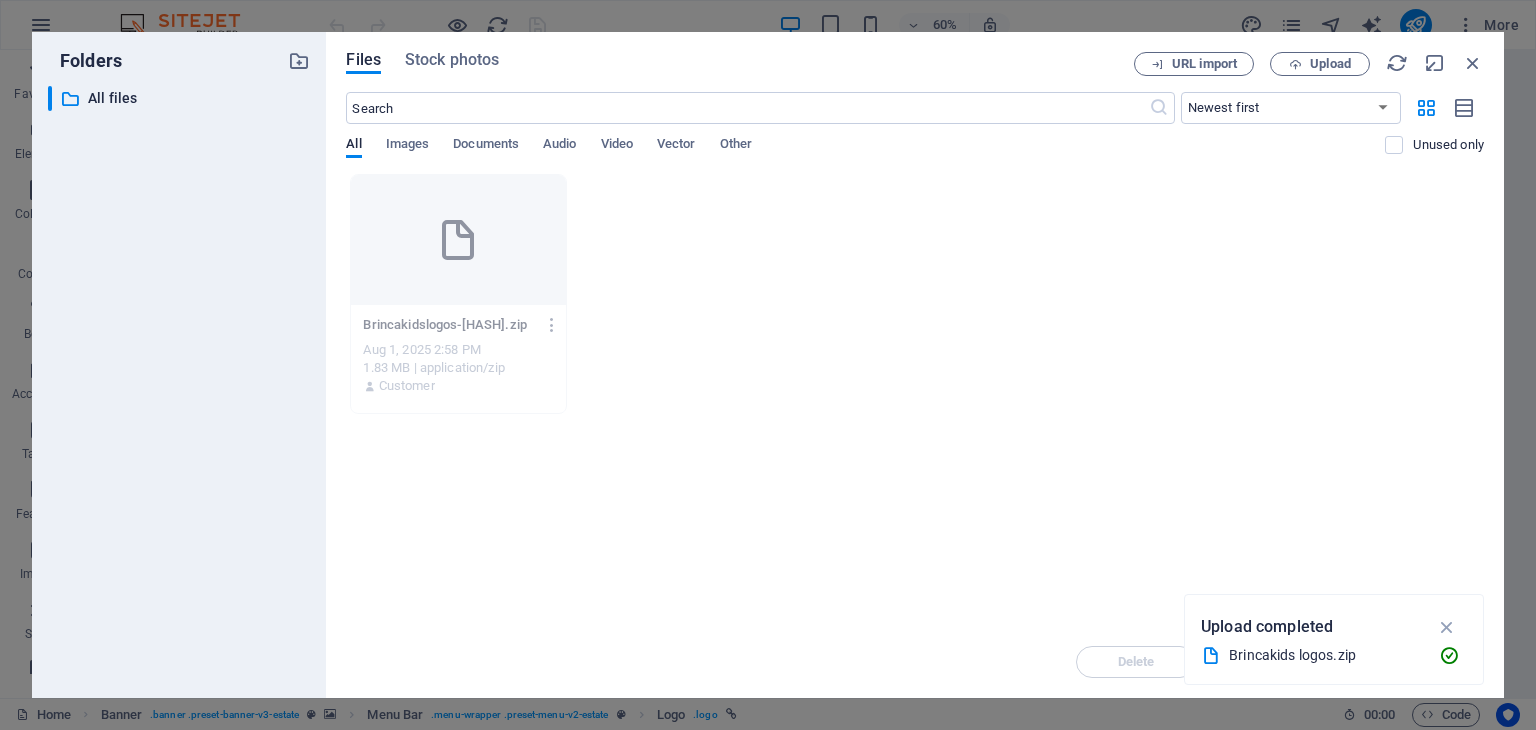 click on "Drop files here to upload them instantly Brincakidslogos-xh6xzTKAeIgxRXOJi1KGSQ.zip Brincakidslogos-xh6xzTKAeIgxRXOJi1KGSQ.zip Aug 1, 2025 2:58 PM 1.83 MB | application/zip Customer" at bounding box center [915, 400] 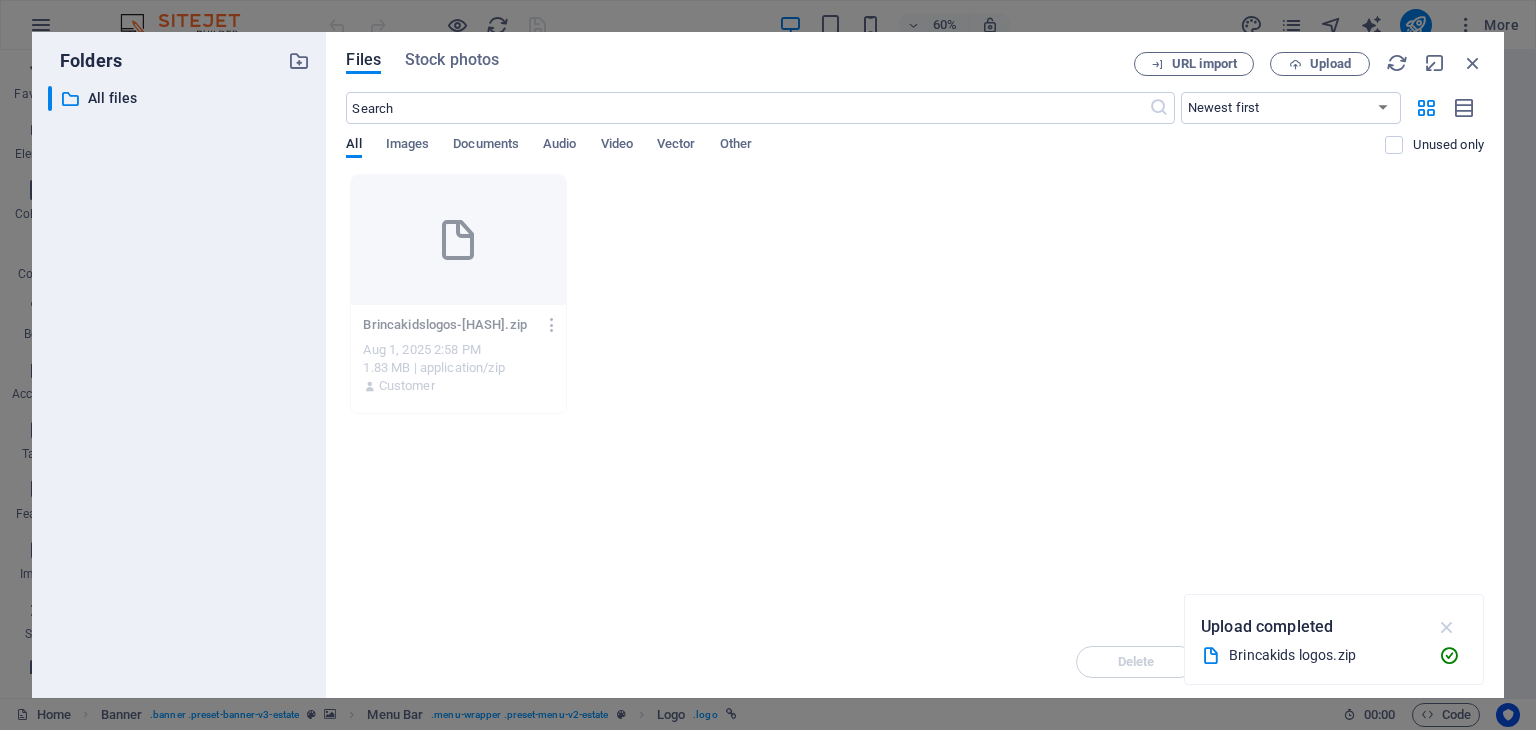 click at bounding box center [1447, 627] 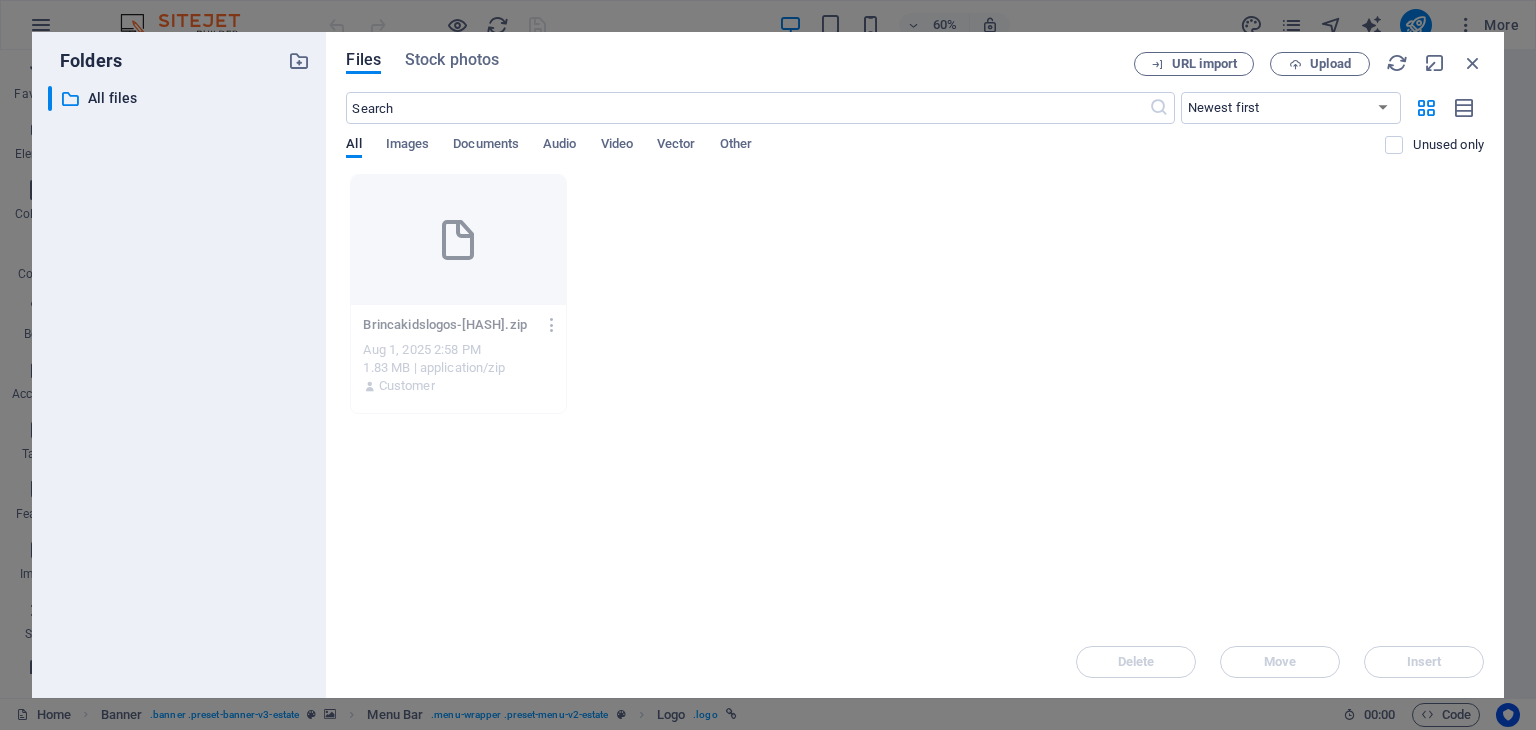 click on "Brincakidslogos-xh6xzTKAeIgxRXOJi1KGSQ.zip Brincakidslogos-xh6xzTKAeIgxRXOJi1KGSQ.zip" at bounding box center (458, 325) 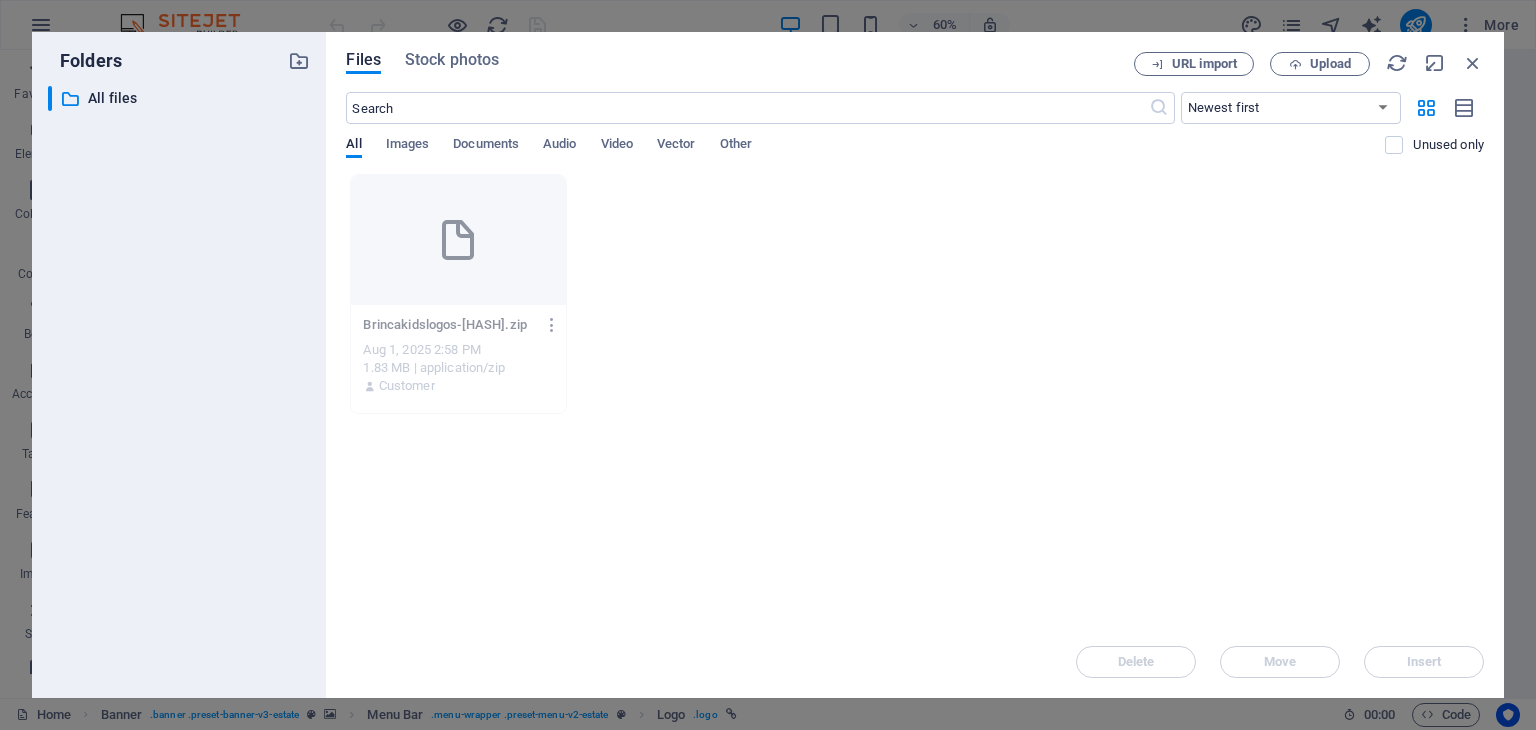 click at bounding box center (548, 325) 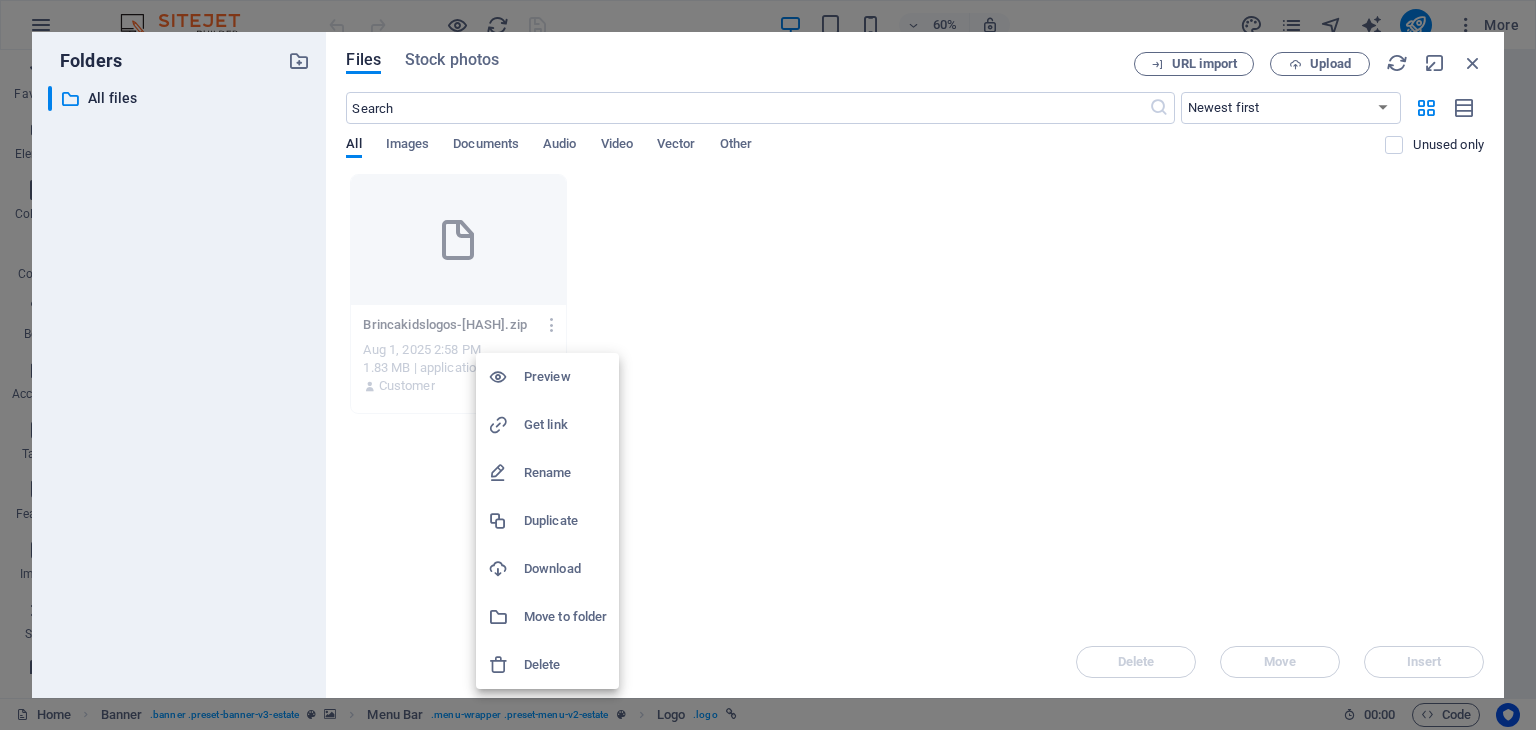 click at bounding box center [768, 365] 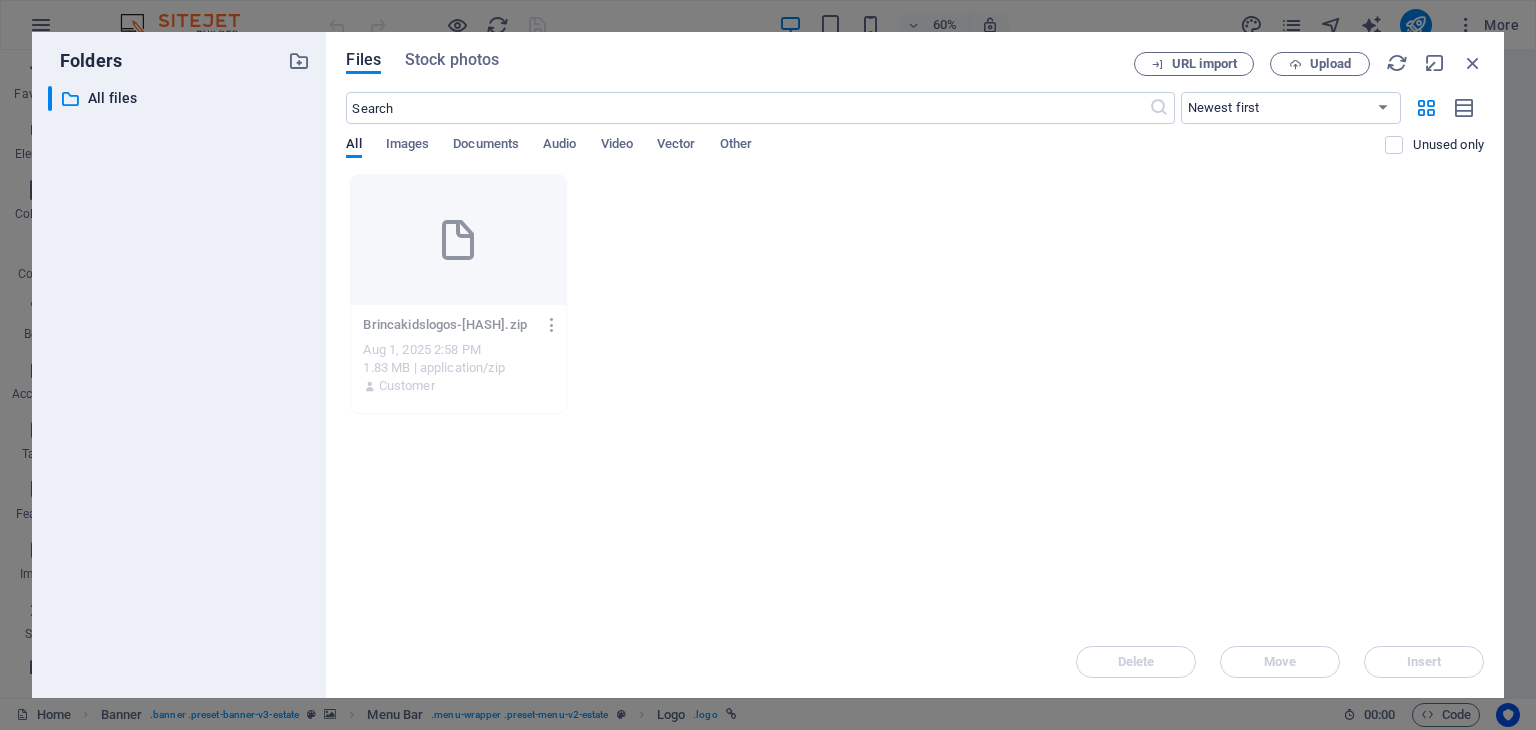 click at bounding box center [548, 325] 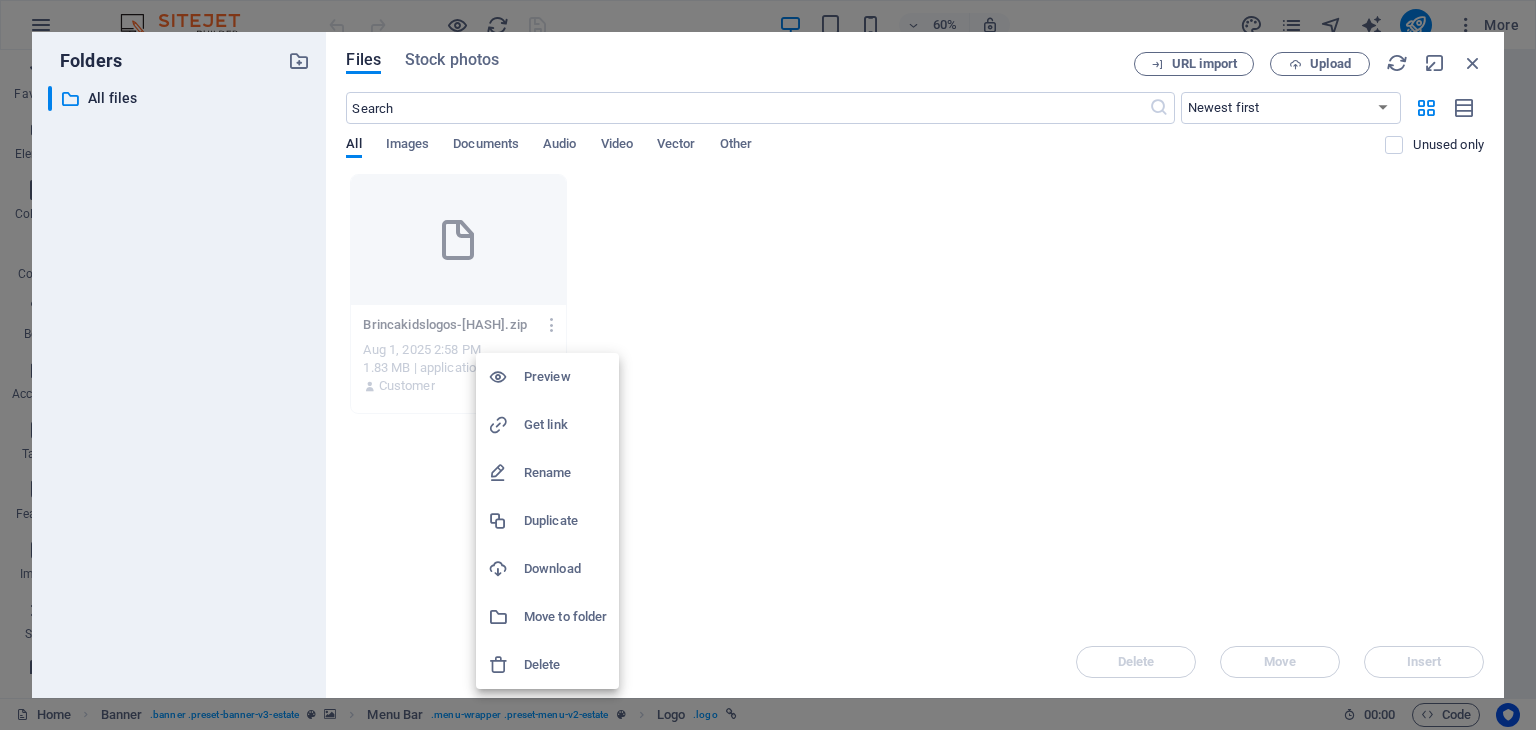 click on "Delete" at bounding box center (565, 665) 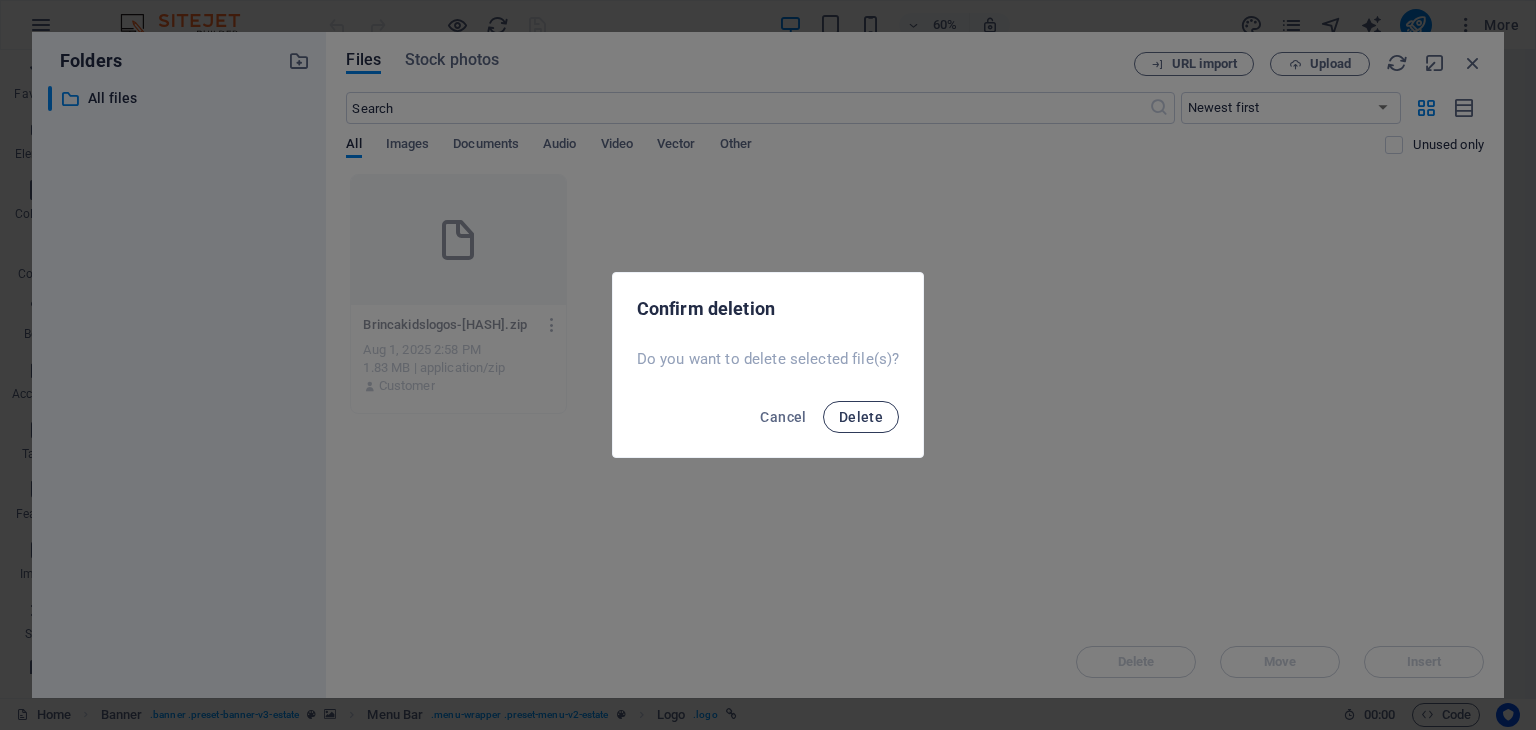 click on "Delete" at bounding box center (861, 417) 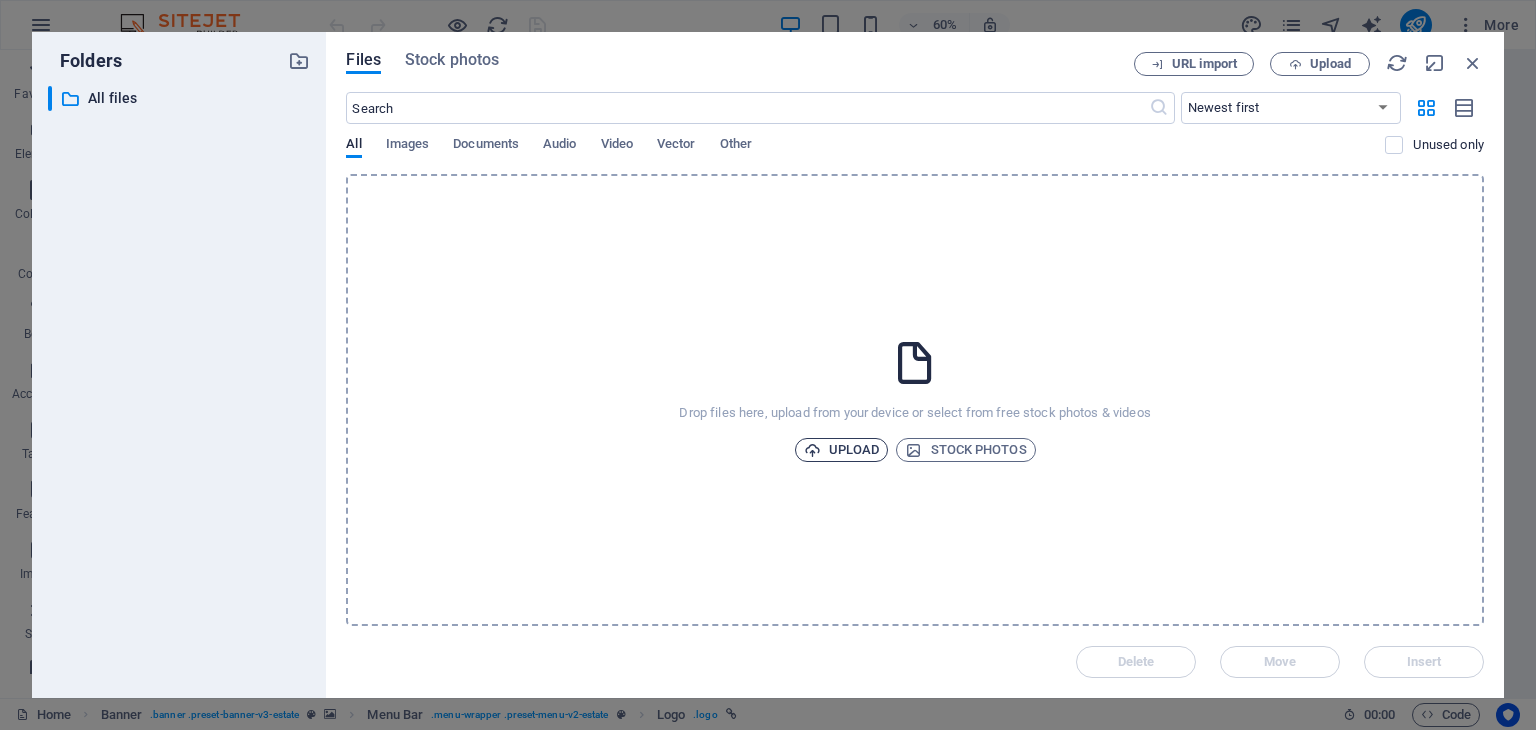 click on "Upload" at bounding box center (842, 450) 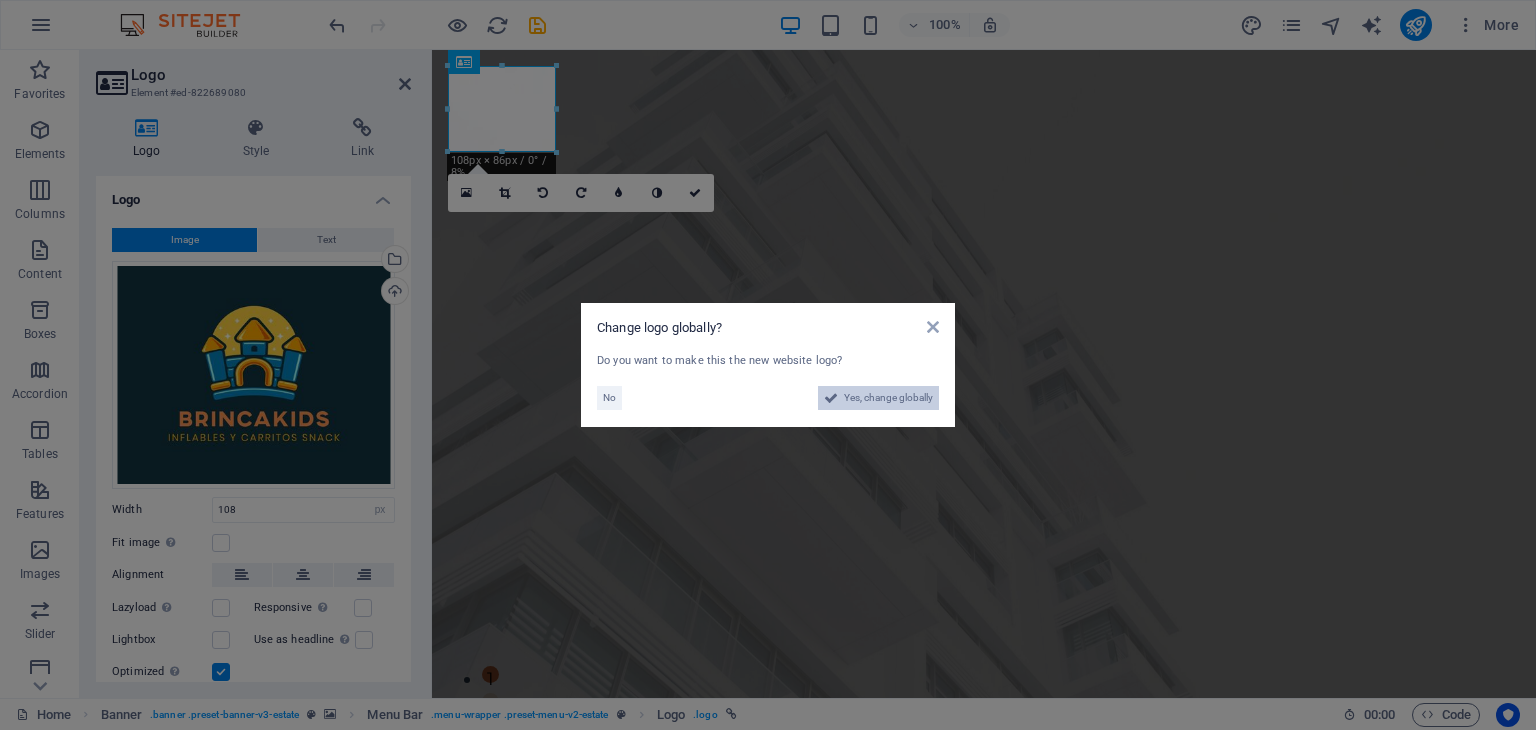 click on "Yes, change globally" at bounding box center [888, 398] 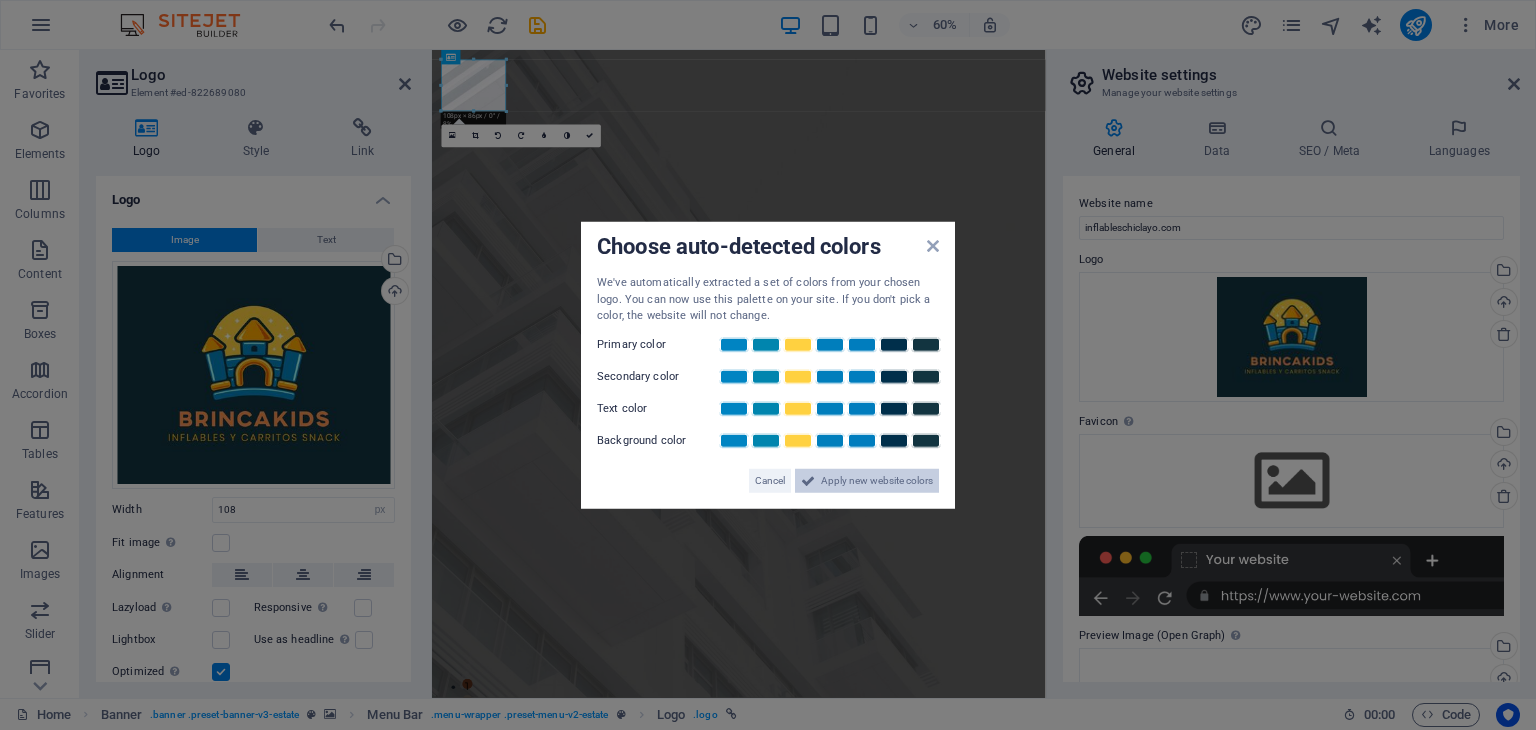 click on "Apply new website colors" at bounding box center [877, 480] 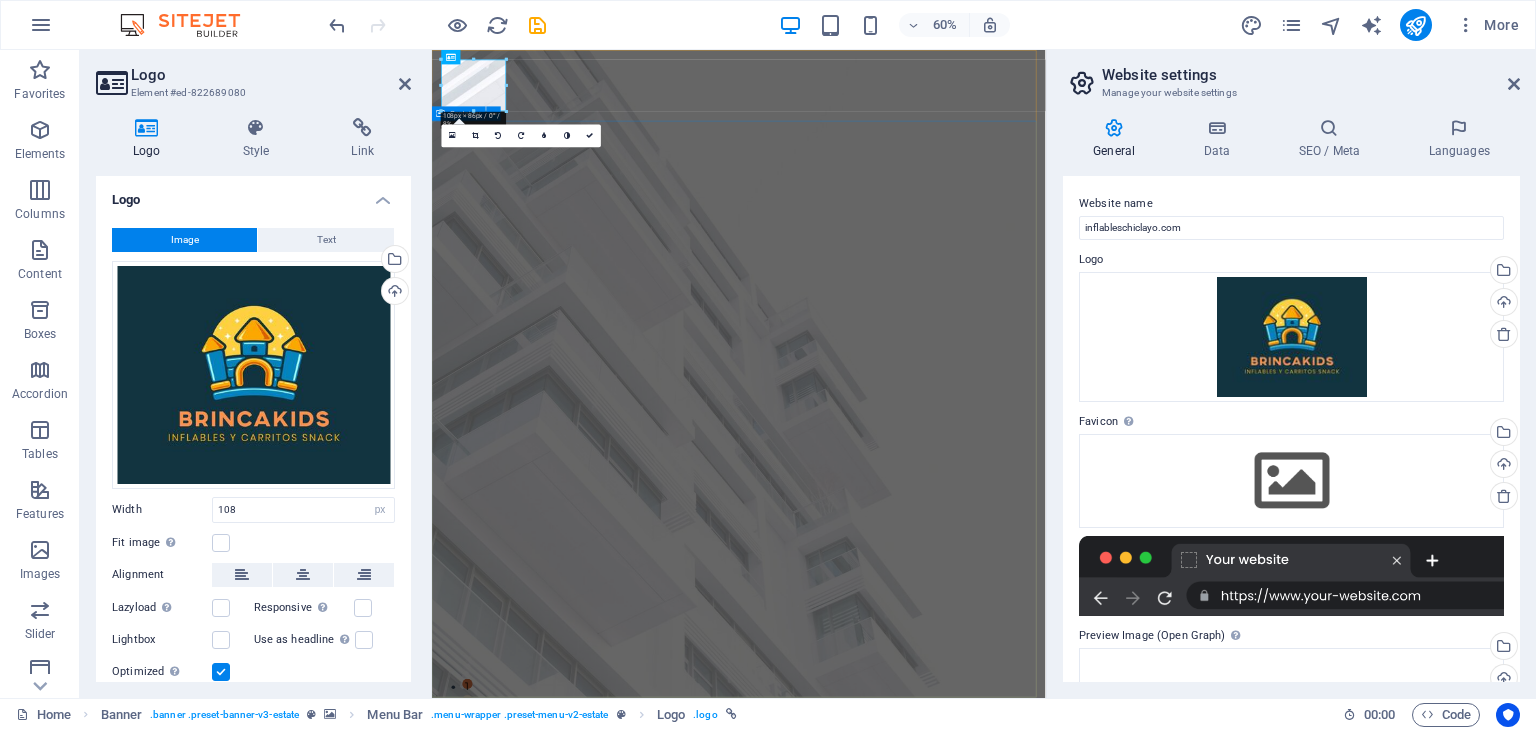 click on "FIND YOUR PERFECT PLACE At vero eos et accusamus et iusto odio dignissimos ducimus qui blanditiis praesentium voluptatum deleniti atque corrupti quos dolores et quas molestias excepturi sint occaecati cupiditate non provident. get started" at bounding box center (943, 1488) 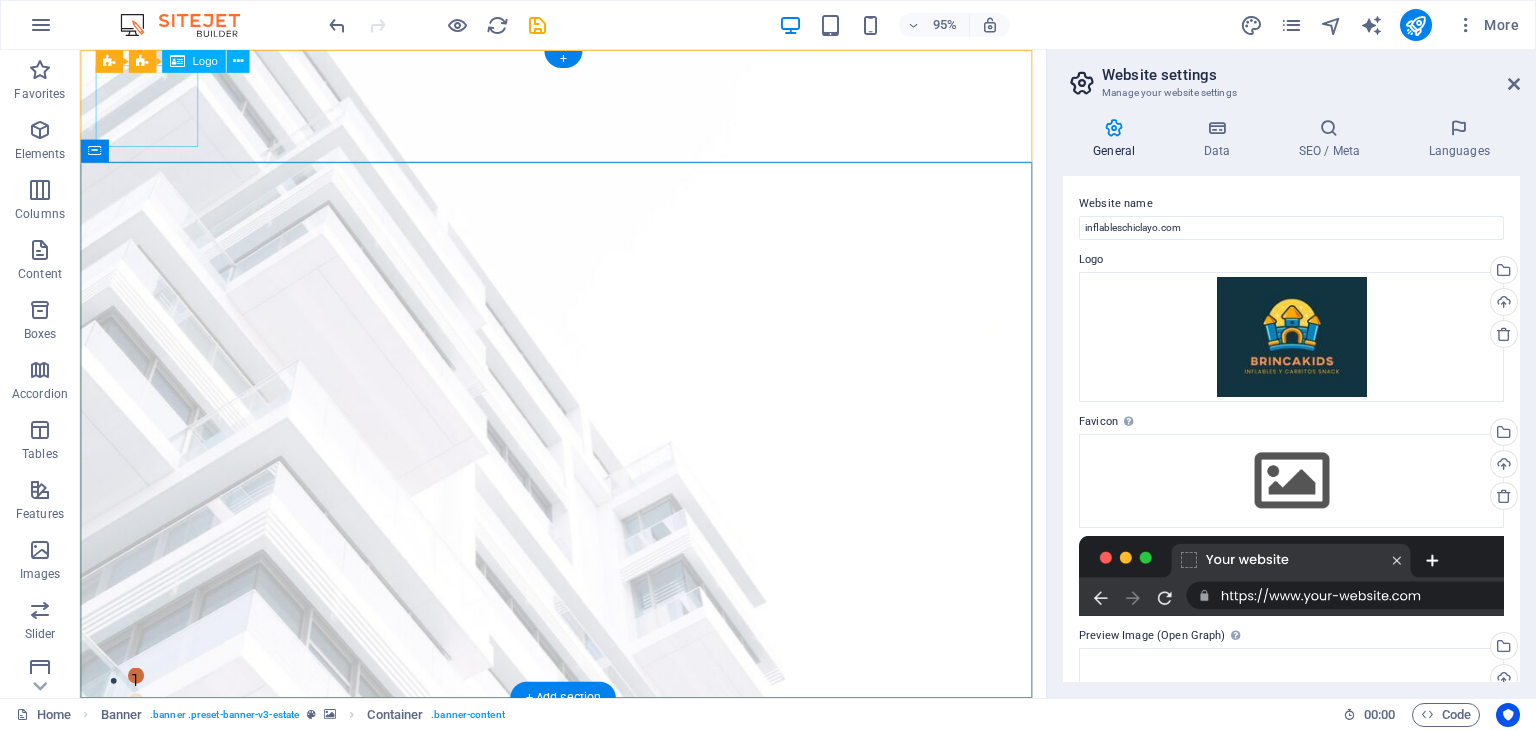 click at bounding box center (588, 1188) 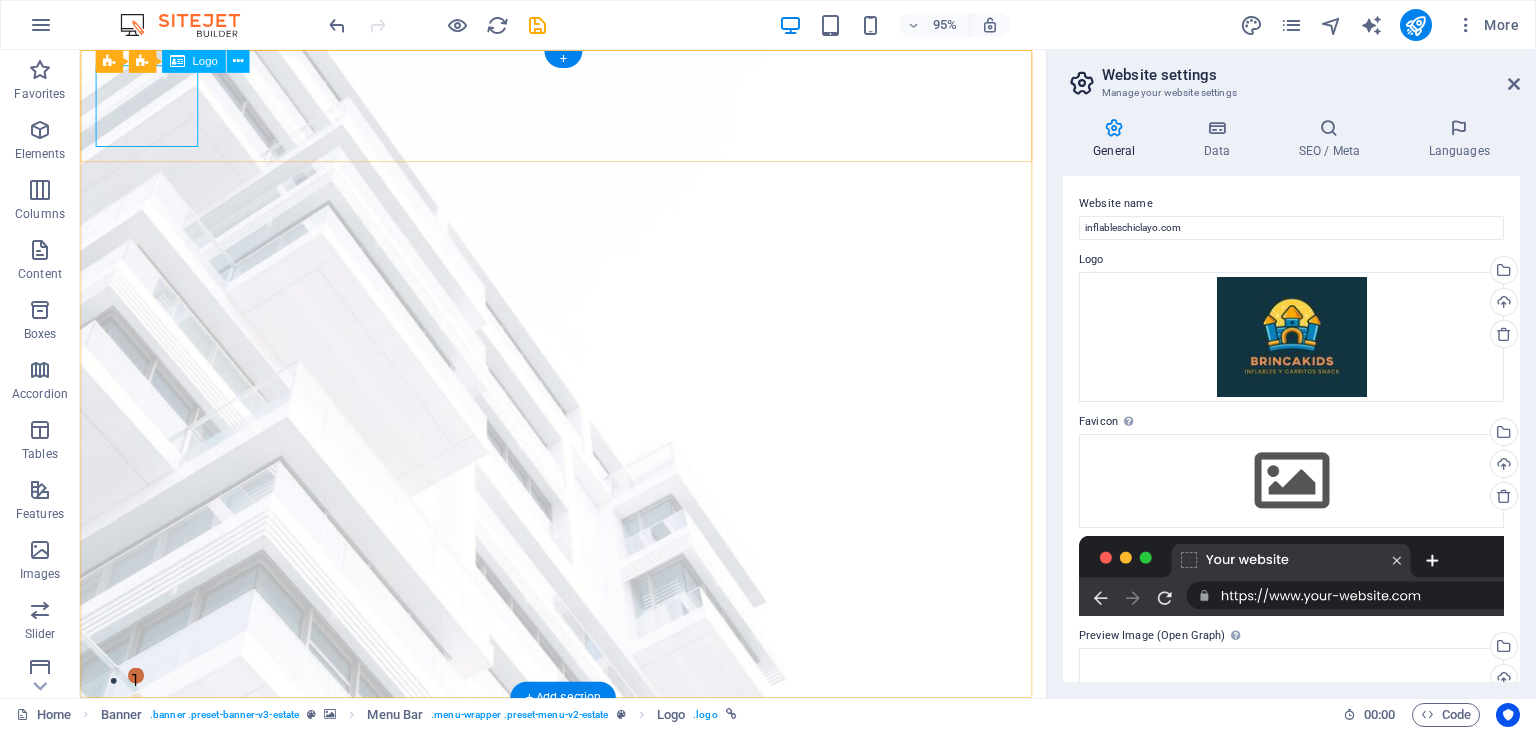 click at bounding box center (588, 1188) 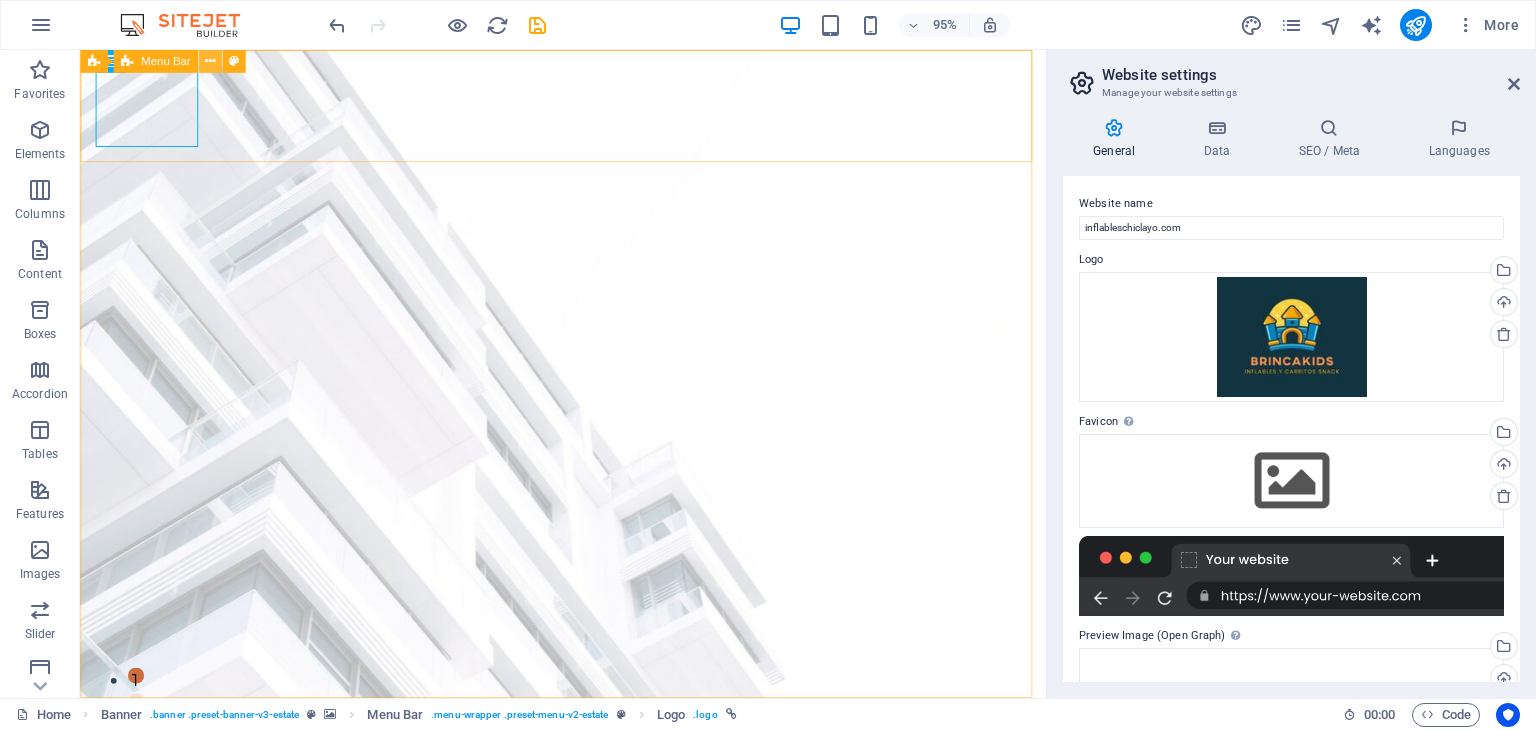 click at bounding box center [210, 61] 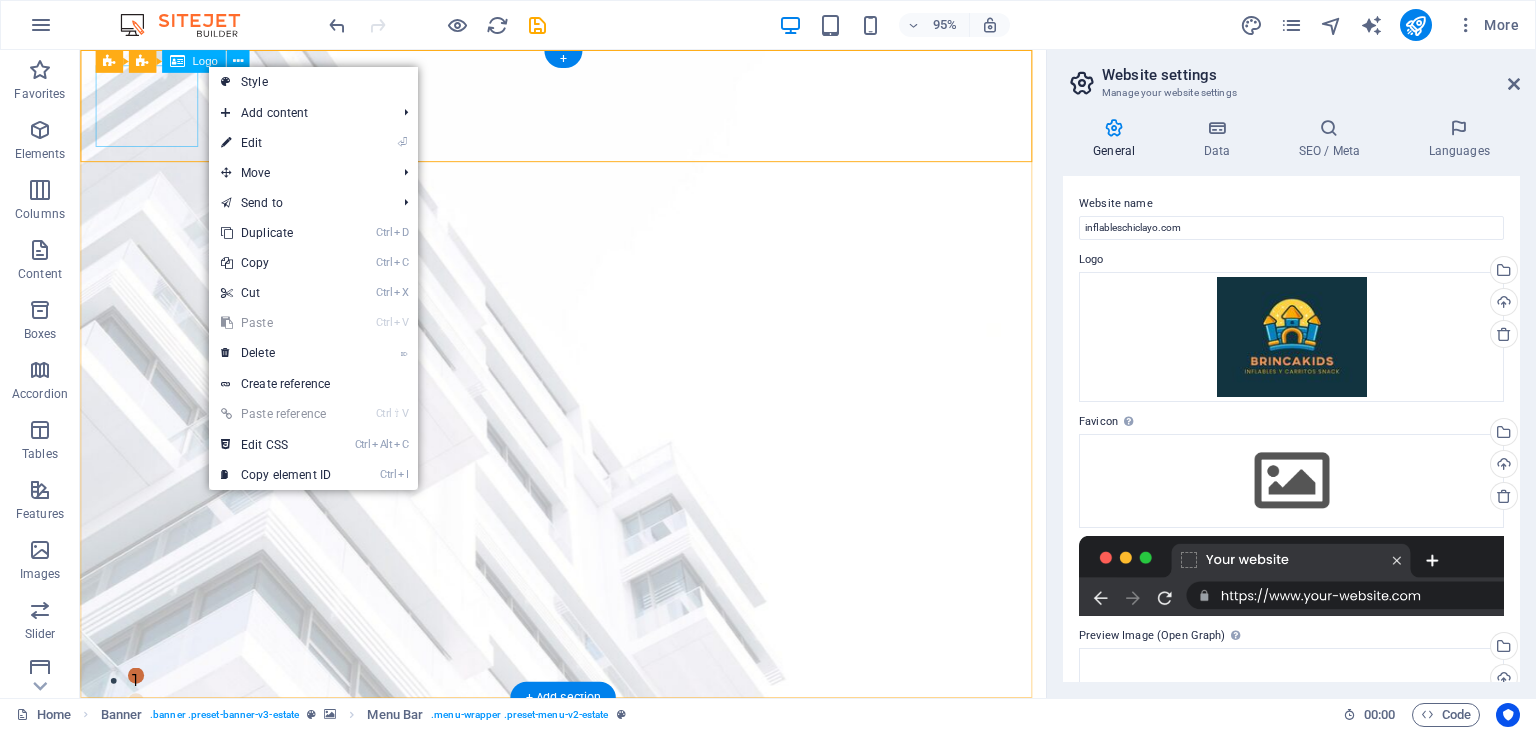 click at bounding box center (588, 1188) 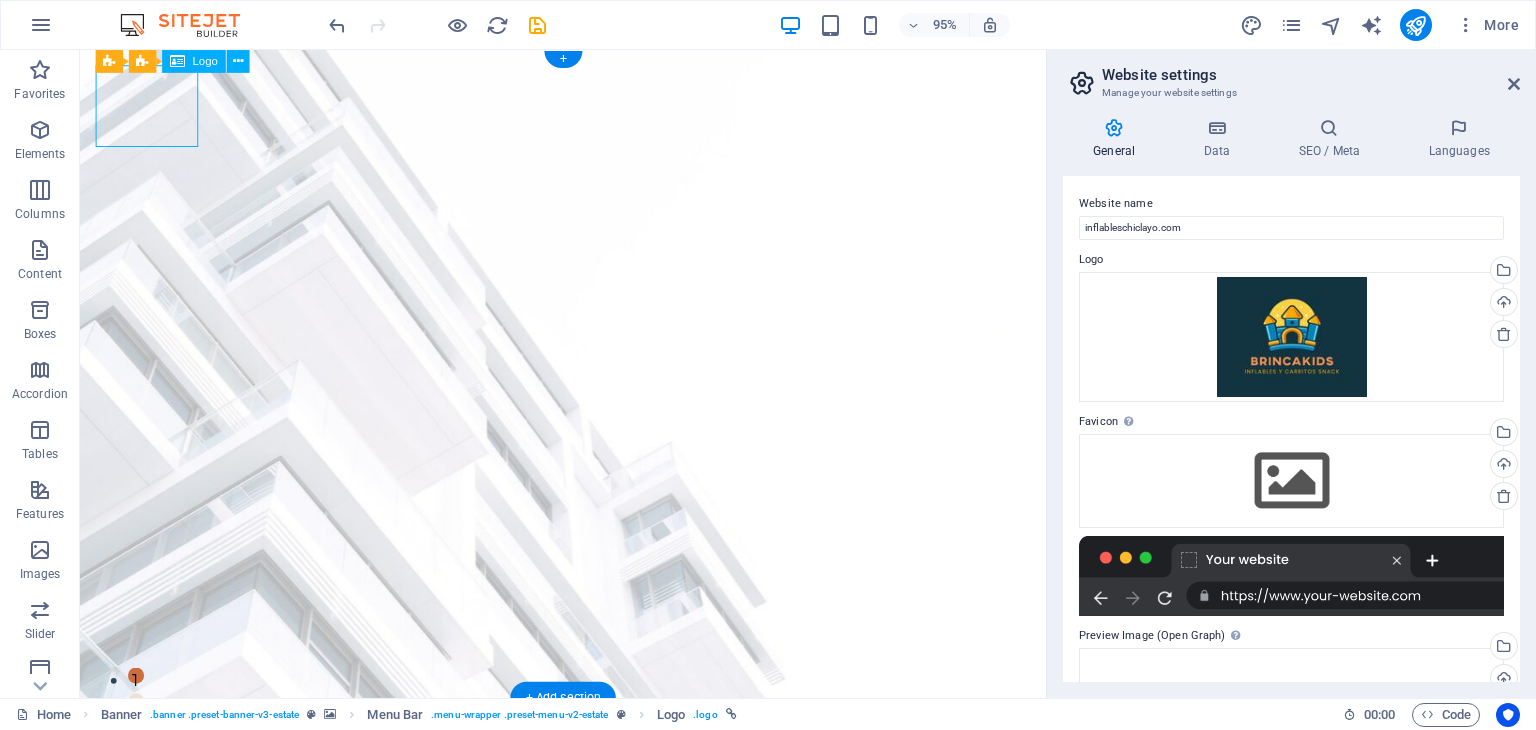 click at bounding box center [588, 1188] 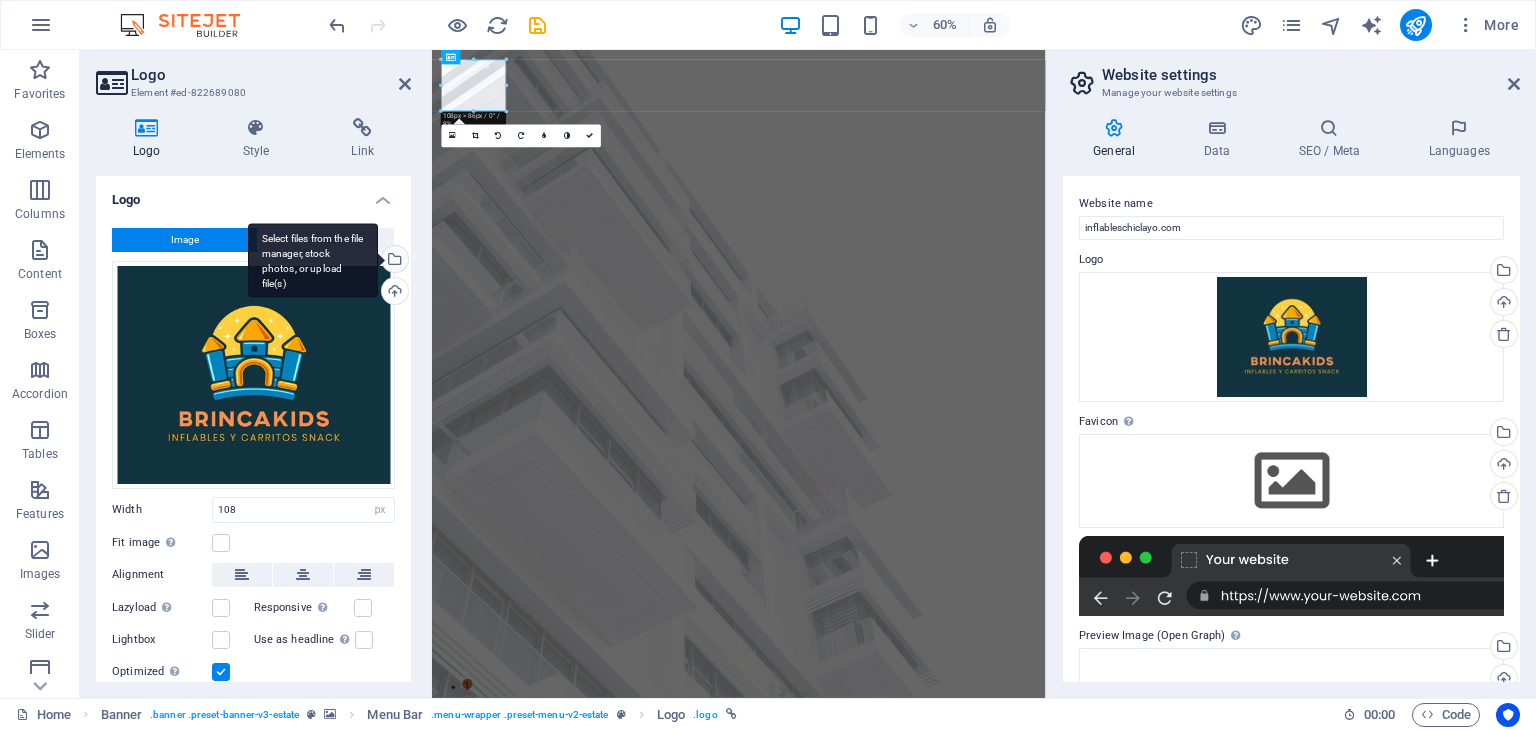 click on "Select files from the file manager, stock photos, or upload file(s)" at bounding box center (393, 261) 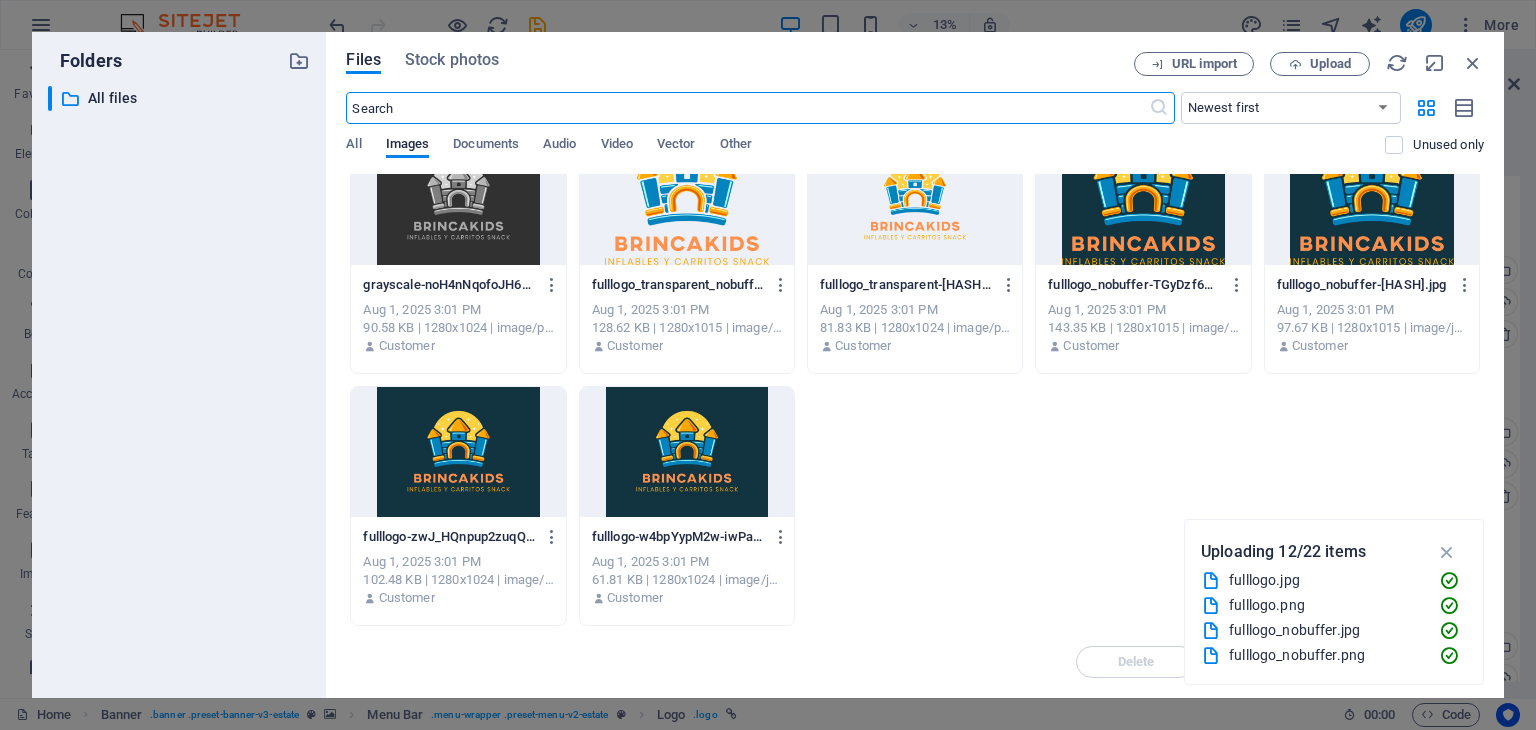 scroll, scrollTop: 0, scrollLeft: 0, axis: both 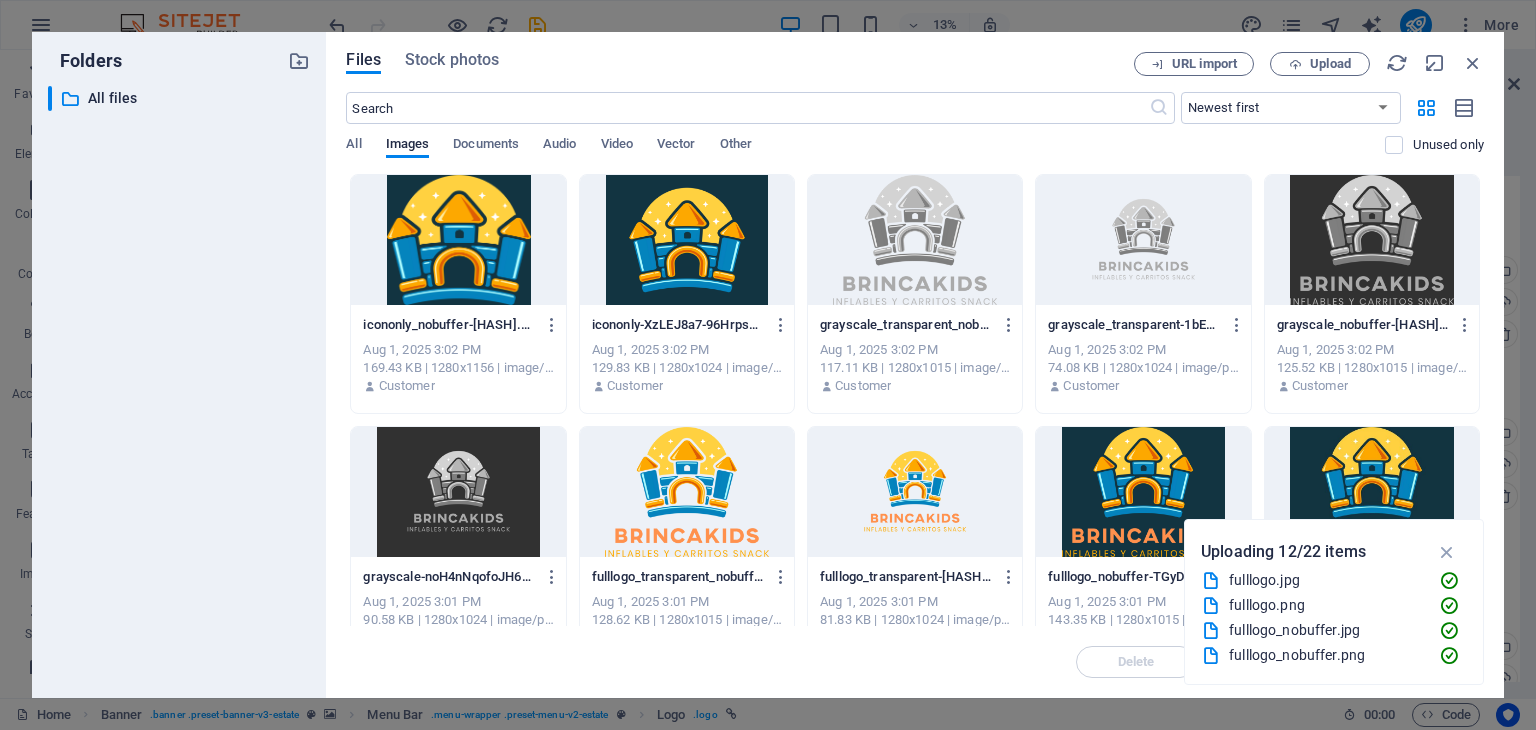 click at bounding box center [458, 240] 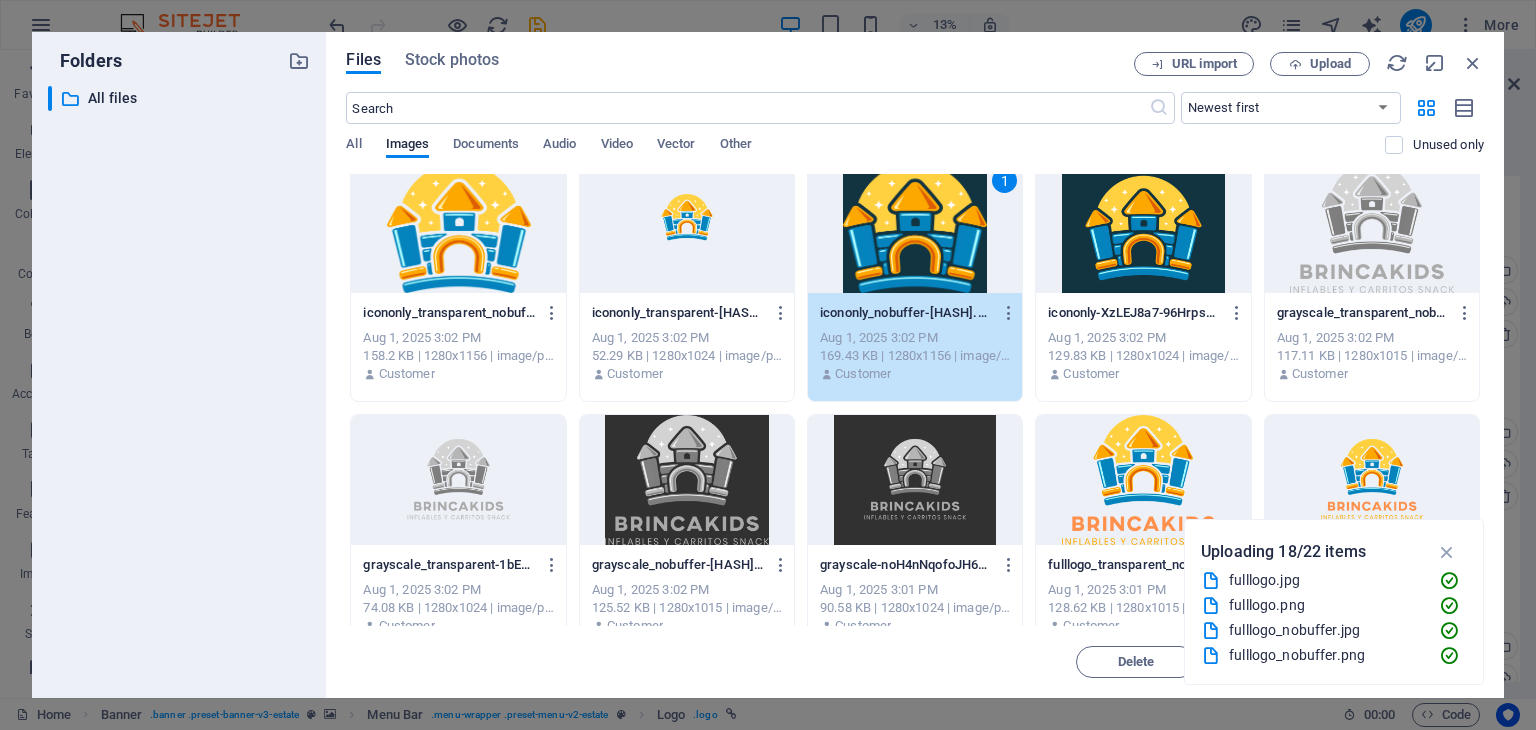 scroll, scrollTop: 0, scrollLeft: 0, axis: both 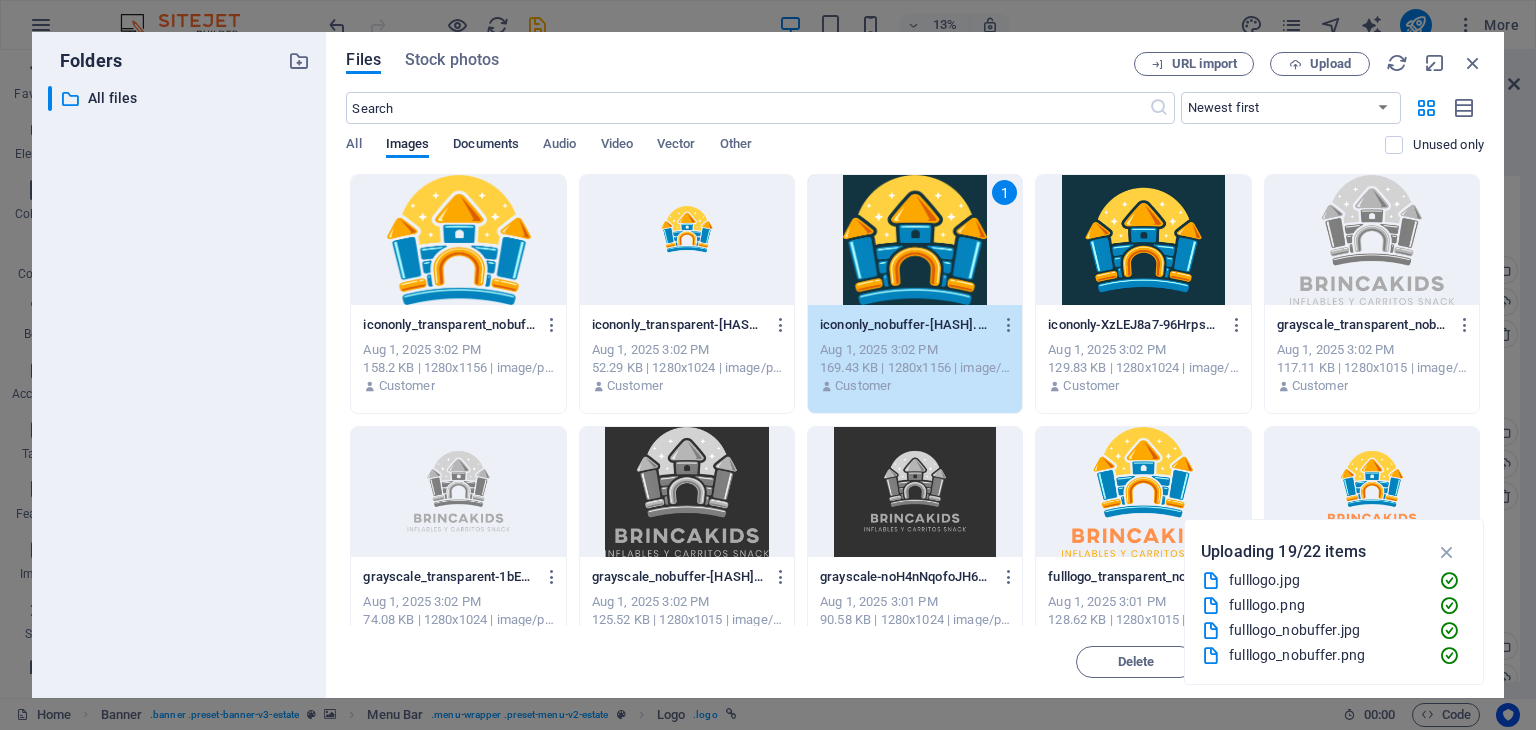 click on "Documents" at bounding box center [486, 146] 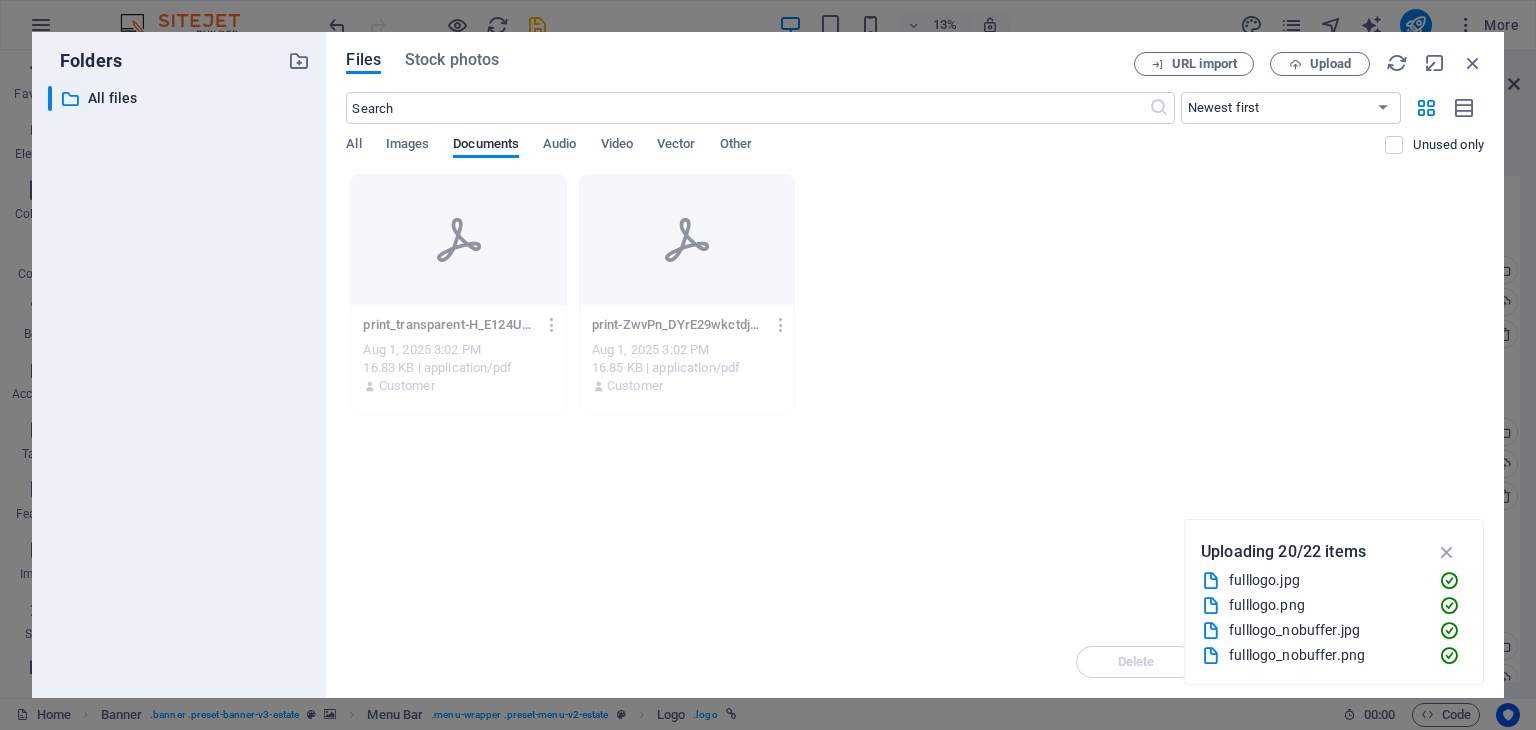 click on "All Images Documents Audio Video Vector Other" at bounding box center [865, 155] 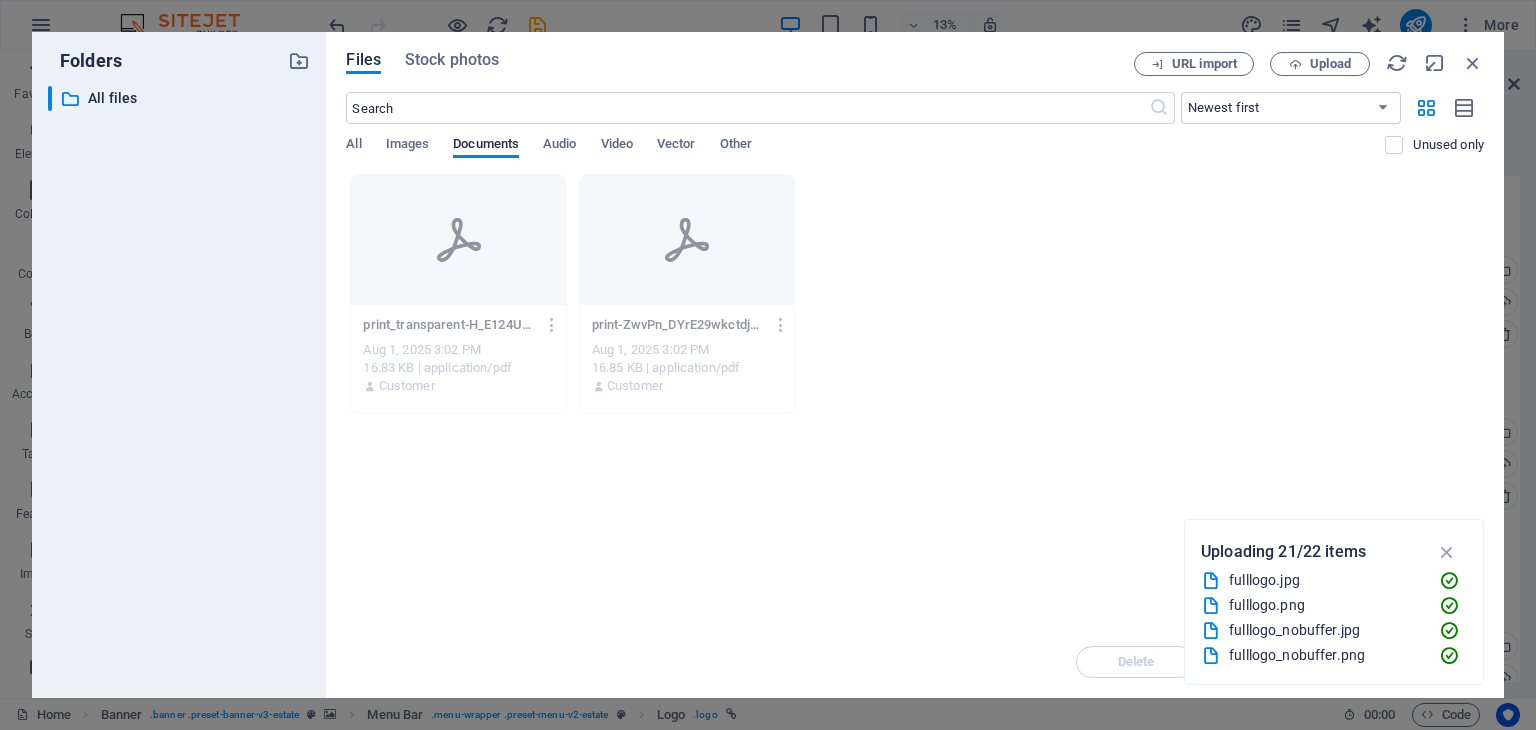 click on "Files Stock photos URL import Upload ​ Newest first Oldest first Name (A-Z) Name (Z-A) Size (0-9) Size (9-0) Resolution (0-9) Resolution (9-0) All Images Documents Audio Video Vector Other Unused only Drop files here to upload them instantly print_transparent-H_E124Uo4vGkKOP8hNmuQg.pdf print_transparent-H_E124Uo4vGkKOP8hNmuQg.pdf Aug 1, 2025 3:02 PM 16.83 KB | application/pdf Customer print-ZwvPn_DYrE29wkctdjwk-w.pdf print-ZwvPn_DYrE29wkctdjwk-w.pdf Aug 1, 2025 3:02 PM 16.85 KB | application/pdf Customer Delete Move Insert" at bounding box center [915, 365] 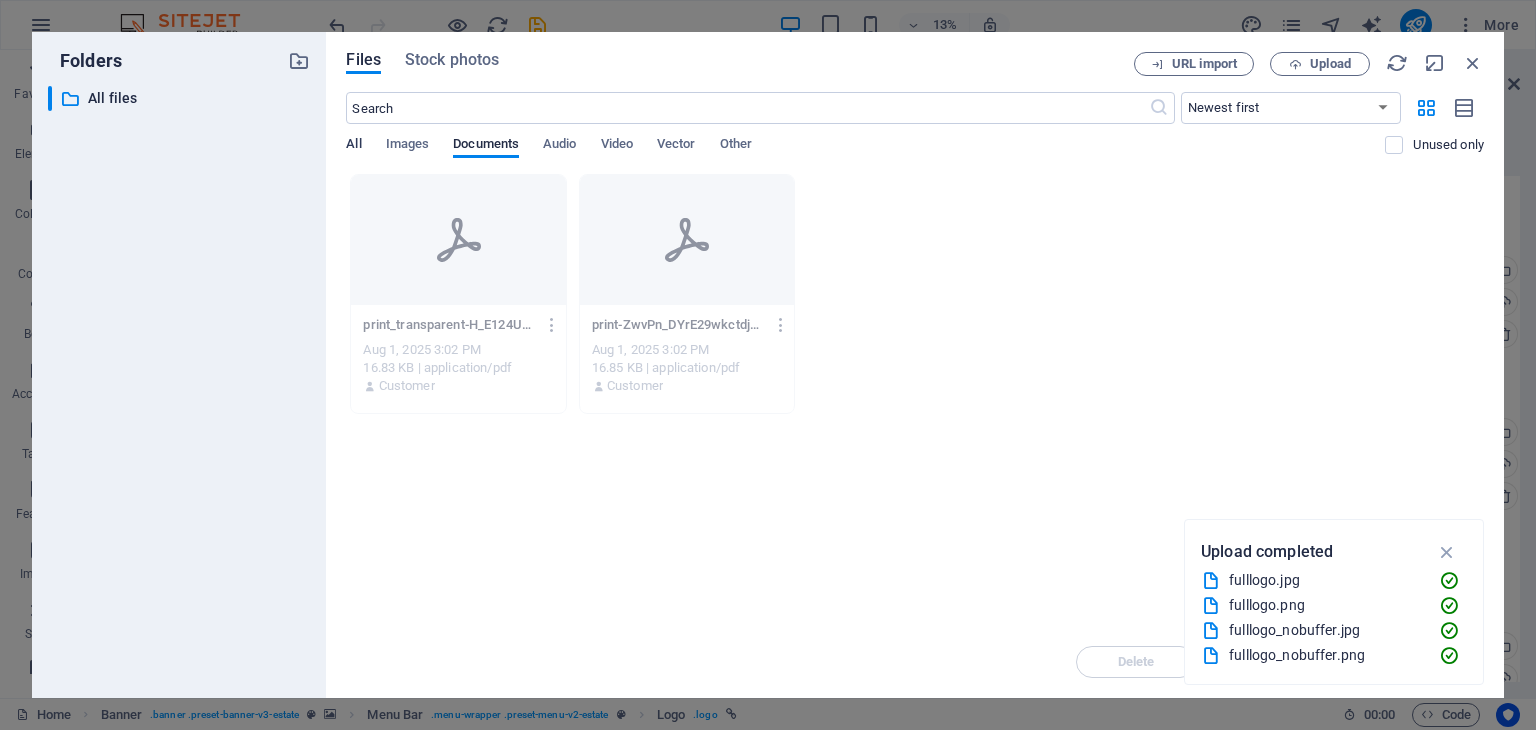 click on "All" at bounding box center [353, 146] 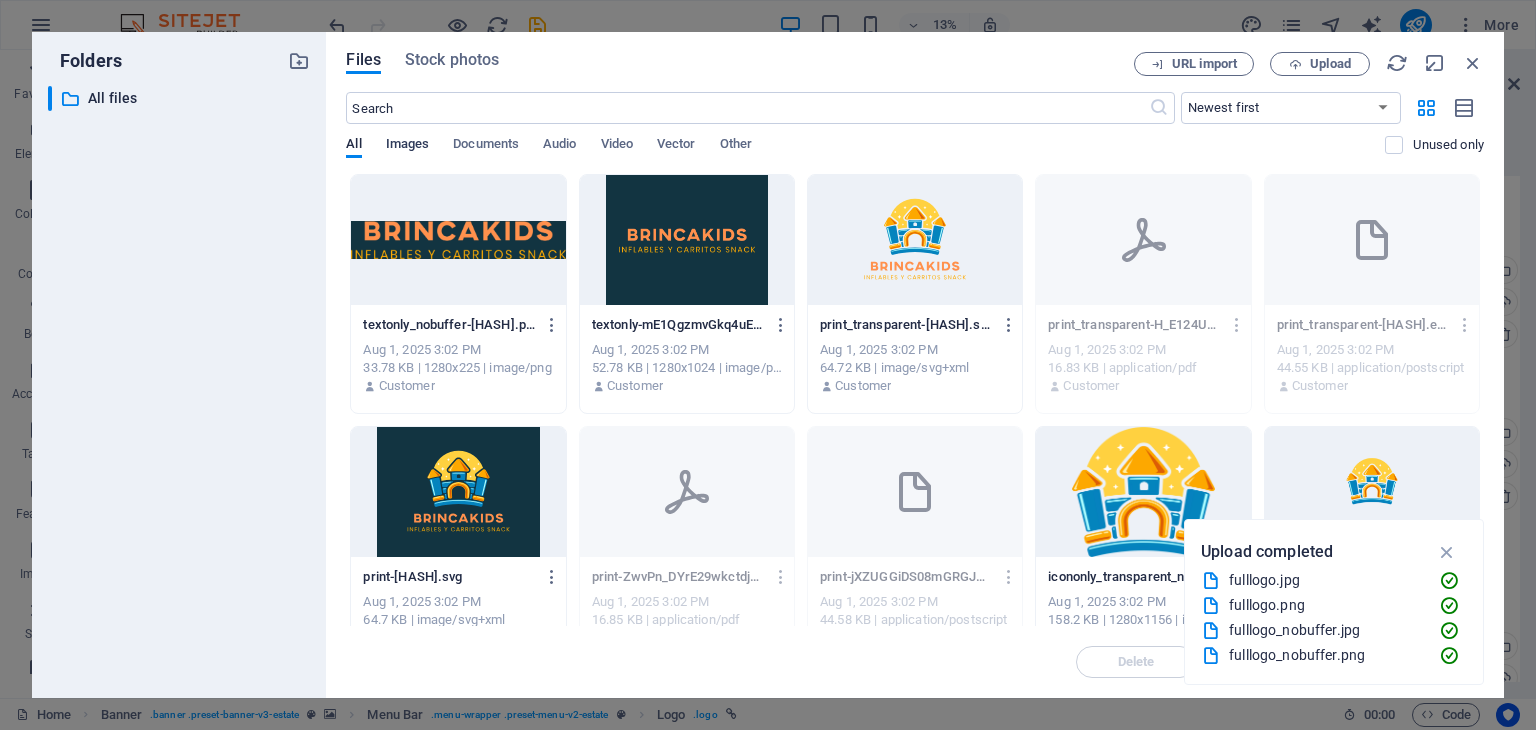 click on "Images" at bounding box center [408, 146] 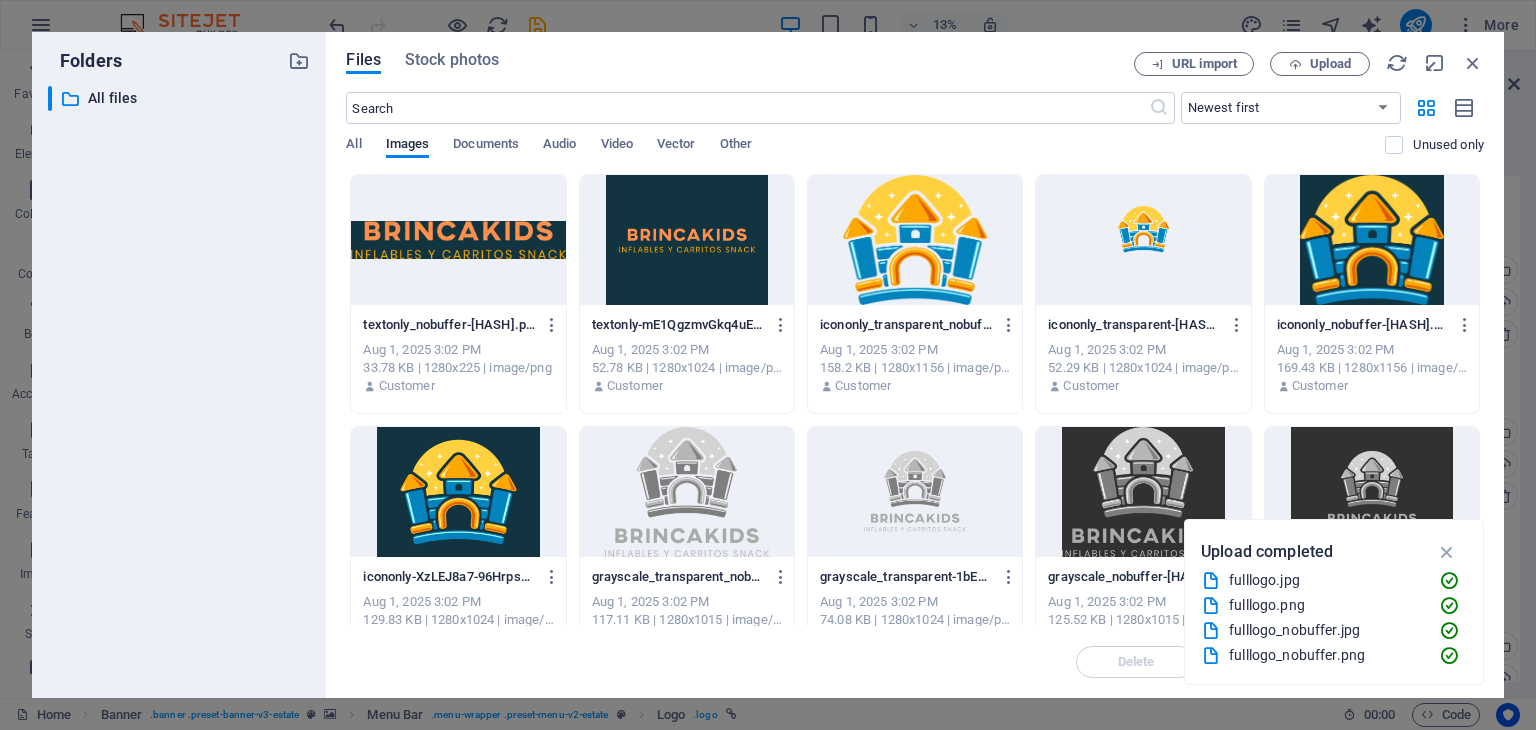 click at bounding box center [458, 240] 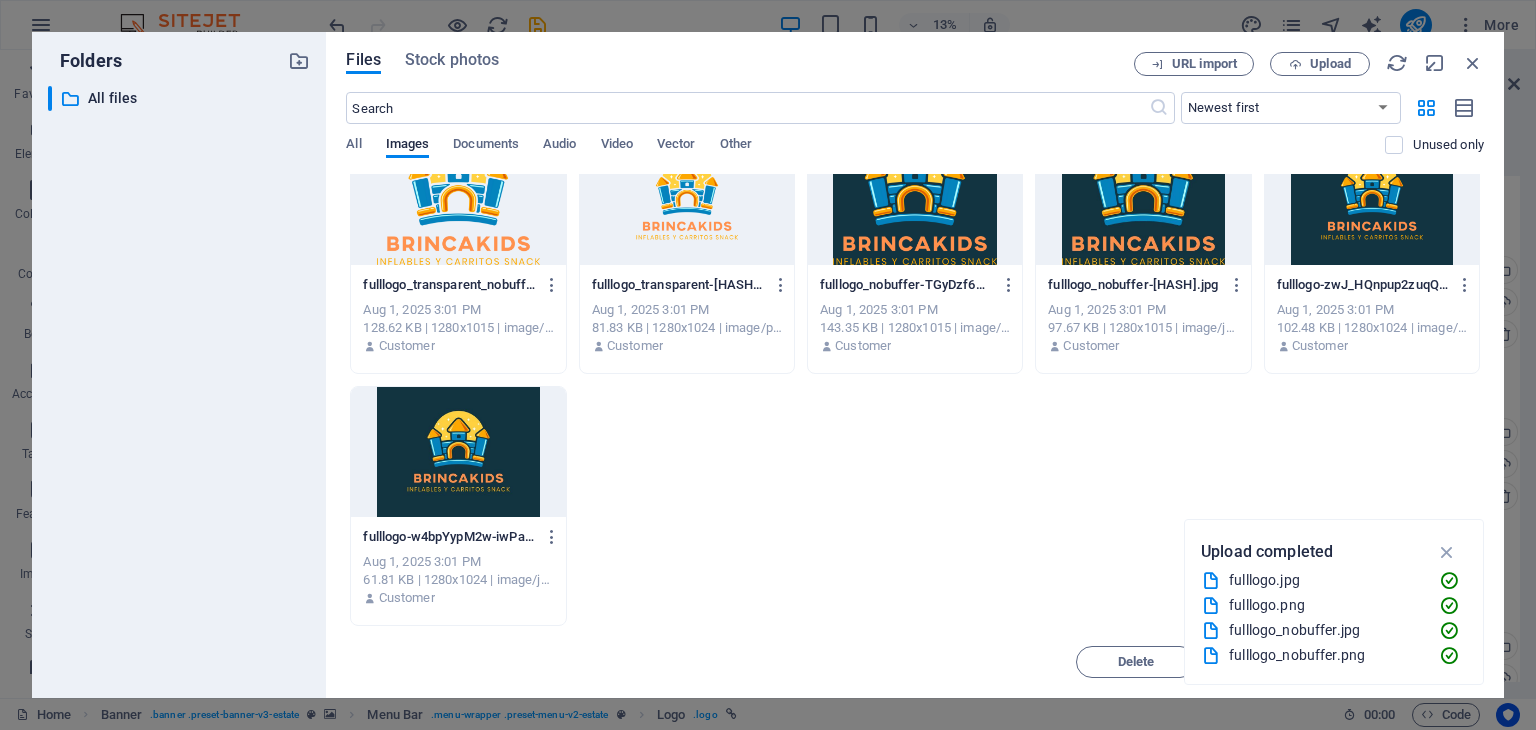 scroll, scrollTop: 304, scrollLeft: 0, axis: vertical 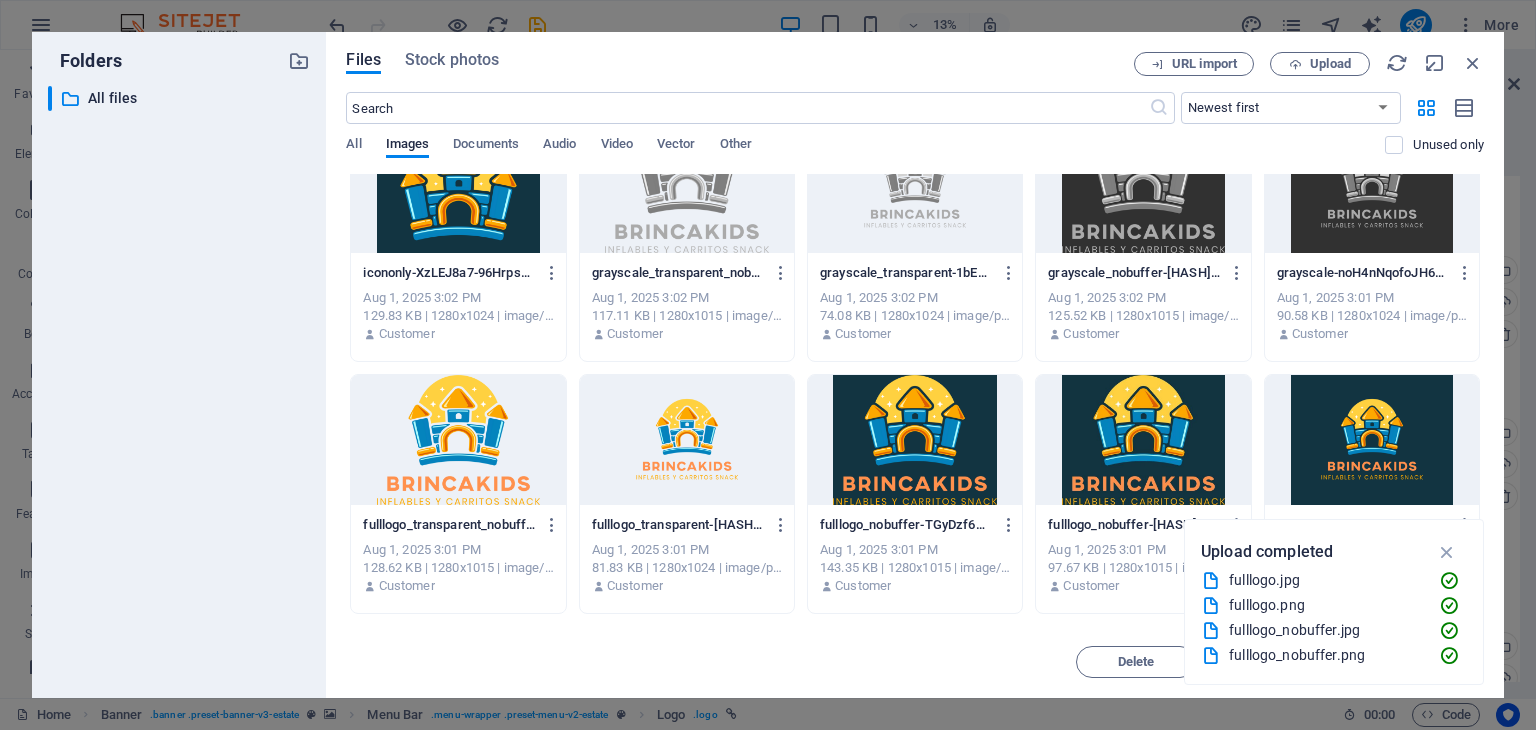 click at bounding box center [458, 440] 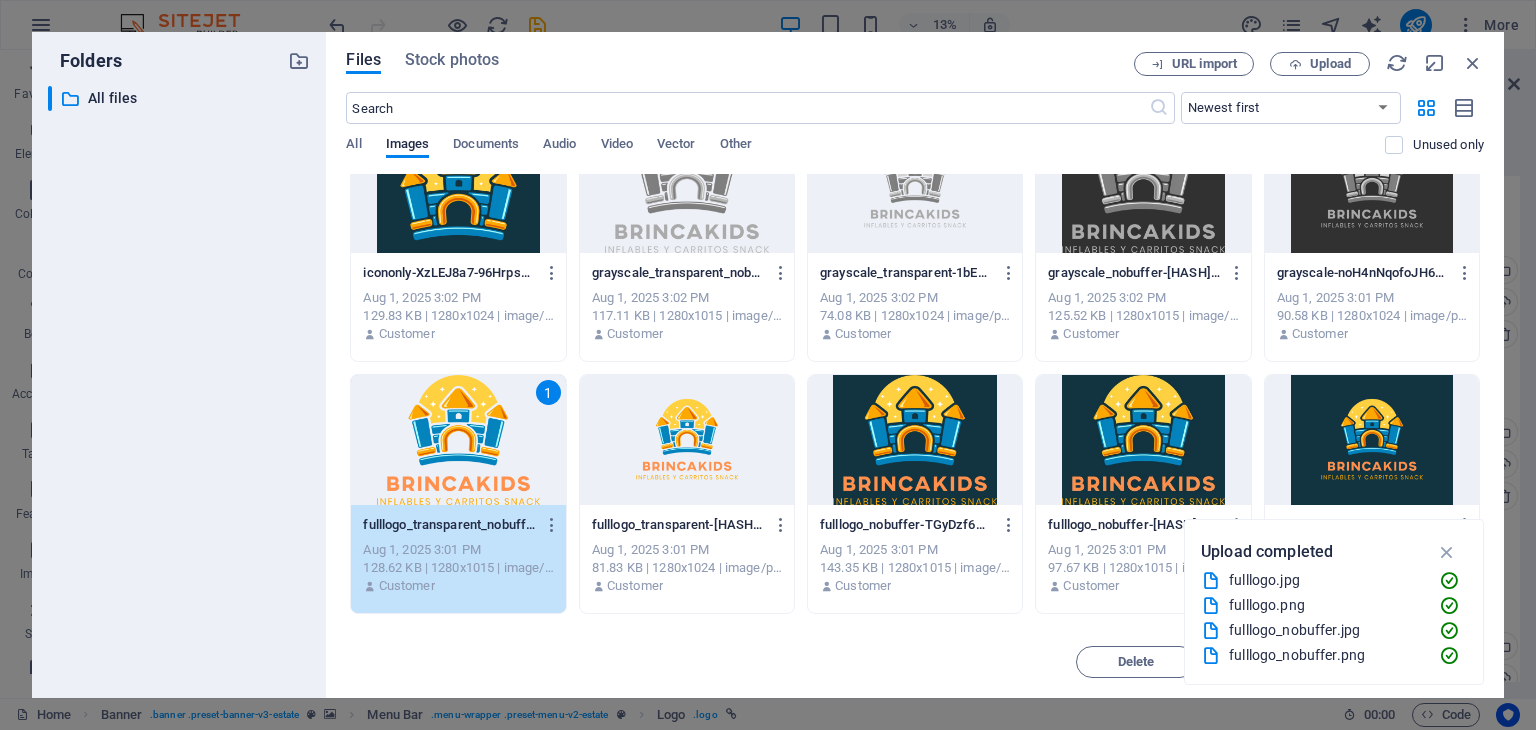 click on "1" at bounding box center (458, 440) 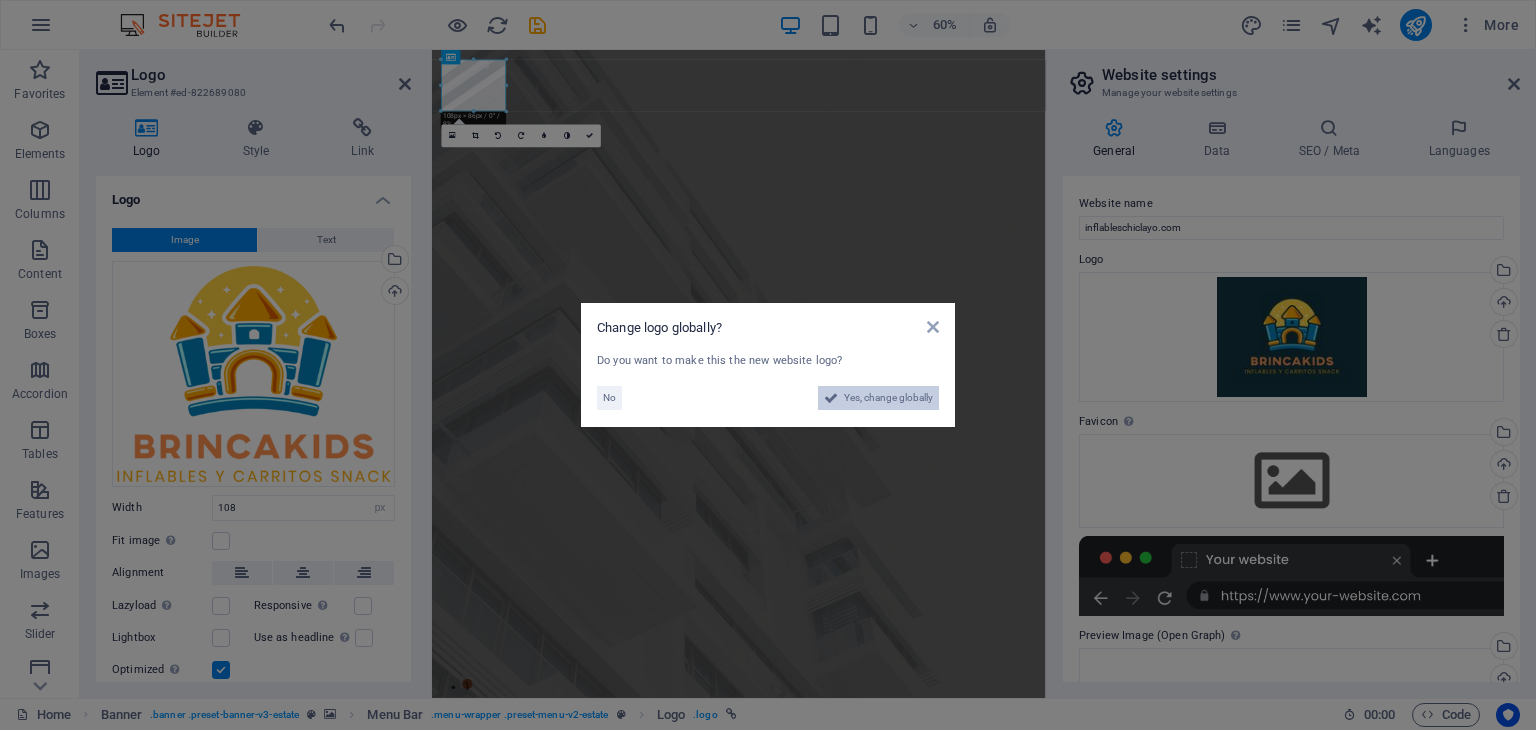 click on "Yes, change globally" at bounding box center [888, 398] 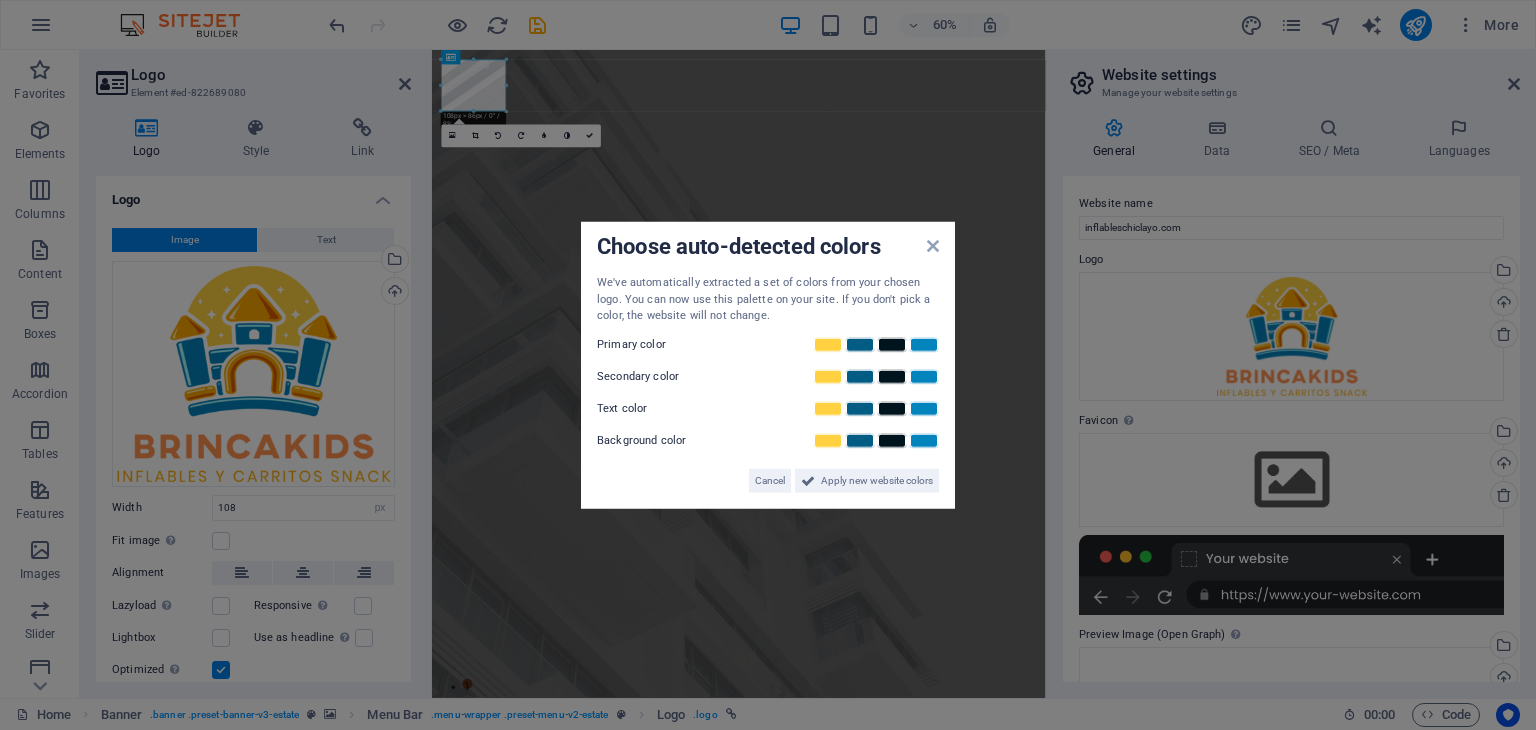 click on "We've automatically extracted a set of colors from your chosen logo. You can now use this palette on your site. If you don't pick a color, the website will not change." at bounding box center (768, 300) 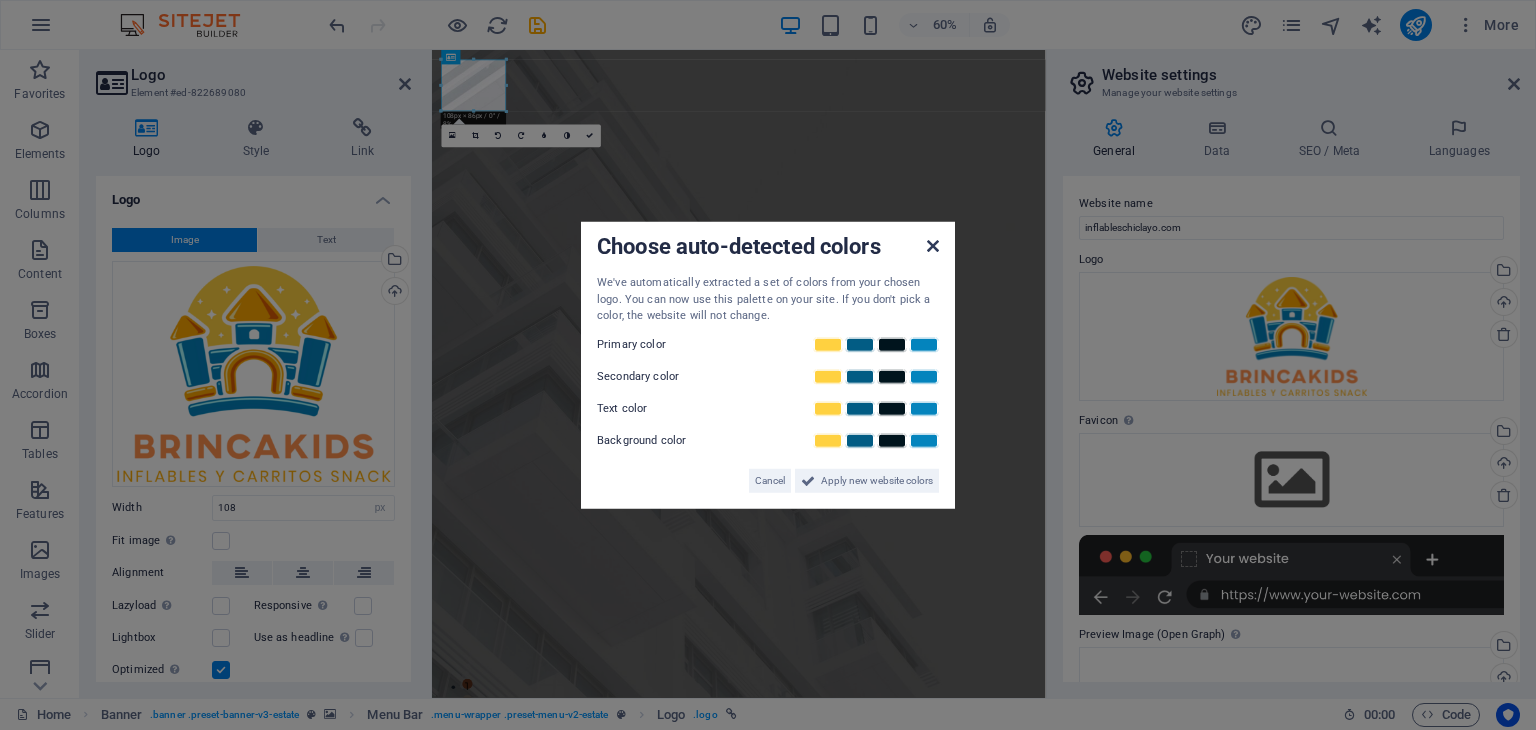 click at bounding box center [933, 246] 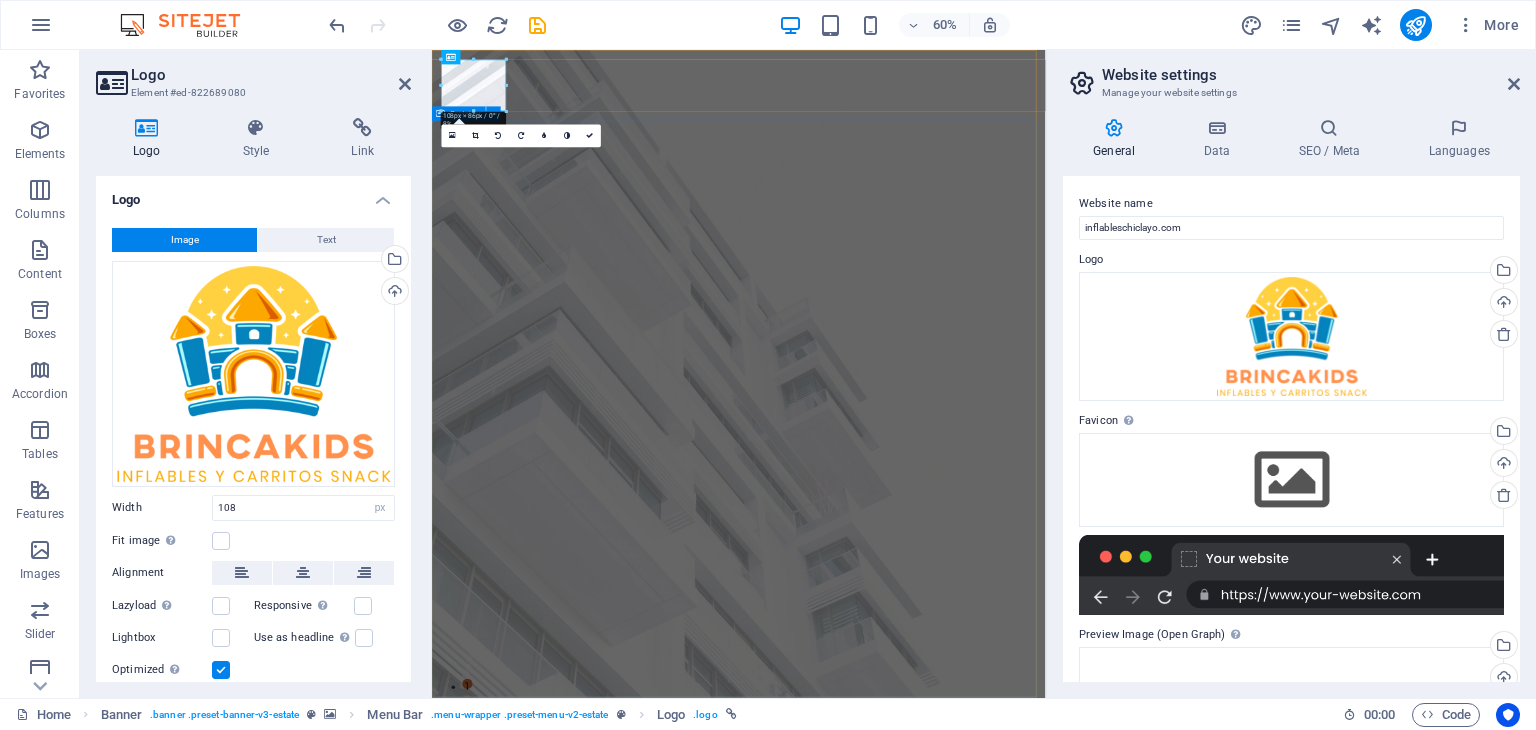 click on "FIND YOUR PERFECT PLACE At vero eos et accusamus et iusto odio dignissimos ducimus qui blanditiis praesentium voluptatum deleniti atque corrupti quos dolores et quas molestias excepturi sint occaecati cupiditate non provident. get started" at bounding box center (943, 1488) 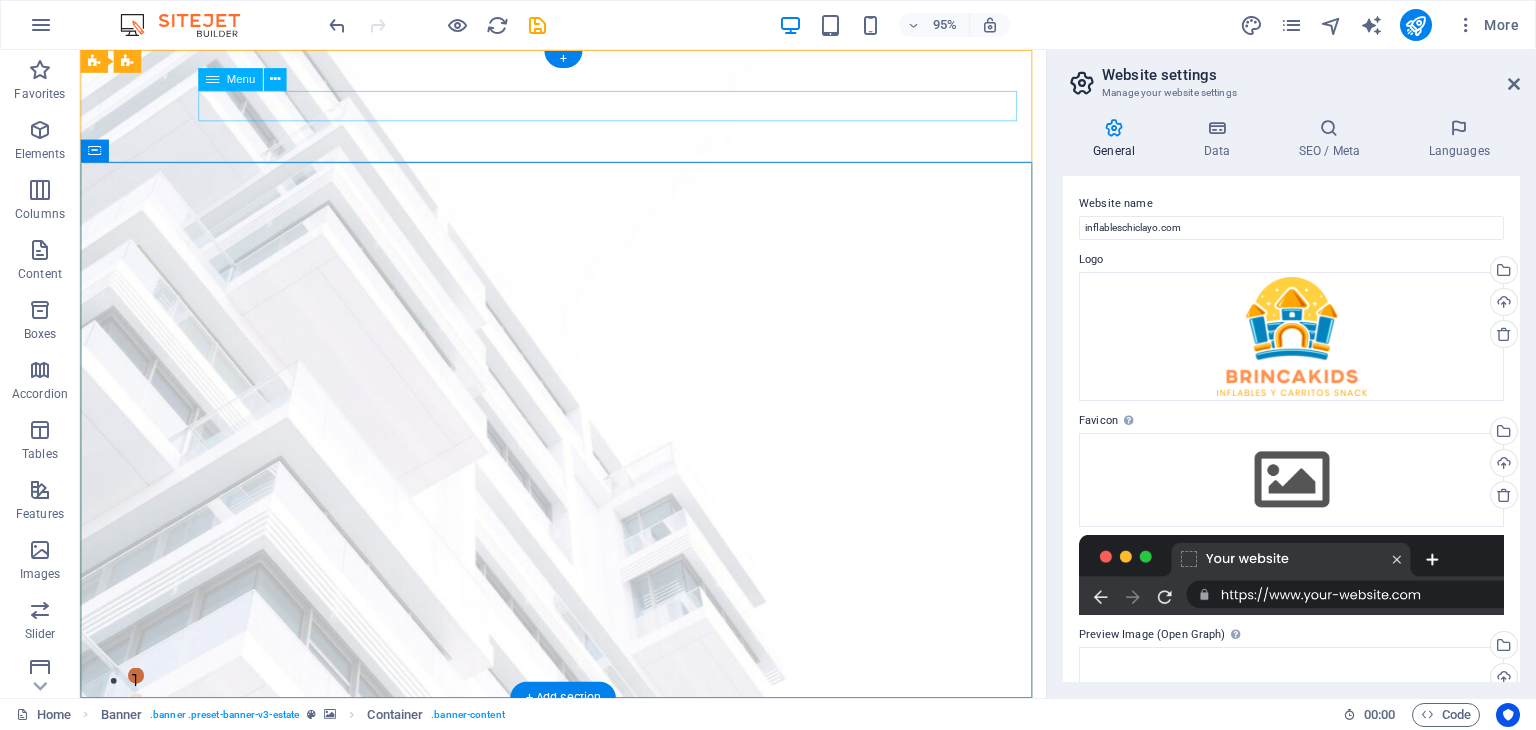 click on "Home Listing News Our Team Contact" at bounding box center (588, 1247) 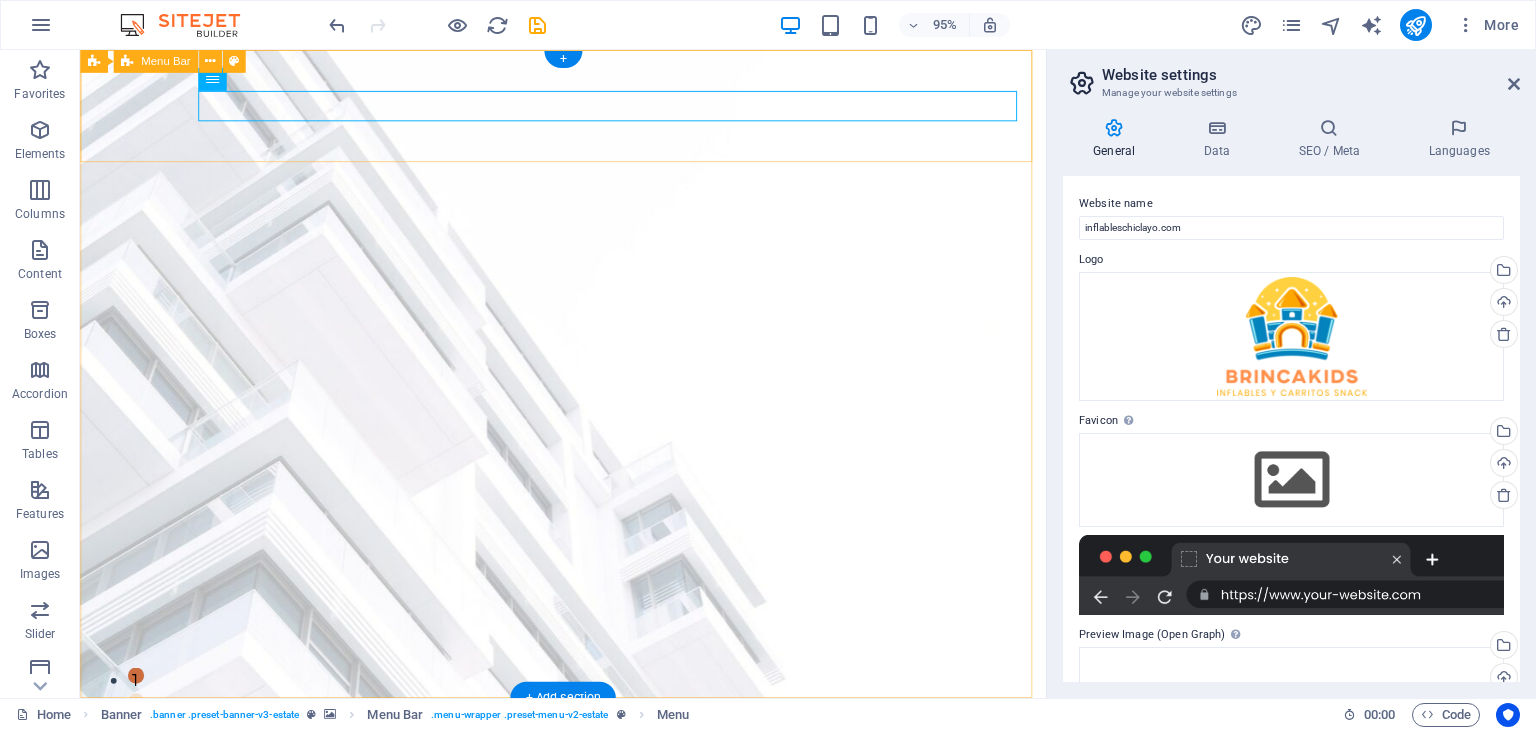 click on "Home Listing News Our Team Contact" at bounding box center [588, 1204] 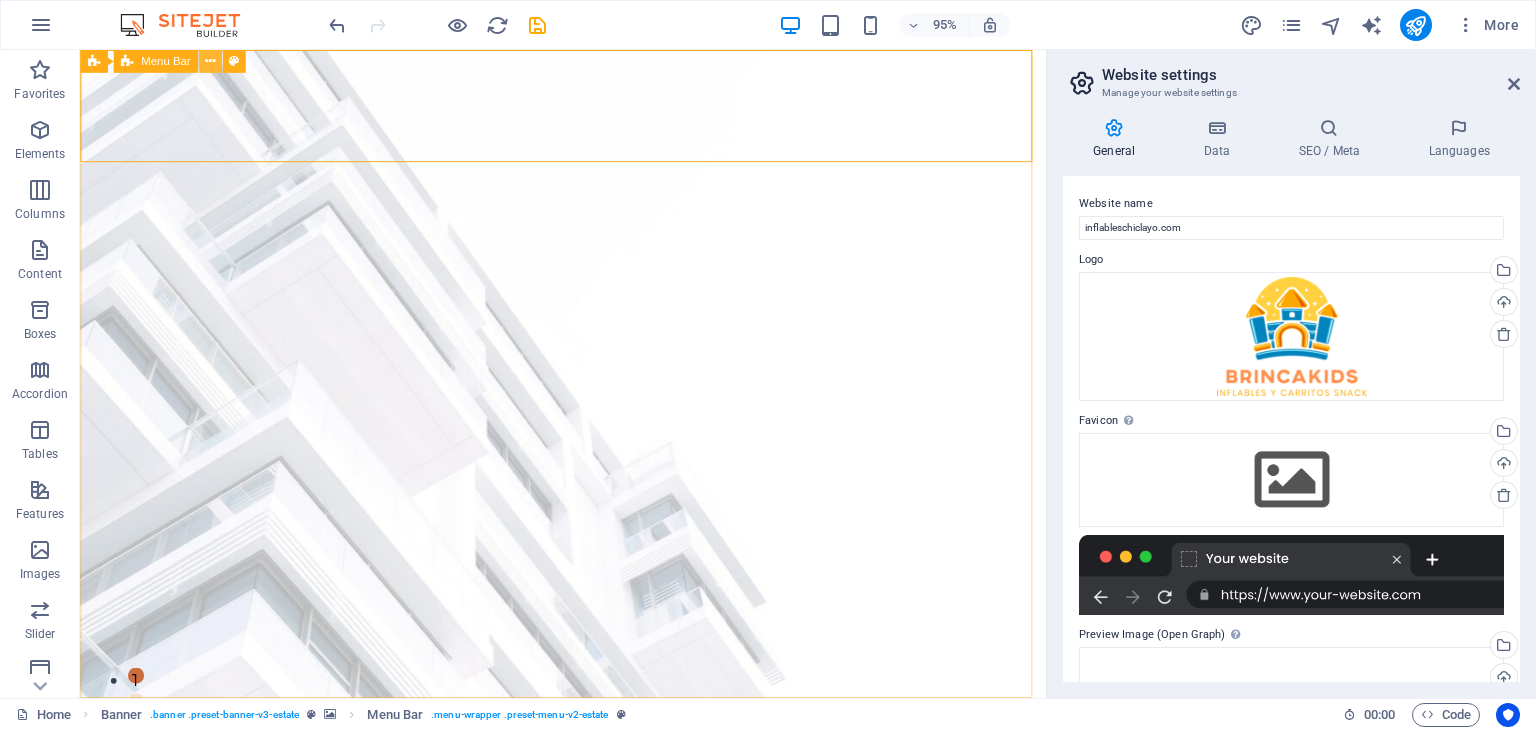 click at bounding box center (210, 61) 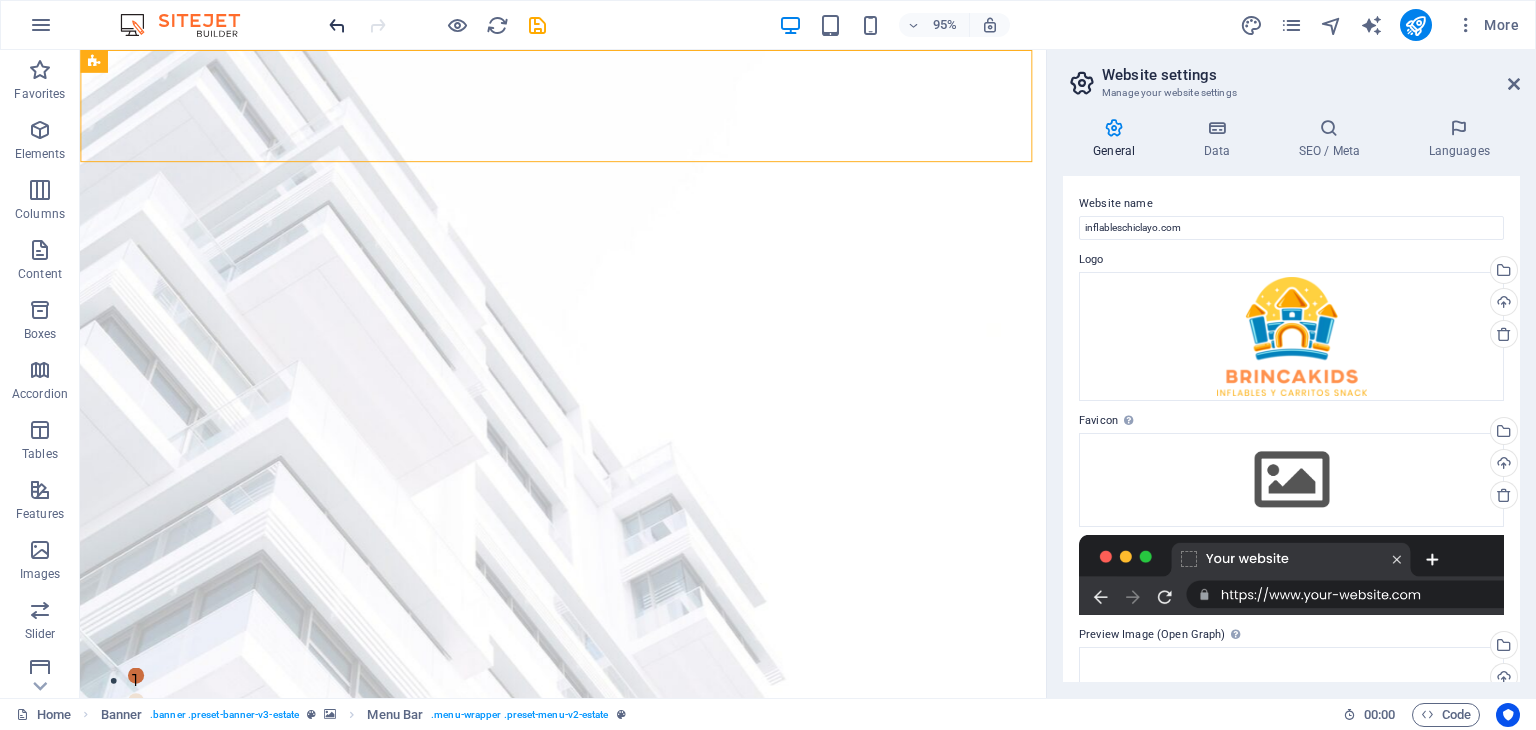 click at bounding box center (337, 25) 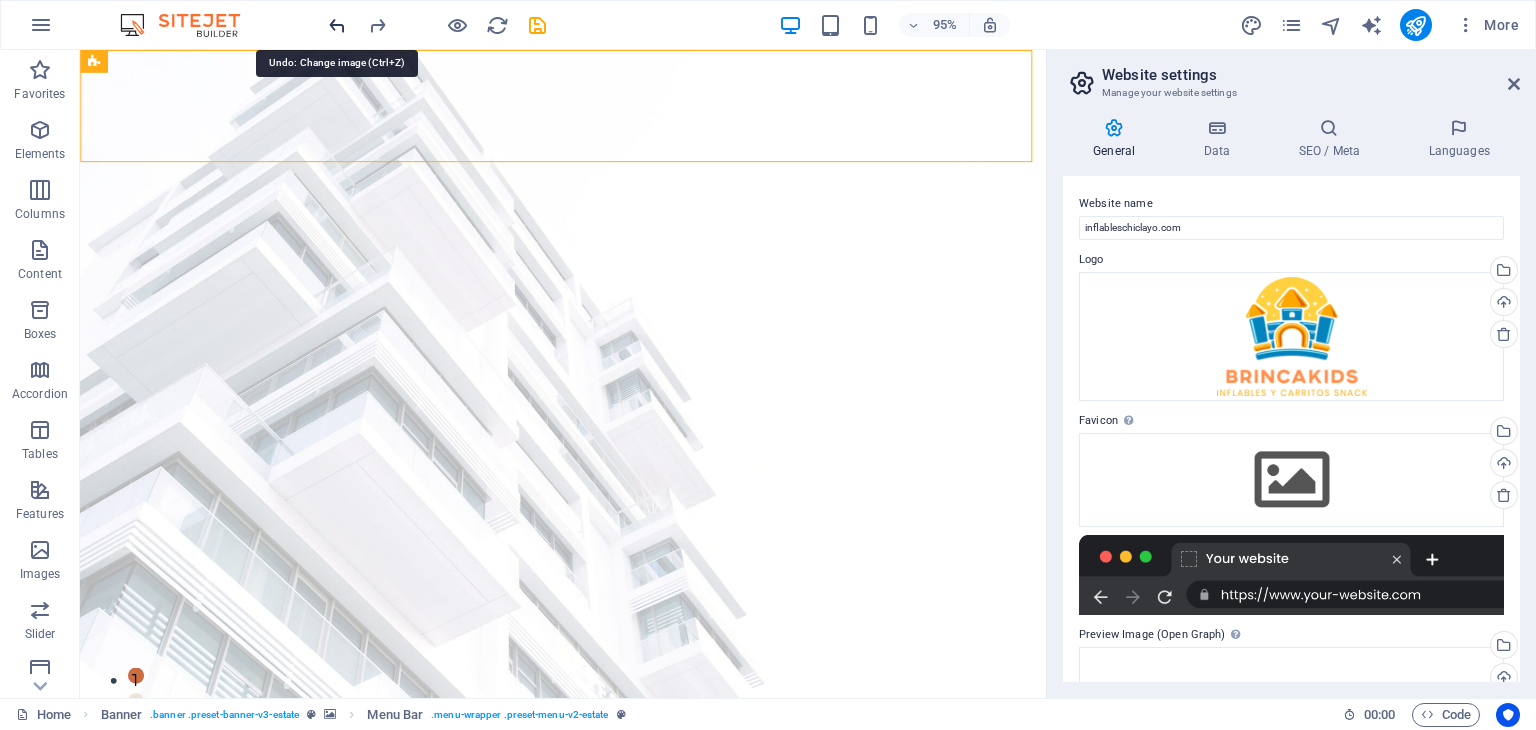 click at bounding box center [337, 25] 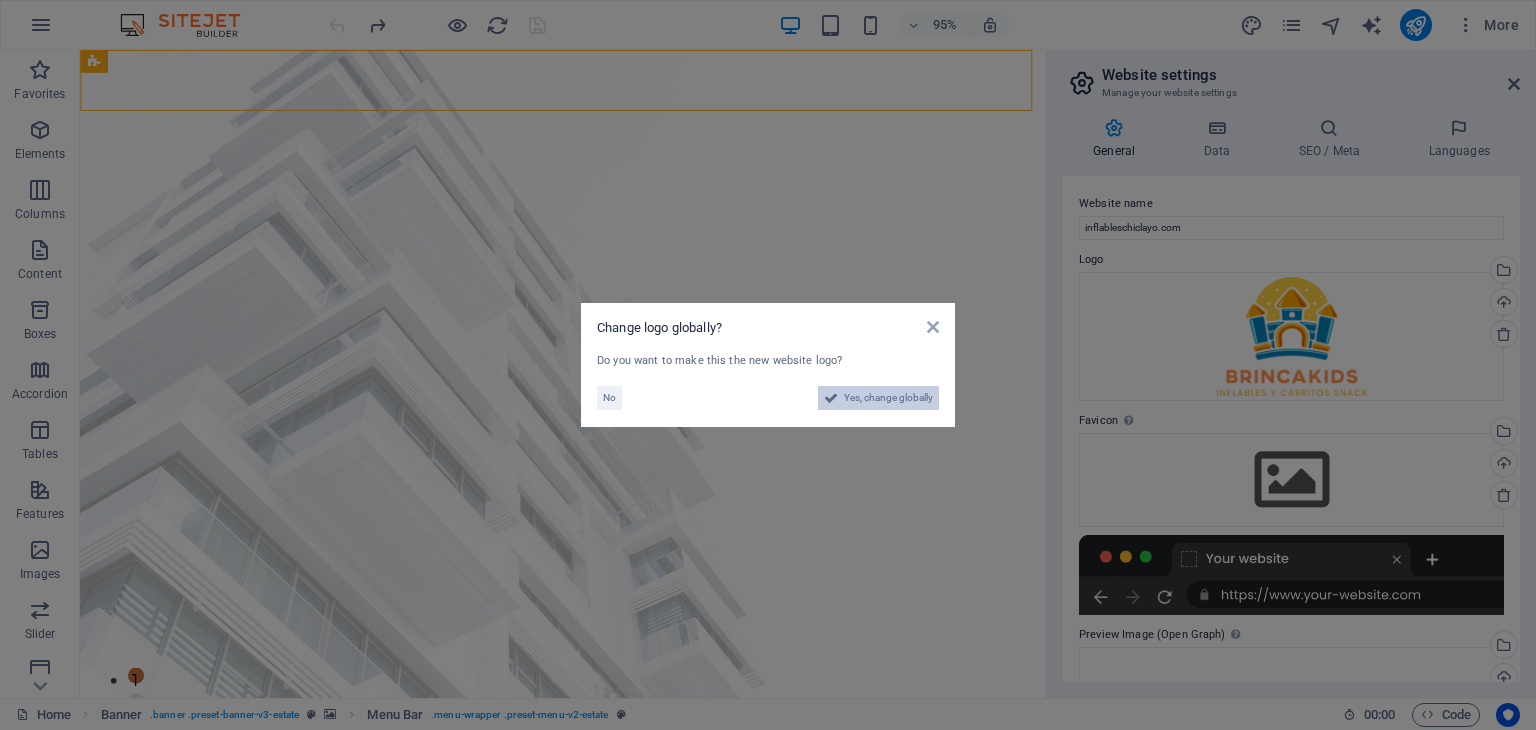 click on "Yes, change globally" at bounding box center [888, 398] 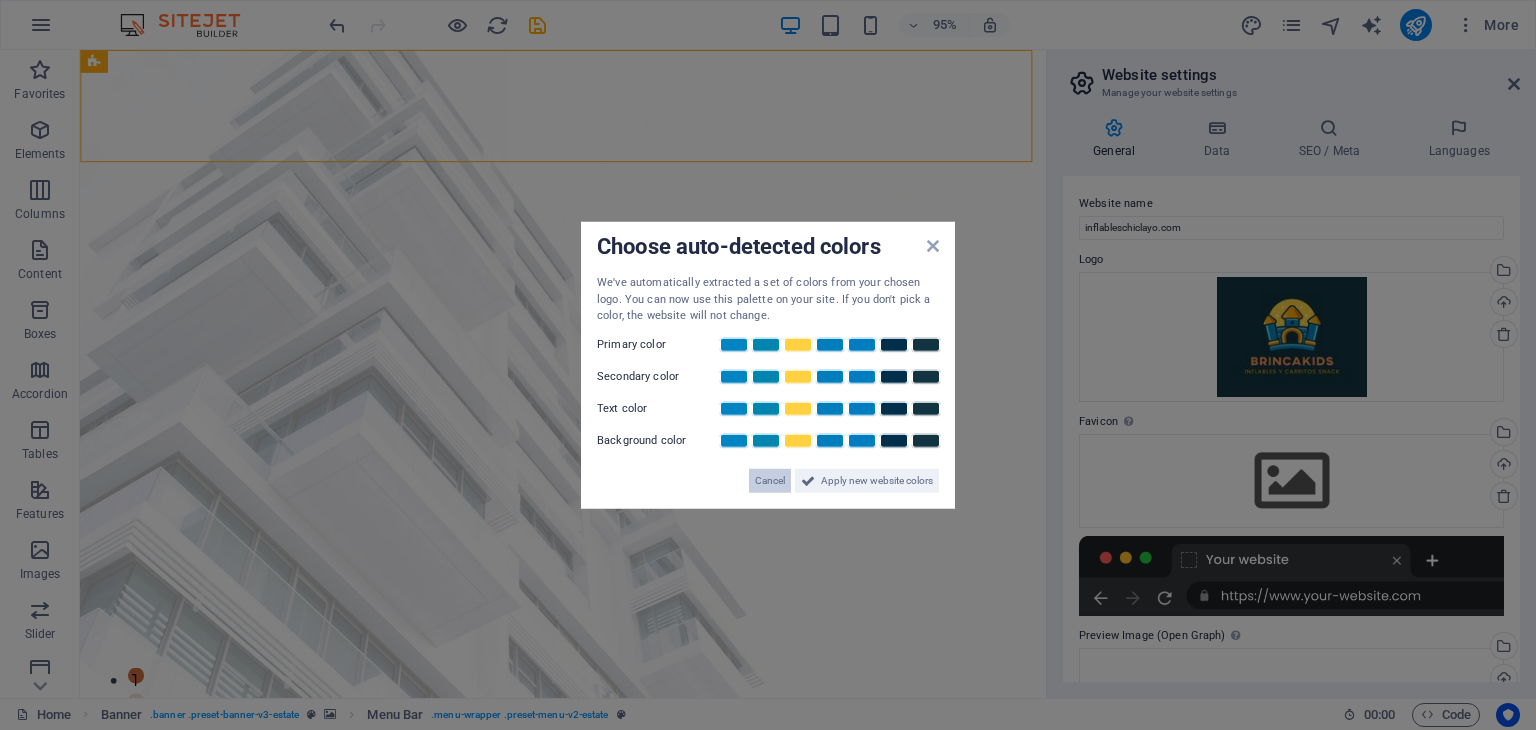 click on "Cancel" at bounding box center (770, 480) 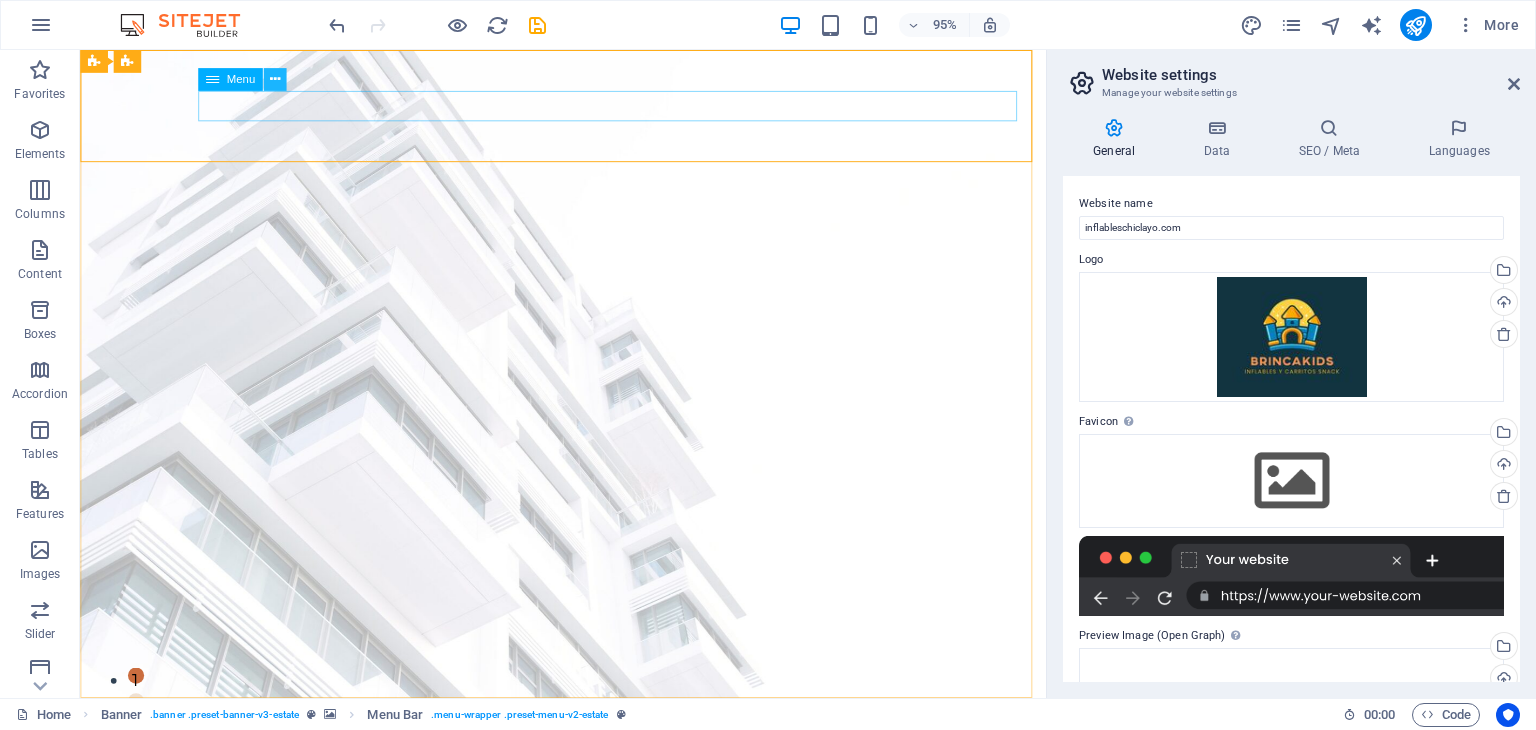 click at bounding box center [275, 79] 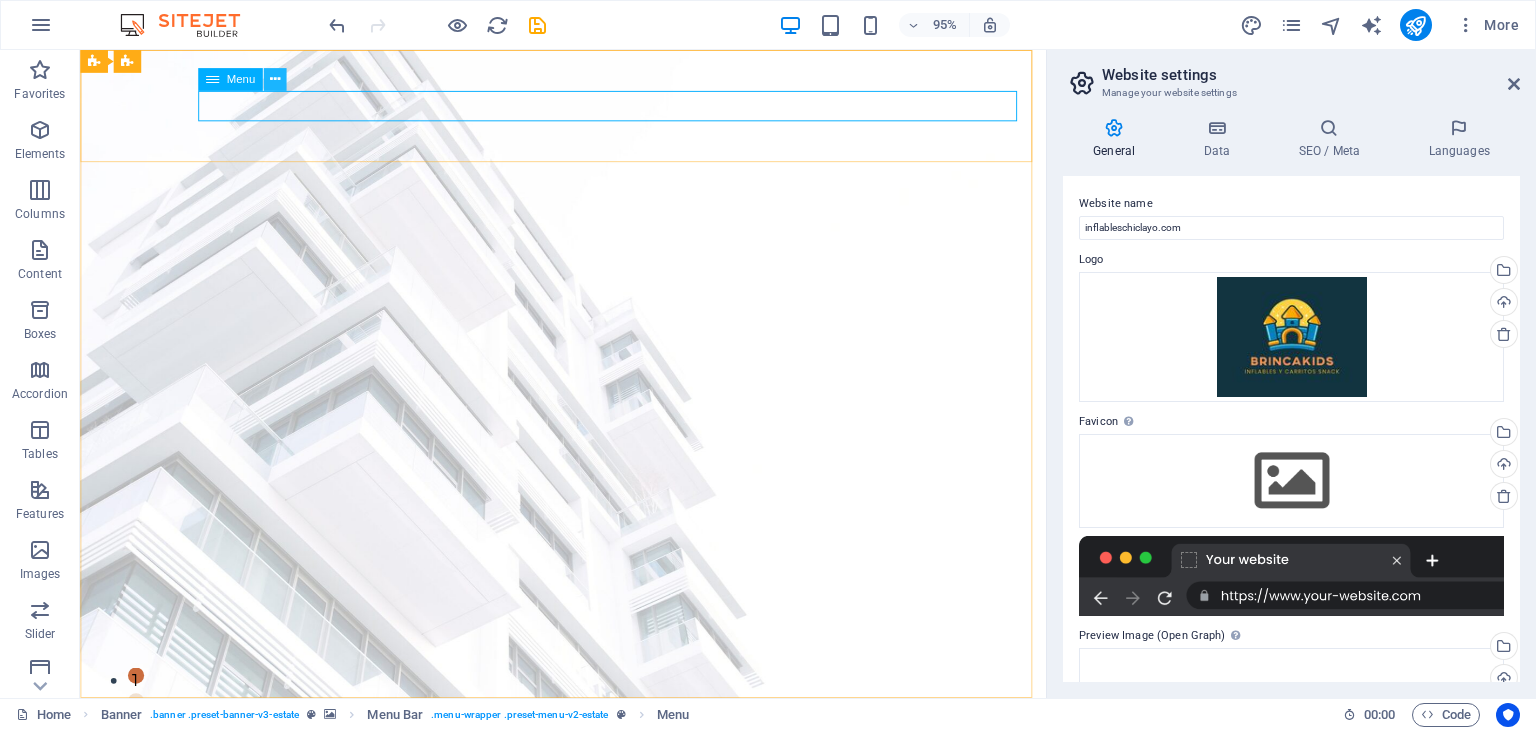 click at bounding box center (274, 79) 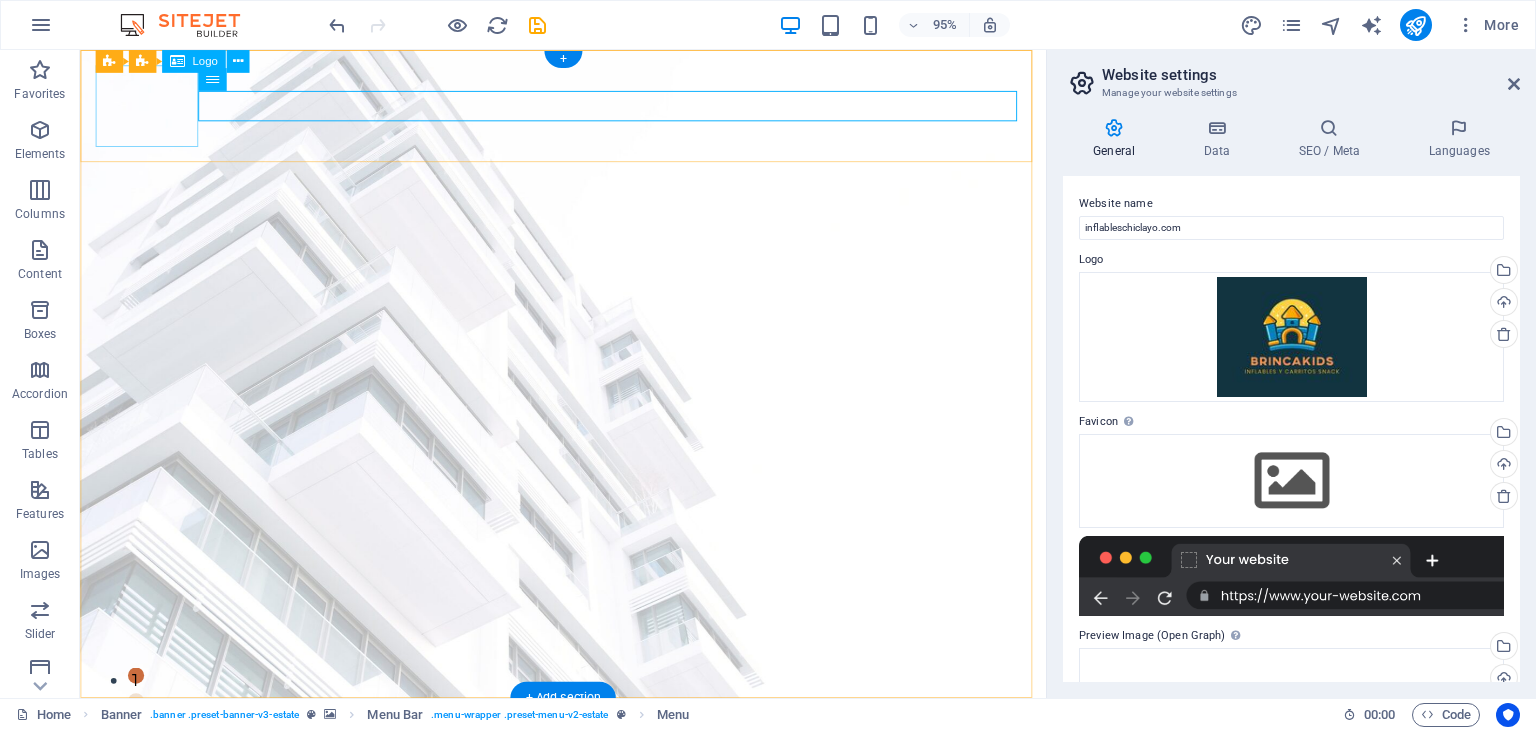 click at bounding box center [588, 791] 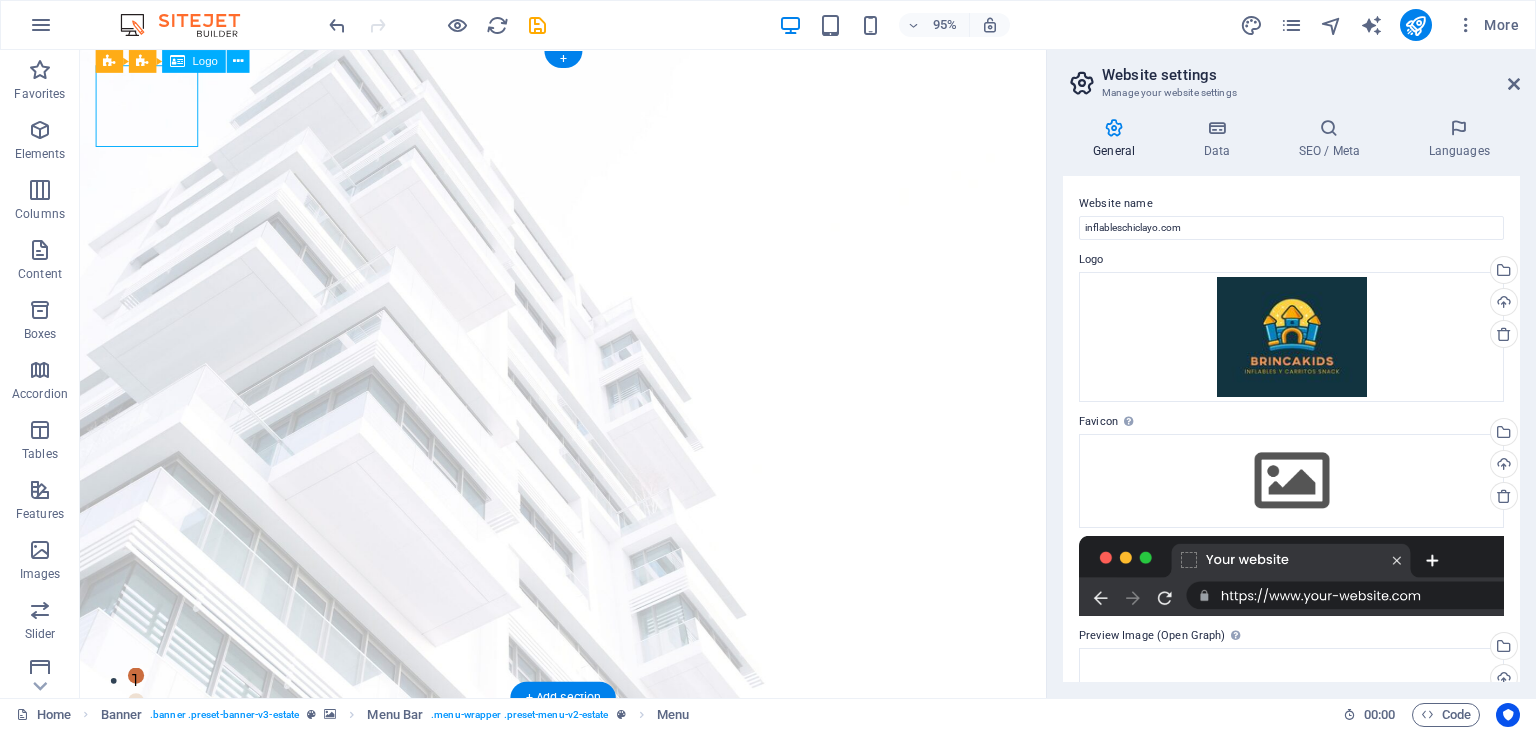 click at bounding box center (588, 791) 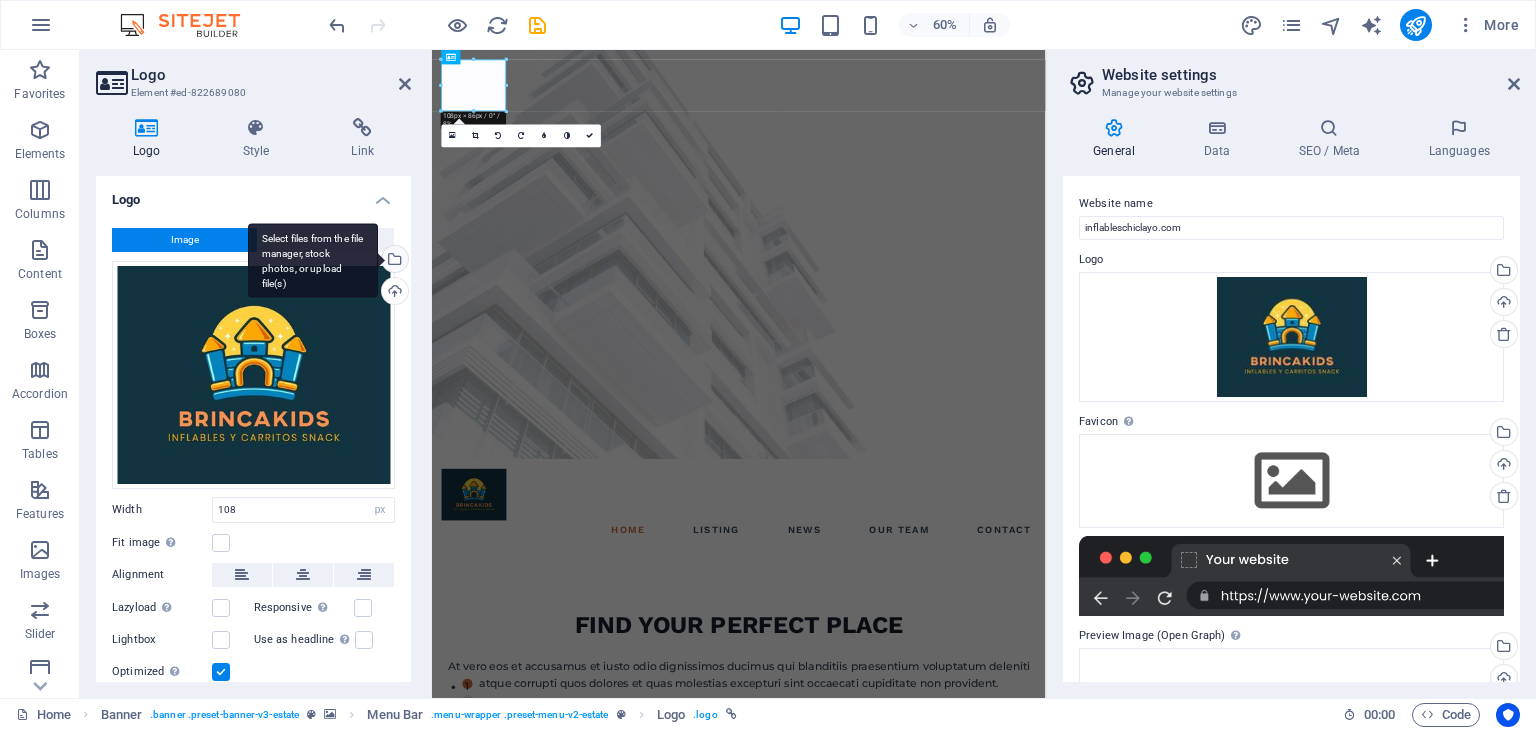 click on "Select files from the file manager, stock photos, or upload file(s)" at bounding box center [393, 261] 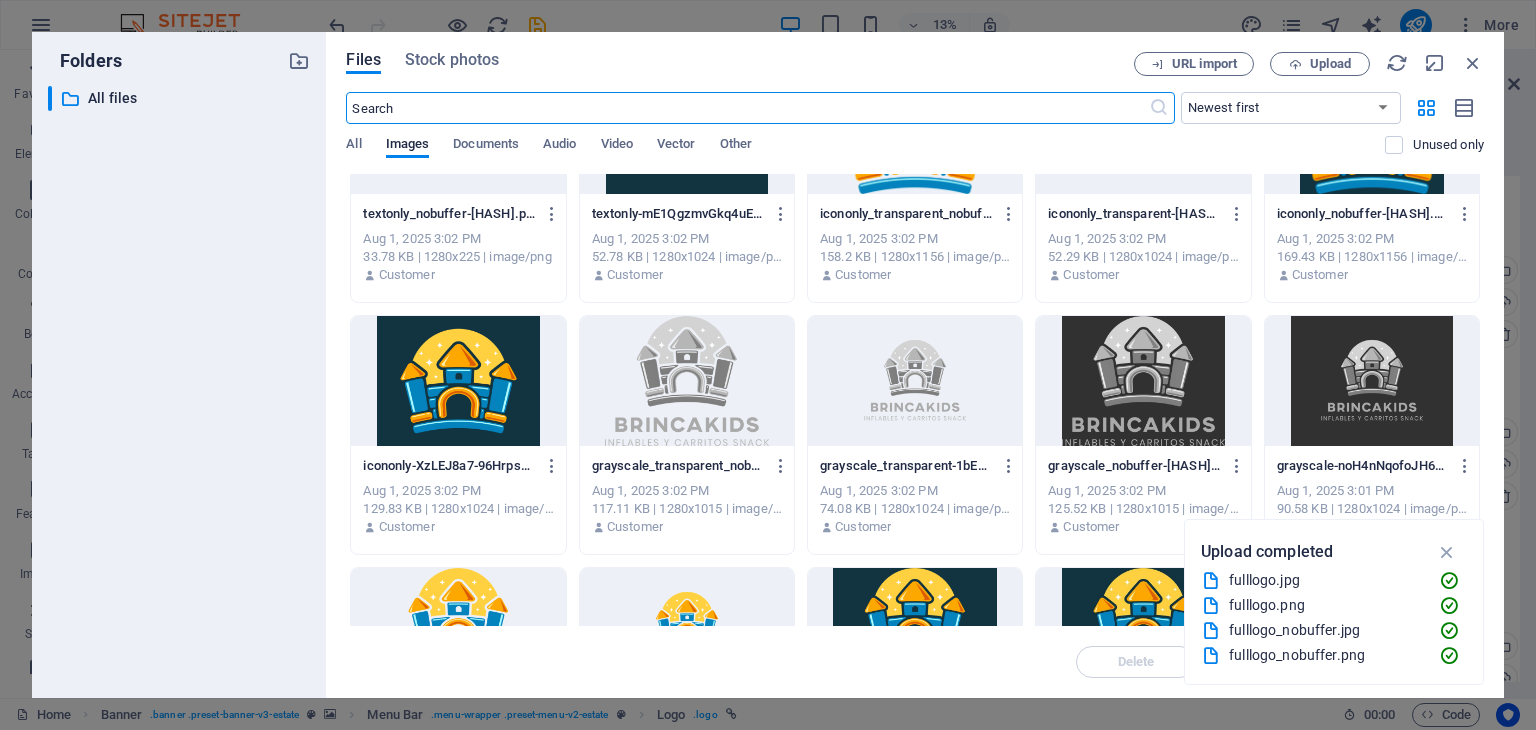 scroll, scrollTop: 346, scrollLeft: 0, axis: vertical 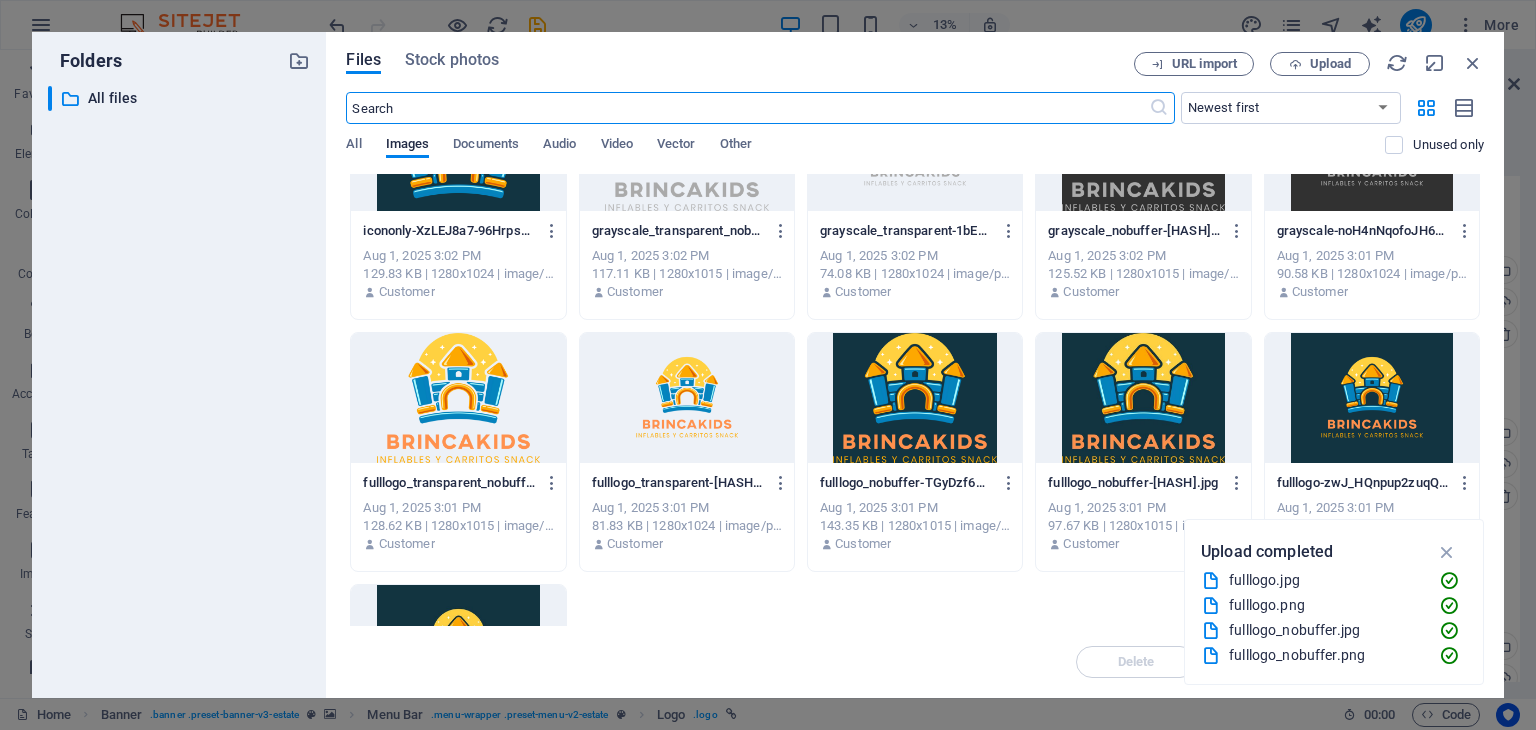 click at bounding box center (458, 398) 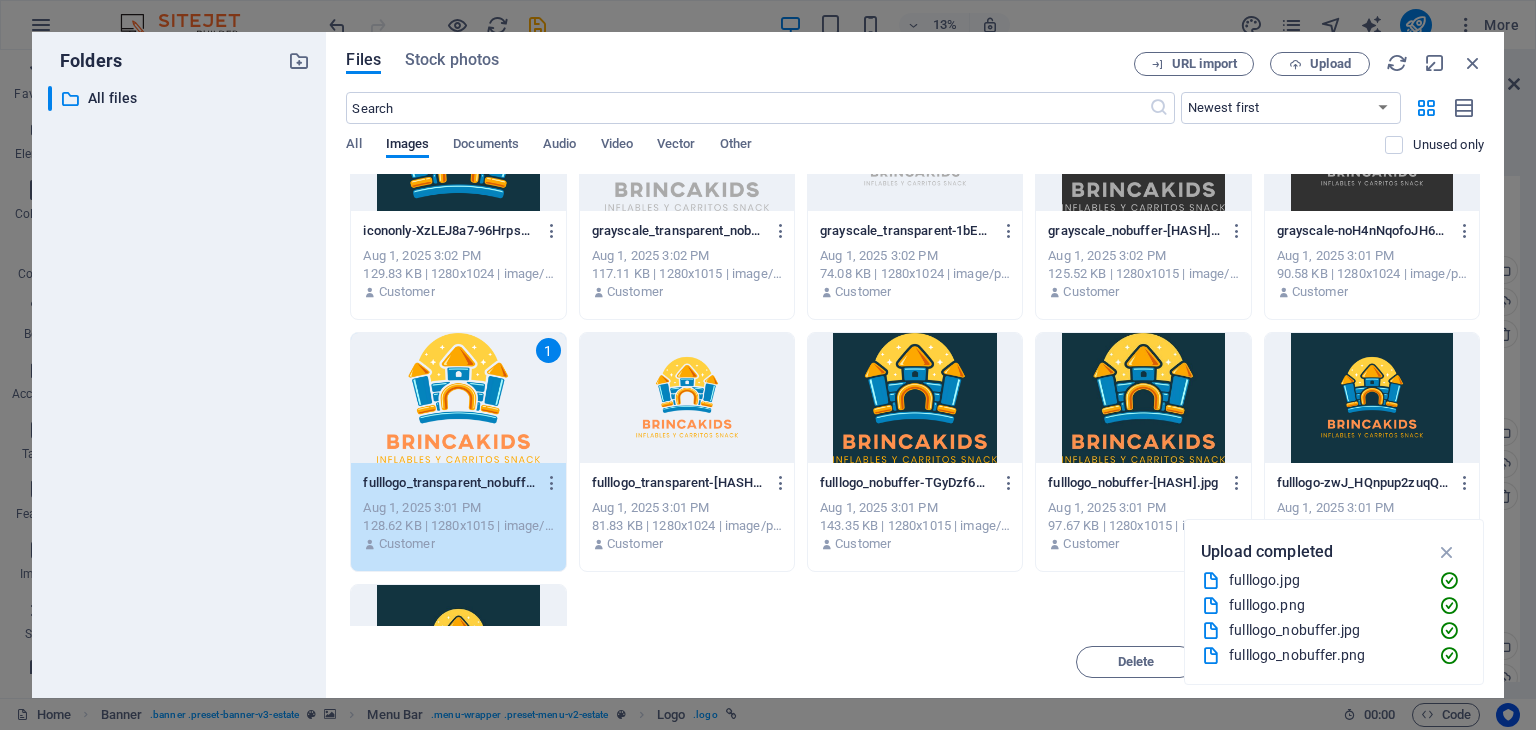 click on "1" at bounding box center [458, 398] 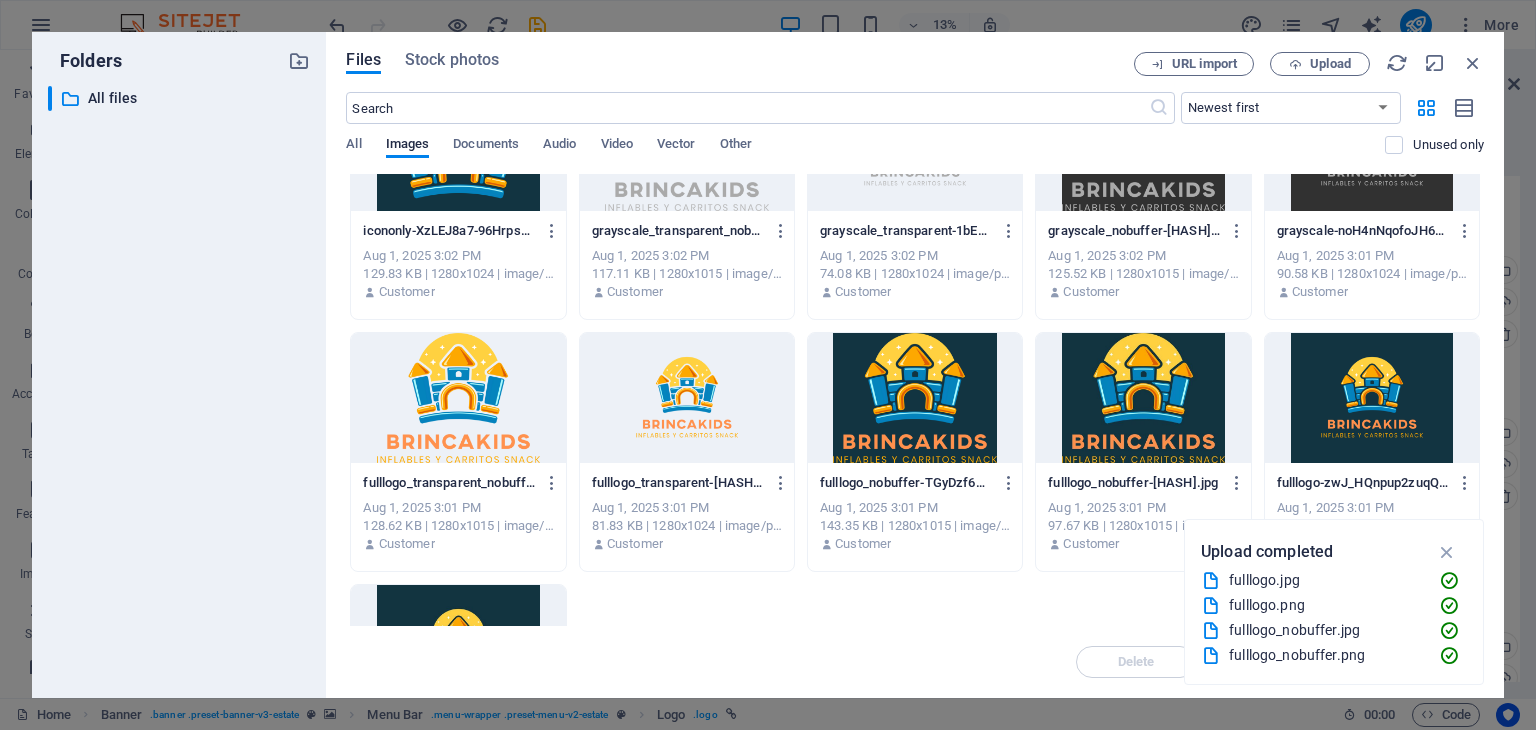 click at bounding box center (458, 398) 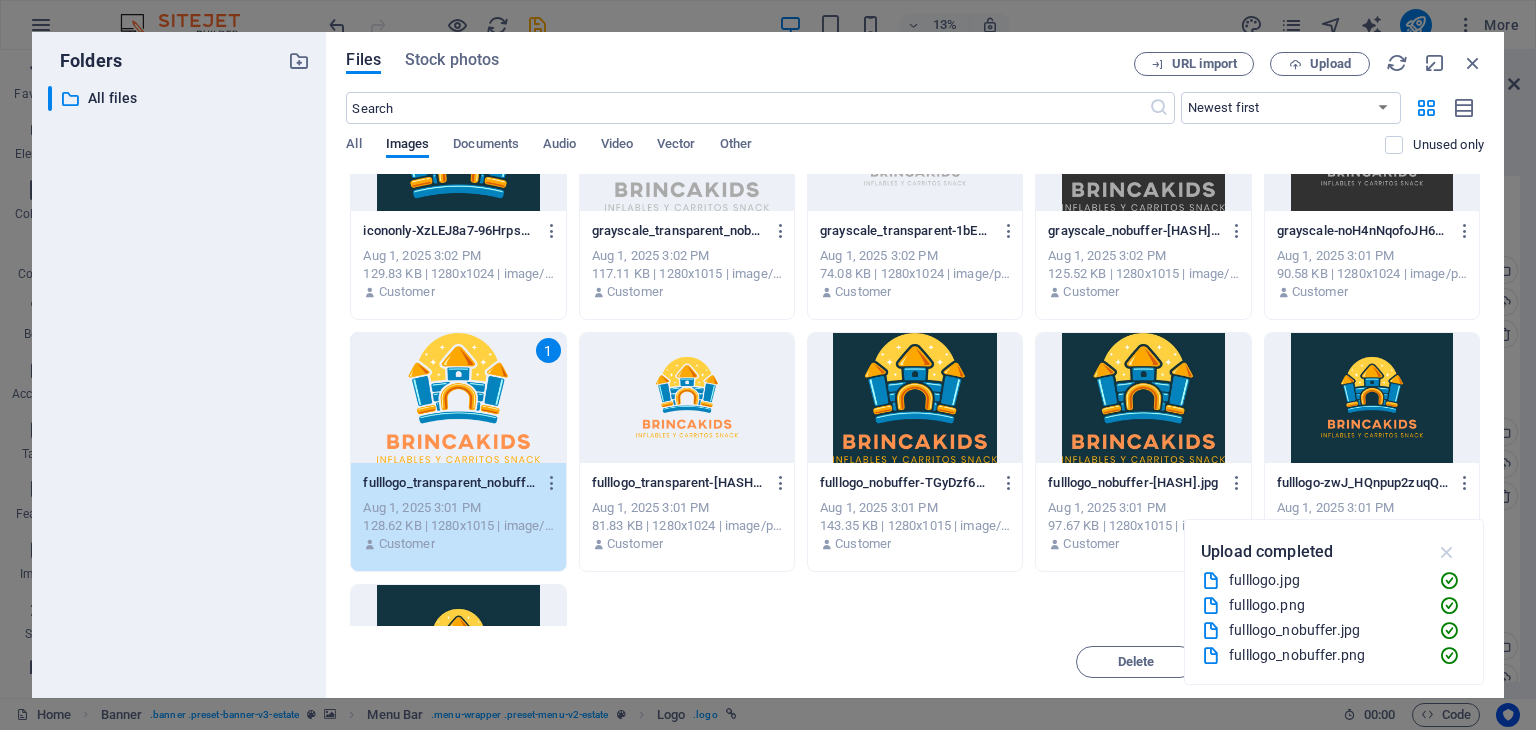 click at bounding box center [1447, 552] 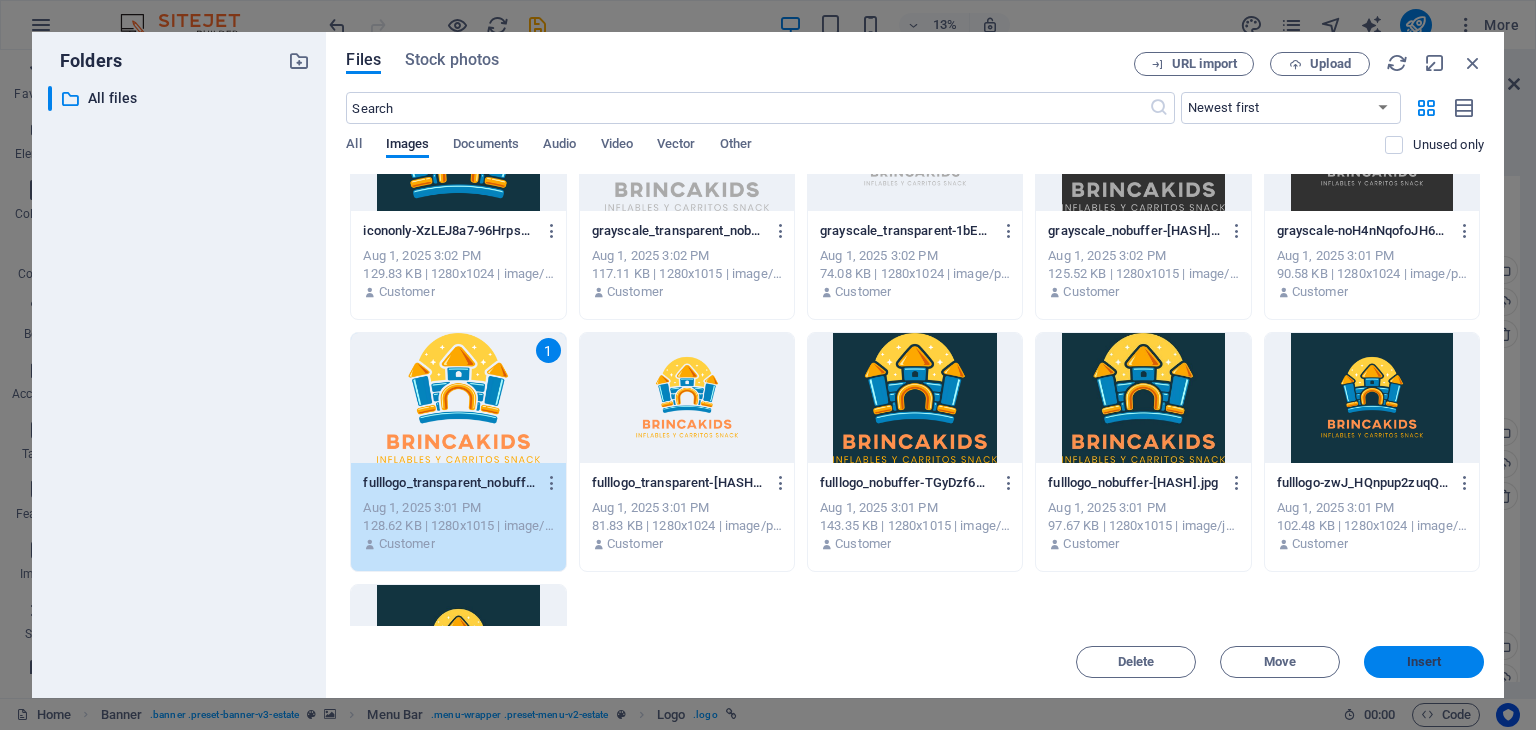 click on "Insert" at bounding box center [1424, 662] 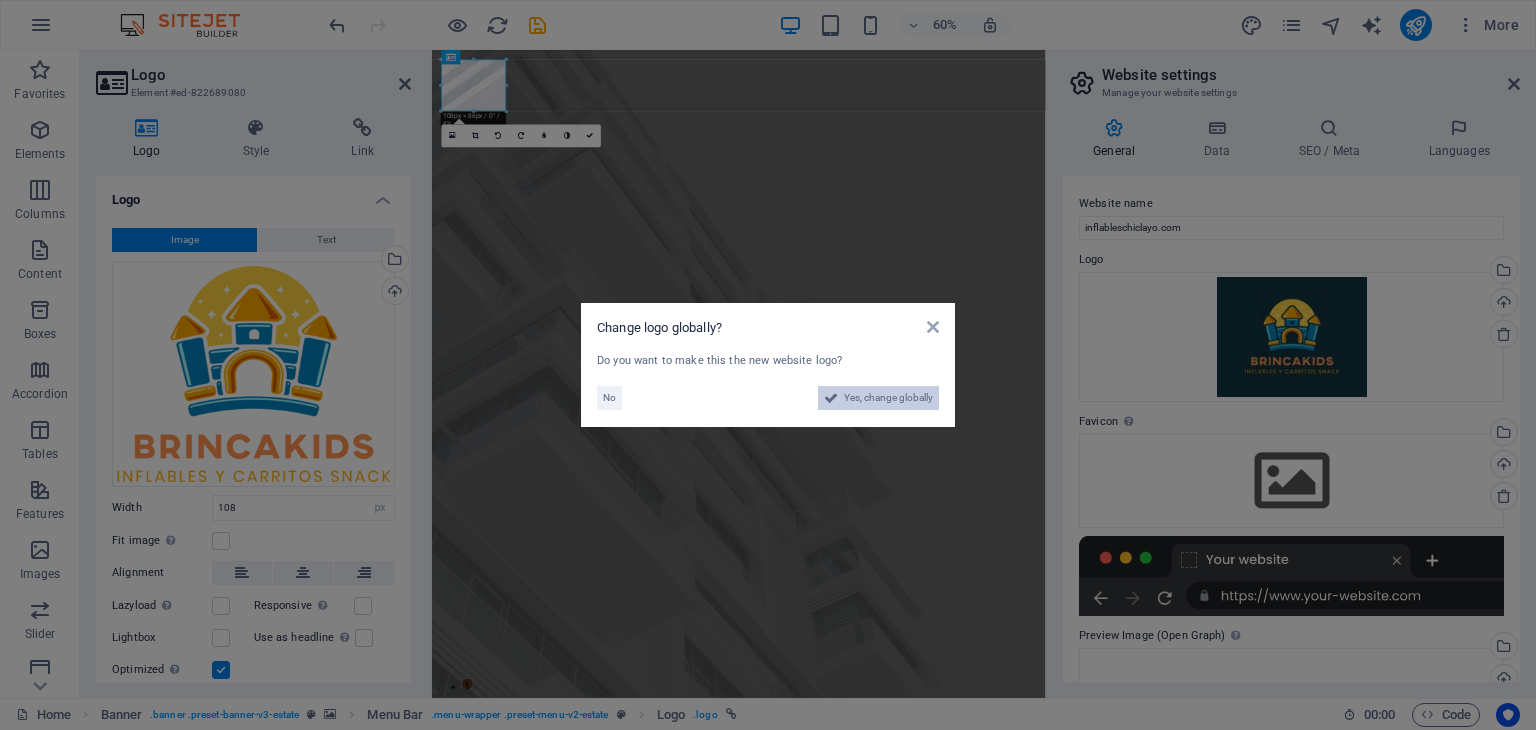 click on "Yes, change globally" at bounding box center (888, 398) 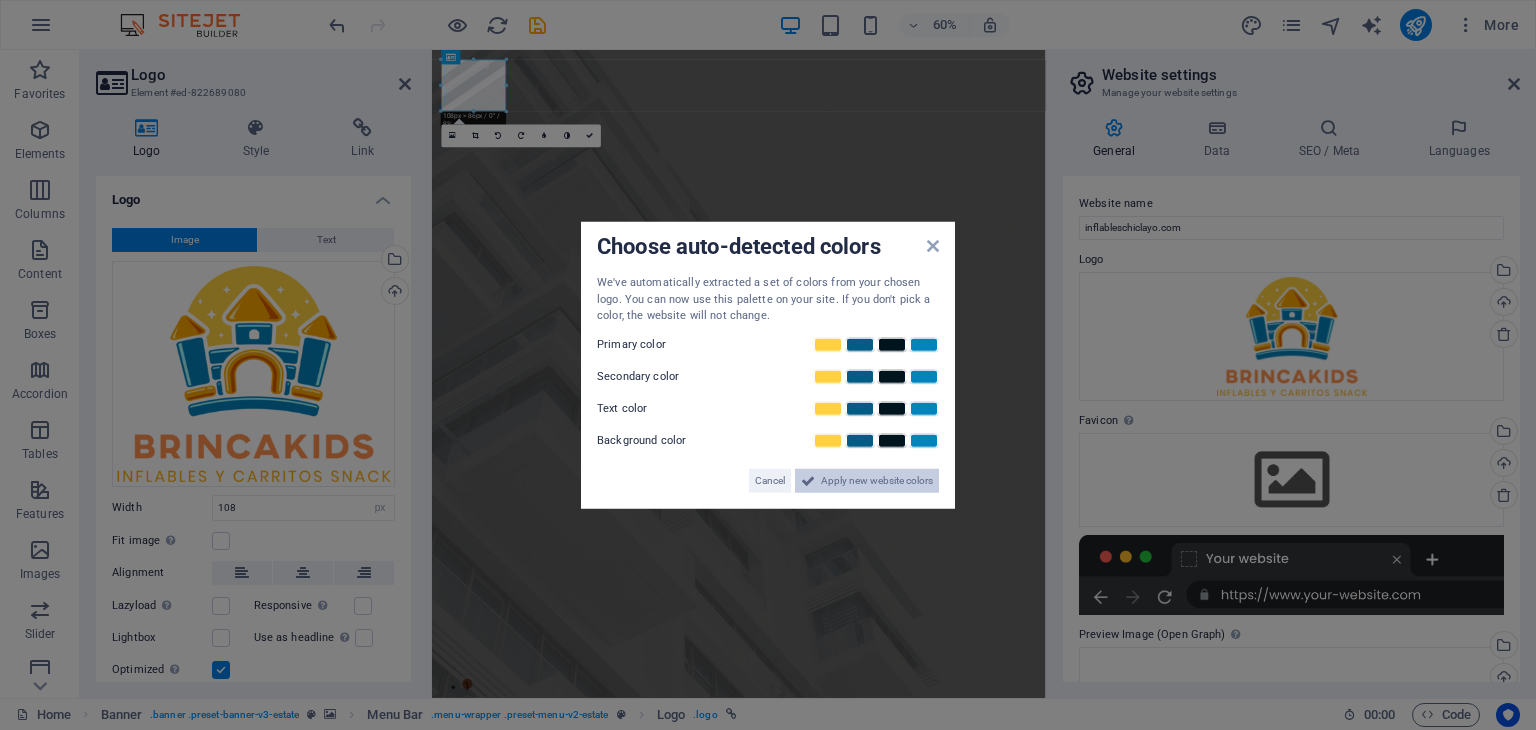 click on "Apply new website colors" at bounding box center [877, 480] 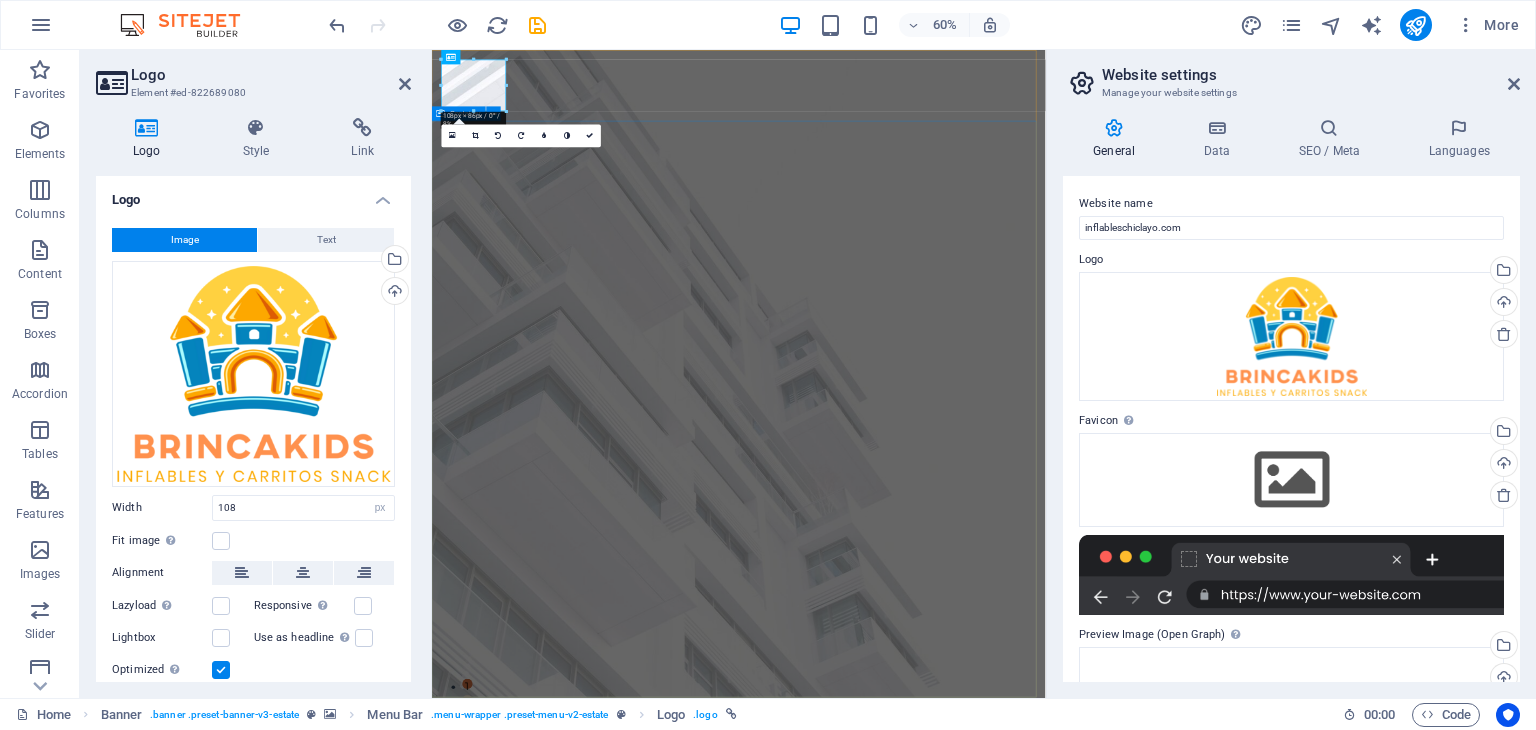 click on "FIND YOUR PERFECT PLACE At vero eos et accusamus et iusto odio dignissimos ducimus qui blanditiis praesentium voluptatum deleniti atque corrupti quos dolores et quas molestias excepturi sint occaecati cupiditate non provident. get started" at bounding box center (943, 1488) 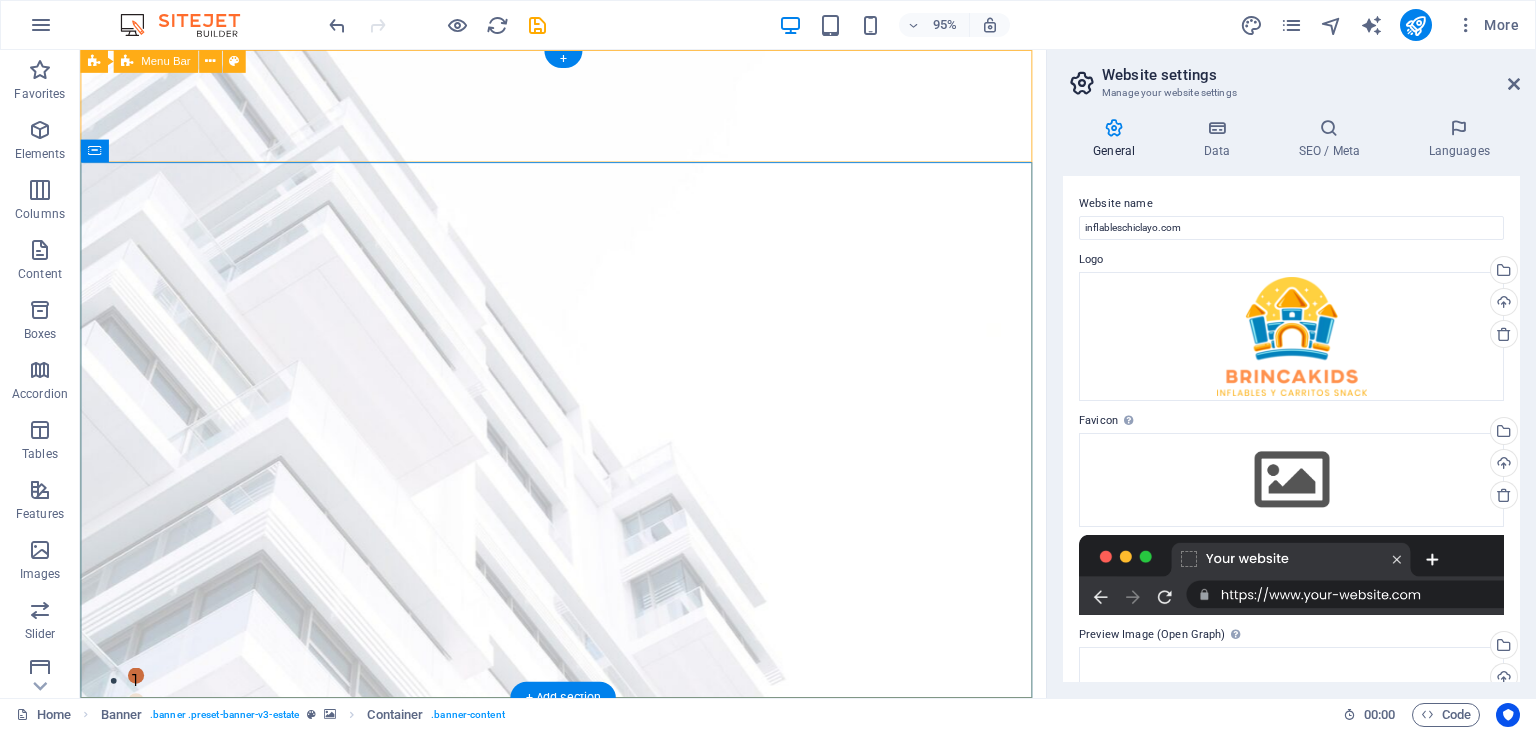 click on "Home Listing News Our Team Contact" at bounding box center [588, 1204] 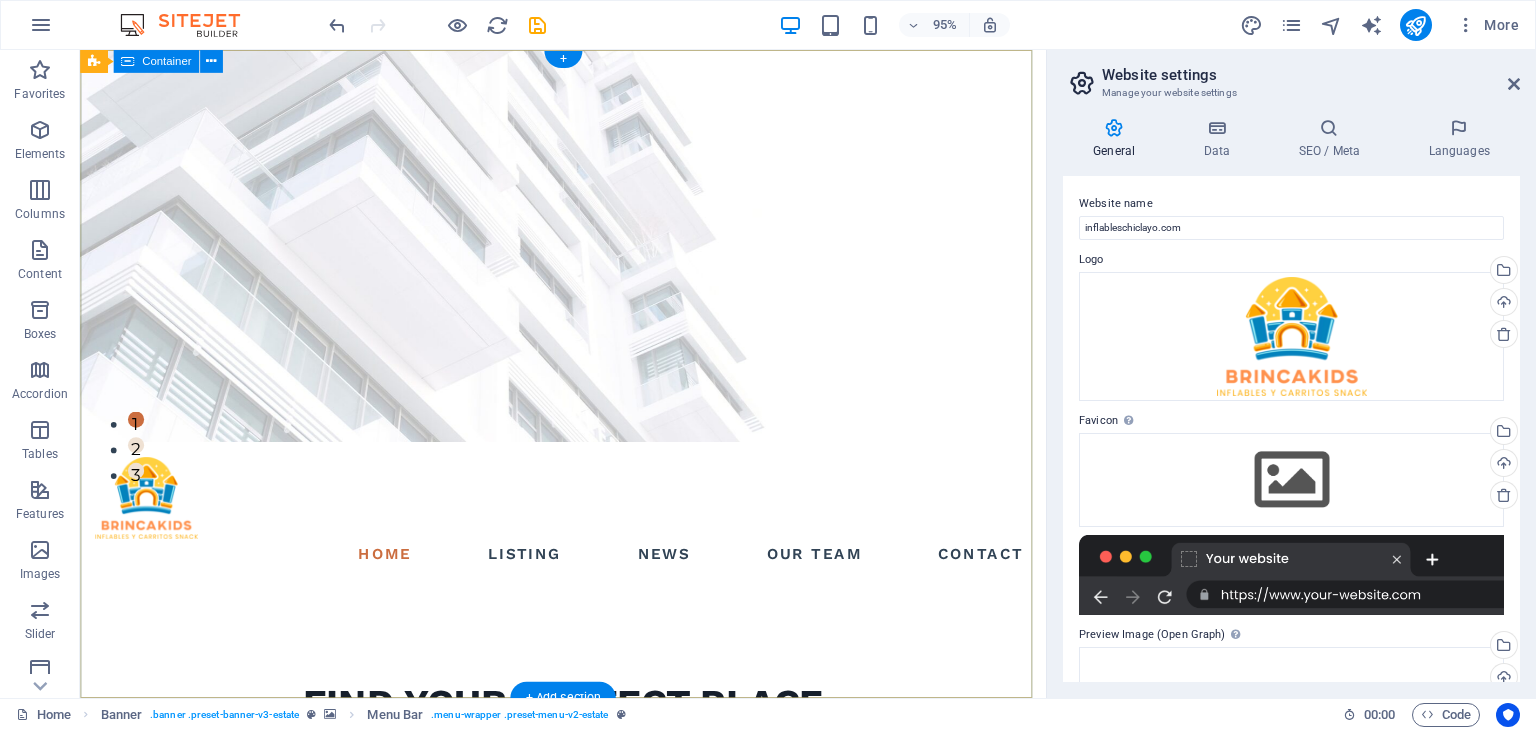 scroll, scrollTop: 0, scrollLeft: 0, axis: both 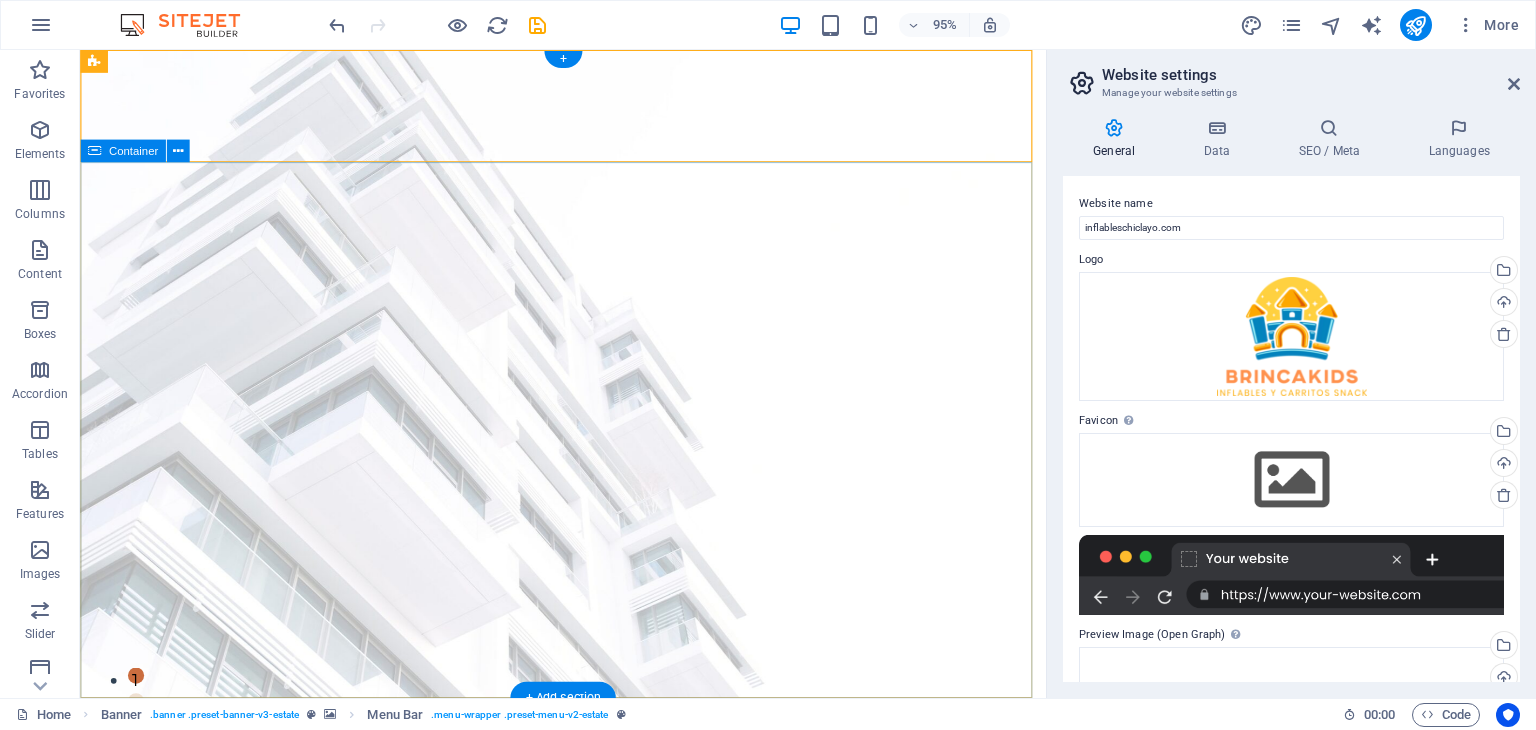 click on "FIND YOUR PERFECT PLACE At vero eos et accusamus et iusto odio dignissimos ducimus qui blanditiis praesentium voluptatum deleniti atque corrupti quos dolores et quas molestias excepturi sint occaecati cupiditate non provident. get started" at bounding box center [588, 1091] 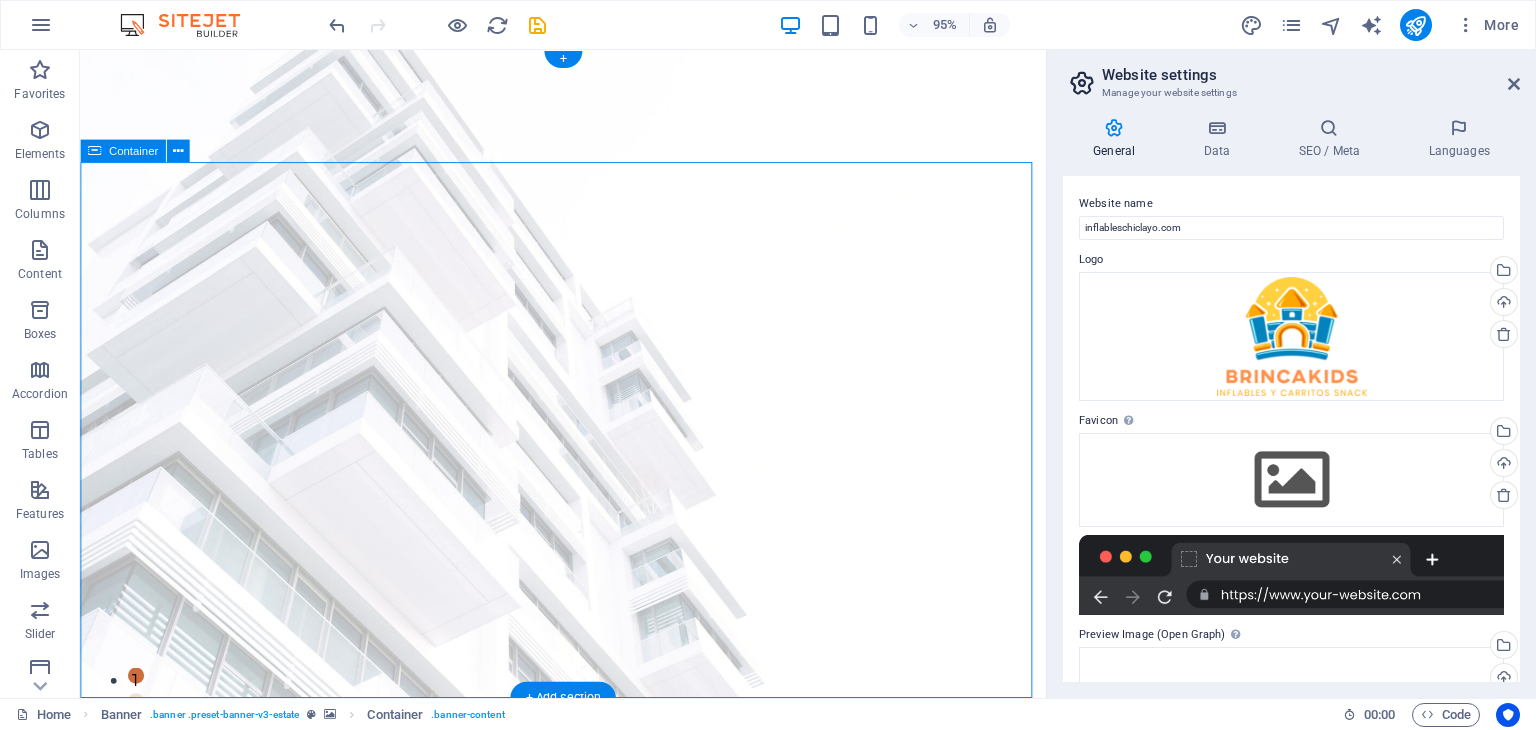 click on "FIND YOUR PERFECT PLACE At vero eos et accusamus et iusto odio dignissimos ducimus qui blanditiis praesentium voluptatum deleniti atque corrupti quos dolores et quas molestias excepturi sint occaecati cupiditate non provident. get started" at bounding box center [588, 1091] 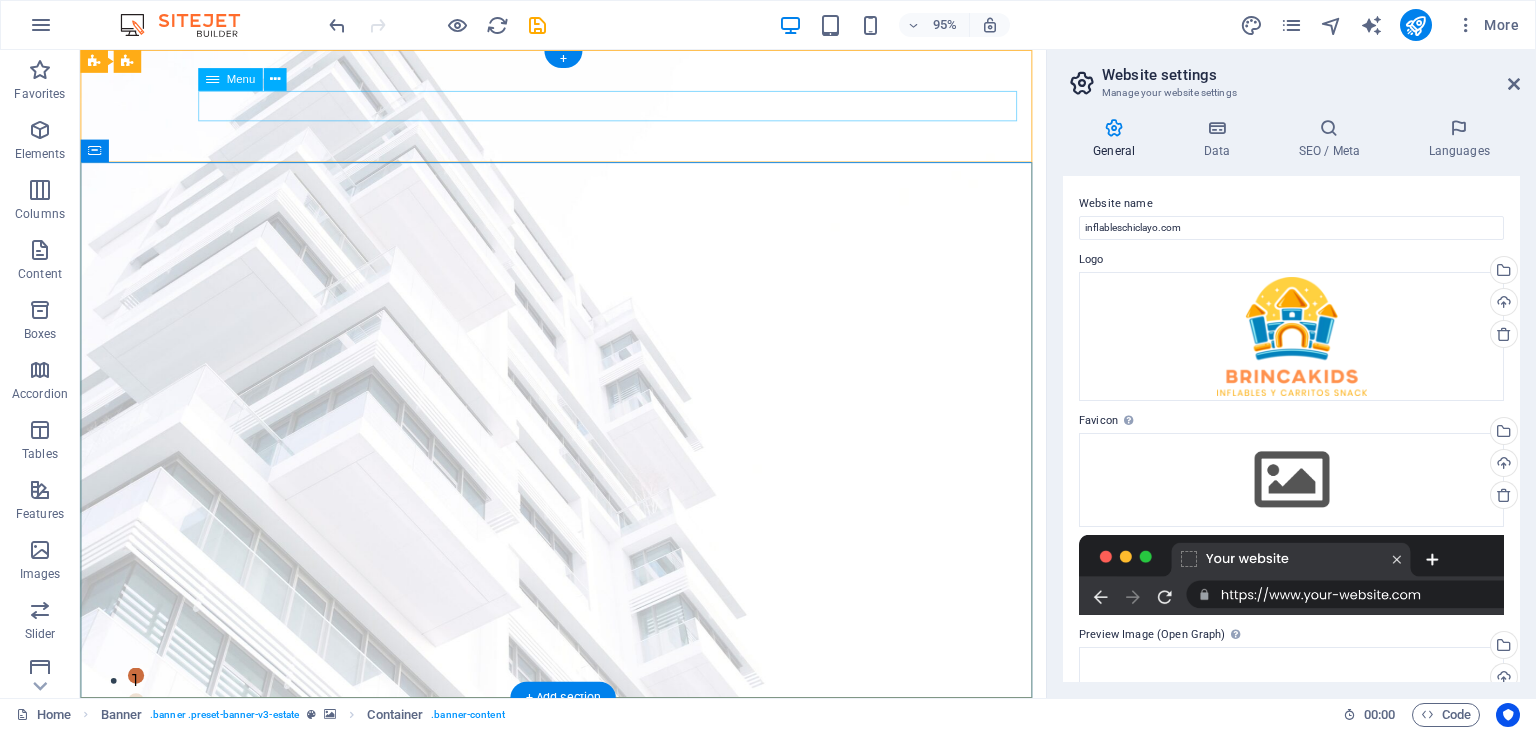 click on "Home Listing News Our Team Contact" at bounding box center (588, 850) 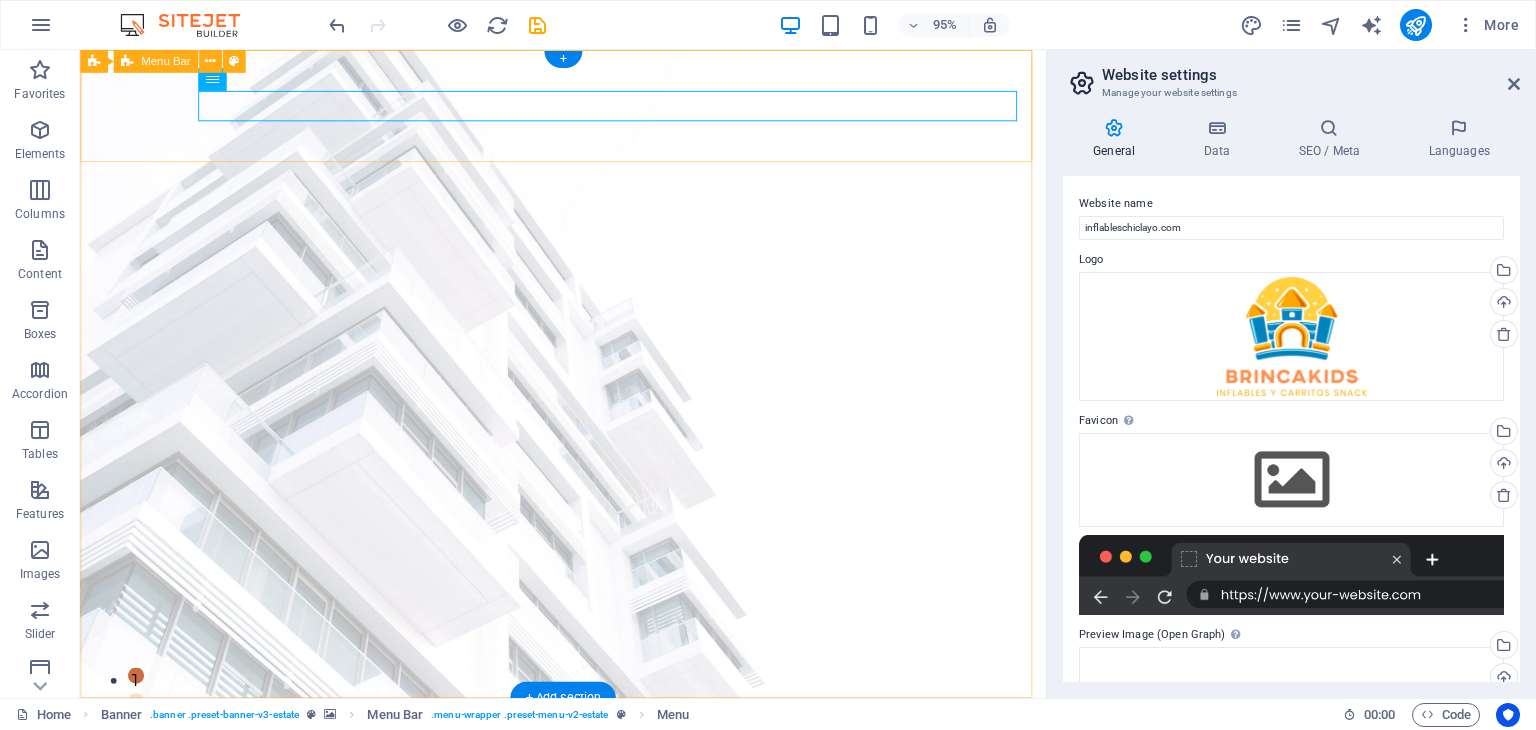 click on "Home Listing News Our Team Contact" at bounding box center [588, 807] 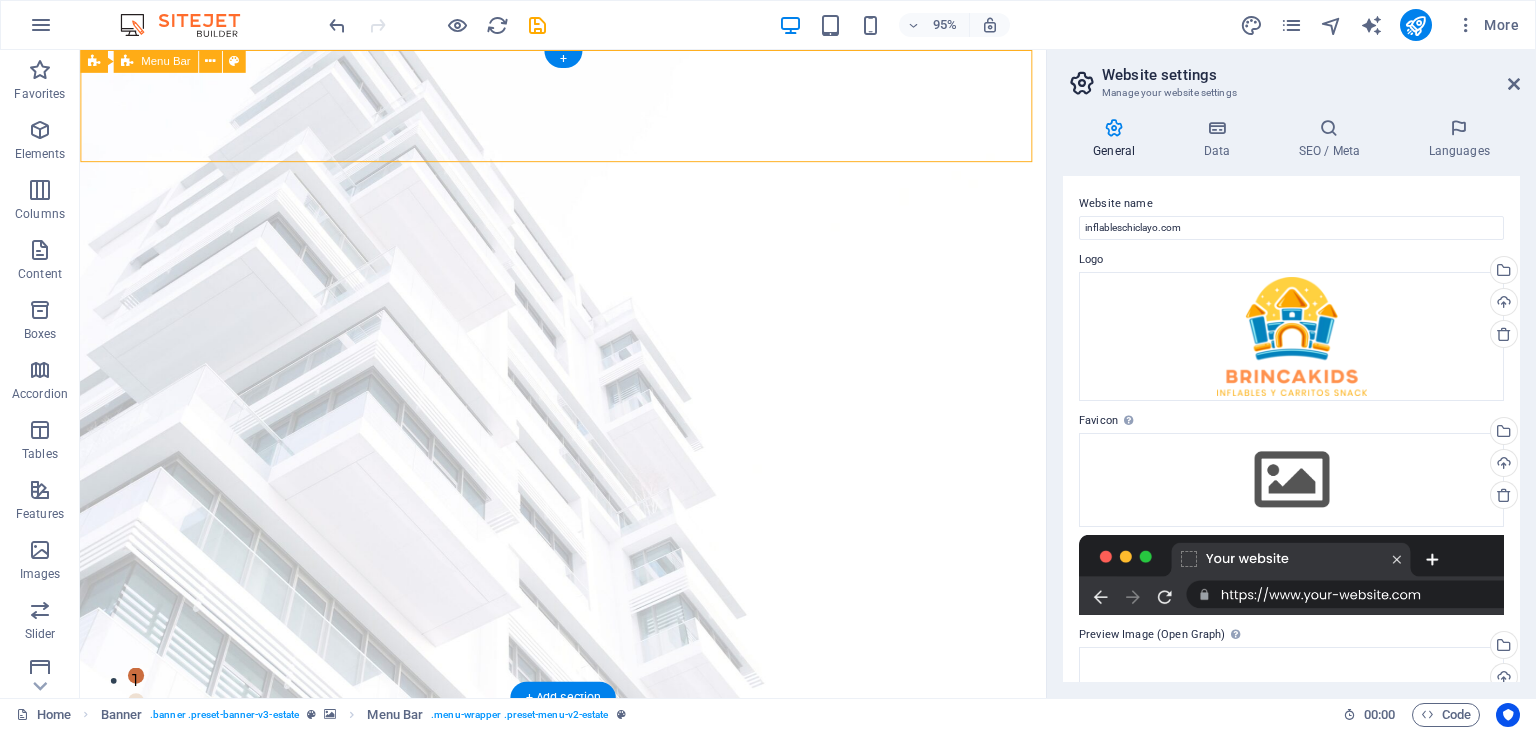 click on "Home Listing News Our Team Contact" at bounding box center [588, 807] 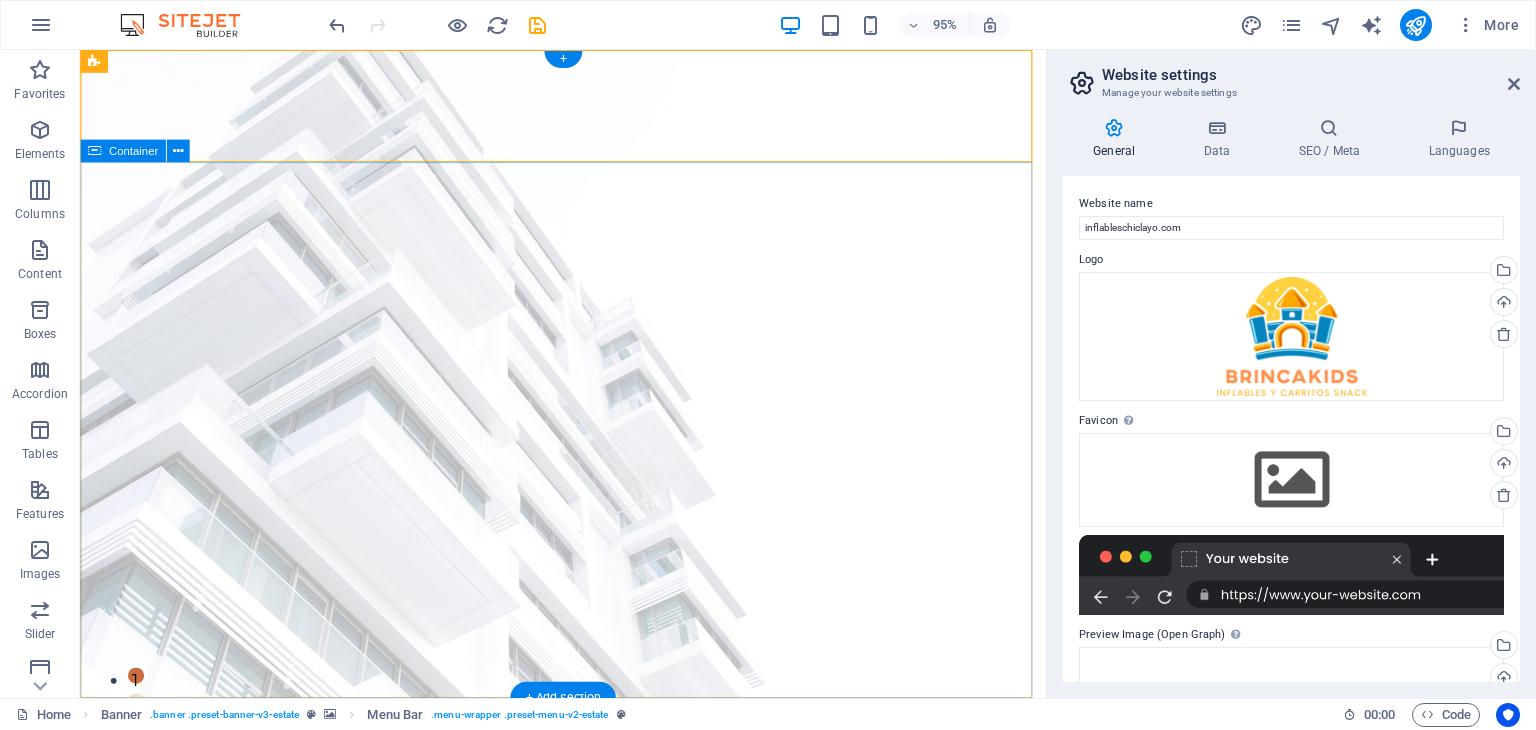 click on "FIND YOUR PERFECT PLACE At vero eos et accusamus et iusto odio dignissimos ducimus qui blanditiis praesentium voluptatum deleniti atque corrupti quos dolores et quas molestias excepturi sint occaecati cupiditate non provident. get started" at bounding box center [588, 1091] 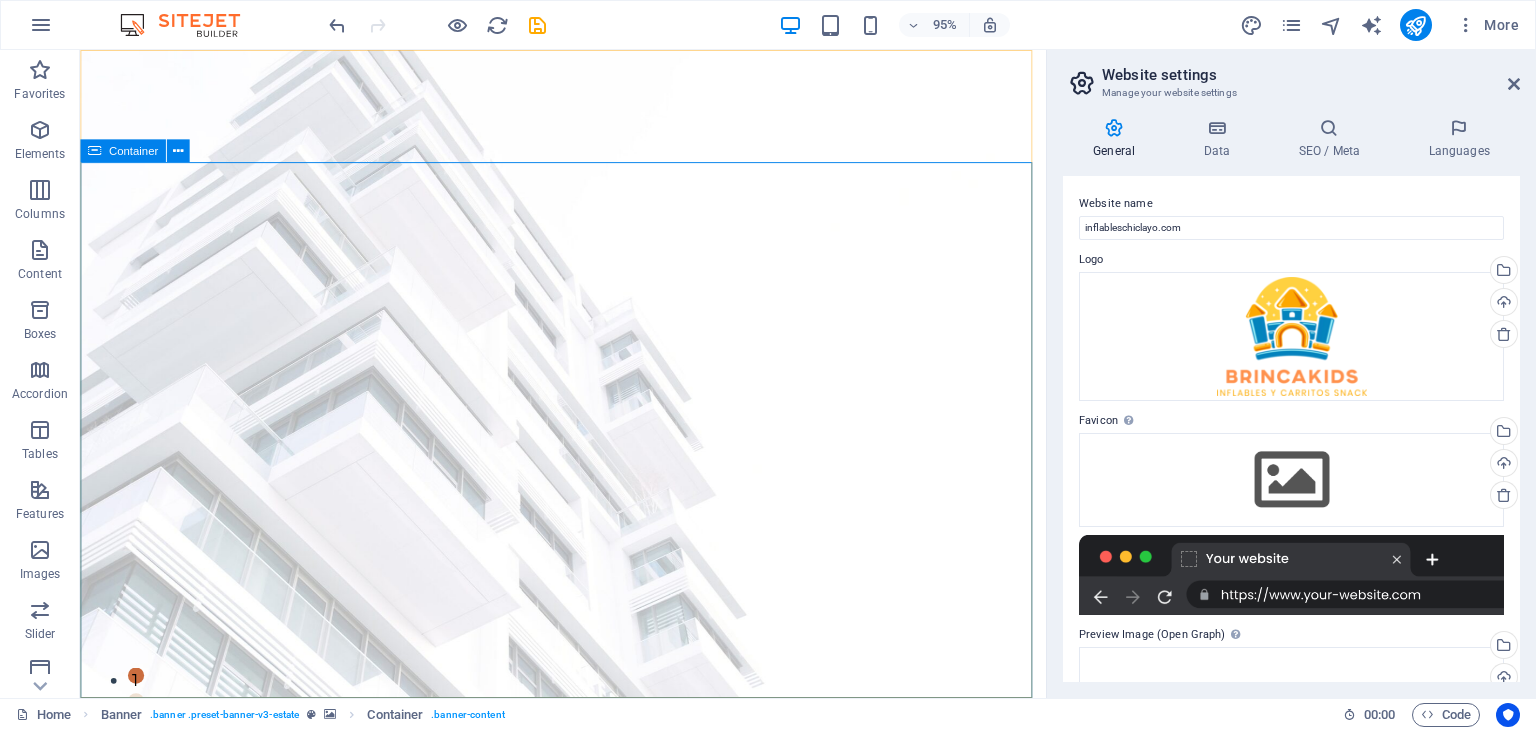 click on "Container" at bounding box center (133, 150) 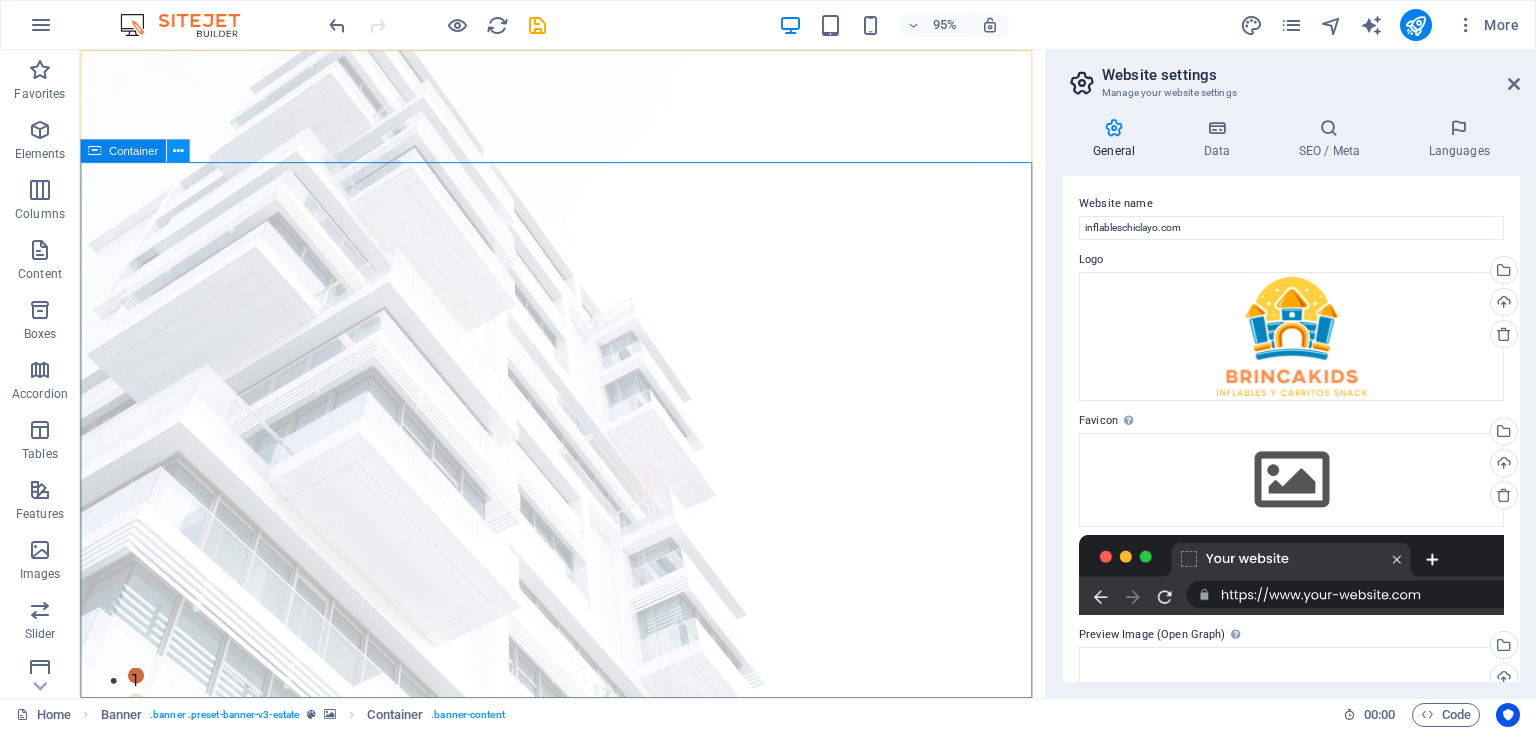 click at bounding box center (178, 151) 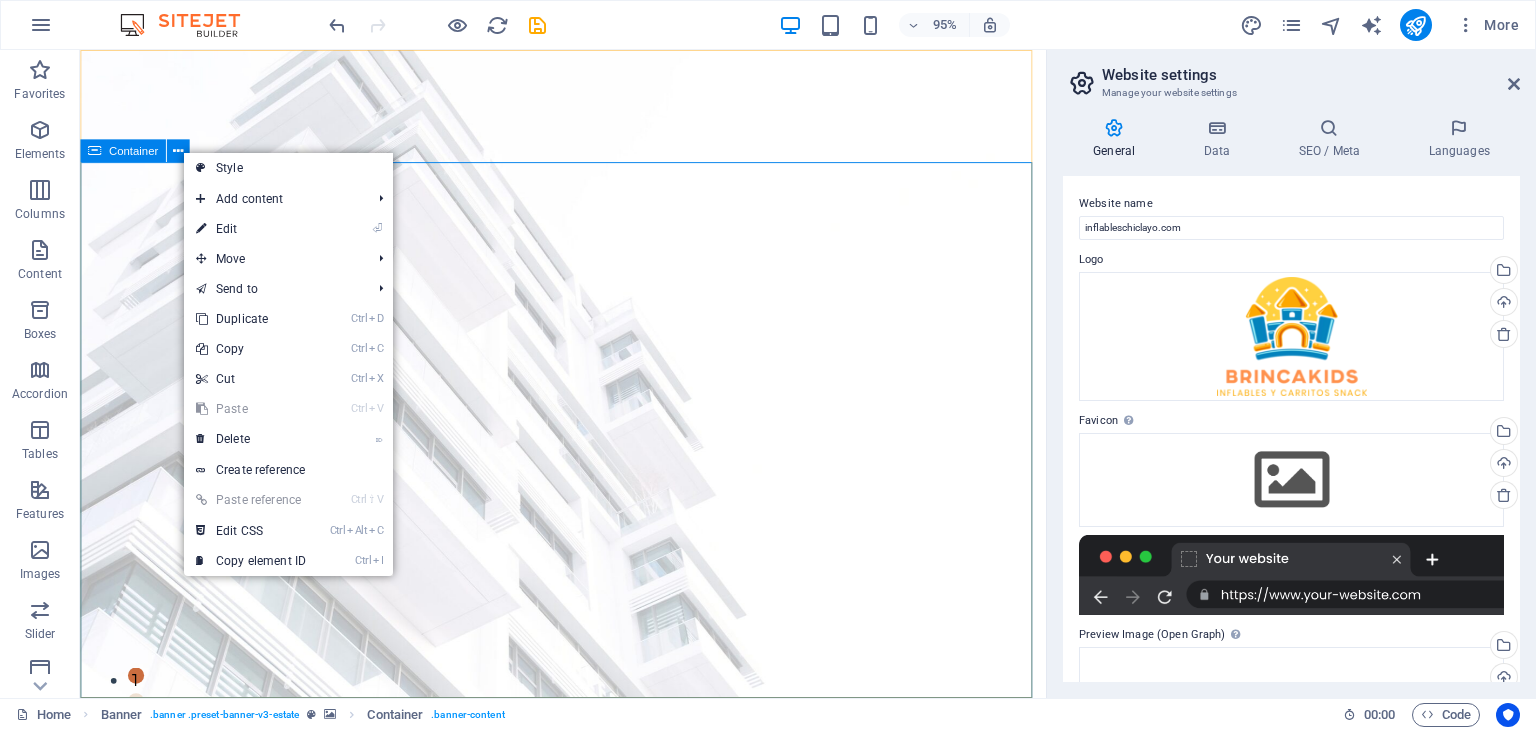 click on "Container" at bounding box center (133, 150) 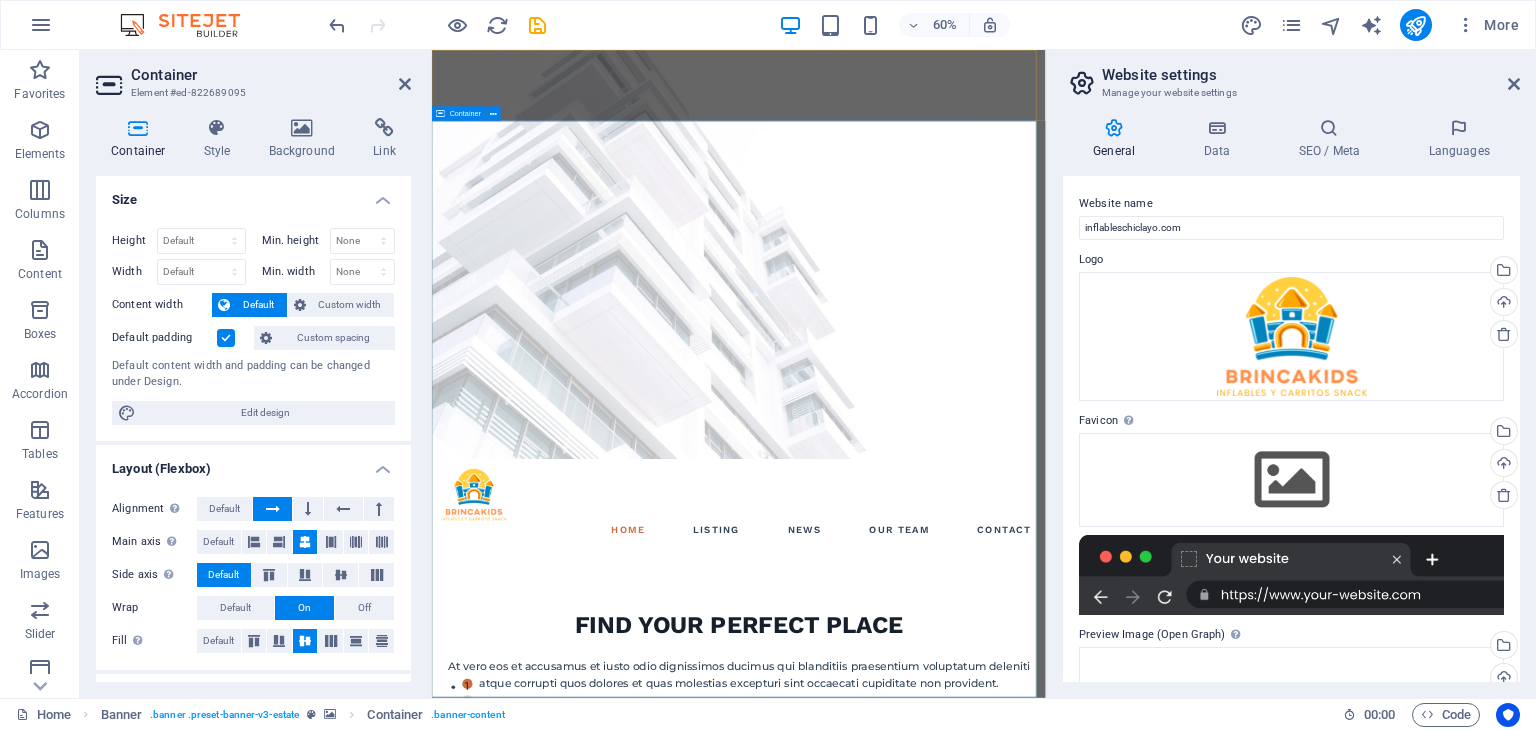 click on "FIND YOUR PERFECT PLACE At vero eos et accusamus et iusto odio dignissimos ducimus qui blanditiis praesentium voluptatum deleniti atque corrupti quos dolores et quas molestias excepturi sint occaecati cupiditate non provident. get started" at bounding box center (943, 1091) 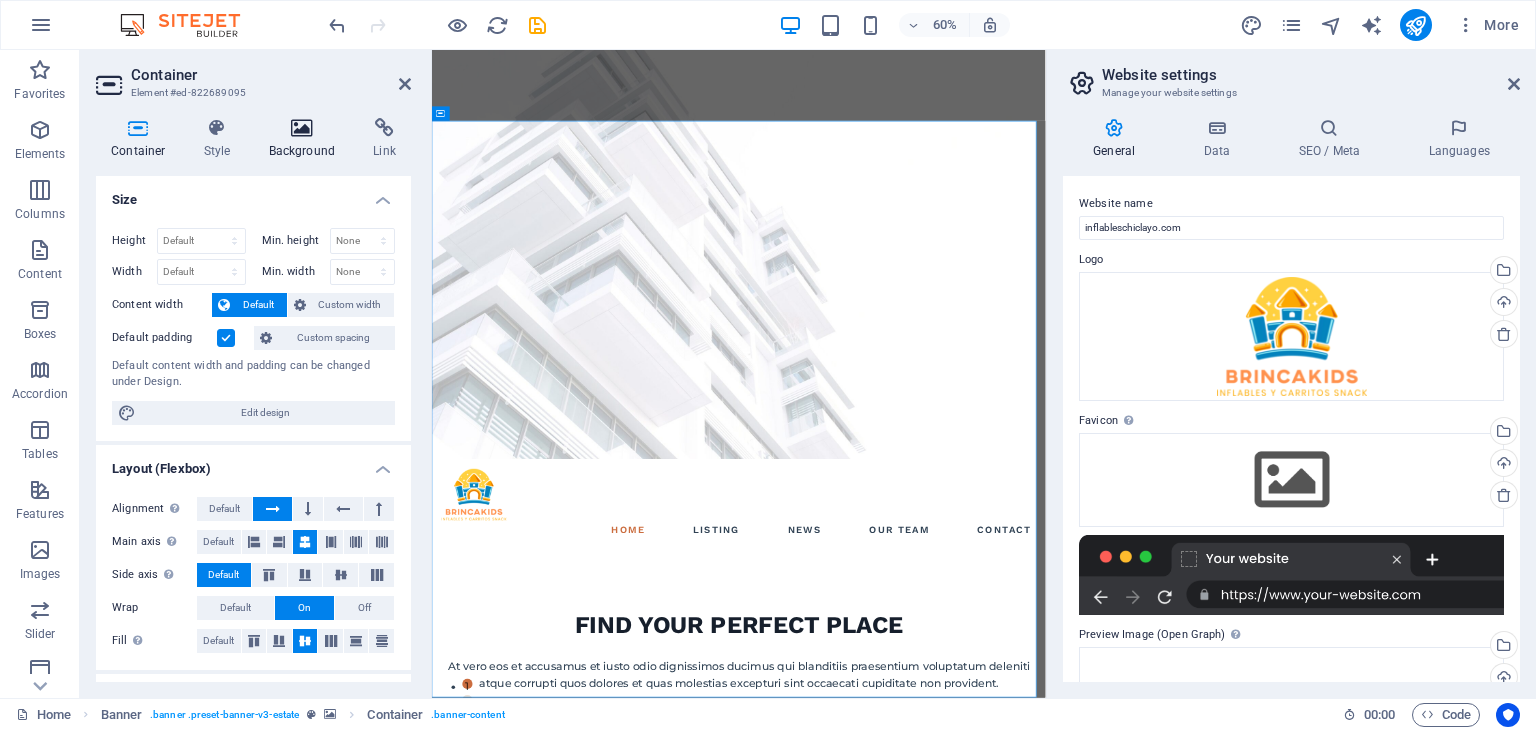 click at bounding box center [302, 128] 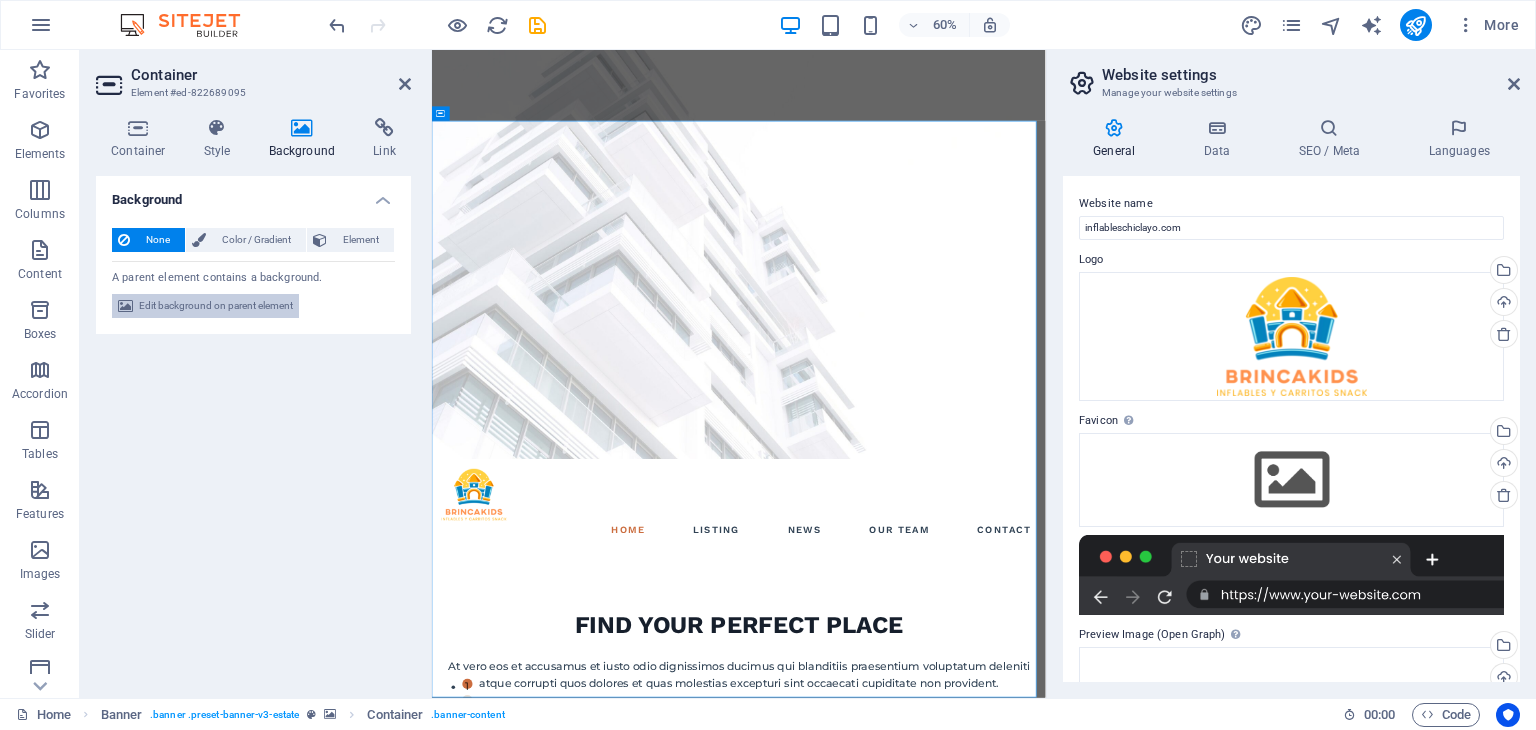 click on "Edit background on parent element" at bounding box center (216, 306) 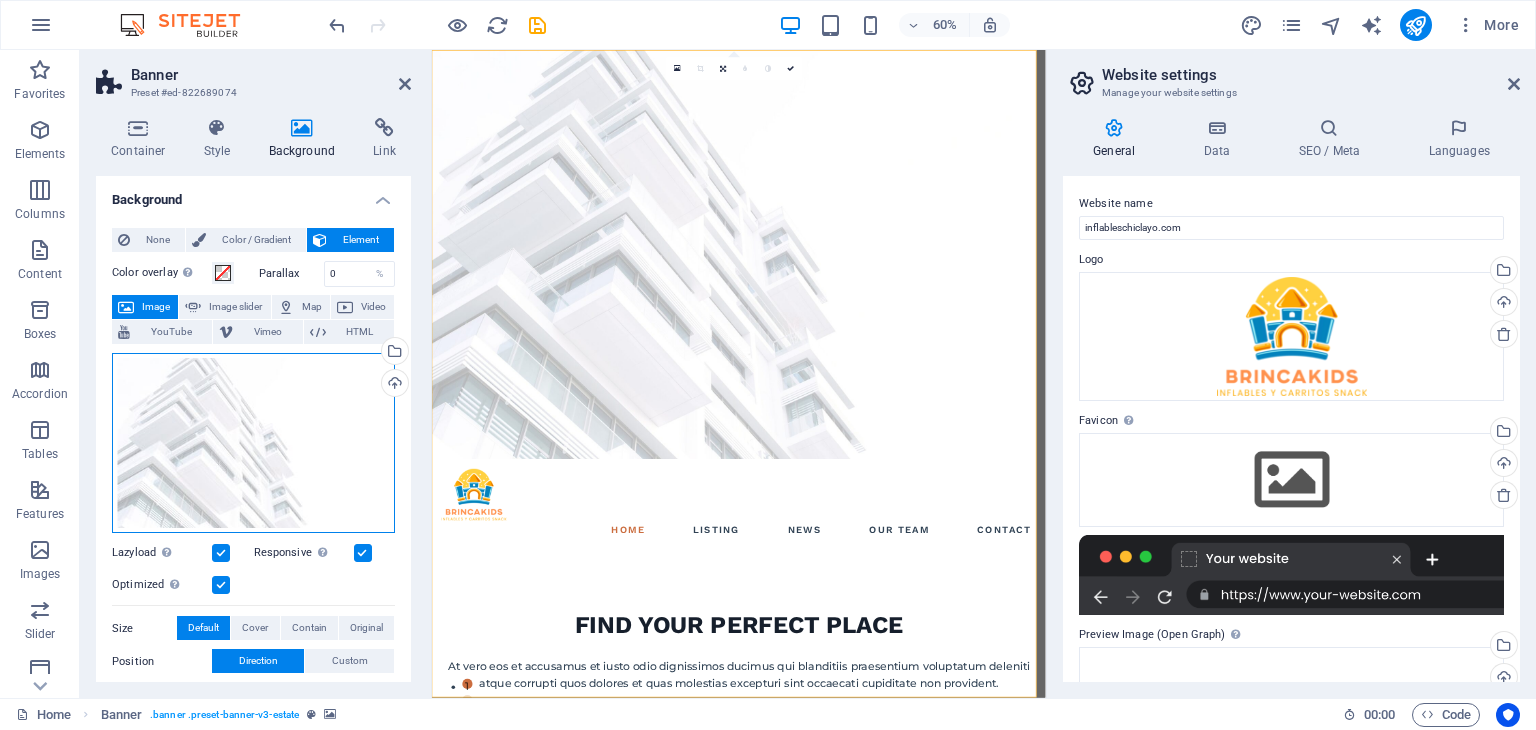 click on "Drag files here, click to choose files or select files from Files or our free stock photos & videos" at bounding box center (253, 443) 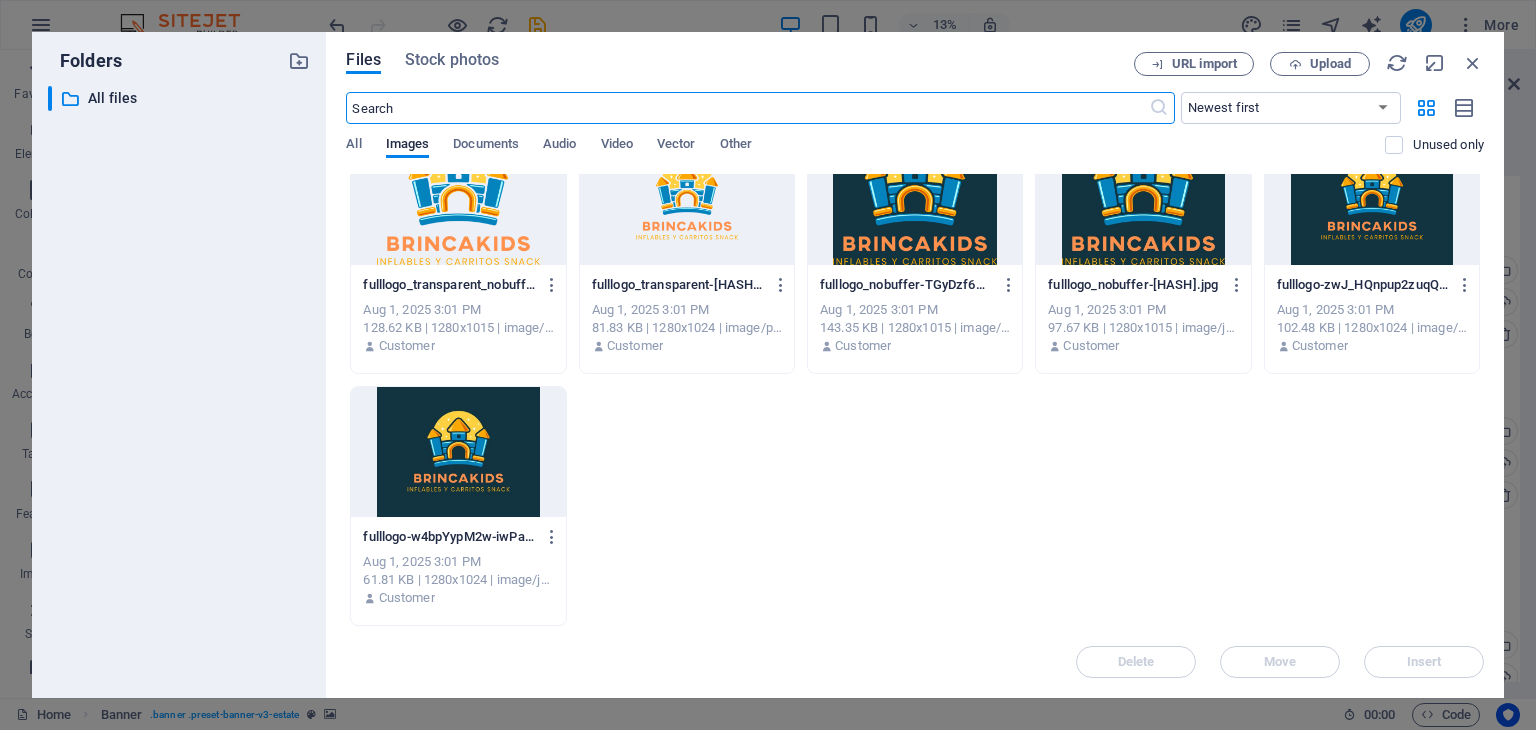 scroll, scrollTop: 0, scrollLeft: 0, axis: both 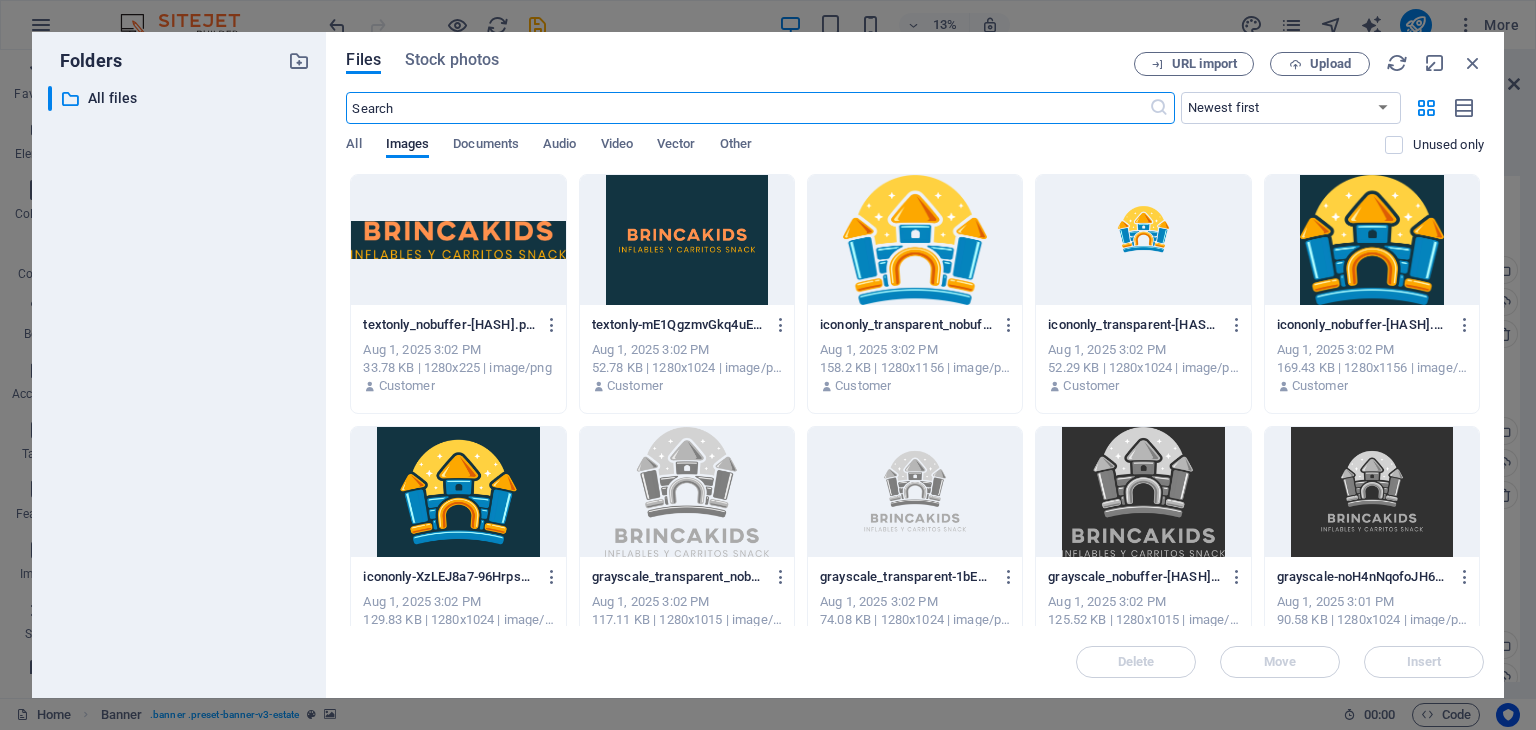 click on "Folders ​ All files All files Files Stock photos URL import Upload ​ Newest first Oldest first Name (A-Z) Name (Z-A) Size (0-9) Size (9-0) Resolution (0-9) Resolution (9-0) All Images Documents Audio Video Vector Other Unused only Drop files here to upload them instantly textonly_nobuffer-KSTBrQY1I1THBe-kJmdUvg.png textonly_nobuffer-KSTBrQY1I1THBe-kJmdUvg.png Aug 1, 2025 3:02 PM 33.78 KB | 1280x225 | image/png Customer textonly-mE1QgzmvGkq4uEHpwP4GTA.png textonly-mE1QgzmvGkq4uEHpwP4GTA.png Aug 1, 2025 3:02 PM 52.78 KB | 1280x1024 | image/png Customer icononly_transparent_nobuffer-CMZVUIUWB2vDVCgZiArGhg.png icononly_transparent_nobuffer-CMZVUIUWB2vDVCgZiArGhg.png Aug 1, 2025 3:02 PM 158.2 KB | 1280x1156 | image/png Customer icononly_transparent-HbgrxlDn85cyoFQkZwS4Tg.png icononly_transparent-HbgrxlDn85cyoFQkZwS4Tg.png Aug 1, 2025 3:02 PM 52.29 KB | 1280x1024 | image/png Customer icononly_nobuffer-rIqeFFchwOg2fcnuHlS7bA.png icononly_nobuffer-rIqeFFchwOg2fcnuHlS7bA.png Aug 1, 2025 3:02 PM Customer Customer" at bounding box center (768, 365) 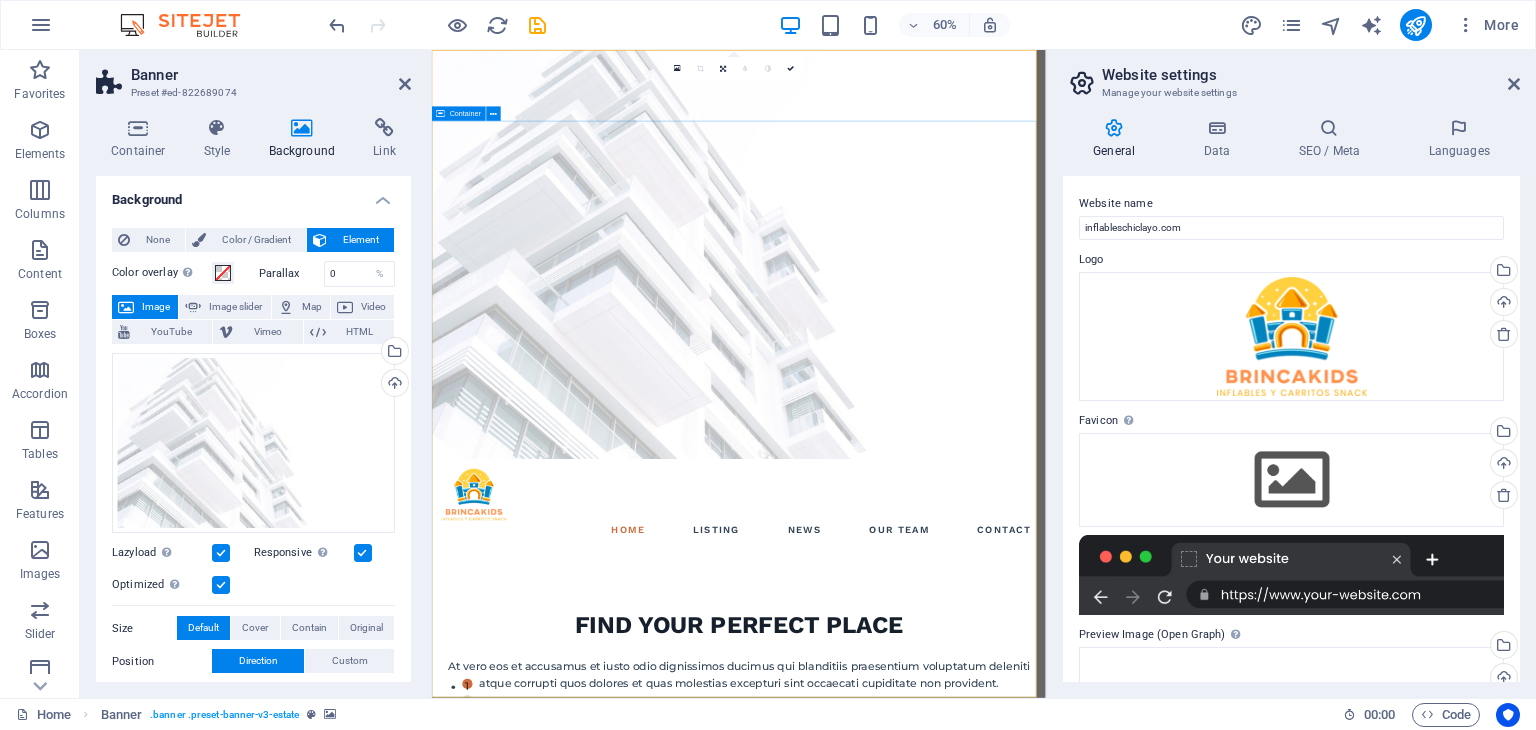 click on "FIND YOUR PERFECT PLACE At vero eos et accusamus et iusto odio dignissimos ducimus qui blanditiis praesentium voluptatum deleniti atque corrupti quos dolores et quas molestias excepturi sint occaecati cupiditate non provident. get started" at bounding box center [943, 1091] 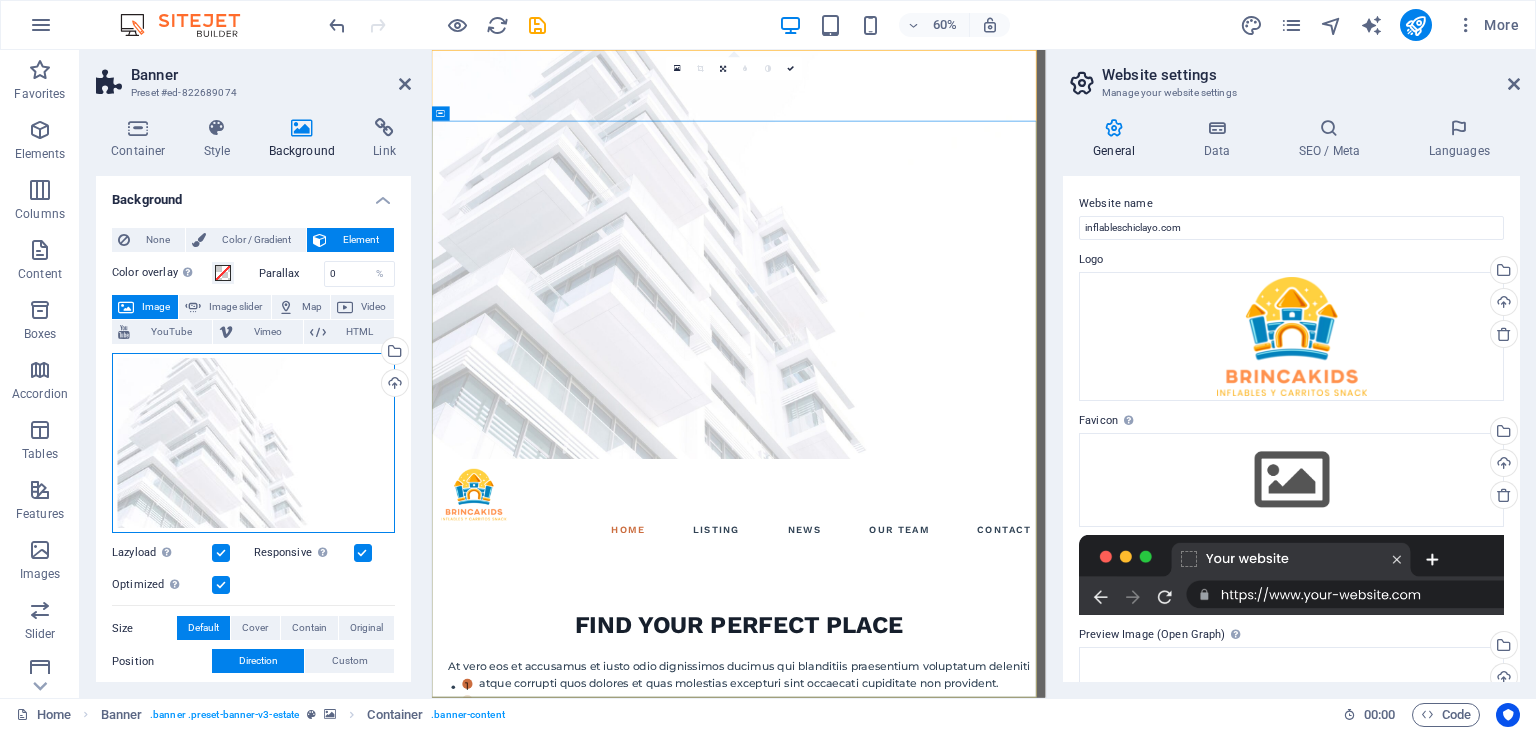 click on "Drag files here, click to choose files or select files from Files or our free stock photos & videos" at bounding box center (253, 443) 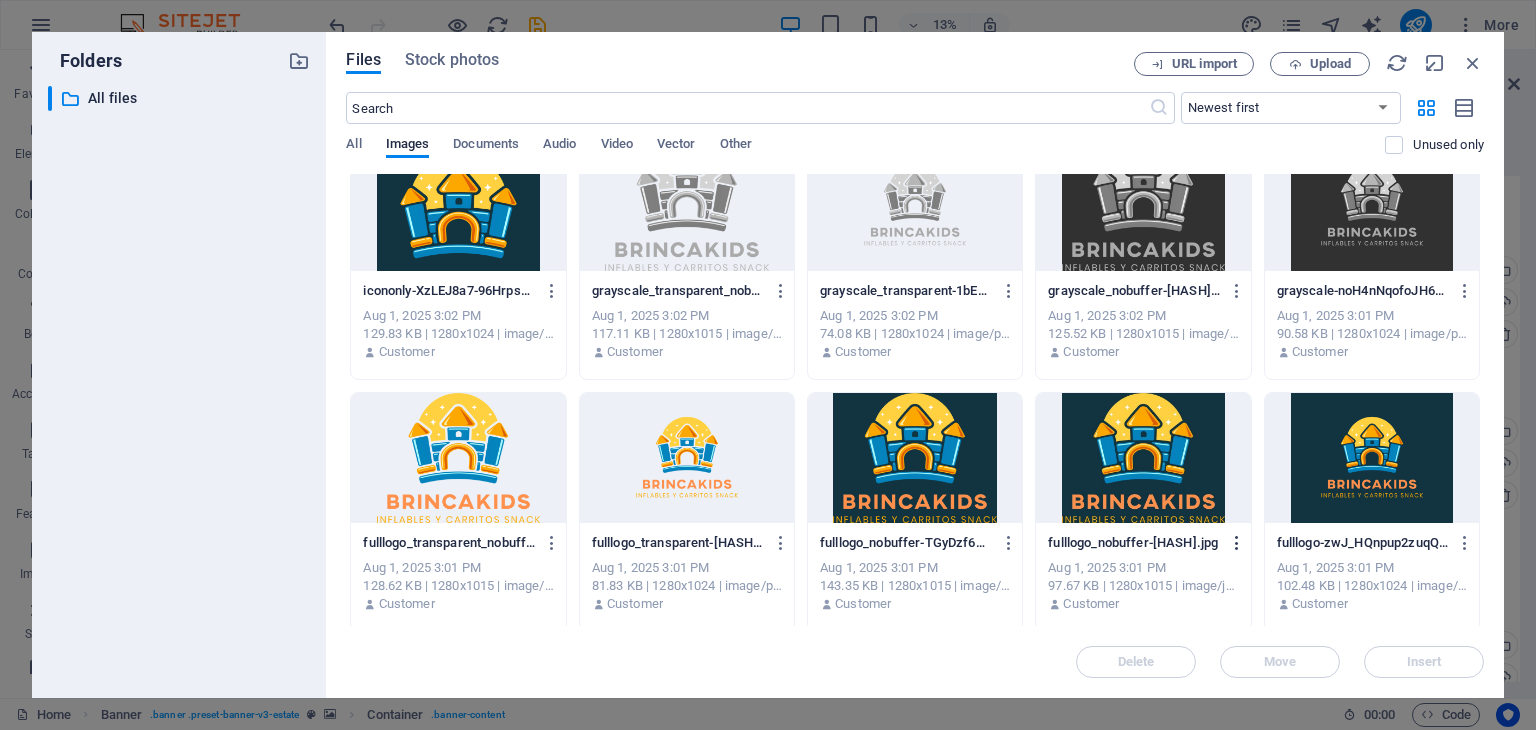 scroll, scrollTop: 544, scrollLeft: 0, axis: vertical 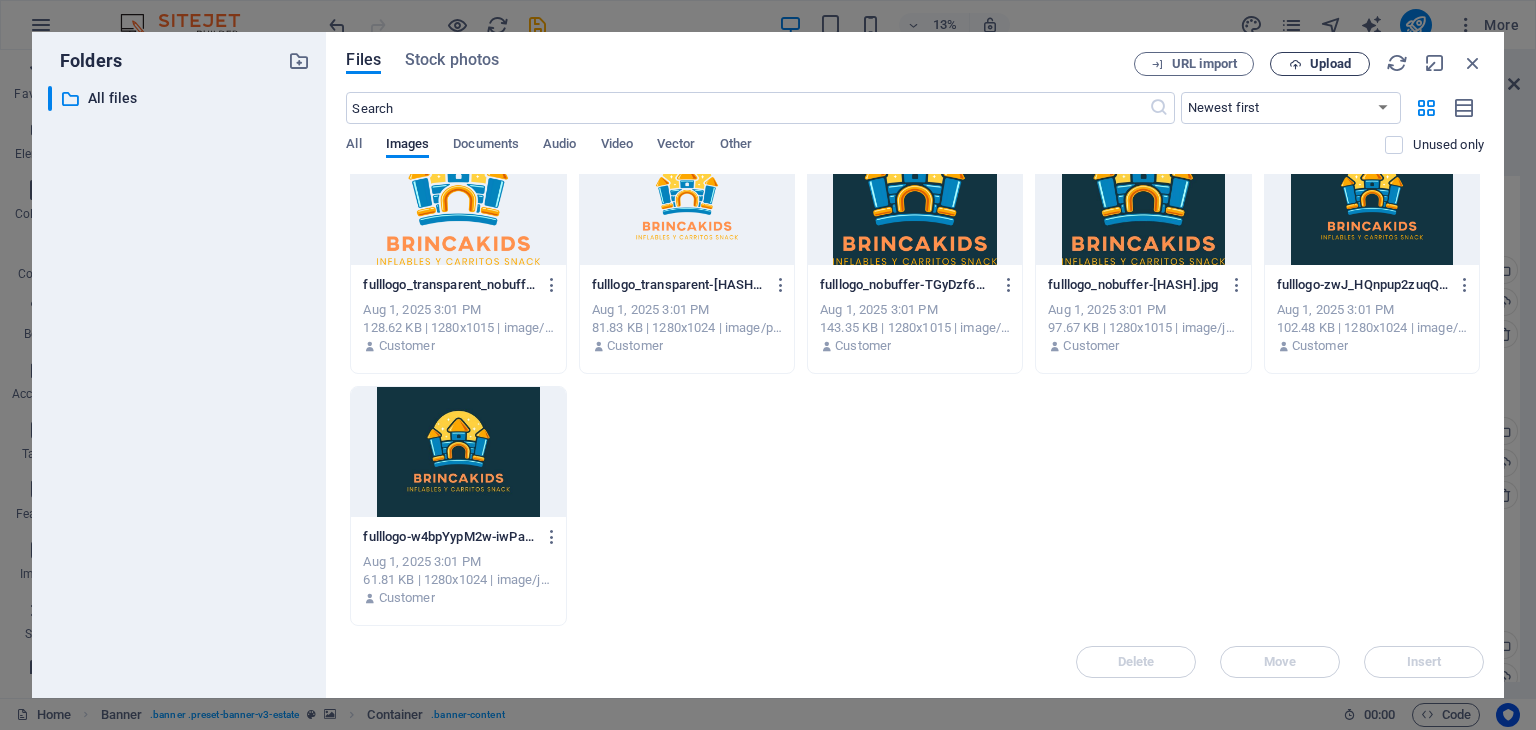 click on "Upload" at bounding box center [1330, 64] 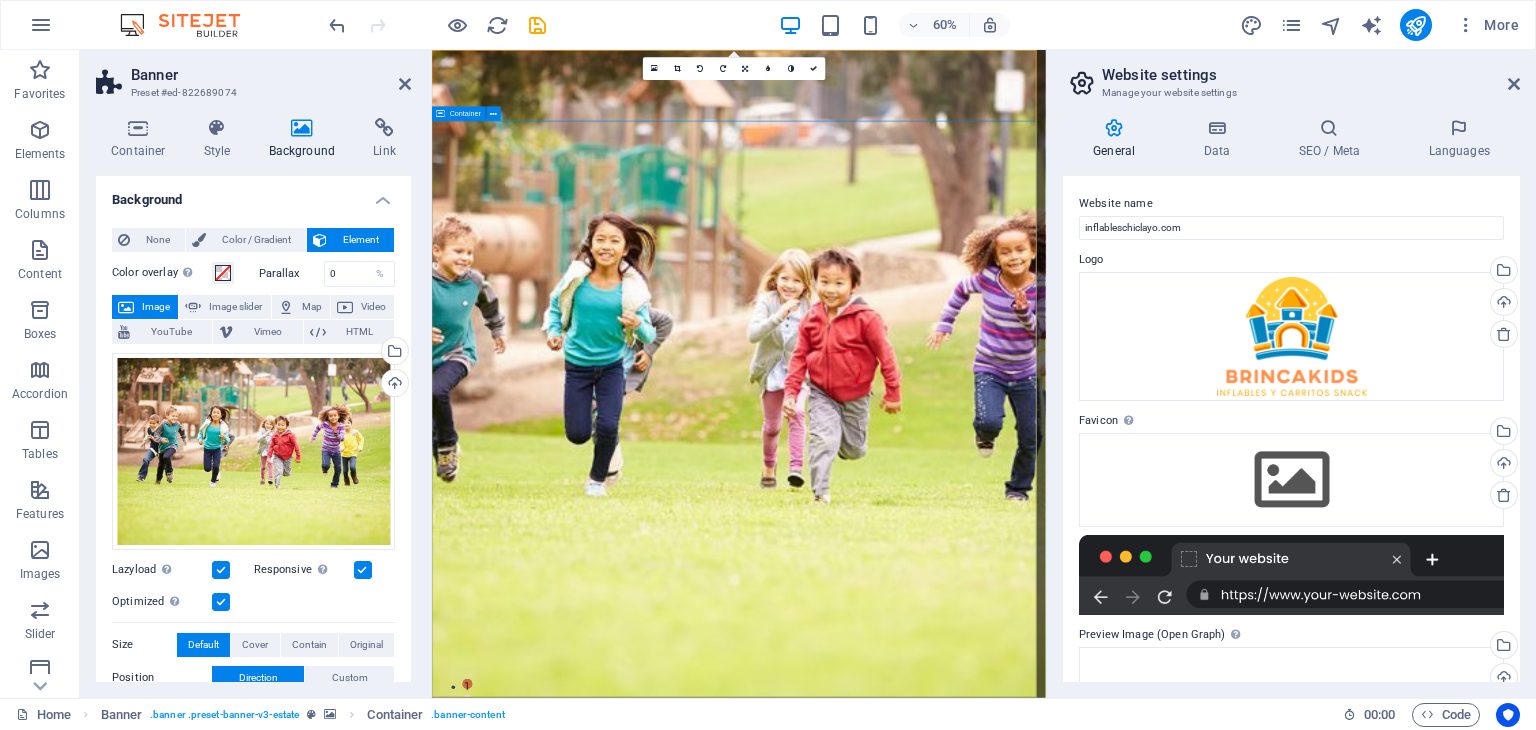 click on "FIND YOUR PERFECT PLACE At vero eos et accusamus et iusto odio dignissimos ducimus qui blanditiis praesentium voluptatum deleniti atque corrupti quos dolores et quas molestias excepturi sint occaecati cupiditate non provident. get started" at bounding box center [943, 1488] 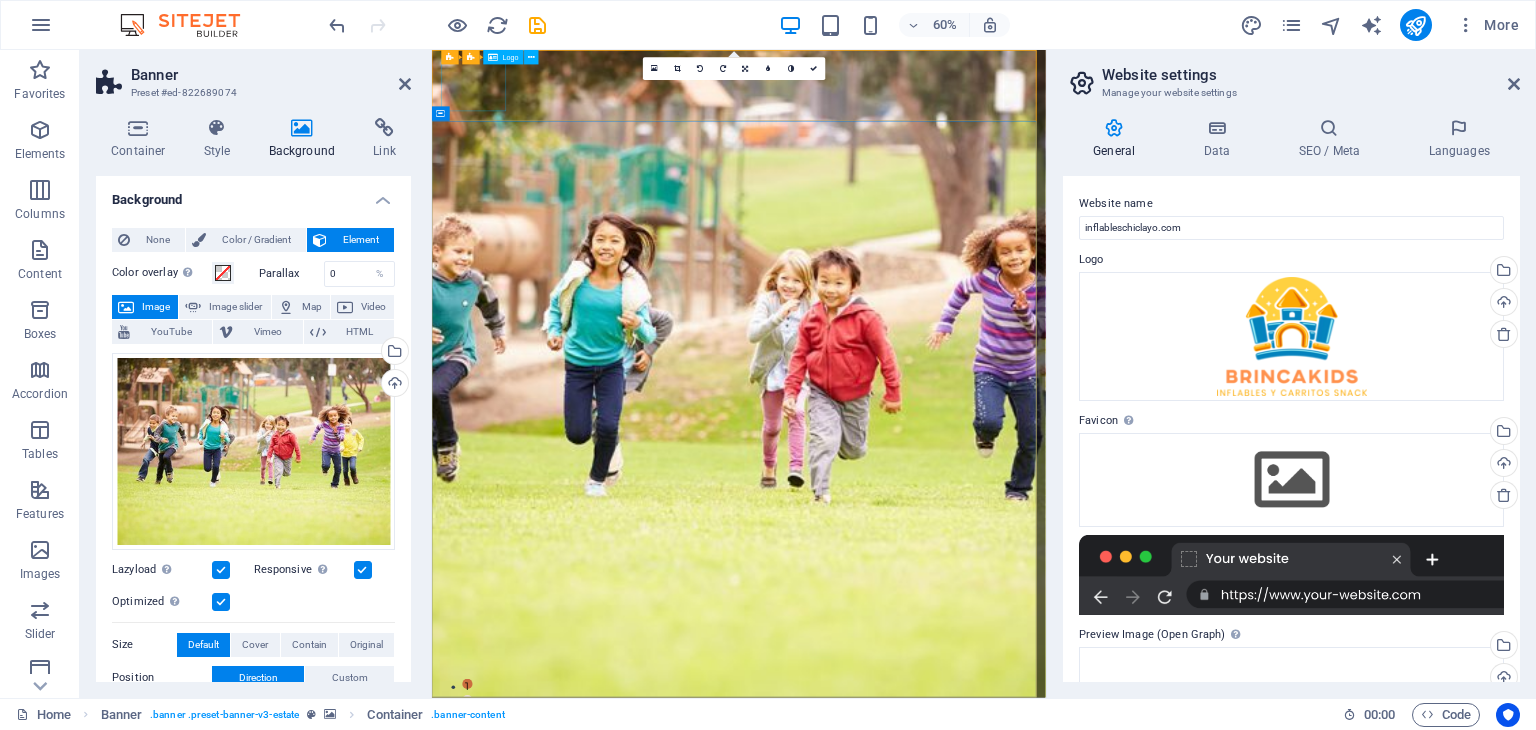 click at bounding box center [943, 1188] 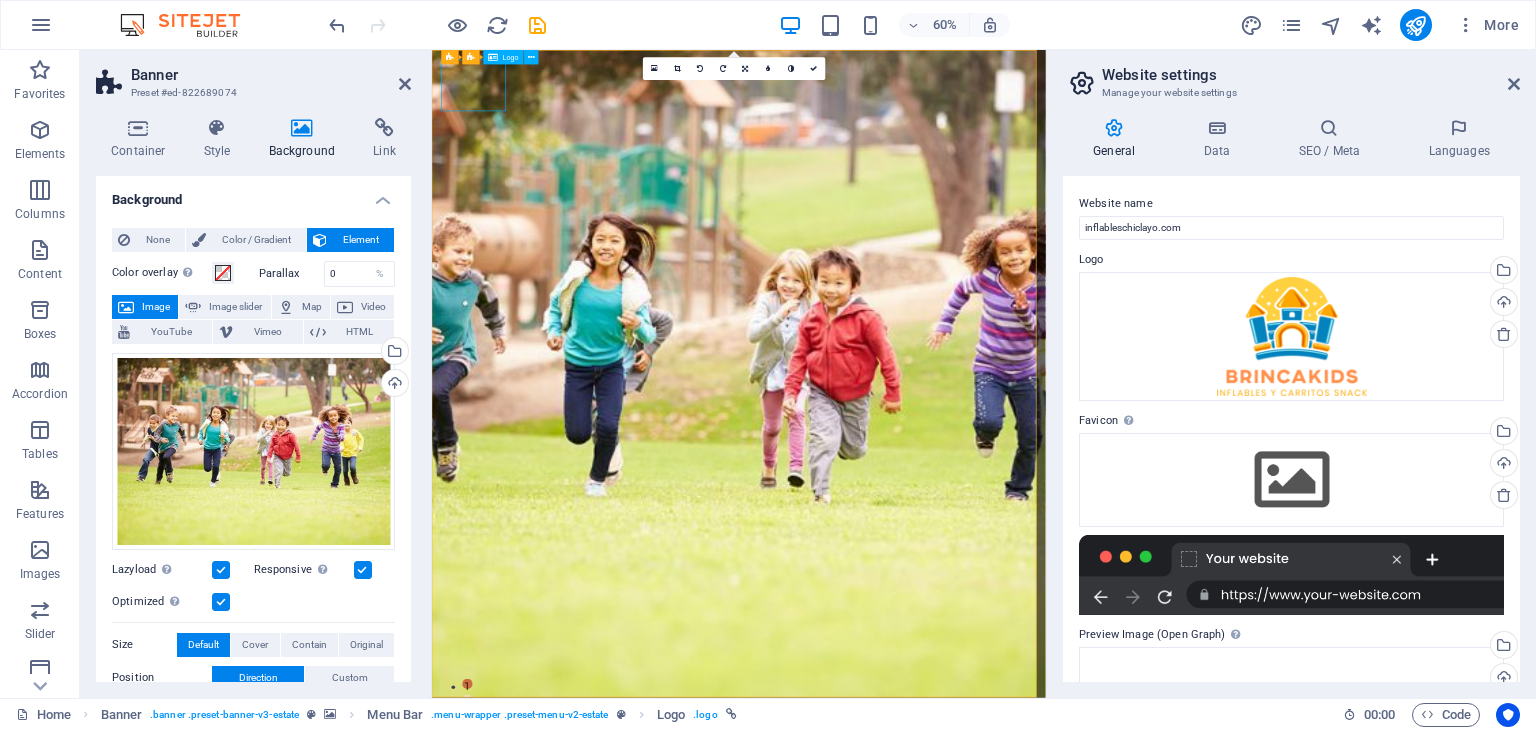click at bounding box center [943, 1188] 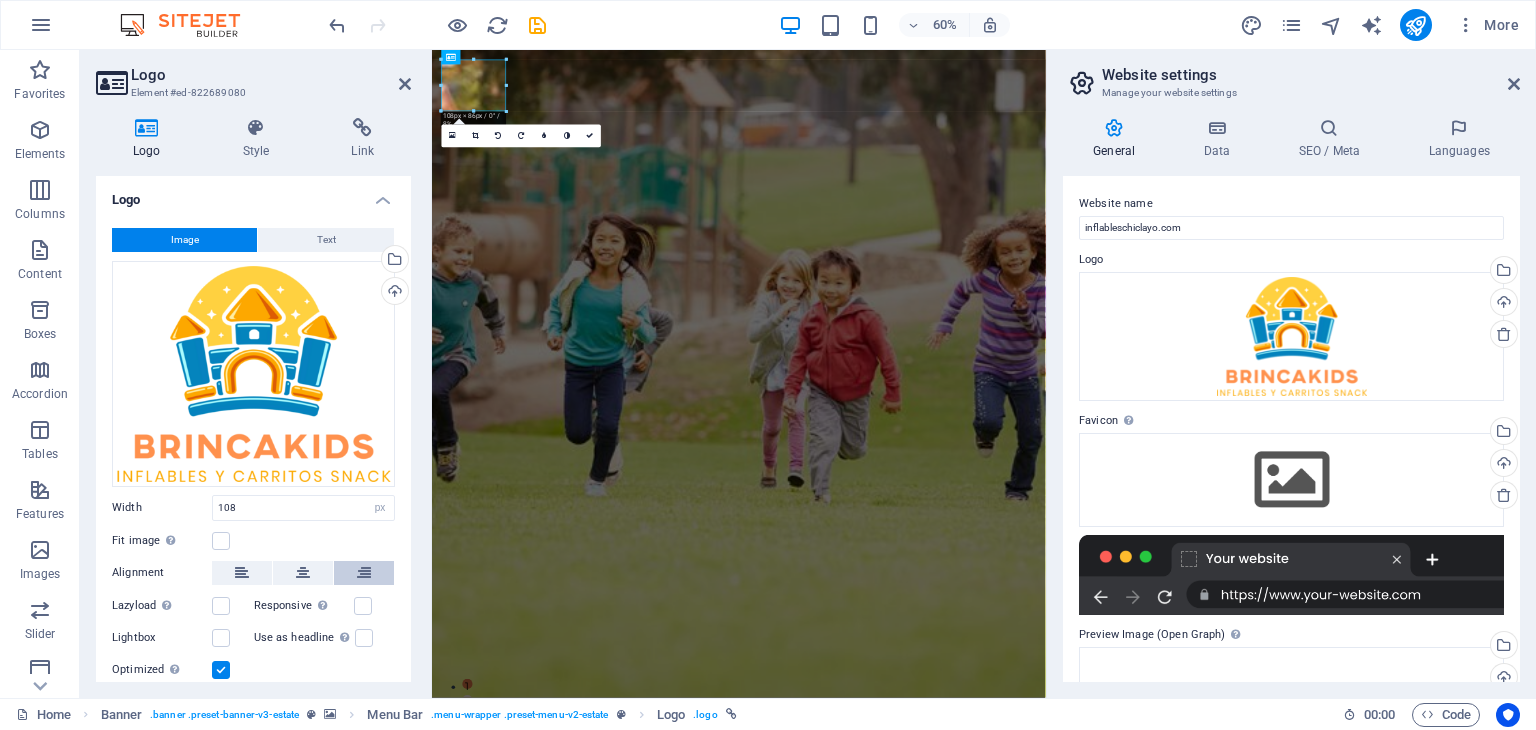scroll, scrollTop: 0, scrollLeft: 0, axis: both 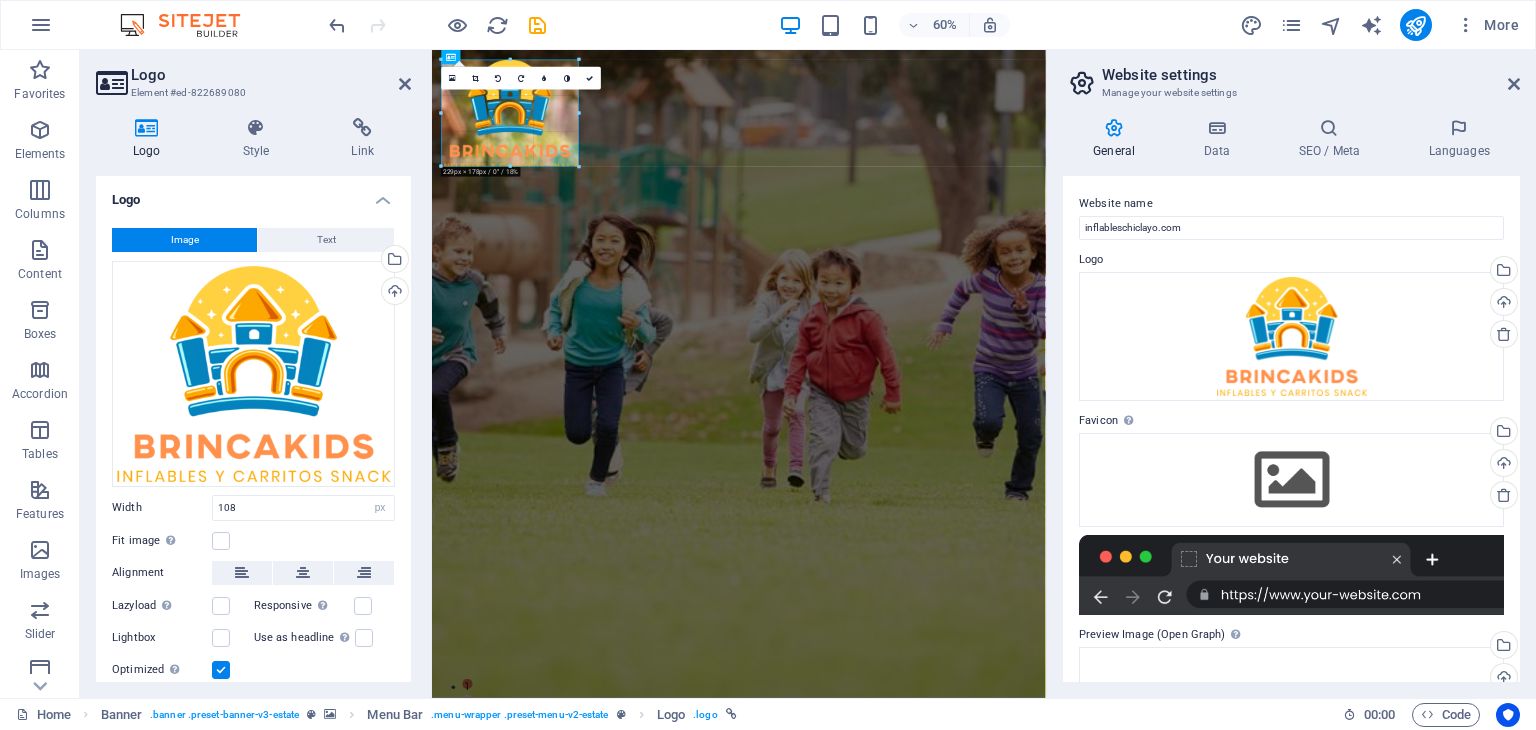 drag, startPoint x: 507, startPoint y: 111, endPoint x: 318, endPoint y: 227, distance: 221.75888 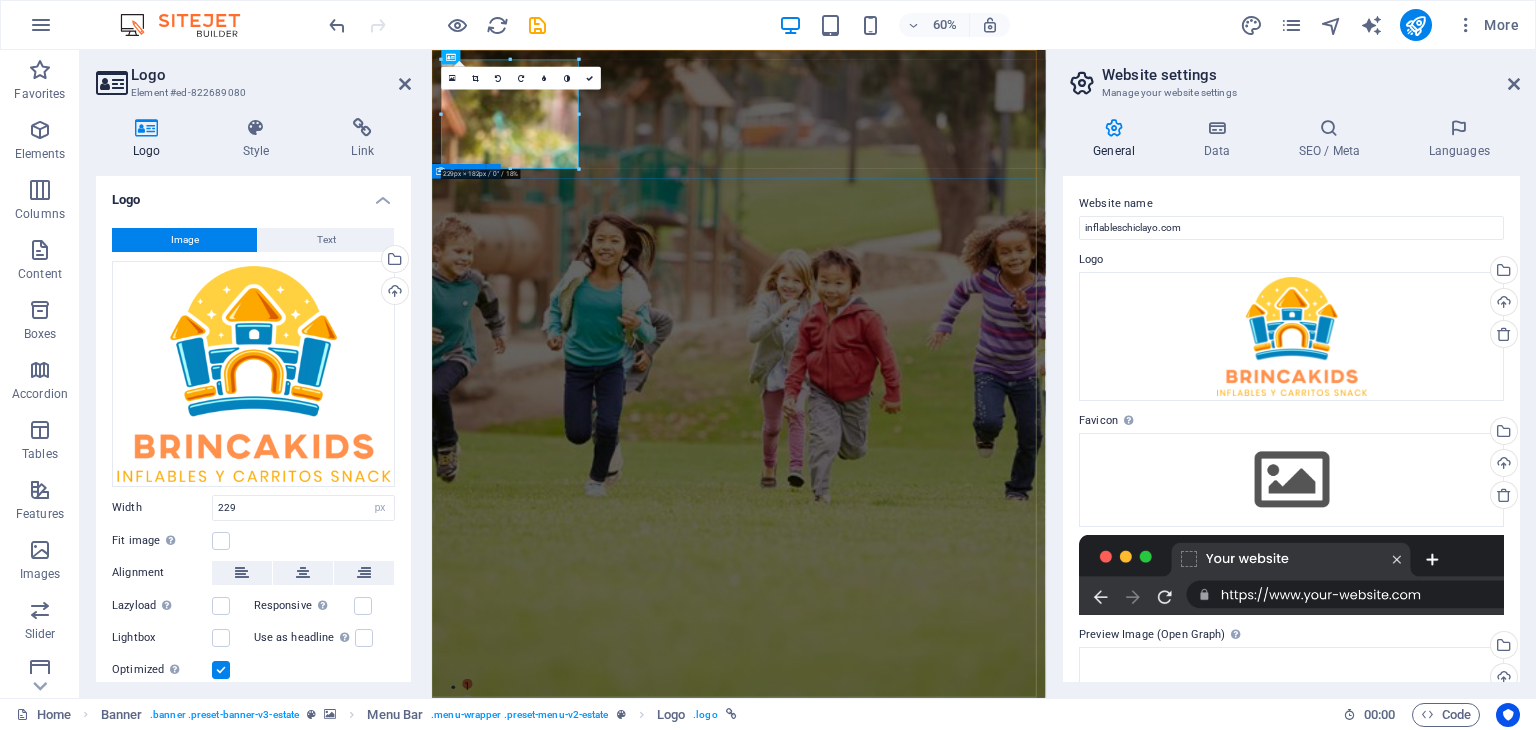 click on "FIND YOUR PERFECT PLACE At vero eos et accusamus et iusto odio dignissimos ducimus qui blanditiis praesentium voluptatum deleniti atque corrupti quos dolores et quas molestias excepturi sint occaecati cupiditate non provident. get started" at bounding box center (943, 1584) 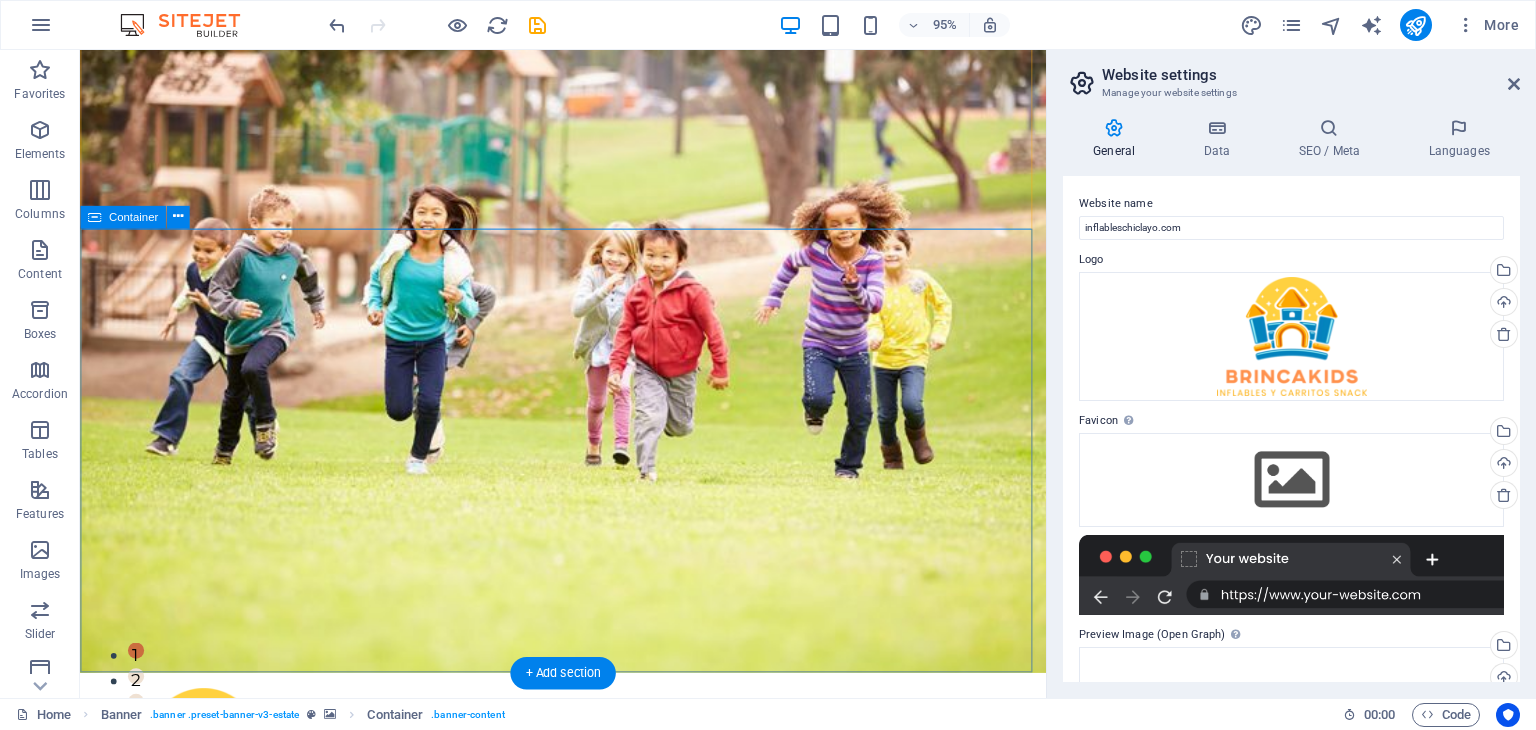 scroll, scrollTop: 27, scrollLeft: 0, axis: vertical 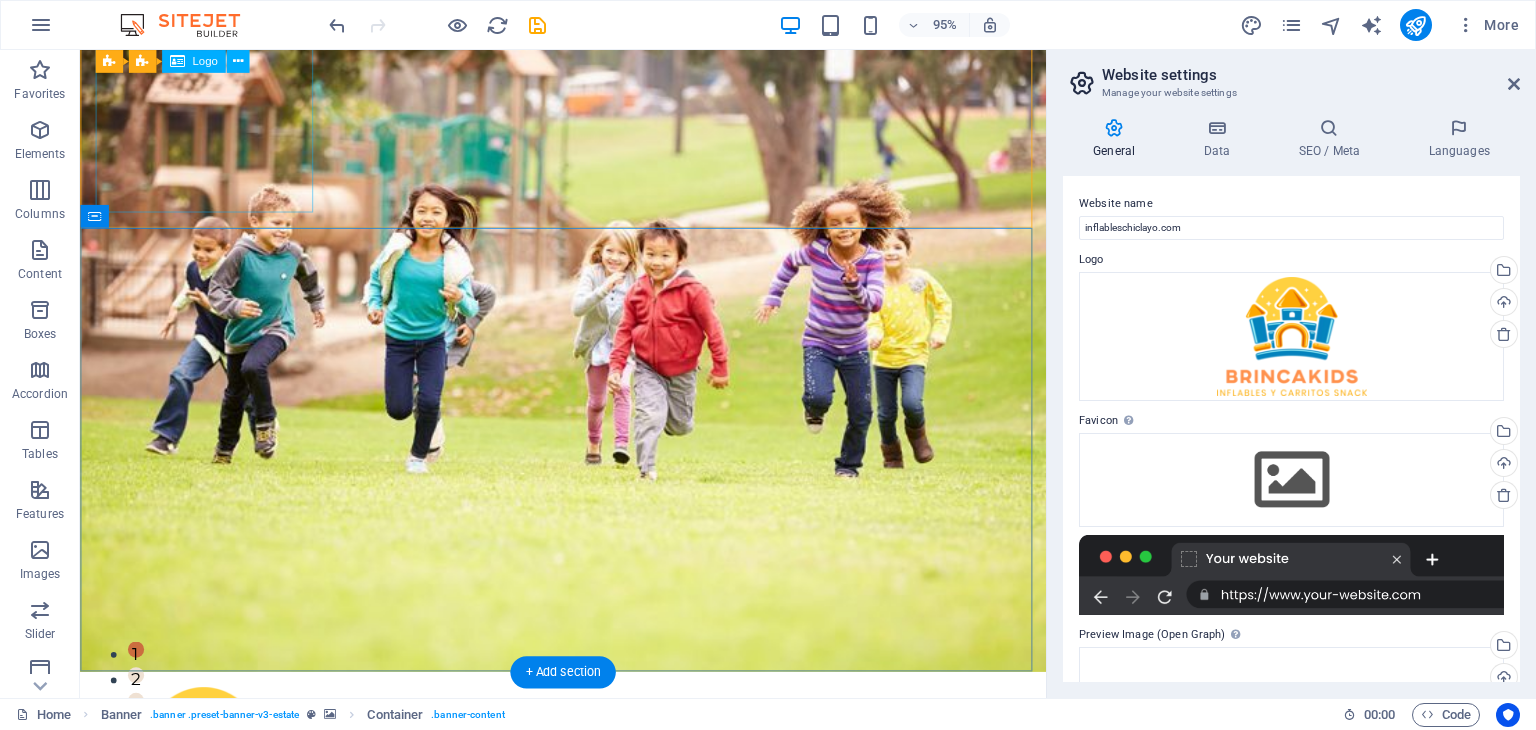 click at bounding box center [588, 812] 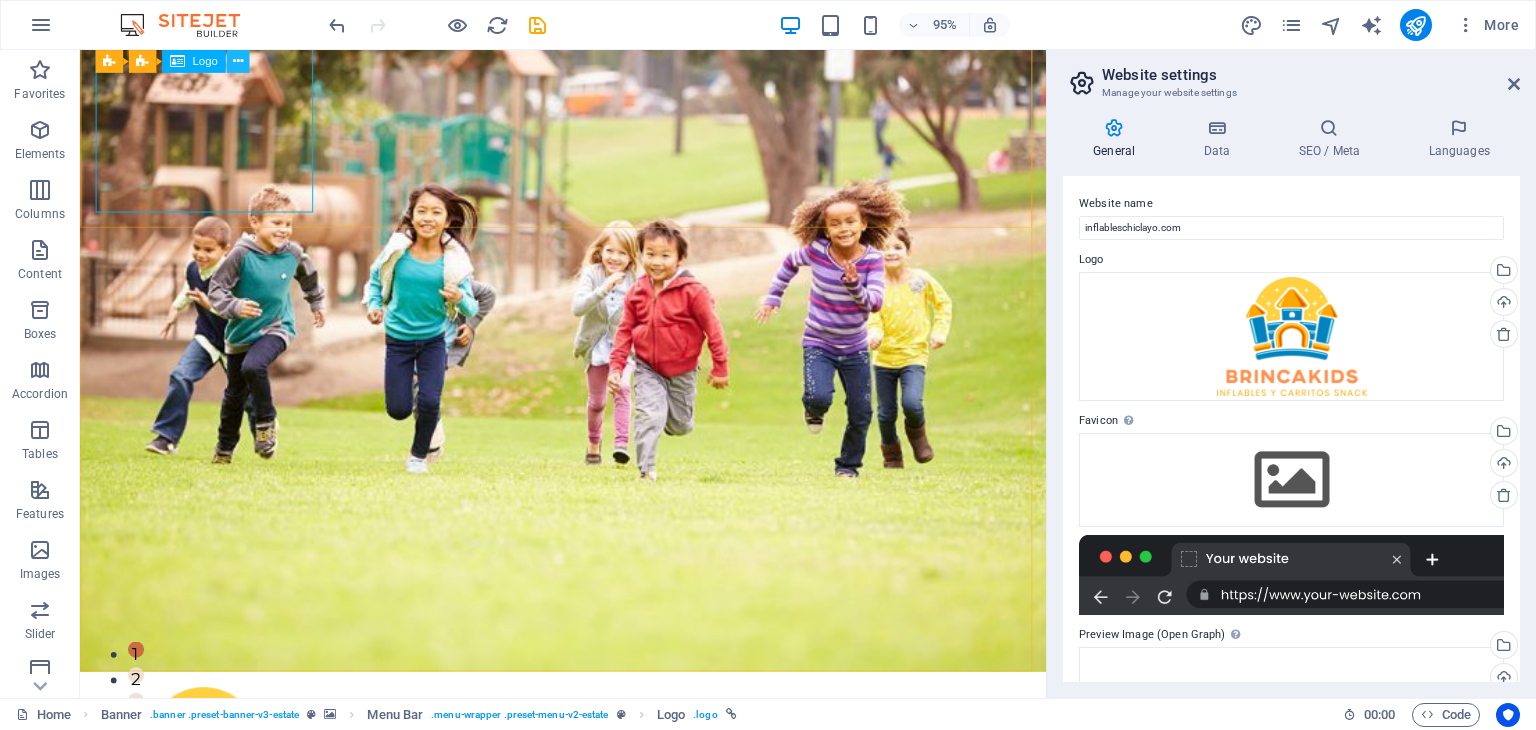click at bounding box center (237, 61) 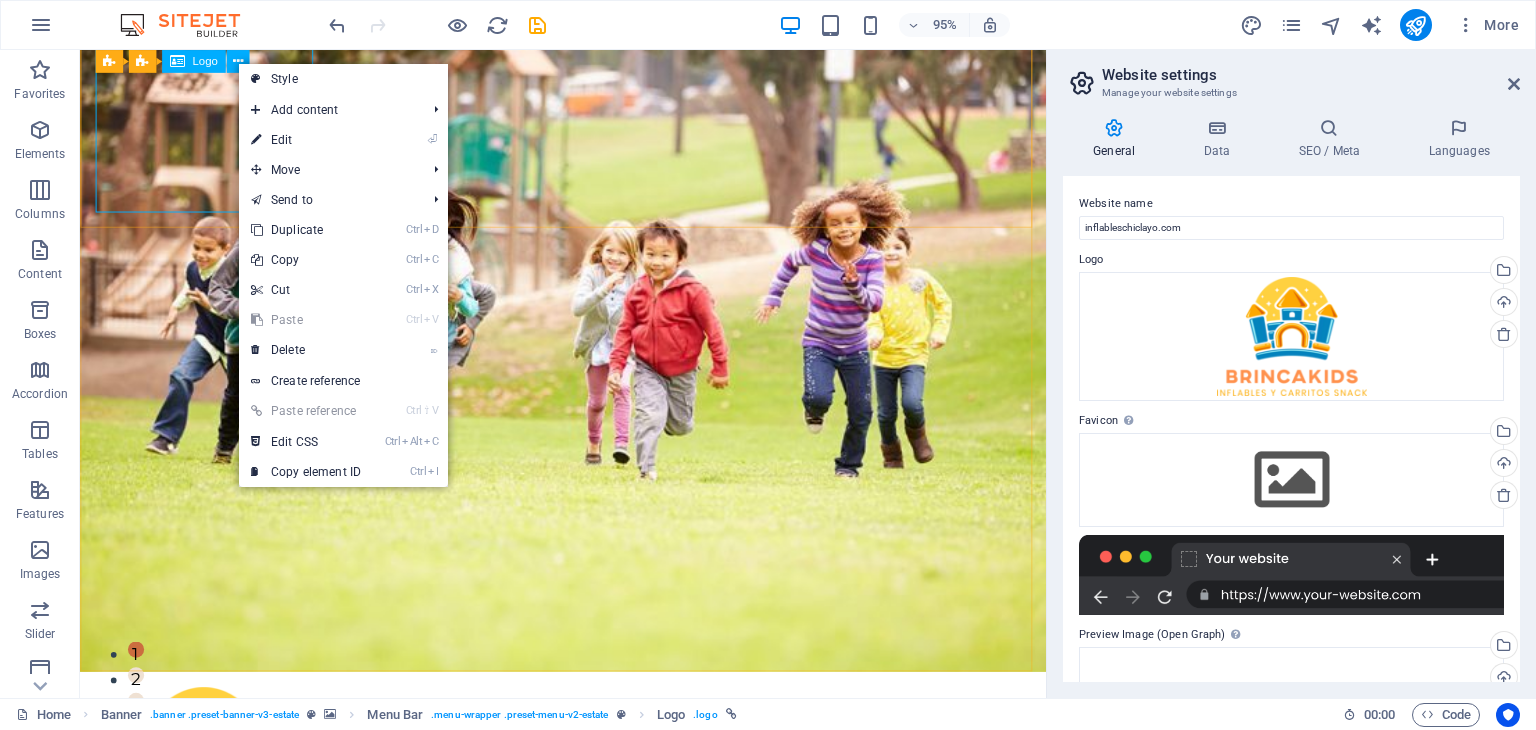 click on "Logo" at bounding box center (193, 61) 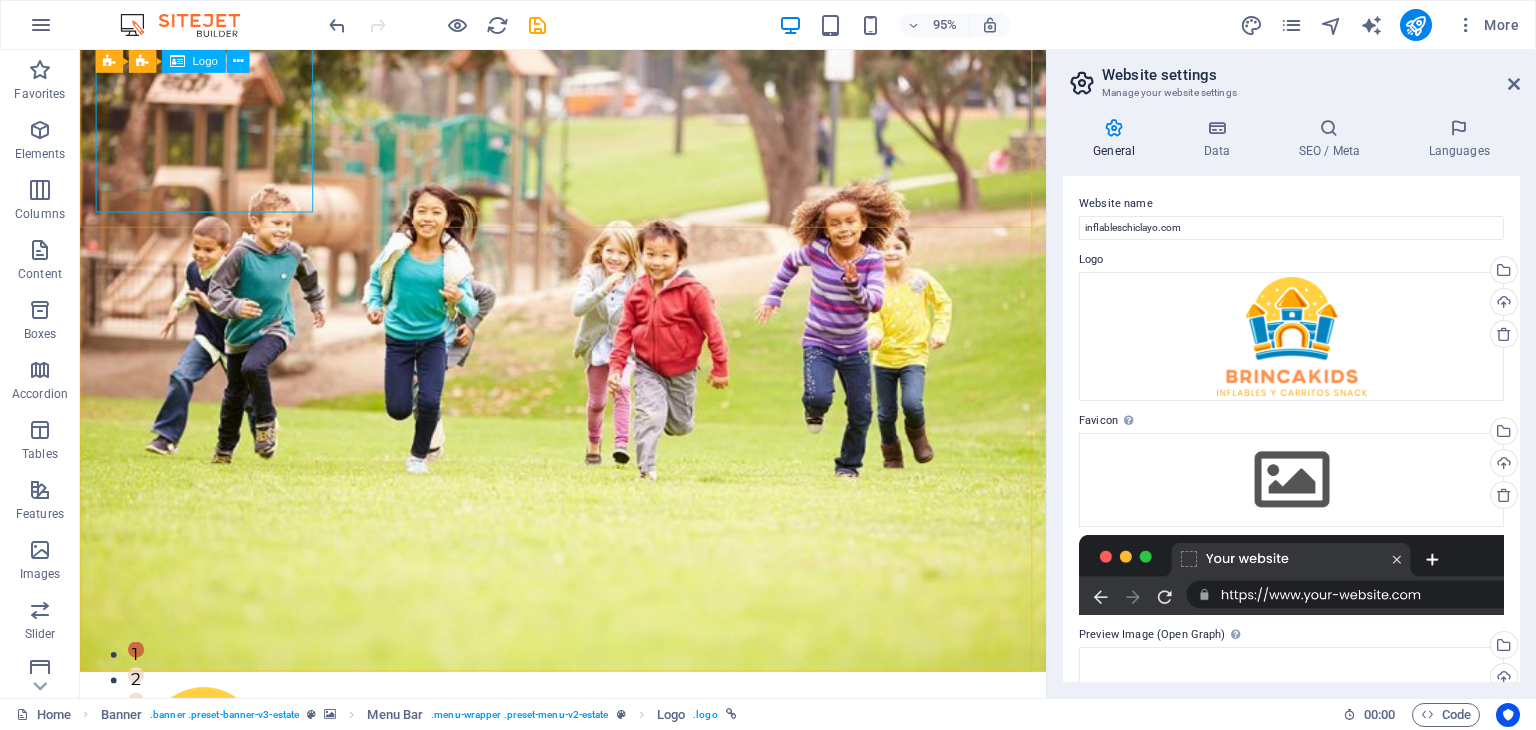 click on "Logo" at bounding box center (193, 61) 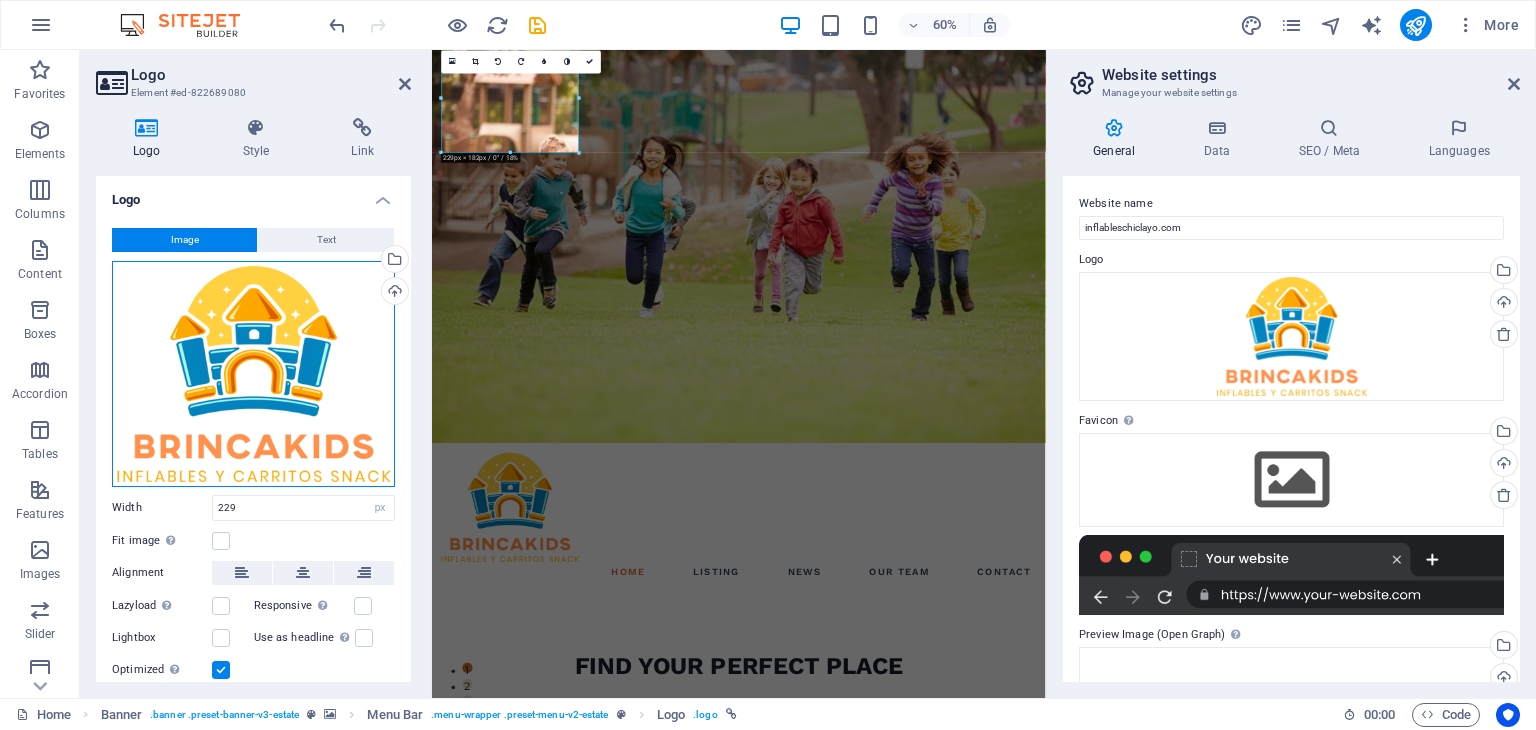 click on "Drag files here, click to choose files or select files from Files or our free stock photos & videos" at bounding box center [253, 374] 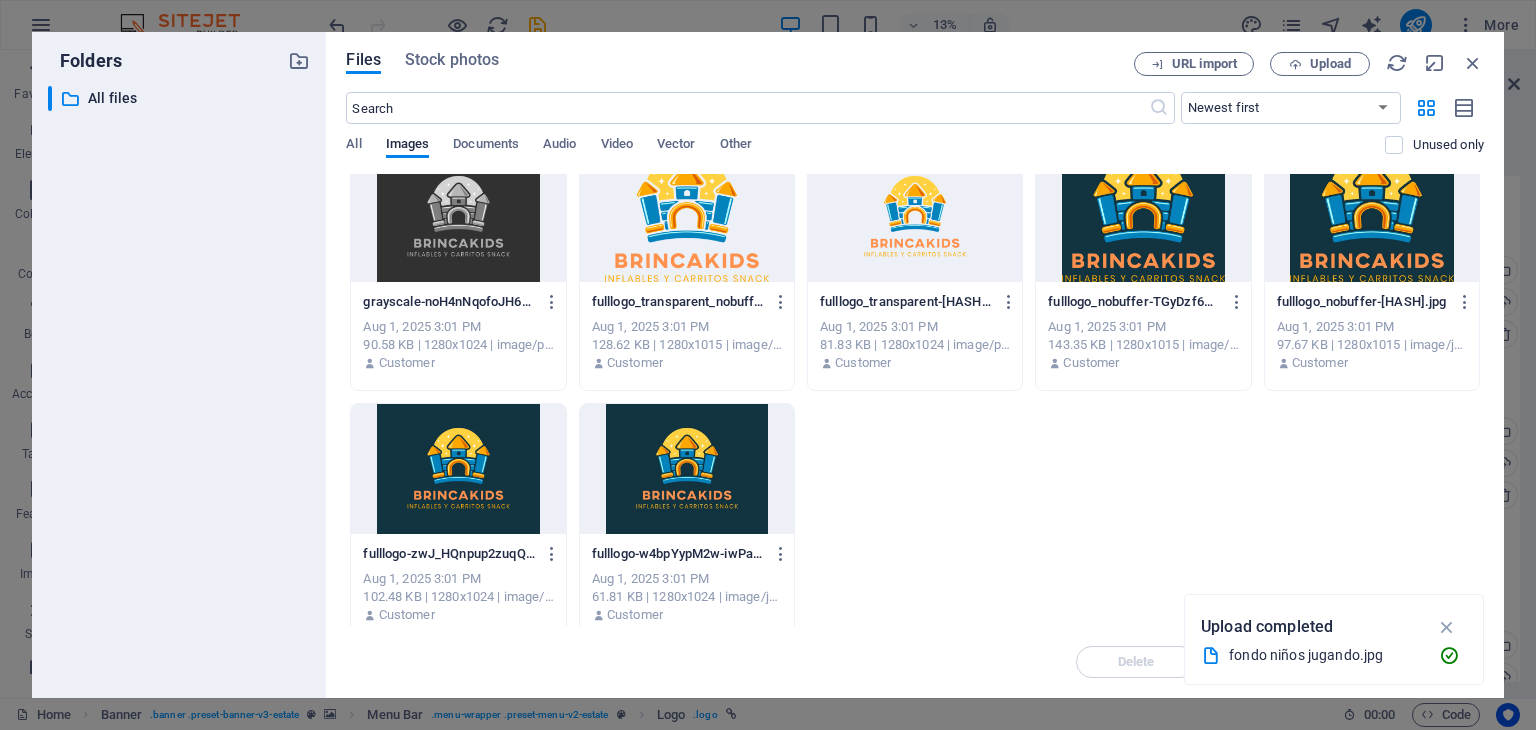 scroll, scrollTop: 528, scrollLeft: 0, axis: vertical 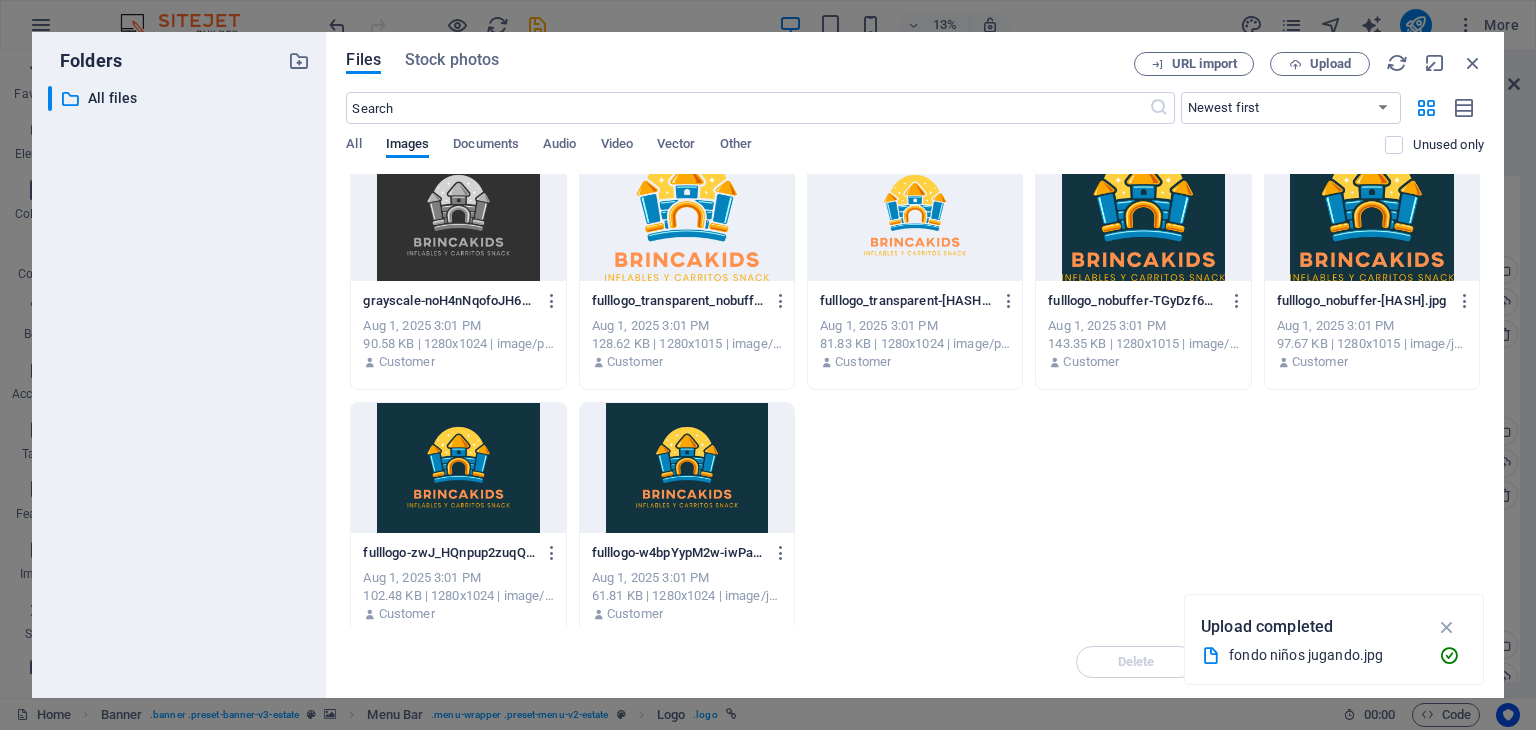 click at bounding box center (1143, 216) 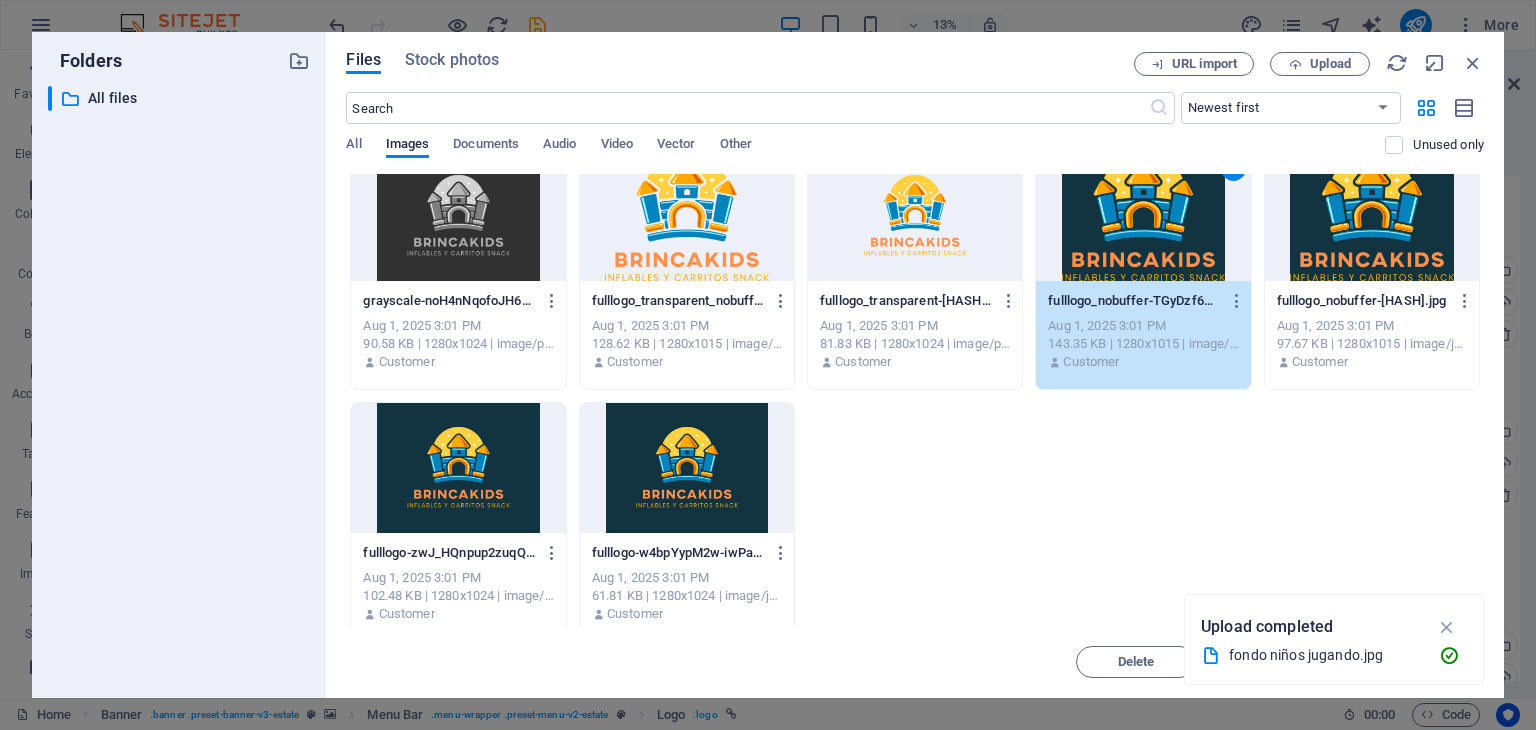 click on "1" at bounding box center [1143, 216] 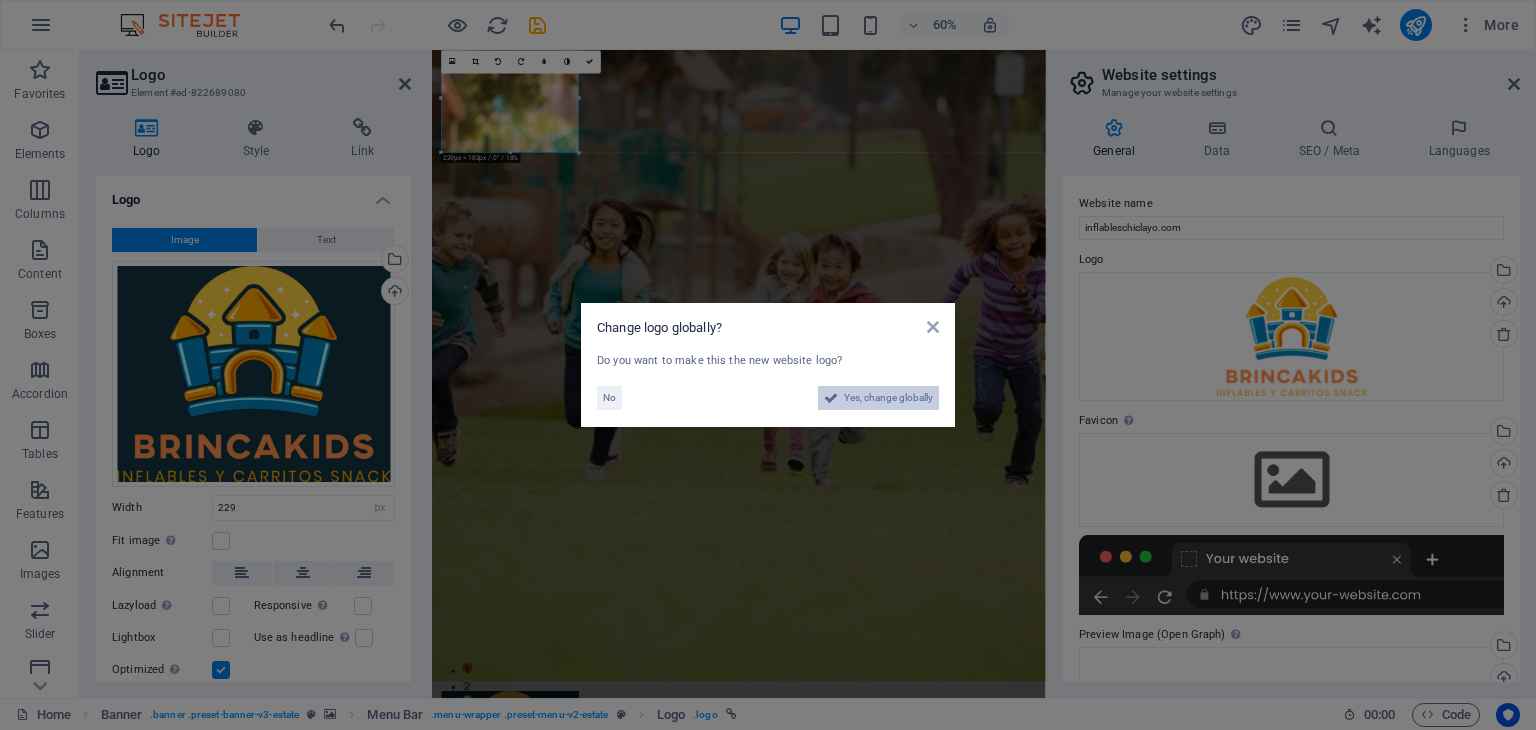click on "Yes, change globally" at bounding box center (888, 398) 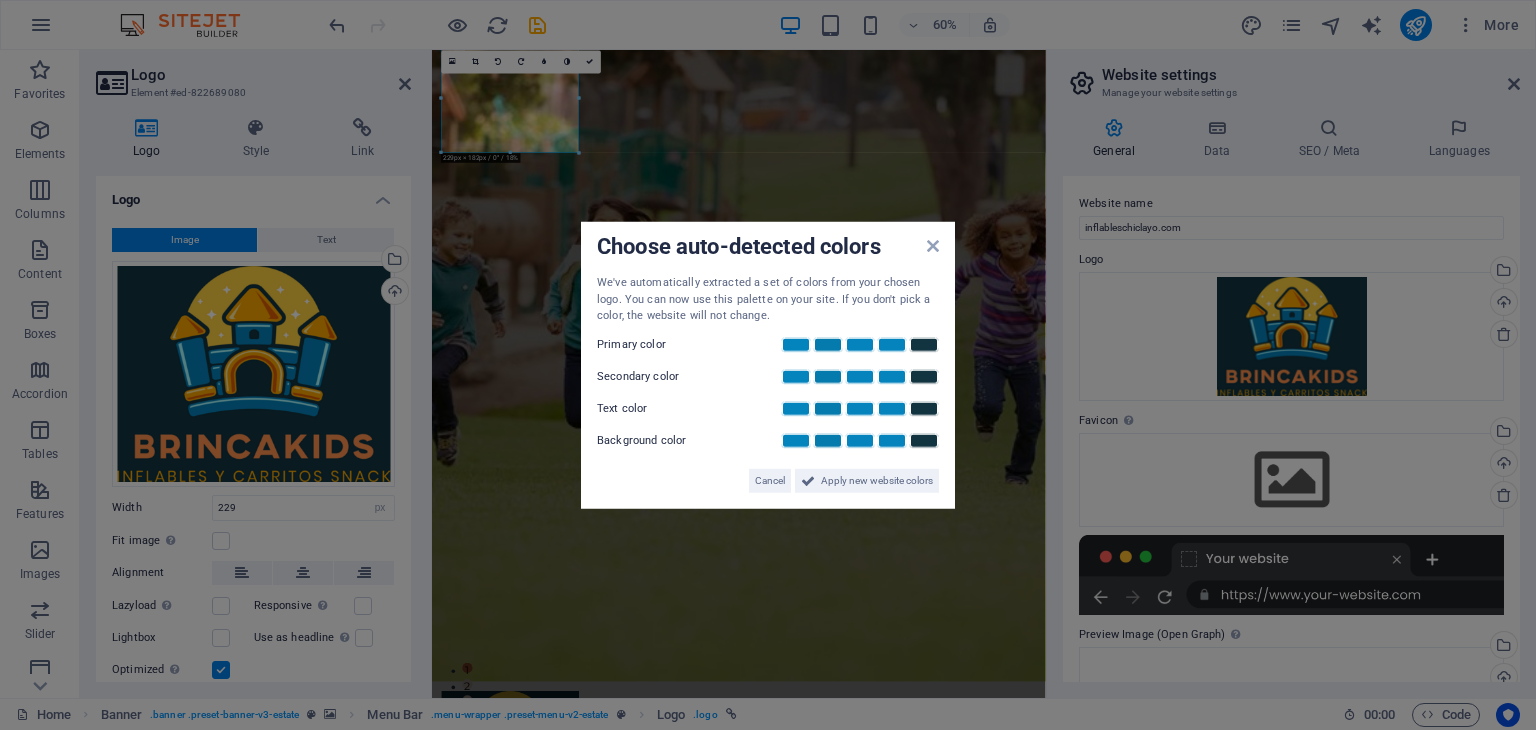 click on "Background color" at bounding box center [657, 440] 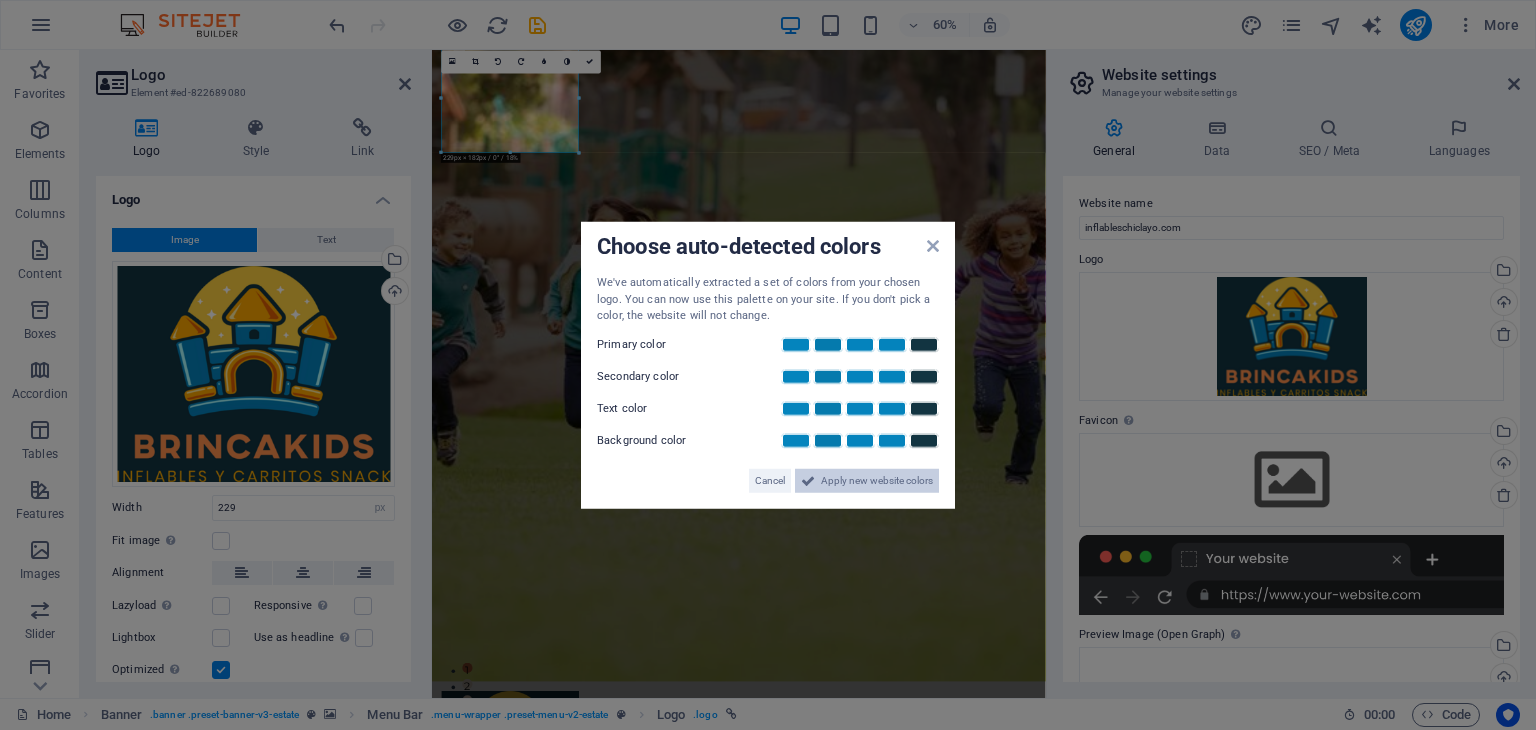 click on "Apply new website colors" at bounding box center [877, 480] 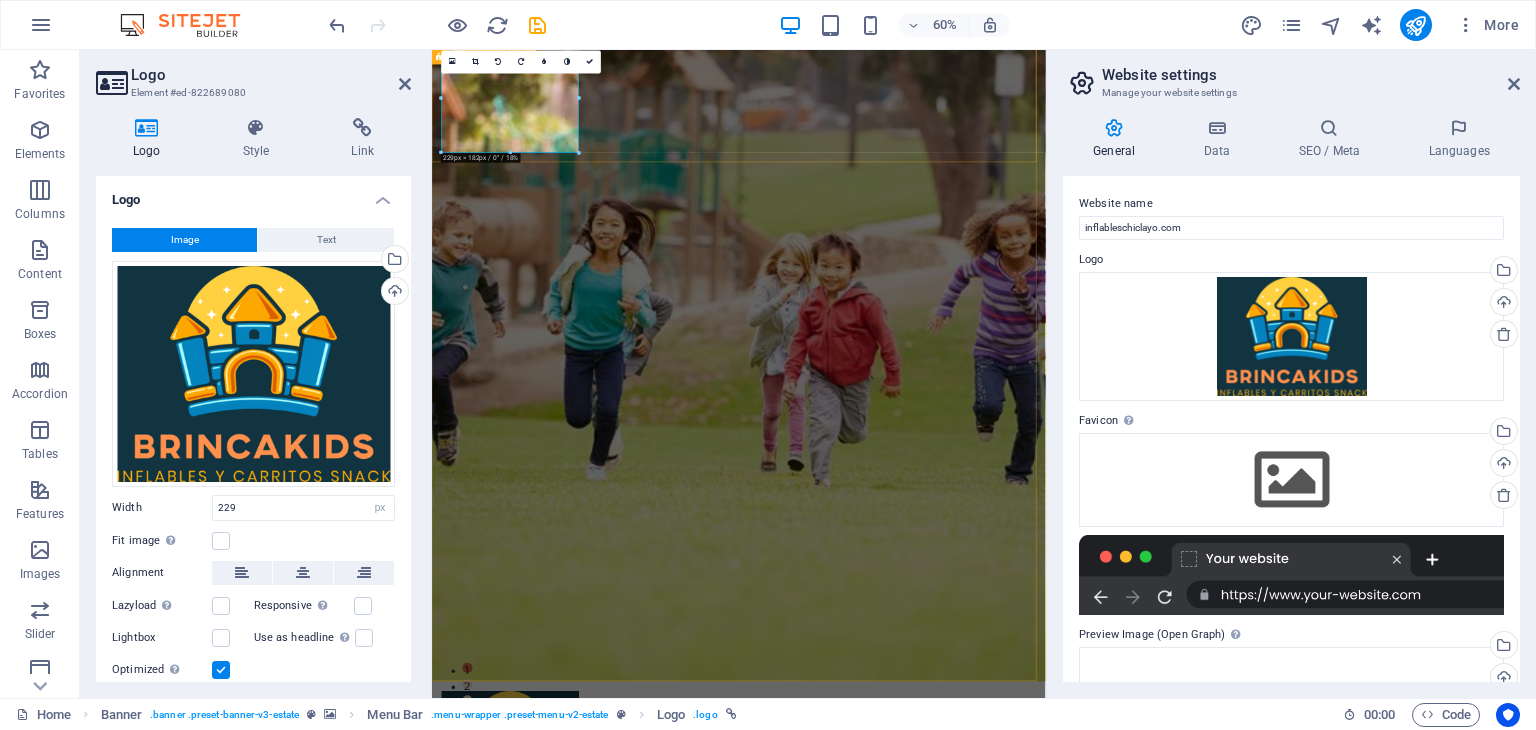 click on "Home Listing News Our Team Contact" at bounding box center [943, 1225] 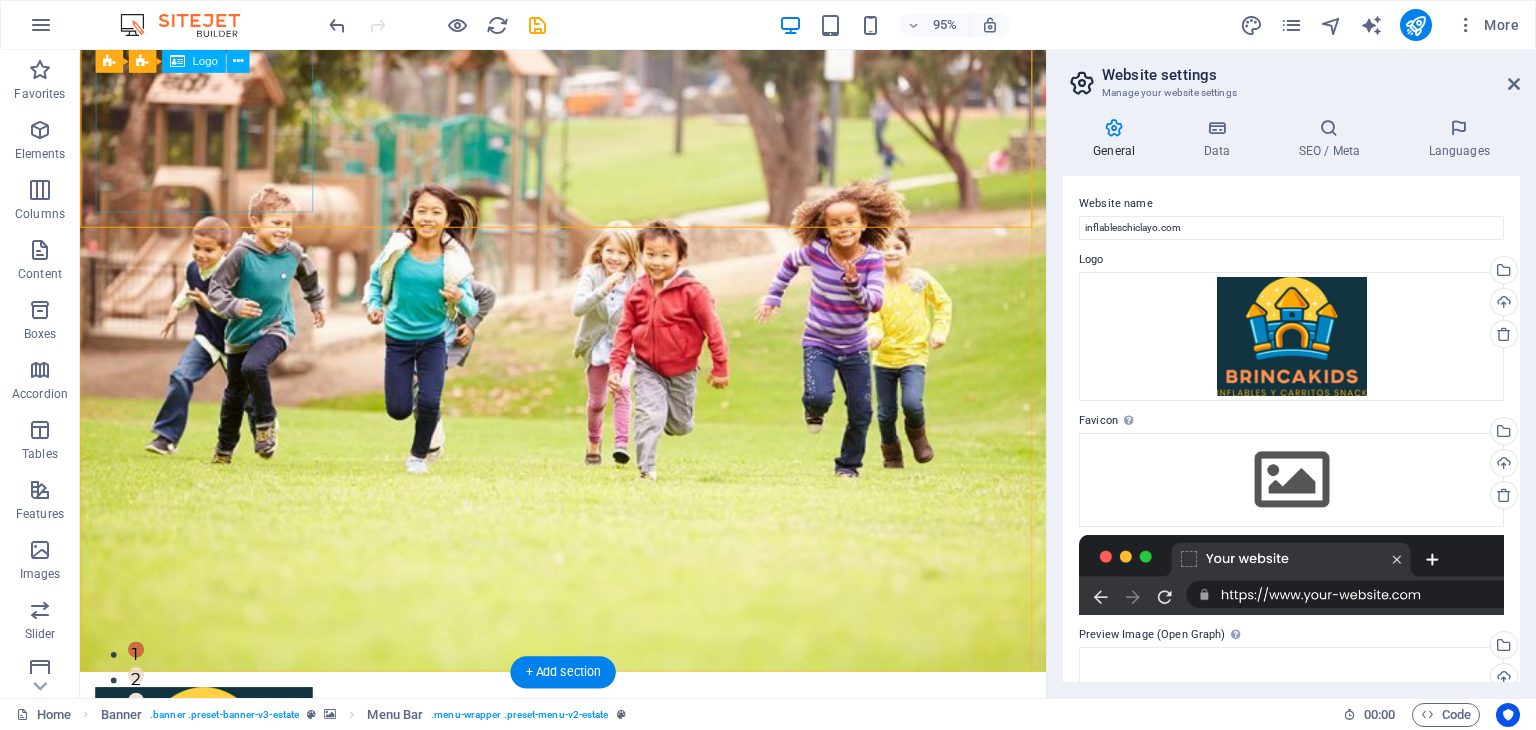 click at bounding box center (588, 812) 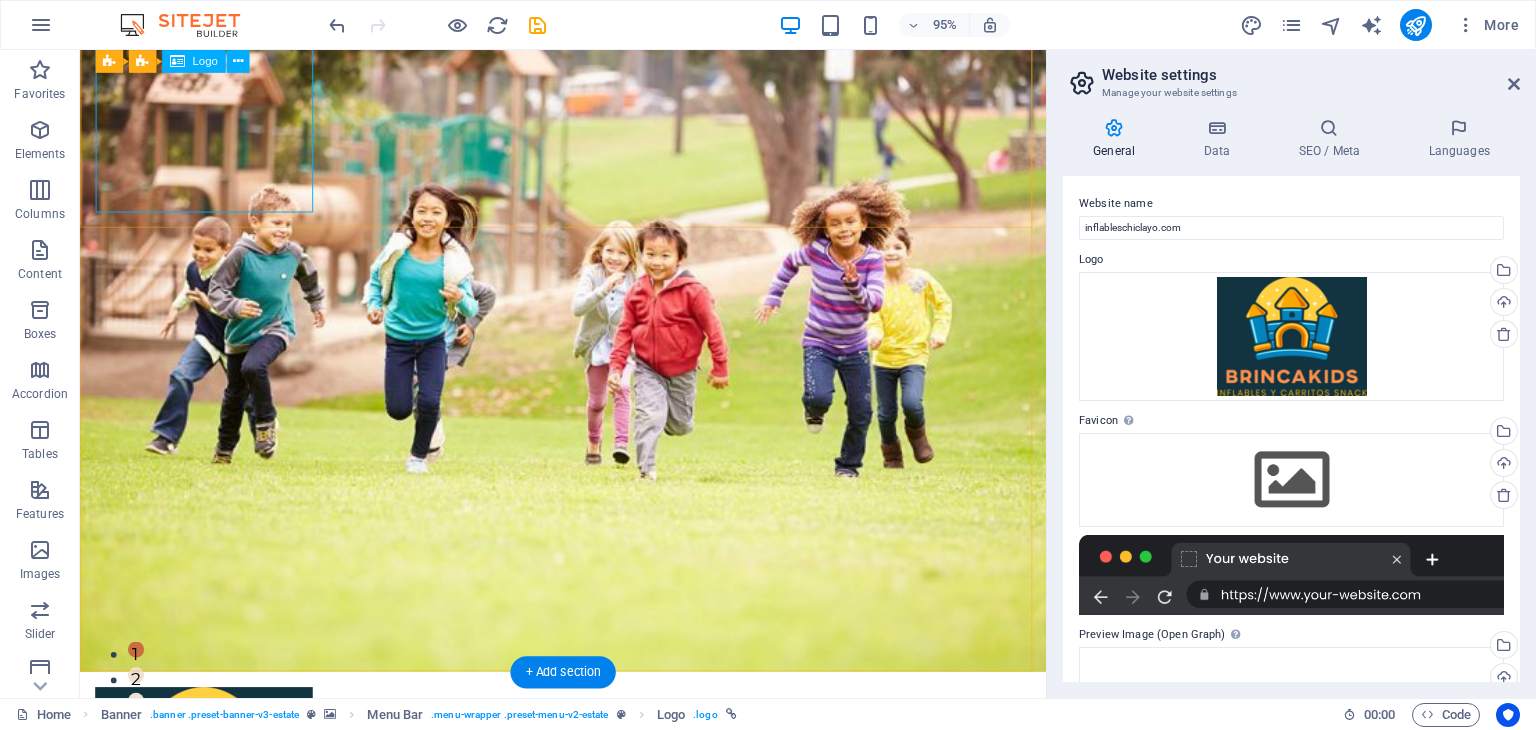 click at bounding box center [588, 812] 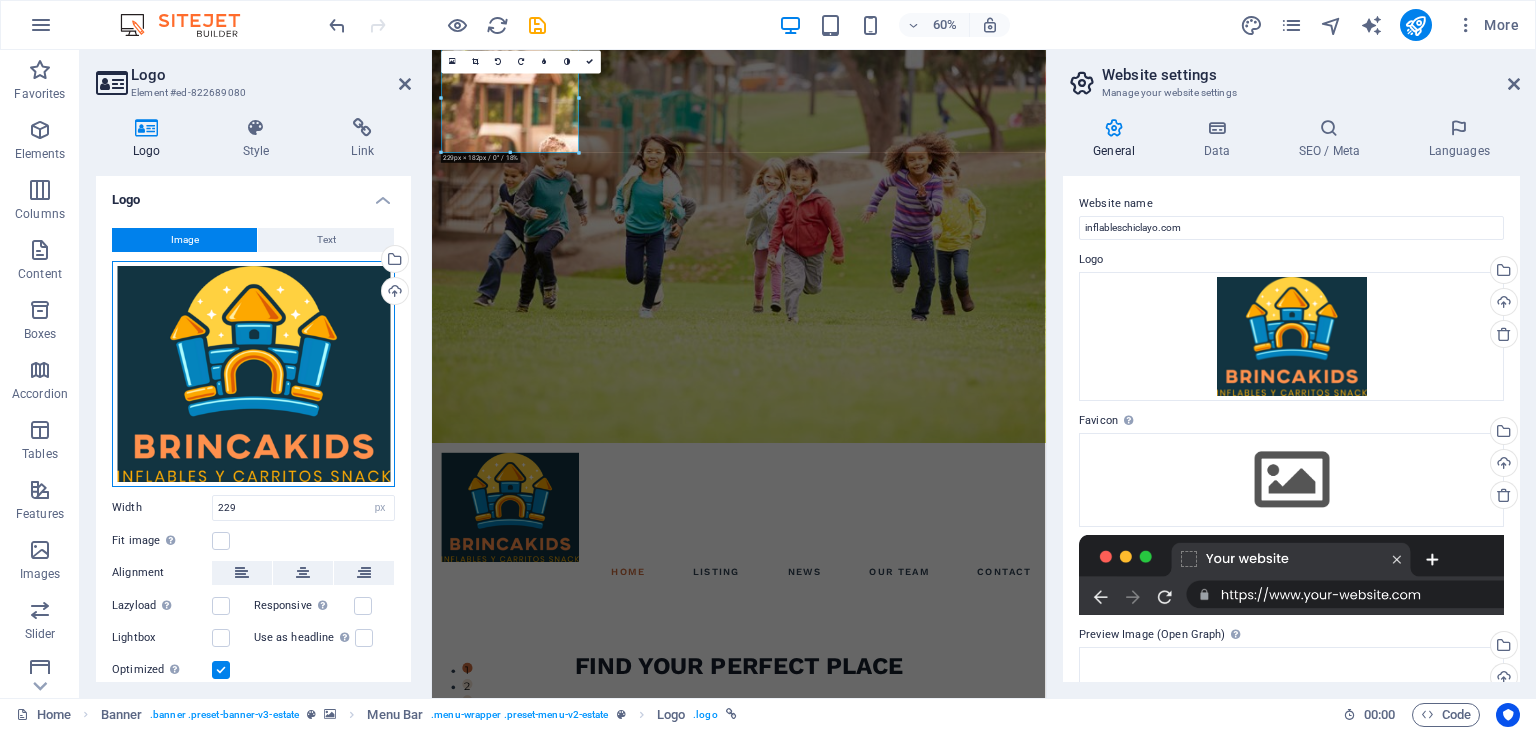 click on "Drag files here, click to choose files or select files from Files or our free stock photos & videos" at bounding box center (253, 374) 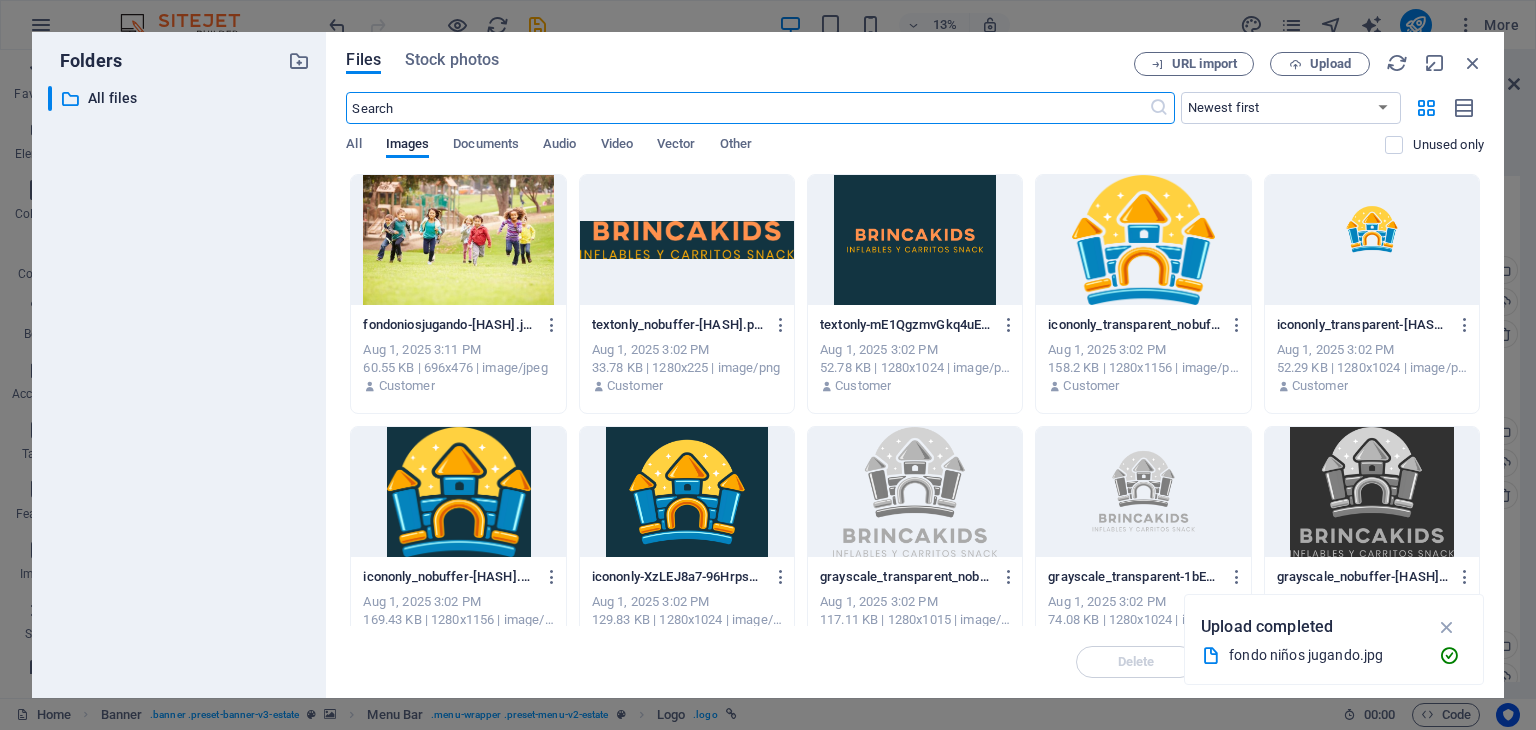 click at bounding box center [687, 492] 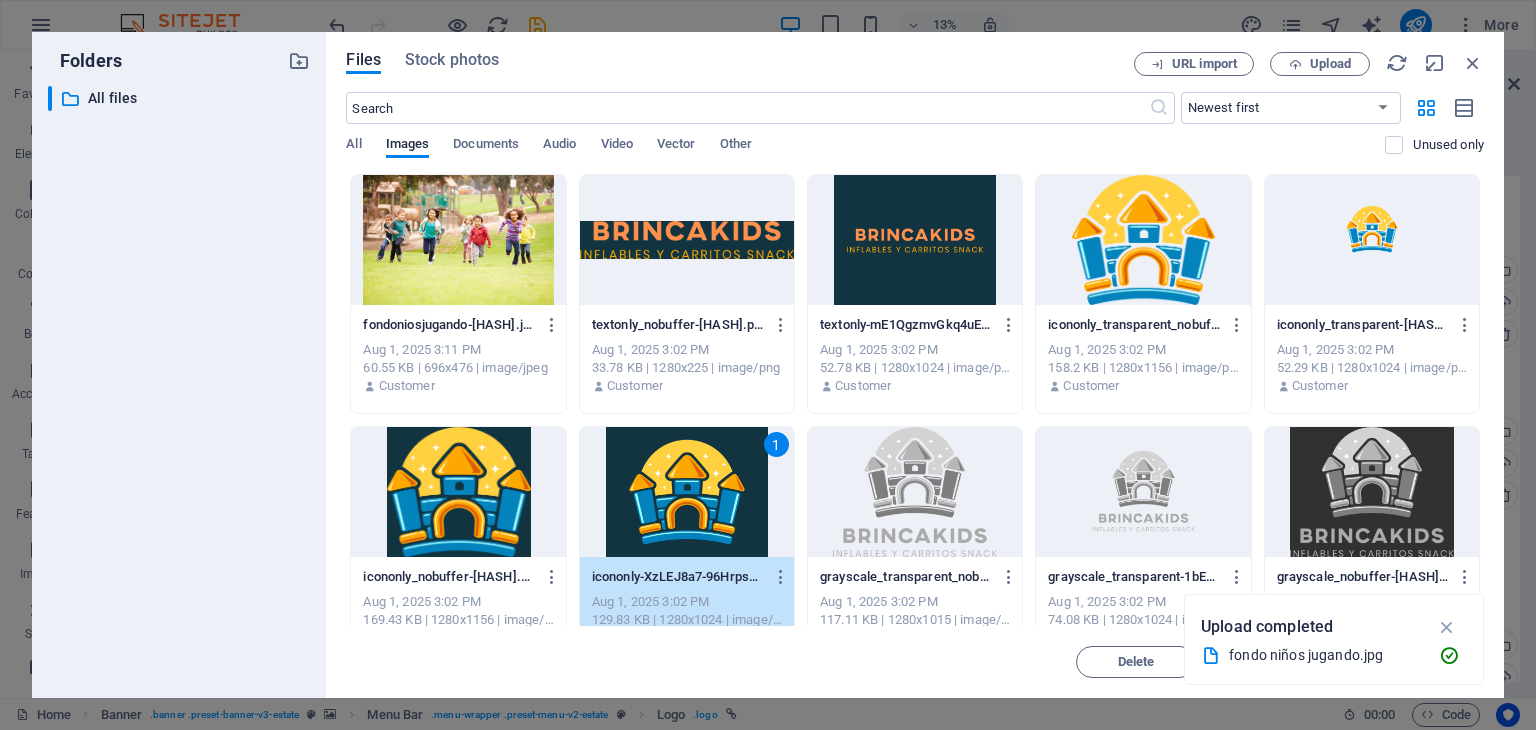 click on "1" at bounding box center [687, 492] 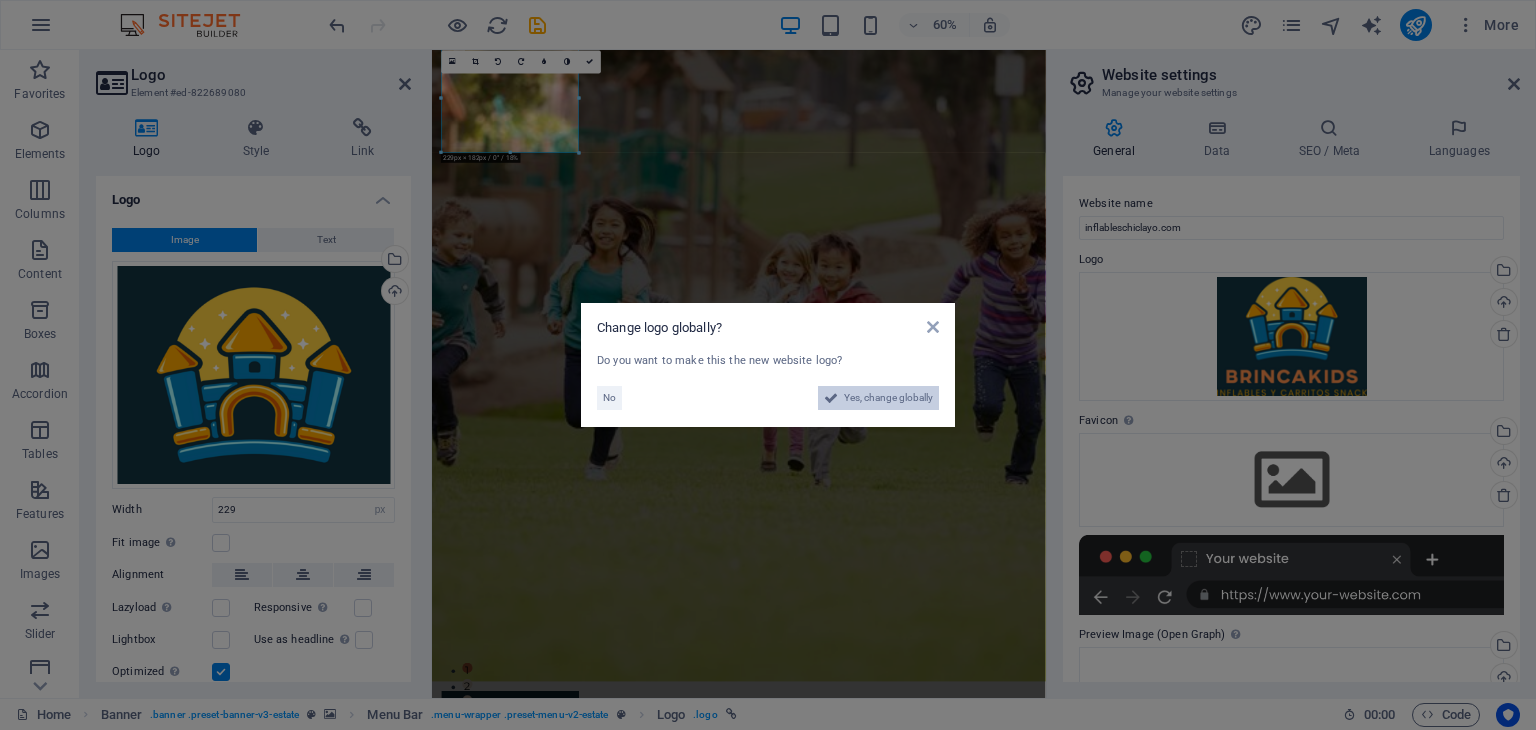 click on "Yes, change globally" at bounding box center (888, 398) 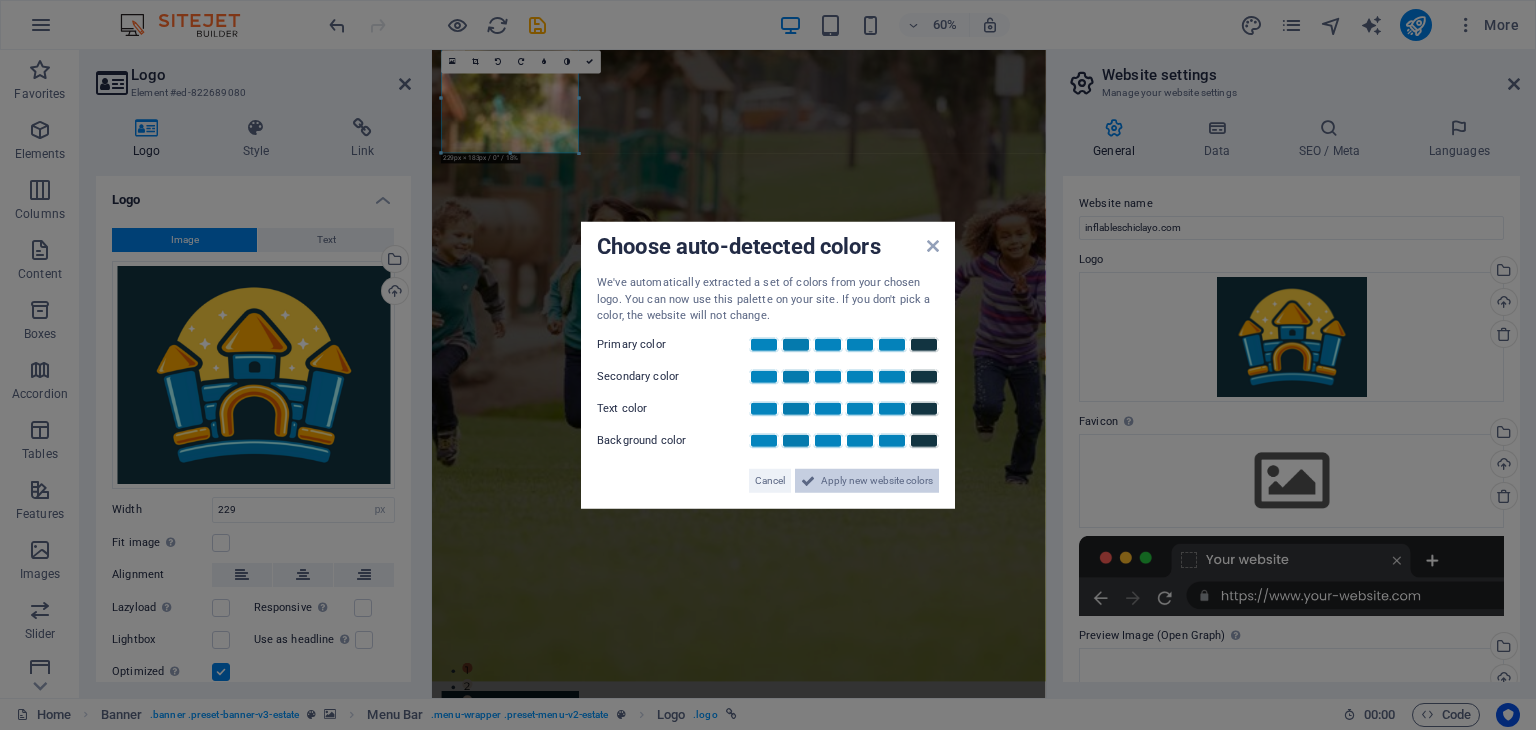 click on "Apply new website colors" at bounding box center [877, 480] 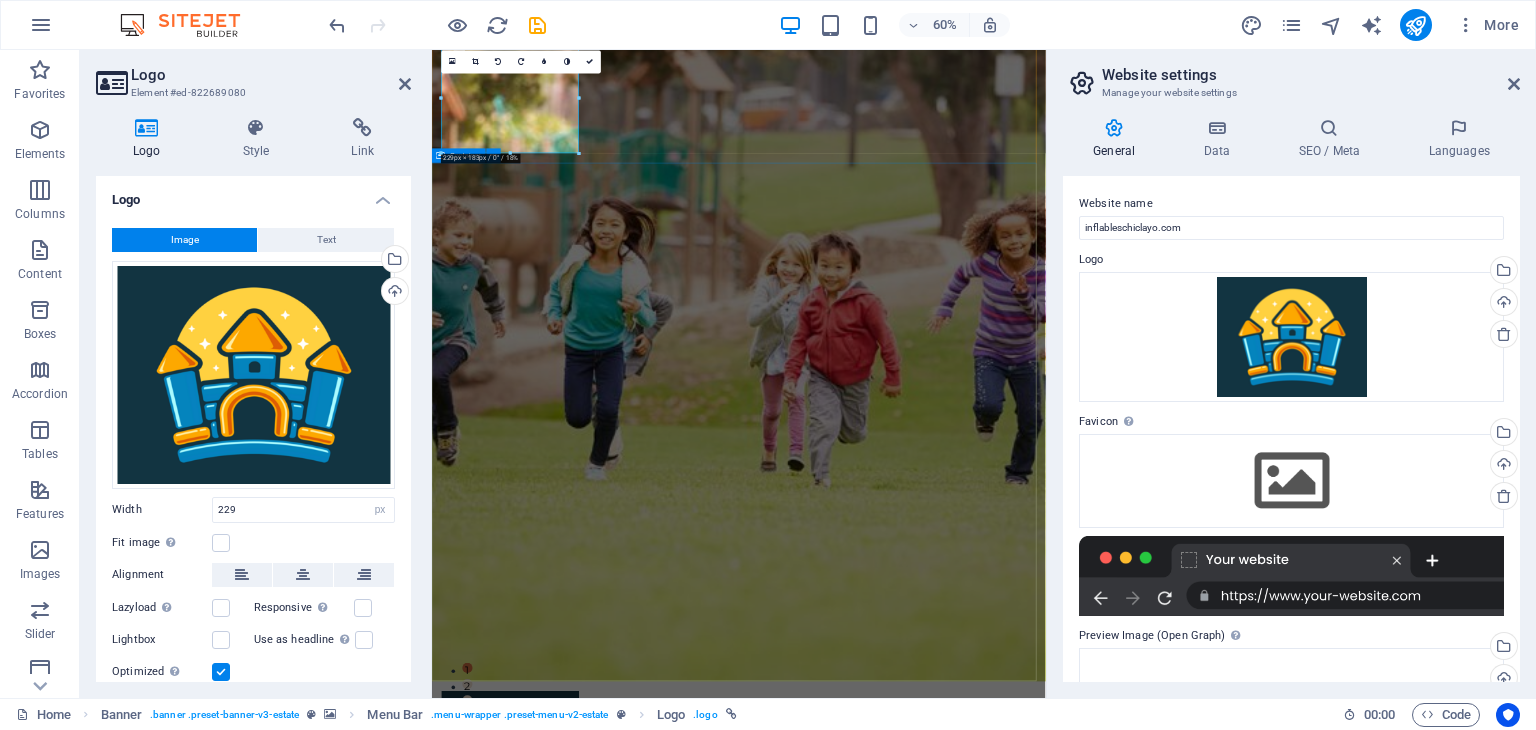 click on "FIND YOUR PERFECT PLACE At vero eos et accusamus et iusto odio dignissimos ducimus qui blanditiis praesentium voluptatum deleniti atque corrupti quos dolores et quas molestias excepturi sint occaecati cupiditate non provident. get started" at bounding box center (943, 1558) 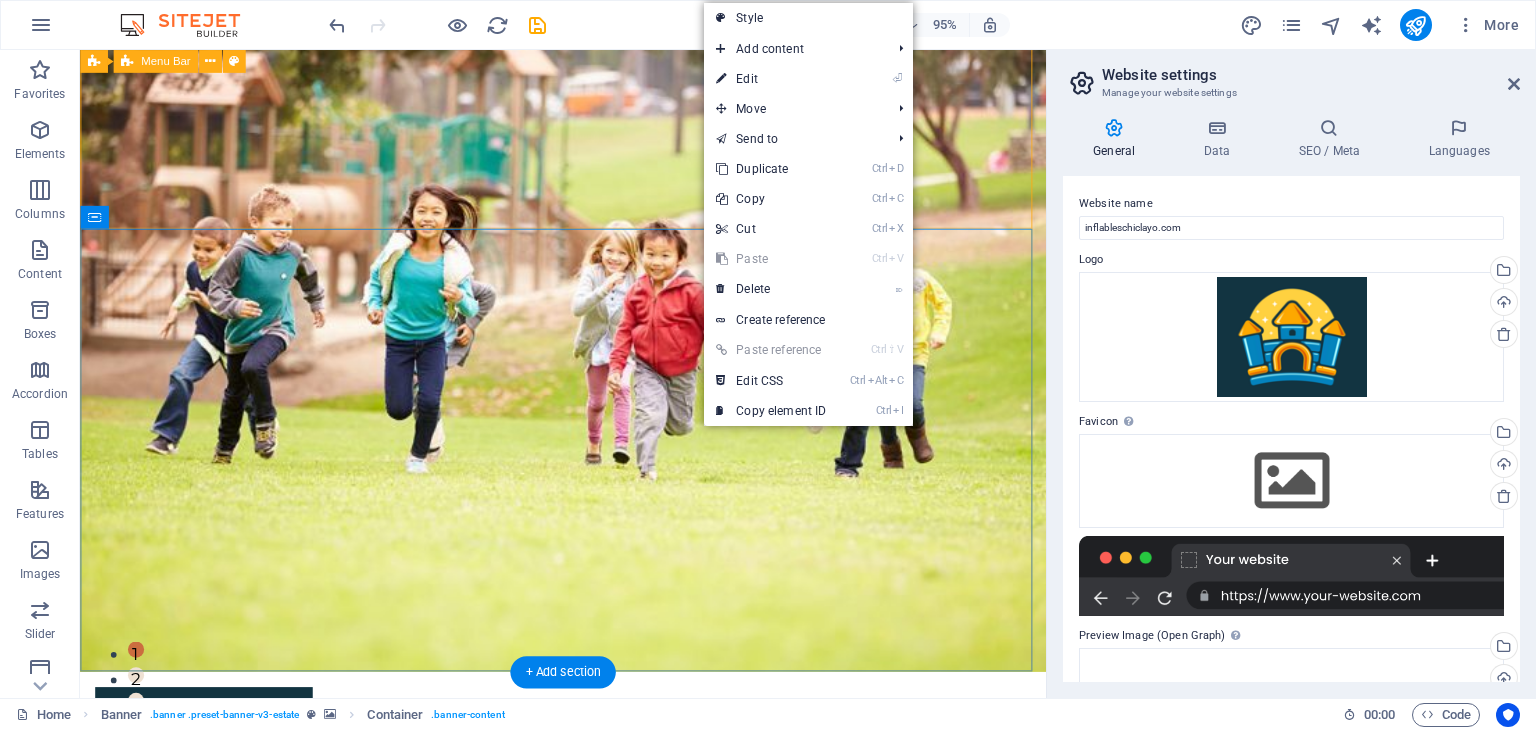 click on "Home Listing News Our Team Contact" at bounding box center (588, 828) 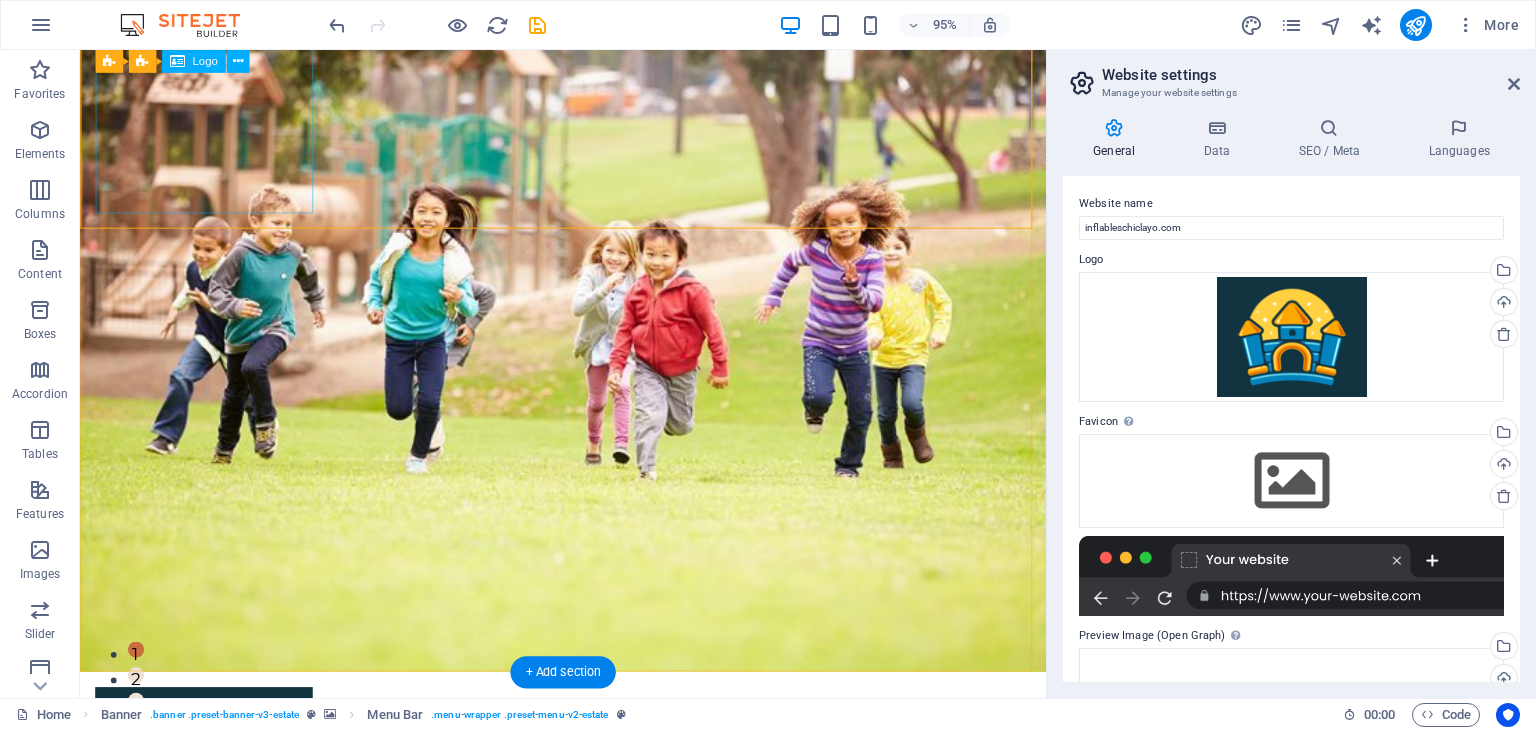 click at bounding box center (588, 812) 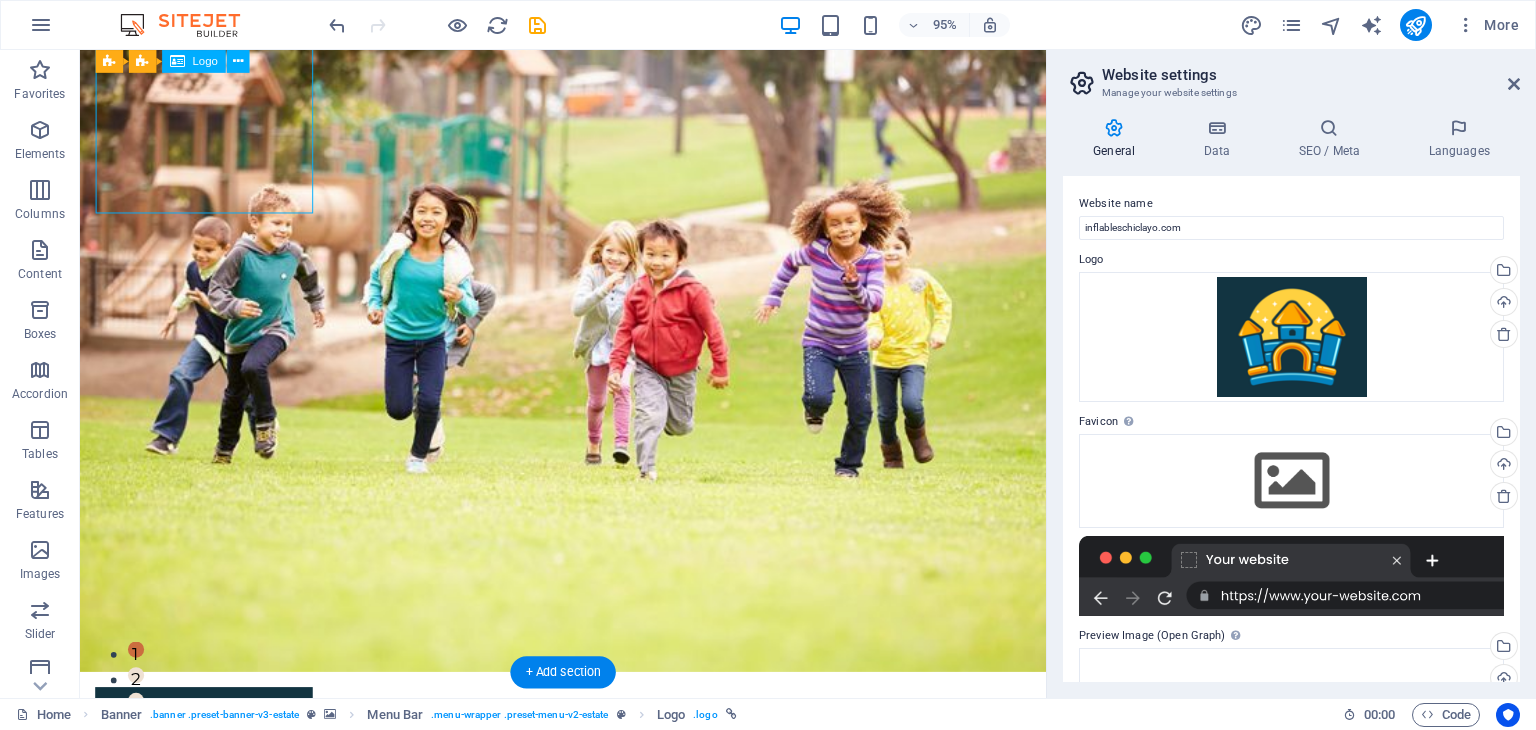 click at bounding box center (588, 812) 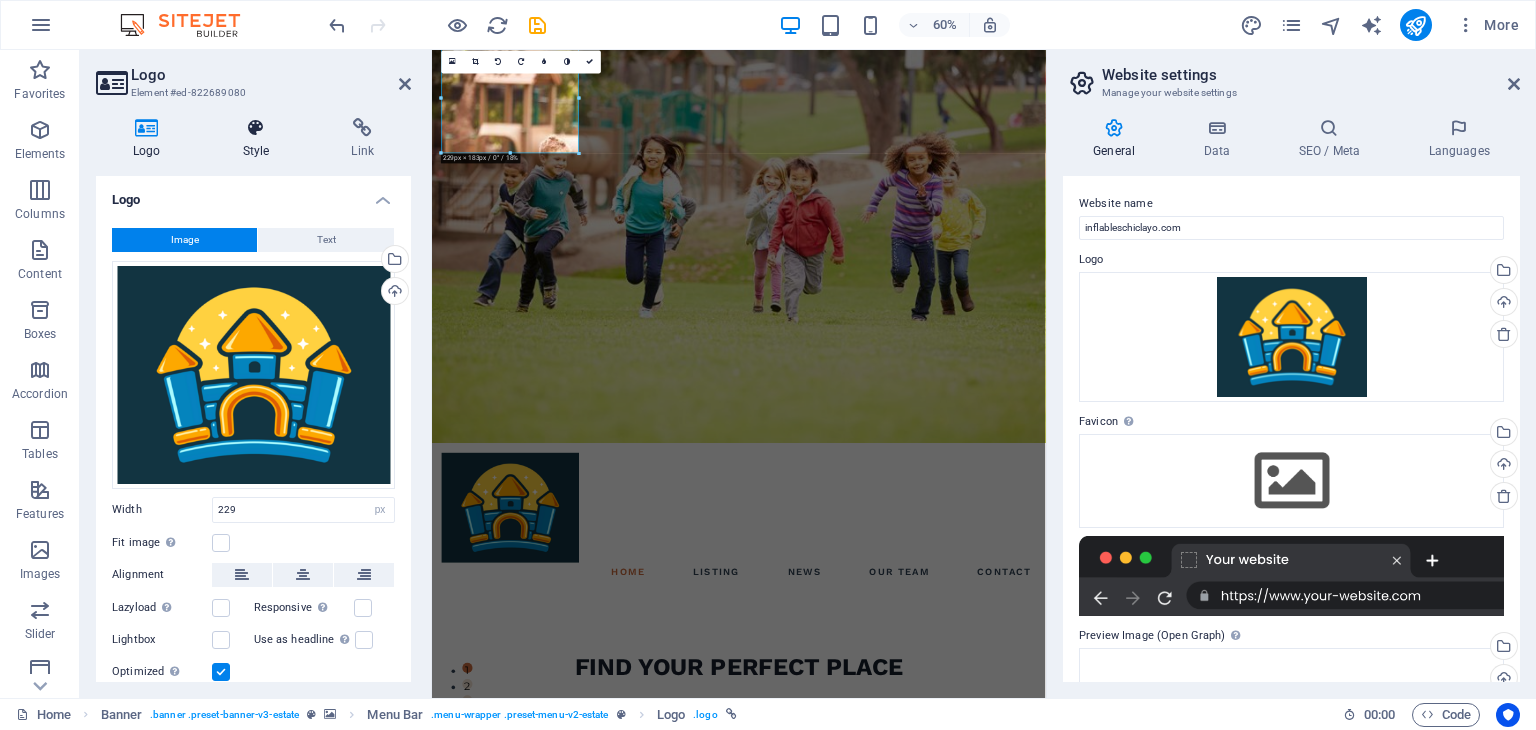 click on "Style" at bounding box center (260, 139) 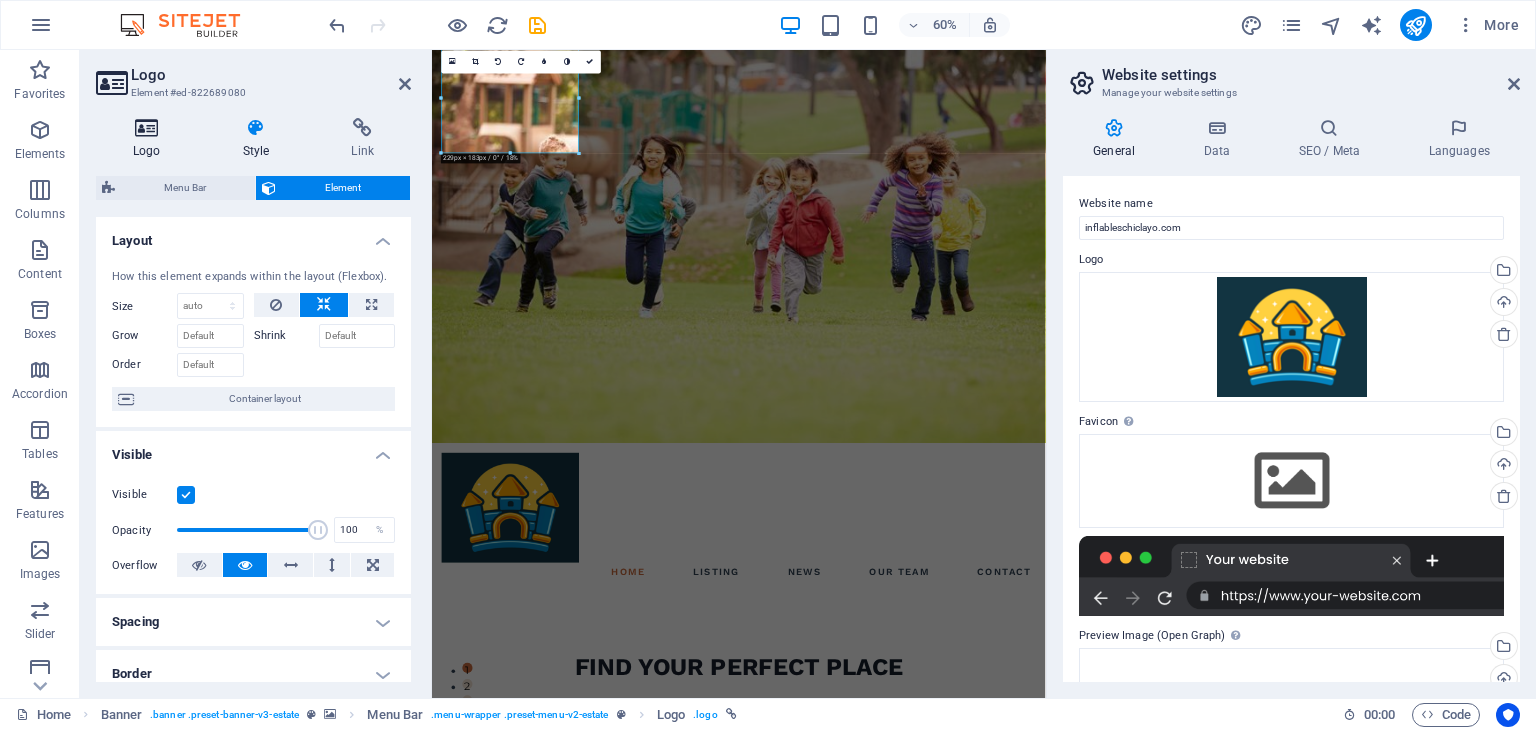 click on "Logo" at bounding box center (151, 139) 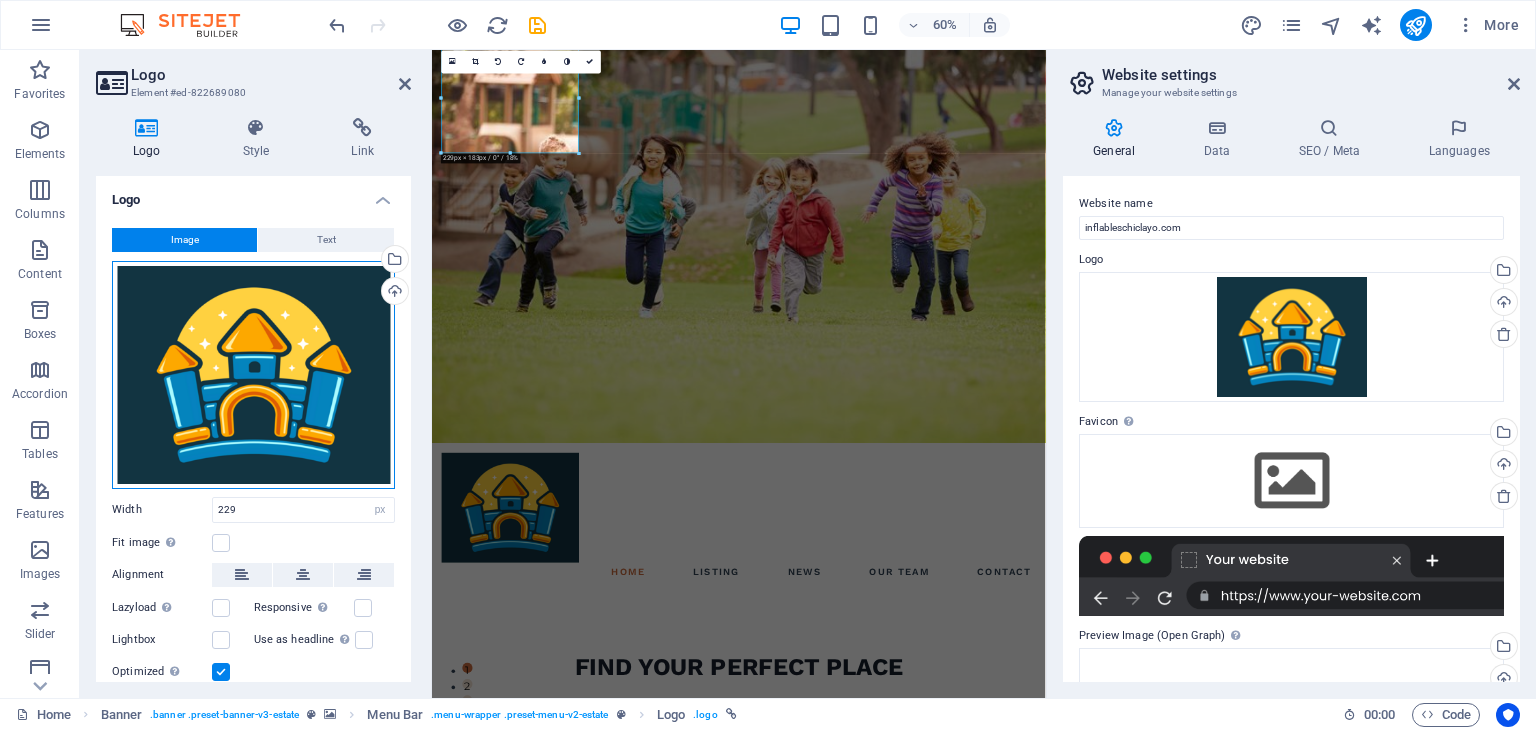 click on "Drag files here, click to choose files or select files from Files or our free stock photos & videos" at bounding box center (253, 375) 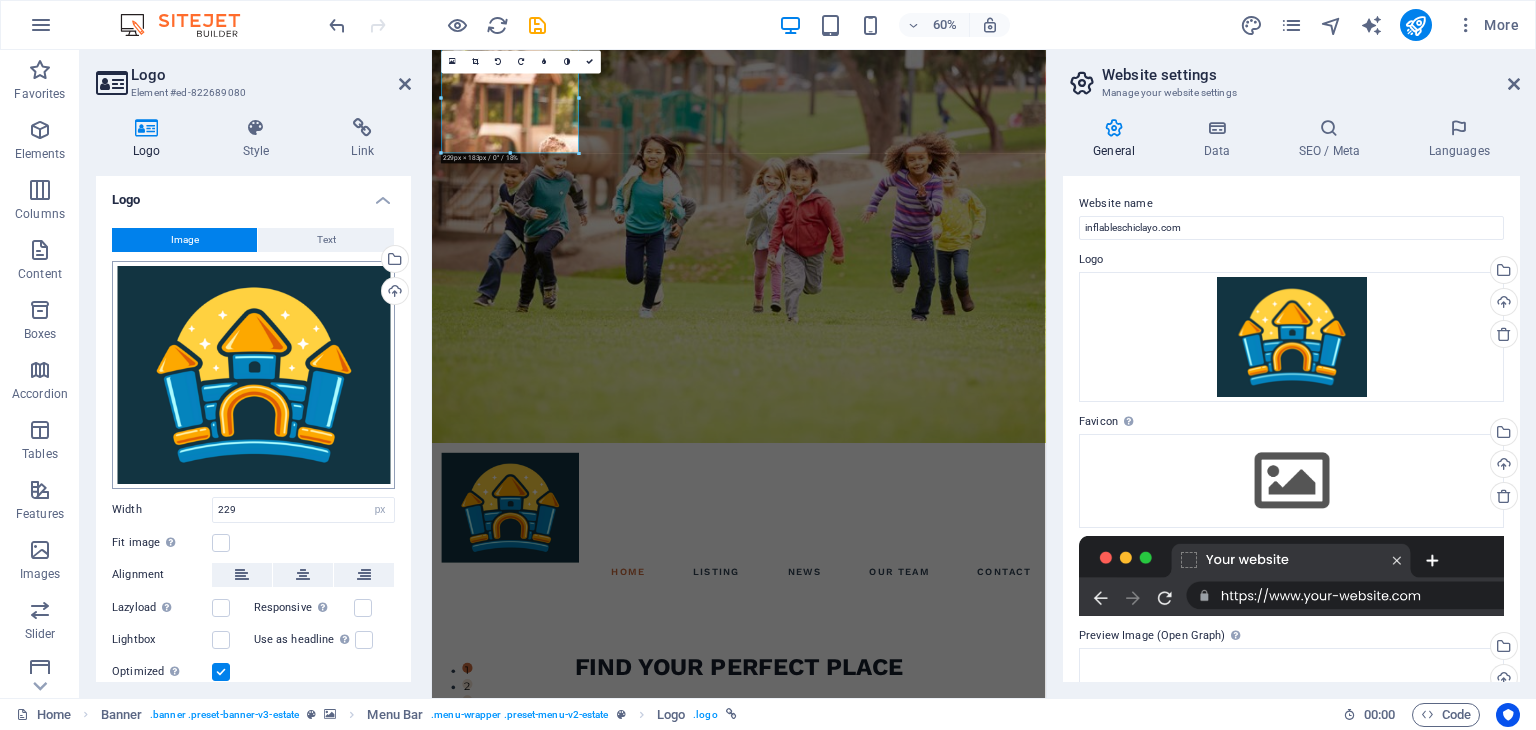 click on "inflableschiclayo.com Home Favorites Elements Columns Content Boxes Accordion Tables Features Images Slider Header Footer Forms Marketing Collections Logo Element #ed-822689080 Logo Style Link Logo Image Text Drag files here, click to choose files or select files from Files or our free stock photos & videos Select files from the file manager, stock photos, or upload file(s) Upload Width 229 Default auto px rem % em vh vw Fit image Automatically fit image to a fixed width and height Height Default auto px Alignment Lazyload Loading images after the page loads improves page speed. Responsive Automatically load retina image and smartphone optimized sizes. Lightbox Use as headline The image will be wrapped in an H1 headline tag. Useful for giving alternative text the weight of an H1 headline, e.g. for the logo. Leave unchecked if uncertain. Optimized Images are compressed to improve page speed. Position Direction Custom X offset 50 px" at bounding box center (768, 365) 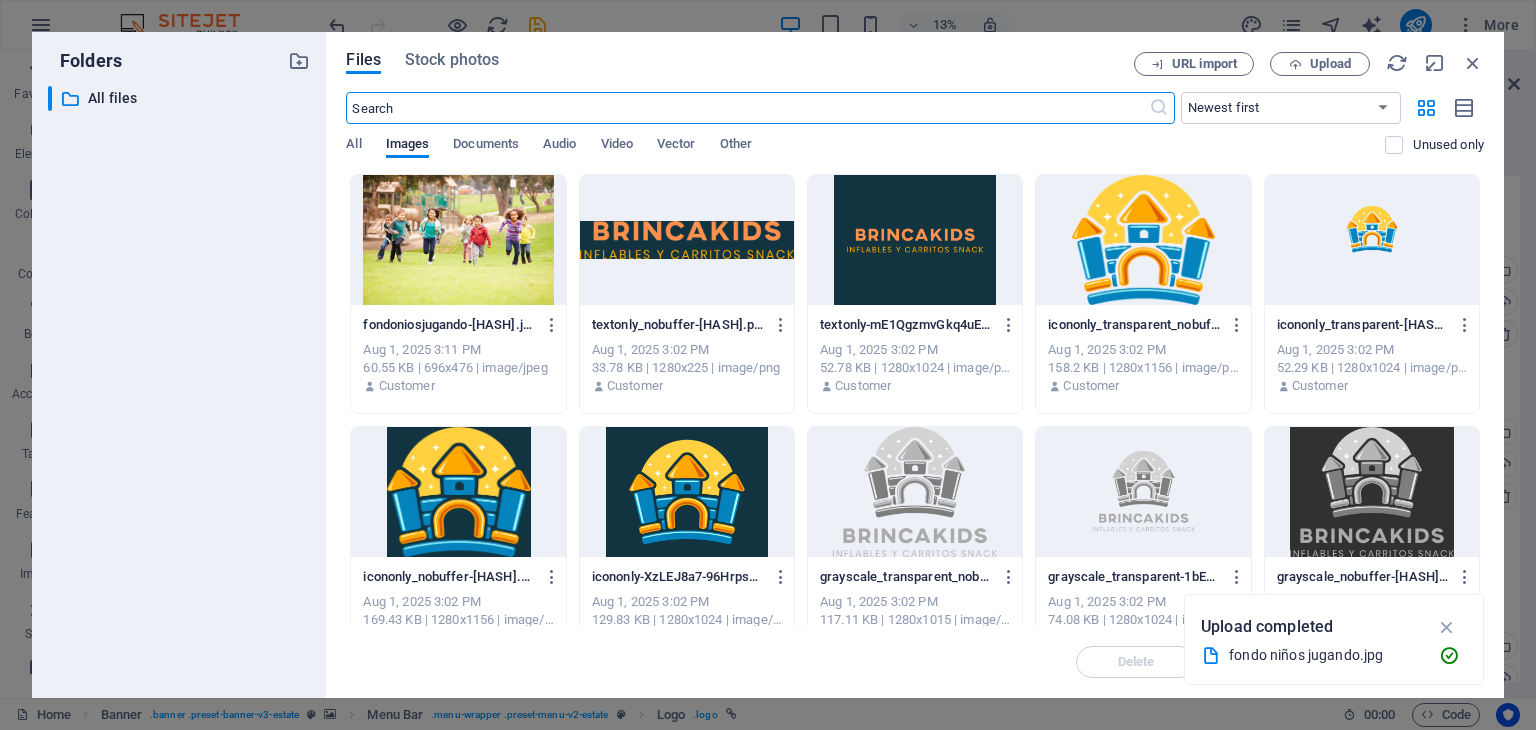 click at bounding box center (1143, 240) 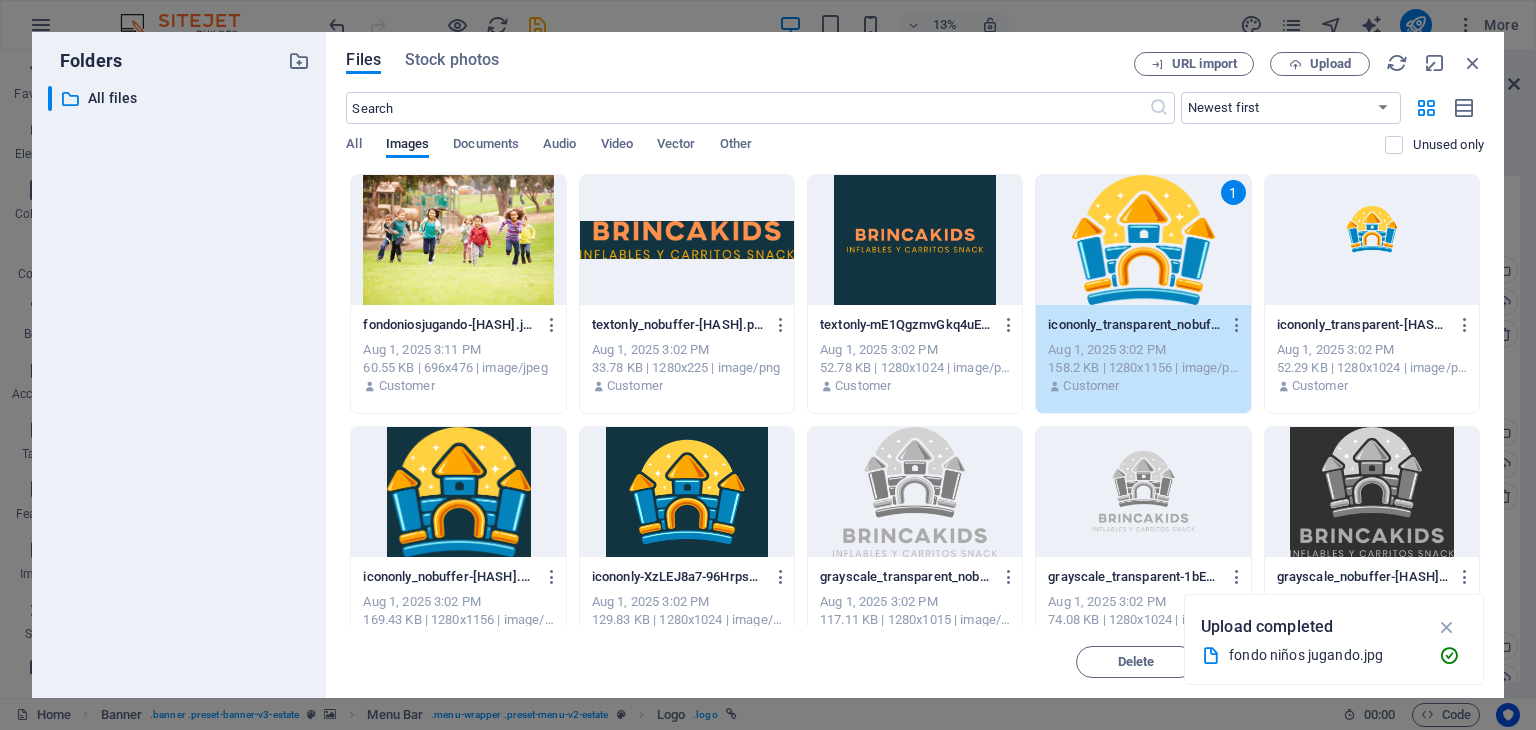 click on "1" at bounding box center (1143, 240) 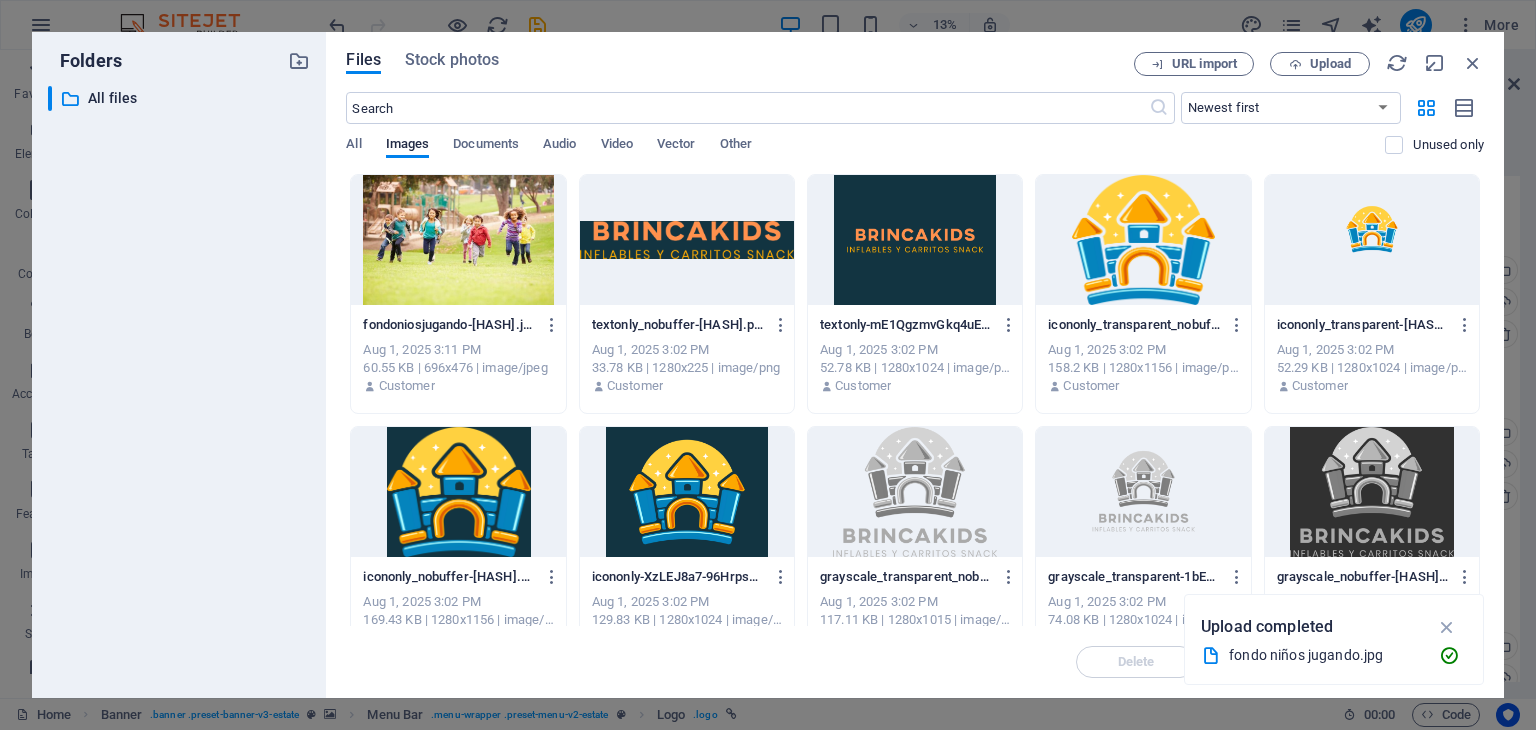 click at bounding box center [1143, 240] 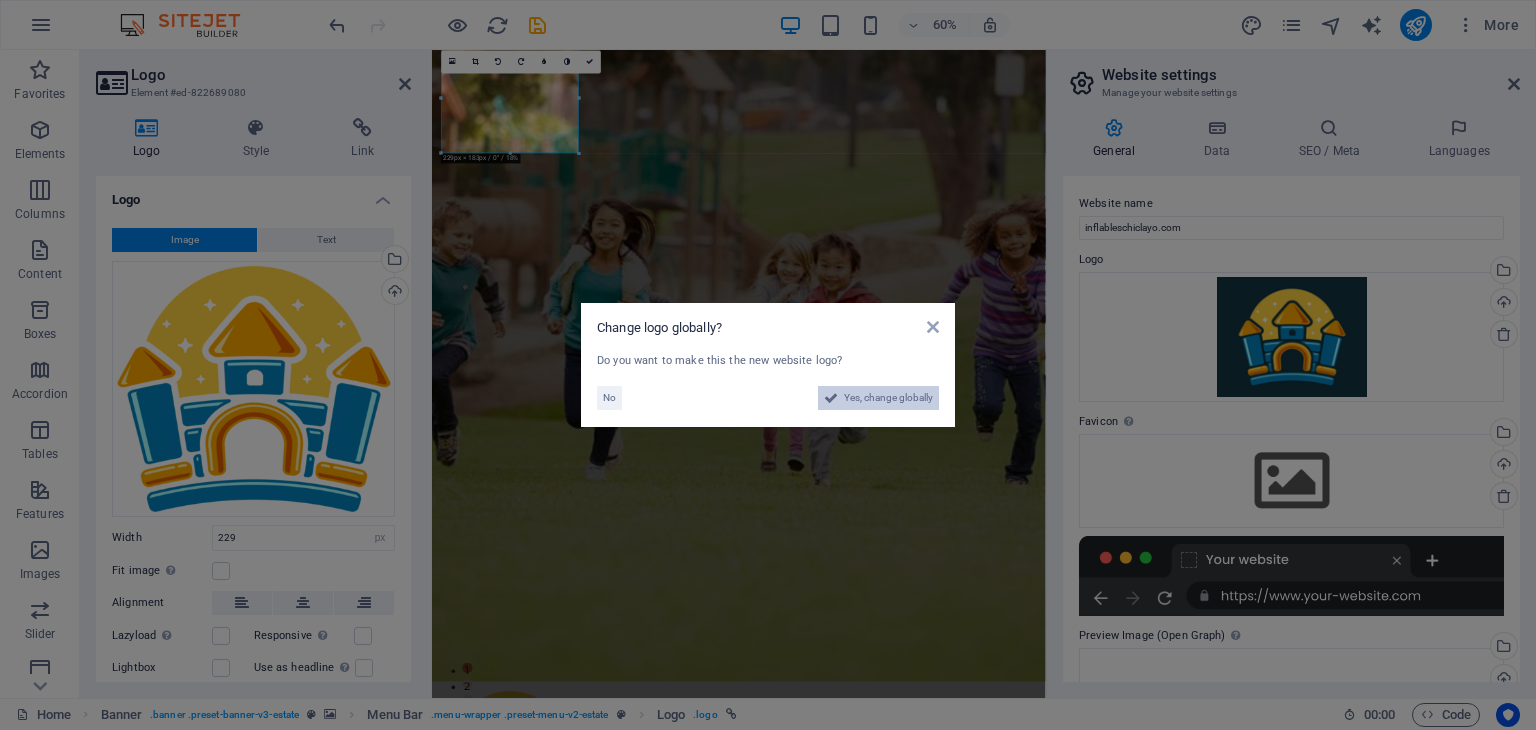 click on "Yes, change globally" at bounding box center (888, 398) 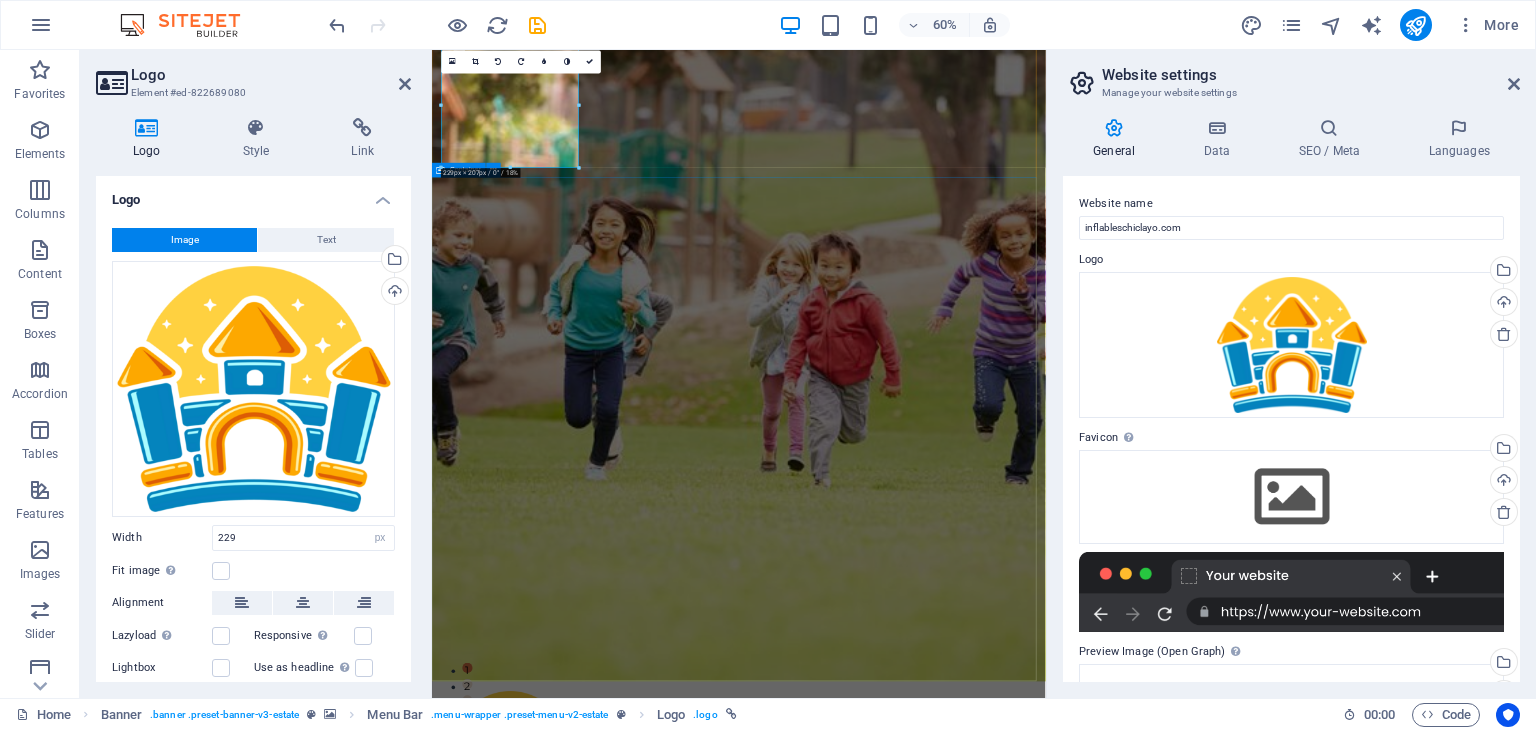 click on "FIND YOUR PERFECT PLACE At vero eos et accusamus et iusto odio dignissimos ducimus qui blanditiis praesentium voluptatum deleniti atque corrupti quos dolores et quas molestias excepturi sint occaecati cupiditate non provident. get started" at bounding box center [943, 1582] 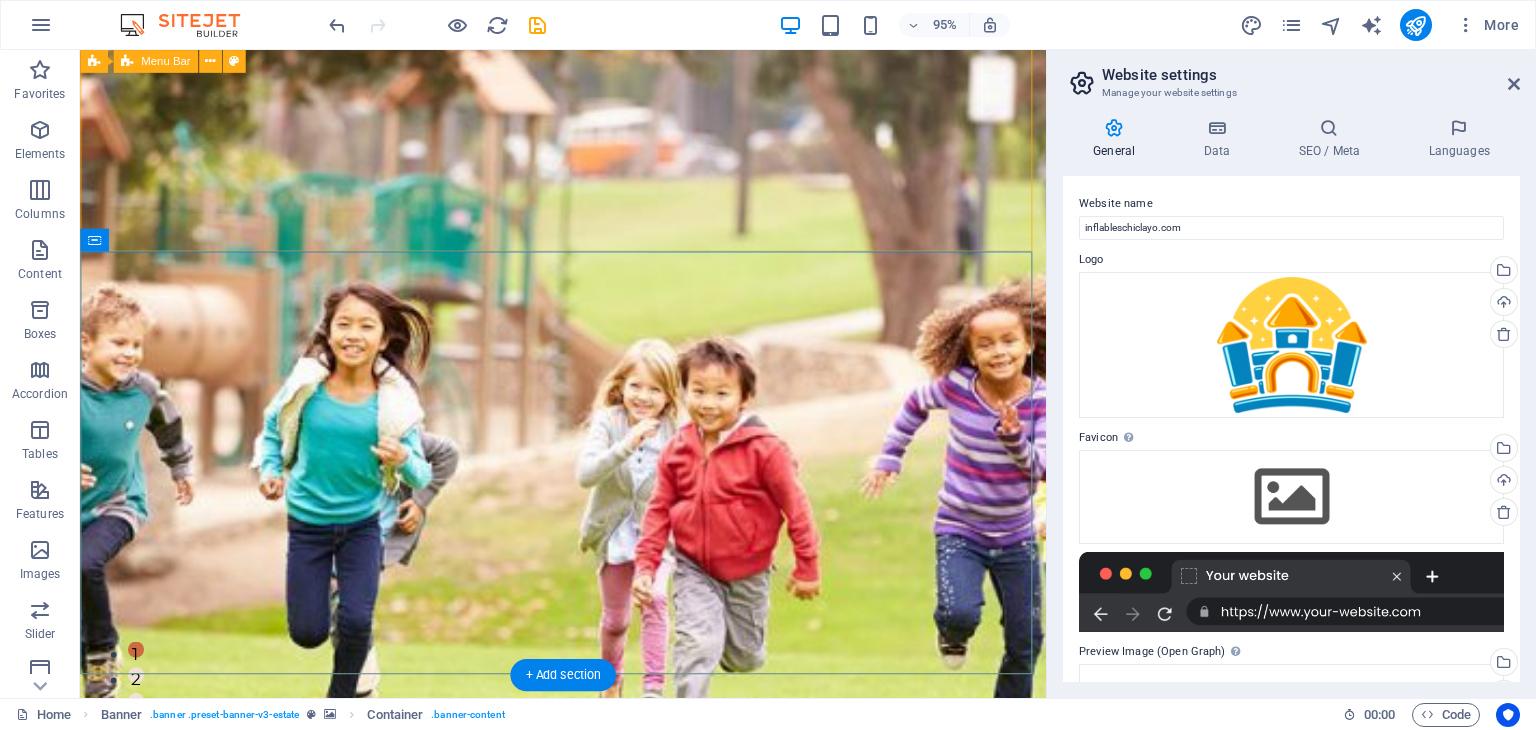 click on "Home Listing News Our Team Contact" at bounding box center [588, 1237] 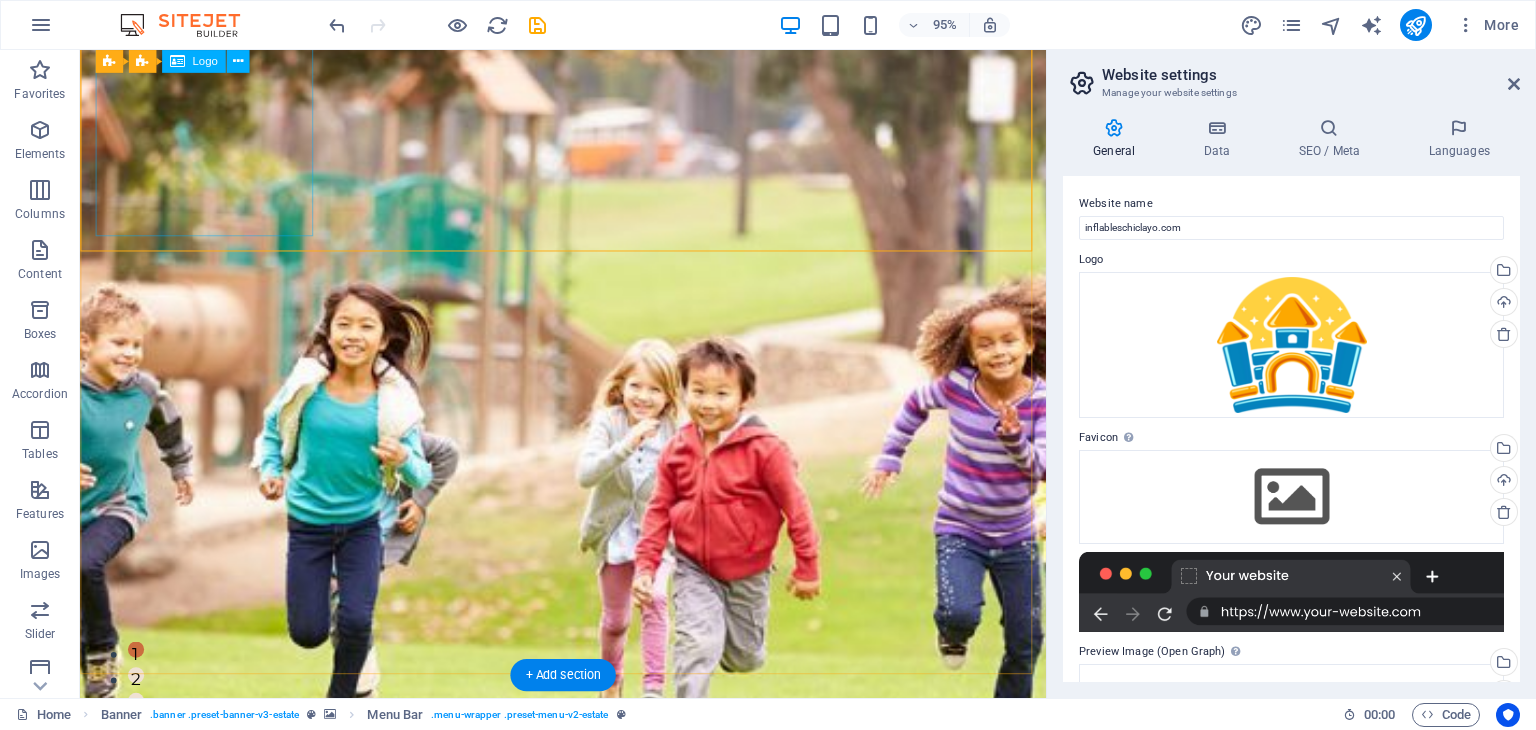 click at bounding box center [588, 1221] 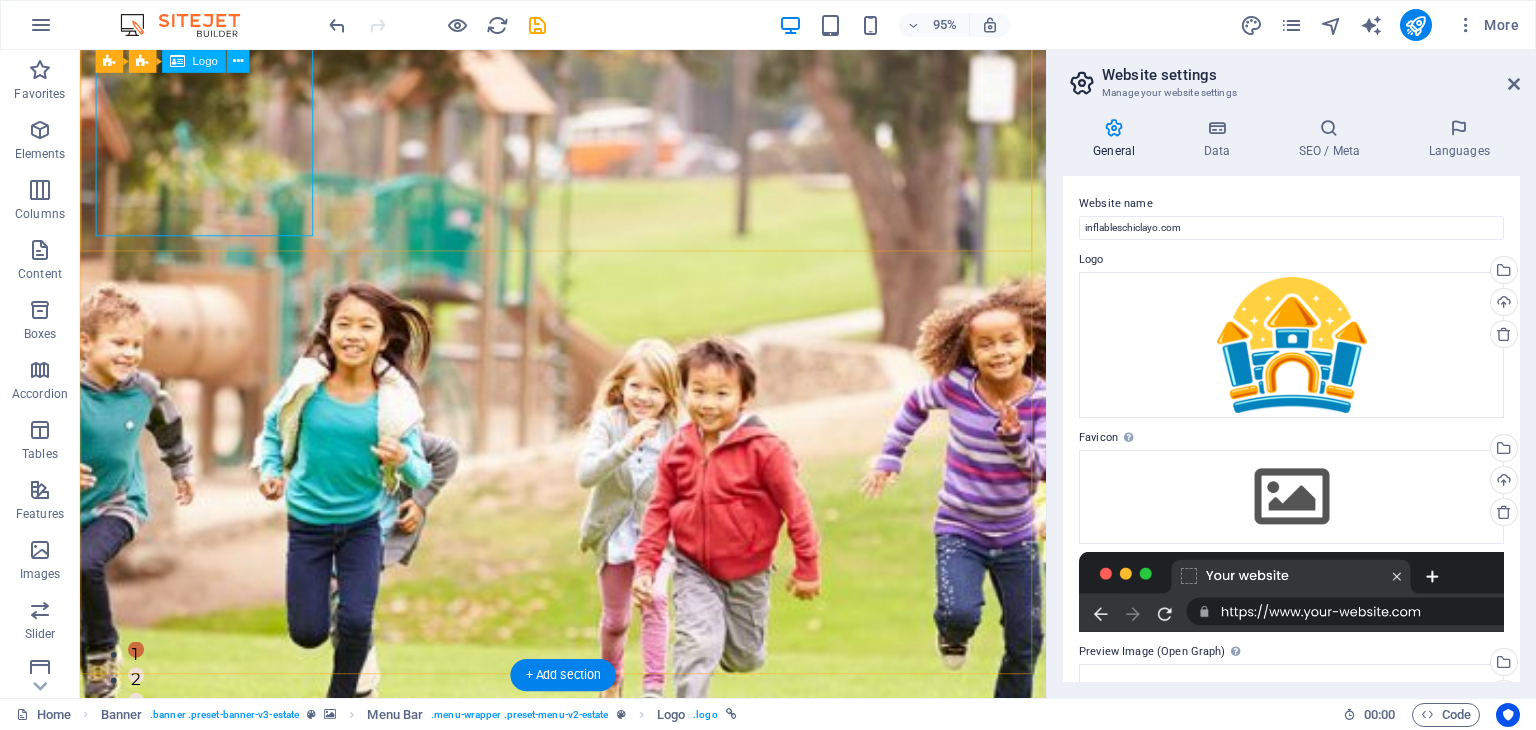 click at bounding box center (588, 1221) 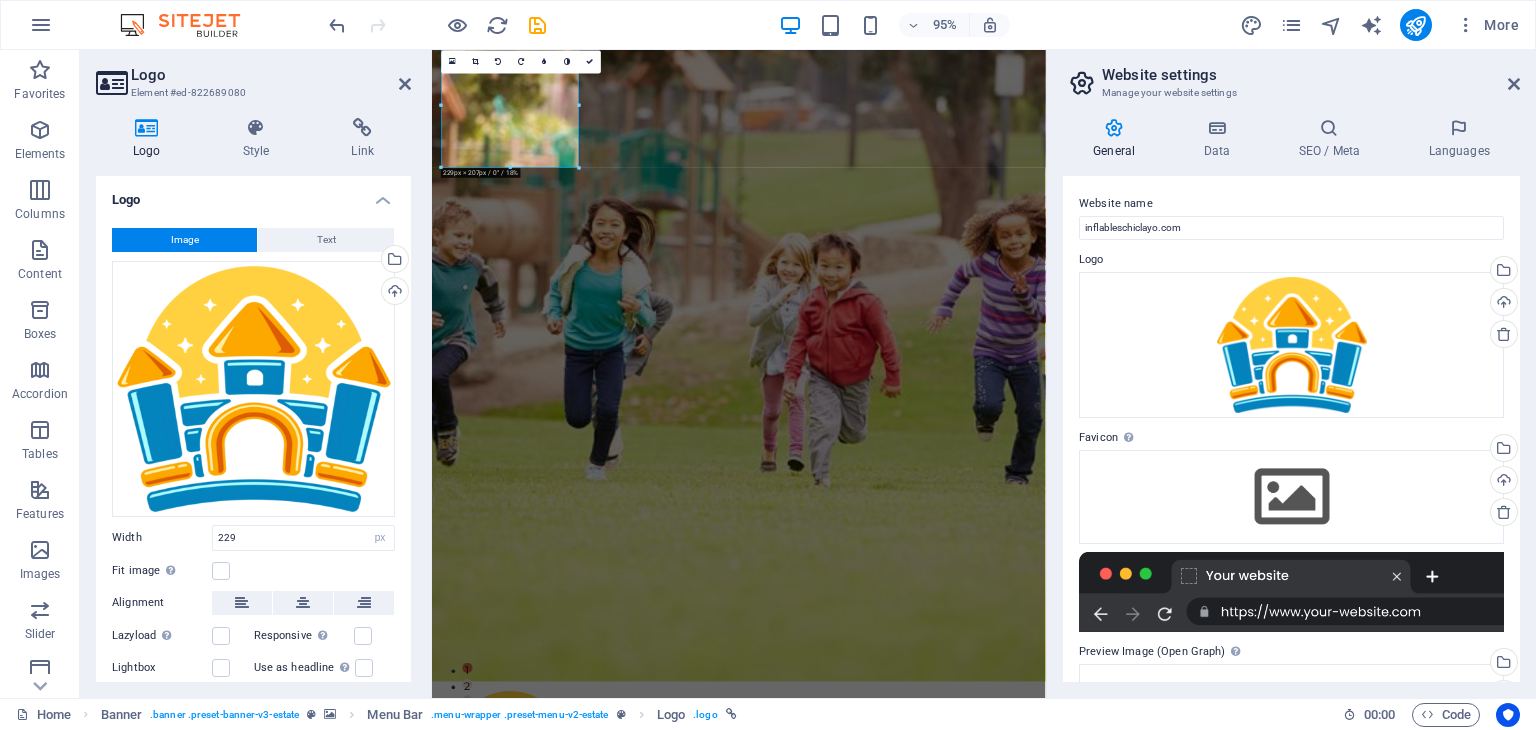 click on "Text" at bounding box center (326, 240) 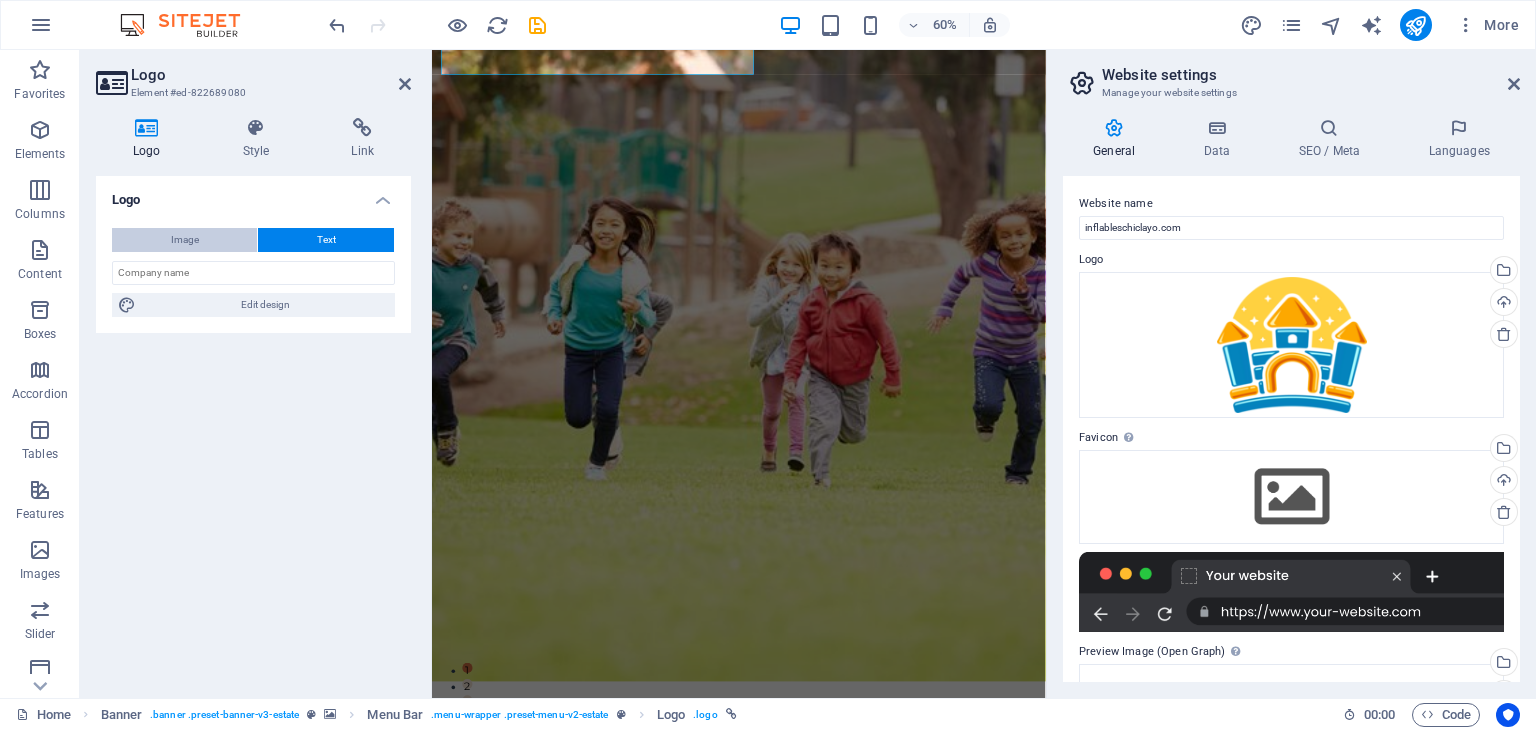 click on "Image" at bounding box center [184, 240] 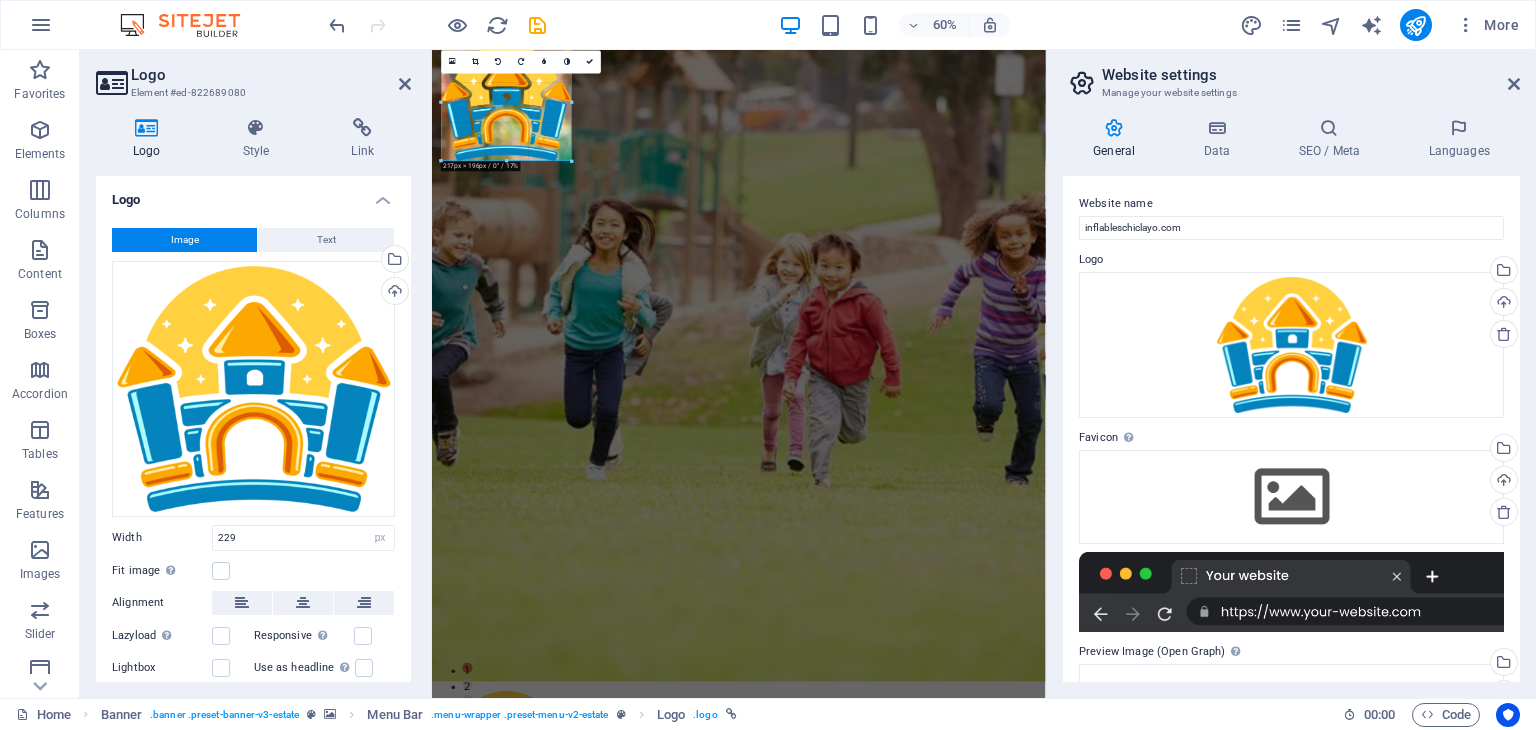 drag, startPoint x: 580, startPoint y: 166, endPoint x: 185, endPoint y: 175, distance: 395.1025 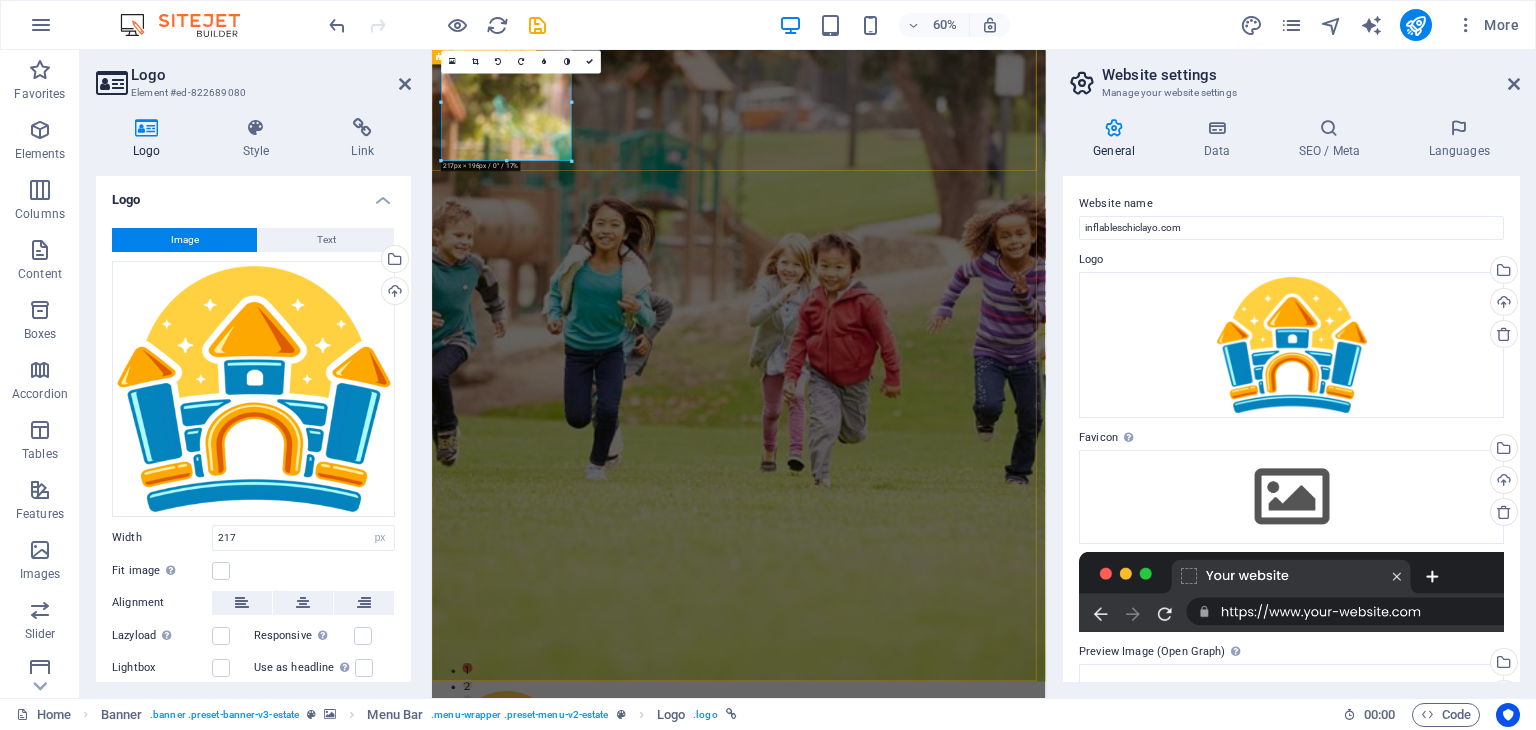 click on "Home Listing News Our Team Contact" at bounding box center (943, 1232) 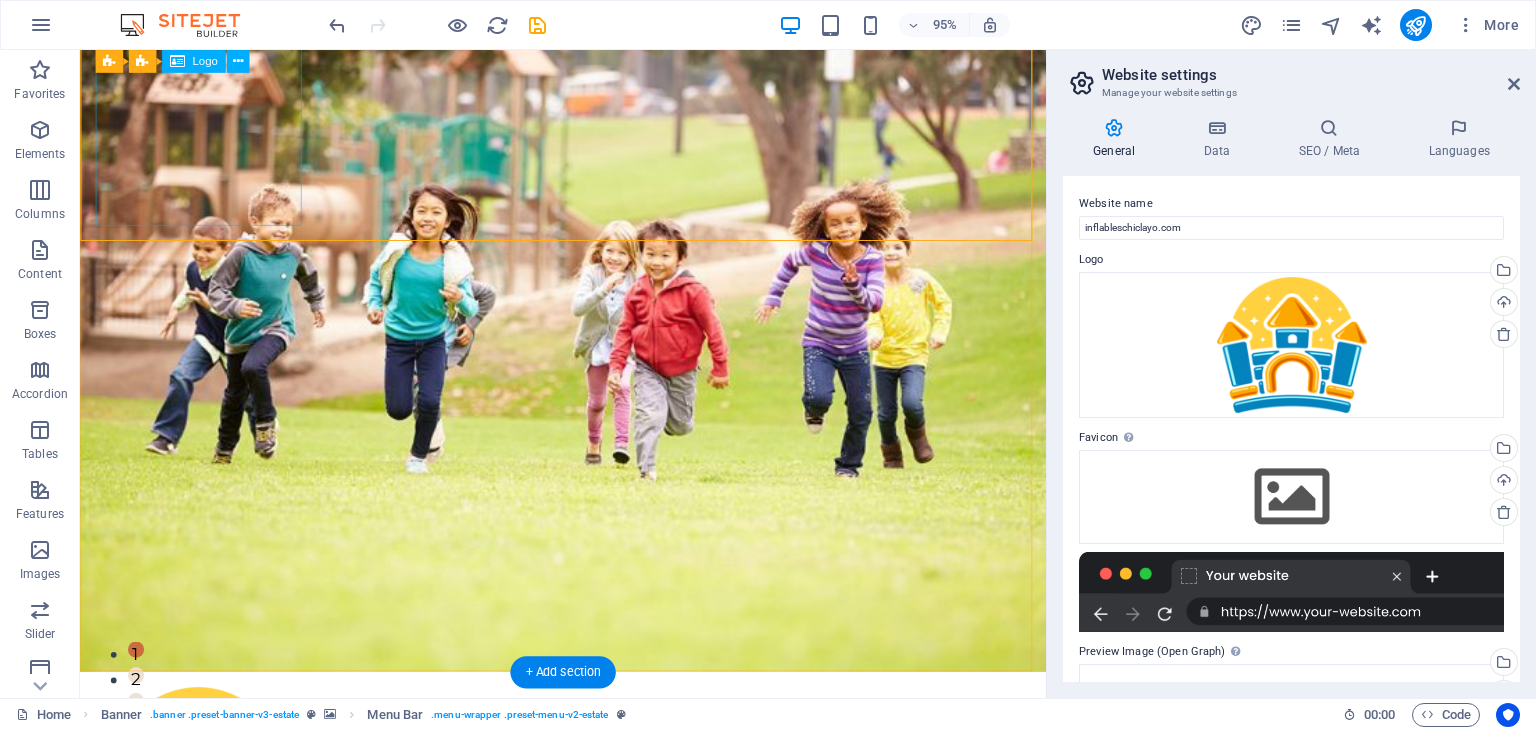 click at bounding box center [588, 819] 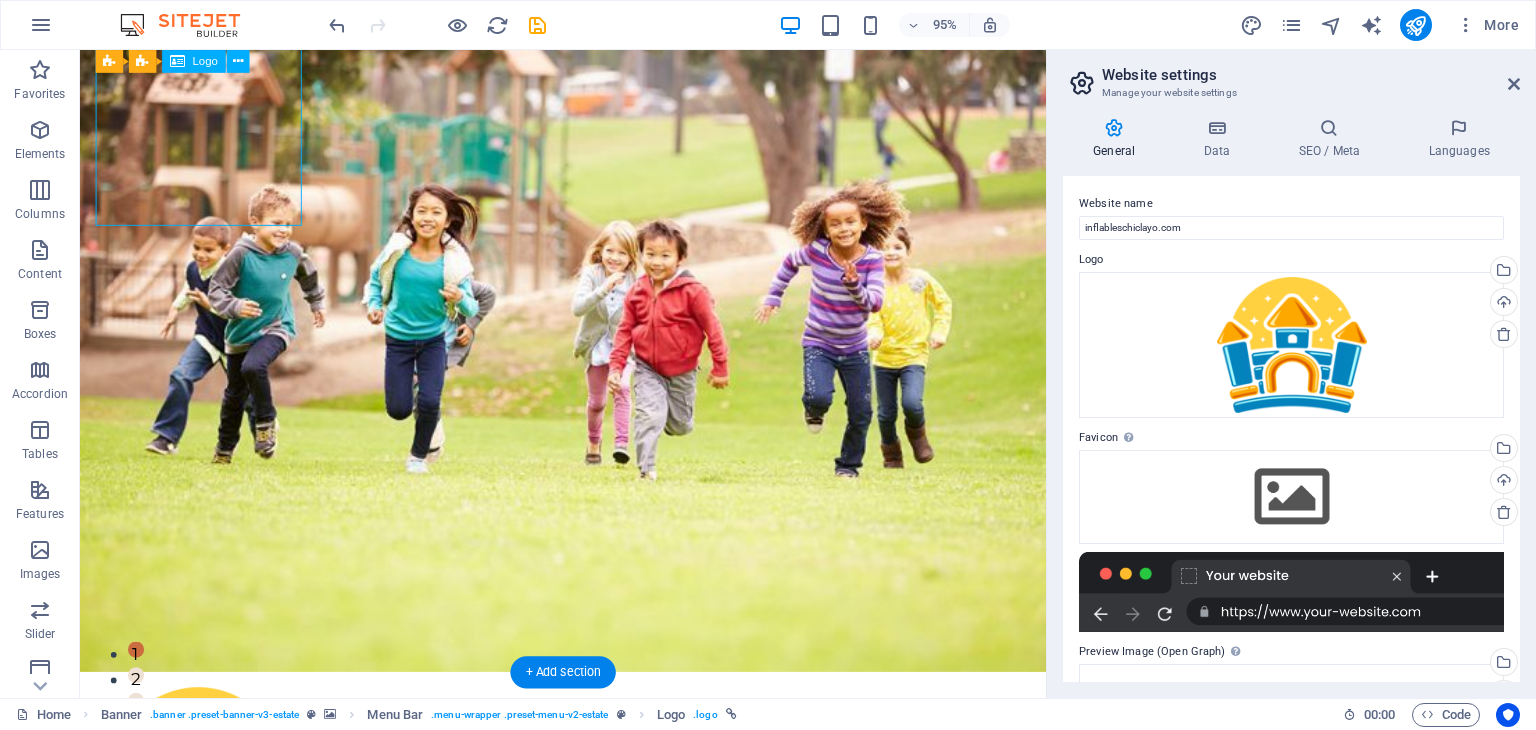 click at bounding box center [588, 819] 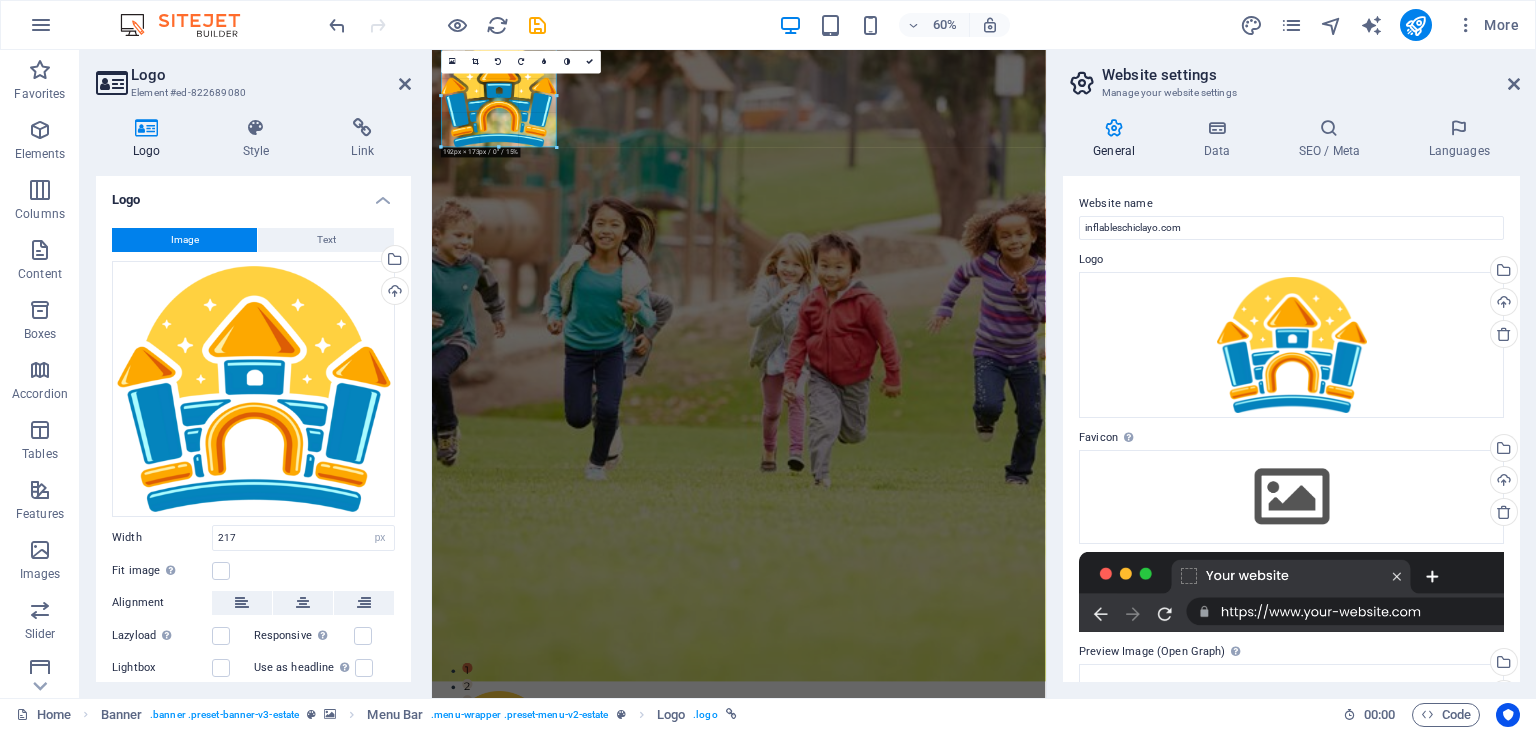 drag, startPoint x: 570, startPoint y: 161, endPoint x: 178, endPoint y: 143, distance: 392.41306 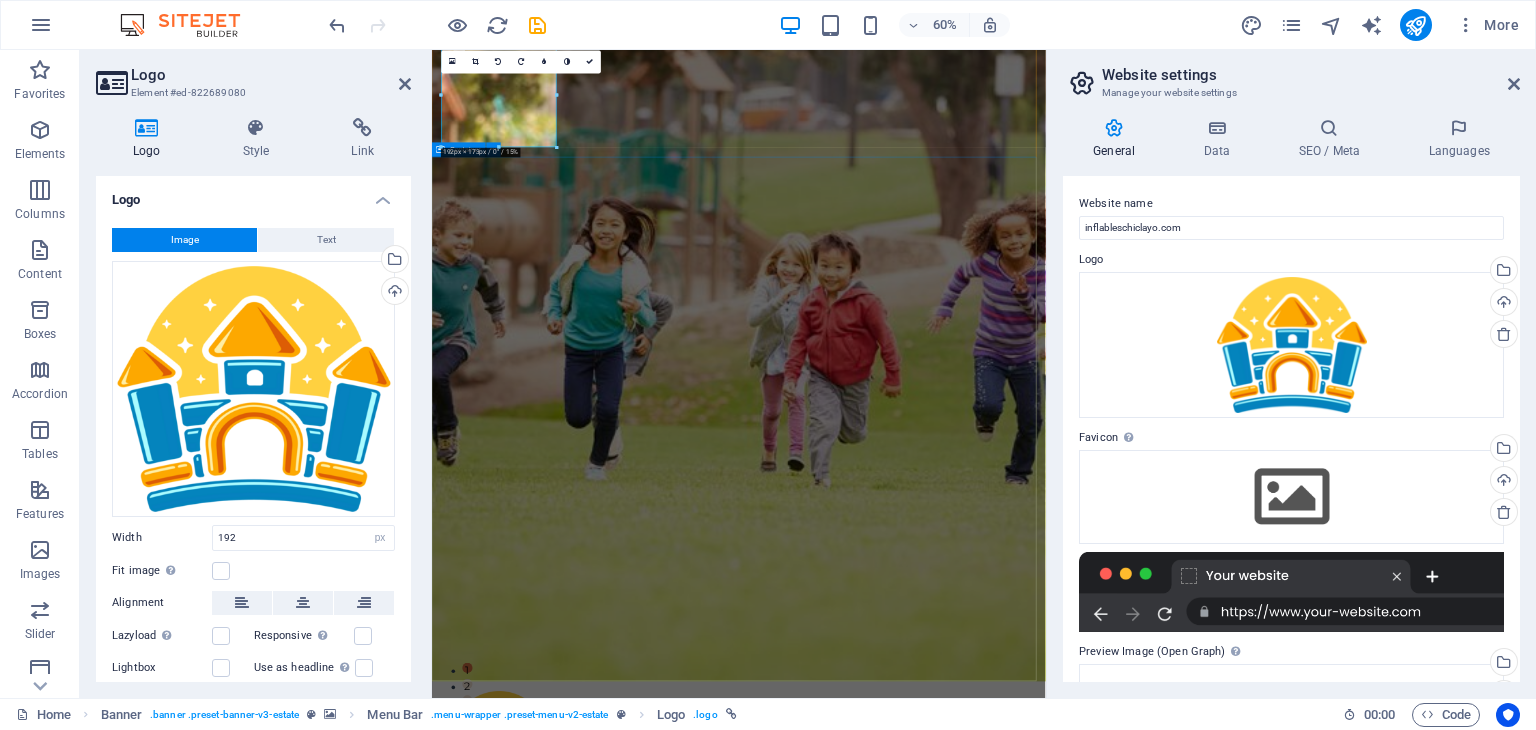 click on "FIND YOUR PERFECT PLACE At vero eos et accusamus et iusto odio dignissimos ducimus qui blanditiis praesentium voluptatum deleniti atque corrupti quos dolores et quas molestias excepturi sint occaecati cupiditate non provident. get started" at bounding box center (943, 1548) 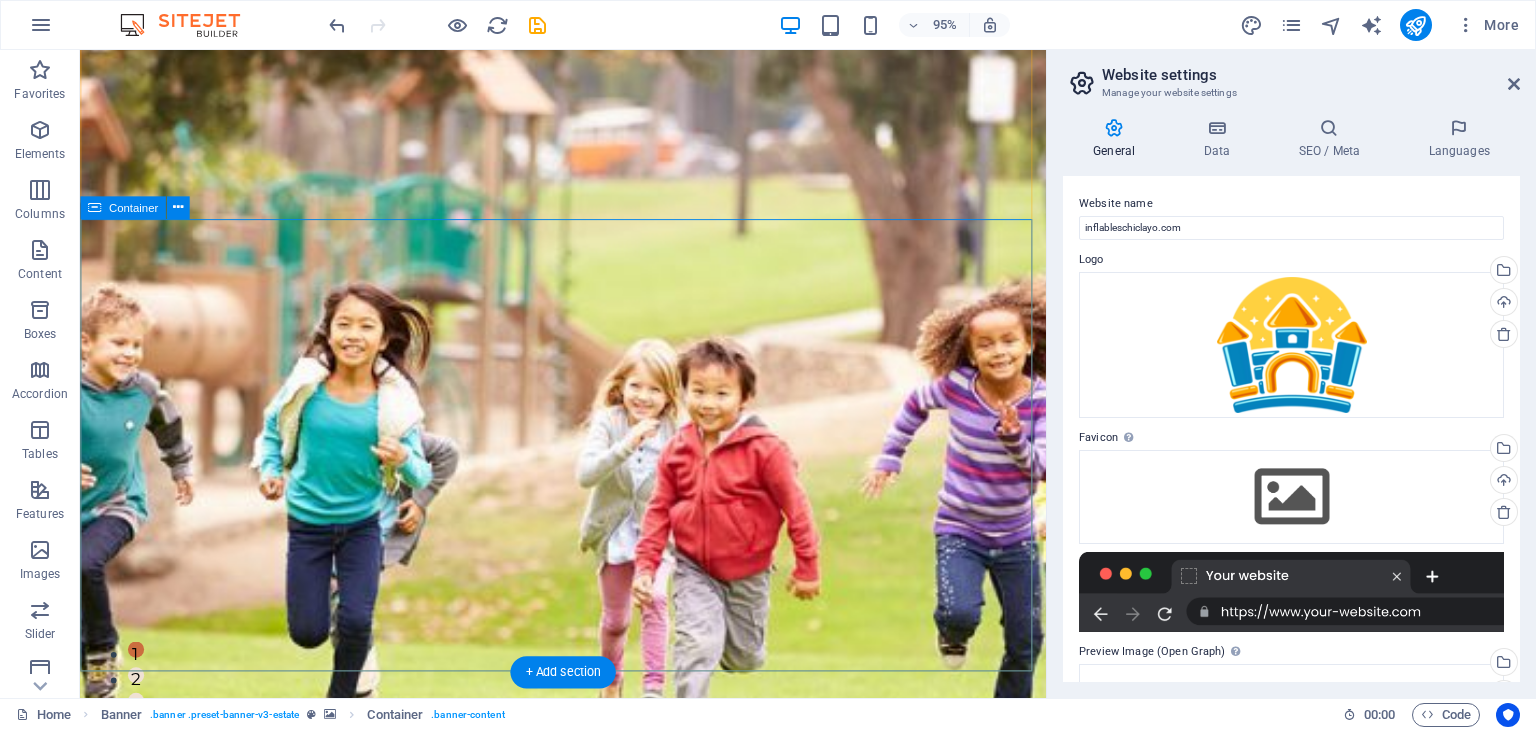 click on "FIND YOUR PERFECT PLACE At vero eos et accusamus et iusto odio dignissimos ducimus qui blanditiis praesentium voluptatum deleniti atque corrupti quos dolores et quas molestias excepturi sint occaecati cupiditate non provident. get started" at bounding box center (588, 1548) 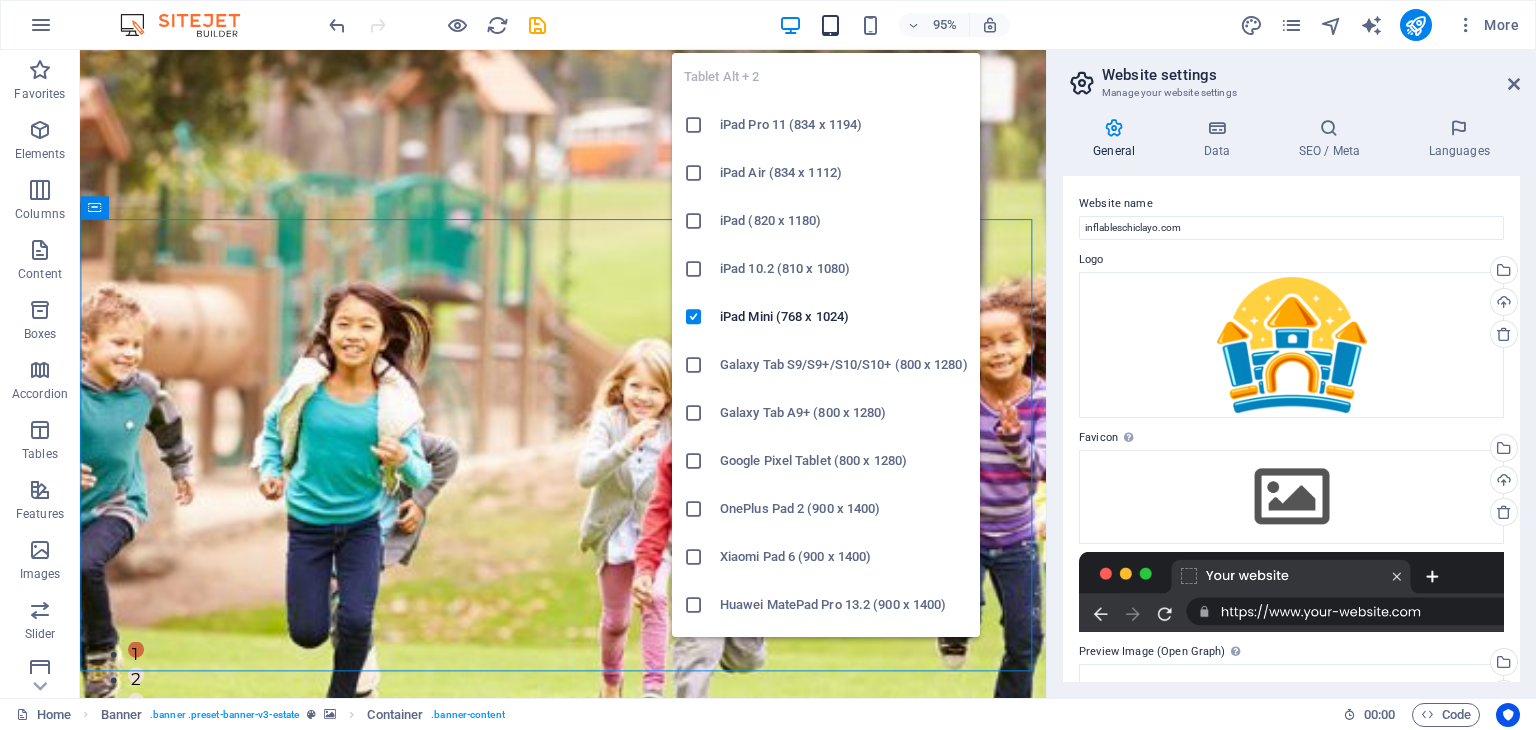 click at bounding box center [830, 25] 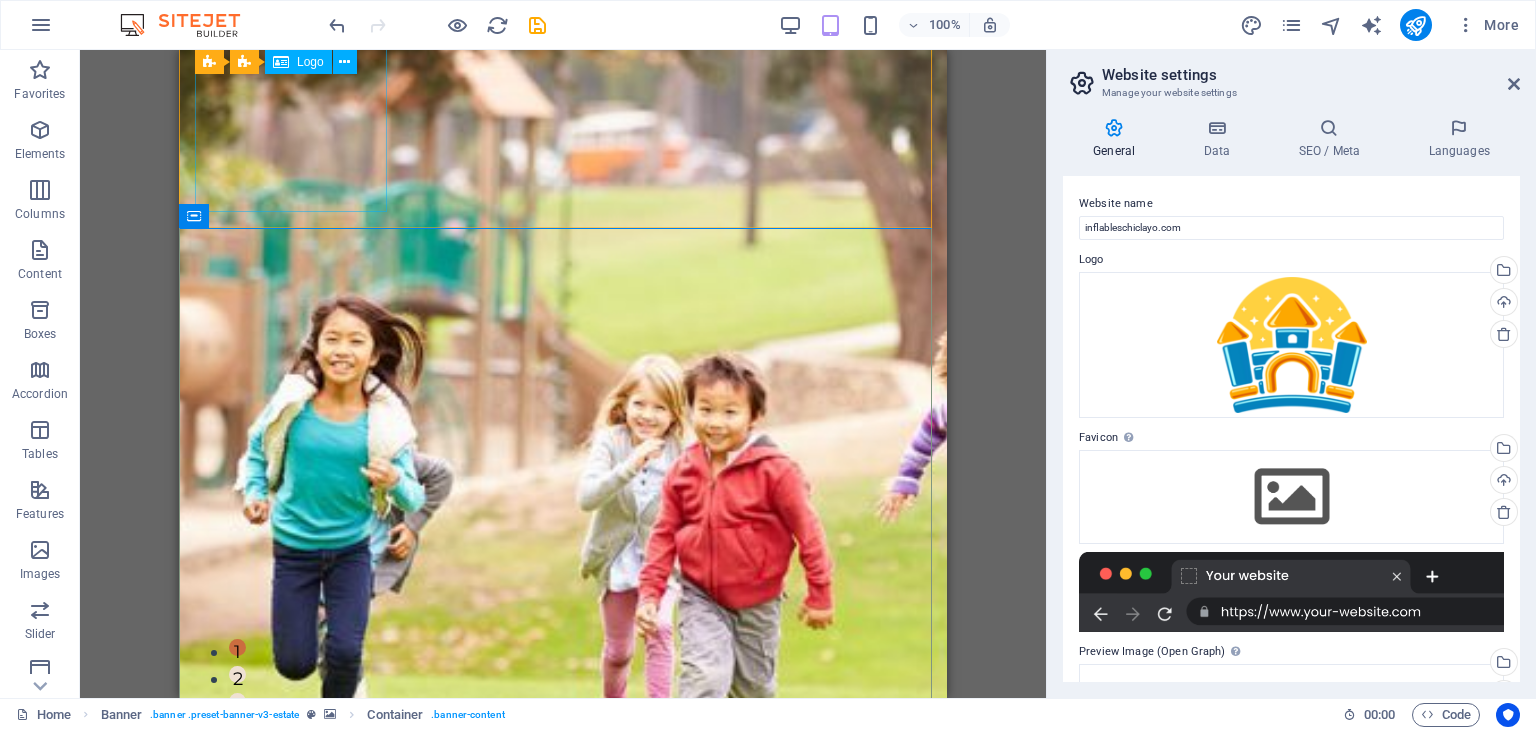 click at bounding box center [563, 1204] 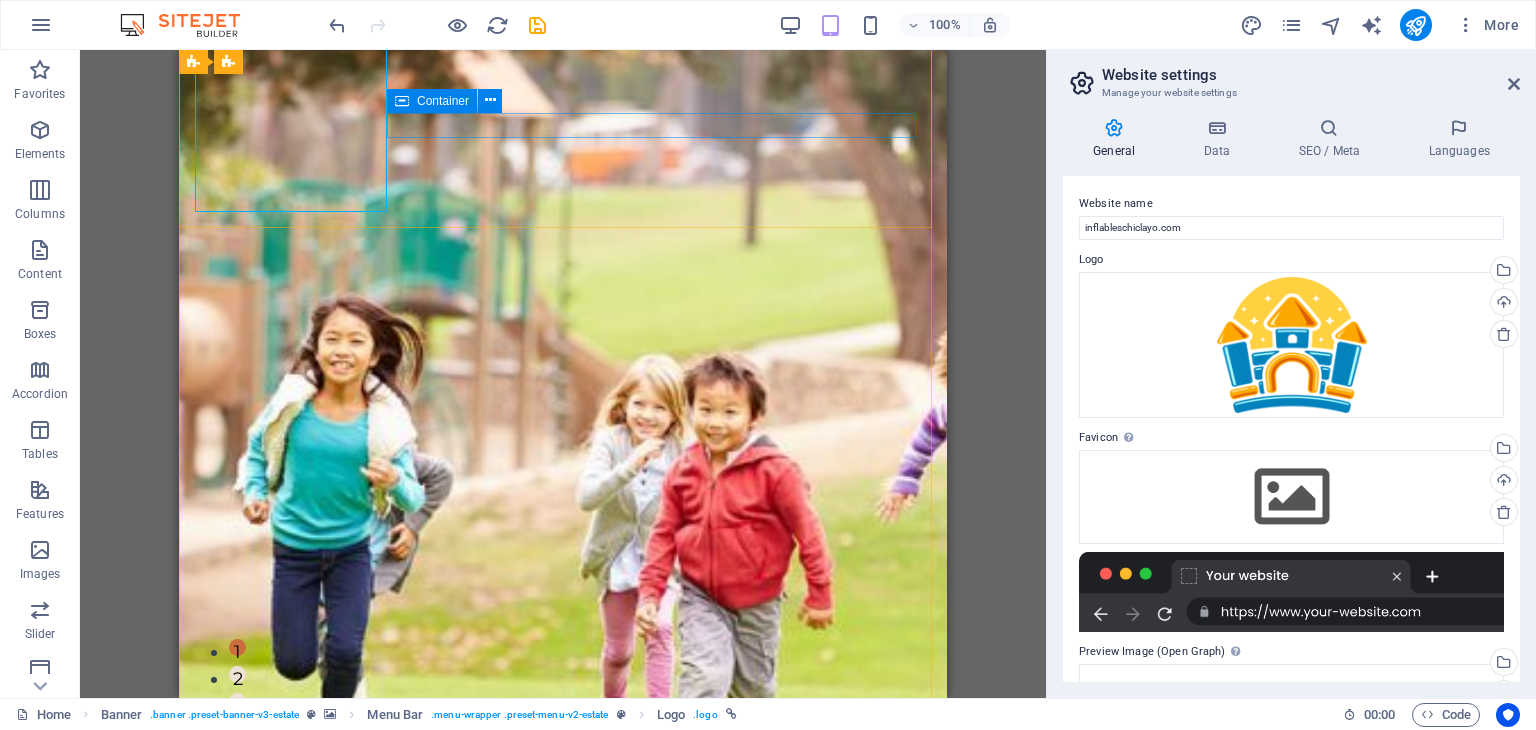 click at bounding box center (563, 1303) 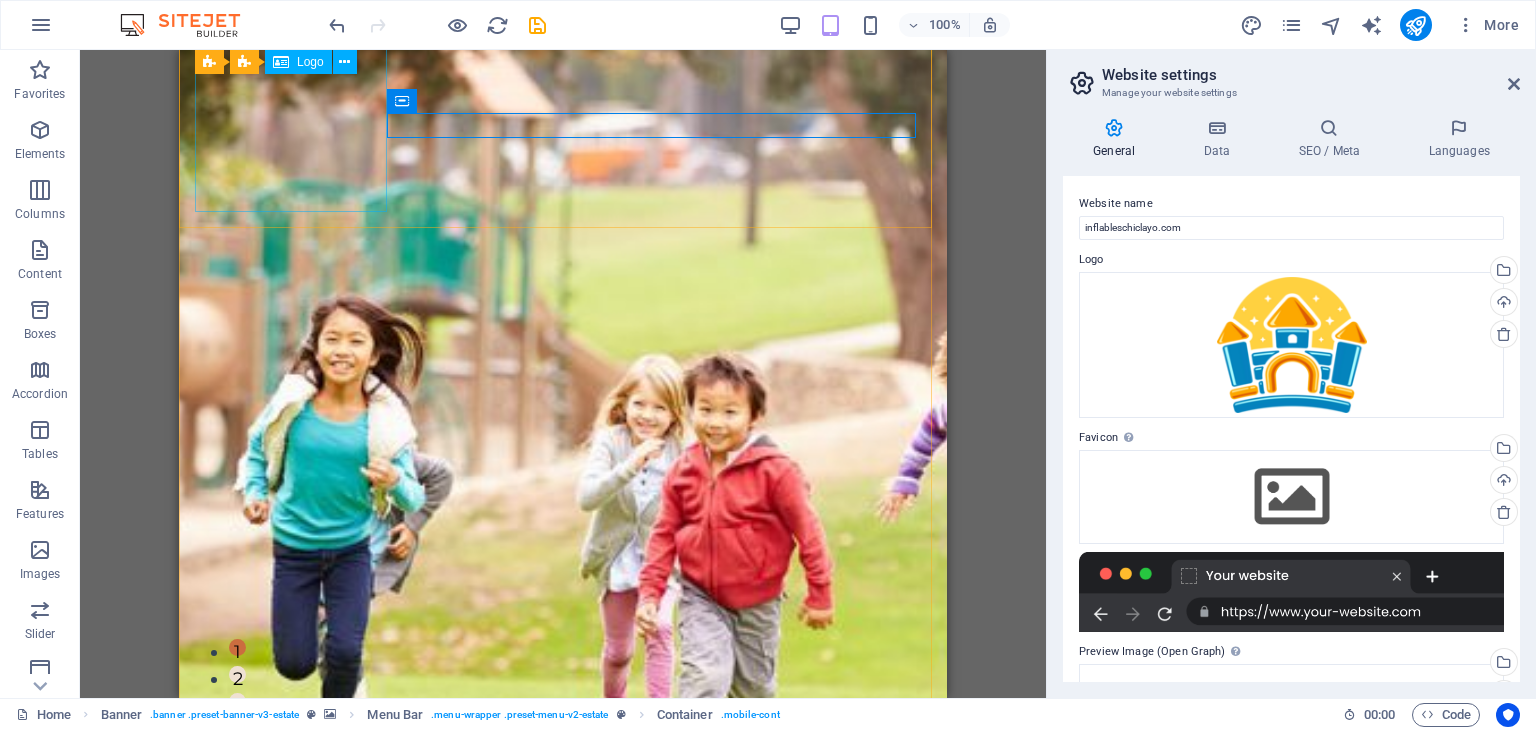 click at bounding box center (563, 1204) 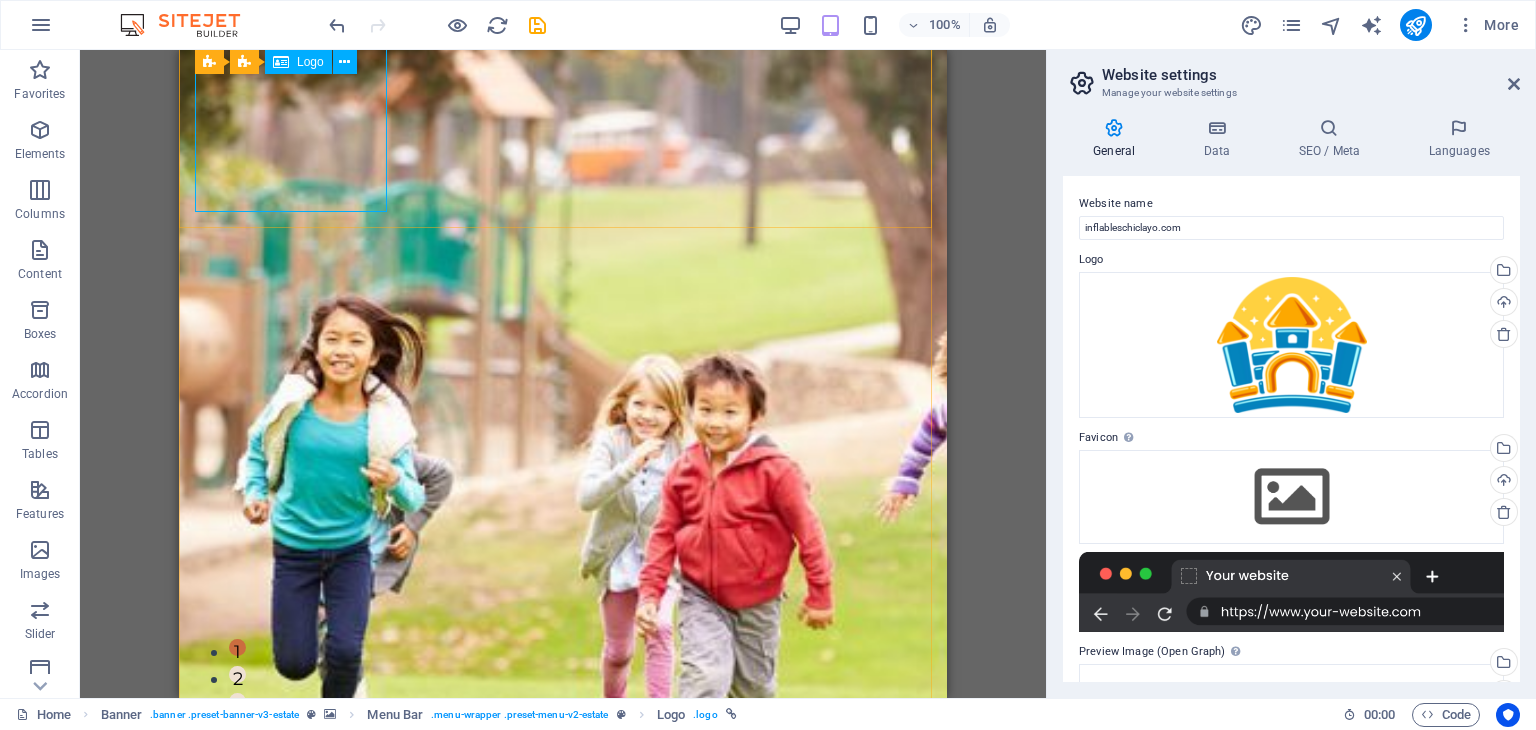 click at bounding box center [563, 1204] 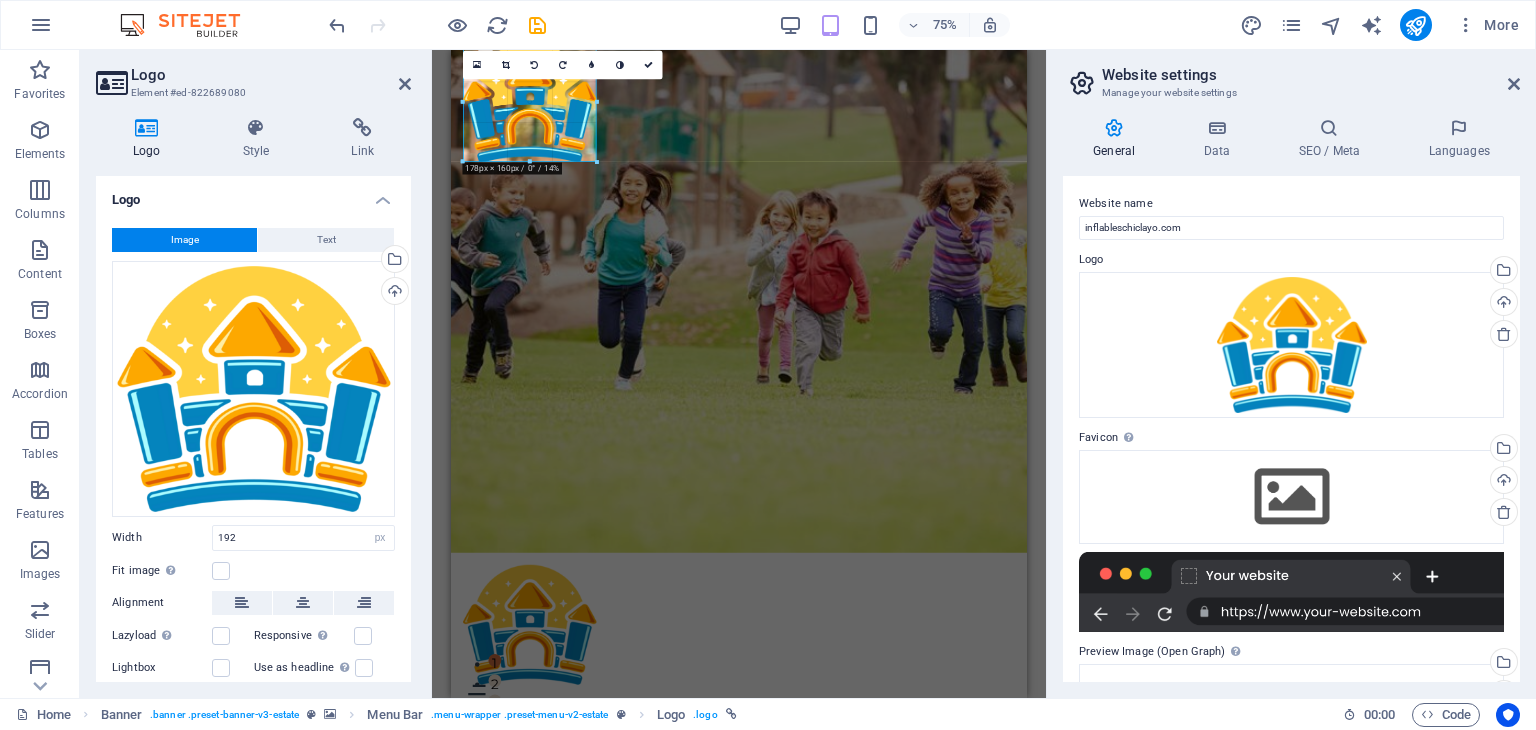 drag, startPoint x: 611, startPoint y: 172, endPoint x: 180, endPoint y: 140, distance: 432.1863 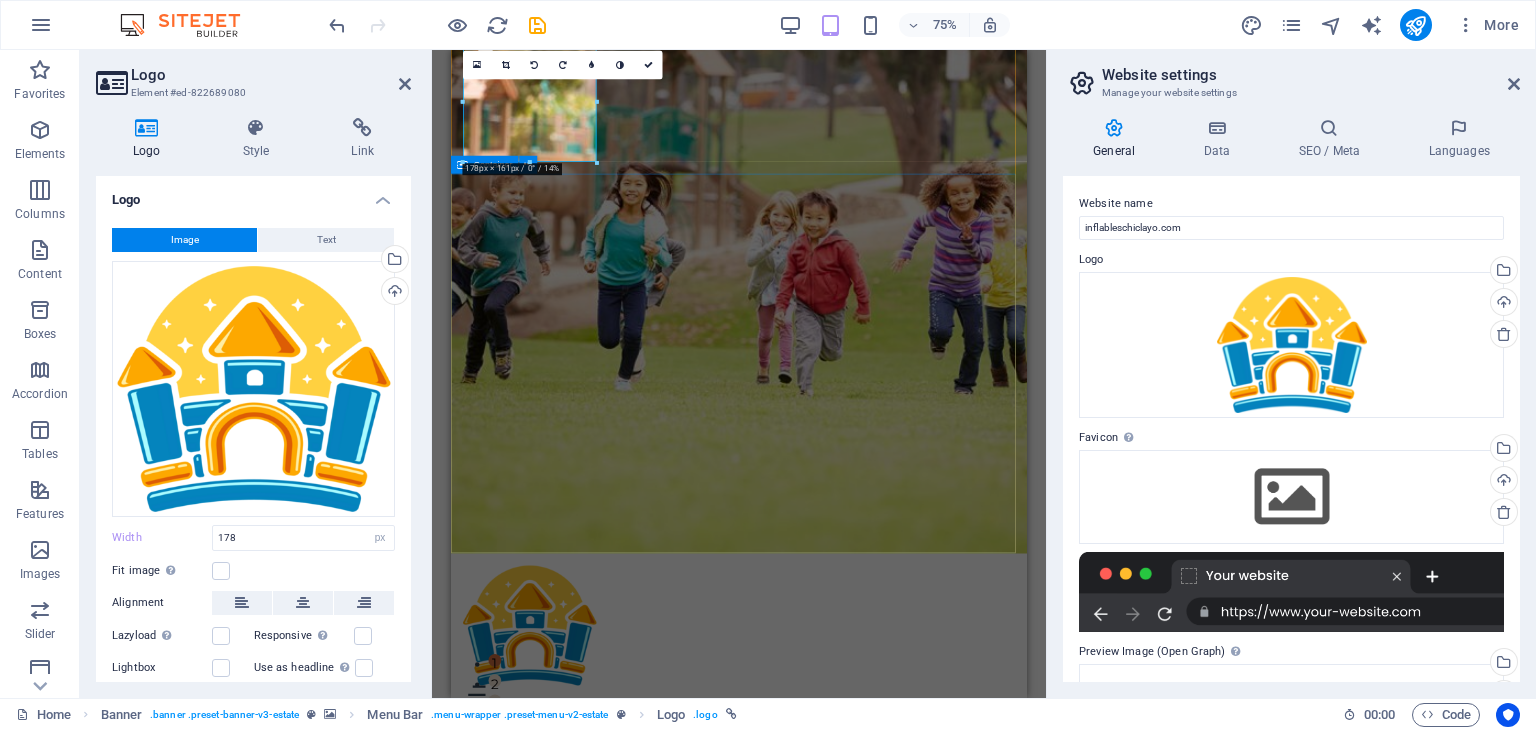 click on "FIND YOUR PERFECT PLACE At vero eos et accusamus et iusto odio dignissimos ducimus qui blanditiis praesentium voluptatum deleniti atque corrupti quos dolores et quas molestias excepturi sint occaecati cupiditate non provident. get started" at bounding box center [835, 1177] 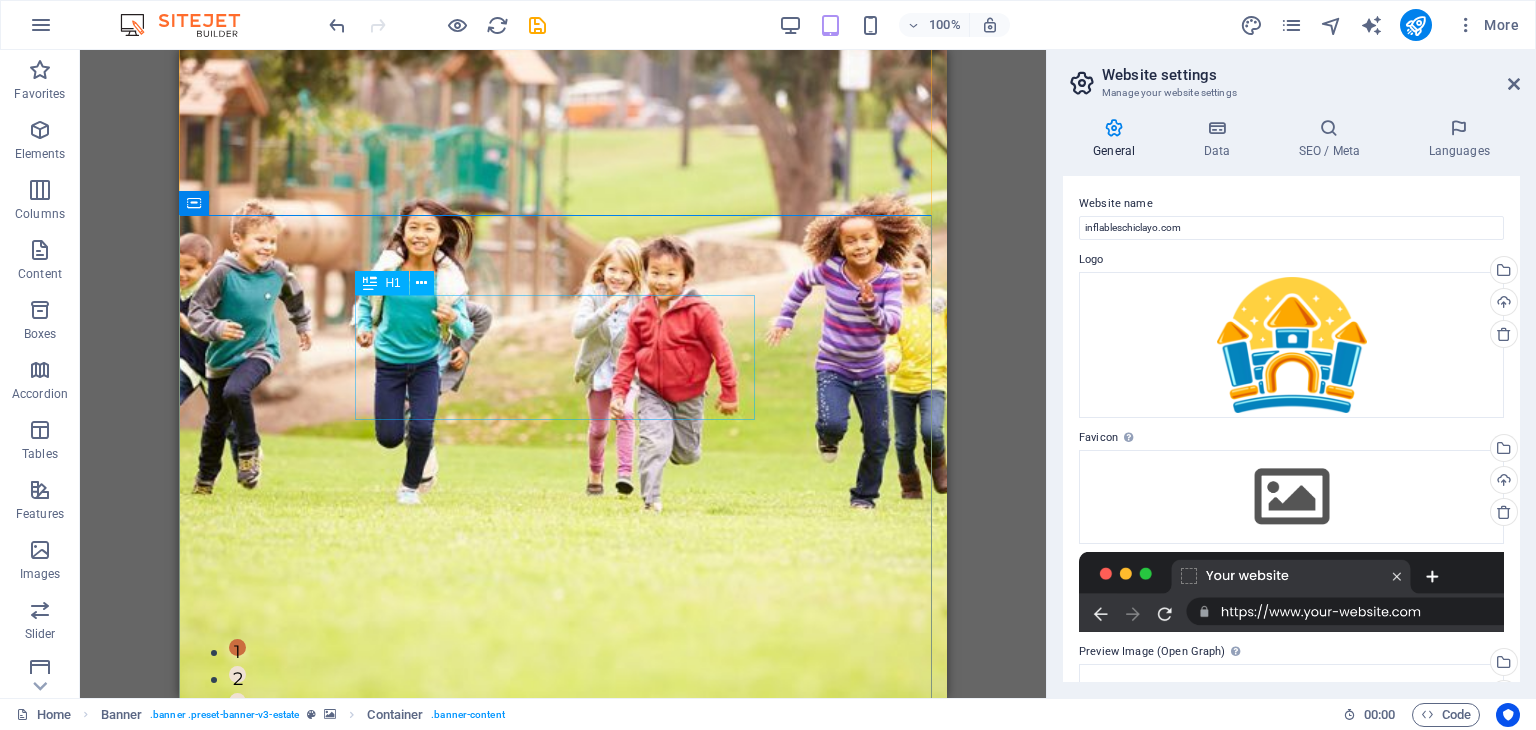 click on "FIND YOUR PERFECT PLACE" at bounding box center (563, 1080) 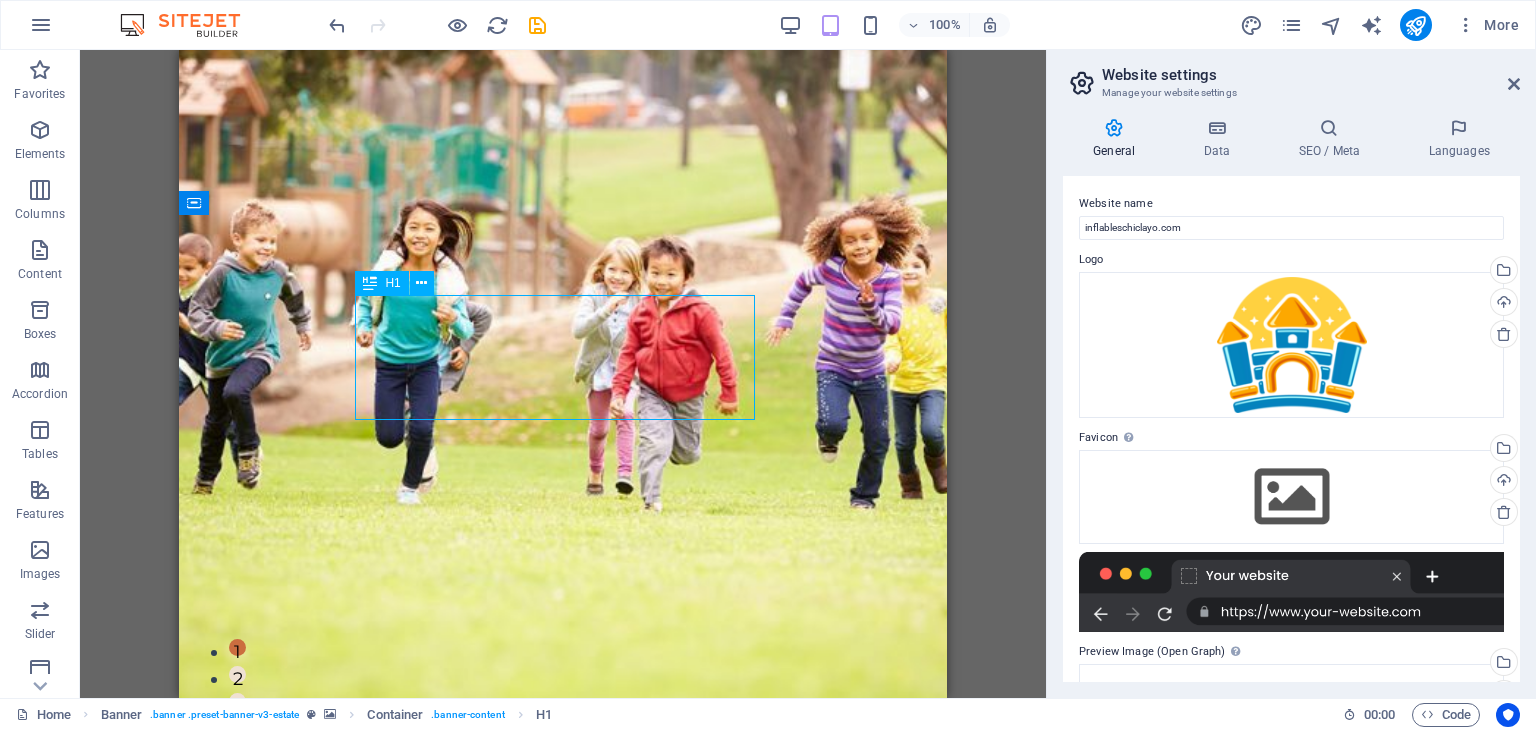 click on "FIND YOUR PERFECT PLACE" at bounding box center [563, 1080] 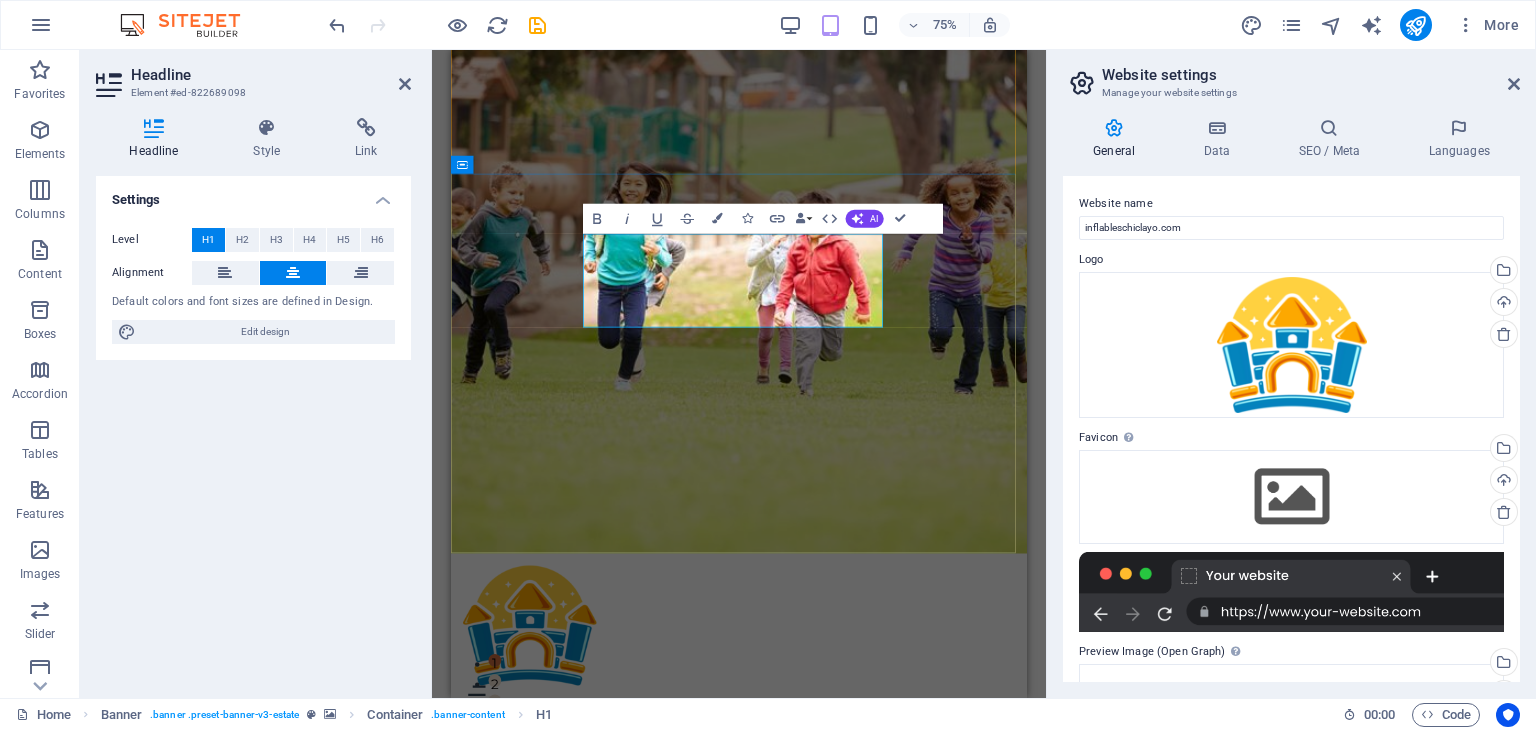 click on "FIND YOUR PERFECT PLACE" at bounding box center [835, 1080] 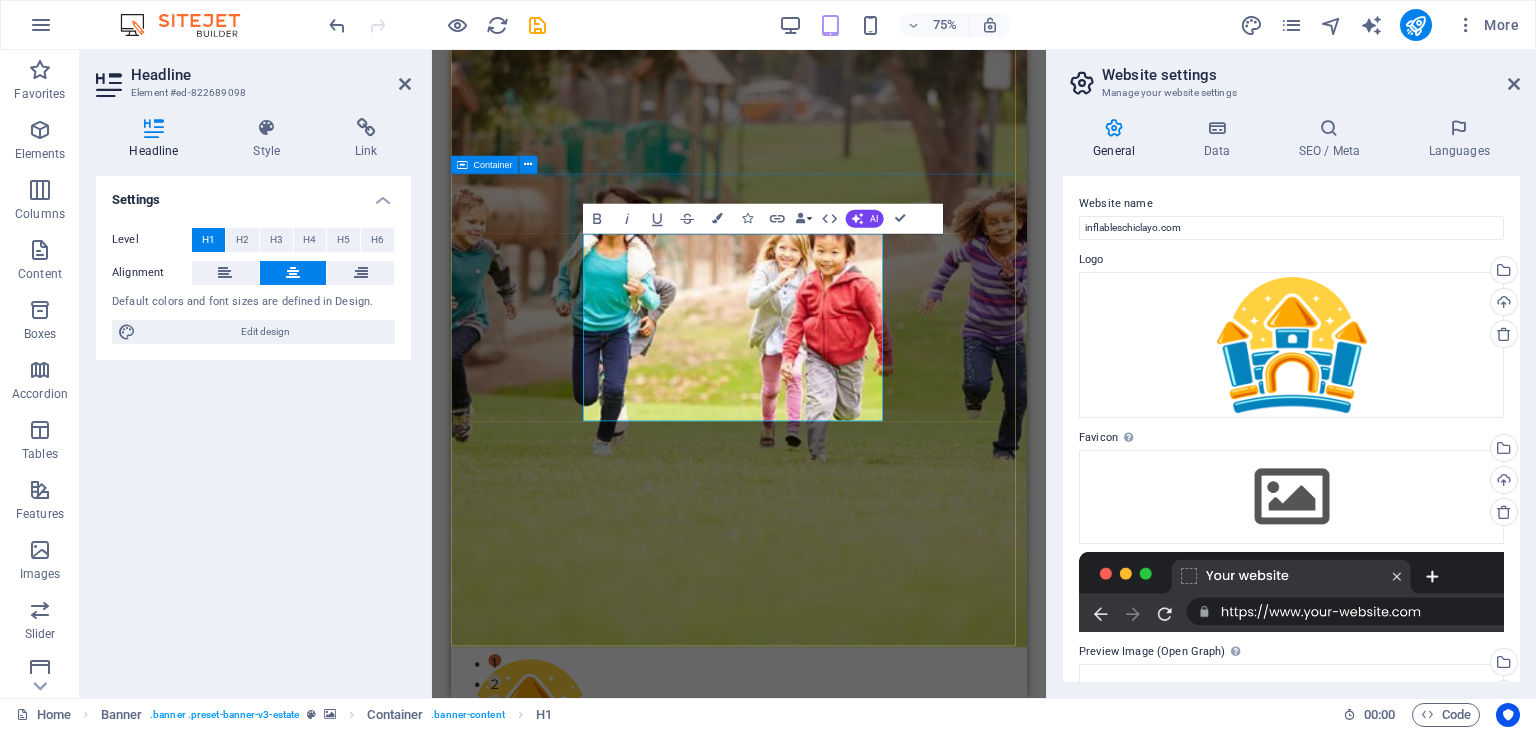 click on "BRINCAKIDS ‌Inflables y carritos snacks At vero eos et accusamus et iusto odio dignissimos ducimus qui blanditiis praesentium voluptatum deleniti atque corrupti quos dolores et quas molestias excepturi sint occaecati cupiditate non provident. get started" at bounding box center (835, 1333) 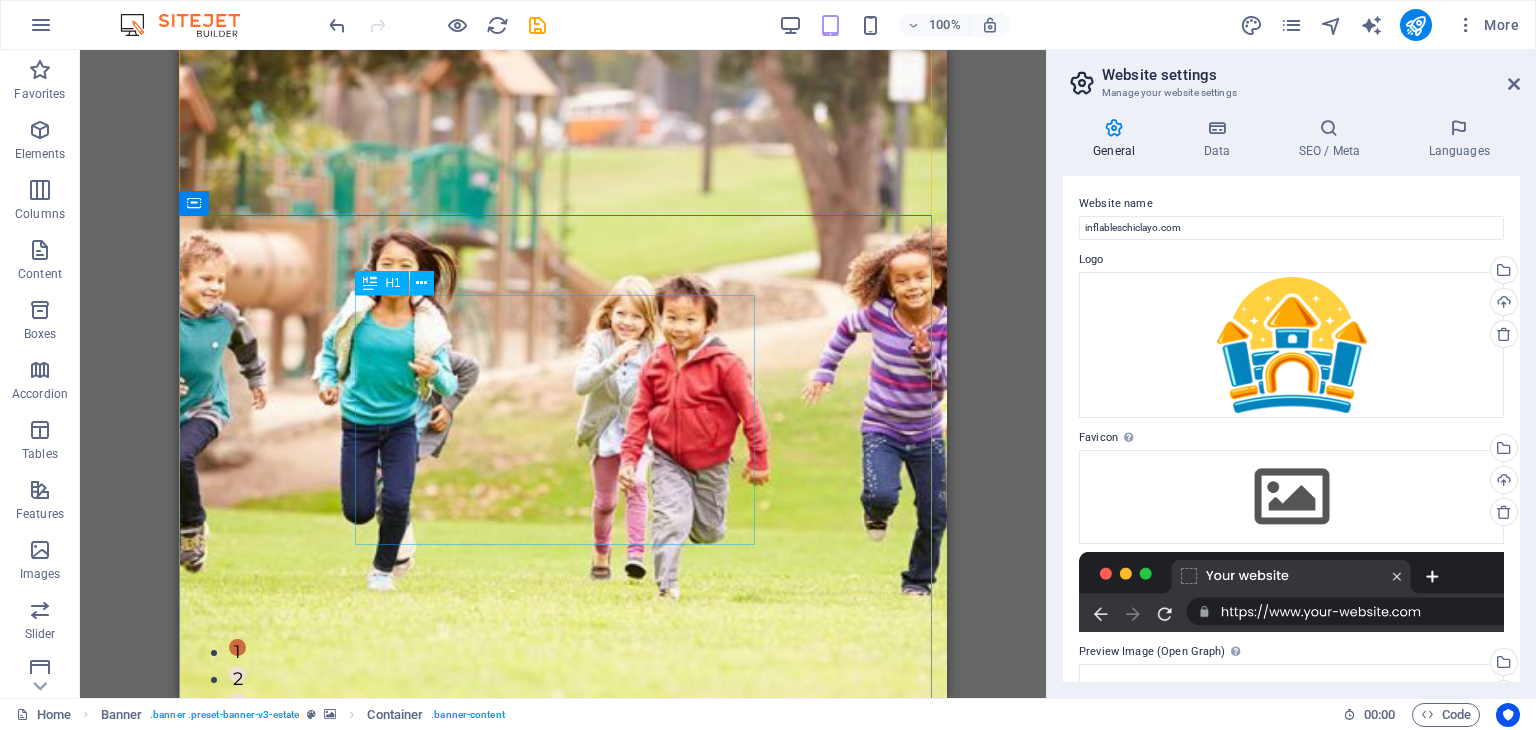 click on "BRINCAKIDS Inflables y carritos snacks" at bounding box center (563, 1236) 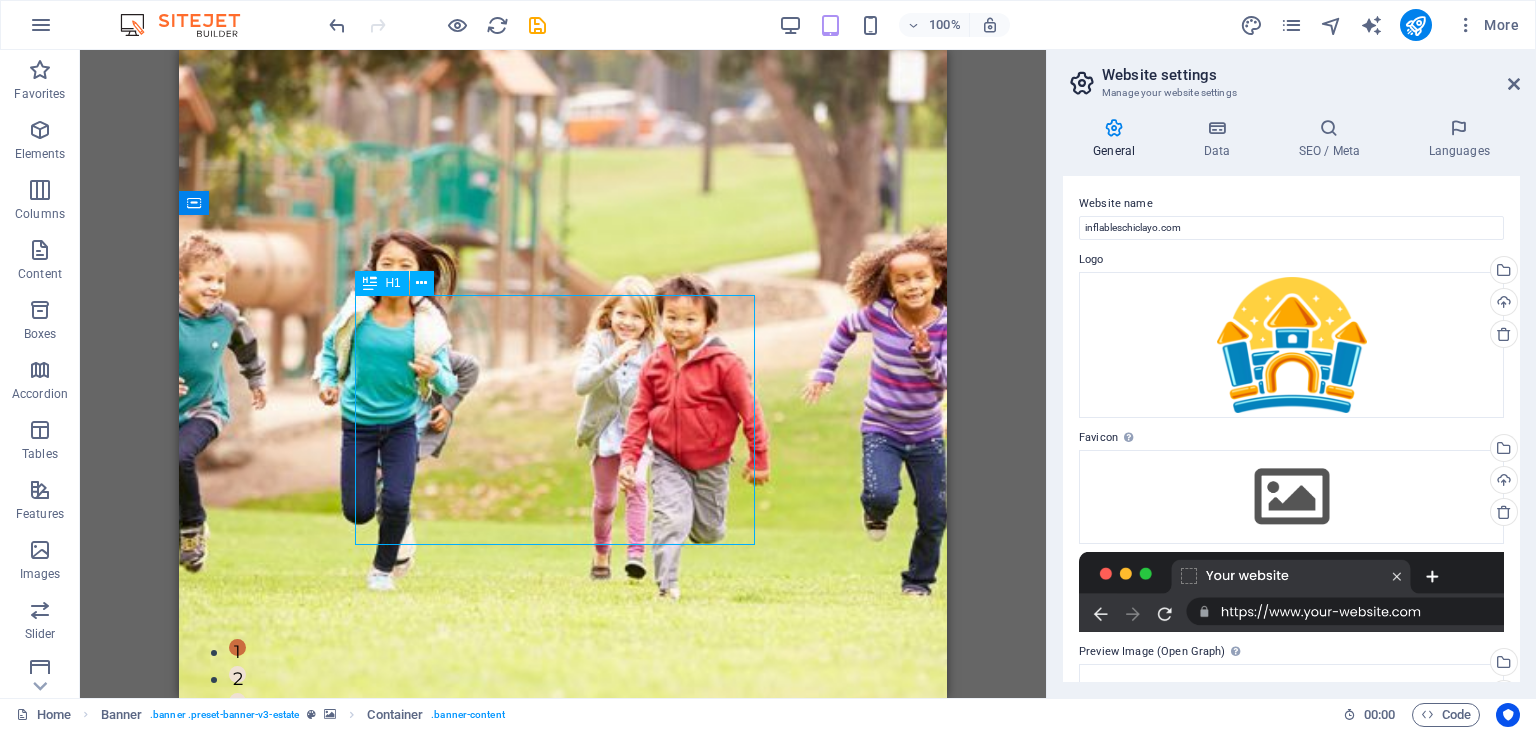 click on "BRINCAKIDS Inflables y carritos snacks" at bounding box center (563, 1236) 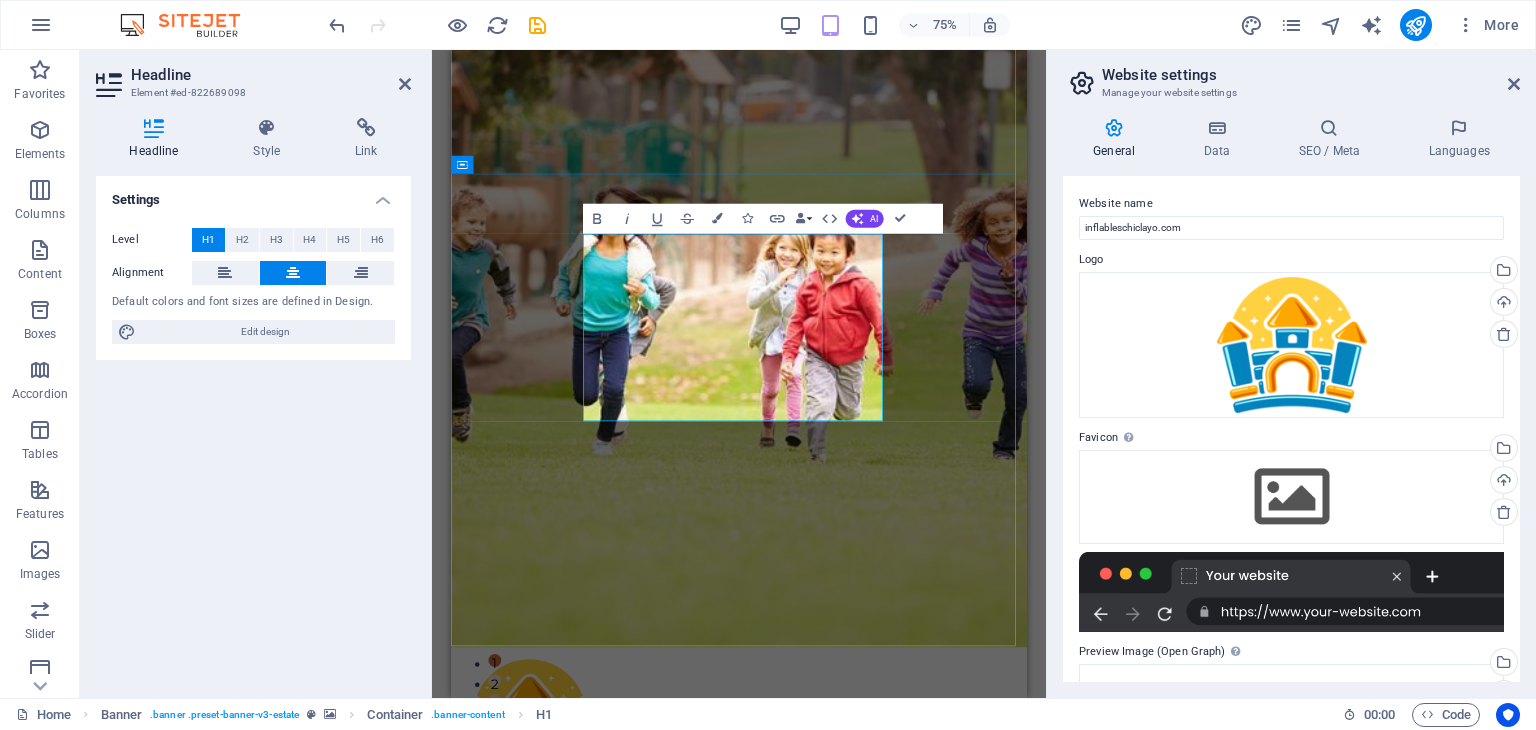 click on "BRINCAKIDS Inflables y carritos snacks" at bounding box center [835, 1236] 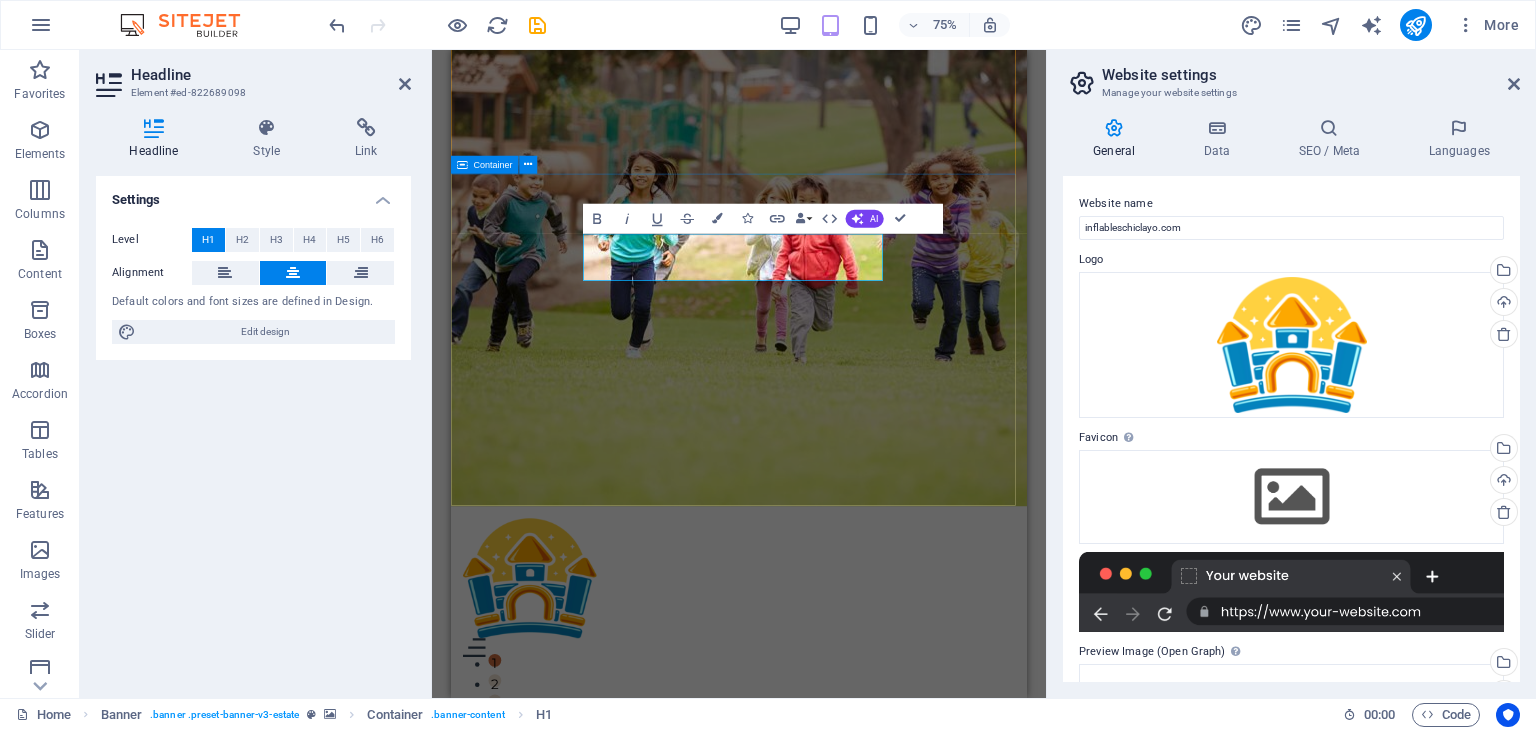 click on "BRINCAKIDS At vero eos et accusamus et iusto odio dignissimos ducimus qui blanditiis praesentium voluptatum deleniti atque corrupti quos dolores et quas molestias excepturi sint occaecati cupiditate non provident. get started" at bounding box center [835, 1083] 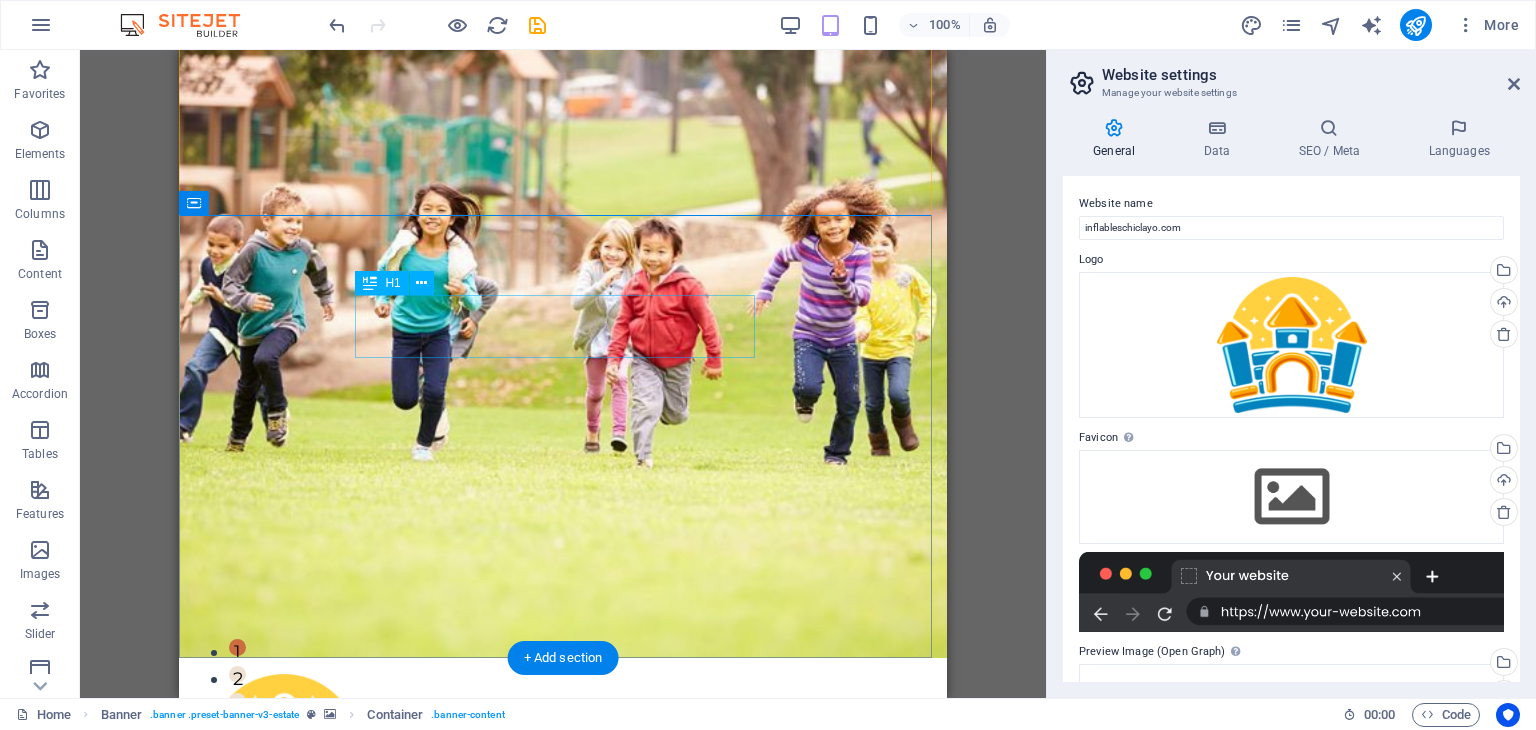 click on "BRINCAKIDS" at bounding box center (563, 986) 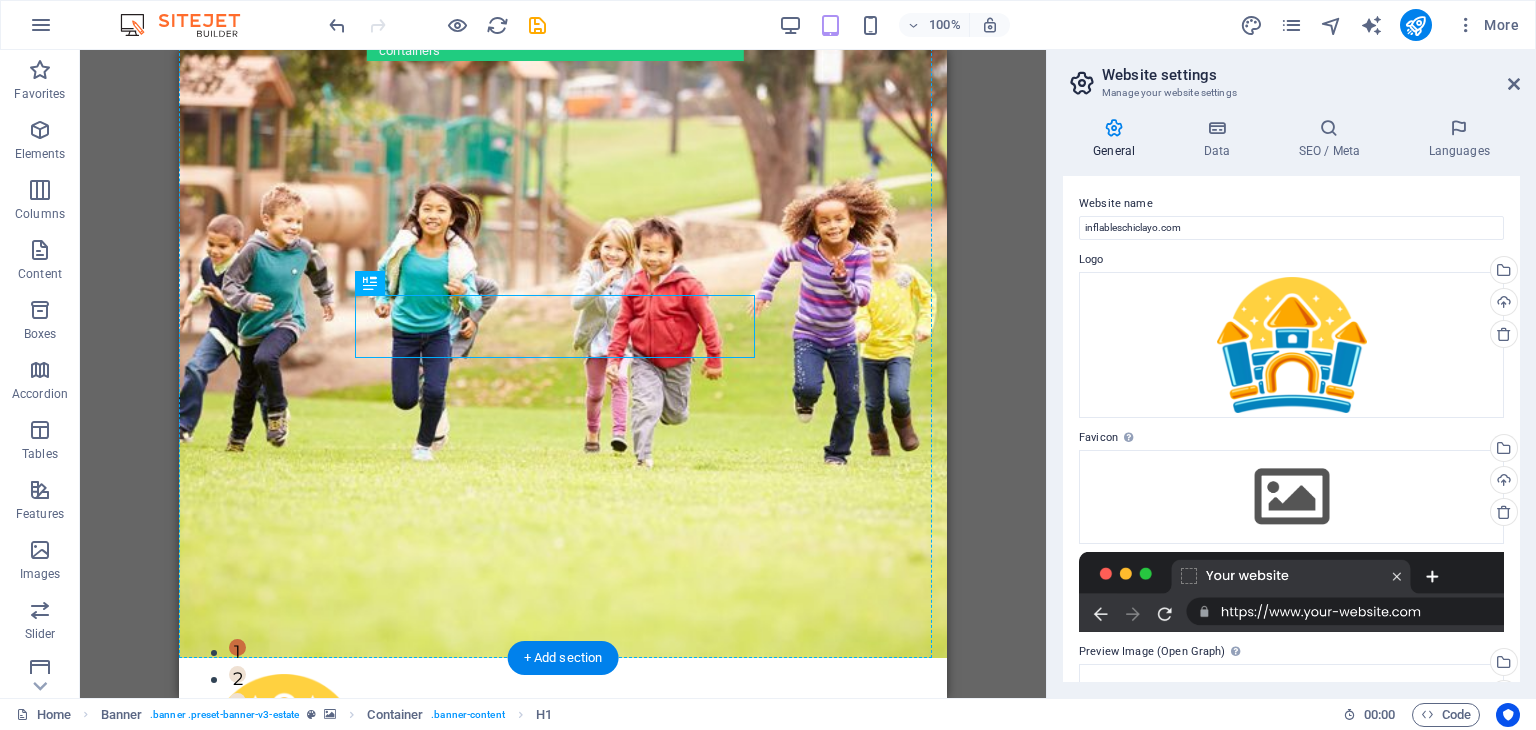 drag, startPoint x: 582, startPoint y: 327, endPoint x: 572, endPoint y: 149, distance: 178.28067 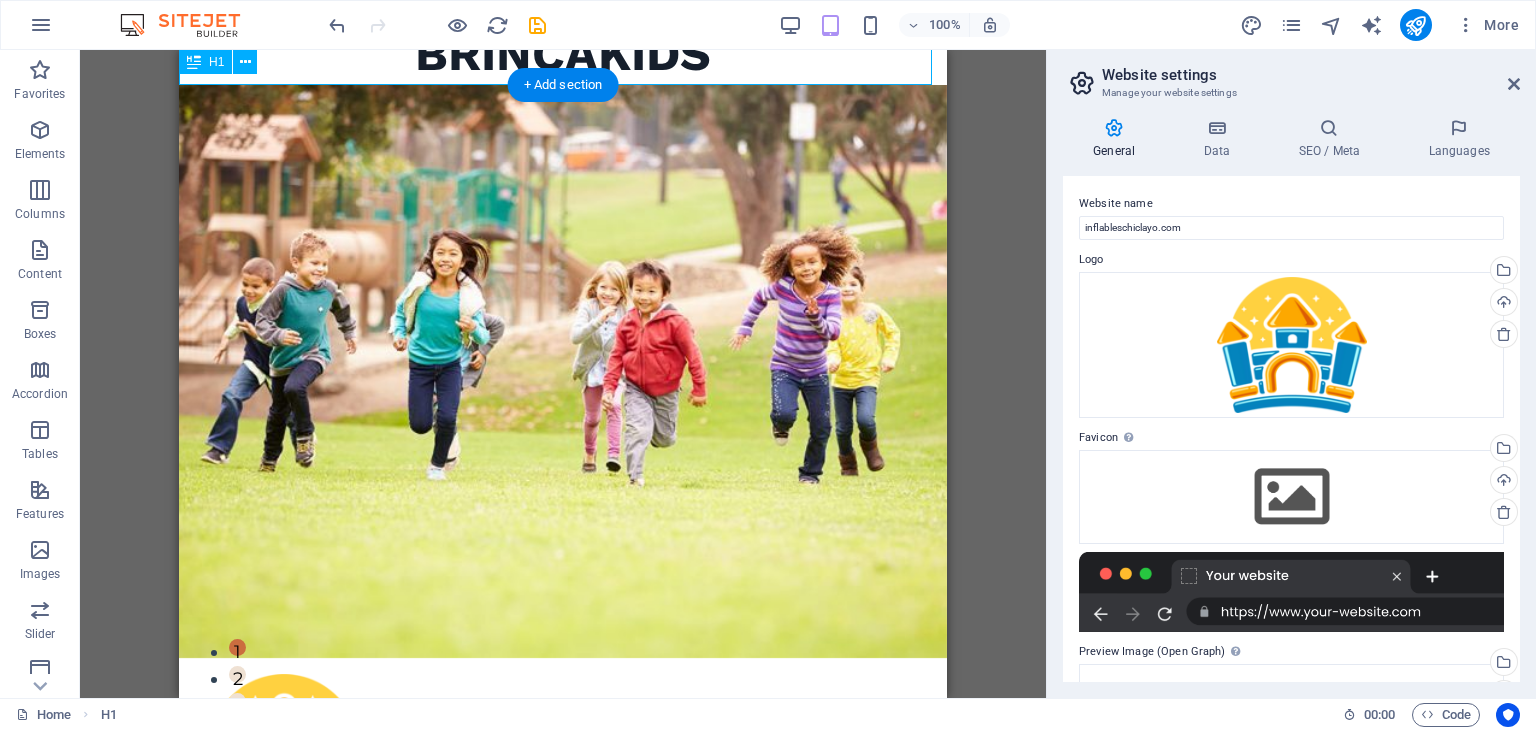 click on "BRINCAKIDS" at bounding box center (563, 54) 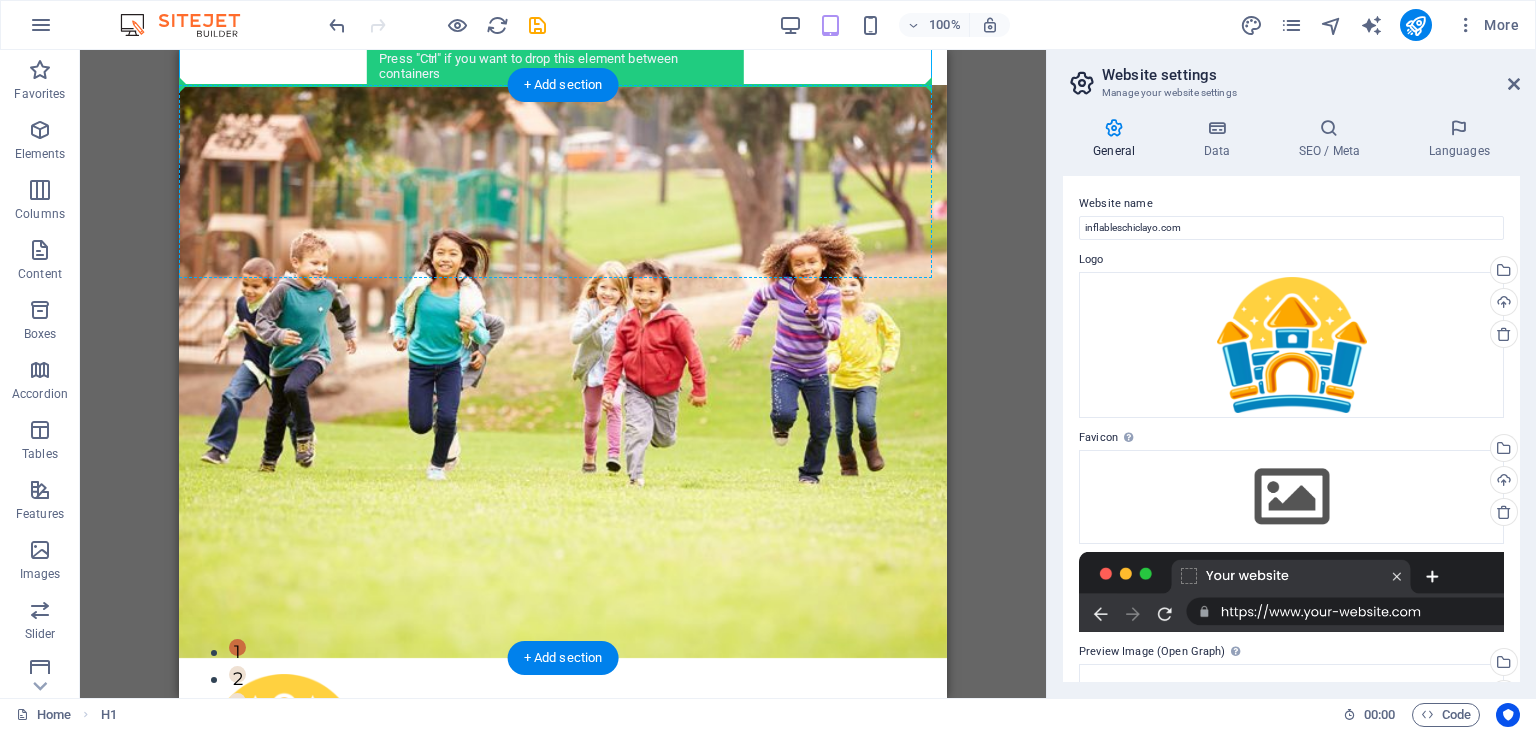 drag, startPoint x: 644, startPoint y: 65, endPoint x: 637, endPoint y: 174, distance: 109.22454 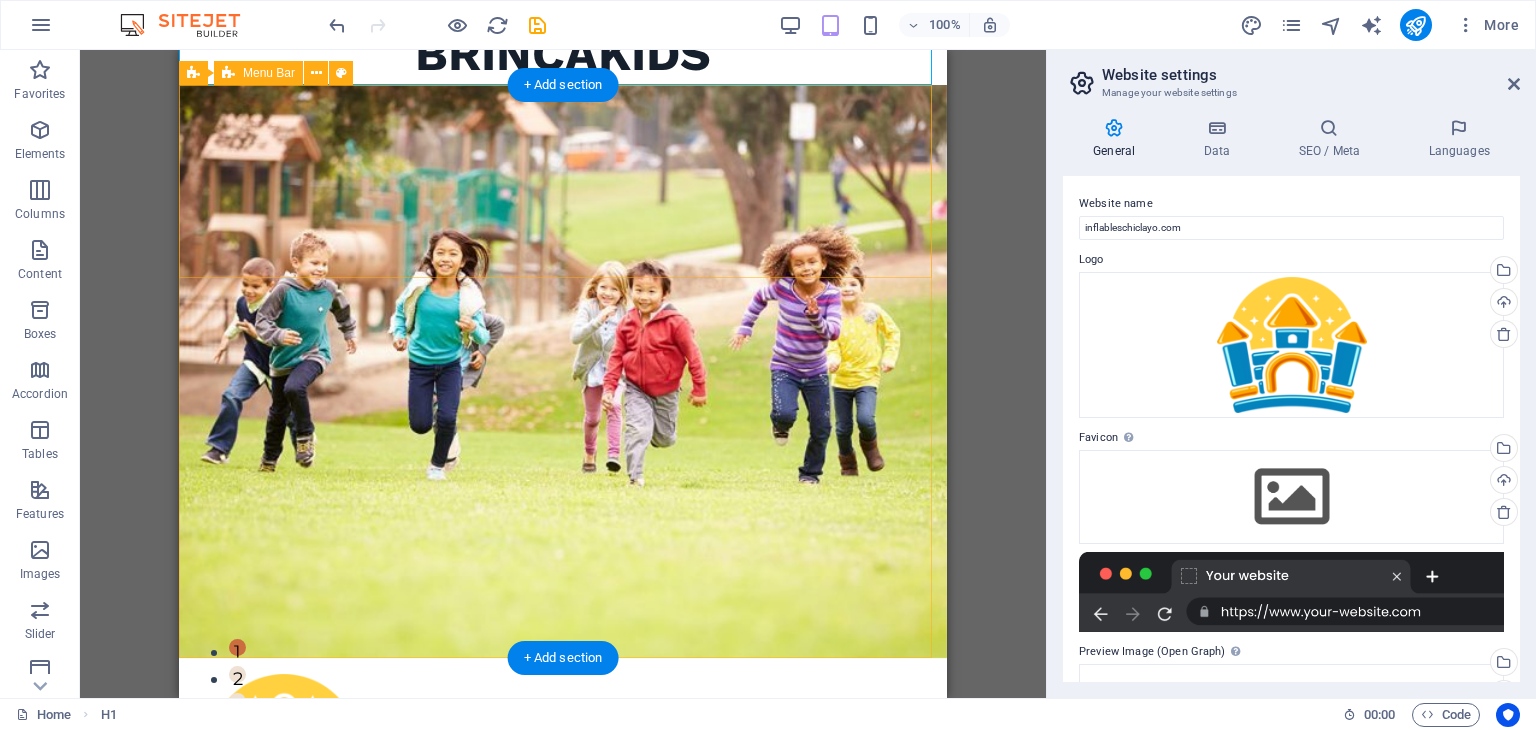 scroll, scrollTop: 0, scrollLeft: 0, axis: both 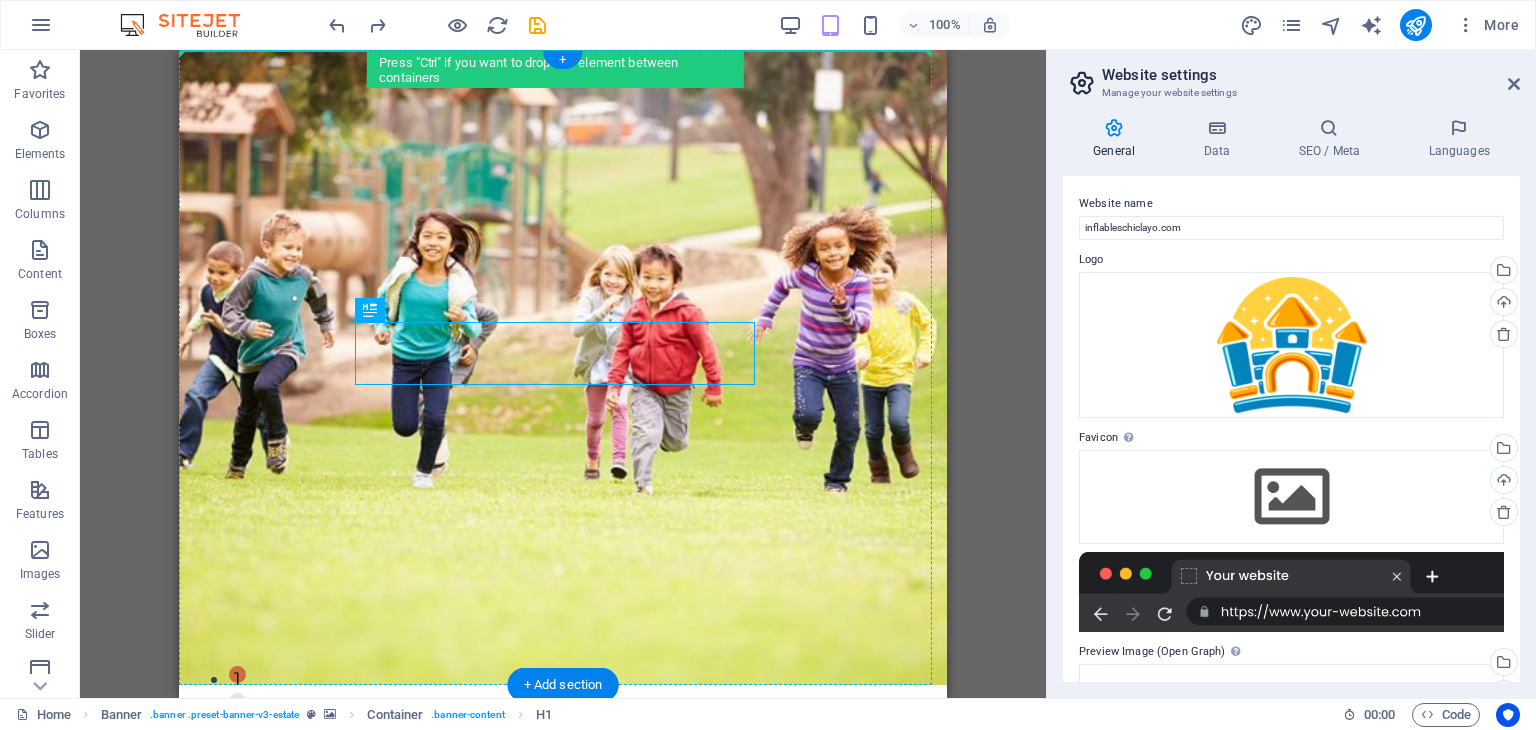 drag, startPoint x: 601, startPoint y: 337, endPoint x: 616, endPoint y: 203, distance: 134.83694 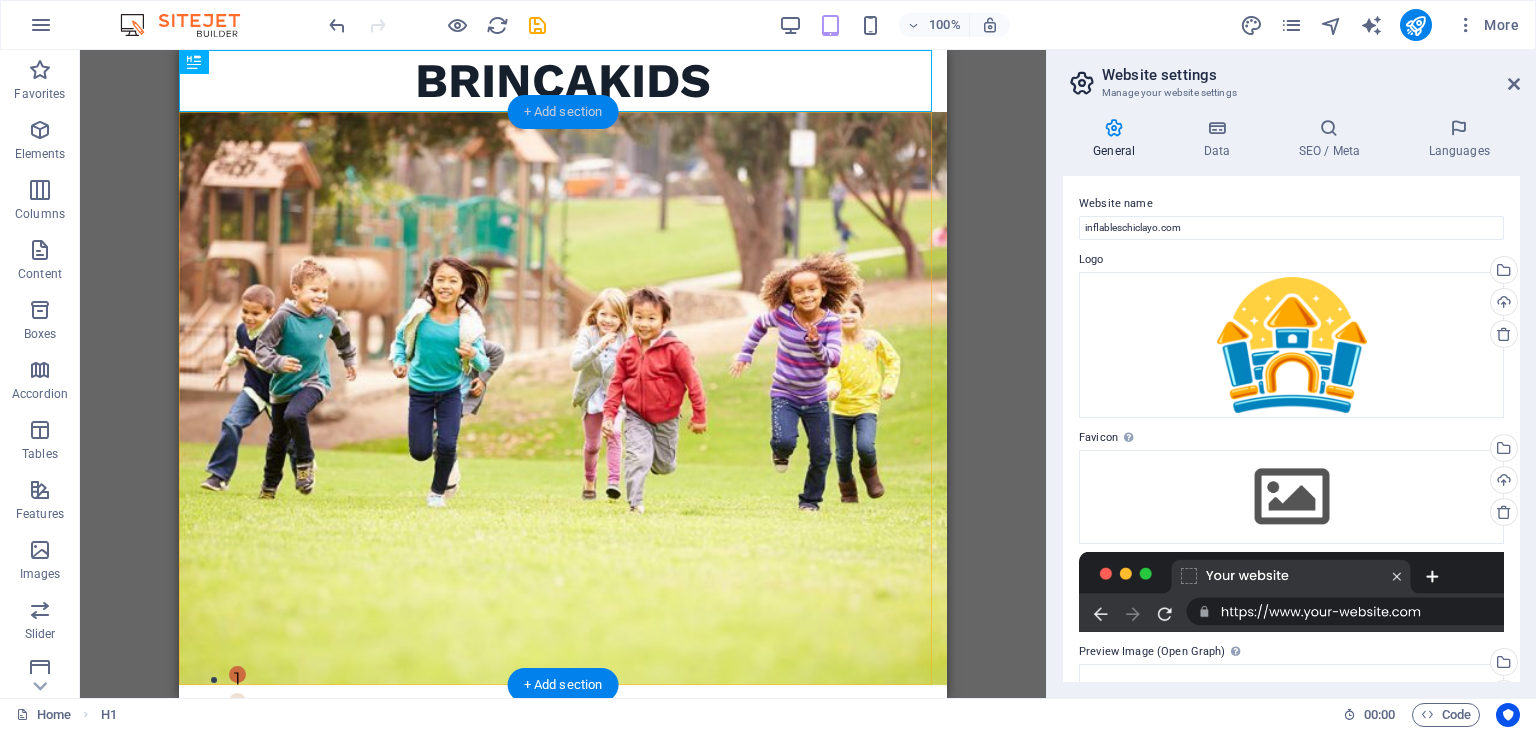 click on "+ Add section" at bounding box center [563, 112] 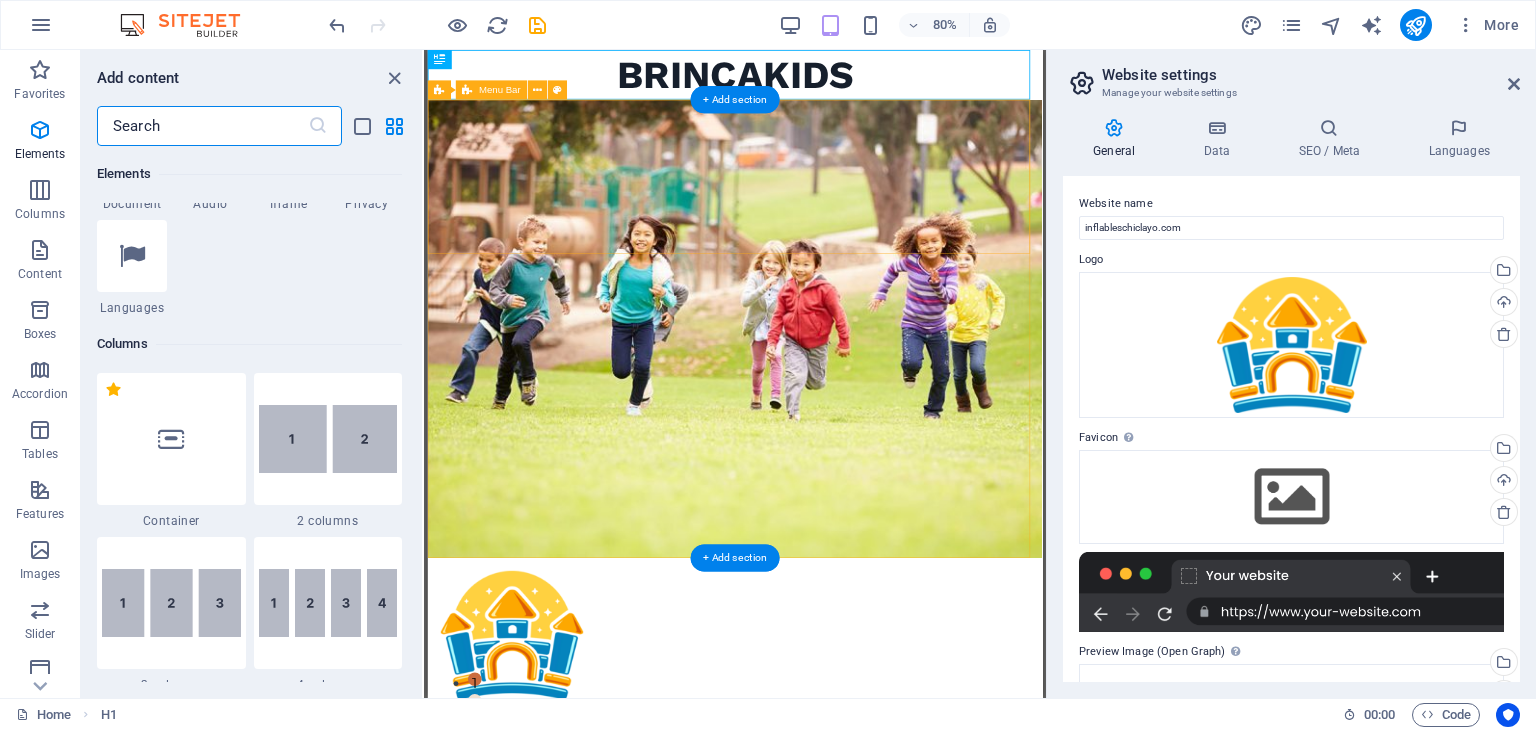 scroll, scrollTop: 3499, scrollLeft: 0, axis: vertical 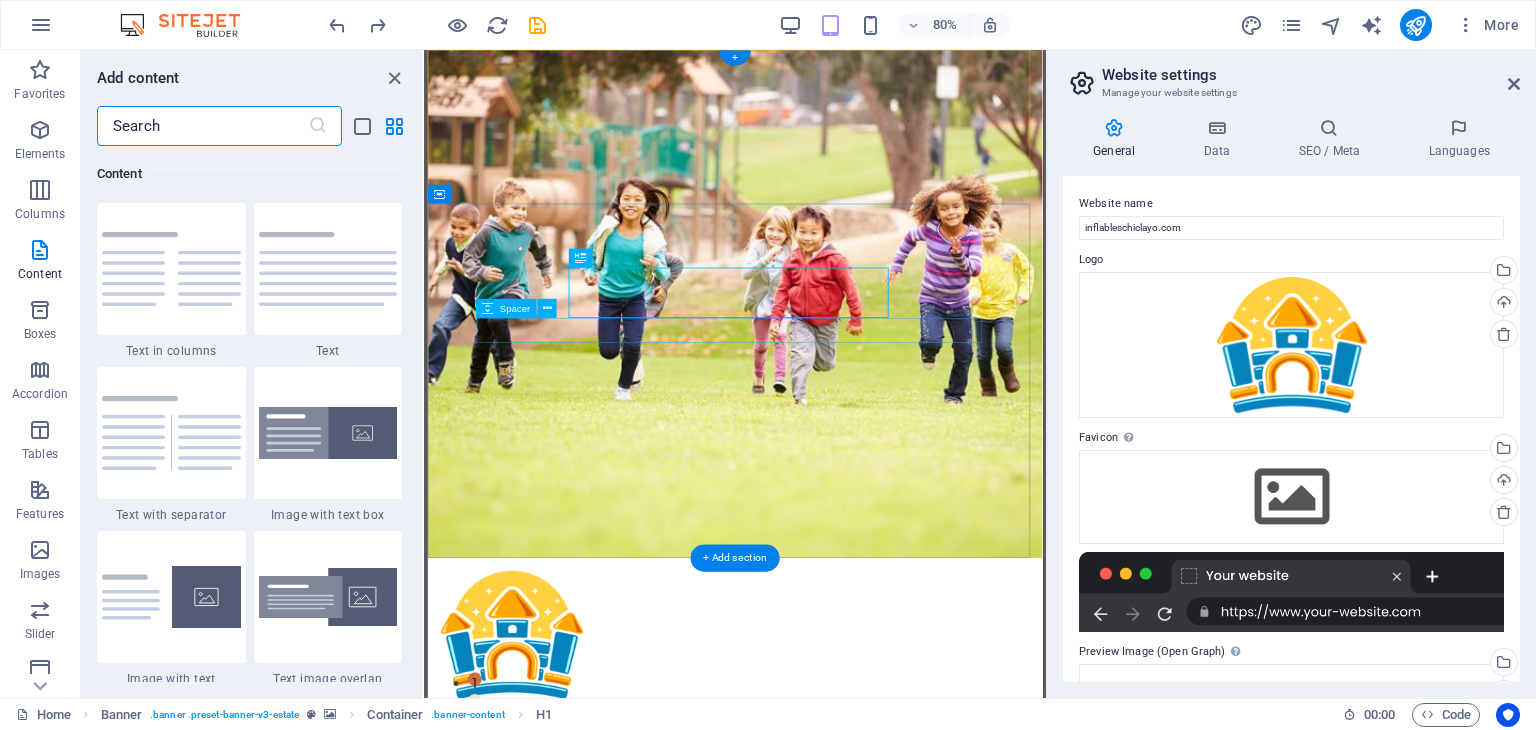 click at bounding box center [811, 1060] 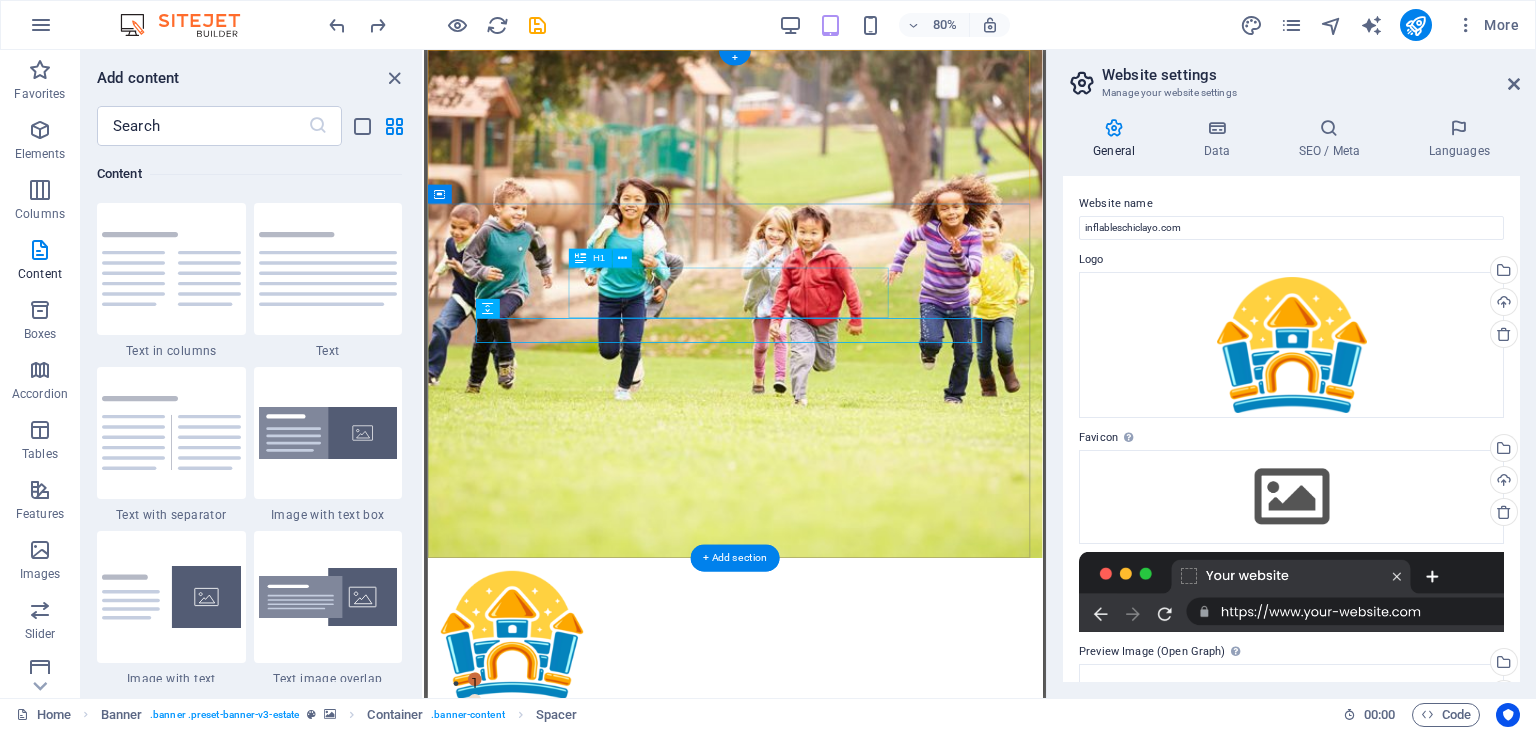 click on "BRINCAKIDS" at bounding box center [811, 1013] 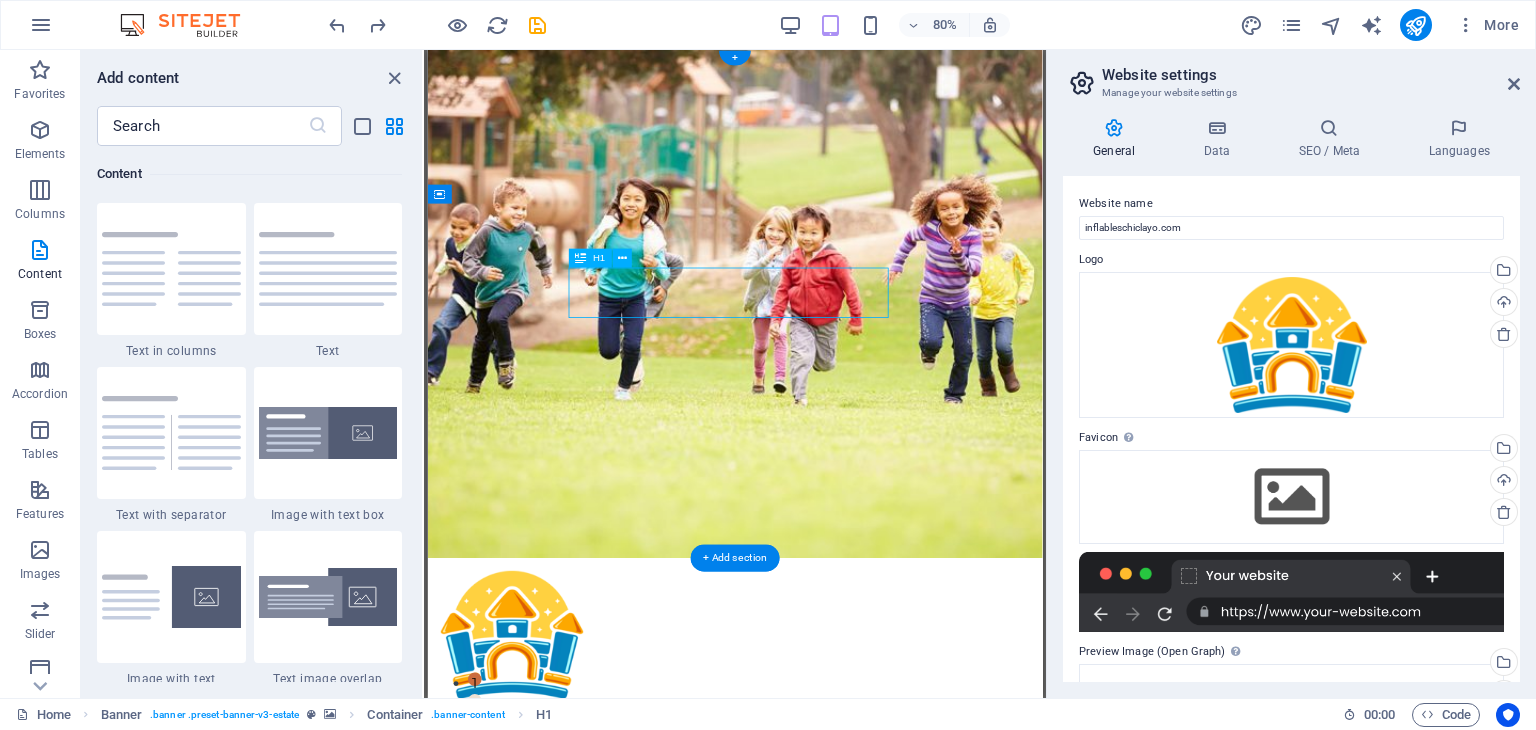 click on "BRINCAKIDS" at bounding box center [811, 1013] 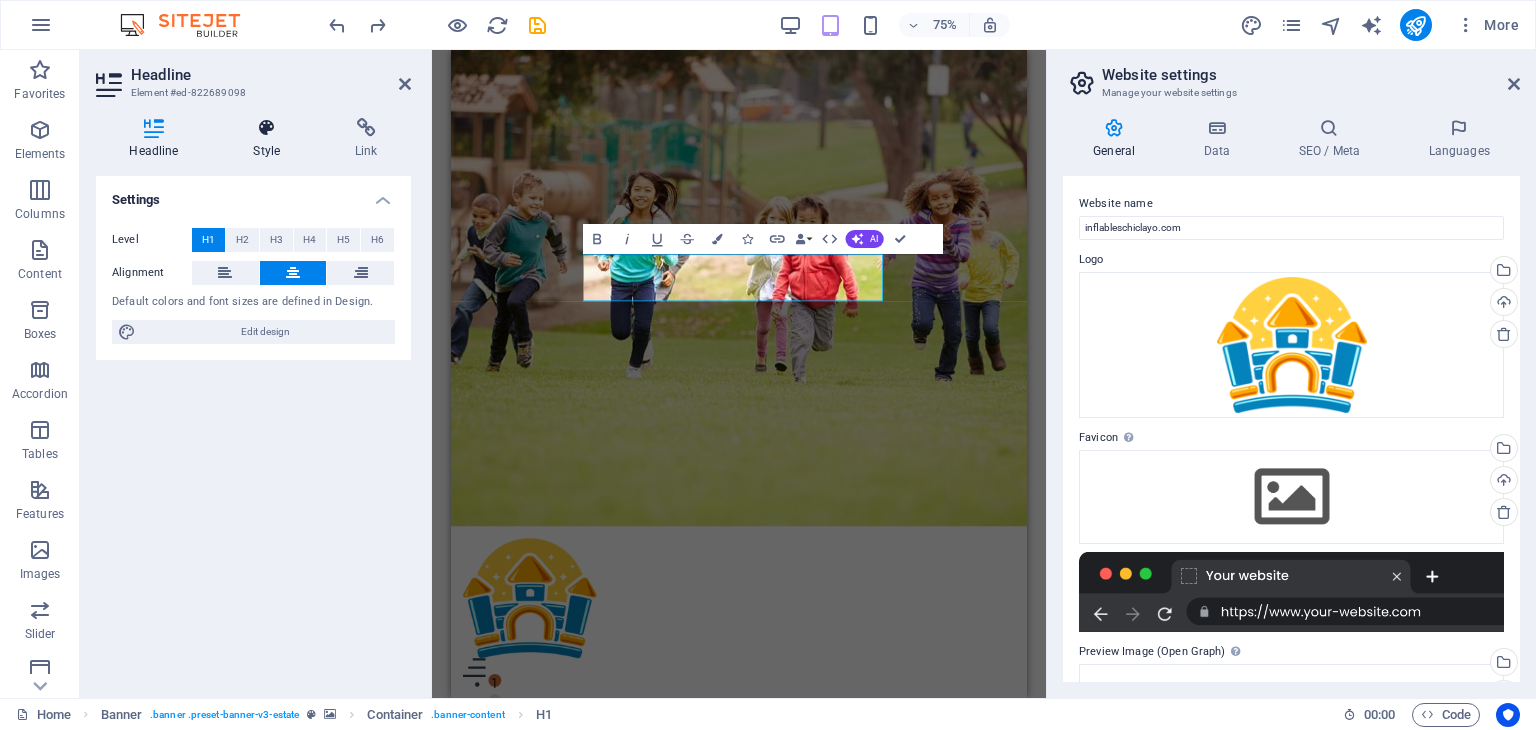 click on "Style" at bounding box center [271, 139] 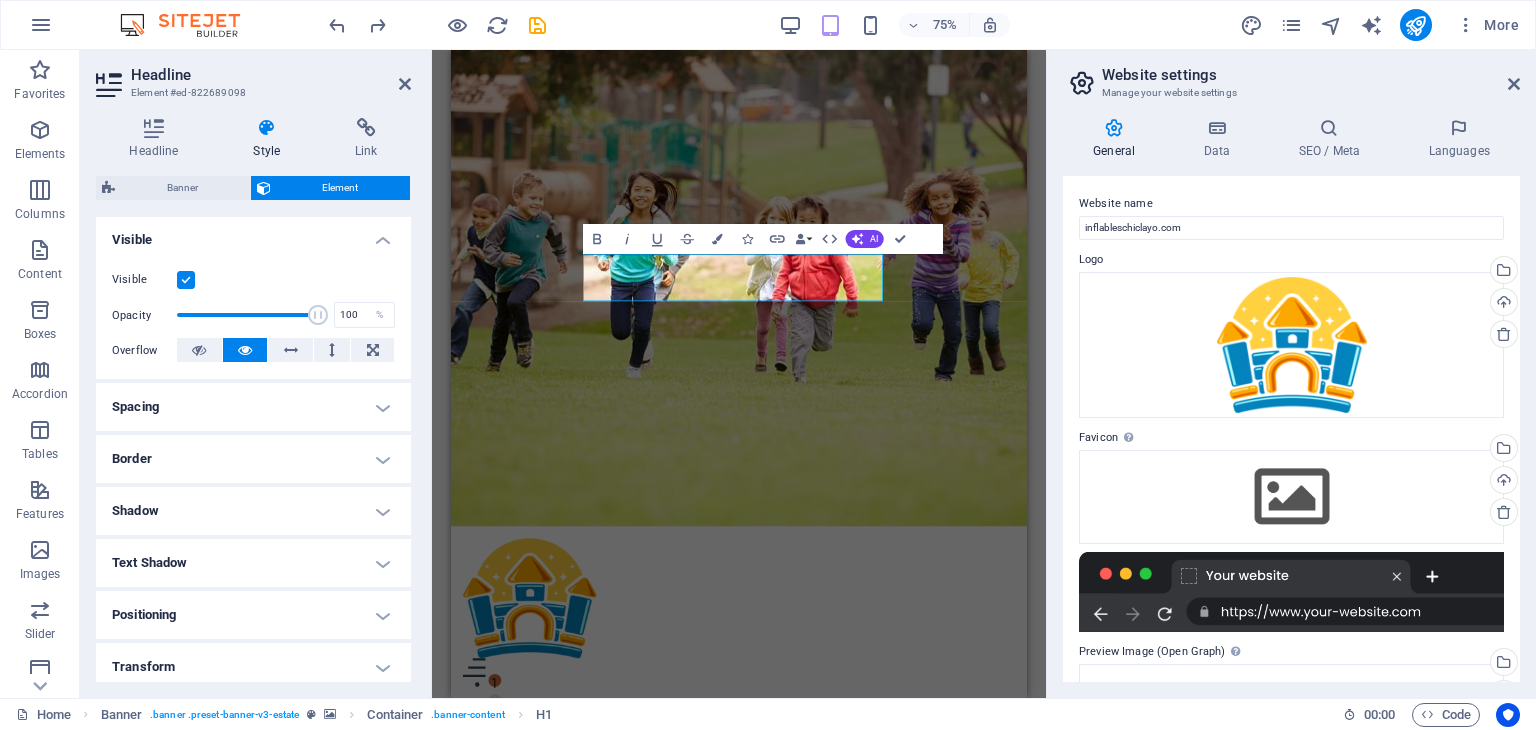 scroll, scrollTop: 212, scrollLeft: 0, axis: vertical 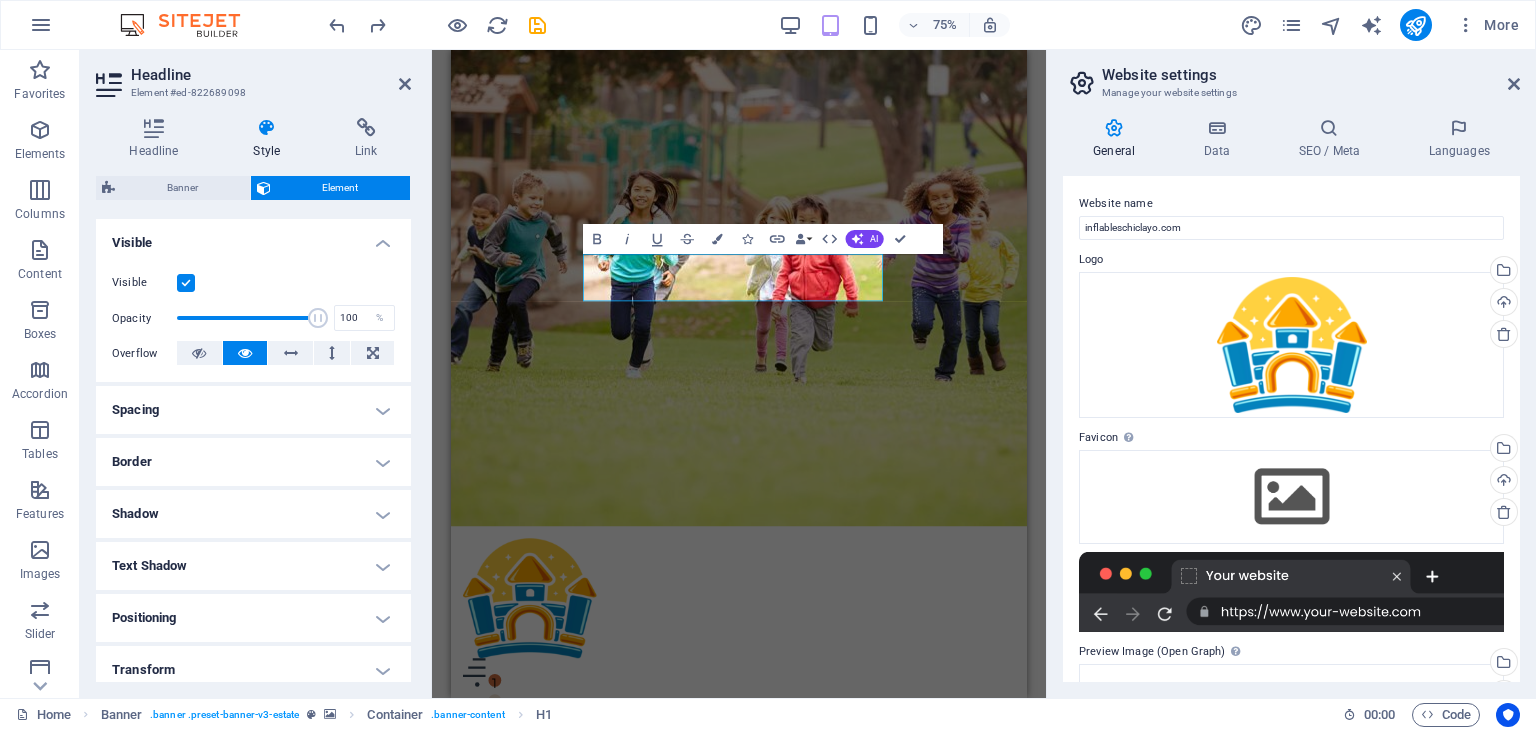 click on "Positioning" at bounding box center (253, 618) 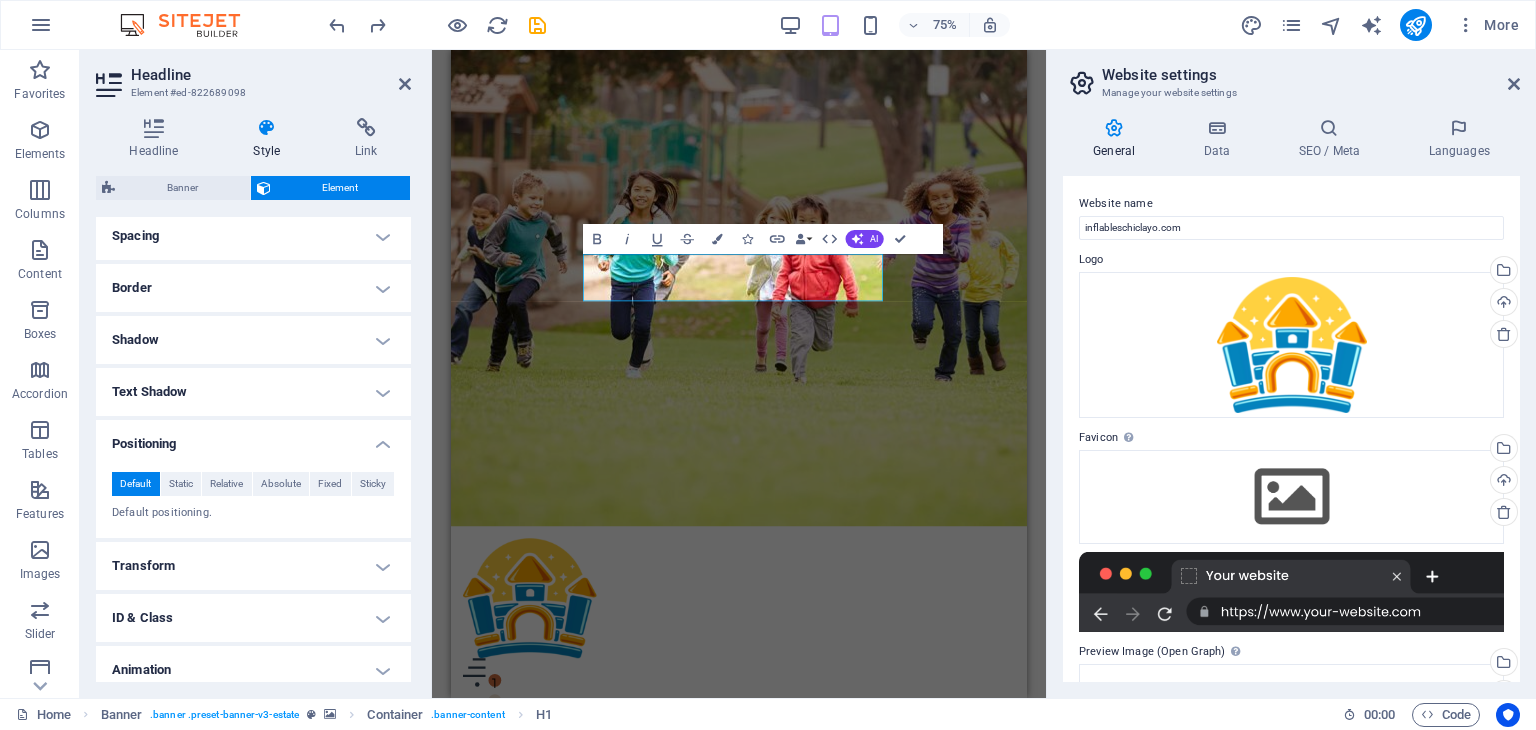 scroll, scrollTop: 387, scrollLeft: 0, axis: vertical 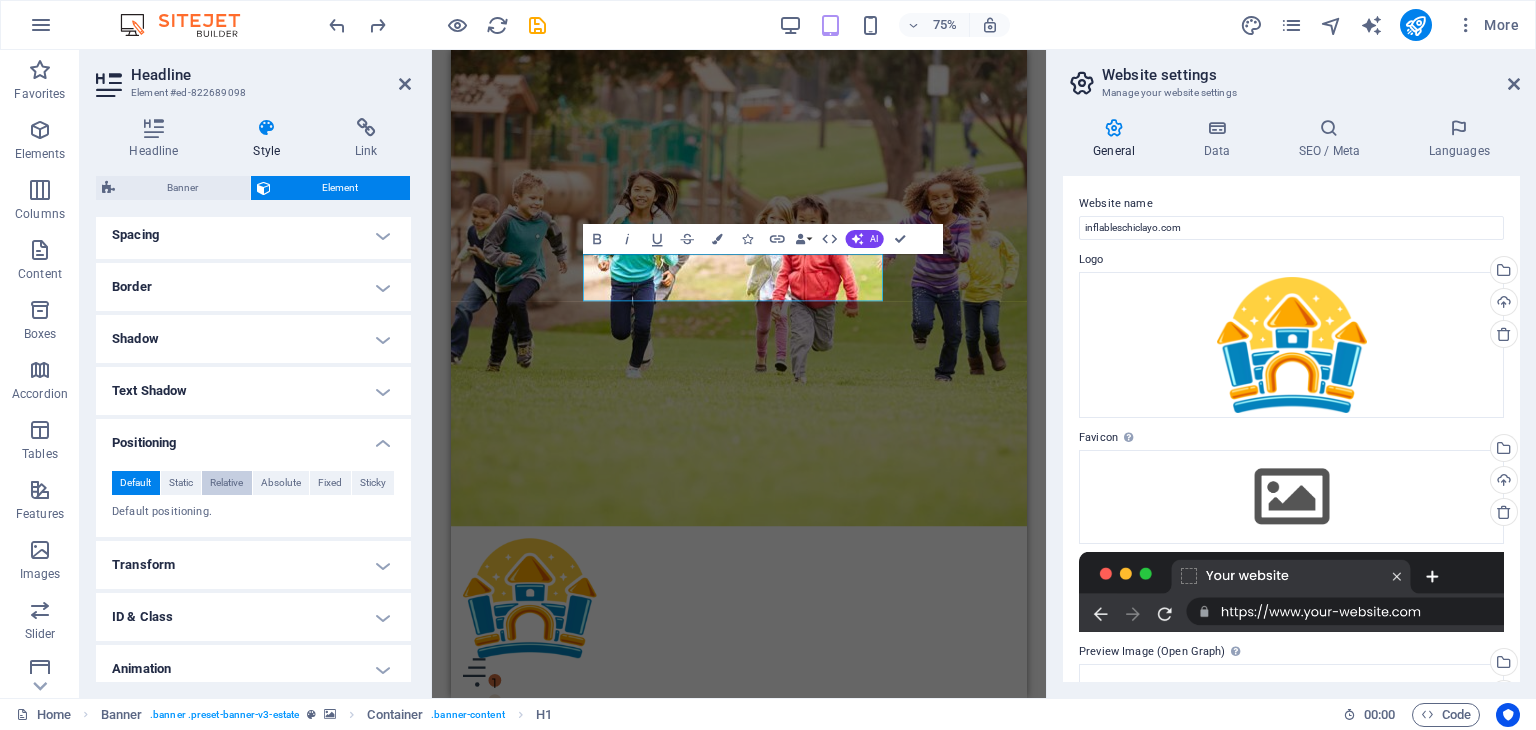 click on "Relative" at bounding box center [226, 483] 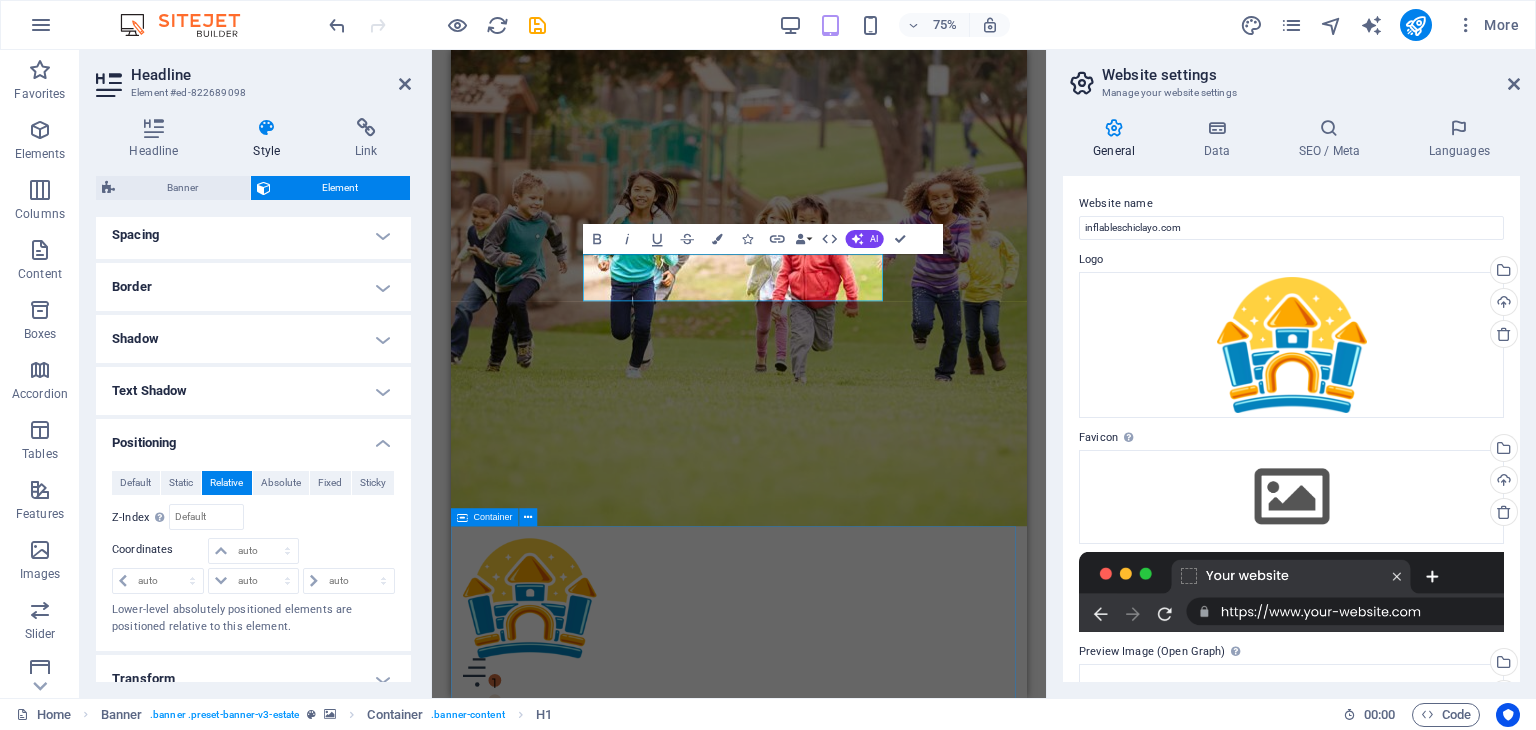click on "we guarantee At vero eos et accusamus et iusto odio dignissimos ducimus qui blanditiis praesentium voluptatu." at bounding box center (835, 1435) 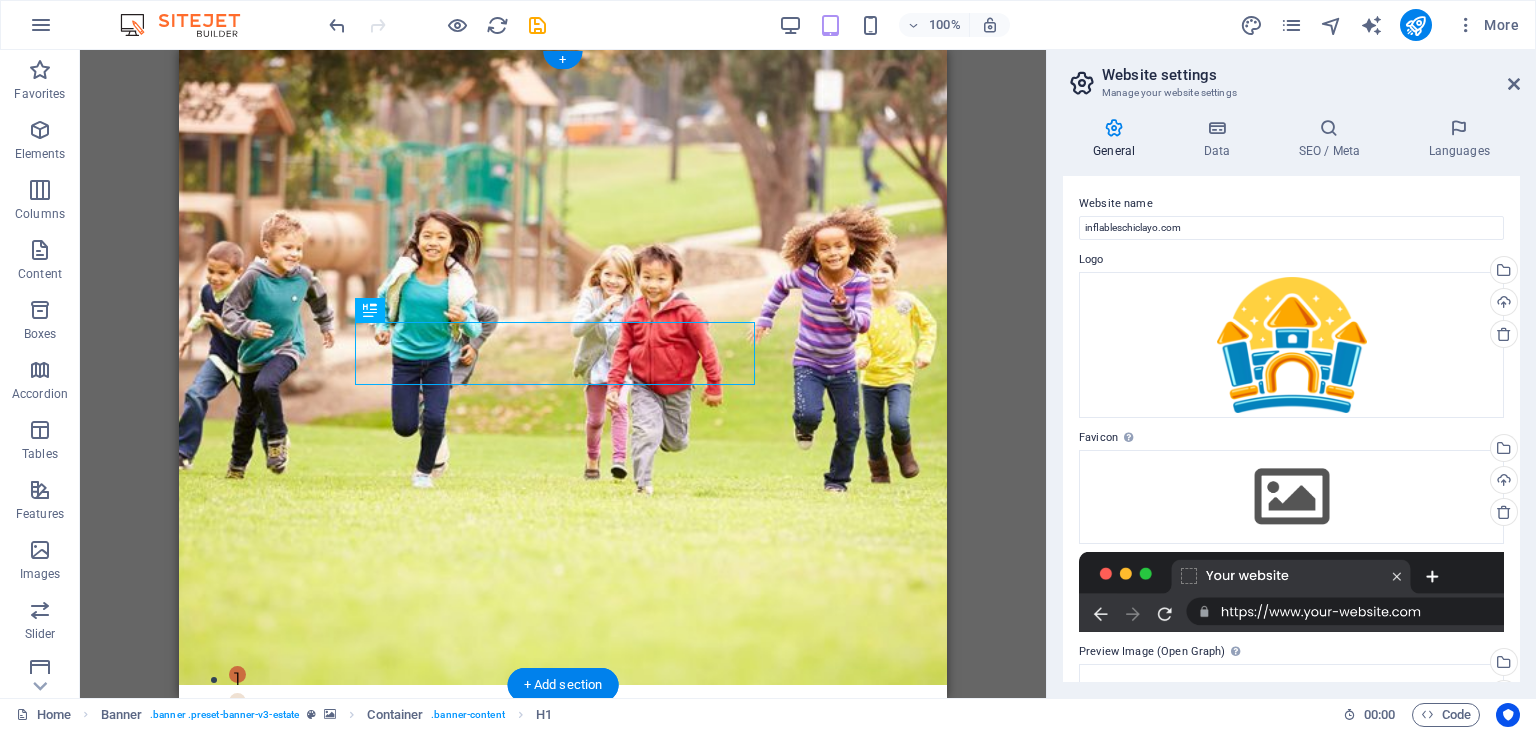 drag, startPoint x: 608, startPoint y: 357, endPoint x: 593, endPoint y: 344, distance: 19.849434 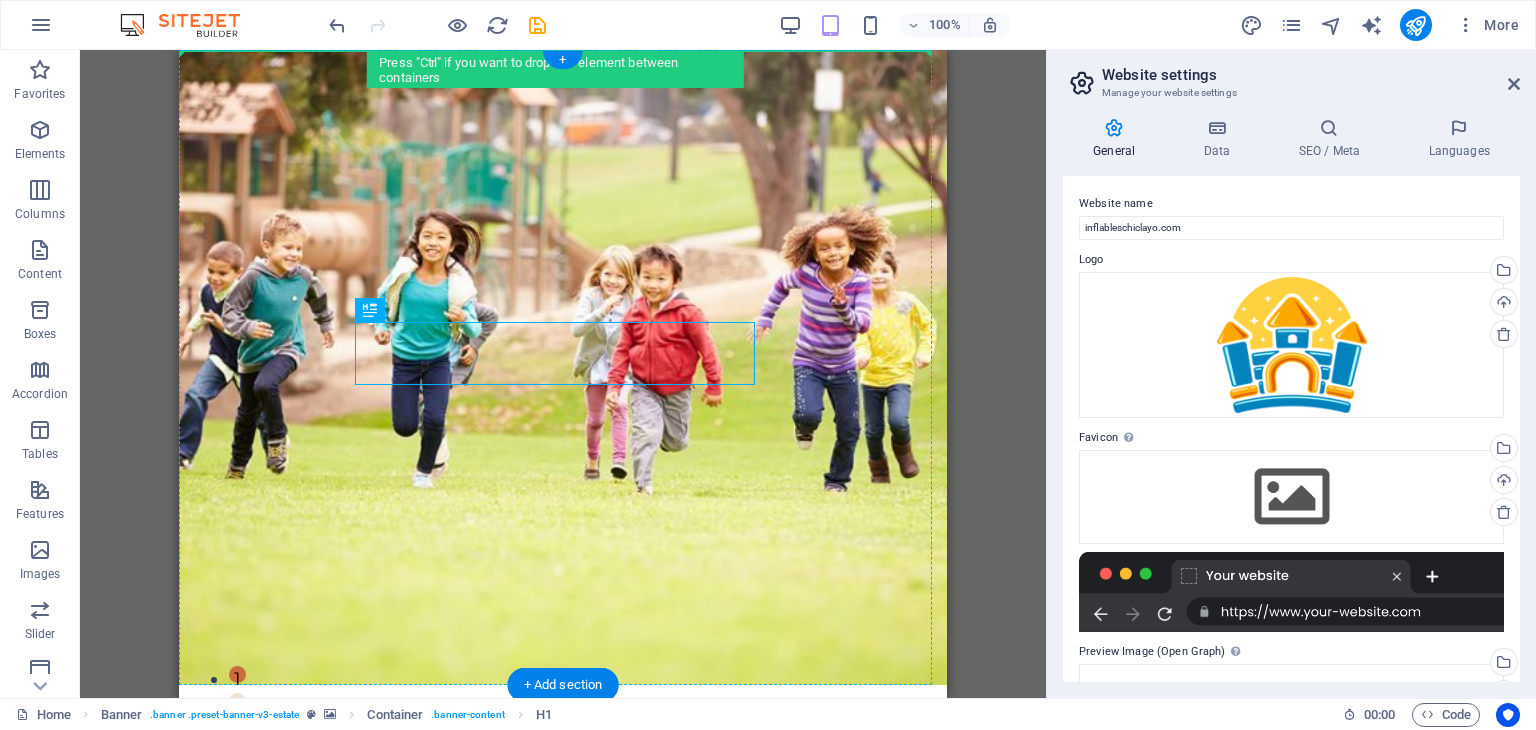 drag, startPoint x: 593, startPoint y: 344, endPoint x: 575, endPoint y: 207, distance: 138.17743 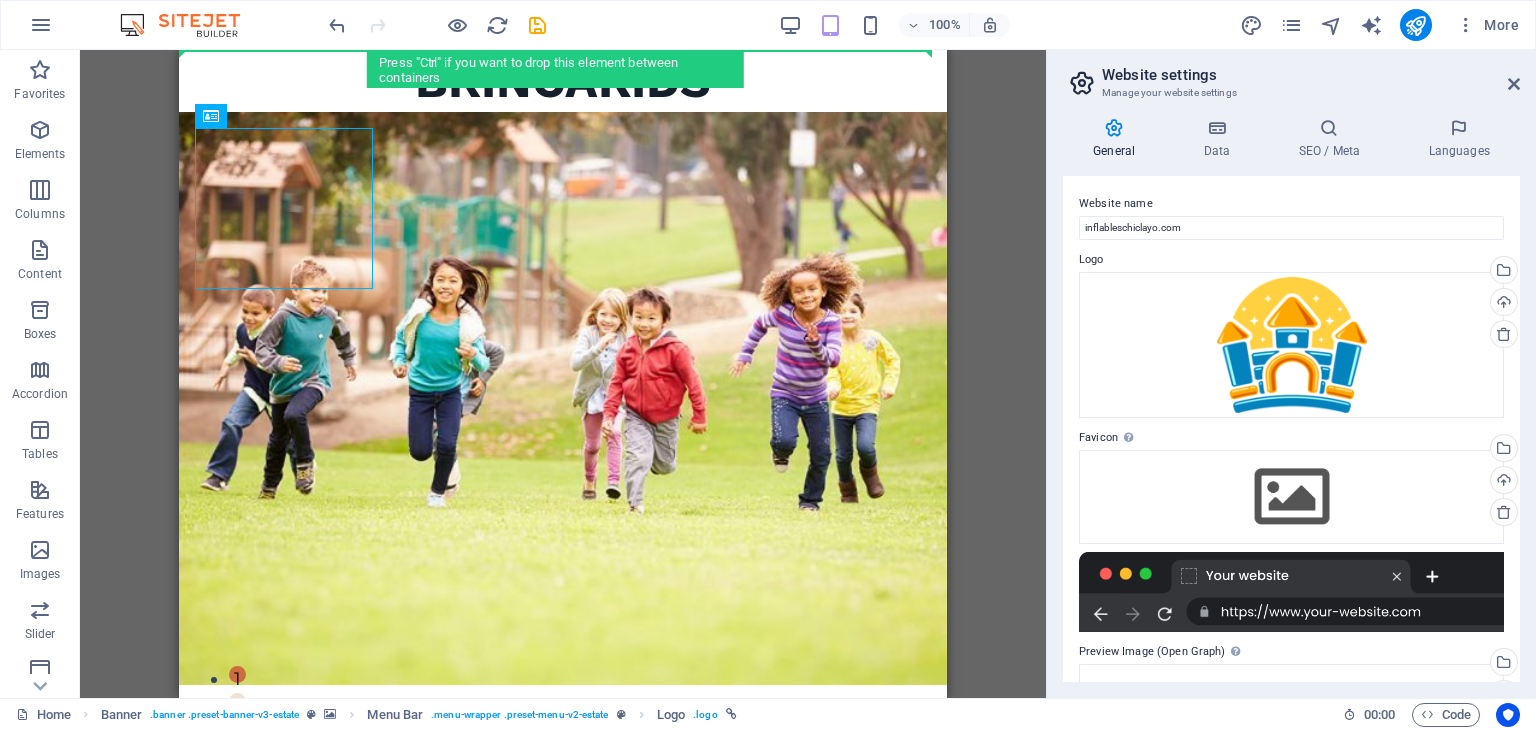 drag, startPoint x: 288, startPoint y: 93, endPoint x: 286, endPoint y: 81, distance: 12.165525 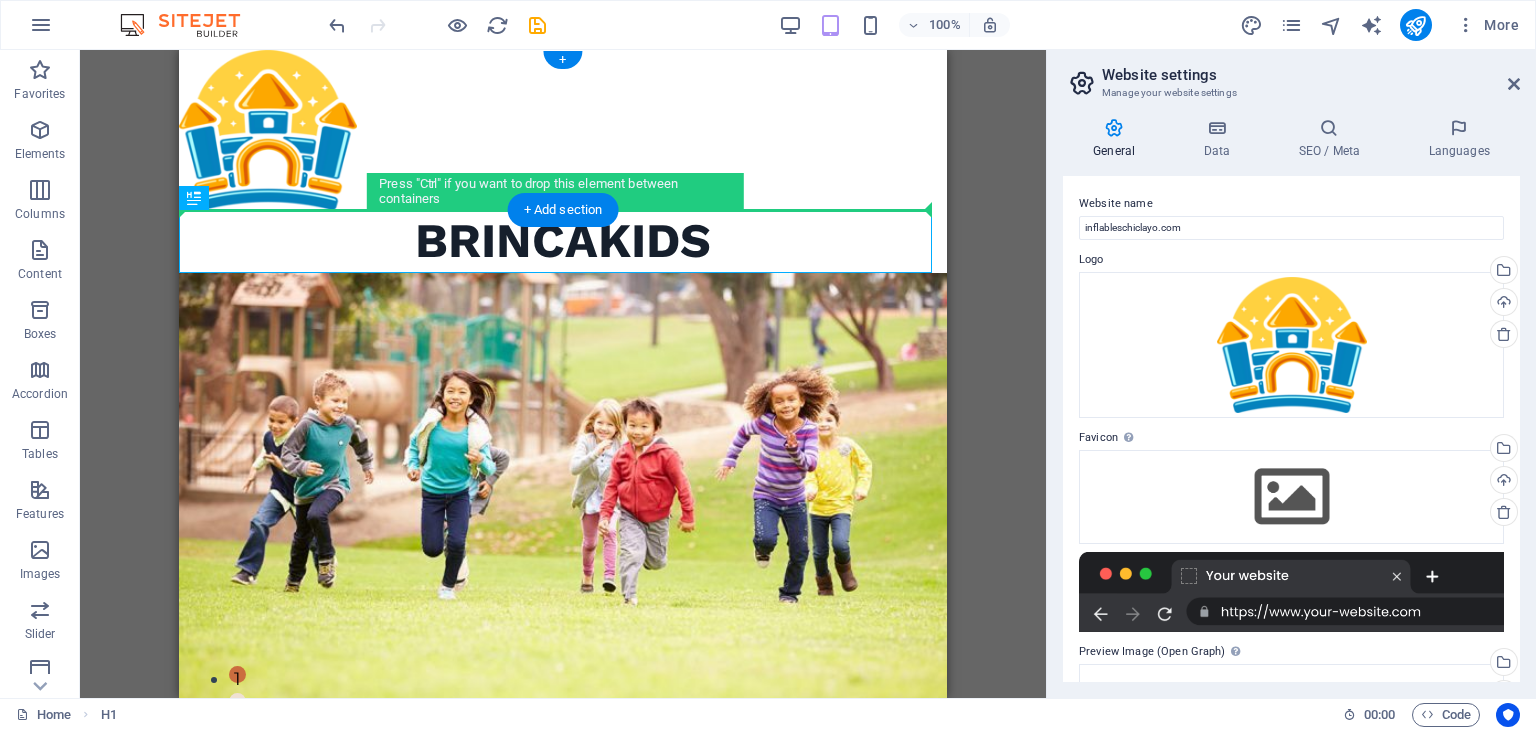 drag, startPoint x: 520, startPoint y: 237, endPoint x: 514, endPoint y: 165, distance: 72.249565 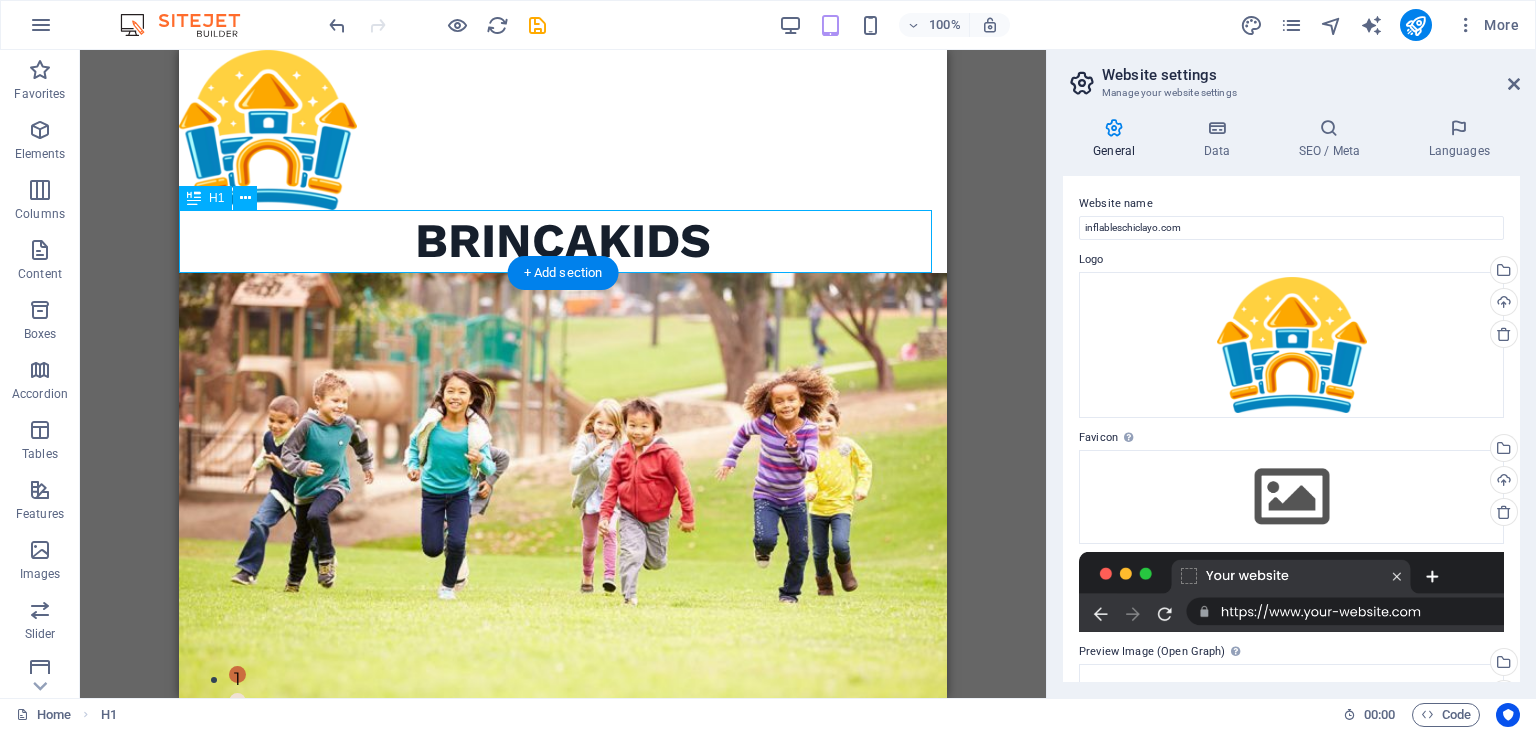 click on "BRINCAKIDS" at bounding box center [563, 241] 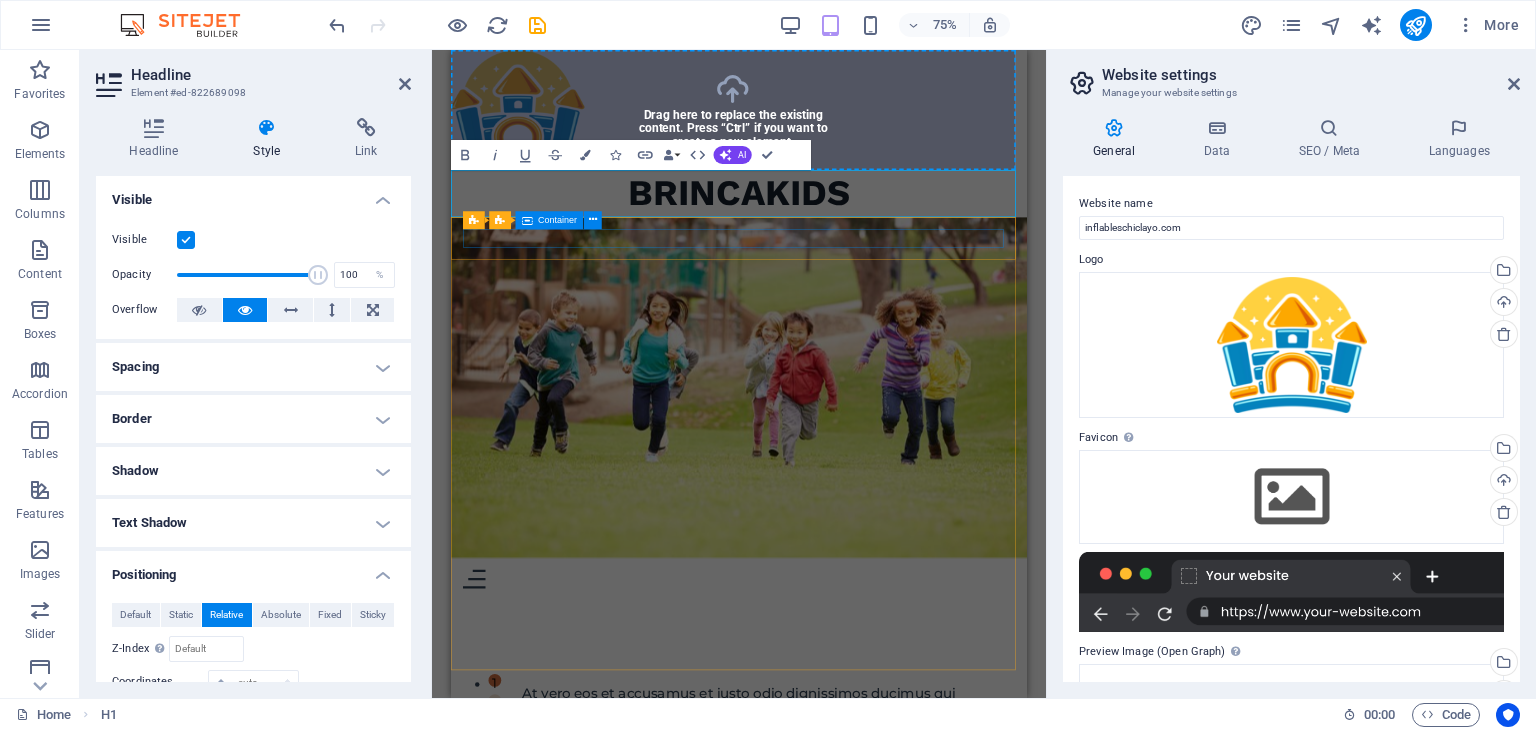 click at bounding box center (835, 755) 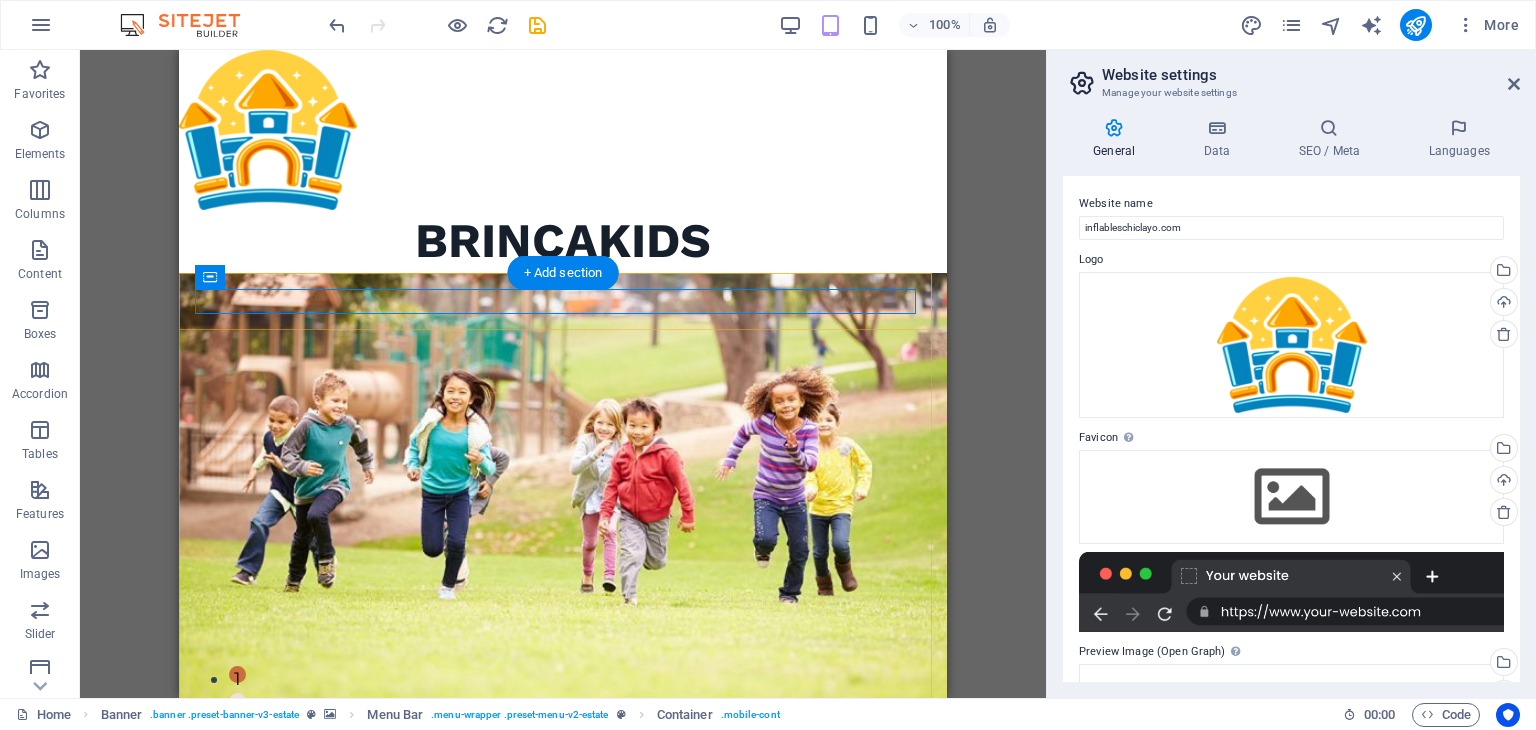 click on "Home Listing News Our Team Contact" at bounding box center [563, 755] 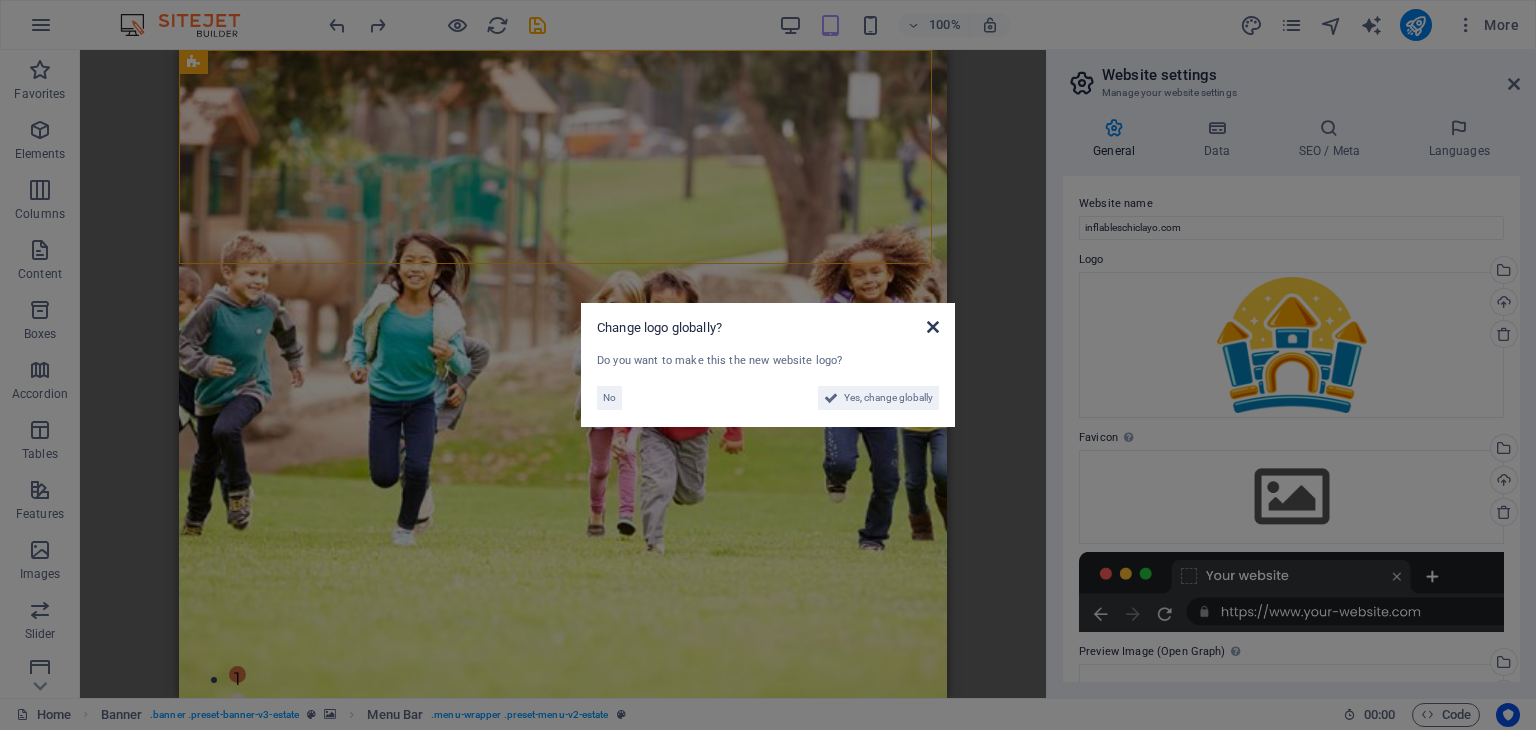 click at bounding box center (933, 327) 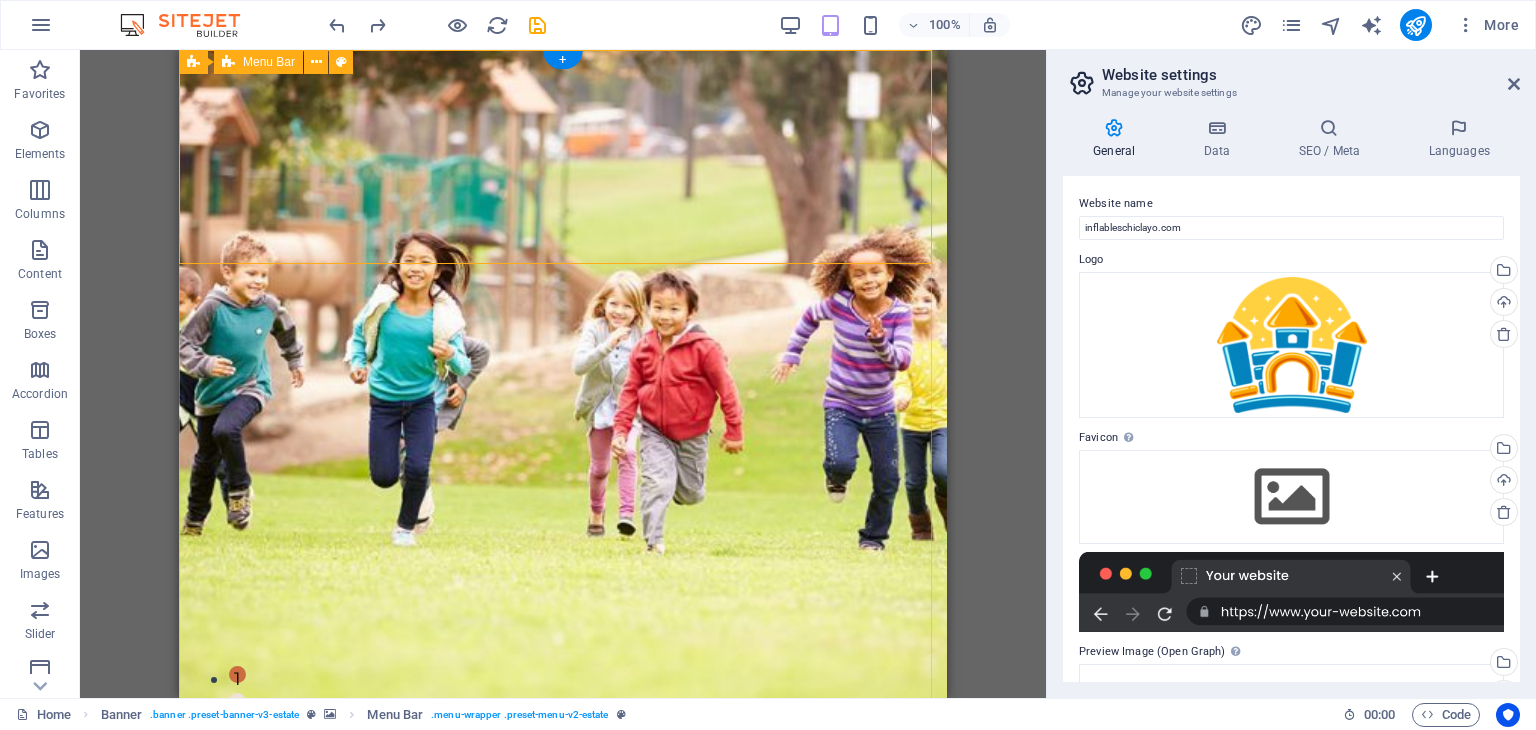 click on "Home Listing News Our Team Contact" at bounding box center (563, 888) 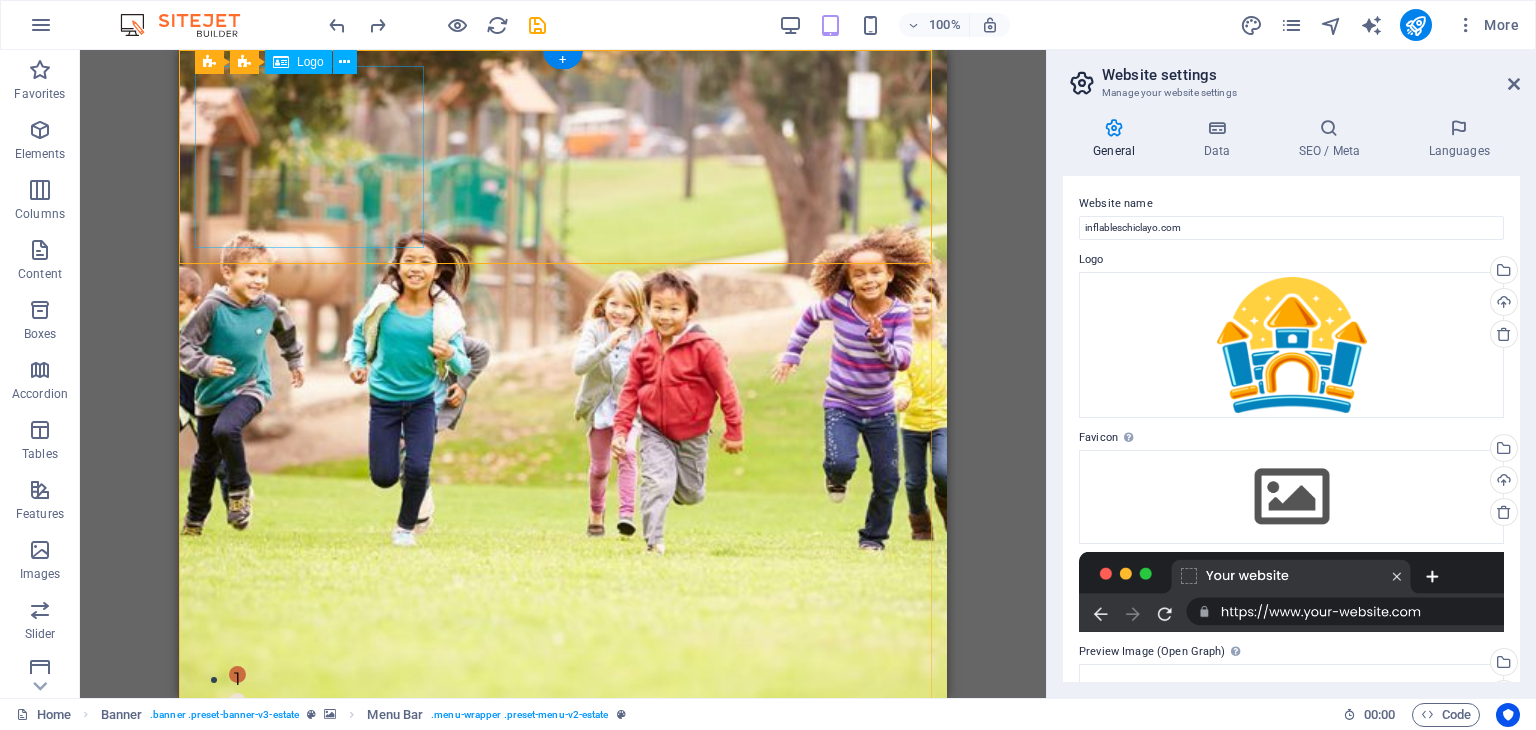 click at bounding box center [563, 876] 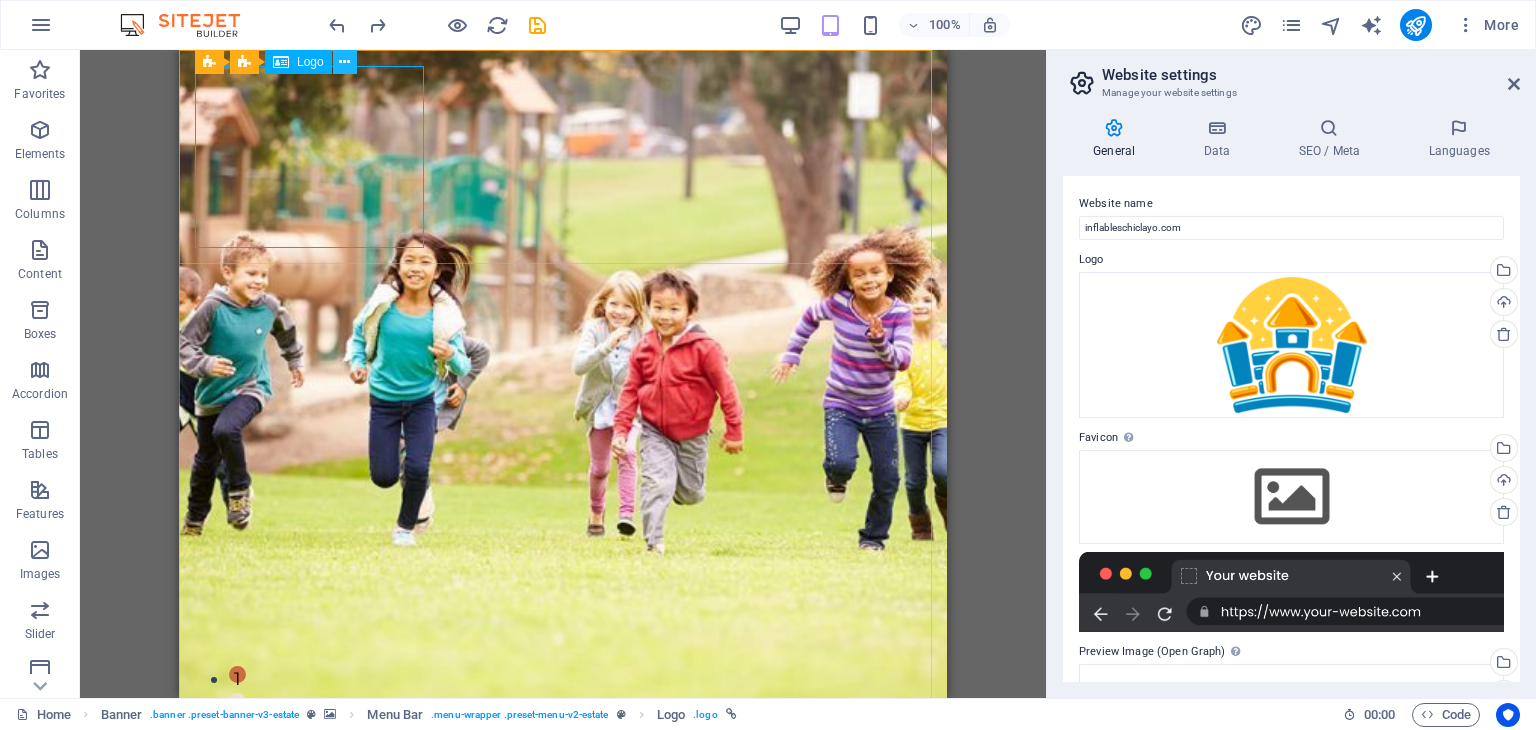 click at bounding box center (344, 62) 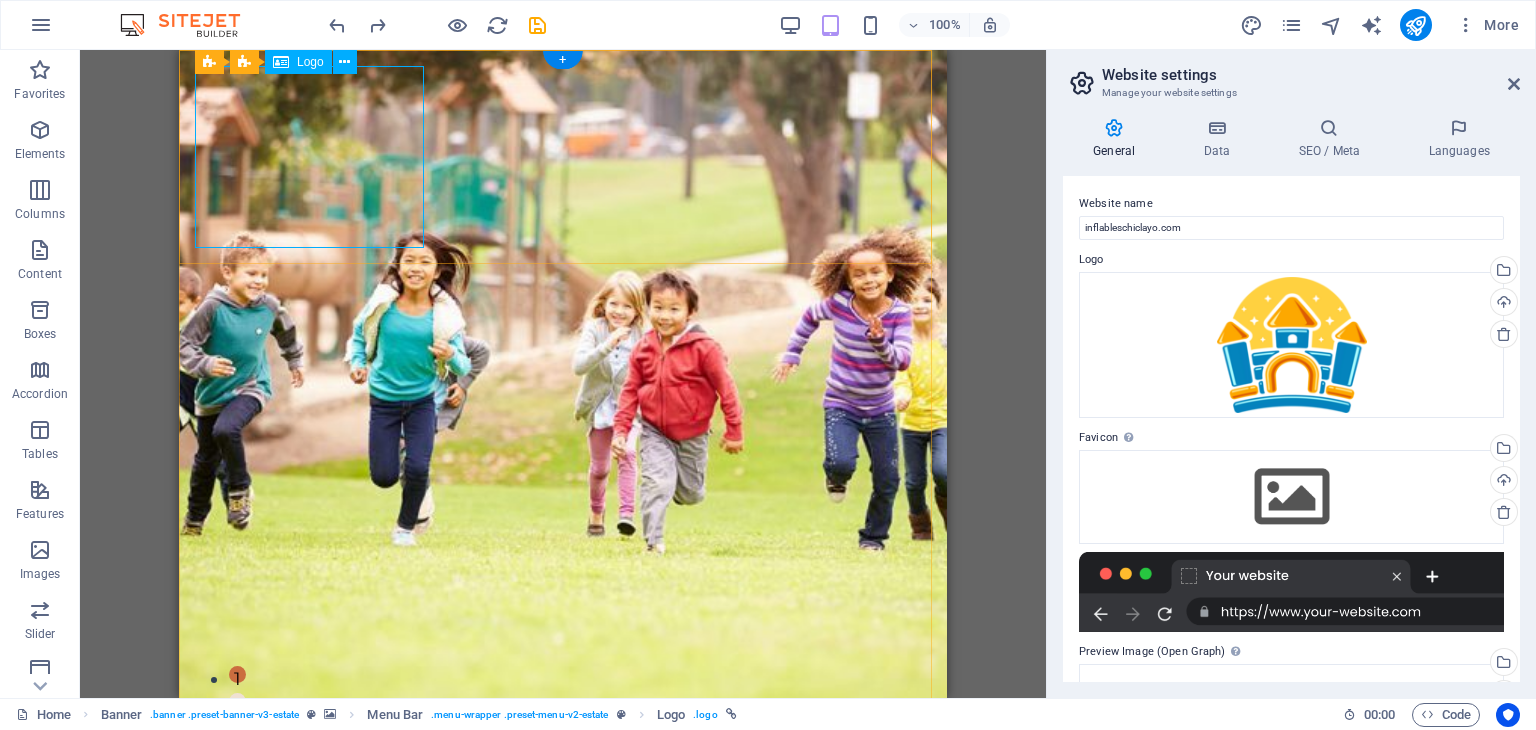 click at bounding box center [563, 876] 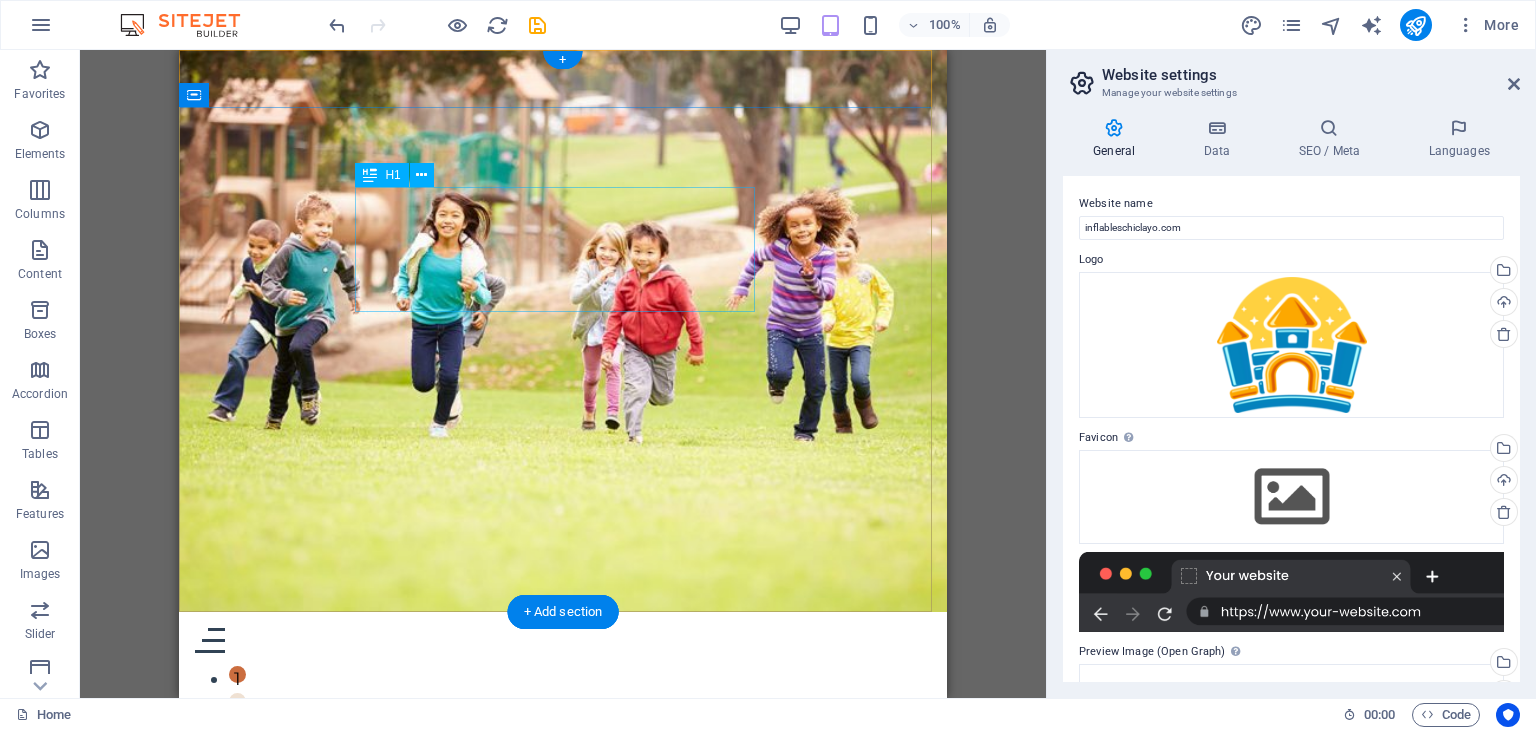 click on "FIND YOUR PERFECT PLACE" at bounding box center [563, 811] 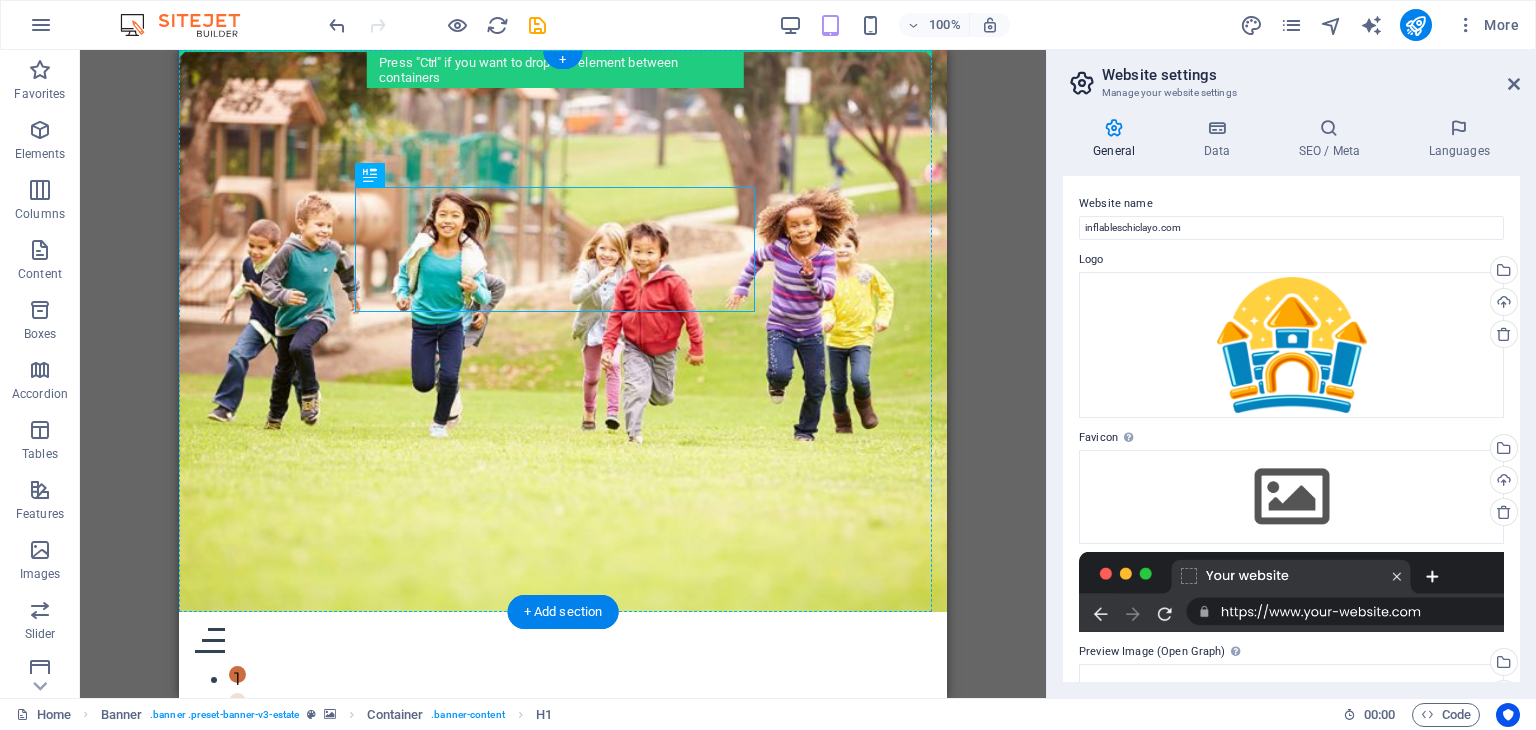 drag, startPoint x: 591, startPoint y: 229, endPoint x: 259, endPoint y: 124, distance: 348.20828 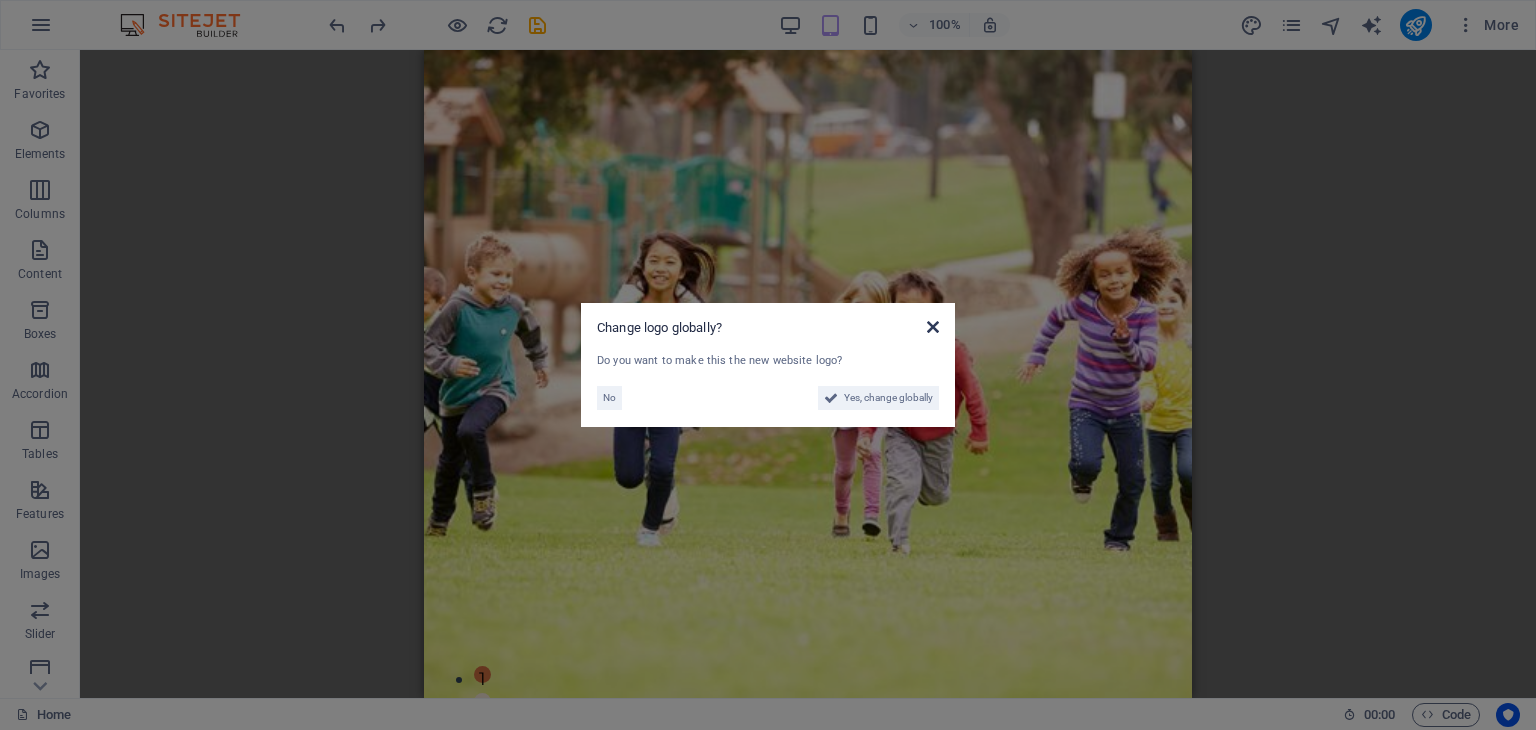 click at bounding box center [933, 327] 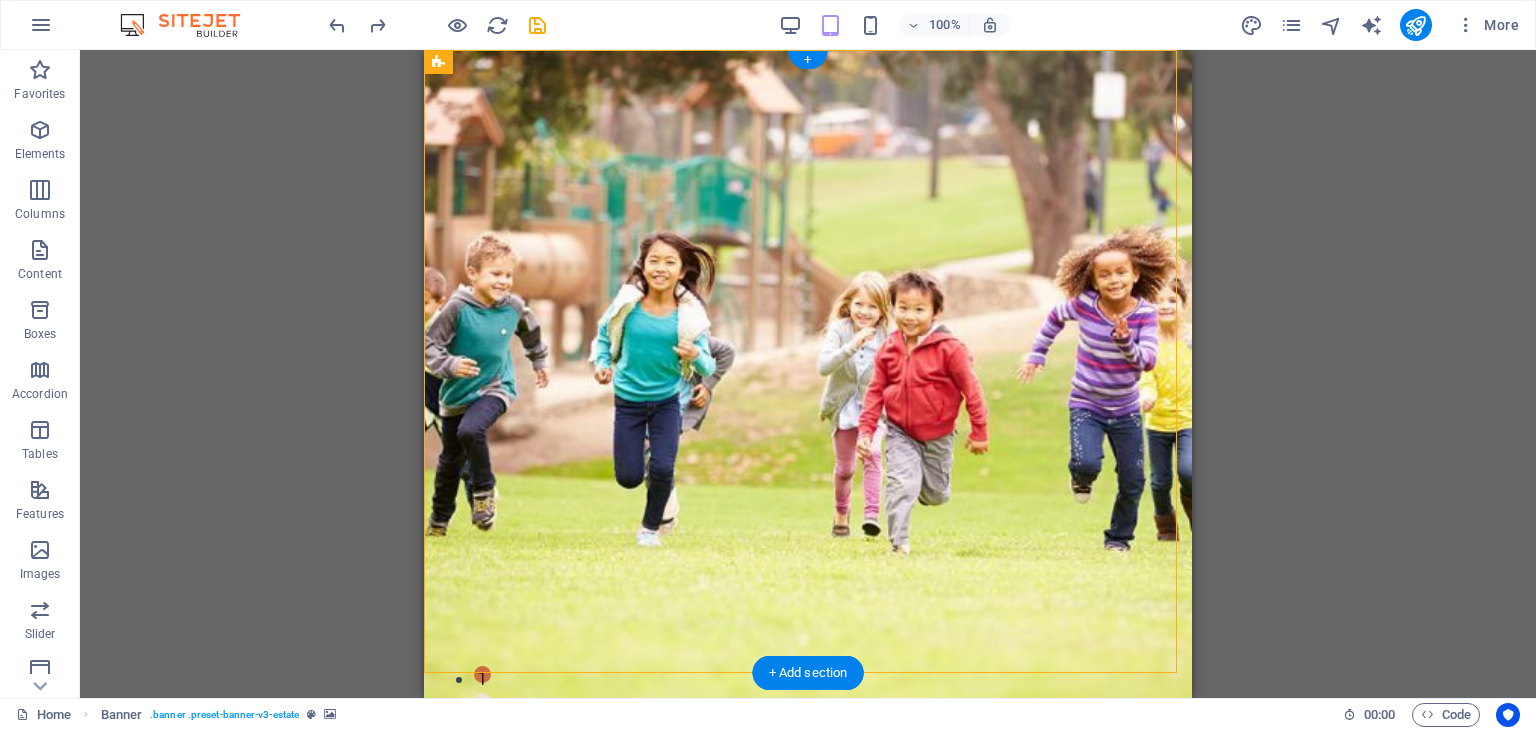 drag, startPoint x: 507, startPoint y: 126, endPoint x: 508, endPoint y: 137, distance: 11.045361 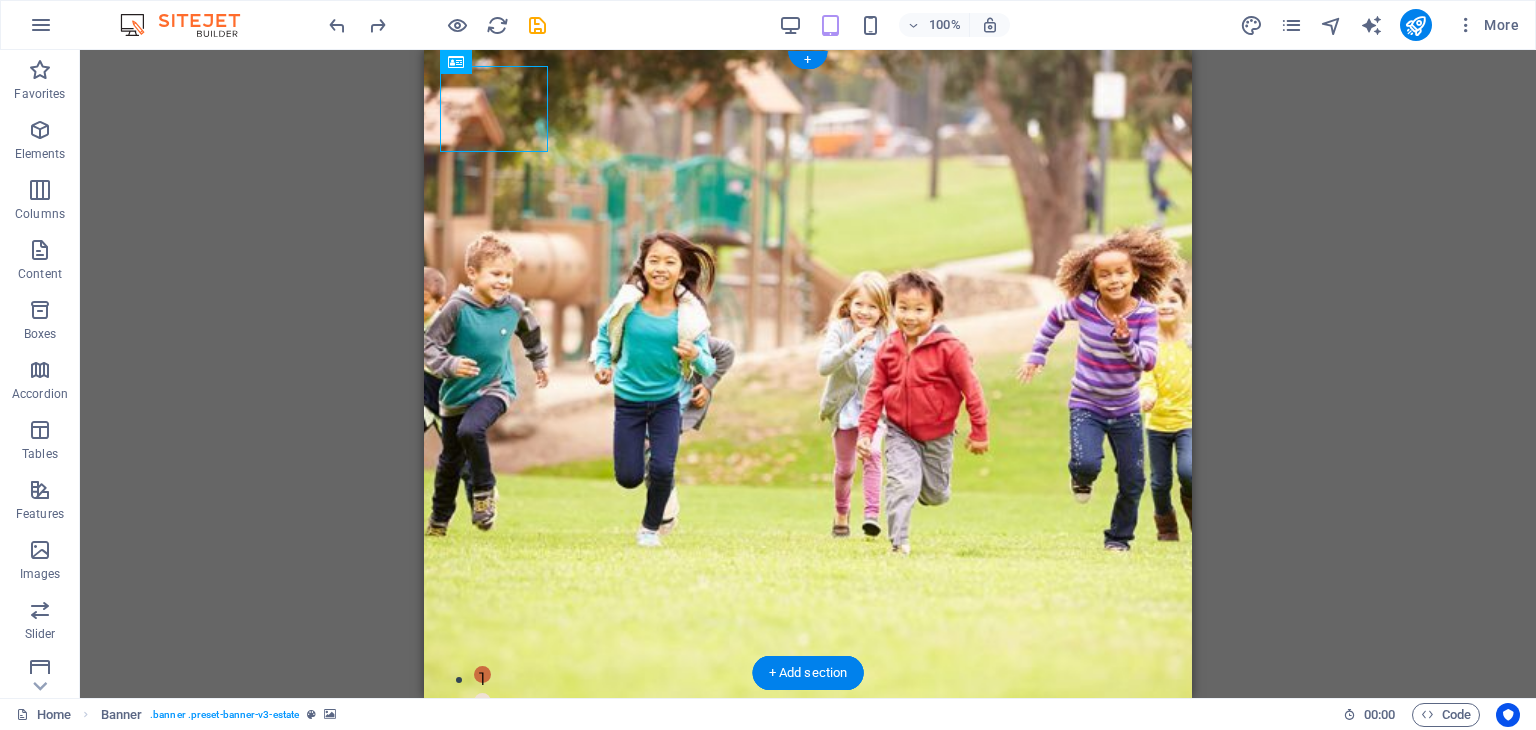 click at bounding box center [808, 829] 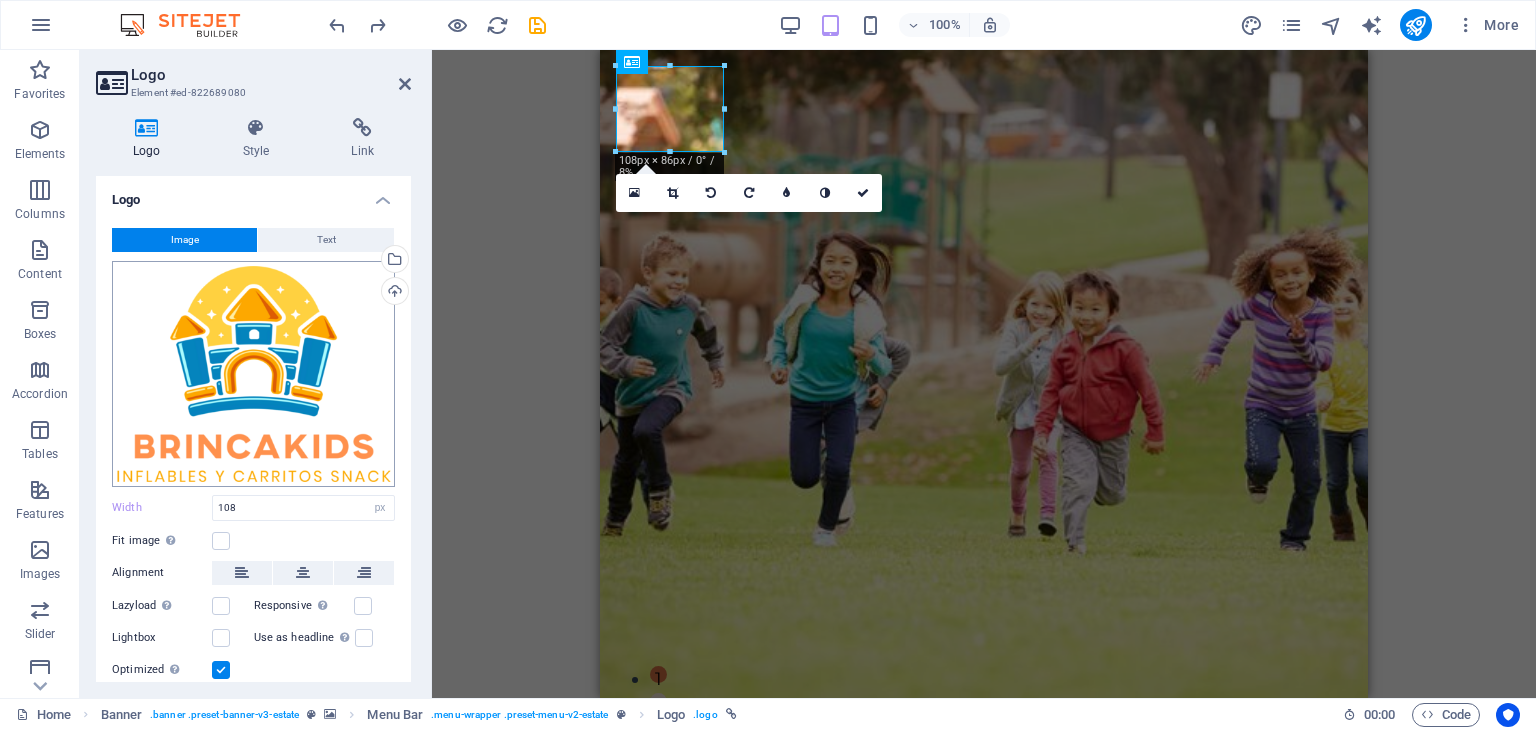 scroll, scrollTop: 60, scrollLeft: 0, axis: vertical 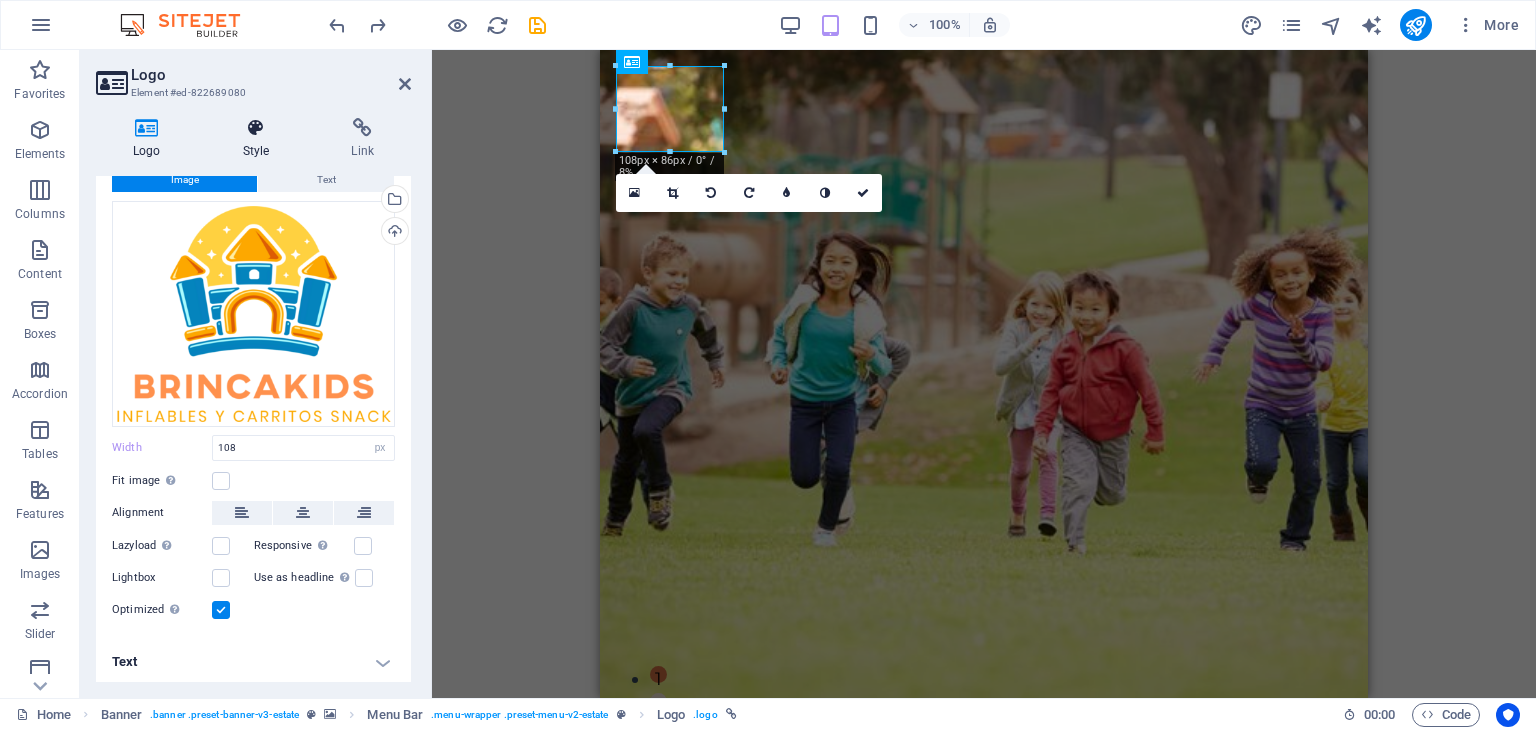 click at bounding box center (256, 128) 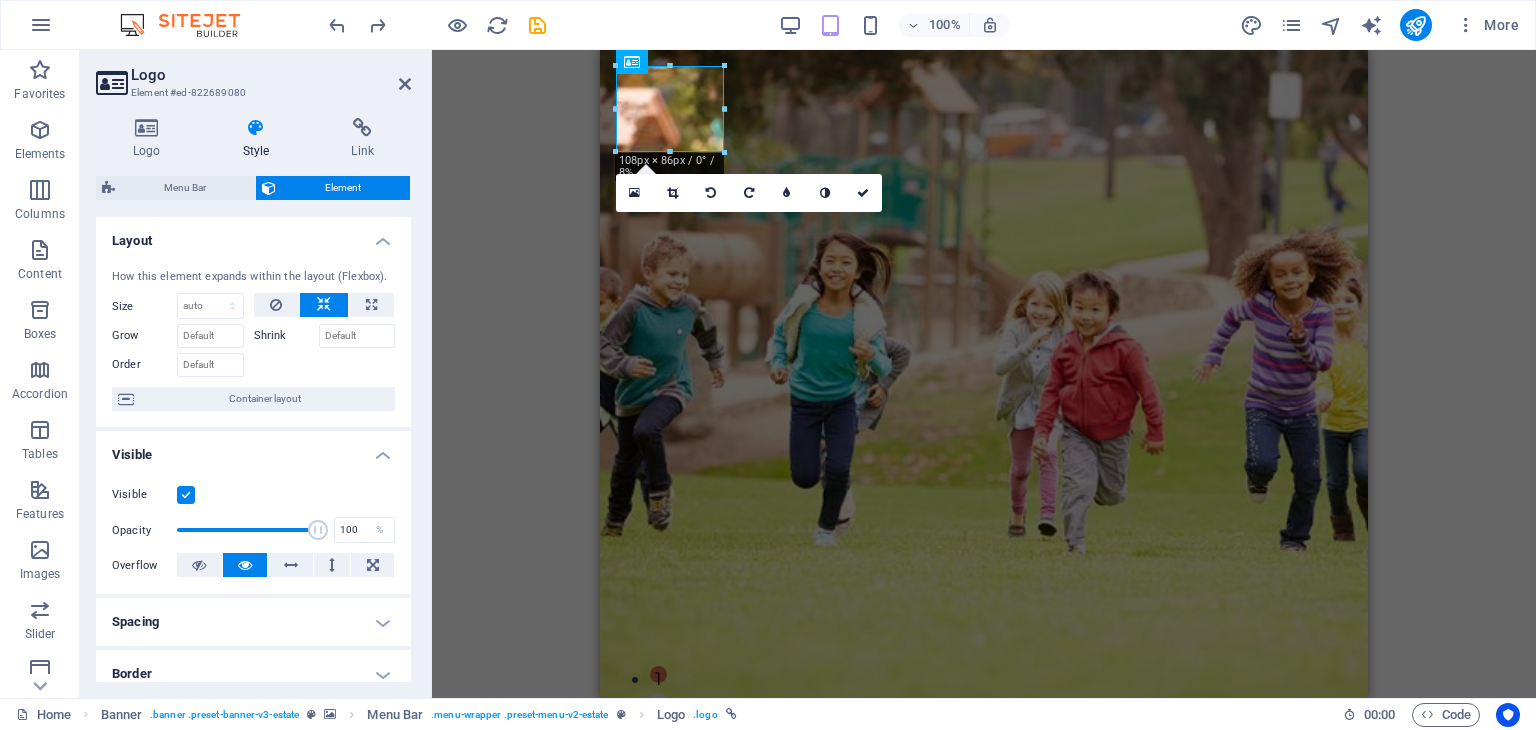 scroll, scrollTop: 84, scrollLeft: 0, axis: vertical 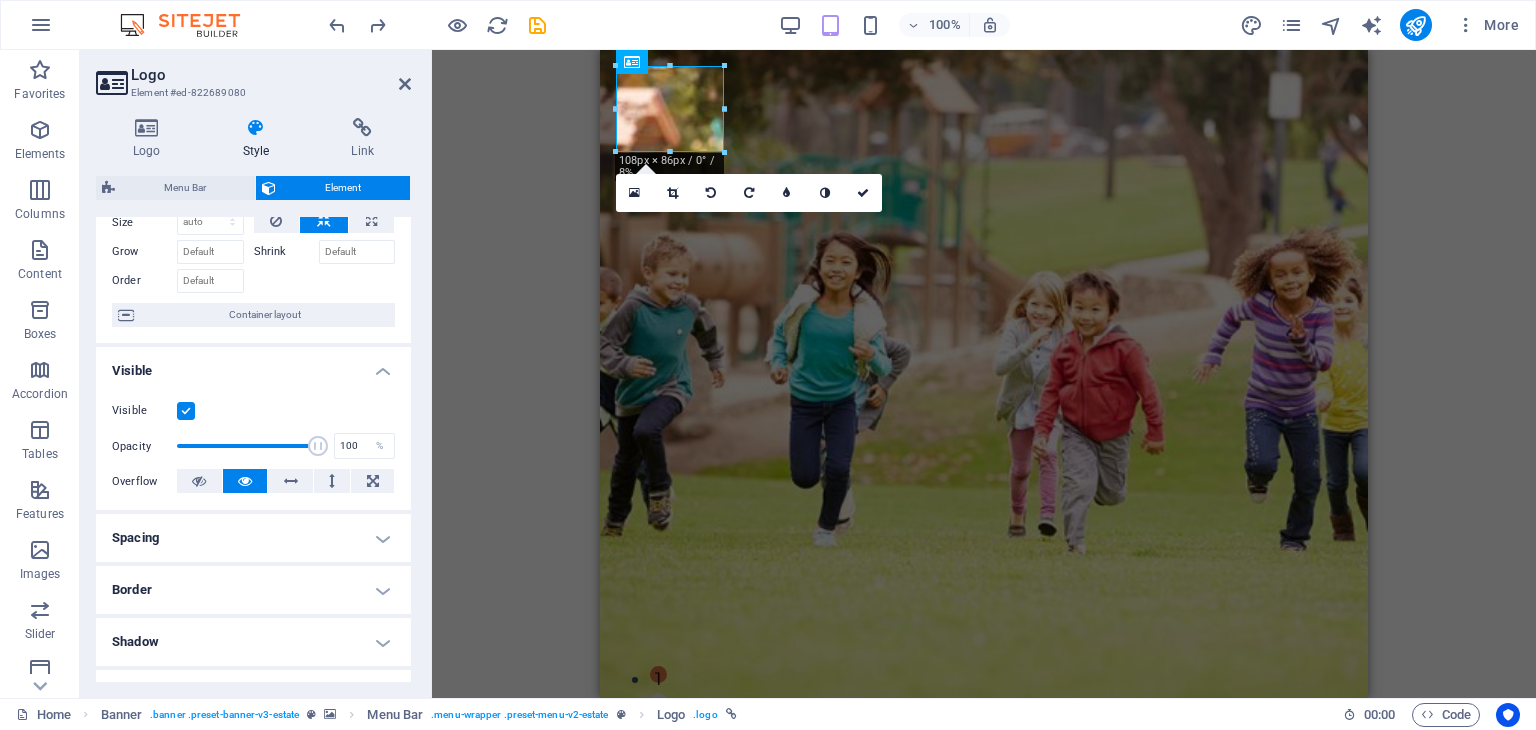 click on "Border" at bounding box center [253, 590] 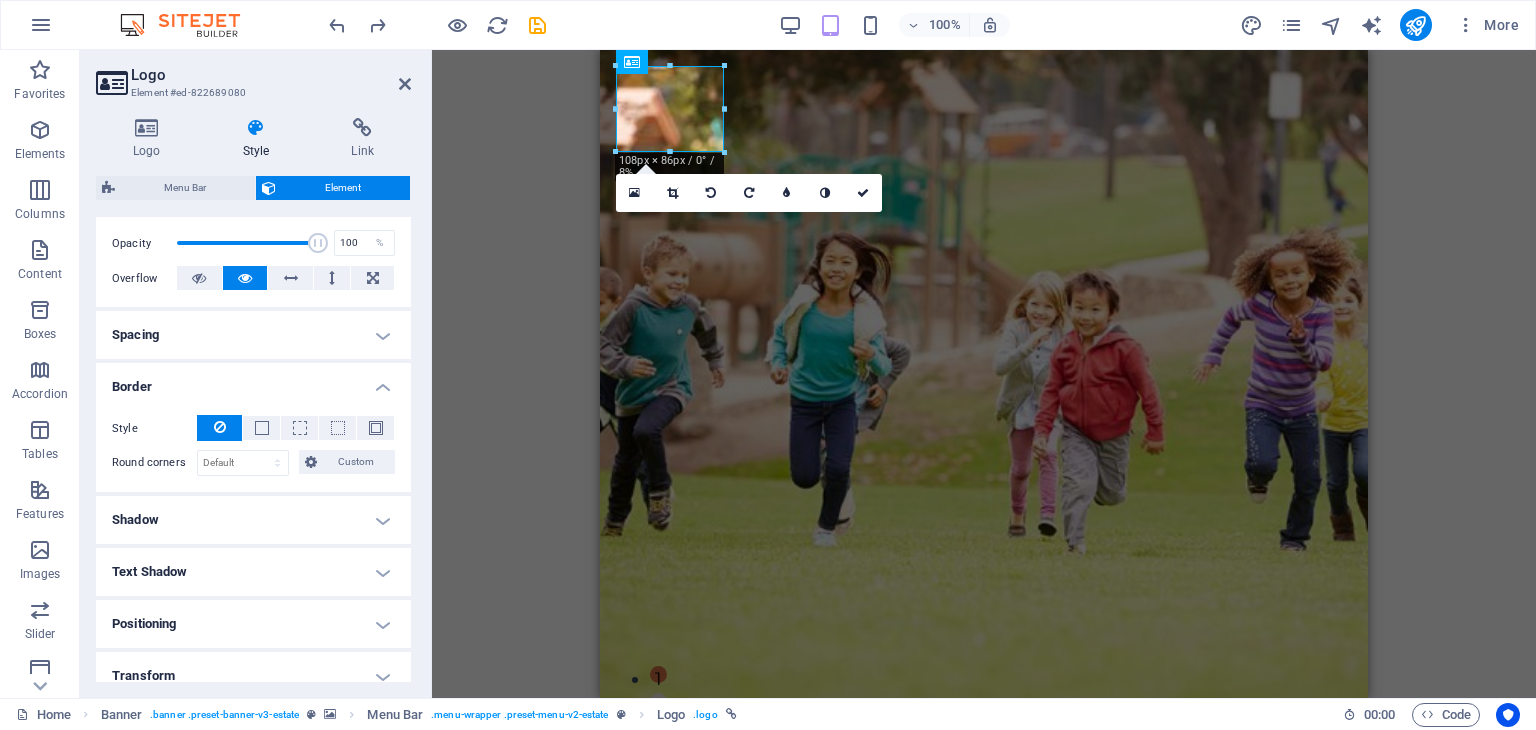 scroll, scrollTop: 288, scrollLeft: 0, axis: vertical 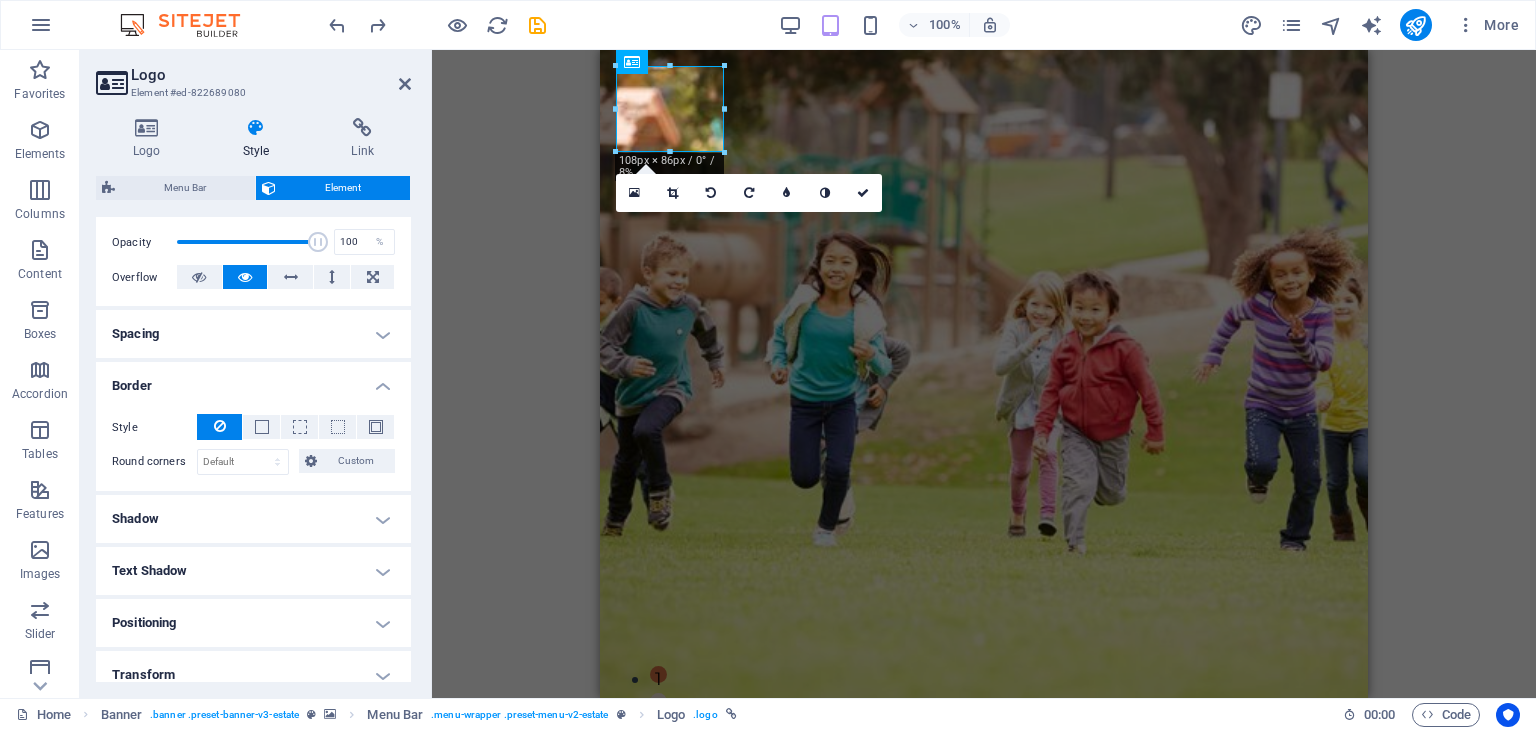 click on "Shadow" at bounding box center (253, 519) 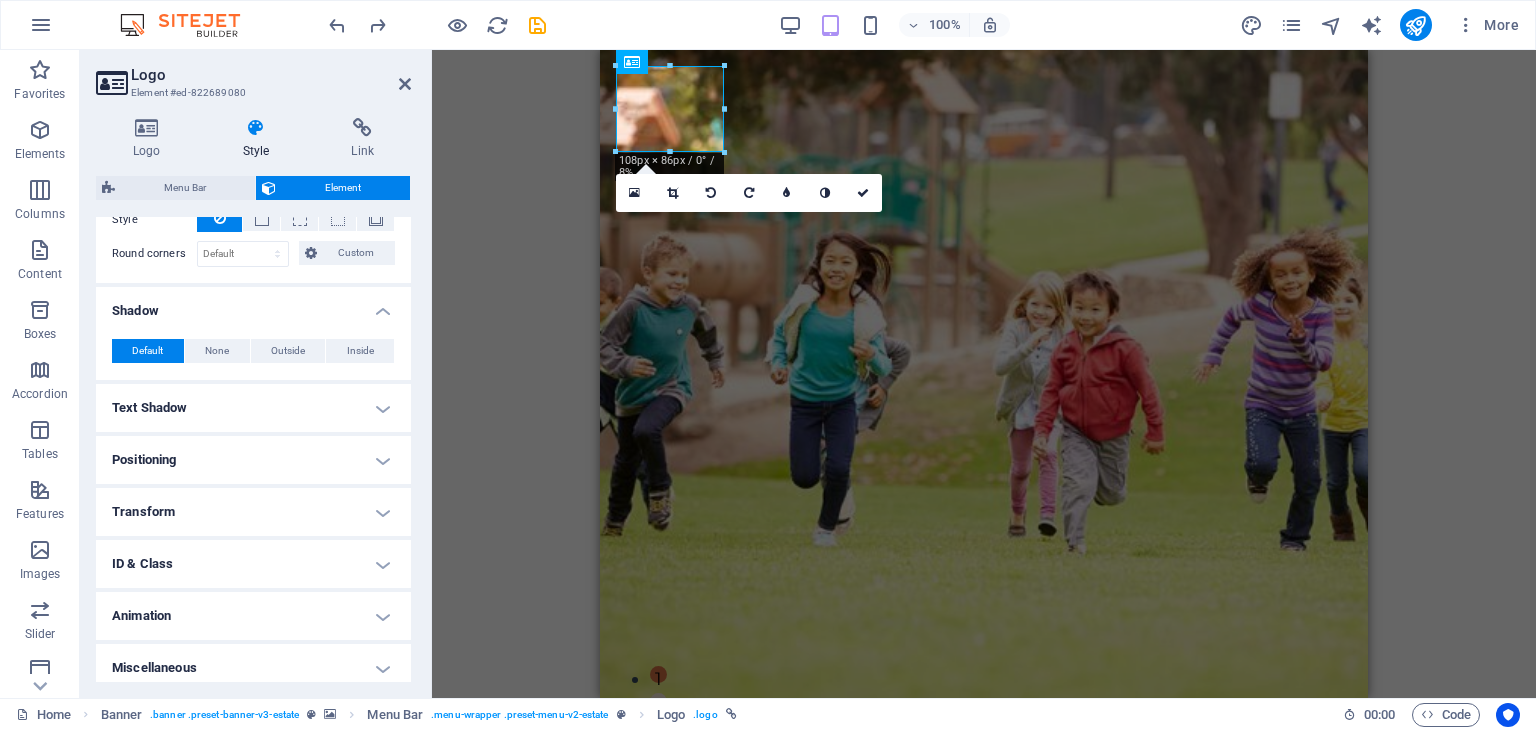 scroll, scrollTop: 496, scrollLeft: 0, axis: vertical 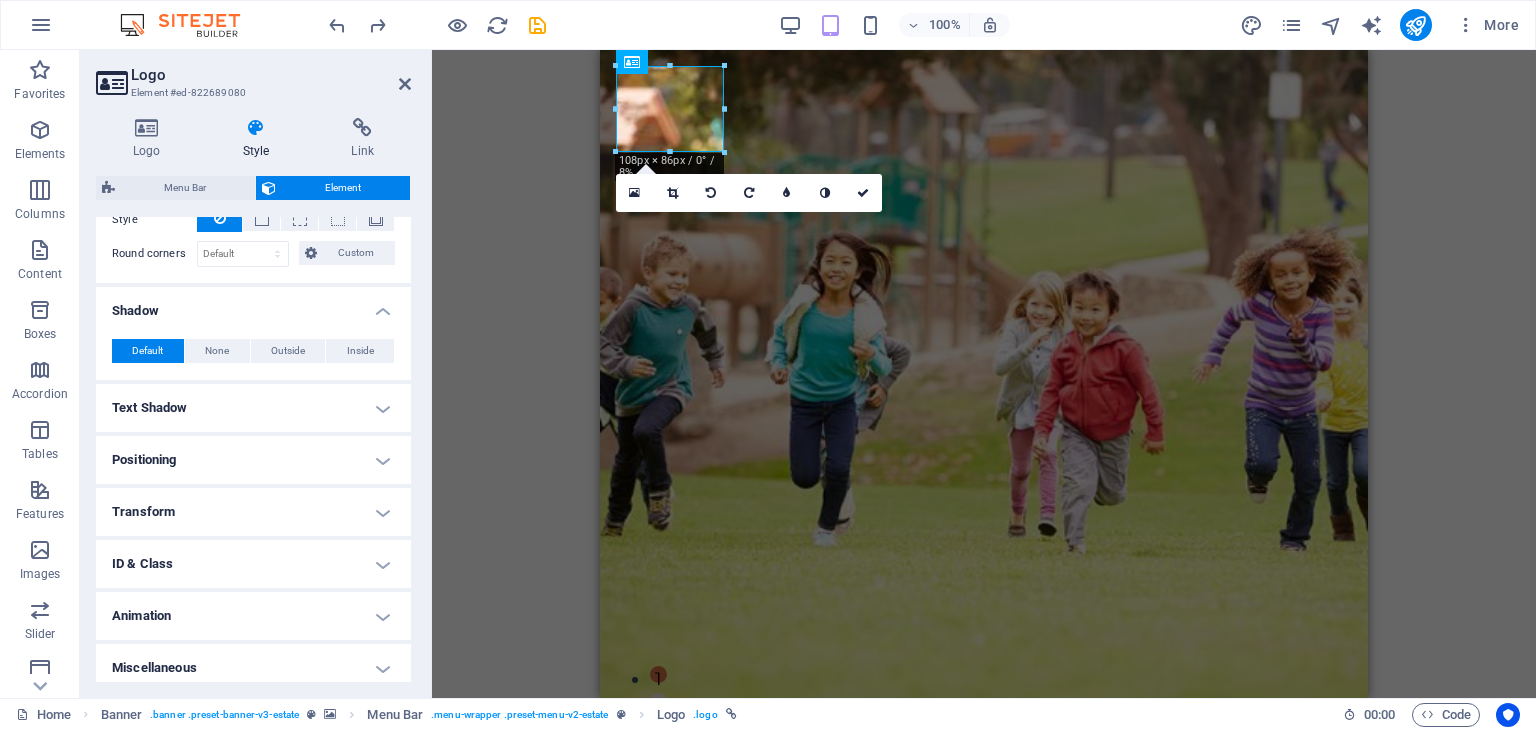 click on "Transform" at bounding box center [253, 512] 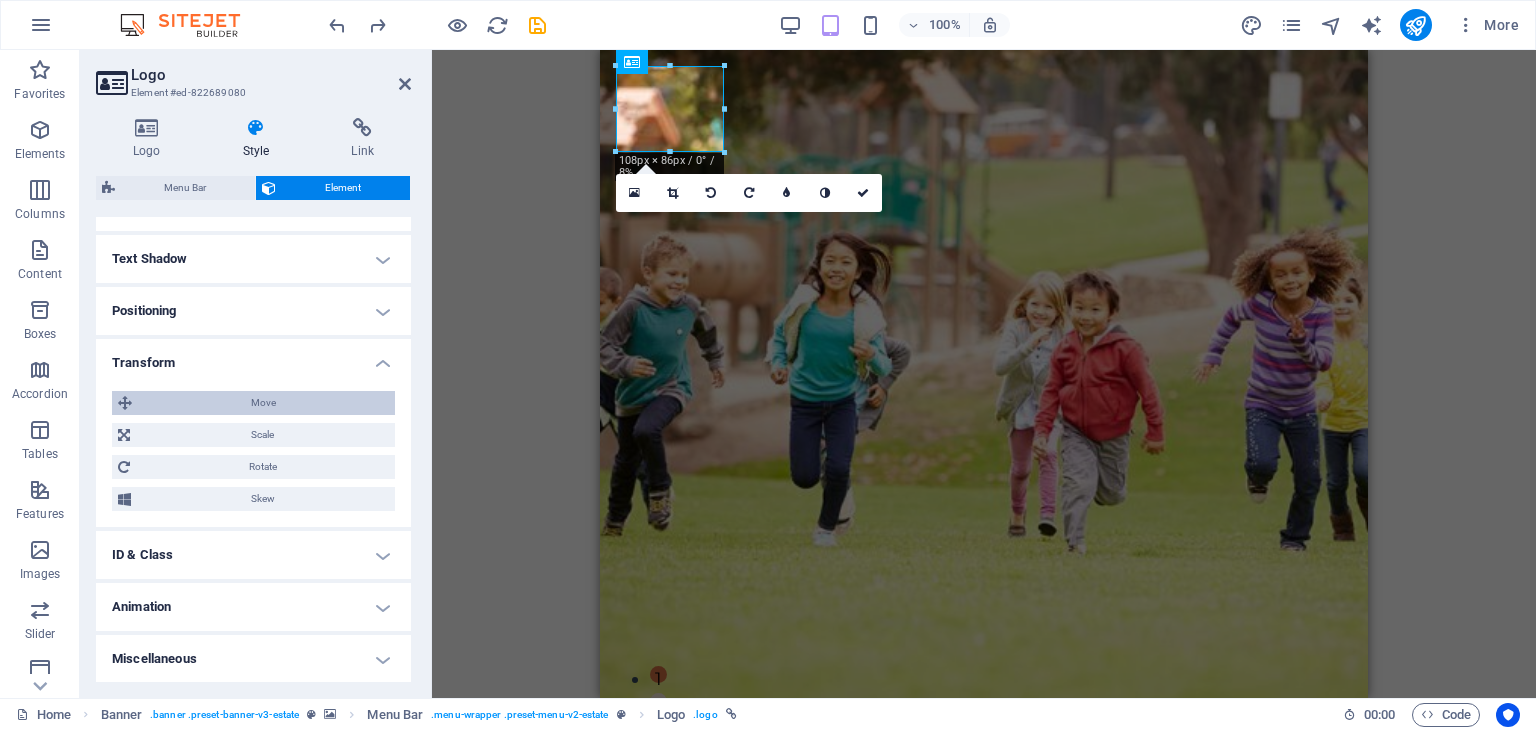 scroll, scrollTop: 645, scrollLeft: 0, axis: vertical 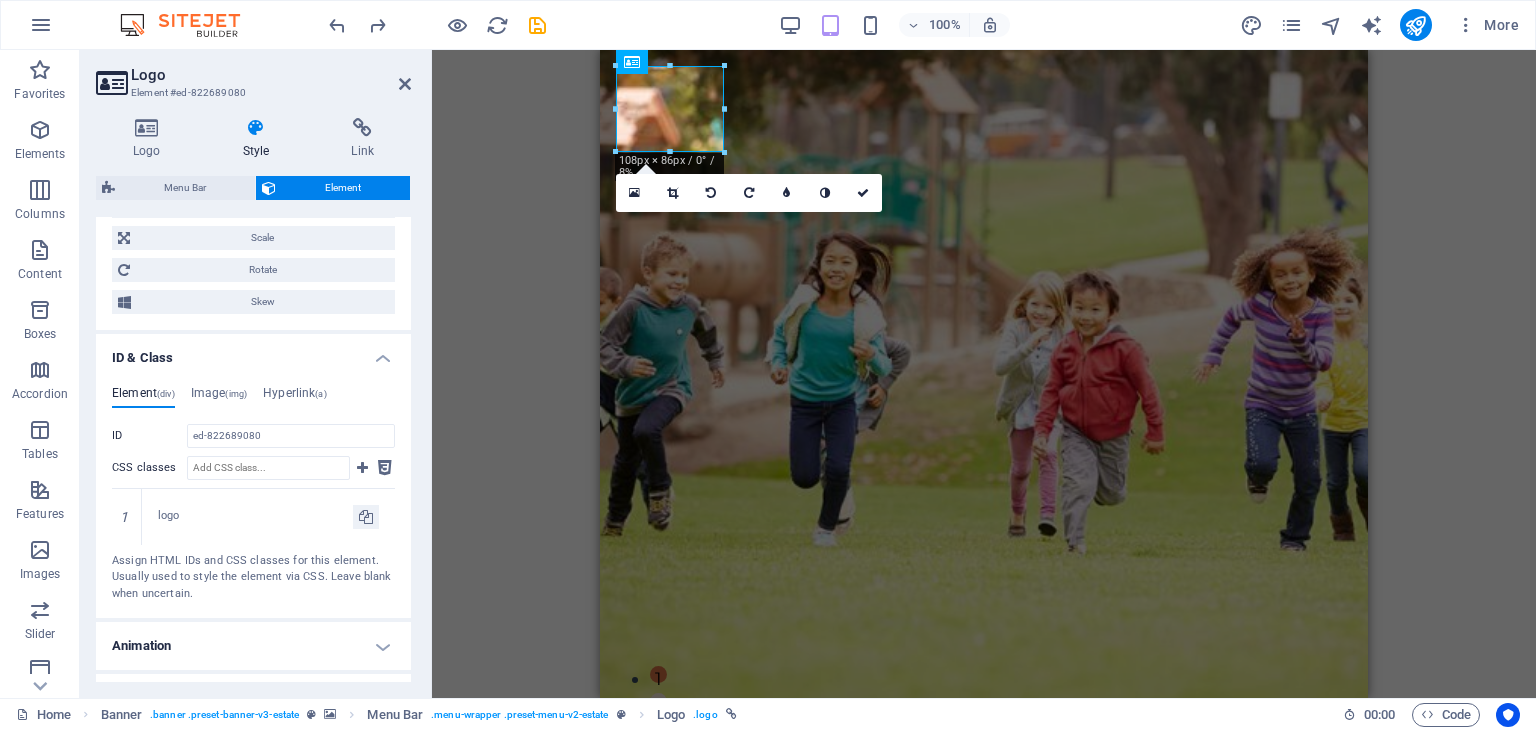 click on "Animation" at bounding box center (253, 646) 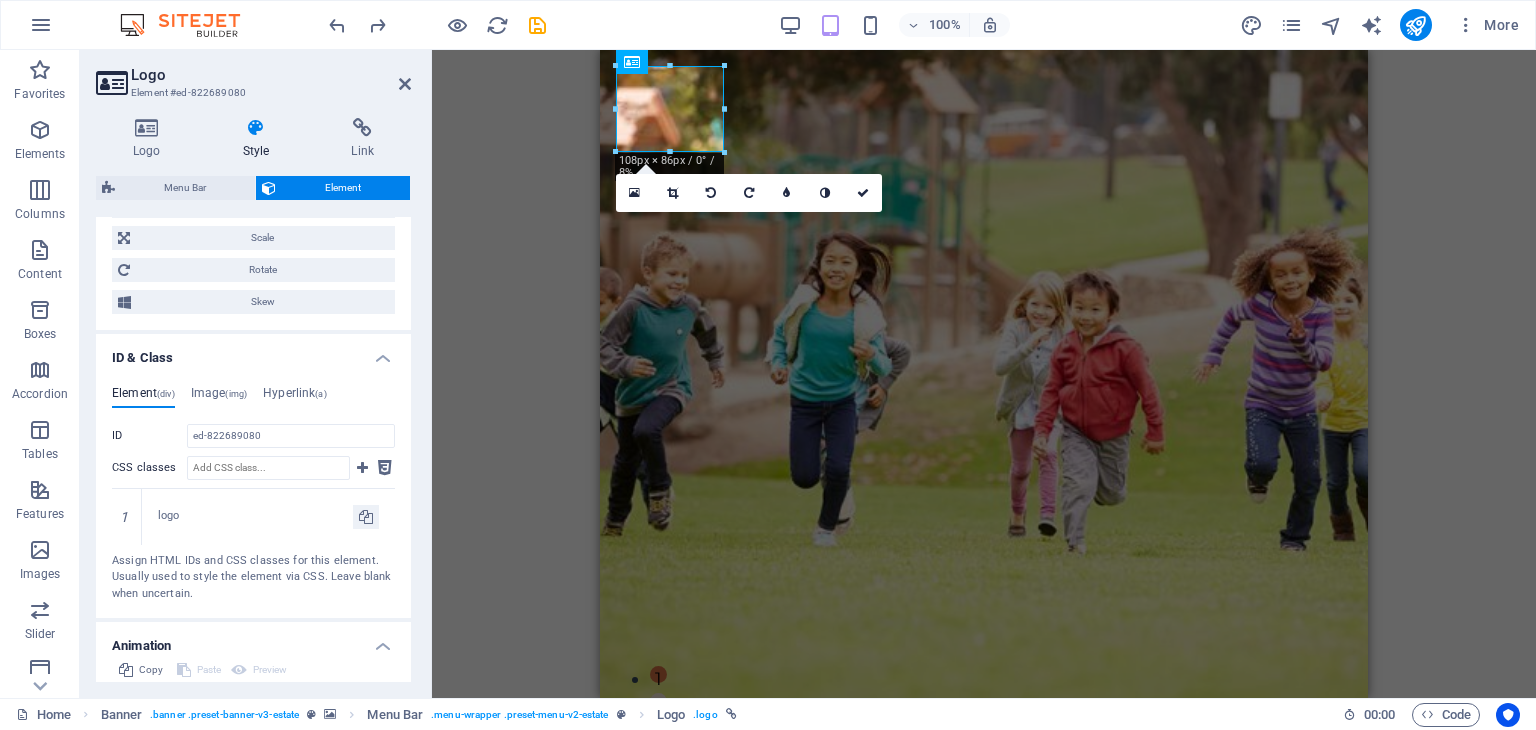 scroll, scrollTop: 945, scrollLeft: 0, axis: vertical 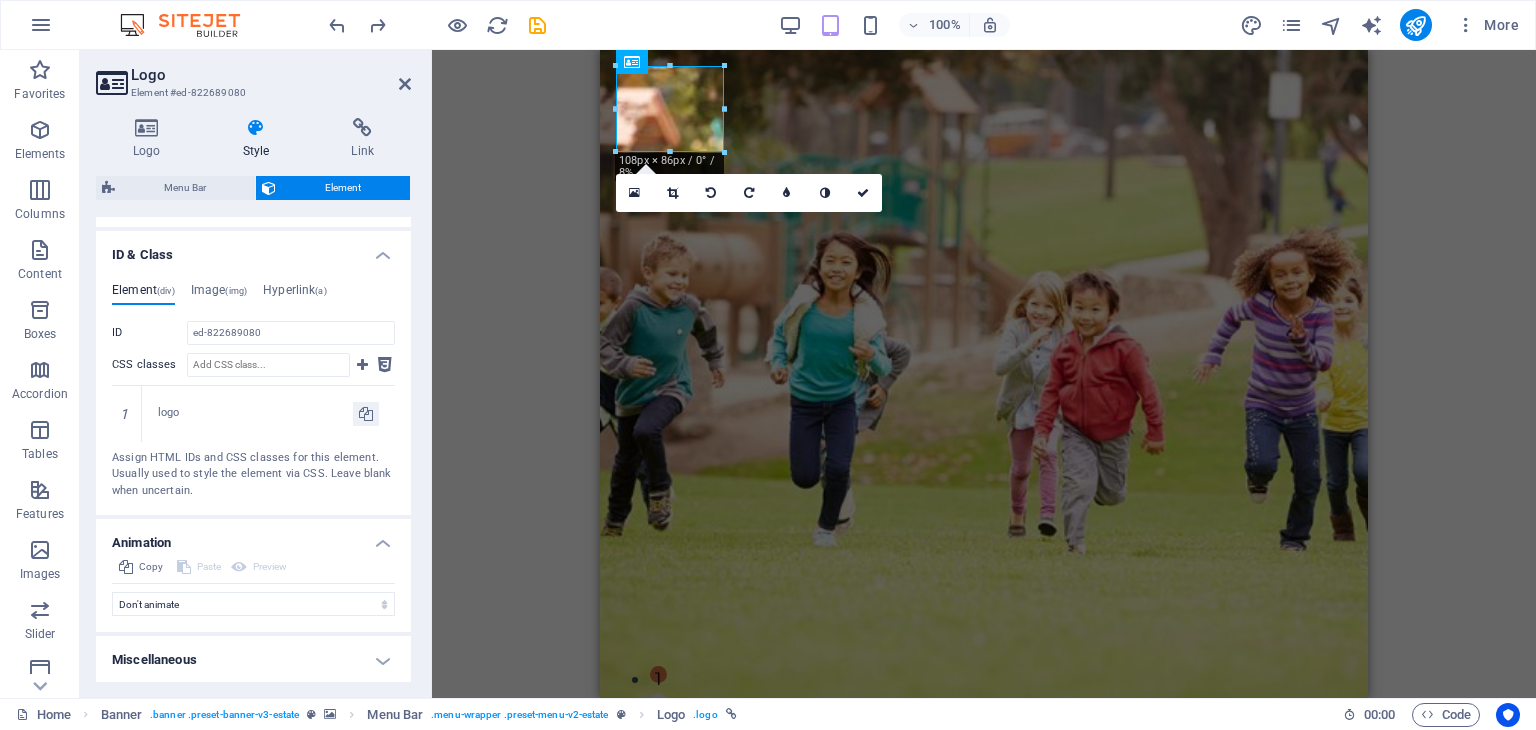 click on "Miscellaneous" at bounding box center (253, 660) 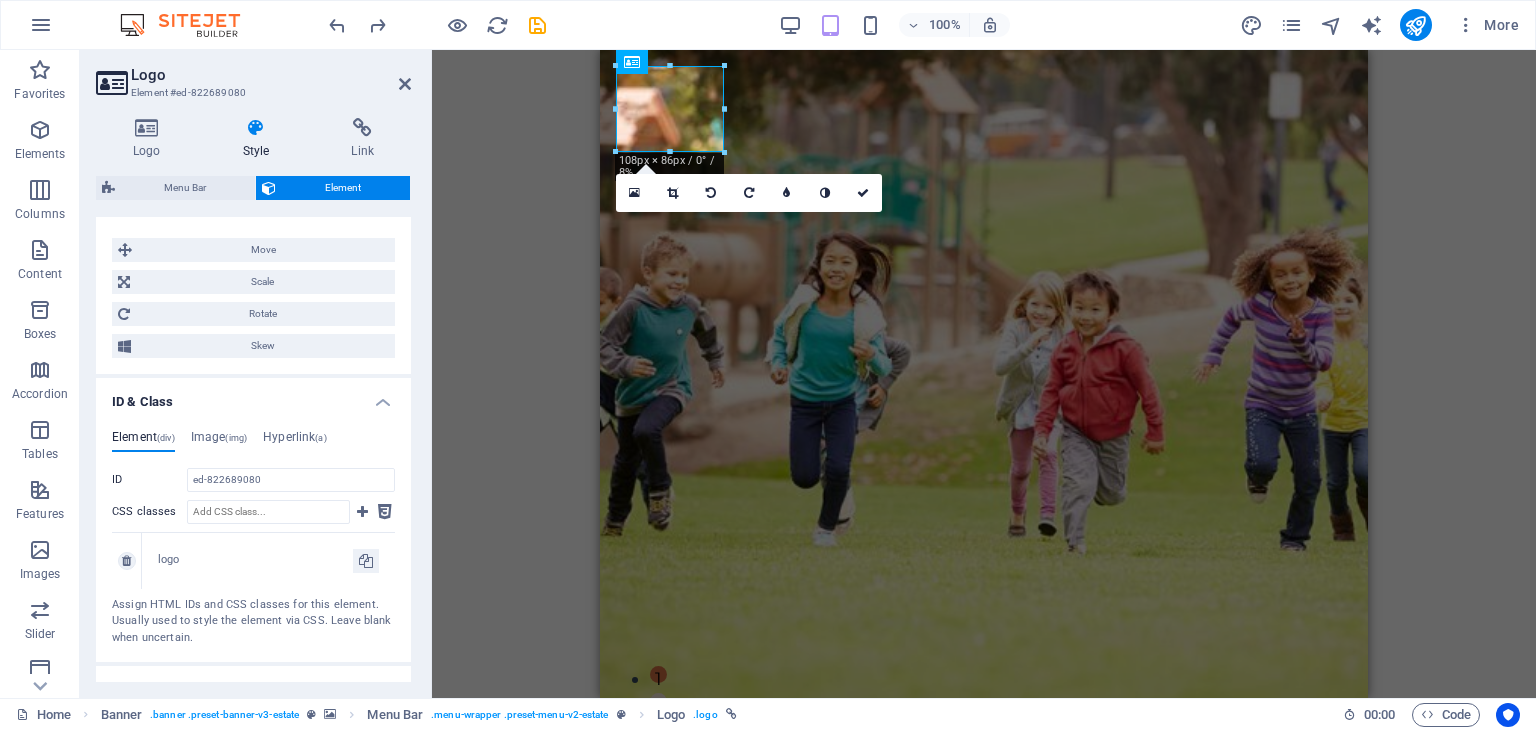 scroll, scrollTop: 797, scrollLeft: 0, axis: vertical 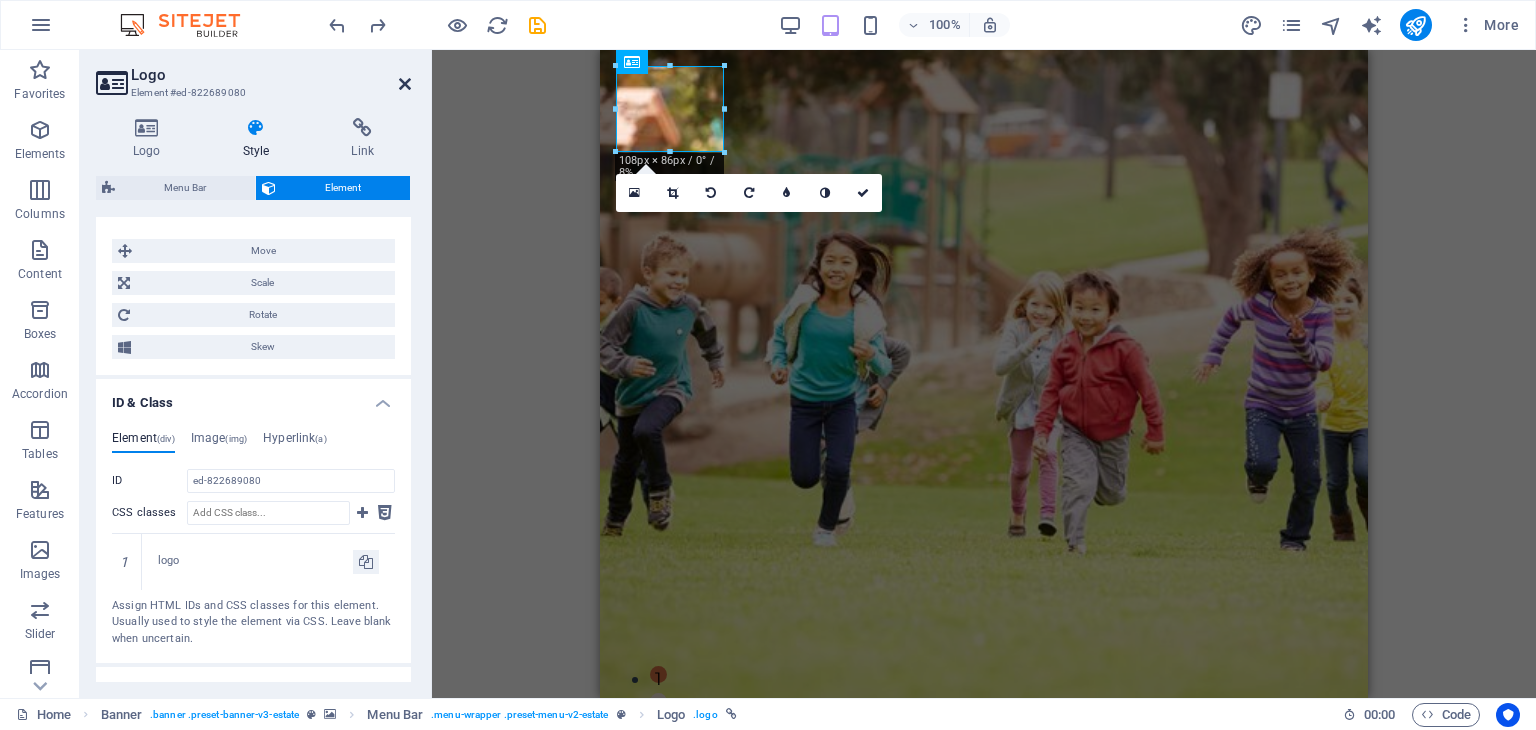 click at bounding box center [405, 84] 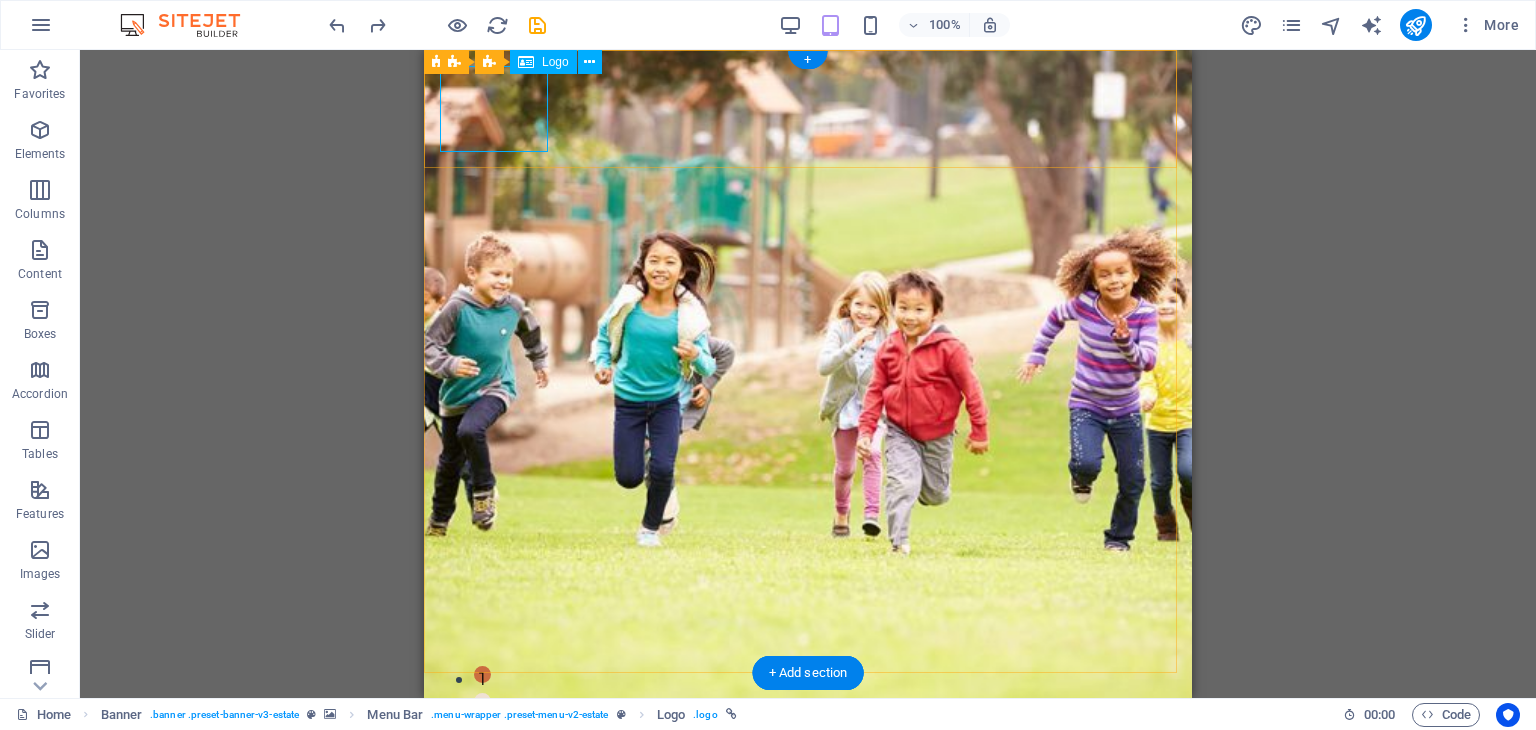 click at bounding box center (808, 829) 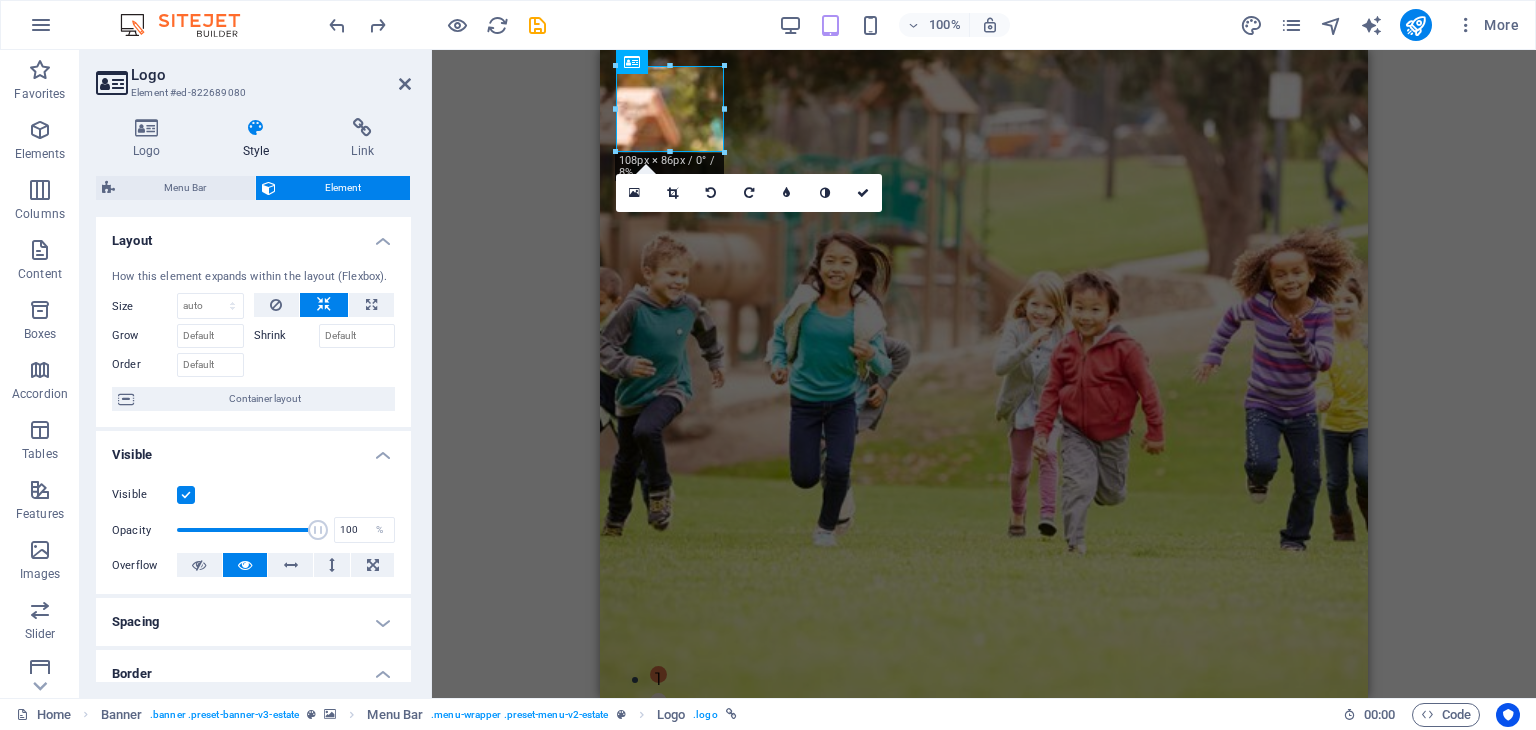 click on "Logo Style Link Logo Image Text Drag files here, click to choose files or select files from Files or our free stock photos & videos Select files from the file manager, stock photos, or upload file(s) Upload Width 108 Default auto px rem % em vh vw Fit image Automatically fit image to a fixed width and height Height Default auto px Alignment Lazyload Loading images after the page loads improves page speed. Responsive Automatically load retina image and smartphone optimized sizes. Lightbox Use as headline The image will be wrapped in an H1 headline tag. Useful for giving alternative text the weight of an H1 headline, e.g. for the logo. Leave unchecked if uncertain. Optimized Images are compressed to improve page speed. Position Direction Custom X offset 50 px rem % vh vw Y offset 50 px rem % vh vw Edit design Text Float No float Image left Image right Determine how text should behave around the image. Text Alternative text Image caption Paragraph Format Normal Heading 1 Heading 2 Heading 3 Heading 4 Heading 5 8" at bounding box center [253, 400] 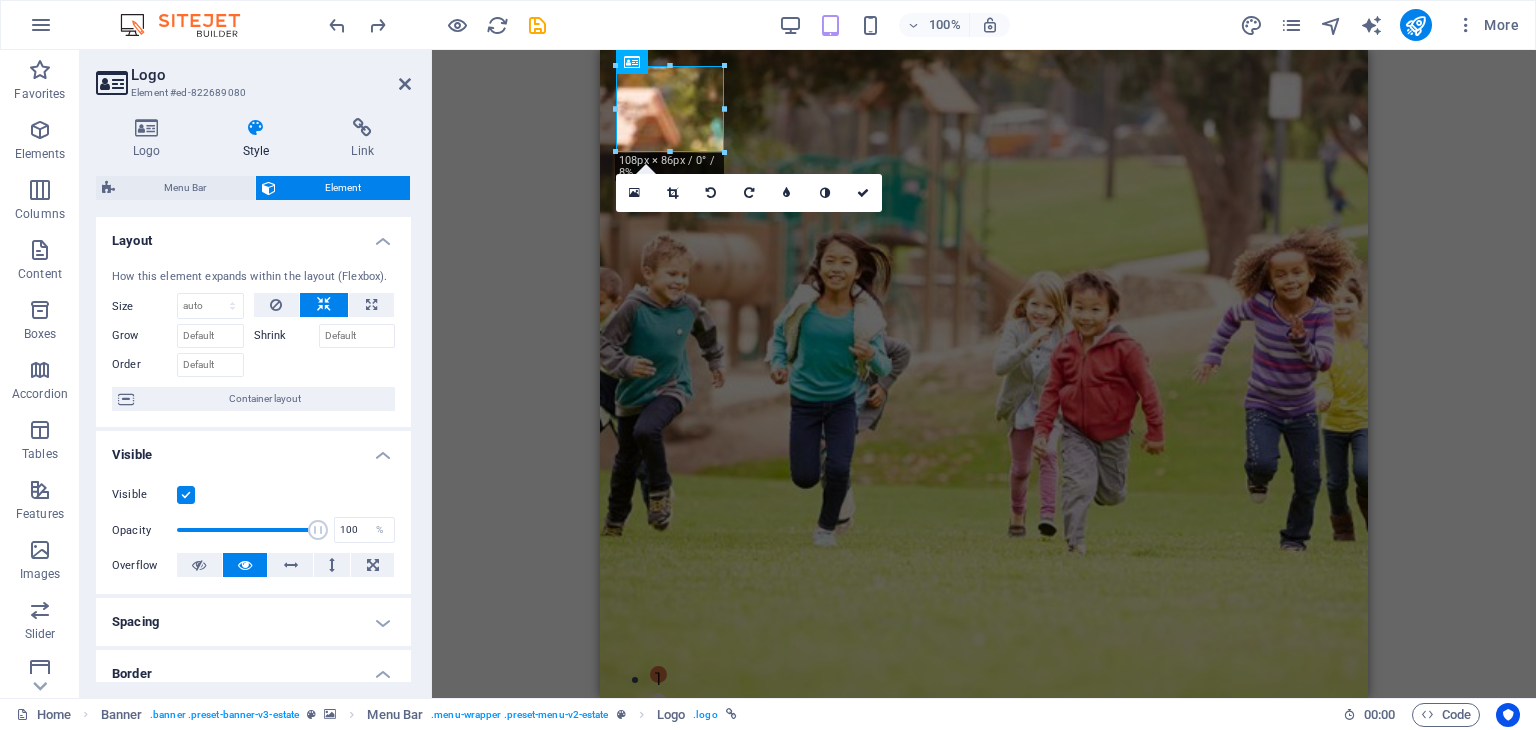 click on "Logo Style Link Logo Image Text Drag files here, click to choose files or select files from Files or our free stock photos & videos Select files from the file manager, stock photos, or upload file(s) Upload Width 108 Default auto px rem % em vh vw Fit image Automatically fit image to a fixed width and height Height Default auto px Alignment Lazyload Loading images after the page loads improves page speed. Responsive Automatically load retina image and smartphone optimized sizes. Lightbox Use as headline The image will be wrapped in an H1 headline tag. Useful for giving alternative text the weight of an H1 headline, e.g. for the logo. Leave unchecked if uncertain. Optimized Images are compressed to improve page speed. Position Direction Custom X offset 50 px rem % vh vw Y offset 50 px rem % vh vw Edit design Text Float No float Image left Image right Determine how text should behave around the image. Text Alternative text Image caption Paragraph Format Normal Heading 1 Heading 2 Heading 3 Heading 4 Heading 5 8" at bounding box center (253, 400) 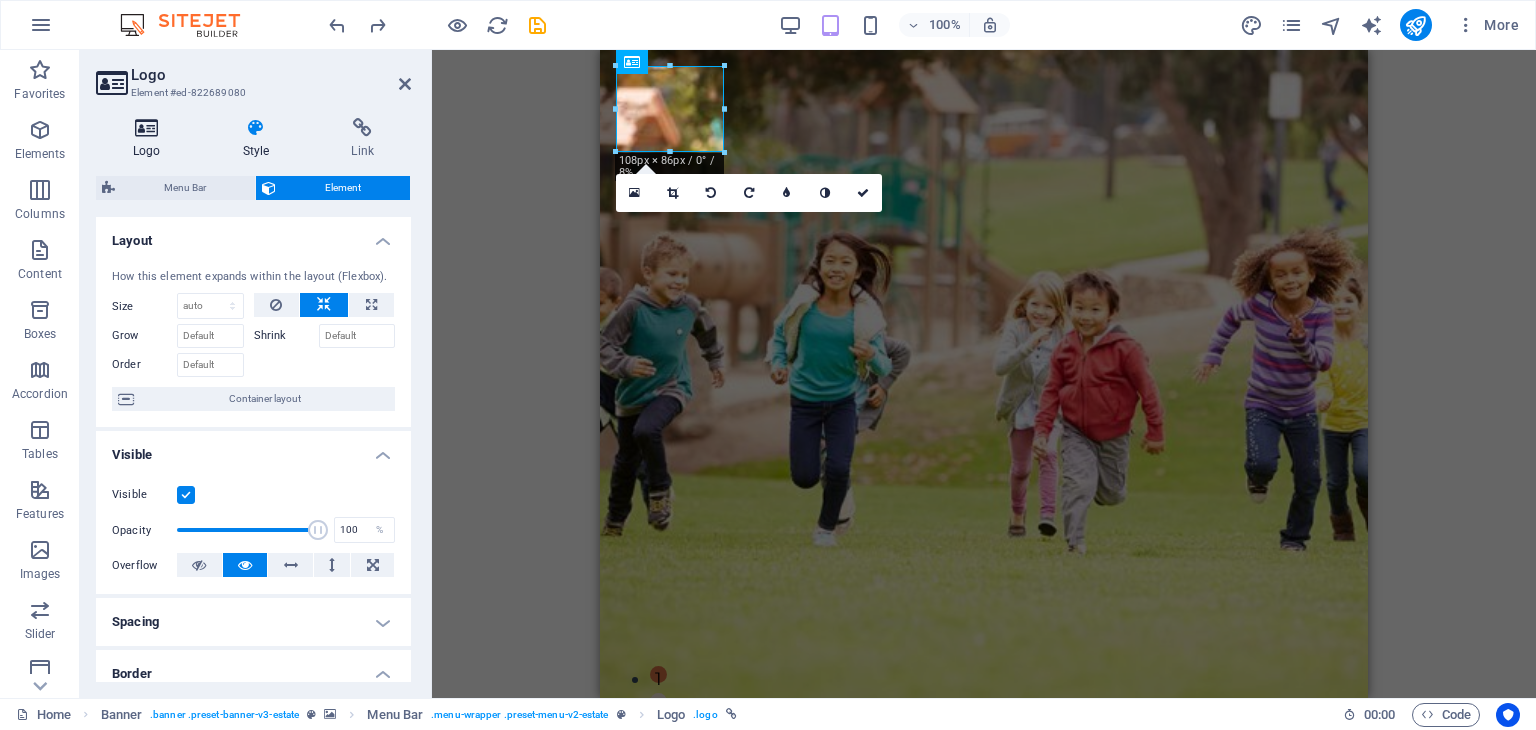 click at bounding box center (147, 128) 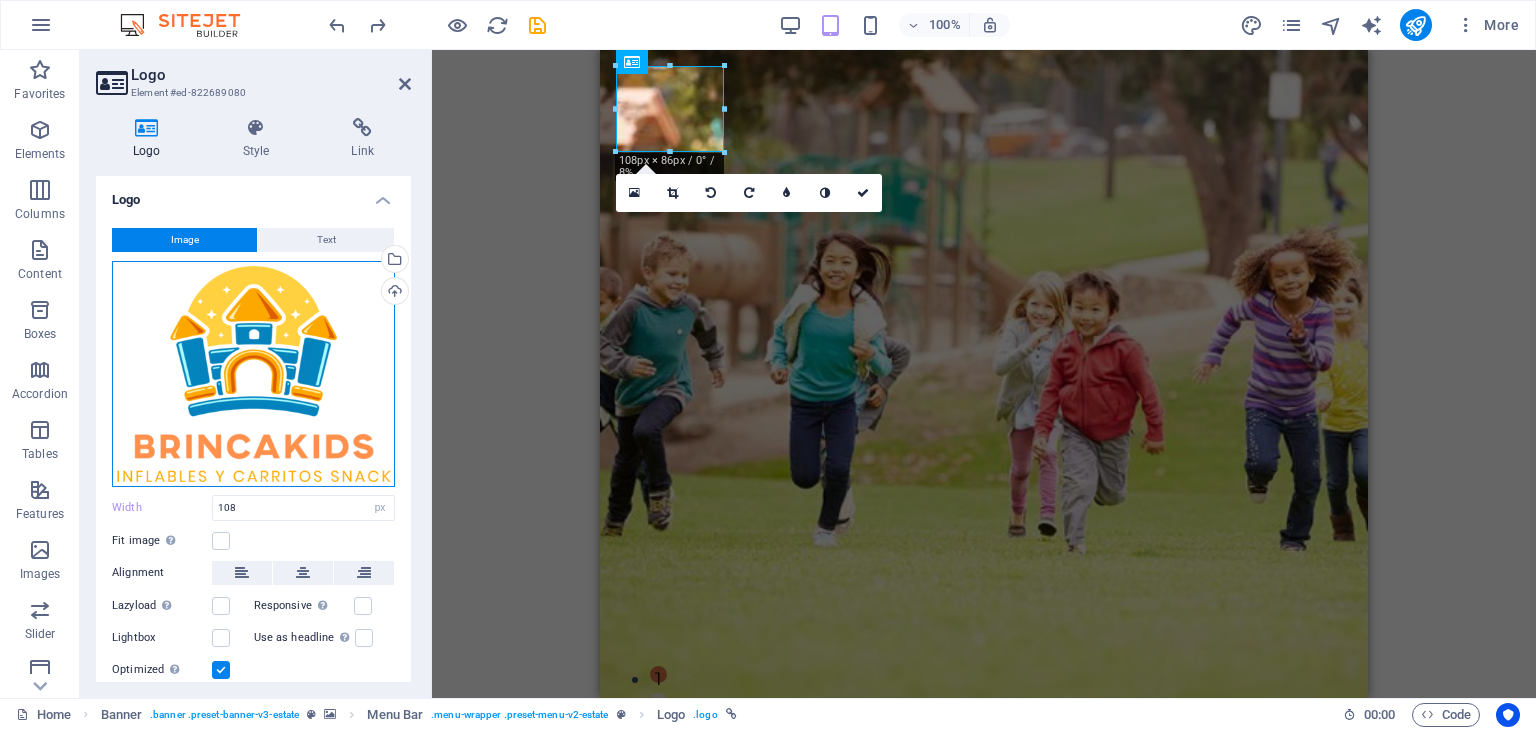 click on "Drag files here, click to choose files or select files from Files or our free stock photos & videos" at bounding box center [253, 374] 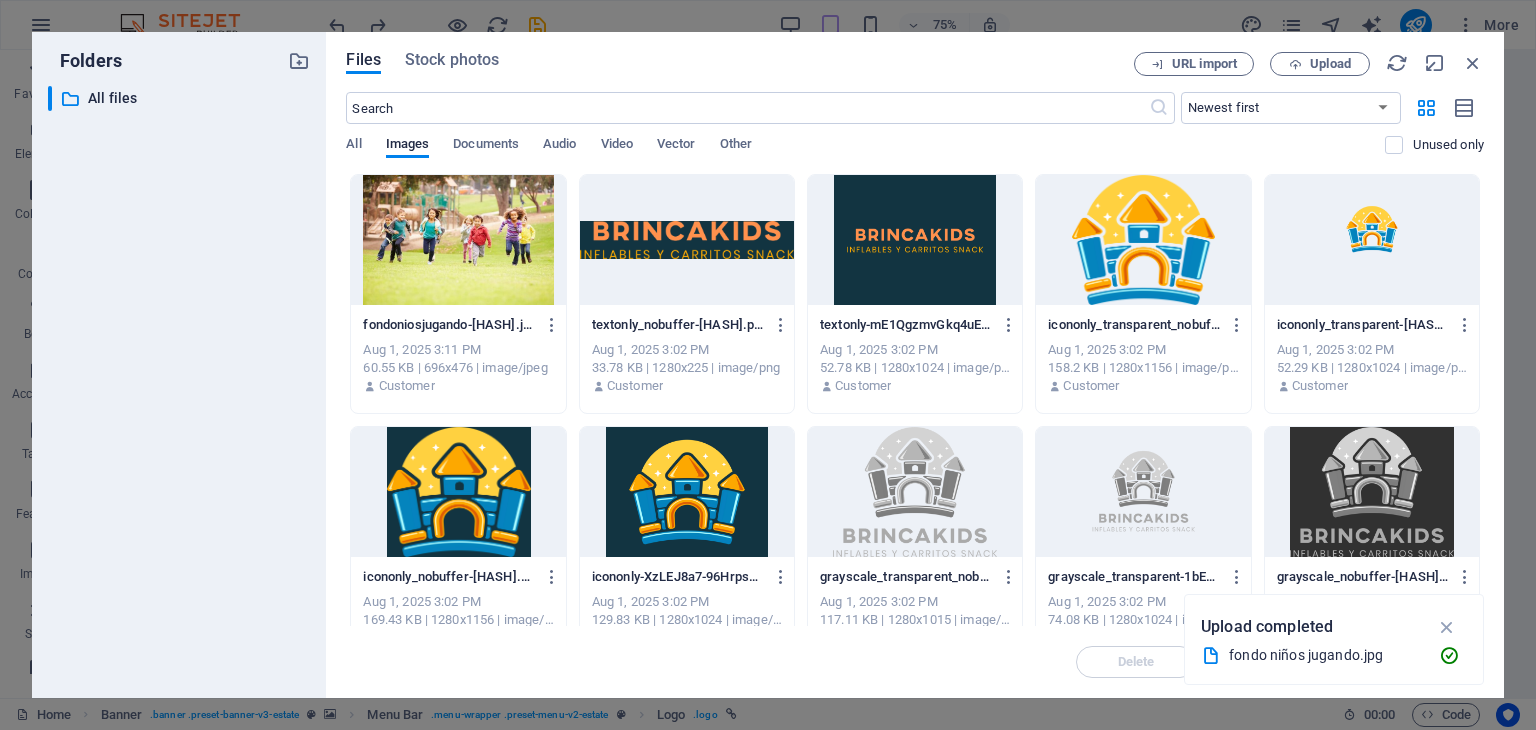 click at bounding box center [915, 240] 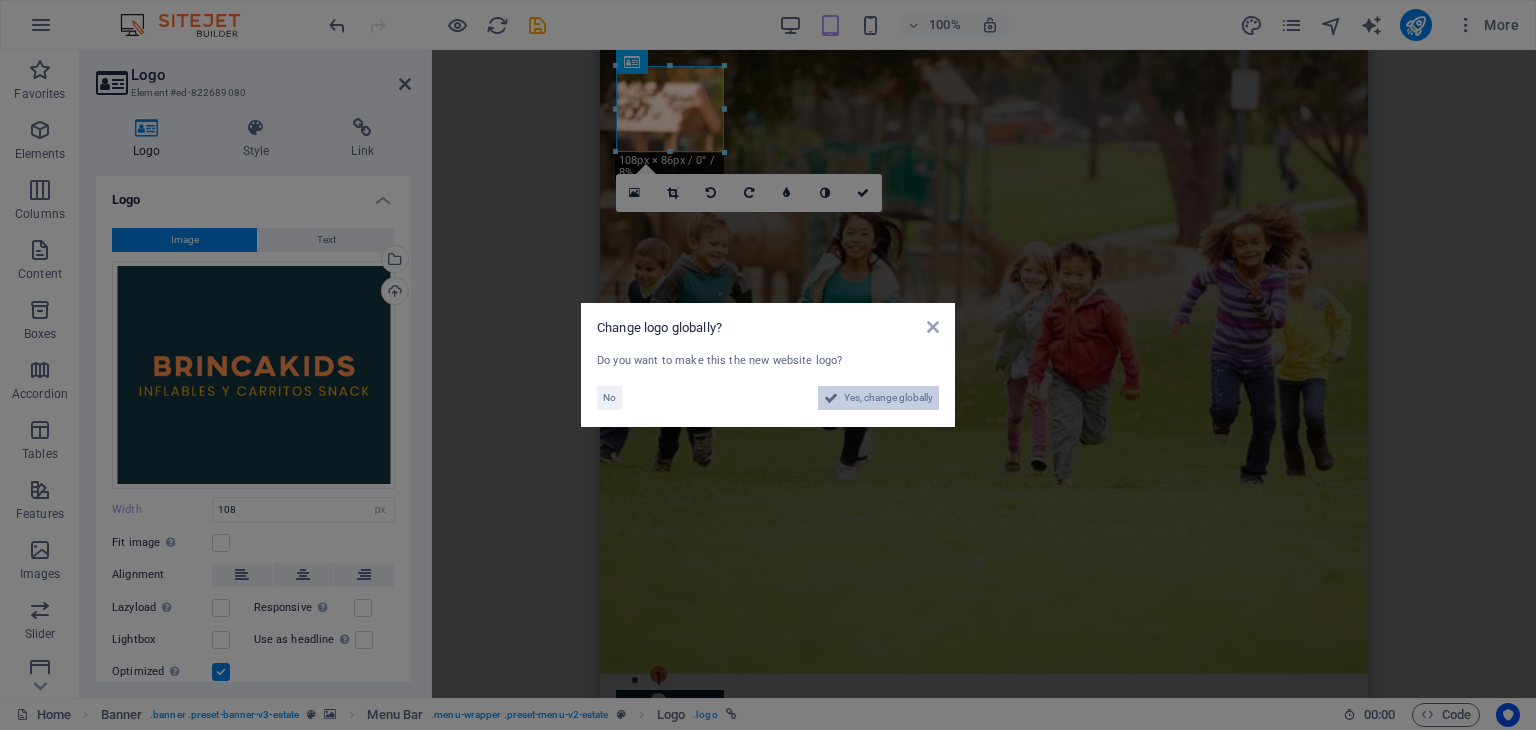 click on "Yes, change globally" at bounding box center (888, 398) 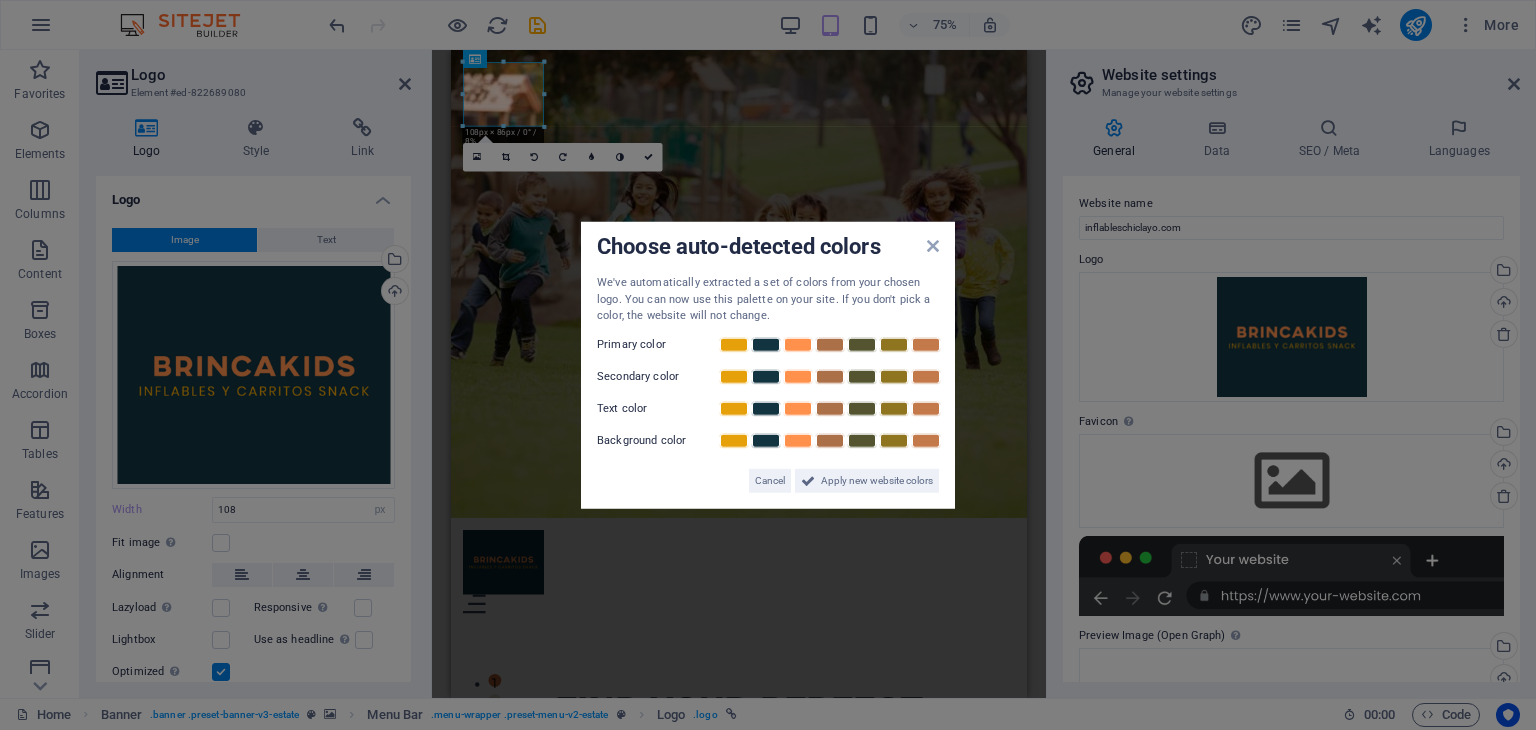 click on "Choose auto-detected colors We've automatically extracted a set of colors from your chosen logo. You can now use this palette on your site. If you don't pick a color, the website will not change.  Primary color Secondary color Text color Background color Cancel Apply new website colors" at bounding box center (768, 365) 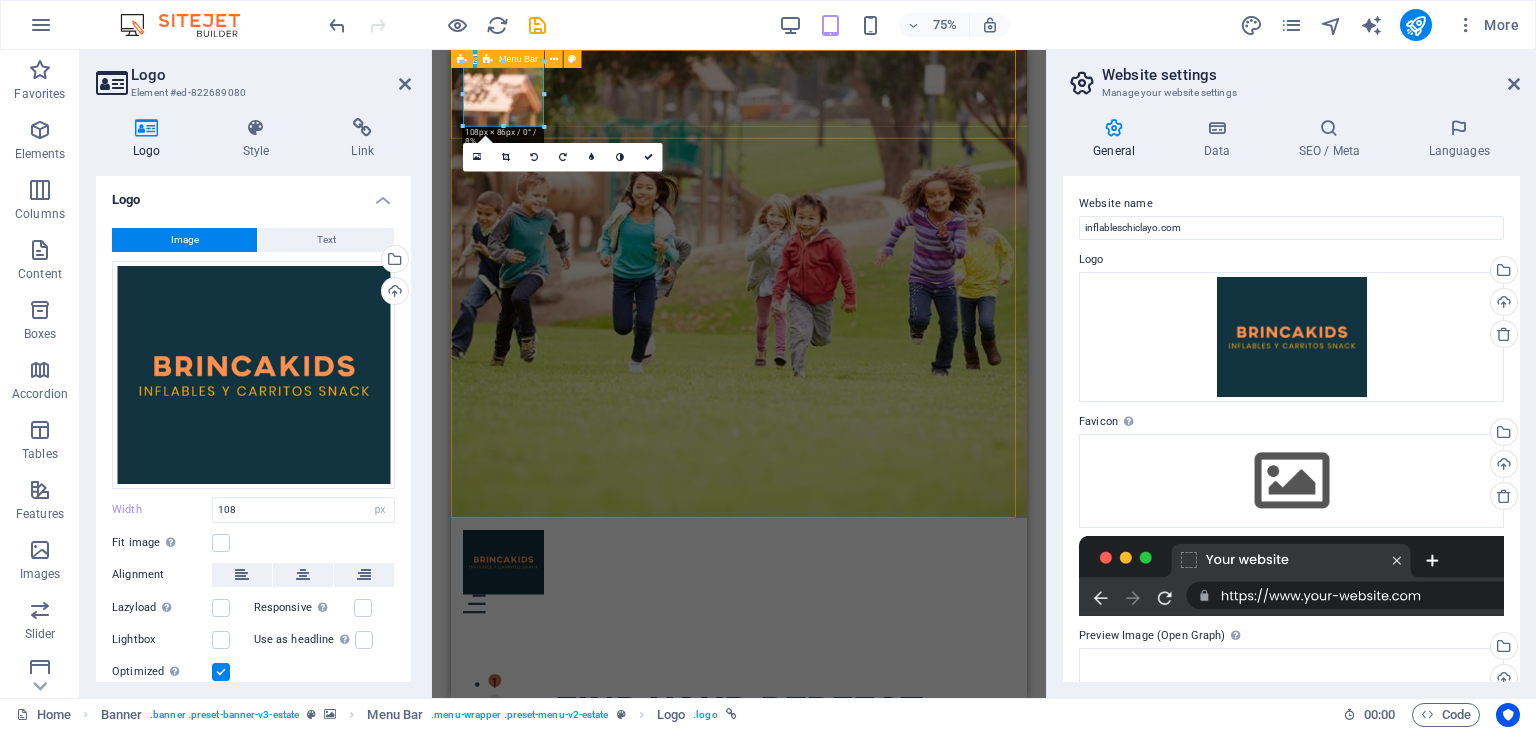 click on "Home Listing News Our Team Contact" at bounding box center (835, 745) 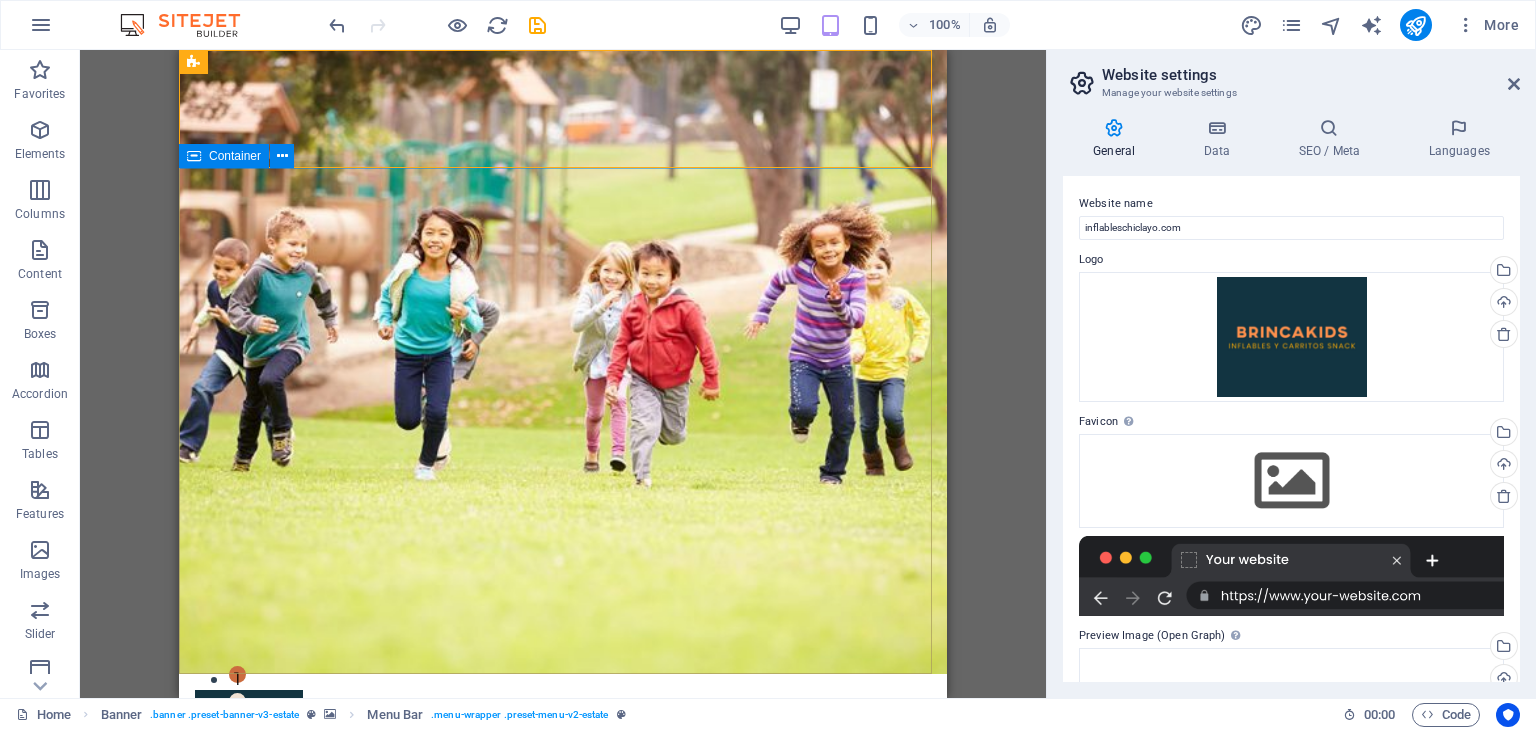 scroll, scrollTop: 3, scrollLeft: 0, axis: vertical 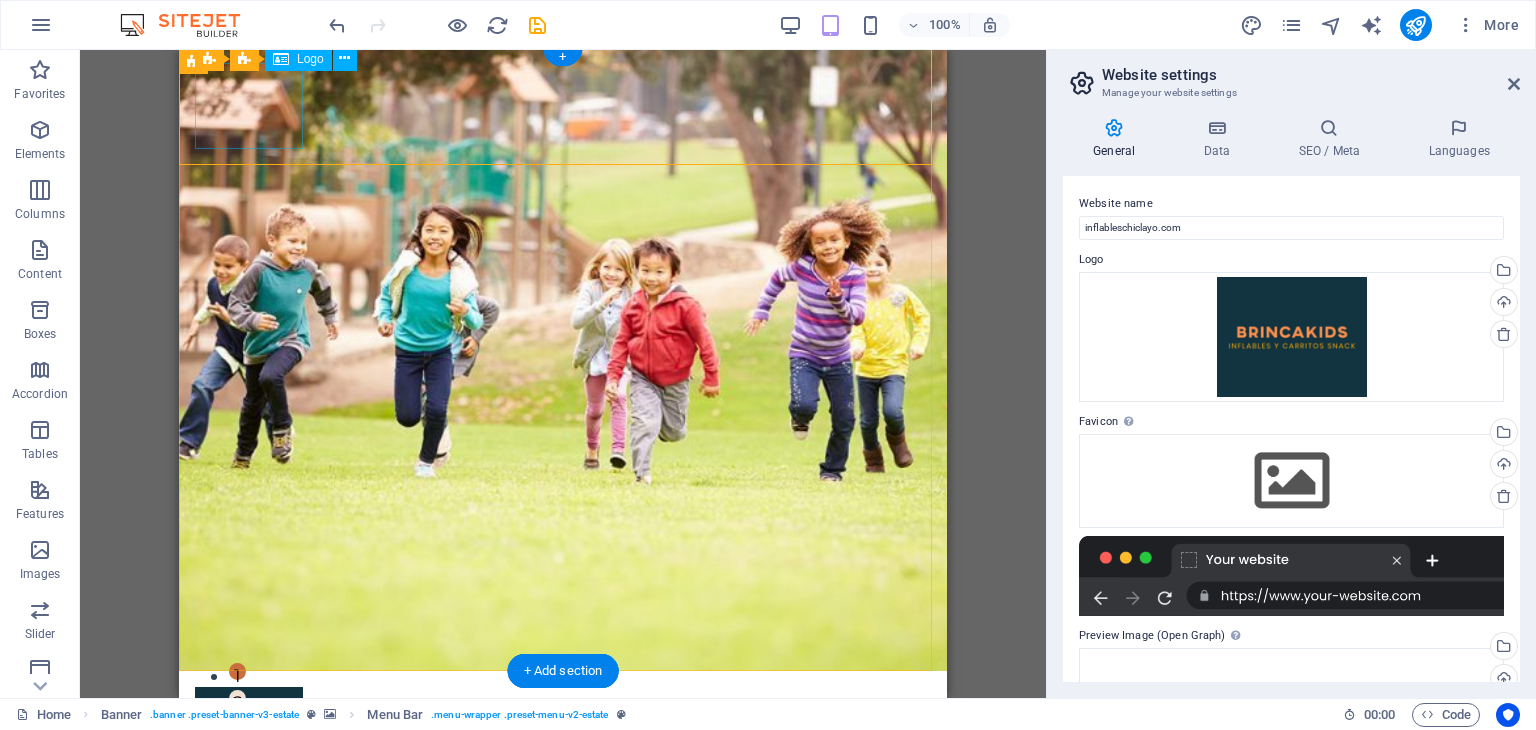 click at bounding box center [563, 730] 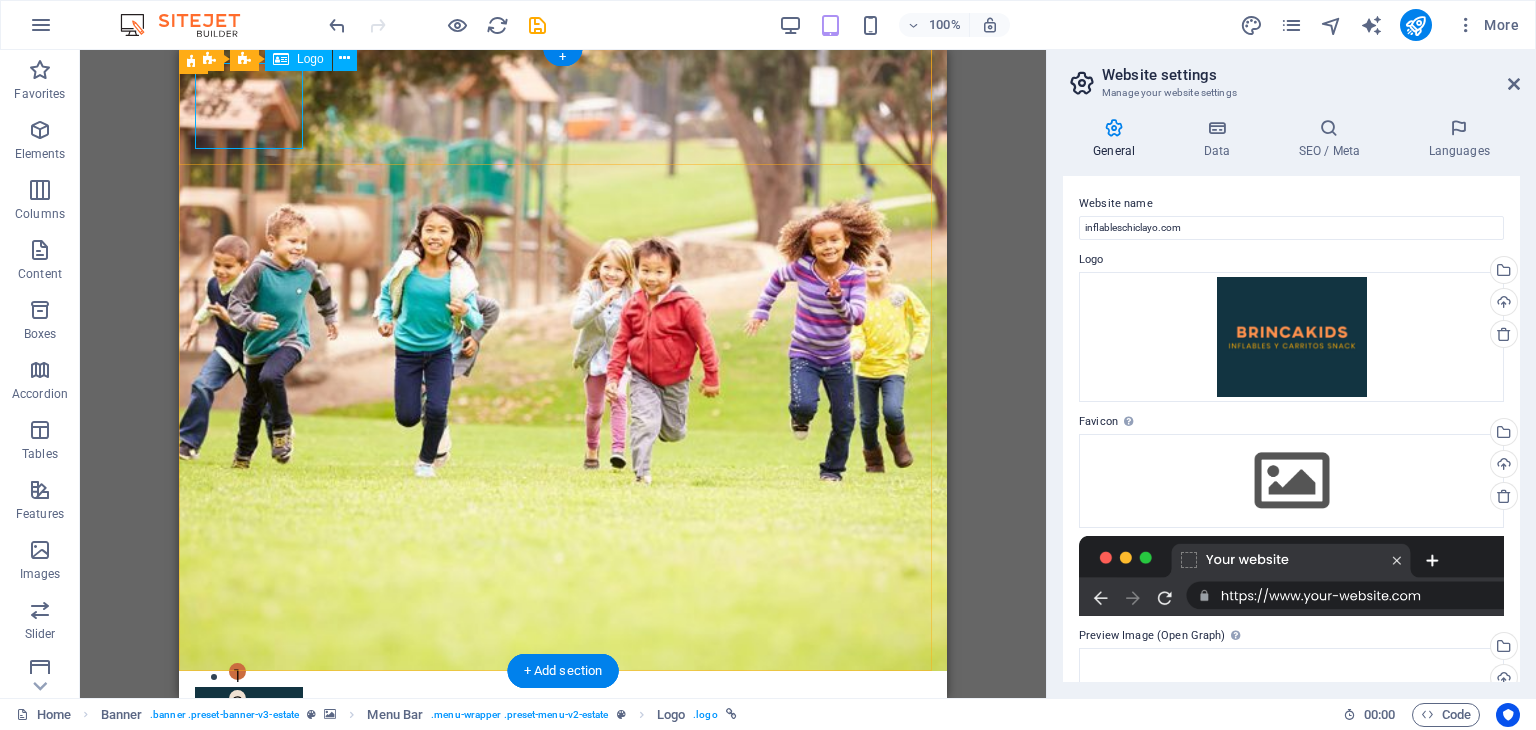 click at bounding box center (563, 730) 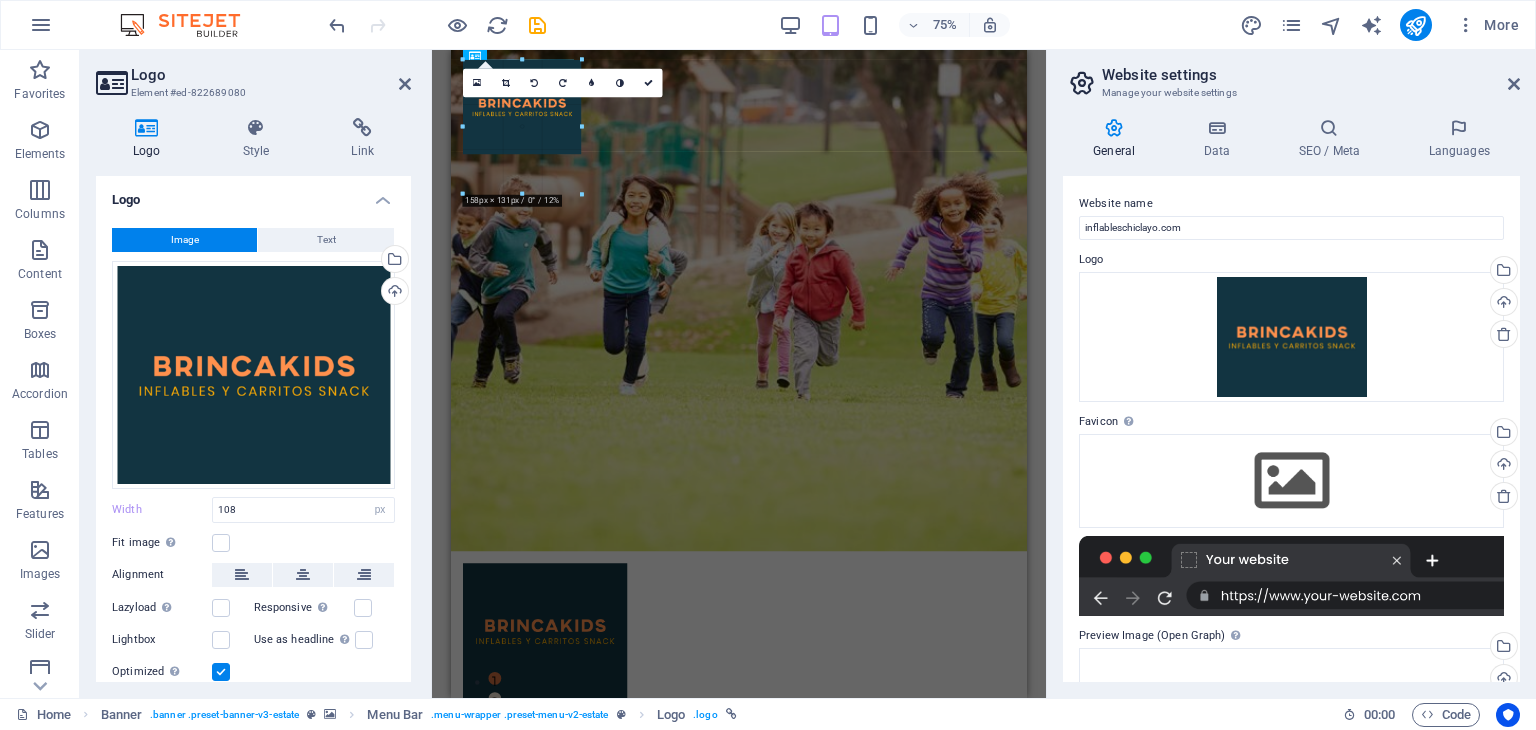 drag, startPoint x: 542, startPoint y: 123, endPoint x: 653, endPoint y: 161, distance: 117.32433 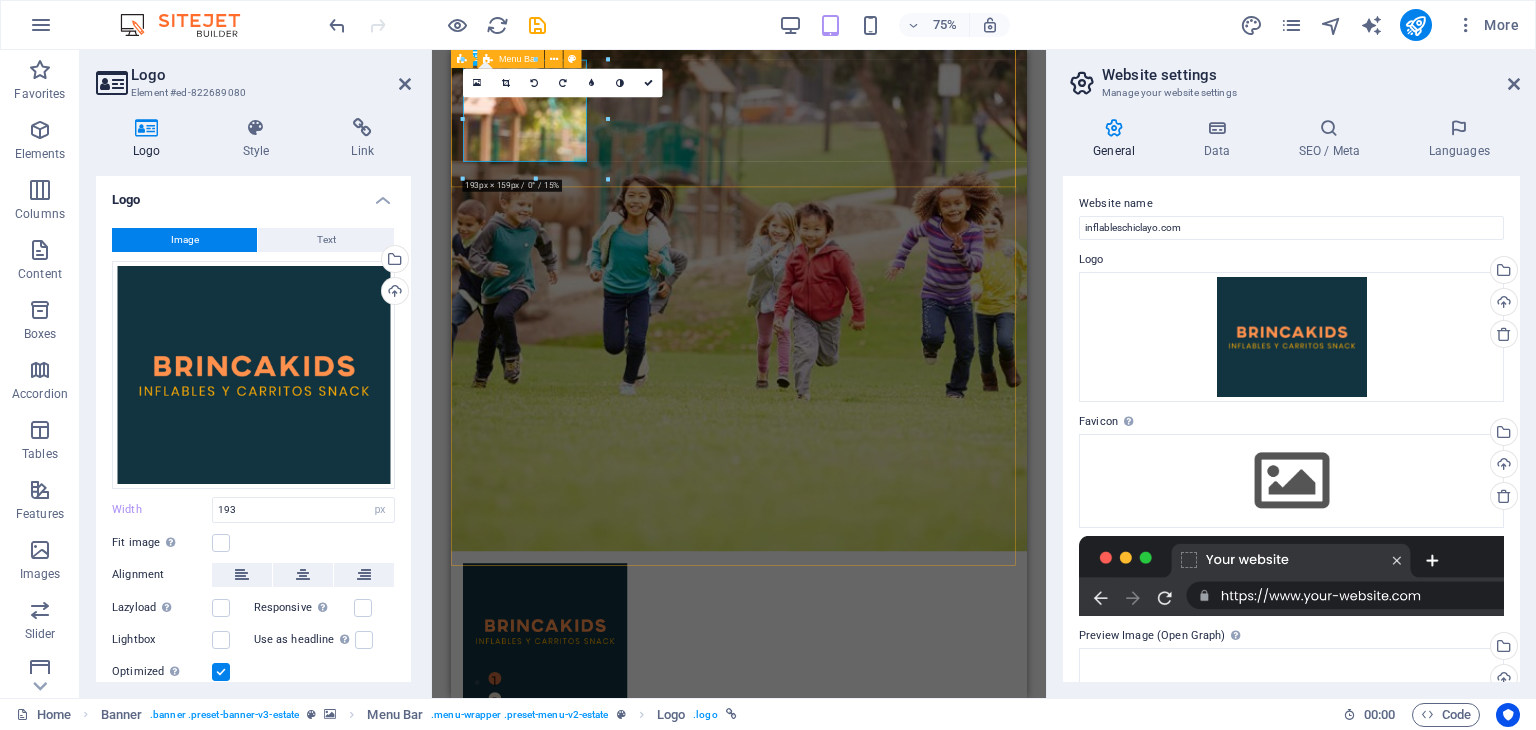 type on "193" 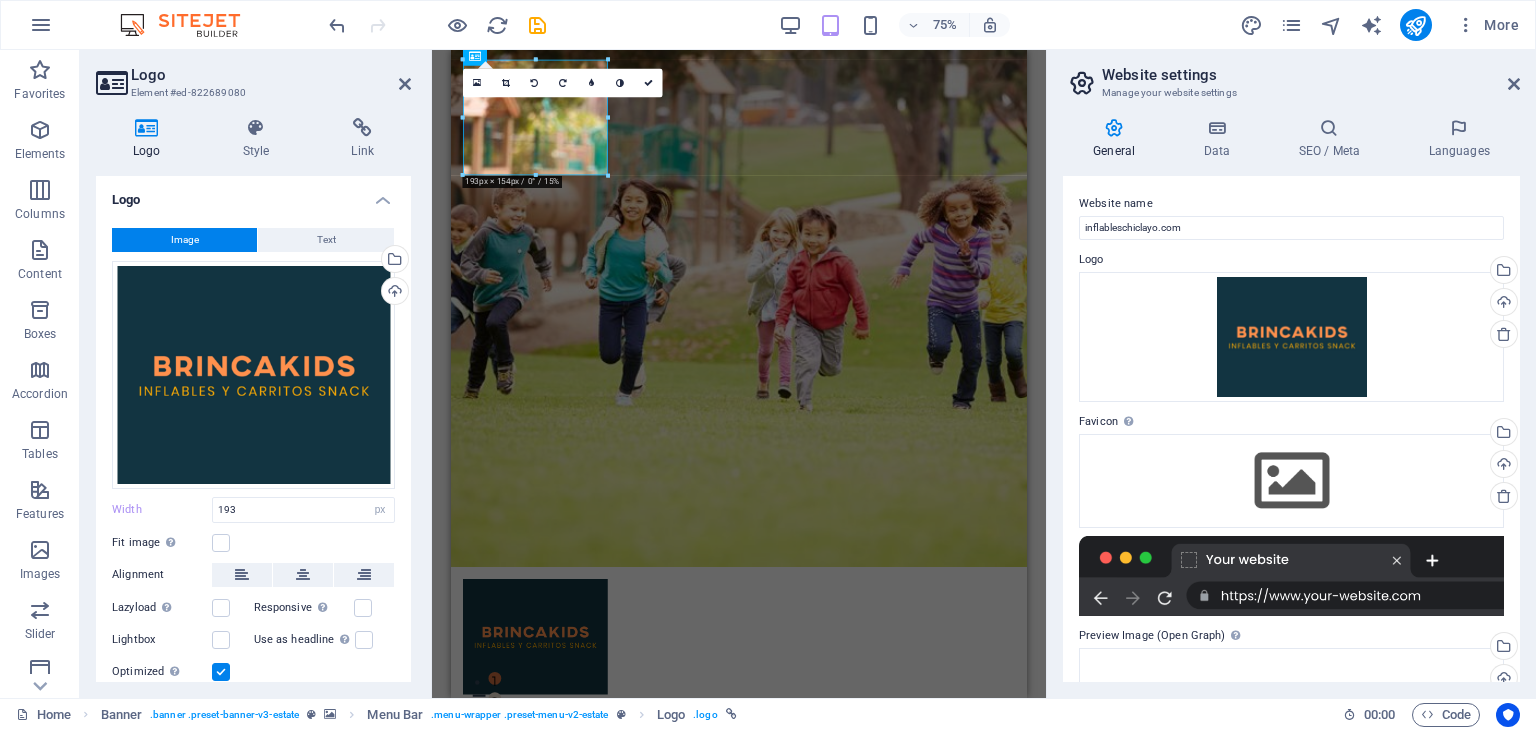 click on "Logo Style Link Logo Image Text Drag files here, click to choose files or select files from Files or our free stock photos & videos Select files from the file manager, stock photos, or upload file(s) Upload Width 193 Default auto px rem % em vh vw Fit image Automatically fit image to a fixed width and height Height Default auto px Alignment Lazyload Loading images after the page loads improves page speed. Responsive Automatically load retina image and smartphone optimized sizes. Lightbox Use as headline The image will be wrapped in an H1 headline tag. Useful for giving alternative text the weight of an H1 headline, e.g. for the logo. Leave unchecked if uncertain. Optimized Images are compressed to improve page speed. Position Direction Custom X offset 50 px rem % vh vw Y offset 50 px rem % vh vw Edit design Text Float No float Image left Image right Determine how text should behave around the image. Text Alternative text Image caption Paragraph Format Normal Heading 1 Heading 2 Heading 3 Heading 4 Heading 5 8" at bounding box center [253, 400] 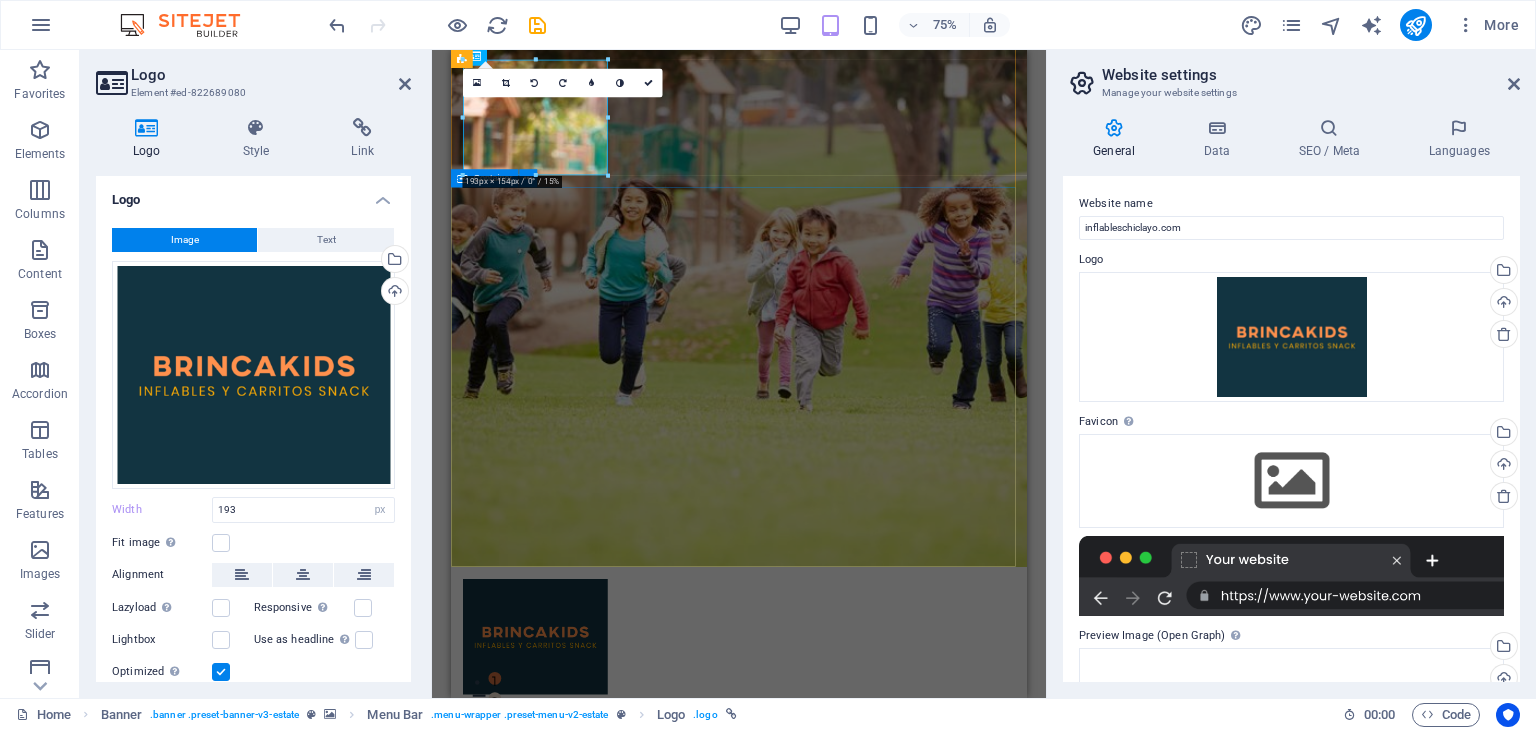 click on "FIND YOUR PERFECT PLACE At vero eos et accusamus et iusto odio dignissimos ducimus qui blanditiis praesentium voluptatum deleniti atque corrupti quos dolores et quas molestias excepturi sint occaecati cupiditate non provident. get started" at bounding box center (835, 1189) 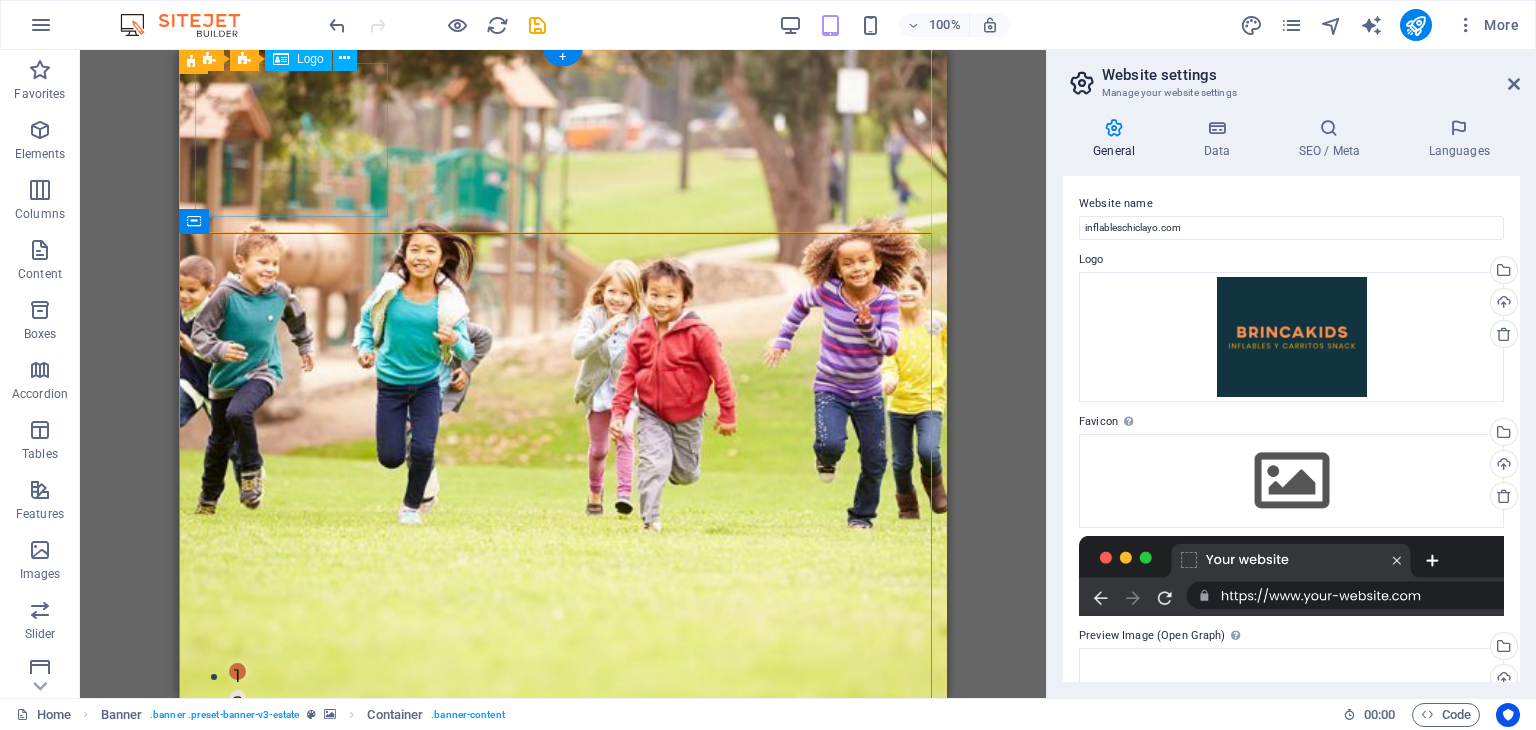 click at bounding box center [563, 832] 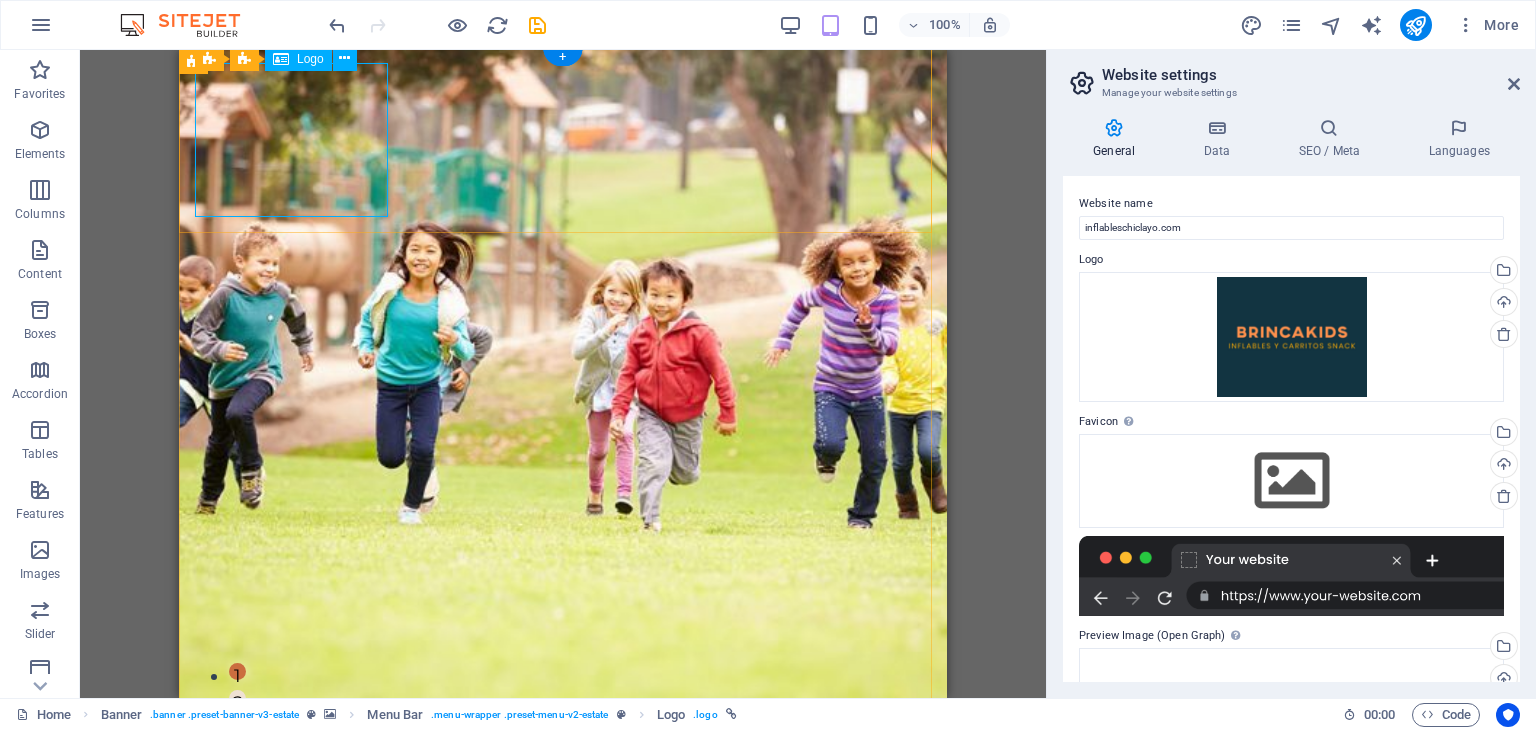 click at bounding box center (563, 832) 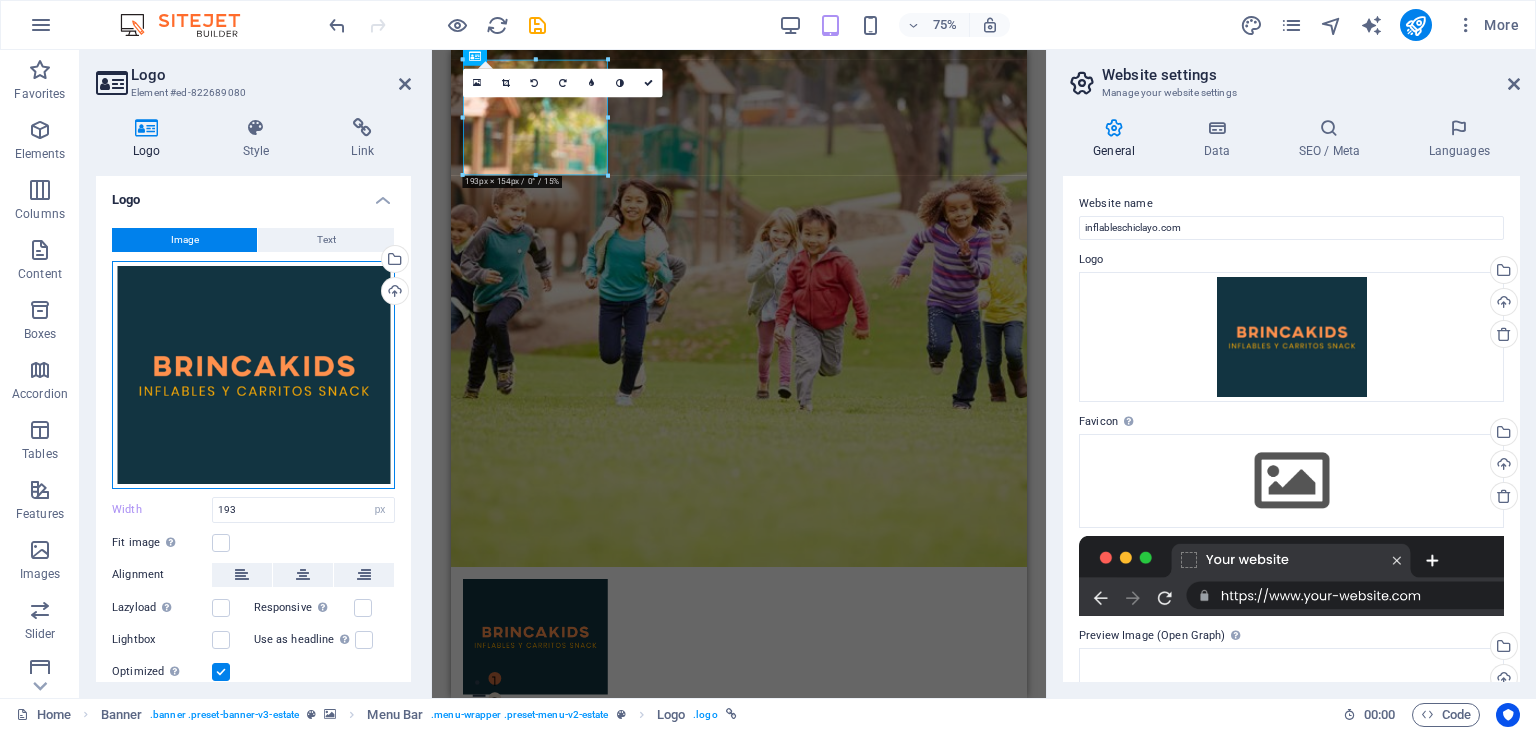 click on "Drag files here, click to choose files or select files from Files or our free stock photos & videos" at bounding box center (253, 375) 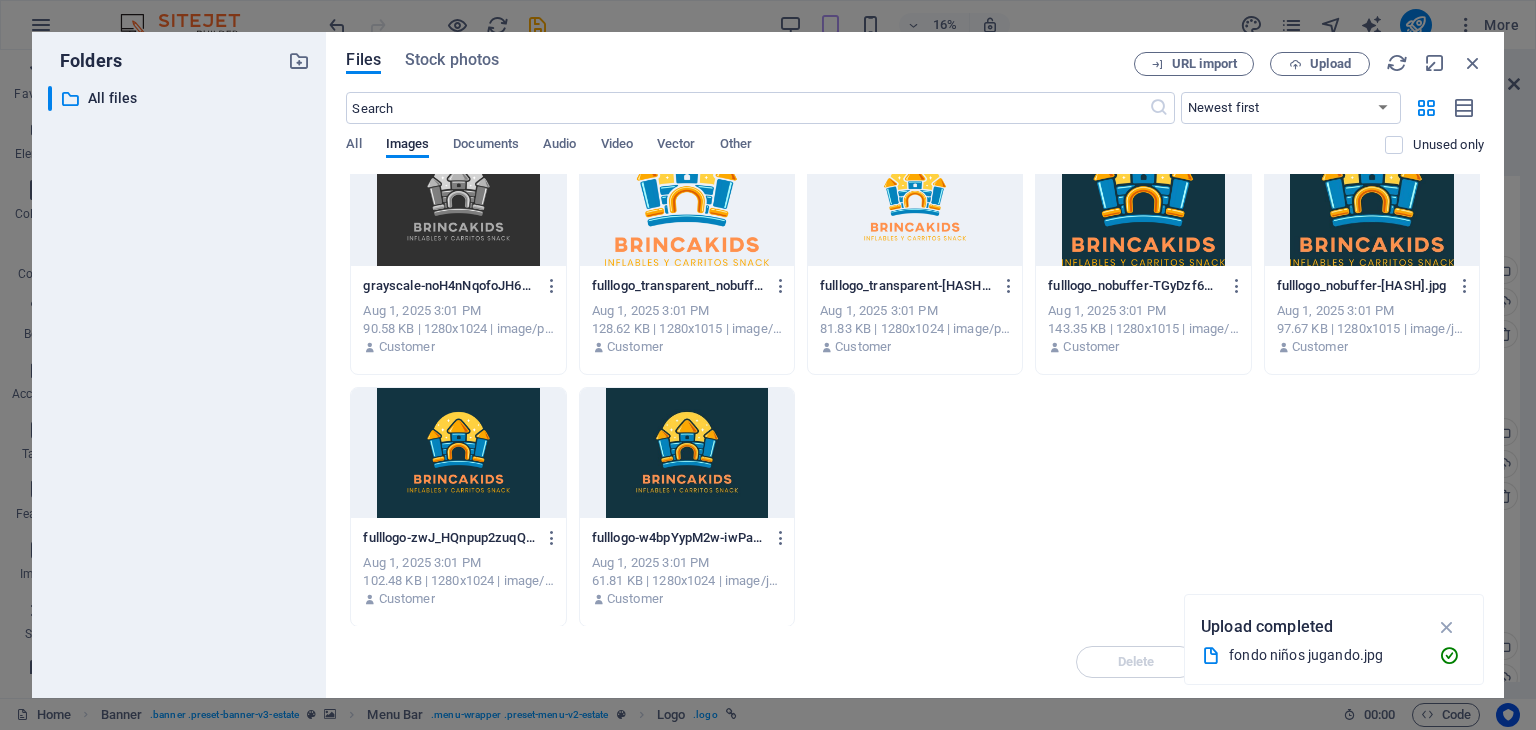 scroll, scrollTop: 0, scrollLeft: 0, axis: both 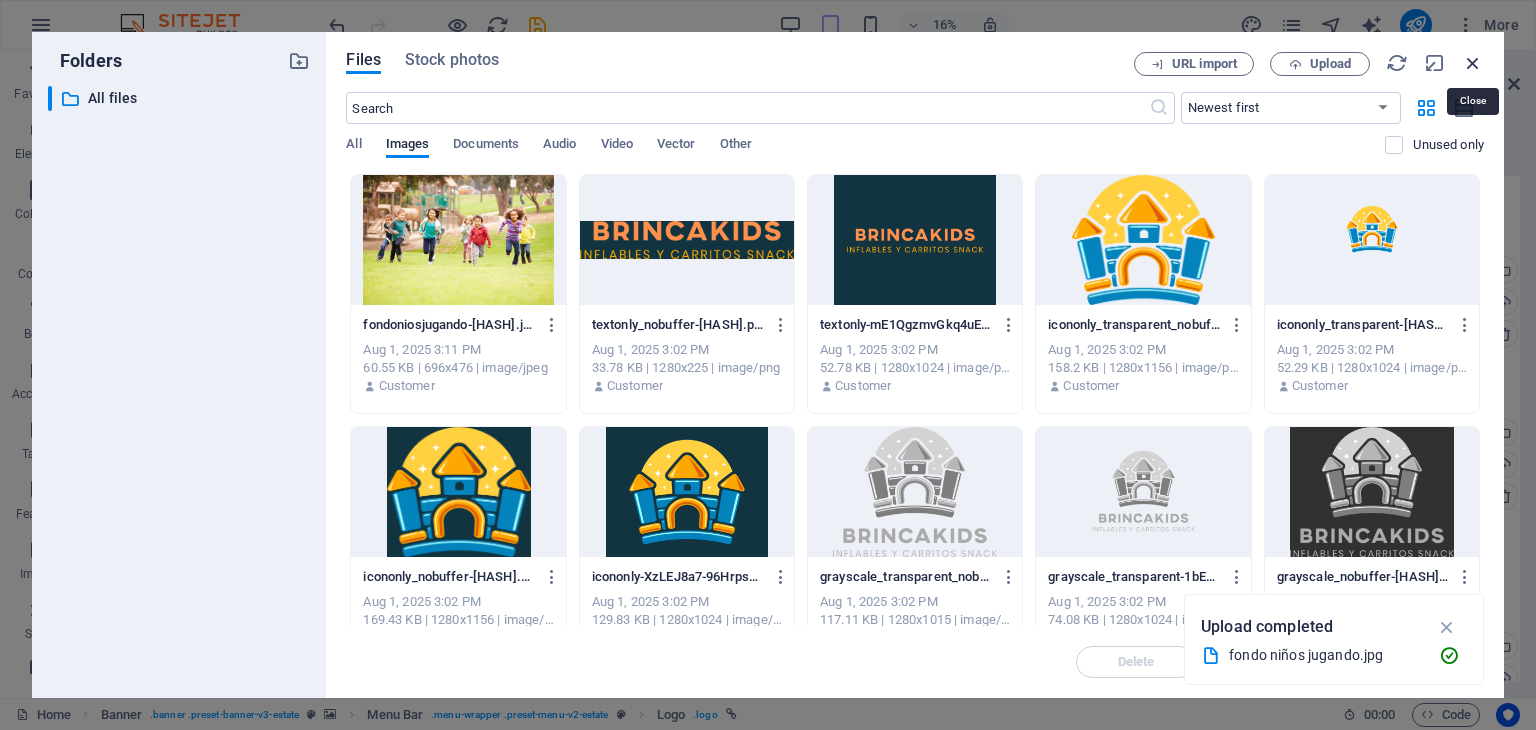 click at bounding box center [1473, 63] 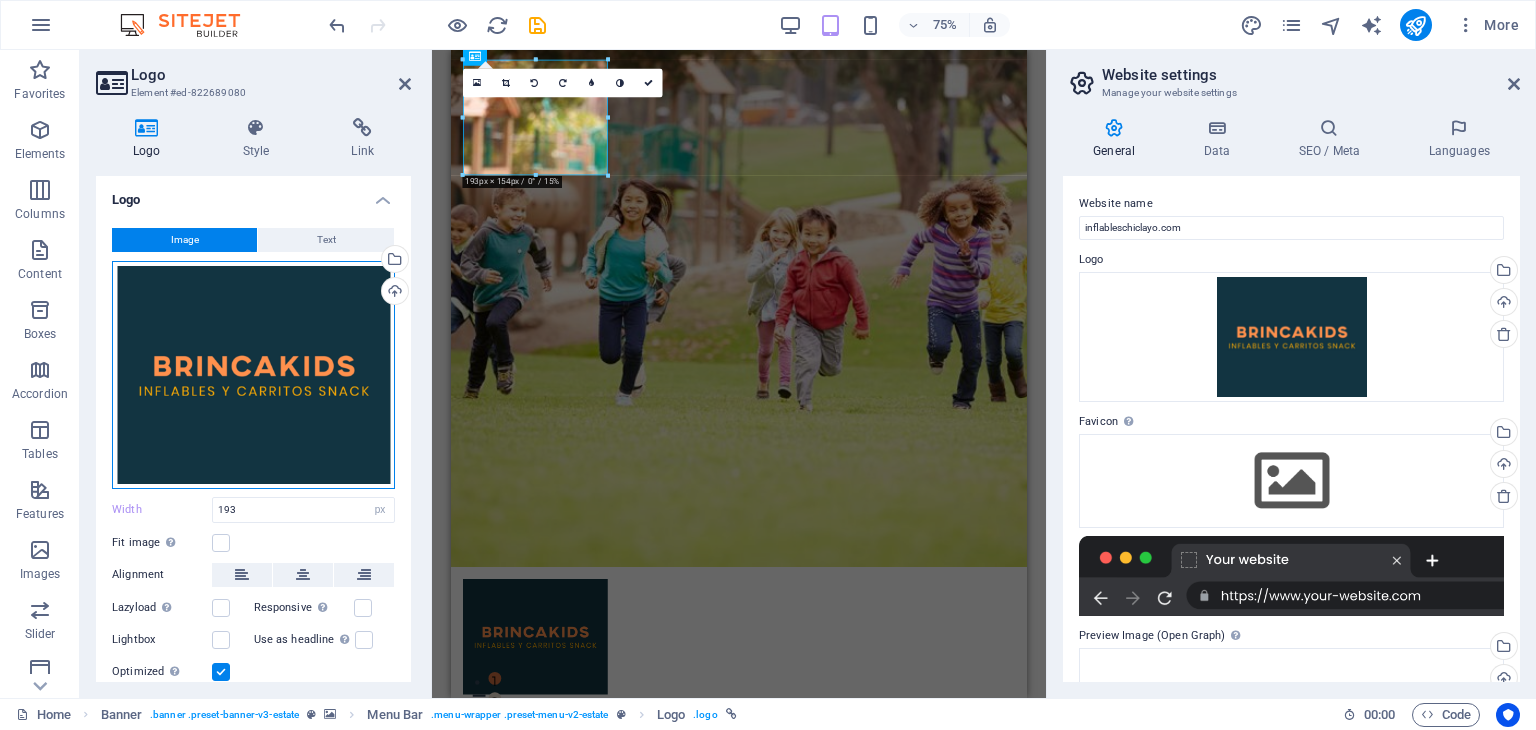 click on "Drag files here, click to choose files or select files from Files or our free stock photos & videos" at bounding box center [253, 375] 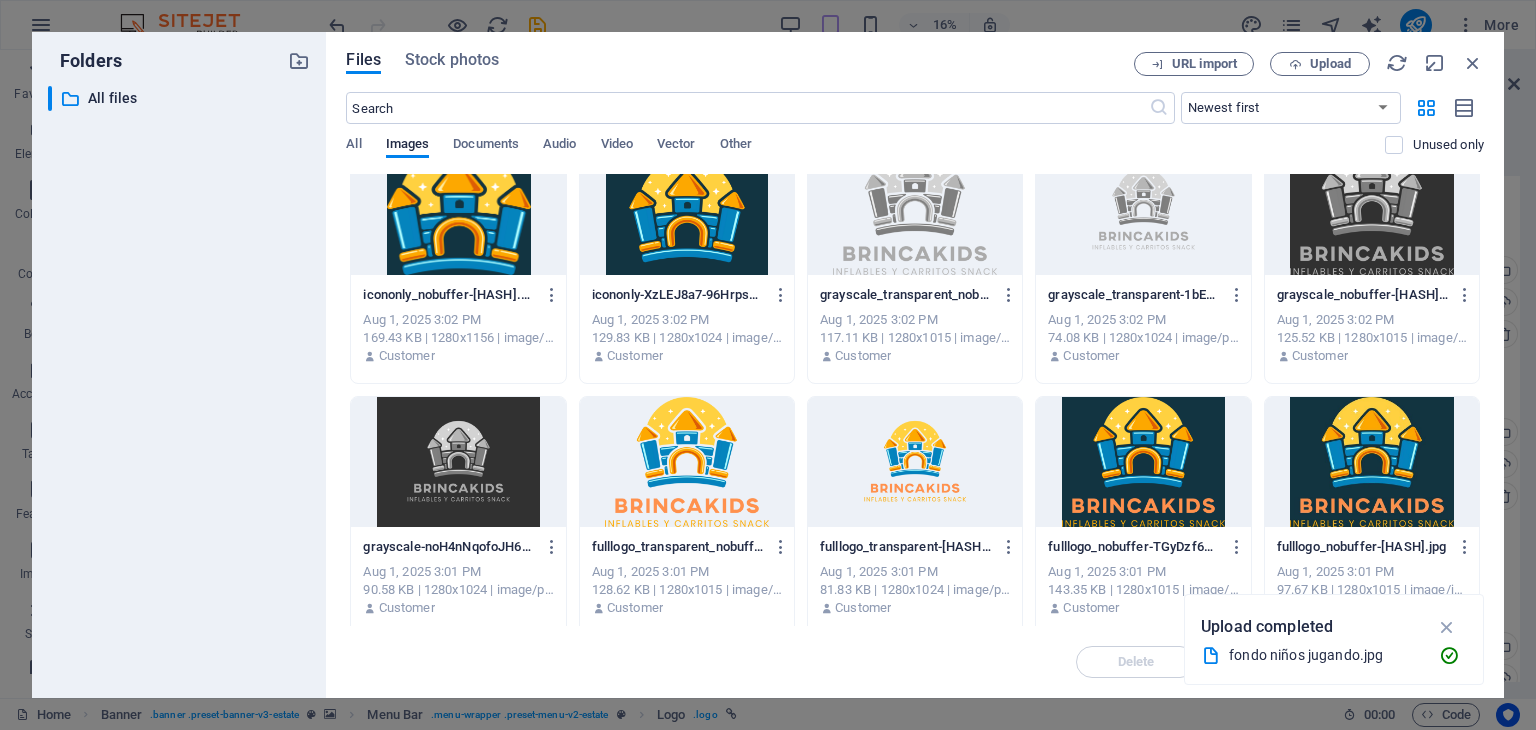 scroll, scrollTop: 296, scrollLeft: 0, axis: vertical 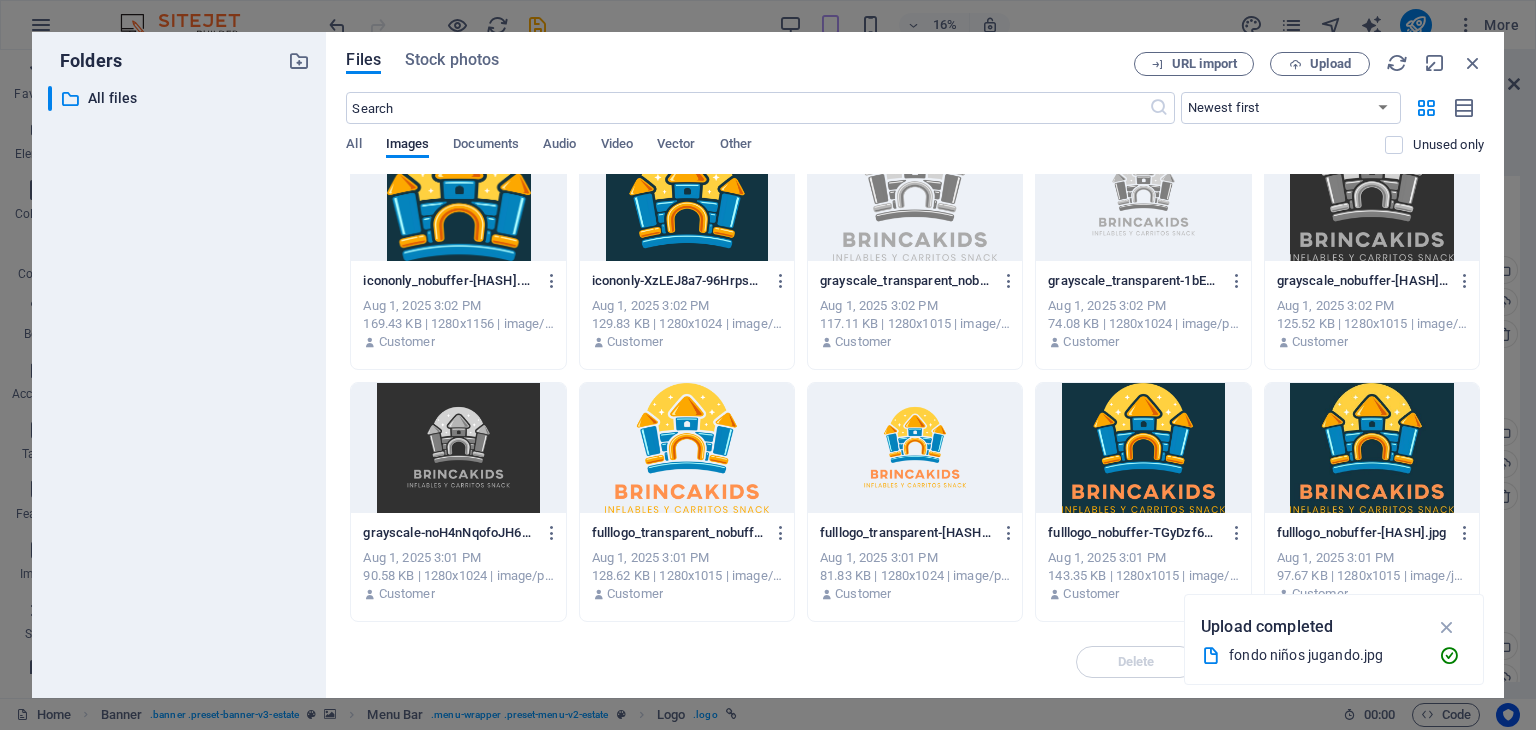 click at bounding box center (1143, 448) 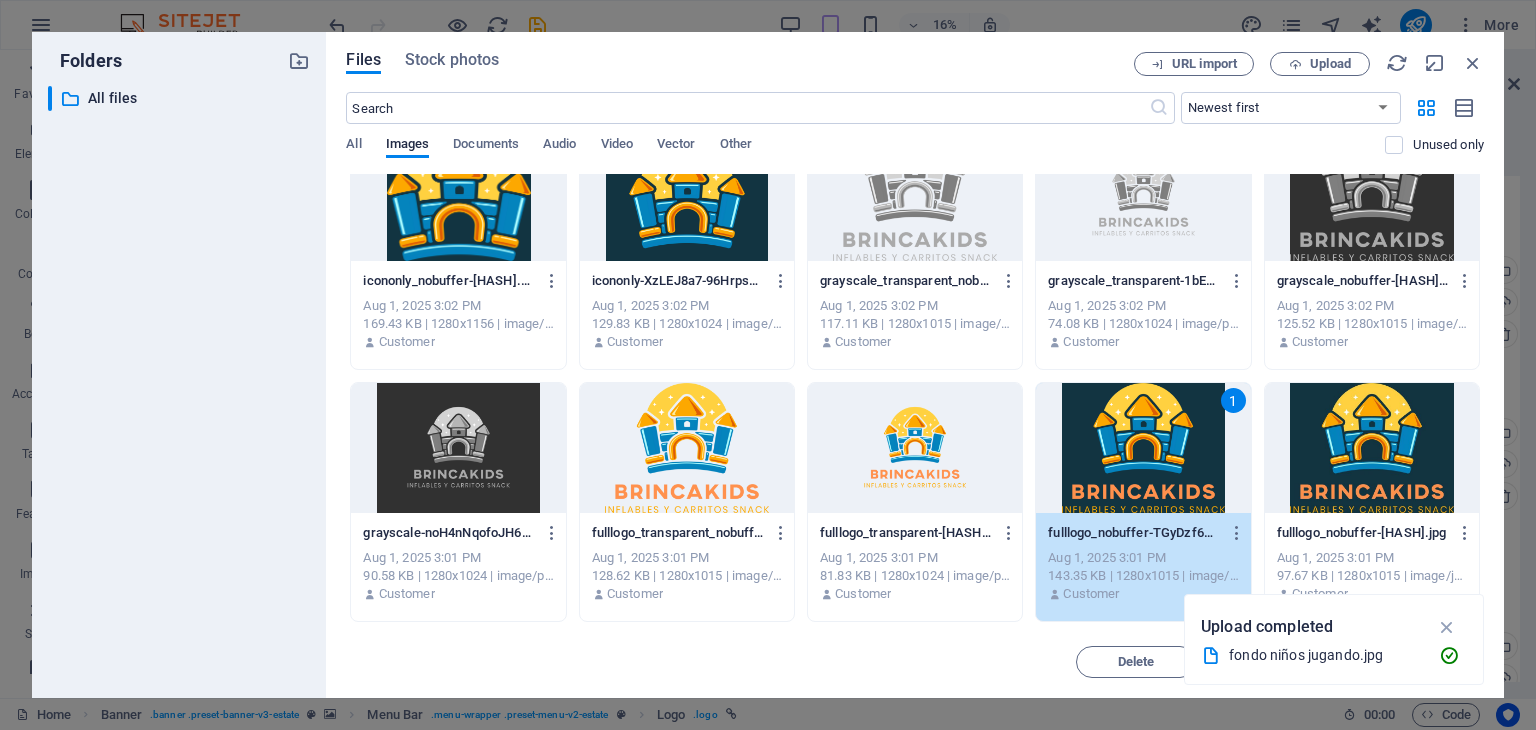 click on "1" at bounding box center (1143, 448) 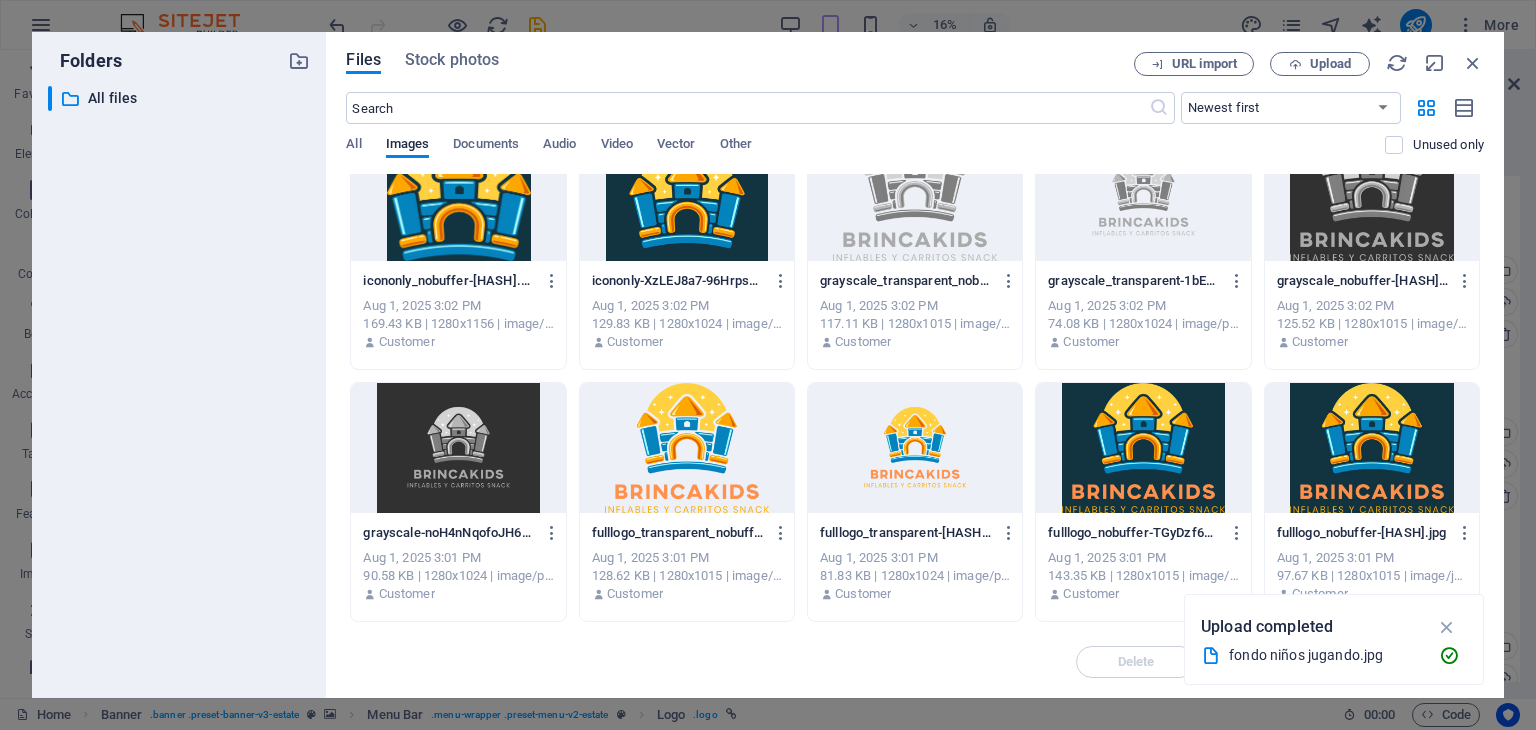 click at bounding box center [1143, 448] 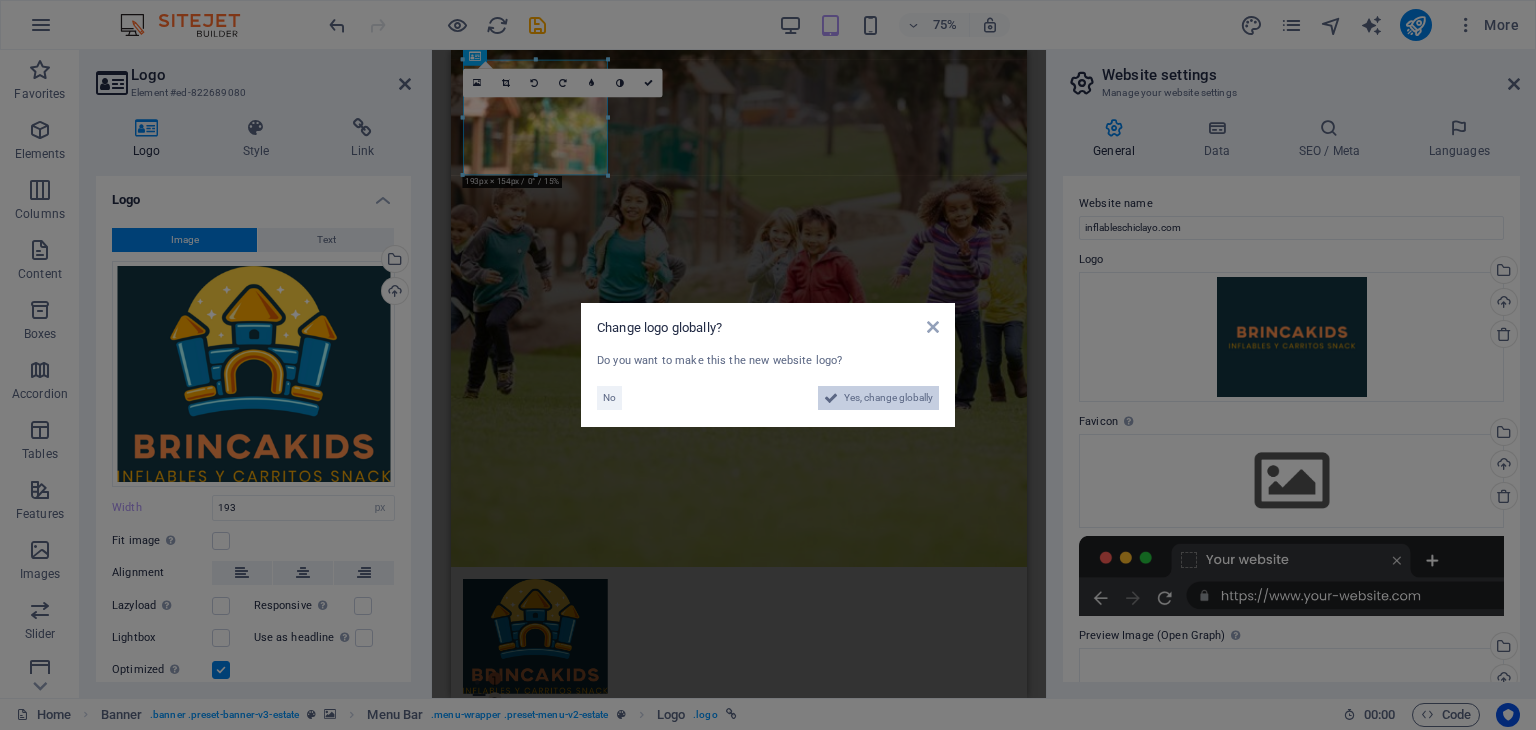 click on "Yes, change globally" at bounding box center [888, 398] 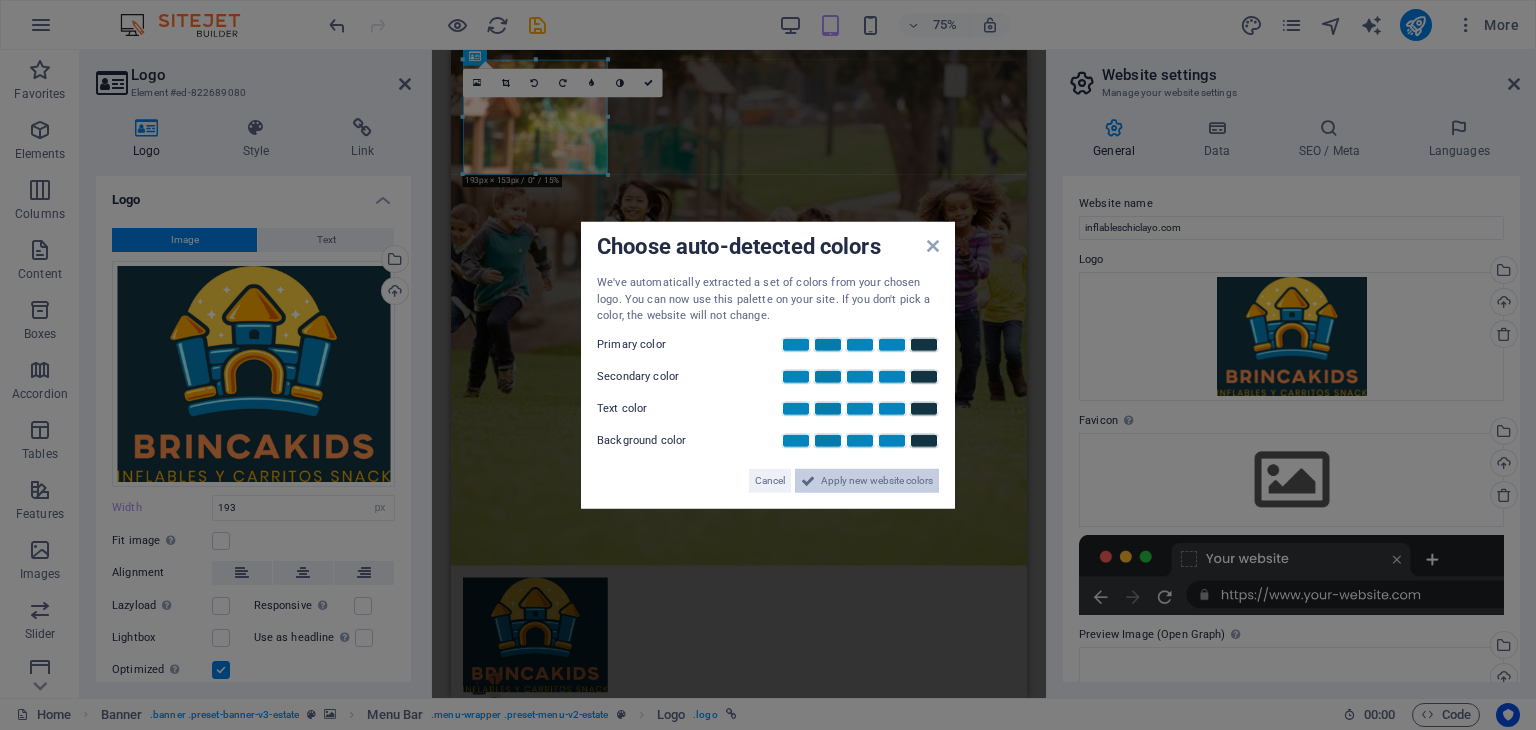 click on "Apply new website colors" at bounding box center [877, 480] 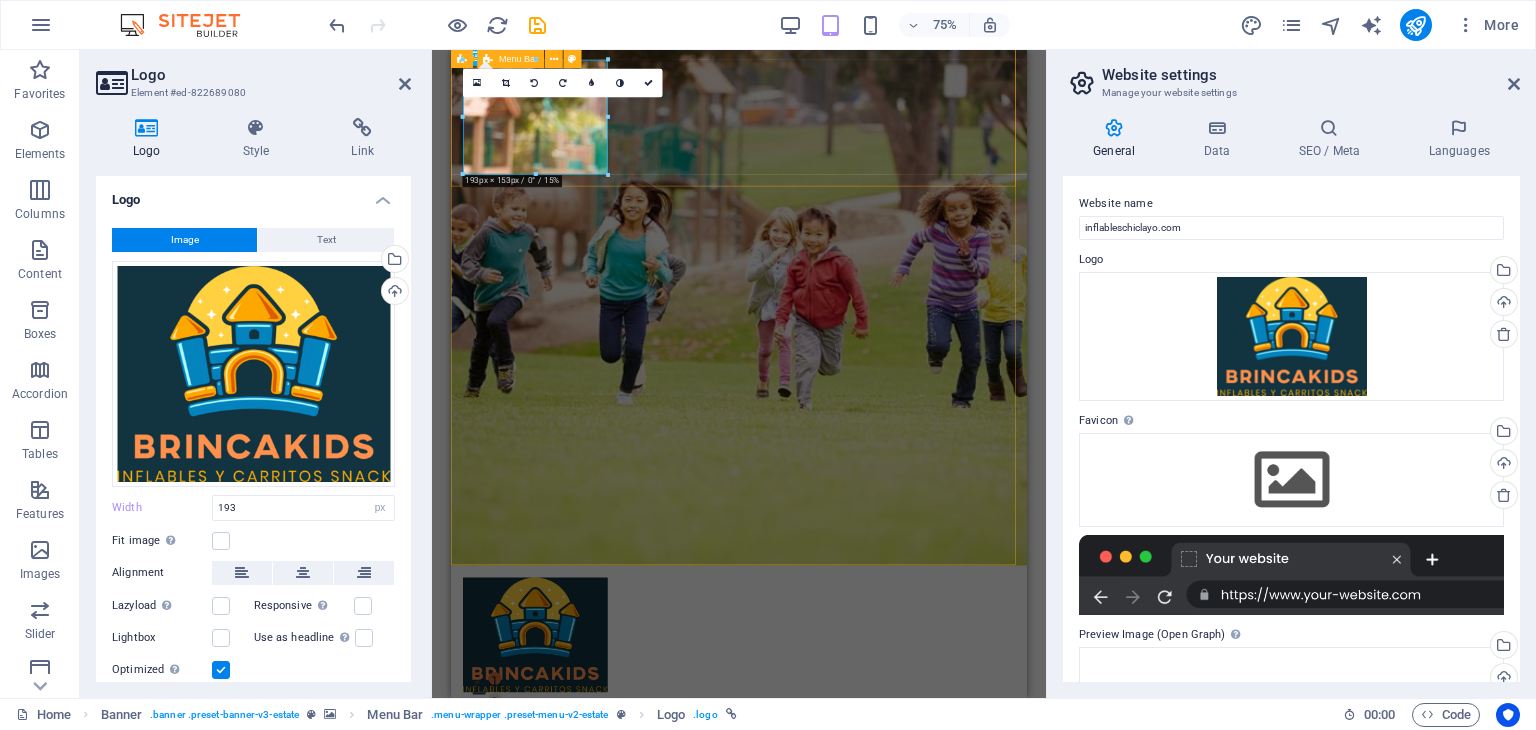 click on "Home Listing News Our Team Contact" at bounding box center [835, 842] 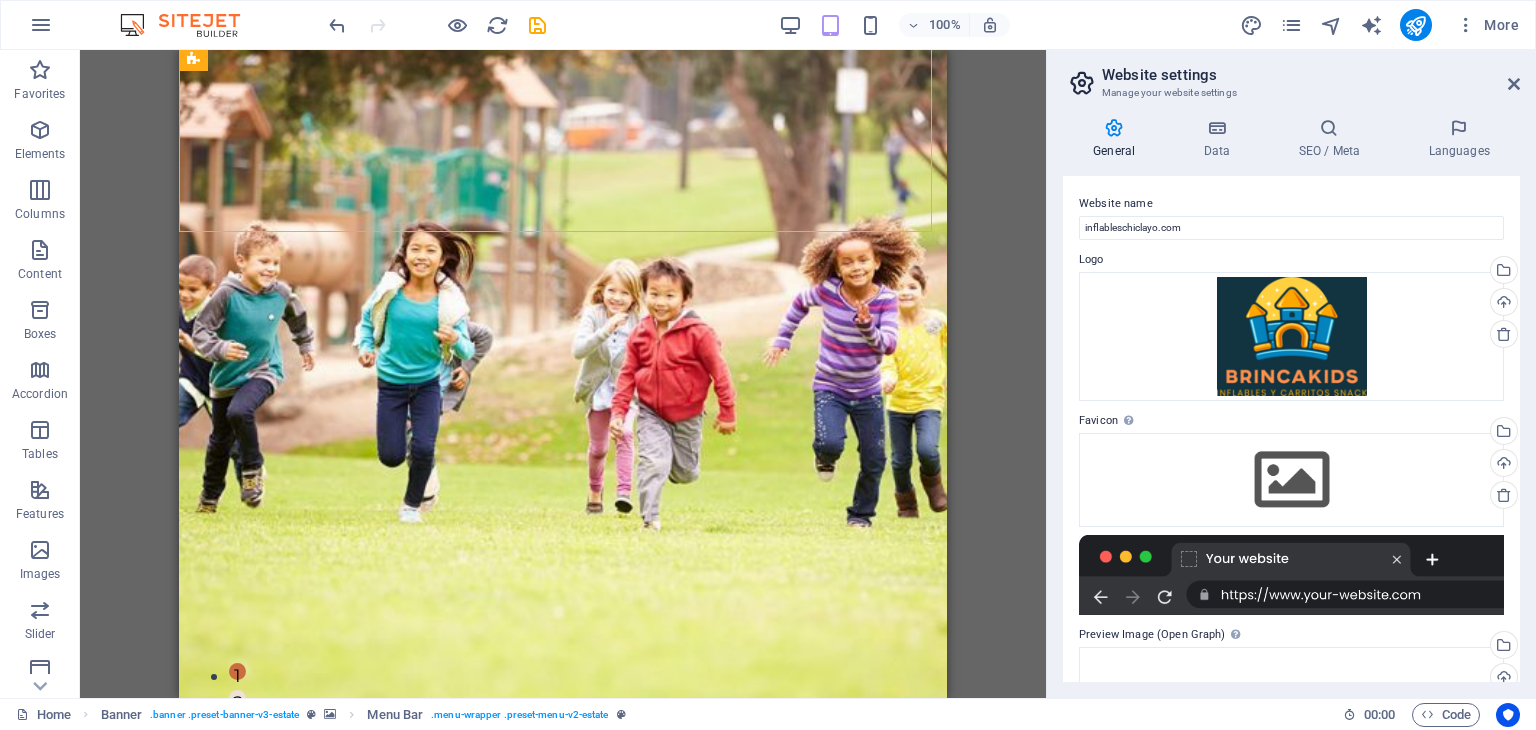 click on "H1   Banner   Container   Menu   Banner   Menu Bar   Spacer   Text   Container   H2   Spacer   Text   Boxes   Button   Banner   Logo   Spacer   Unequal Columns   Text   Container   Text   Spacer   Container   Button   Container   Text   Spacer   Collection item   Image   Collection listing   Collection item   H3   Unequal Columns   2 columns   Container   Container   Text   Button   H2   Container   H2   Spacer   Text   Spacer   Container   H2   Button   Text   Spacer   Container   Image   Container   H3   Container   Container   Container   Container   Unequal Columns   Text   Container   H3   Container   Unequal Columns   Container   Slider   Unequal Columns   Slider   Container   Spacer   Spacer   Spacer   Collection item   Image   Collection listing   Collection item   Button   Text   Container   HTML" at bounding box center [563, 374] 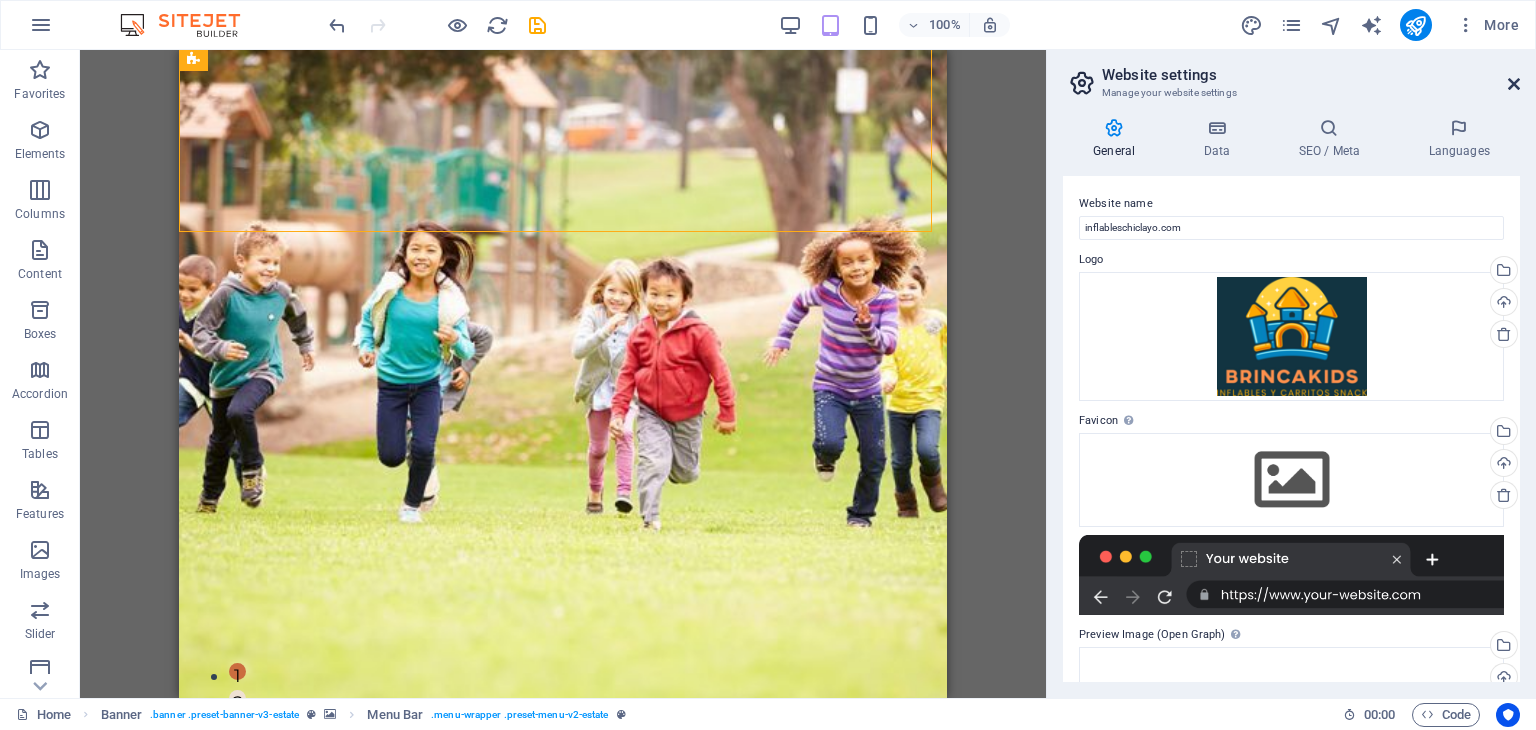 click at bounding box center (1514, 84) 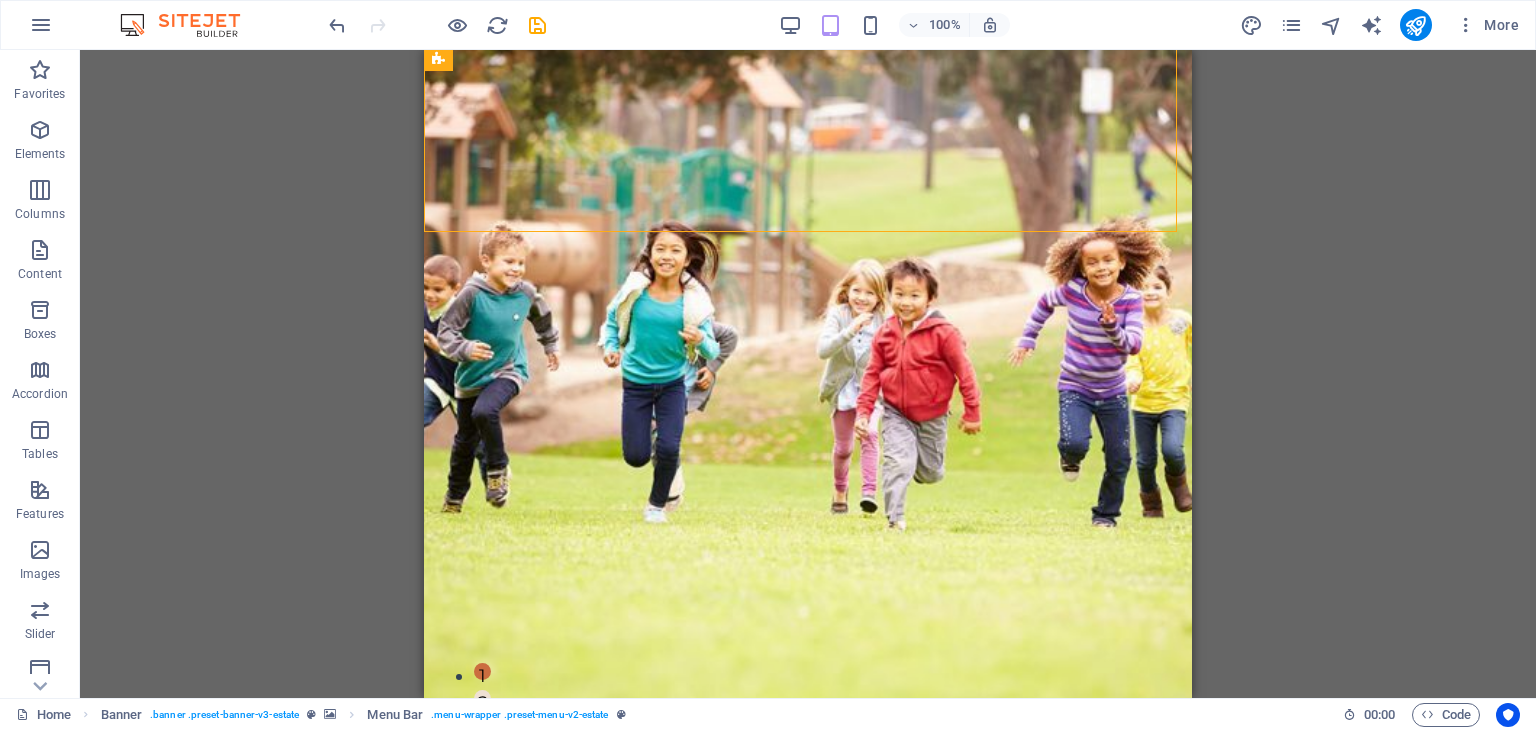 click on "H1   Banner   Container   Menu   Banner   Menu Bar   Spacer   Text   Container   H2   Spacer   Text   Boxes   Button   Banner   Logo   Spacer   Unequal Columns   Text   Container   Text   Spacer   Container   Button   Container   Text   Spacer   Collection item   Image   Collection listing   Collection item   H3   Unequal Columns   2 columns   Container   Container   Text   Button   H2   Container   H2   Spacer   Text   Spacer   Container   H2   Button   Text   Spacer   Container   Image   Container   H3   Container   Container   Container   Container   Unequal Columns   Text   Container   H3   Container   Unequal Columns   Container   Slider   Unequal Columns   Slider   Container   Spacer   Spacer   Spacer   Collection item   Image   Collection listing   Collection item   Button   Text   Container   HTML" at bounding box center [808, 374] 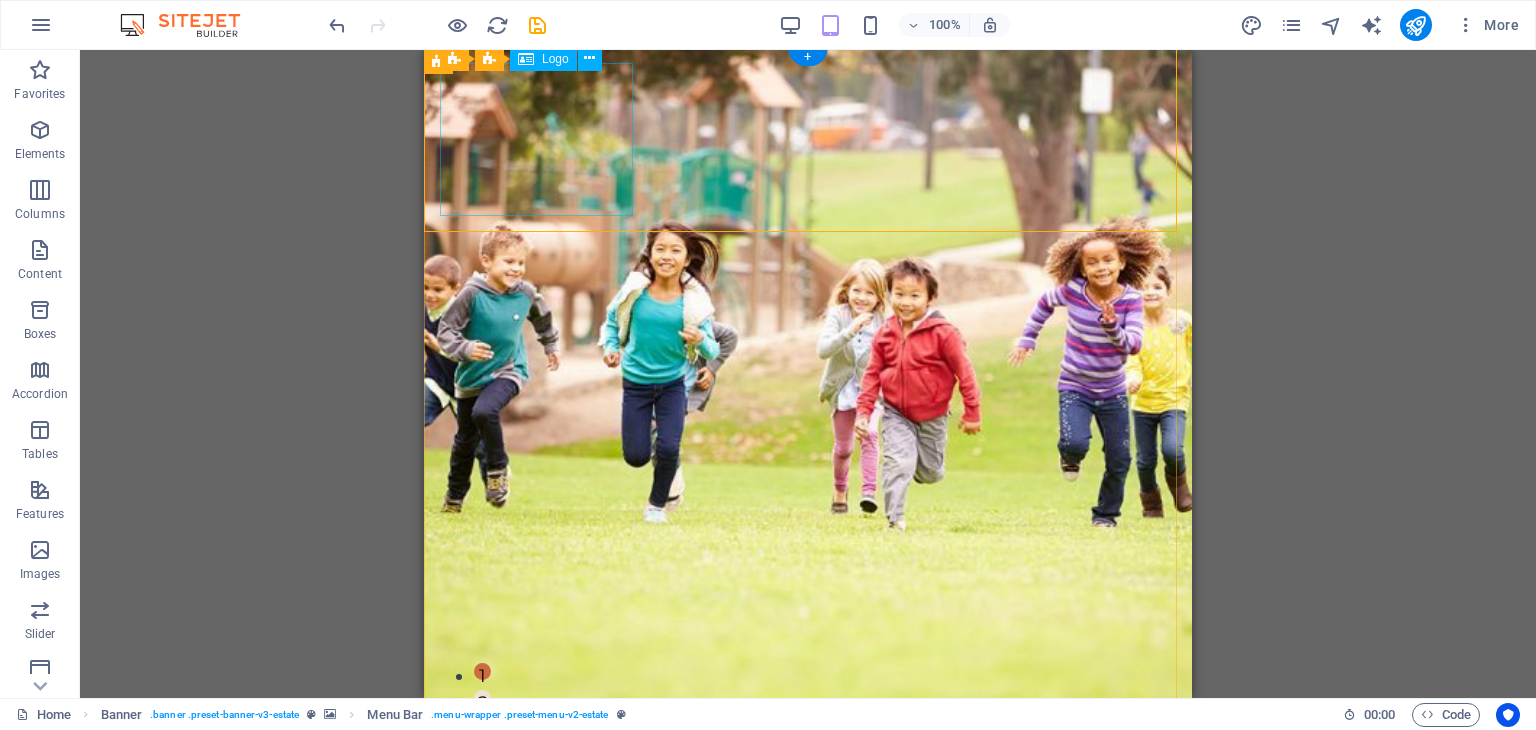 click at bounding box center (808, 829) 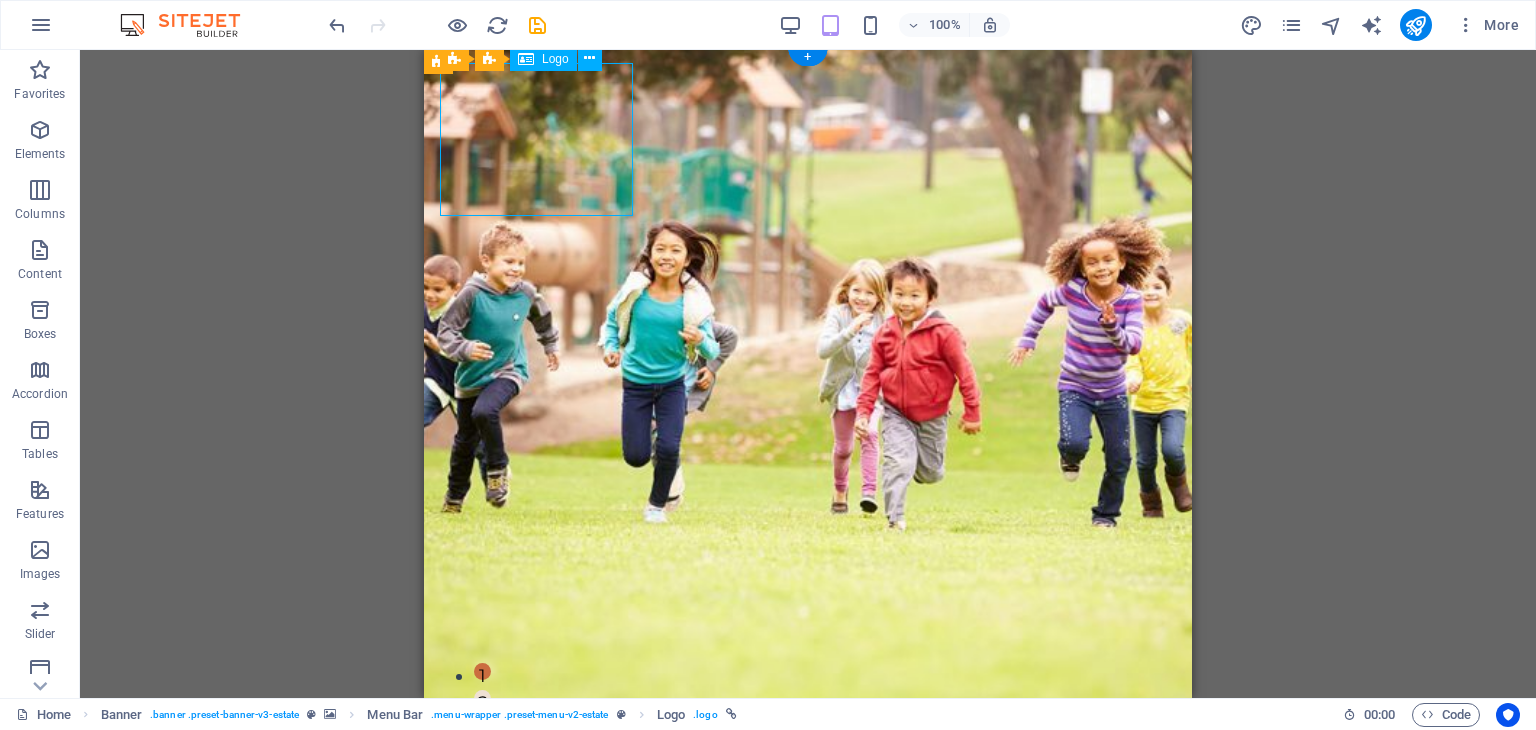 click at bounding box center (808, 829) 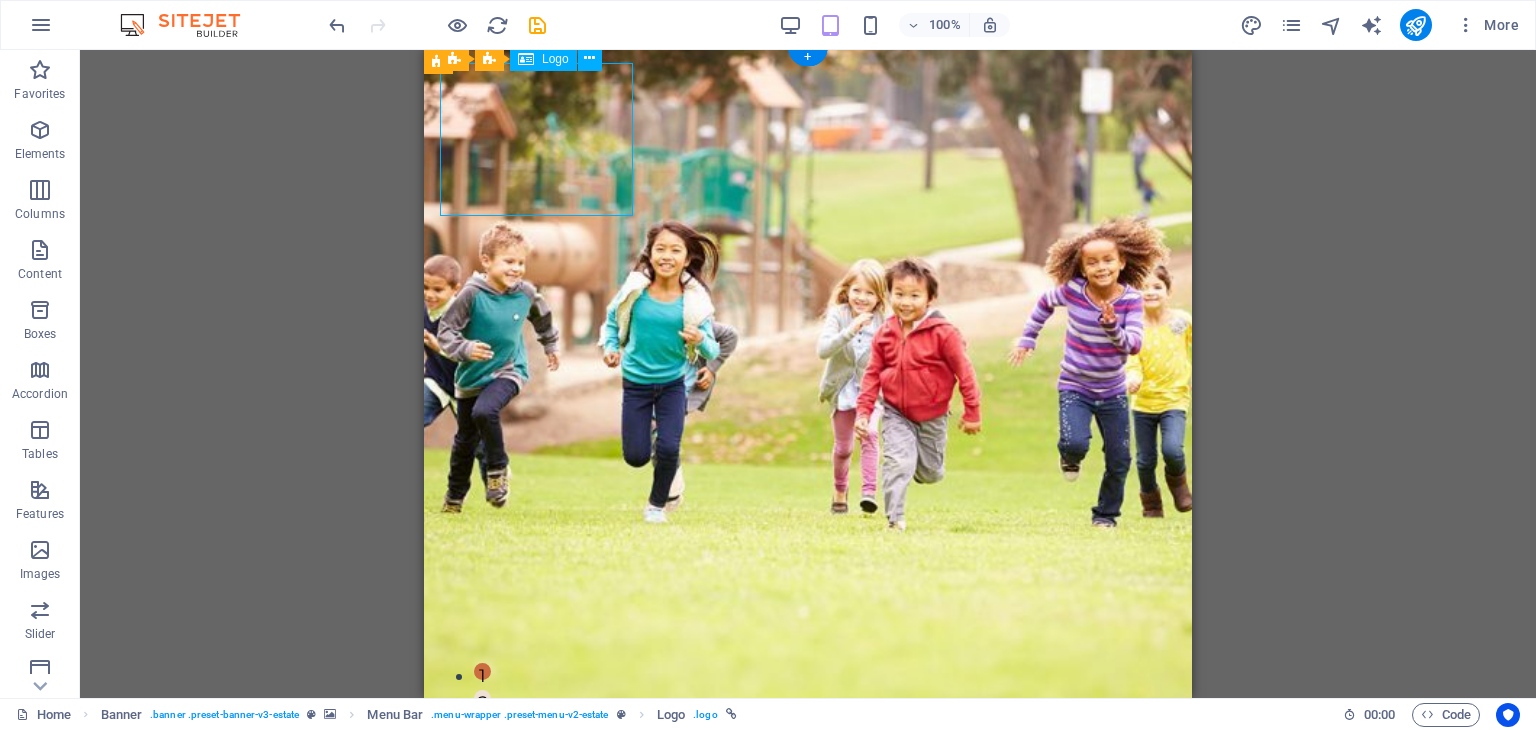 click at bounding box center [808, 829] 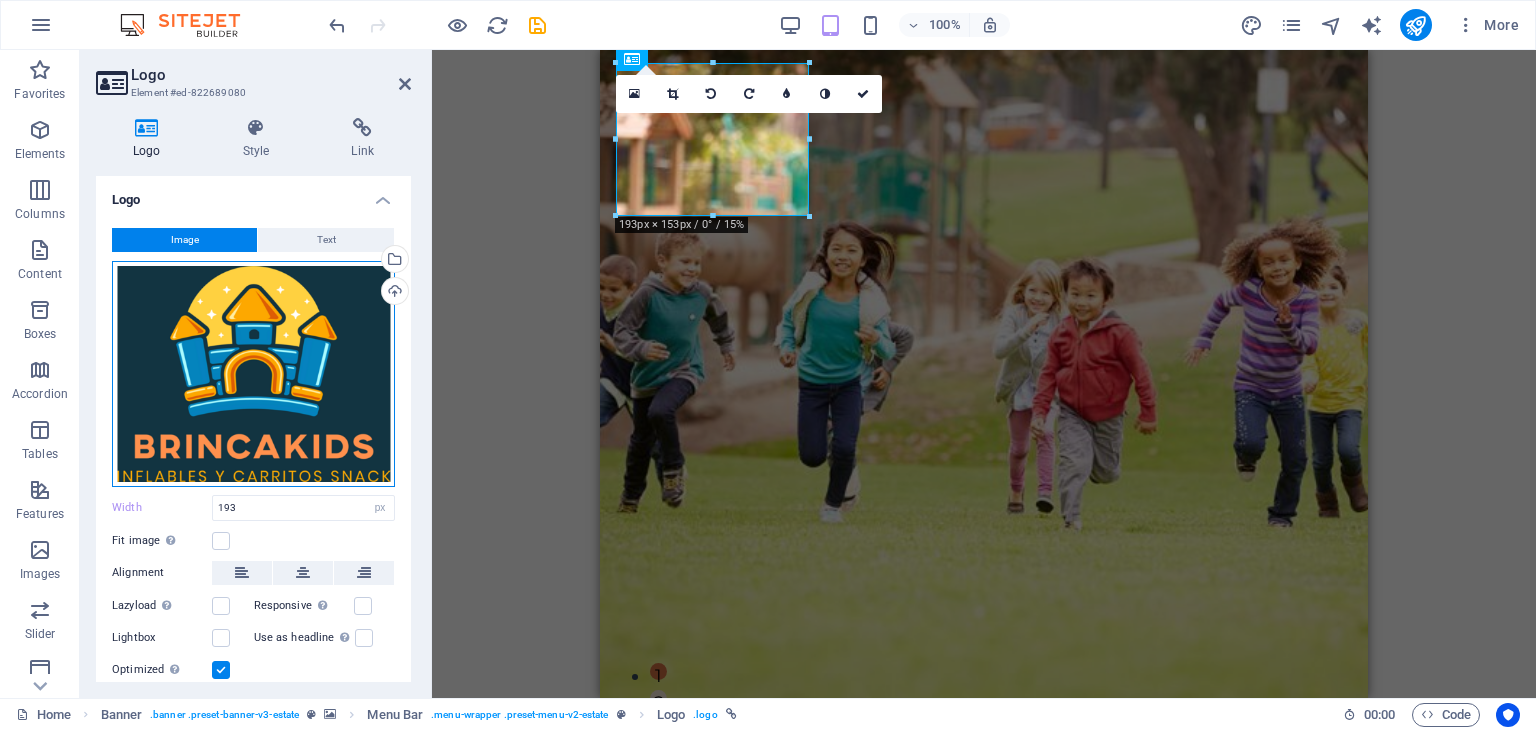 click on "Drag files here, click to choose files or select files from Files or our free stock photos & videos" at bounding box center (253, 374) 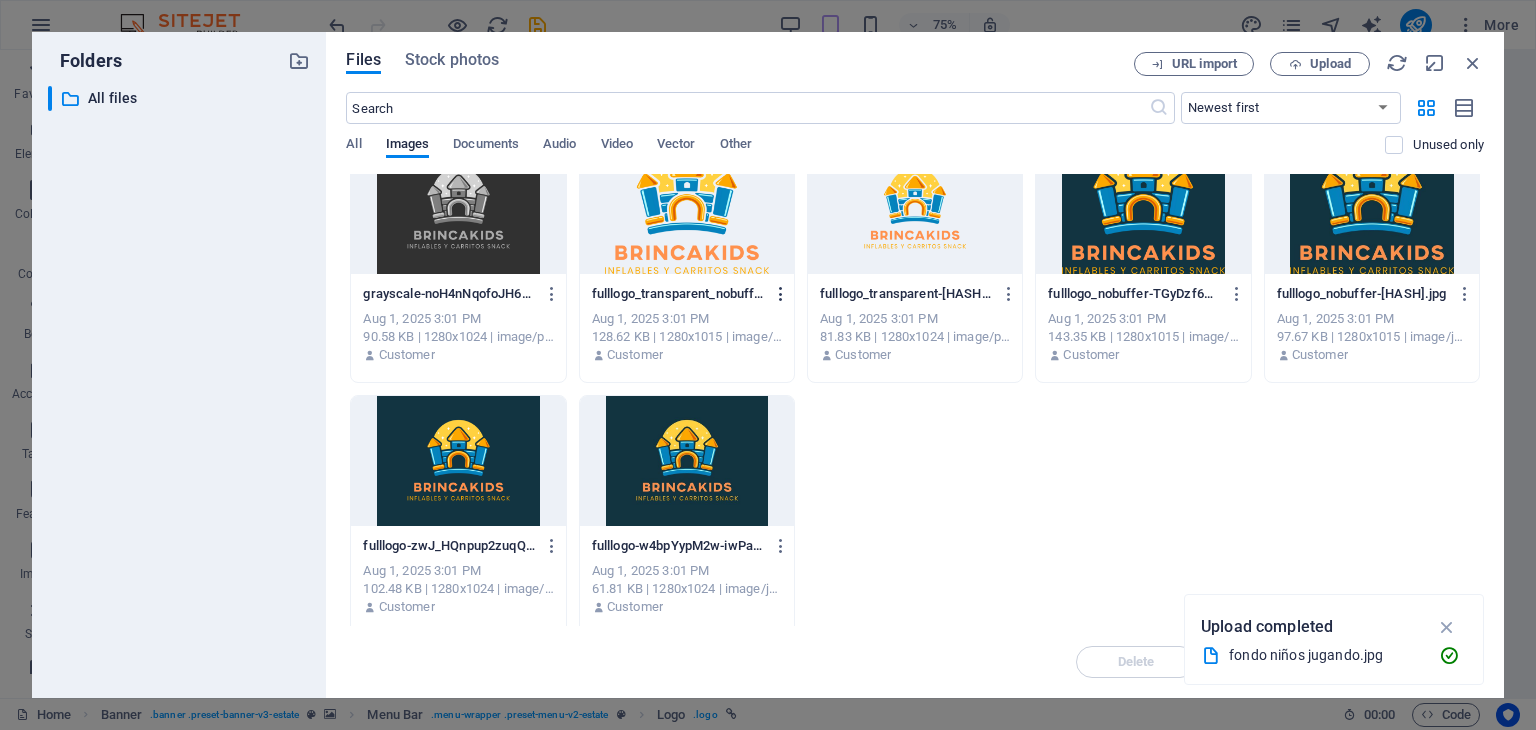 scroll, scrollTop: 534, scrollLeft: 0, axis: vertical 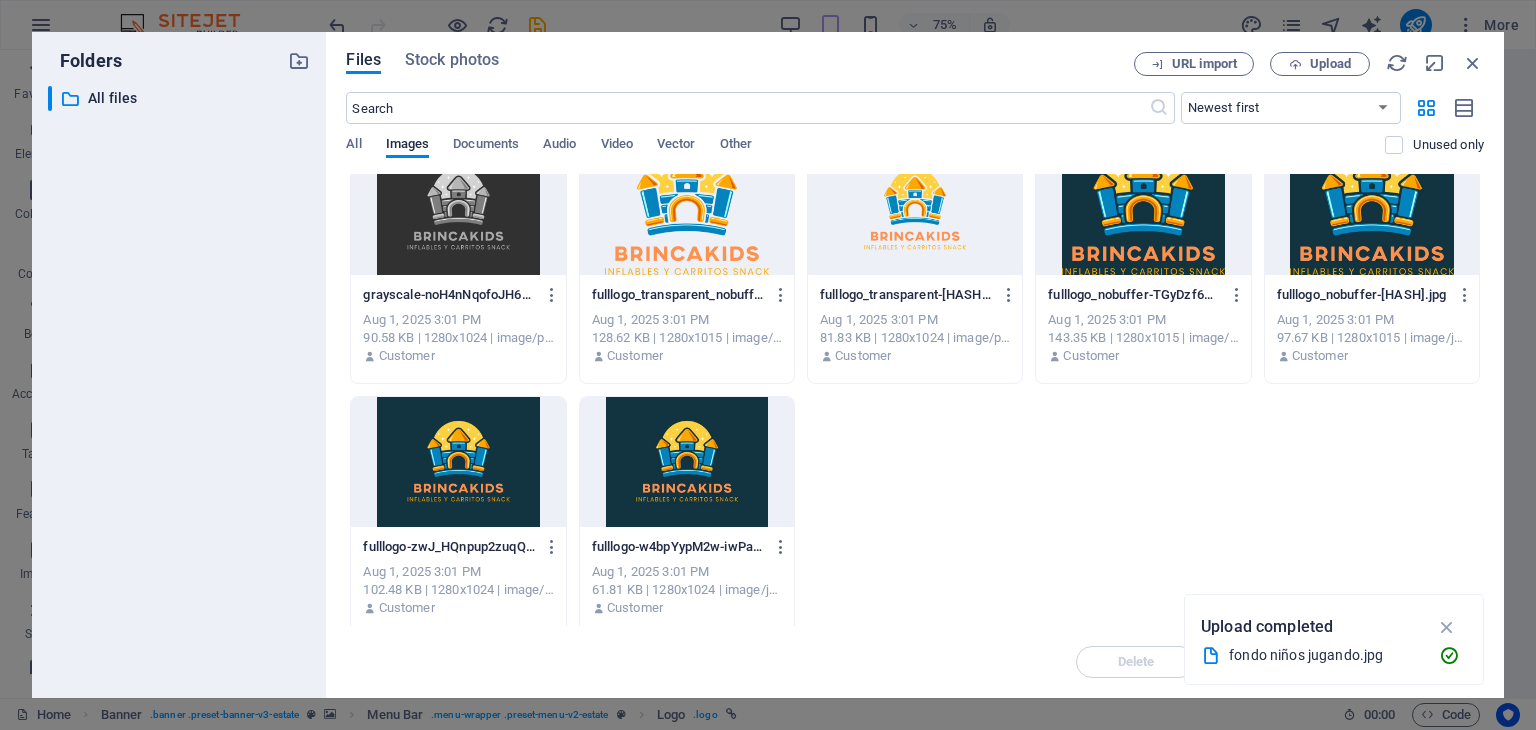 click at bounding box center [687, 462] 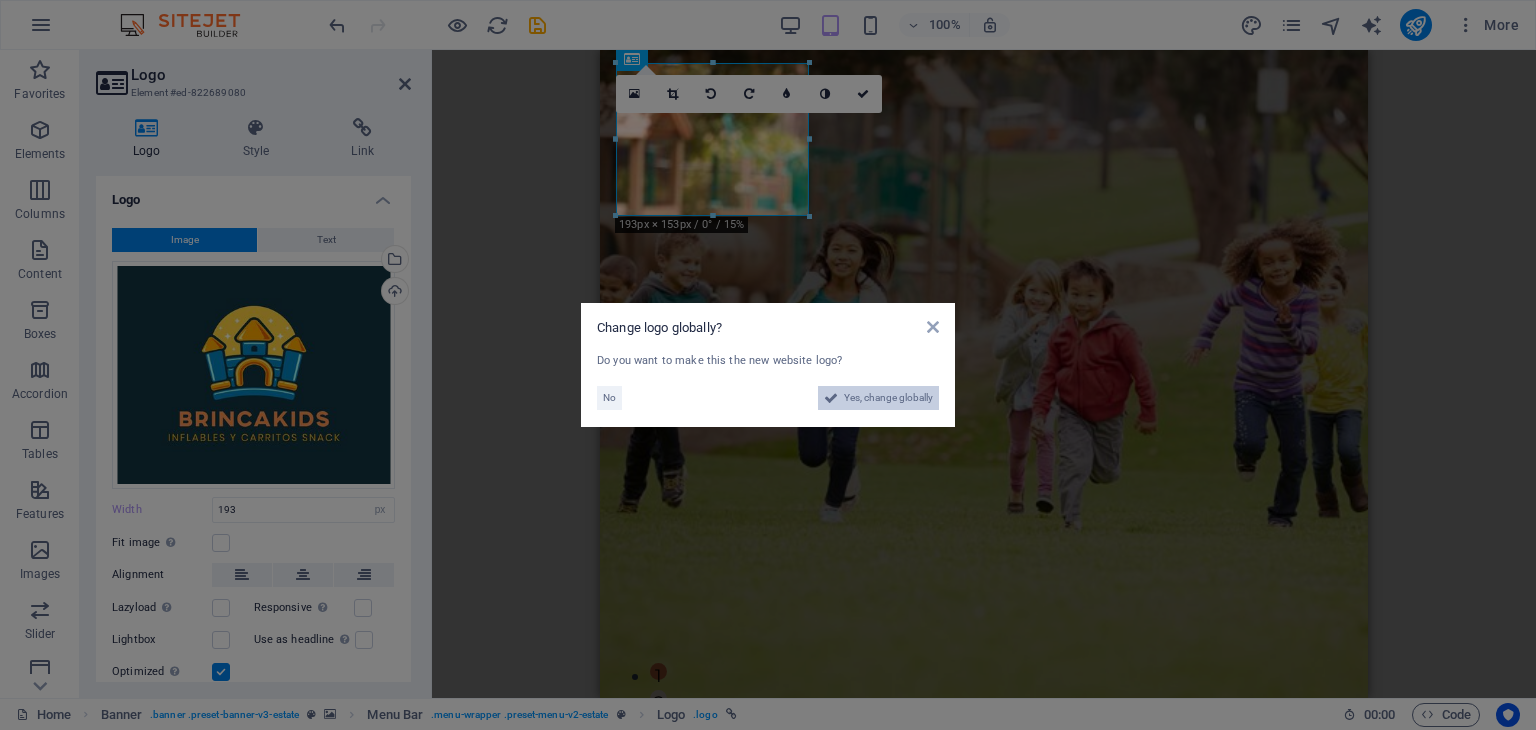 click on "Yes, change globally" at bounding box center [888, 398] 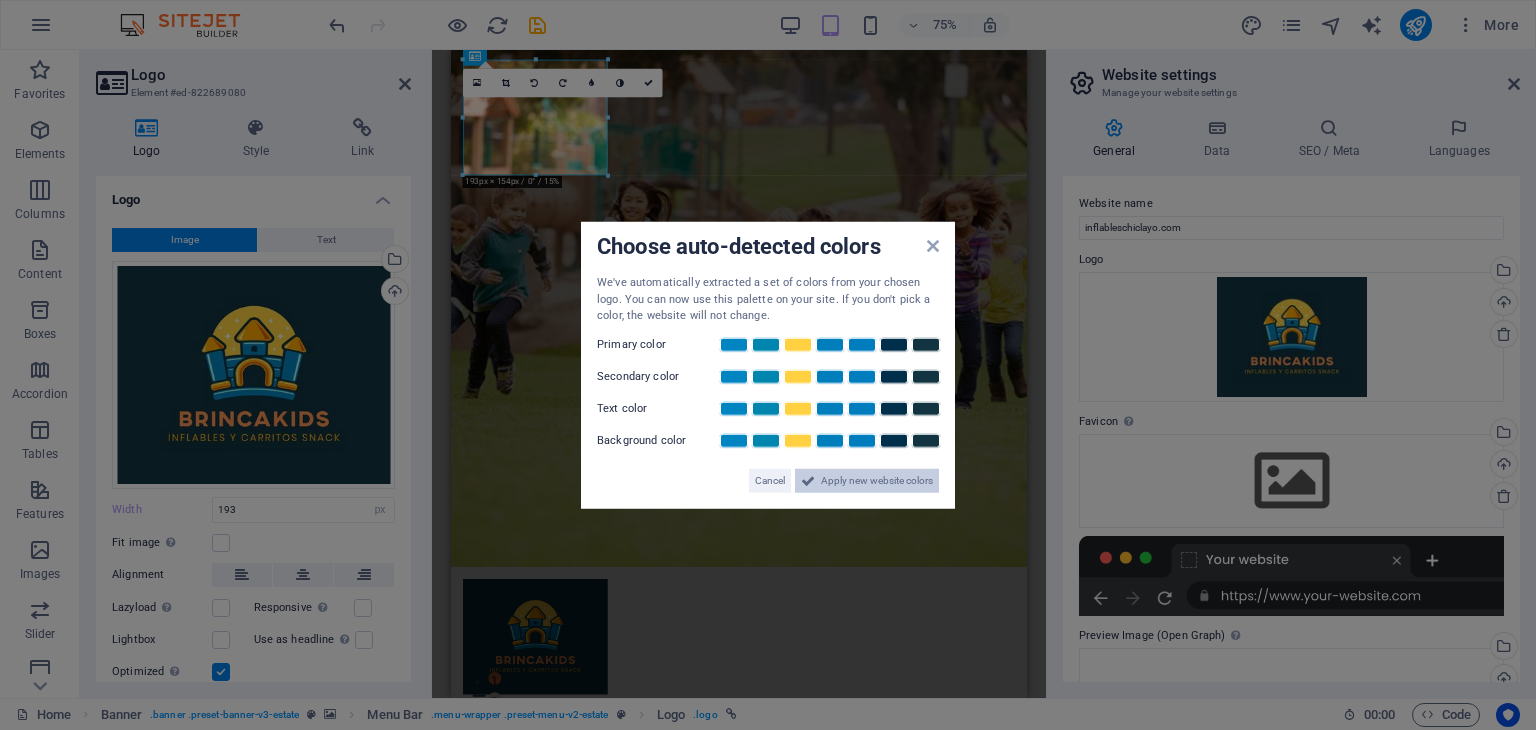 click on "Apply new website colors" at bounding box center (877, 480) 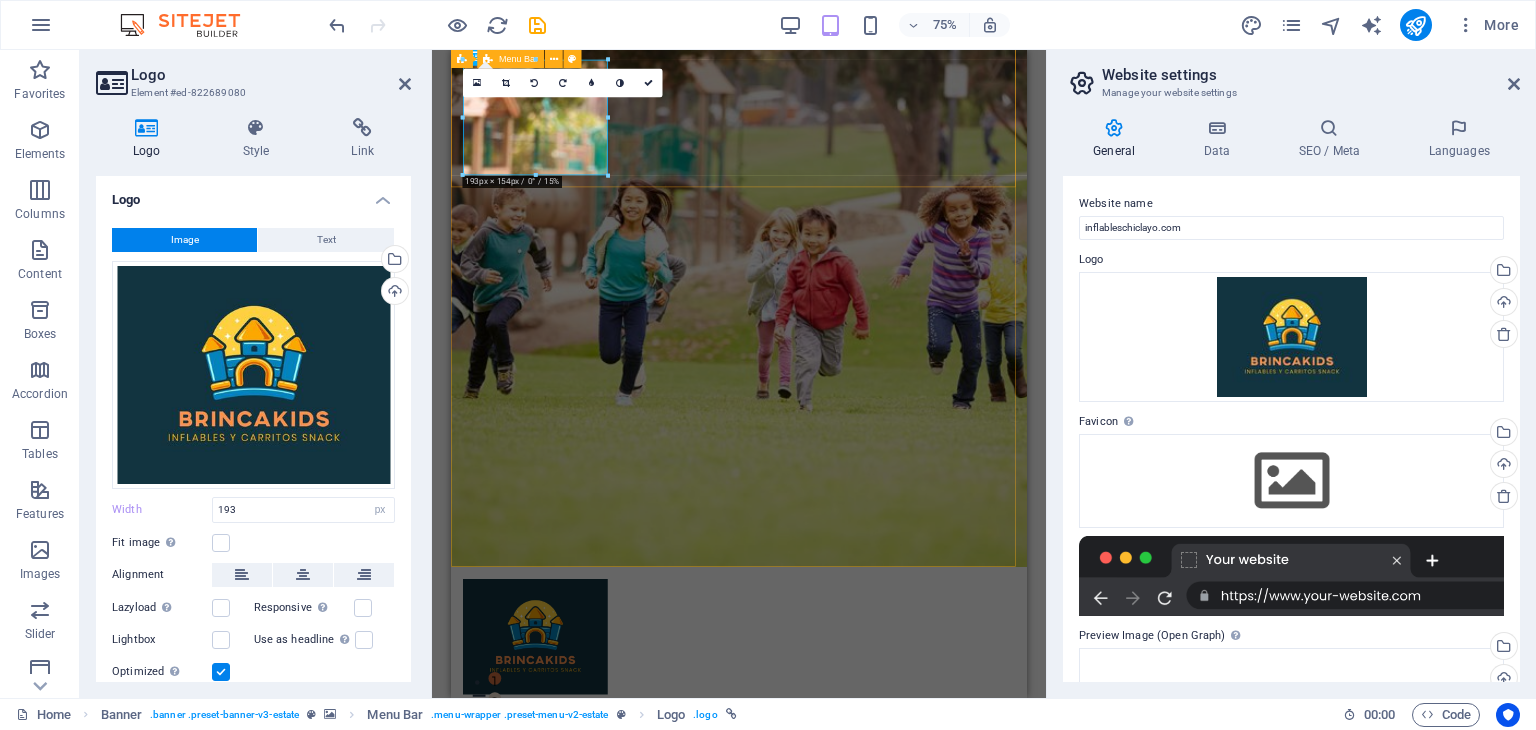 click on "Home Listing News Our Team Contact" at bounding box center [835, 844] 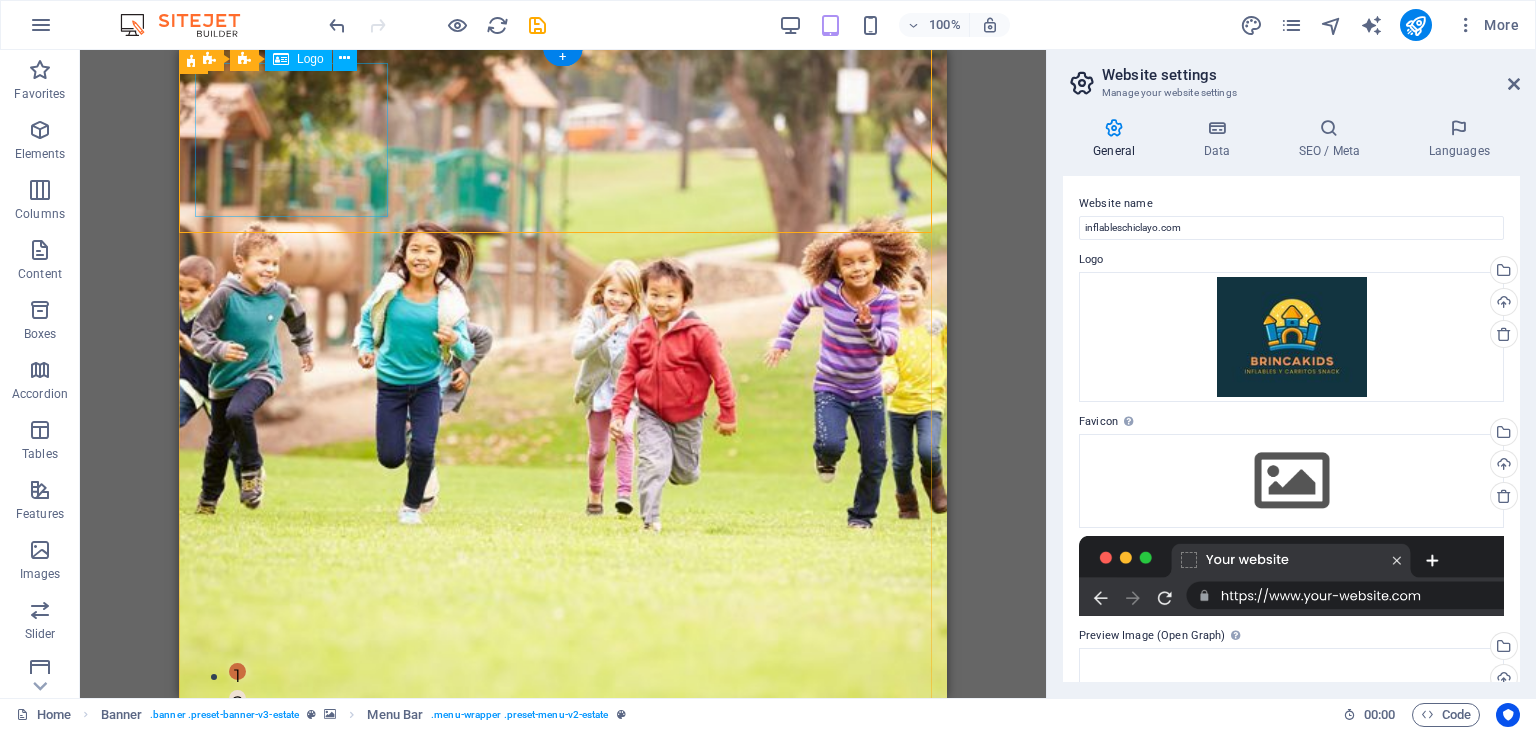 click at bounding box center (563, 832) 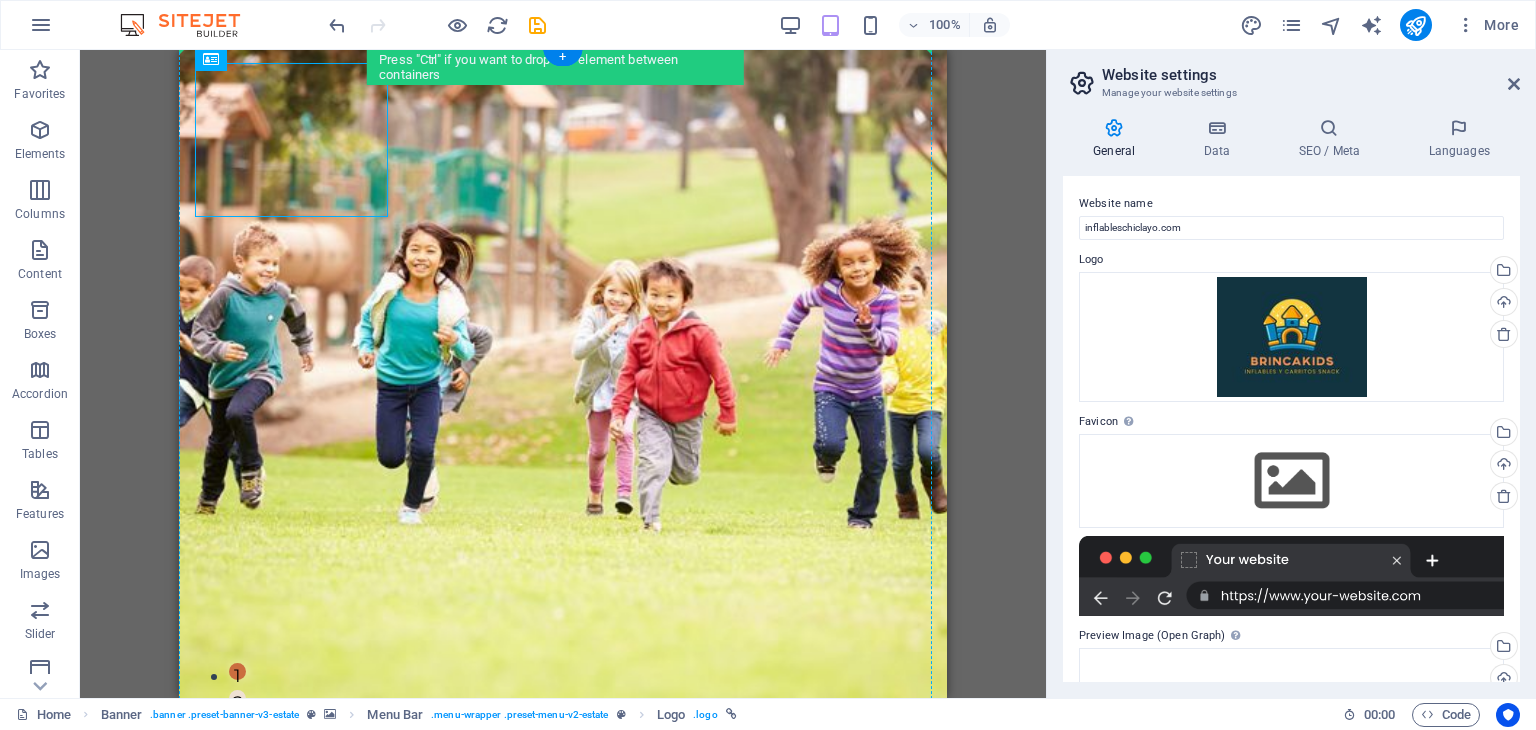 drag, startPoint x: 335, startPoint y: 170, endPoint x: 524, endPoint y: 257, distance: 208.06248 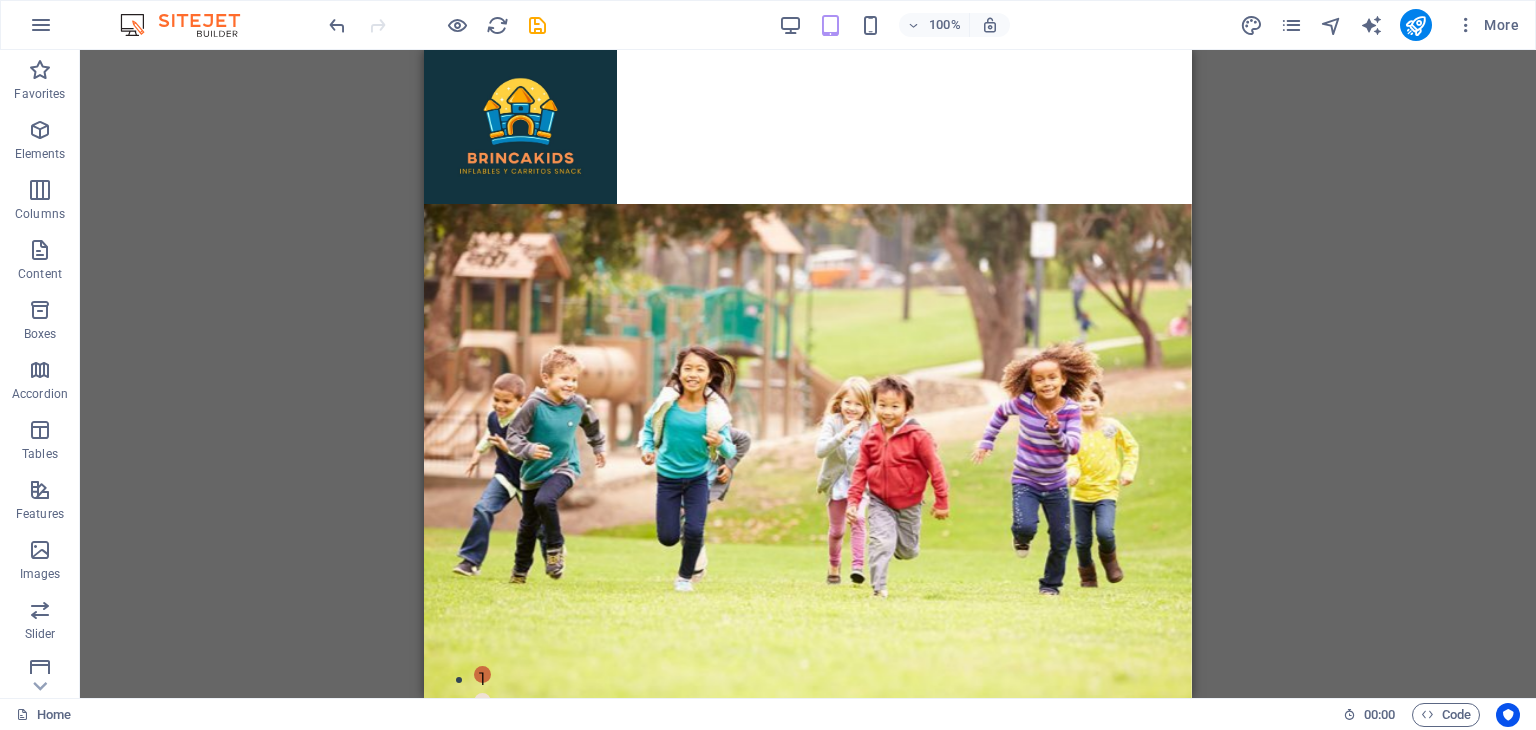 click on "100% More" at bounding box center (768, 25) 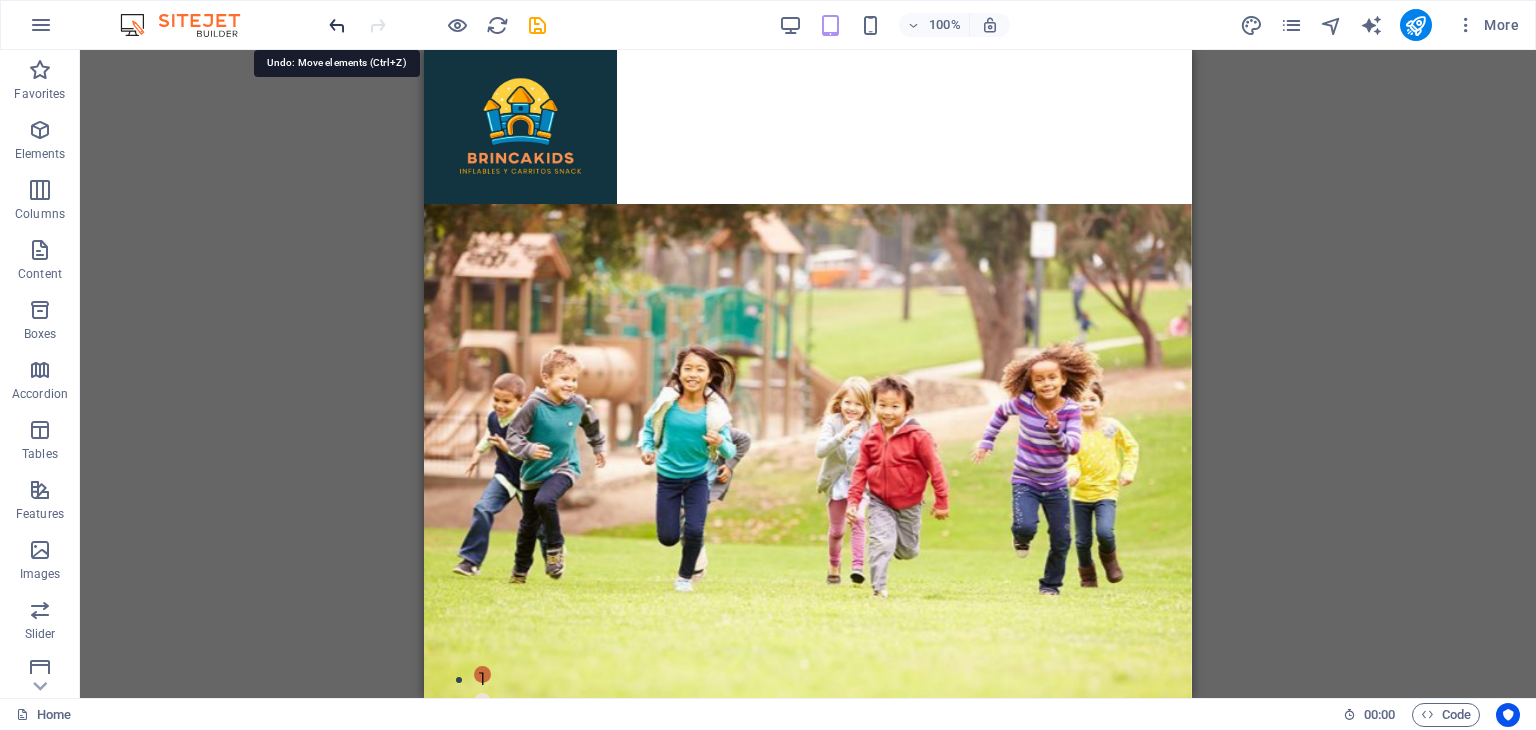 click at bounding box center (337, 25) 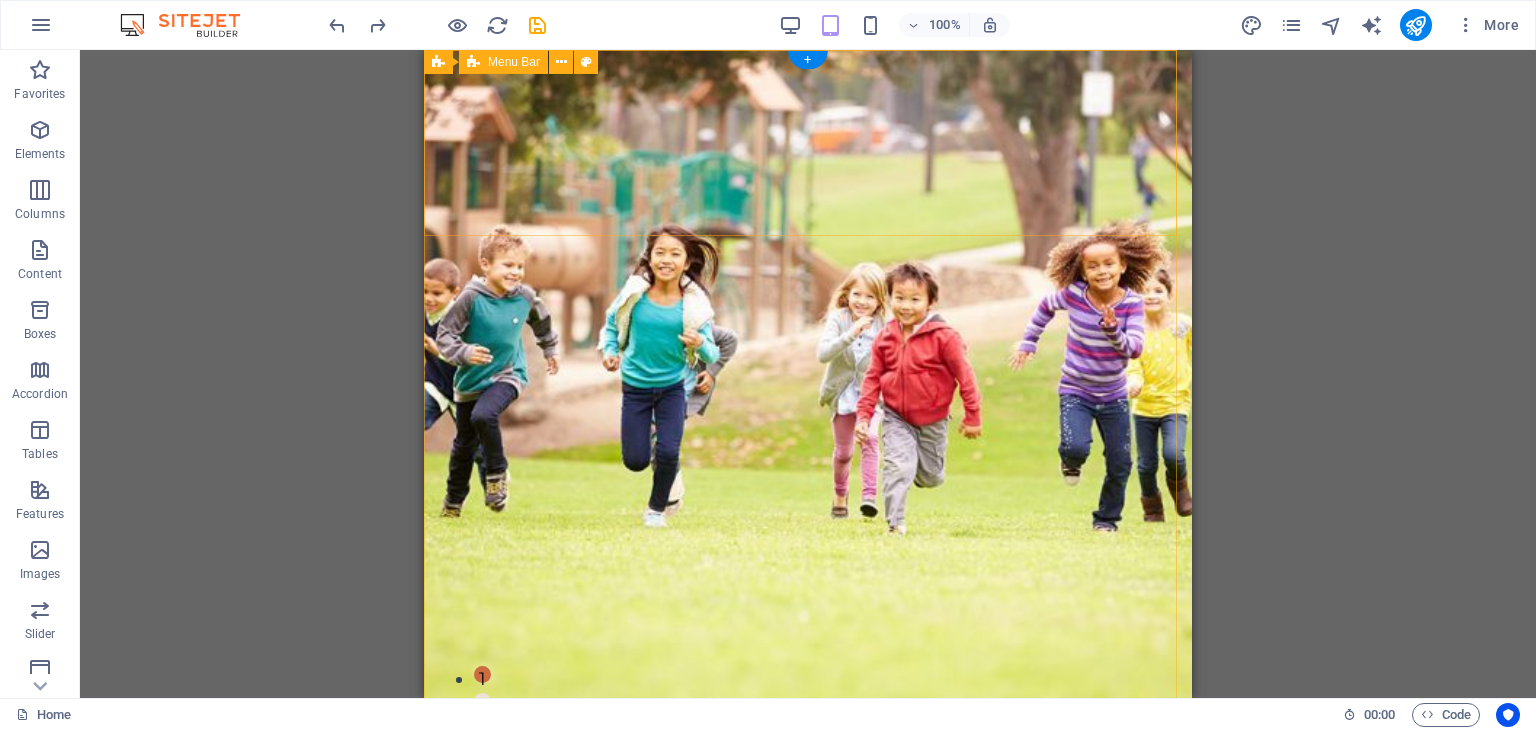 click on "Home Listing News Our Team Contact" at bounding box center (808, 847) 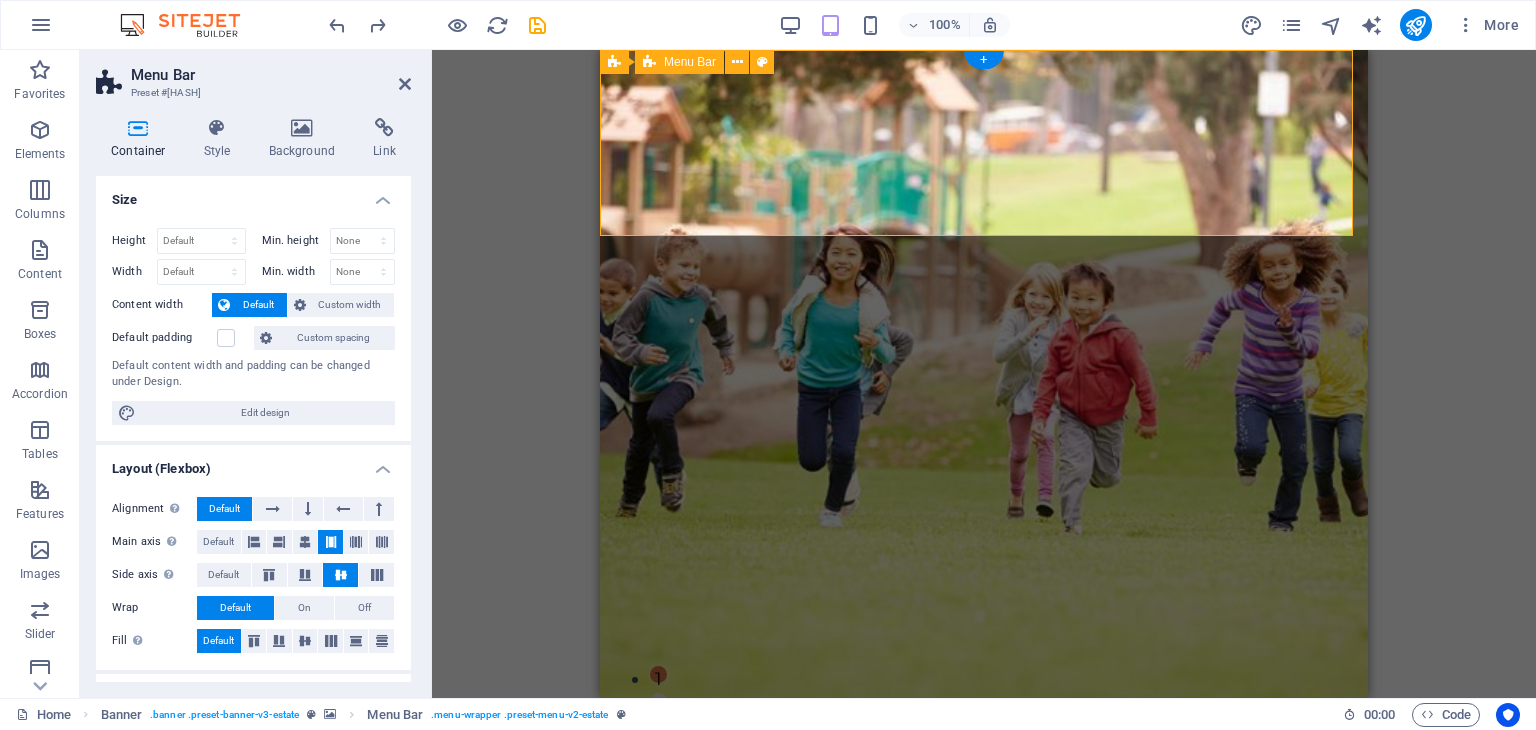 click on "Home Listing News Our Team Contact" at bounding box center (984, 847) 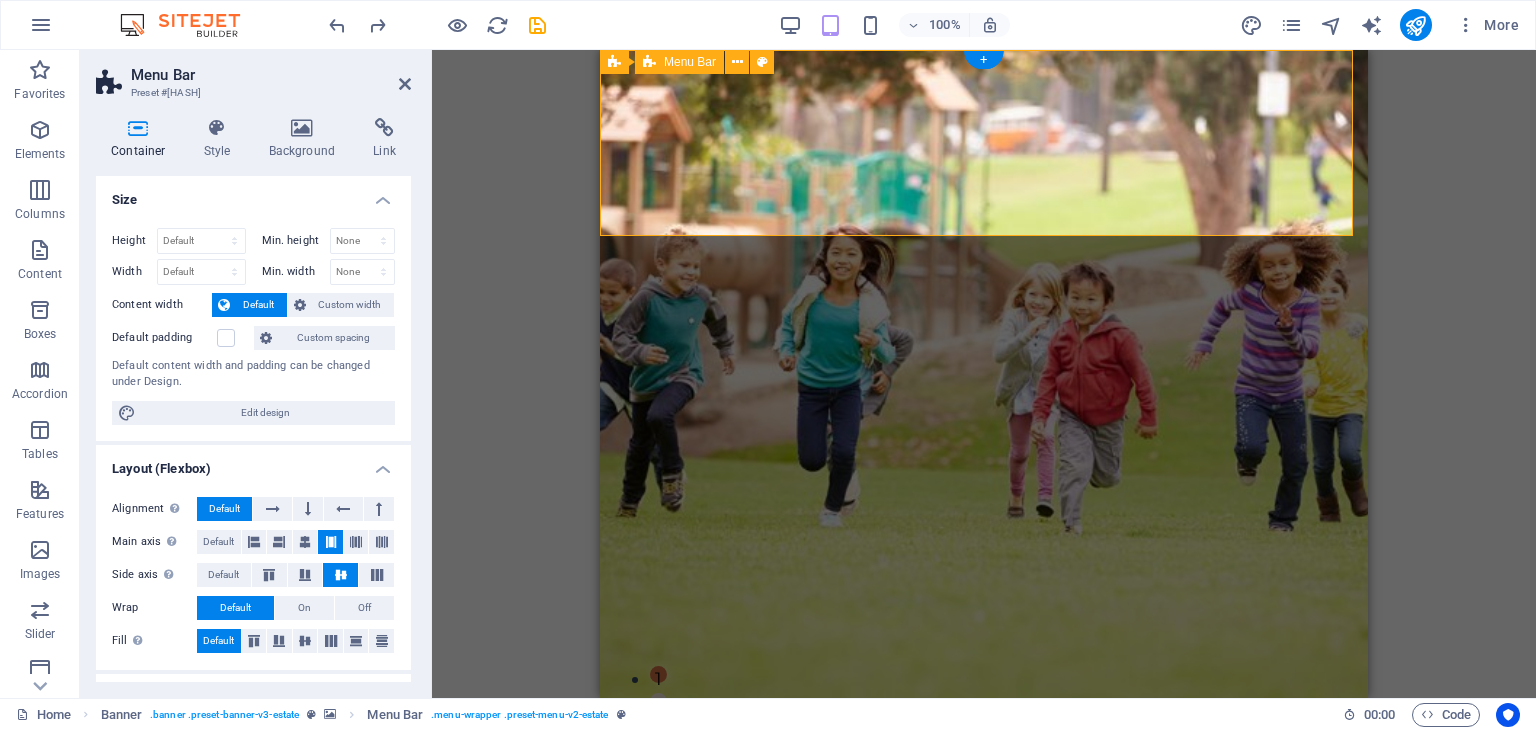click on "Home Listing News Our Team Contact" at bounding box center (984, 847) 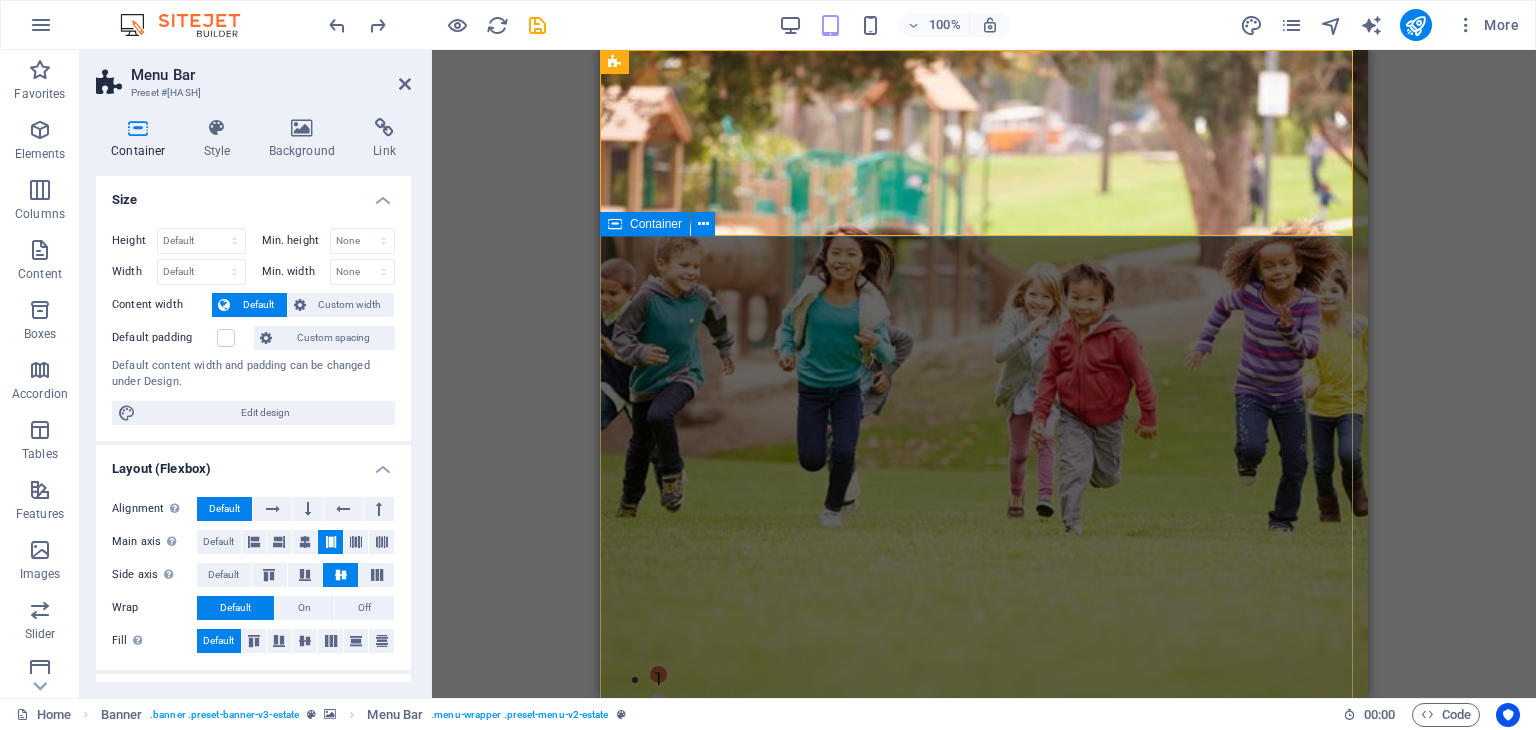 click on "FIND YOUR PERFECT PLACE At vero eos et accusamus et iusto odio dignissimos ducimus qui blanditiis praesentium voluptatum deleniti atque corrupti quos dolores et quas molestias excepturi sint occaecati cupiditate non provident. get started" at bounding box center (984, 1192) 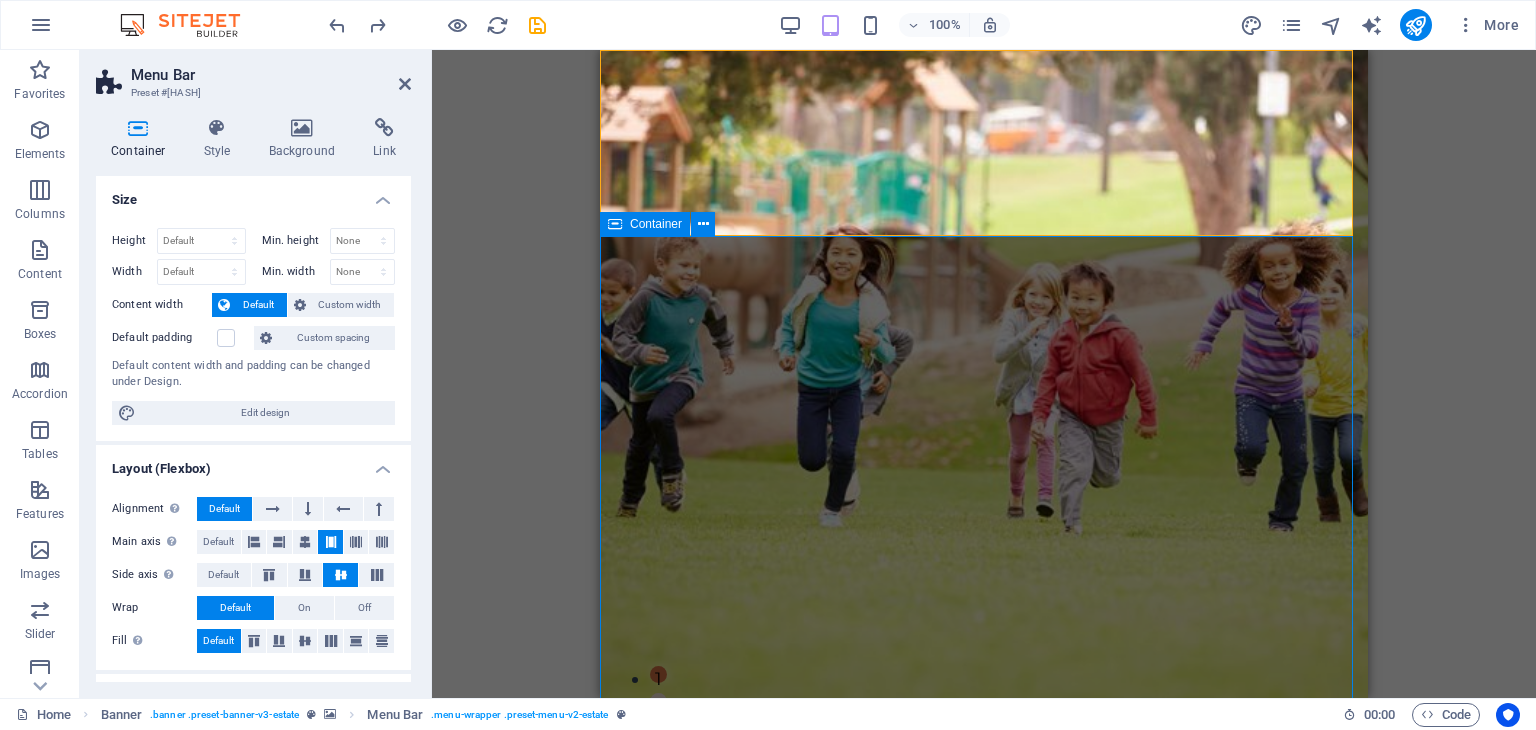 click on "FIND YOUR PERFECT PLACE At vero eos et accusamus et iusto odio dignissimos ducimus qui blanditiis praesentium voluptatum deleniti atque corrupti quos dolores et quas molestias excepturi sint occaecati cupiditate non provident. get started" at bounding box center [984, 1192] 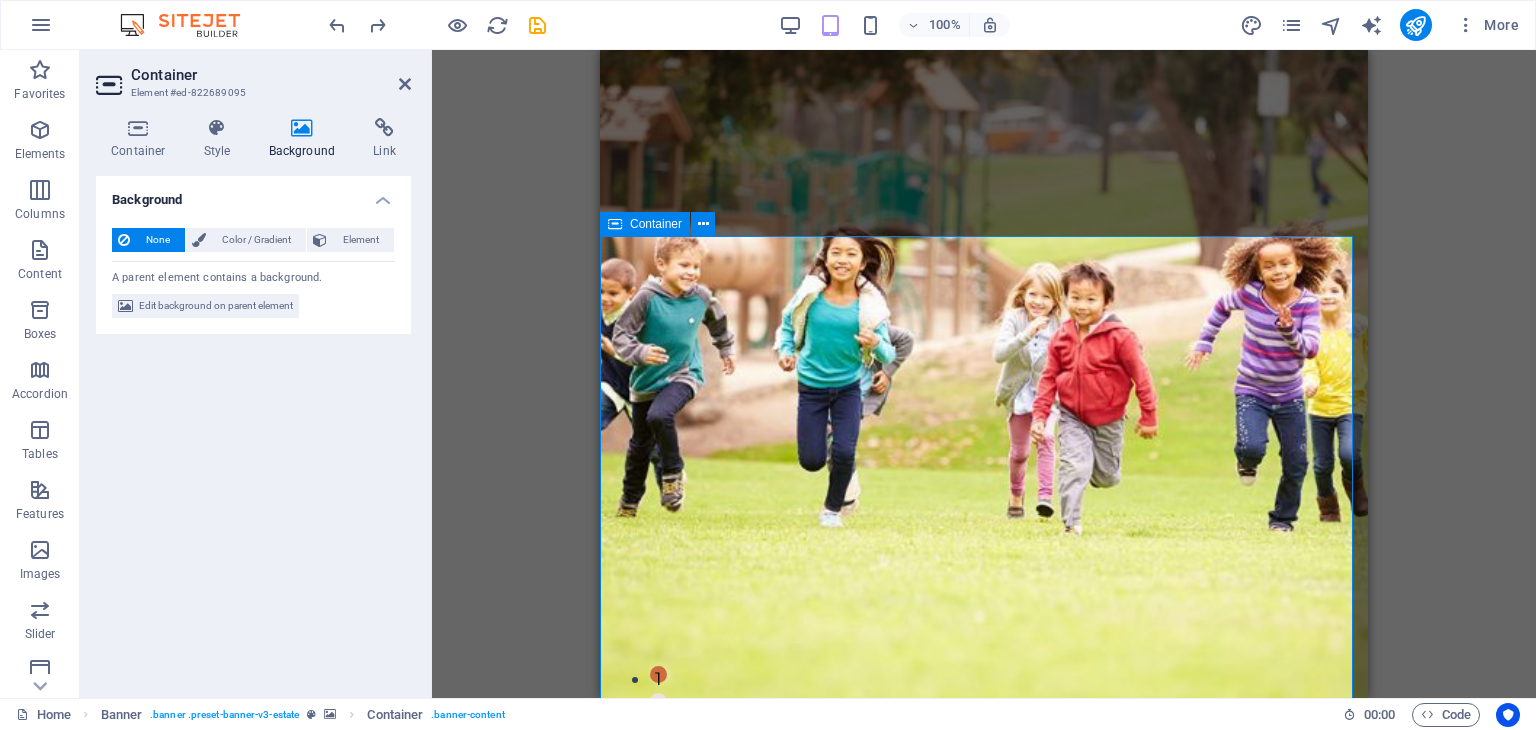 click on "FIND YOUR PERFECT PLACE At vero eos et accusamus et iusto odio dignissimos ducimus qui blanditiis praesentium voluptatum deleniti atque corrupti quos dolores et quas molestias excepturi sint occaecati cupiditate non provident. get started" at bounding box center [984, 1192] 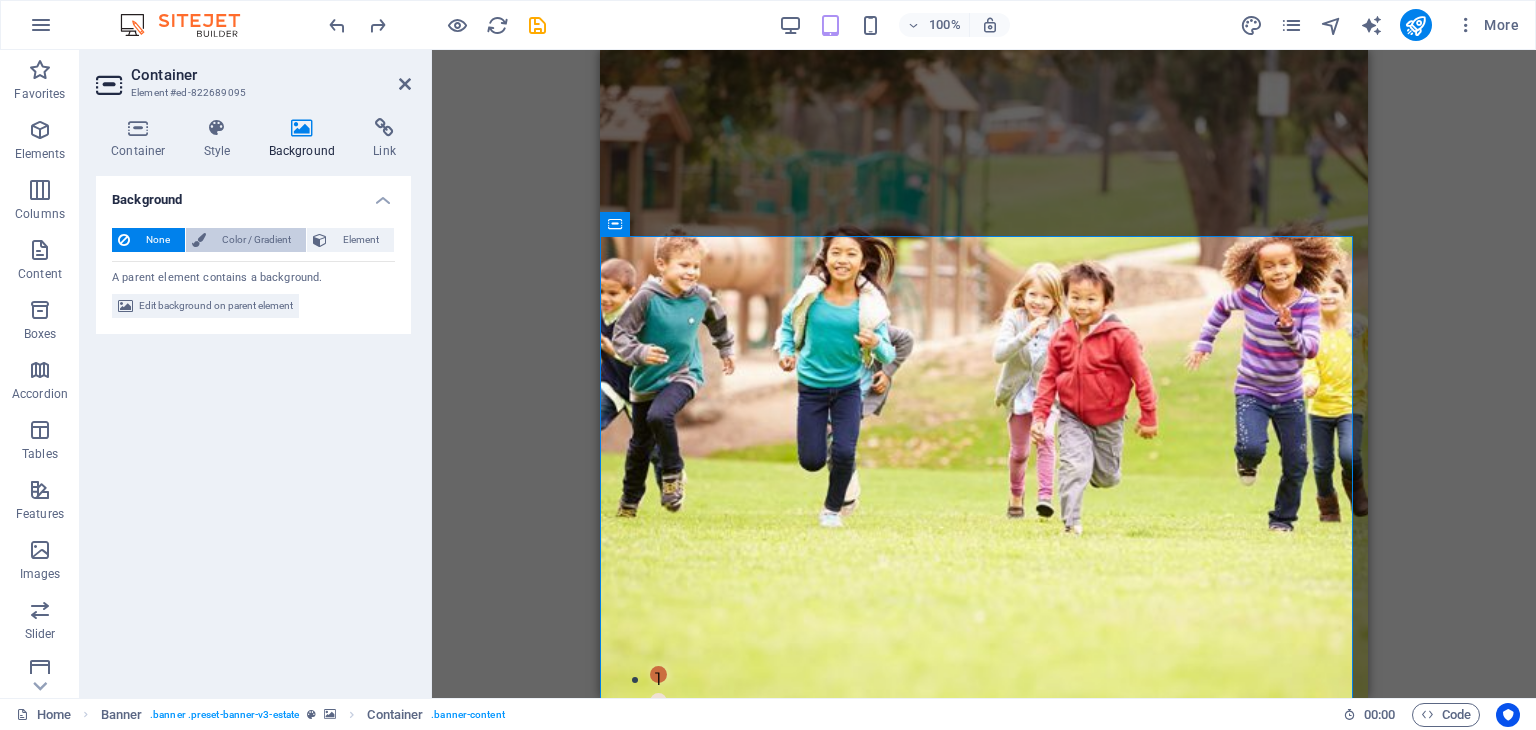 click on "Color / Gradient" at bounding box center (256, 240) 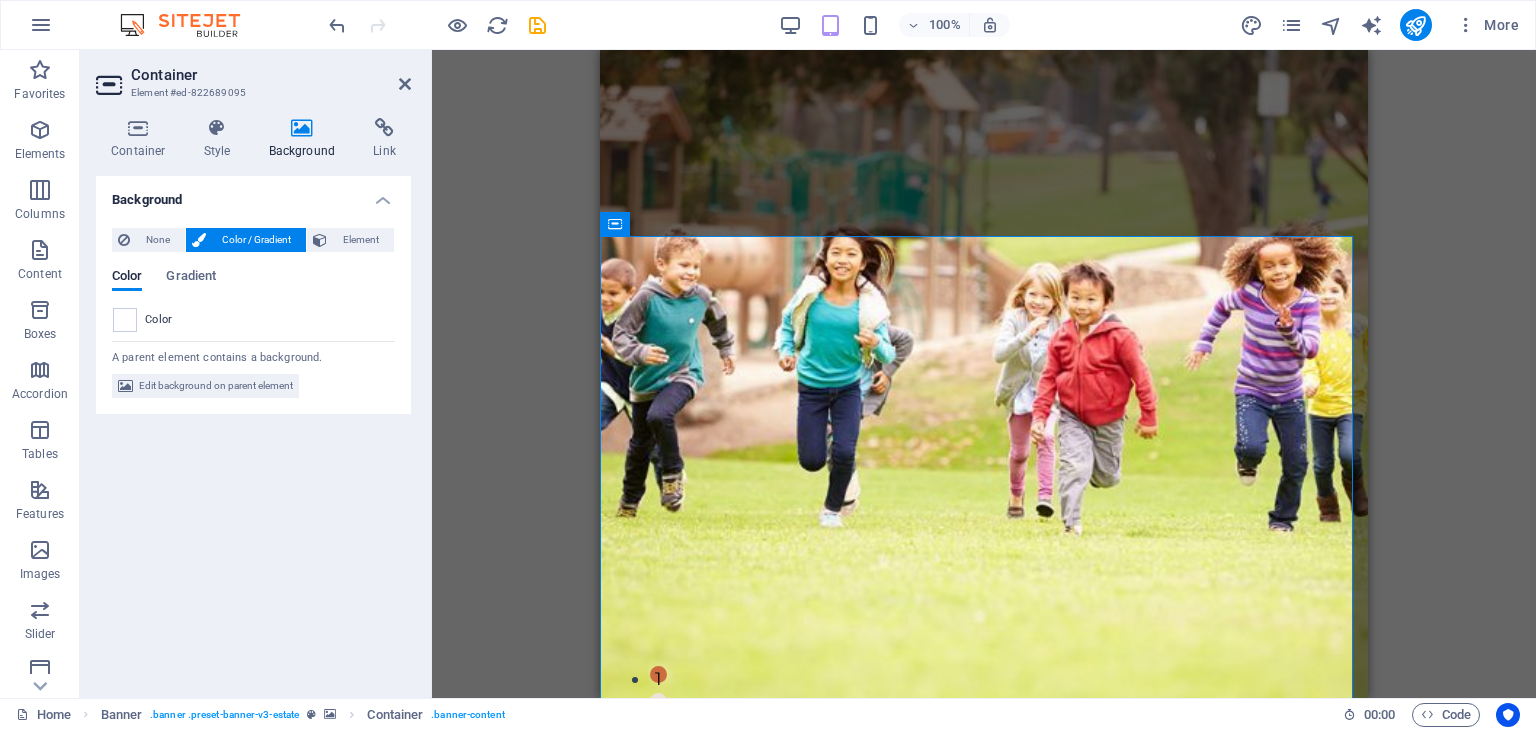 click on "Color Gradient Color" at bounding box center [253, 293] 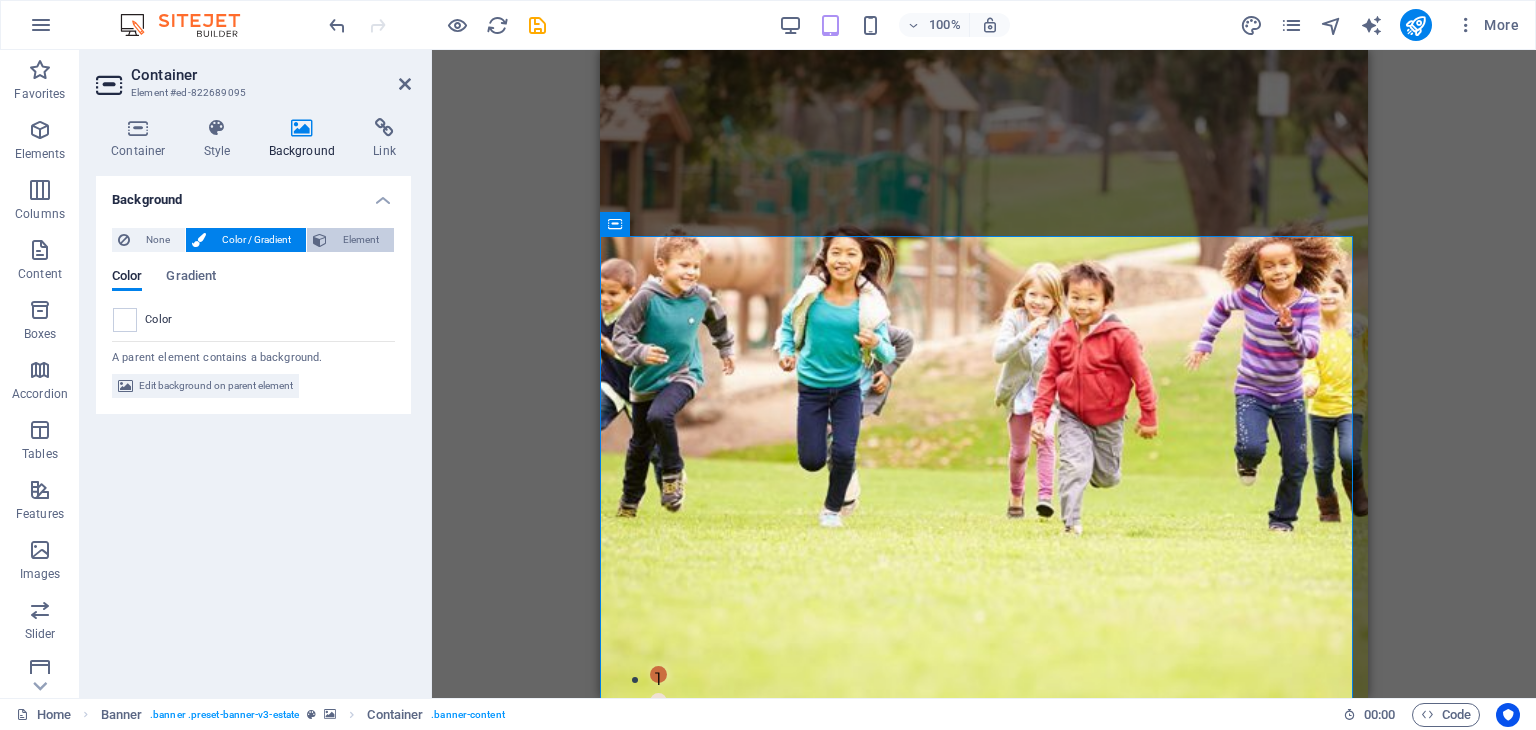 click on "Element" at bounding box center [360, 240] 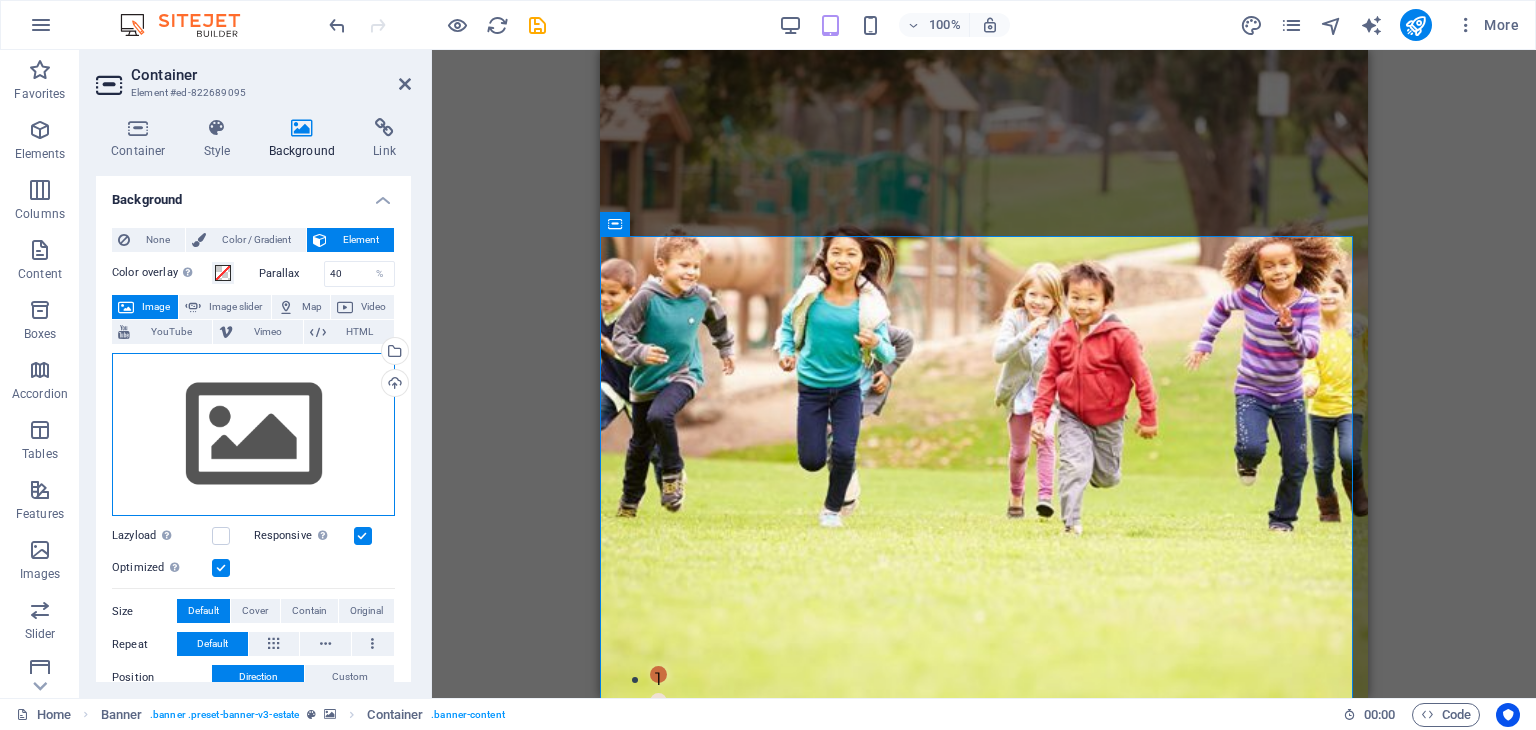 click on "Drag files here, click to choose files or select files from Files or our free stock photos & videos" at bounding box center (253, 435) 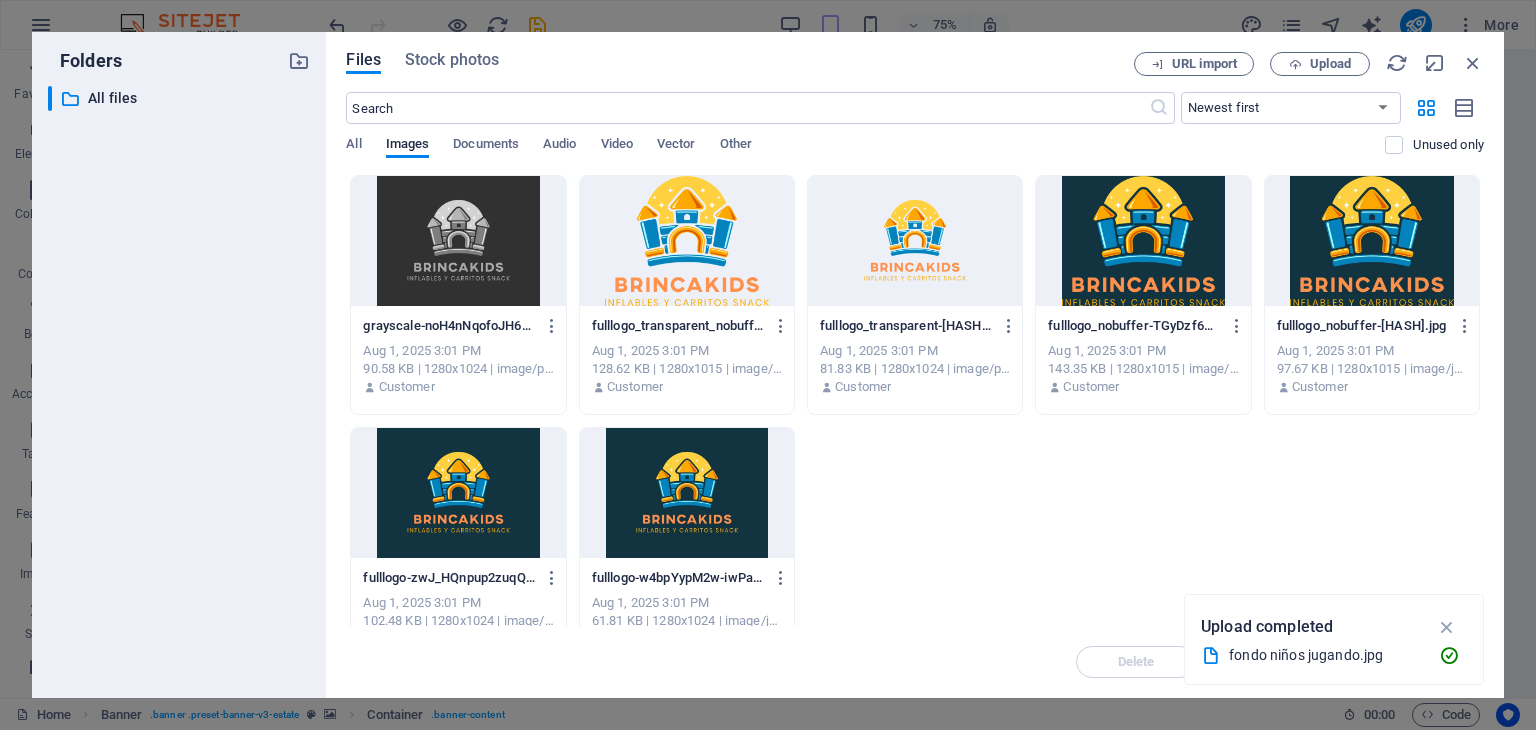 scroll, scrollTop: 516, scrollLeft: 0, axis: vertical 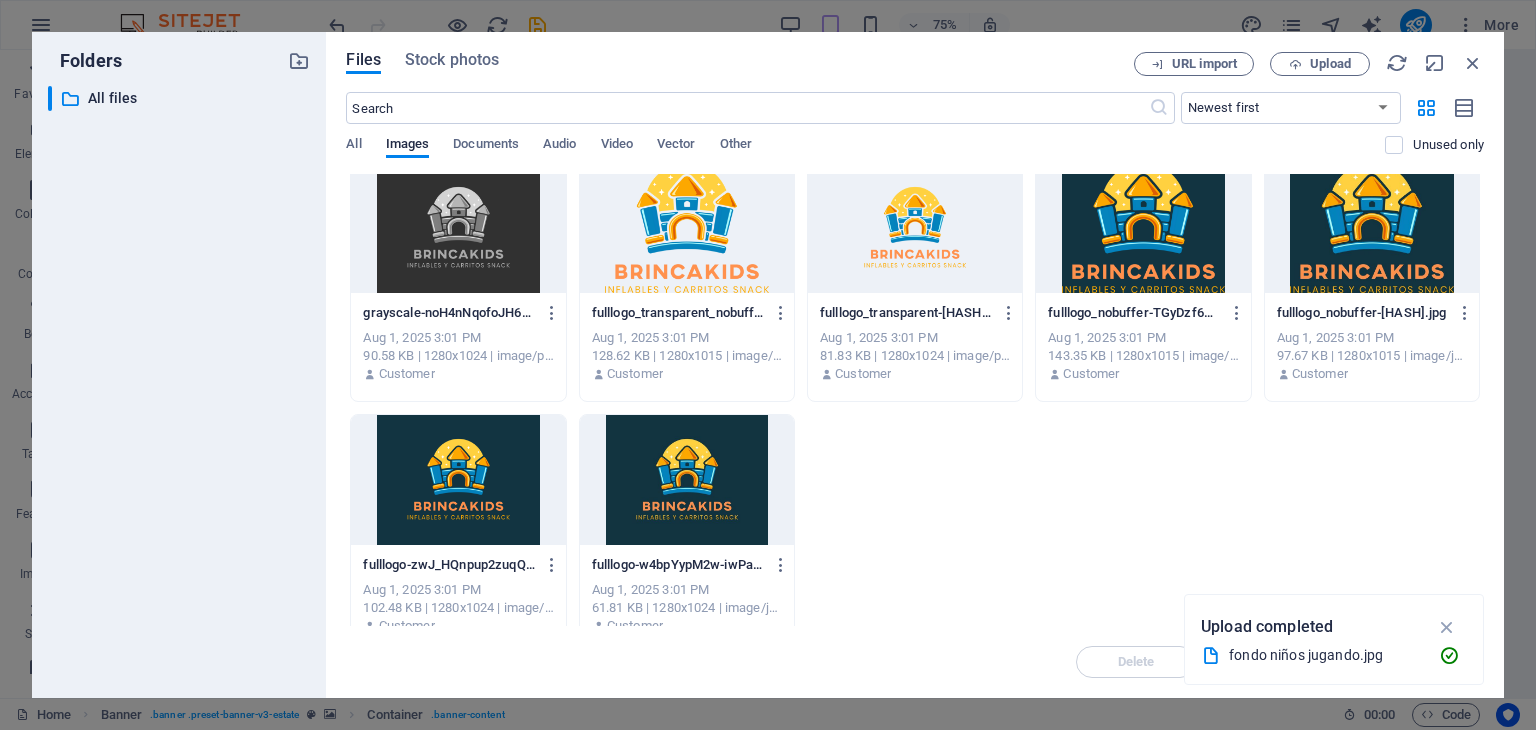 click at bounding box center [687, 480] 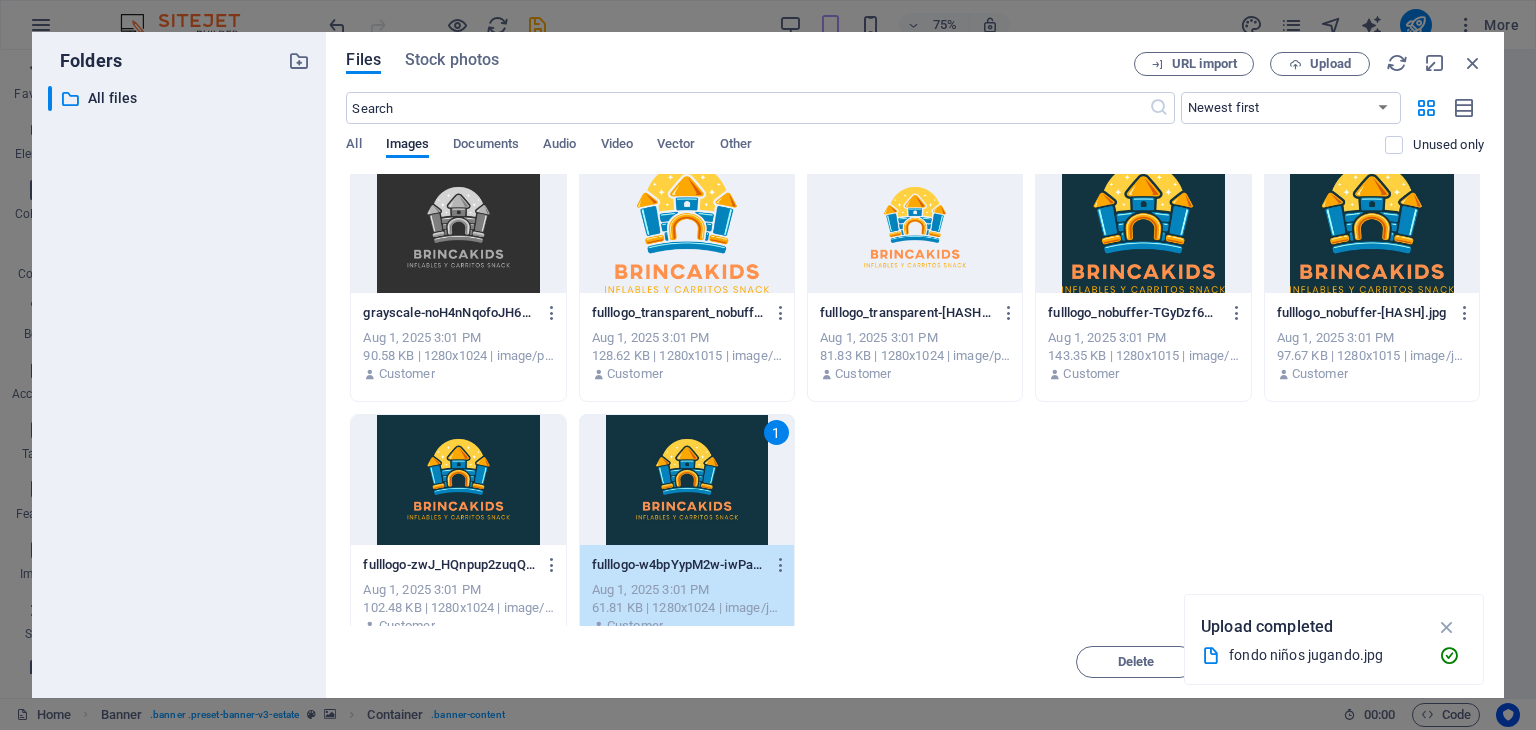click on "1" at bounding box center [687, 480] 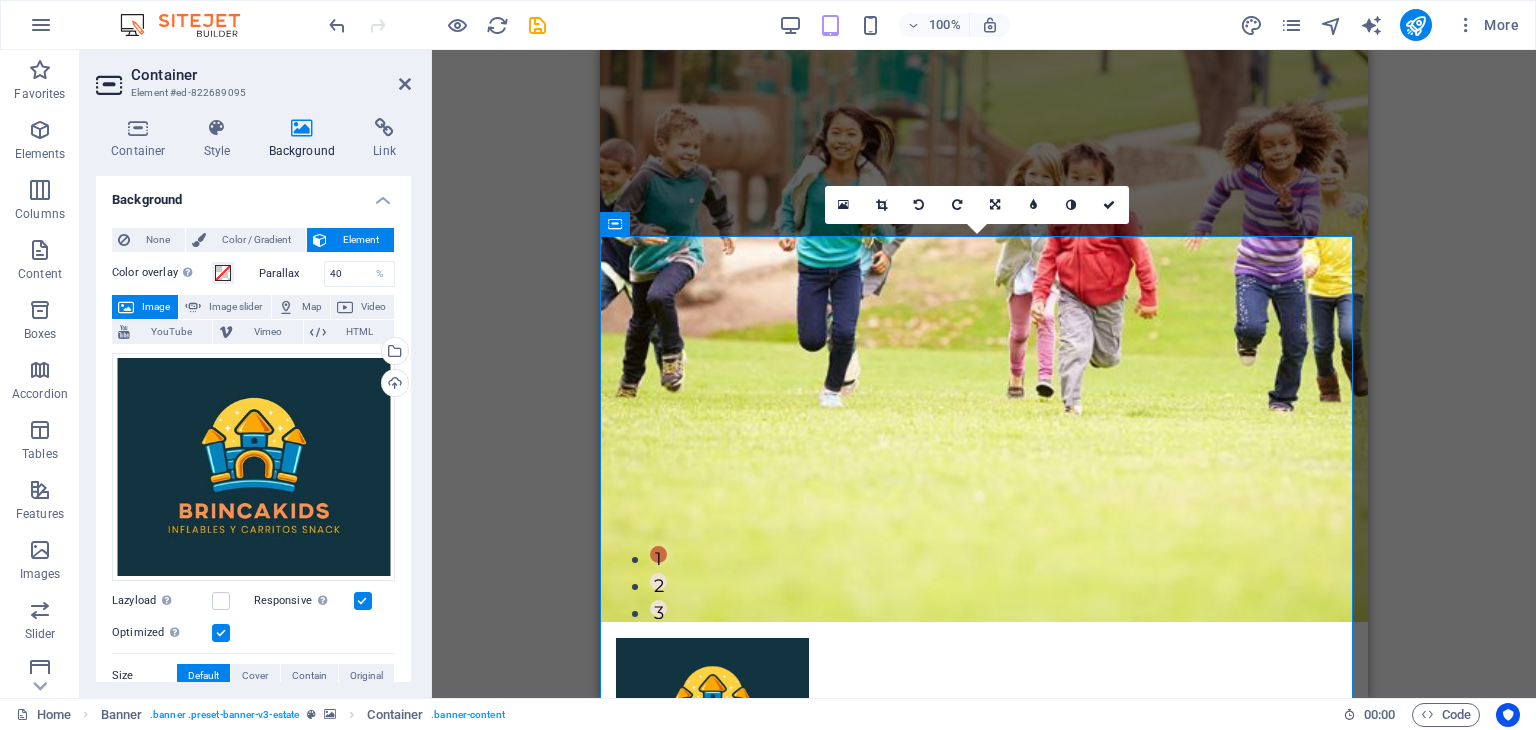 scroll, scrollTop: 0, scrollLeft: 0, axis: both 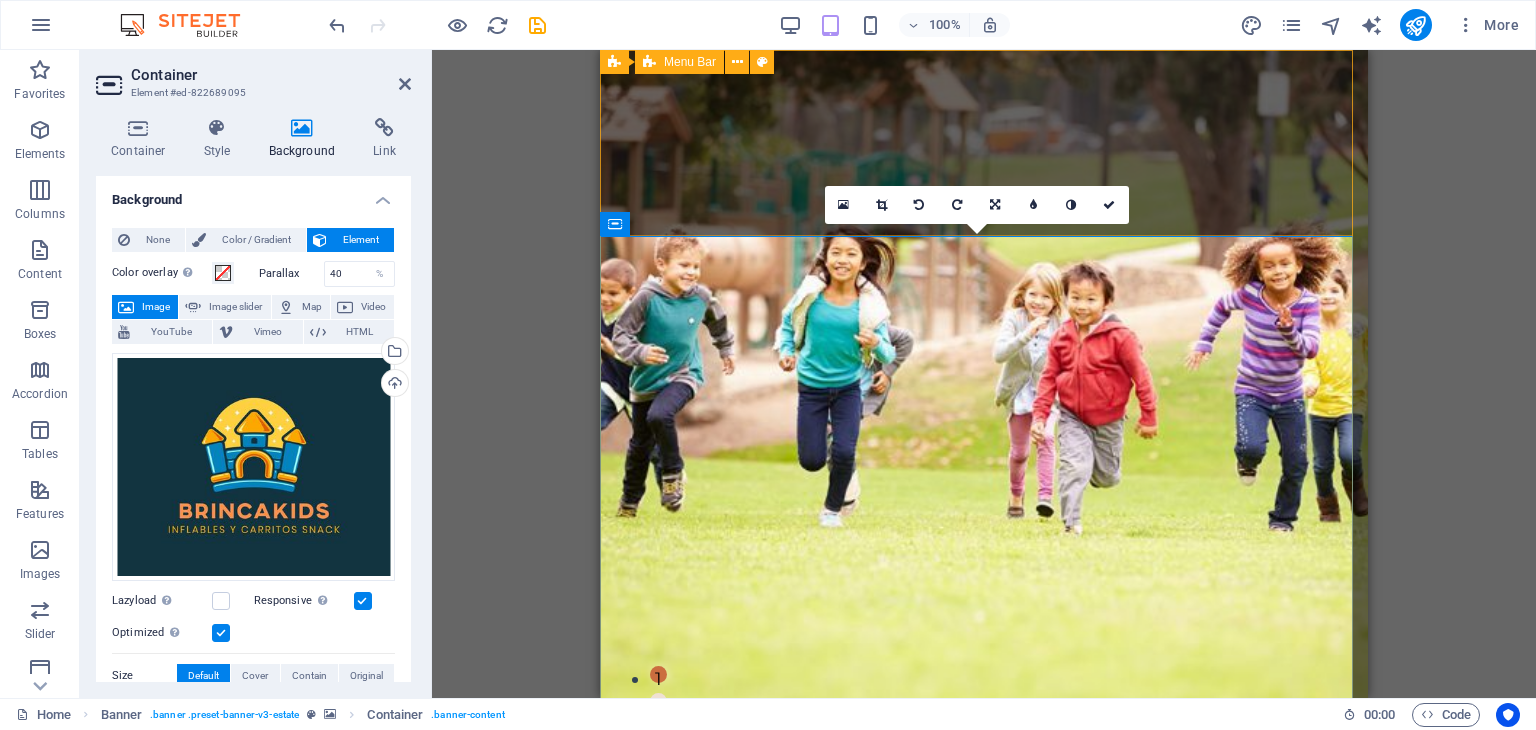 click on "Home Listing News Our Team Contact" at bounding box center (984, 847) 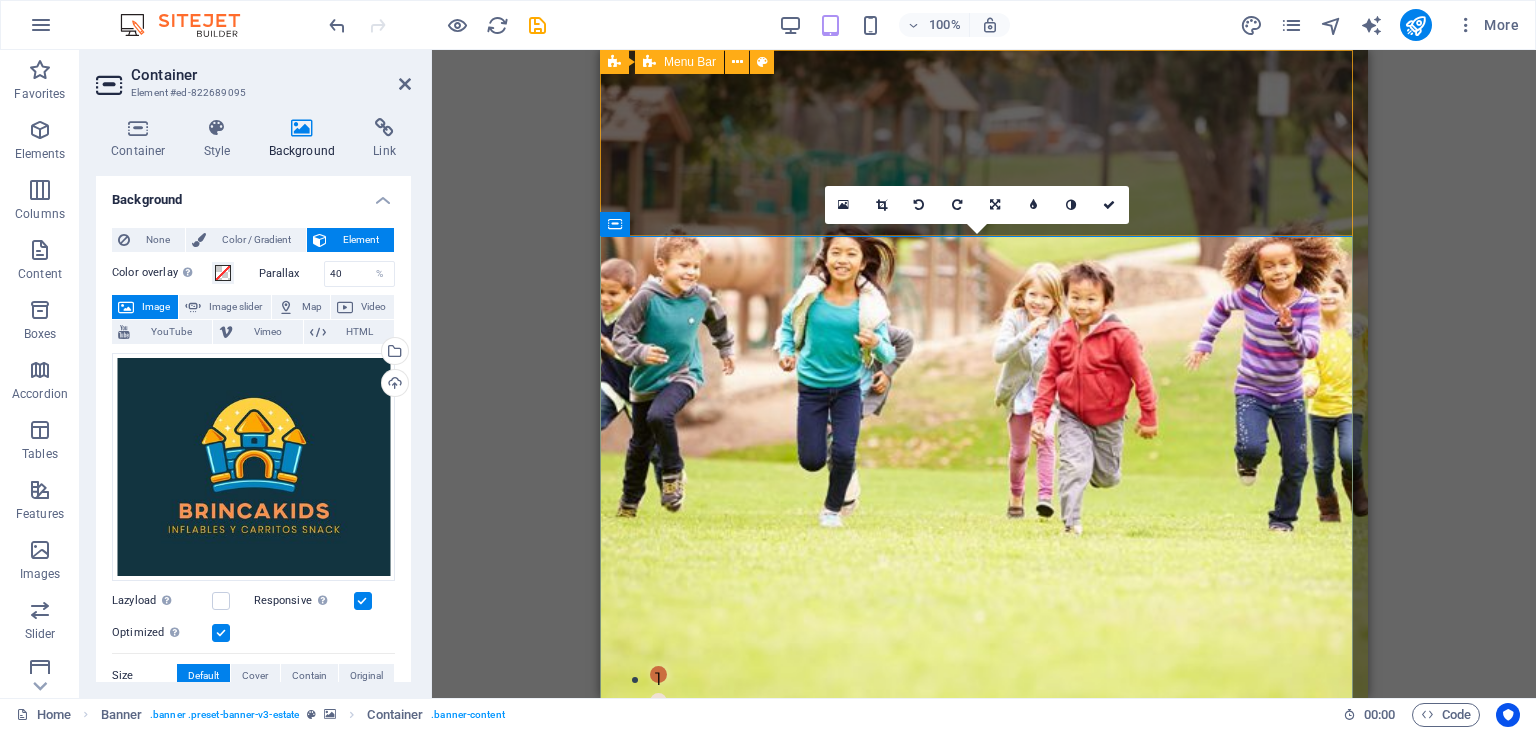 click on "Home Listing News Our Team Contact" at bounding box center [984, 847] 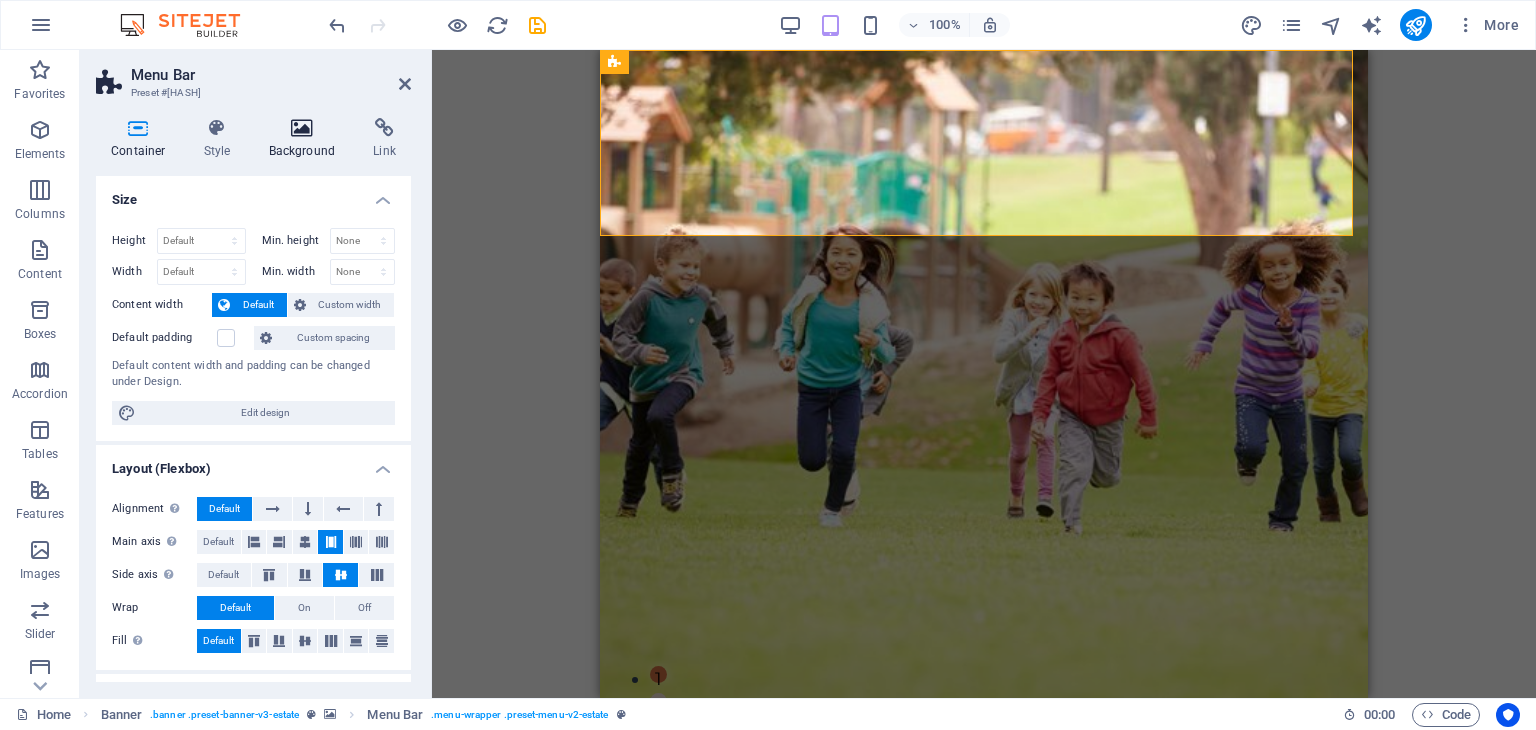 click at bounding box center [302, 128] 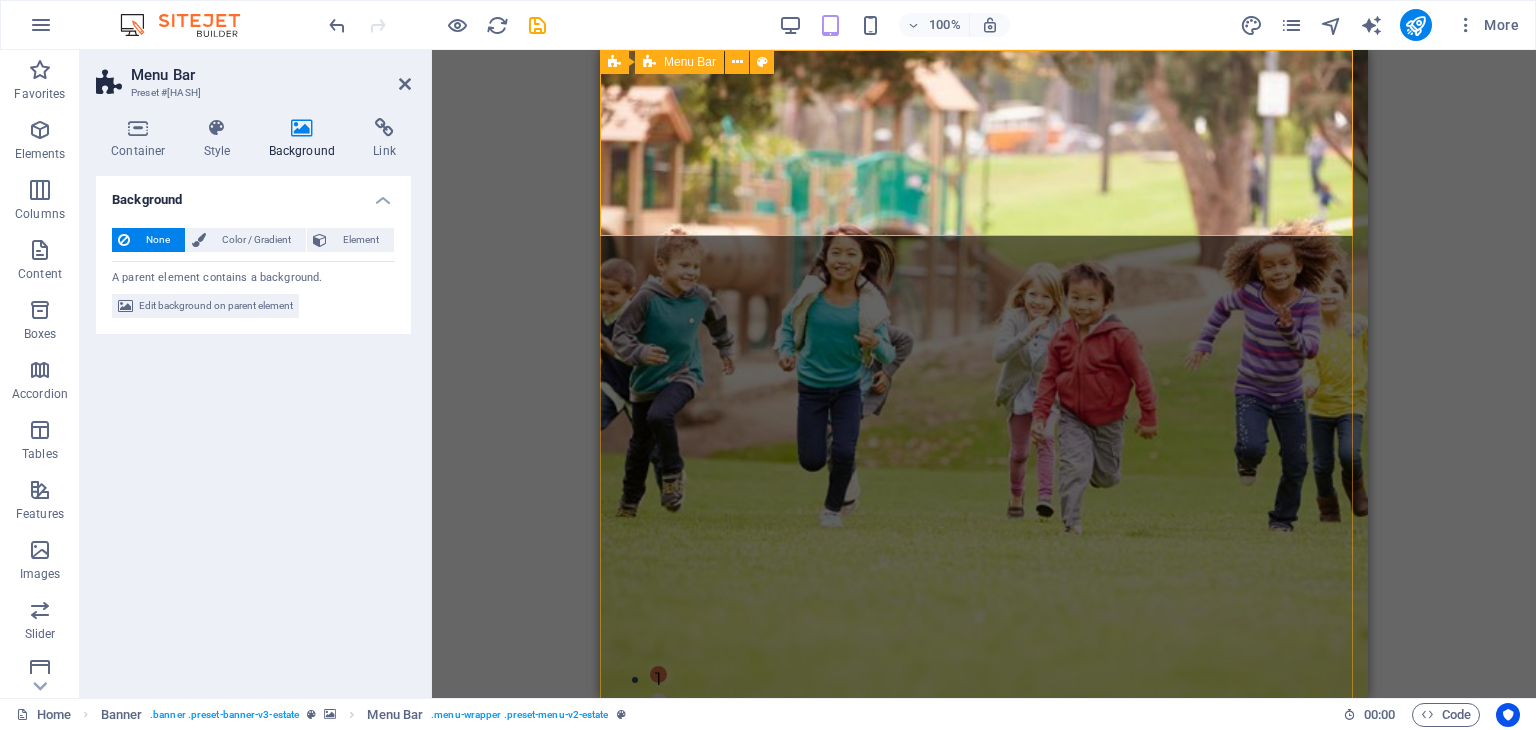 click on "Home Listing News Our Team Contact" at bounding box center (984, 847) 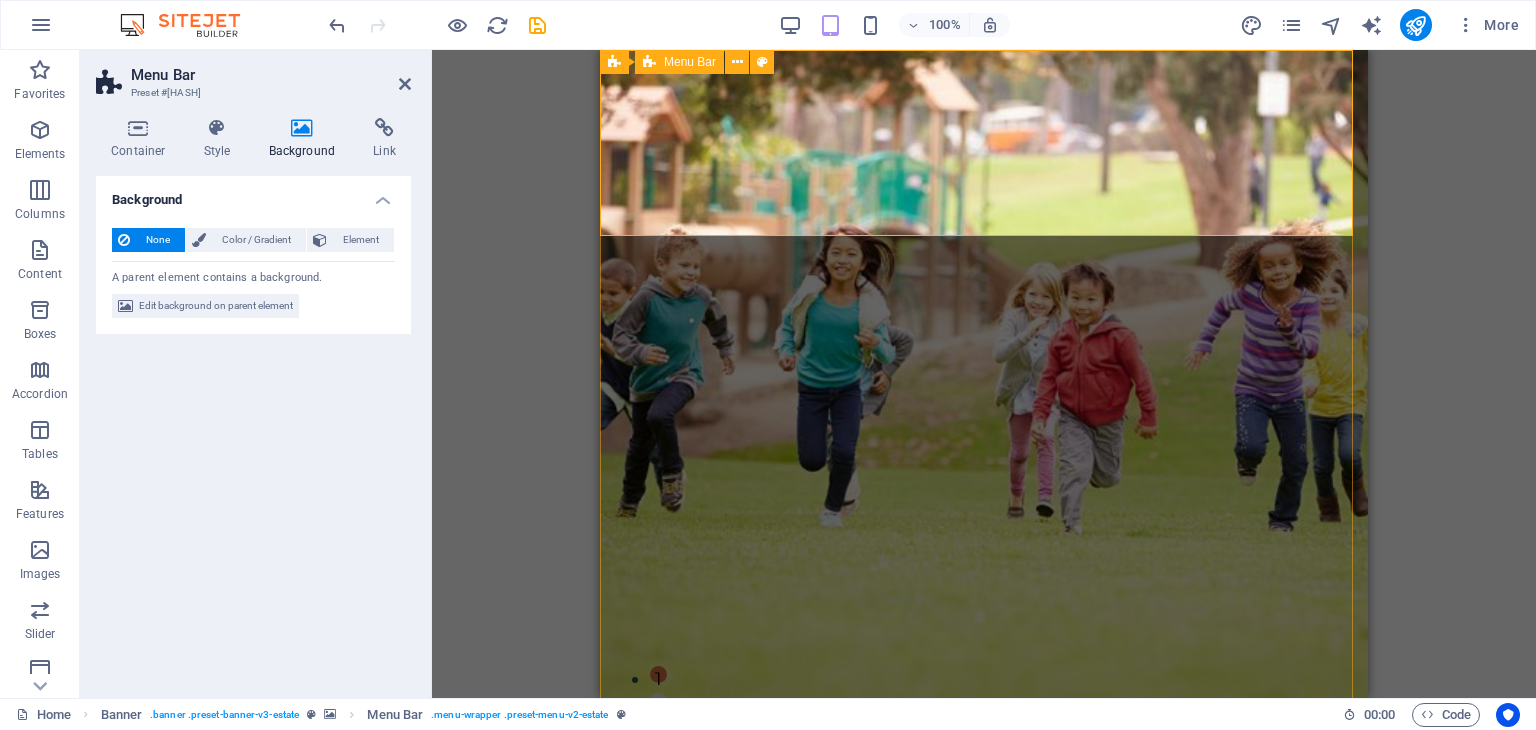 click on "Home Listing News Our Team Contact" at bounding box center (984, 847) 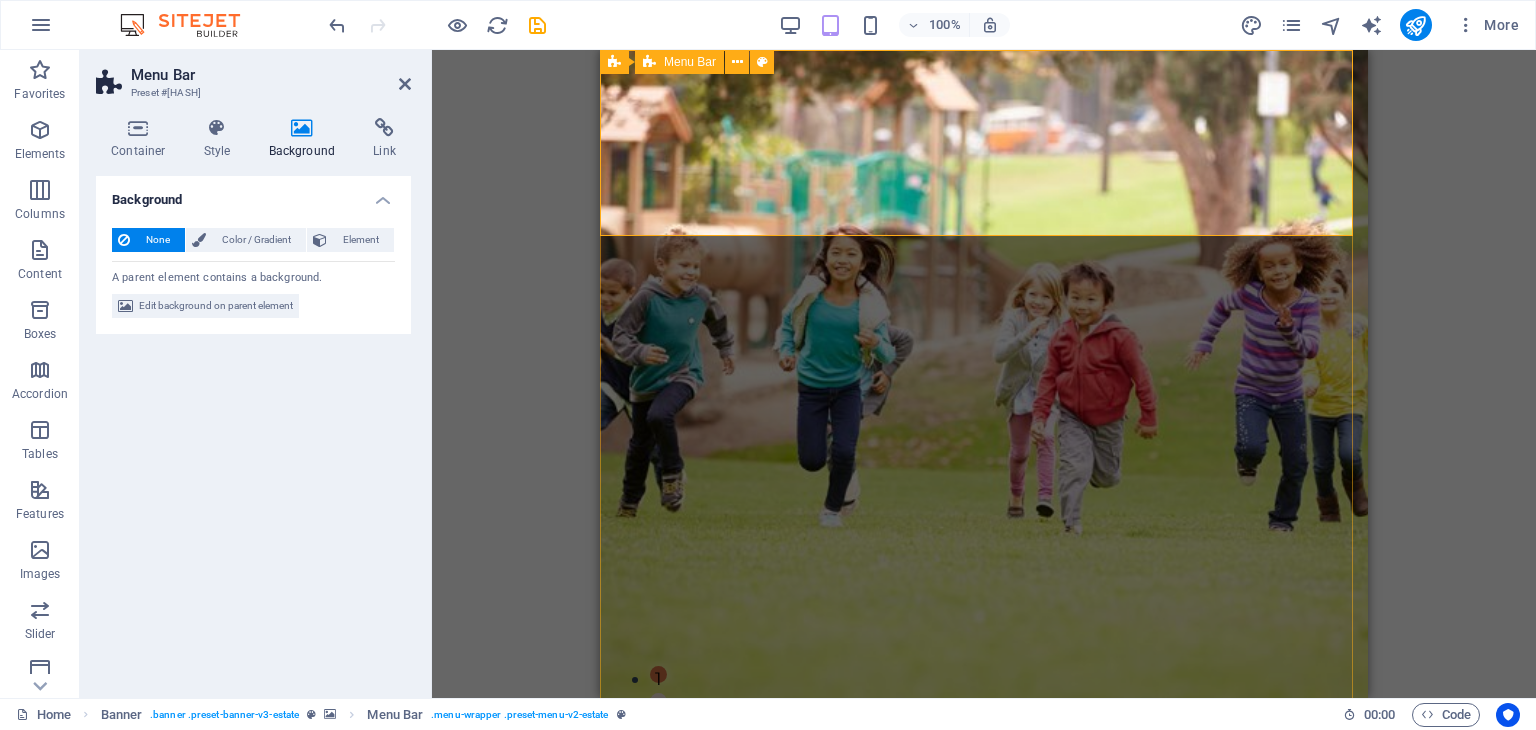 click on "Home Listing News Our Team Contact" at bounding box center [984, 847] 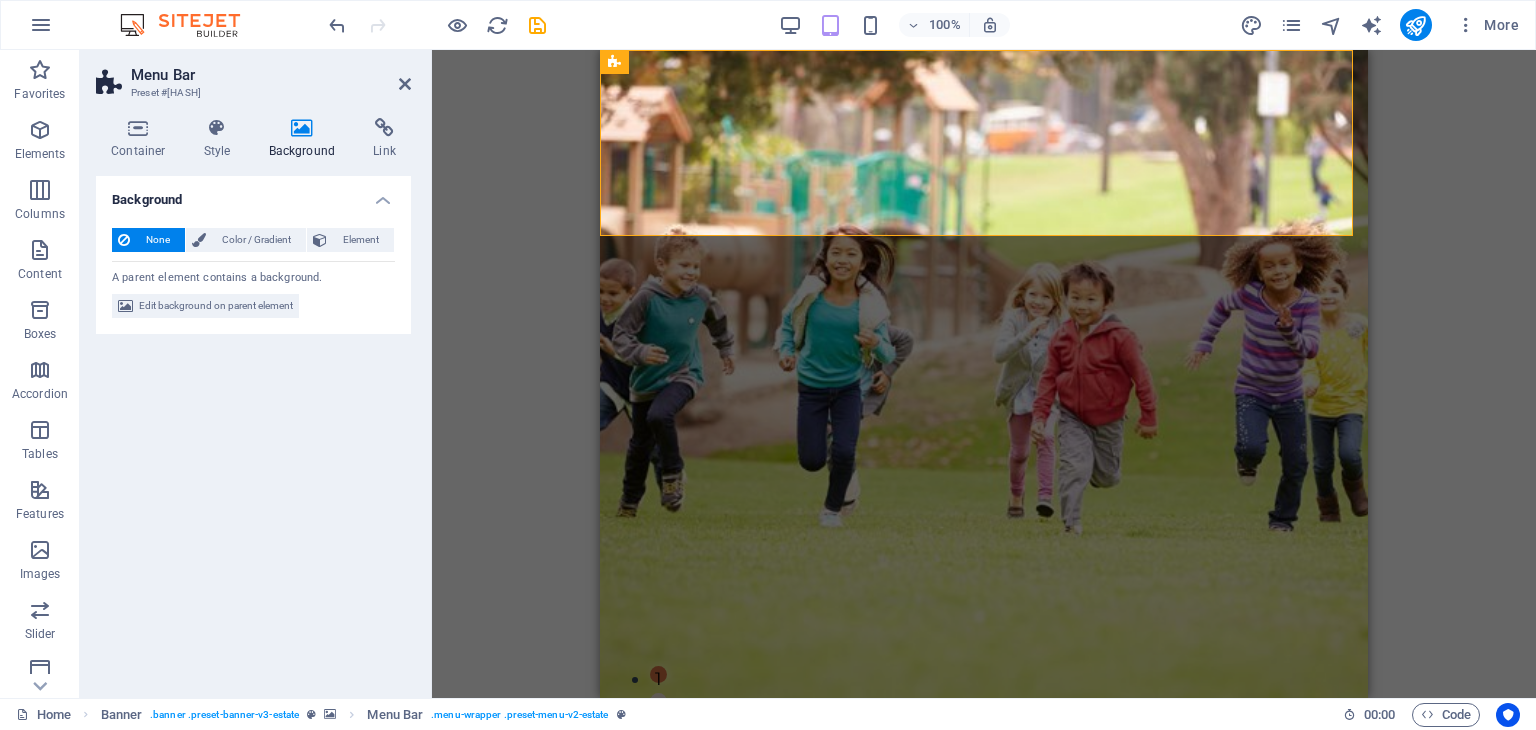 click on "None Color / Gradient Element Stretch background to full-width Color overlay Places an overlay over the background to colorize it Parallax 0 % Image Image slider Map Video YouTube Vimeo HTML Color Gradient Color A parent element contains a background. Edit background on parent element" at bounding box center (253, 273) 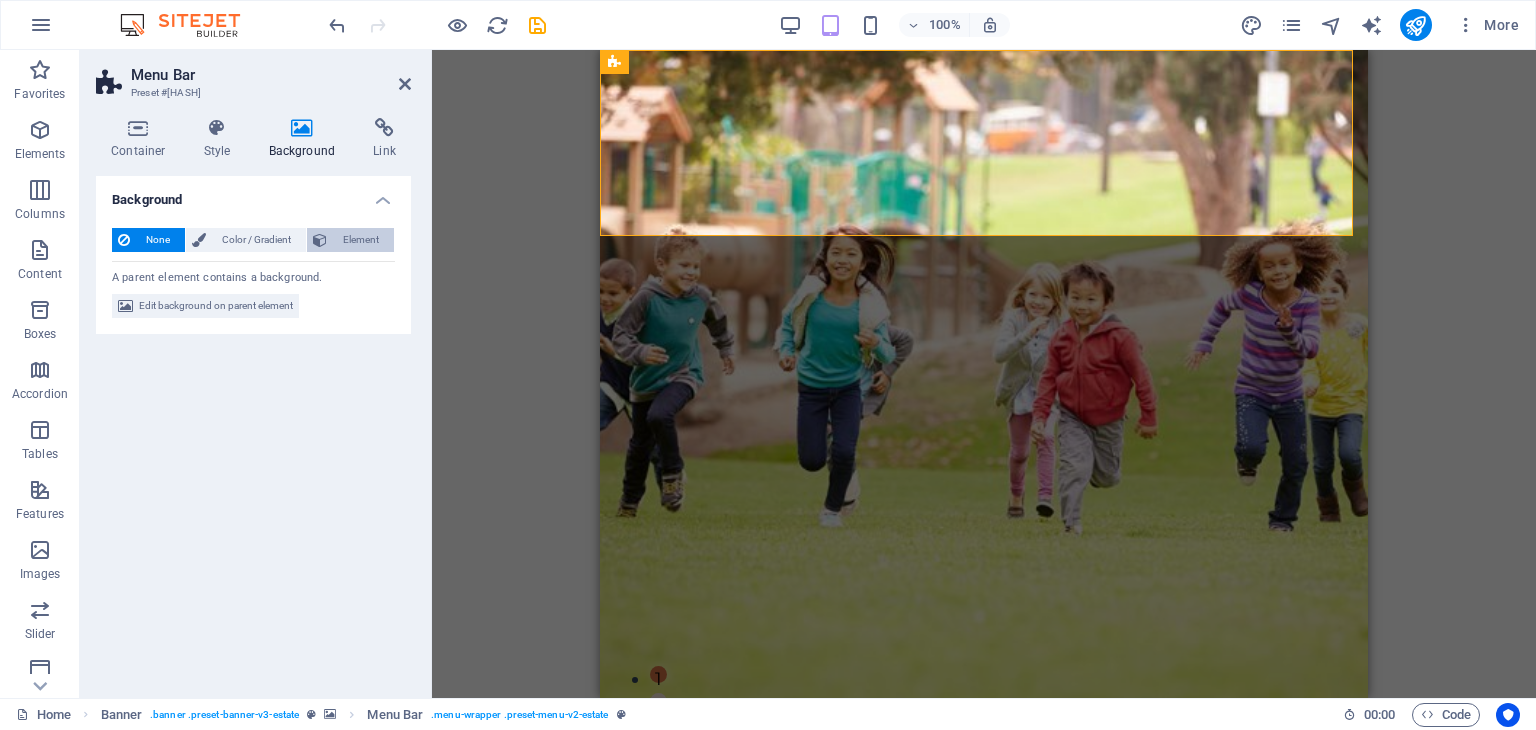 click on "Element" at bounding box center (360, 240) 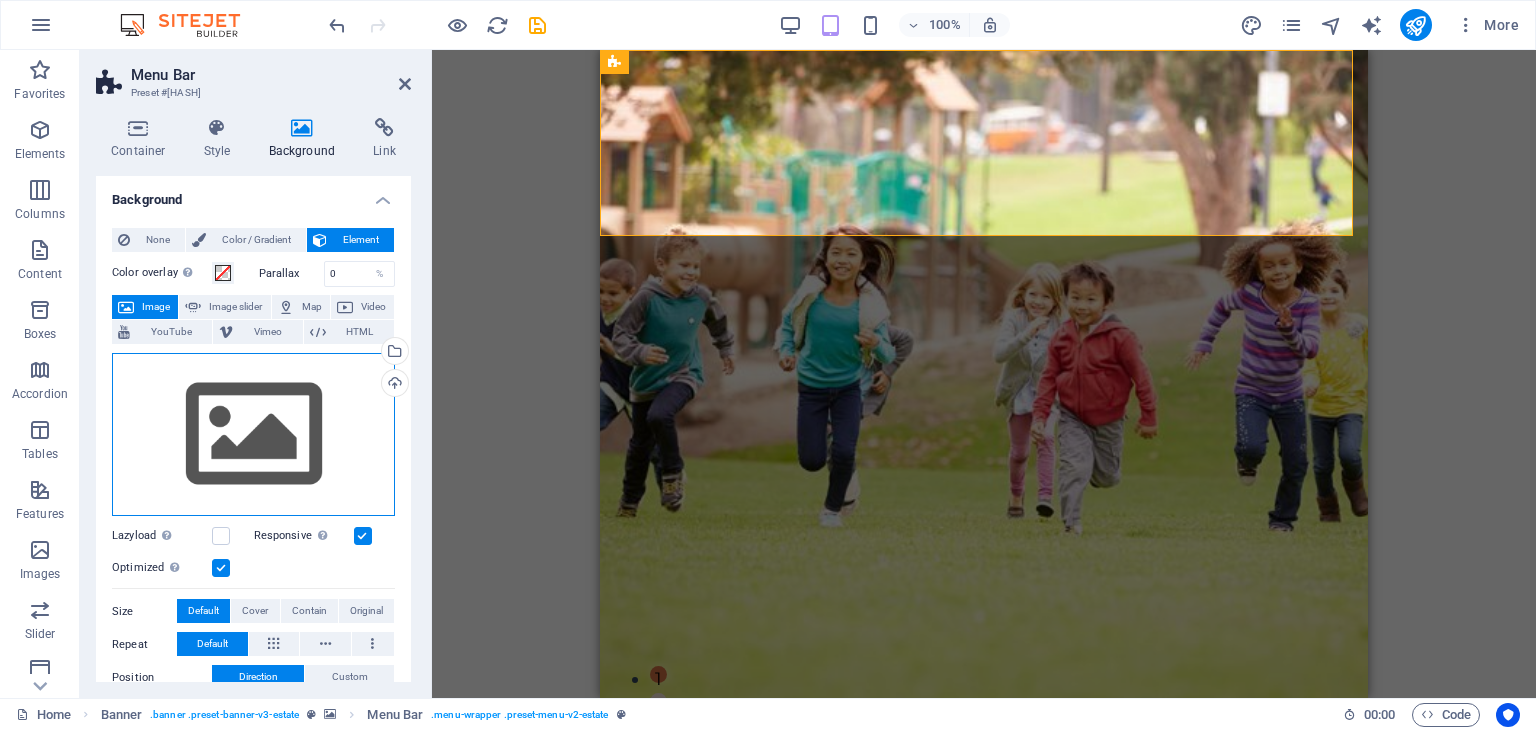click on "Drag files here, click to choose files or select files from Files or our free stock photos & videos" at bounding box center (253, 435) 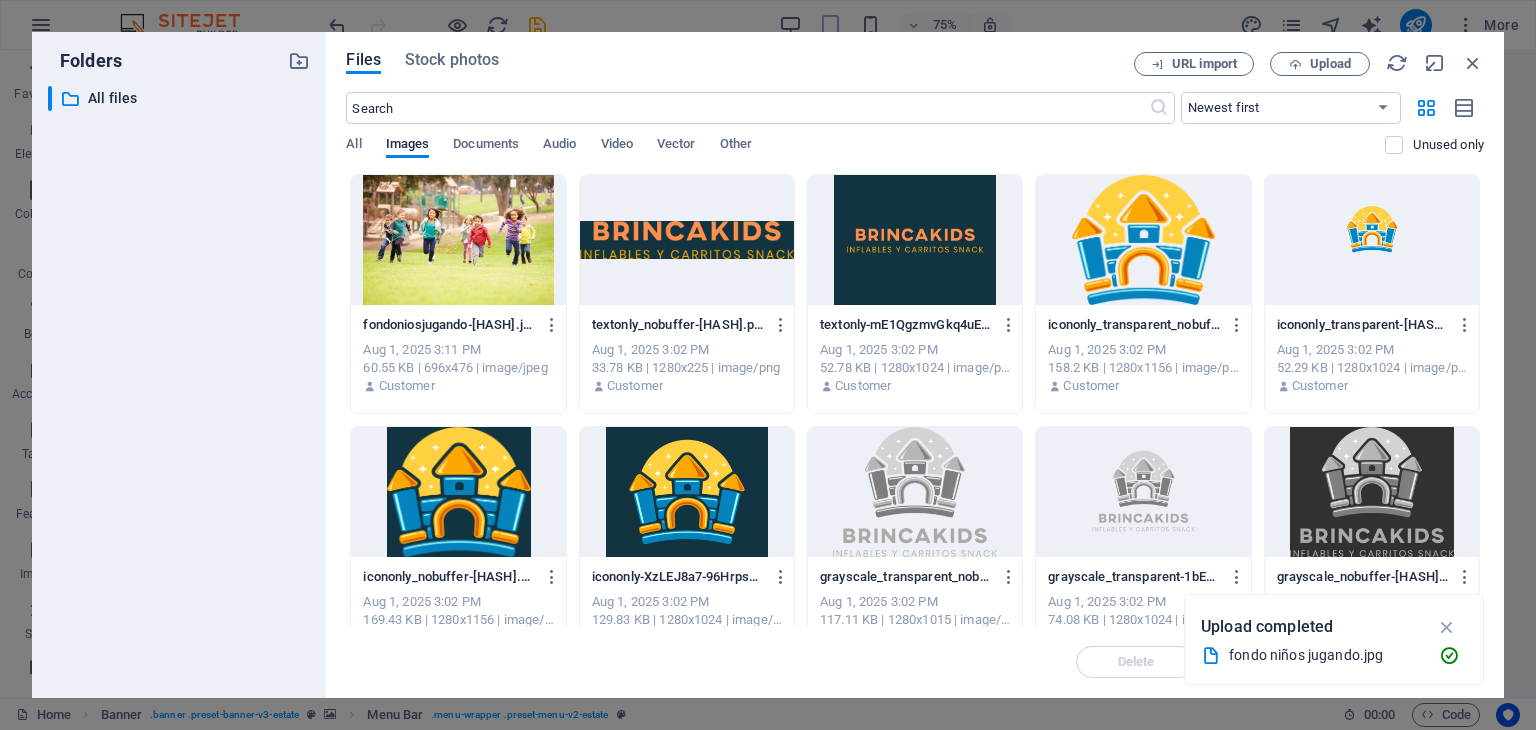 click at bounding box center (458, 240) 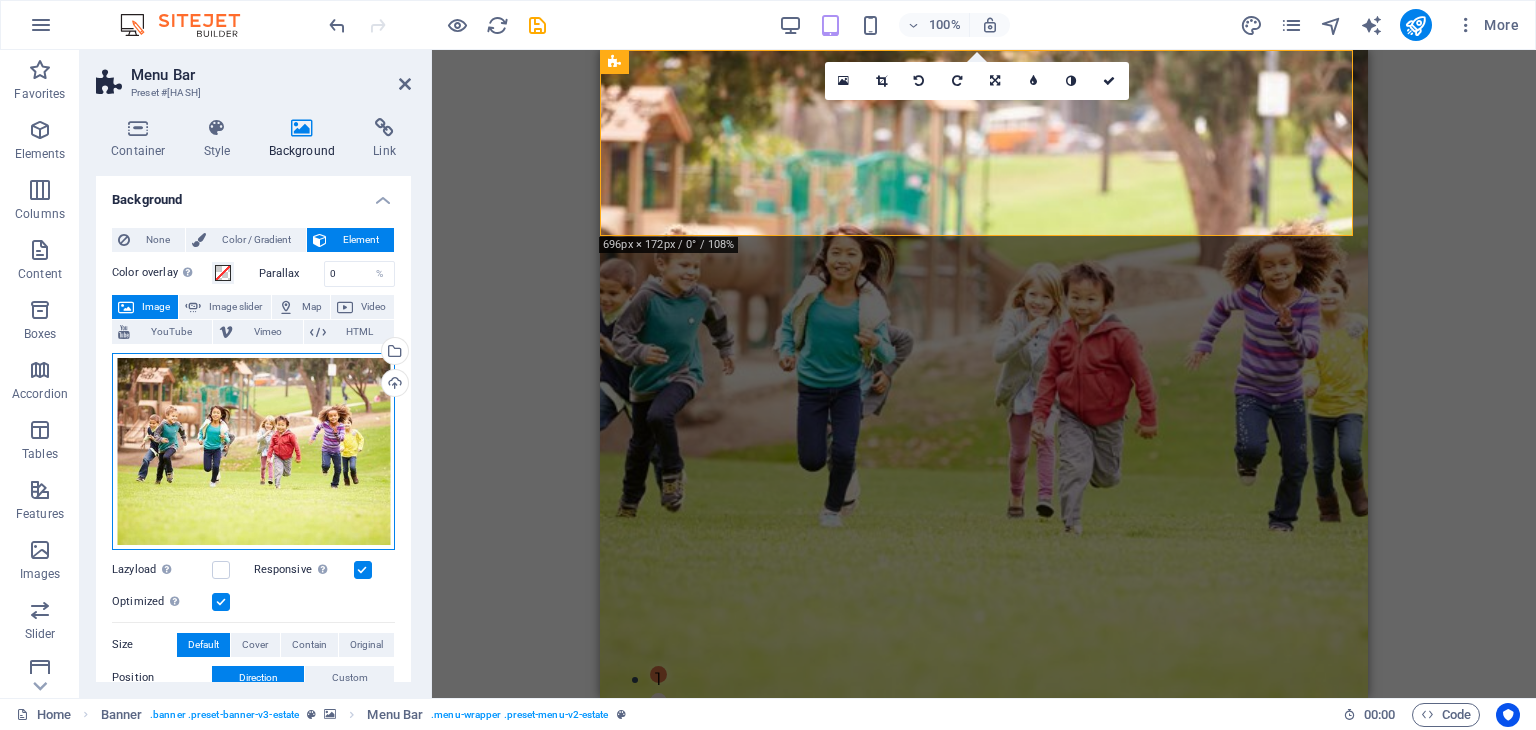 drag, startPoint x: 230, startPoint y: 453, endPoint x: 244, endPoint y: 397, distance: 57.72348 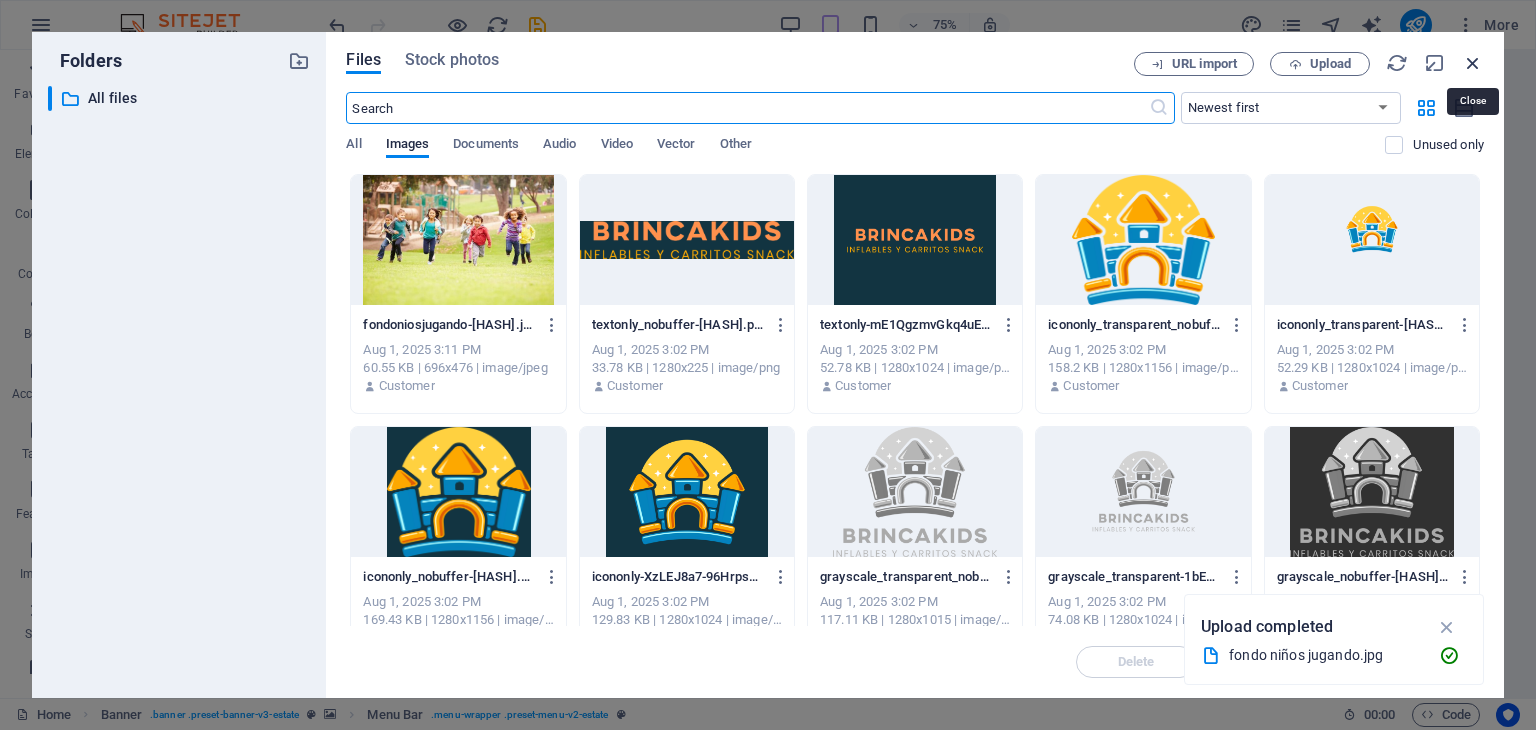 click at bounding box center (1473, 63) 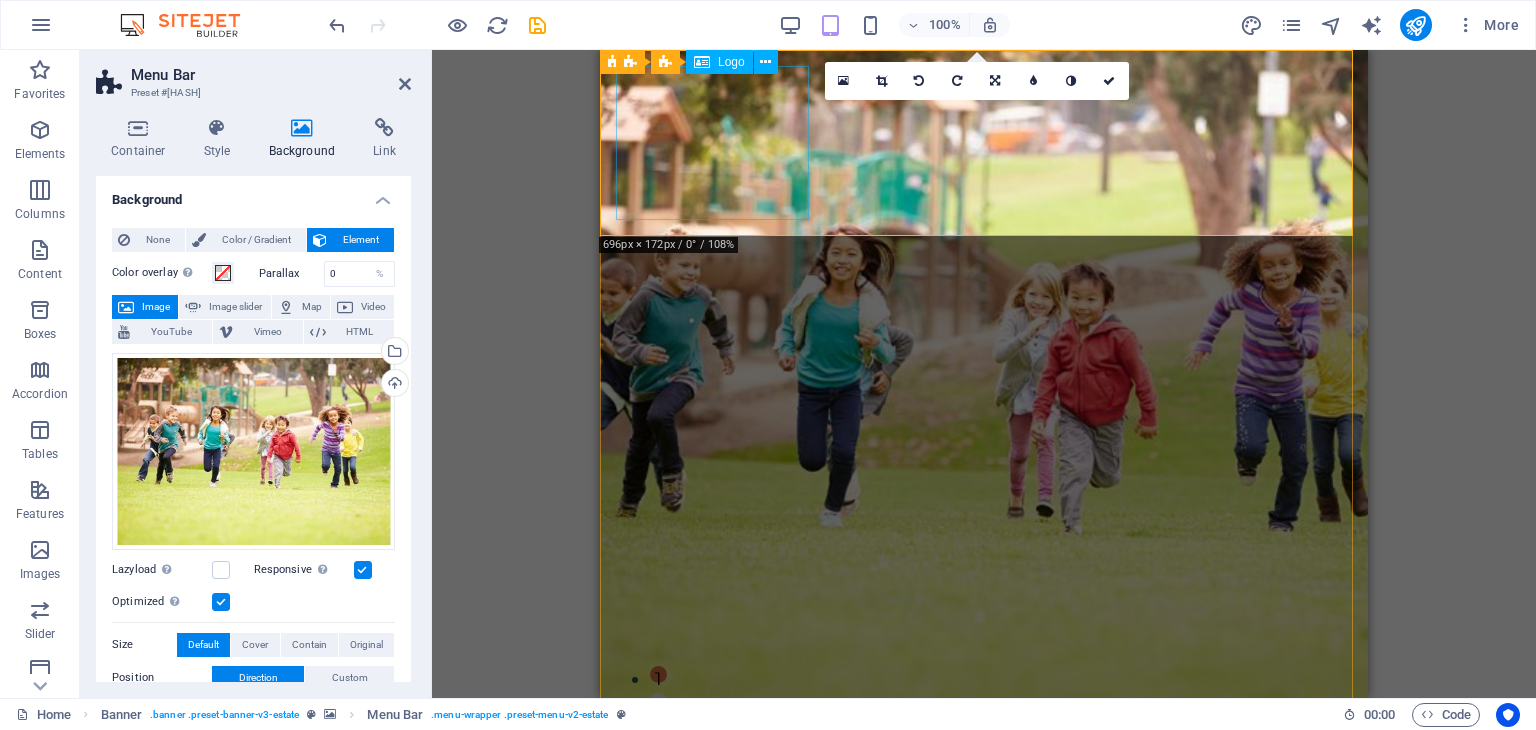 click at bounding box center [984, 1021] 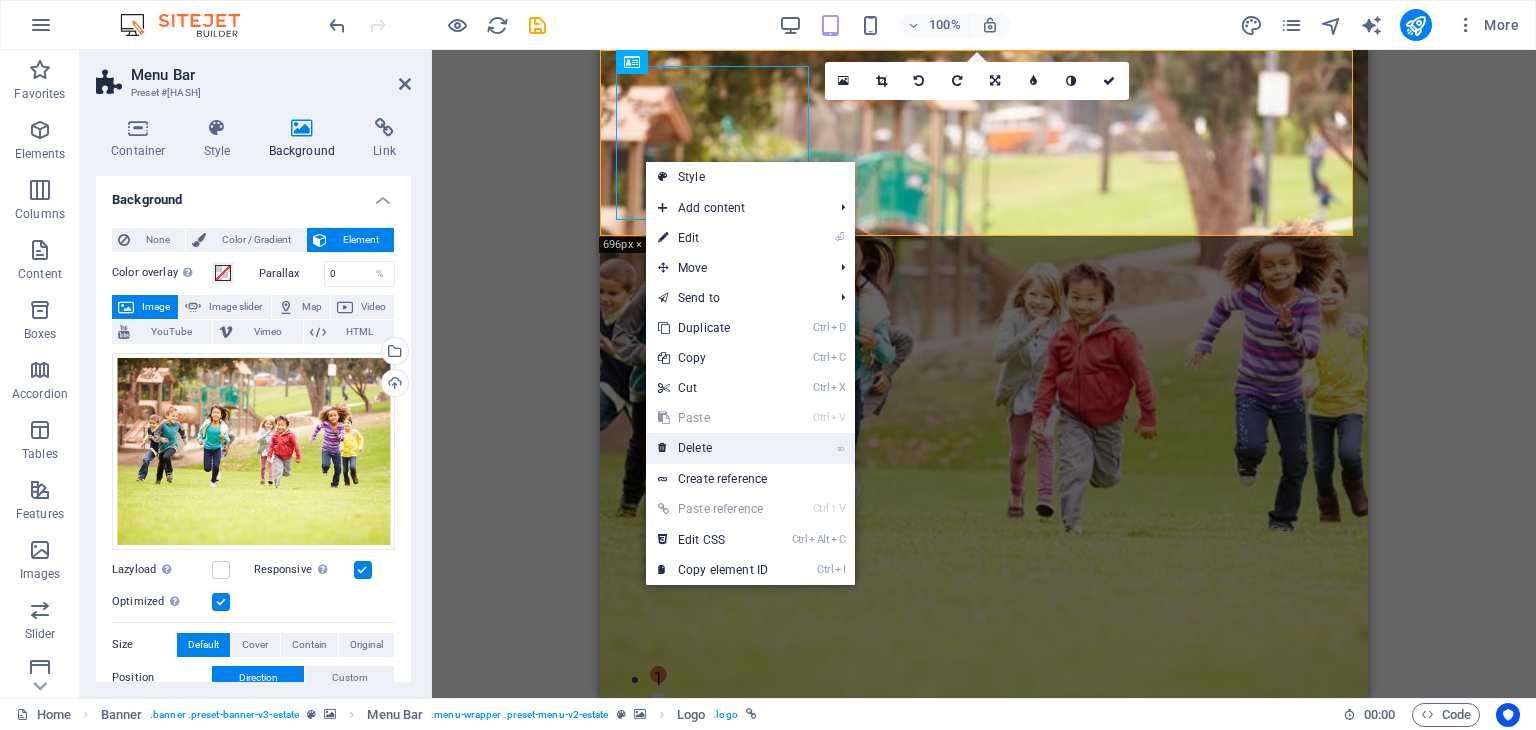 click on "⌦  Delete" at bounding box center (713, 448) 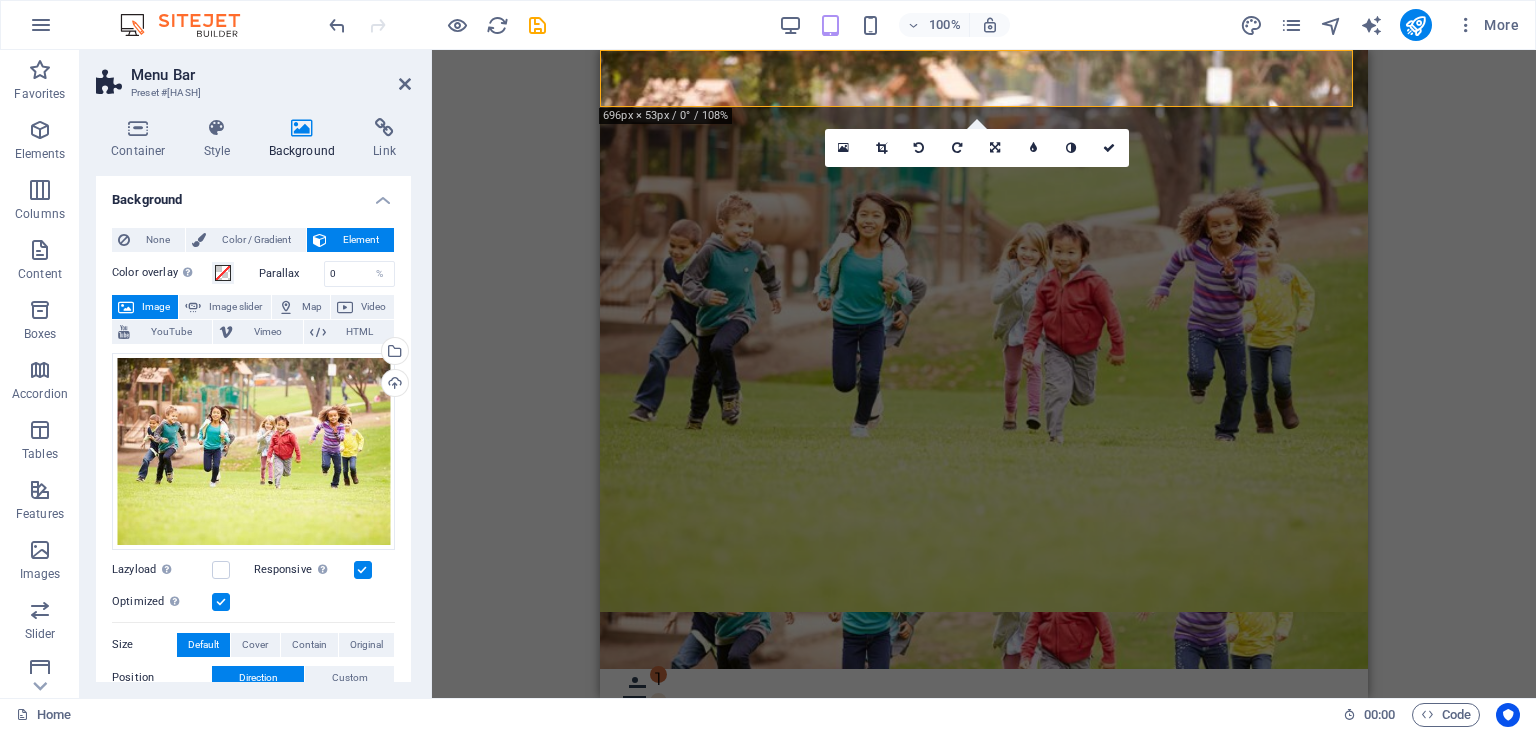 click on "H1   Banner   Container   Menu   Banner   Menu Bar   Spacer   Text   Container   H2   Spacer   Text   Boxes   Button   Menu Bar   Banner   Logo   Spacer   Unequal Columns   Text   Container   Text   Spacer   Container   Button   Container   Text   Spacer   Collection item   Image   Collection listing   Collection item   H3   Unequal Columns   2 columns   Container   Container   Text   Button   H2   Container   H2   Spacer   Text   Spacer   Container   H2   Button   Text   Spacer   Container   Image   Container   H3   Container   Container   Container   Container   Unequal Columns   Text   Container   H3   Container   Unequal Columns   Container   Slider   Unequal Columns   Slider   Container   Spacer   Spacer   Spacer   Collection item   Image   Collection listing   Collection item   Button   Text   Container   HTML 180 170 160 150 140 130 120 110 100 90 80 70 60 50 40 30 20 10 0 -10 -20 -30 -40 -50 -60 -70 -80 -90 -100 -110 -120 -130 -140 -150 -160 -170 696px × 53px / 0° / 108% 16:10 0" at bounding box center (984, 374) 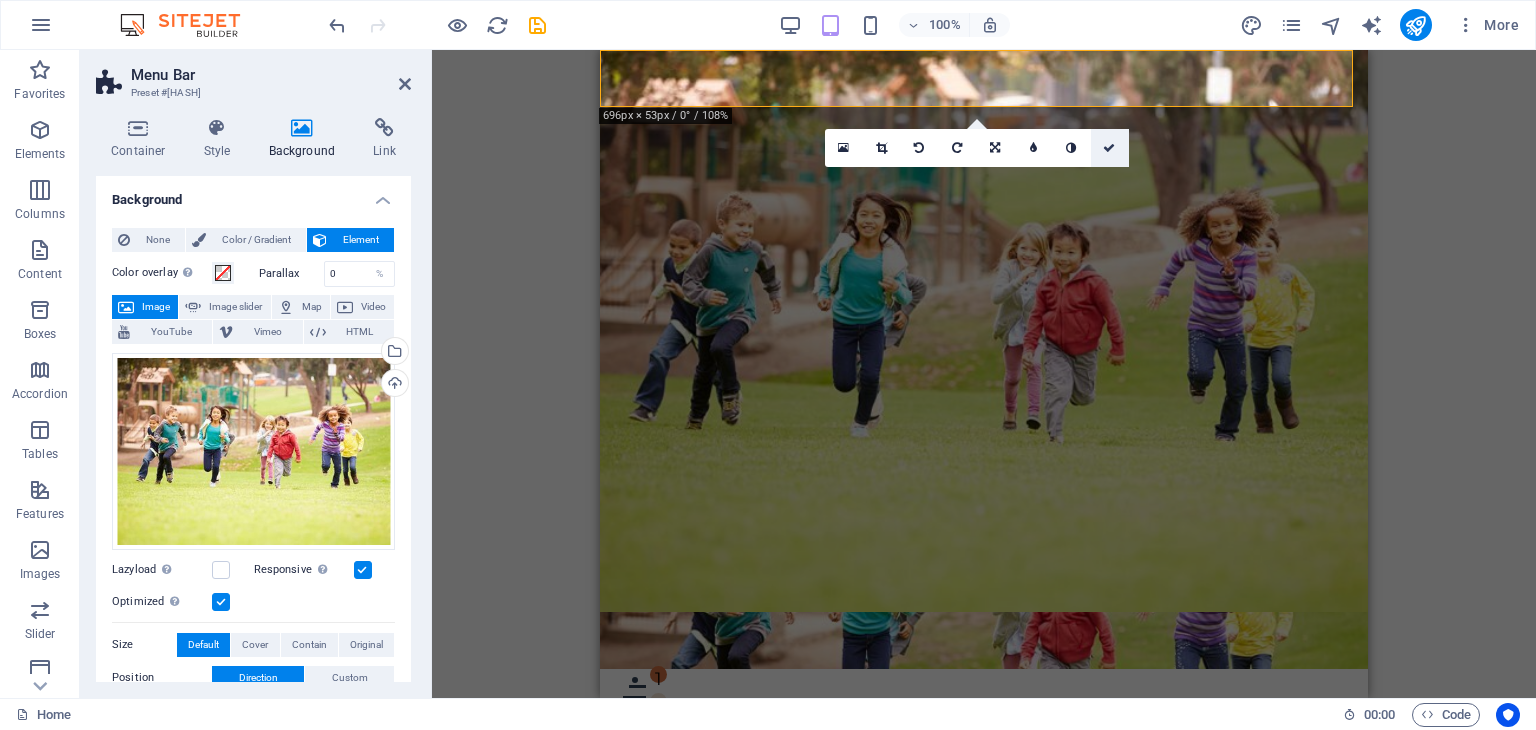 click at bounding box center [1109, 148] 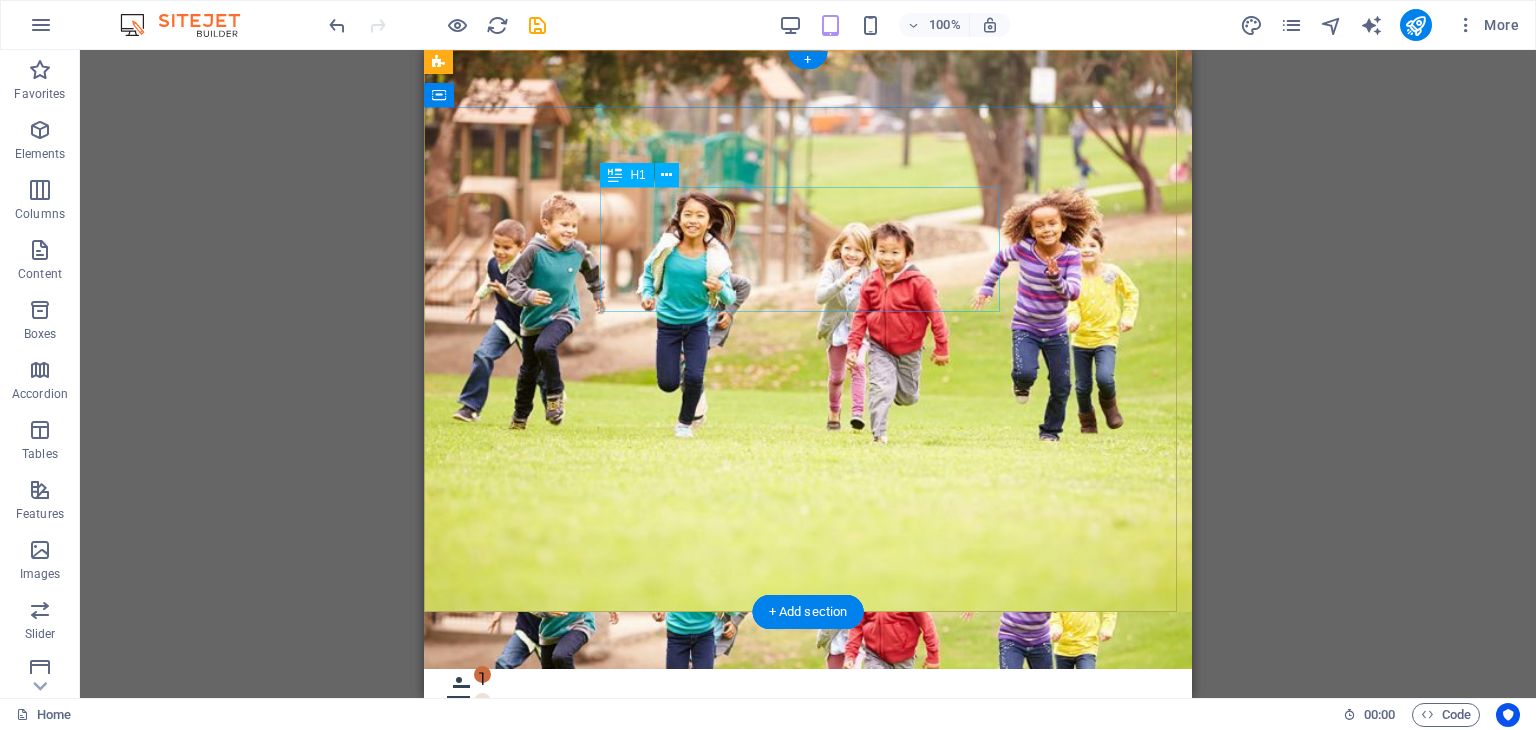 click on "FIND YOUR PERFECT PLACE" at bounding box center [808, 1431] 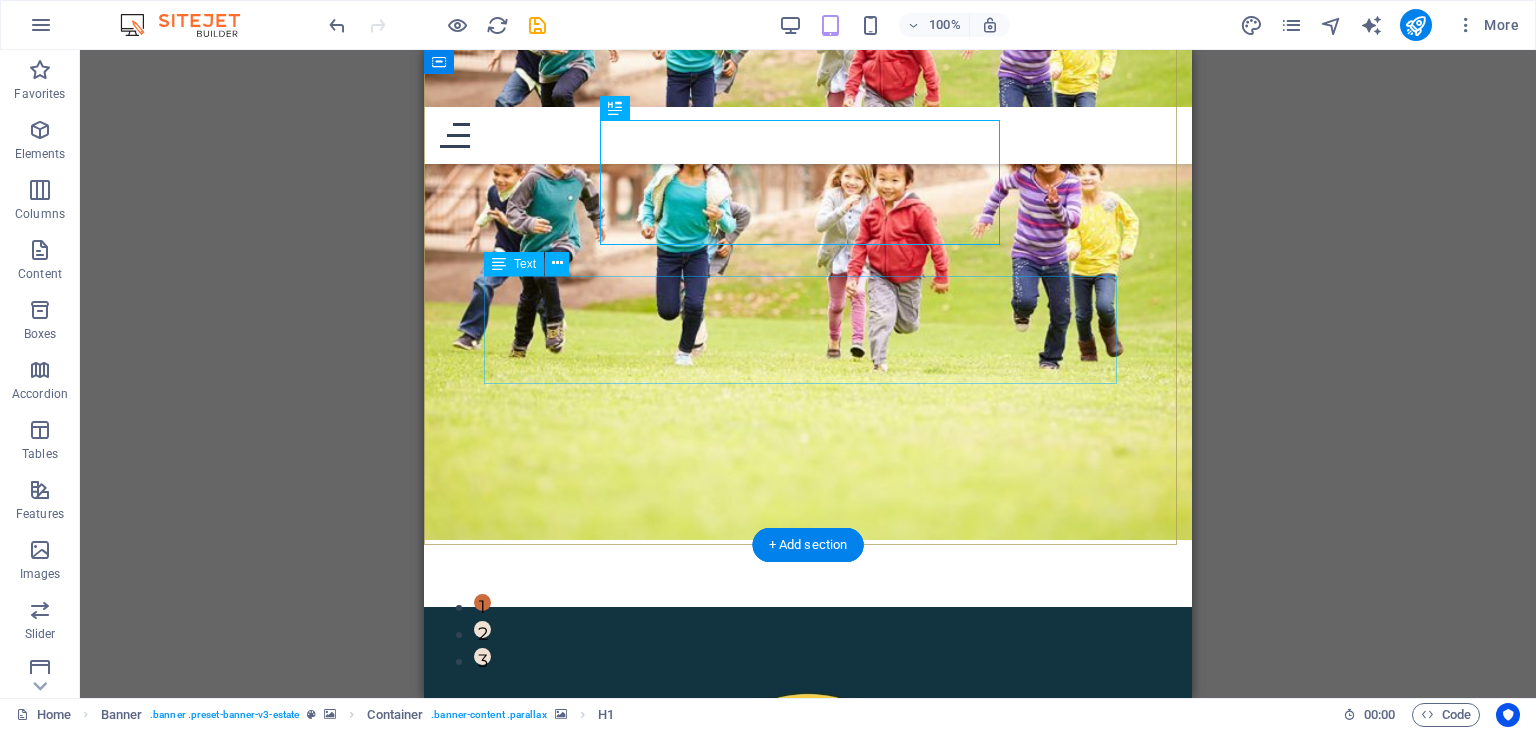 scroll, scrollTop: 0, scrollLeft: 0, axis: both 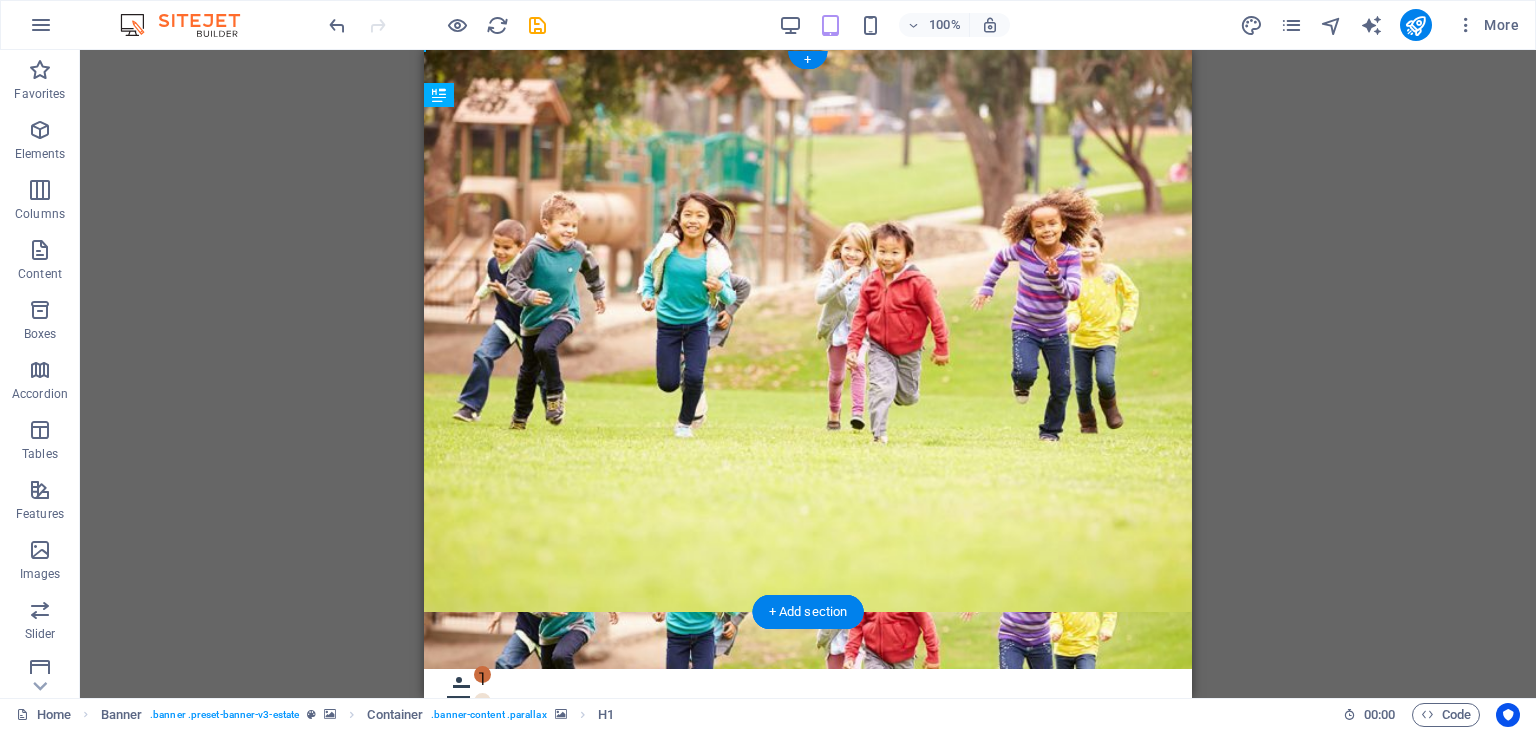 drag, startPoint x: 887, startPoint y: 268, endPoint x: 869, endPoint y: 280, distance: 21.633308 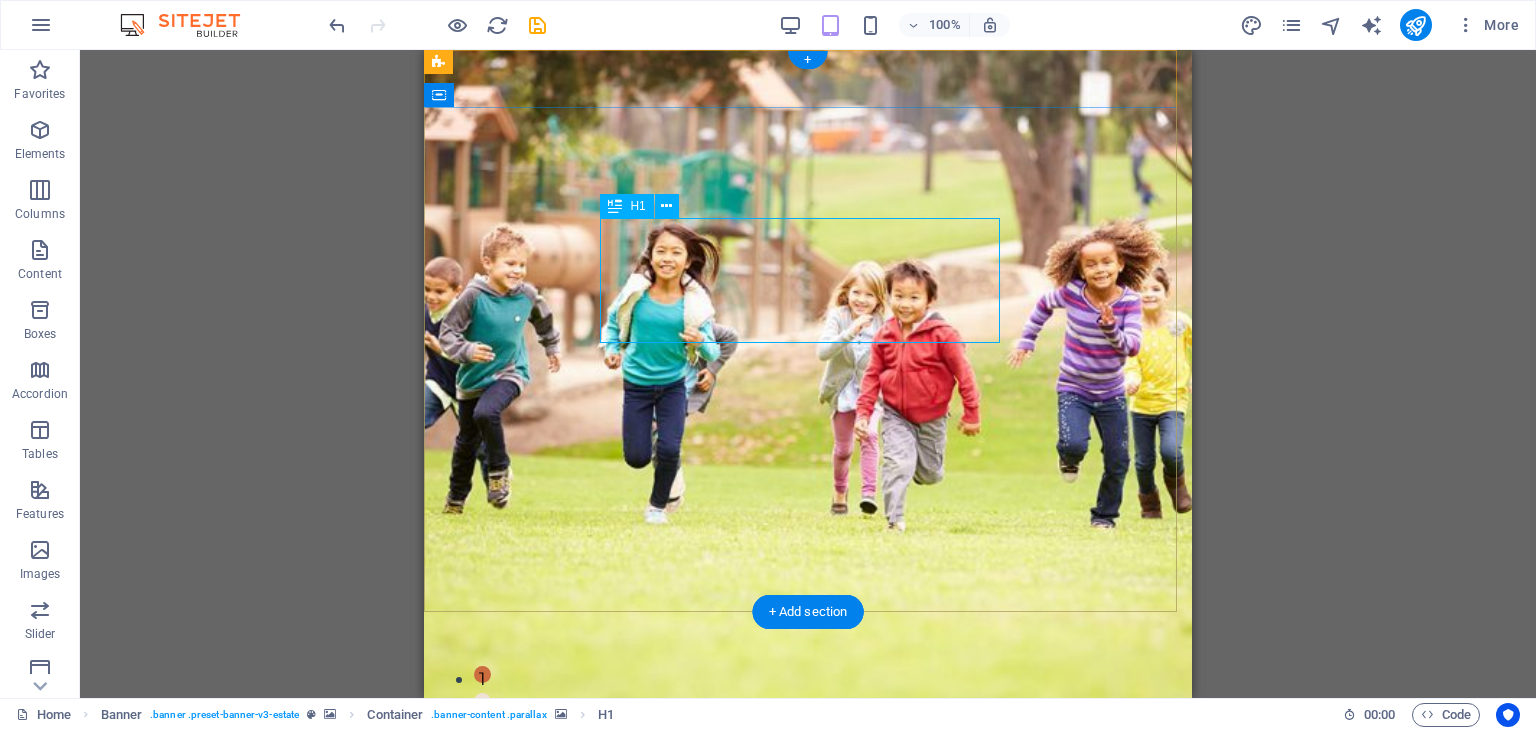 click on "FIND YOUR PERFECT PLACE" at bounding box center [808, 1662] 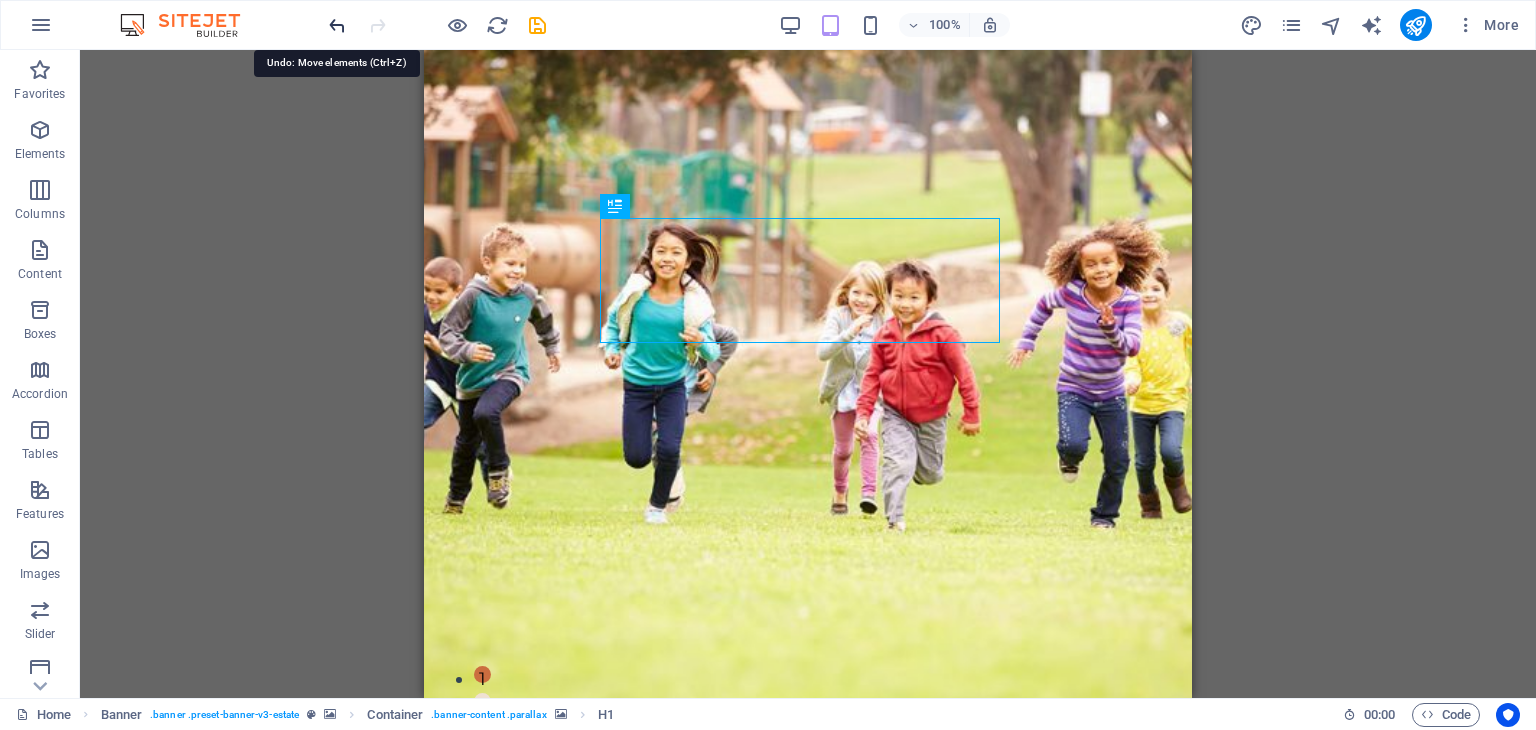 click at bounding box center [337, 25] 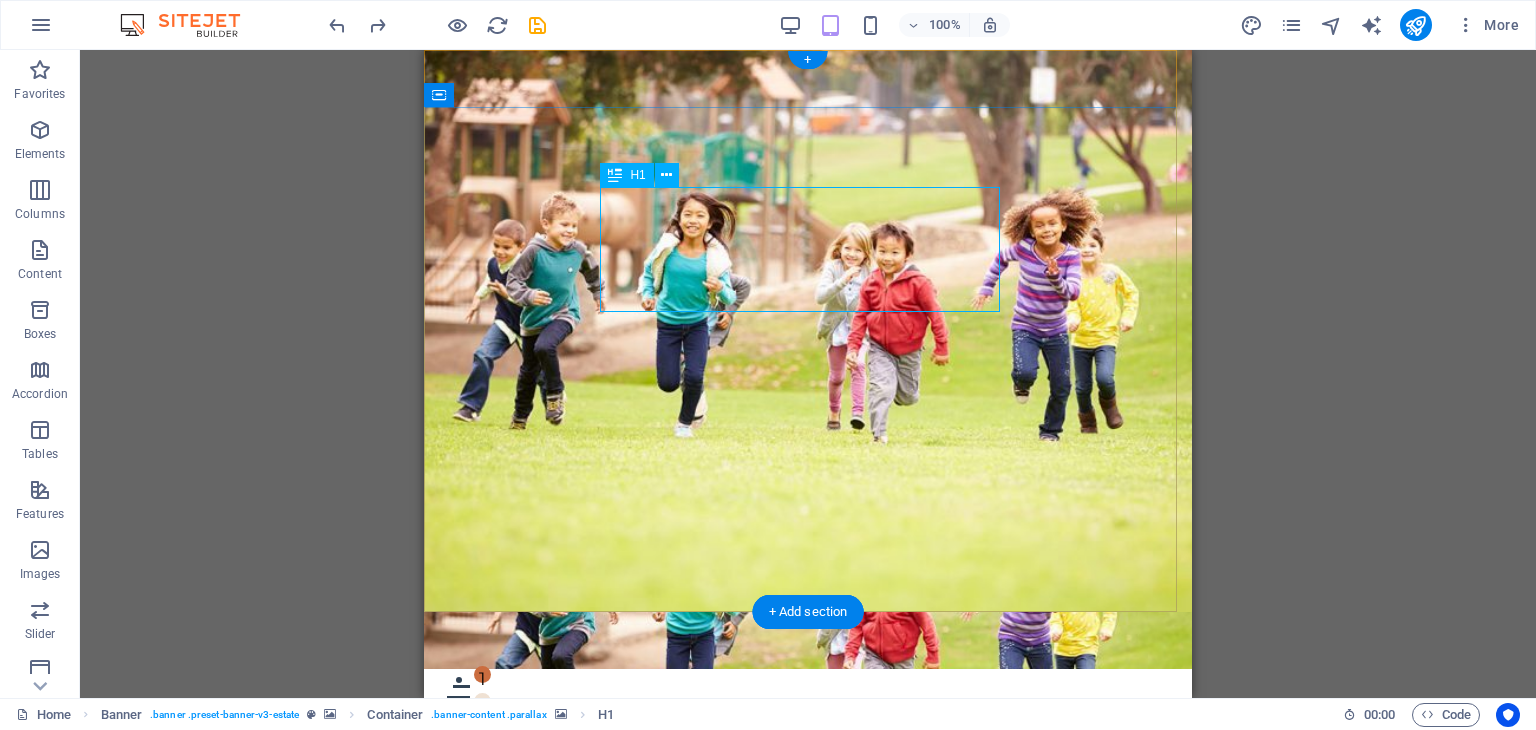 type 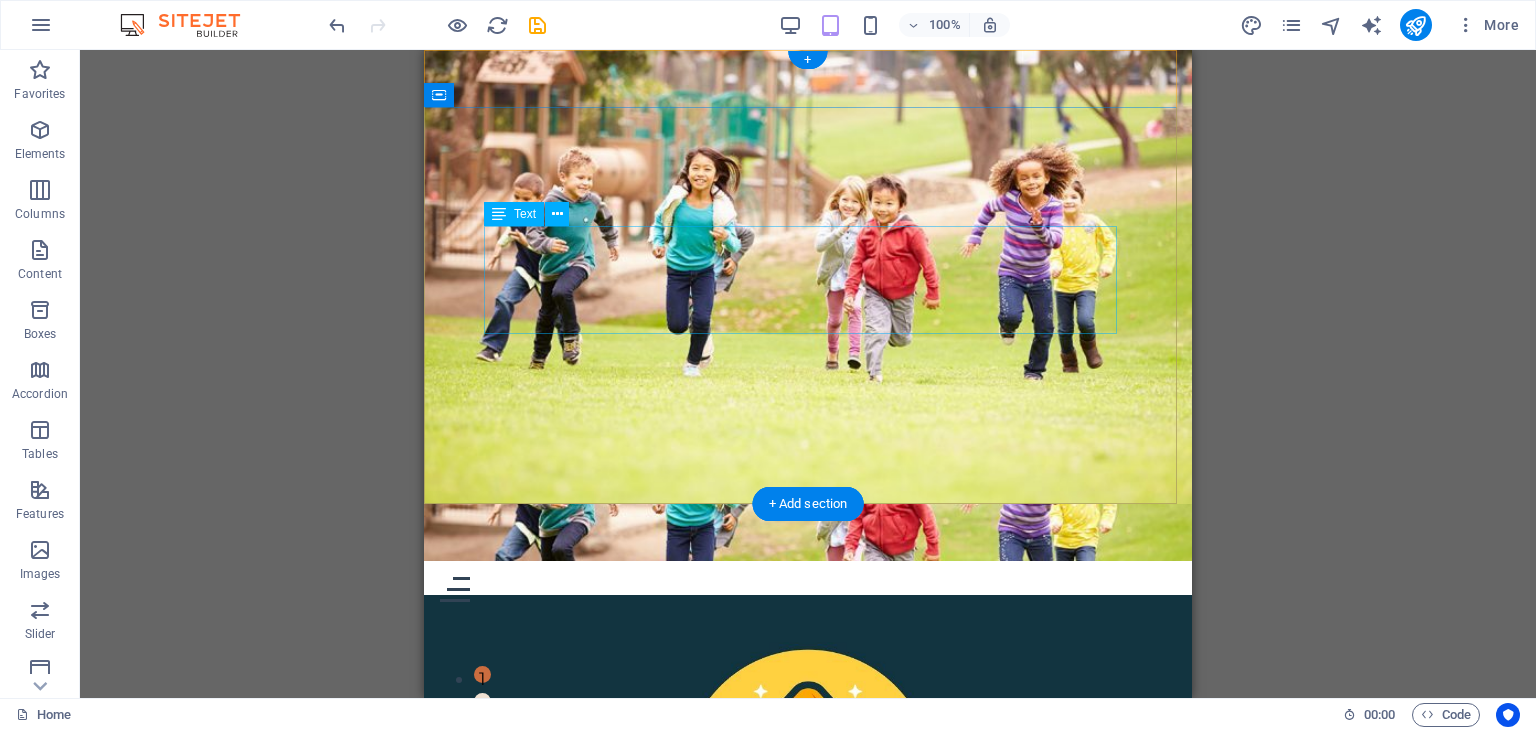 click on "At vero eos et accusamus et iusto odio dignissimos ducimus qui blanditiis praesentium voluptatum deleniti atque corrupti quos dolores et quas molestias excepturi sint occaecati cupiditate non provident." at bounding box center [808, 1267] 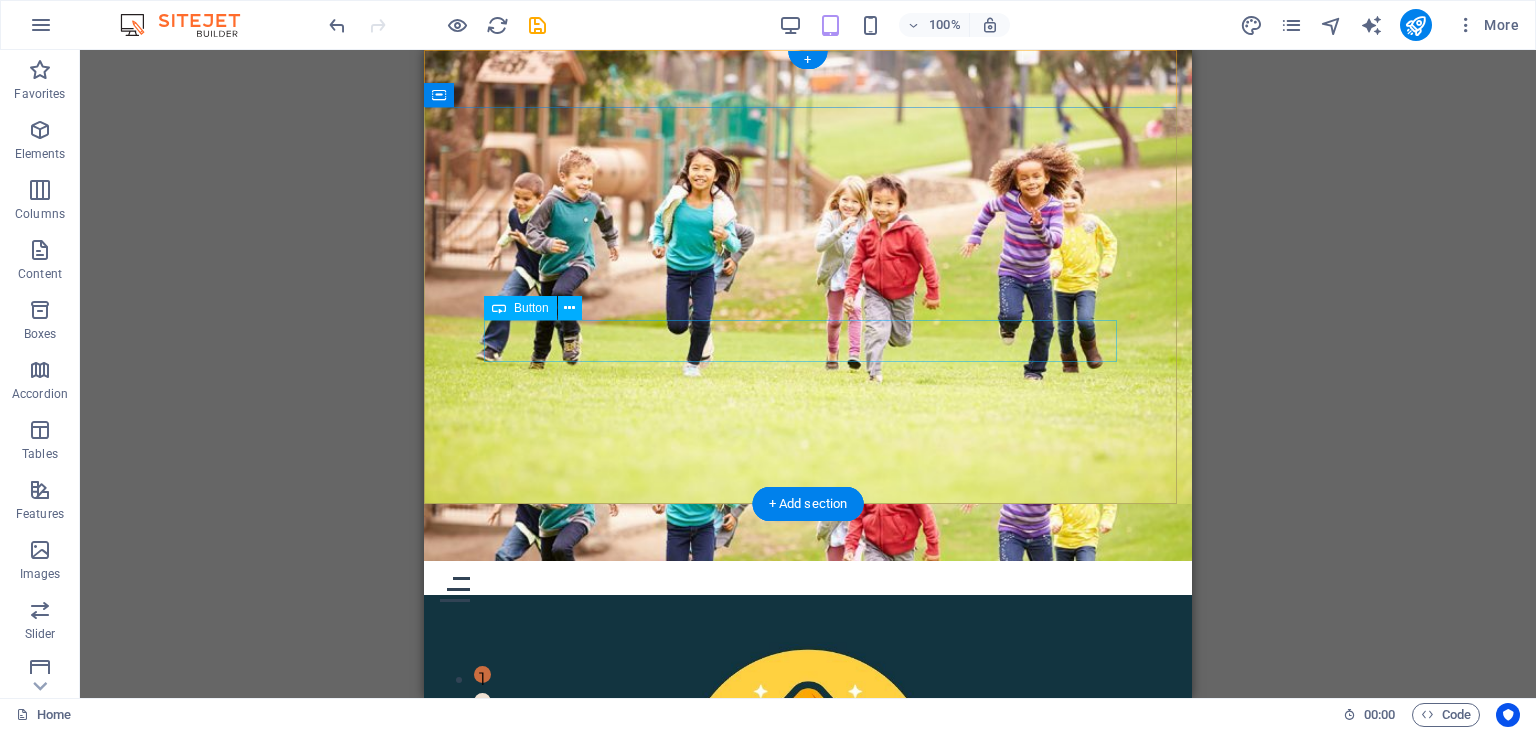 click on "get started" at bounding box center (808, 1288) 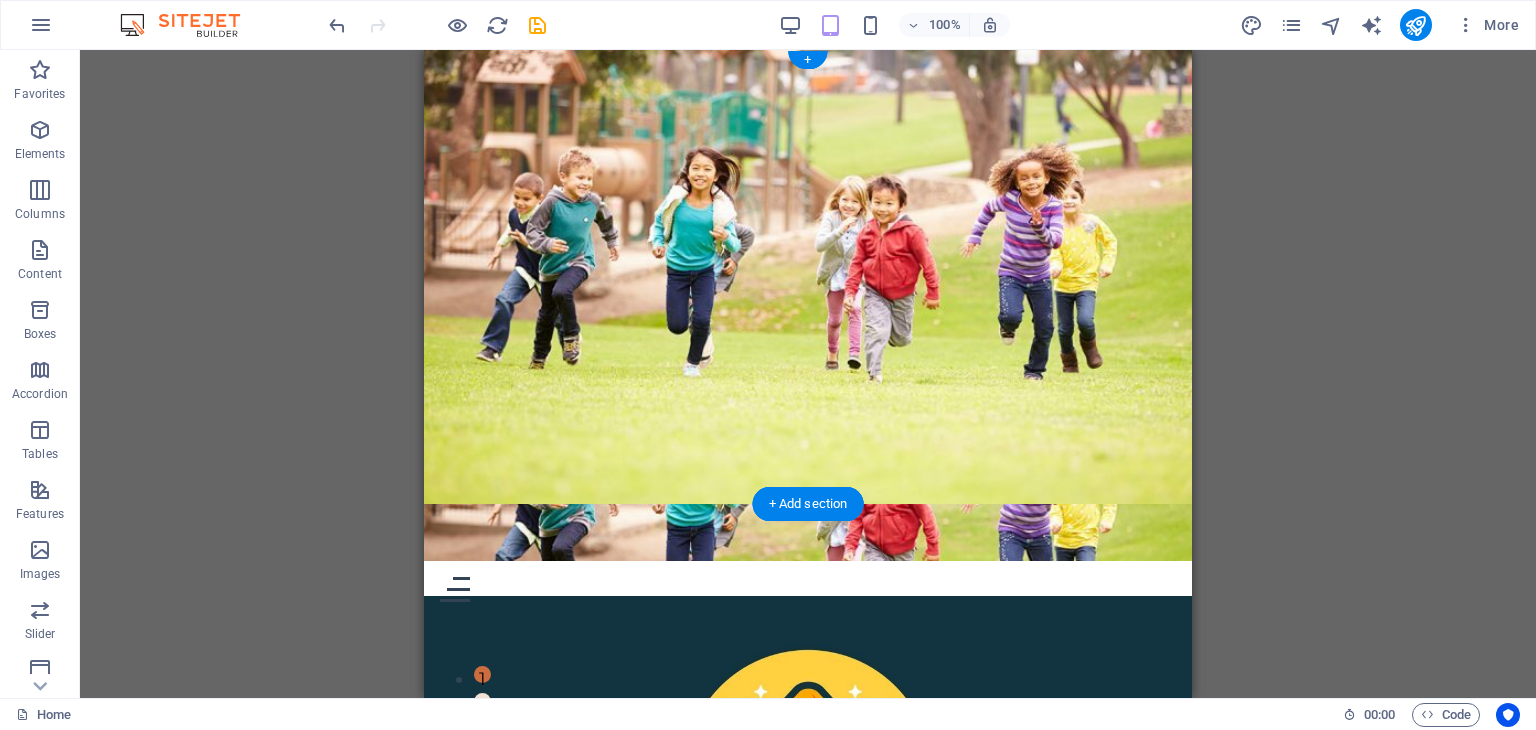 scroll, scrollTop: 0, scrollLeft: 0, axis: both 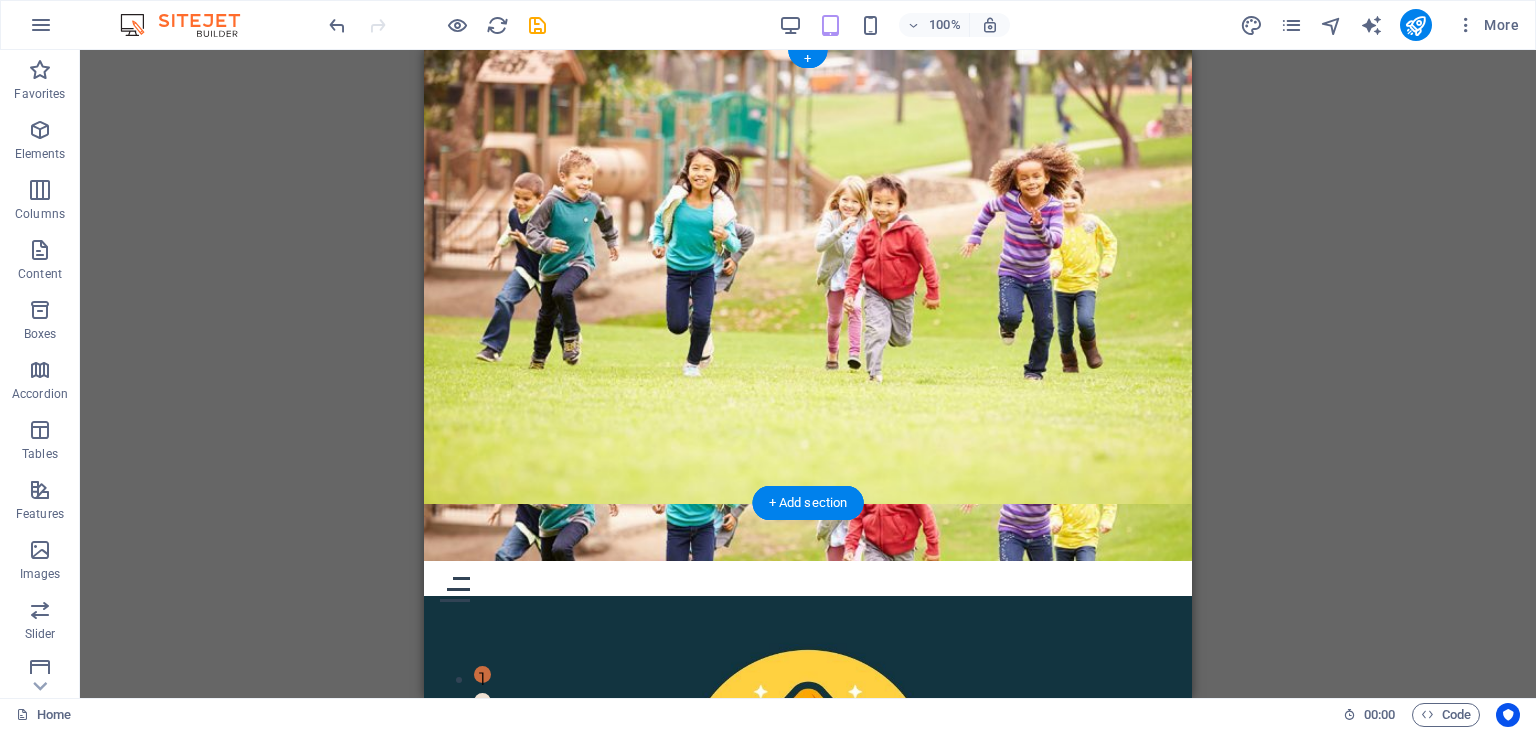 click at bounding box center (808, 845) 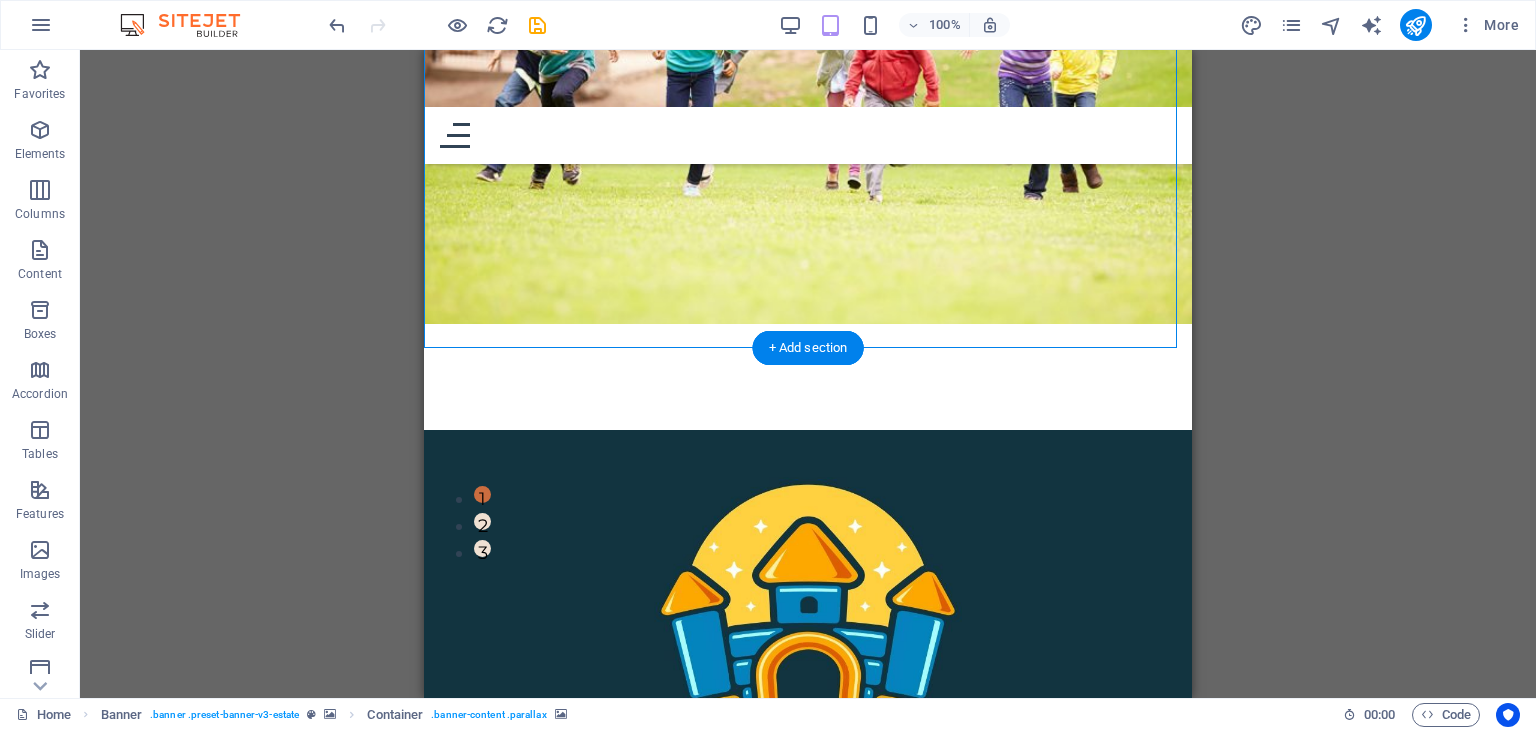 scroll, scrollTop: 0, scrollLeft: 0, axis: both 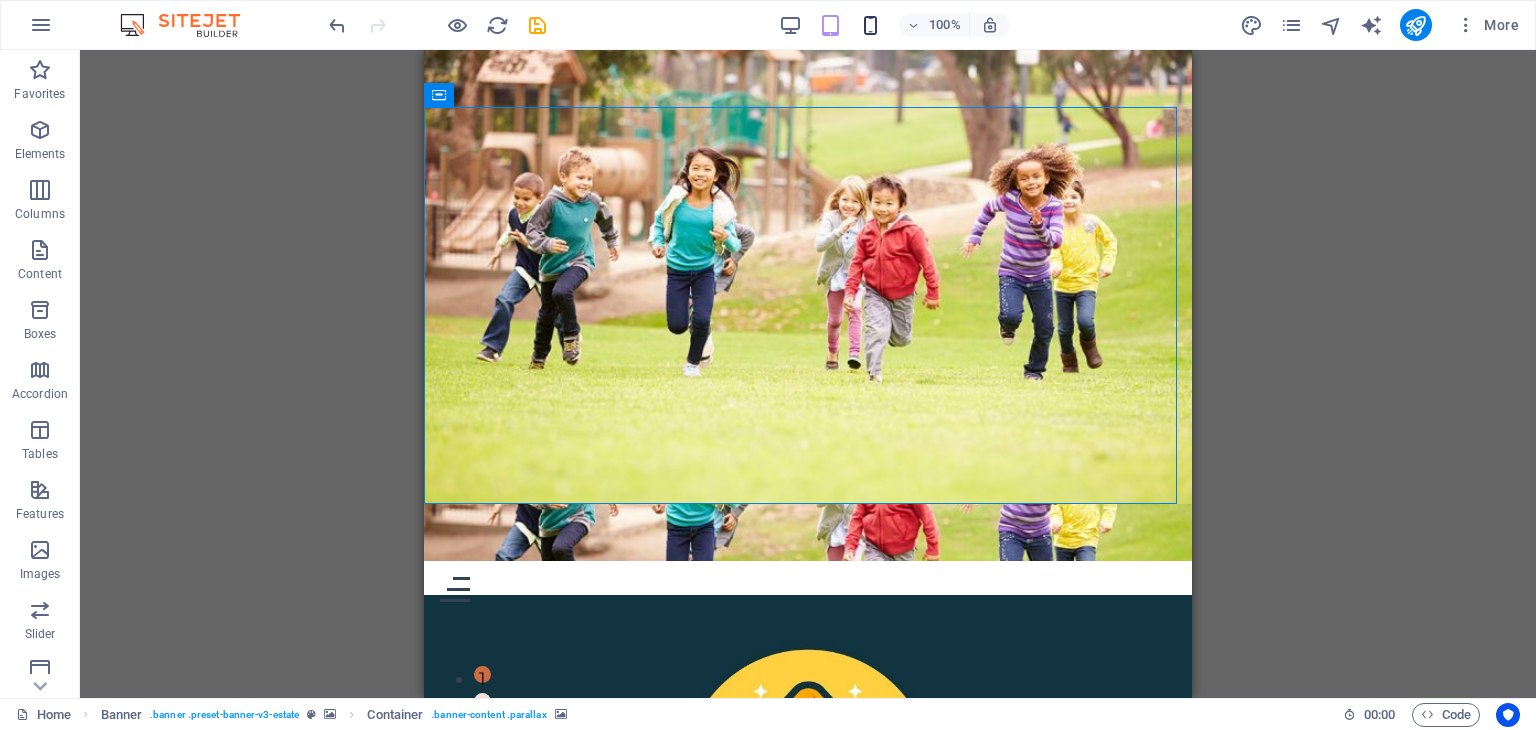 click at bounding box center (870, 25) 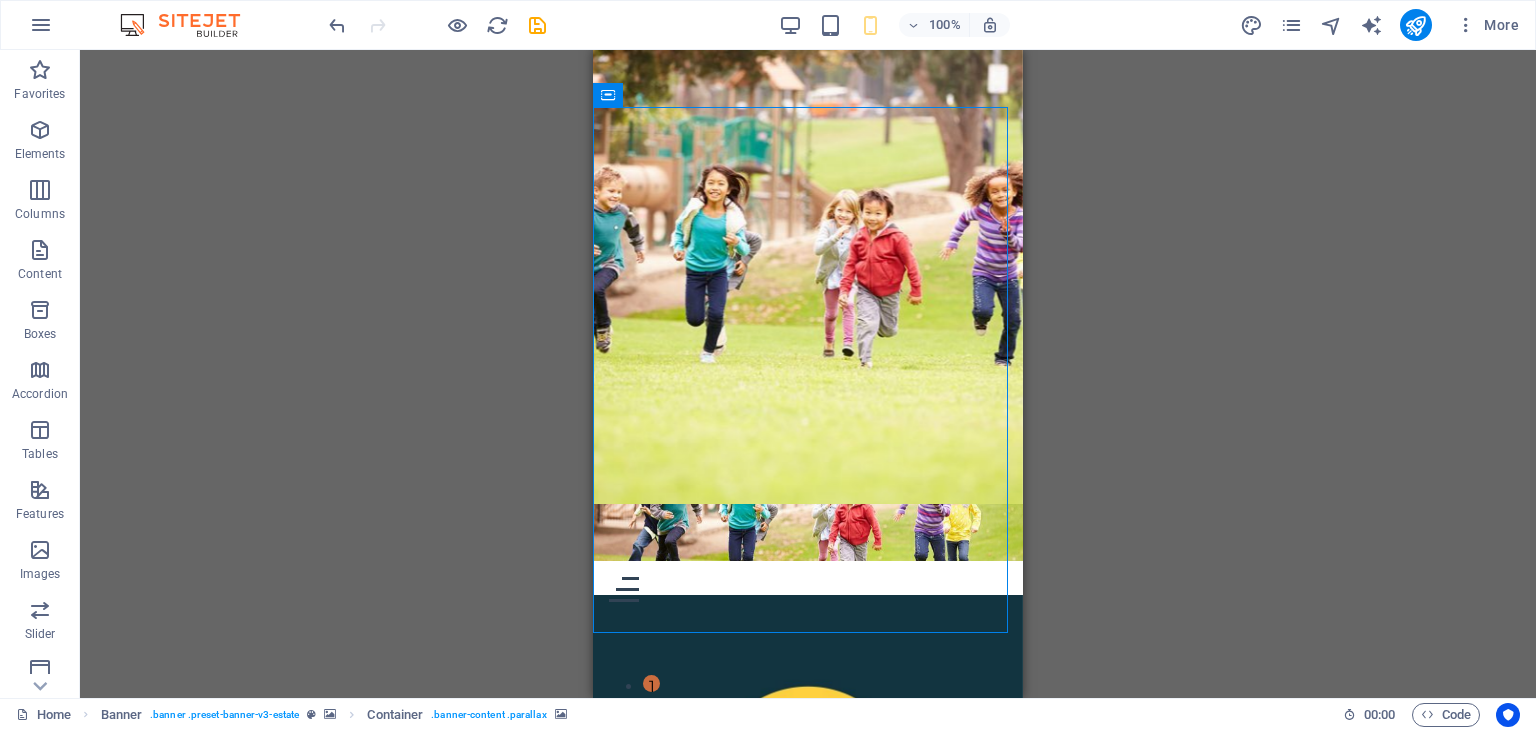 click on "H1   Banner   Container   Menu   Banner   Menu Bar   Spacer   Text   Container   H2   Spacer   Text   Boxes   Button   Menu Bar   Banner   Logo   Spacer   Unequal Columns   Text   Container   Text   Spacer   Container   Button   Container   Text   Spacer   Collection item   Image   Collection listing   Collection item   H3   Unequal Columns   2 columns   Container   Container   Text   Button   H2   Container   H2   Spacer   Text   Spacer   Container   H2   Button   Text   Spacer   Container   Image   Container   H3   Container   Container   Container   Container   Unequal Columns   Text   Container   H3   Container   Unequal Columns   Container   Slider   Unequal Columns   Slider   Container   Spacer   Spacer   Spacer   Collection item   Image   Collection listing   Collection item   Button   Text   Menu Bar   Banner   Container   HTML" at bounding box center [808, 374] 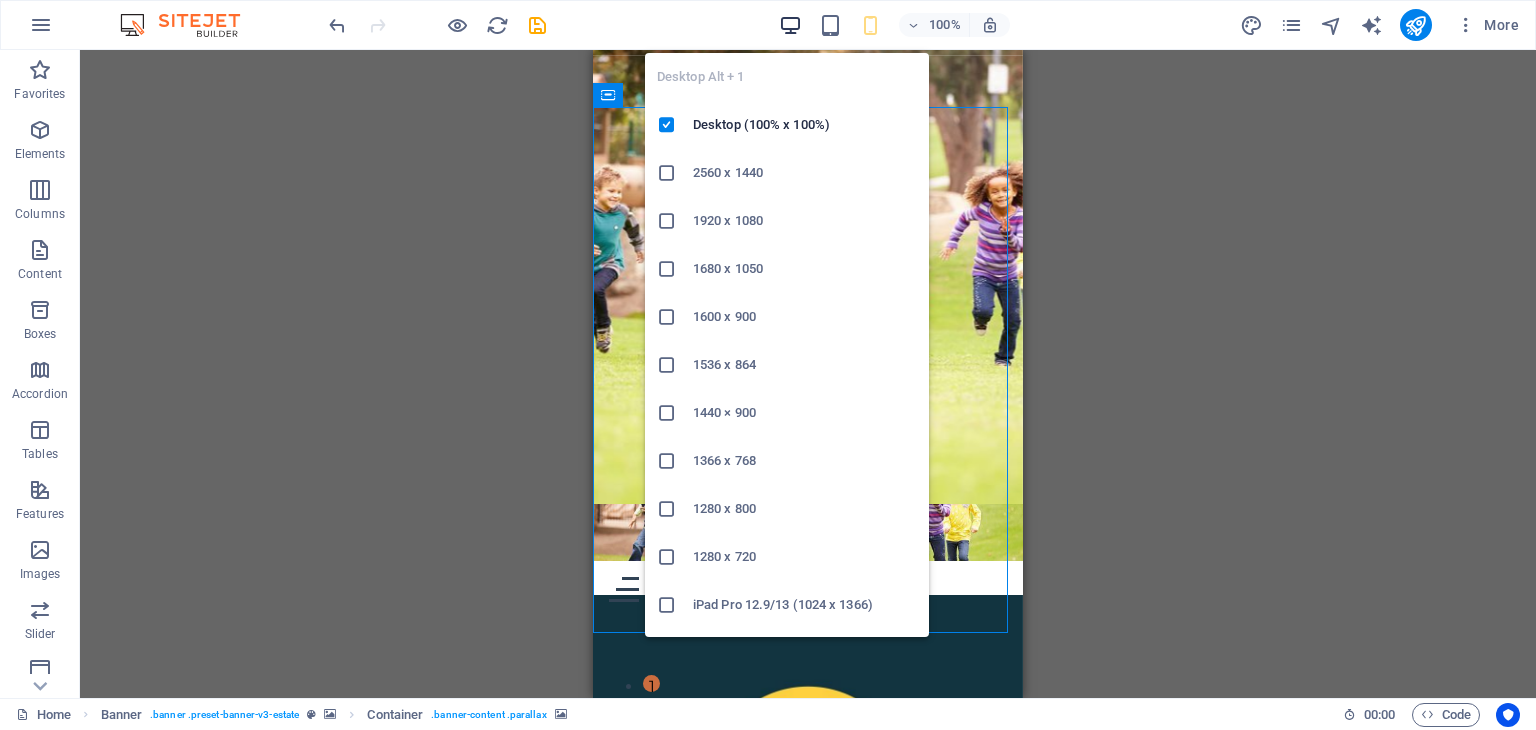 click at bounding box center [790, 25] 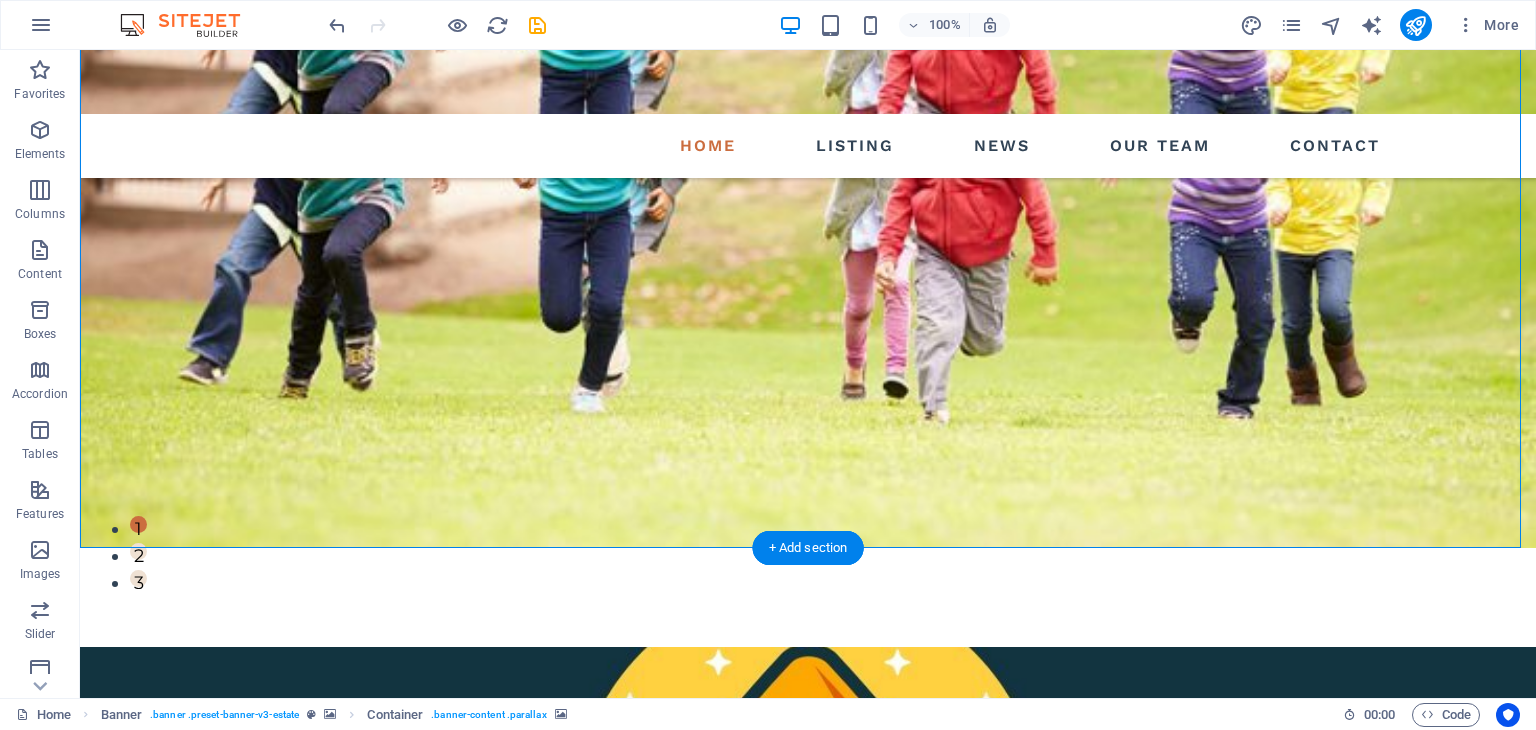scroll, scrollTop: 151, scrollLeft: 0, axis: vertical 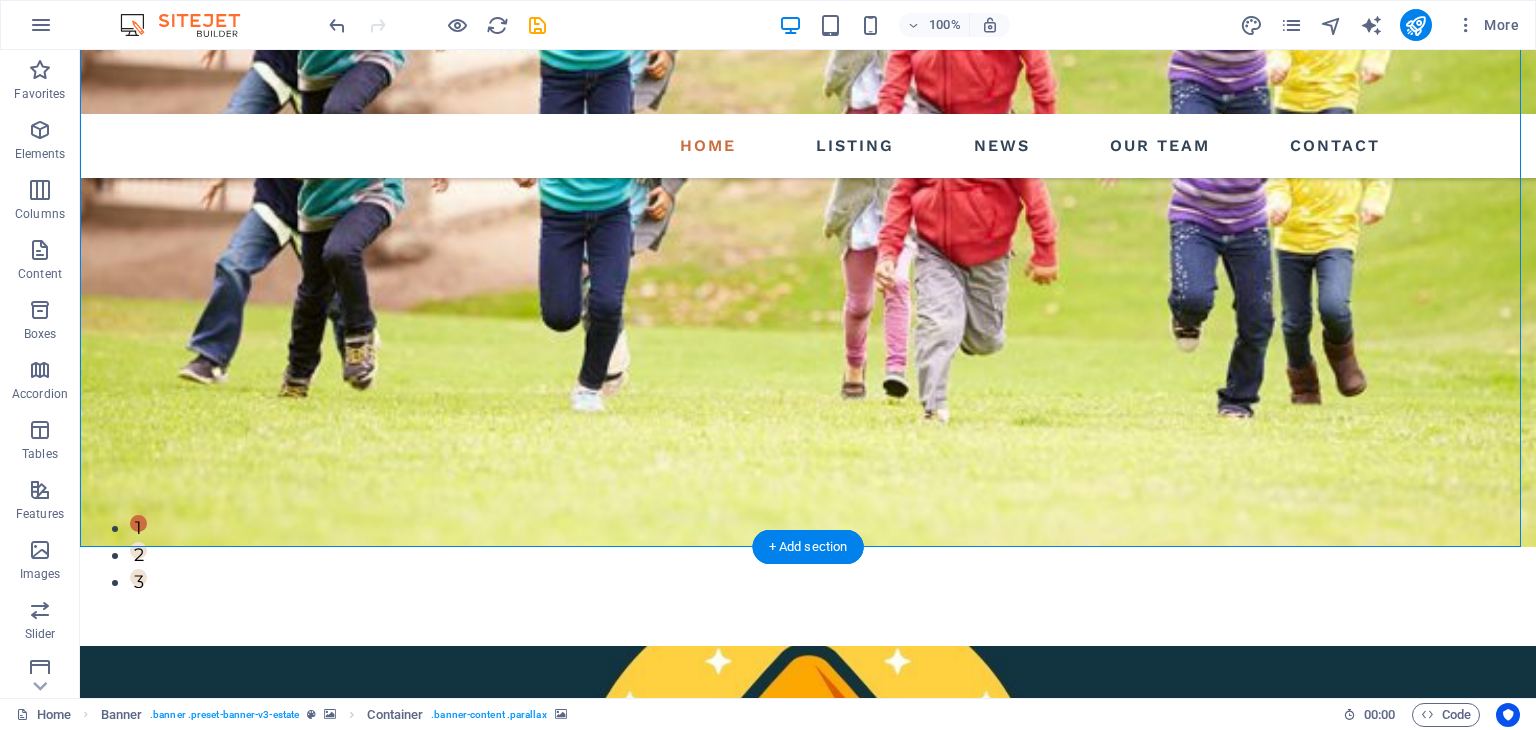 click at bounding box center (808, 951) 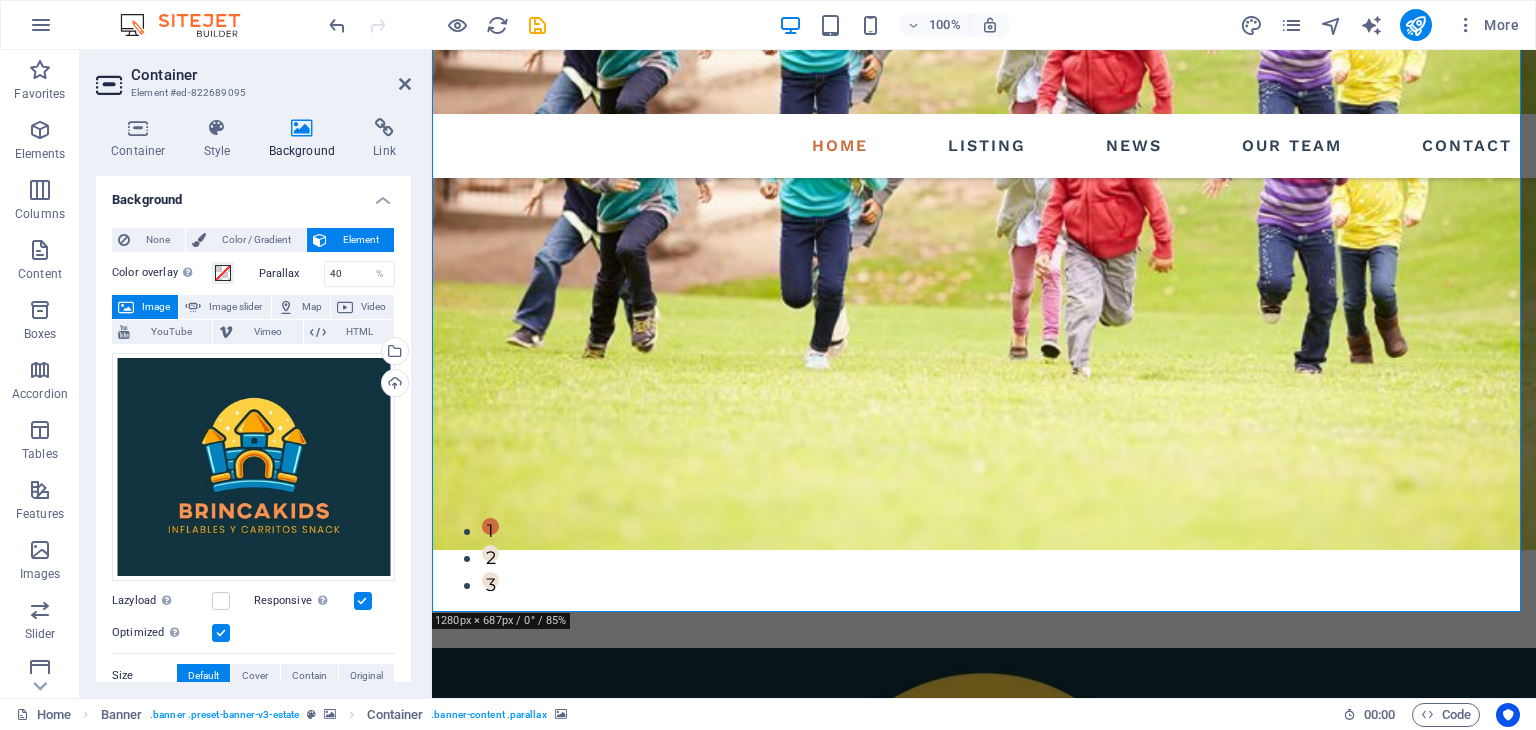 scroll, scrollTop: 0, scrollLeft: 0, axis: both 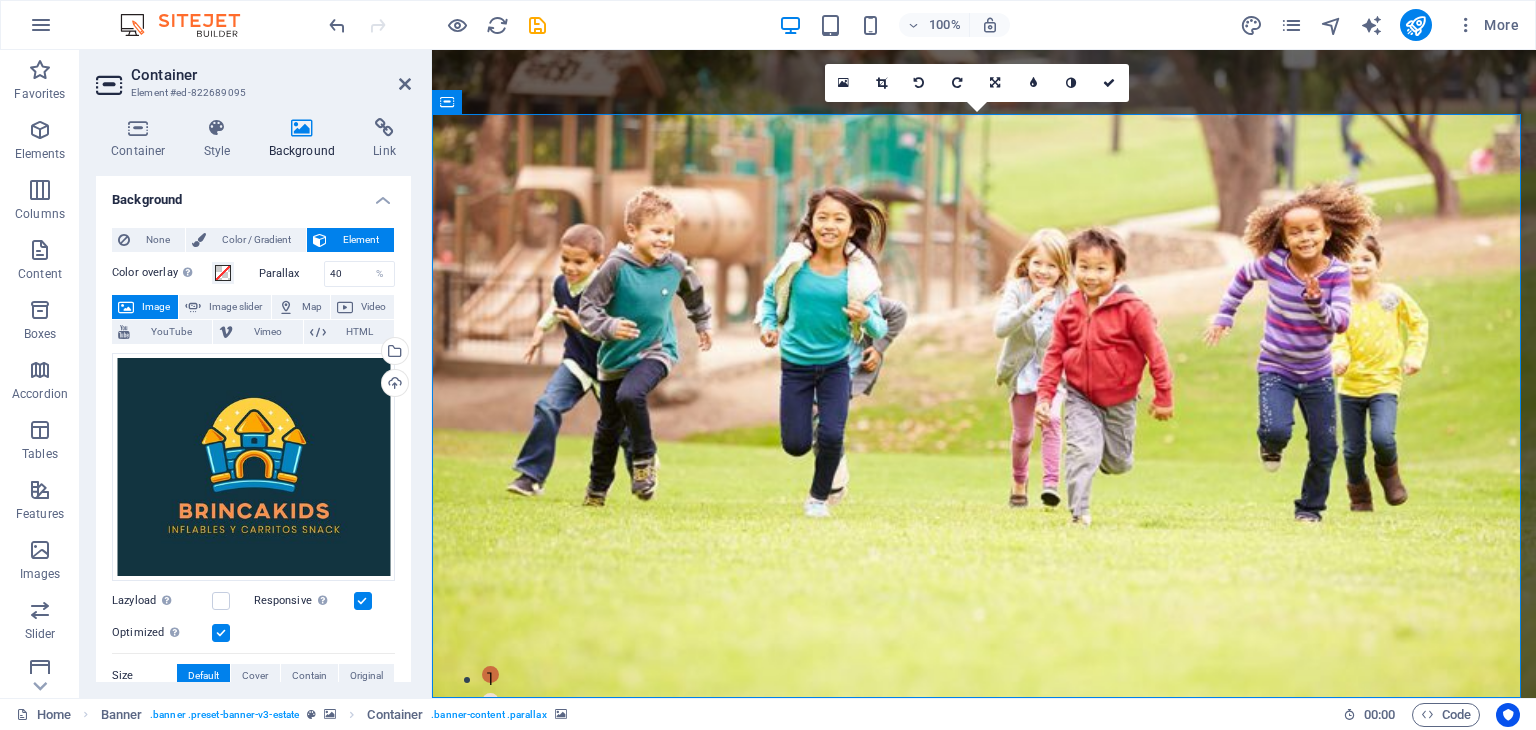 click at bounding box center (984, 1105) 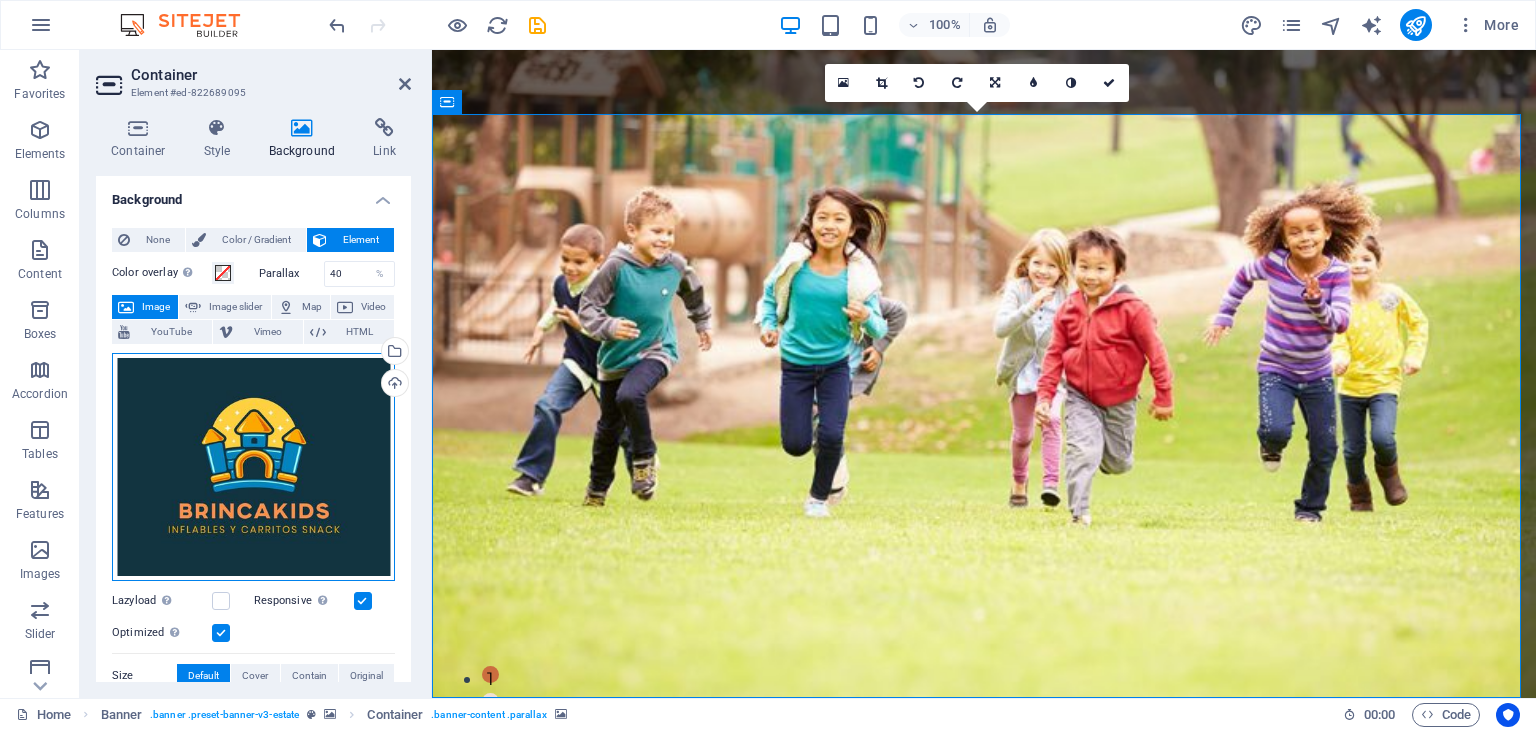 click on "Drag files here, click to choose files or select files from Files or our free stock photos & videos" at bounding box center [253, 467] 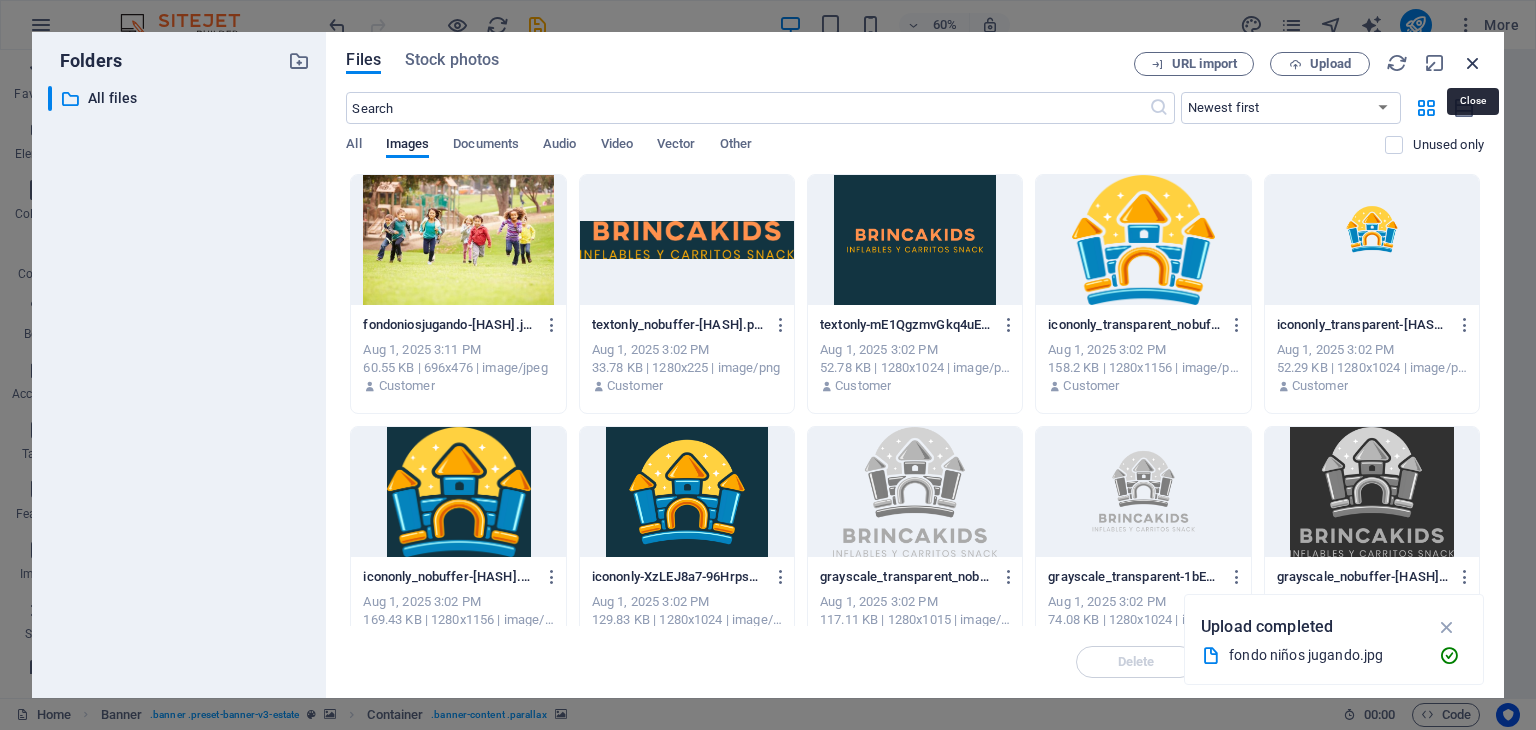 click at bounding box center [1473, 63] 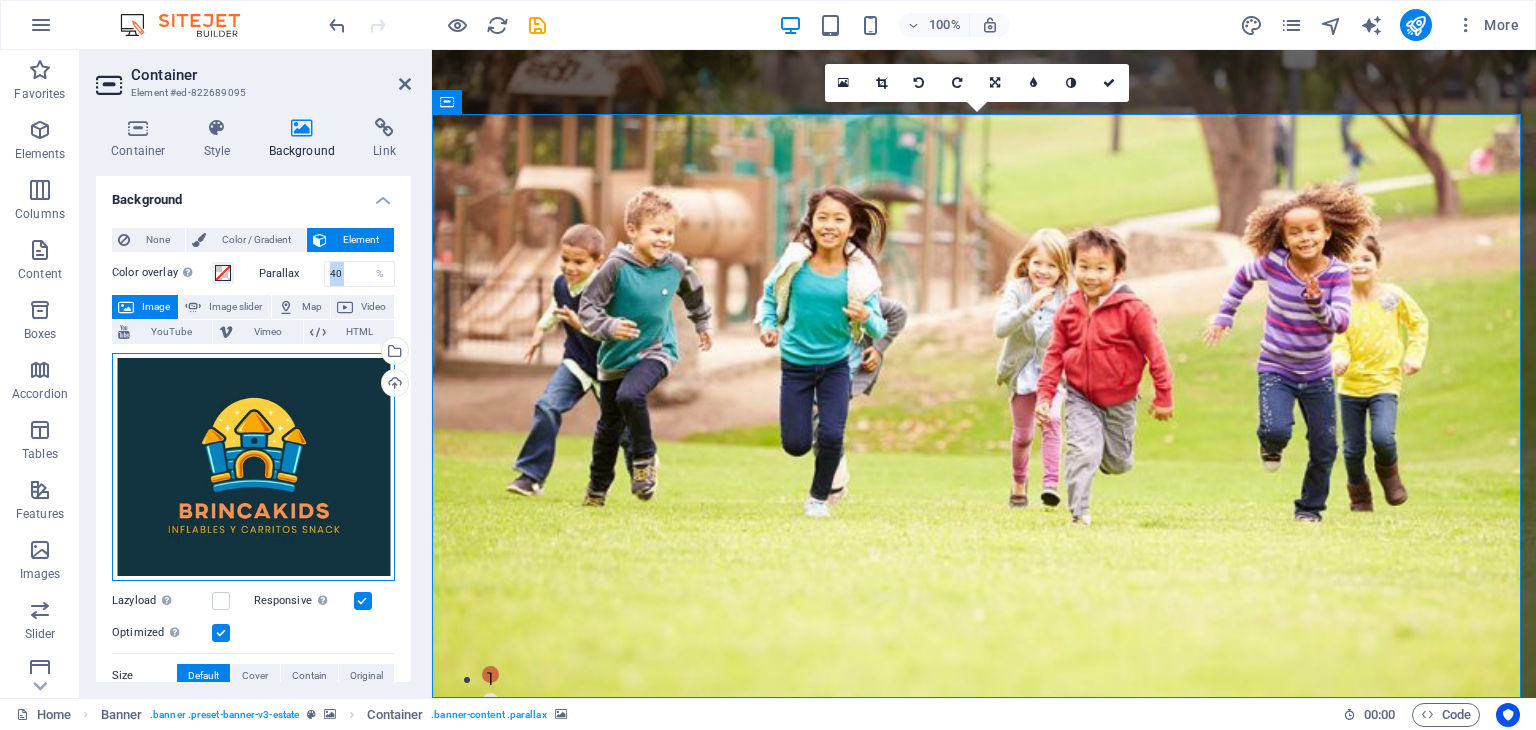 click on "Drag files here, click to choose files or select files from Files or our free stock photos & videos" at bounding box center [253, 467] 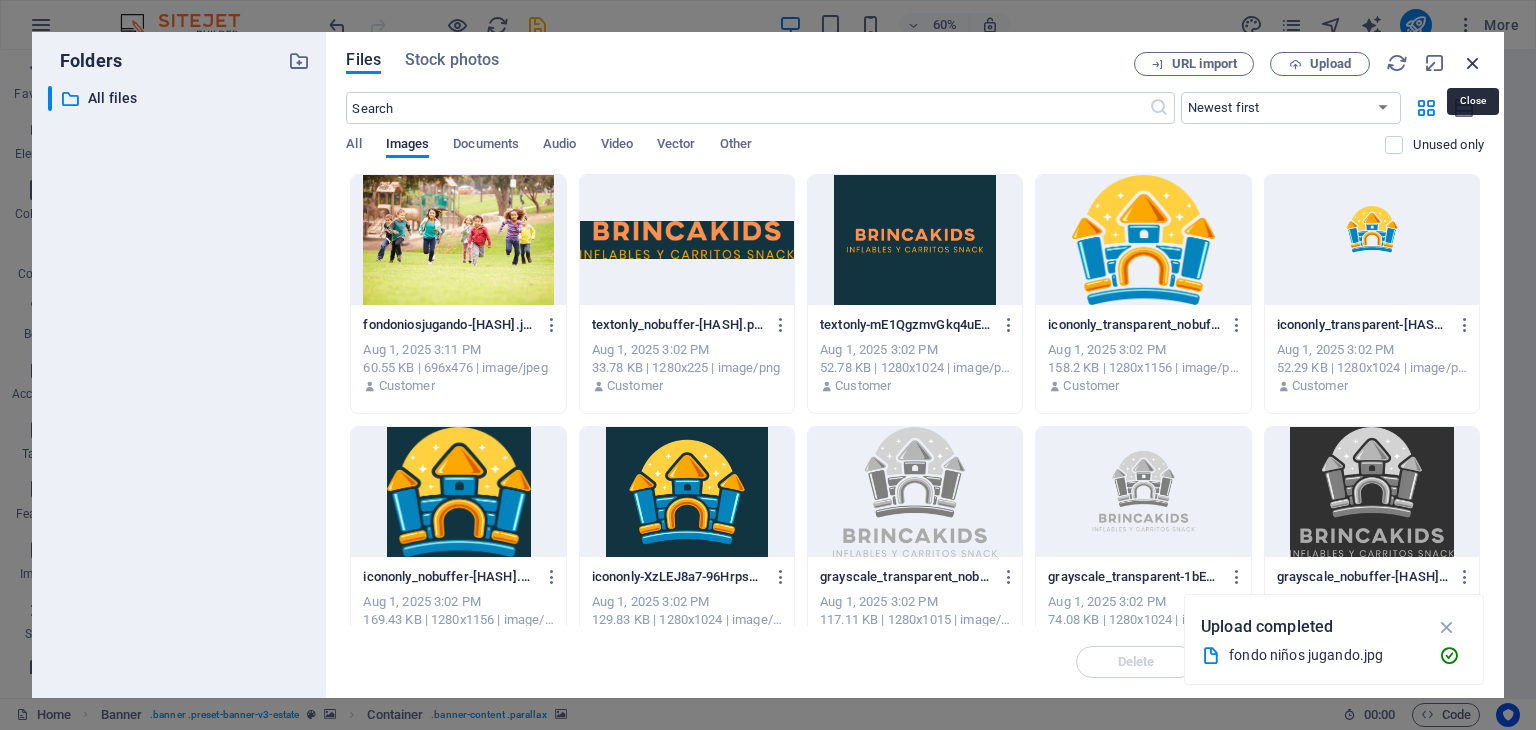 drag, startPoint x: 1473, startPoint y: 53, endPoint x: 1010, endPoint y: 17, distance: 464.39746 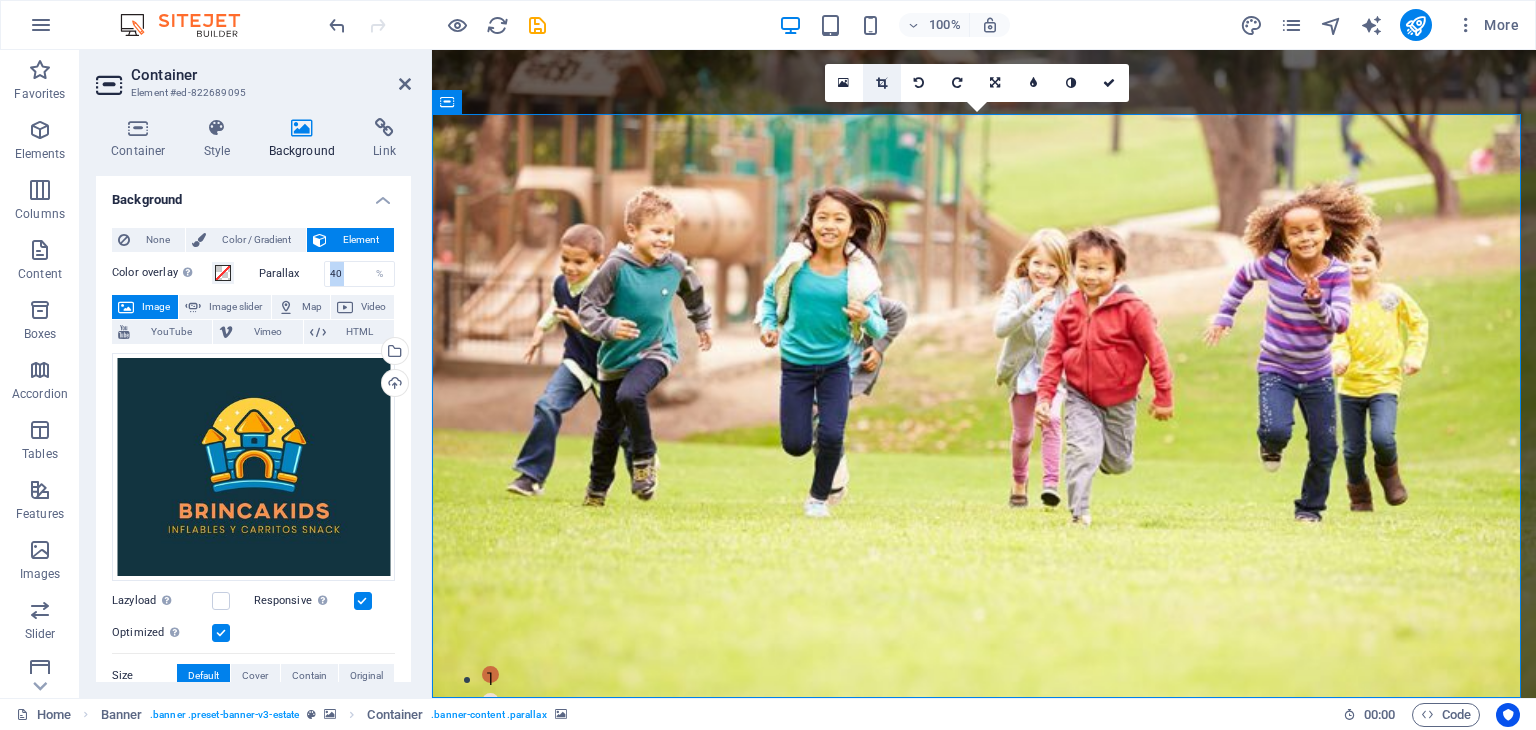 click at bounding box center [881, 83] 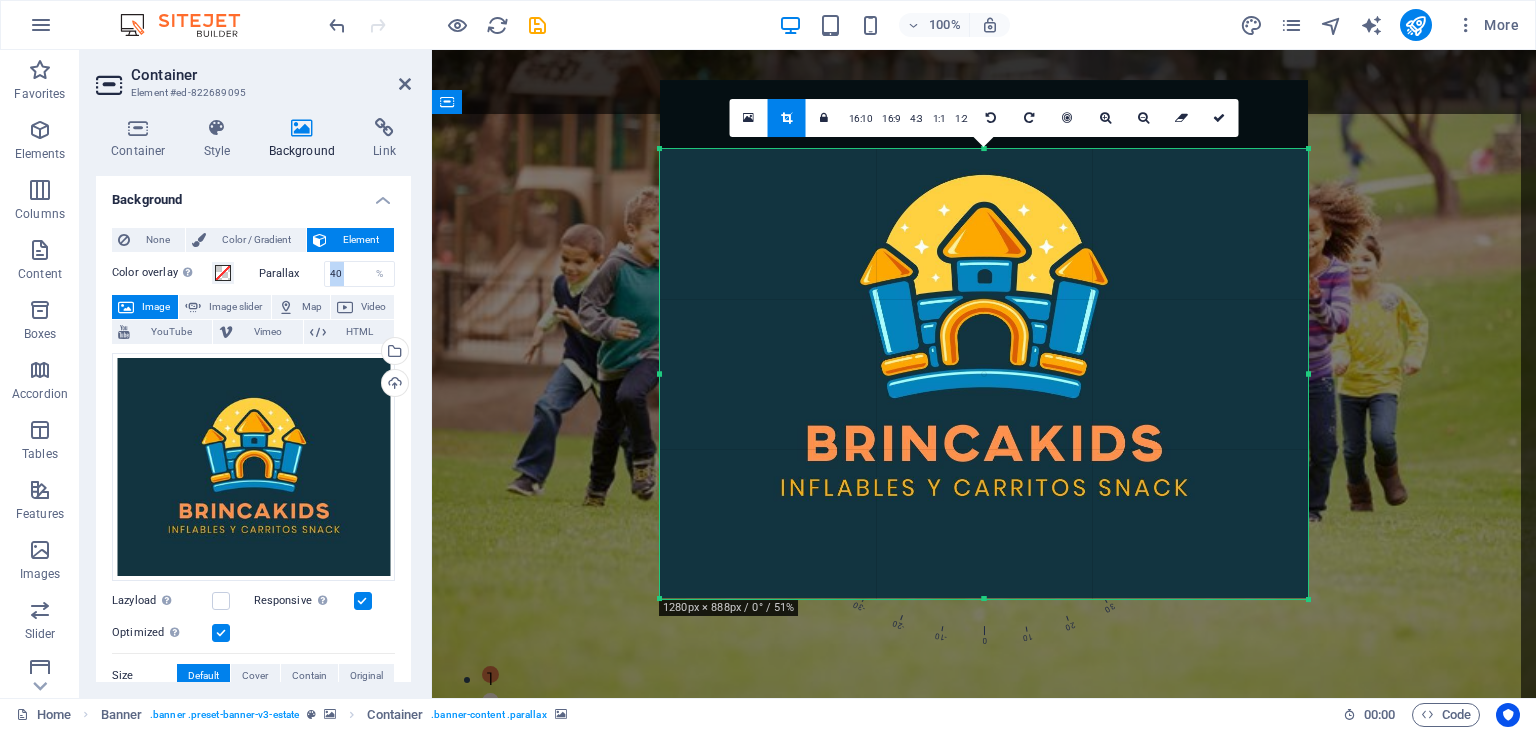 drag, startPoint x: 984, startPoint y: 114, endPoint x: 980, endPoint y: 190, distance: 76.105194 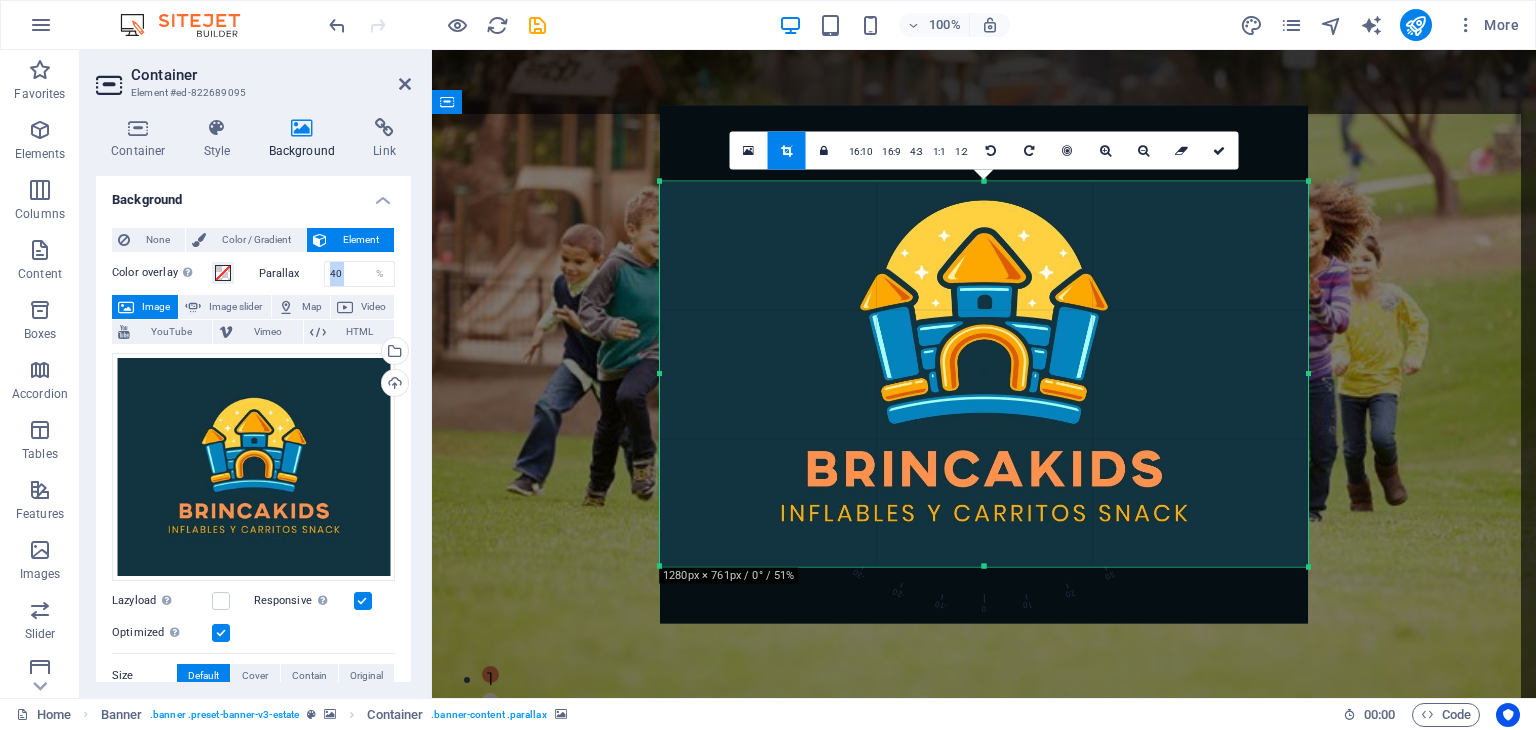 drag, startPoint x: 985, startPoint y: 593, endPoint x: 992, endPoint y: 536, distance: 57.428215 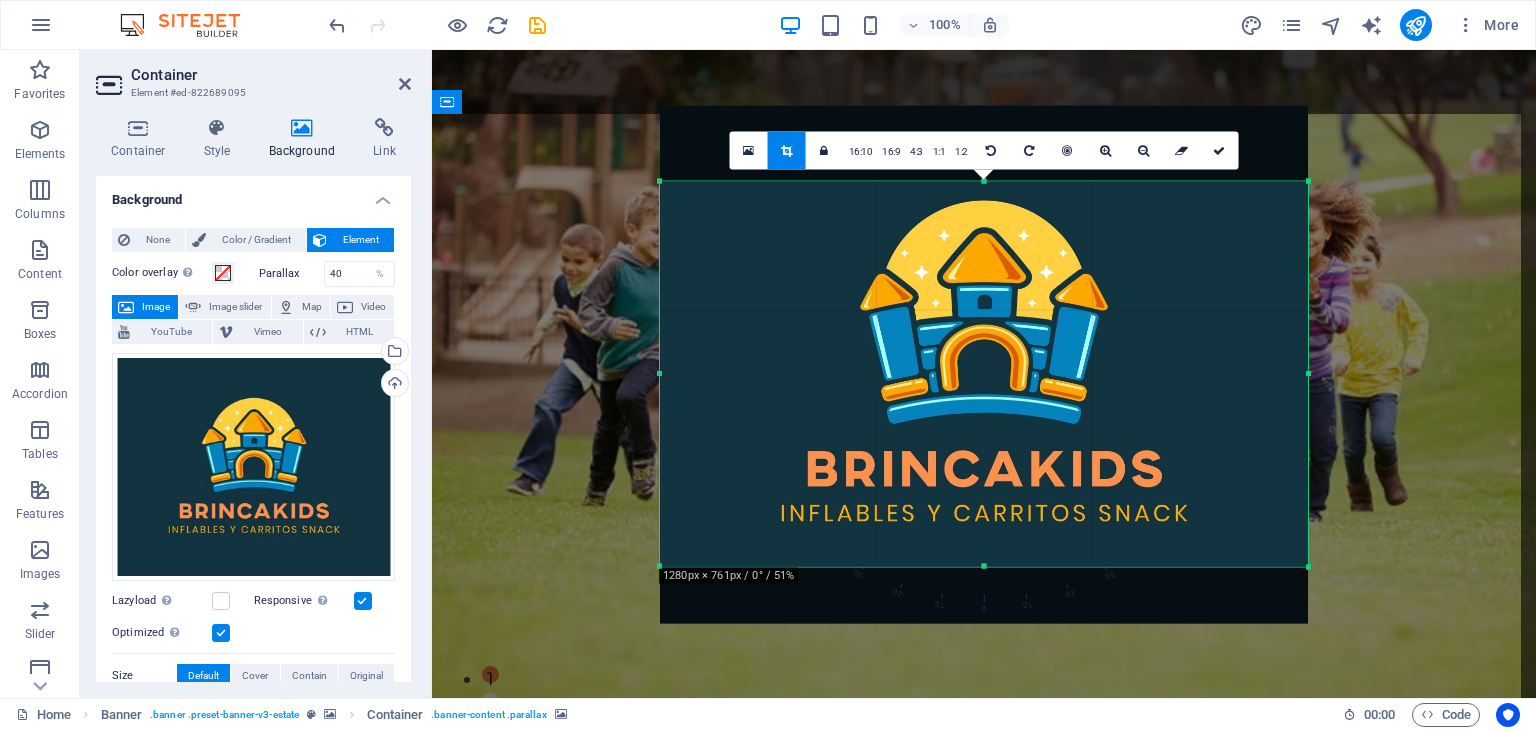 click on "Drag here to replace the existing content. Press “Ctrl” if you want to create a new element." at bounding box center [984, 374] 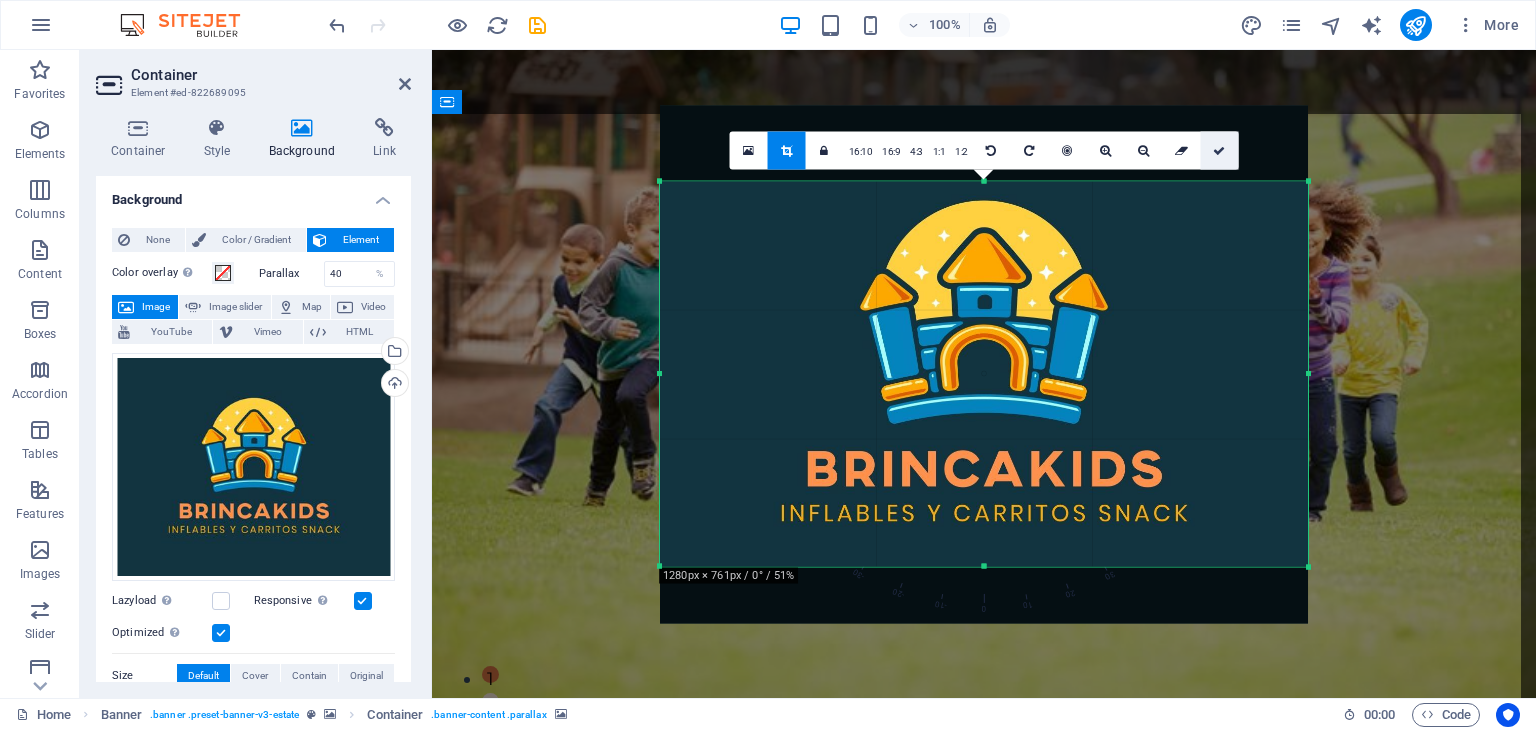 click at bounding box center [1220, 151] 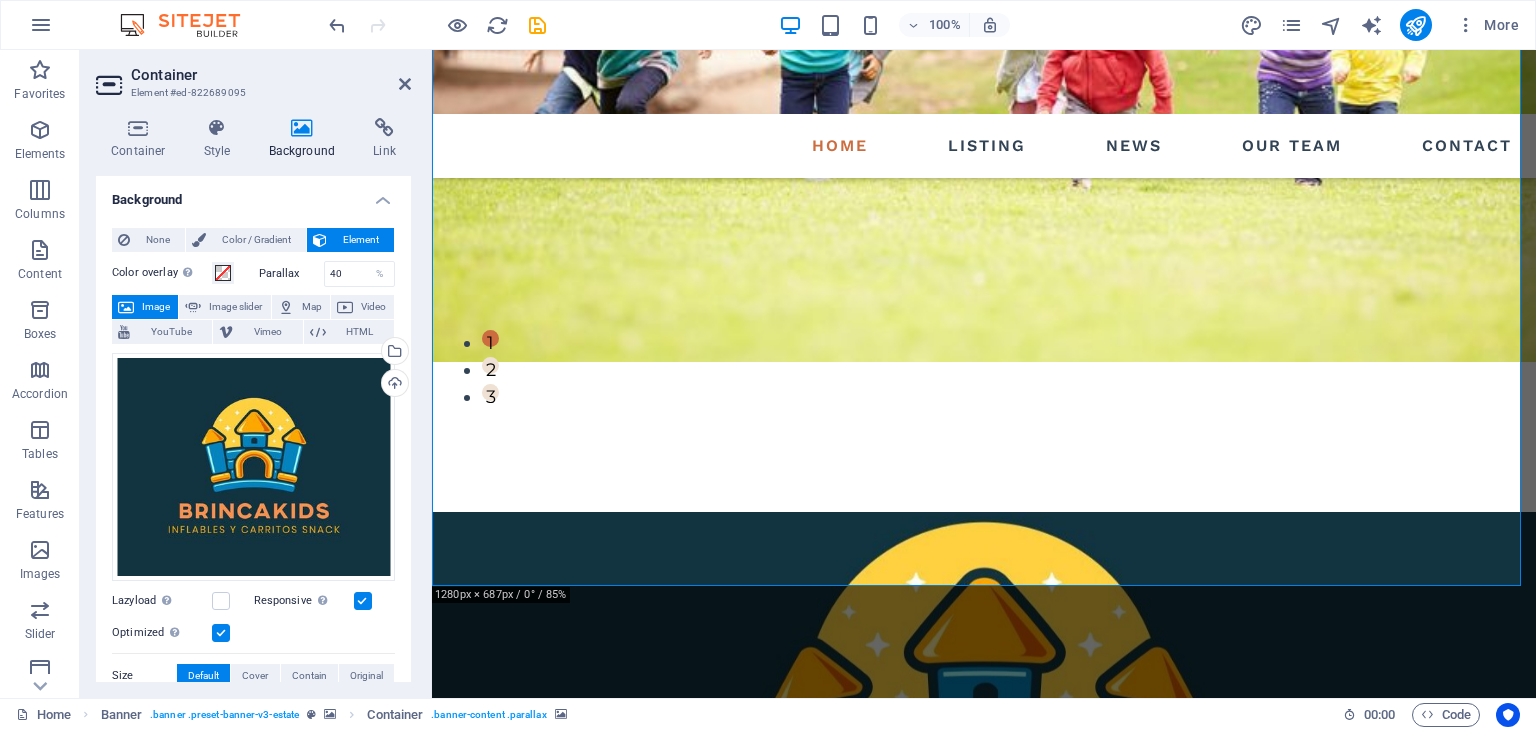 scroll, scrollTop: 0, scrollLeft: 0, axis: both 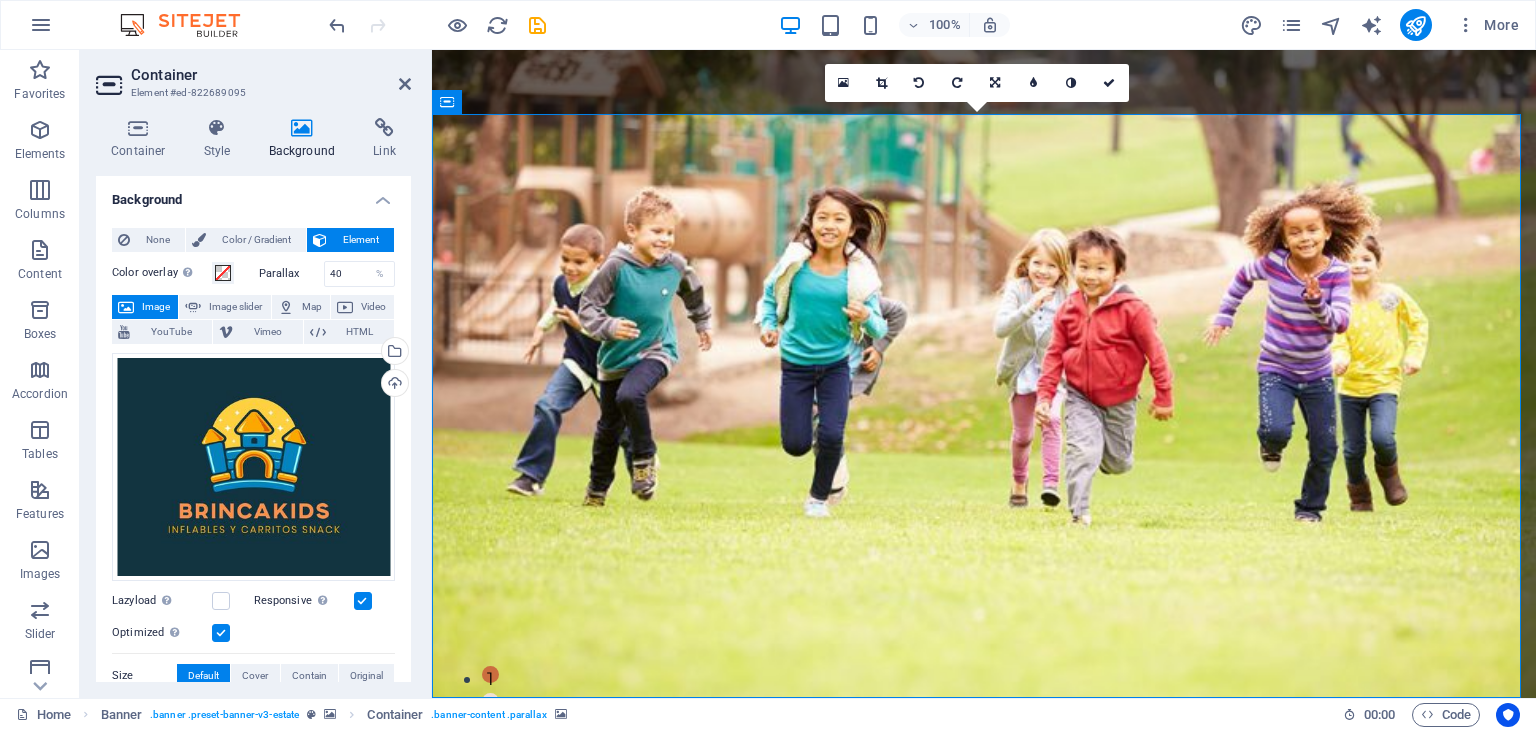 click at bounding box center (984, 730) 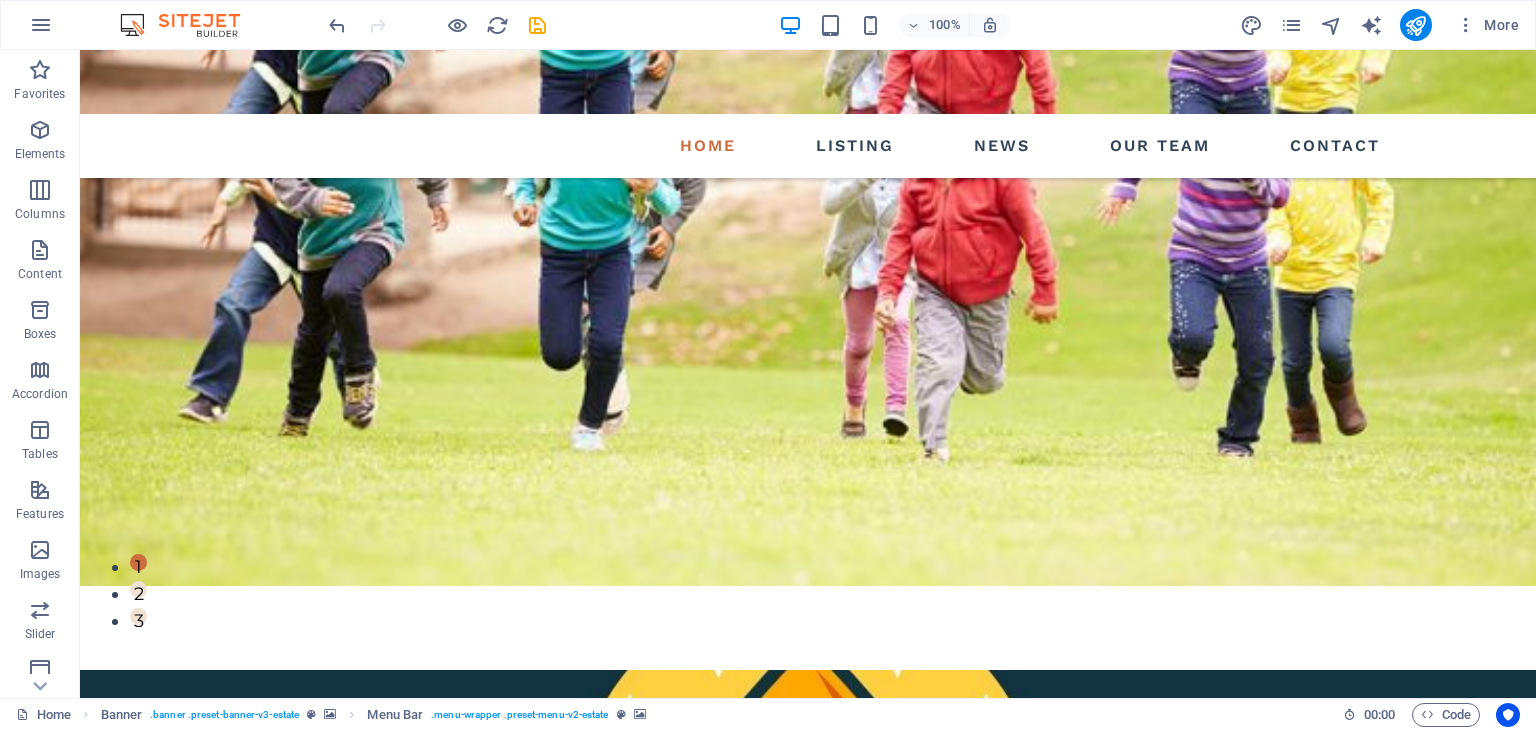 scroll, scrollTop: 0, scrollLeft: 0, axis: both 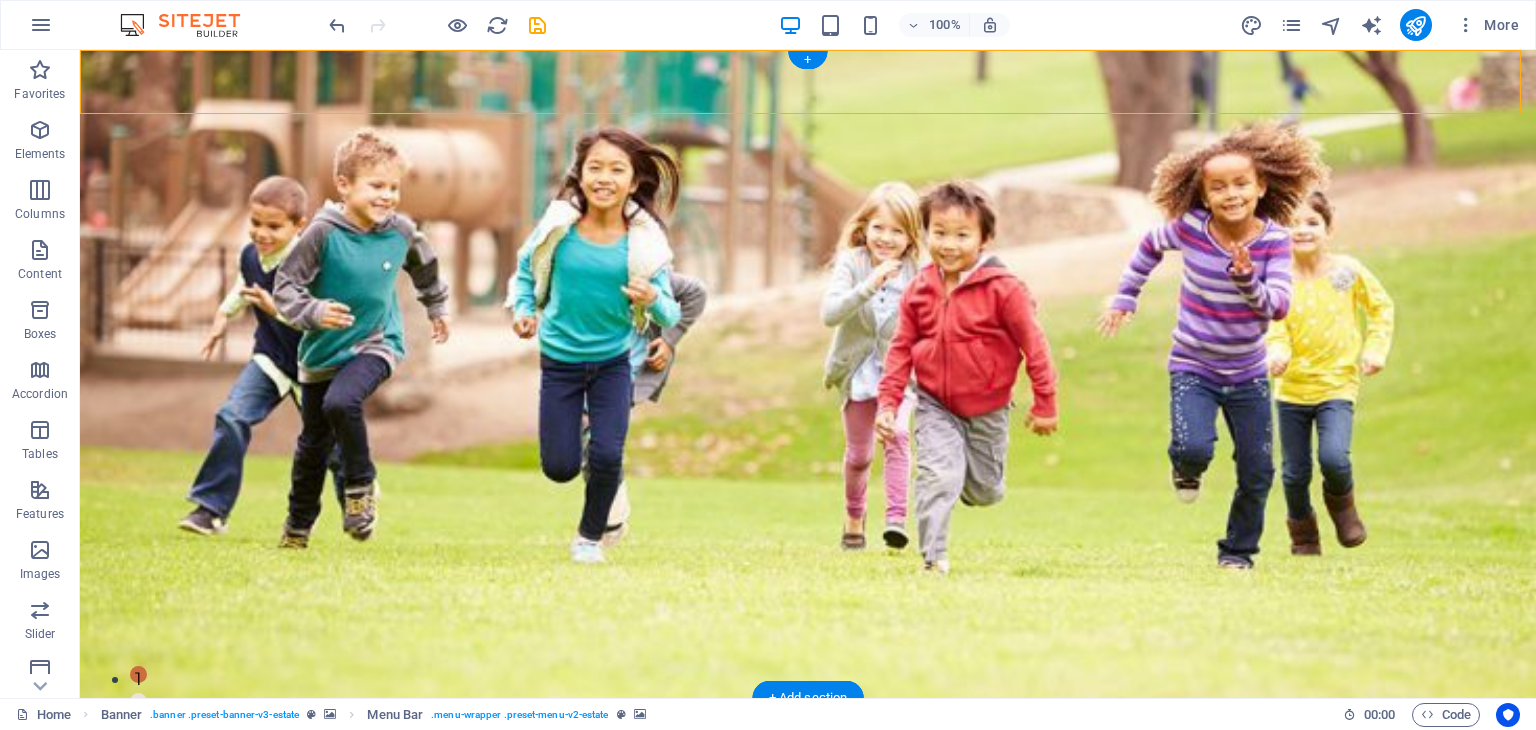 click at bounding box center [808, 730] 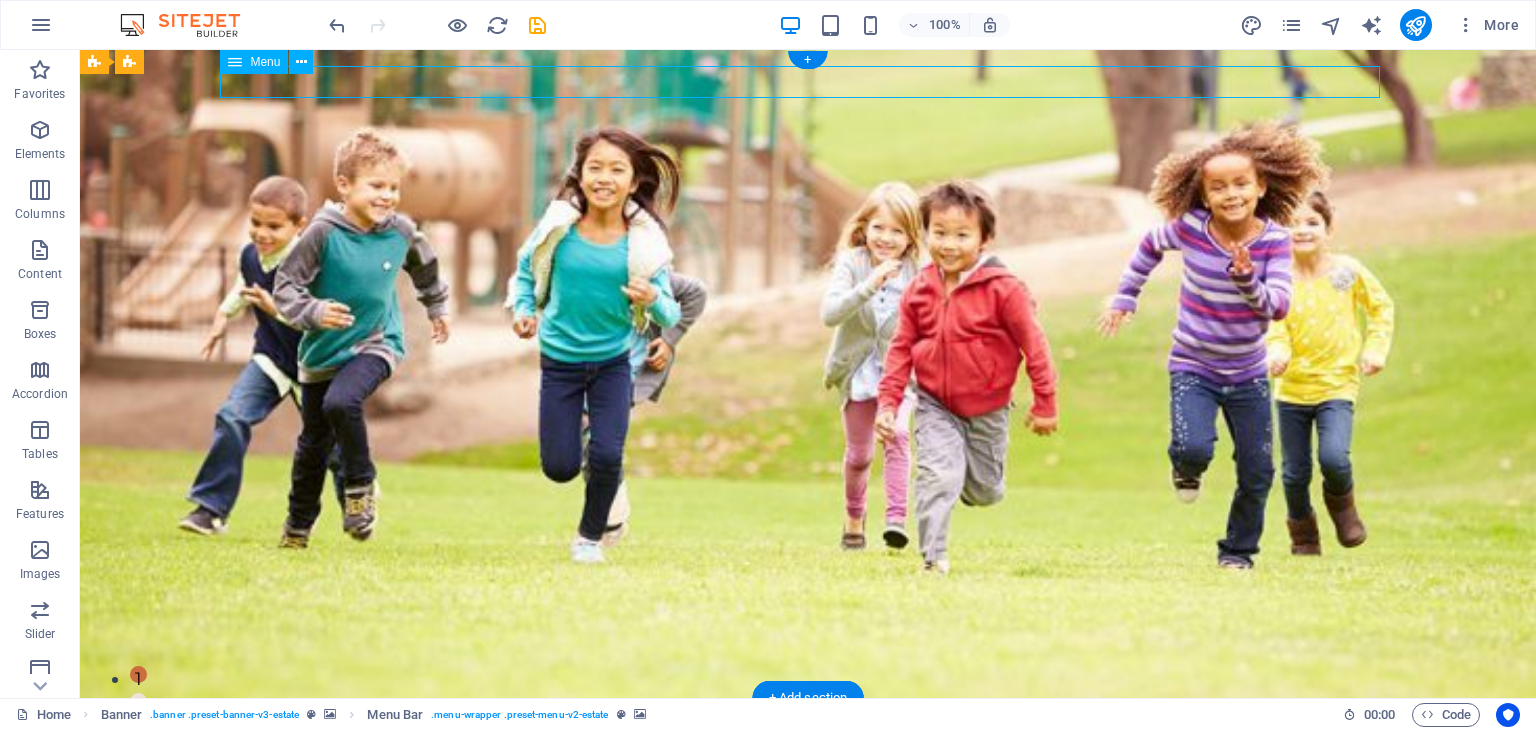 click on "Home Listing News Our Team Contact" at bounding box center [808, 794] 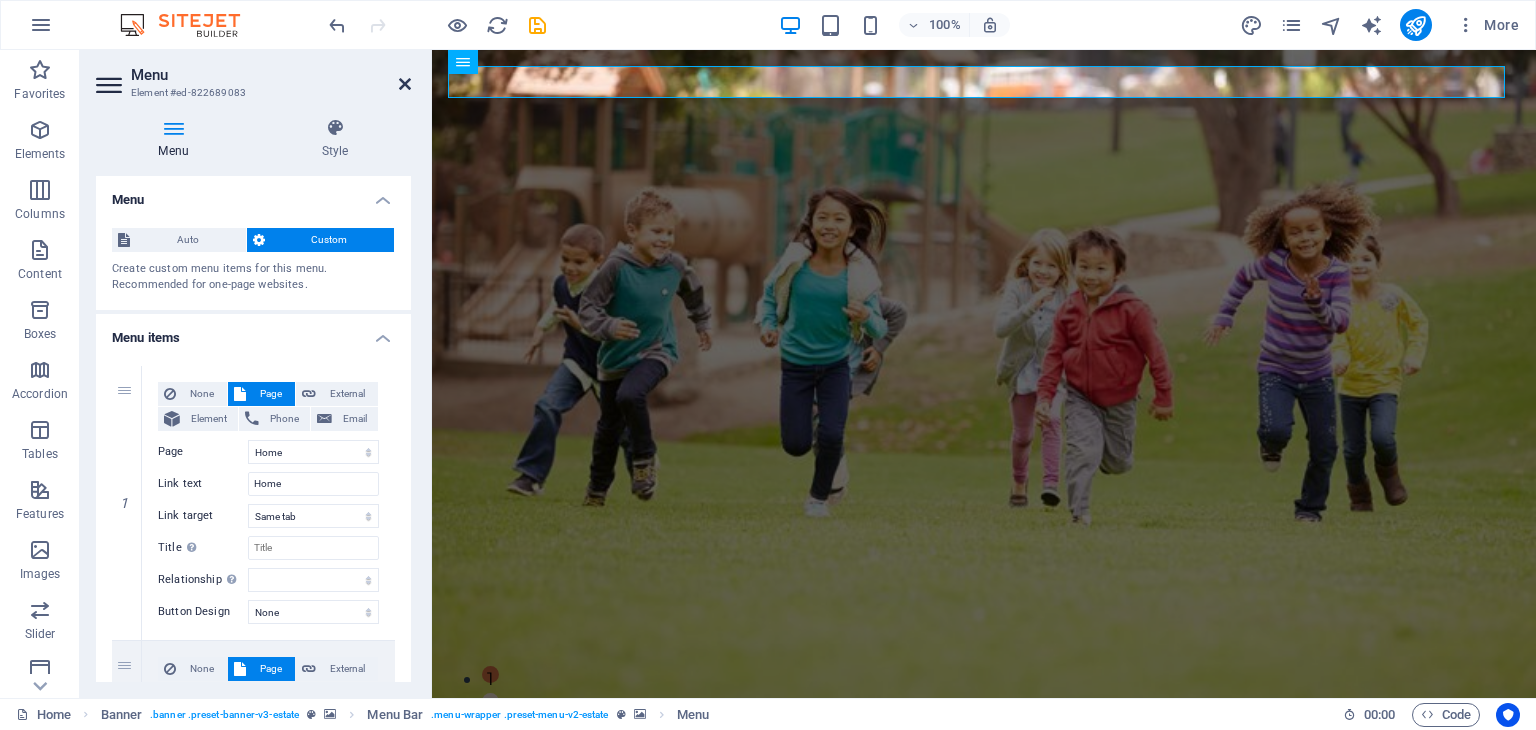 click at bounding box center [405, 84] 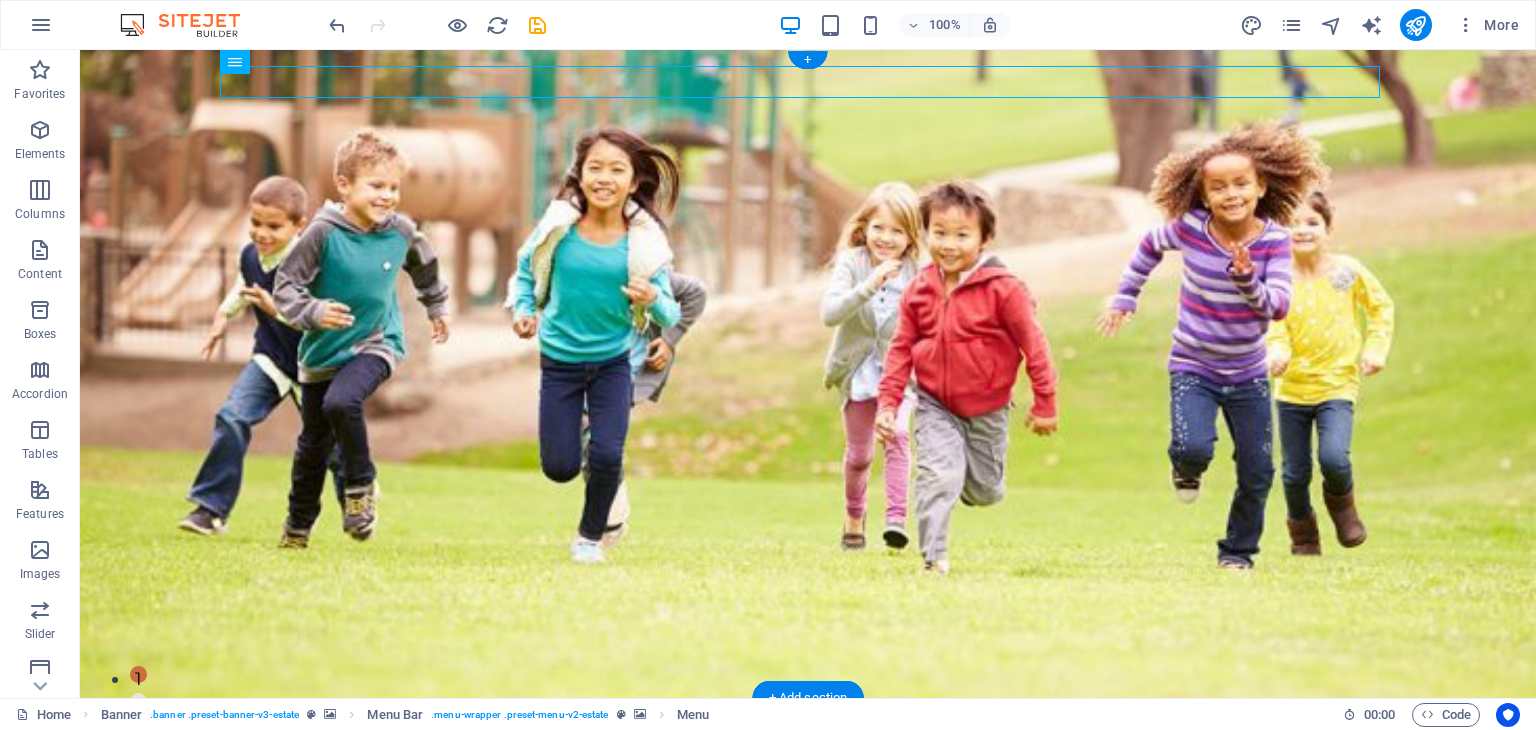click at bounding box center [808, 730] 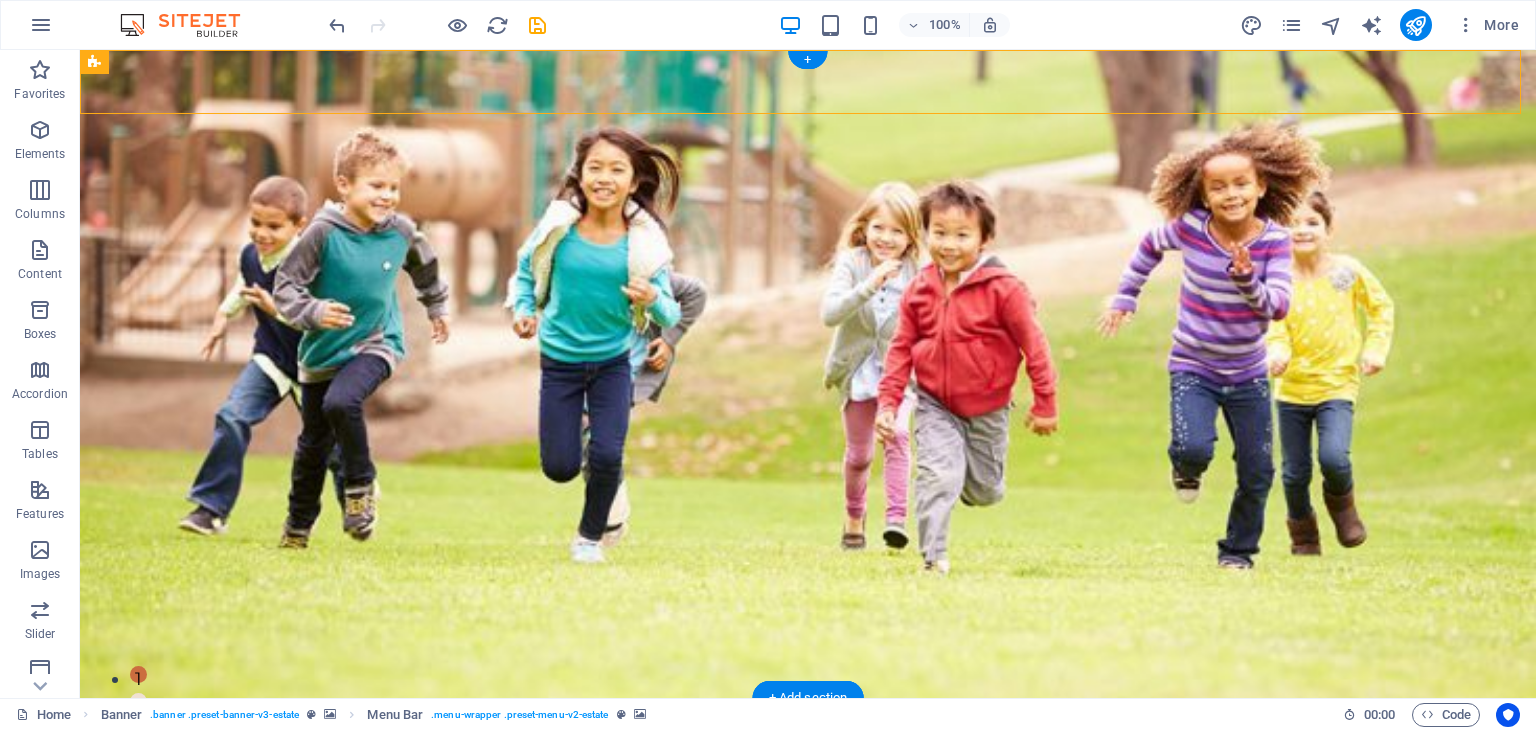 click at bounding box center (808, 730) 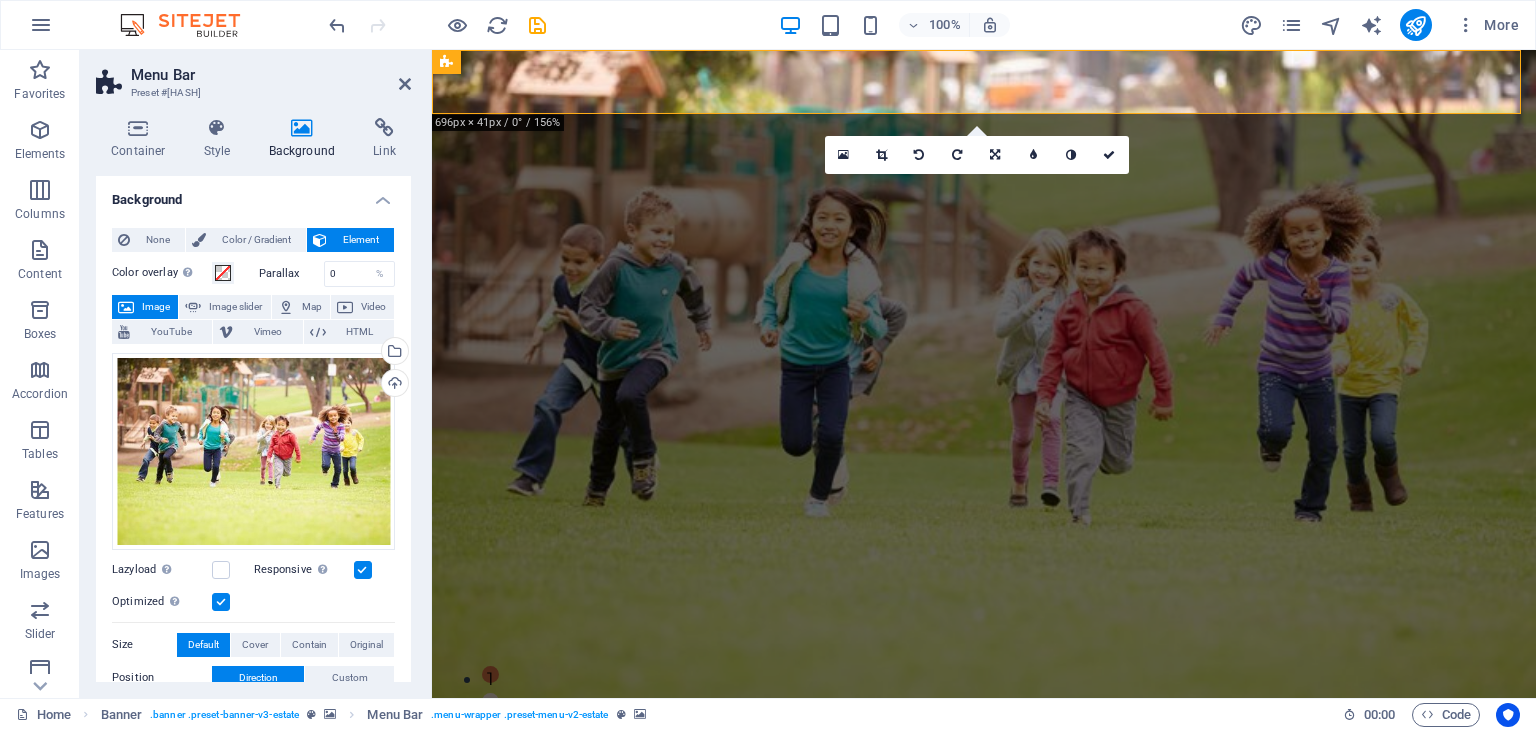drag, startPoint x: 716, startPoint y: 471, endPoint x: 1489, endPoint y: 97, distance: 858.7229 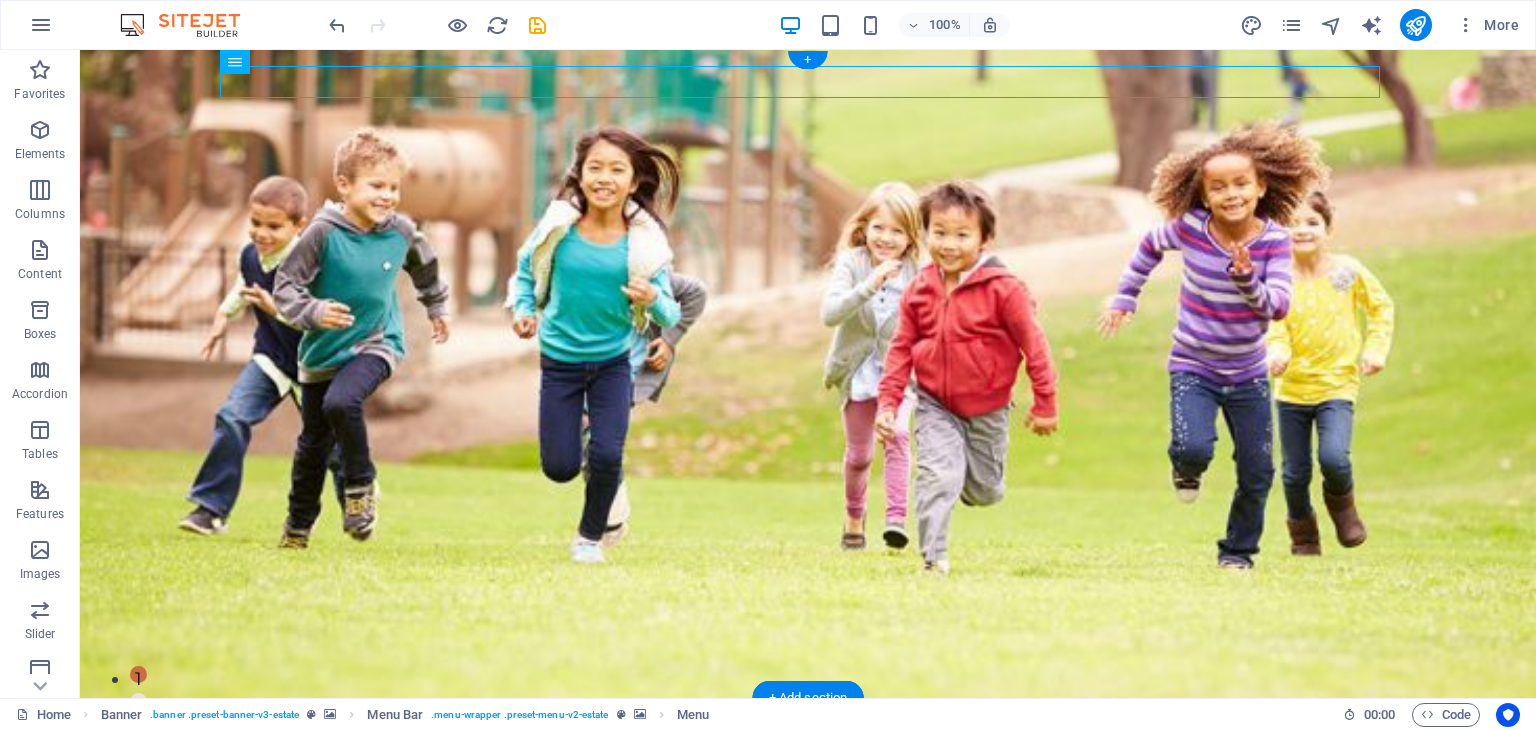 click at bounding box center (808, 730) 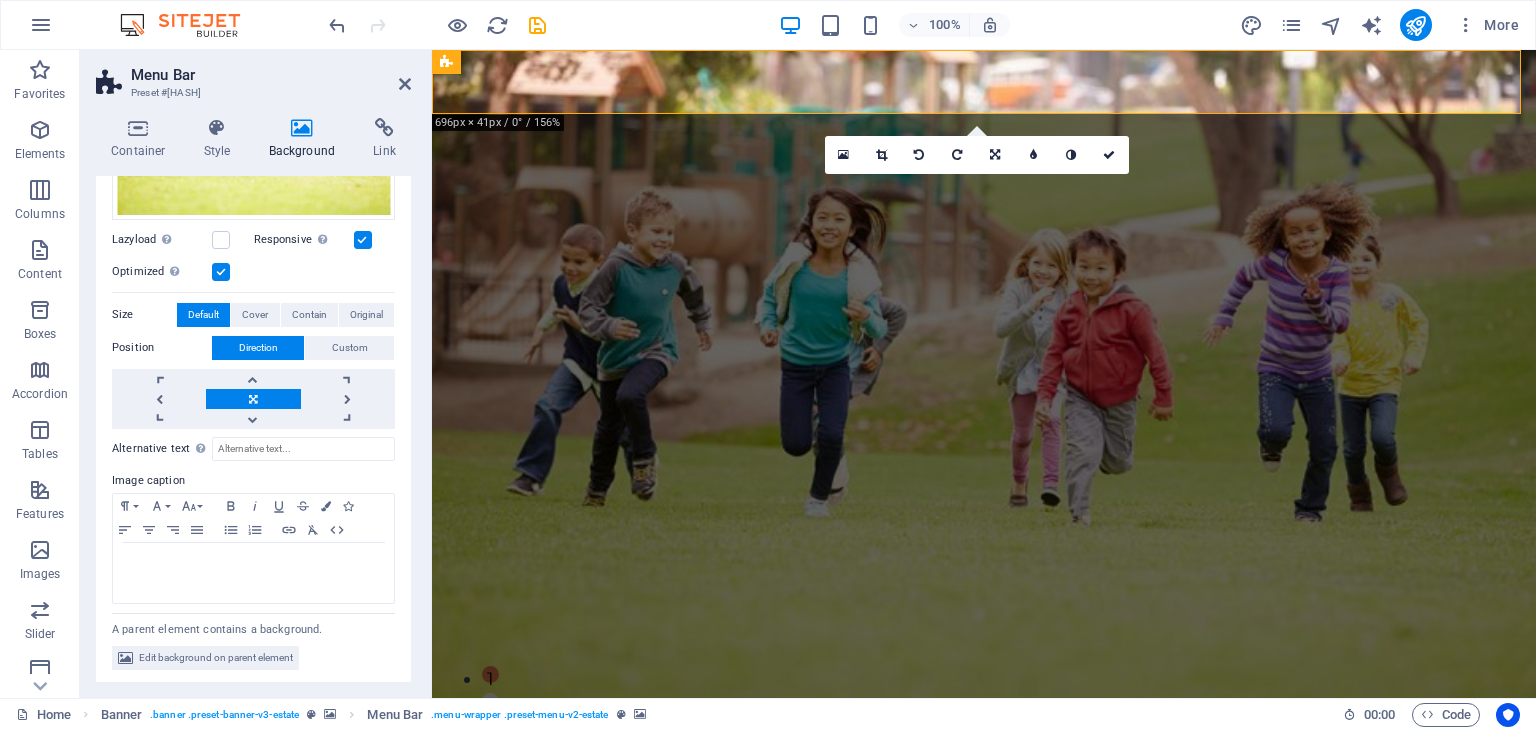 scroll, scrollTop: 0, scrollLeft: 0, axis: both 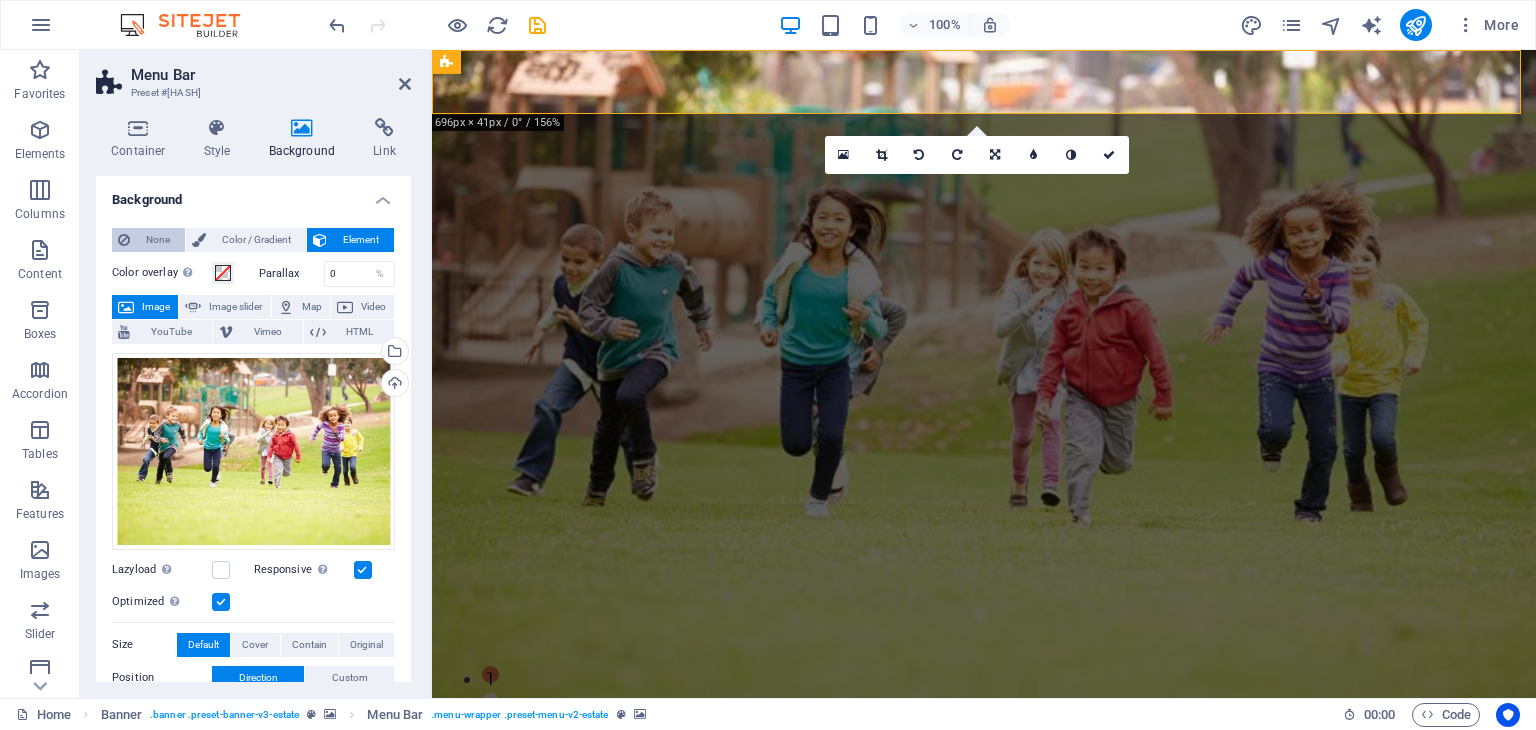click on "None" at bounding box center [157, 240] 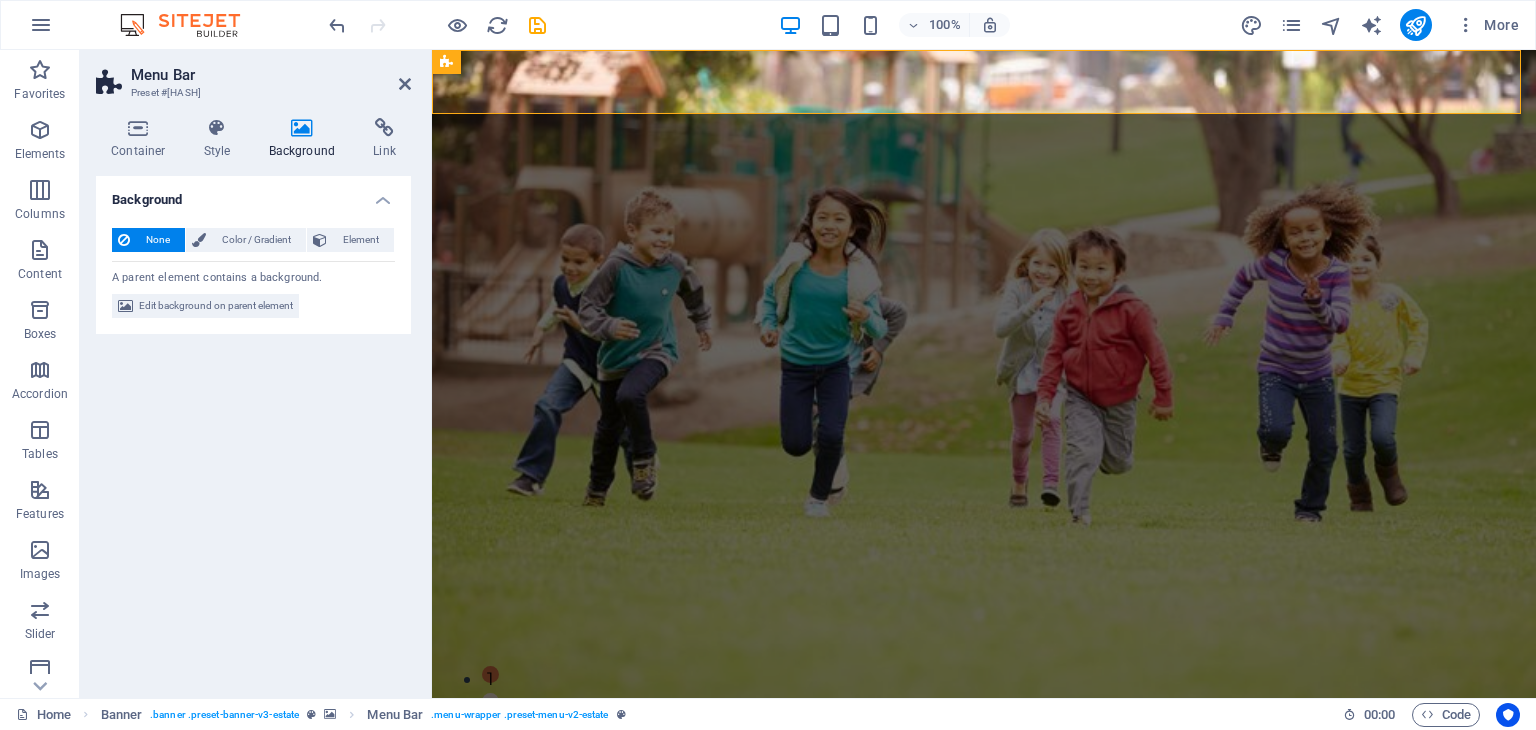 click on "None" at bounding box center (157, 240) 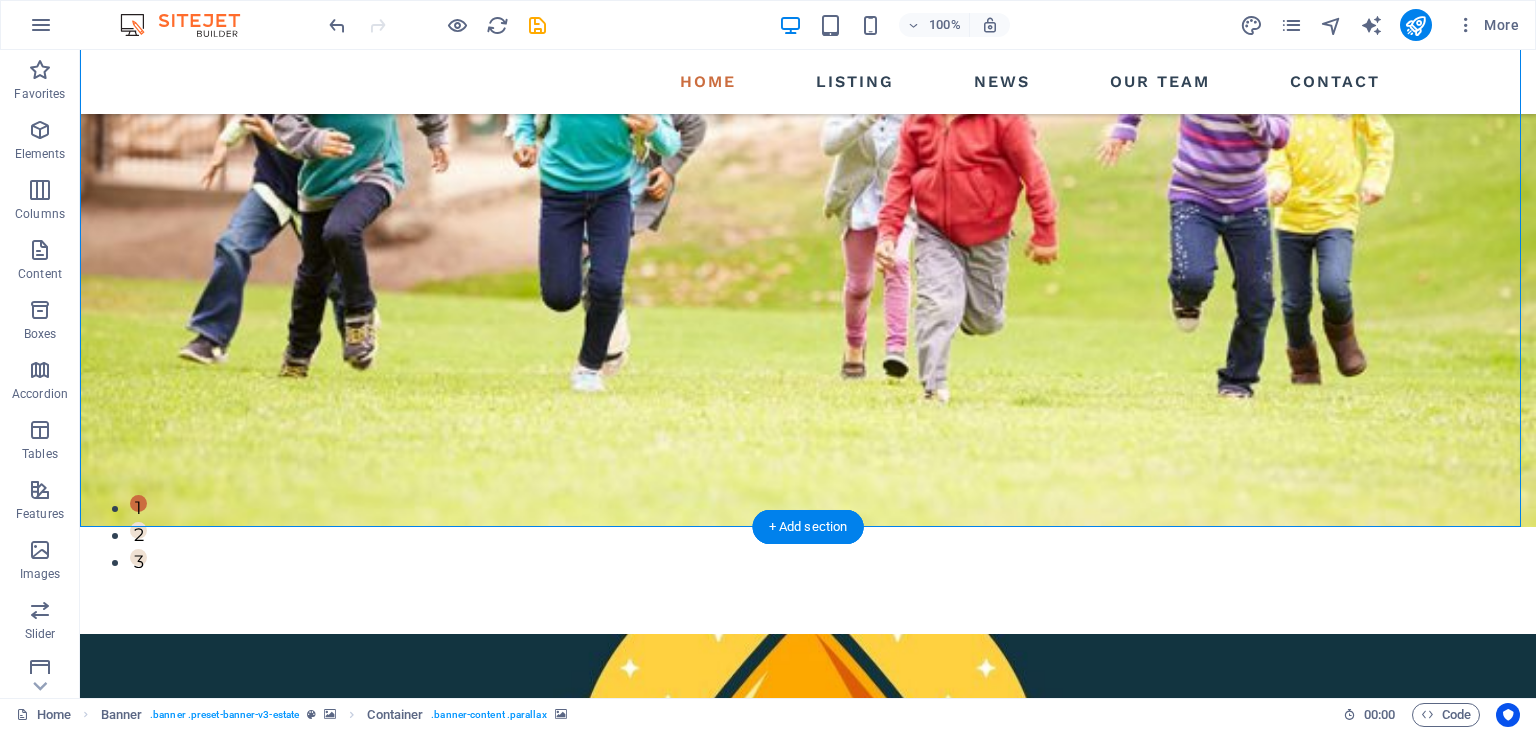 scroll, scrollTop: 0, scrollLeft: 0, axis: both 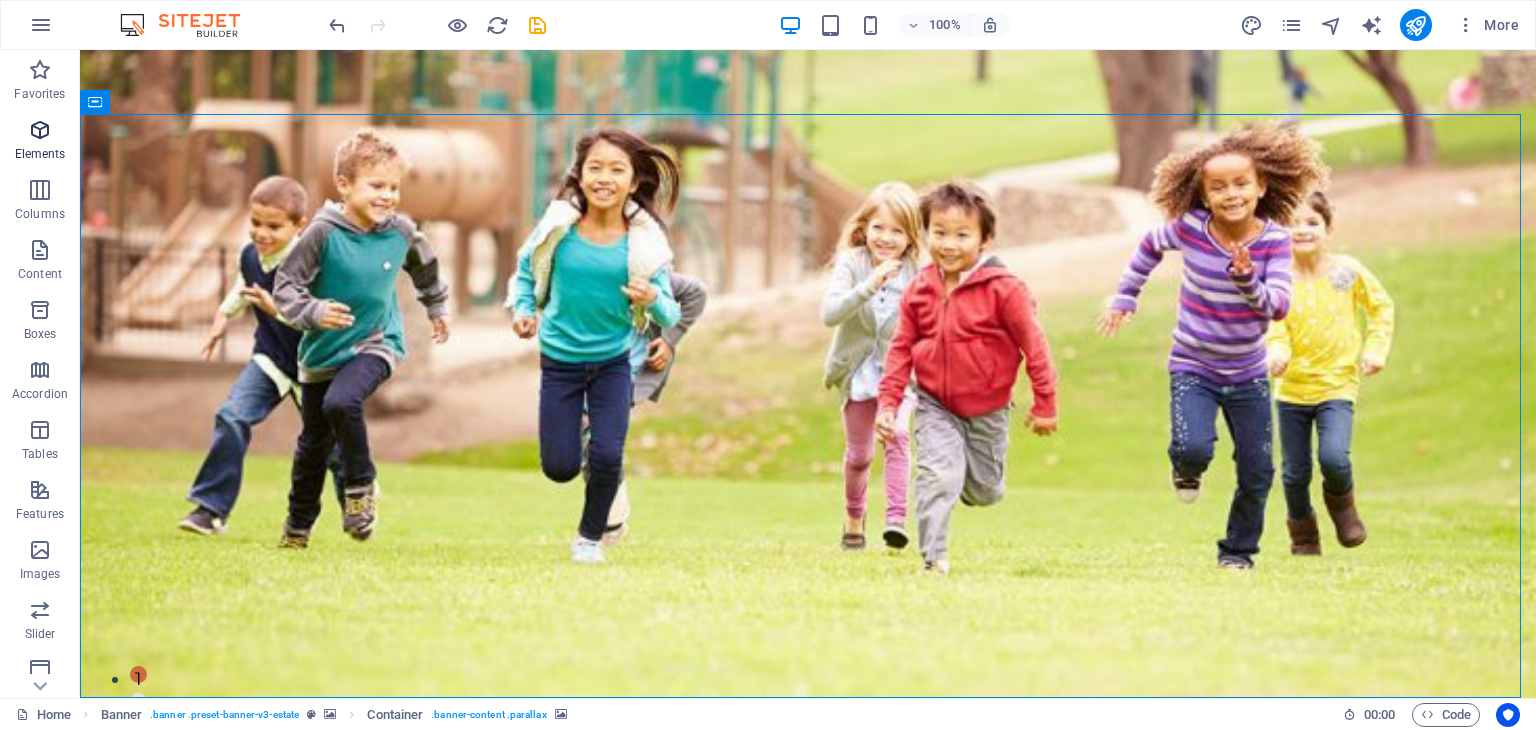 click at bounding box center (40, 130) 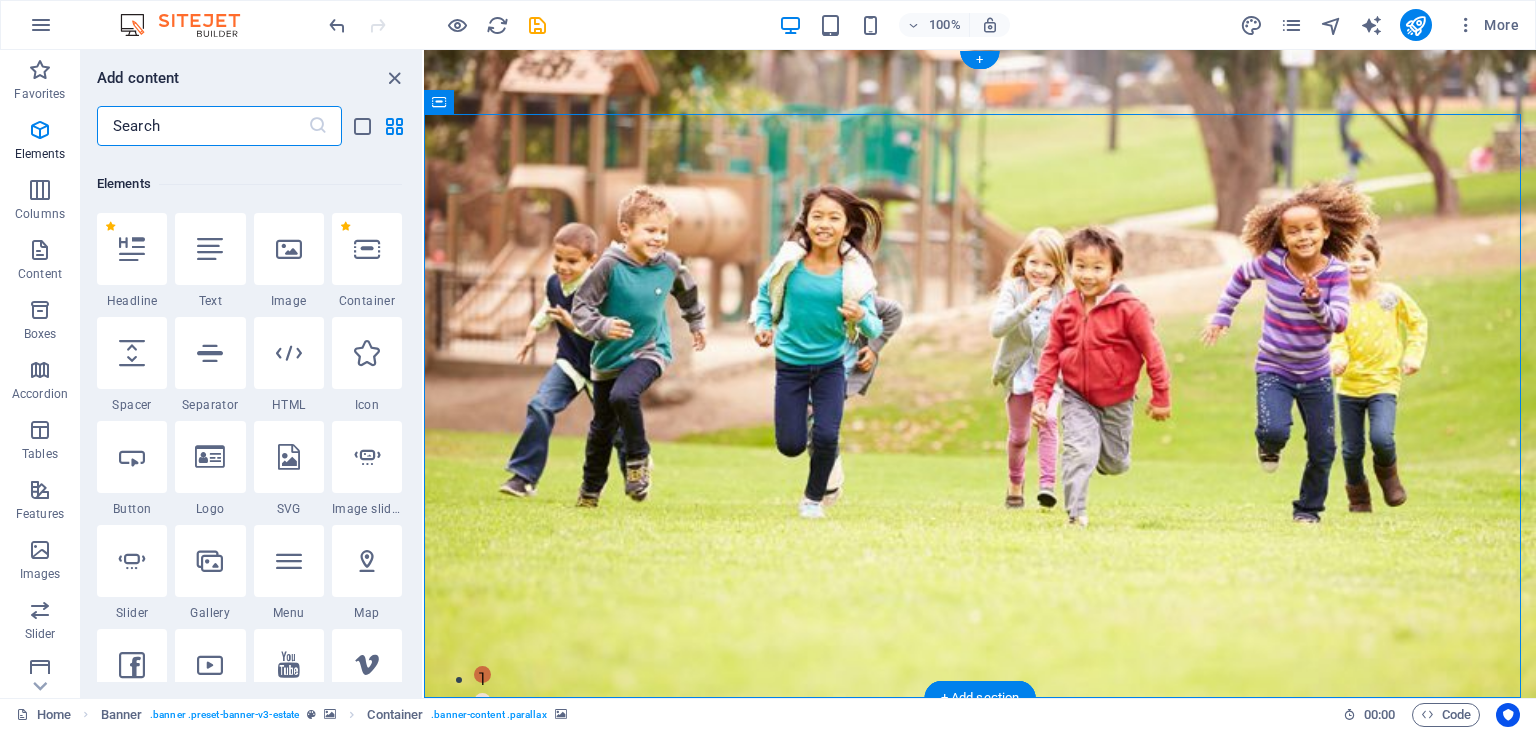 scroll, scrollTop: 212, scrollLeft: 0, axis: vertical 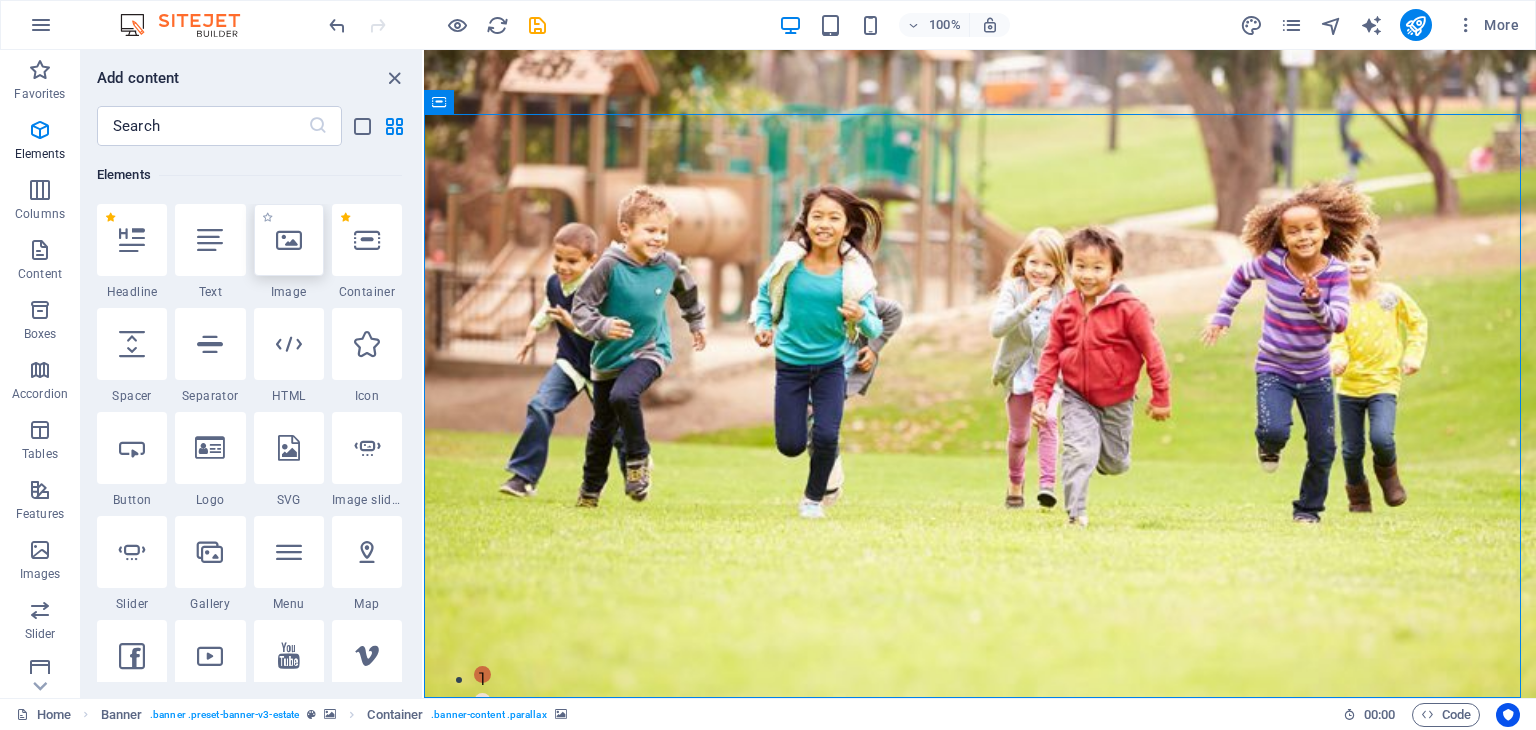 click at bounding box center [289, 240] 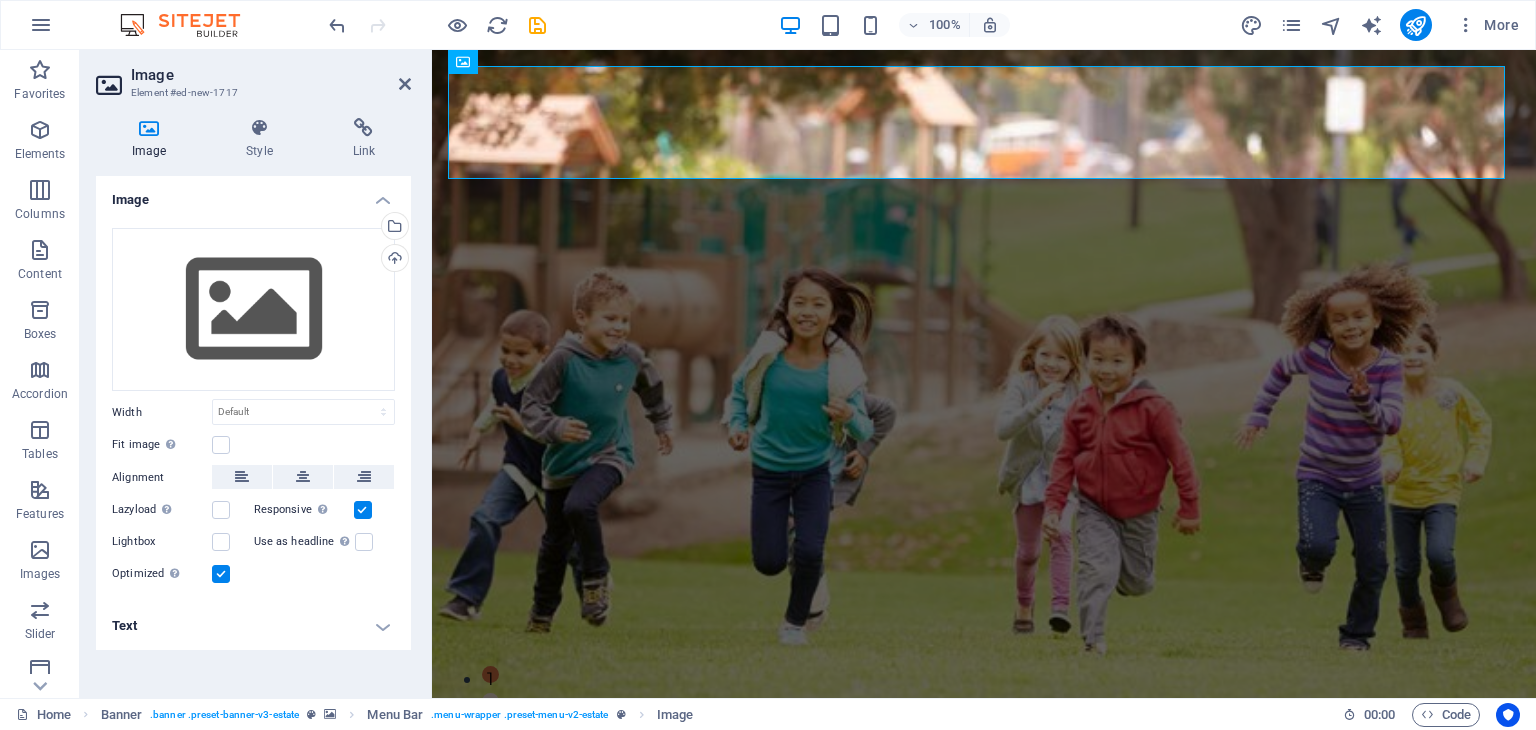 click at bounding box center (984, 1570) 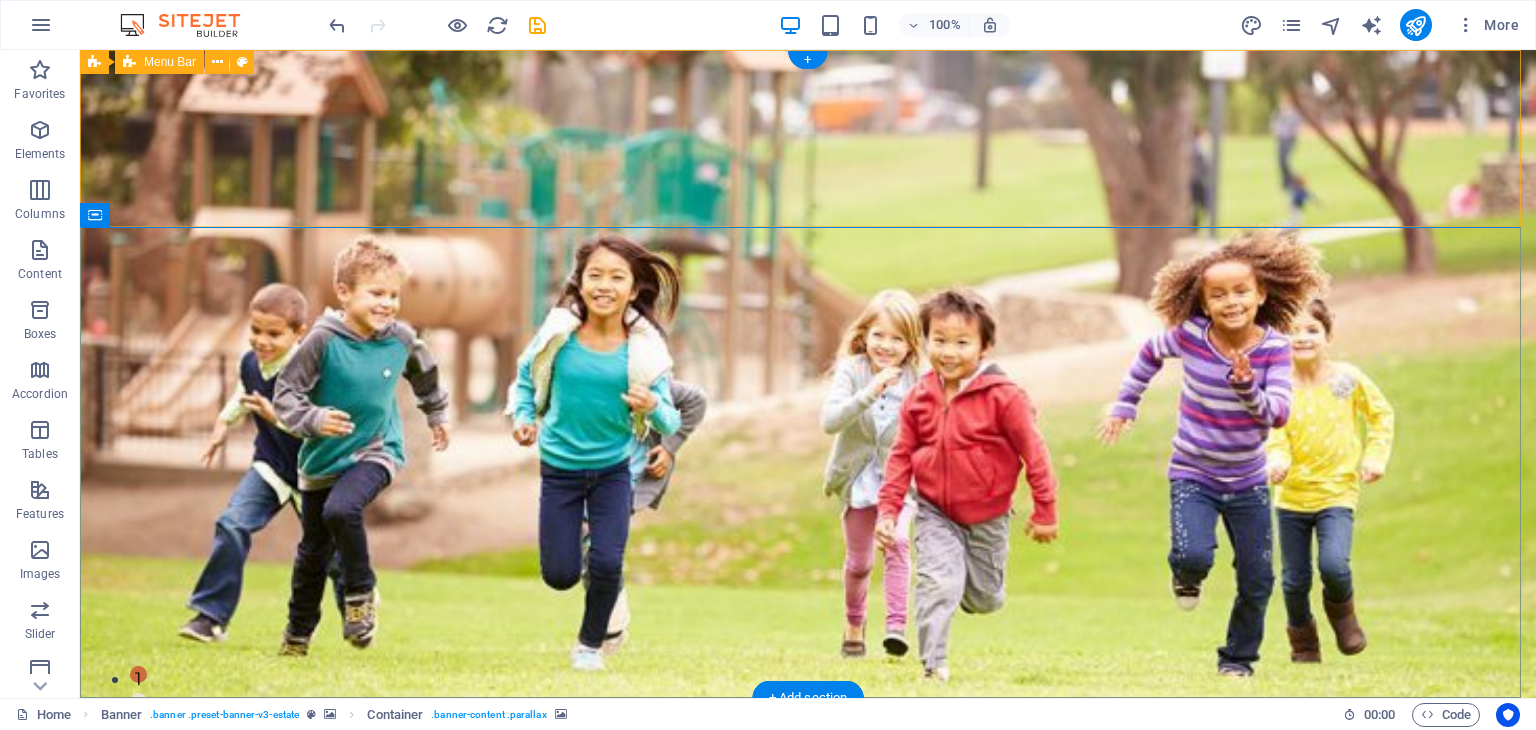 click on "Home Listing News Our Team Contact" at bounding box center (808, 1057) 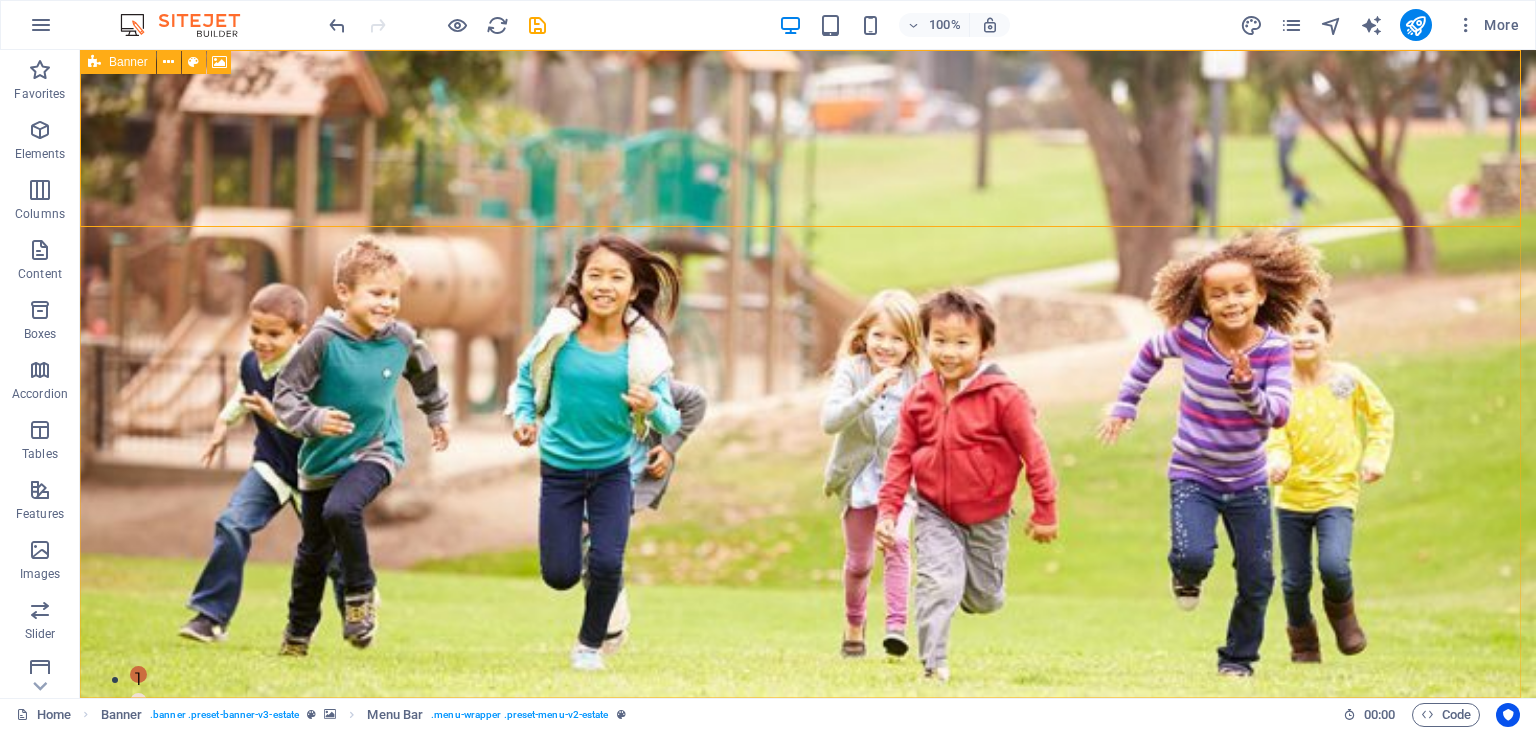 click on "Banner" at bounding box center (118, 62) 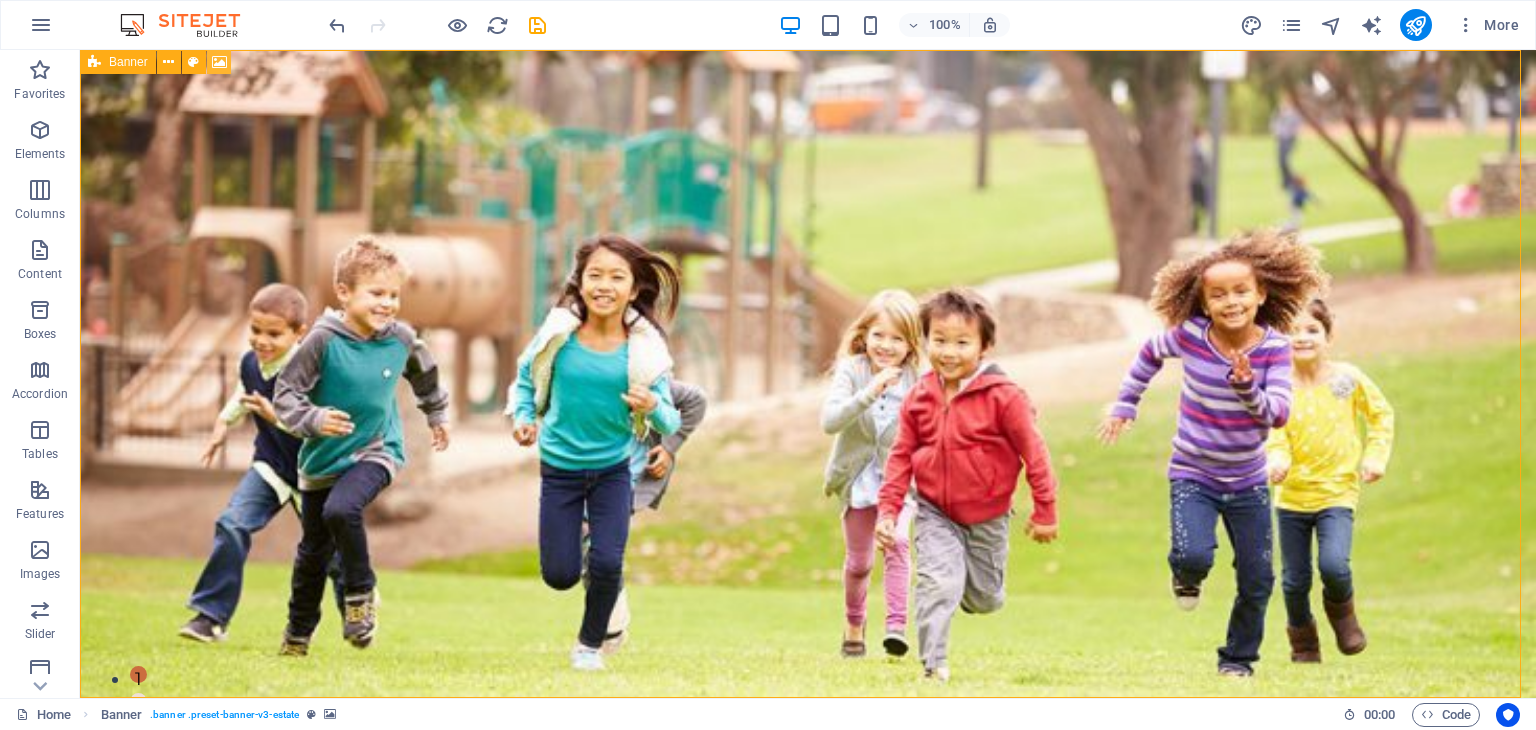 click at bounding box center [219, 62] 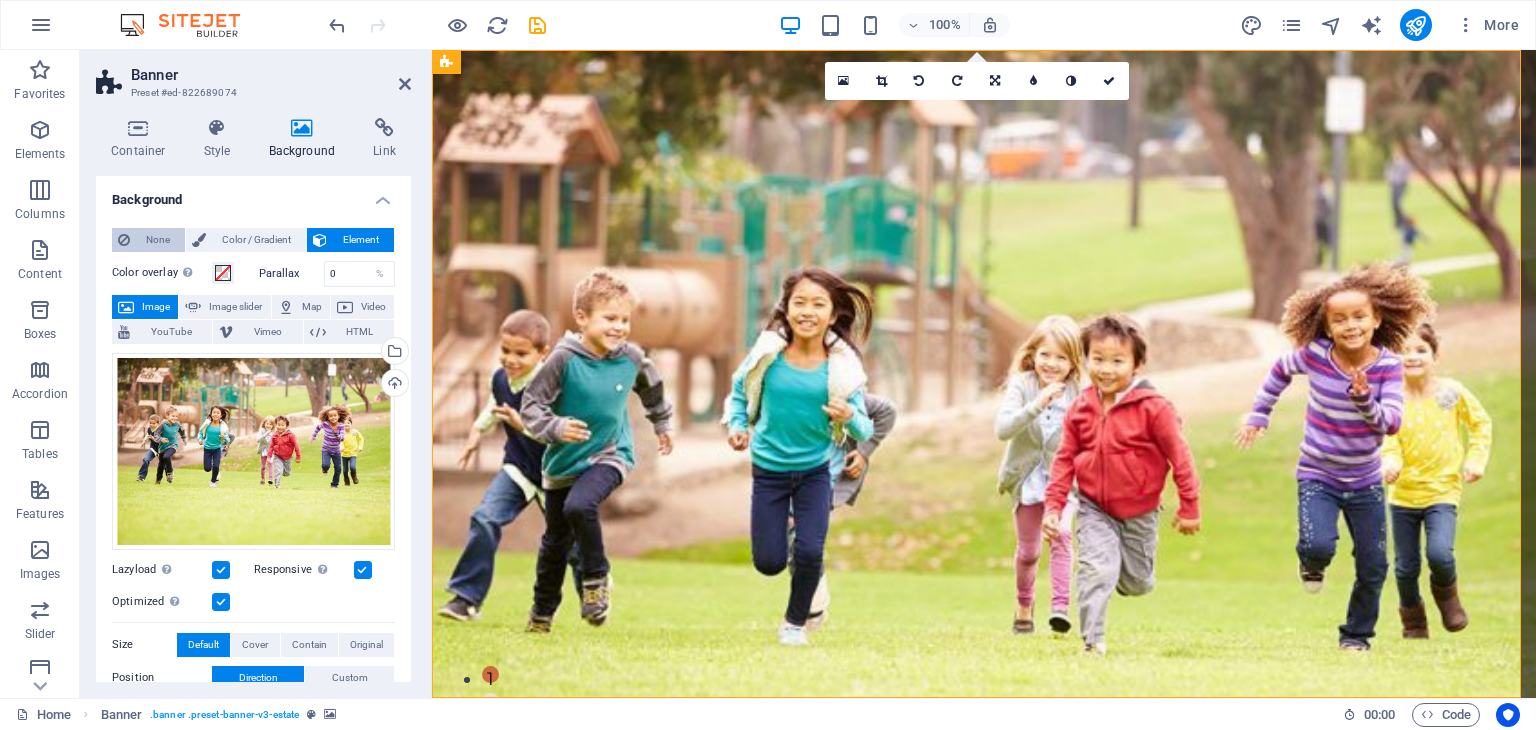 click on "None" at bounding box center (157, 240) 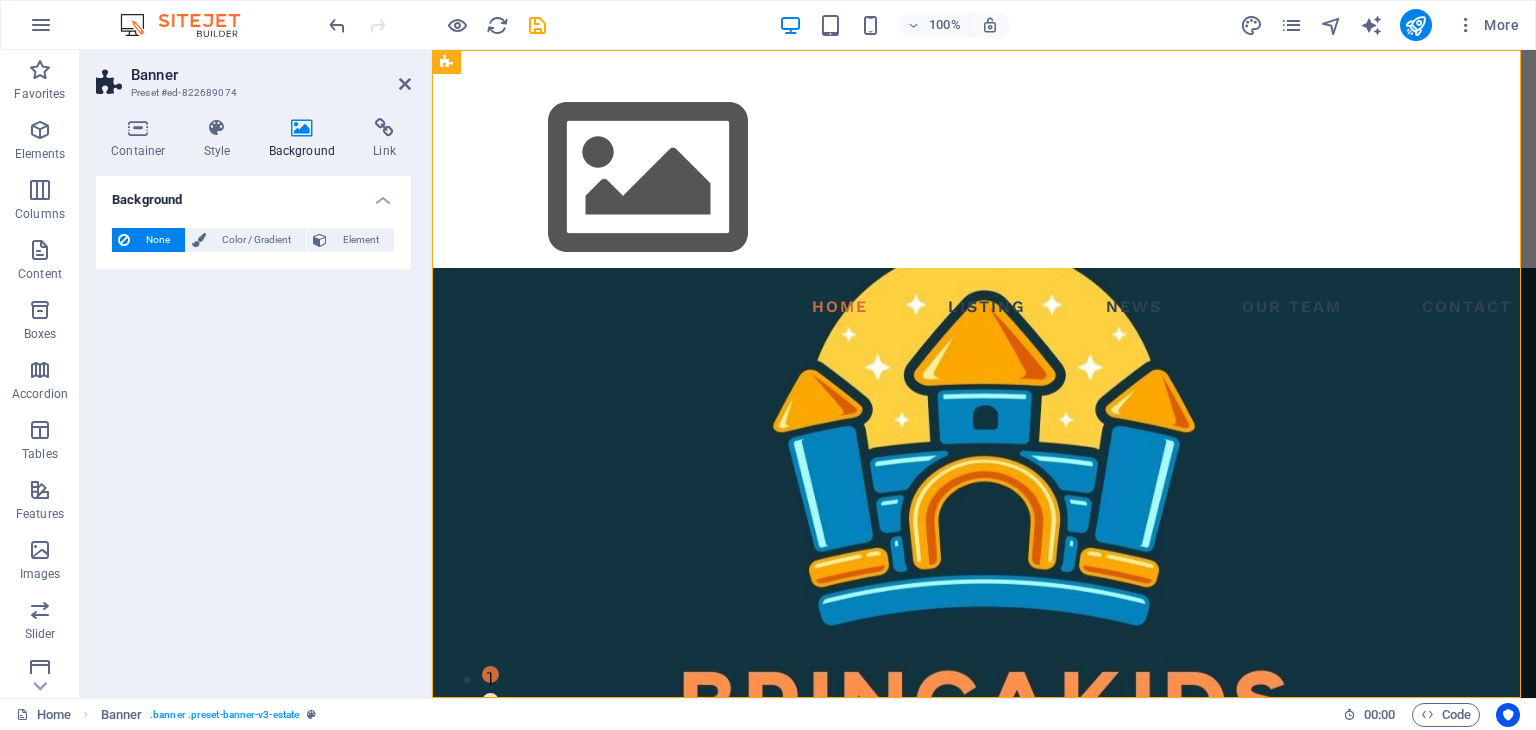 click at bounding box center [984, 539] 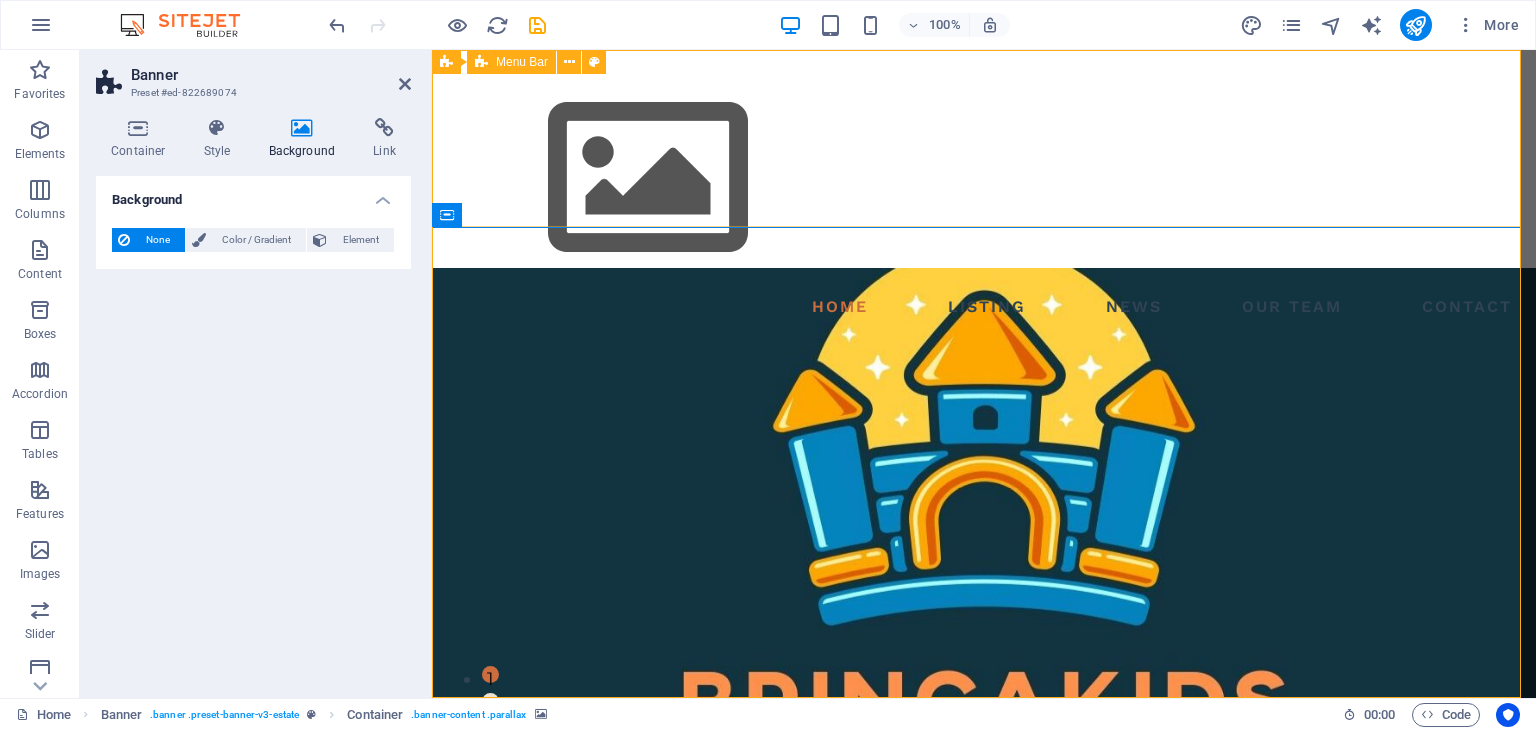 click on "Home Listing News Our Team Contact" at bounding box center [984, 194] 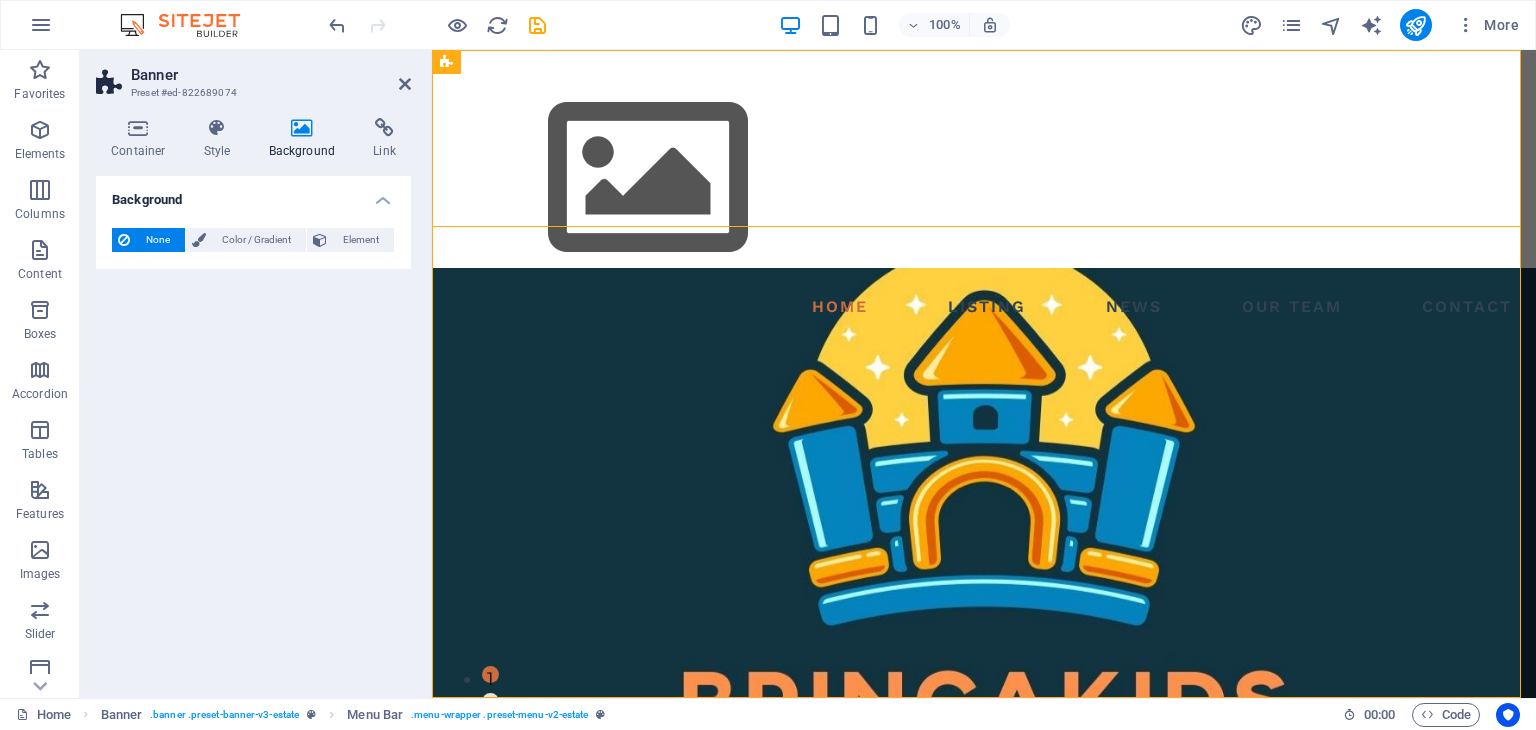 click at bounding box center (984, 539) 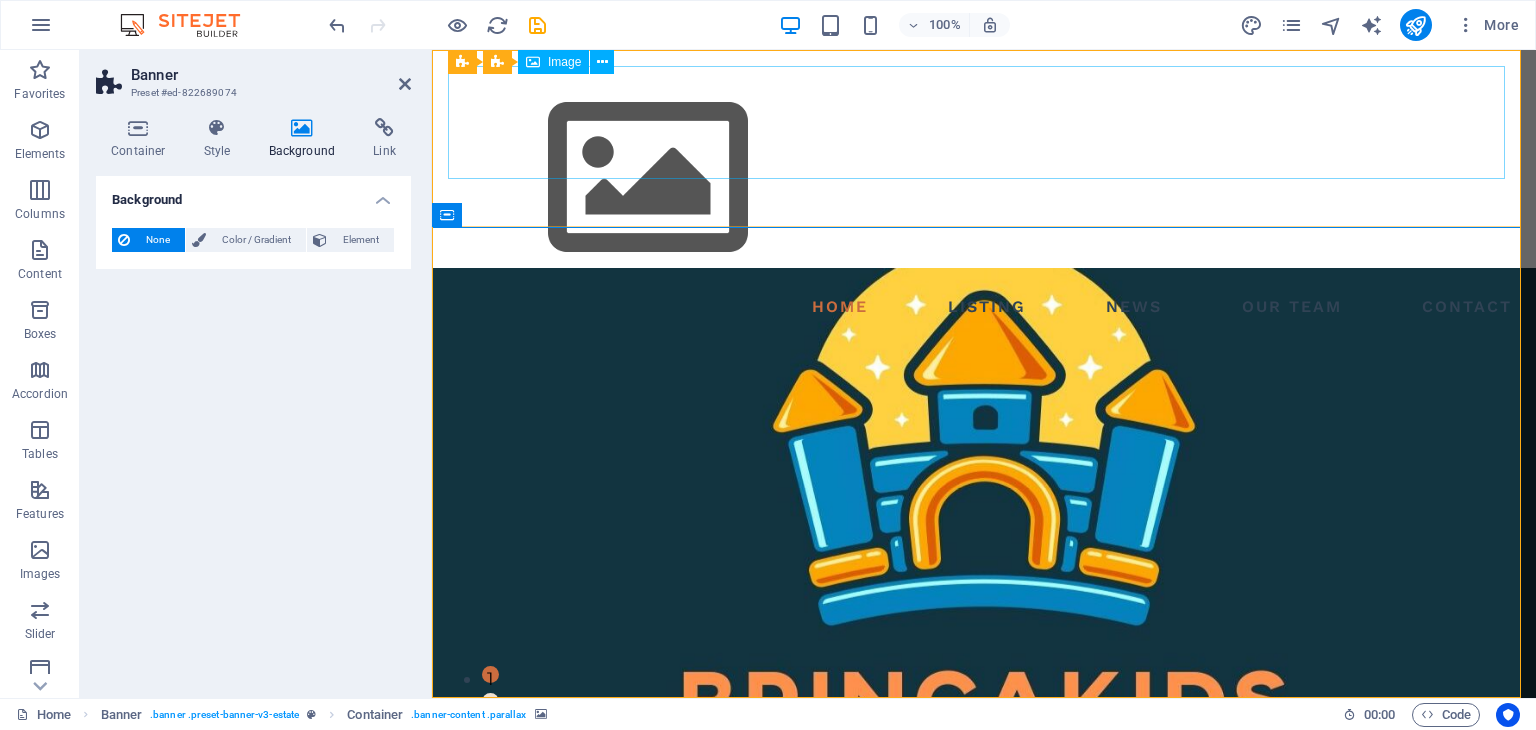 click at bounding box center (984, 178) 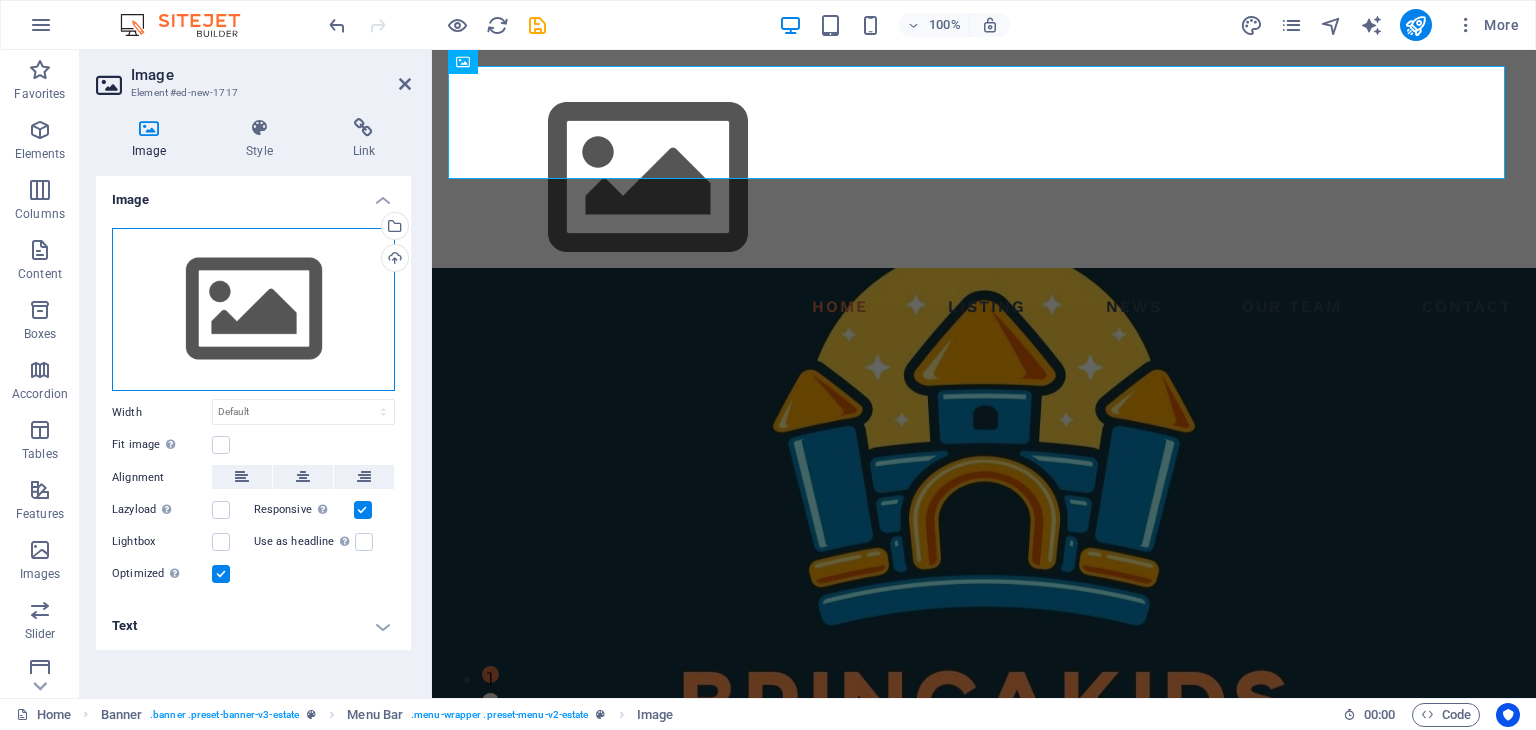 click on "Drag files here, click to choose files or select files from Files or our free stock photos & videos" at bounding box center [253, 310] 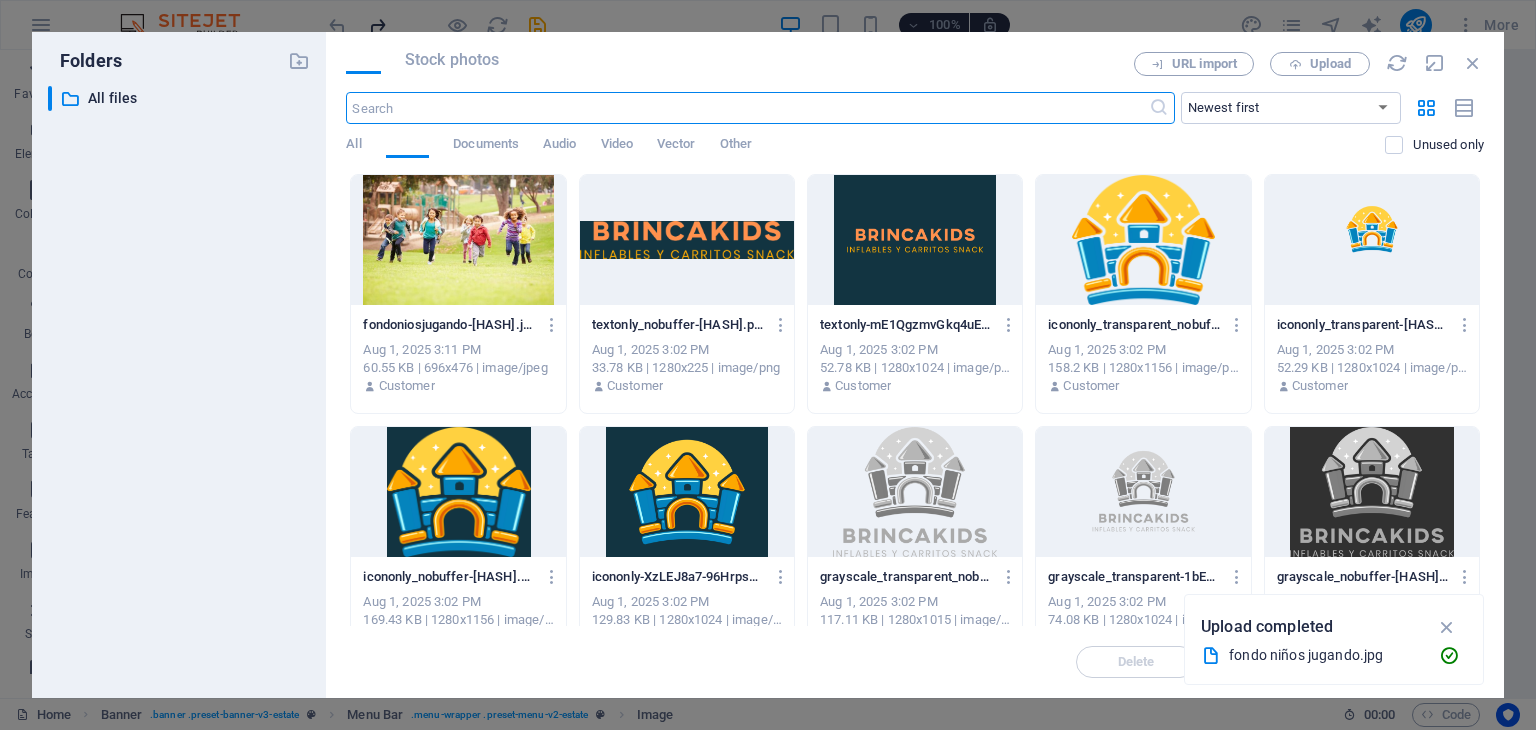 click on "Folders ​ All files All files" at bounding box center [179, 365] 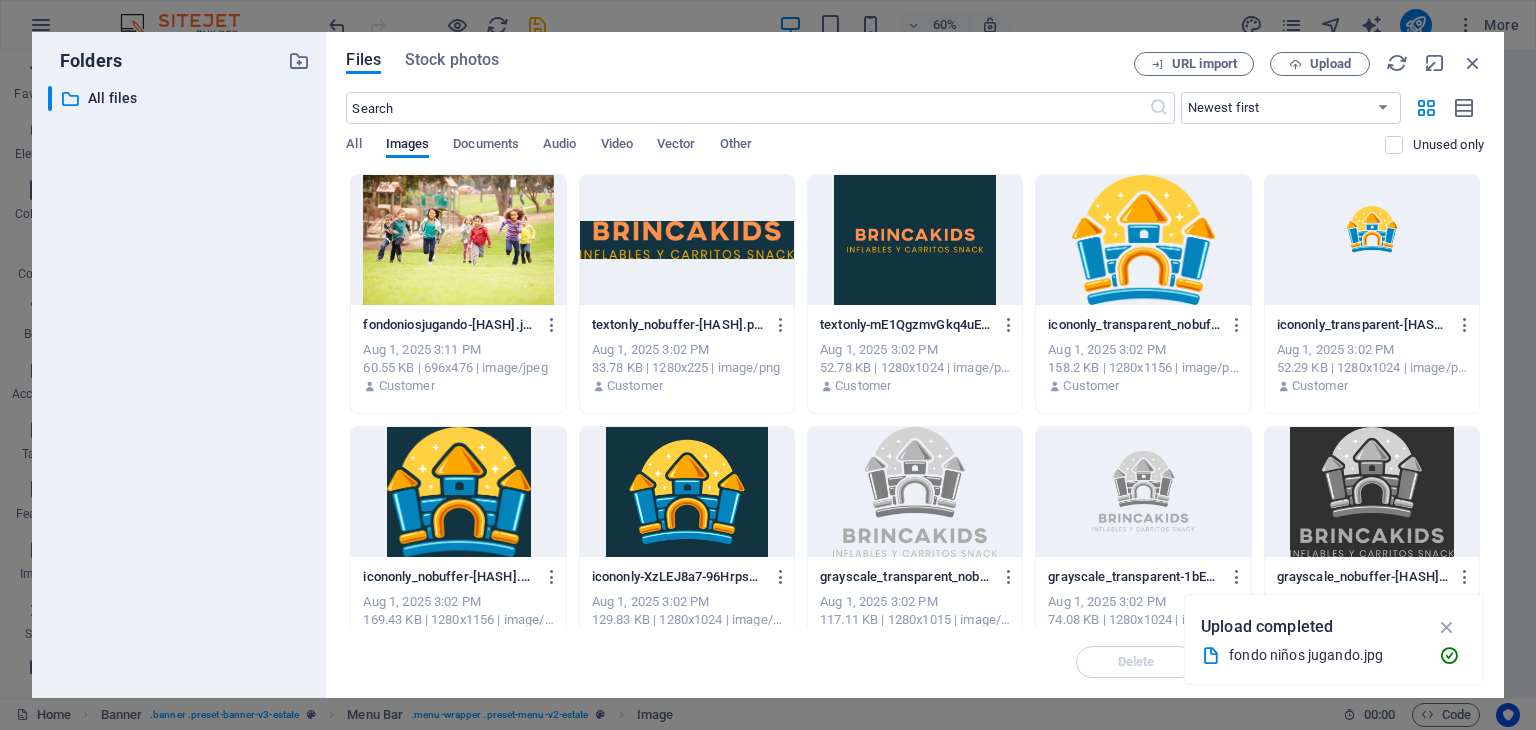 click at bounding box center (915, 240) 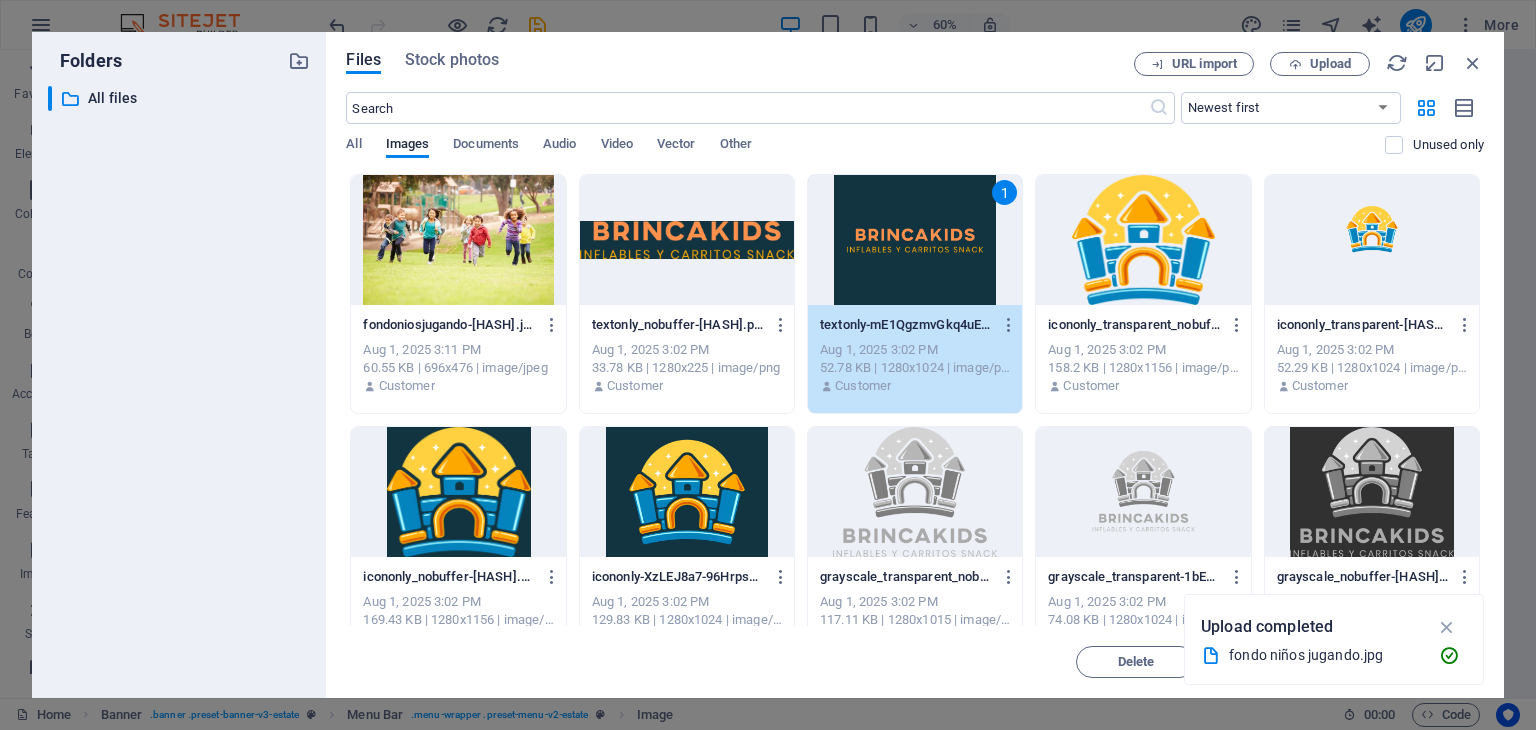 click on "1" at bounding box center [915, 240] 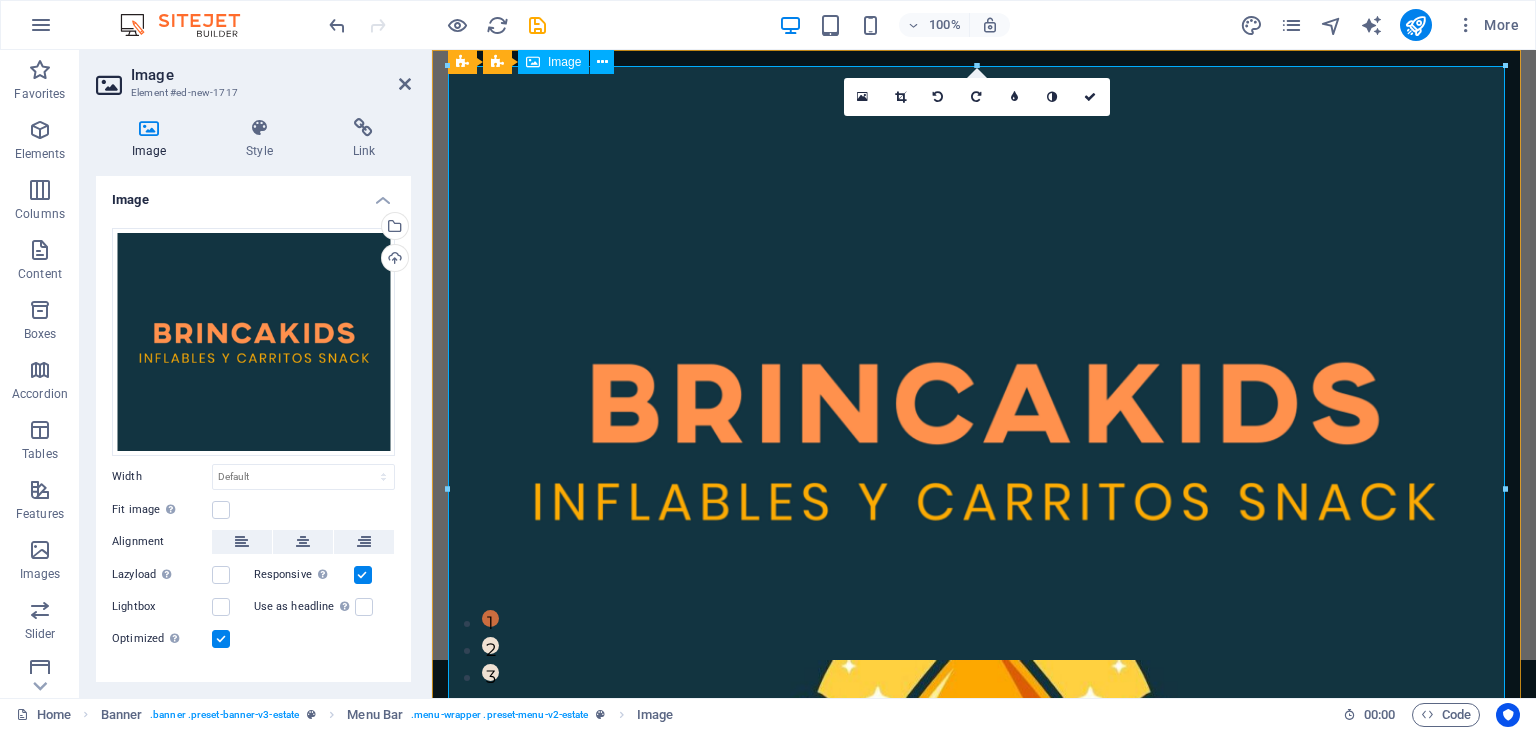 scroll, scrollTop: 0, scrollLeft: 0, axis: both 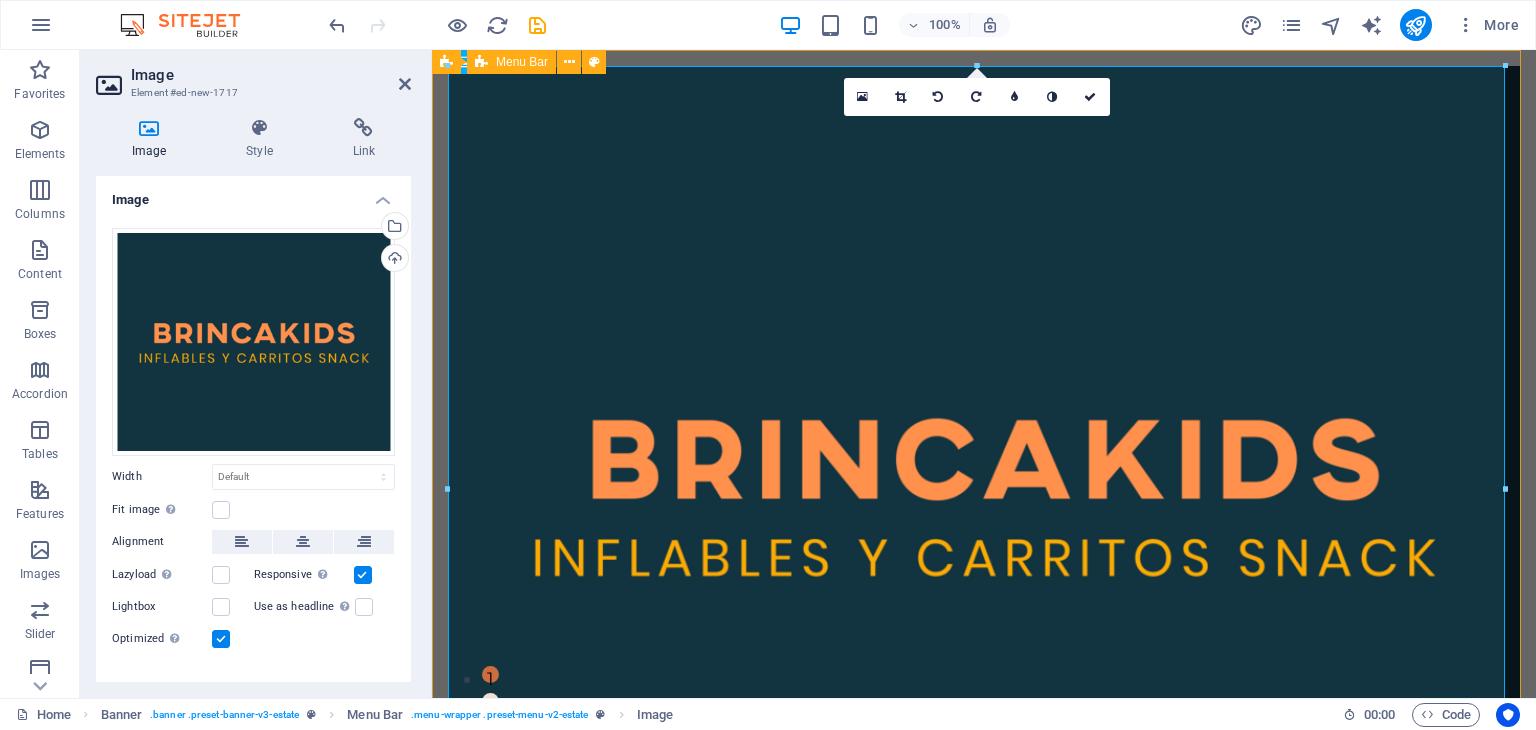 click on "Home Listing News Our Team Contact" at bounding box center (984, 510) 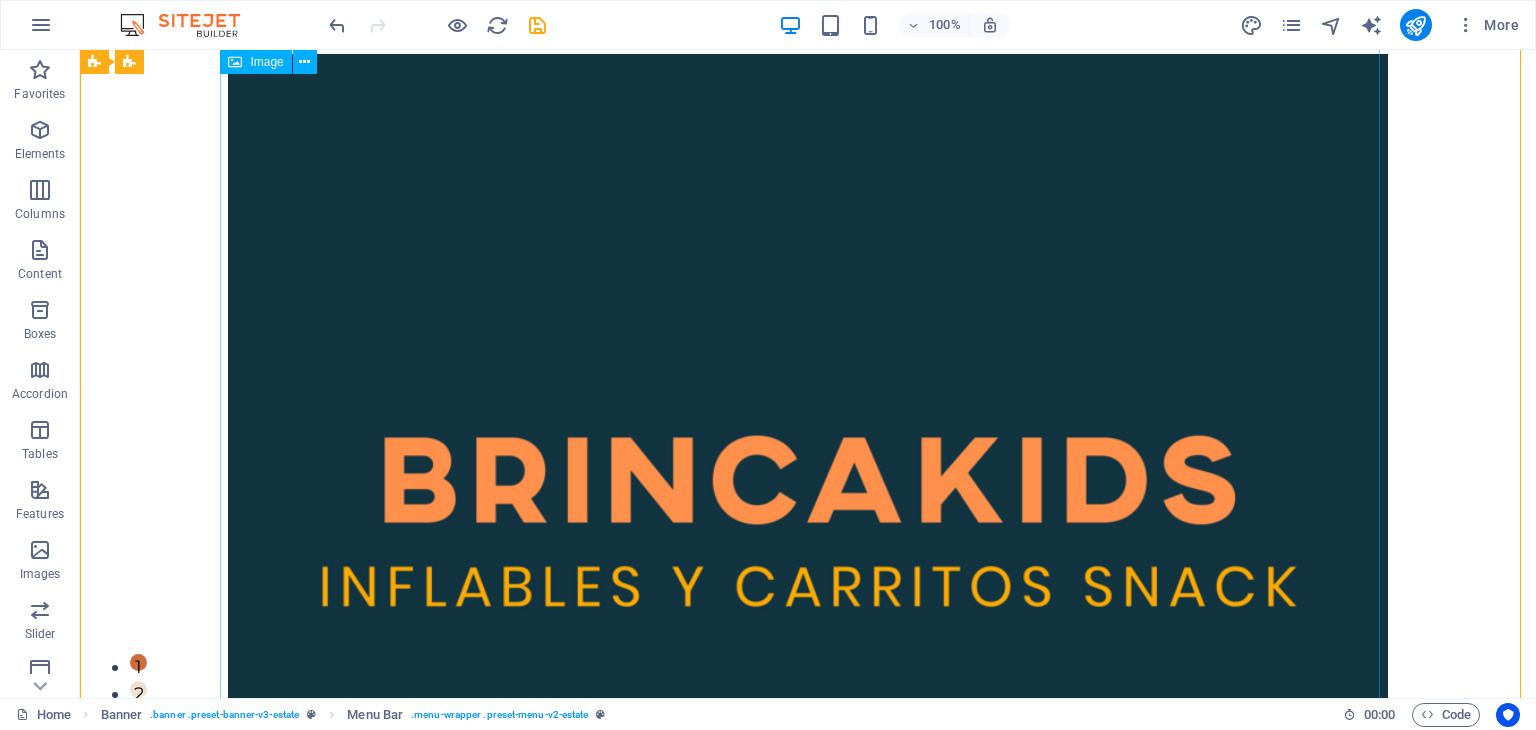 scroll, scrollTop: 10, scrollLeft: 0, axis: vertical 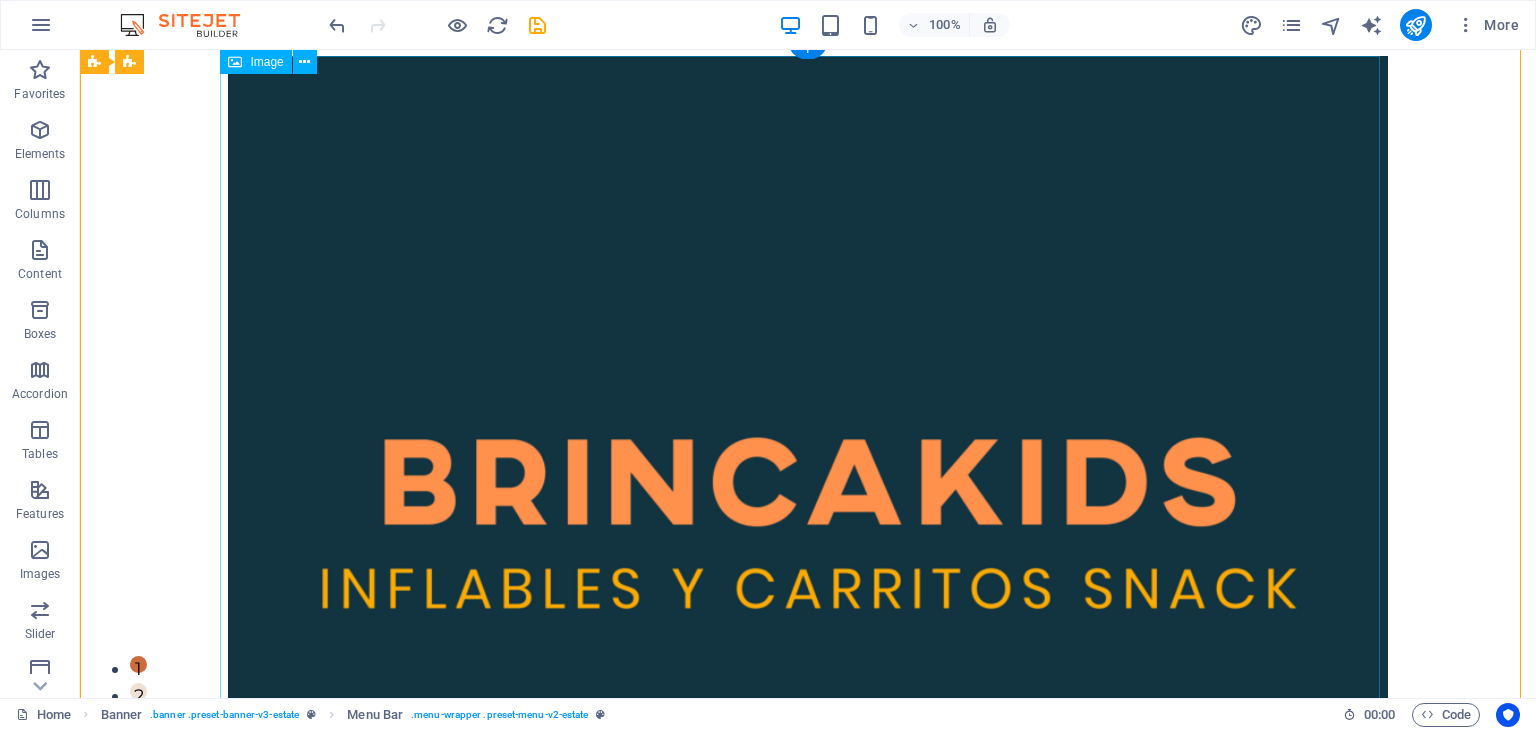 click at bounding box center [808, 520] 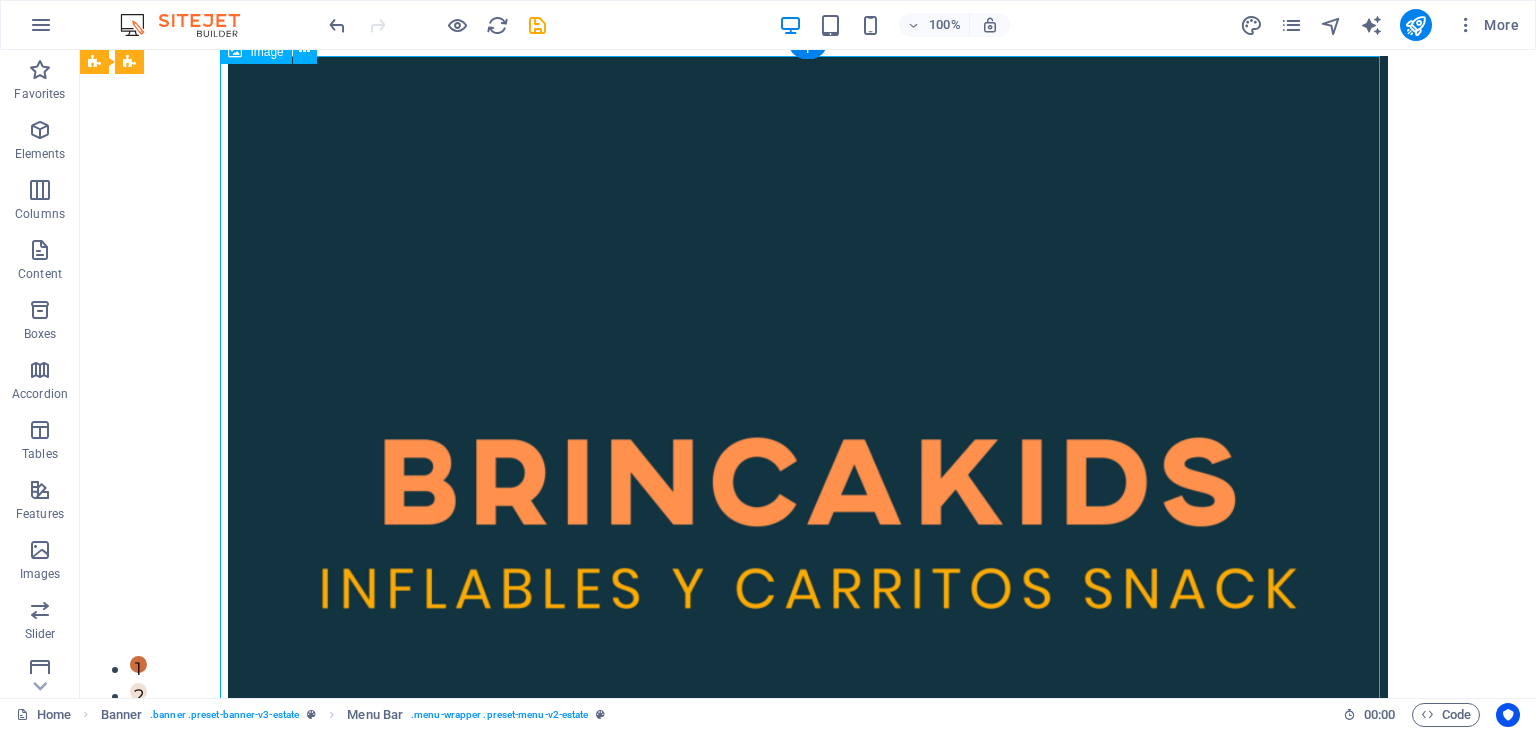 click at bounding box center (808, 520) 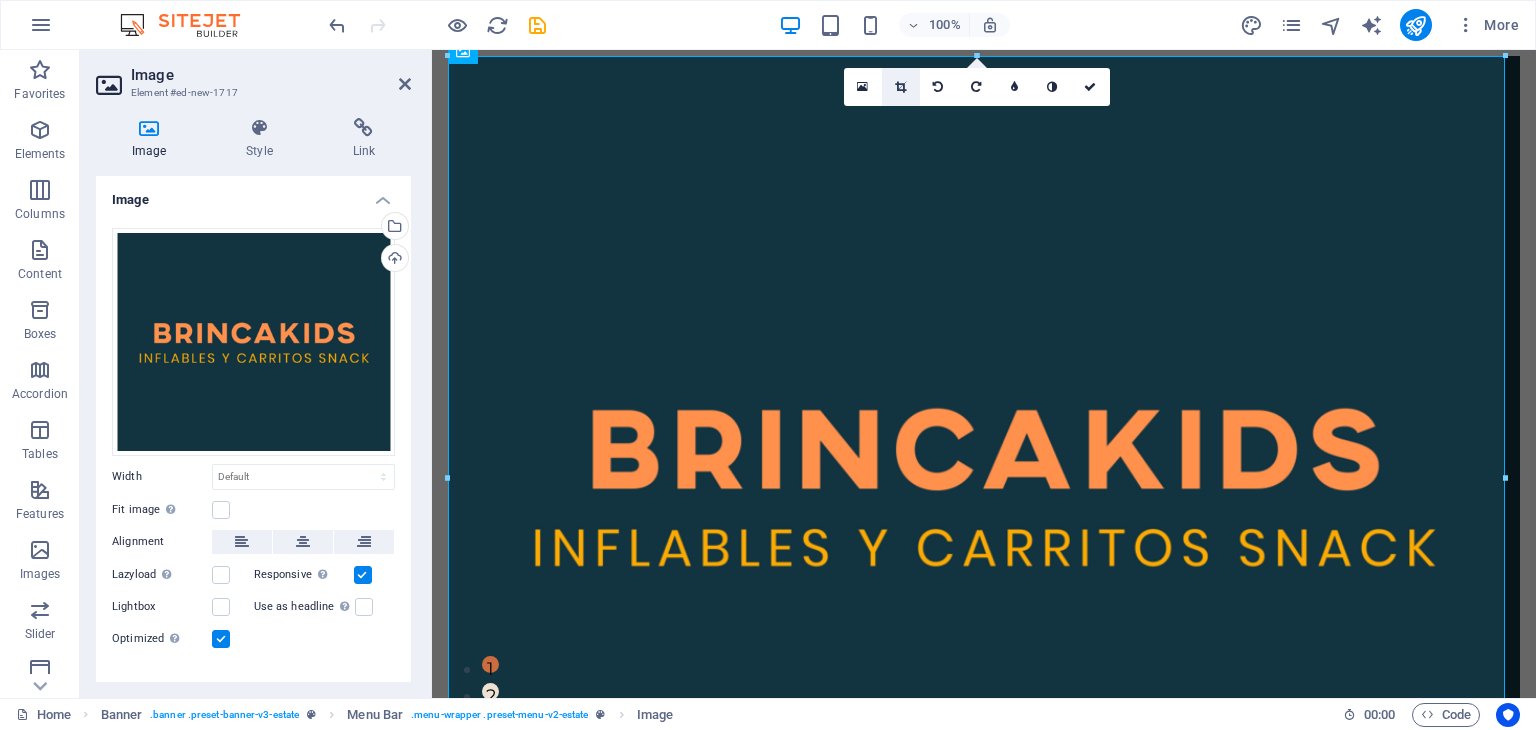 click at bounding box center [900, 87] 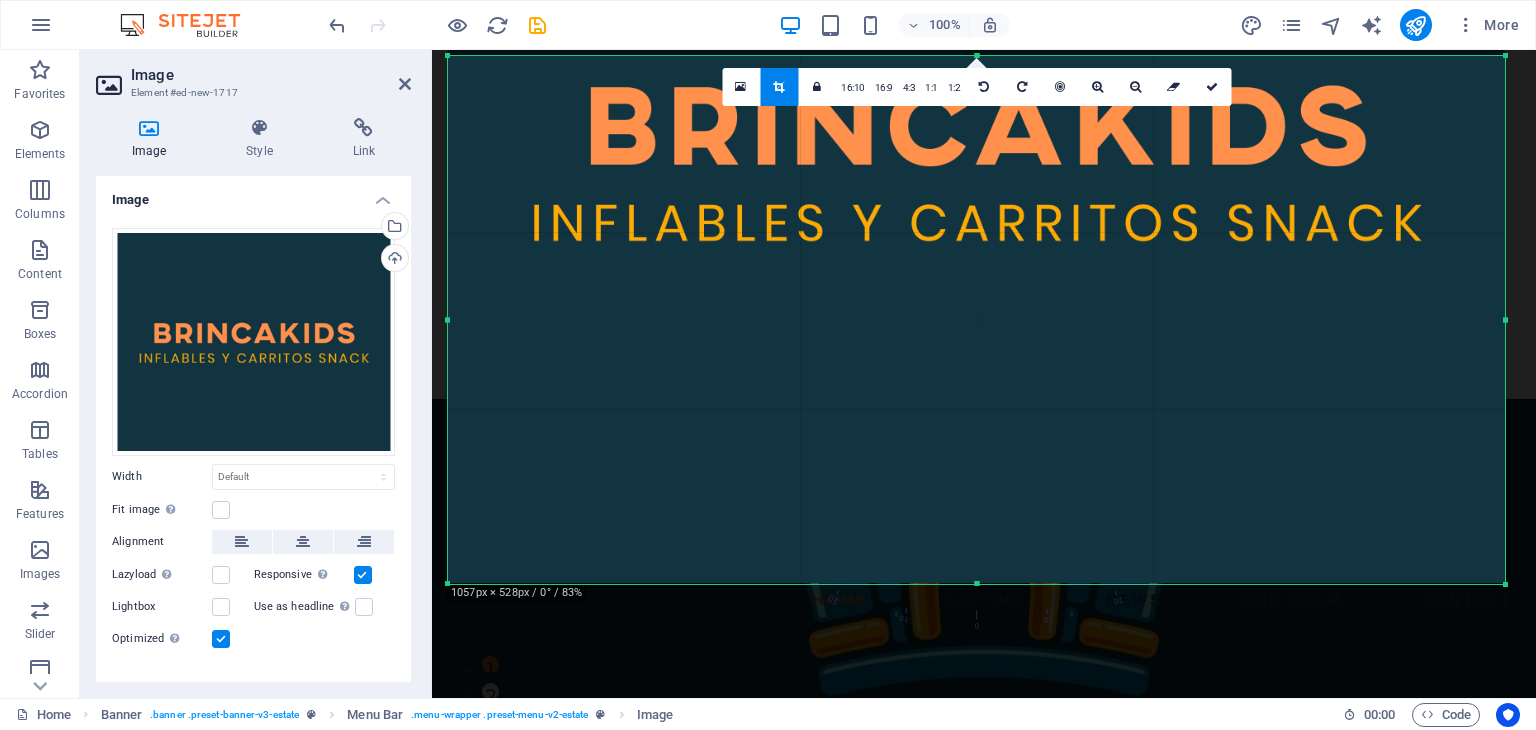 drag, startPoint x: 581, startPoint y: 55, endPoint x: 628, endPoint y: 373, distance: 321.4545 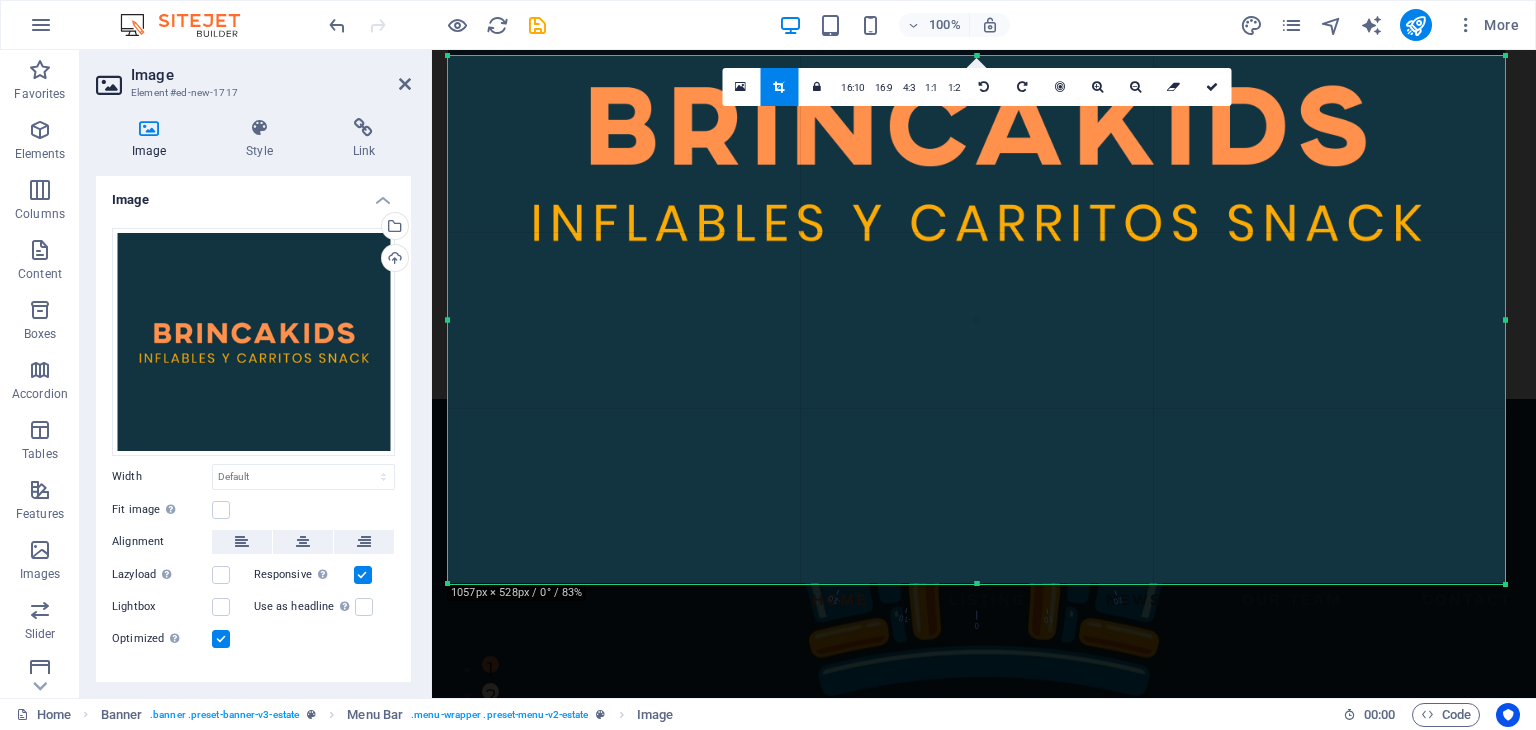 click on "180 170 160 150 140 130 120 110 100 90 80 70 60 50 40 30 20 10 0 -10 -20 -30 -40 -50 -60 -70 -80 -90 -100 -110 -120 -130 -140 -150 -160 -170 1057px × 528px / 0° / 83% 16:10 16:9 4:3 1:1 1:2 0" at bounding box center [976, 320] 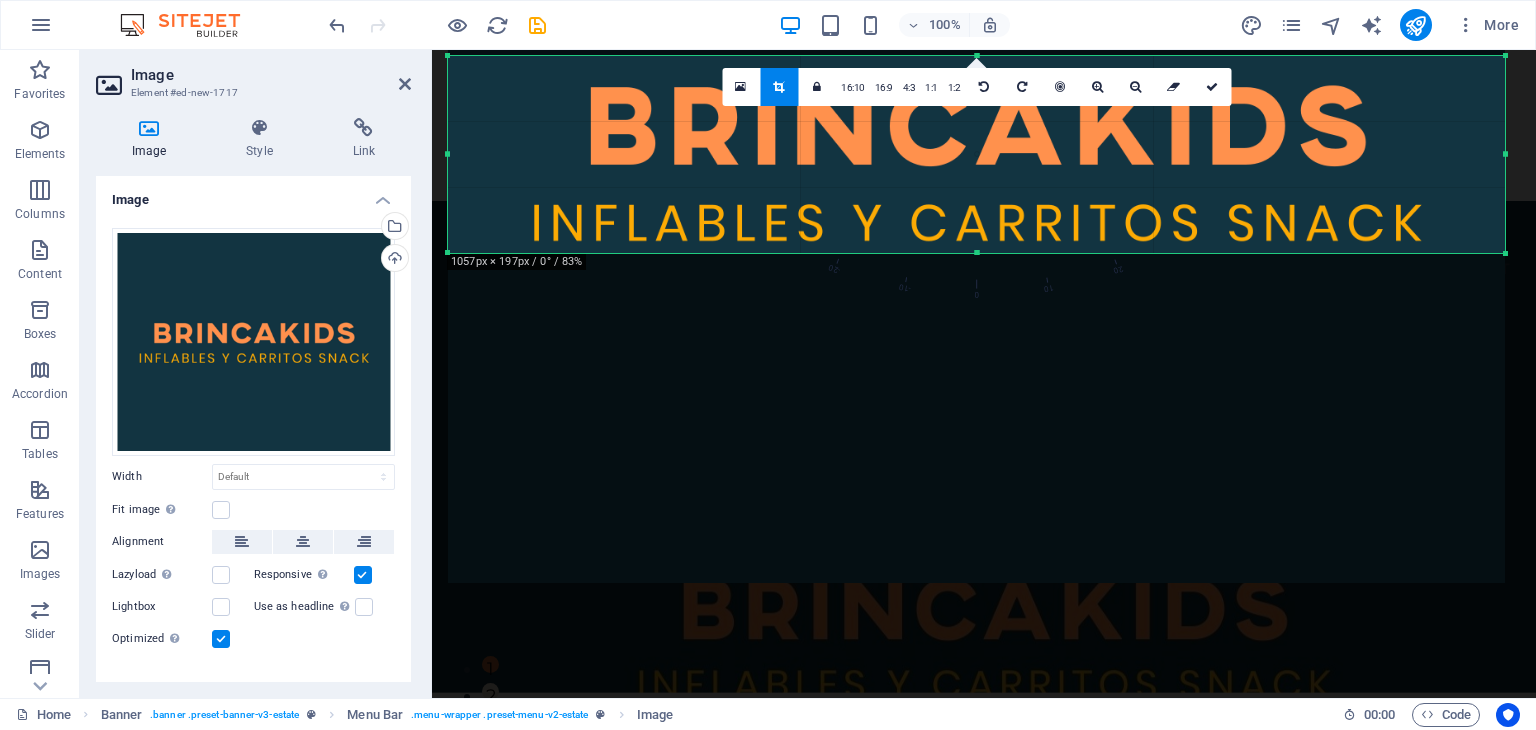 drag, startPoint x: 849, startPoint y: 581, endPoint x: 852, endPoint y: 250, distance: 331.01358 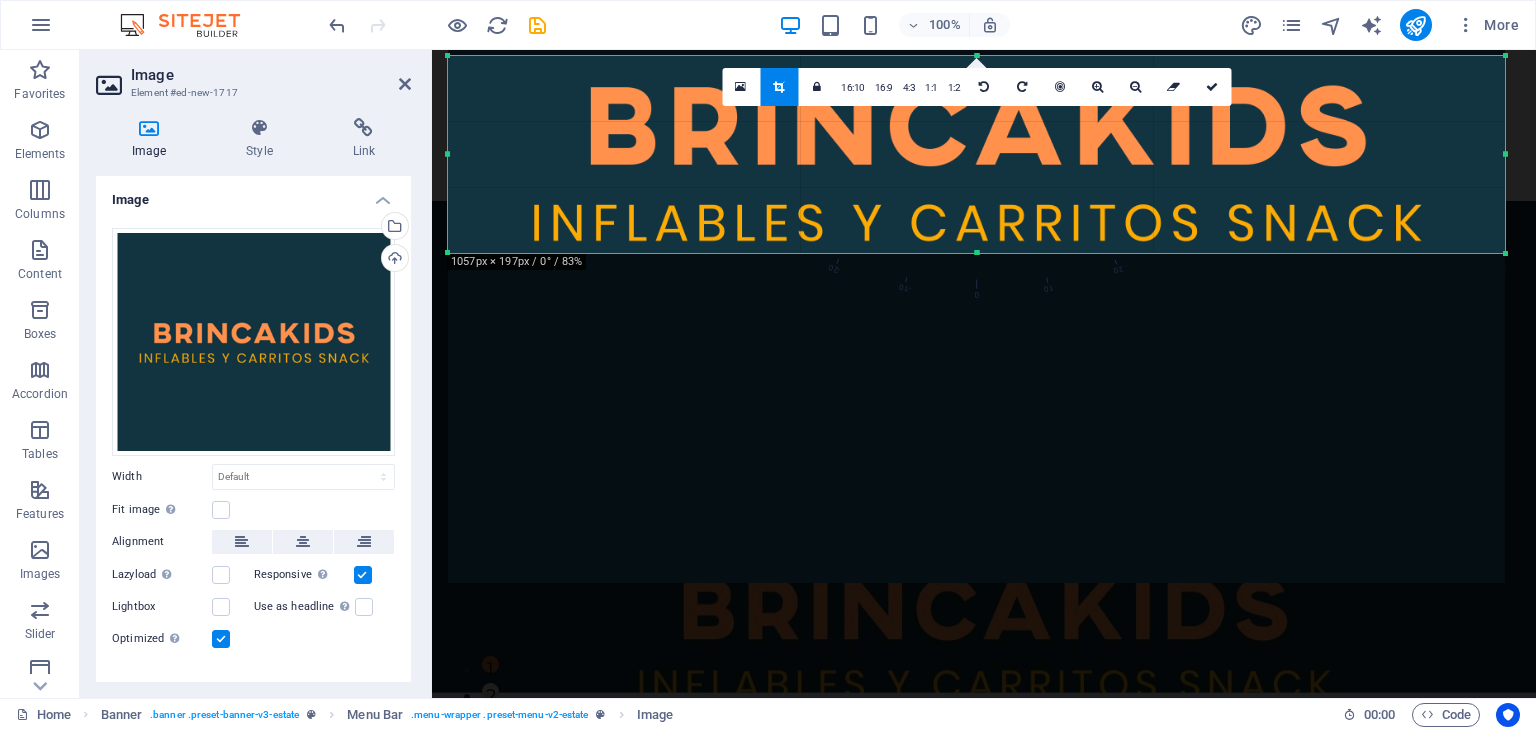 click at bounding box center (976, 253) 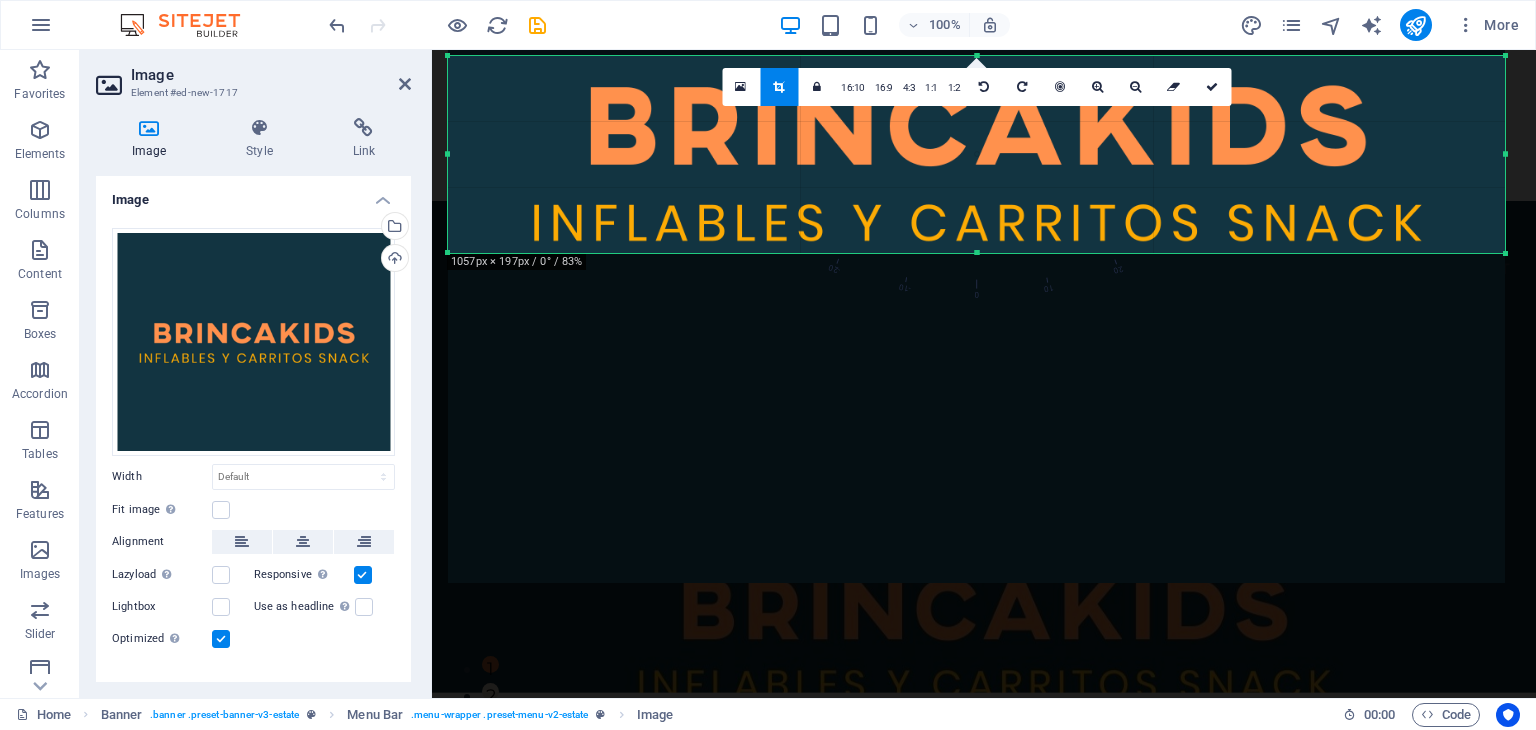 click on "Image Style Link Image Drag files here, click to choose files or select files from Files or our free stock photos & videos Select files from the file manager, stock photos, or upload file(s) Upload Width Default auto px rem % em vh vw Fit image Automatically fit image to a fixed width and height Height Default auto px Alignment Lazyload Loading images after the page loads improves page speed. Responsive Automatically load retina image and smartphone optimized sizes. Lightbox Use as headline The image will be wrapped in an H1 headline tag. Useful for giving alternative text the weight of an H1 headline, e.g. for the logo. Leave unchecked if uncertain. Optimized Images are compressed to improve page speed. Position Direction Custom X offset 50 px rem % vh vw Y offset 50 px rem % vh vw Text Float No float Image left Image right Determine how text should behave around the image. Text Alternative text Image caption Paragraph Format Normal Heading 1 Heading 2 Heading 3 Heading 4 Heading 5 Heading 6 Code Font Family" at bounding box center (253, 400) 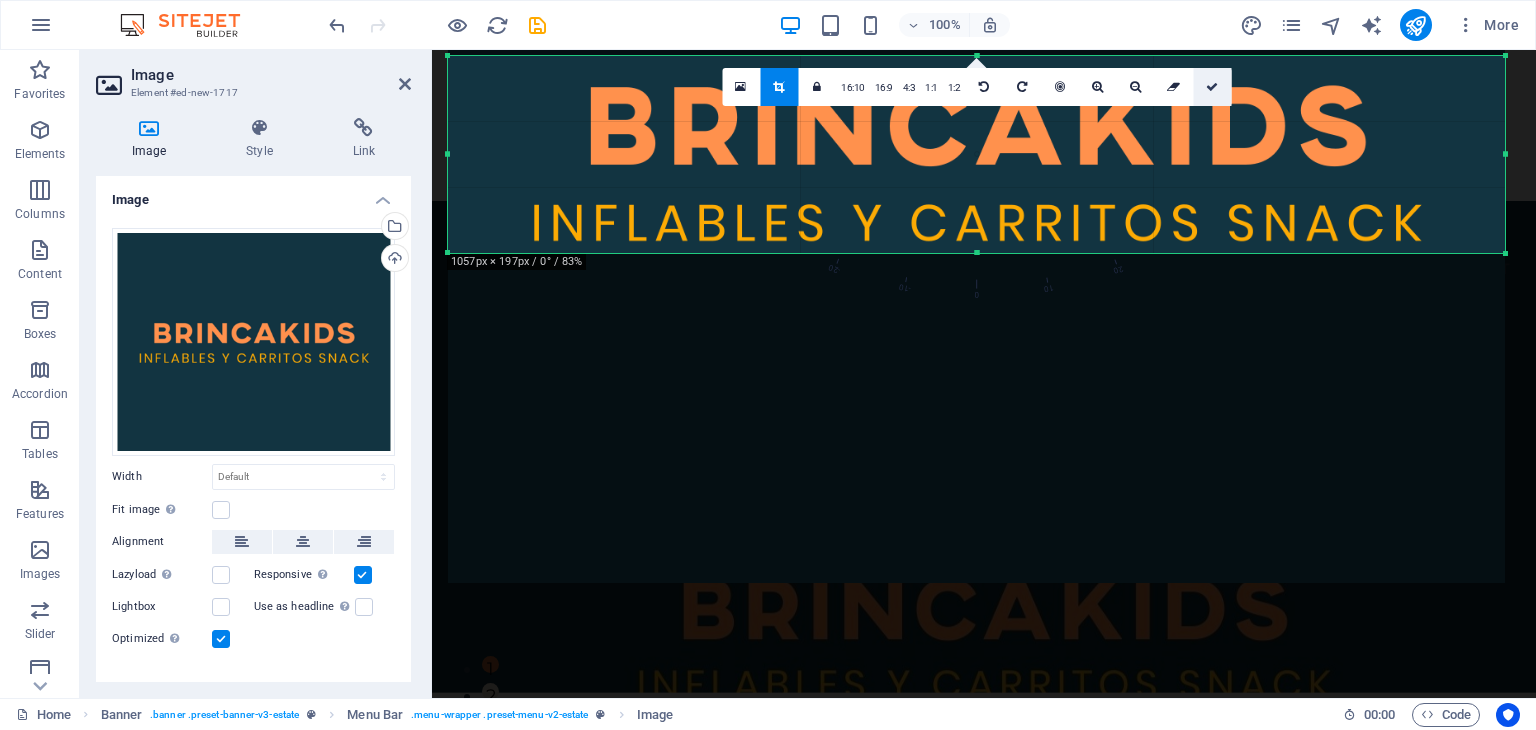 click at bounding box center [1212, 87] 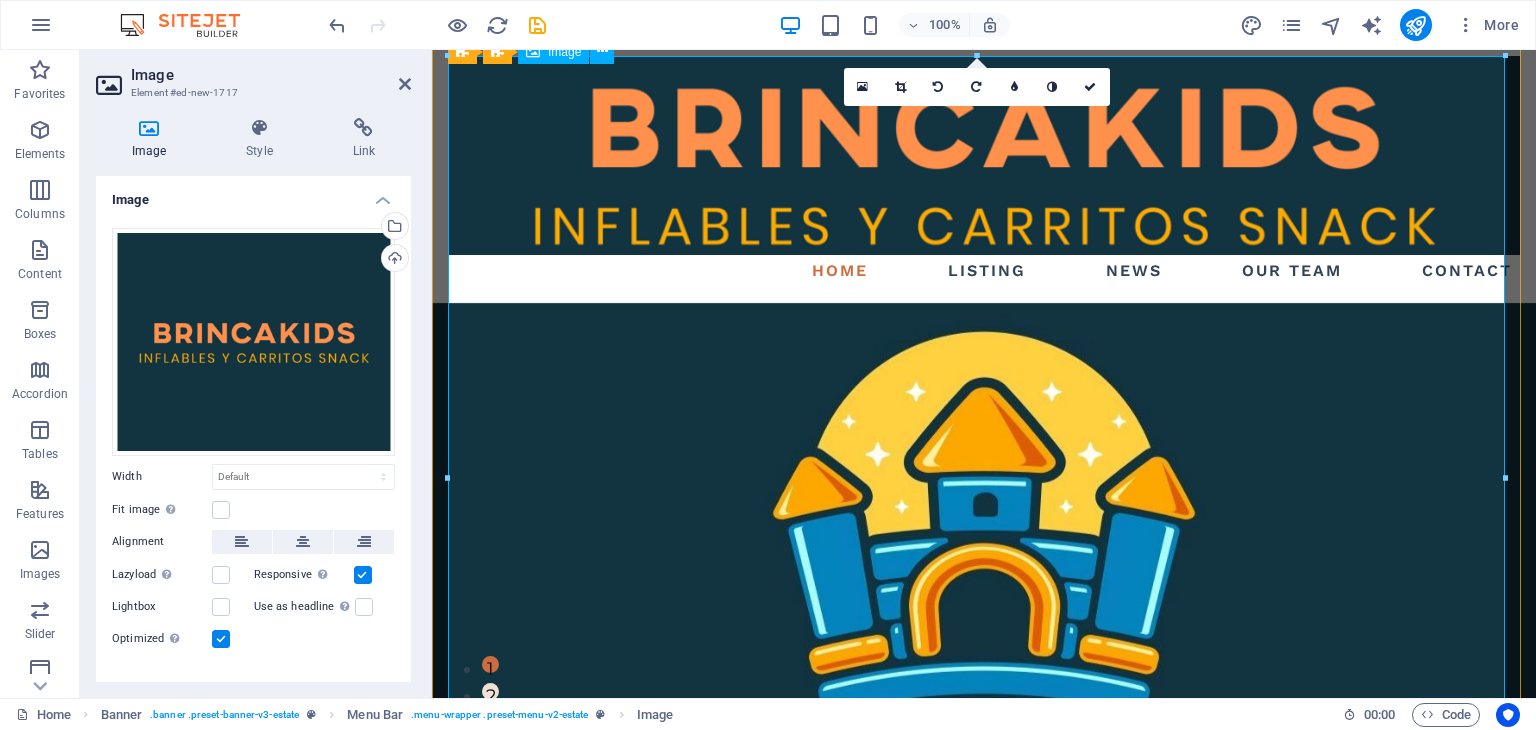 scroll, scrollTop: 0, scrollLeft: 0, axis: both 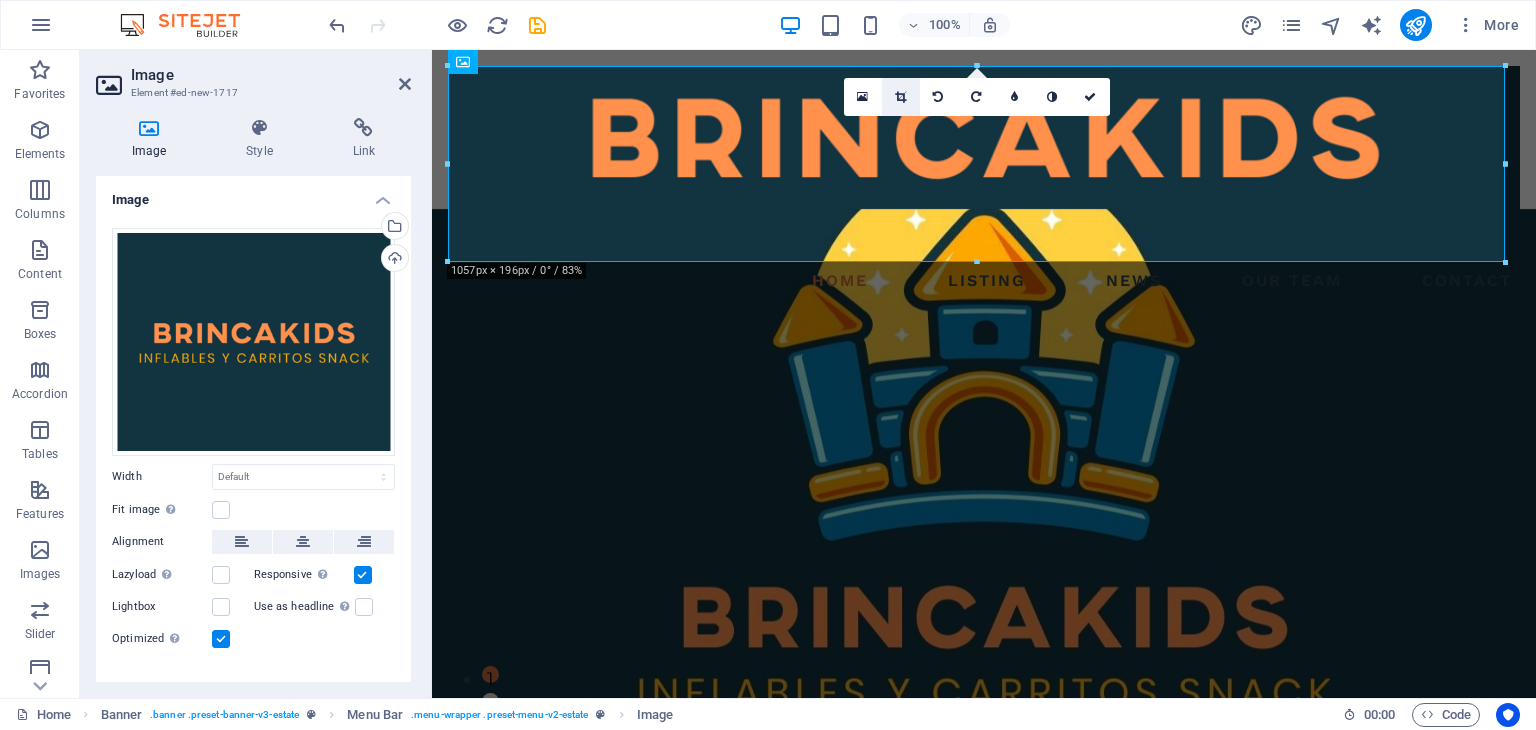 click at bounding box center (901, 97) 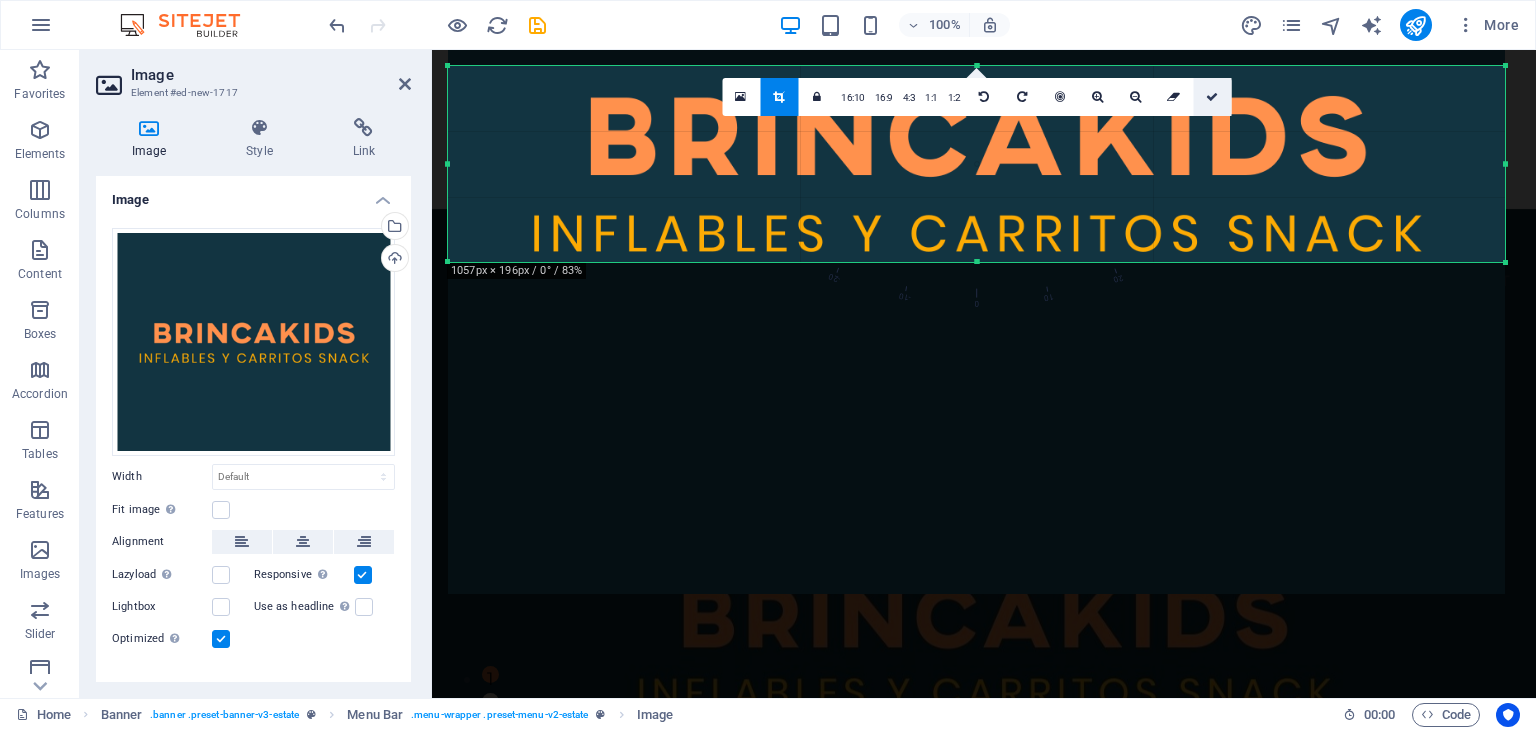 click at bounding box center (1212, 97) 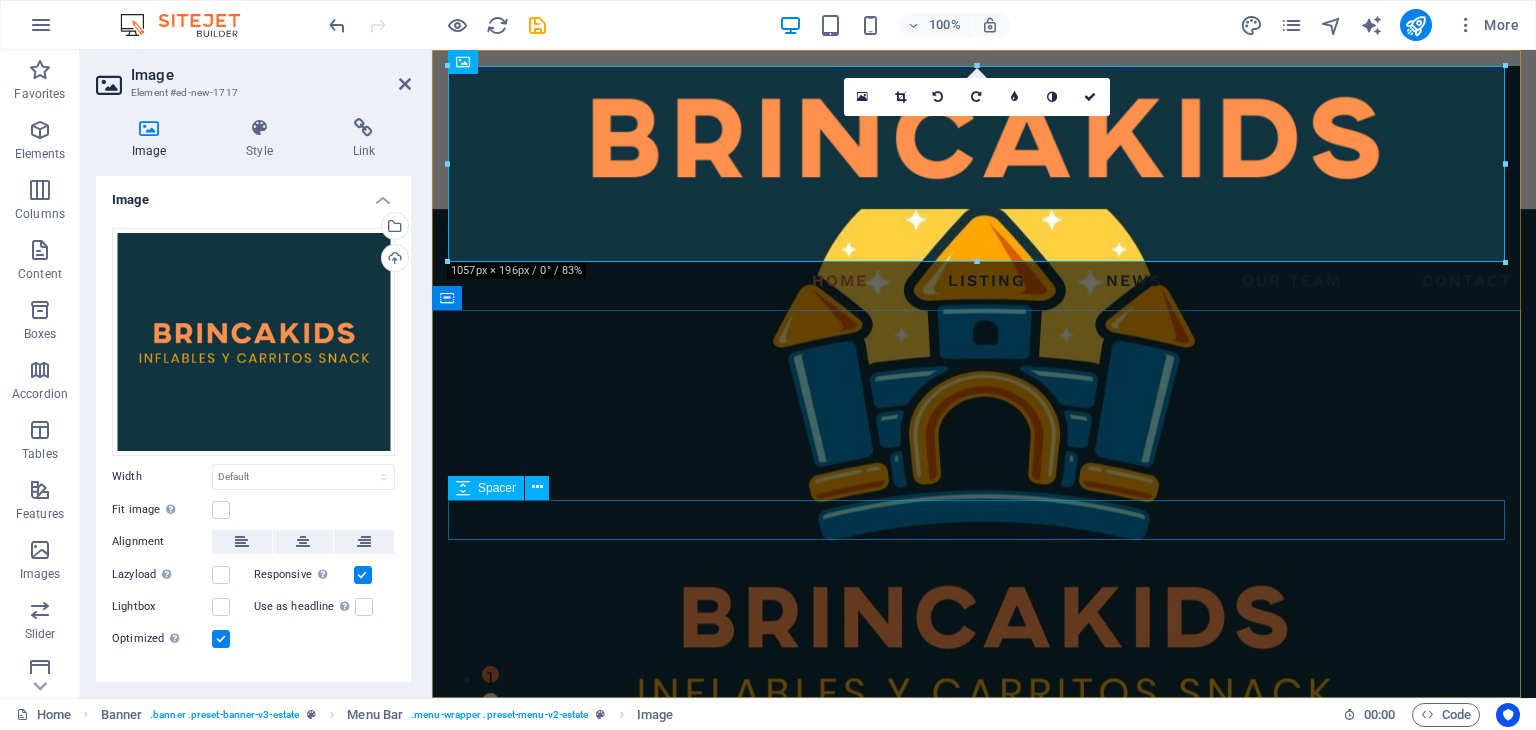 click at bounding box center (984, 956) 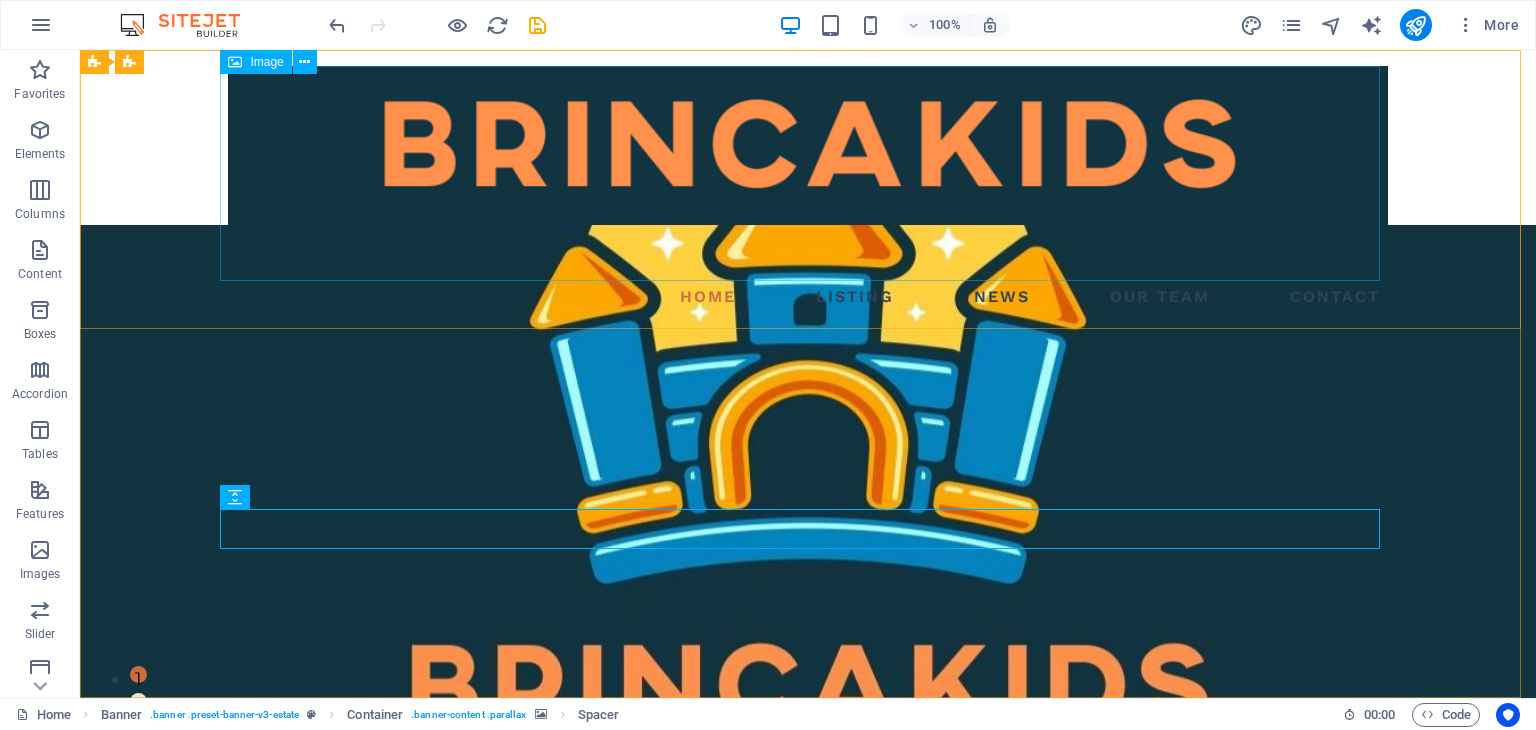 click at bounding box center (808, 173) 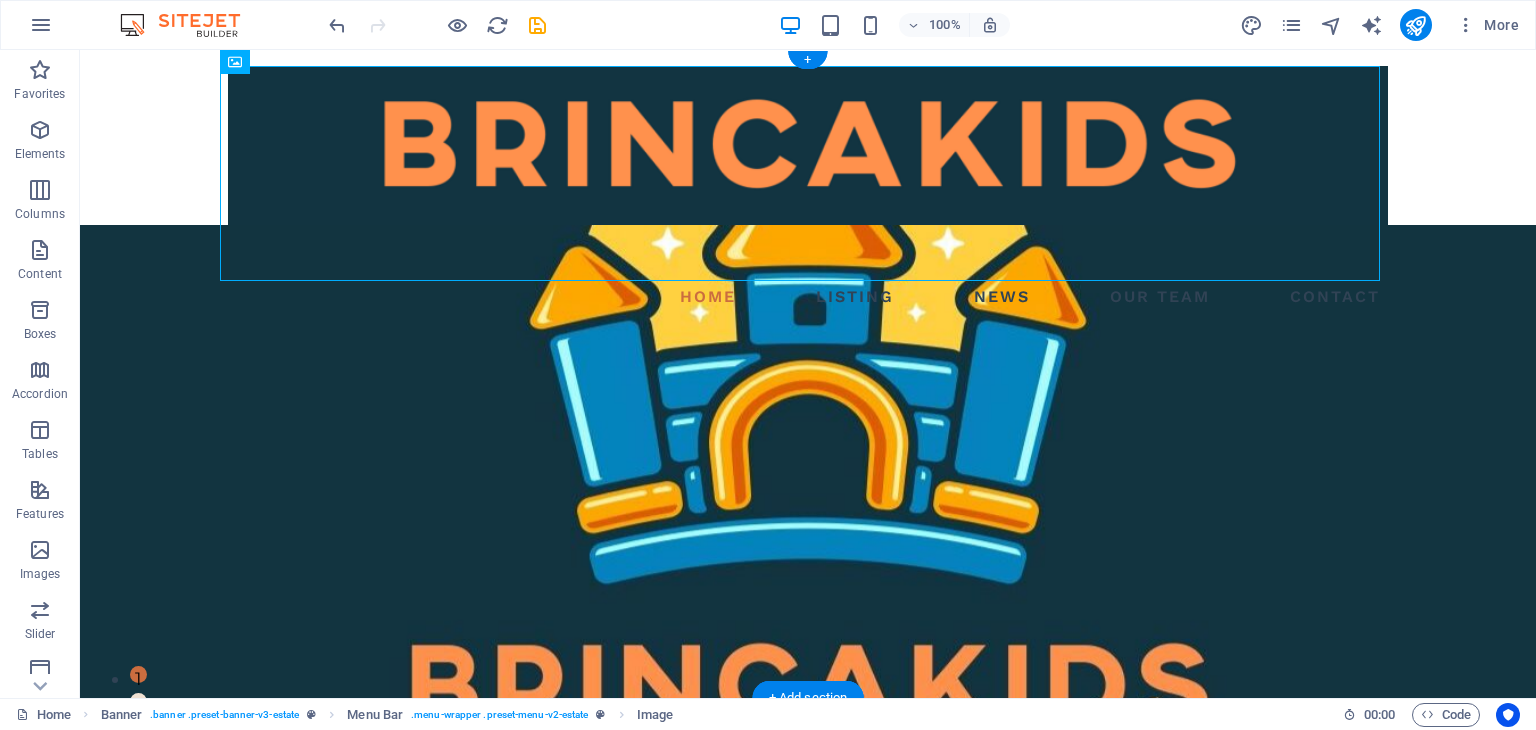 click at bounding box center [808, 471] 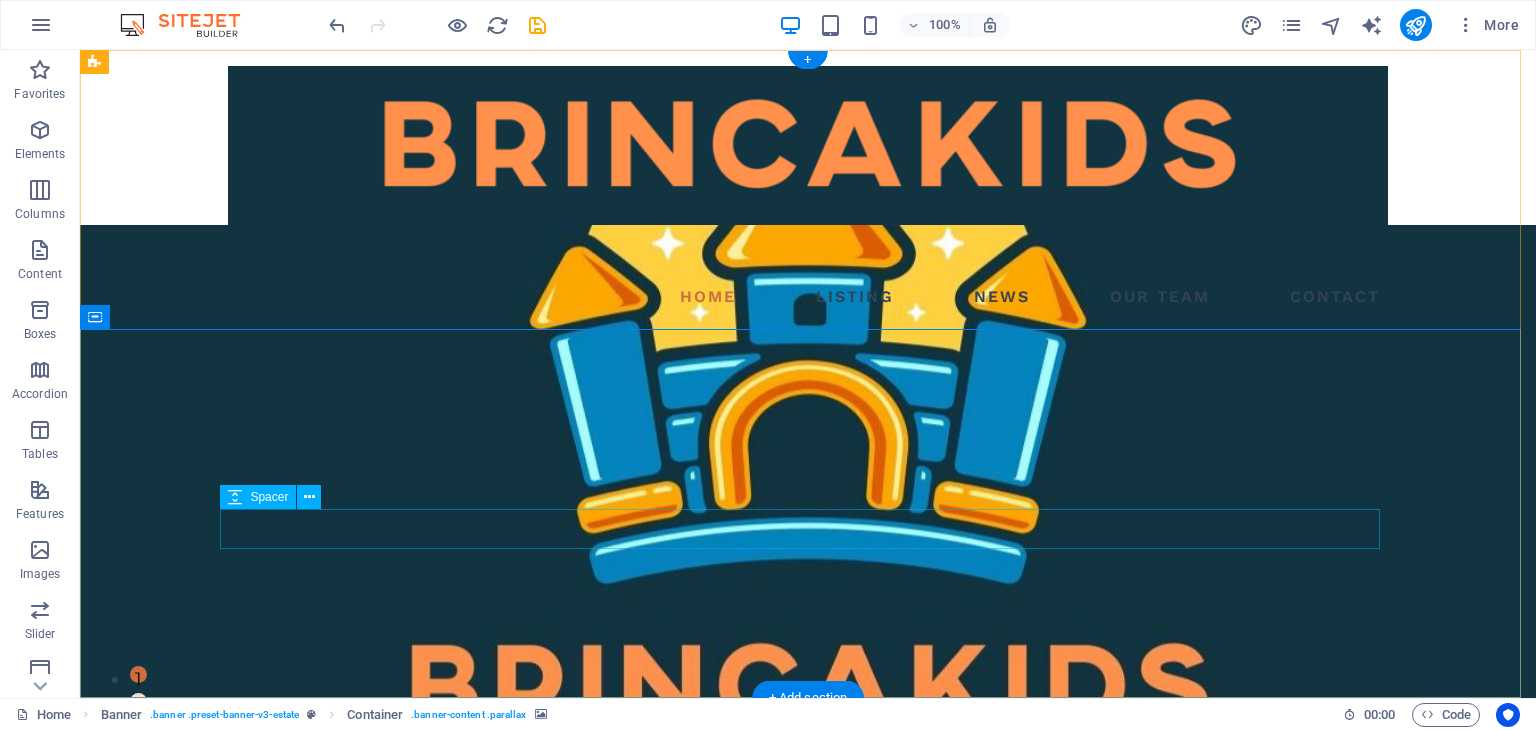 click at bounding box center [808, 972] 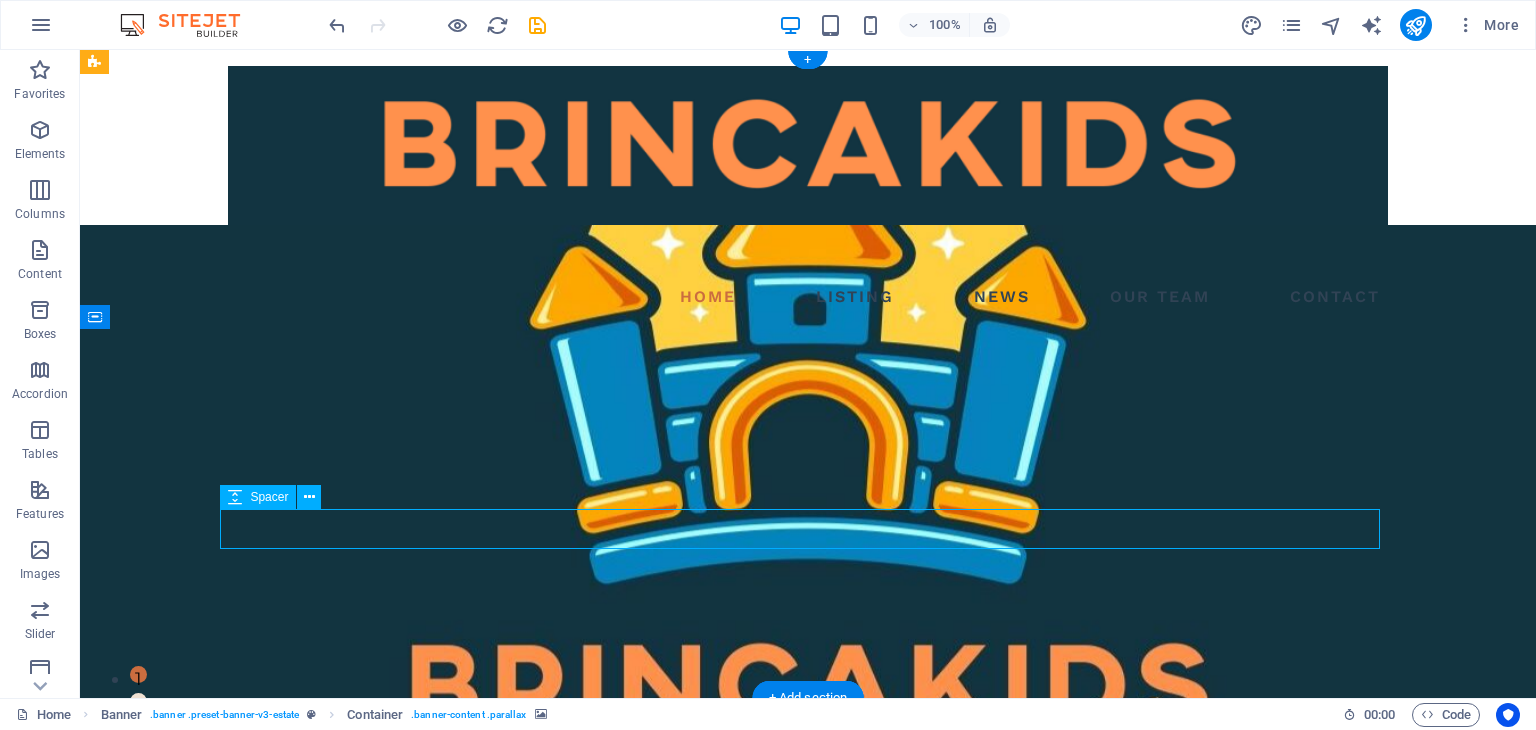 click at bounding box center [808, 972] 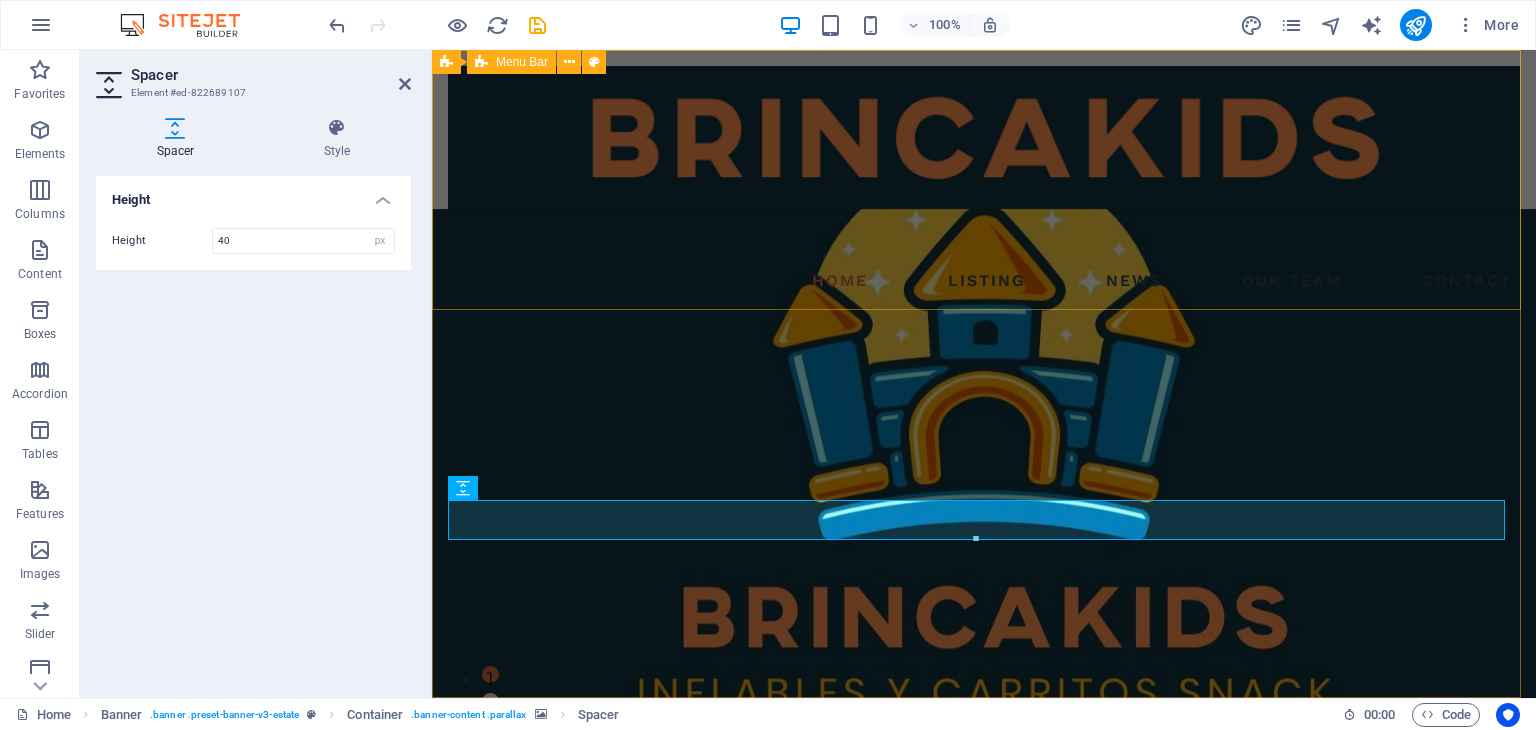 click at bounding box center [984, 455] 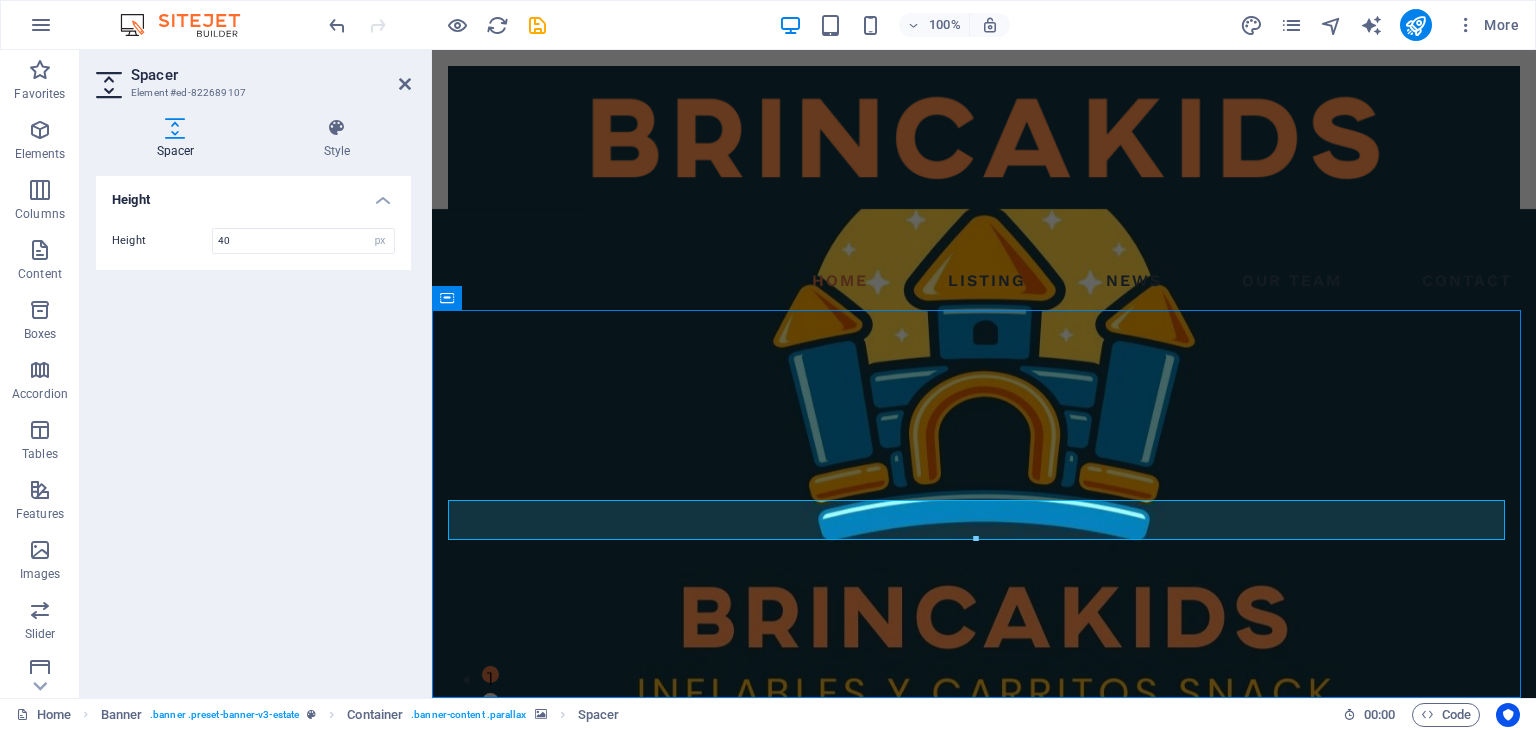 click at bounding box center [984, 455] 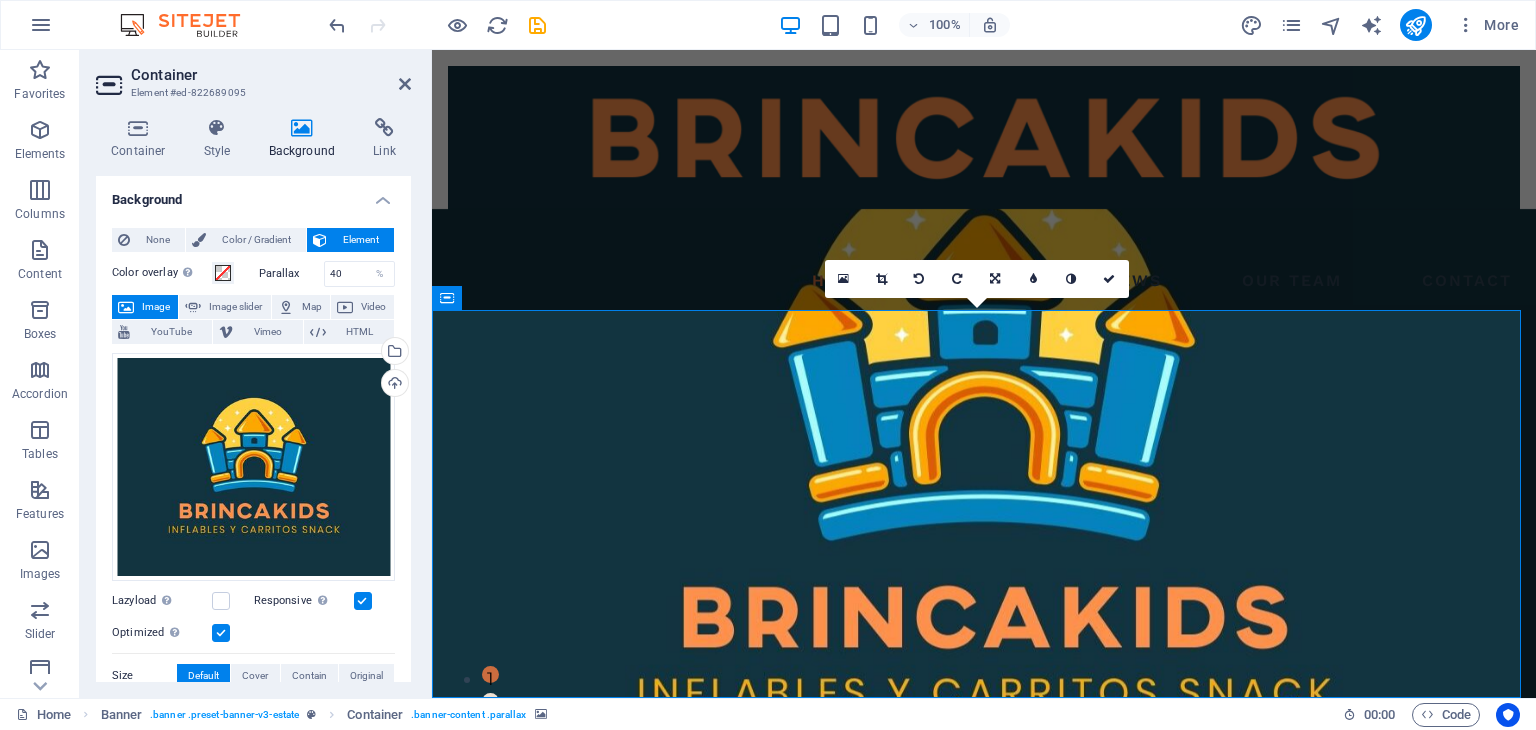 click at bounding box center (984, 455) 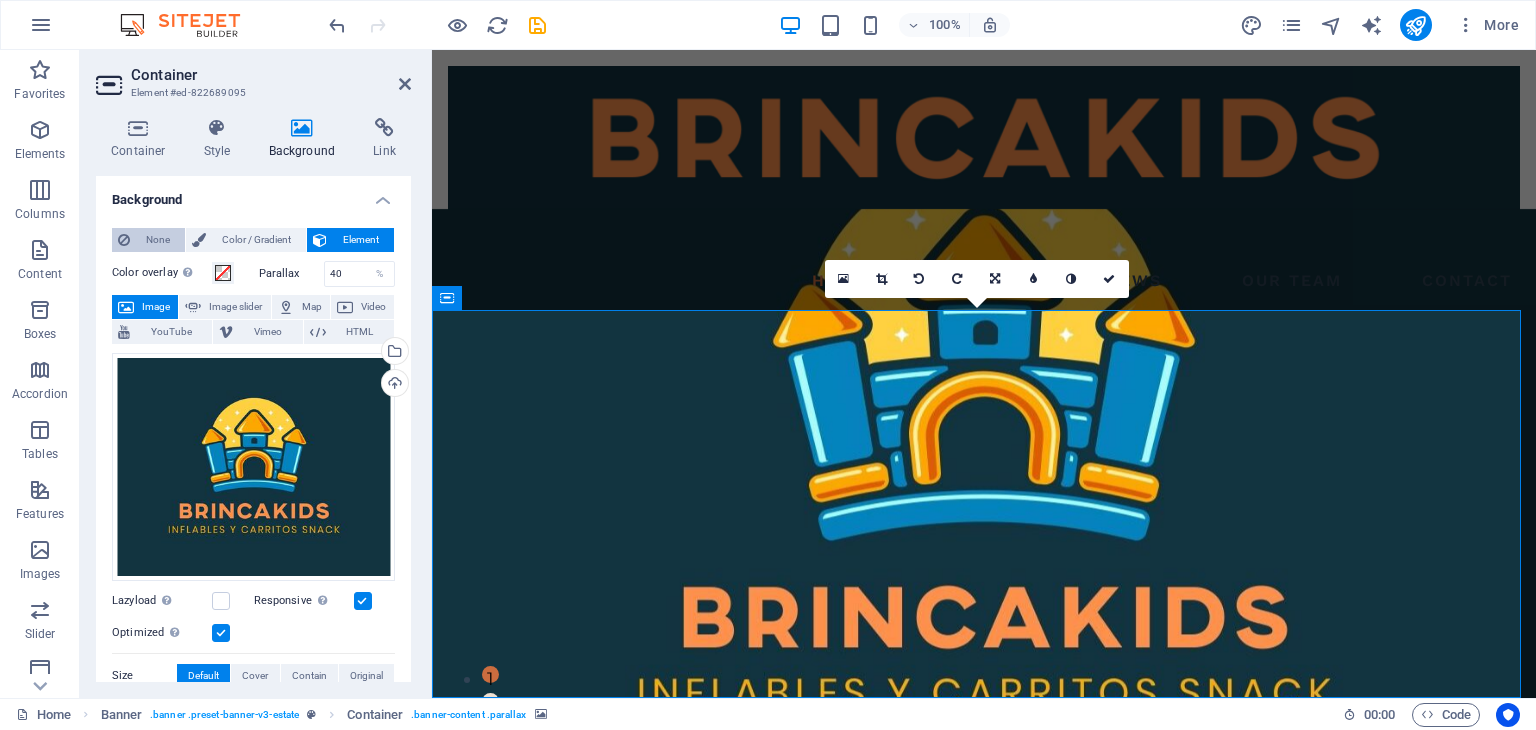 click on "None" at bounding box center [157, 240] 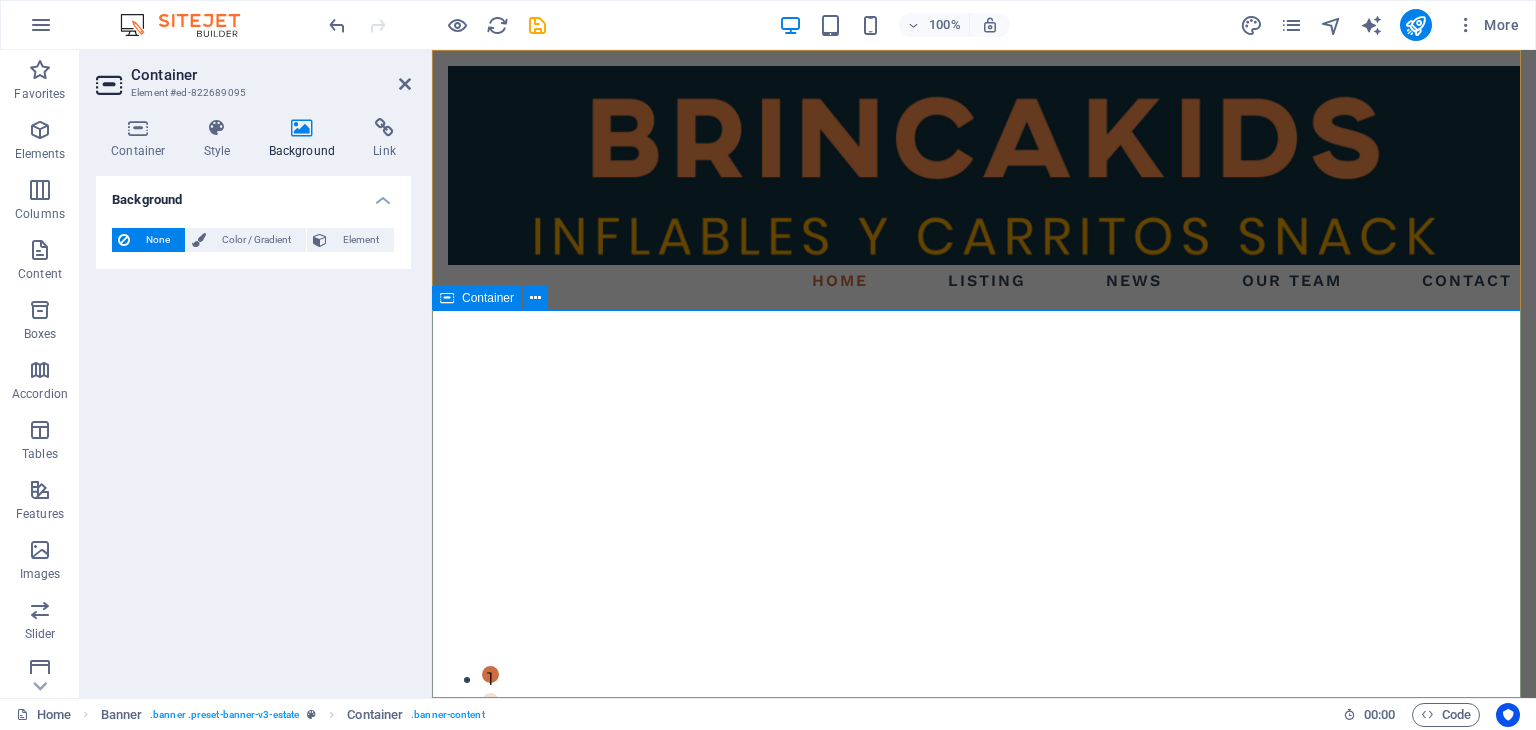 click at bounding box center (984, 448) 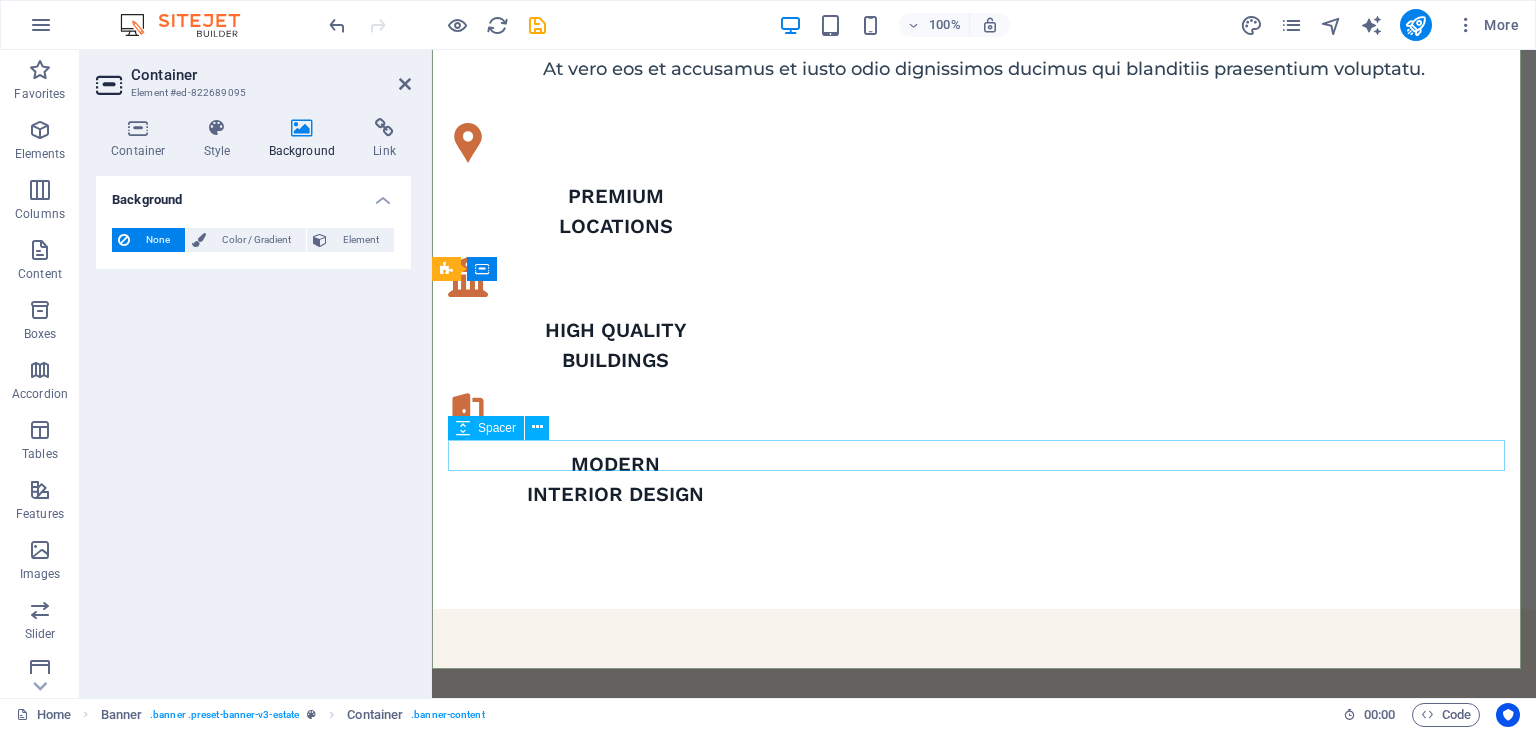 scroll, scrollTop: 0, scrollLeft: 0, axis: both 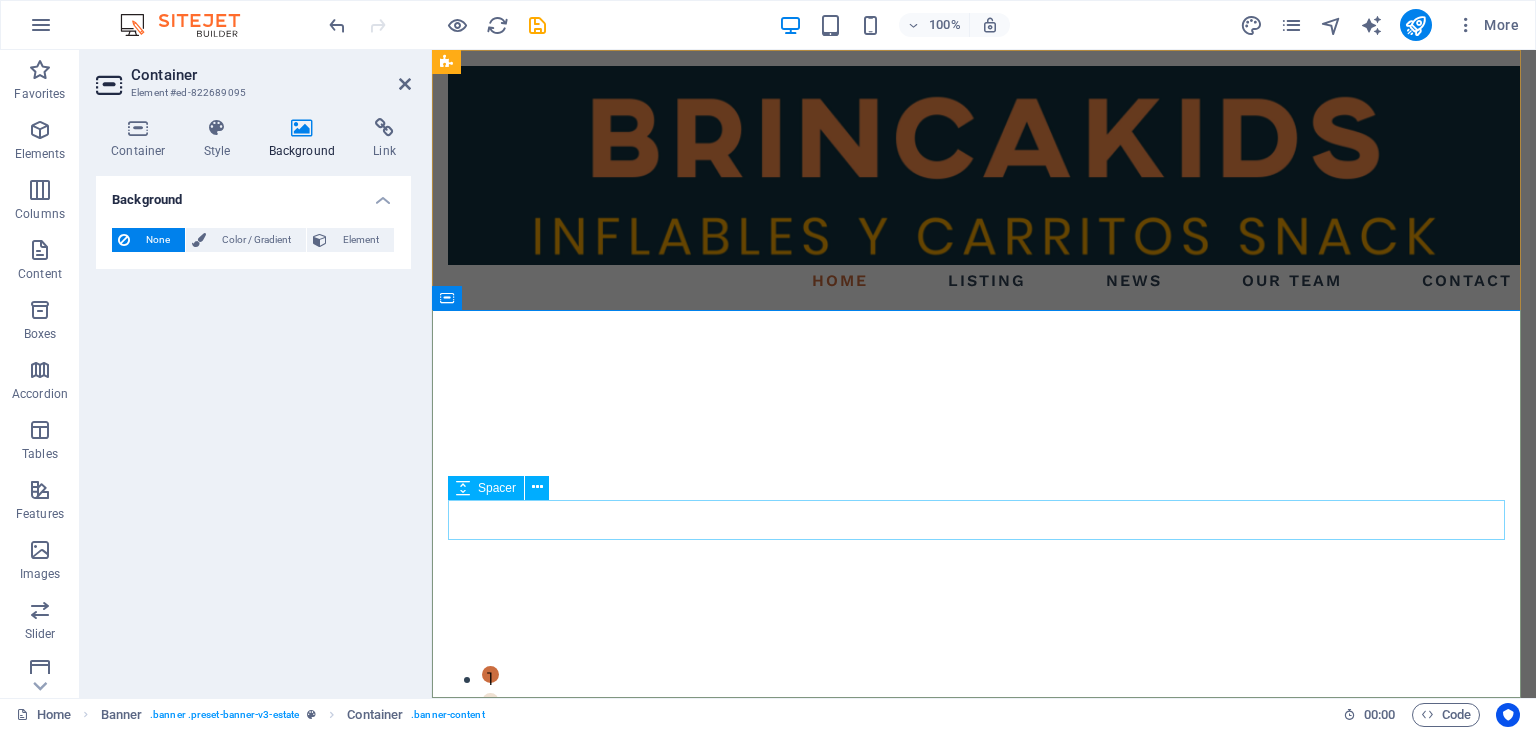 click at bounding box center (984, 464) 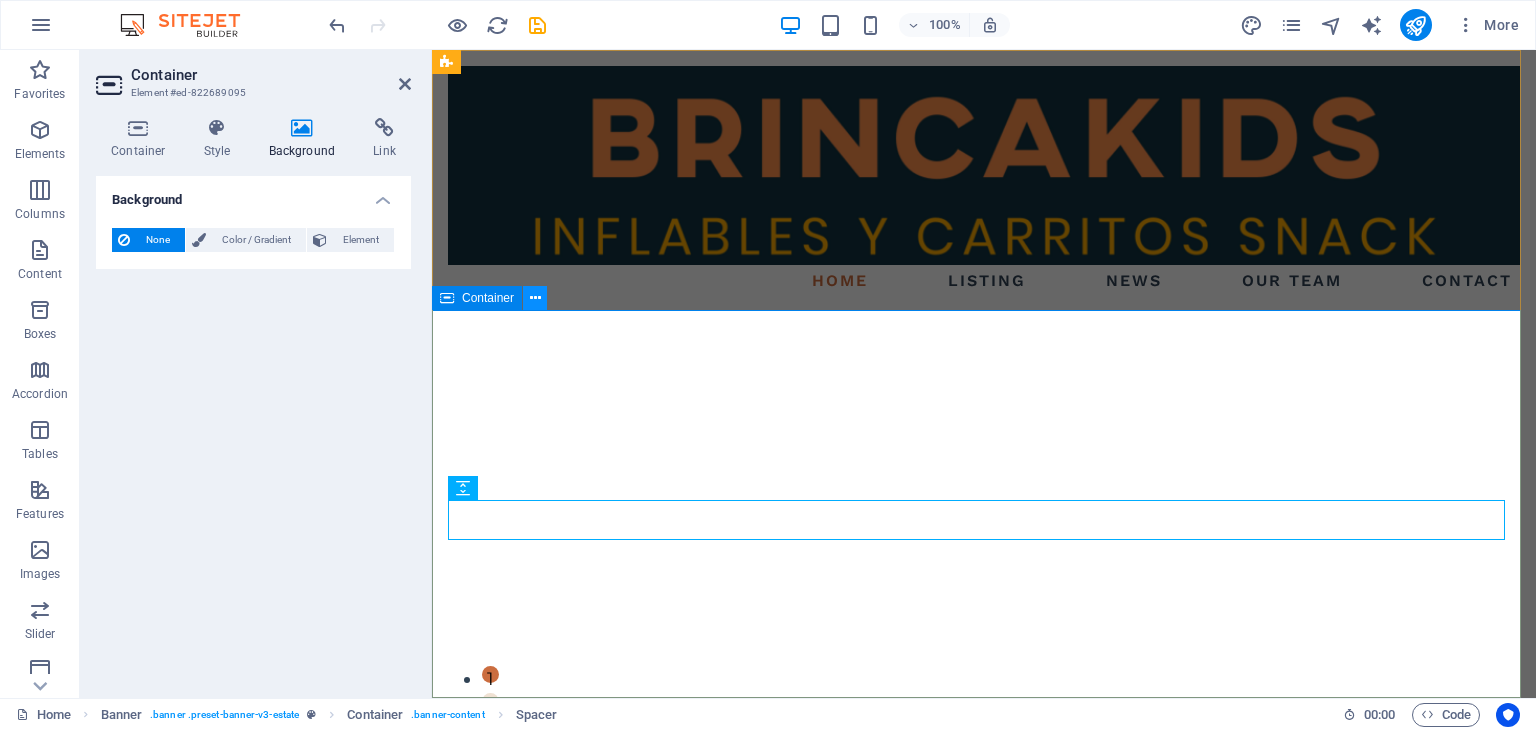 click at bounding box center [535, 298] 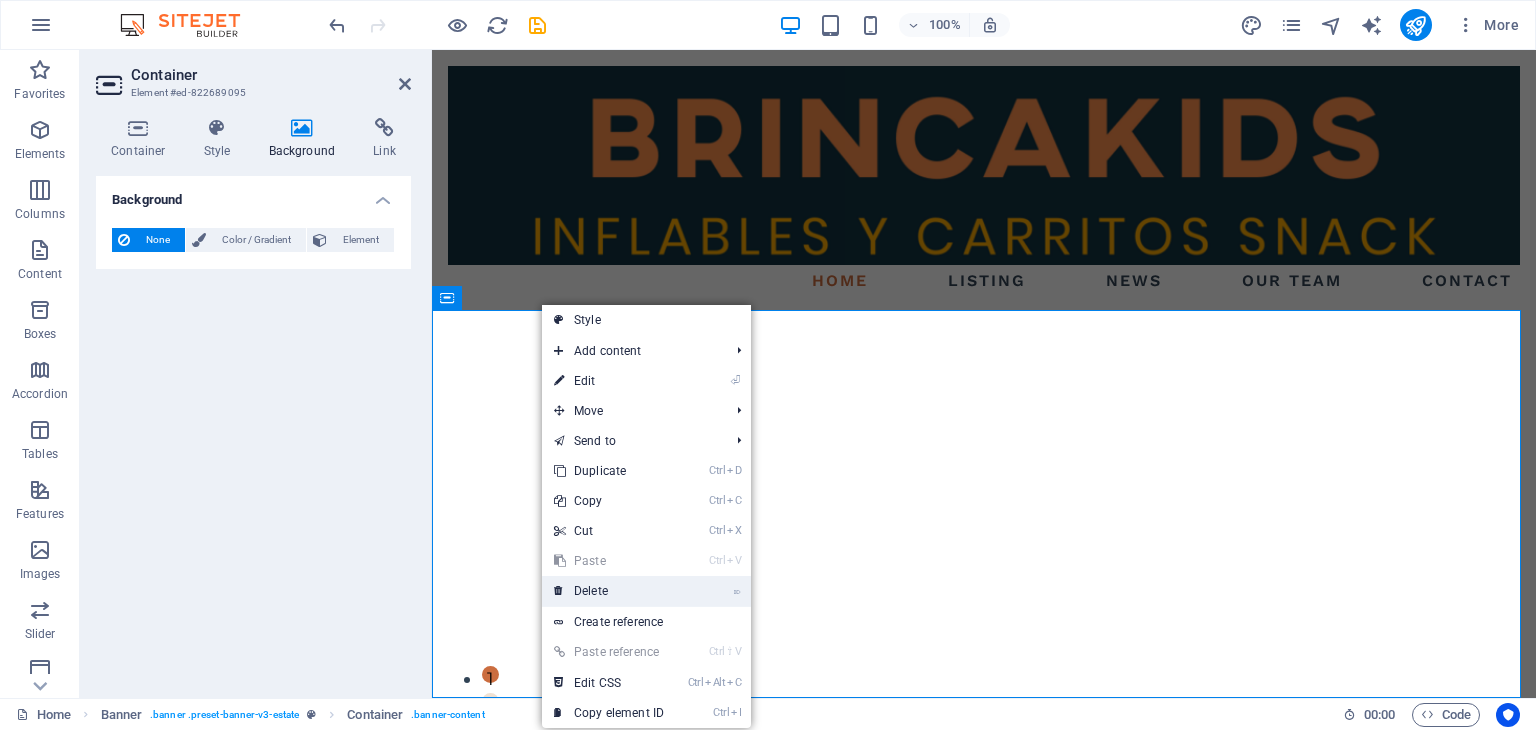 click on "⌦  Delete" at bounding box center (609, 591) 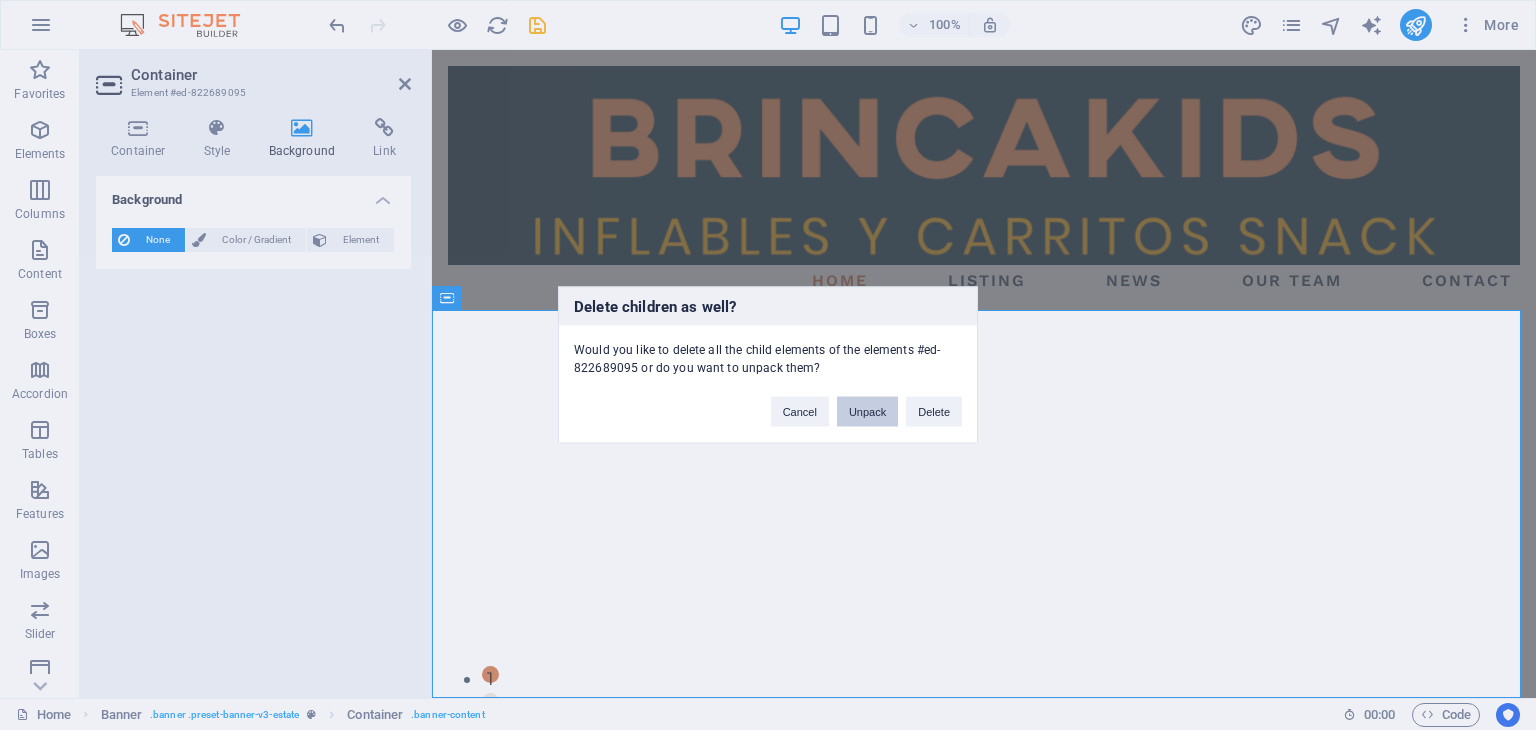 click on "Unpack" at bounding box center (867, 412) 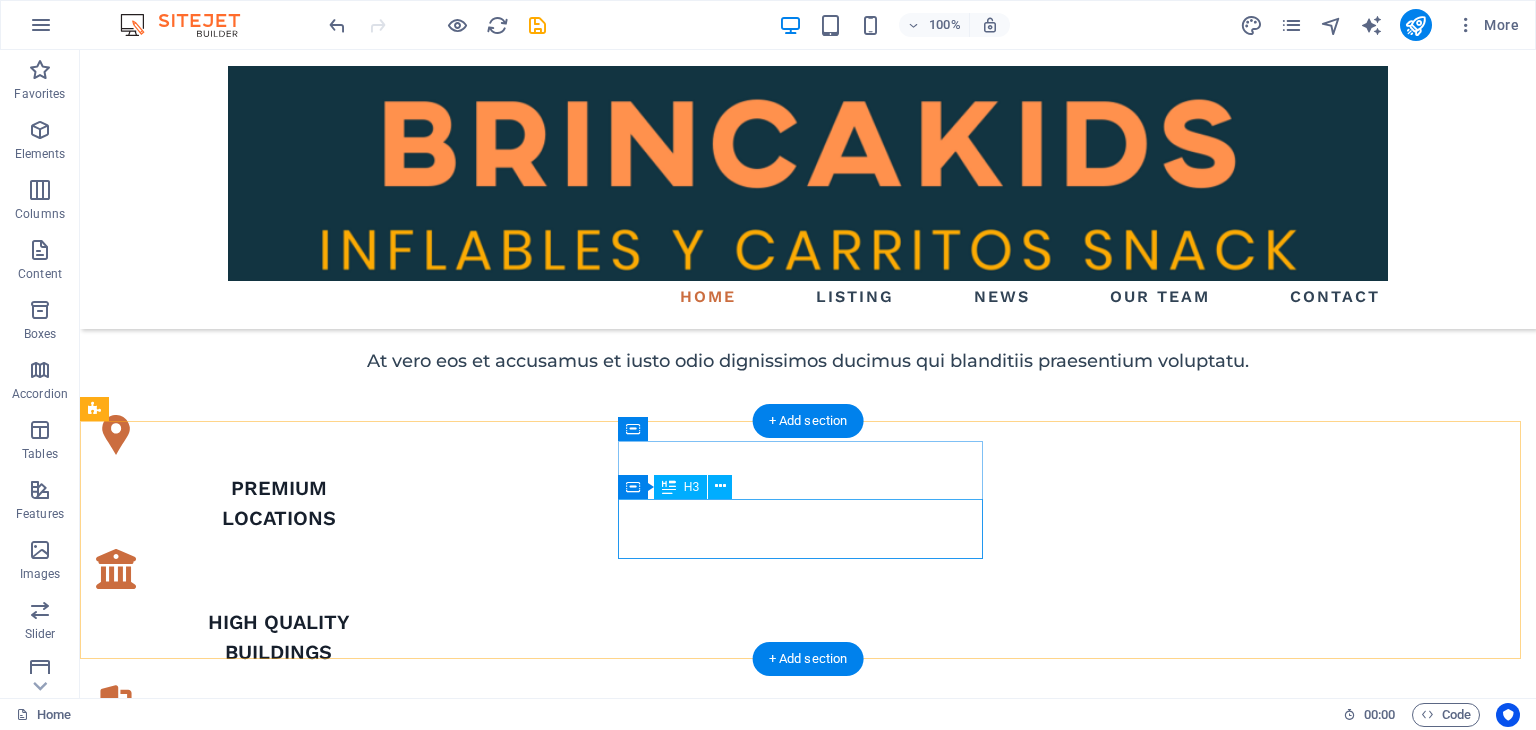 scroll, scrollTop: 516, scrollLeft: 0, axis: vertical 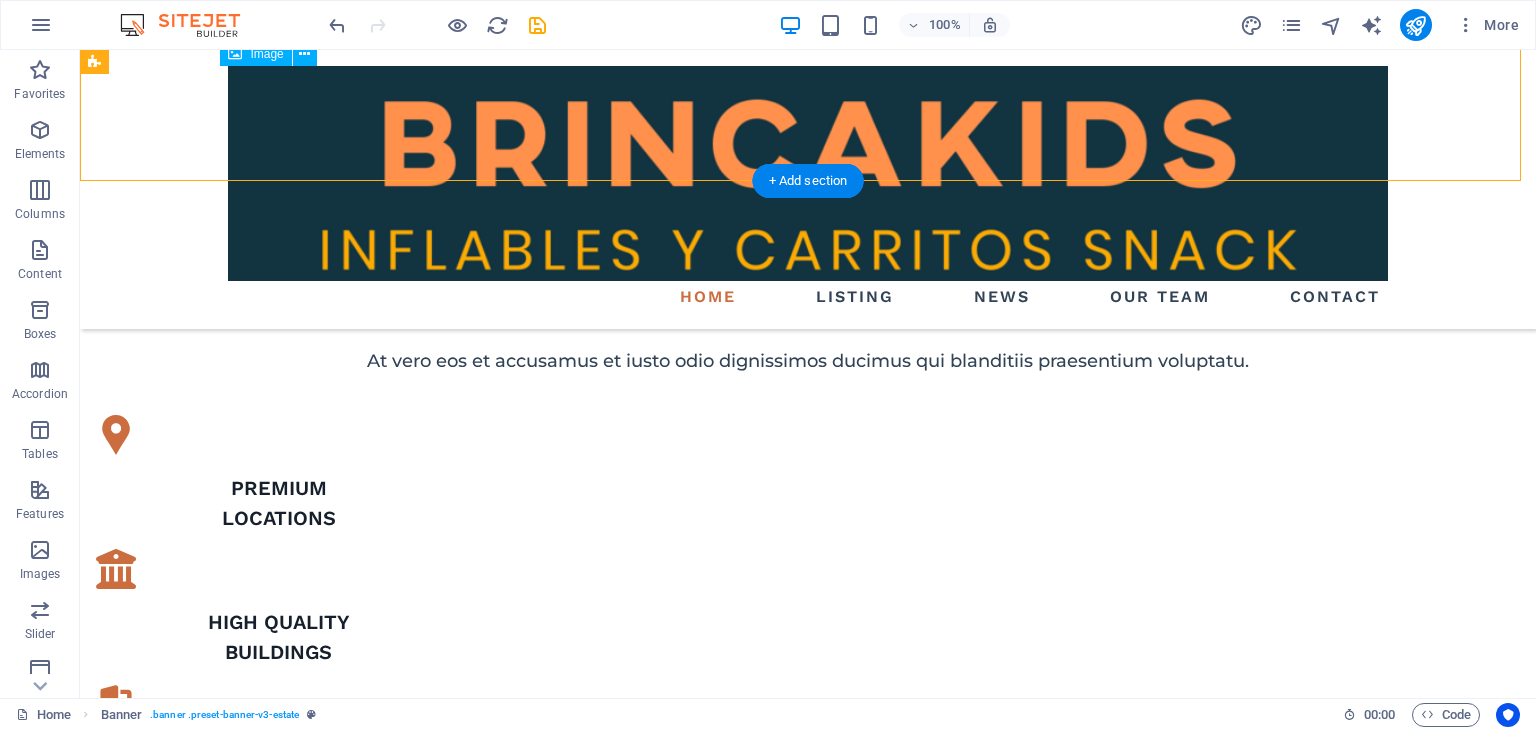 drag, startPoint x: 1087, startPoint y: 293, endPoint x: 657, endPoint y: 305, distance: 430.16742 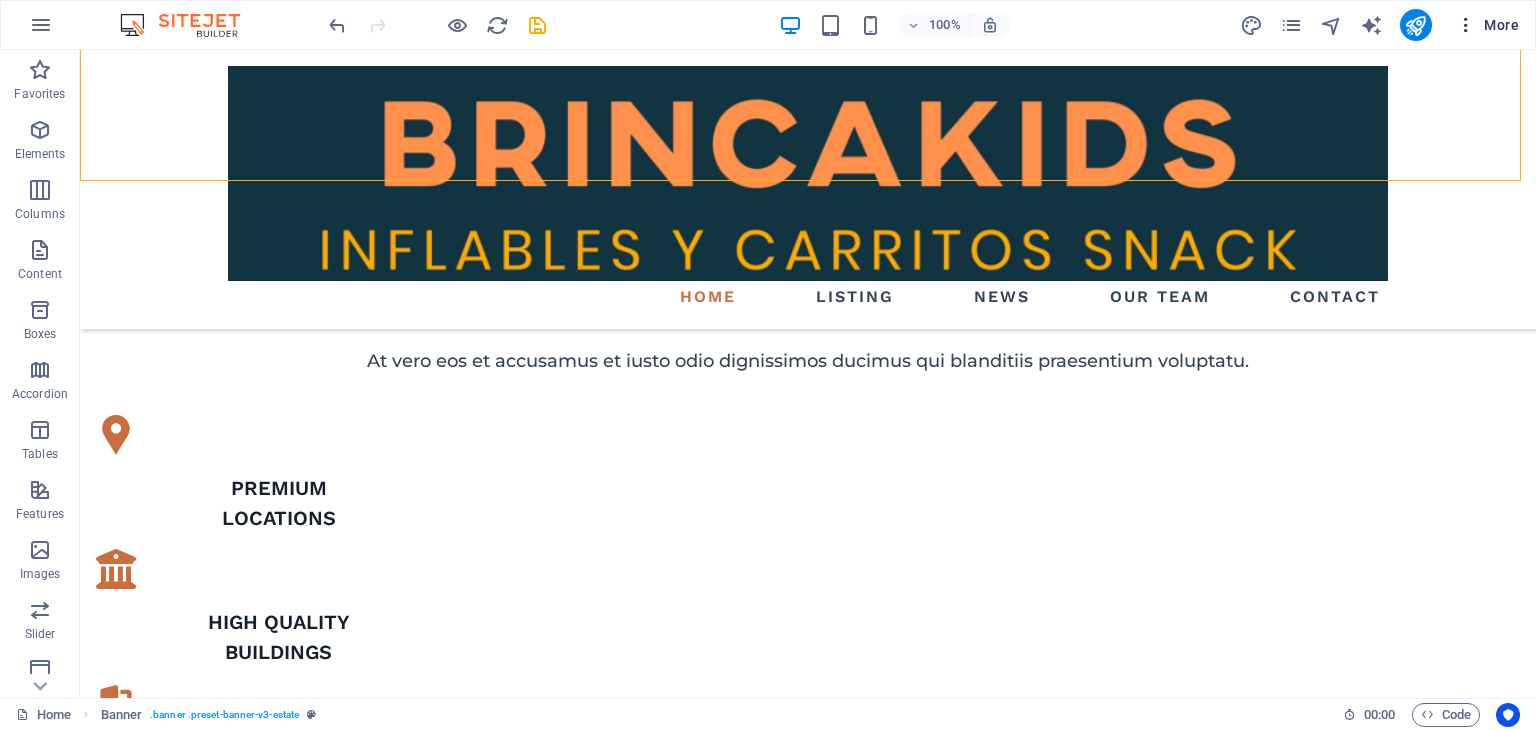 click on "More" at bounding box center (1487, 25) 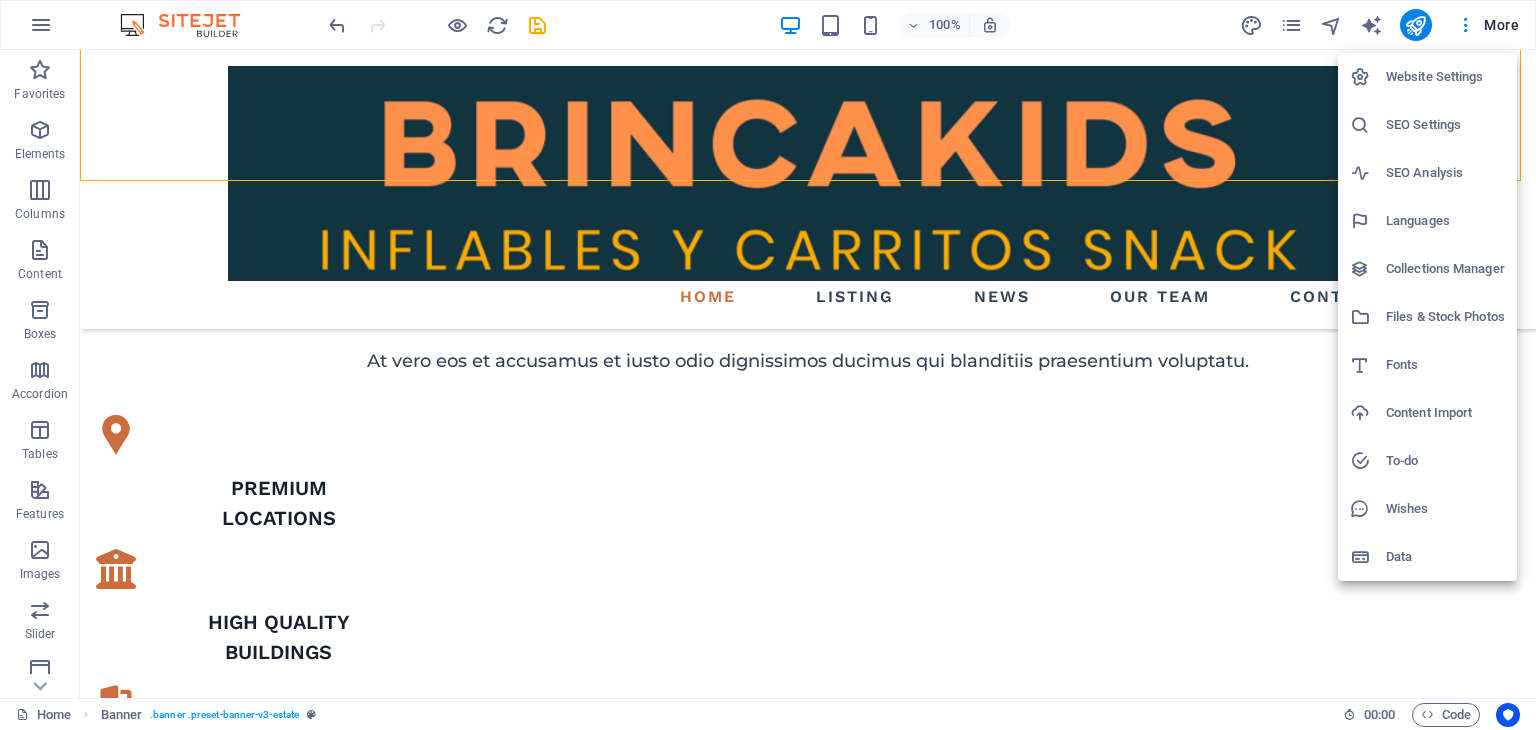 click at bounding box center (768, 365) 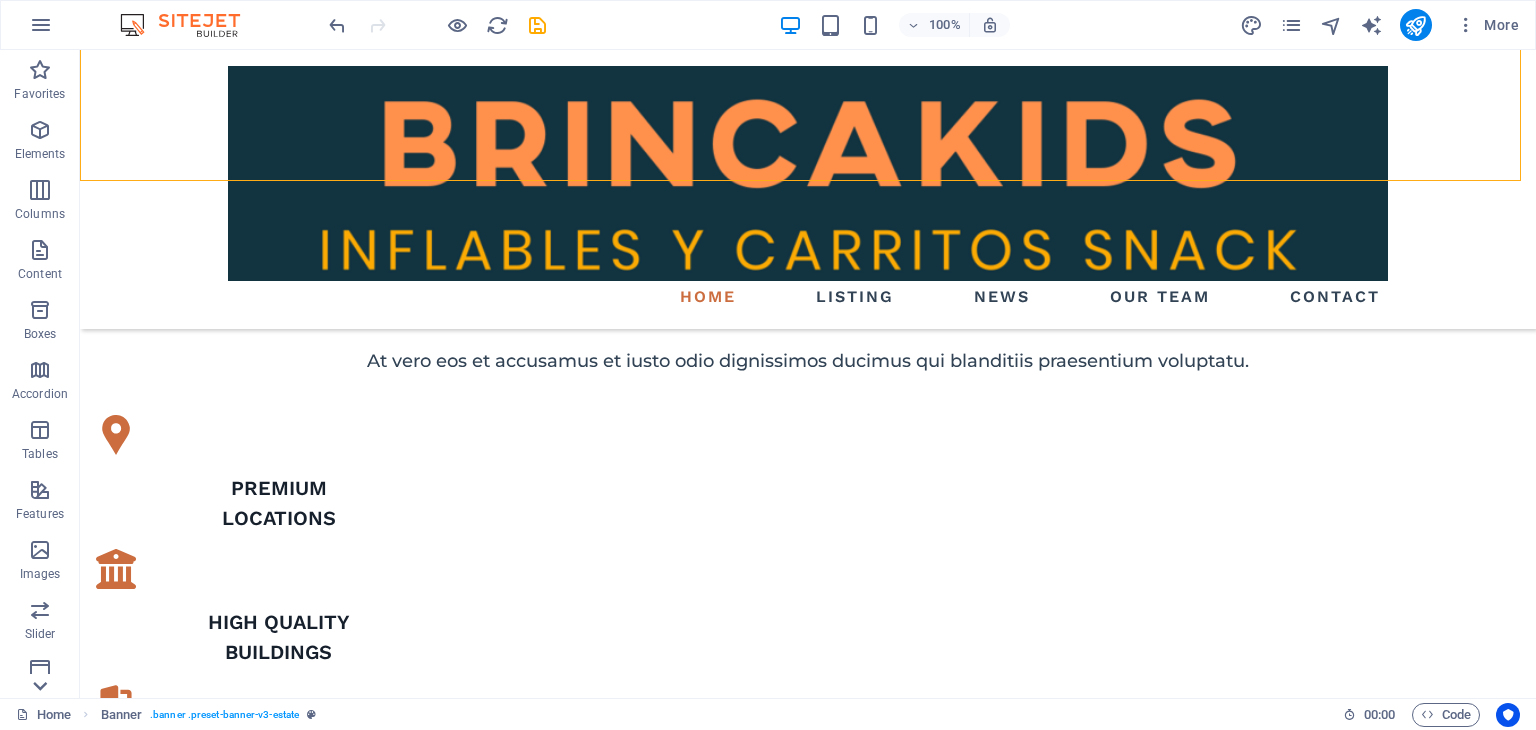 click 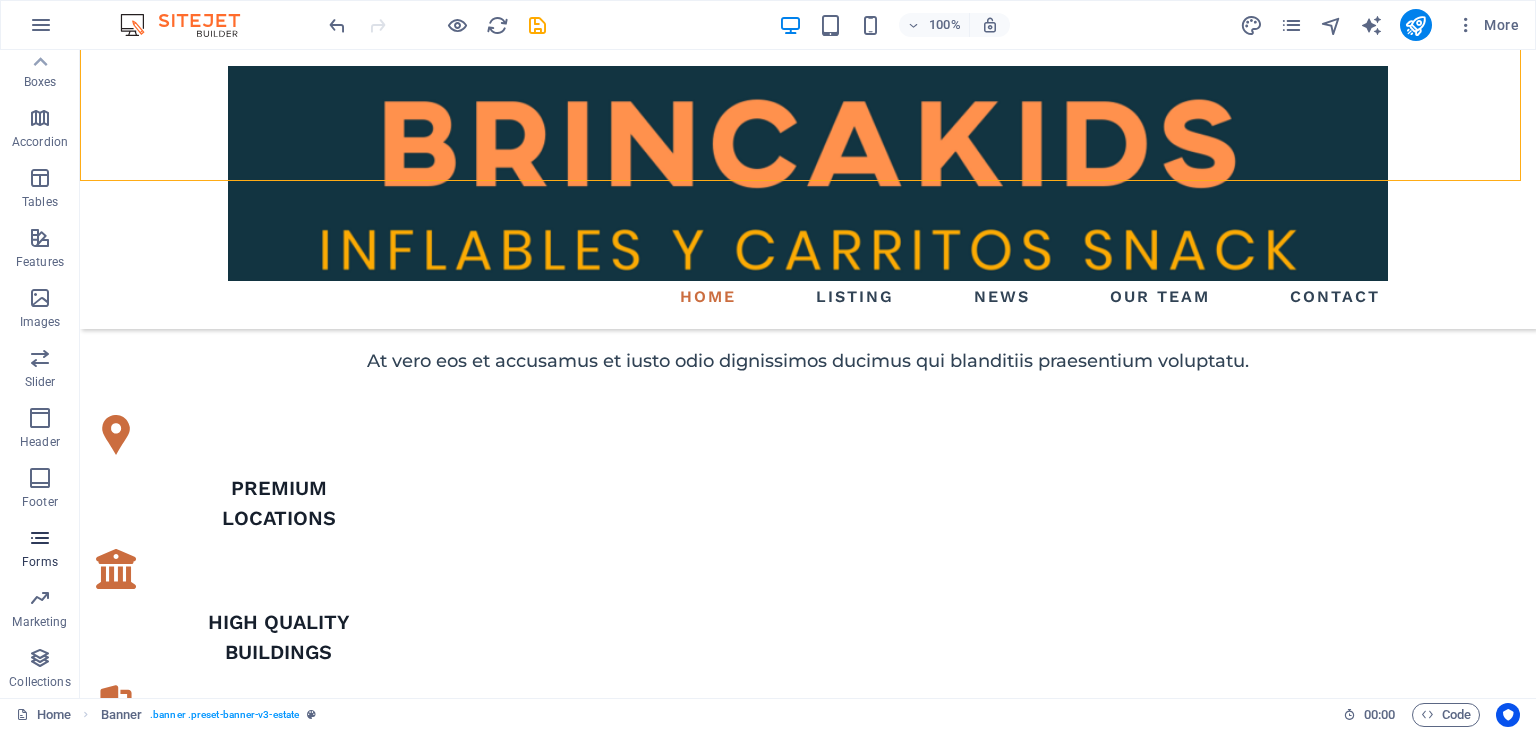scroll, scrollTop: 0, scrollLeft: 0, axis: both 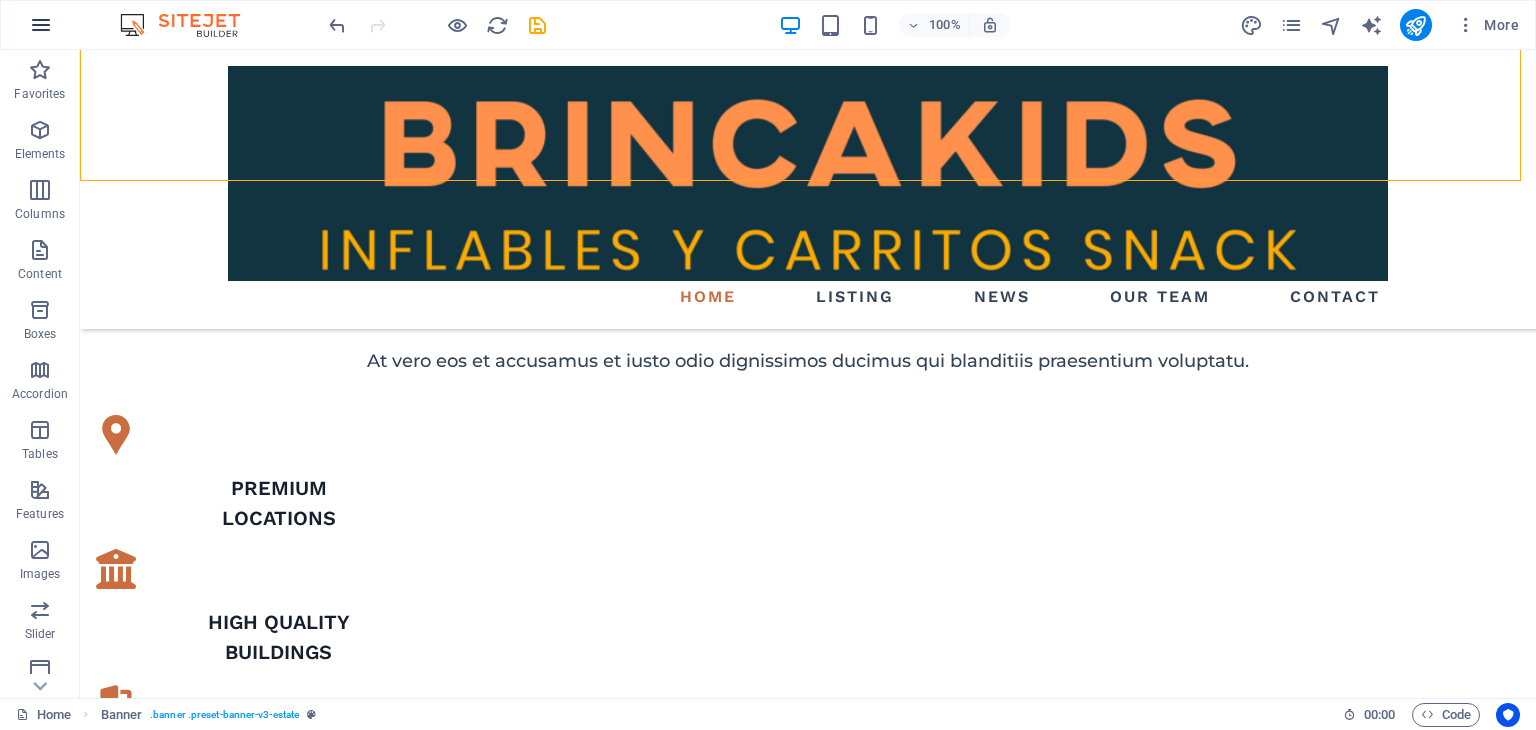 click at bounding box center [41, 25] 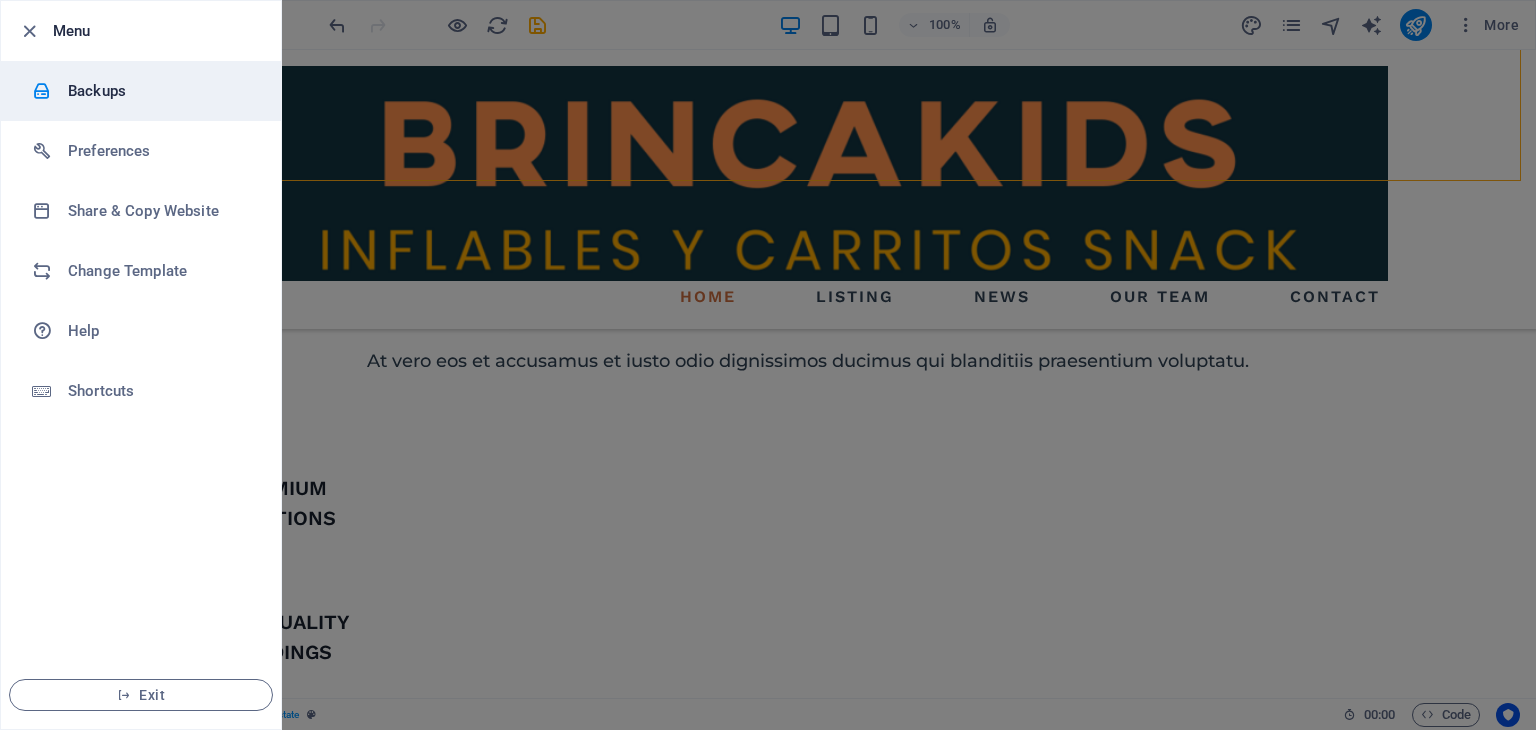 click on "Backups" at bounding box center [160, 91] 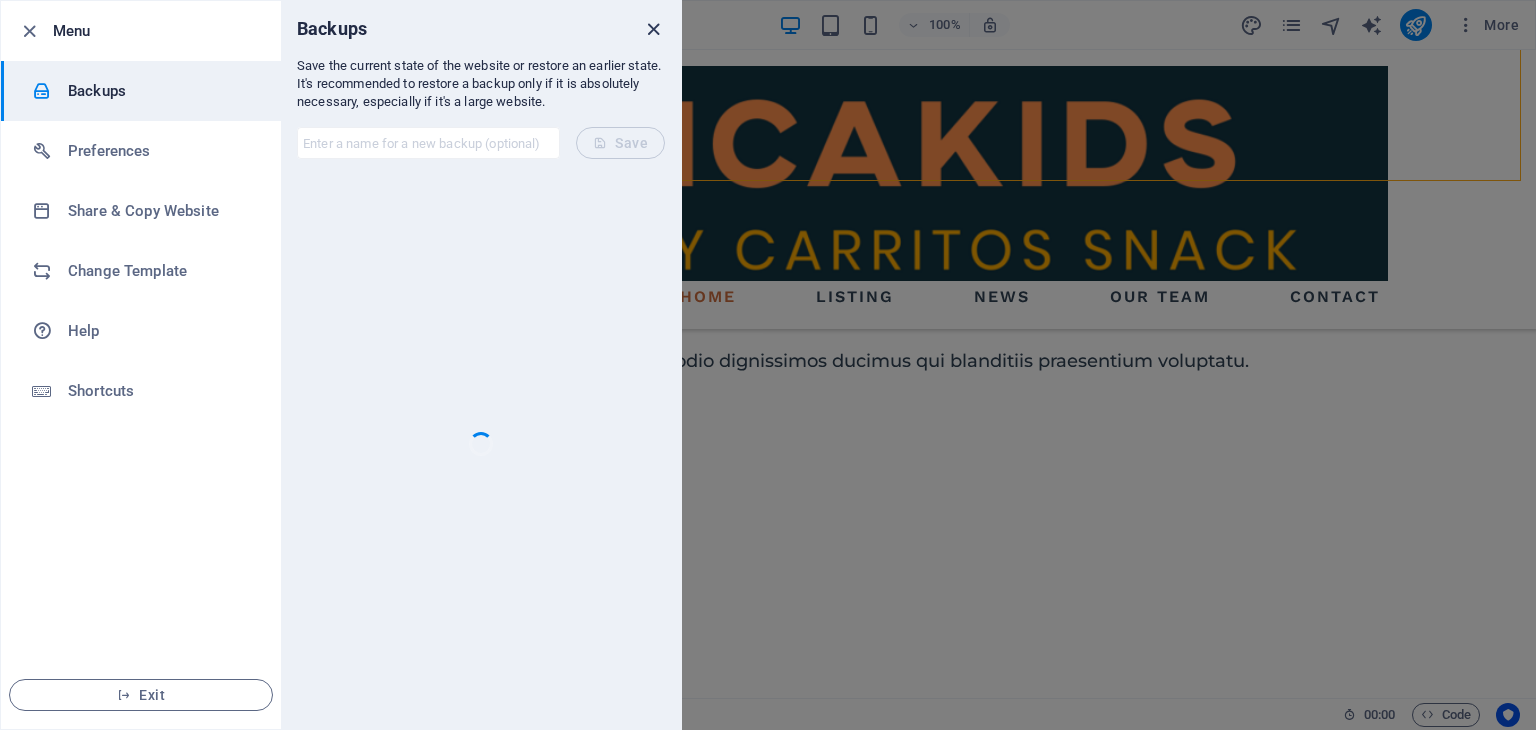 click at bounding box center (653, 29) 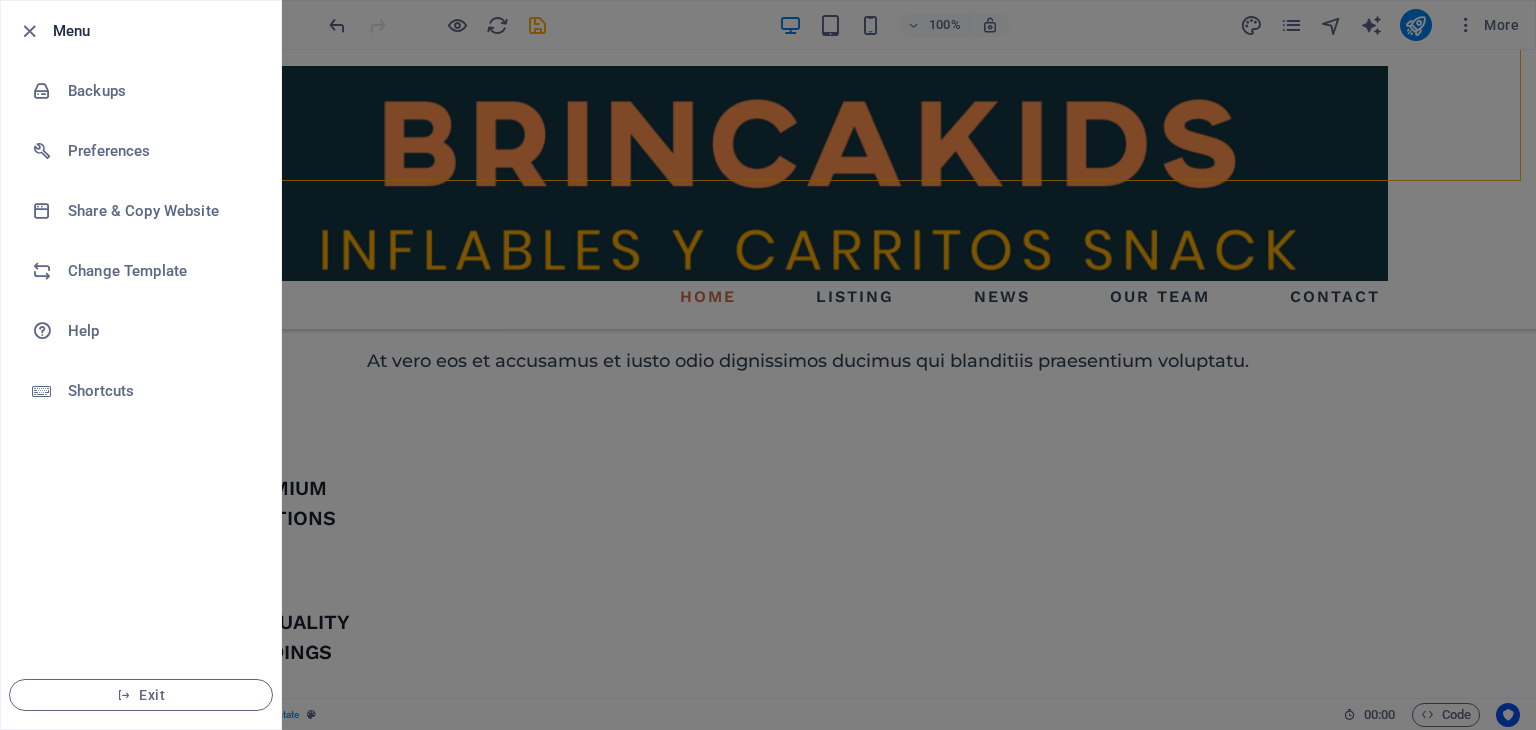 click at bounding box center (768, 365) 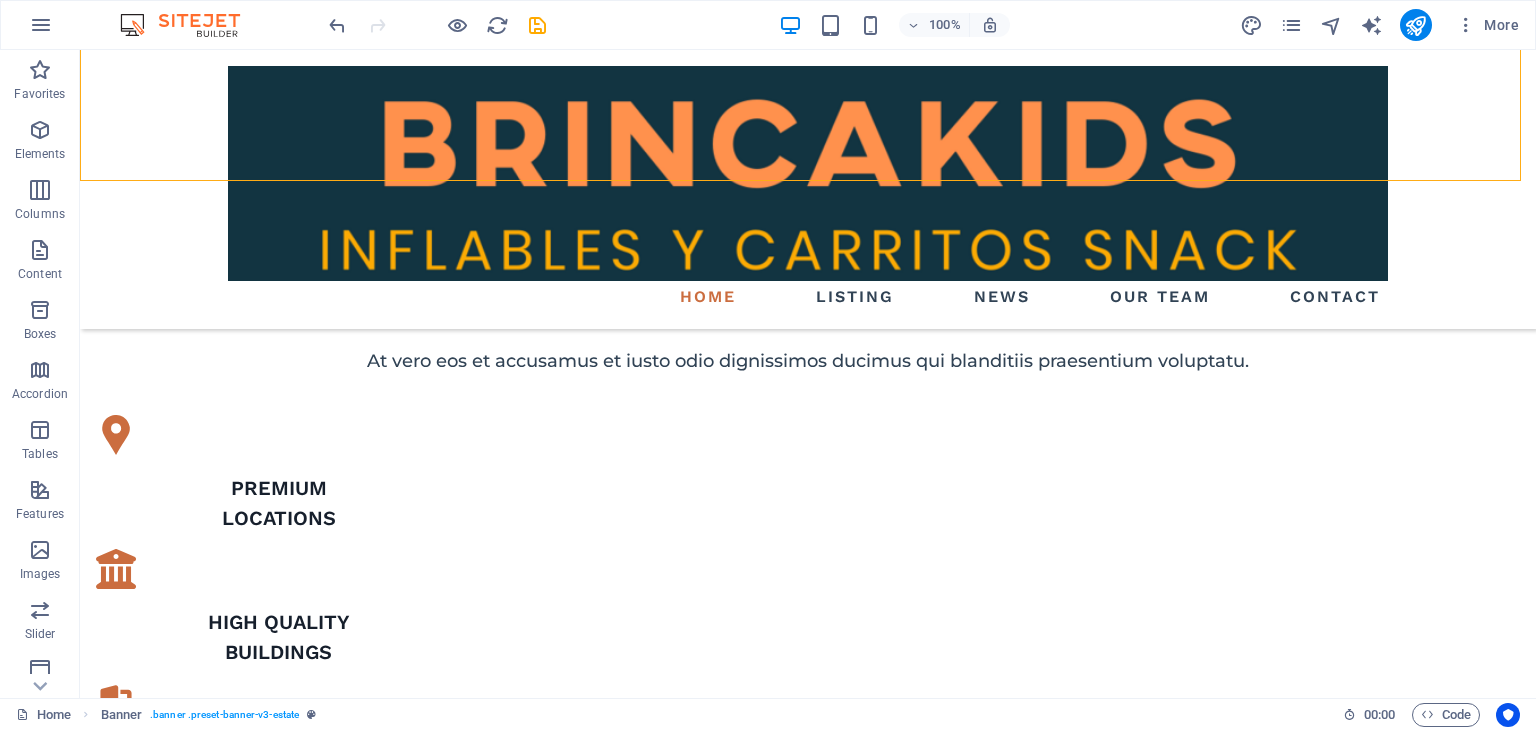 click at bounding box center [190, 25] 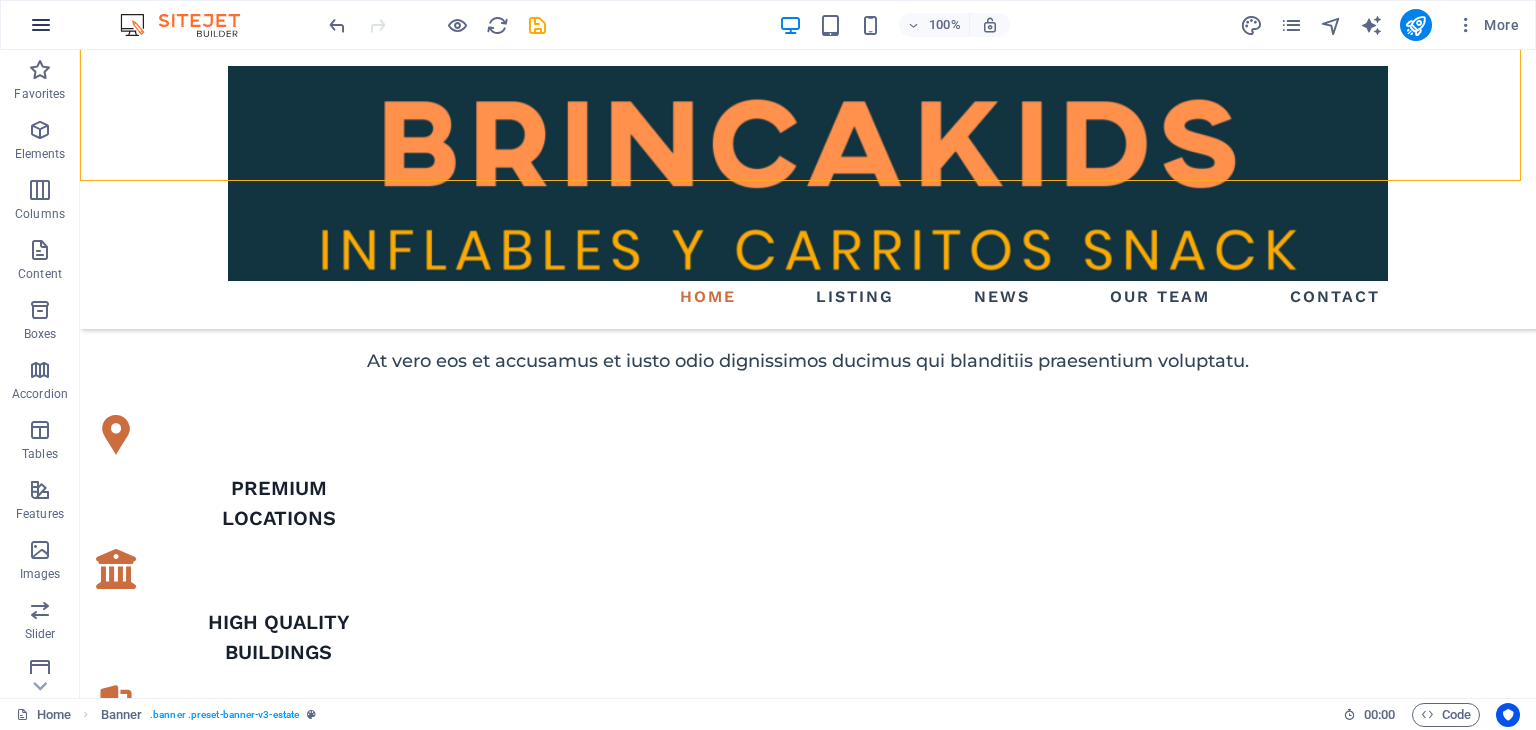 click at bounding box center [41, 25] 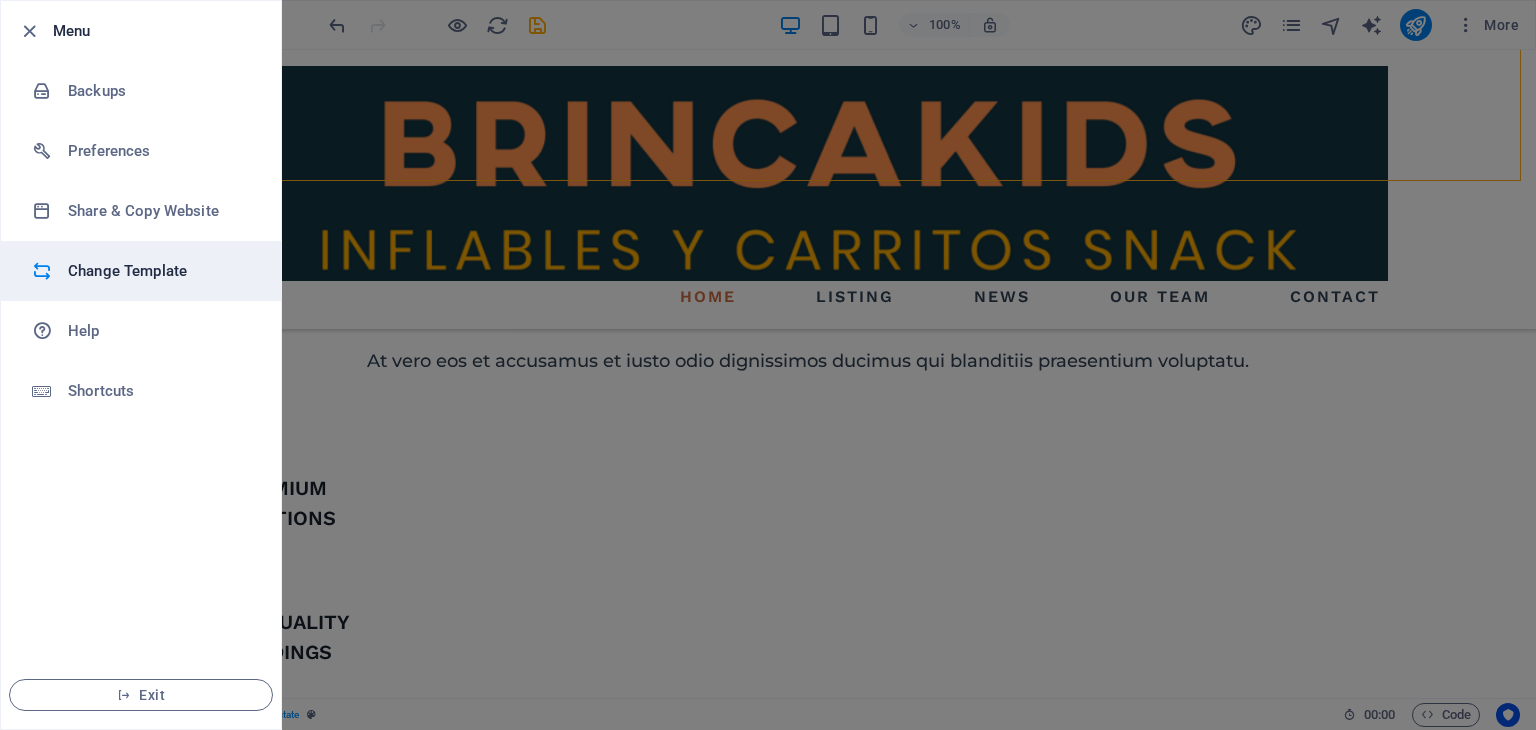 click on "Change Template" at bounding box center (141, 271) 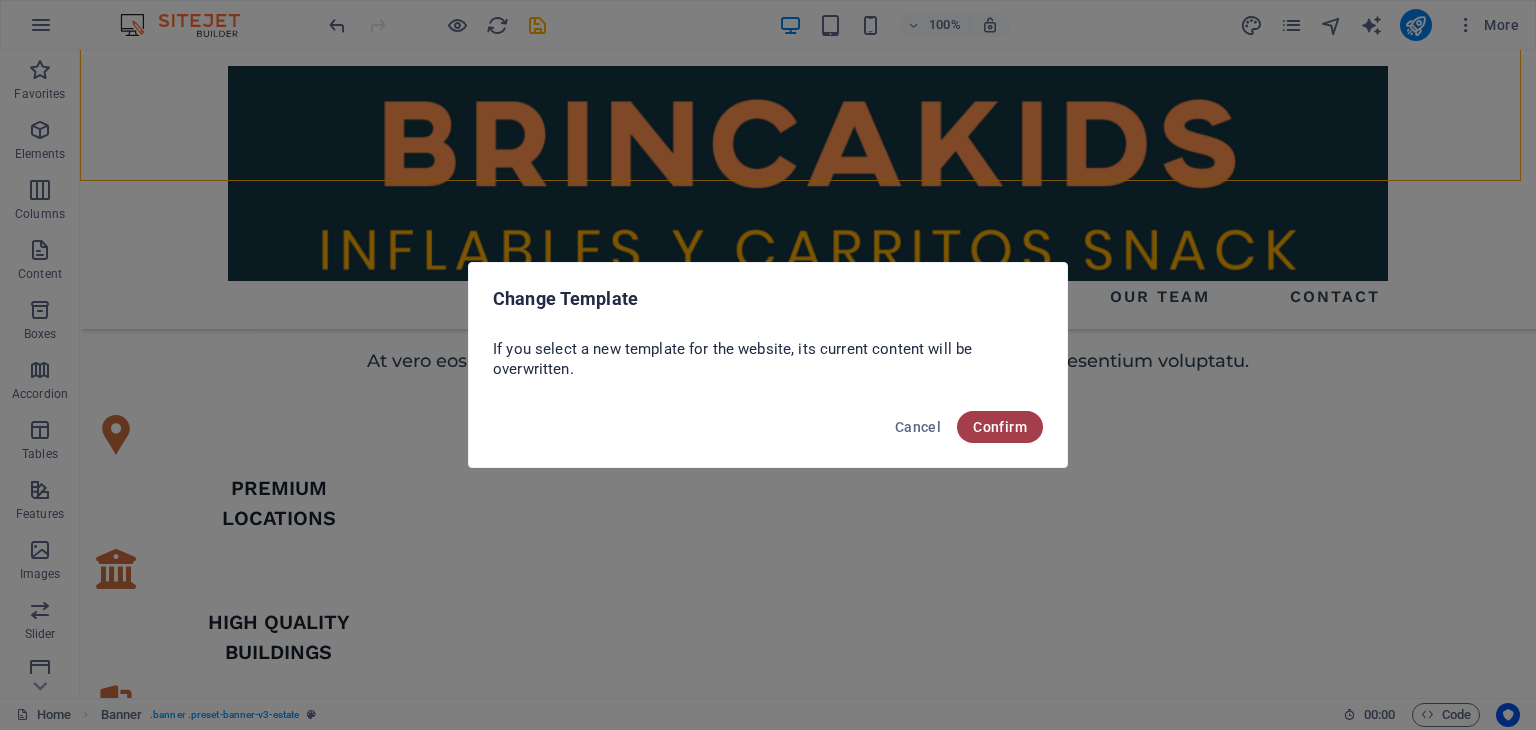 click on "Confirm" at bounding box center (1000, 427) 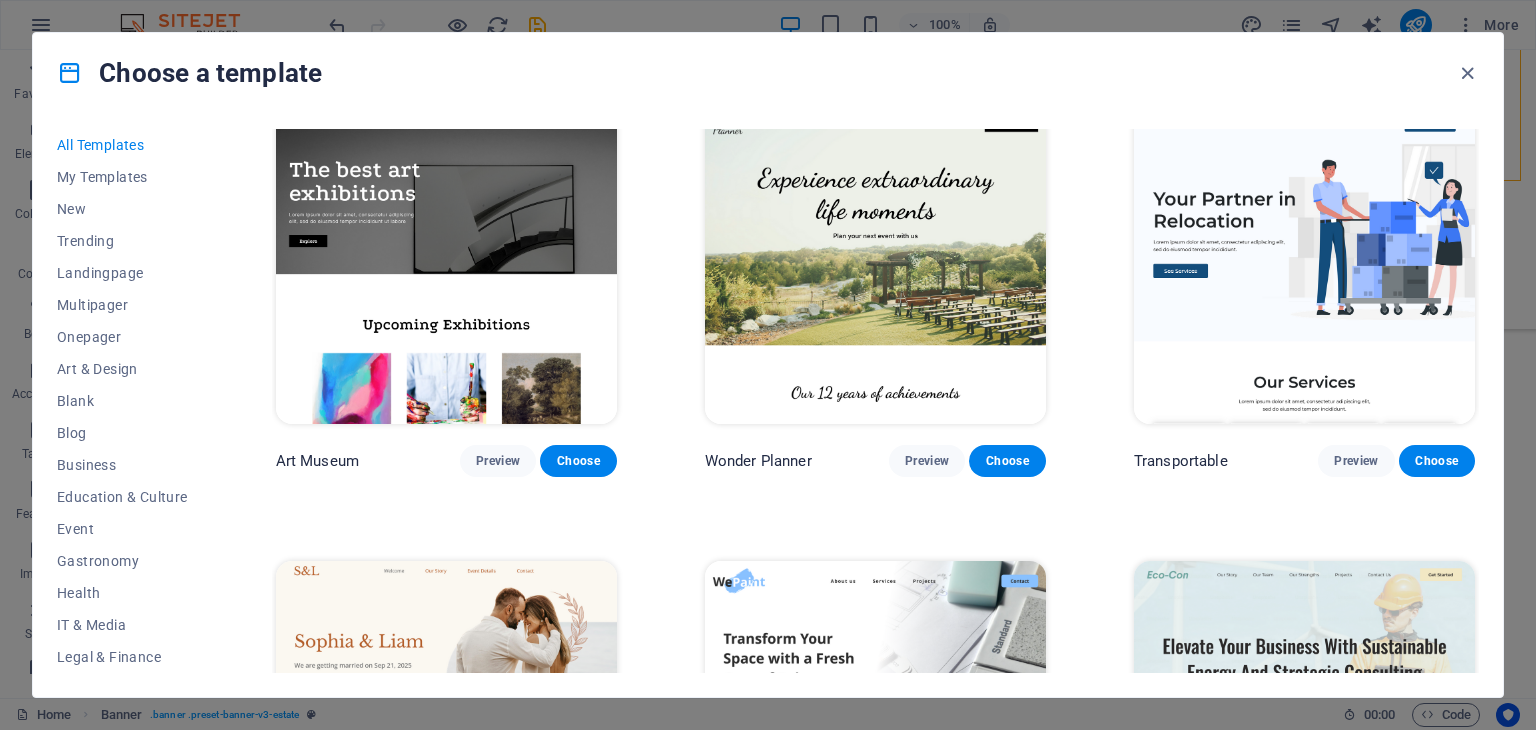 scroll, scrollTop: 475, scrollLeft: 0, axis: vertical 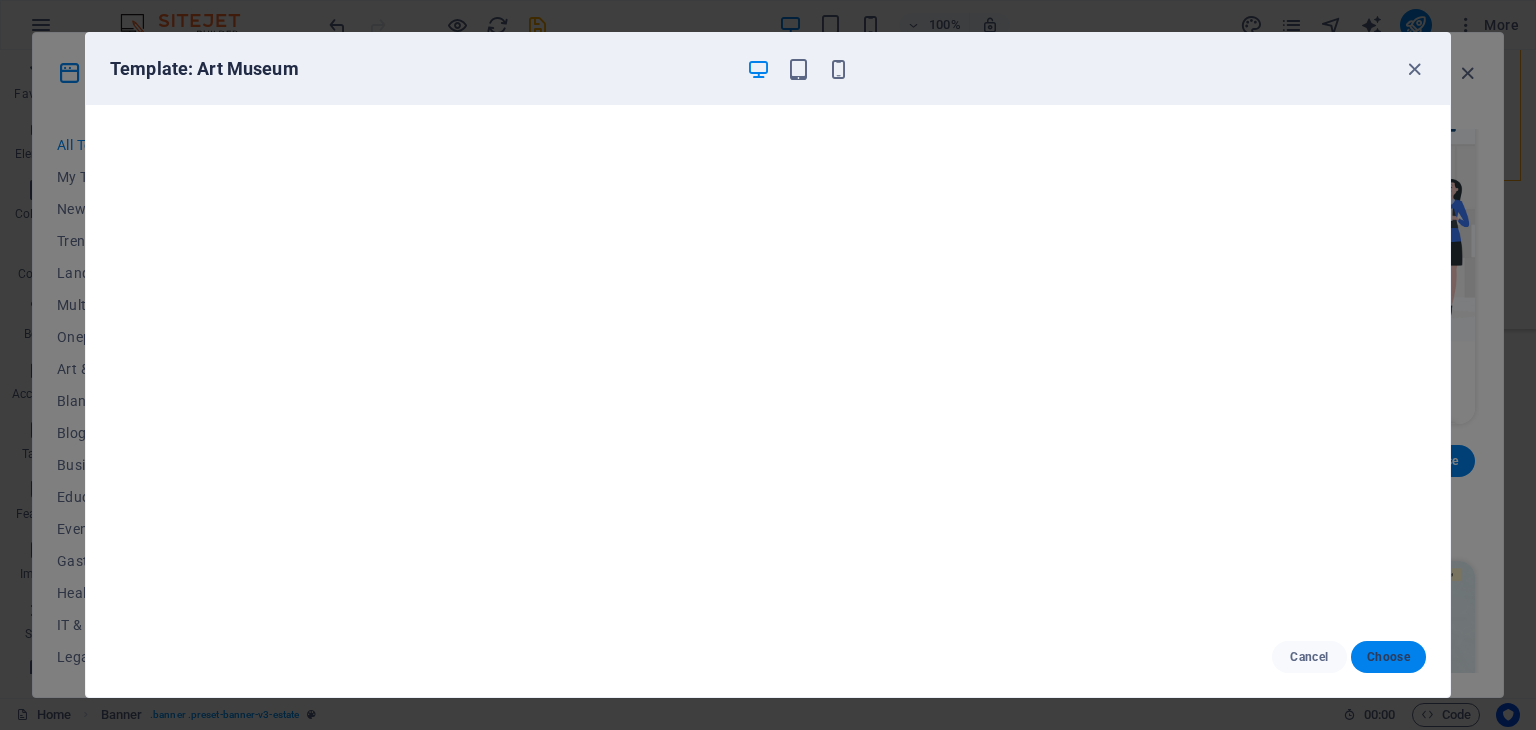 click on "Choose" at bounding box center [1388, 657] 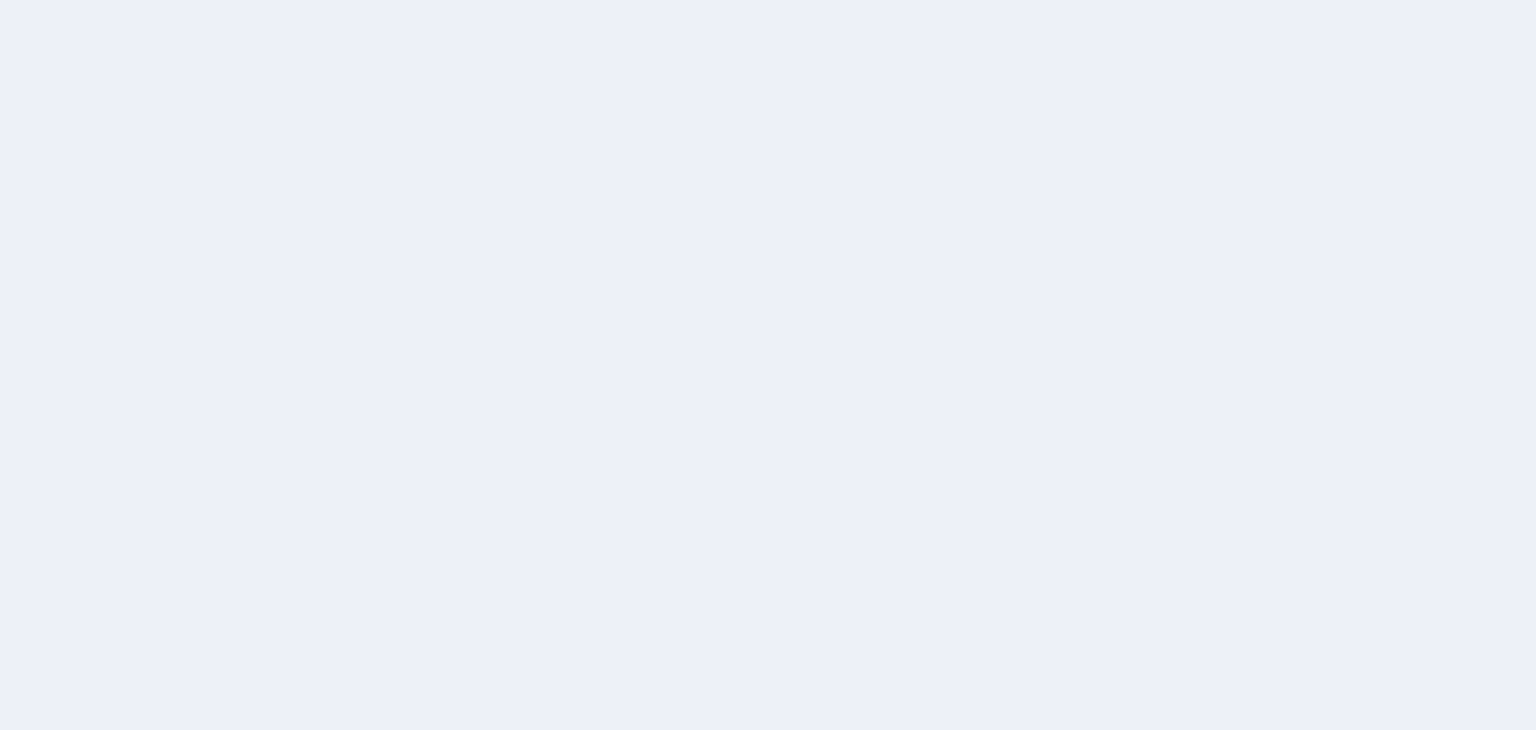 scroll, scrollTop: 0, scrollLeft: 0, axis: both 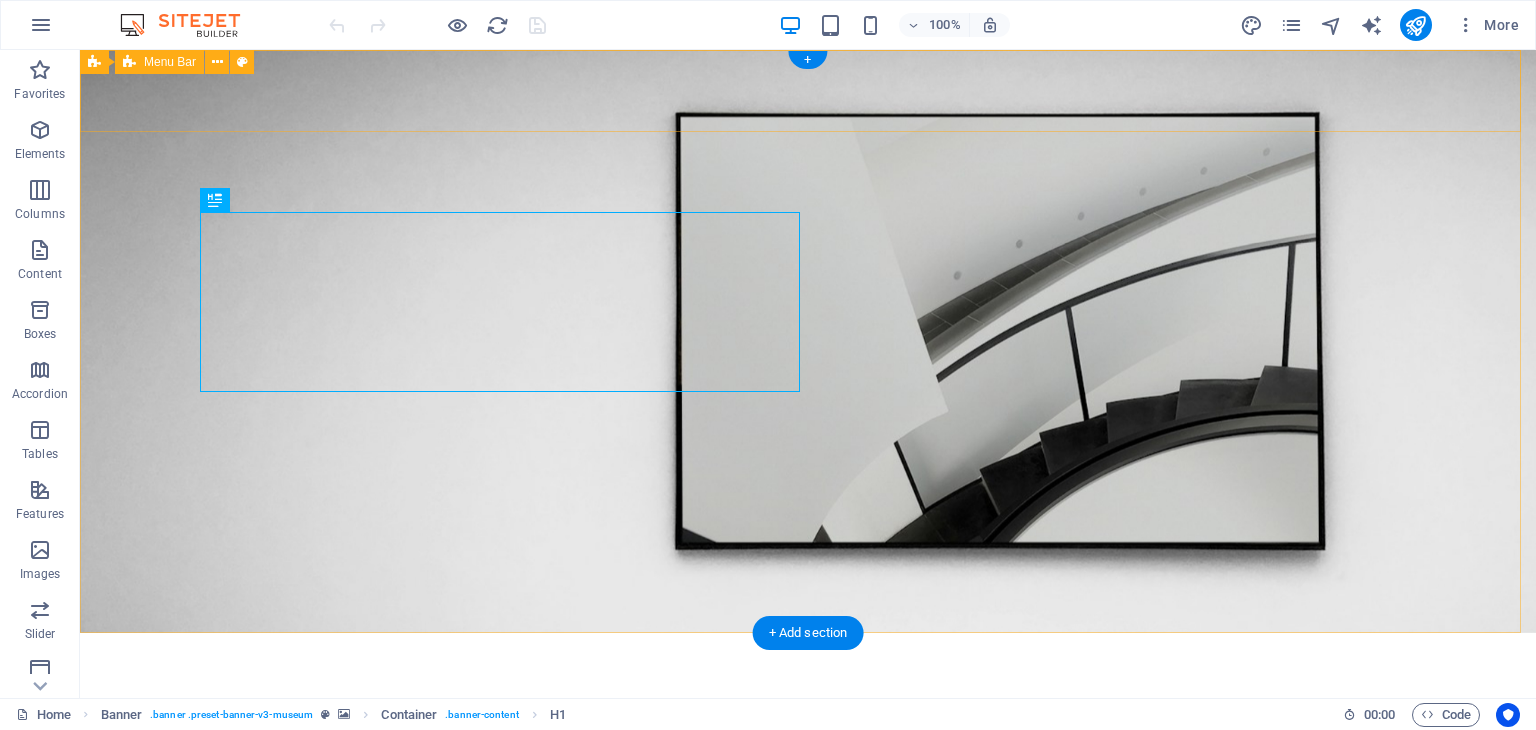 click on "About Us Exhibitions Events Contact Explore" at bounding box center (808, 709) 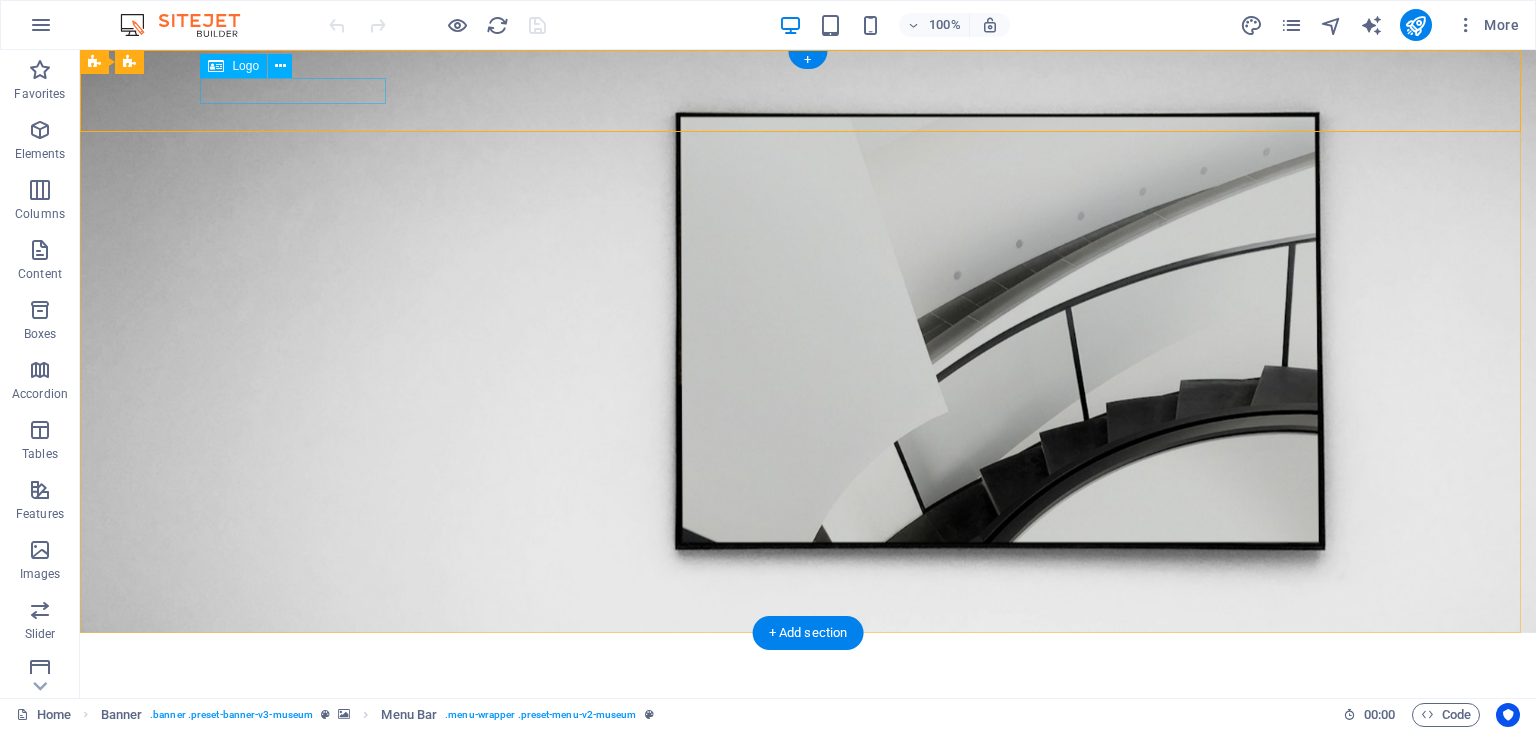click at bounding box center [808, 661] 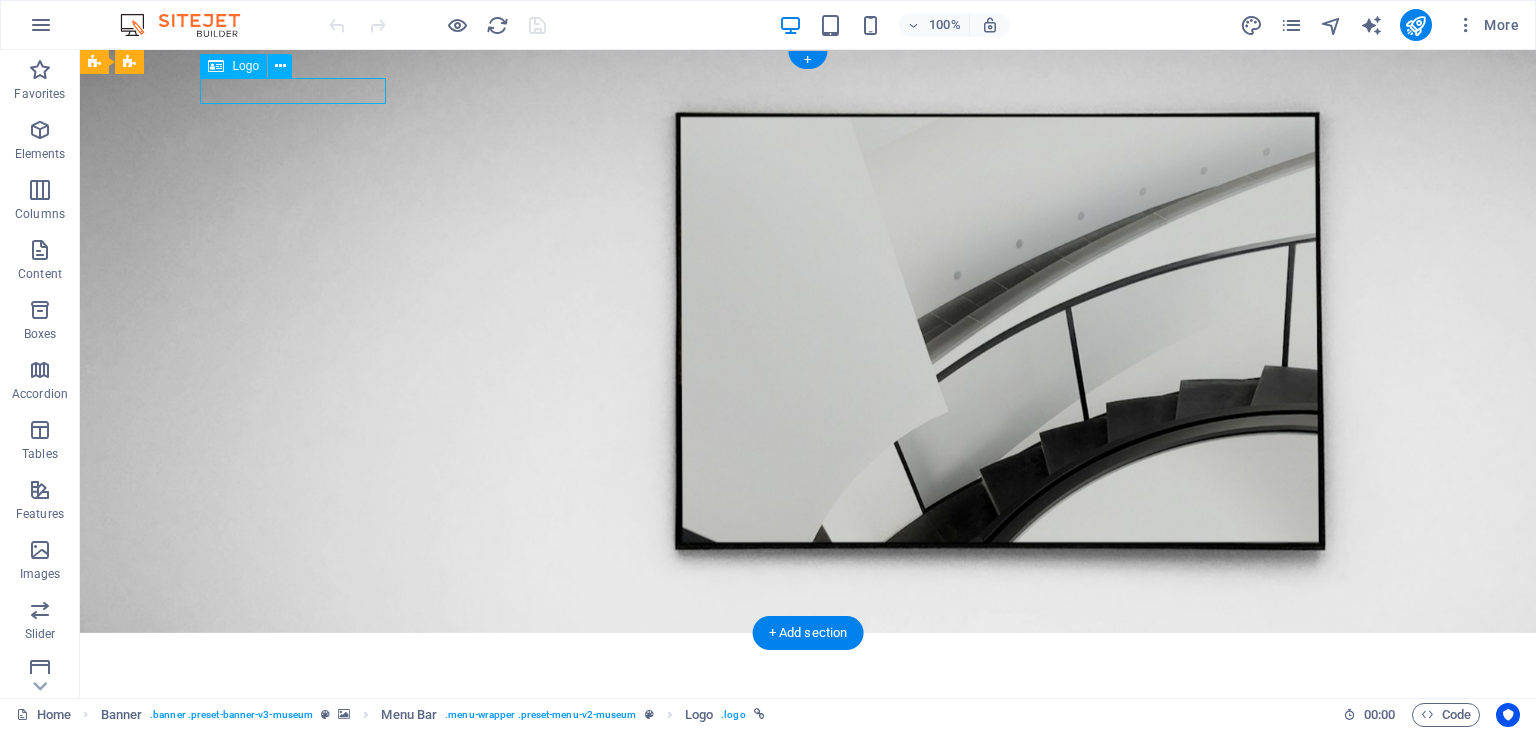 click at bounding box center (808, 661) 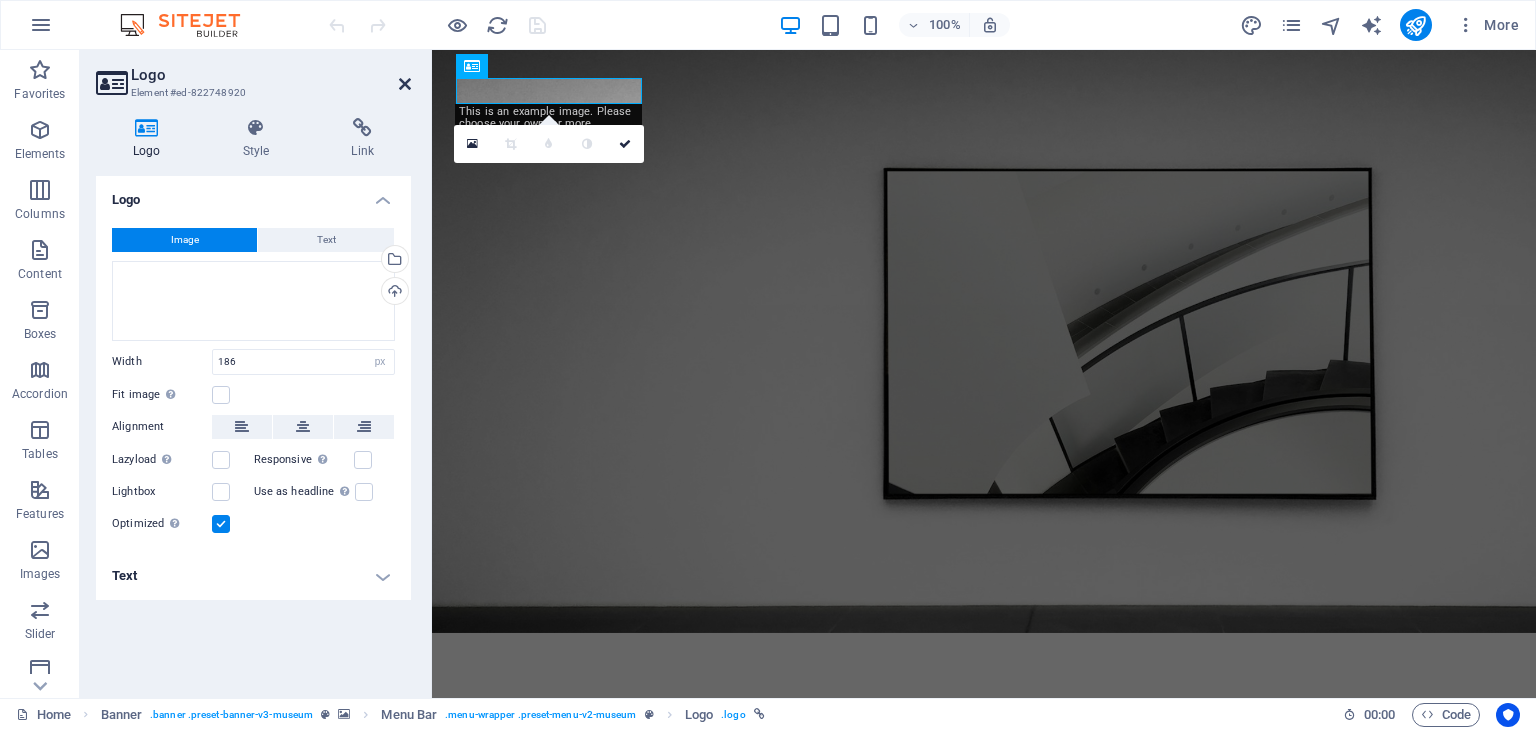 click at bounding box center (405, 84) 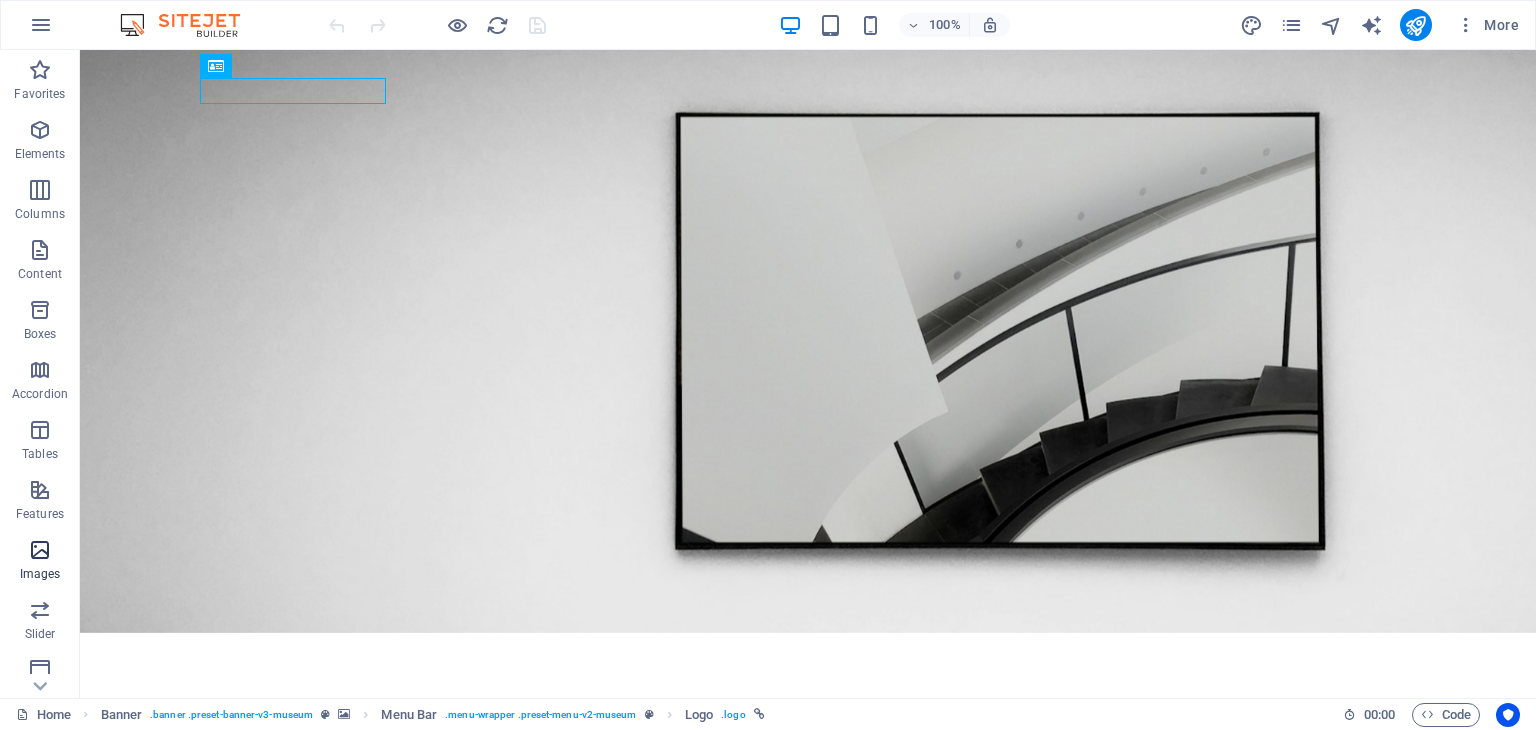 click on "Images" at bounding box center (40, 562) 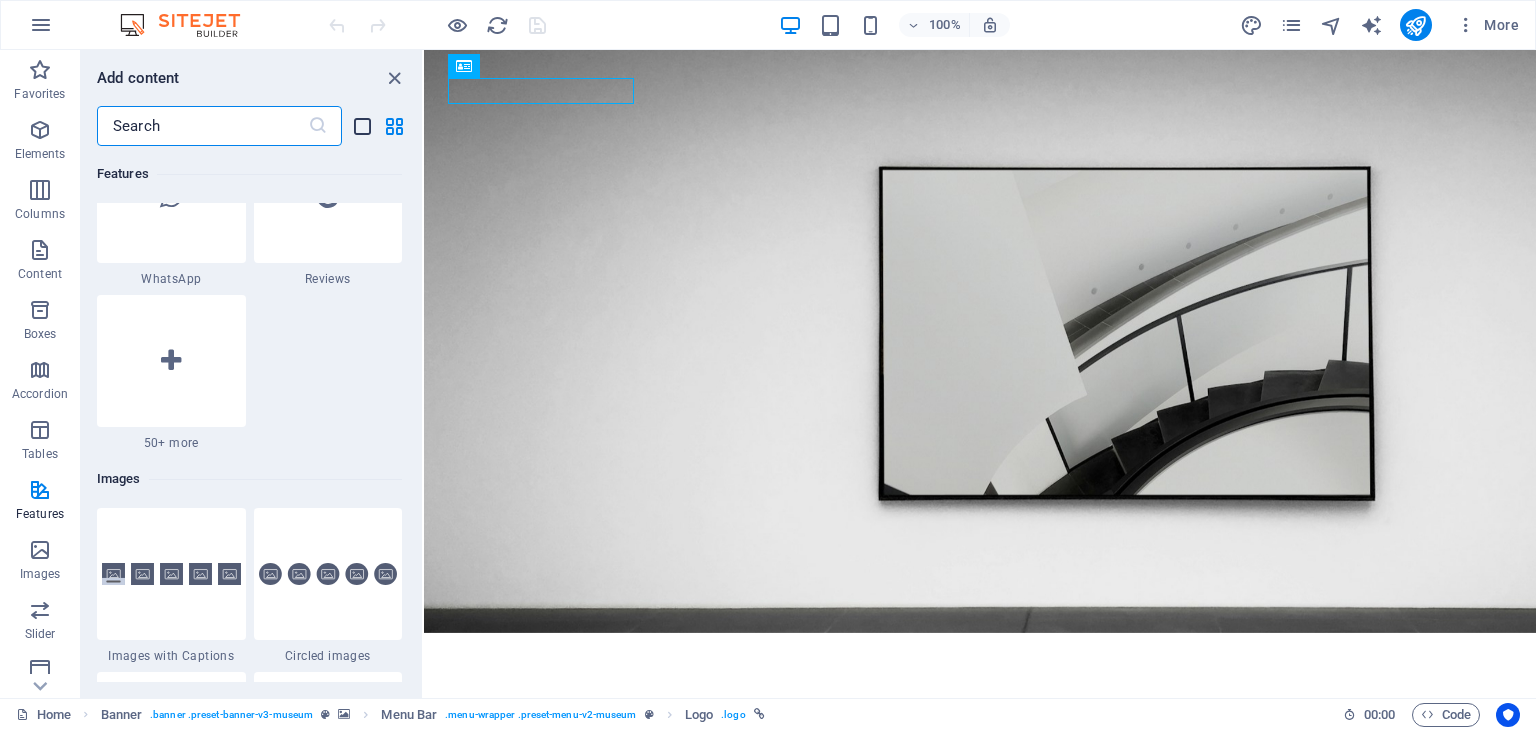 click at bounding box center (362, 126) 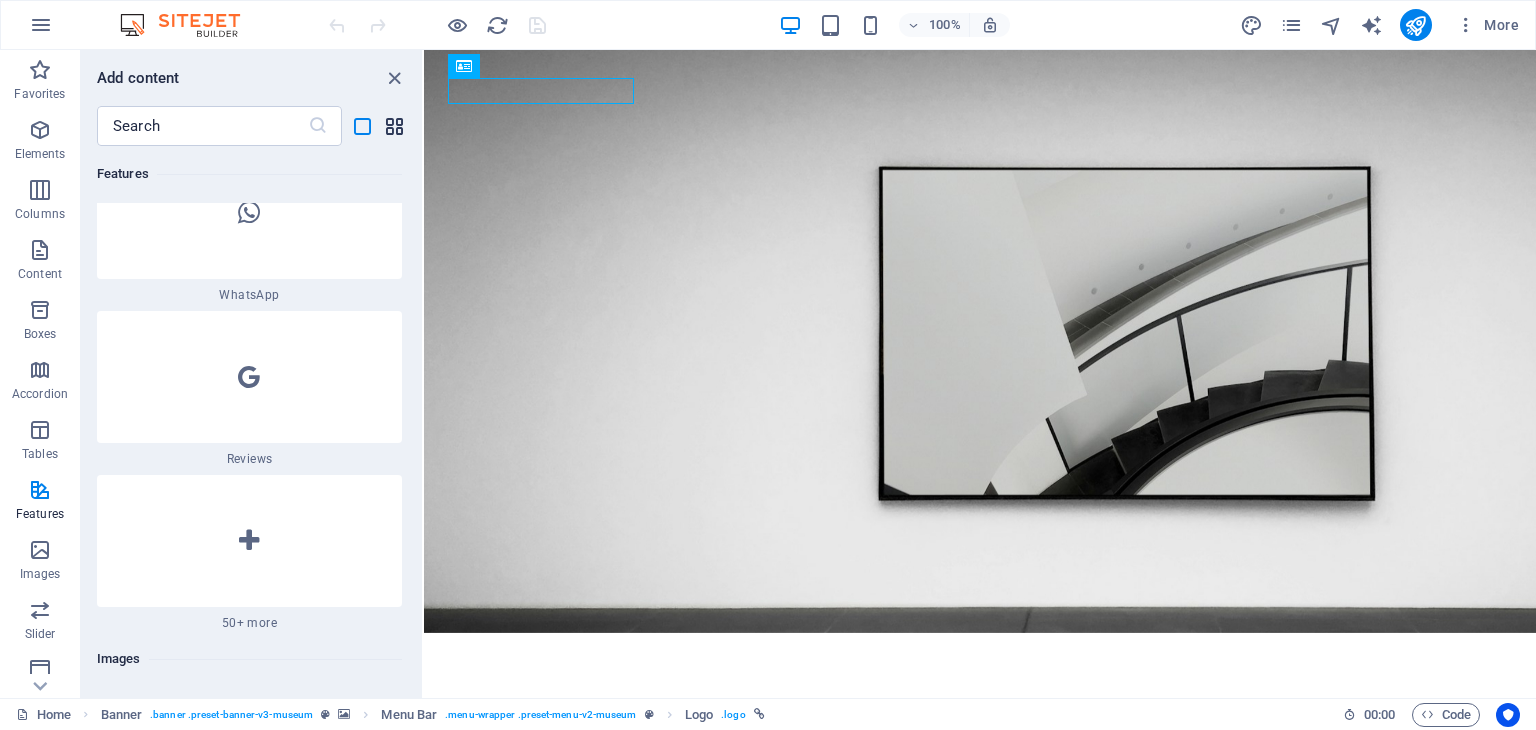 click at bounding box center (394, 126) 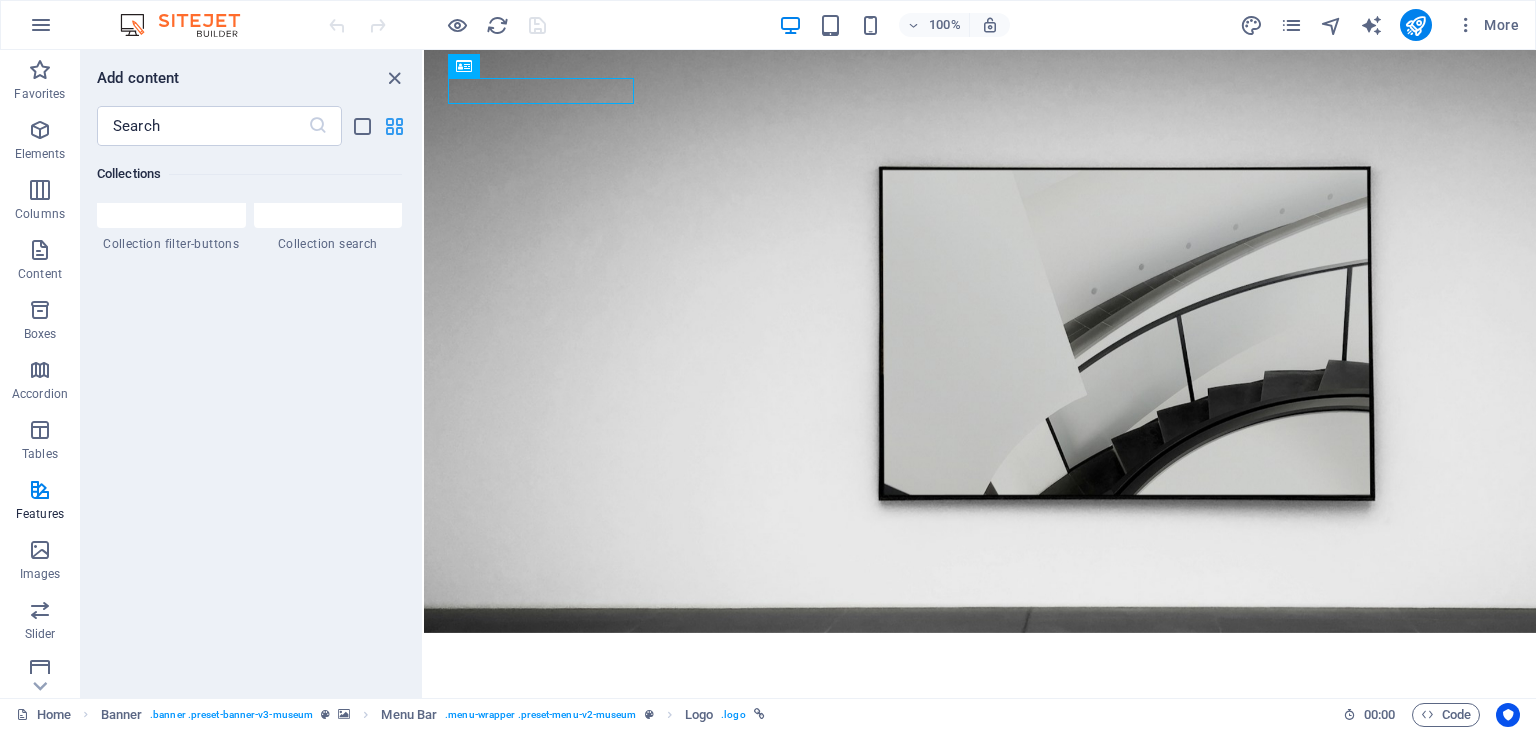 scroll, scrollTop: 9835, scrollLeft: 0, axis: vertical 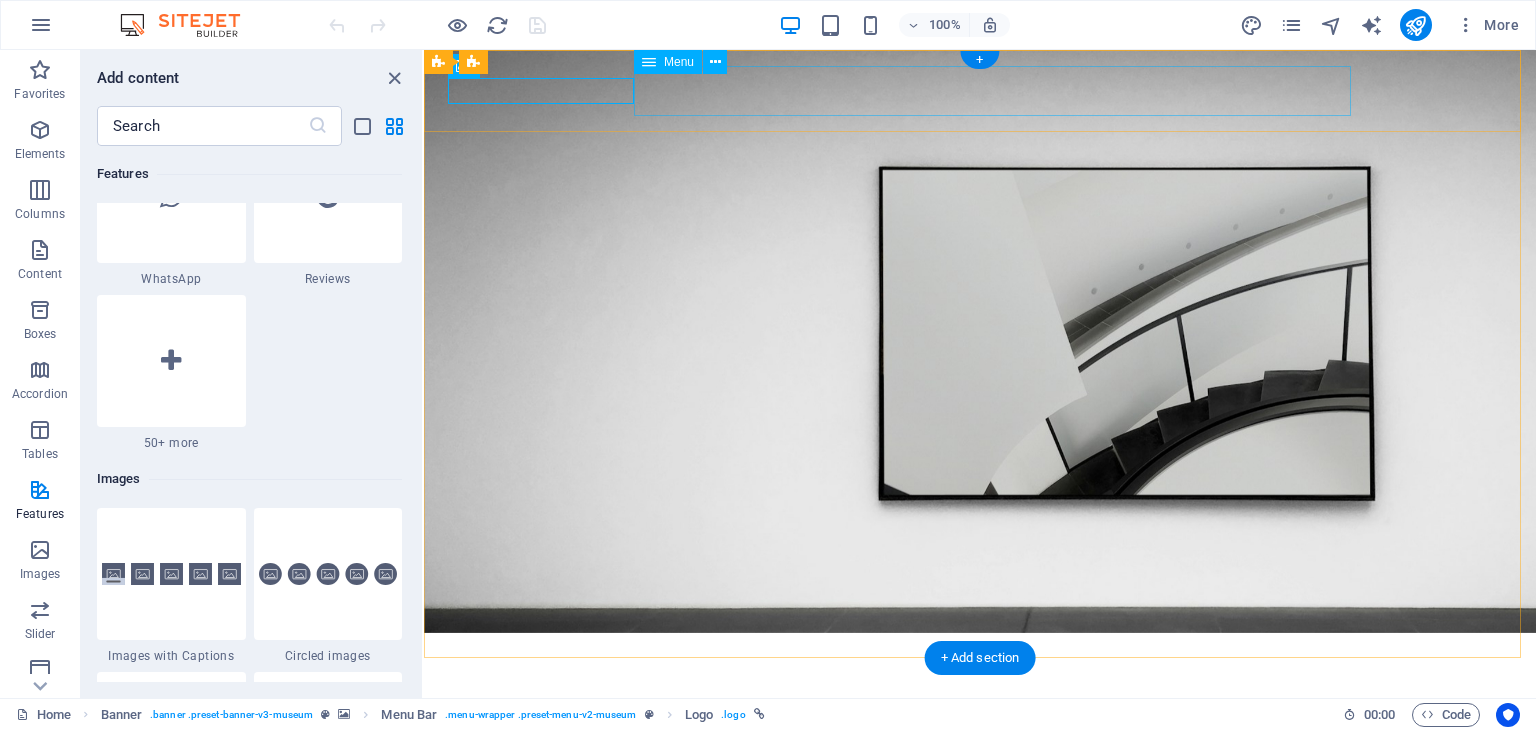 click on "About Us Exhibitions Events Contact" at bounding box center (980, 699) 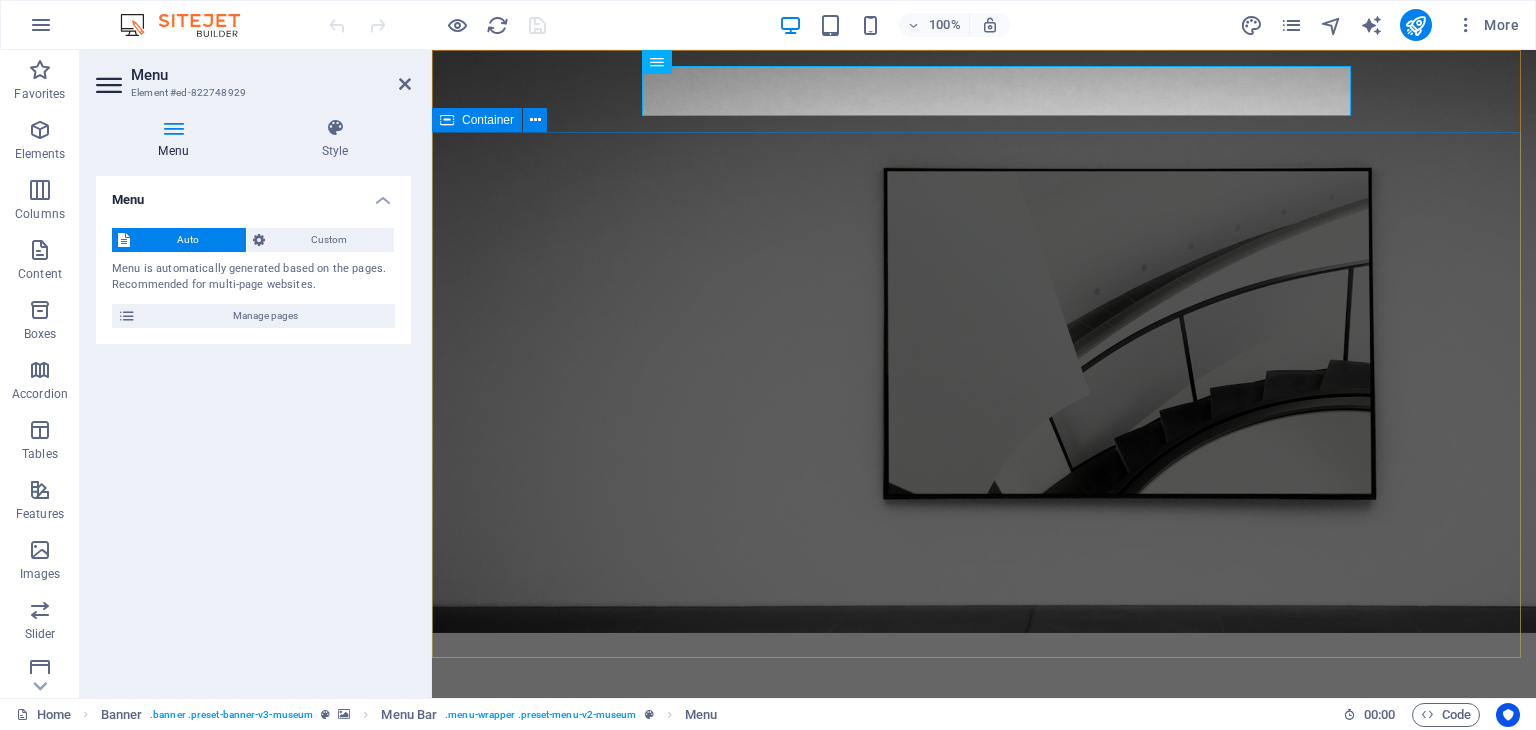 click on "The best art exhibitions Lorem ipsum dolor sit amet, consectetur adipiscing elit, sed do eiusmod tempor incididunt ut labore Lorem ipsum dolor sit amet, consectetur adipiscing elit, sed do eiusmod tempor incididunt ut labore Explore" at bounding box center (984, 991) 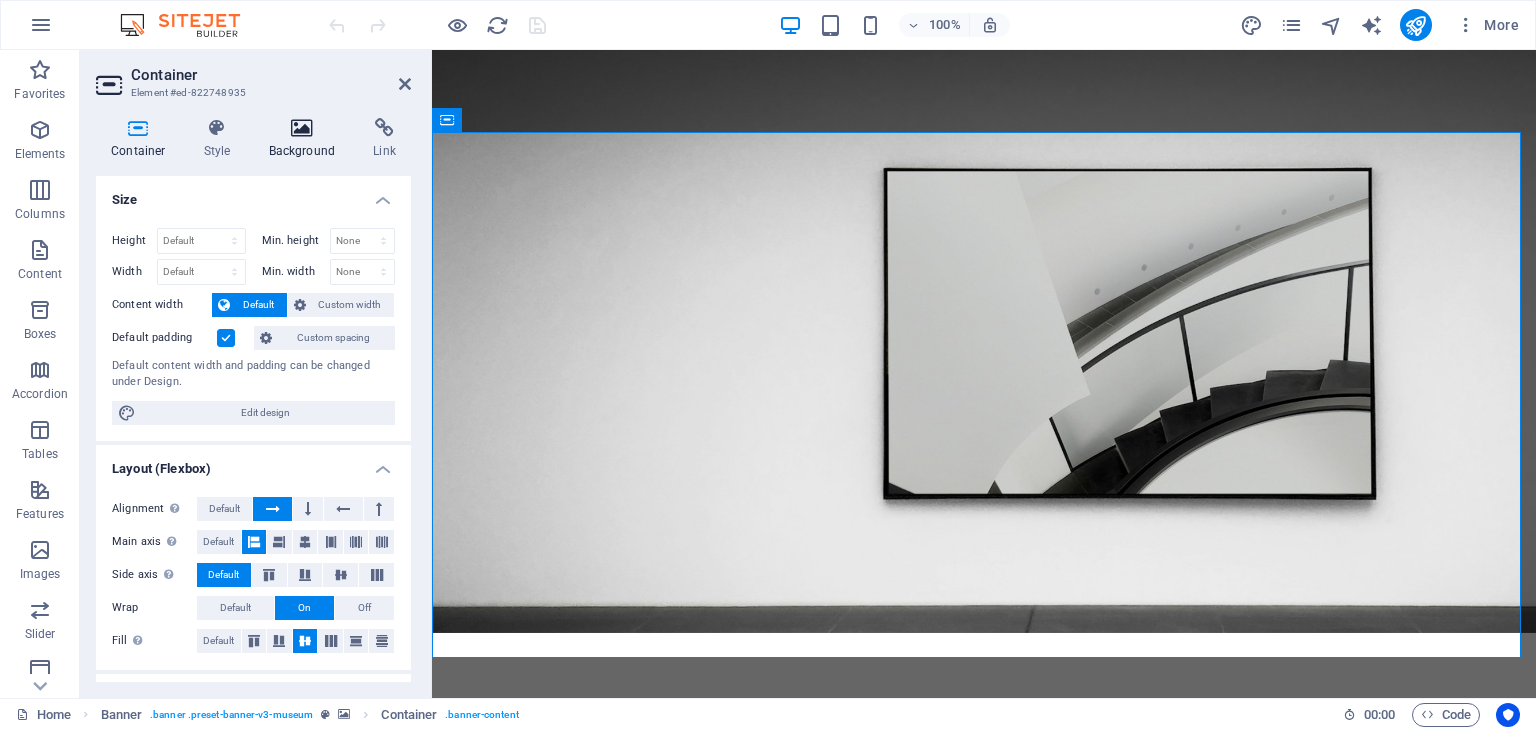 click on "Background" at bounding box center [306, 139] 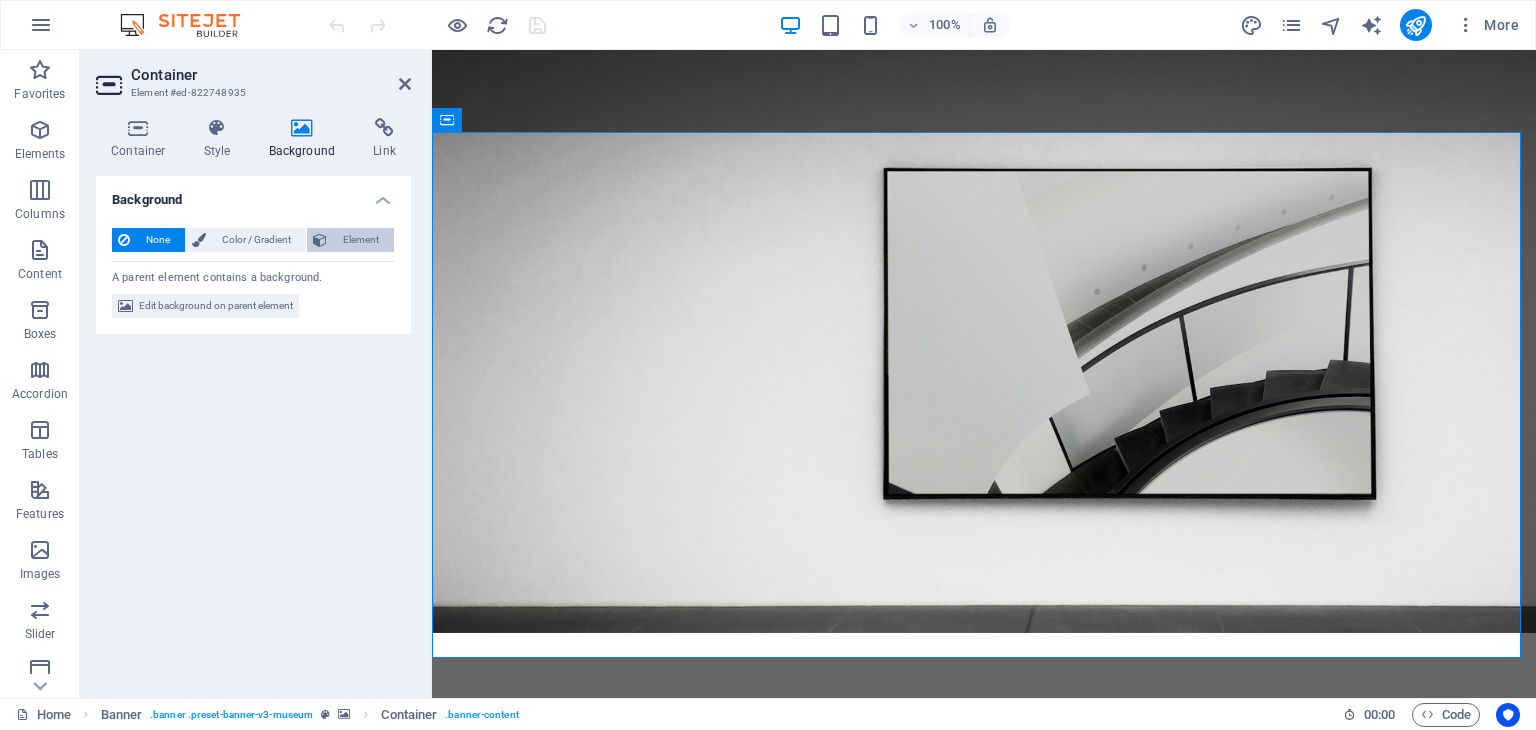 click at bounding box center (320, 240) 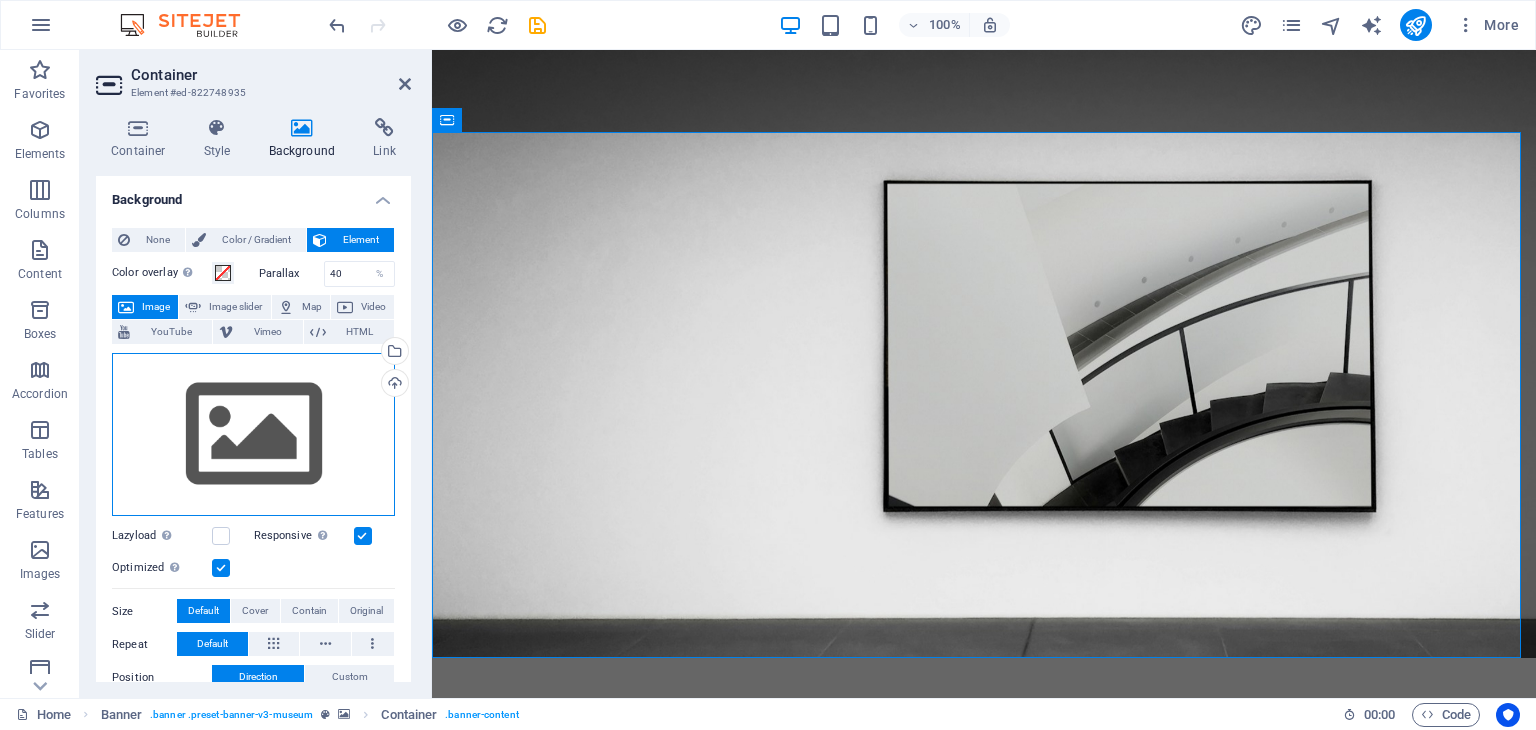 click on "Drag files here, click to choose files or select files from Files or our free stock photos & videos" at bounding box center [253, 435] 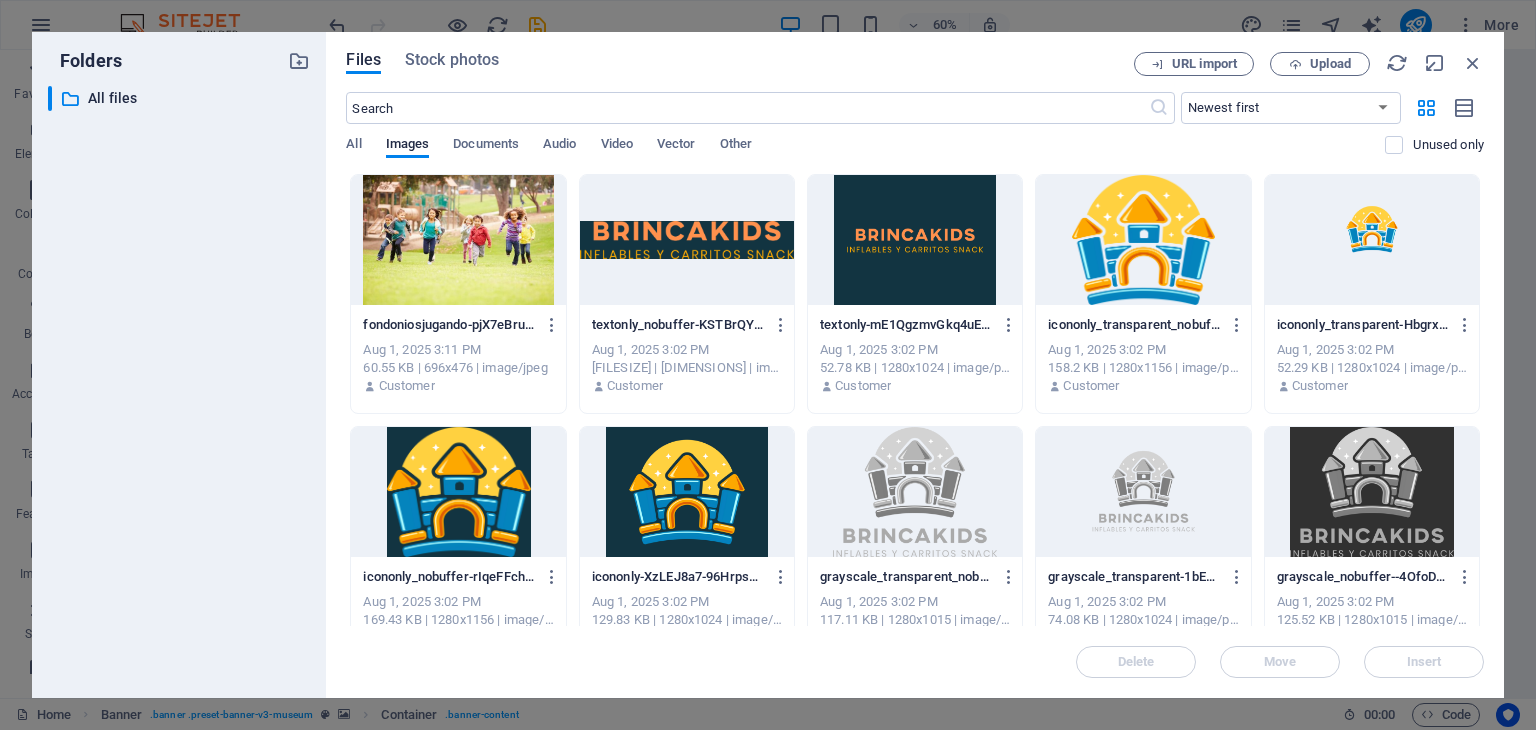 drag, startPoint x: 574, startPoint y: 243, endPoint x: 692, endPoint y: 348, distance: 157.95253 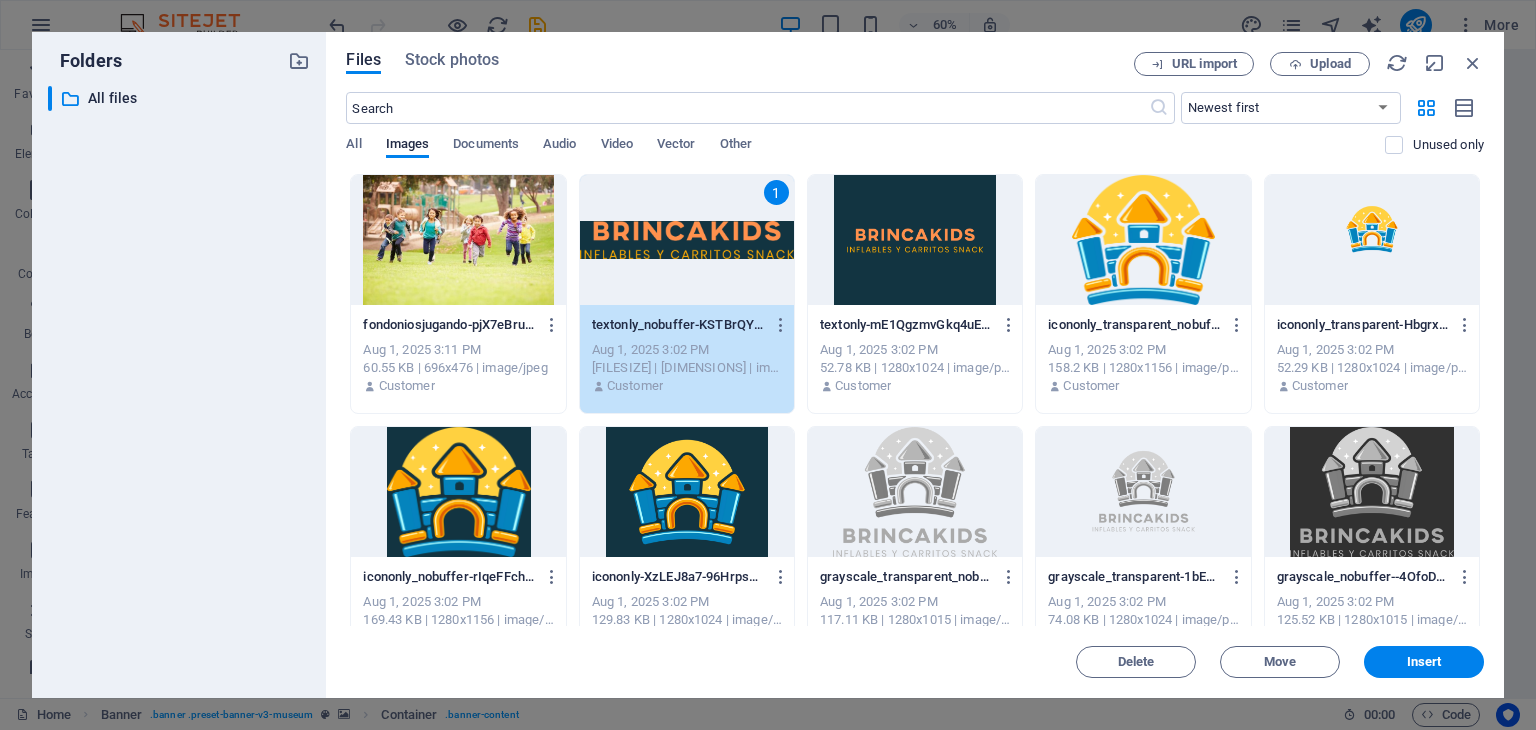 click at bounding box center (915, 240) 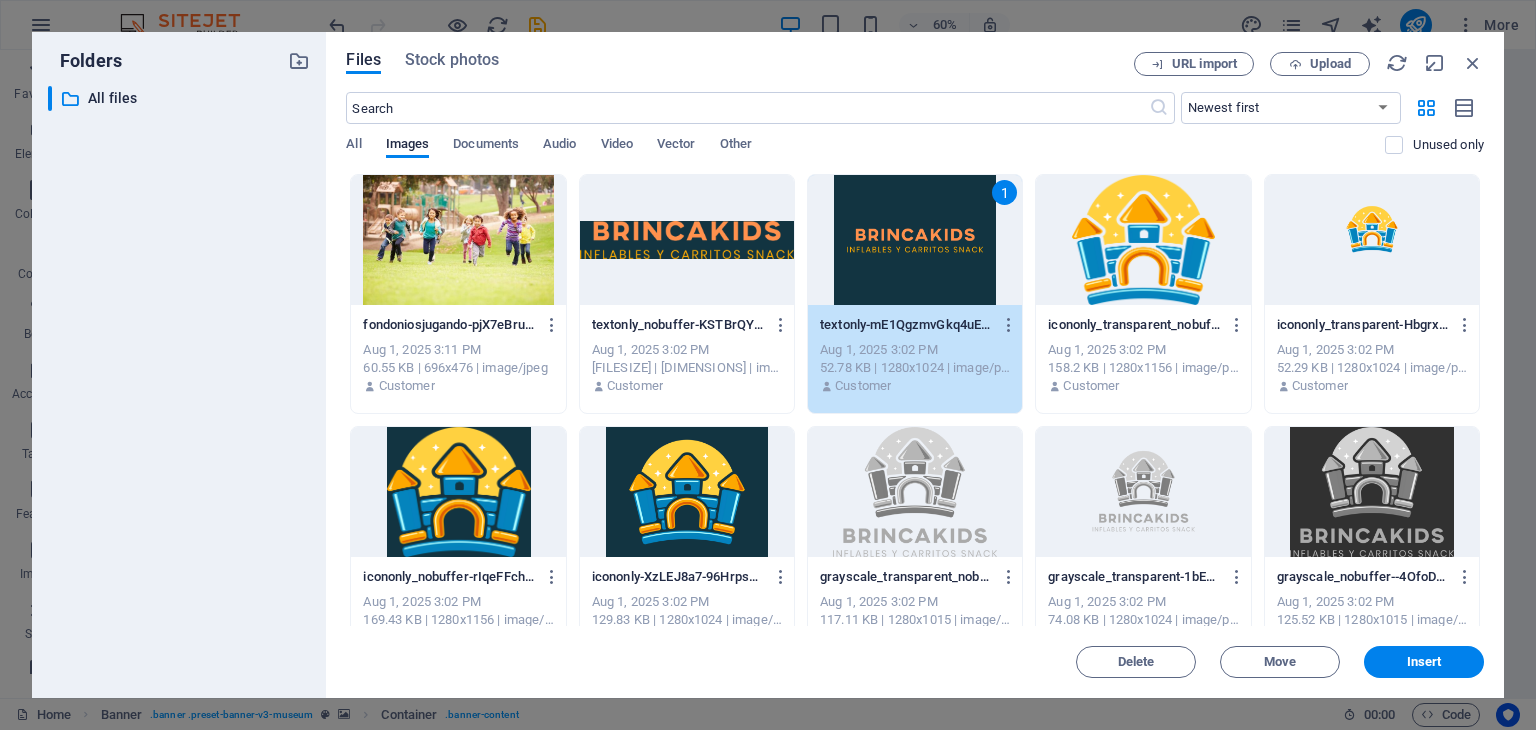 click at bounding box center (1143, 240) 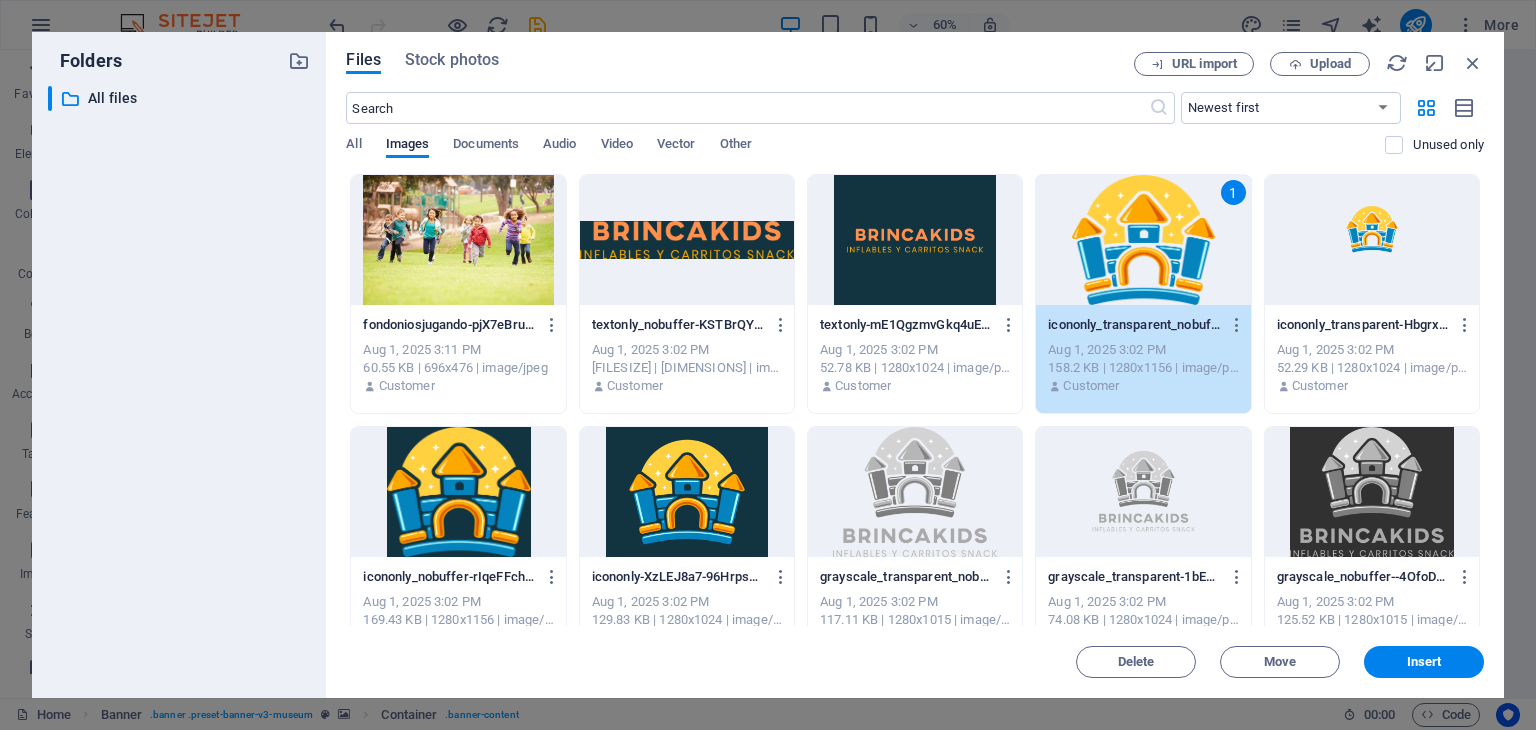 click at bounding box center [1372, 240] 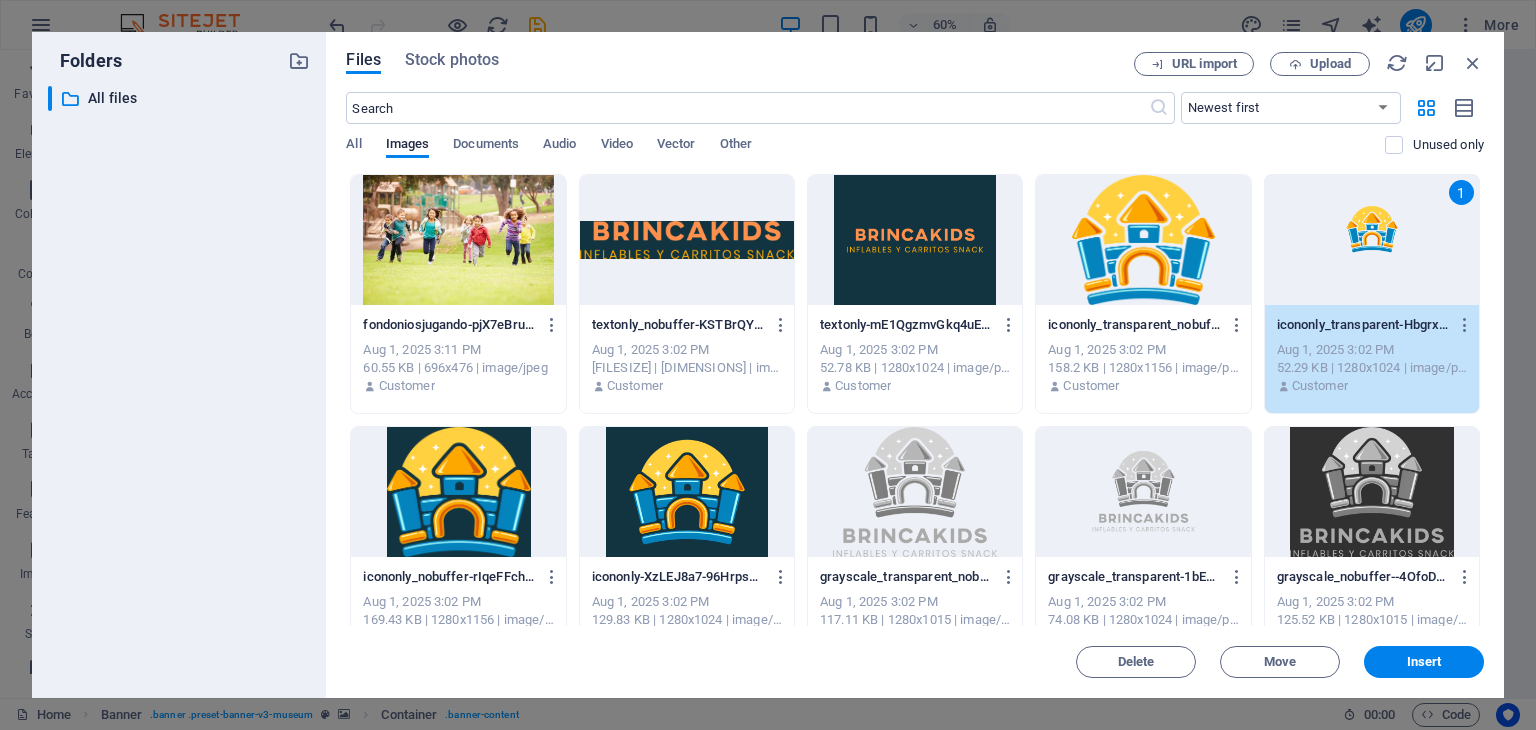 click at bounding box center [458, 492] 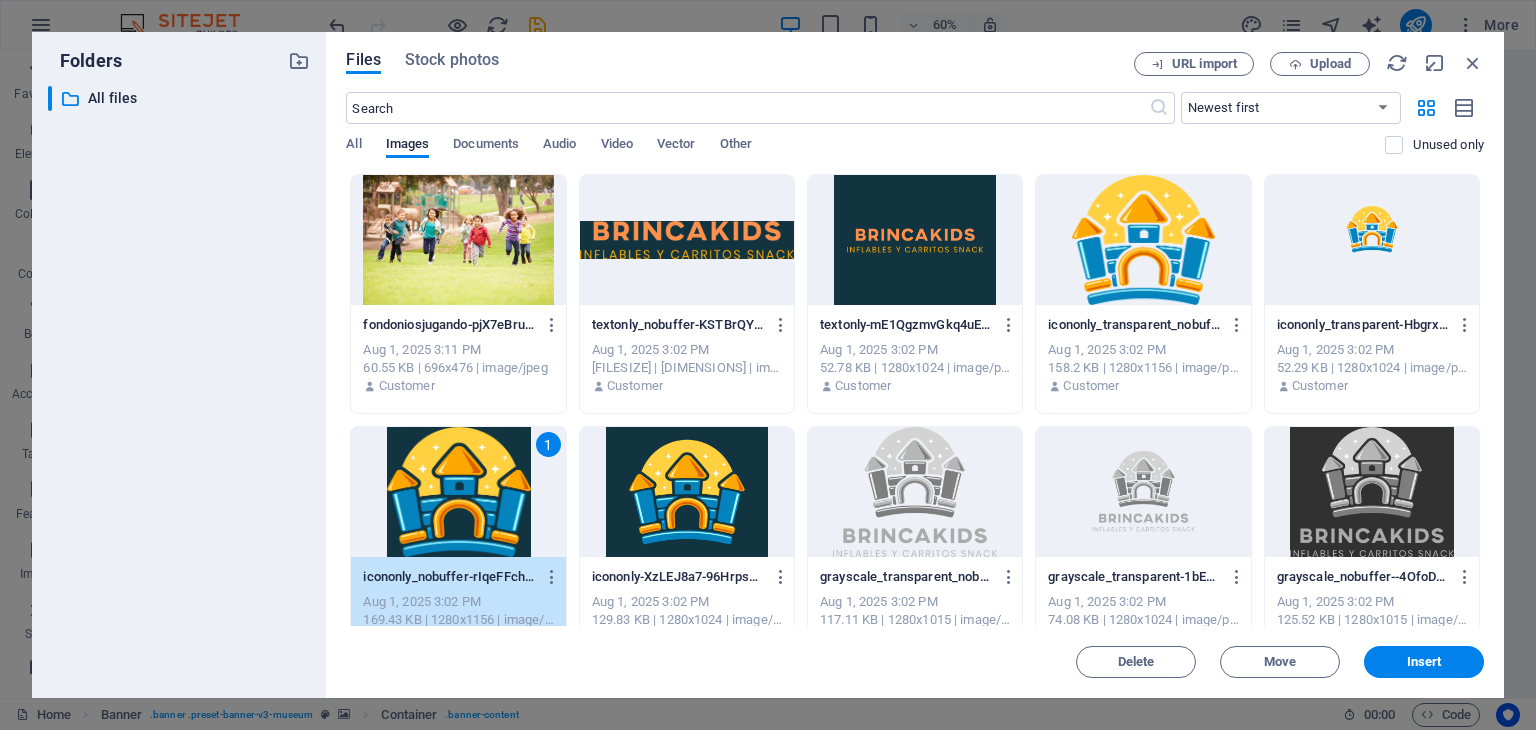 click at bounding box center [687, 492] 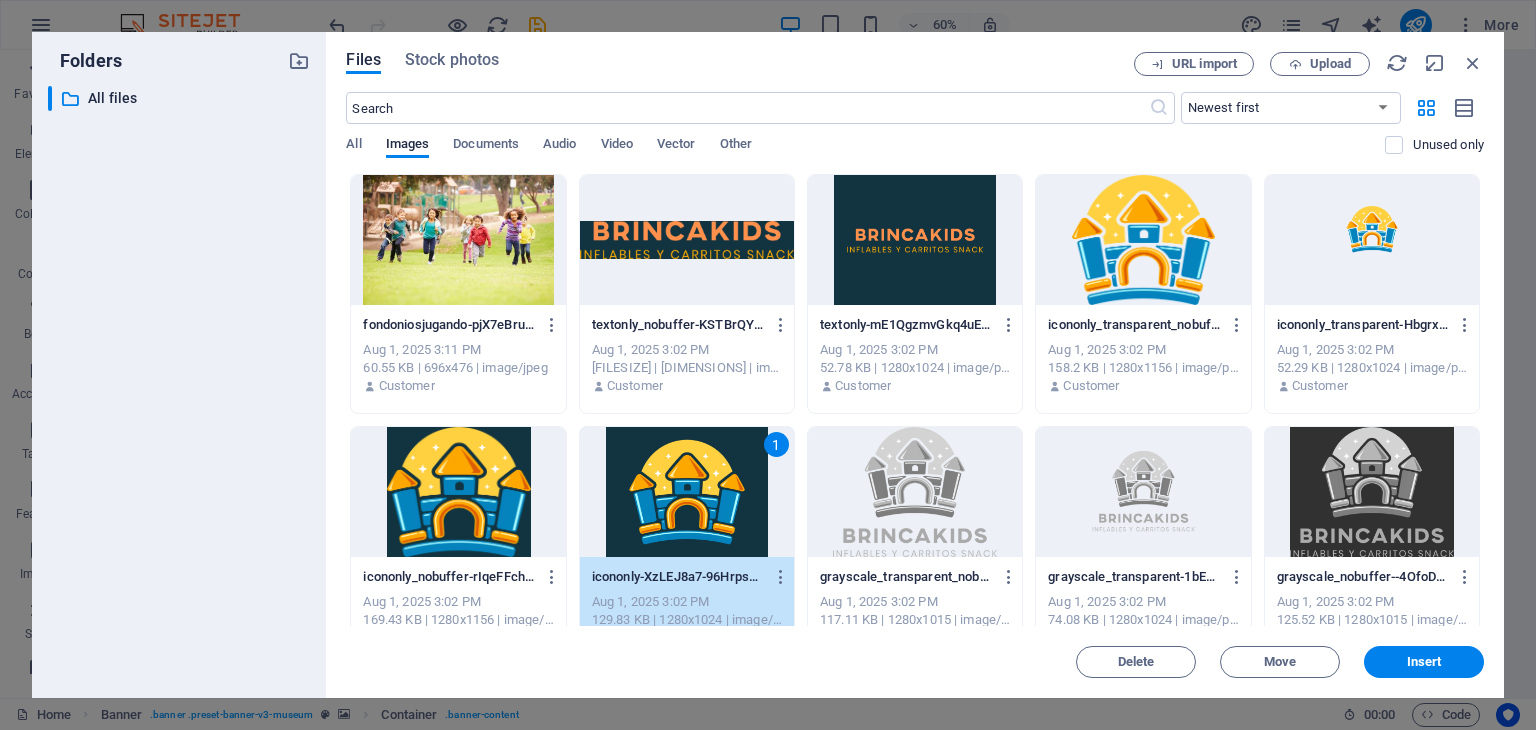 click at bounding box center (915, 492) 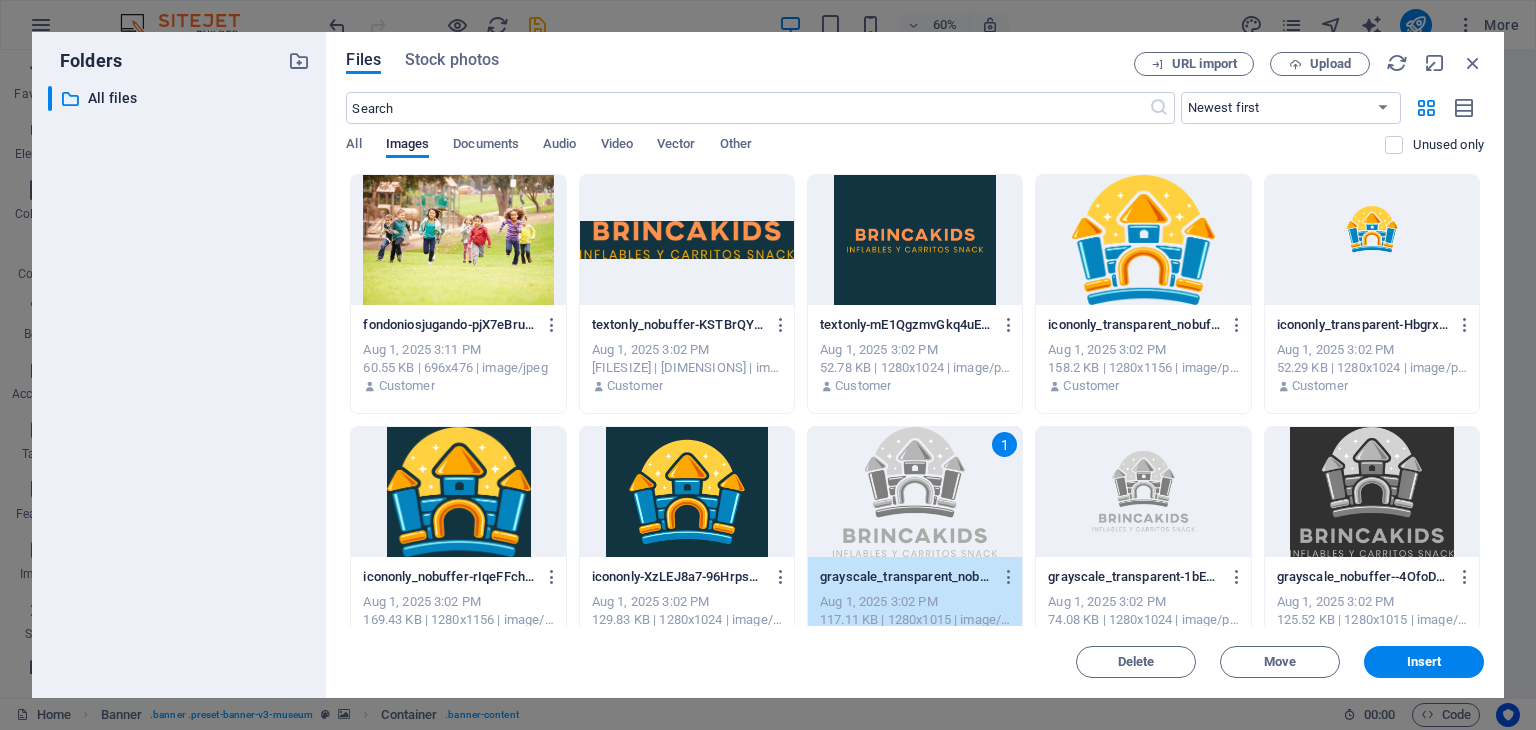 click at bounding box center (1143, 492) 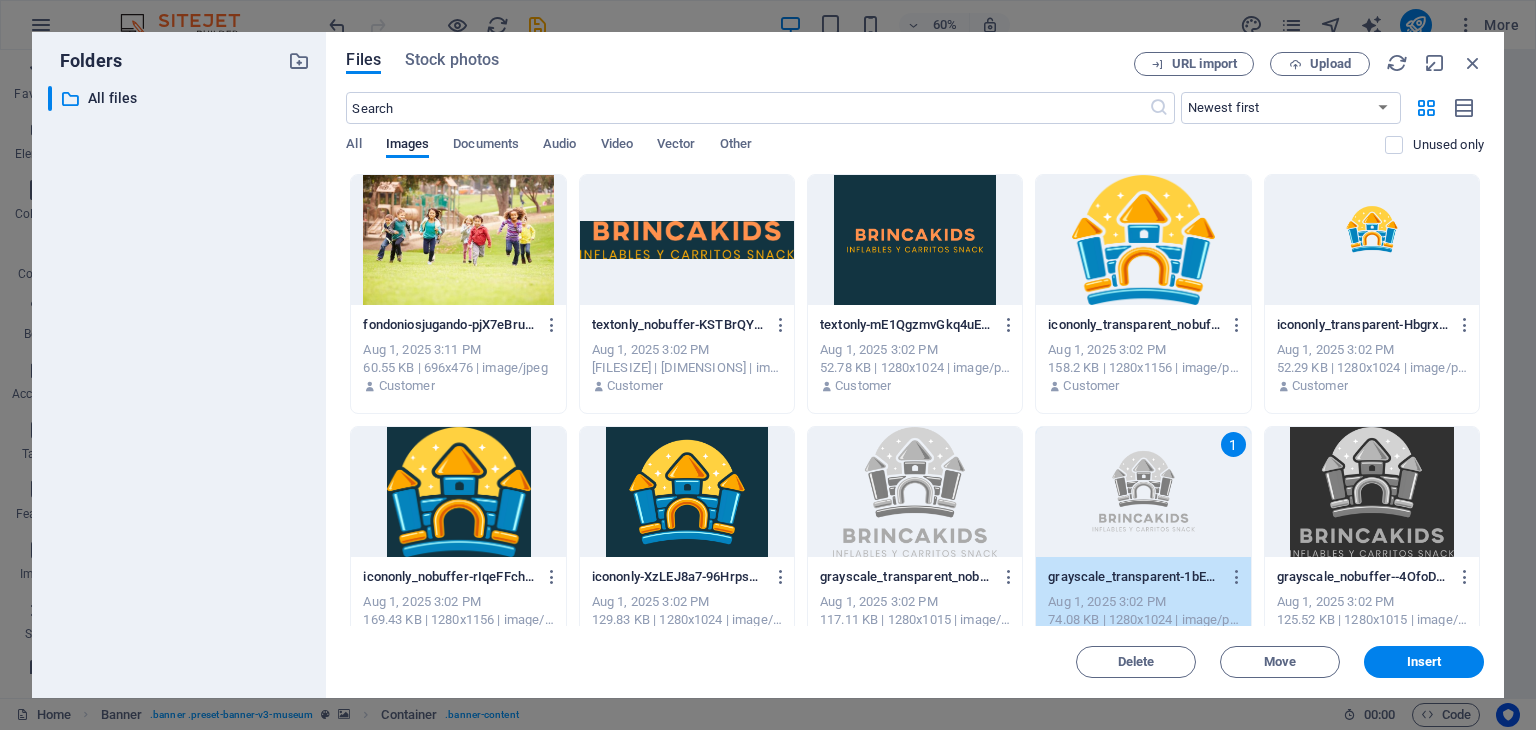 click at bounding box center (1372, 492) 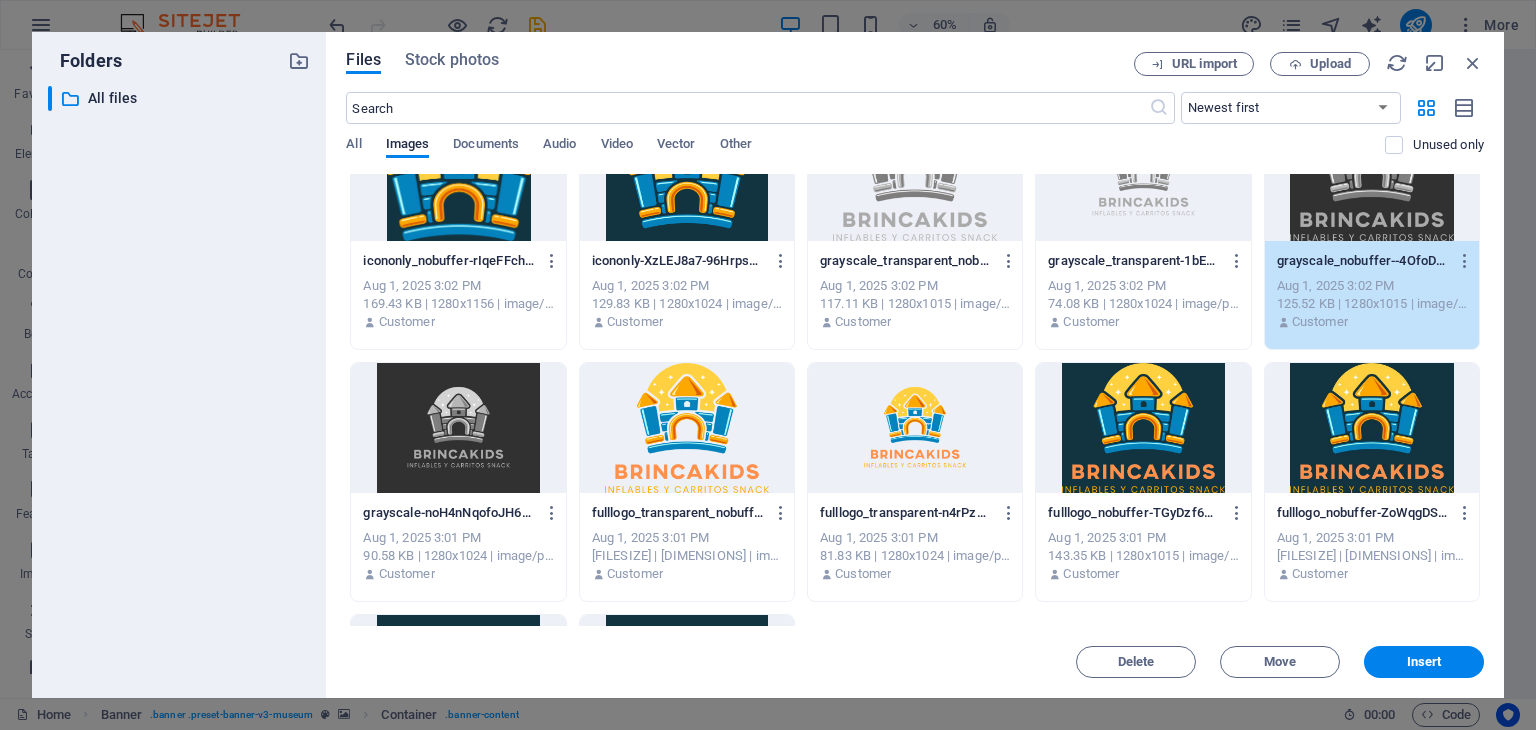scroll, scrollTop: 0, scrollLeft: 0, axis: both 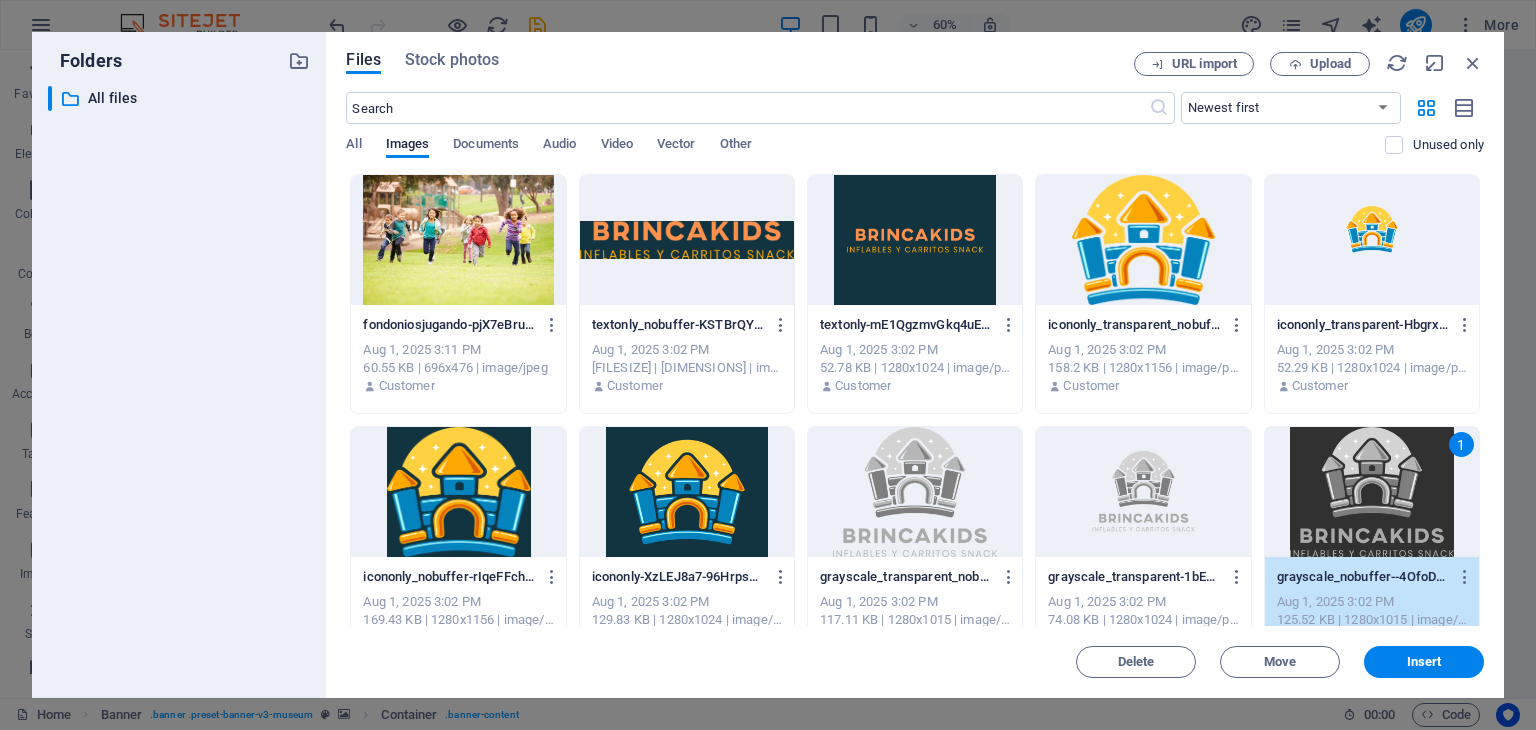 click at bounding box center (915, 240) 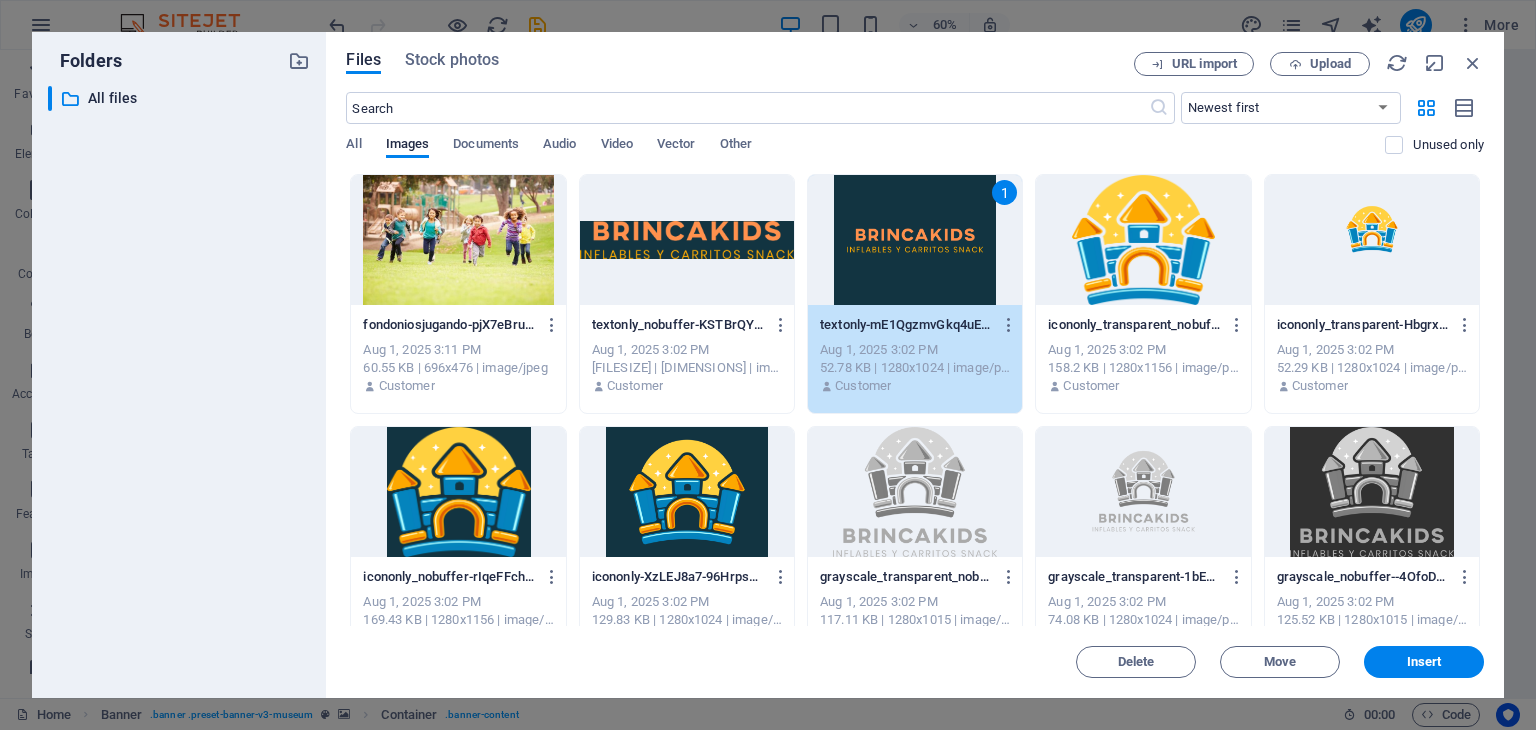 click at bounding box center [687, 240] 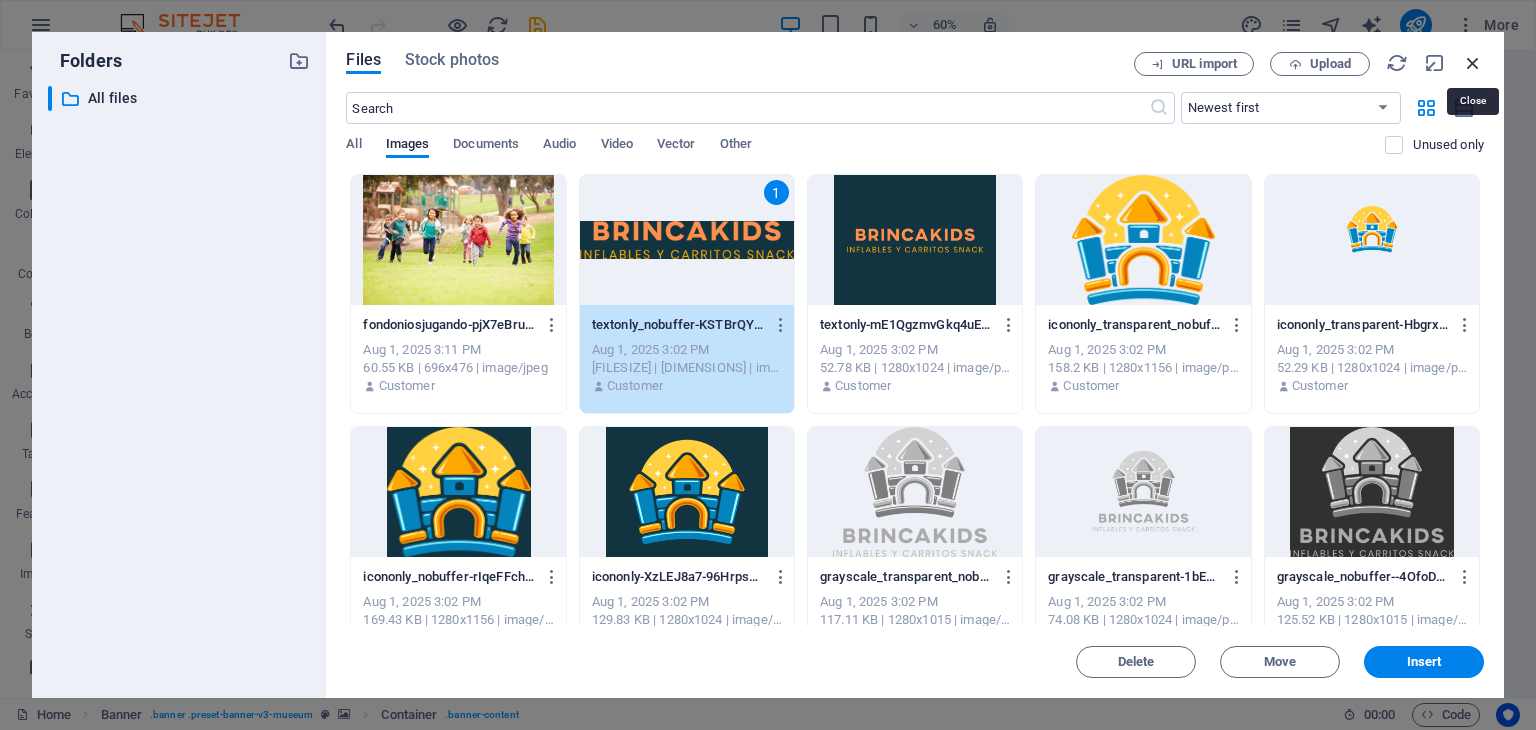 click at bounding box center [1473, 63] 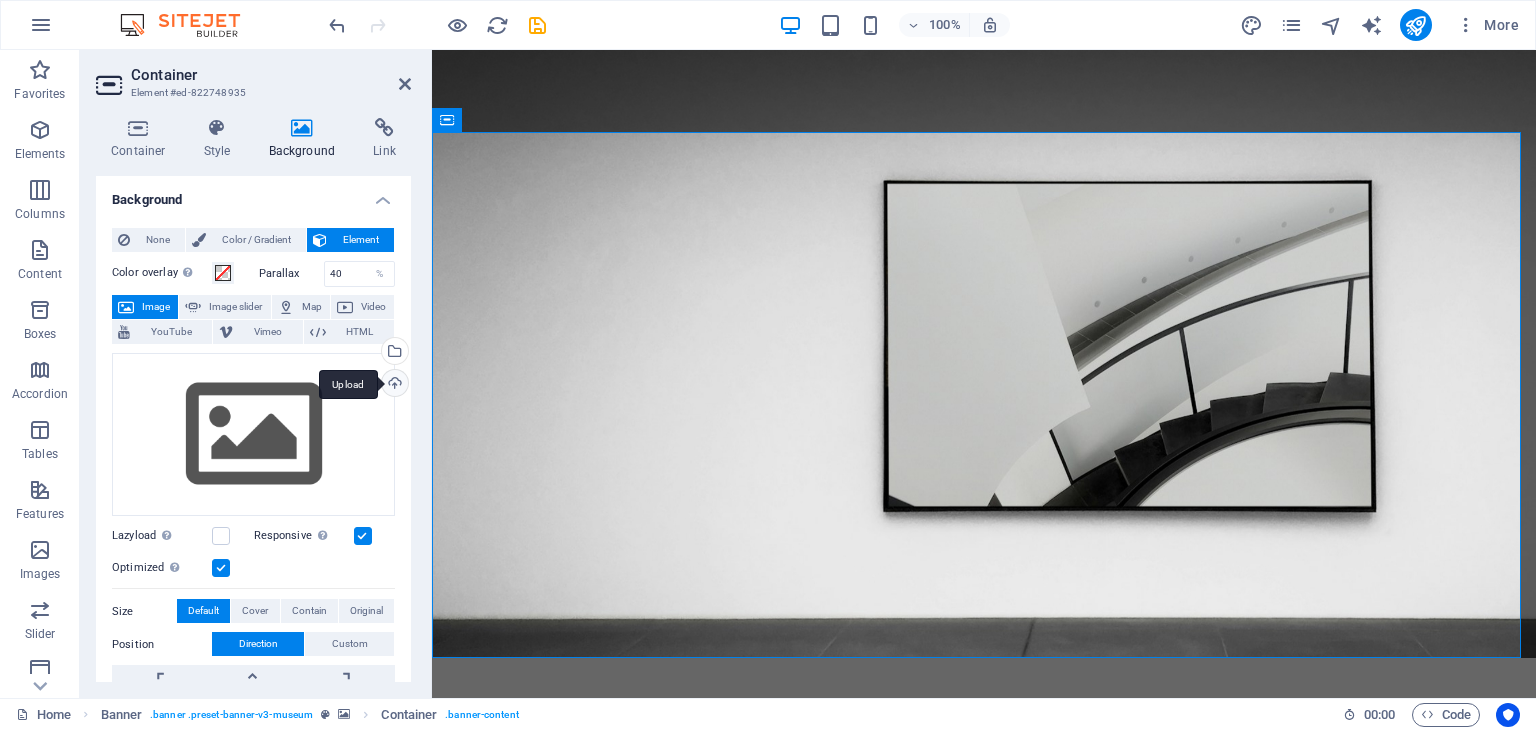 click on "Upload" at bounding box center [393, 385] 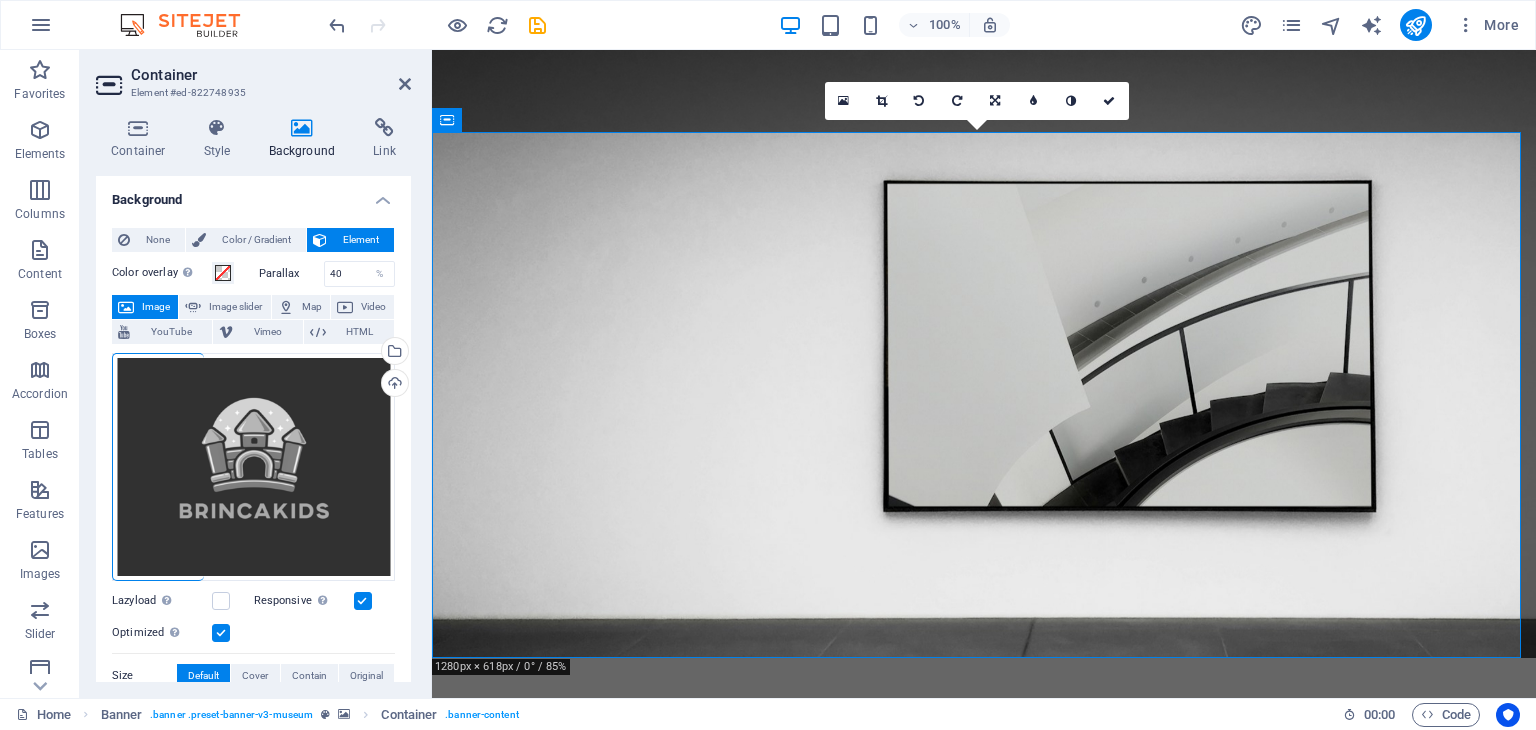 click at bounding box center [984, 1065] 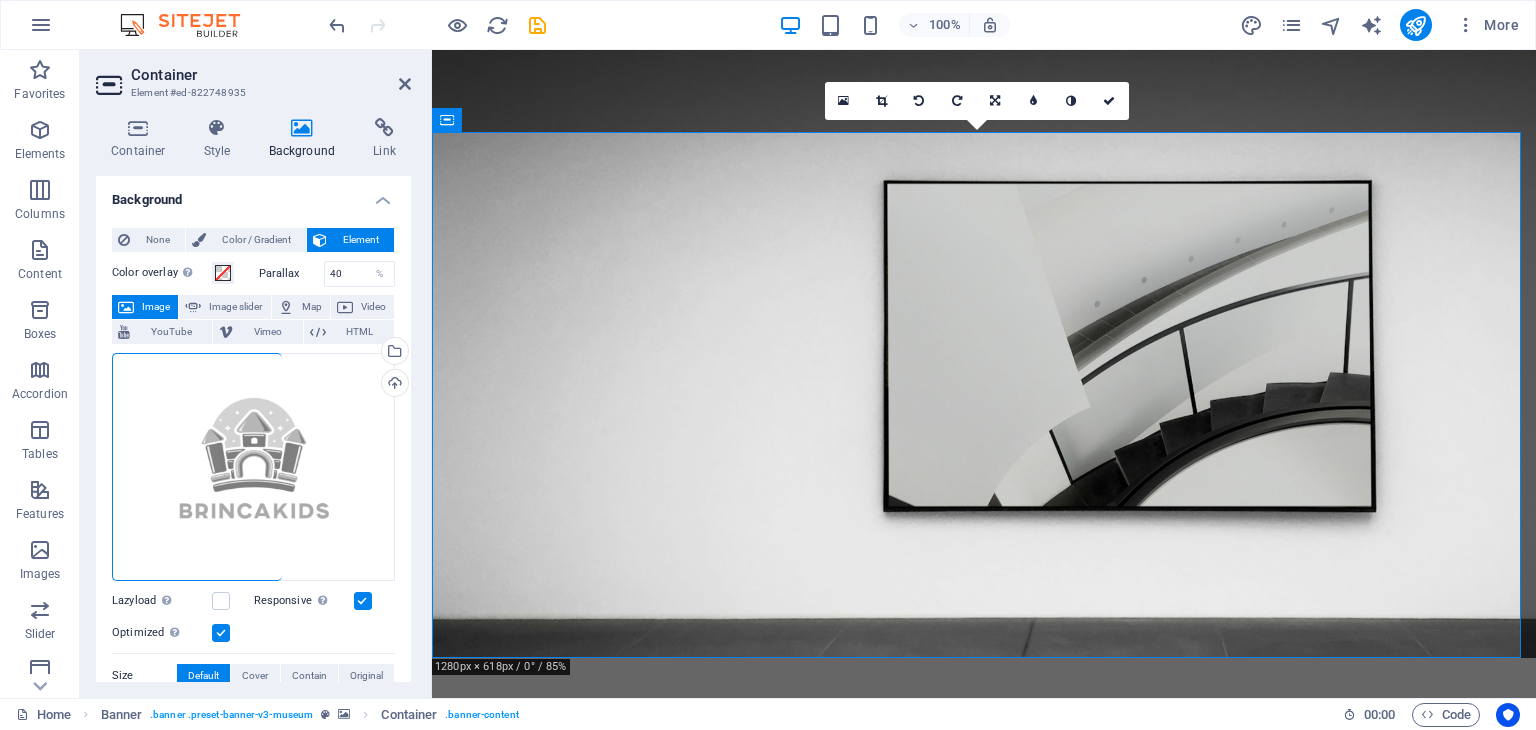 click at bounding box center (984, 1065) 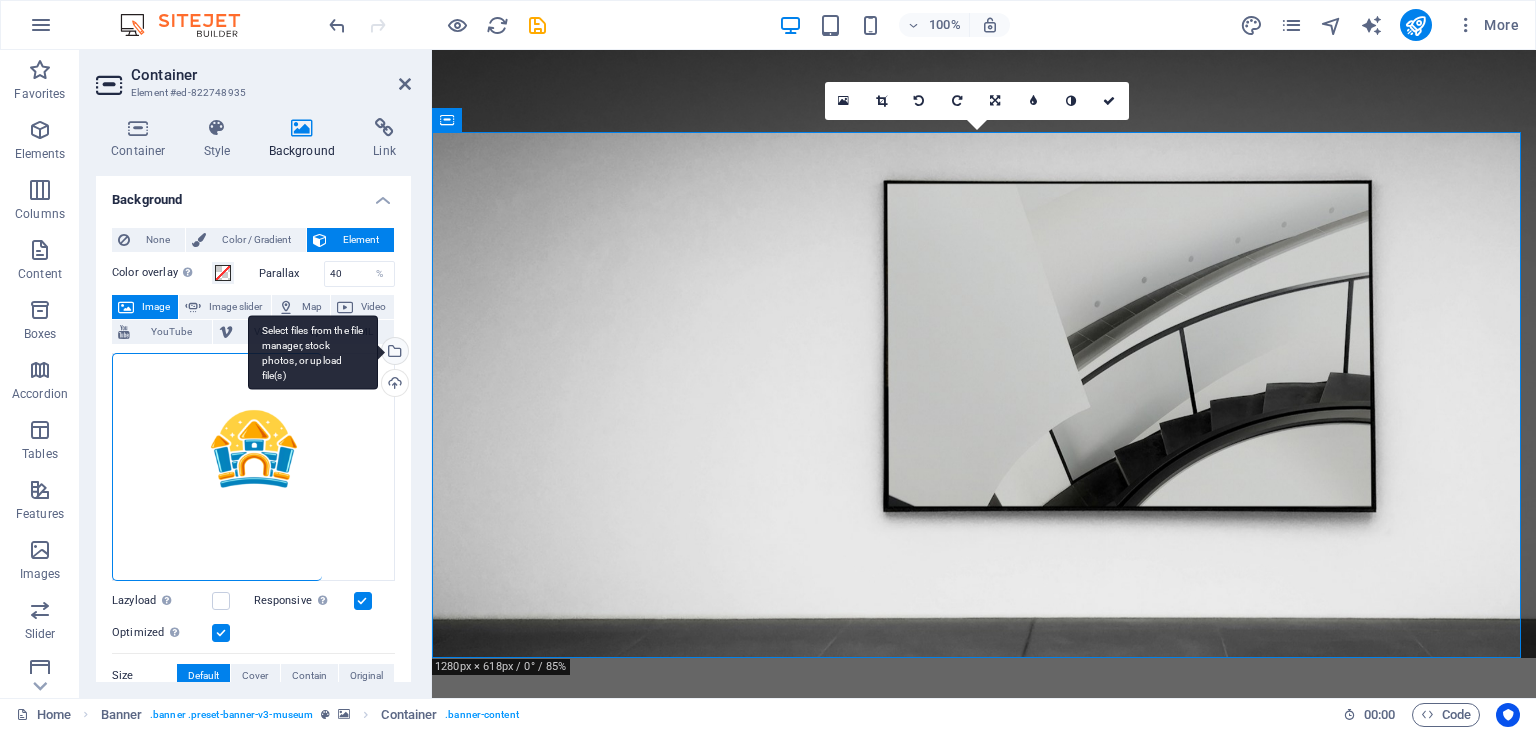 click on "Select files from the file manager, stock photos, or upload file(s)" at bounding box center (393, 353) 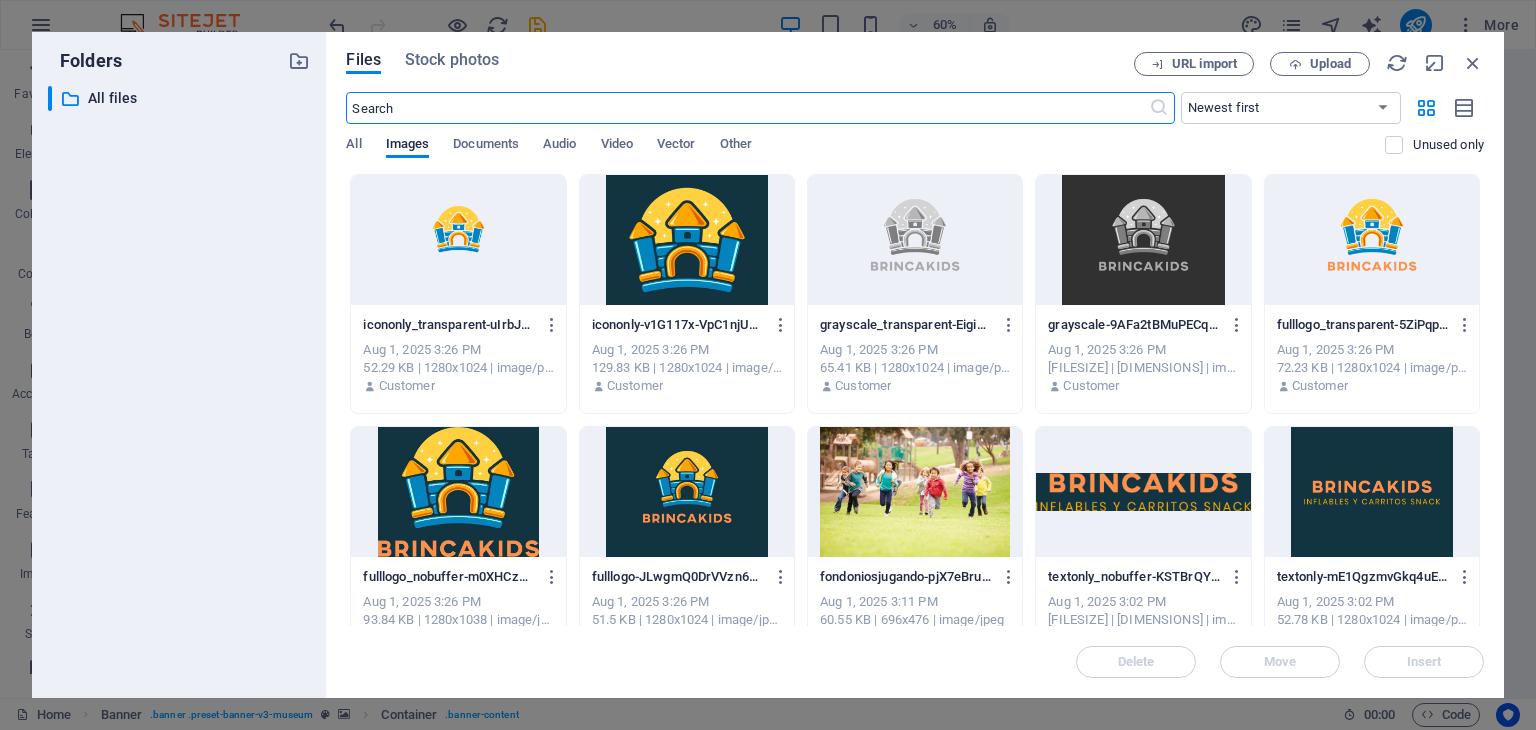 click on "icononly_transparent-uIrbJsExDk3qnBGzvy3ZLg.png icononly_transparent-uIrbJsExDk3qnBGzvy3ZLg.png Aug 1, 2025 3:26 PM 52.29 KB | 1280x1024 | image/png Customer icononly-v1G117x-VpC1njU65Ij5mQ.png icononly-v1G117x-VpC1njU65Ij5mQ.png Aug 1, 2025 3:26 PM 129.83 KB | 1280x1024 | image/png Customer grayscale_transparent-EiginEG7NuAeuQ98KHIcjw.png grayscale_transparent-EiginEG7NuAeuQ98KHIcjw.png Aug 1, 2025 3:26 PM 65.41 KB | 1280x1024 | image/png Customer grayscale-9AFa2tBMuPECqSM63jnNeQ.png grayscale-9AFa2tBMuPECqSM63jnNeQ.png Aug 1, 2025 3:26 PM 82.54 KB | 1280x1024 | image/png Customer fulllogo_transparent-5ZiPqp2DKqm_k2BJMwTKOQ.png fulllogo_transparent-5ZiPqp2DKqm_k2BJMwTKOQ.png Aug 1, 2025 3:26 PM 72.23 KB | 1280x1024 | image/png Customer fulllogo_nobuffer-m0XHCzR-UJ9xlQWAUxbWuQ.jpg fulllogo_nobuffer-m0XHCzR-UJ9xlQWAUxbWuQ.jpg Aug 1, 2025 3:26 PM 93.84 KB | 1280x1038 | image/jpeg Customer fulllogo-JLwgmQ0DrVVzn6_WAiSHTg.jpg fulllogo-JLwgmQ0DrVVzn6_WAiSHTg.jpg Aug 1, 2025 3:26 PM 51.5 KB | 1280x1024 | image/jpeg" at bounding box center [915, 798] 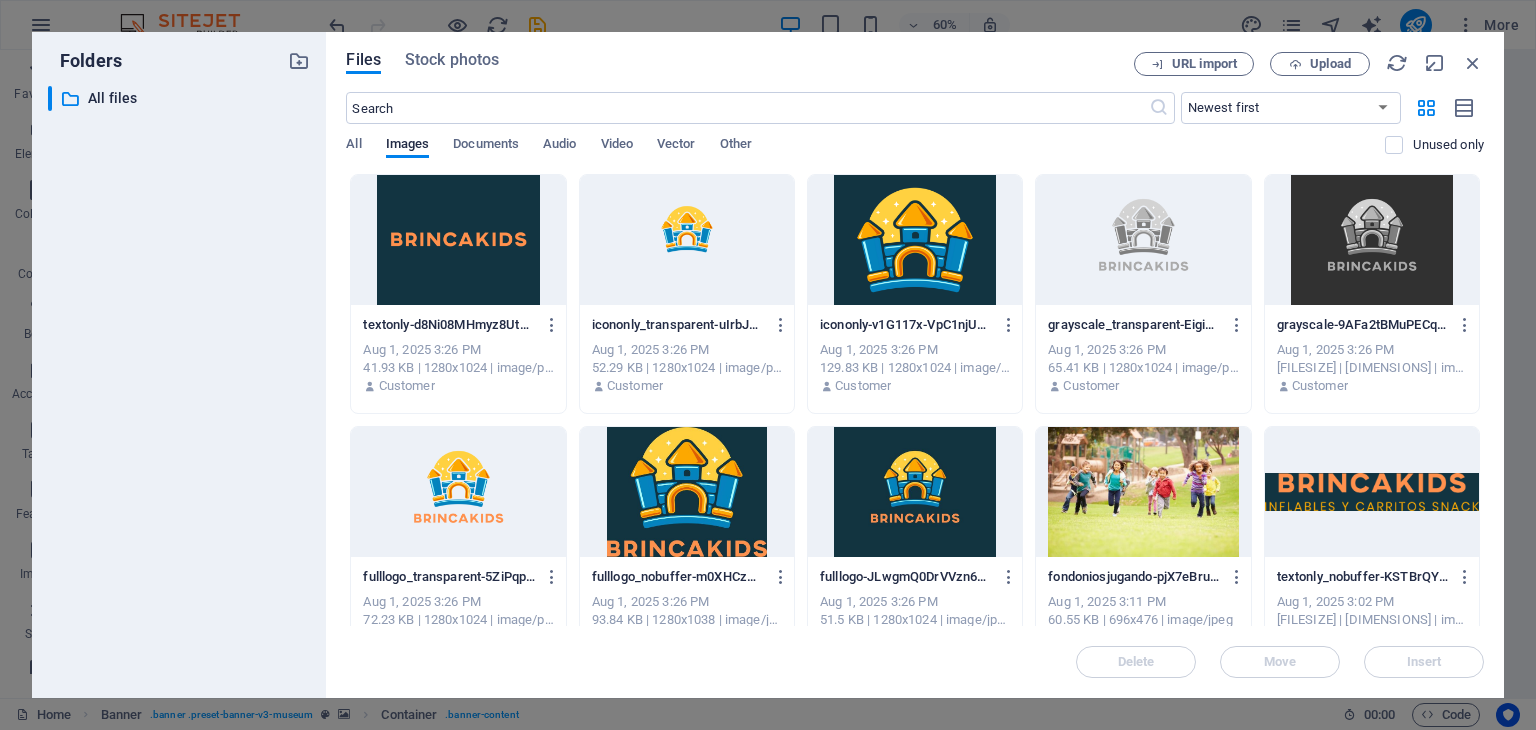 click at bounding box center [1143, 492] 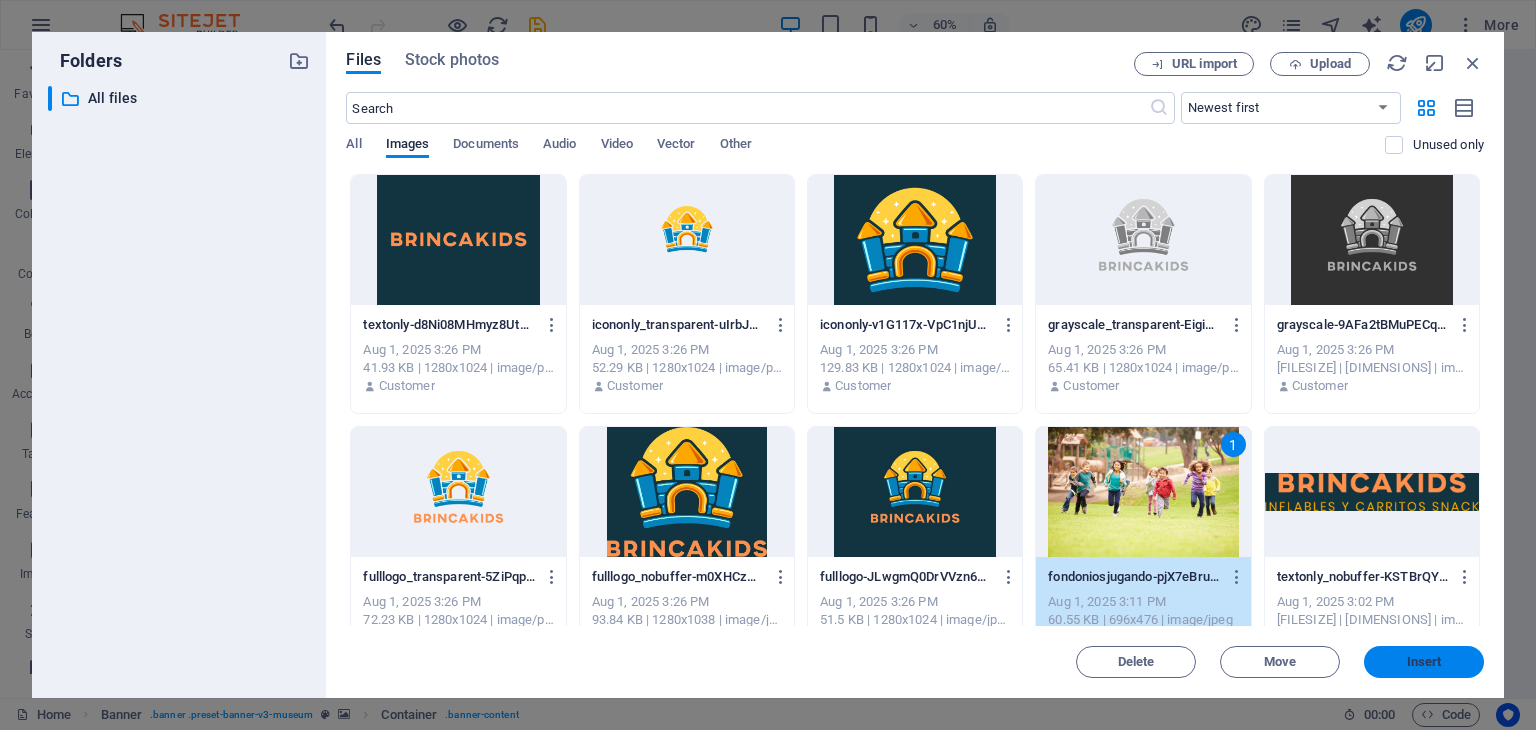 click on "Insert" at bounding box center (1424, 662) 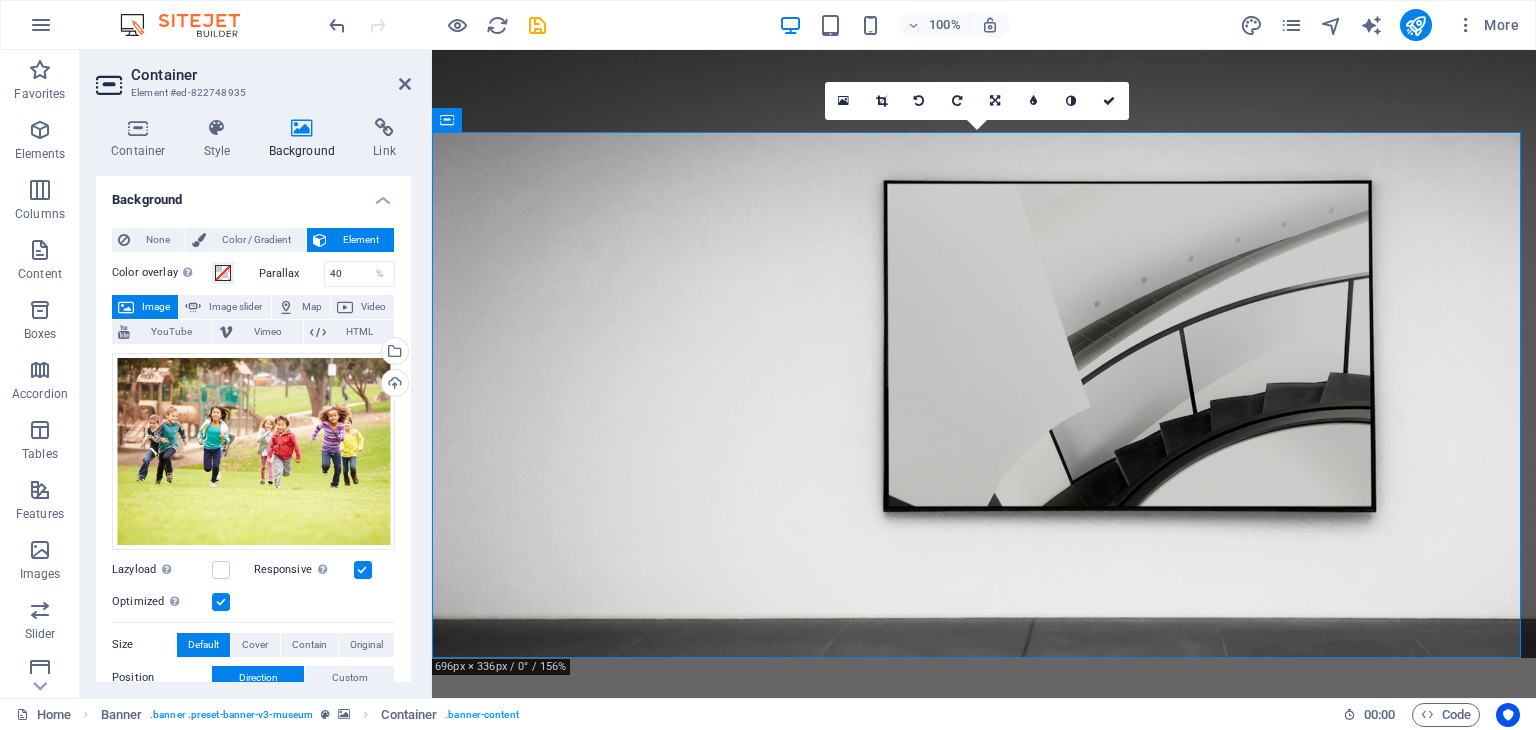 click at bounding box center (984, 1065) 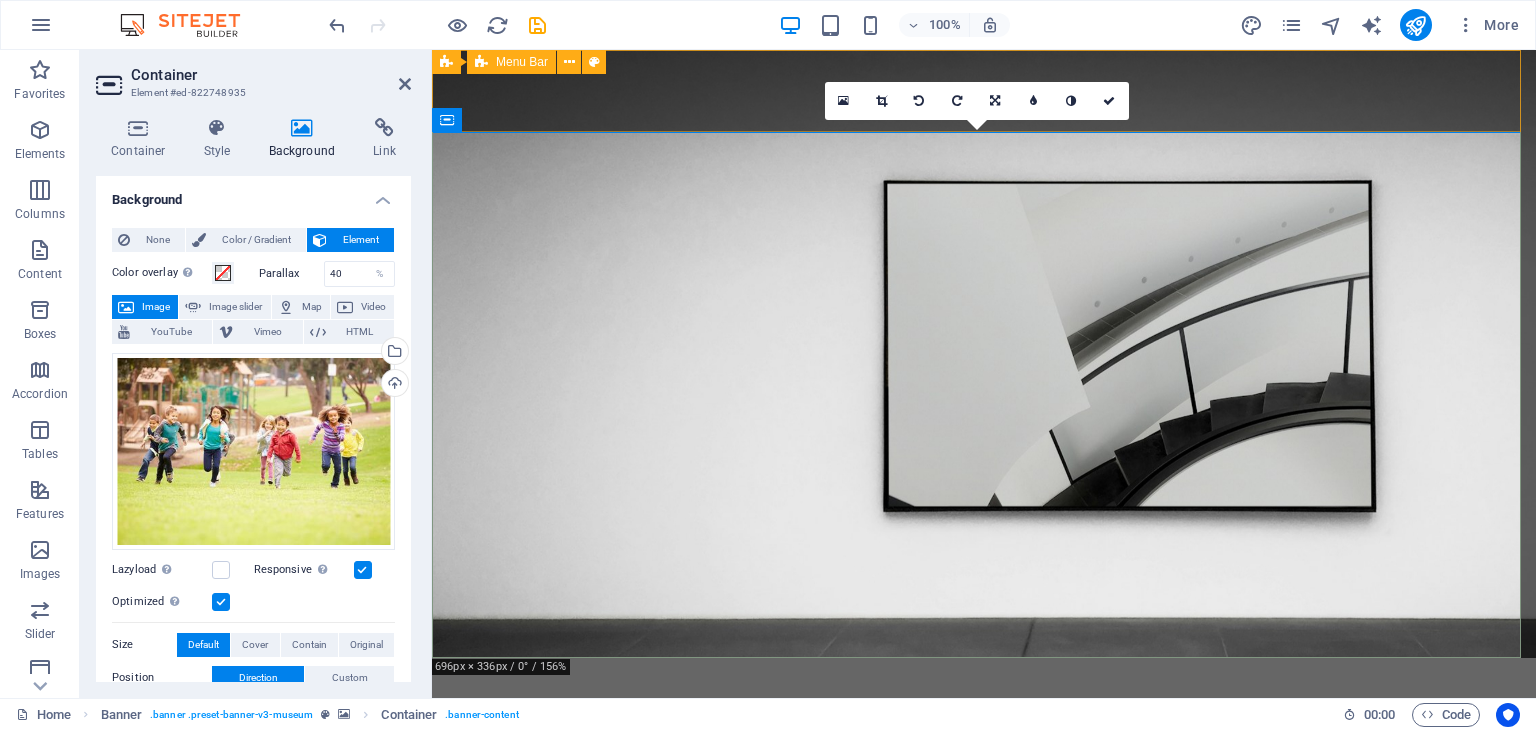 click at bounding box center (984, 686) 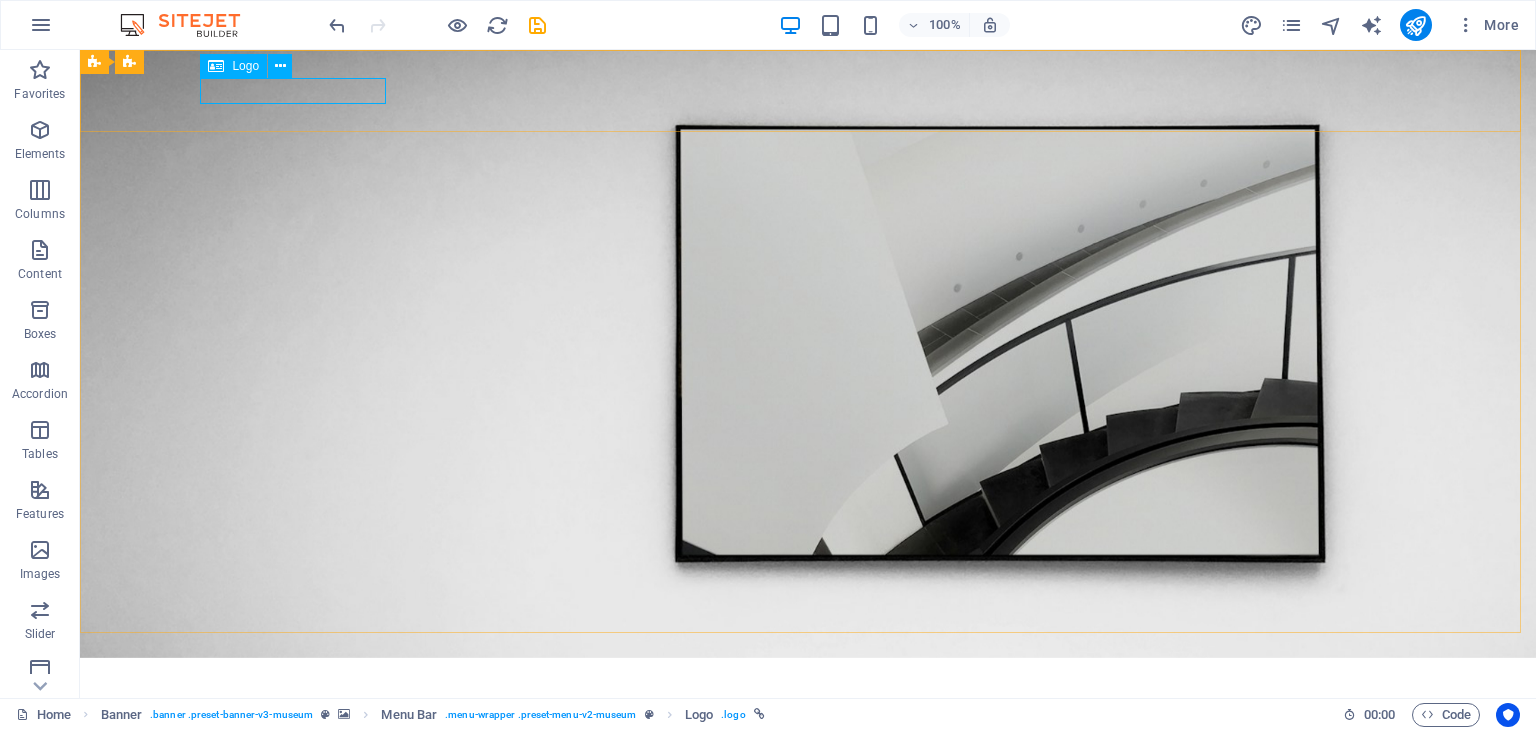 click on "Logo" at bounding box center (233, 66) 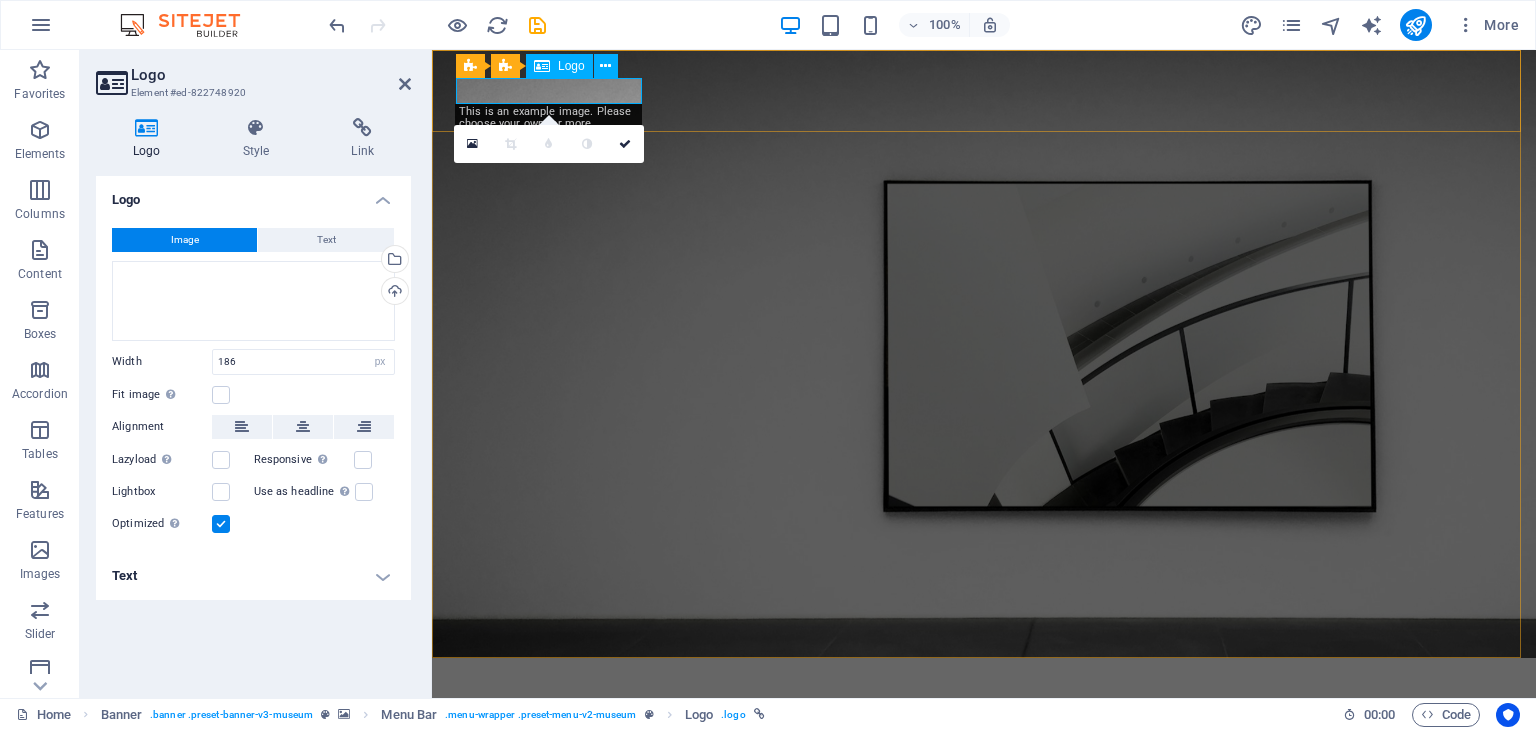 click on "Logo" at bounding box center (559, 66) 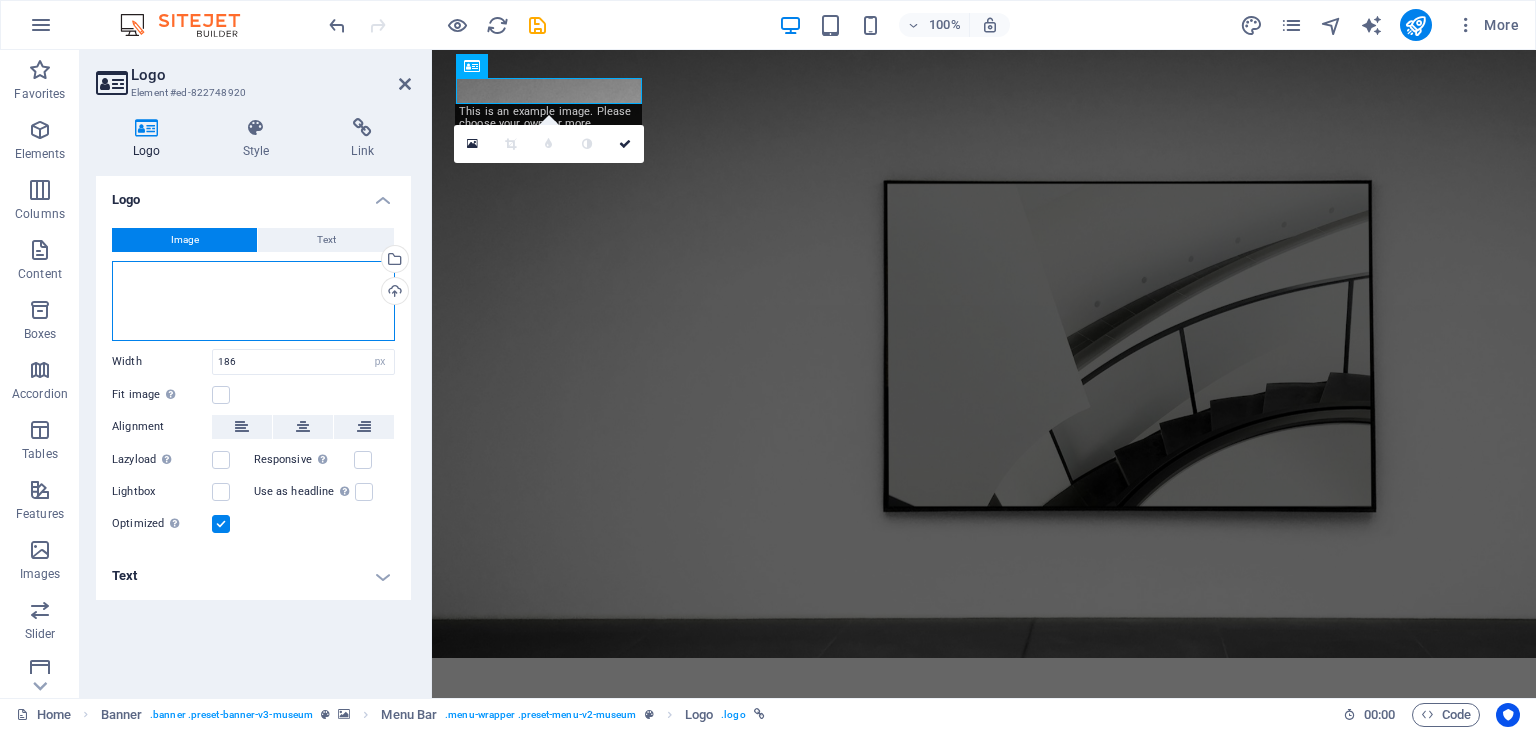 click on "Drag files here, click to choose files or select files from Files or our free stock photos & videos" at bounding box center (253, 301) 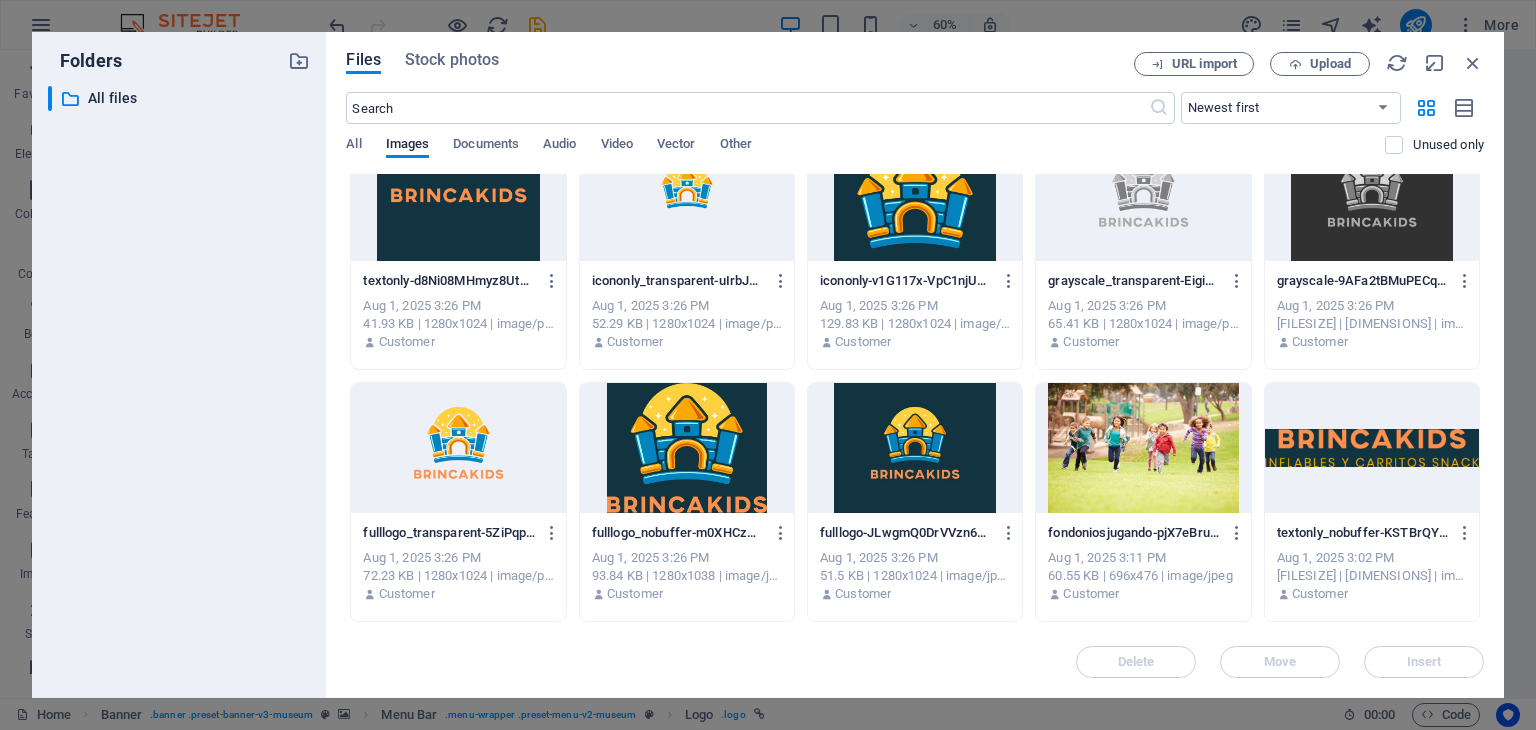 scroll, scrollTop: 0, scrollLeft: 0, axis: both 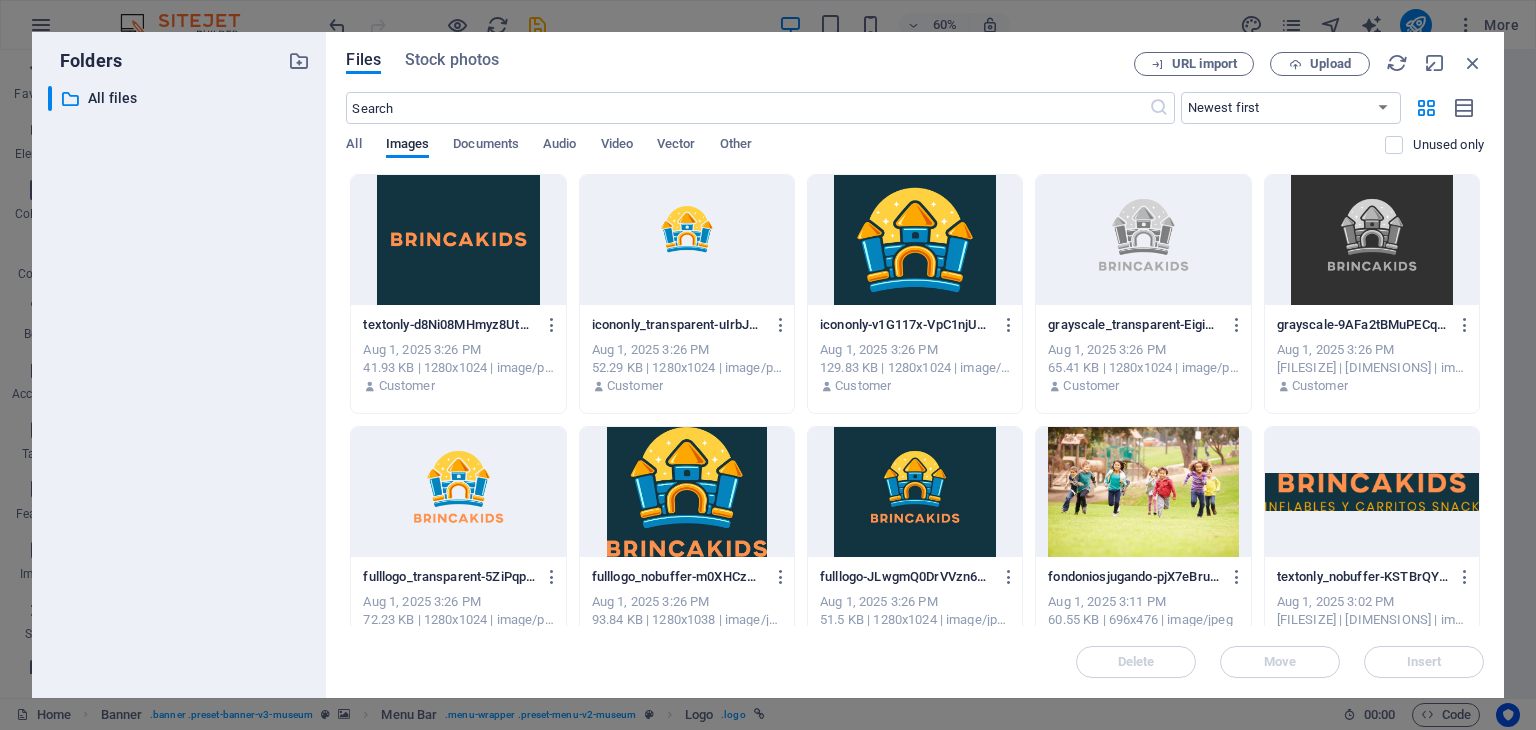 click at bounding box center (458, 240) 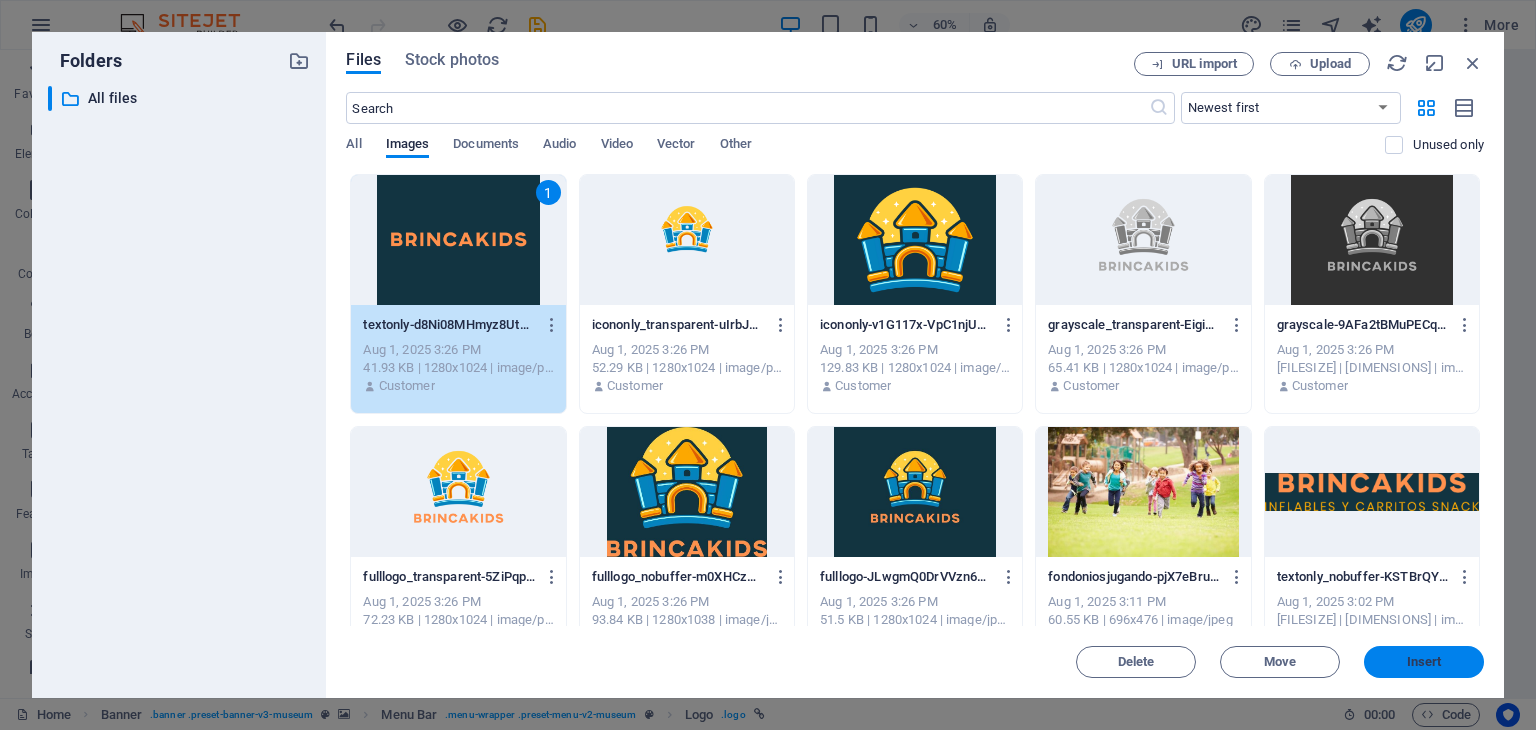 click on "Insert" at bounding box center [1424, 662] 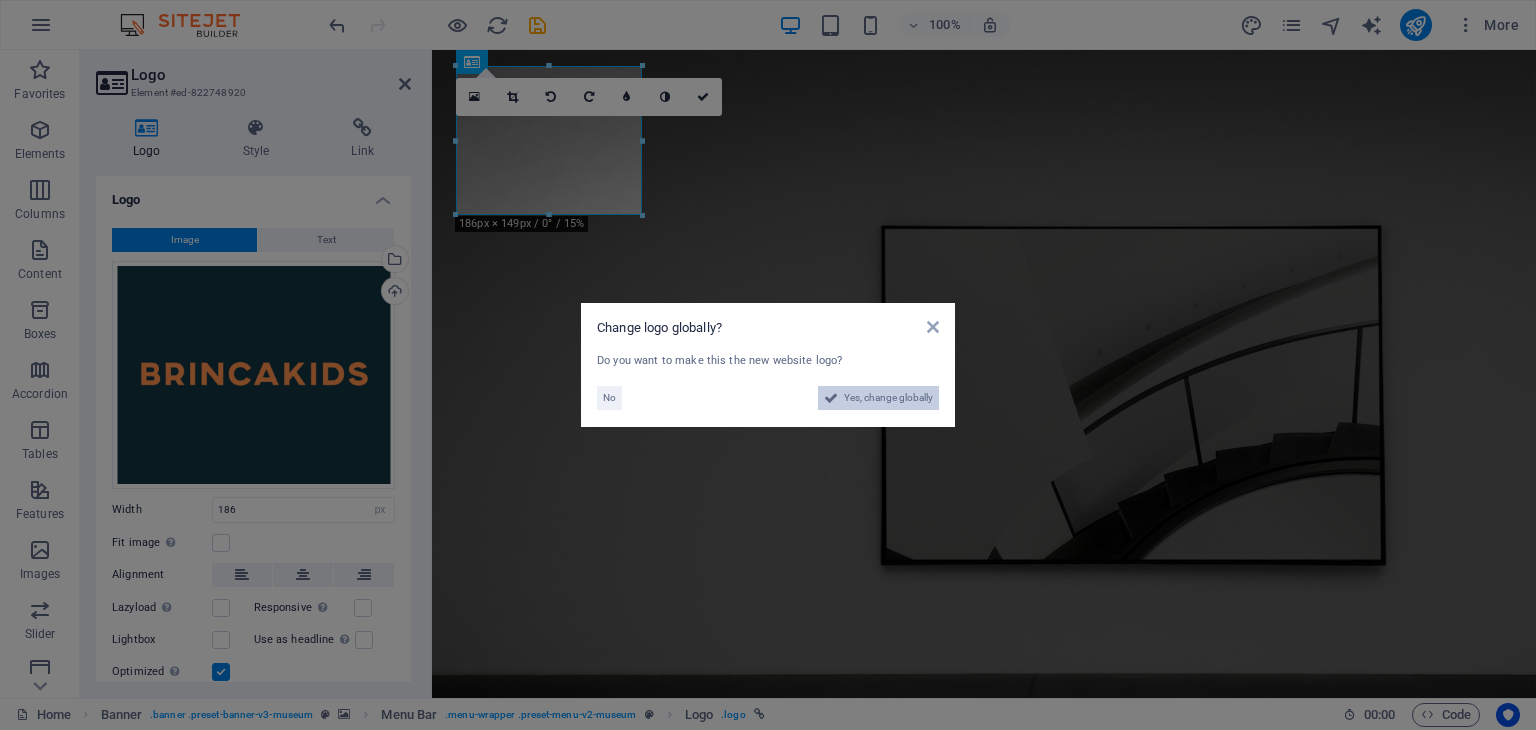 click on "Yes, change globally" at bounding box center (888, 398) 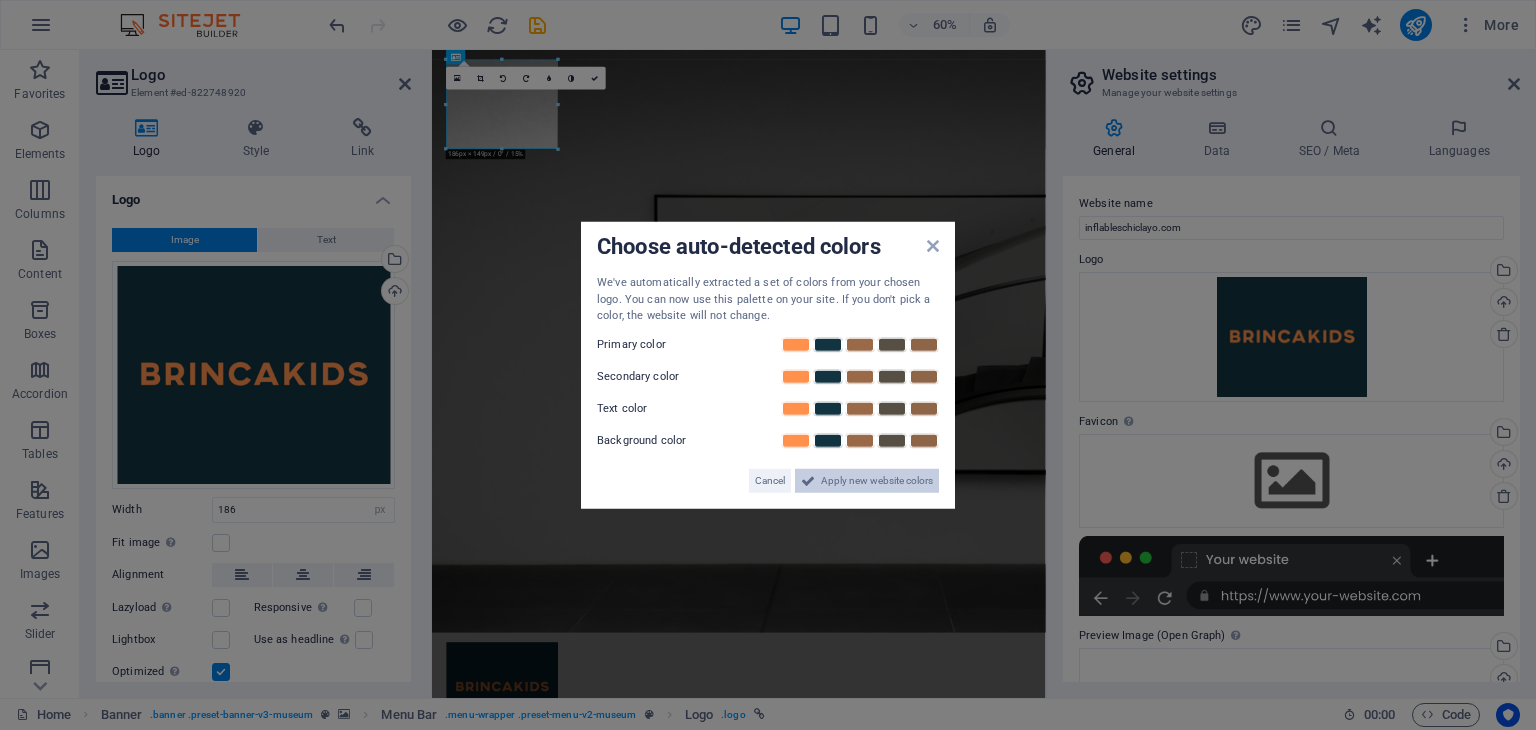 click on "Apply new website colors" at bounding box center (877, 480) 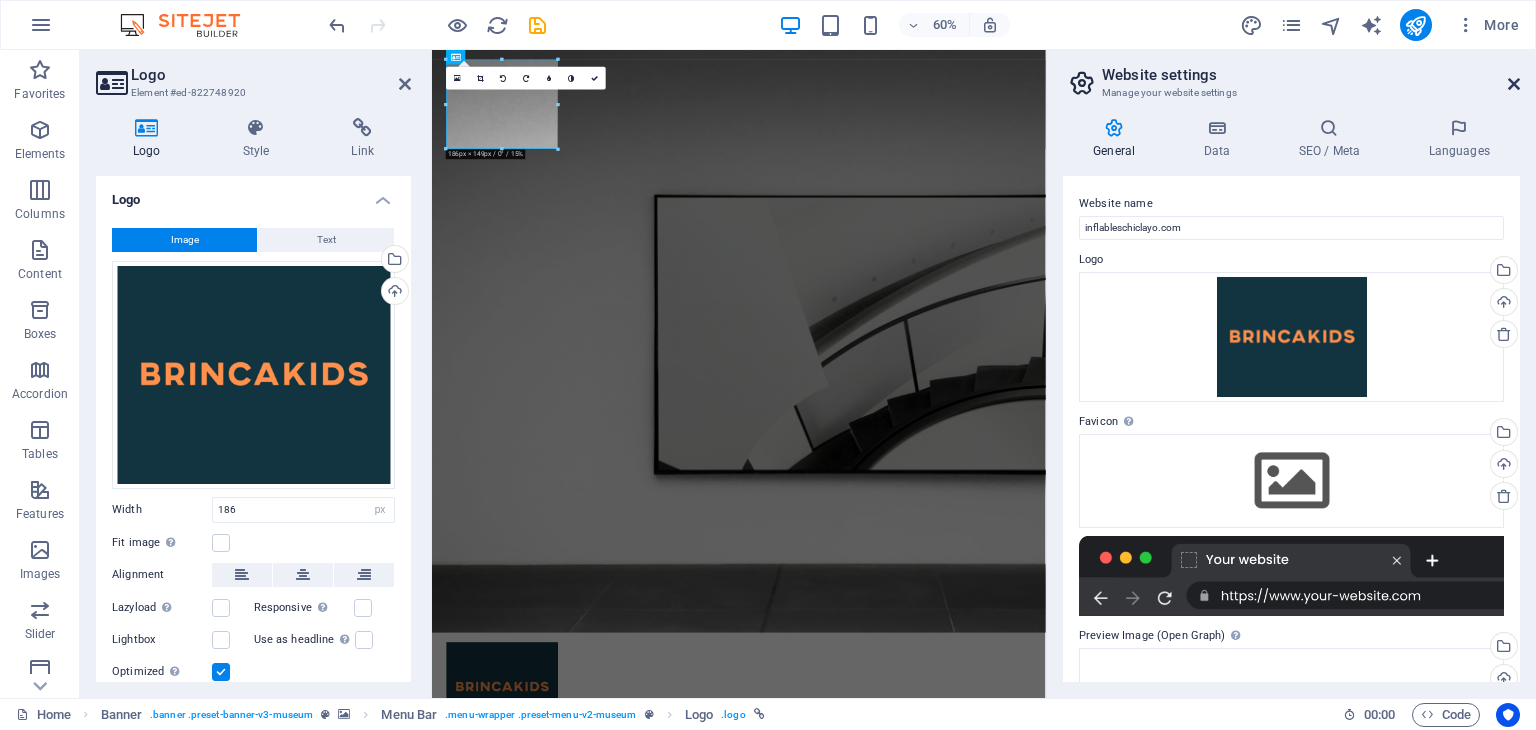 click at bounding box center [1514, 84] 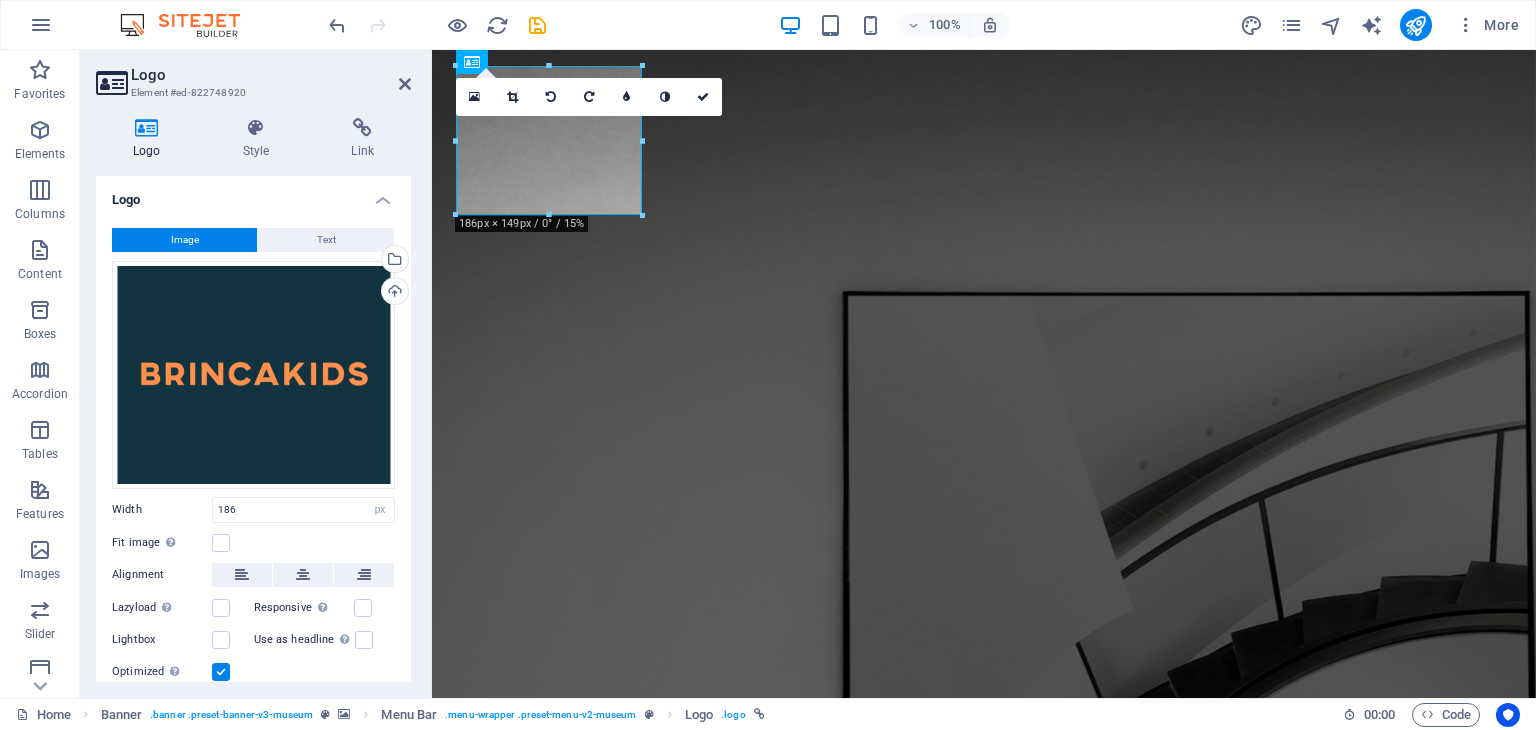 click at bounding box center (984, 1679) 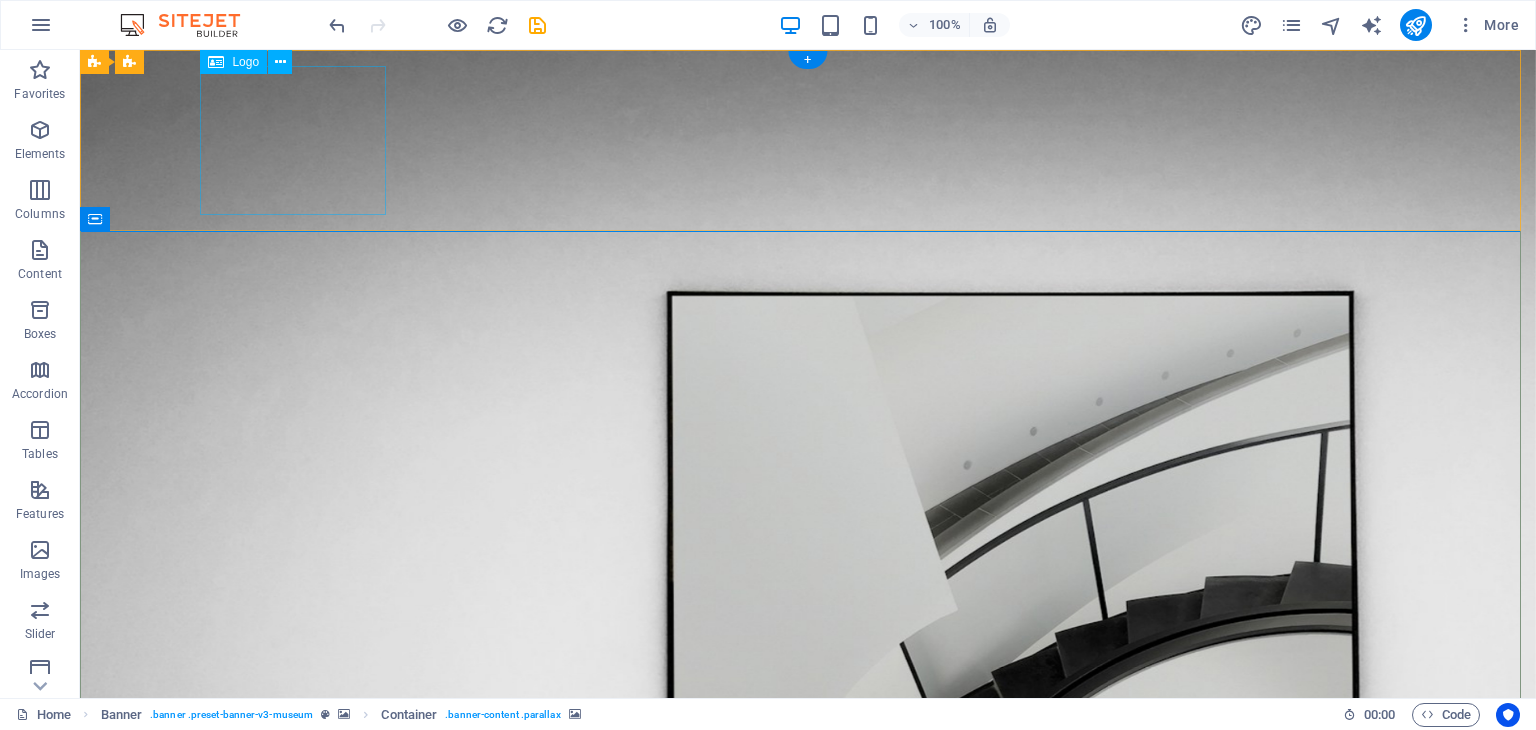 click at bounding box center [808, 1111] 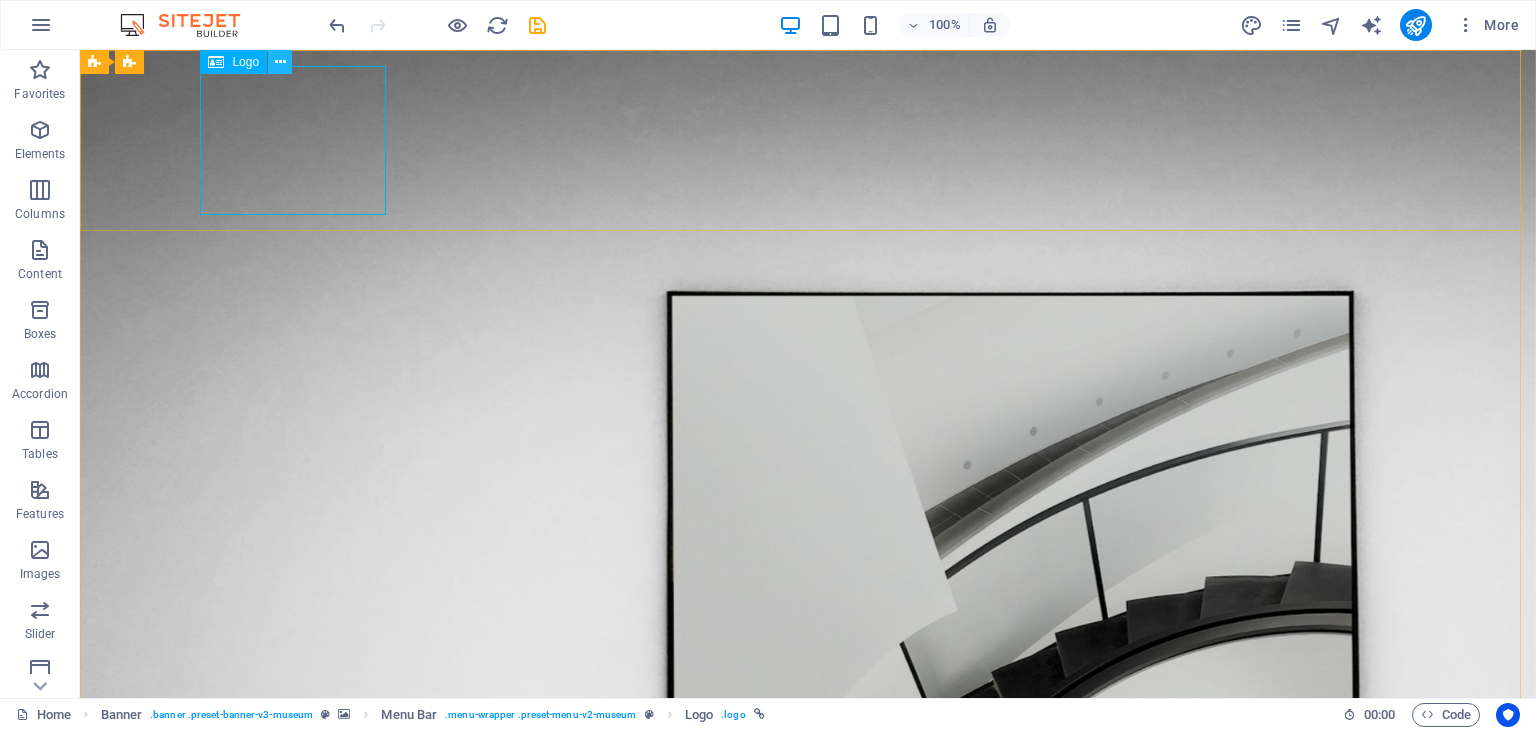 click at bounding box center (280, 62) 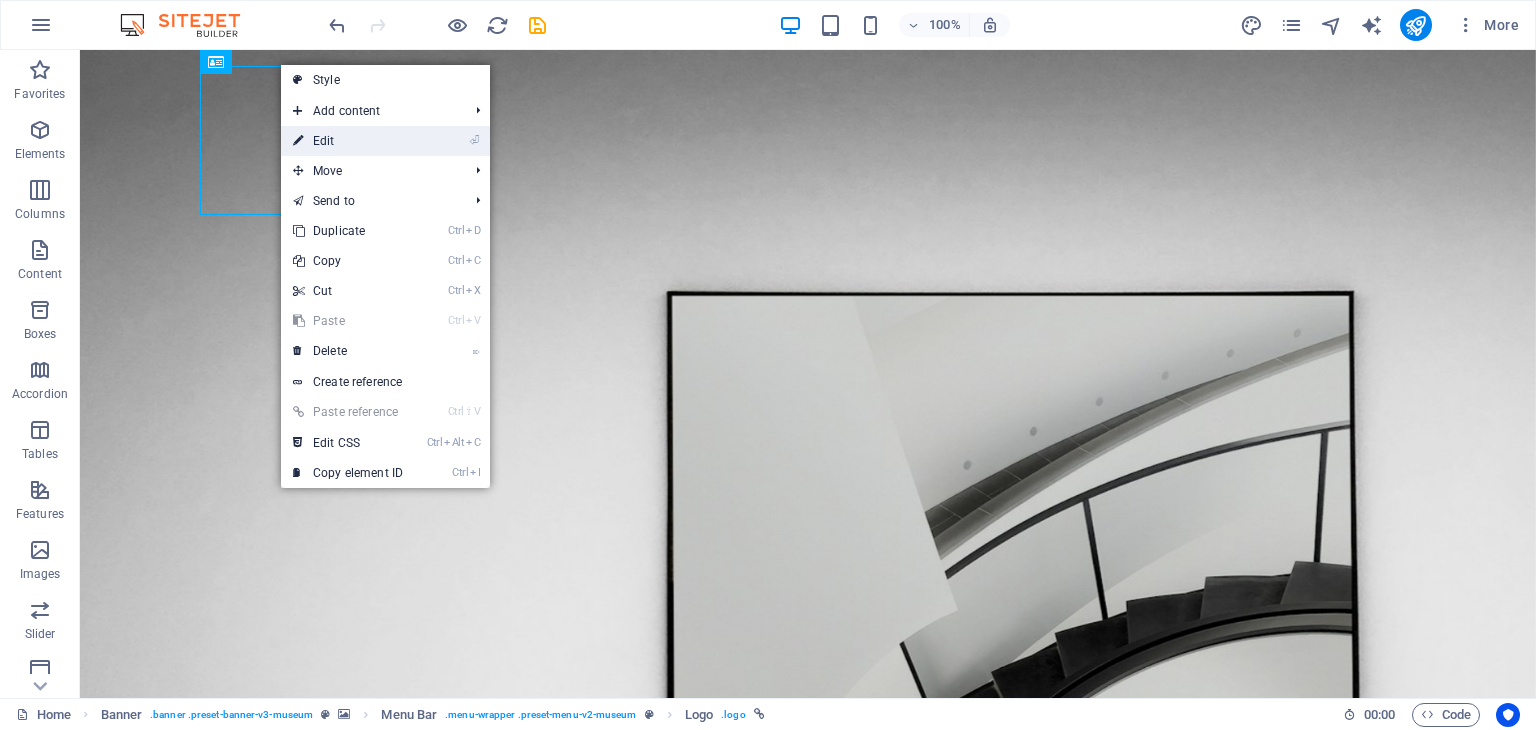 click on "⏎  Edit" at bounding box center (348, 141) 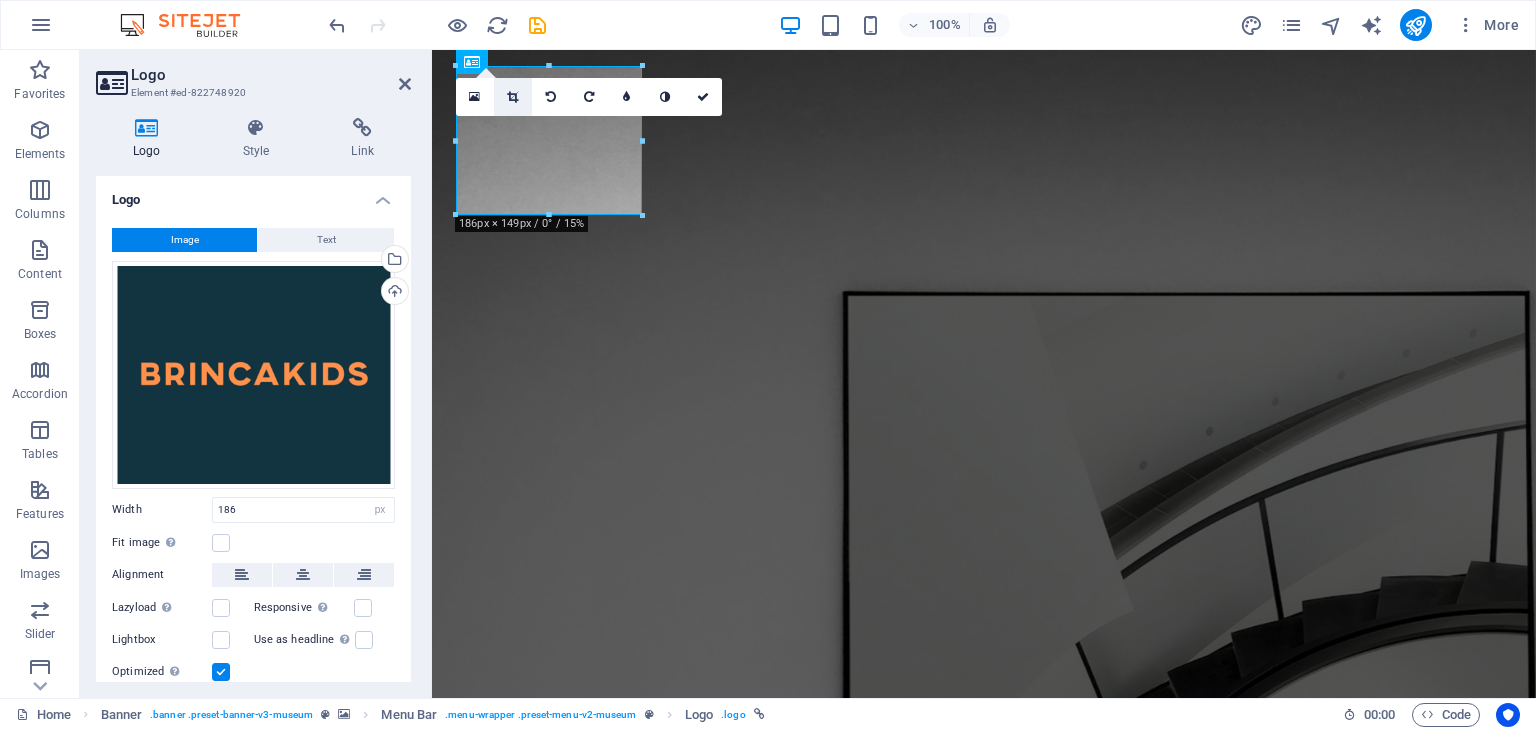 click at bounding box center (512, 97) 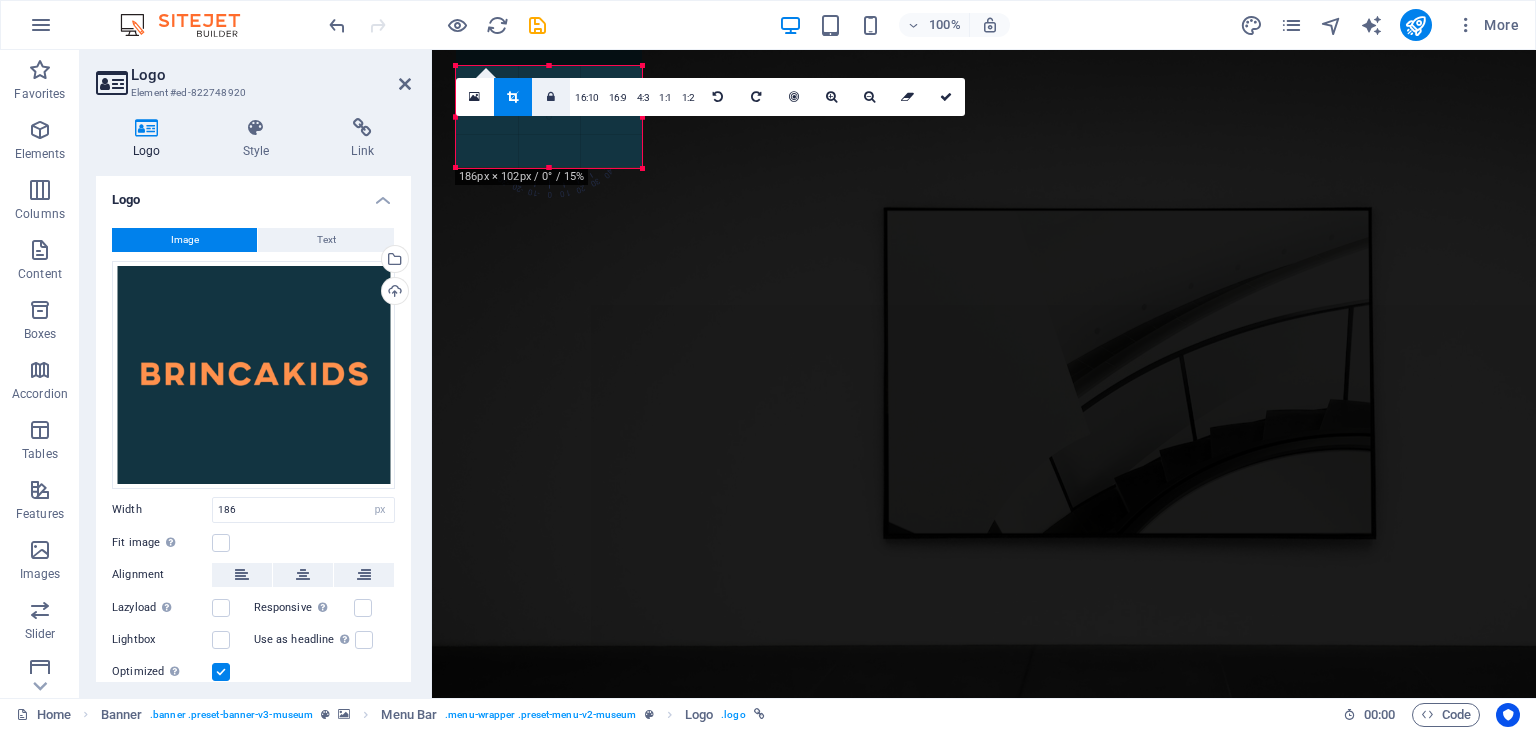 drag, startPoint x: 550, startPoint y: 65, endPoint x: 553, endPoint y: 113, distance: 48.09366 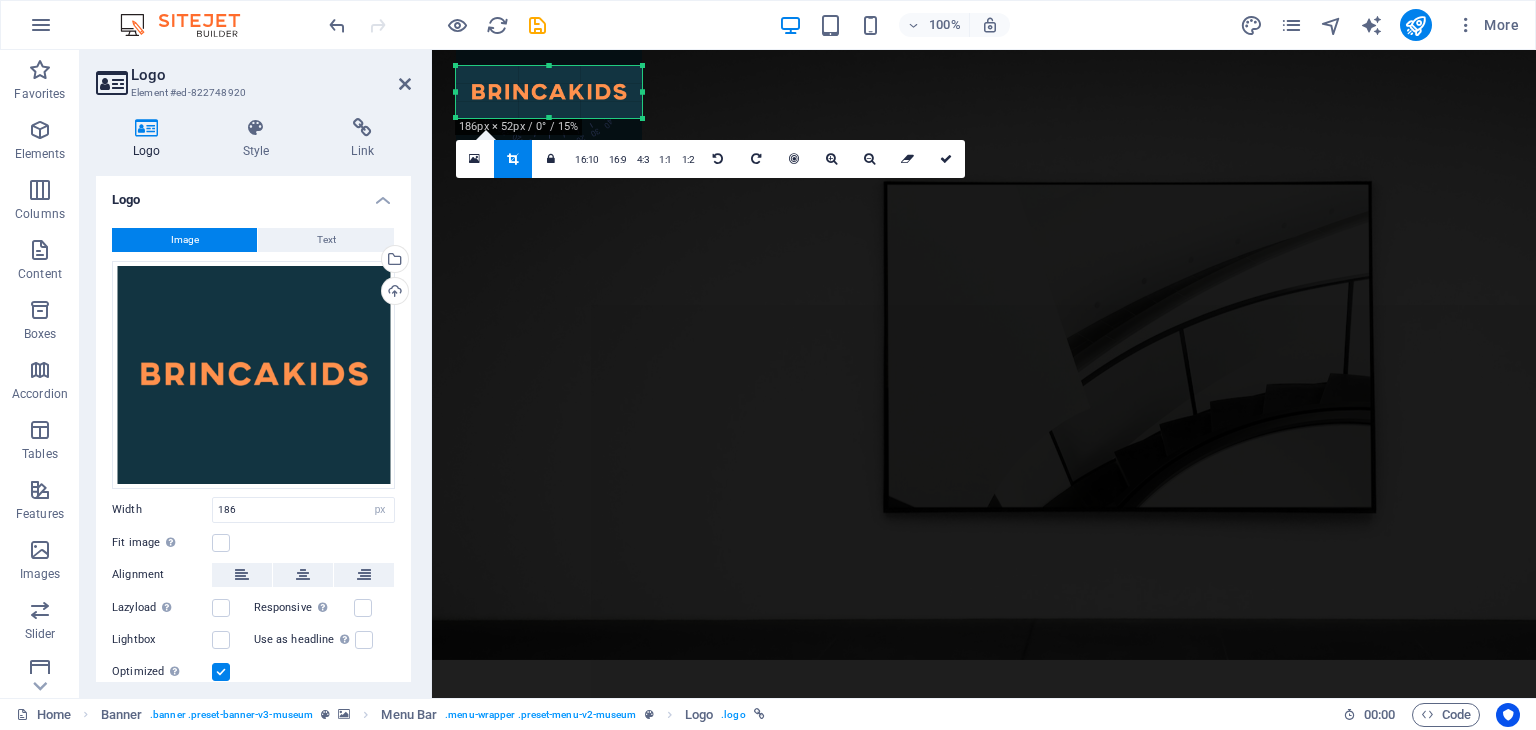 drag, startPoint x: 552, startPoint y: 163, endPoint x: 548, endPoint y: 114, distance: 49.162994 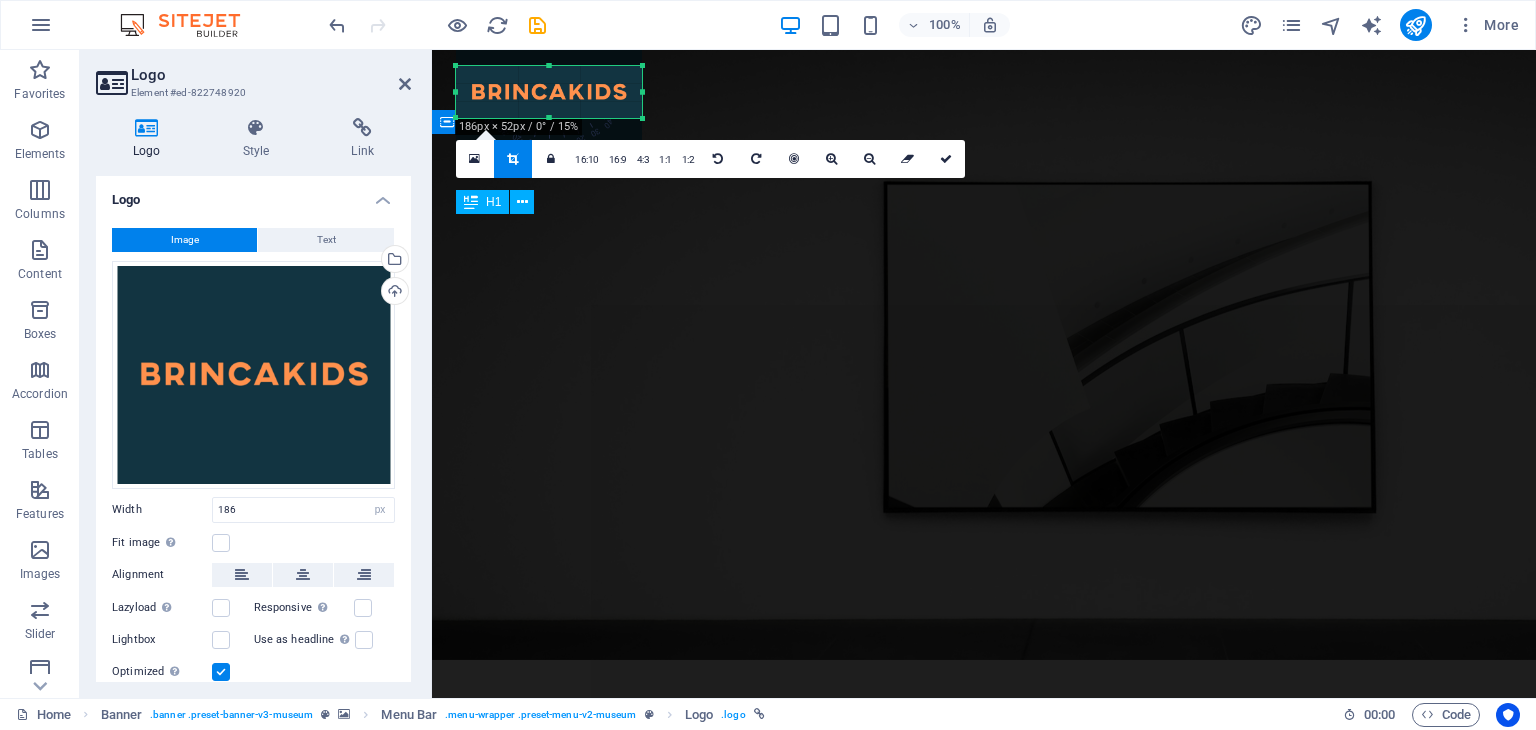 click on "The best art exhibitions" at bounding box center [984, 1540] 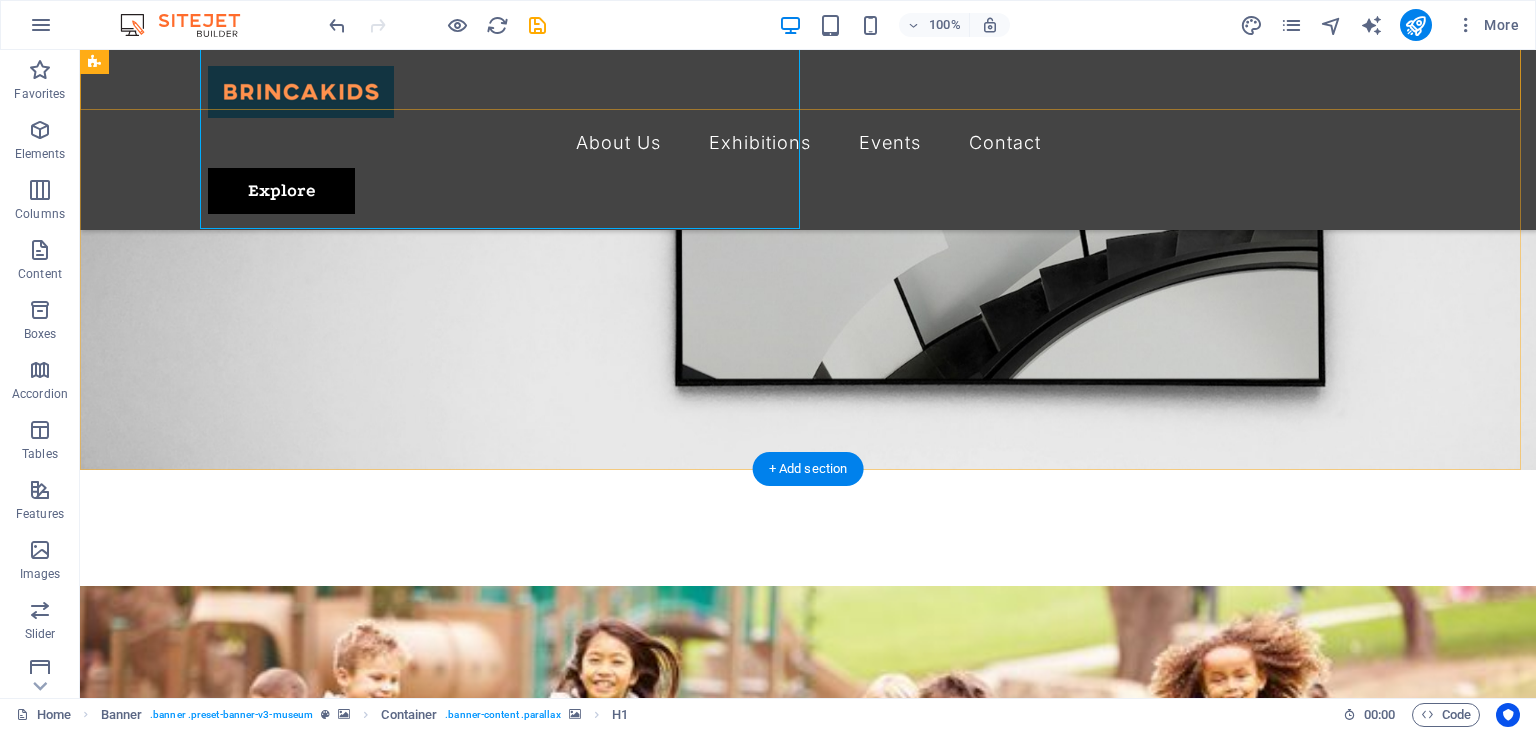 scroll, scrollTop: 0, scrollLeft: 0, axis: both 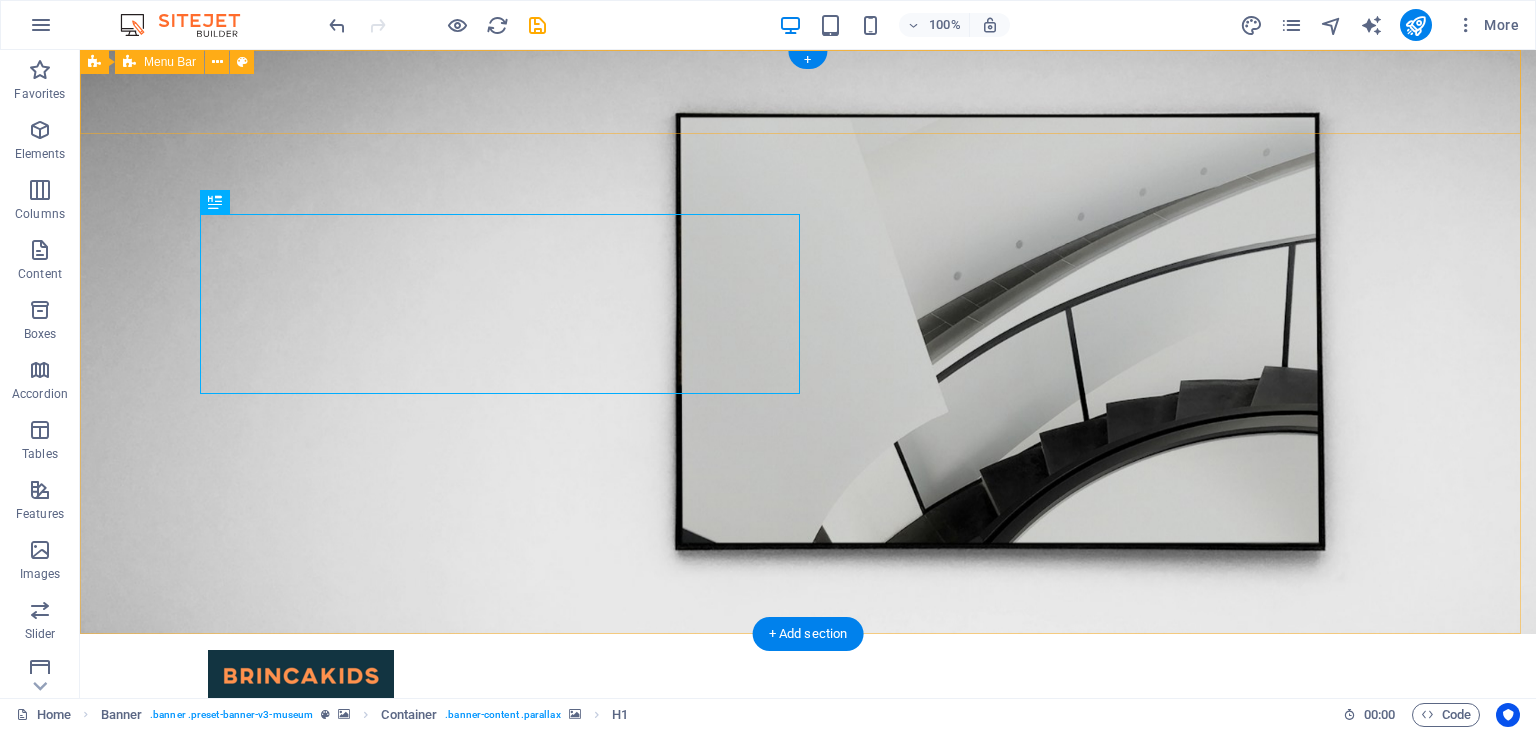 click on "About Us Exhibitions Events Contact Explore" at bounding box center (808, 724) 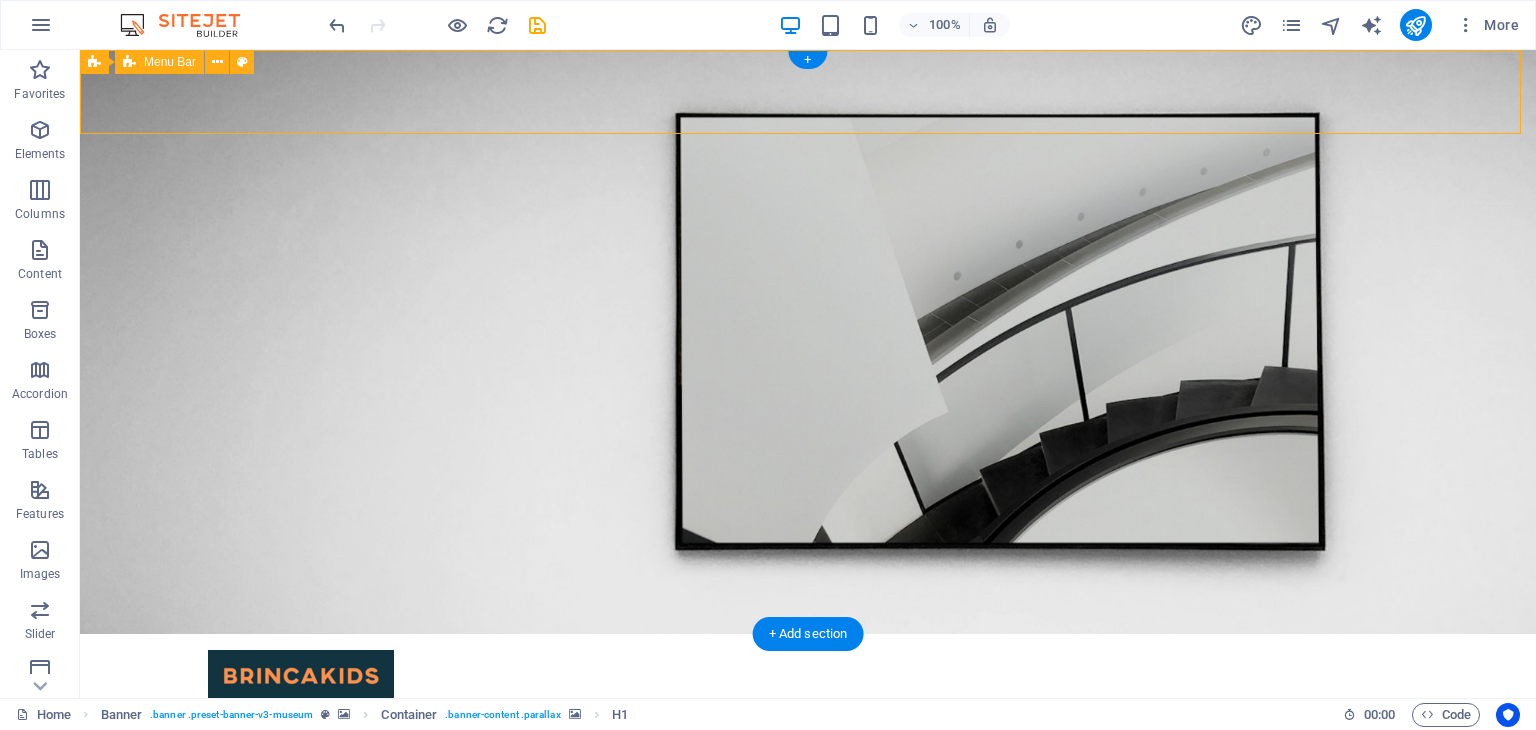 click on "About Us Exhibitions Events Contact Explore" at bounding box center [808, 724] 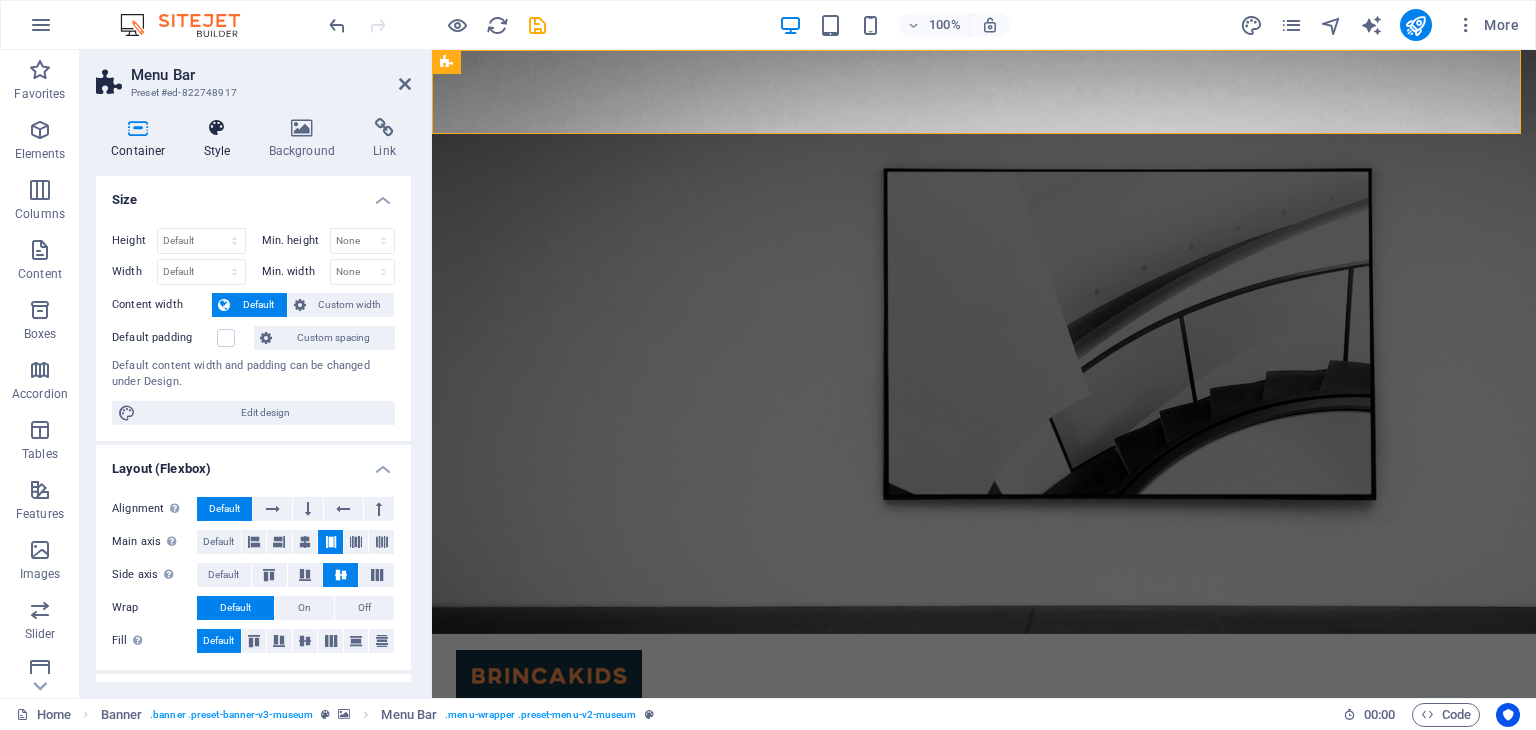 click on "Style" at bounding box center (221, 139) 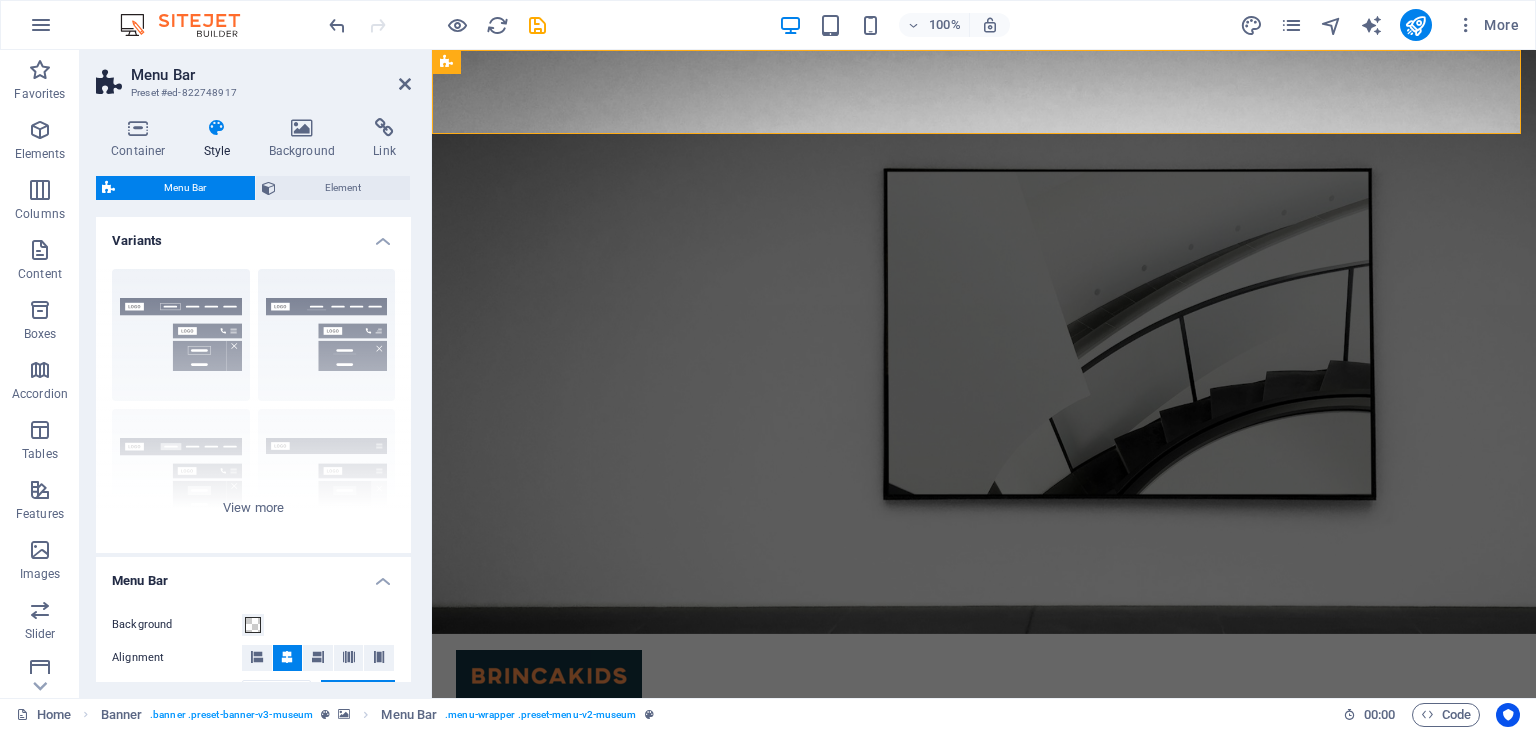 click on "Container Style Background Link Size Height Default px rem % vh vw Min. height None px rem % vh vw Width Default px rem % em vh vw Min. width None px rem % vh vw Content width Default Custom width Width Default px rem % em vh vw Min. width None px rem % vh vw Default padding Custom spacing Default content width and padding can be changed under Design. Edit design Layout (Flexbox) Alignment Determines the flex direction. Default Main axis Determine how elements should behave along the main axis inside this container (justify content). Default Side axis Control the vertical direction of the element inside of the container (align items). Default Wrap Default On Off Fill Controls the distances and direction of elements on the y-axis across several lines (align content). Default Accessibility ARIA helps assistive technologies (like screen readers) to understand the role, state, and behavior of web elements Role The ARIA role defines the purpose of an element.  None Alert Article Banner Comment Fan" at bounding box center [253, 400] 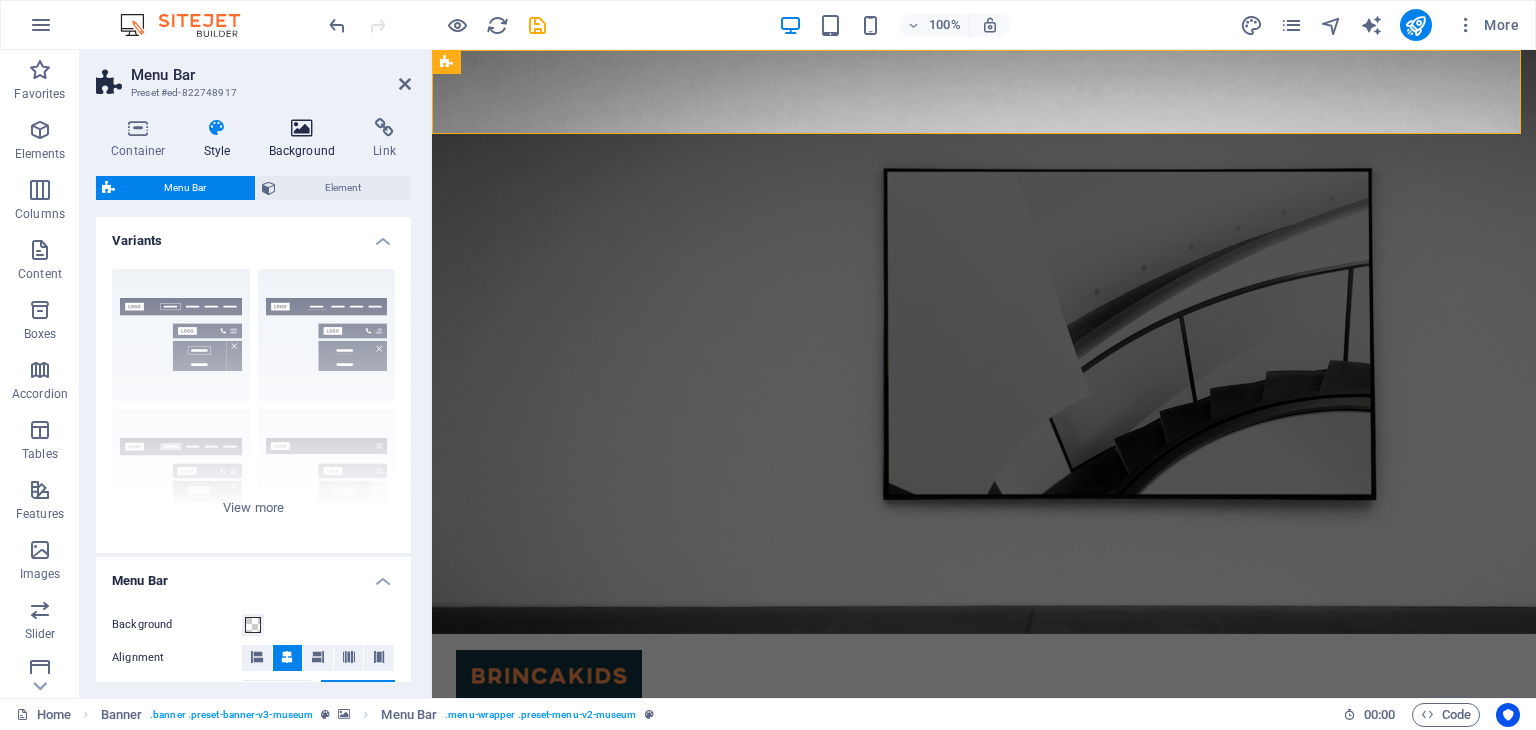 click at bounding box center (302, 128) 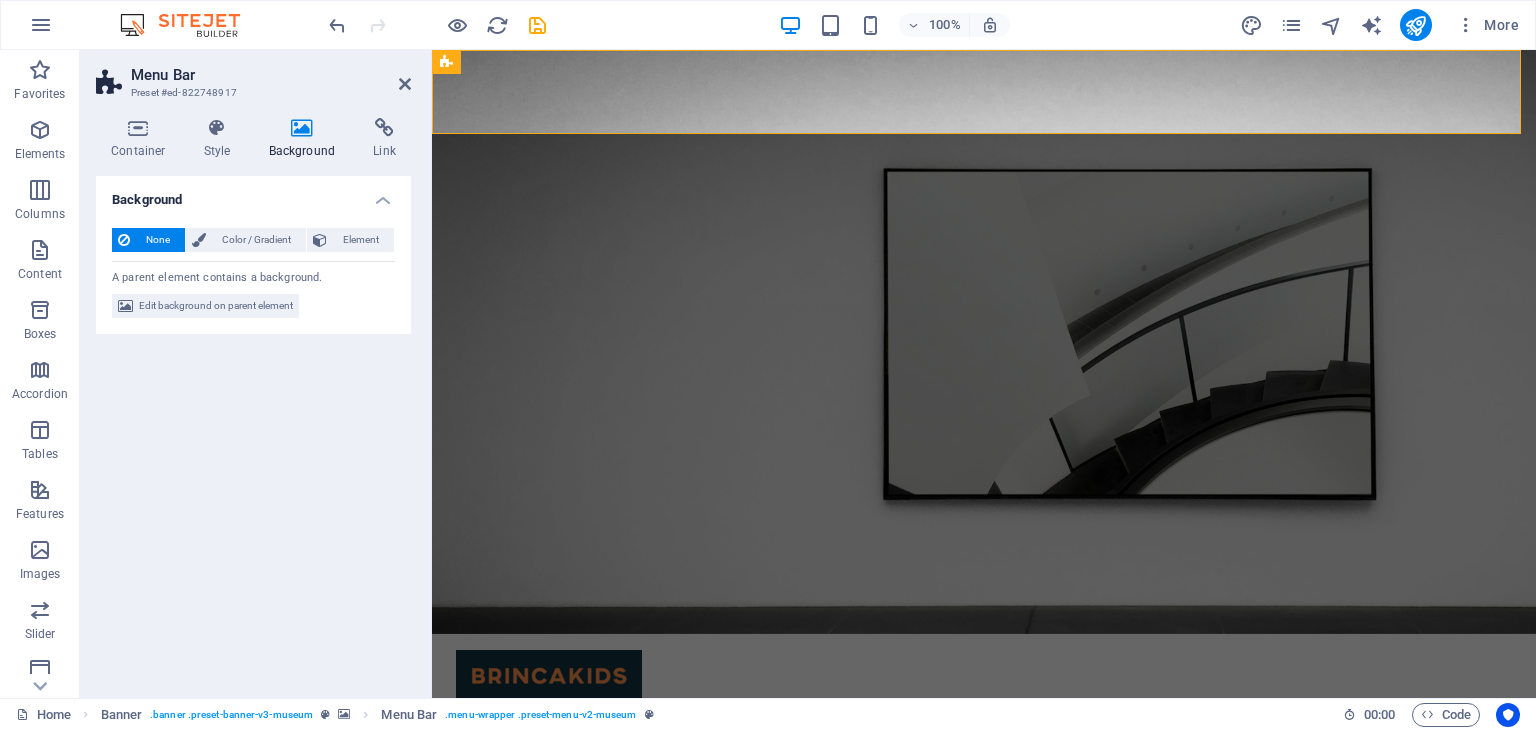 click on "None" at bounding box center [157, 240] 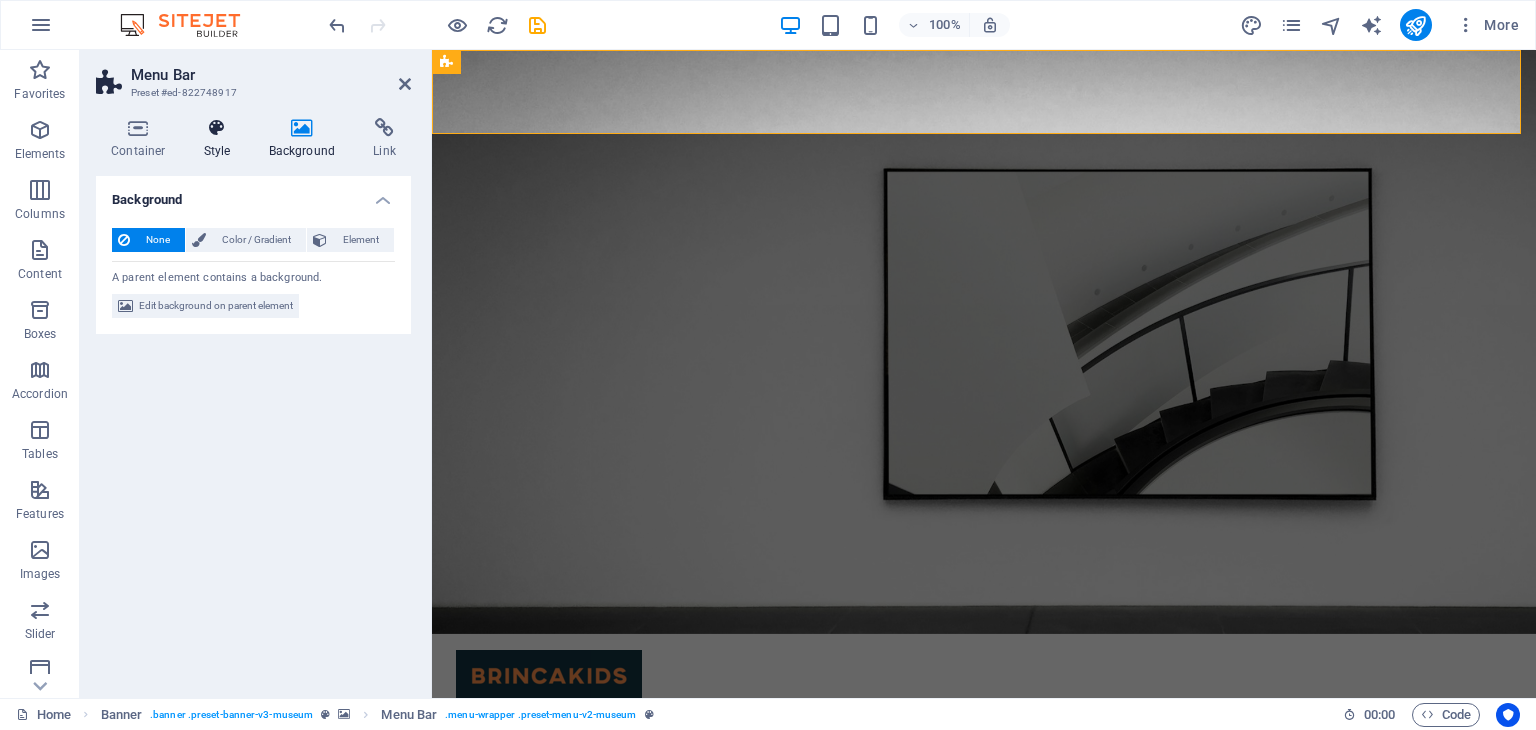 click on "Style" at bounding box center [221, 139] 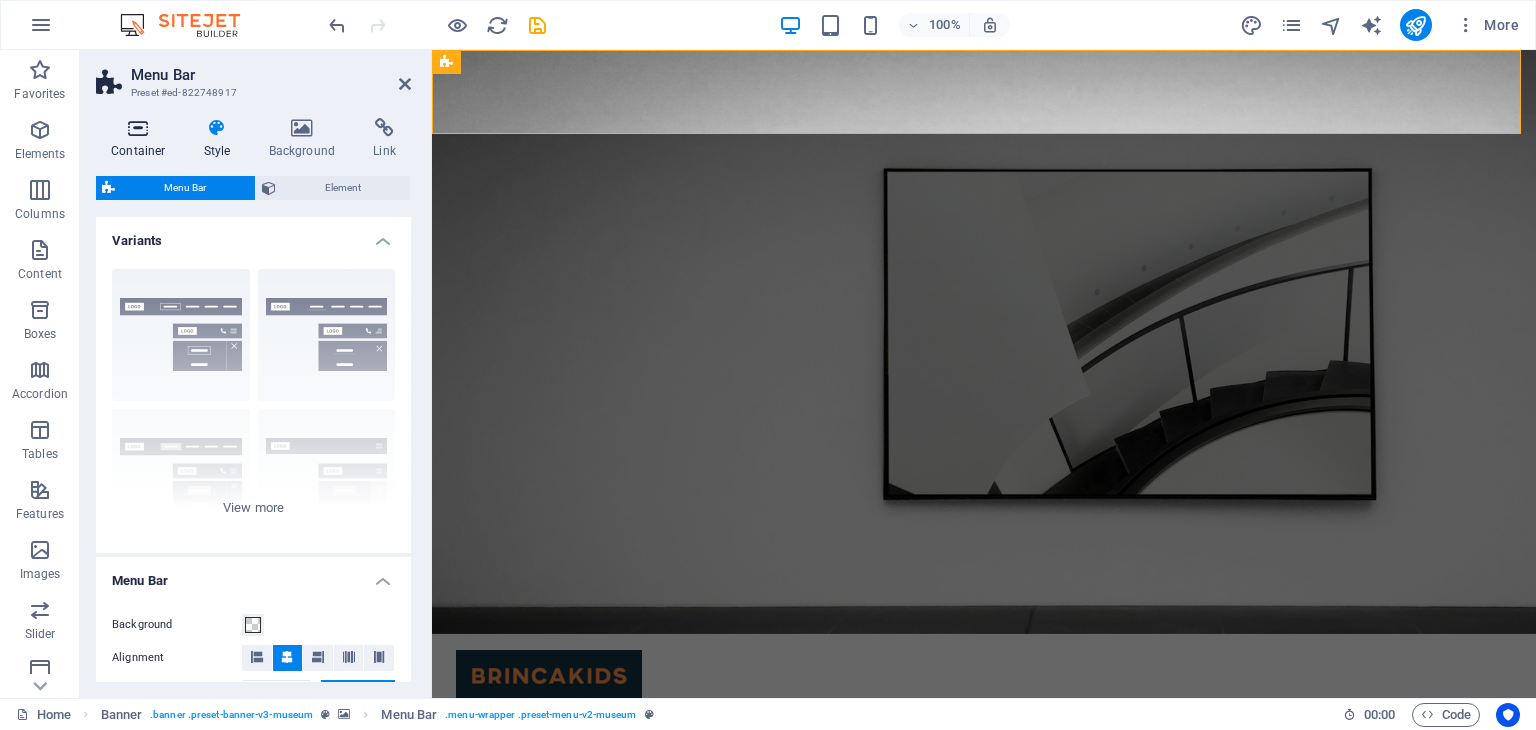 click on "Container" at bounding box center (142, 139) 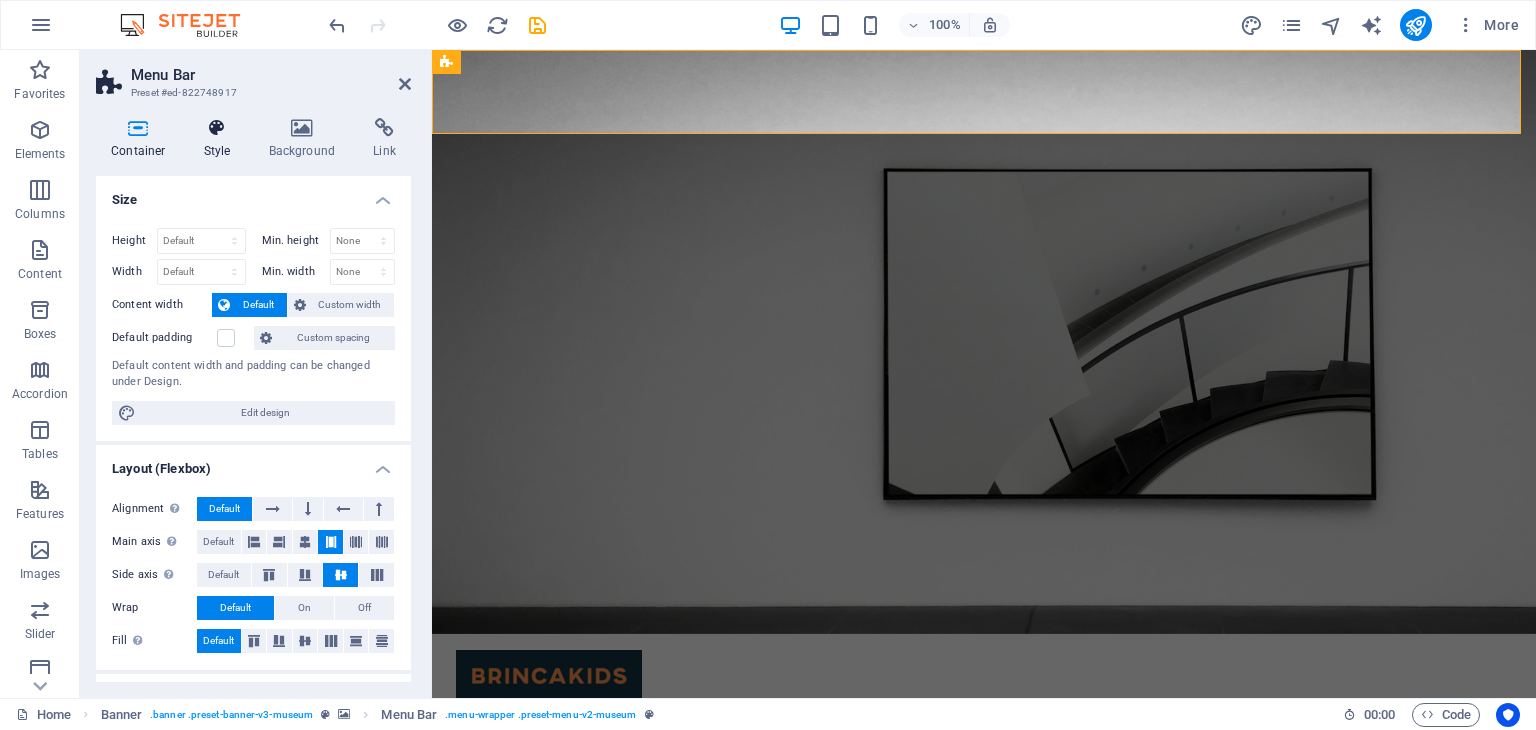 click on "Style" at bounding box center (221, 139) 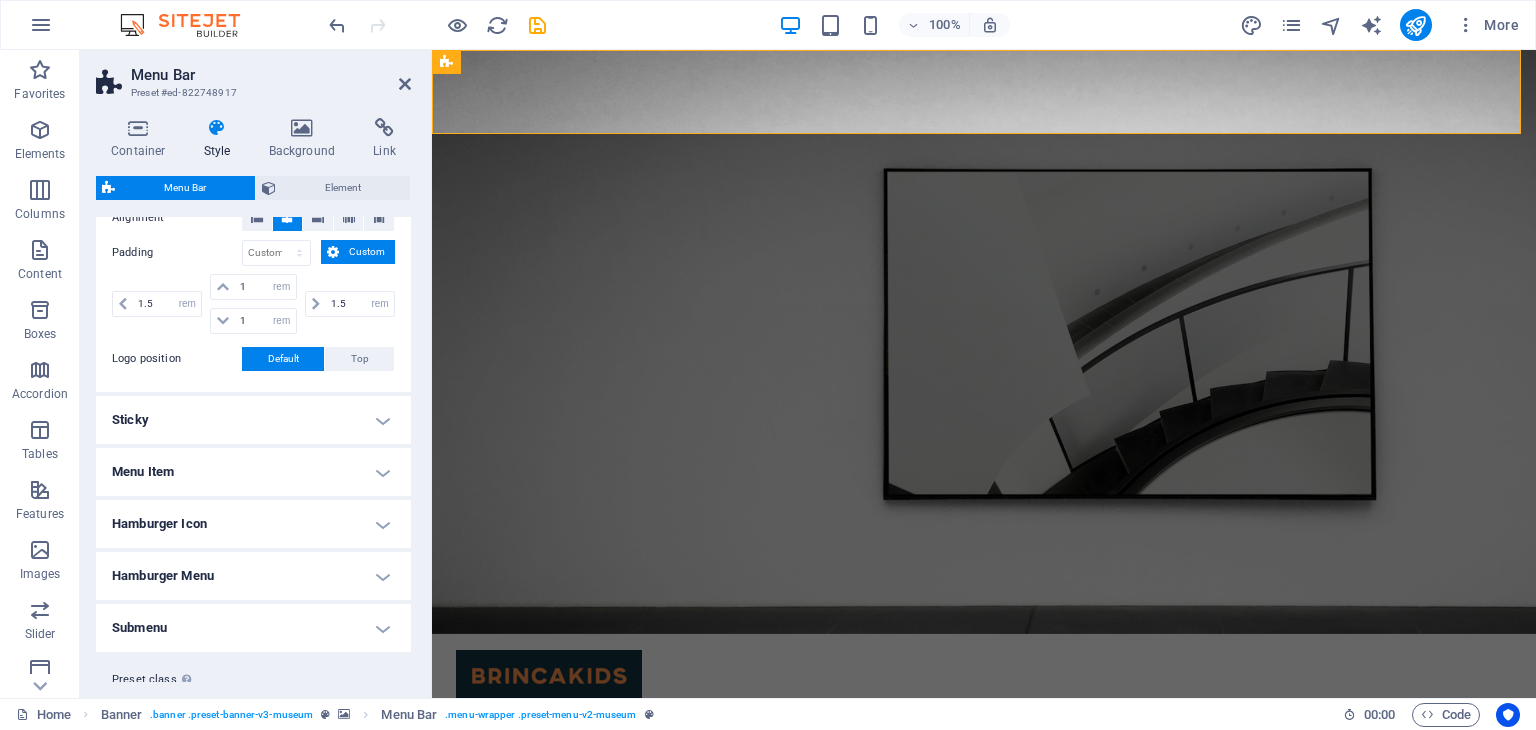 scroll, scrollTop: 488, scrollLeft: 0, axis: vertical 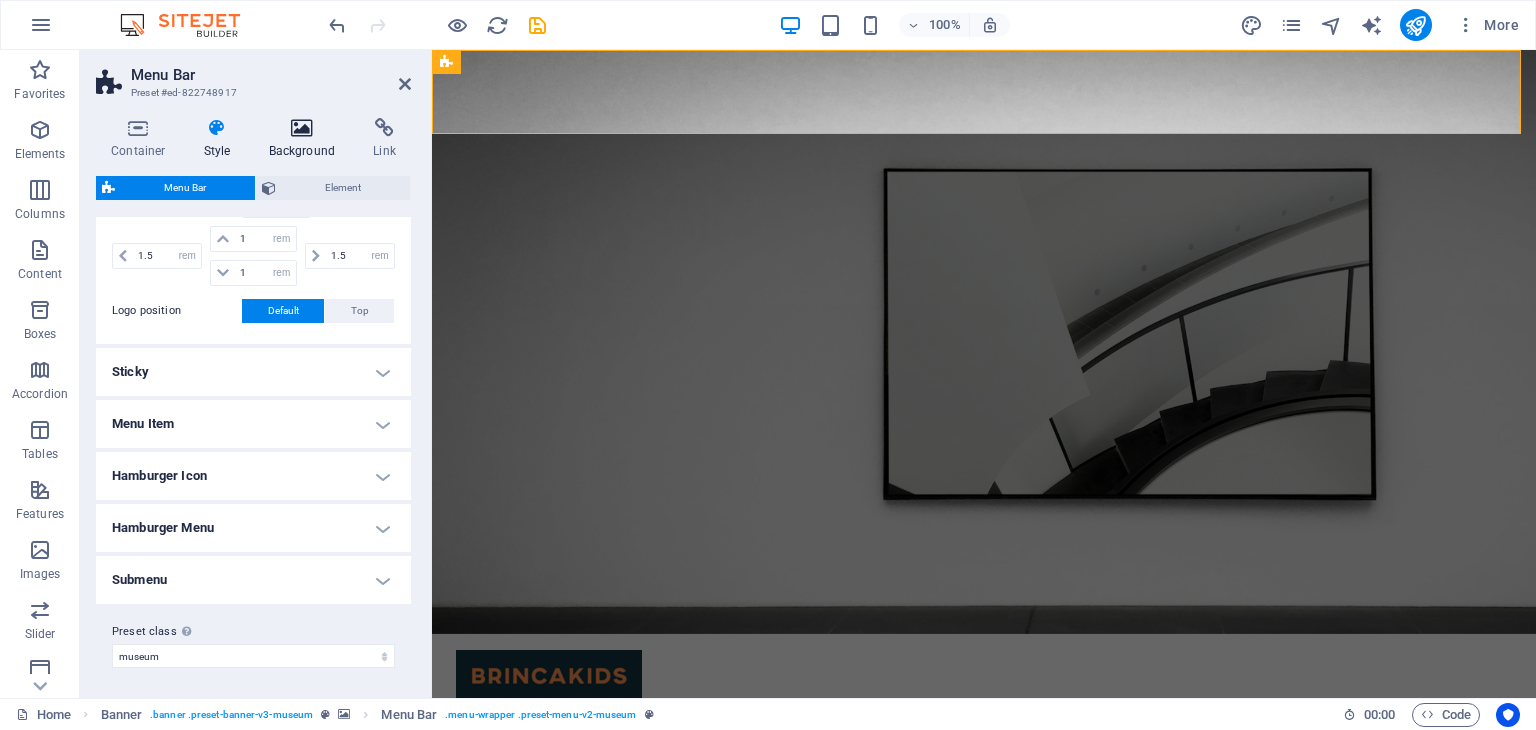 click at bounding box center (302, 128) 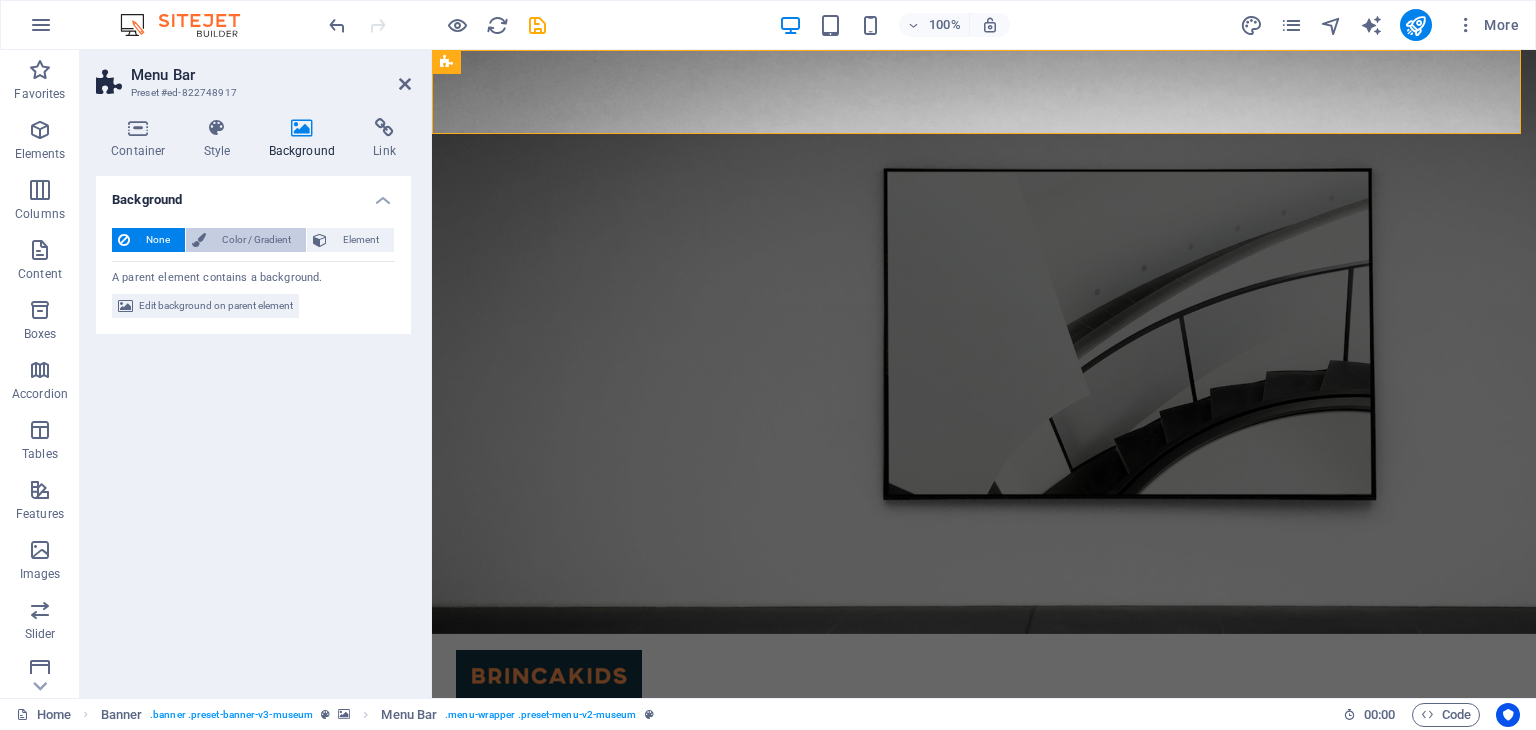 click on "Color / Gradient" at bounding box center (256, 240) 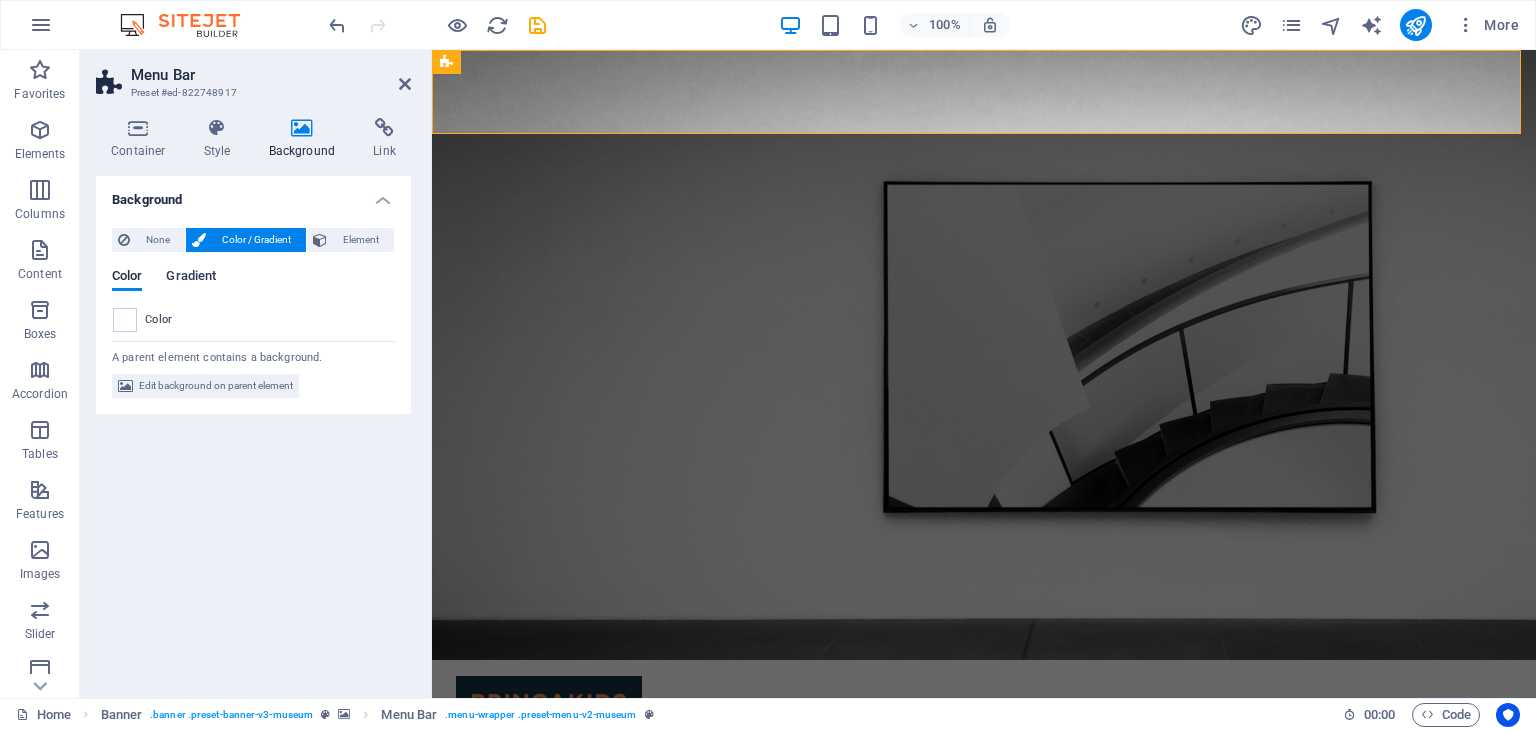 click on "Gradient" at bounding box center [191, 278] 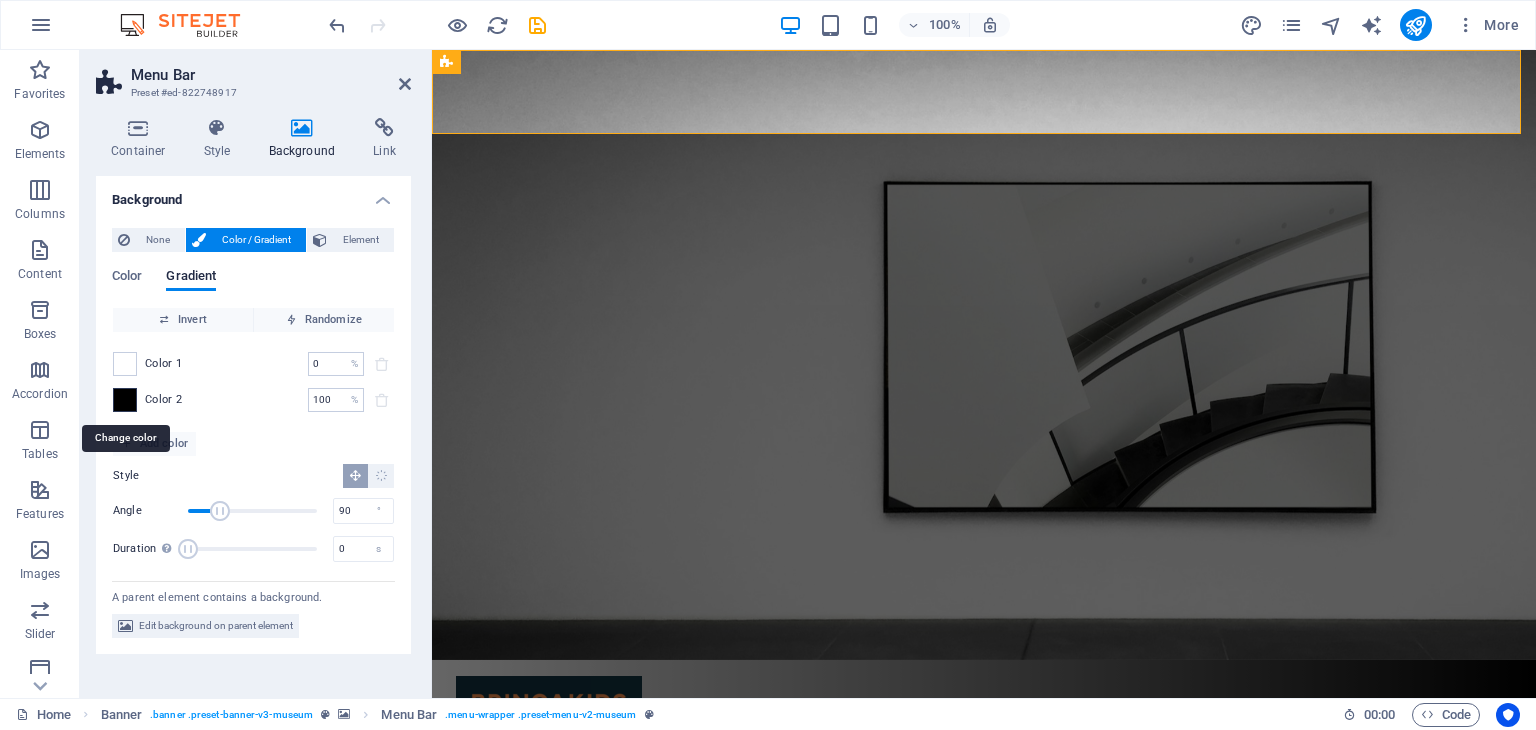 click at bounding box center [125, 400] 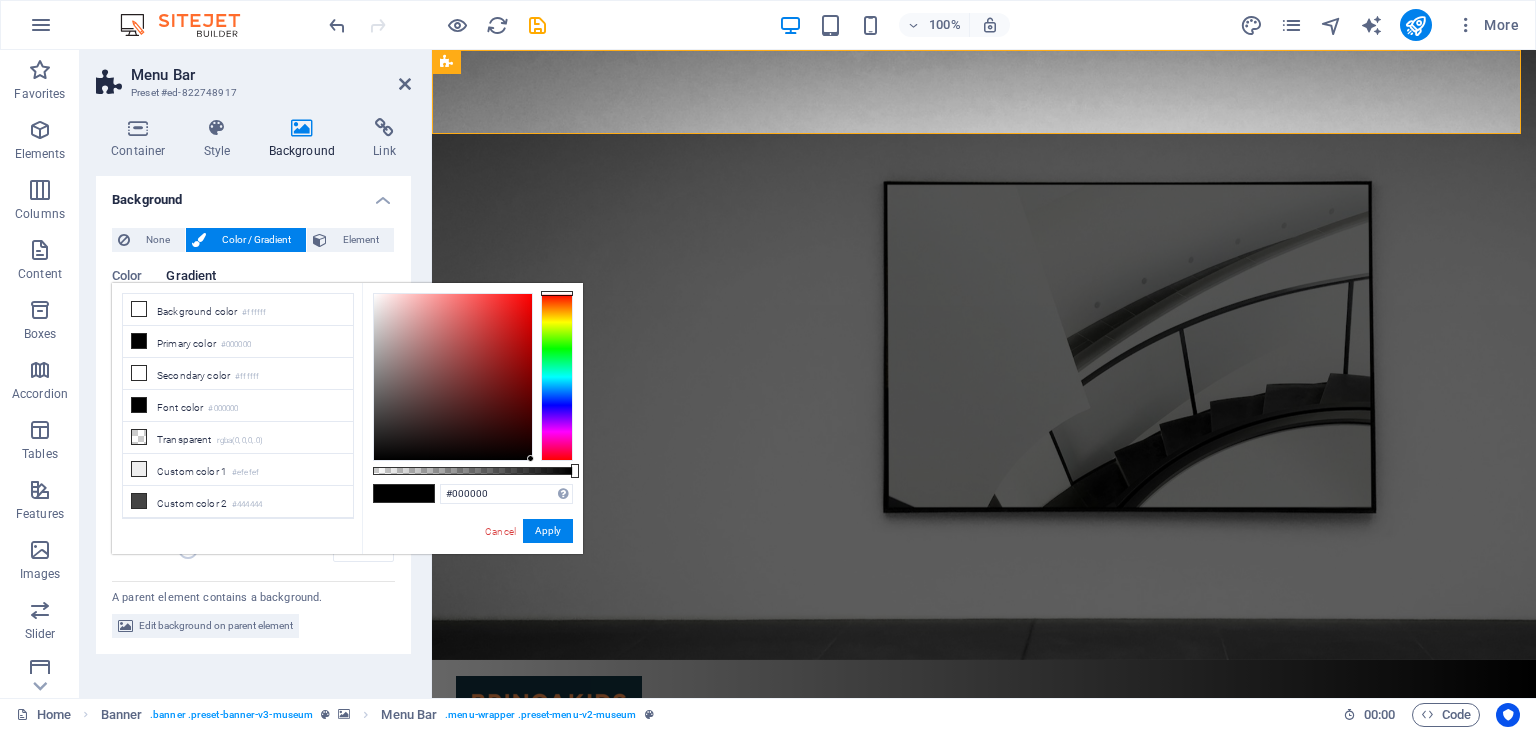 drag, startPoint x: 436, startPoint y: 447, endPoint x: 564, endPoint y: 474, distance: 130.81667 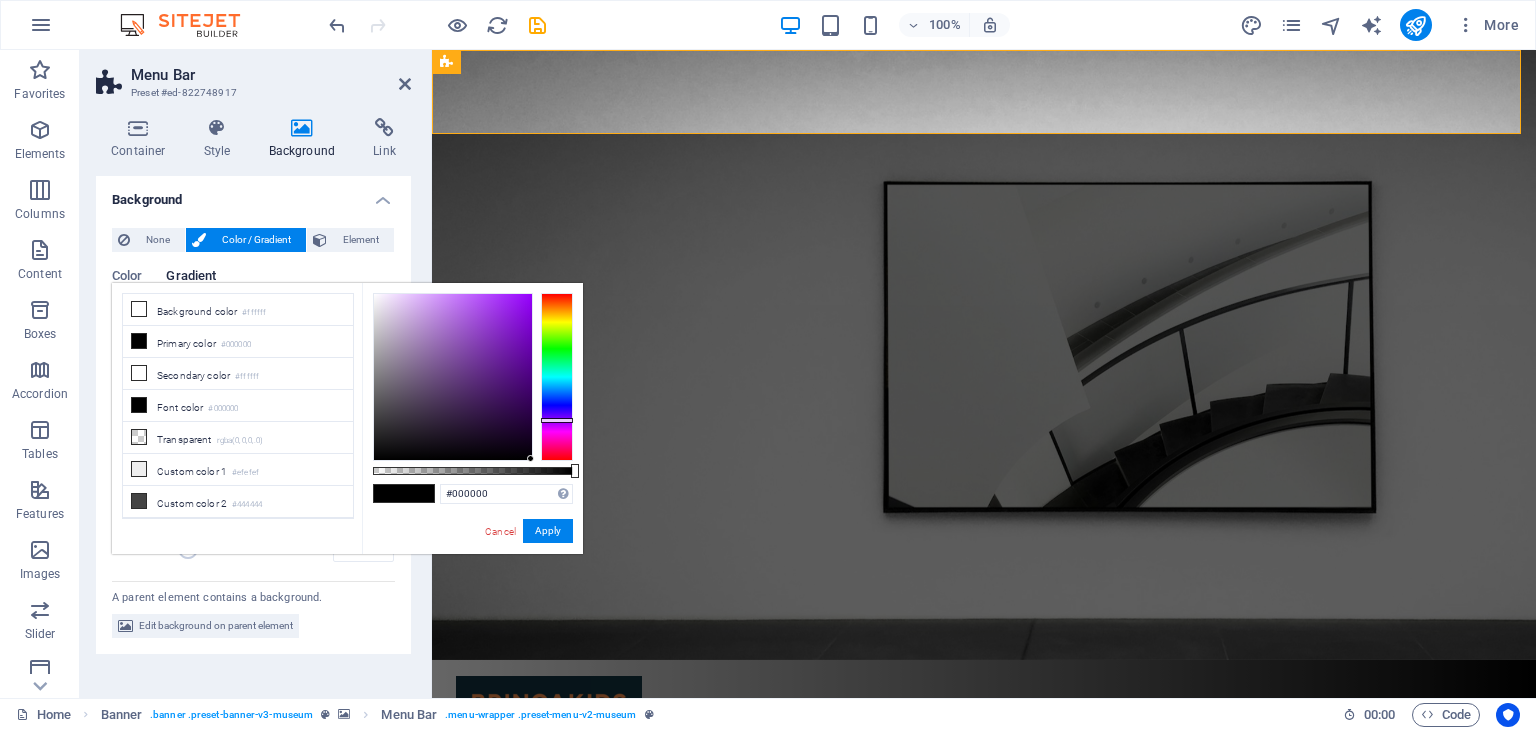 click at bounding box center [557, 377] 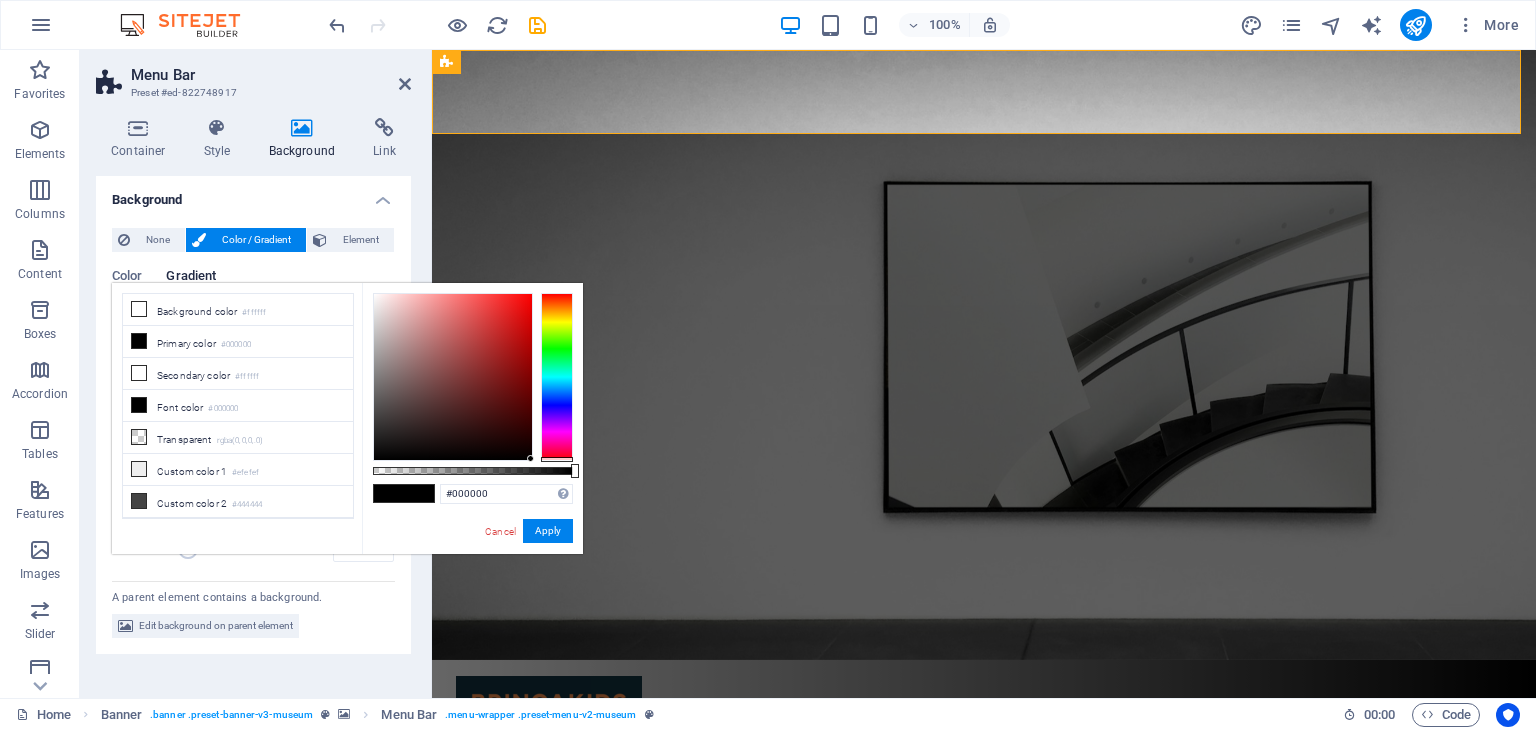 drag, startPoint x: 561, startPoint y: 435, endPoint x: 560, endPoint y: 465, distance: 30.016663 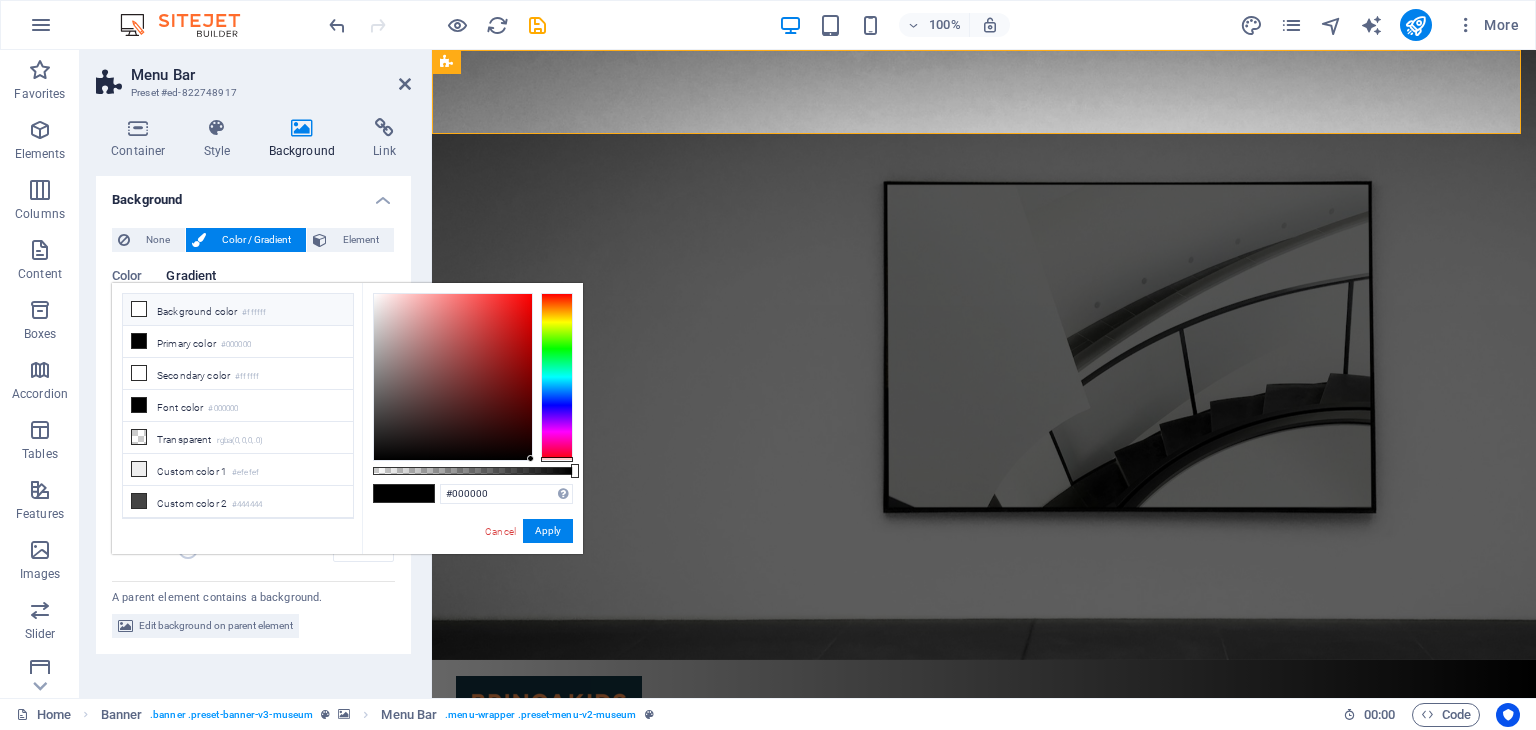 click at bounding box center (139, 309) 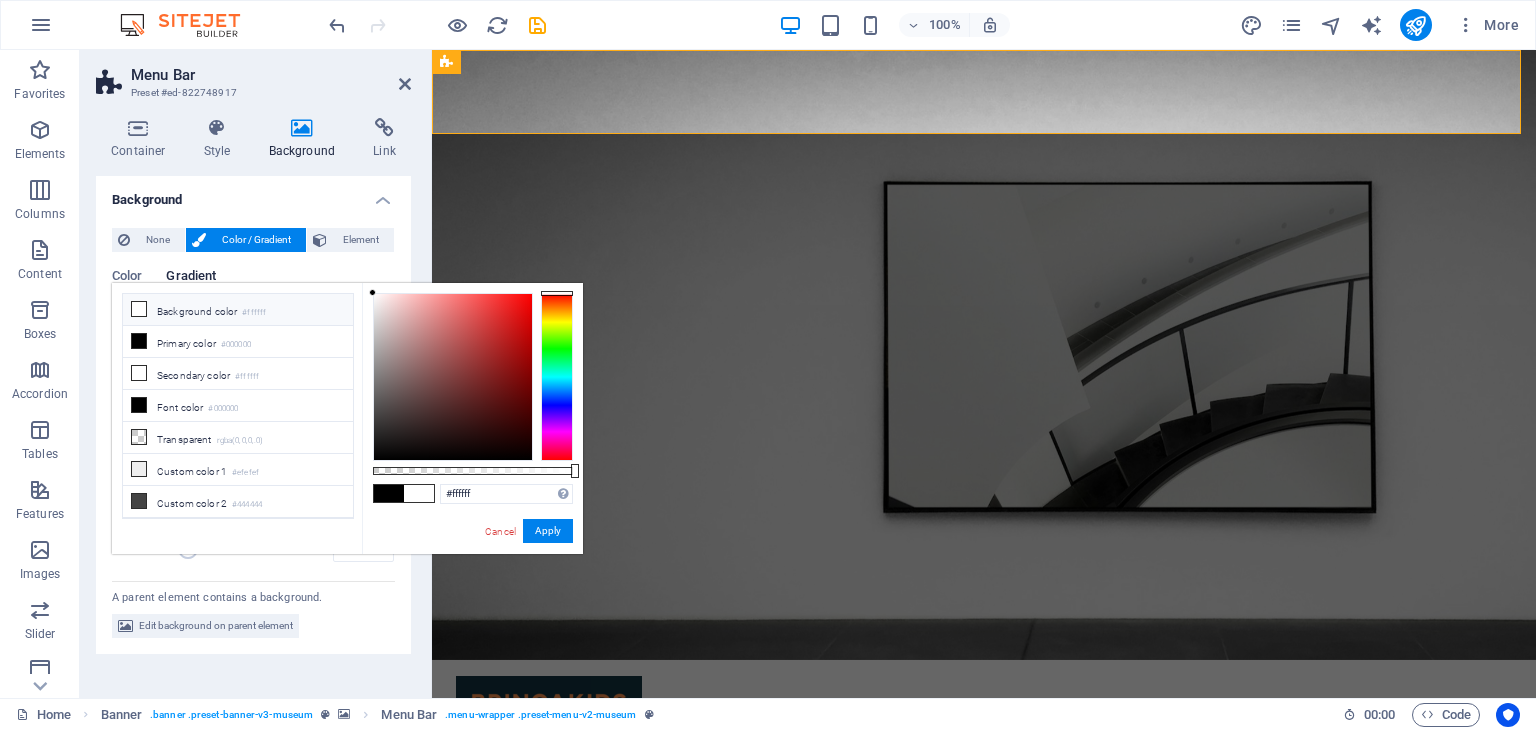 click at bounding box center [139, 309] 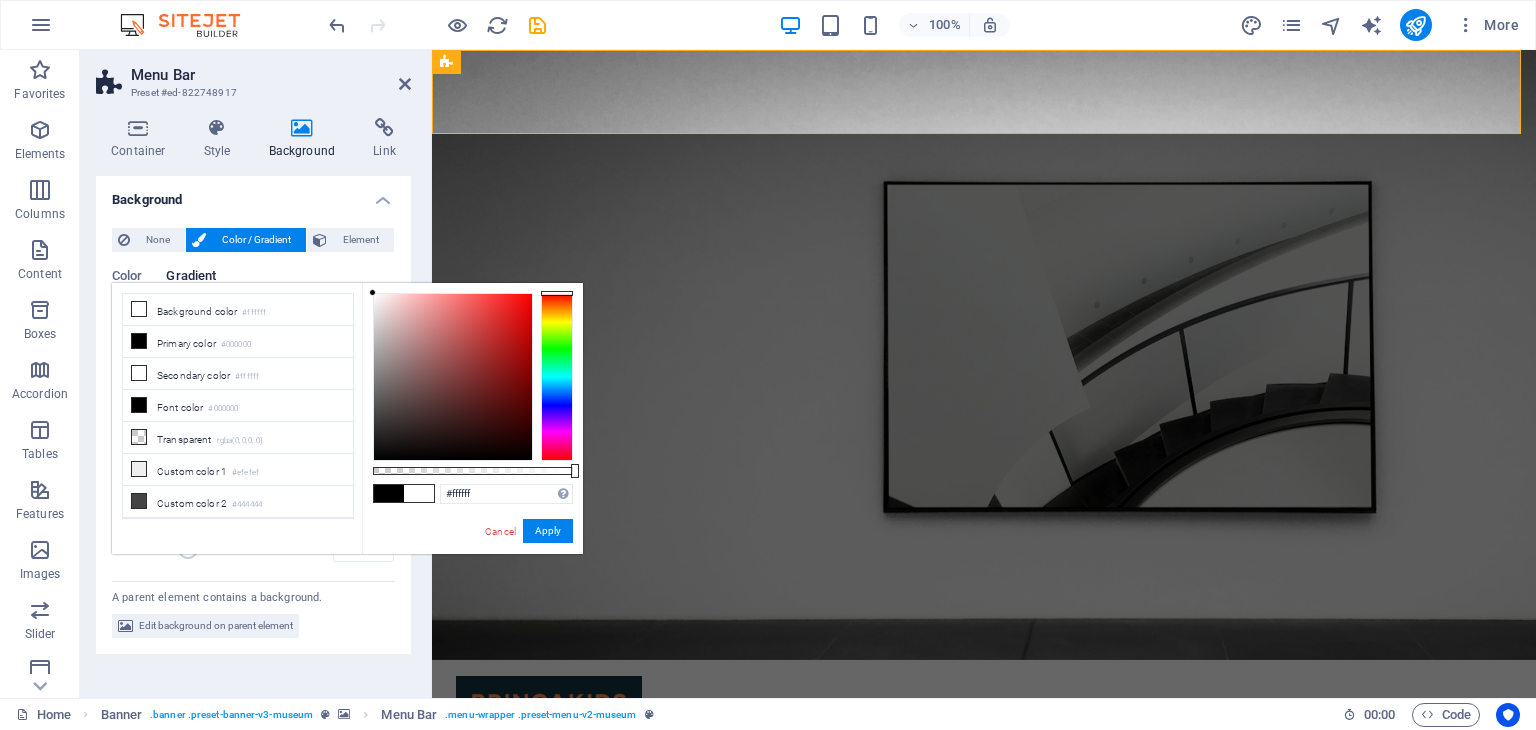 click on "Color Gradient Color Invert Randomize Color 1 0 % ​ Color 2 100 % ​ Add color Style Angle 90 ° Duration Duration of the background animation. A value of "0" disables the animation 0 s" at bounding box center (253, 413) 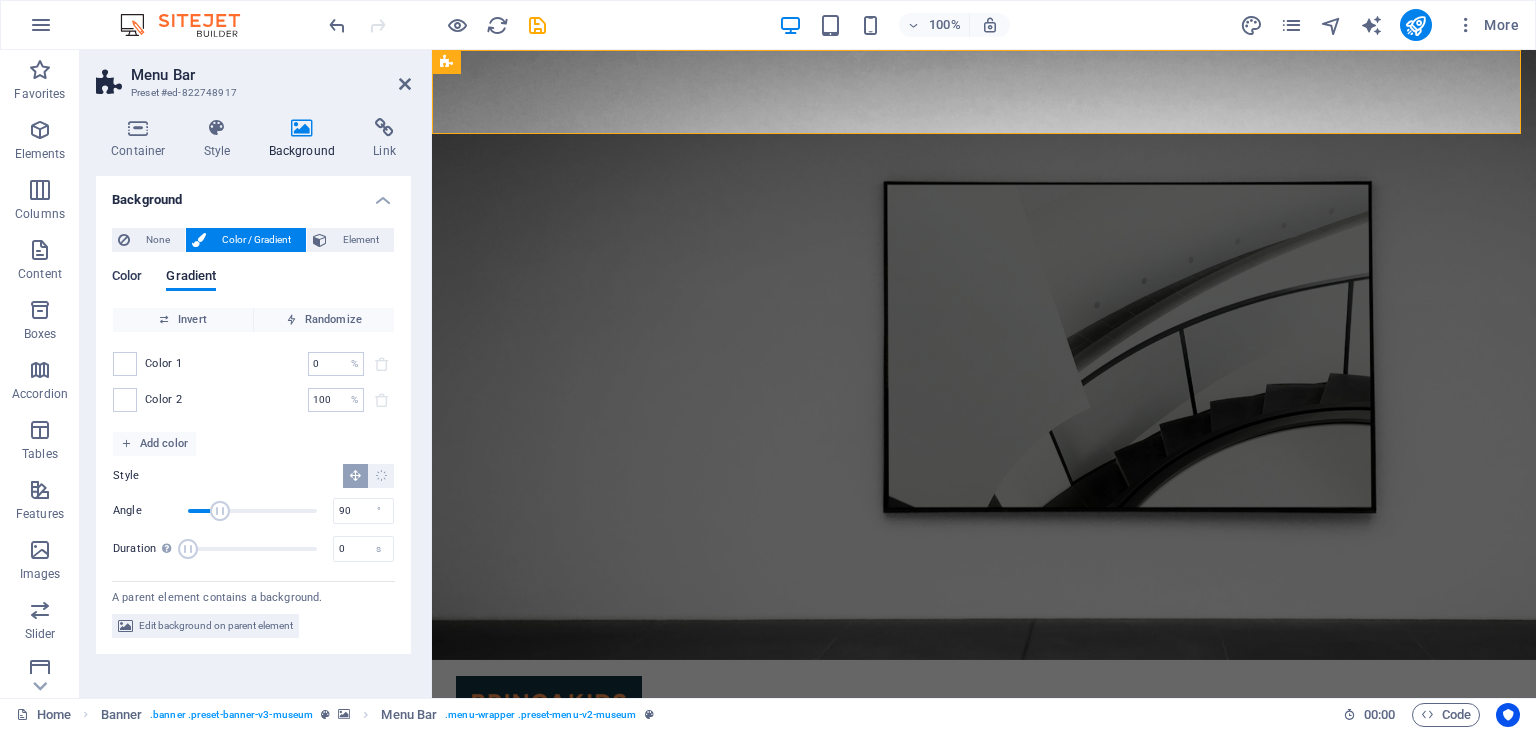 click on "Color" at bounding box center (127, 278) 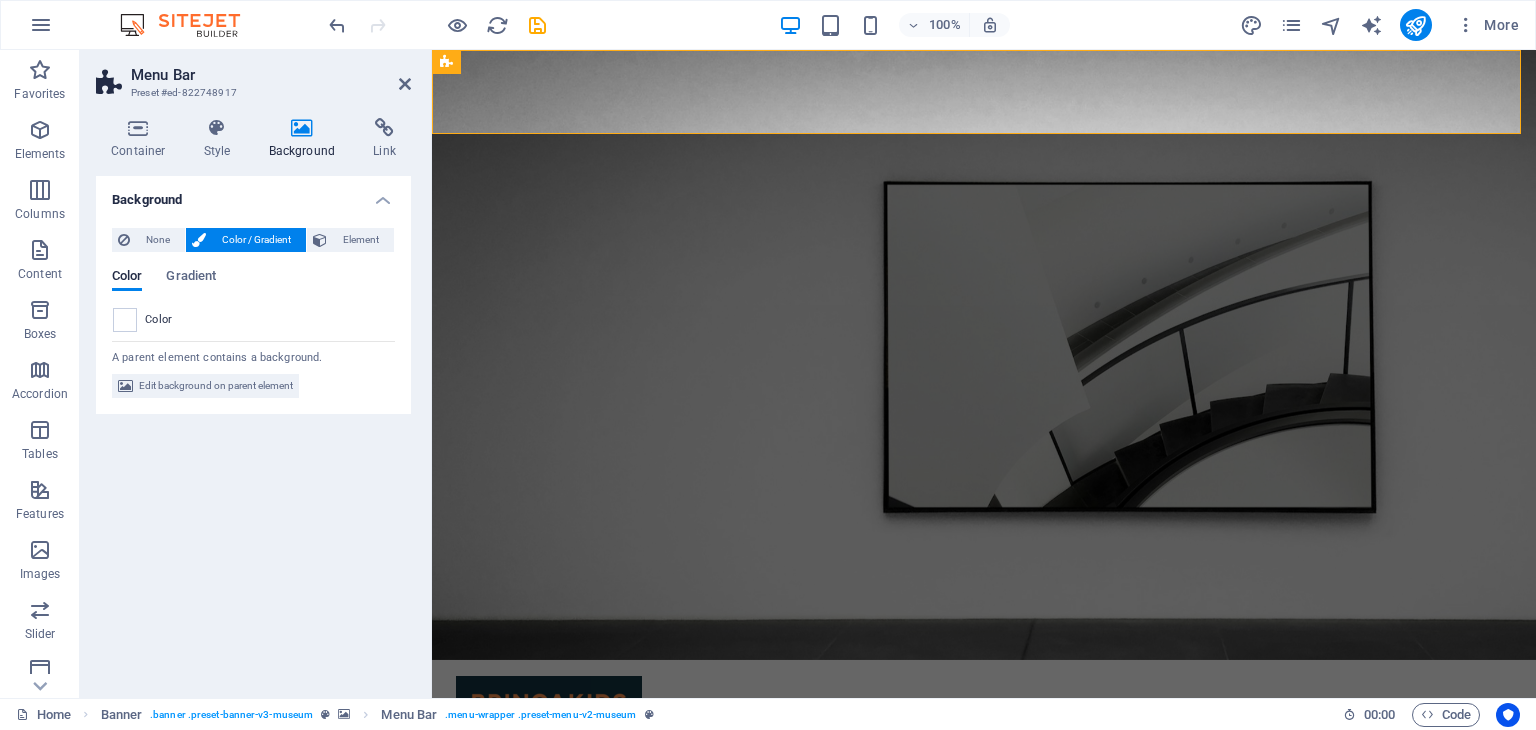 click on "Color" at bounding box center [159, 320] 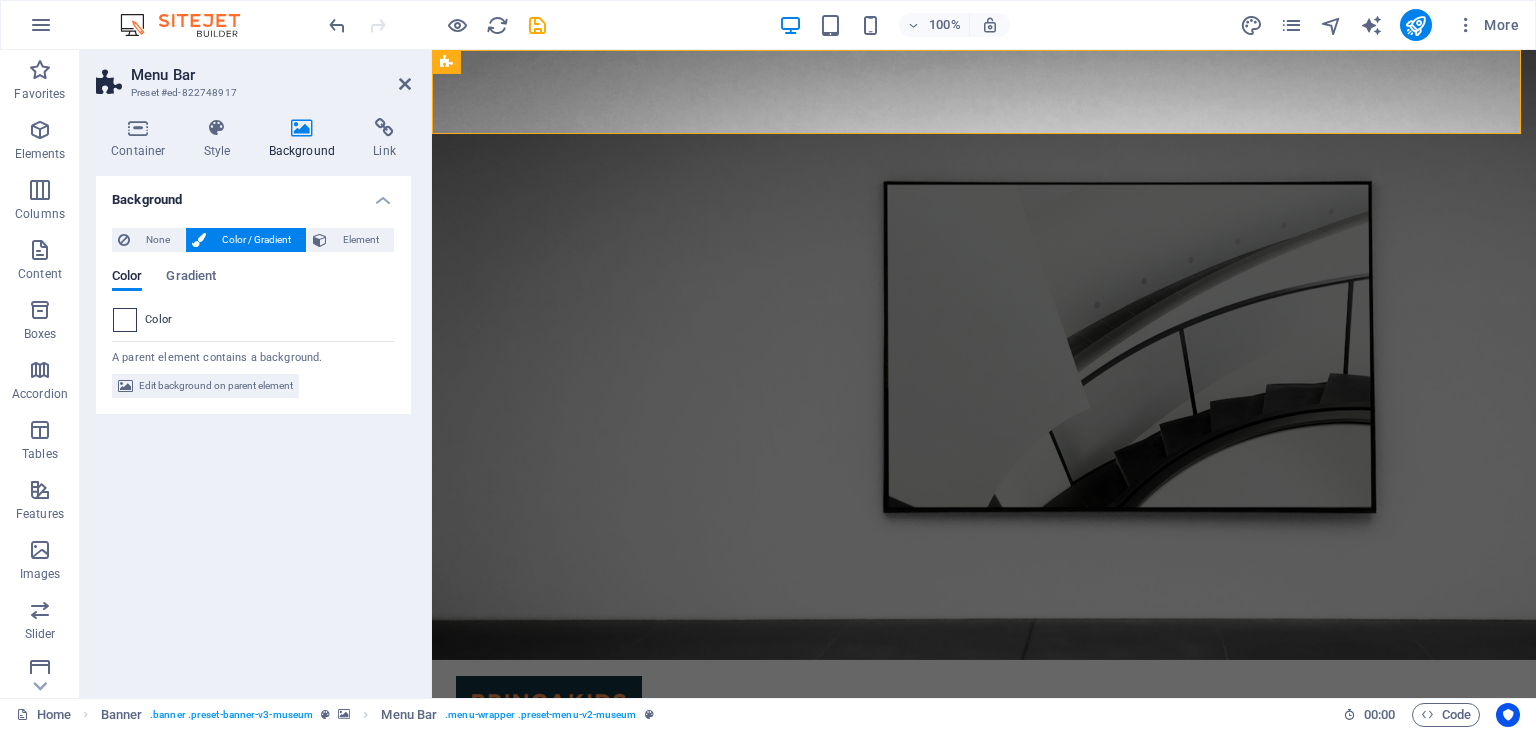 click at bounding box center (125, 320) 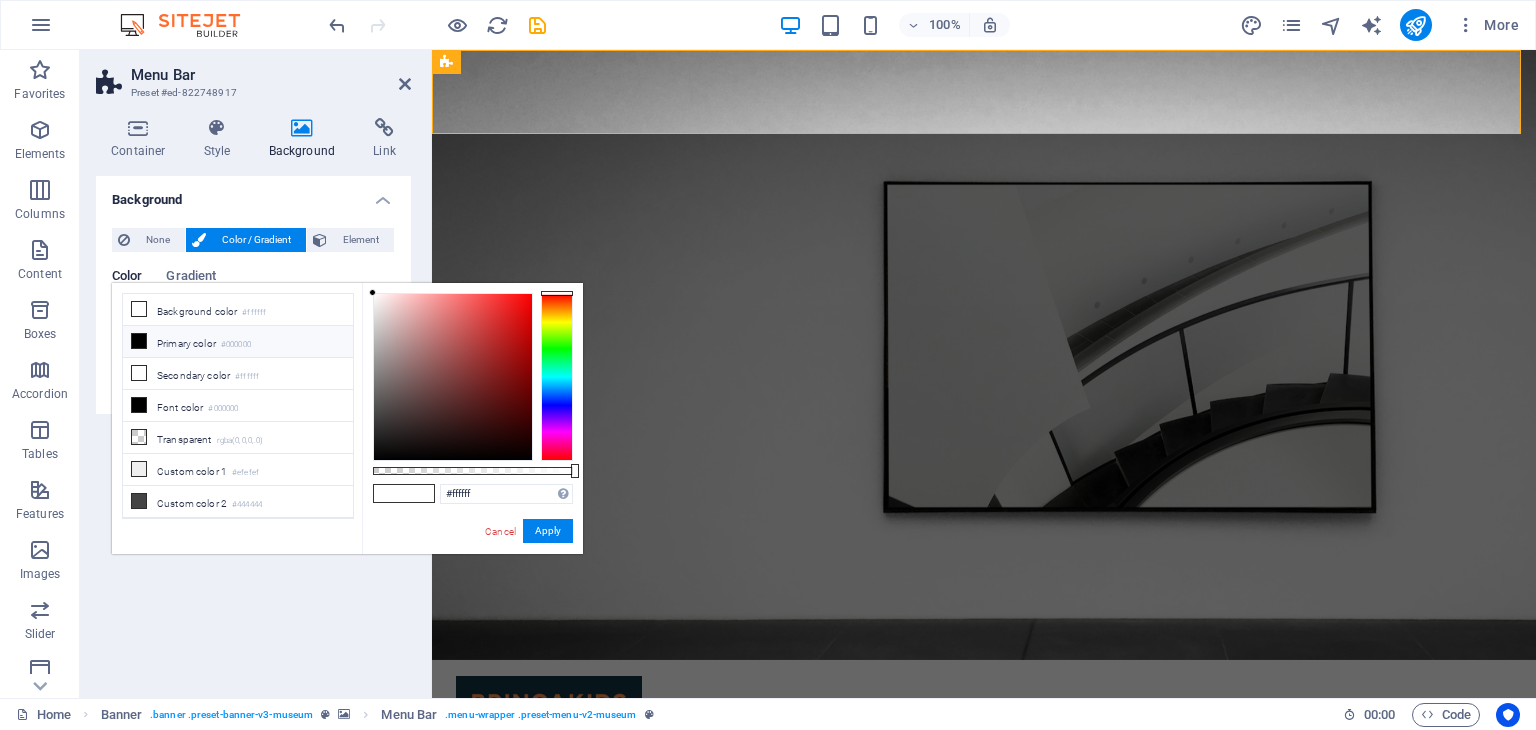 click at bounding box center [139, 341] 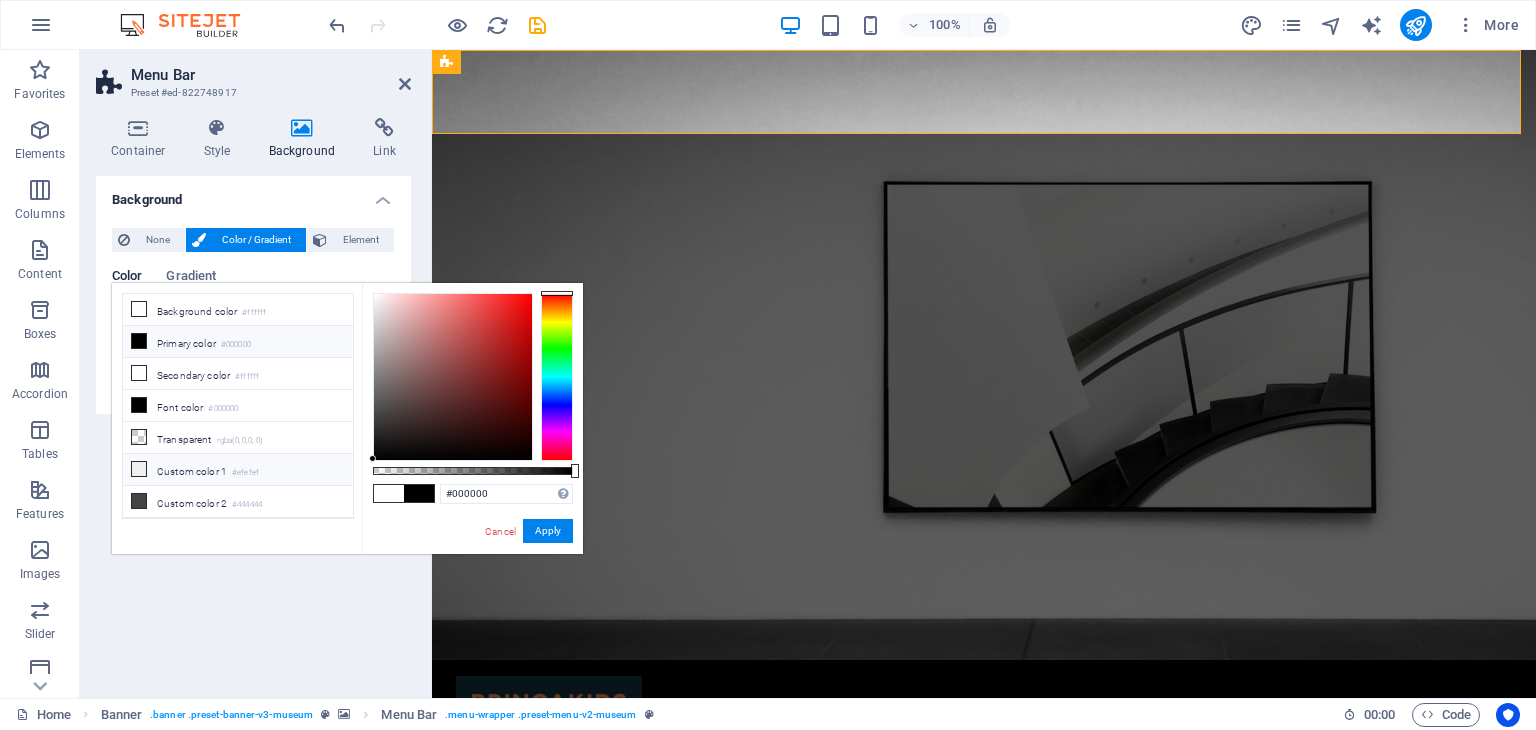 click on "Custom color 1 #efefef" at bounding box center (238, 470) 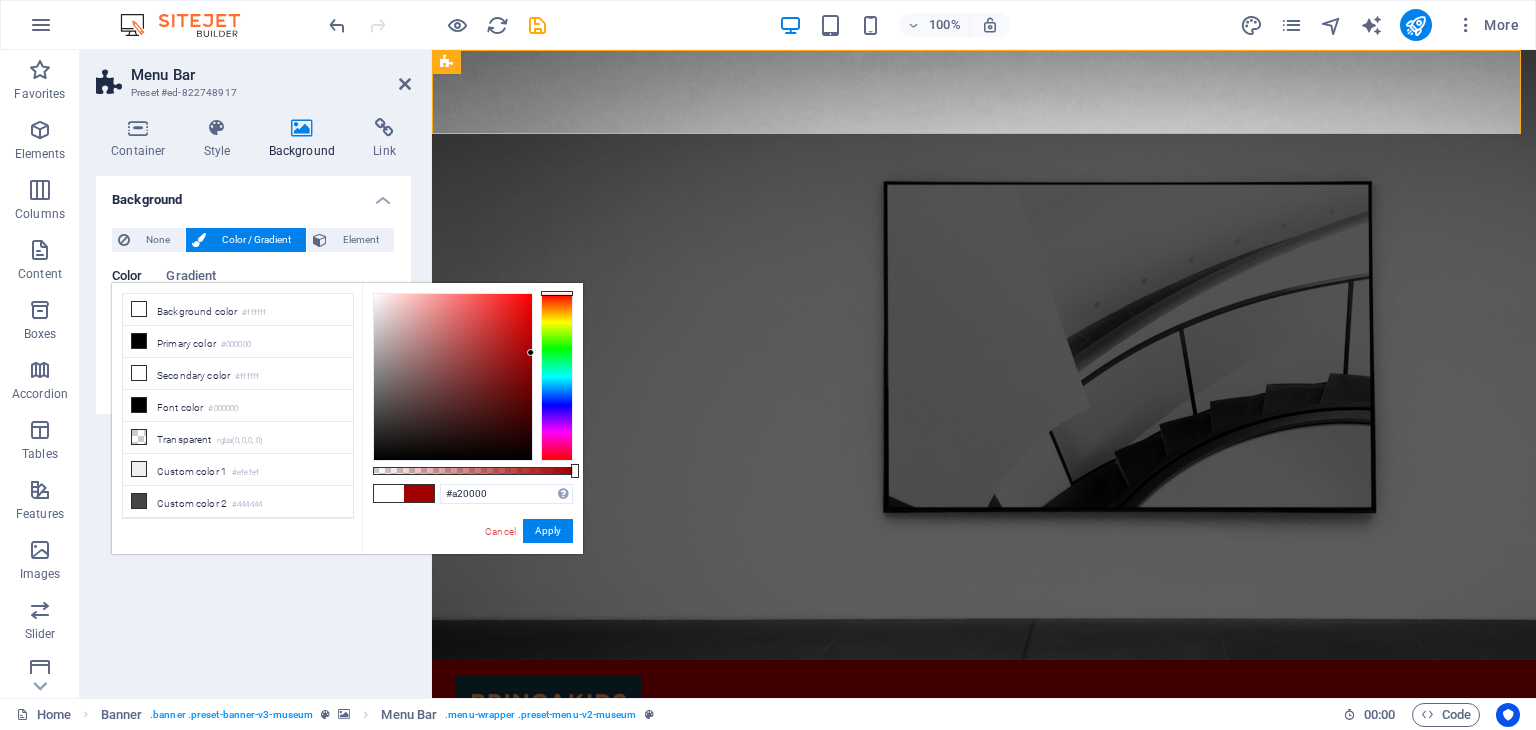 drag, startPoint x: 488, startPoint y: 418, endPoint x: 542, endPoint y: 353, distance: 84.50444 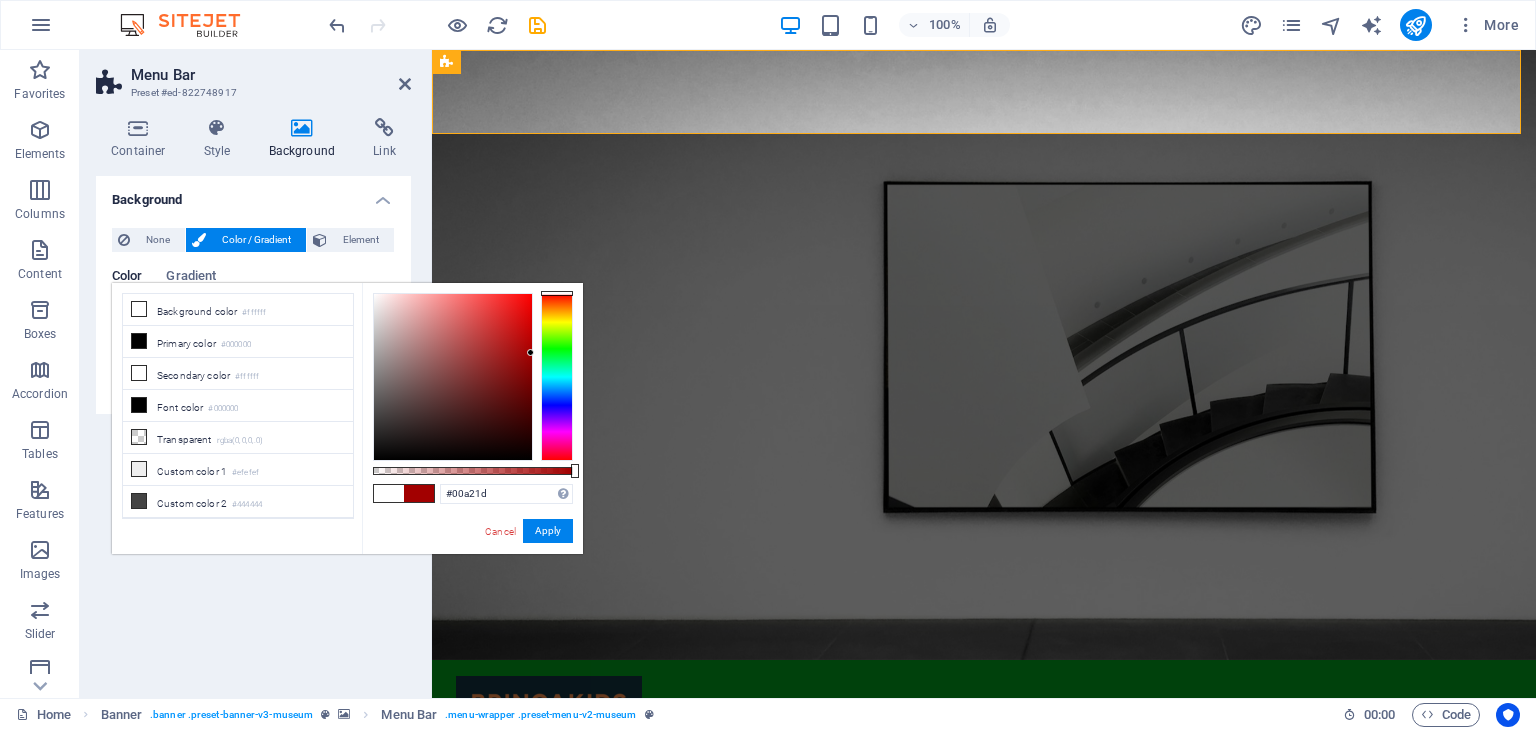 click at bounding box center (557, 377) 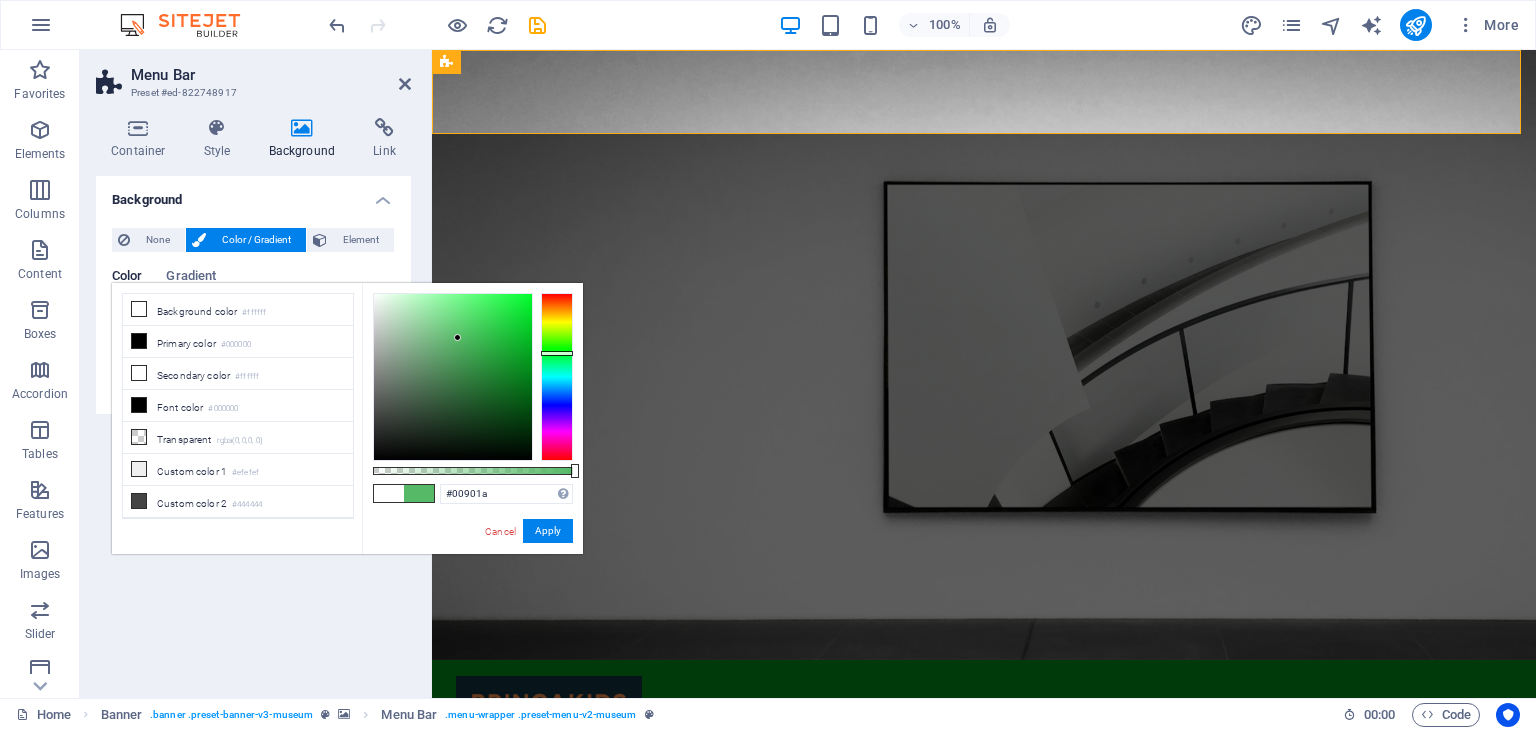 drag, startPoint x: 453, startPoint y: 357, endPoint x: 539, endPoint y: 365, distance: 86.37129 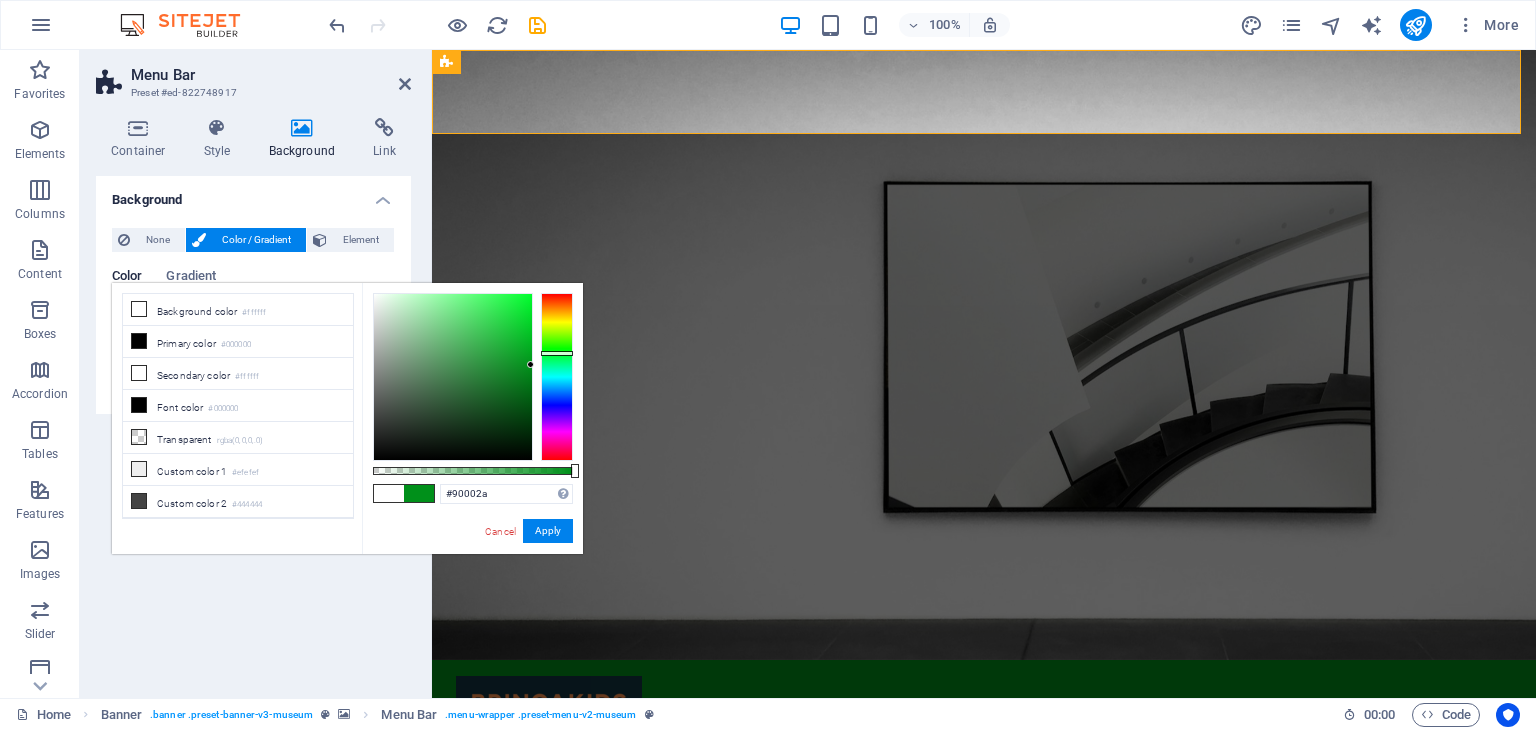 click at bounding box center (557, 377) 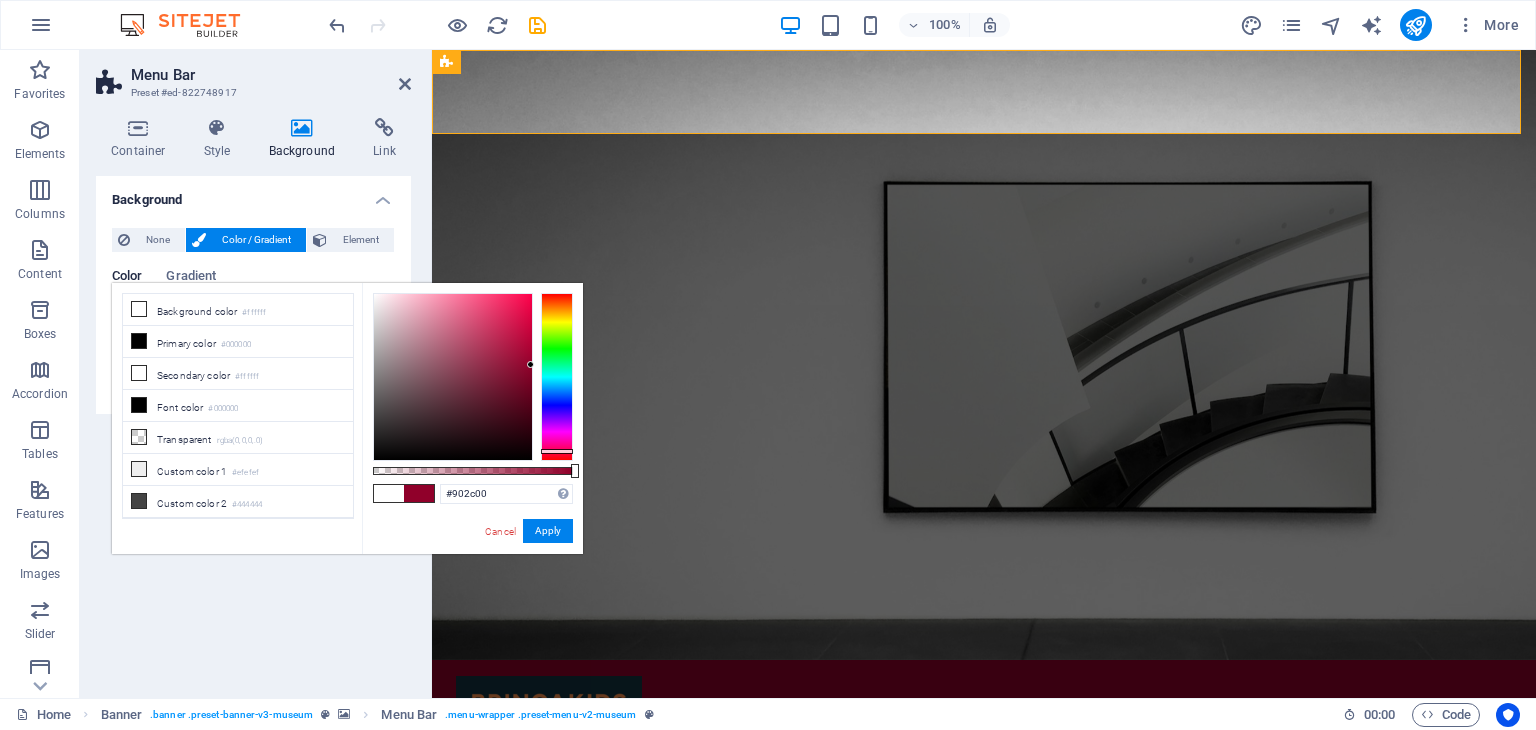 click at bounding box center [557, 377] 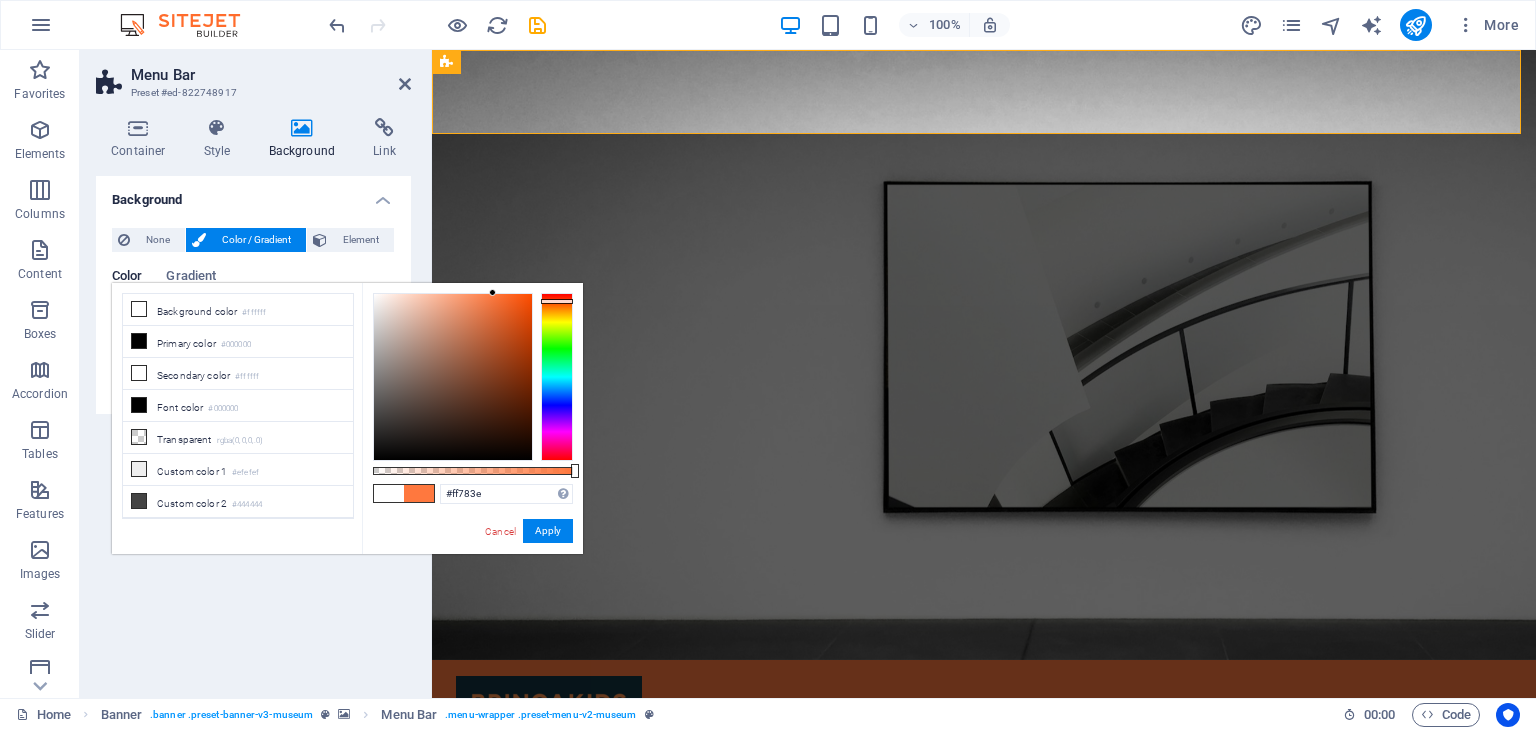 drag, startPoint x: 511, startPoint y: 312, endPoint x: 493, endPoint y: 276, distance: 40.24922 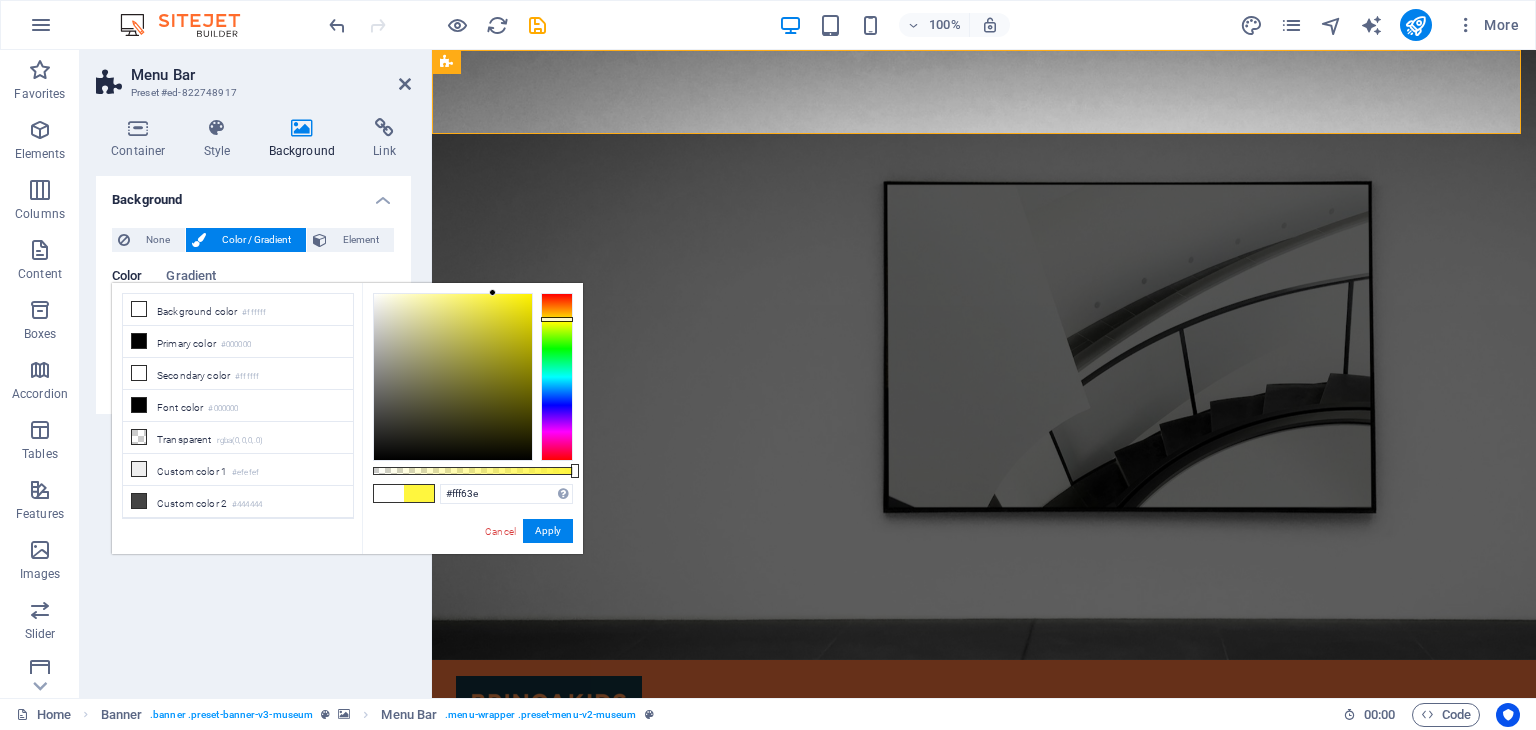 click at bounding box center (557, 377) 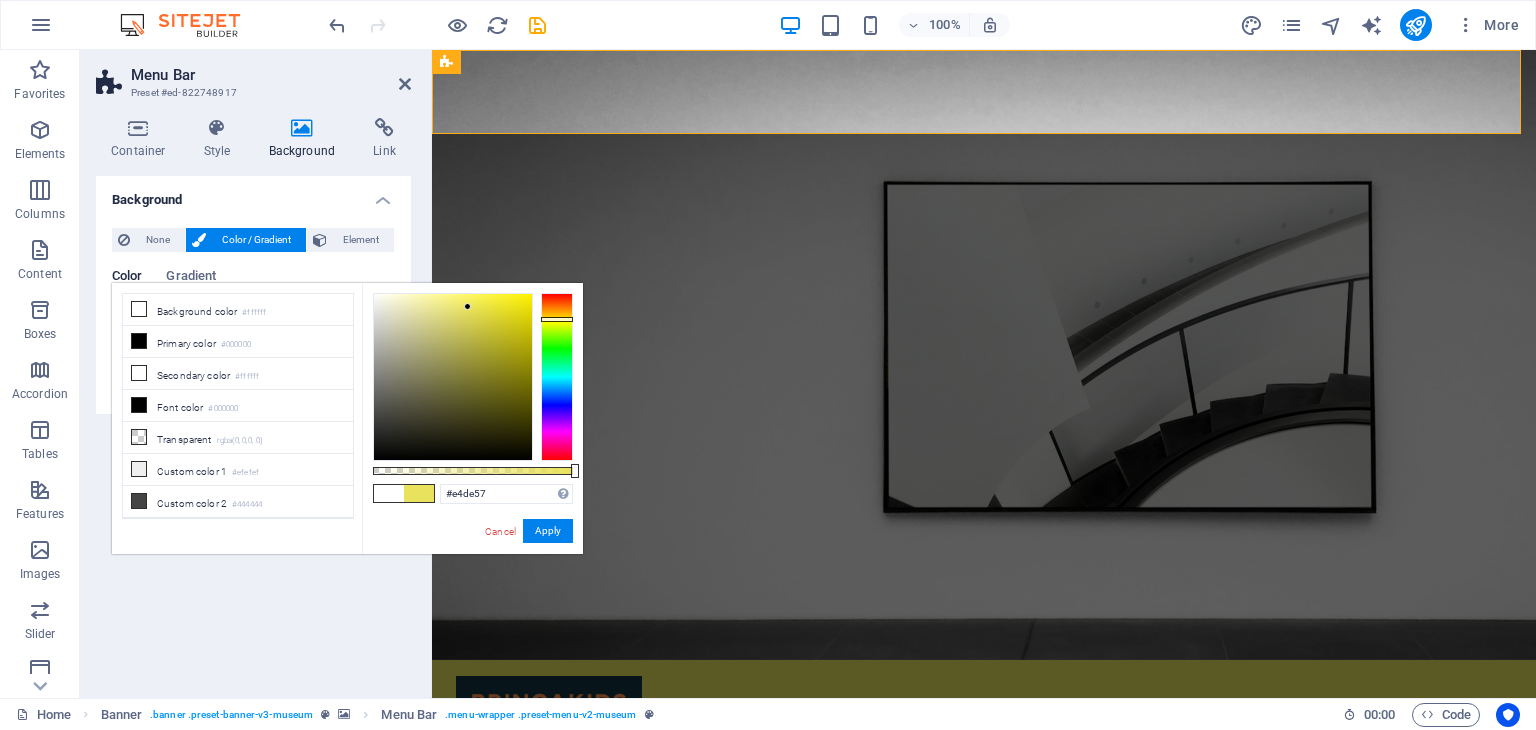 type on "#e3dc56" 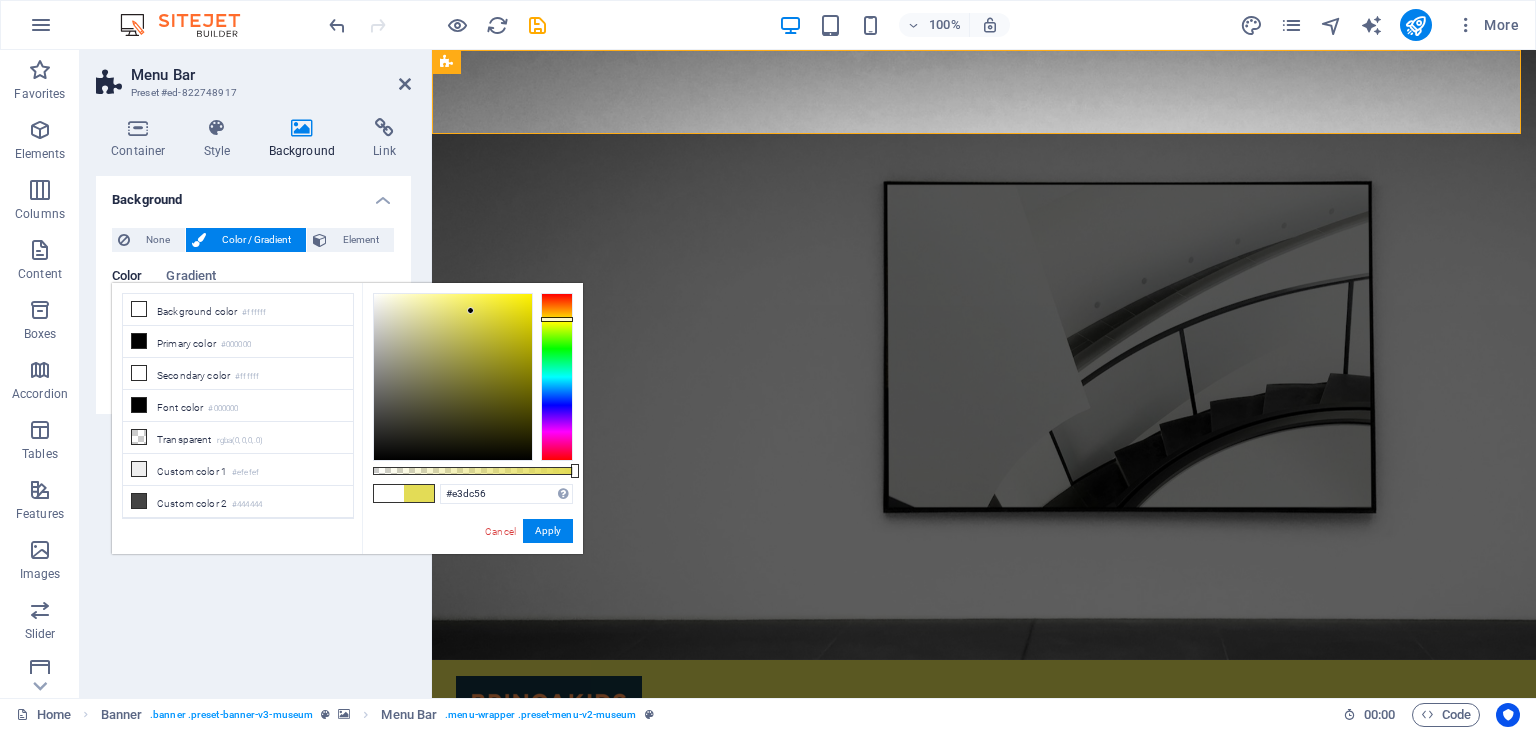 drag, startPoint x: 504, startPoint y: 307, endPoint x: 471, endPoint y: 311, distance: 33.24154 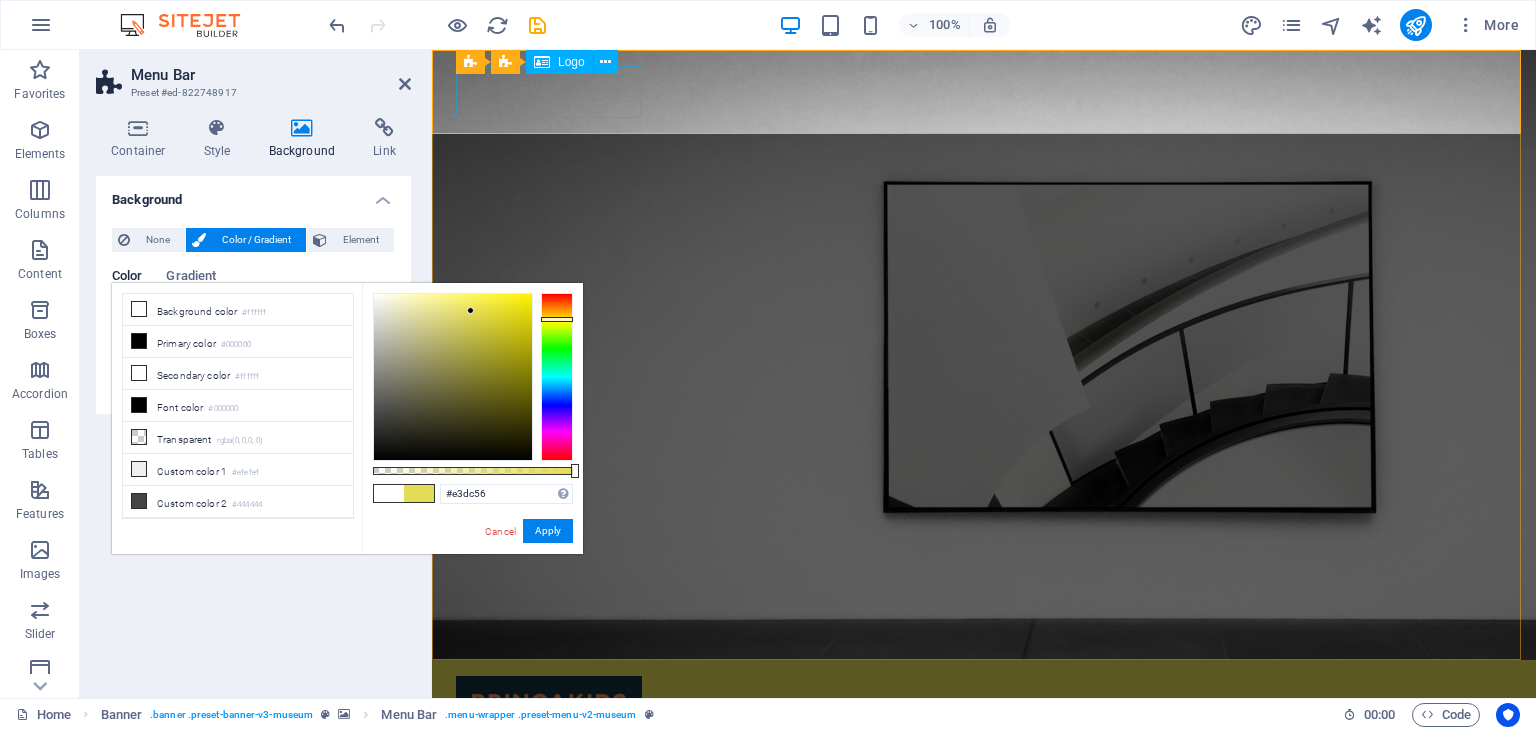 click at bounding box center (984, 702) 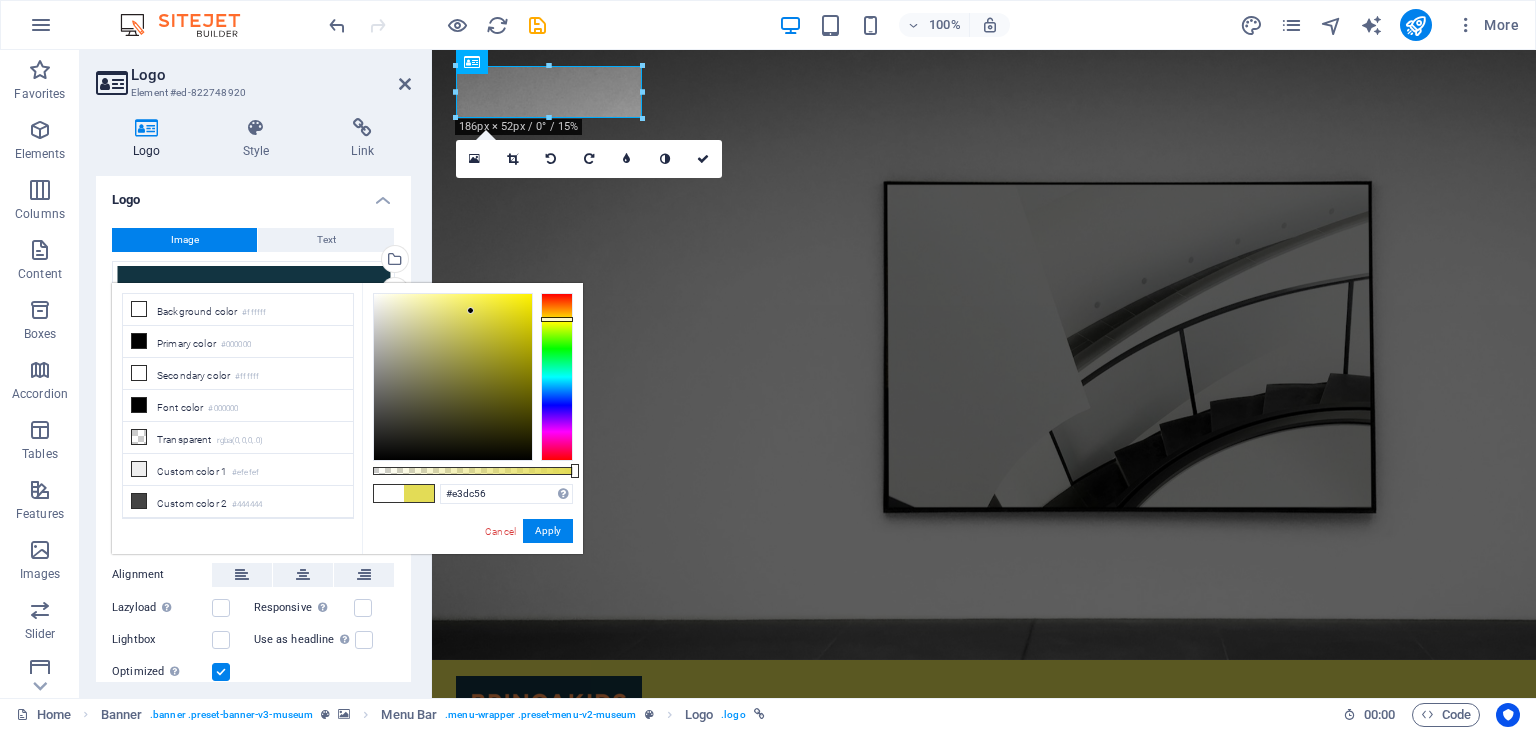 click at bounding box center [549, 65] 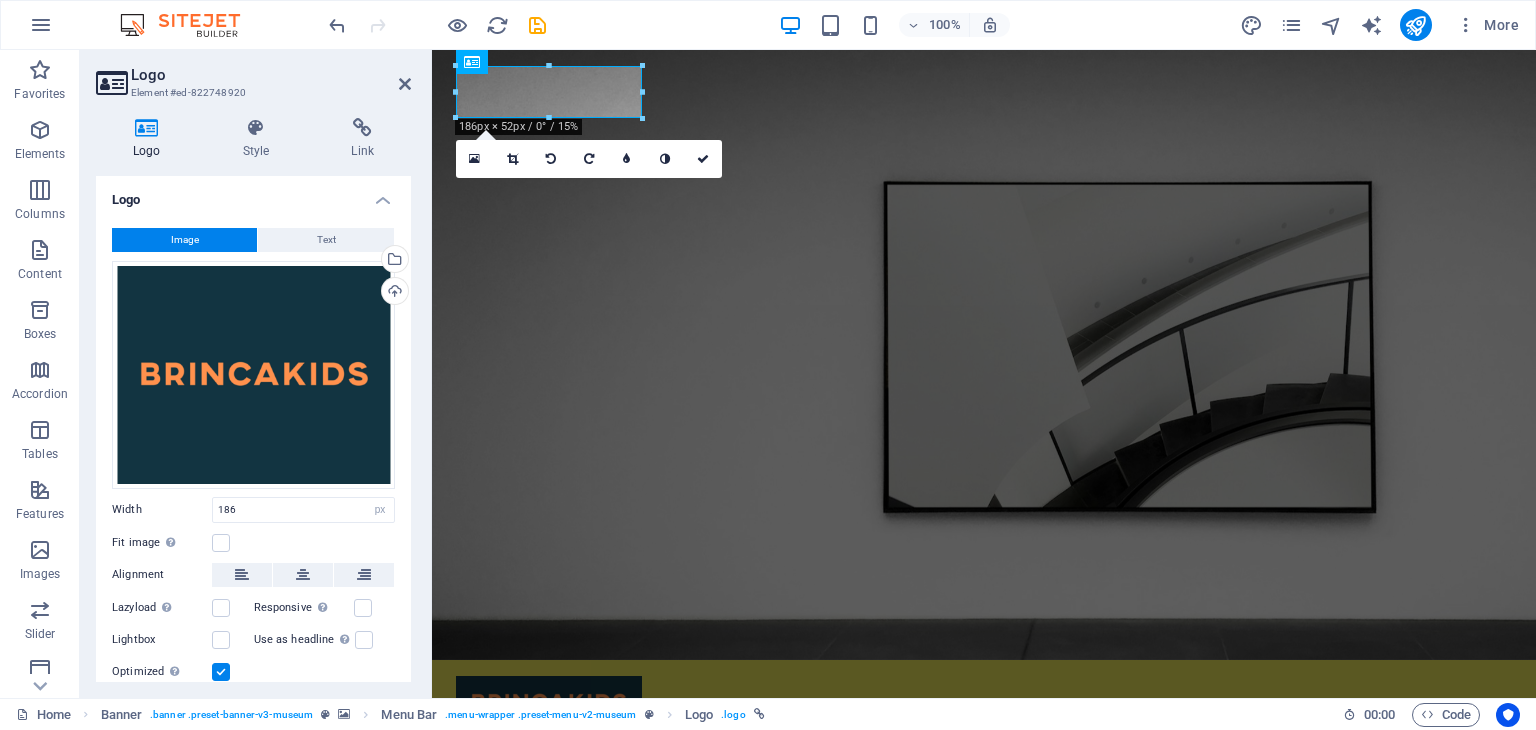 click at bounding box center (549, 65) 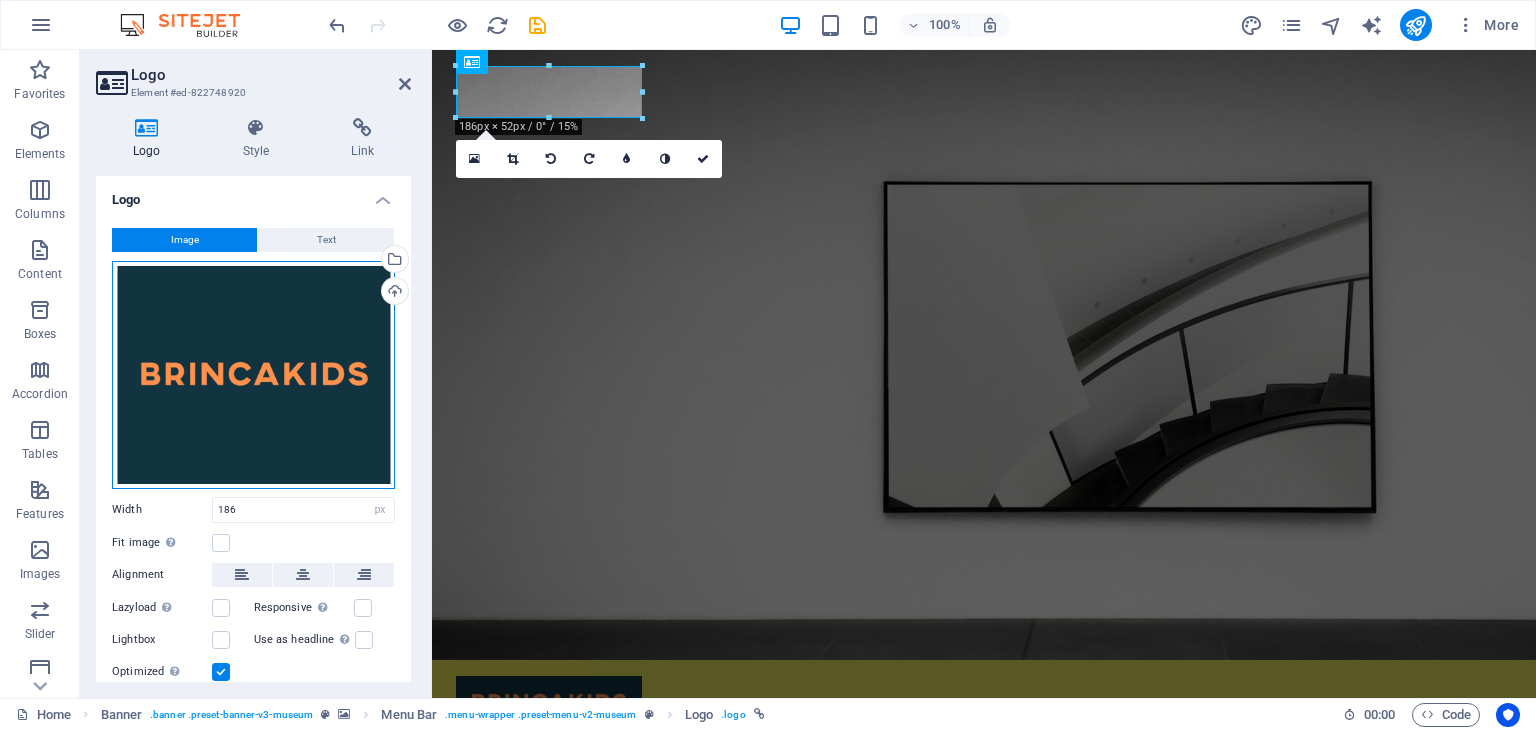 click on "Drag files here, click to choose files or select files from Files or our free stock photos & videos" at bounding box center [253, 375] 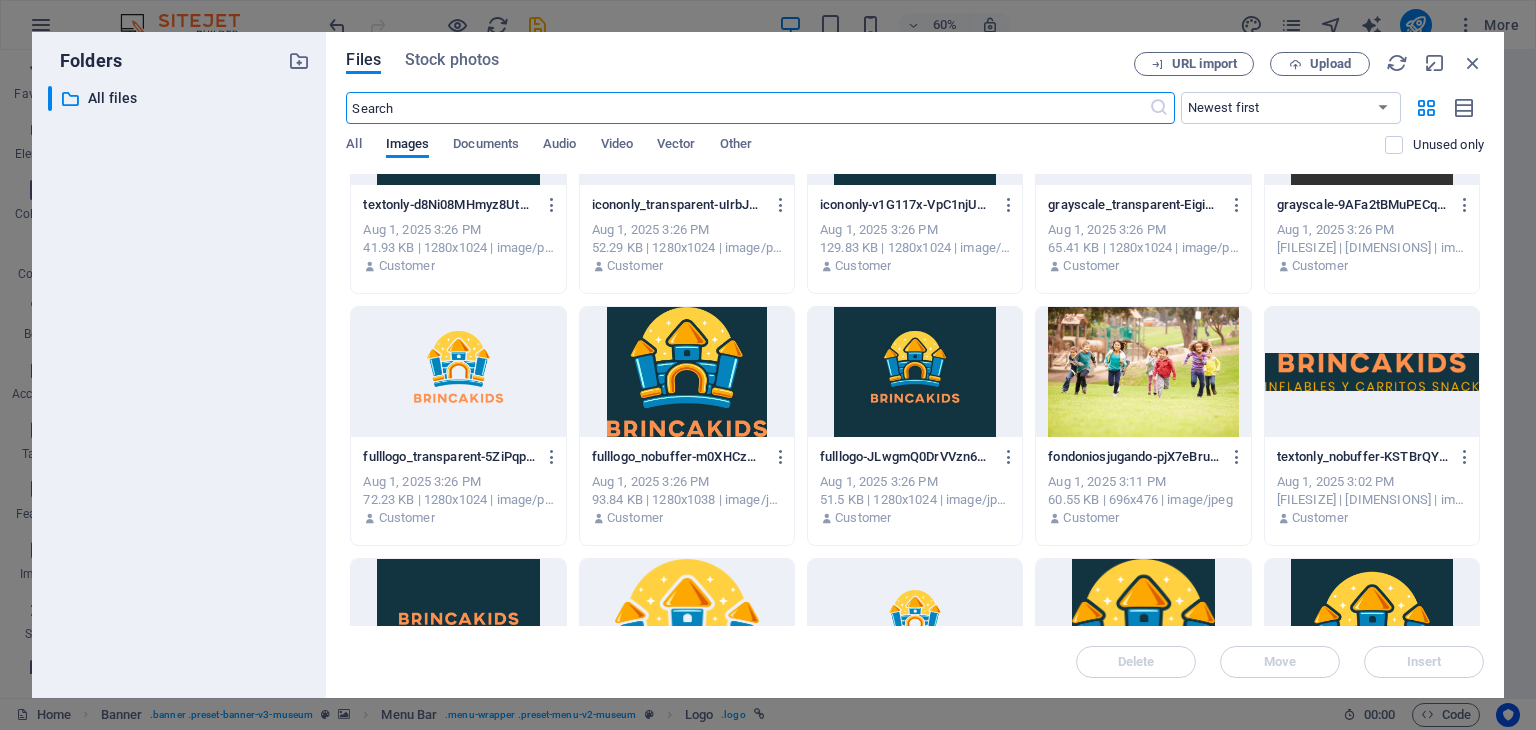 scroll, scrollTop: 4, scrollLeft: 0, axis: vertical 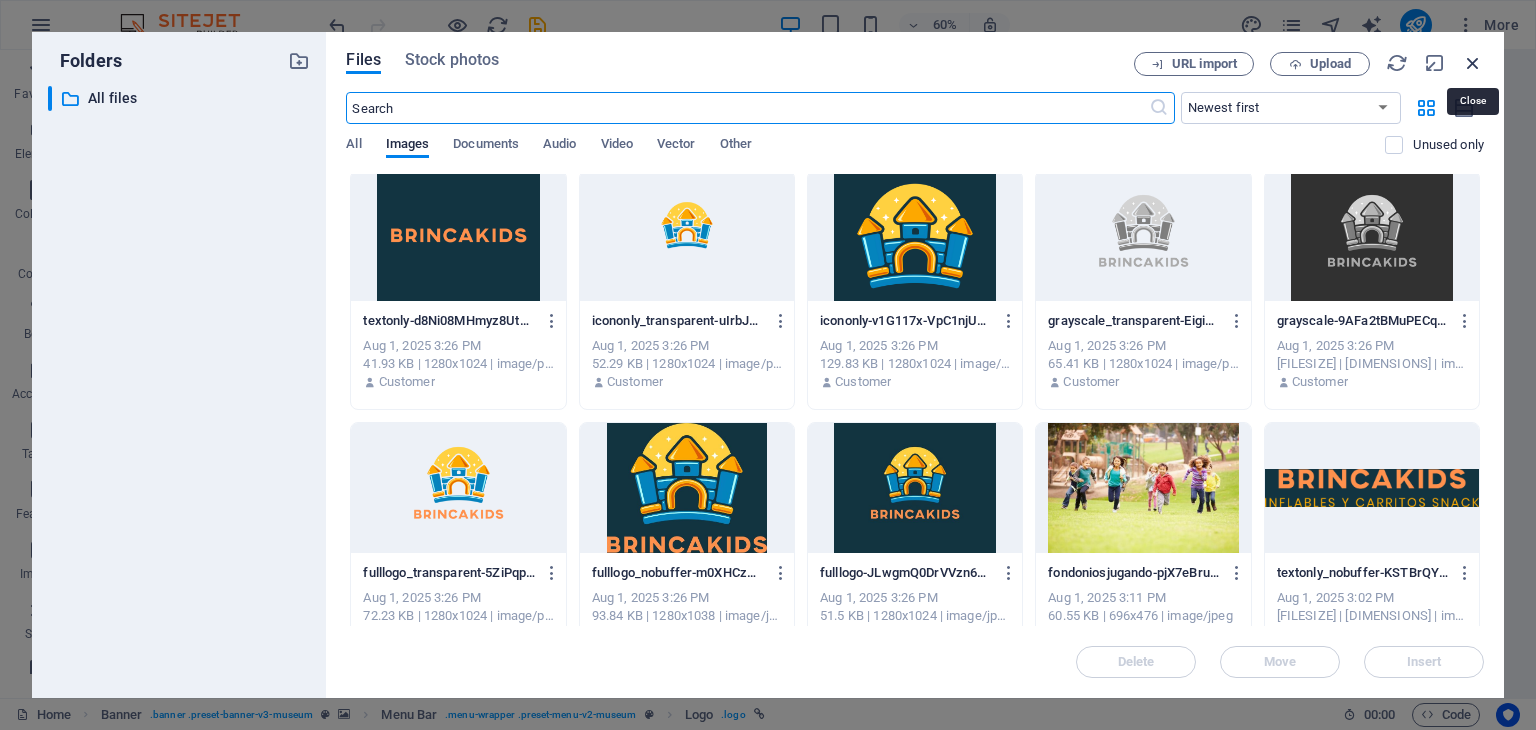 click at bounding box center (1473, 63) 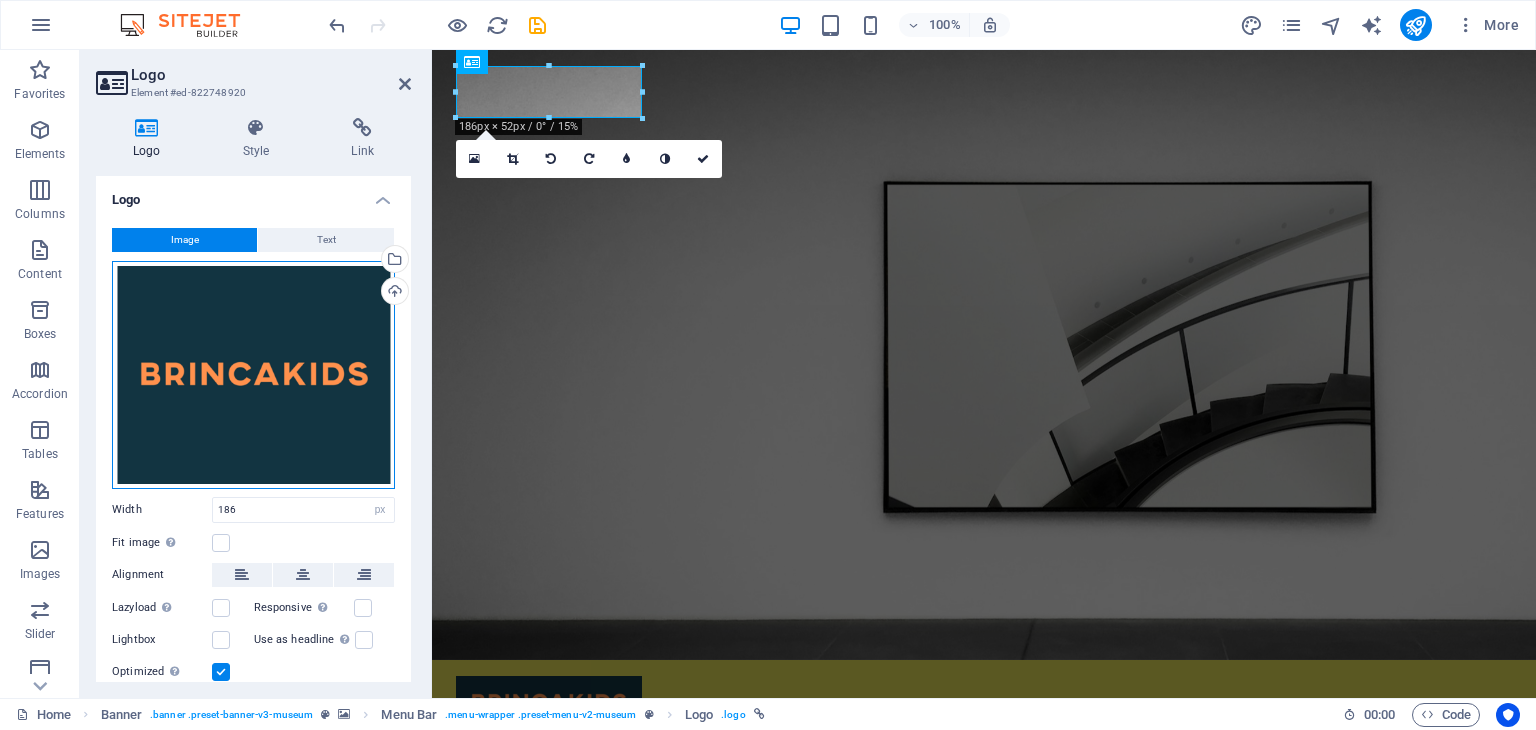click on "Drag files here, click to choose files or select files from Files or our free stock photos & videos" at bounding box center [253, 375] 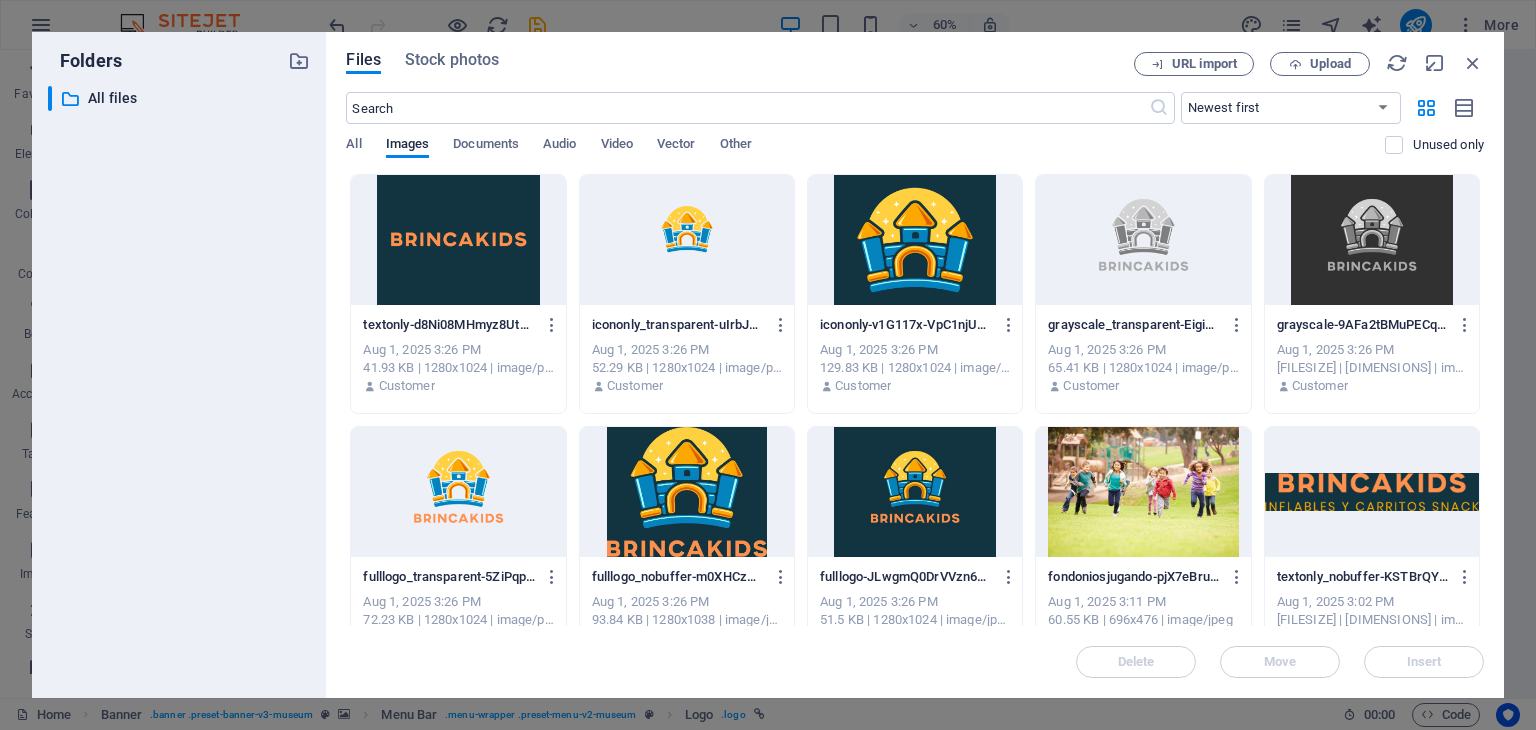 click on "Aug 1, 2025 3:26 PM" at bounding box center (915, 365) 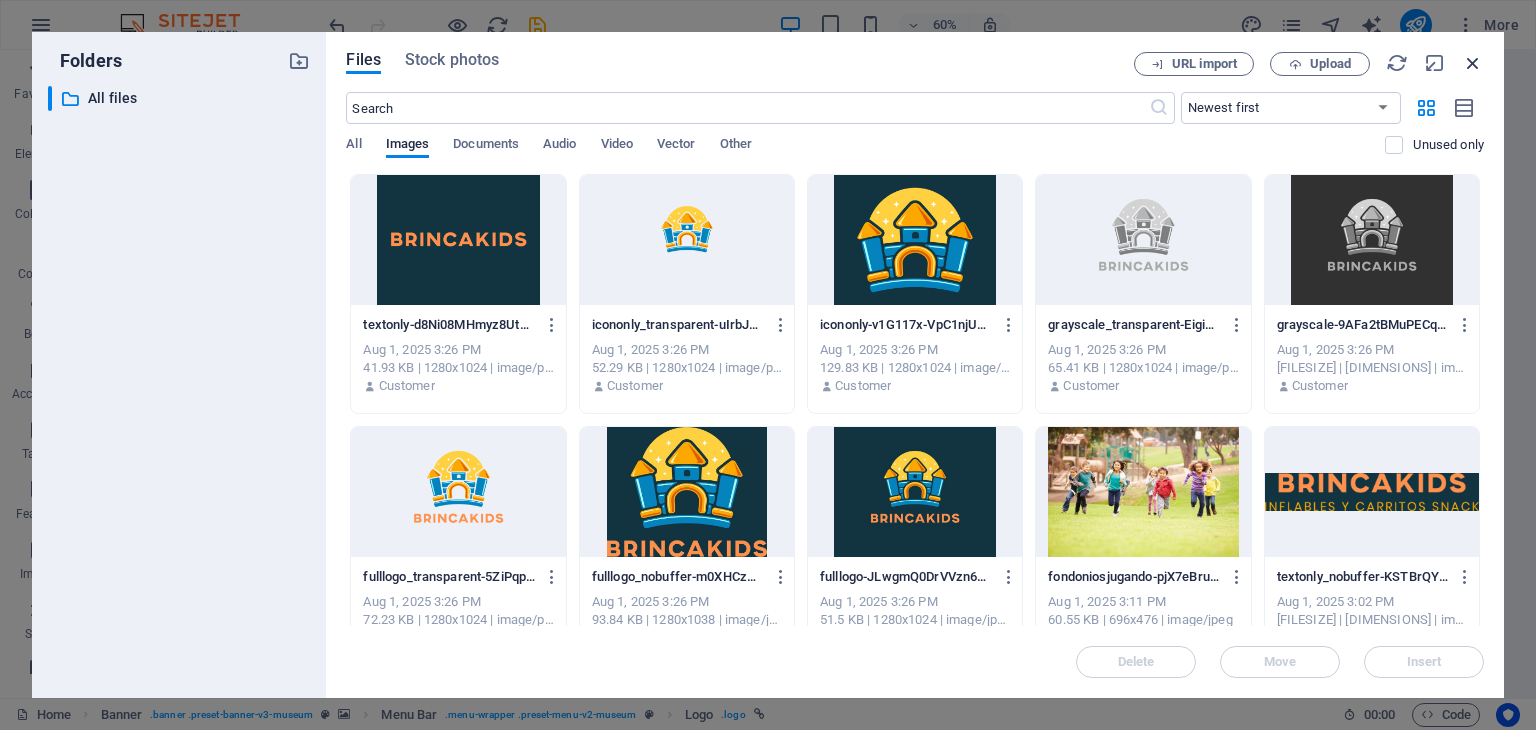 click at bounding box center [1473, 63] 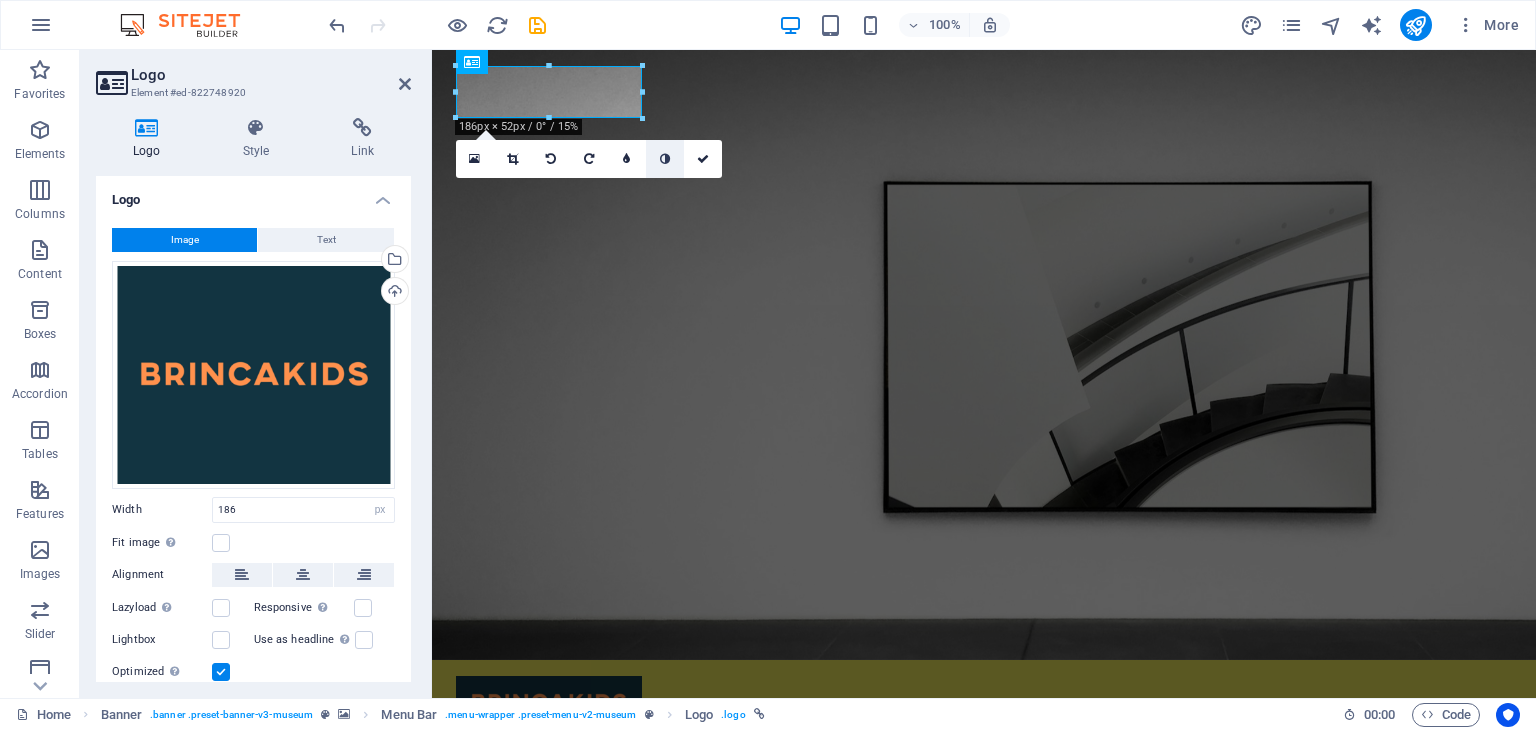 click at bounding box center [665, 159] 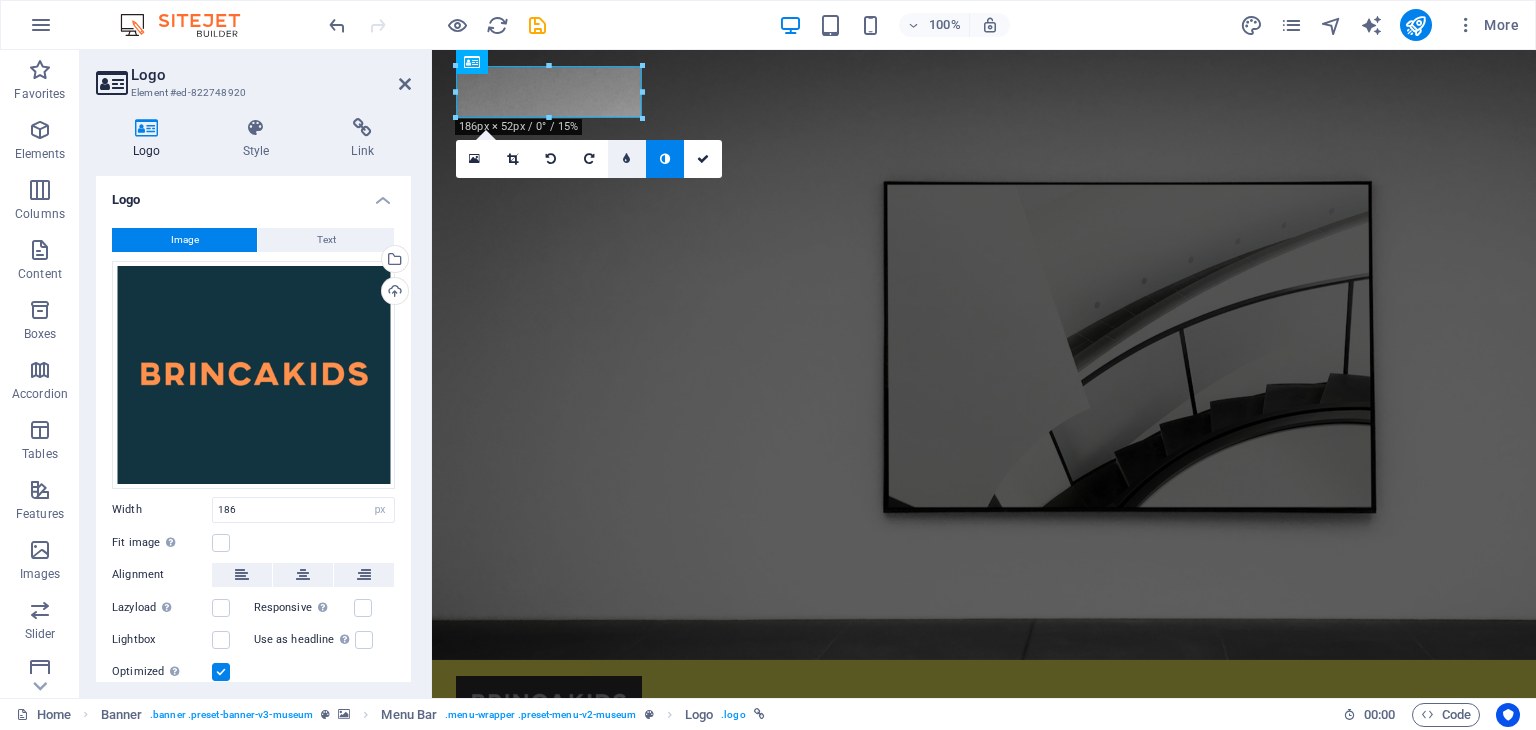 click at bounding box center [626, 159] 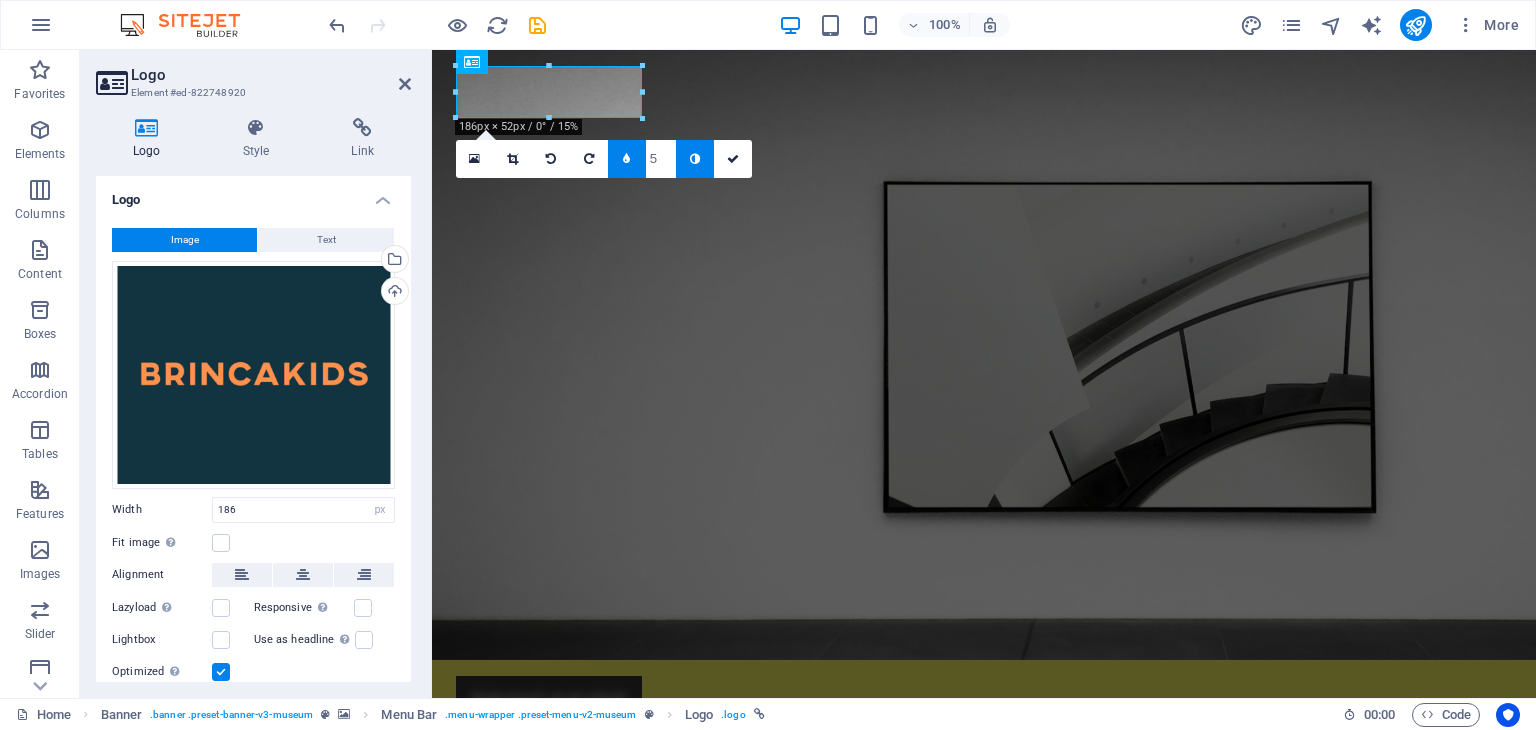 click at bounding box center (695, 159) 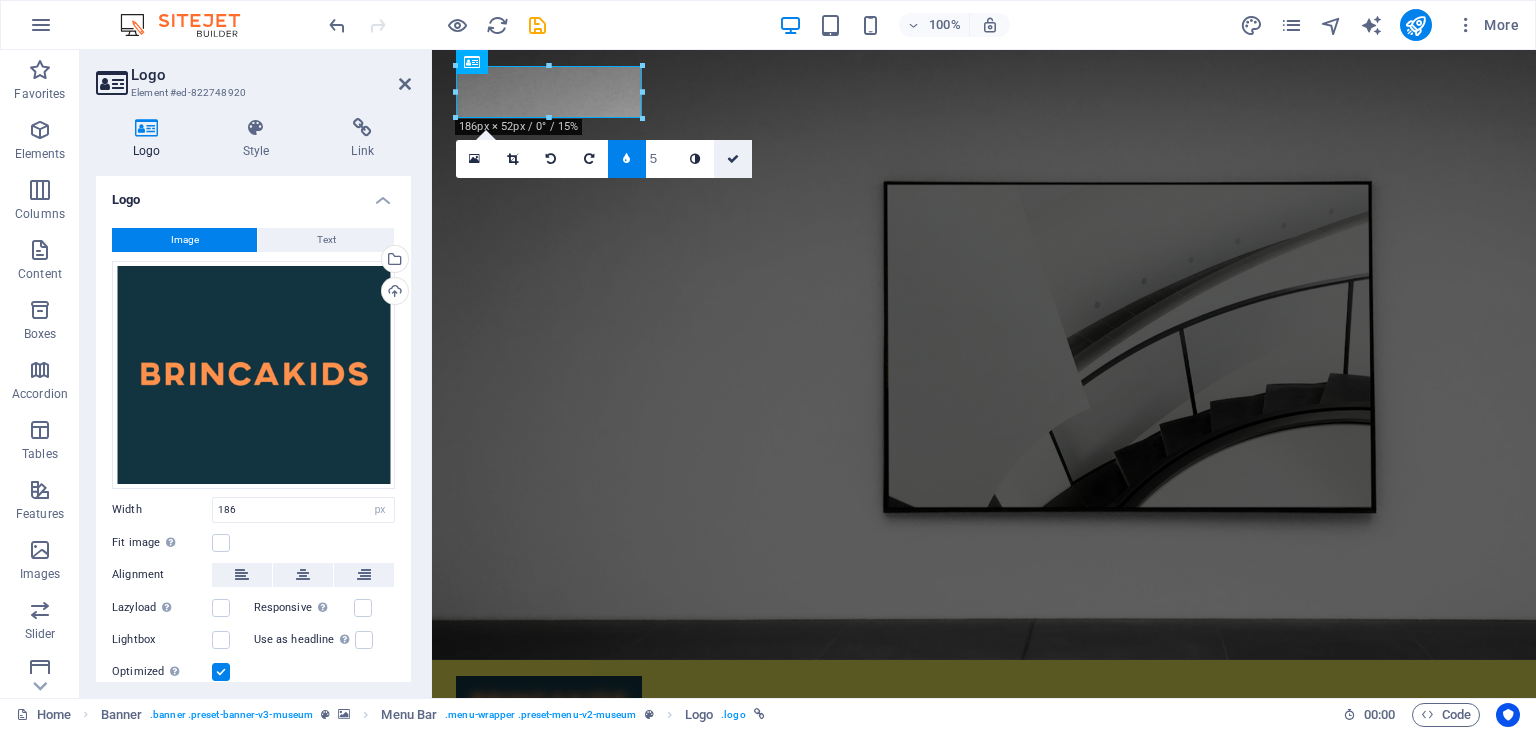 click at bounding box center [733, 159] 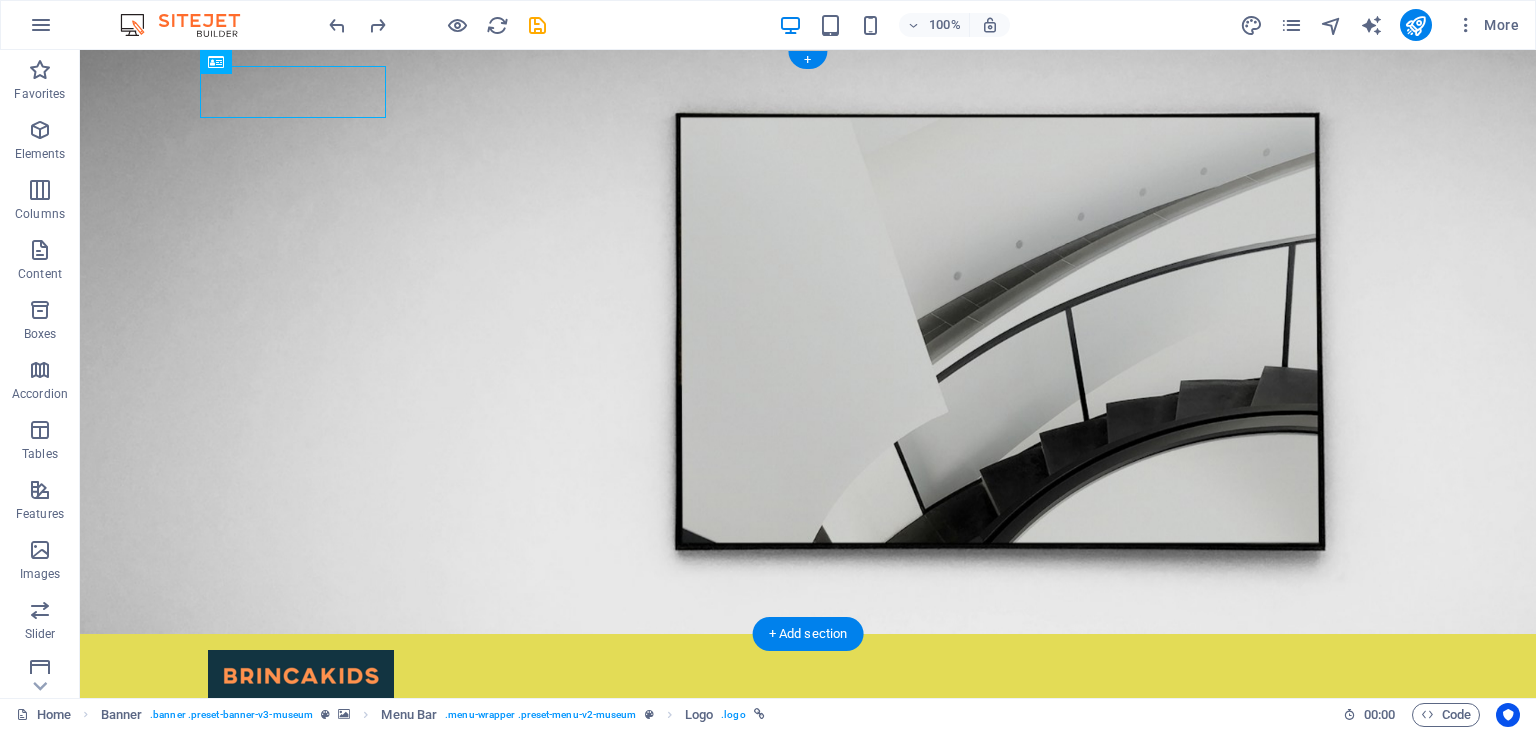 click at bounding box center [808, 1060] 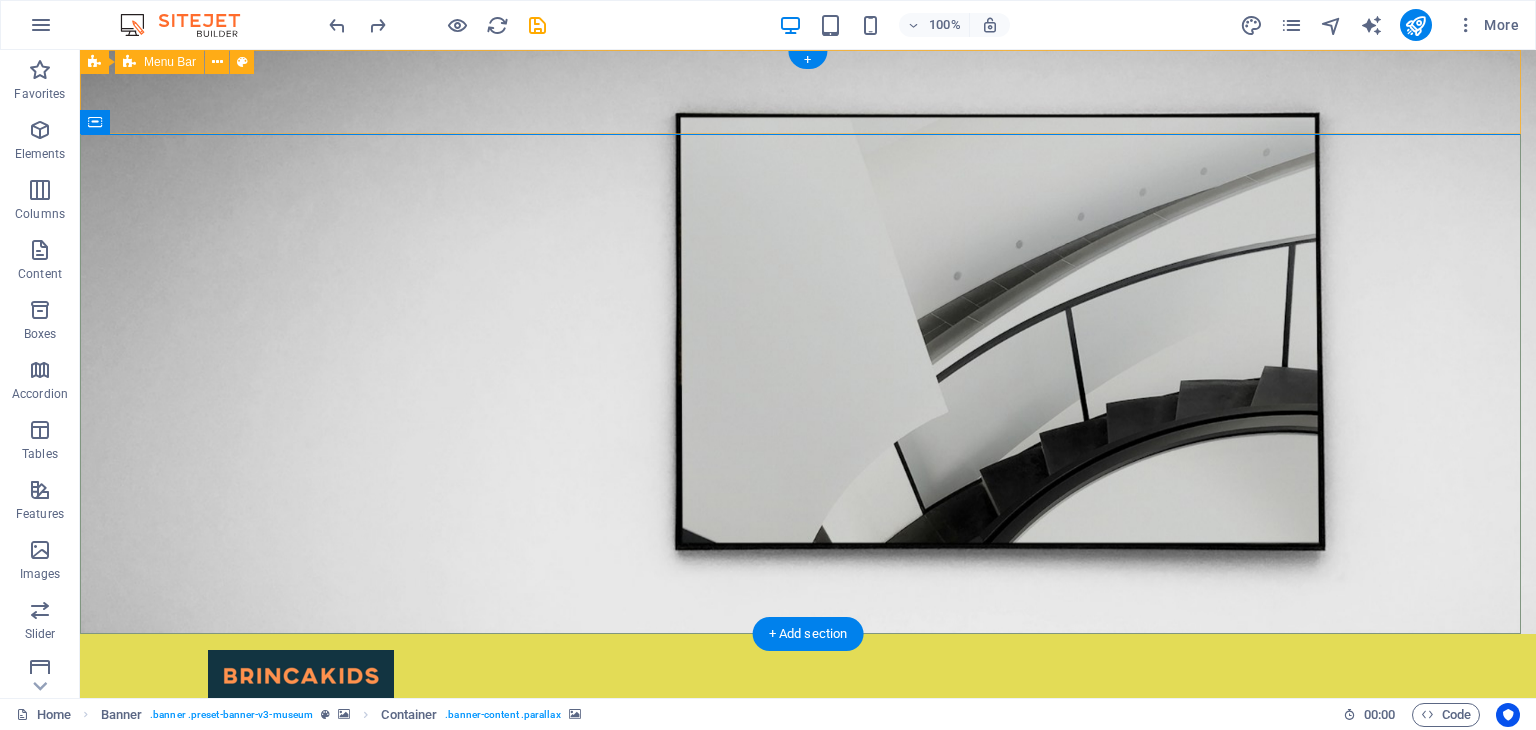 click on "About Us Exhibitions Events Contact Explore" at bounding box center [808, 724] 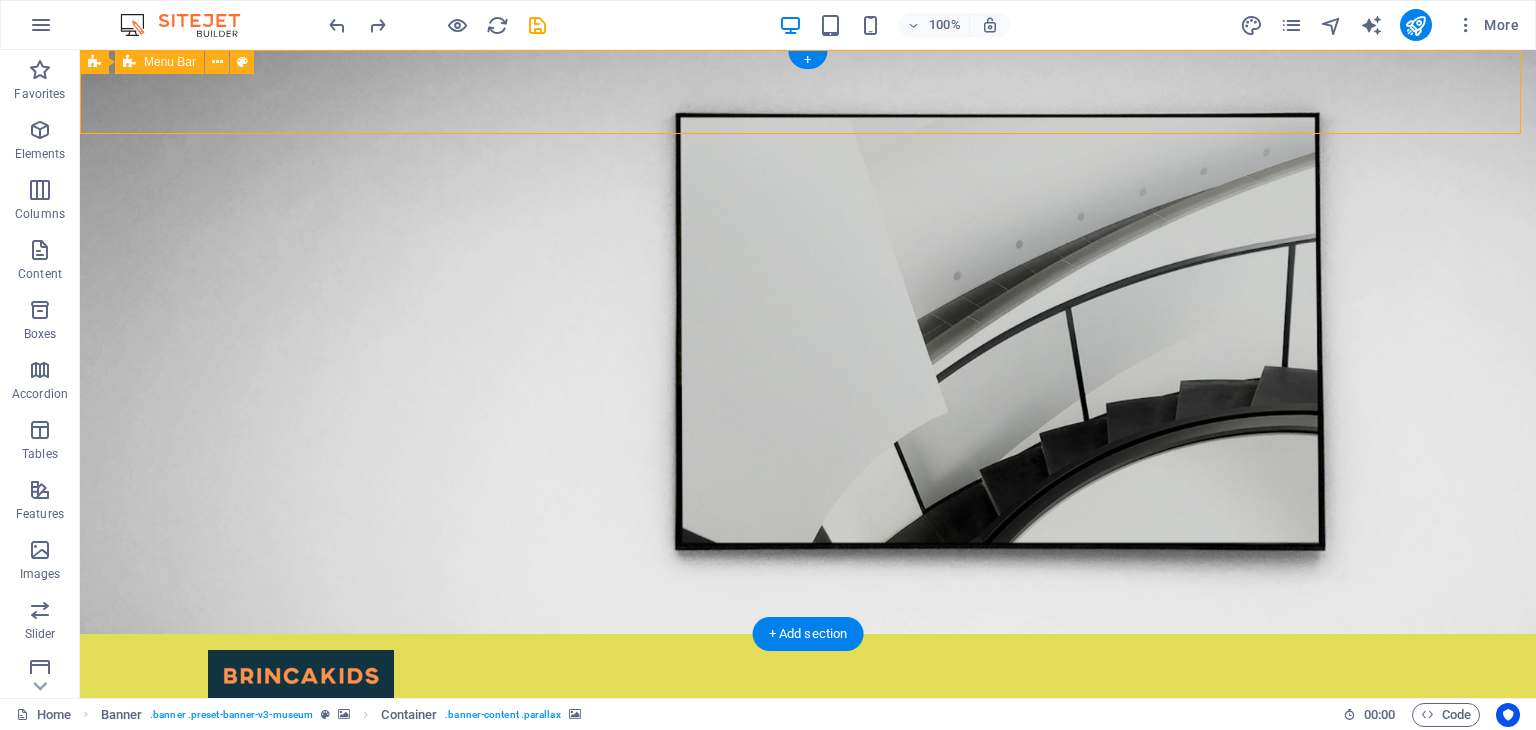 click on "About Us Exhibitions Events Contact Explore" at bounding box center [808, 724] 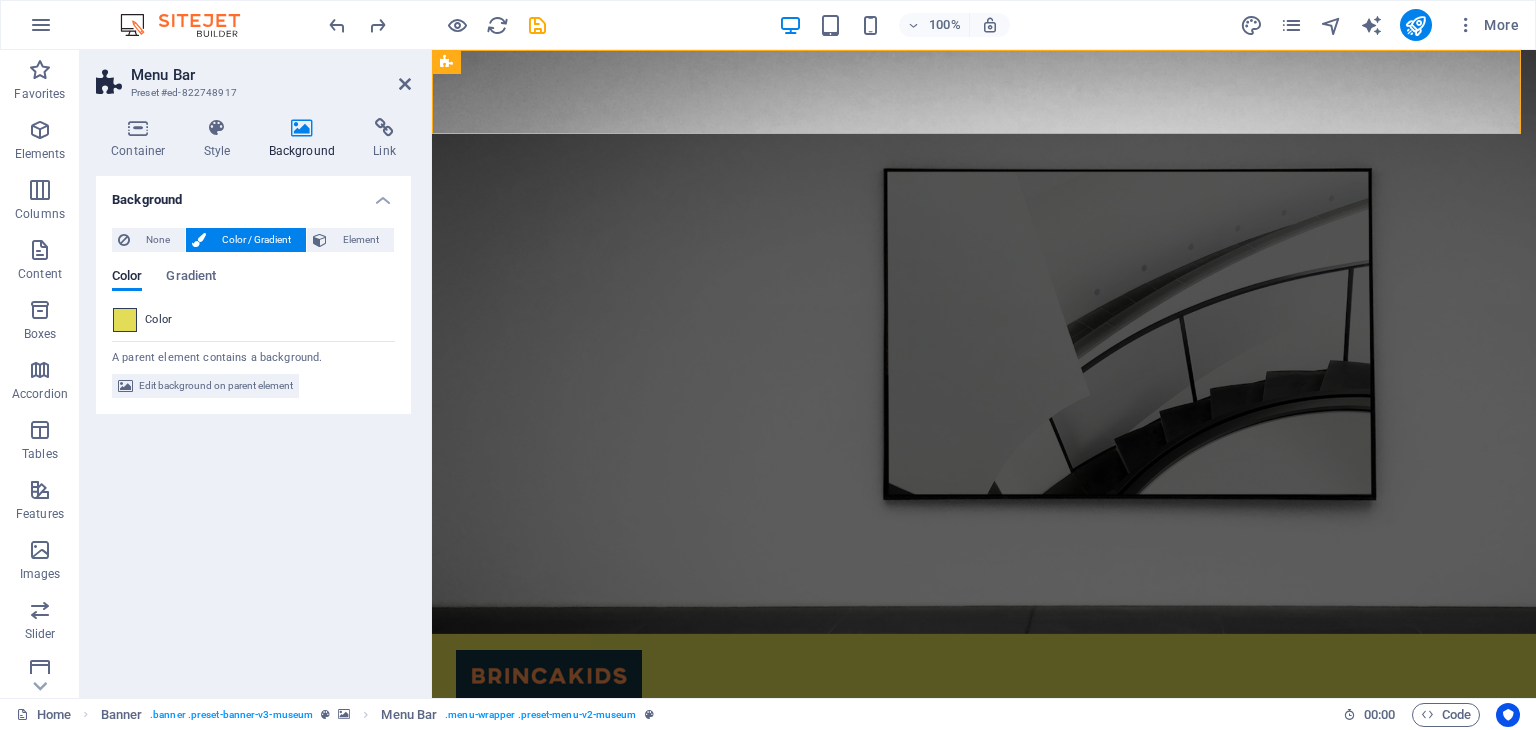 click at bounding box center [125, 320] 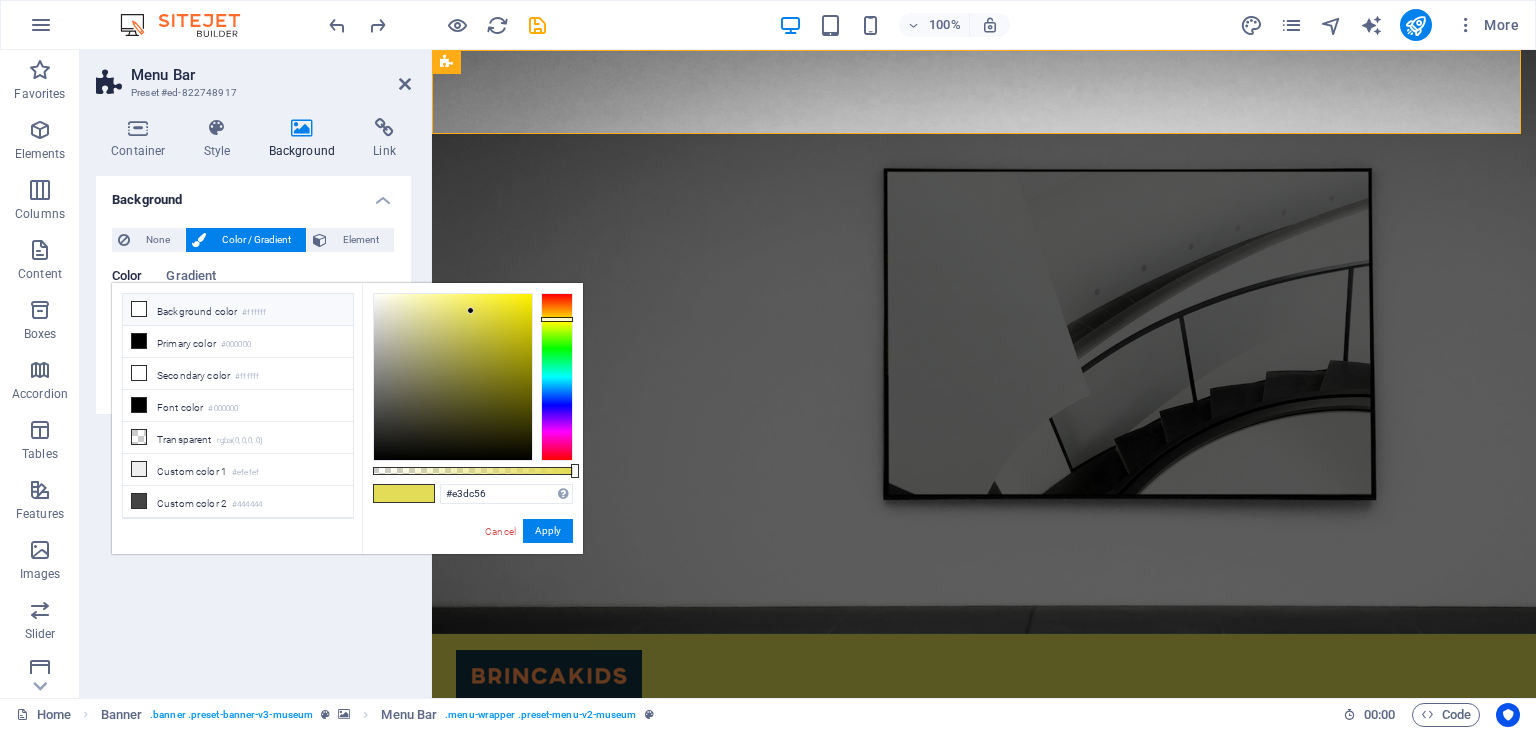 click on "Background color
#ffffff" at bounding box center (238, 310) 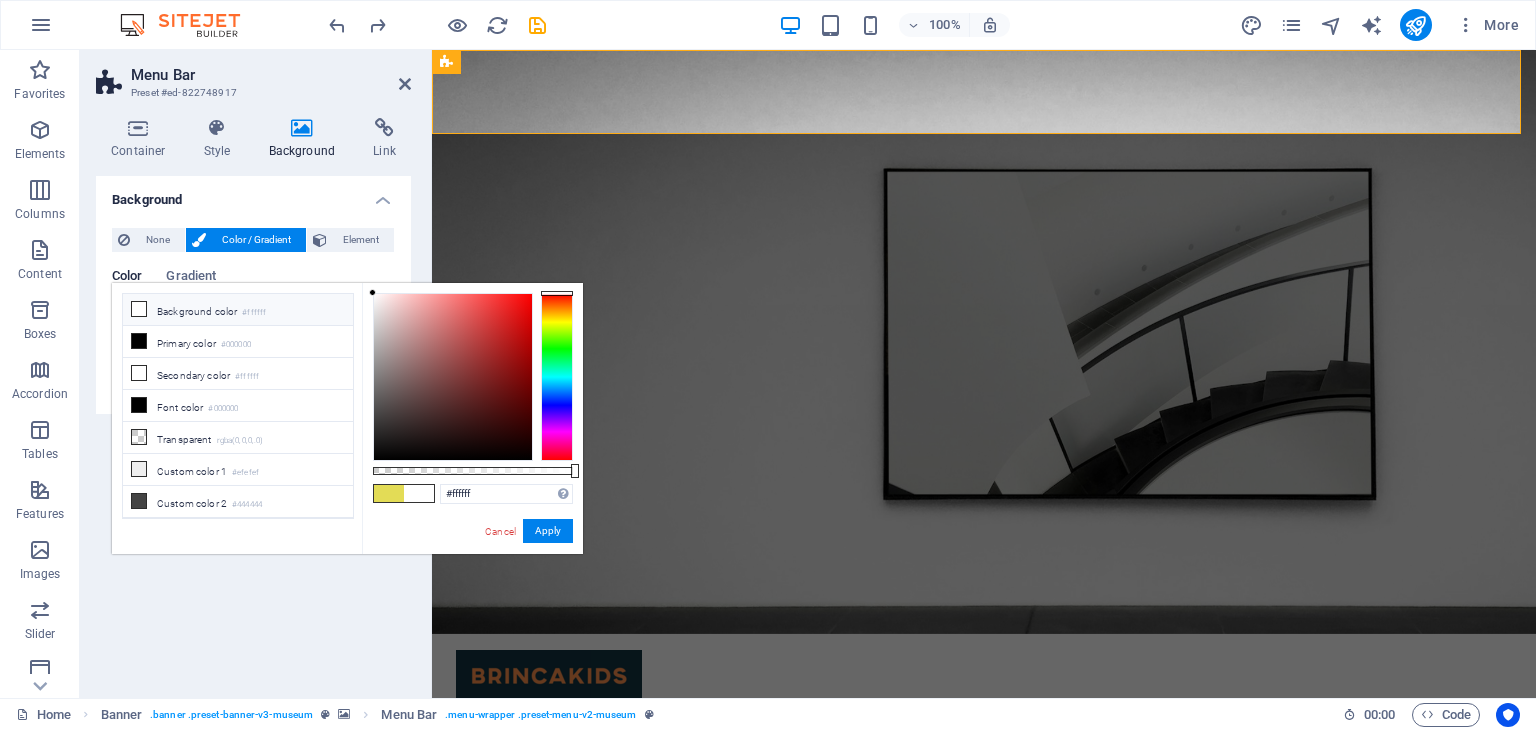 click on "less
Background color
#ffffff
Primary color
#000000
Secondary color
#ffffff
Font color
#ffffff" at bounding box center [347, 418] 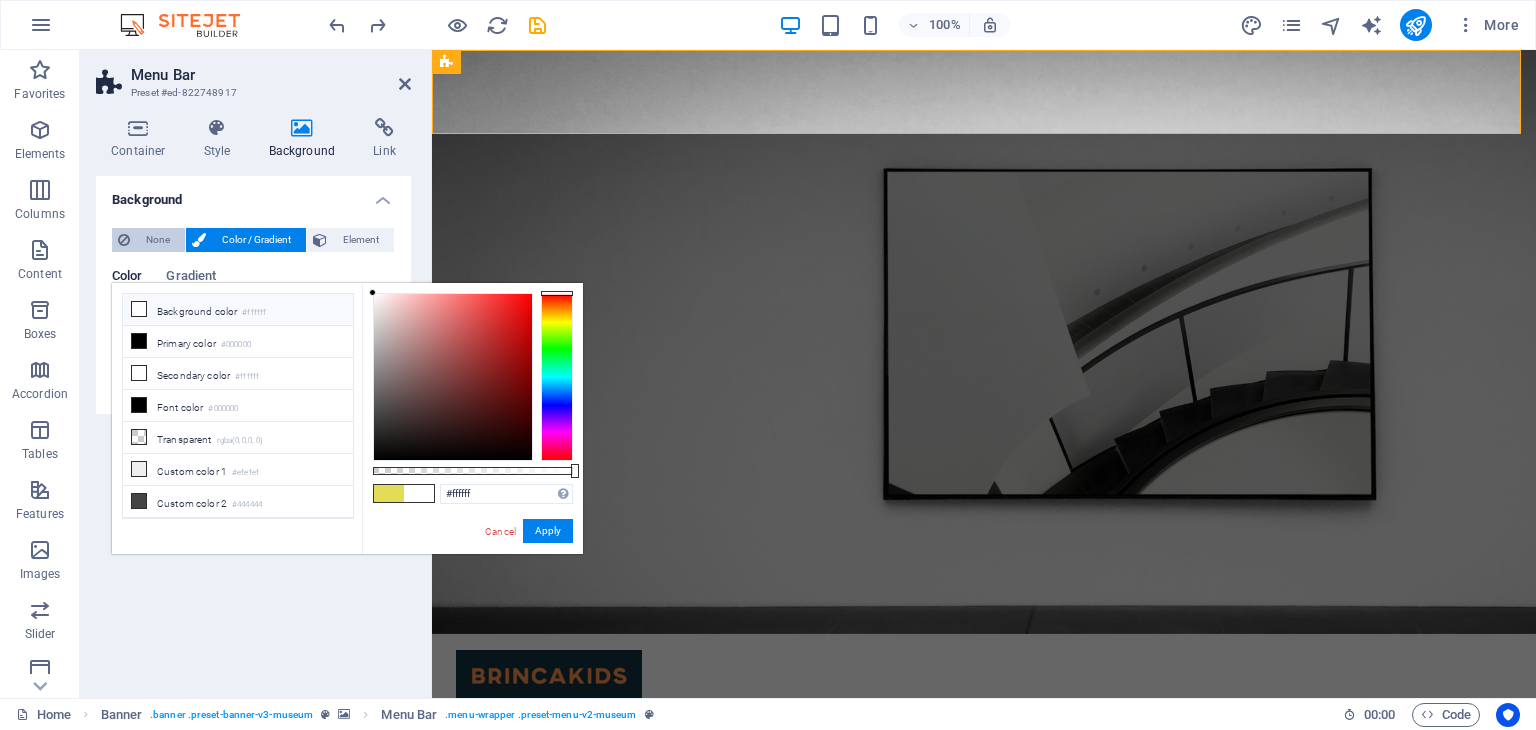 click on "None" at bounding box center [157, 240] 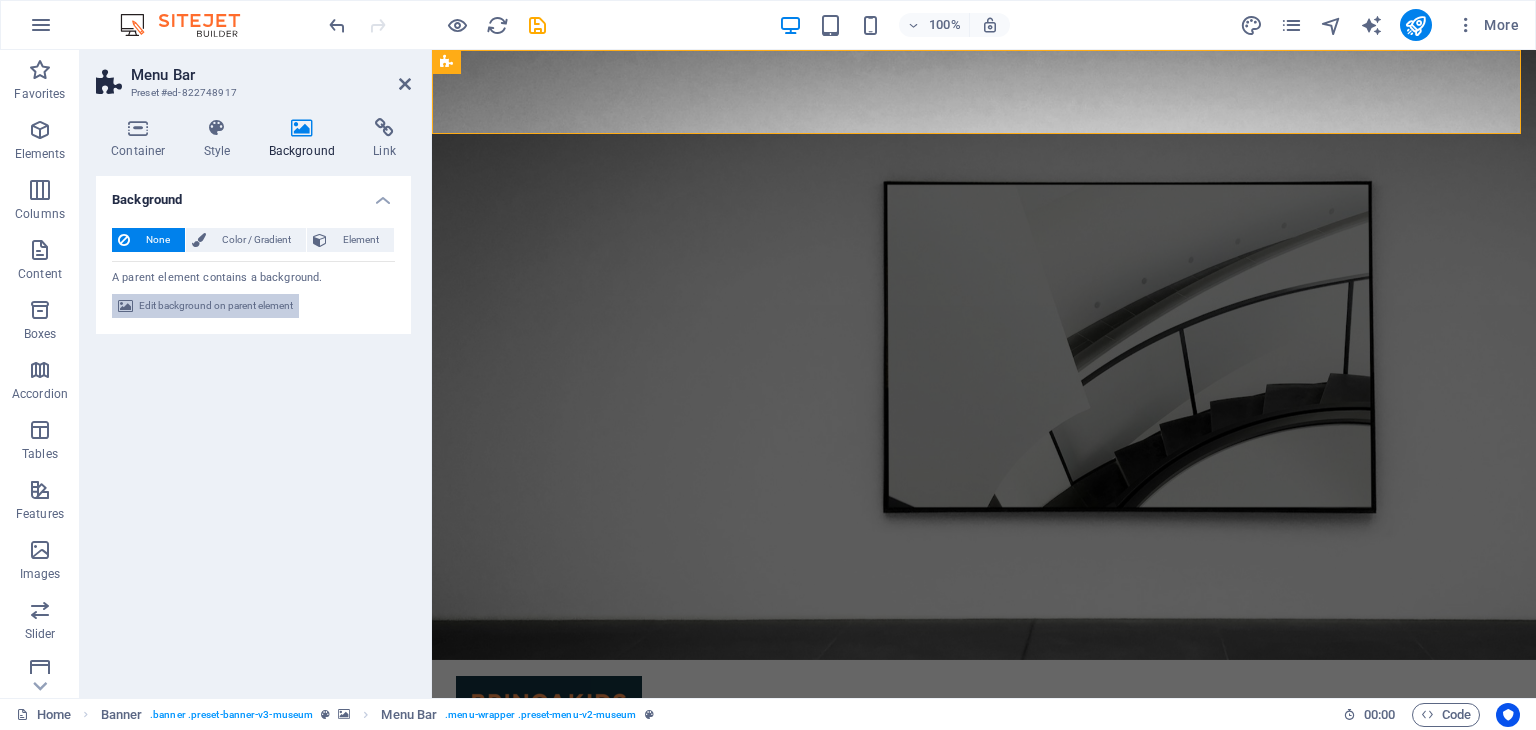 click on "Edit background on parent element" at bounding box center (216, 306) 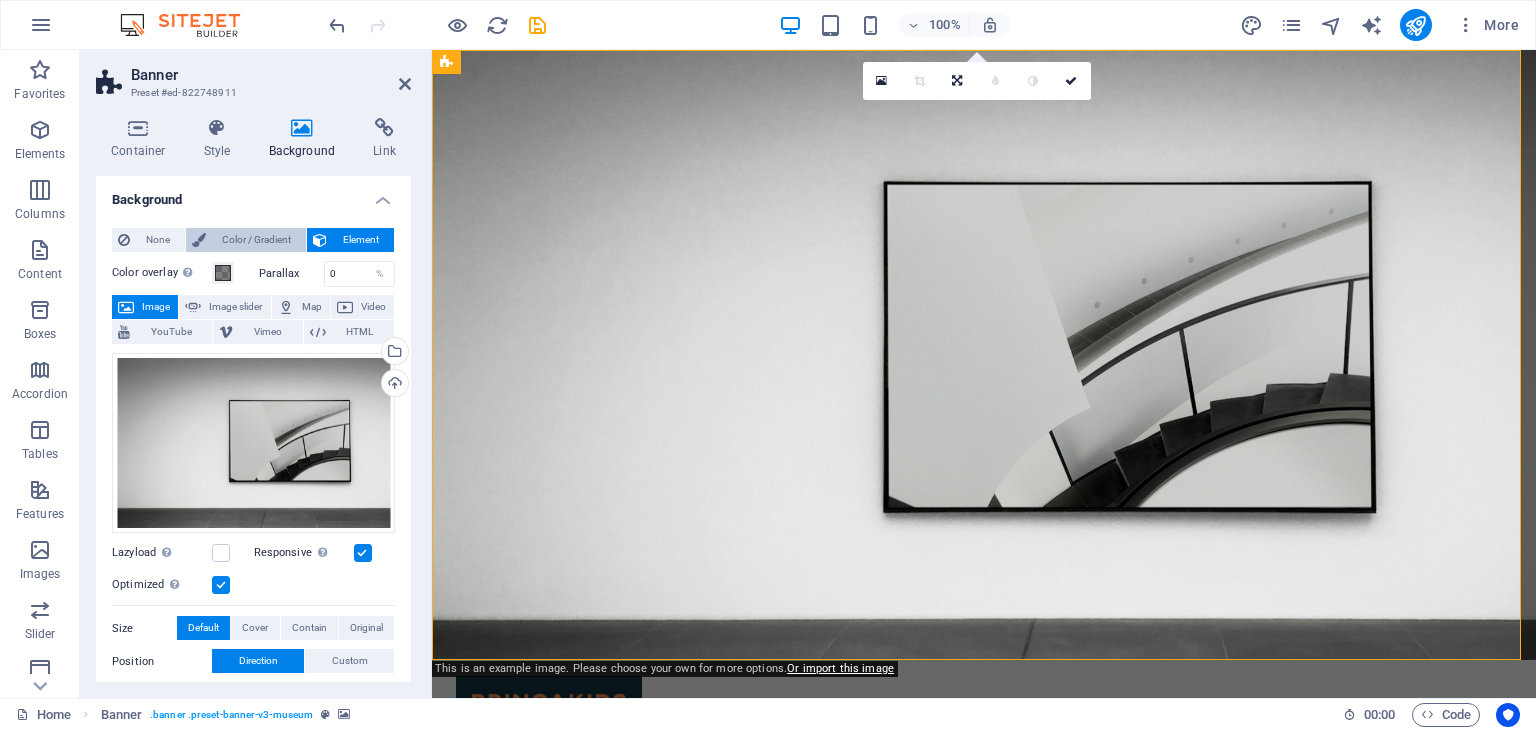 click on "Color / Gradient" at bounding box center (256, 240) 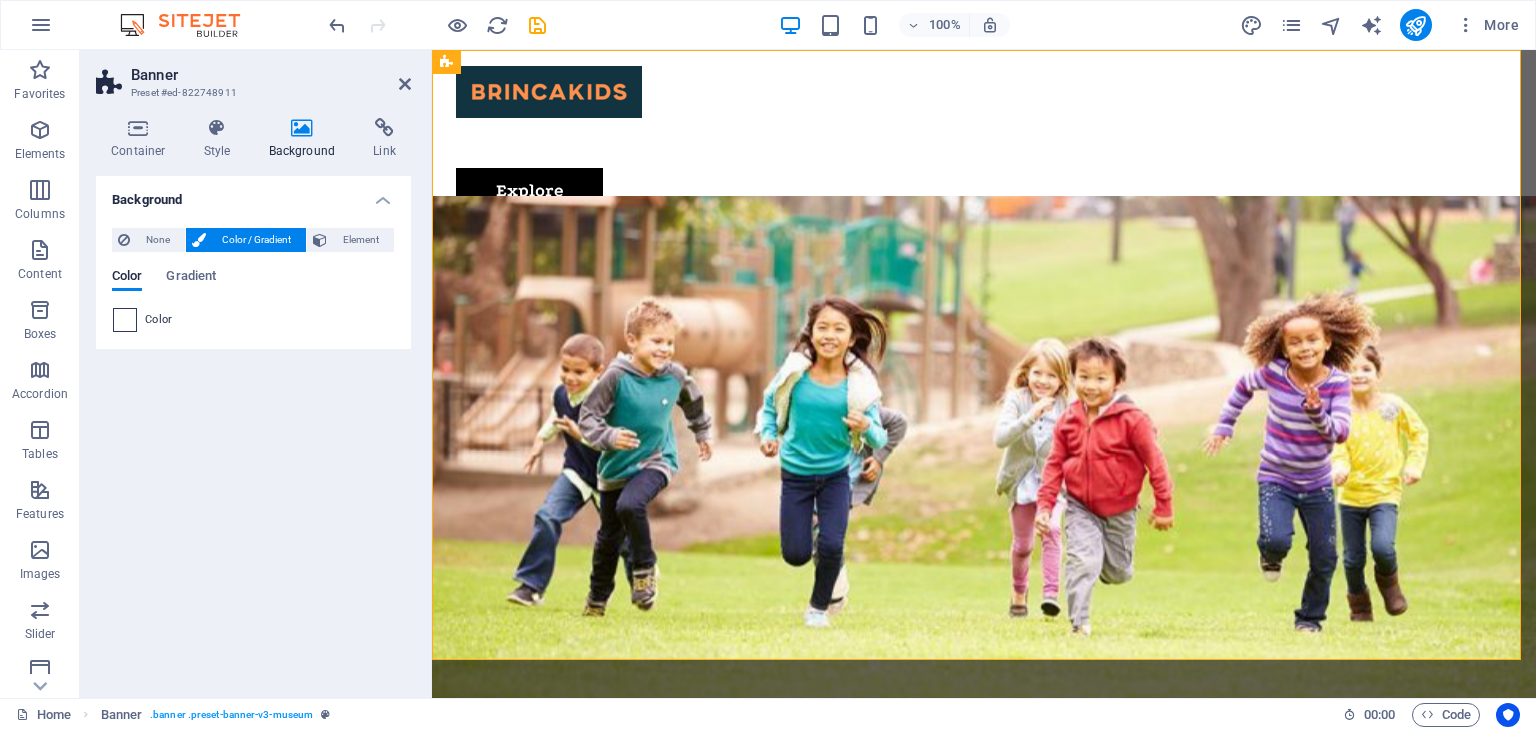 click at bounding box center (125, 320) 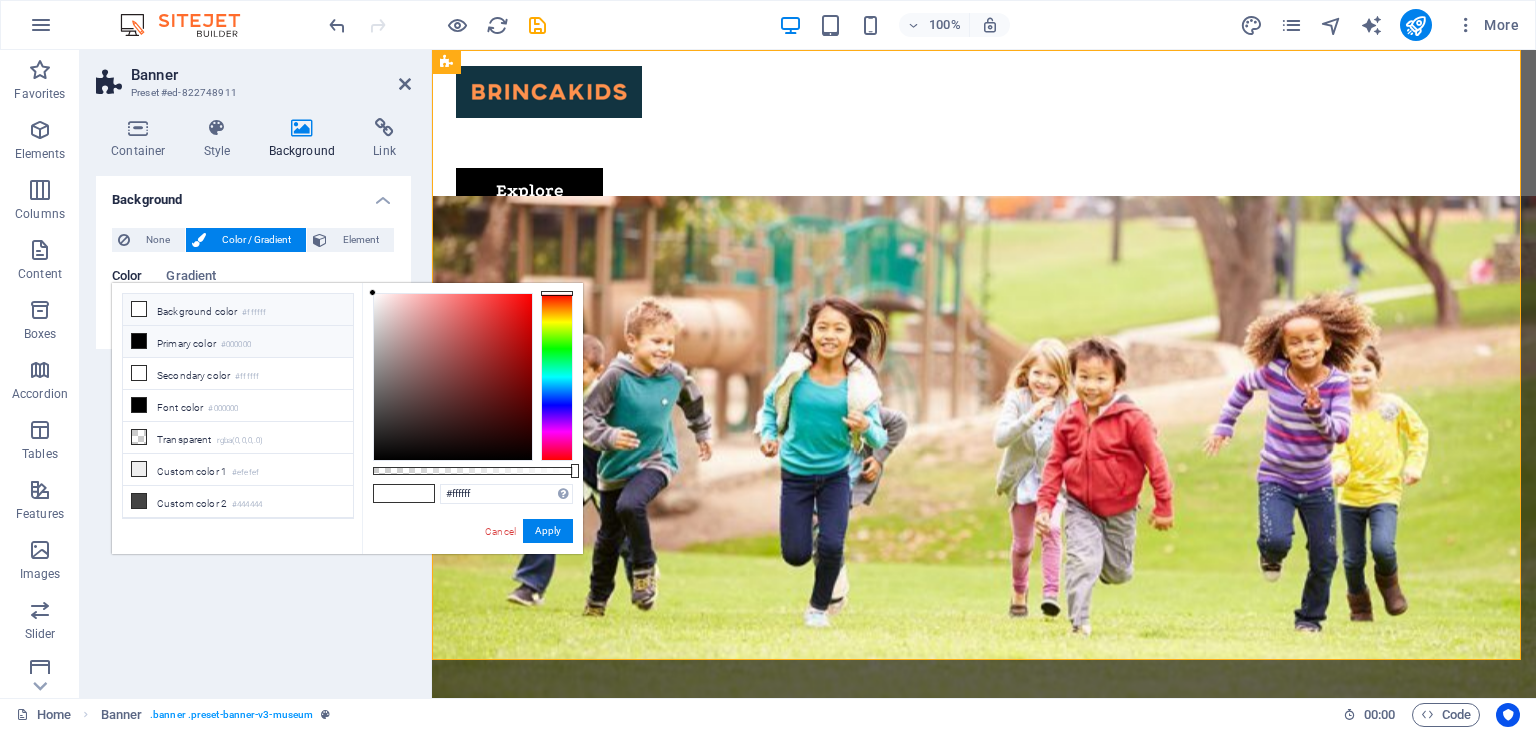 click at bounding box center [139, 309] 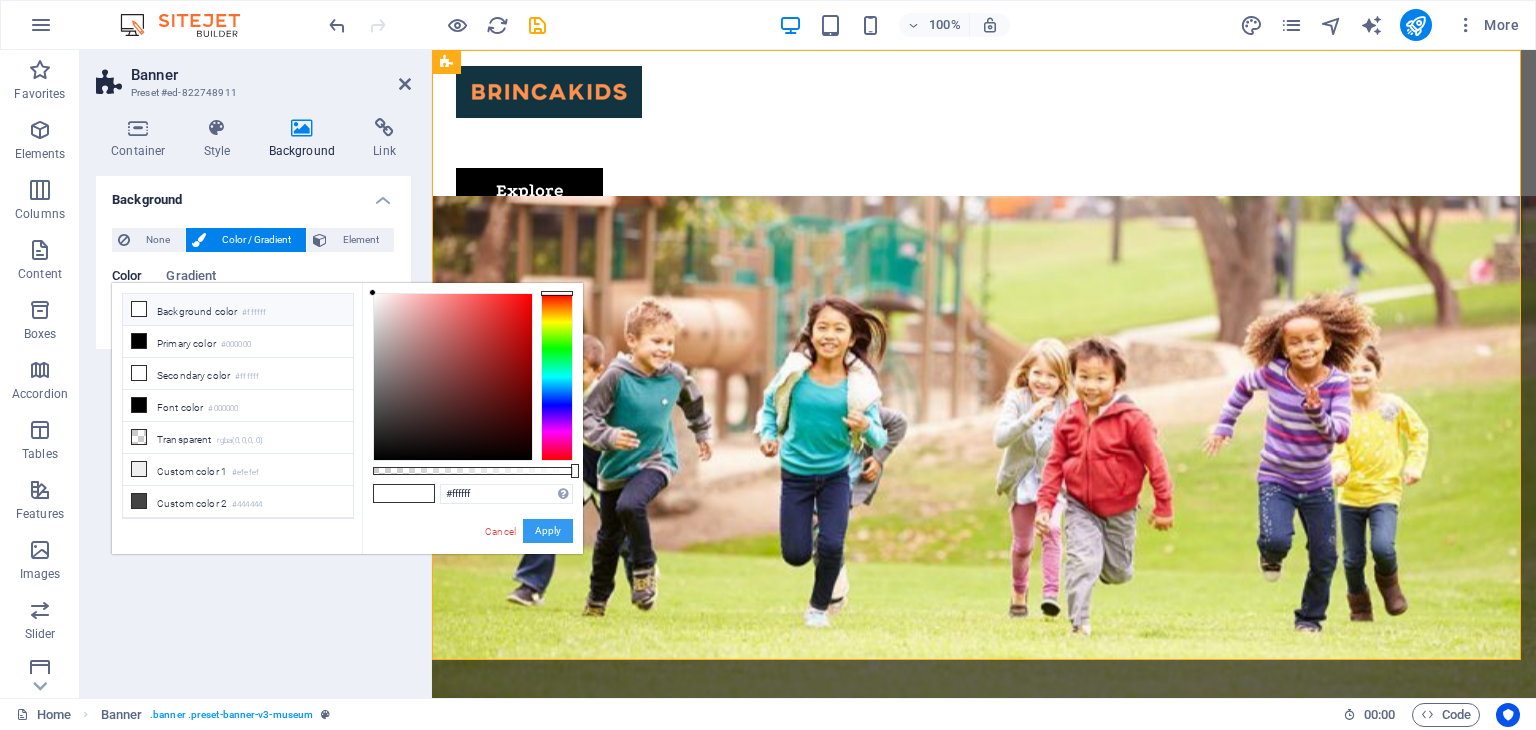 click on "Apply" at bounding box center [548, 531] 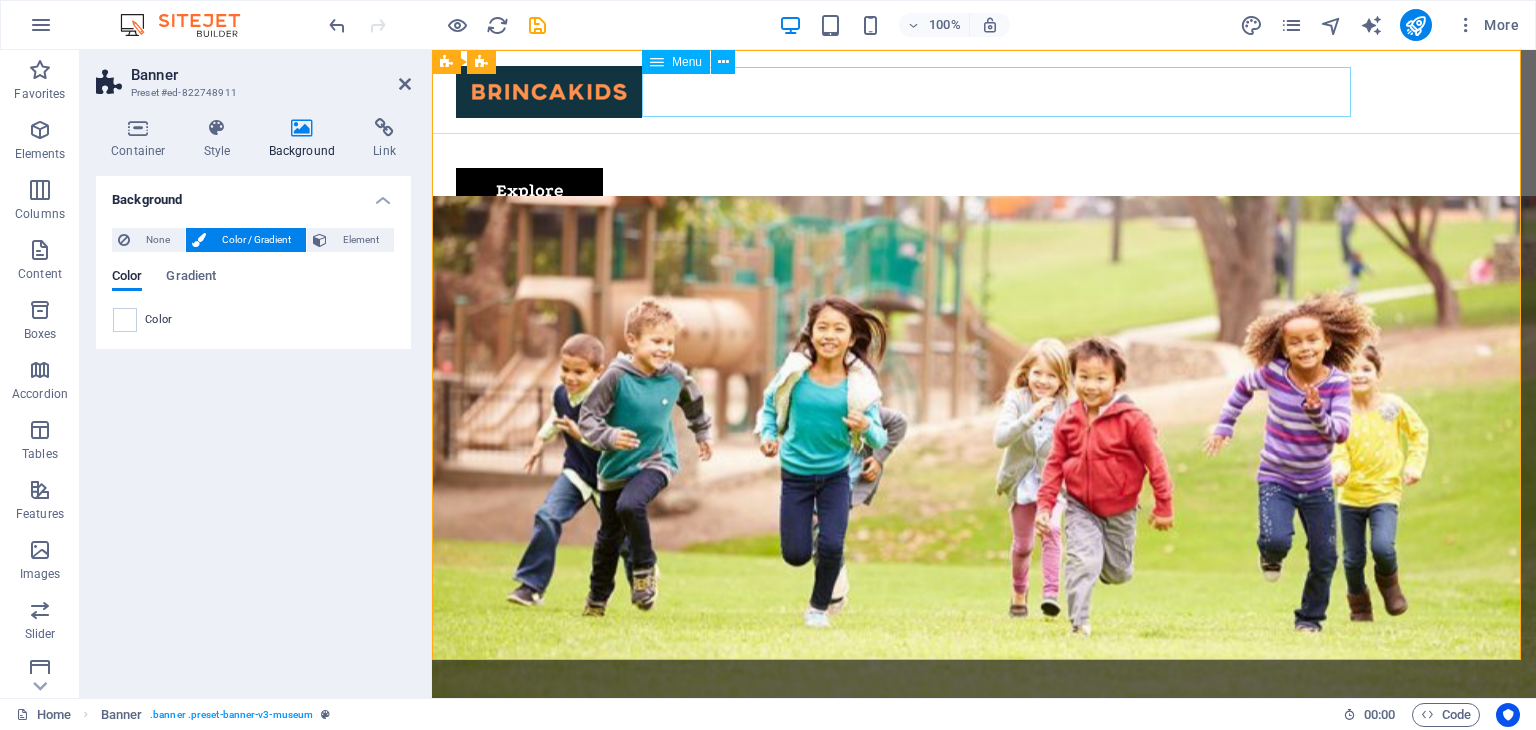 click on "About Us Exhibitions Events Contact" at bounding box center (984, 143) 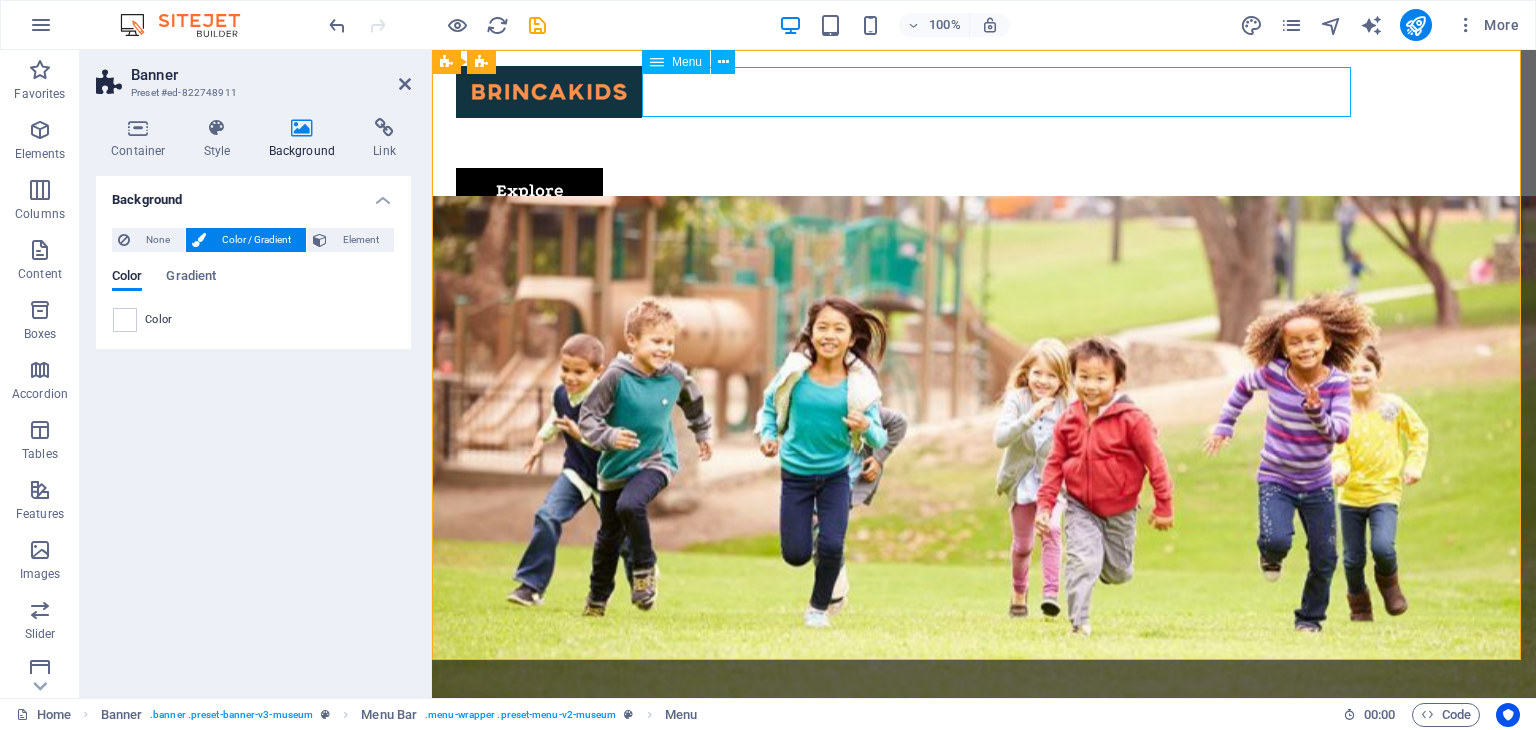 click on "About Us Exhibitions Events Contact" at bounding box center (984, 143) 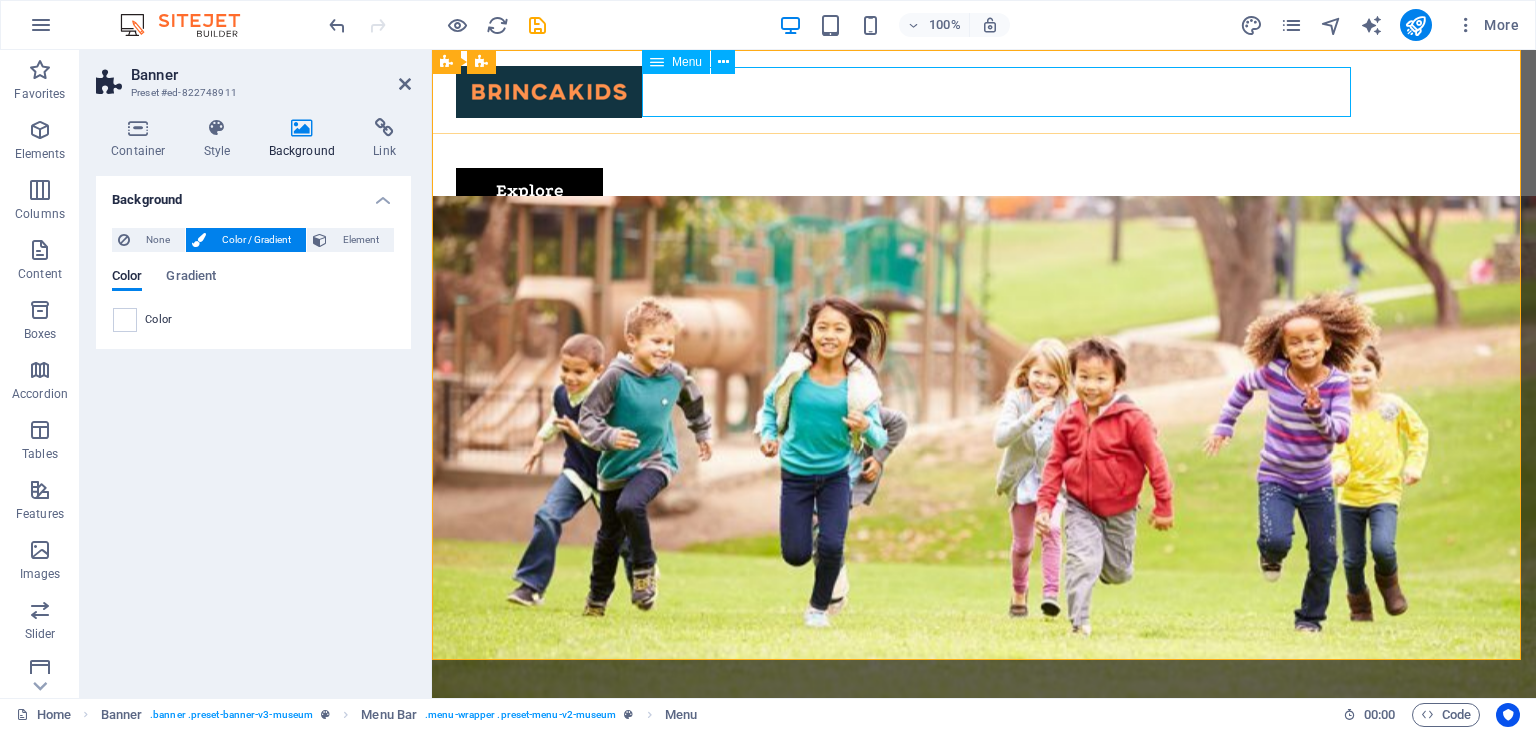 click on "About Us Exhibitions Events Contact" at bounding box center [984, 143] 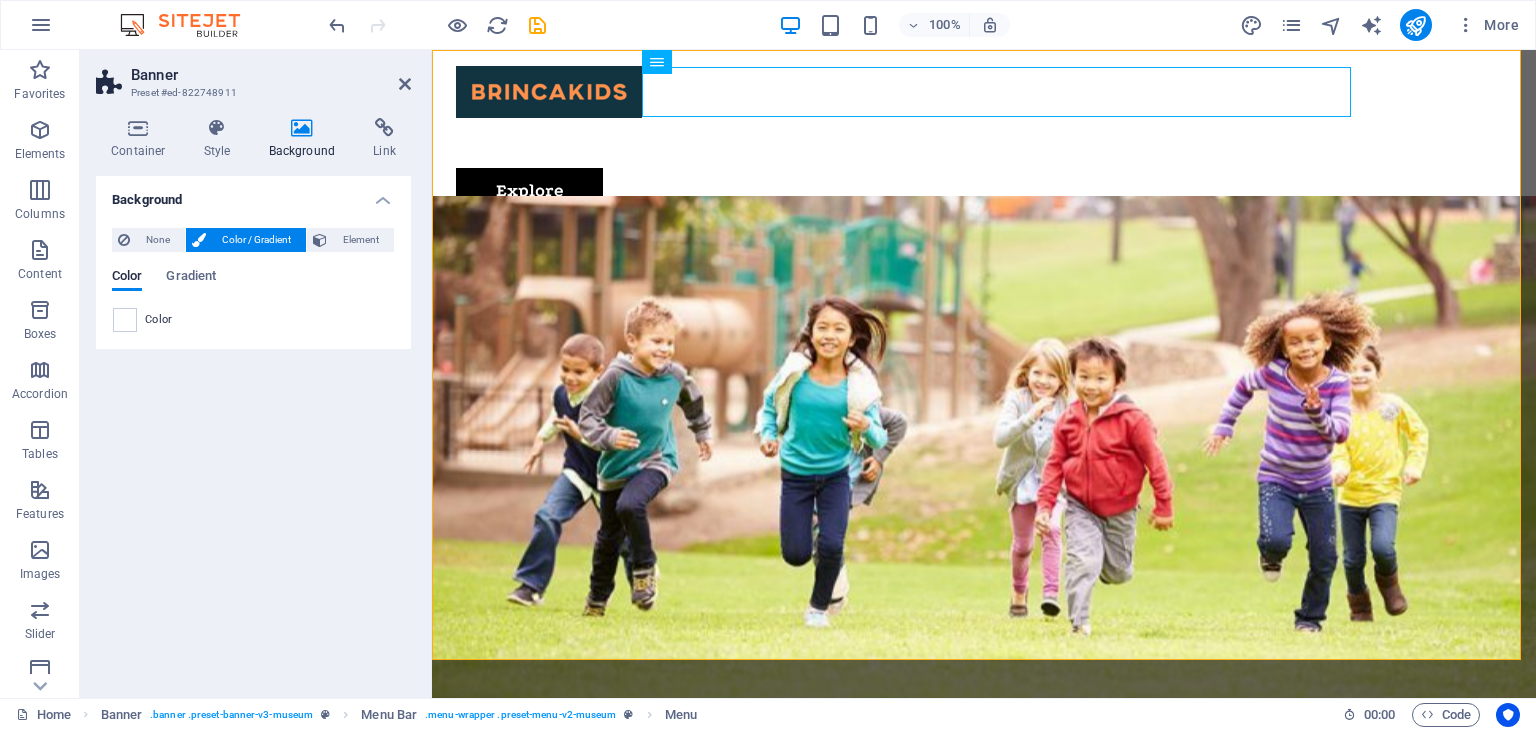 click at bounding box center (984, 483) 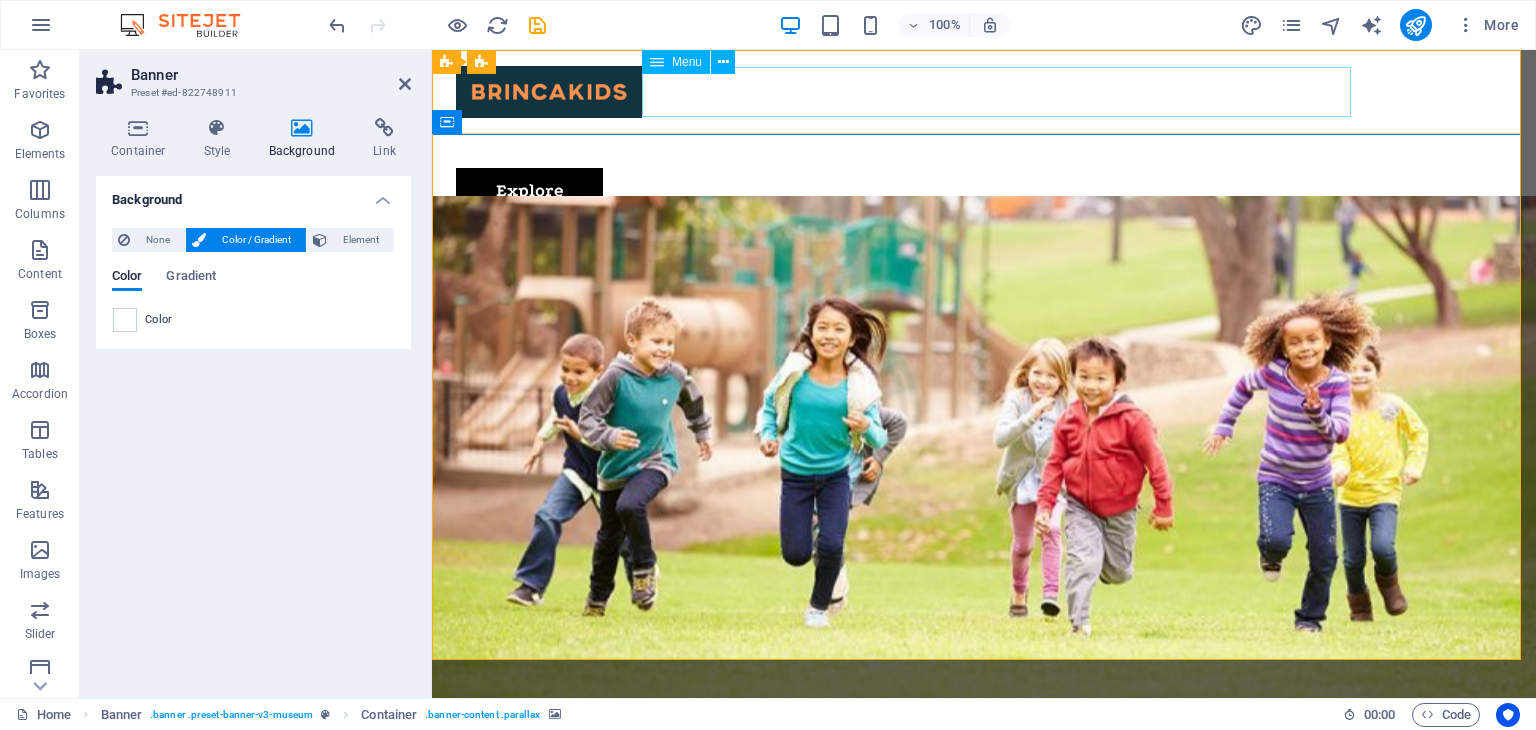 click on "About Us Exhibitions Events Contact" at bounding box center (984, 143) 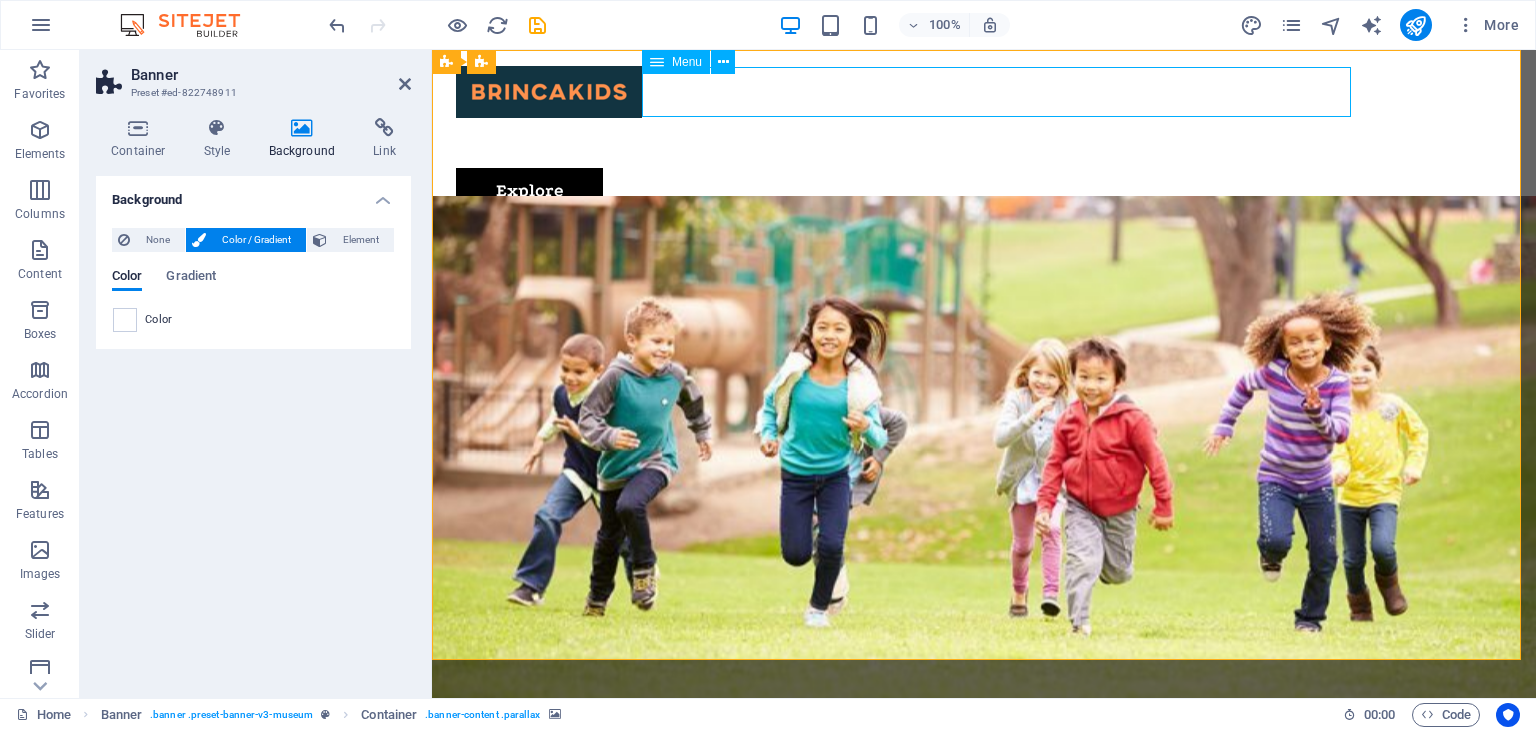 click on "About Us Exhibitions Events Contact" at bounding box center [984, 143] 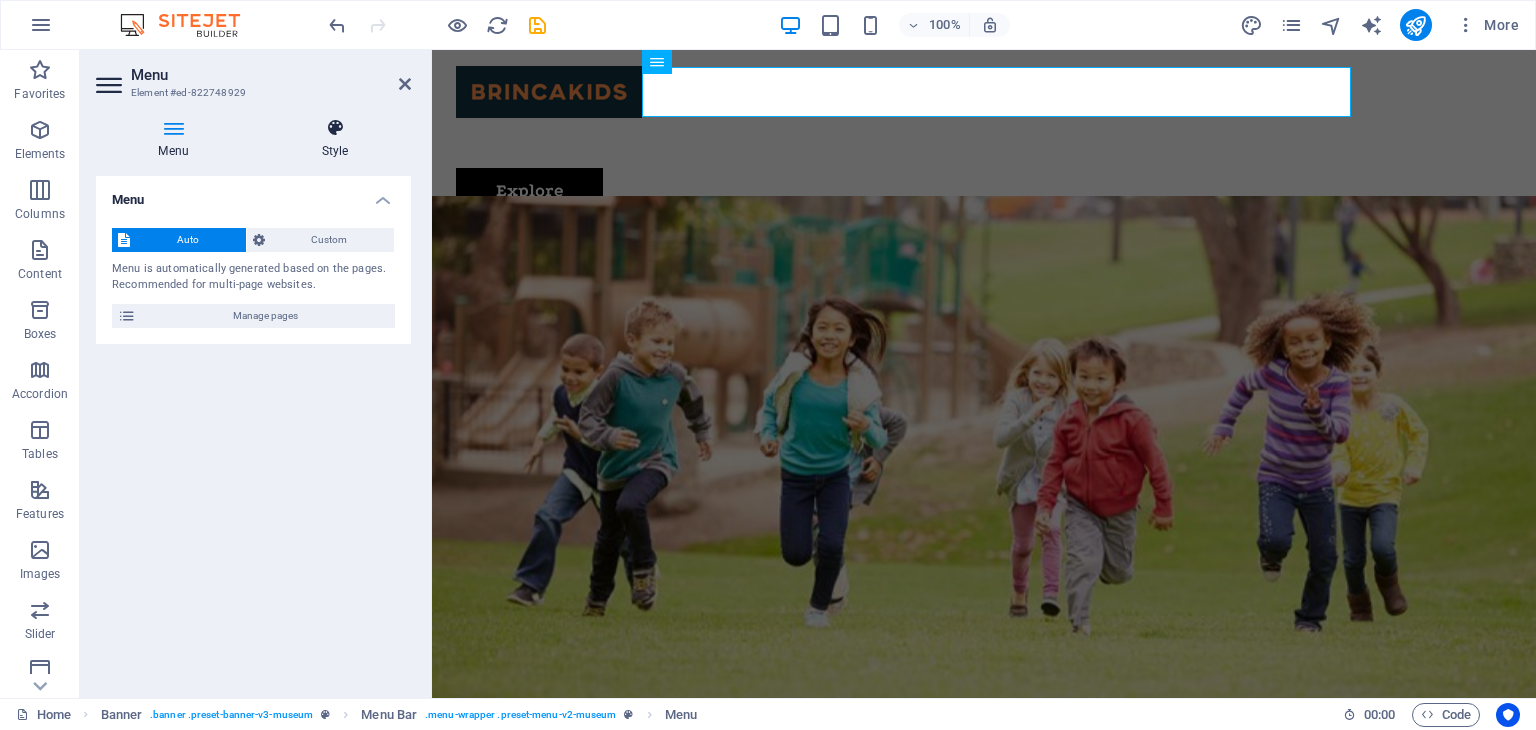 click on "Style" at bounding box center [335, 139] 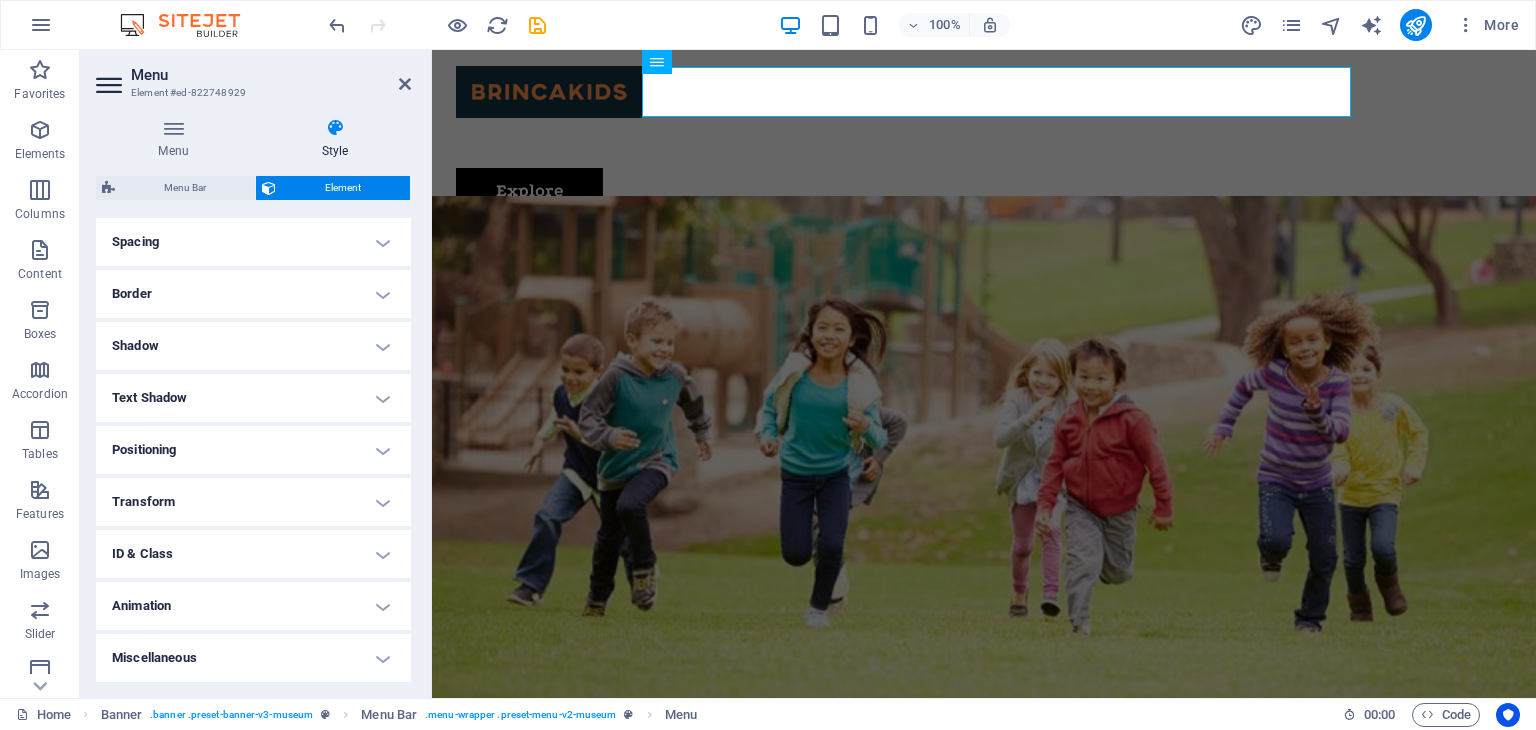 scroll, scrollTop: 0, scrollLeft: 0, axis: both 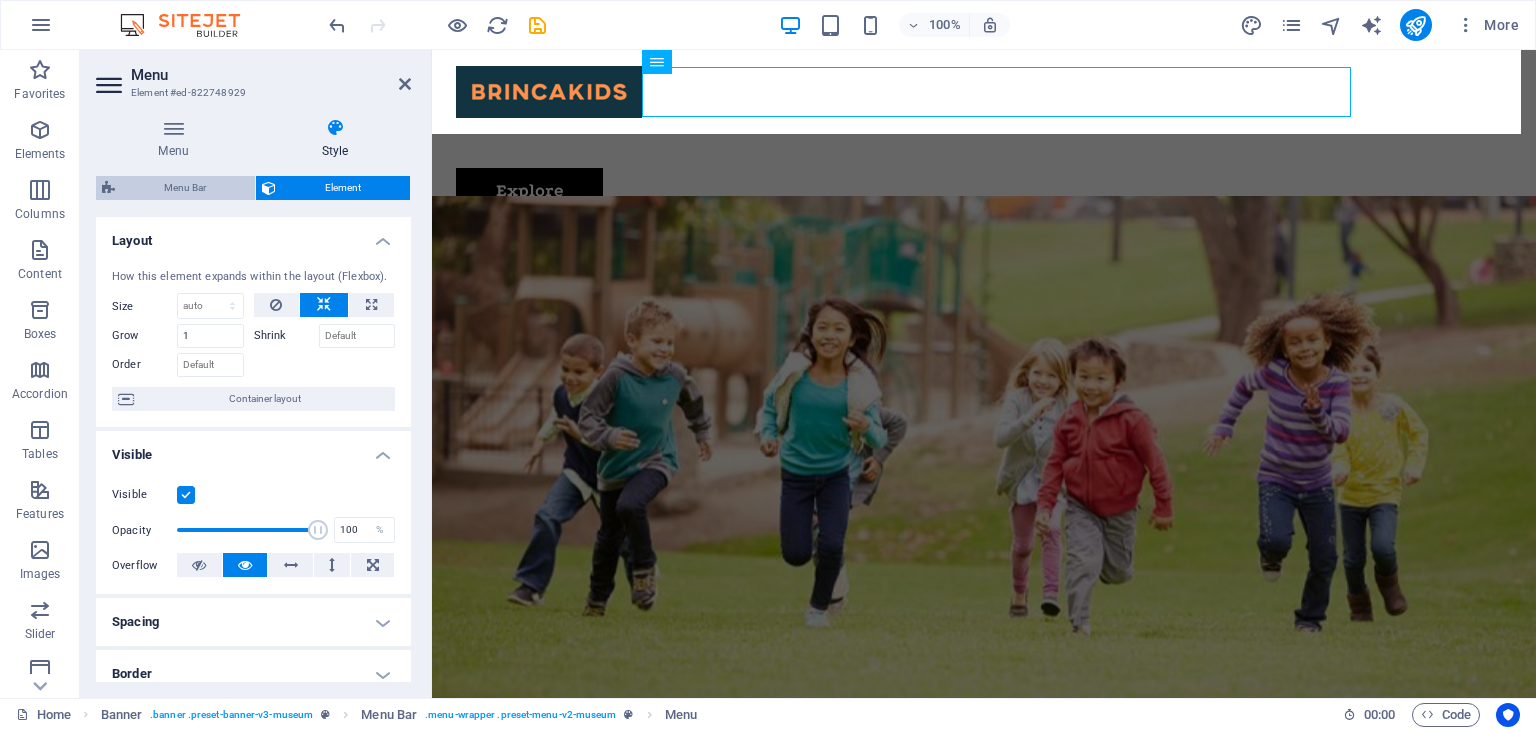 click on "Menu Bar" at bounding box center (185, 188) 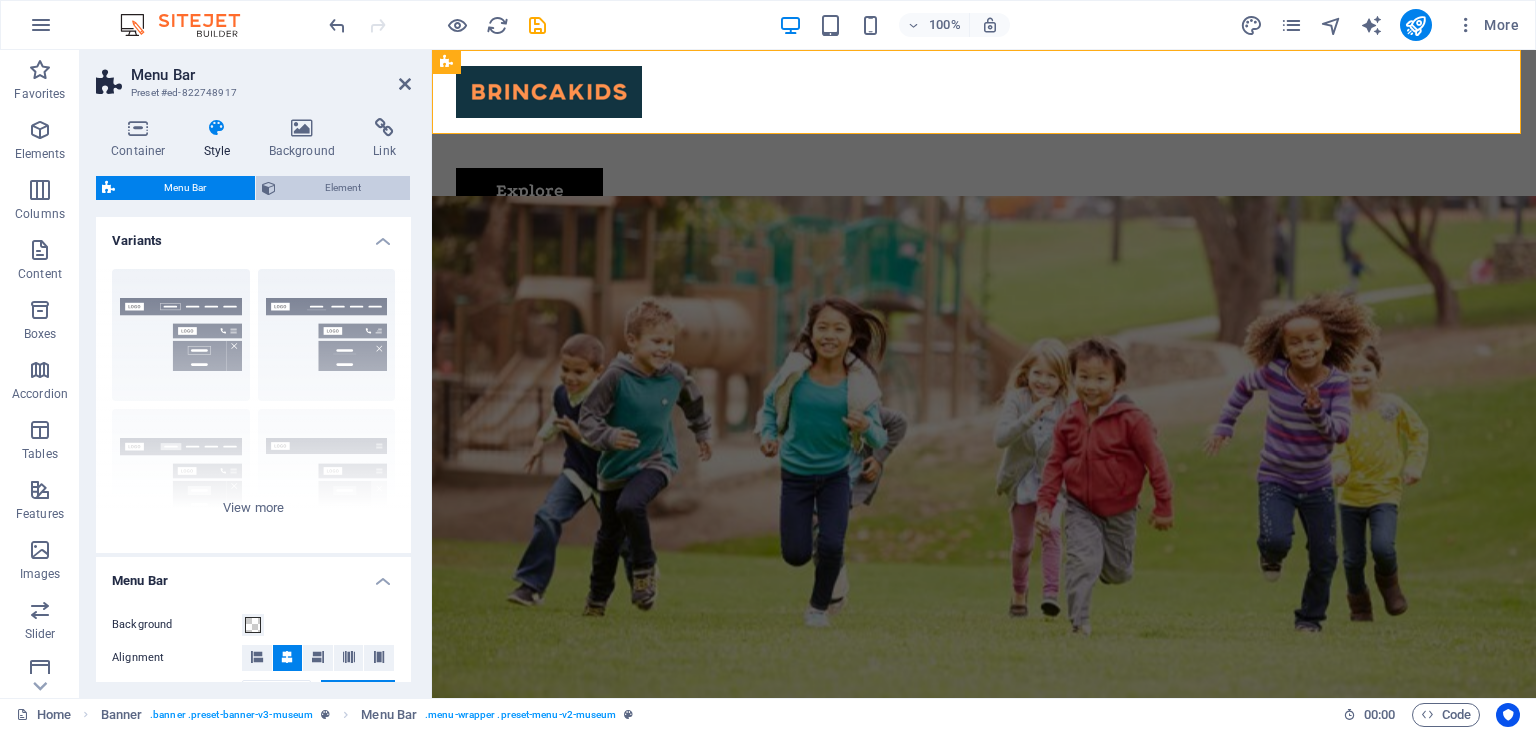 click on "Element" at bounding box center [343, 188] 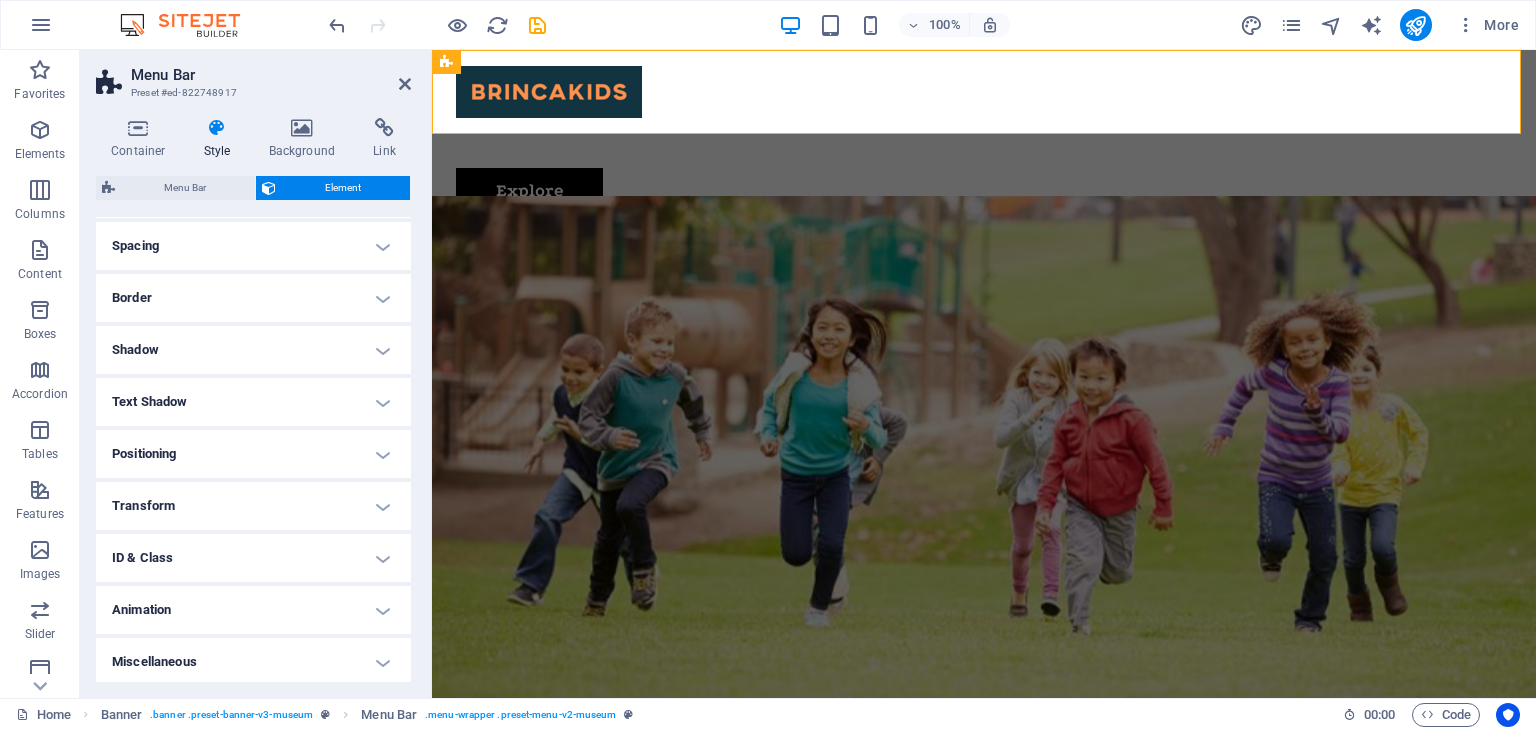 scroll, scrollTop: 380, scrollLeft: 0, axis: vertical 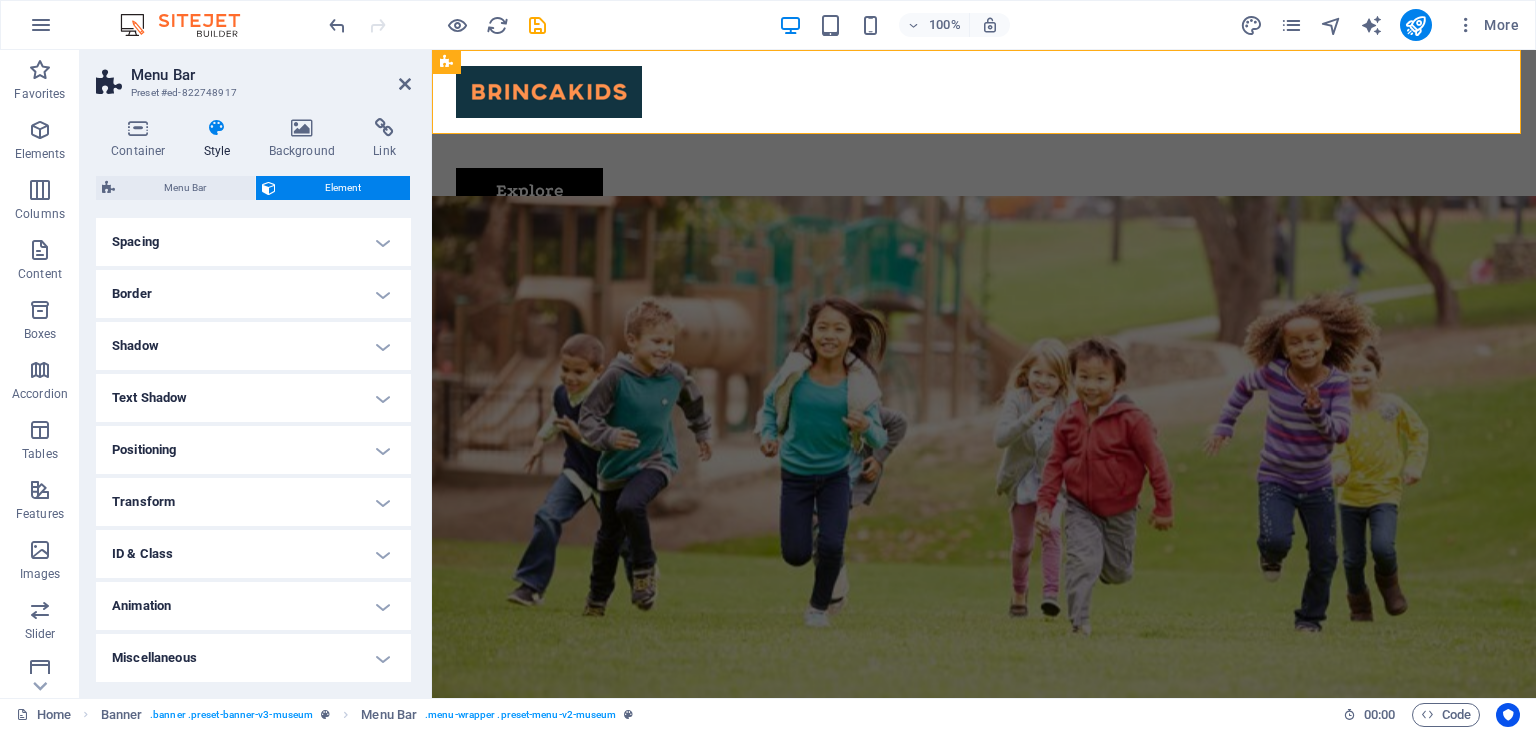 click on "Animation" at bounding box center [253, 606] 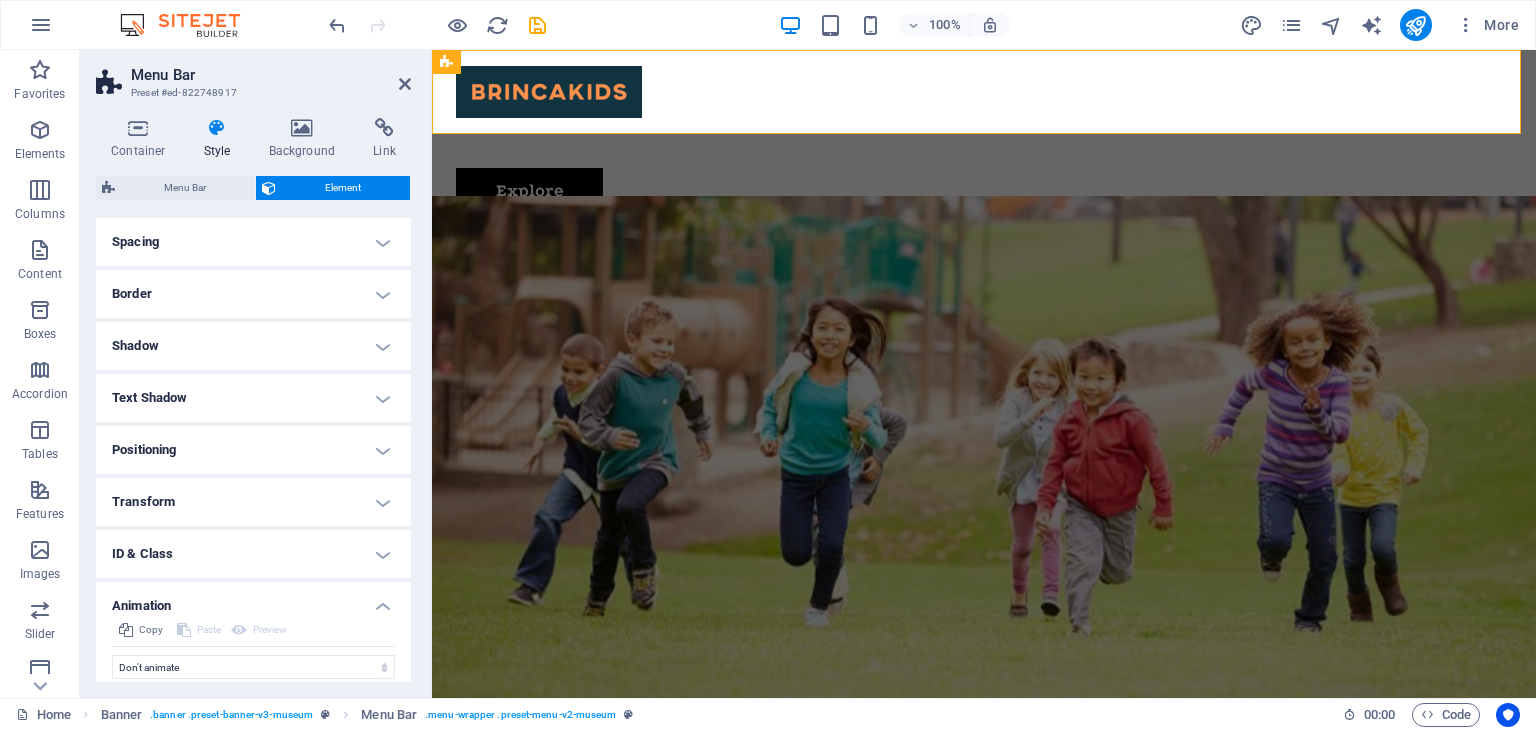 click on "Animation" at bounding box center [253, 600] 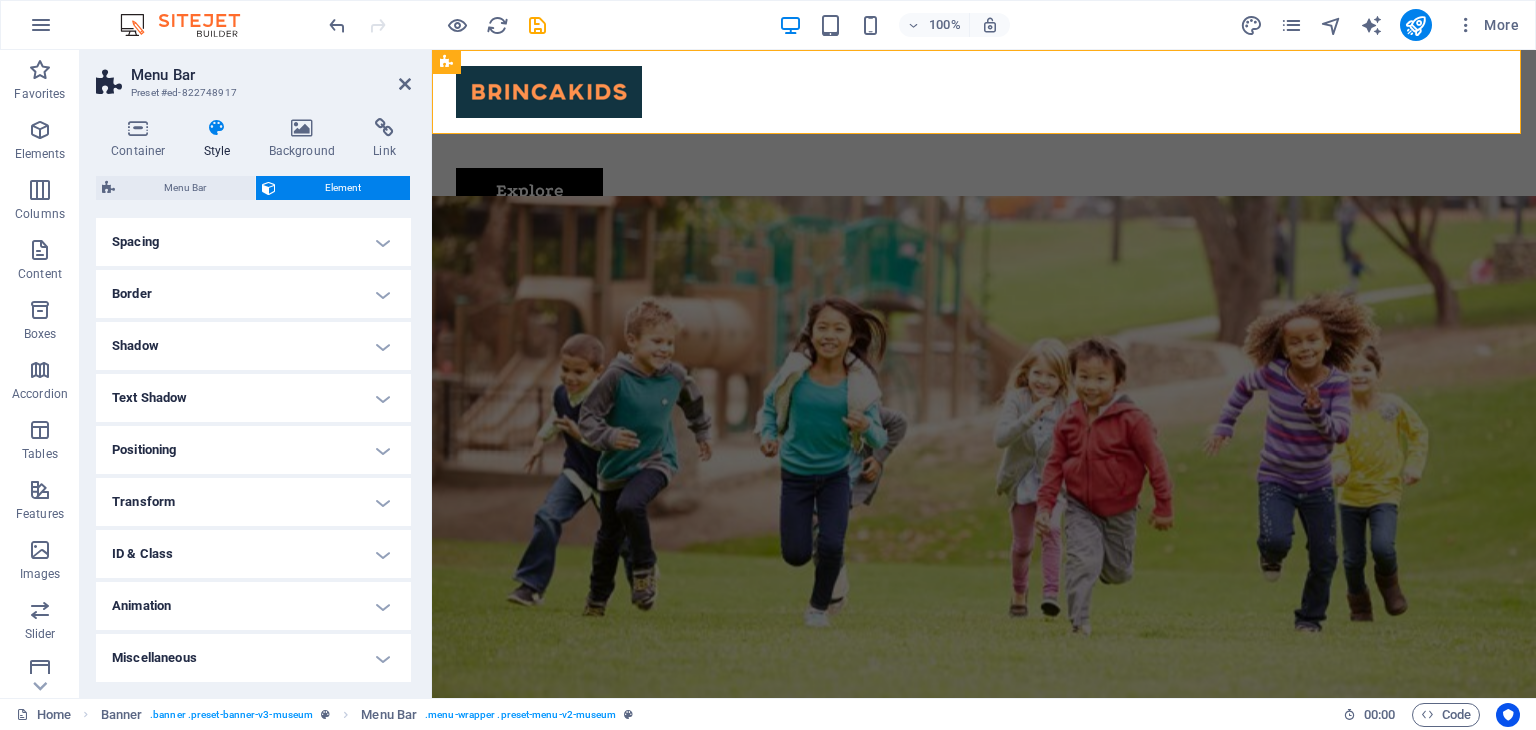 click on "ID & Class" at bounding box center [253, 554] 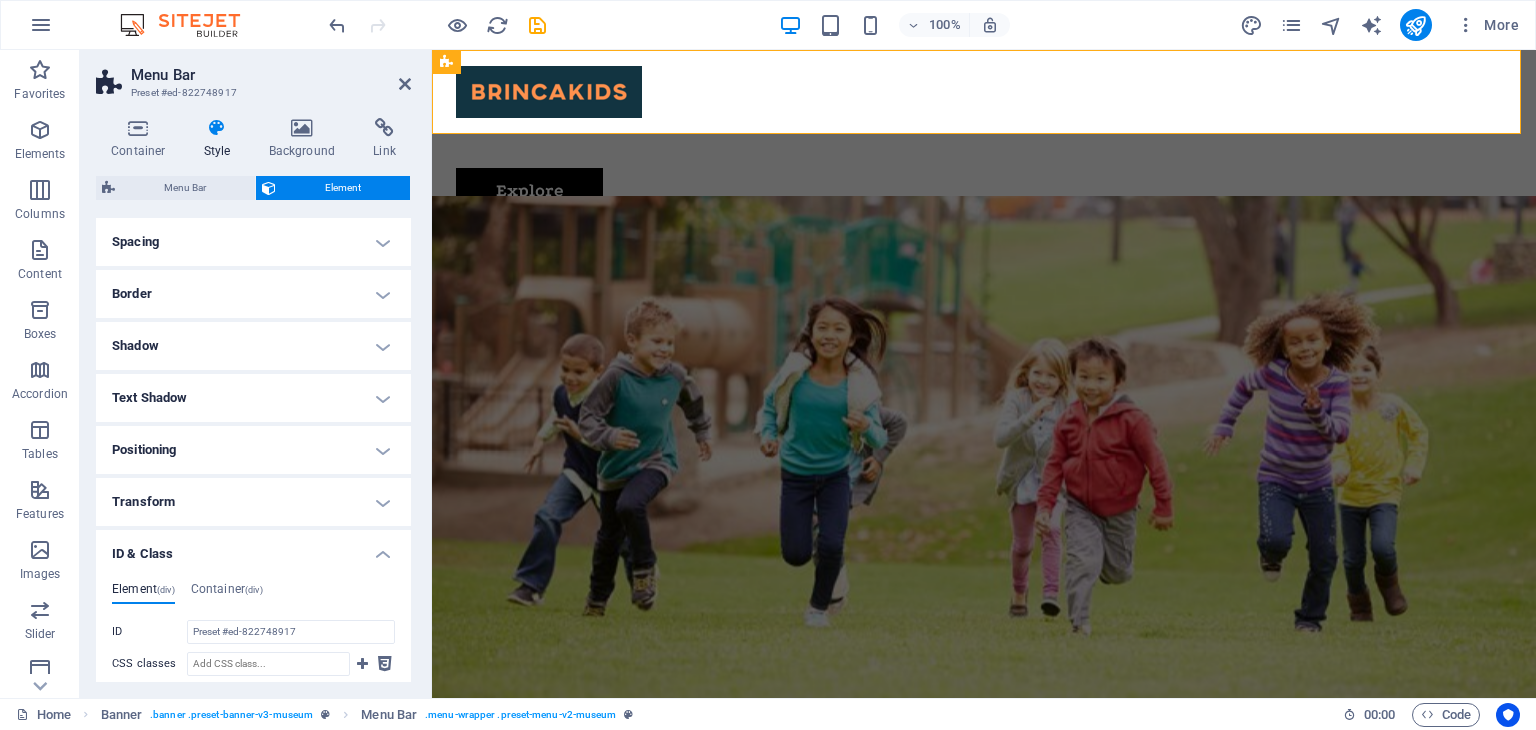 click on "ID & Class" at bounding box center (253, 548) 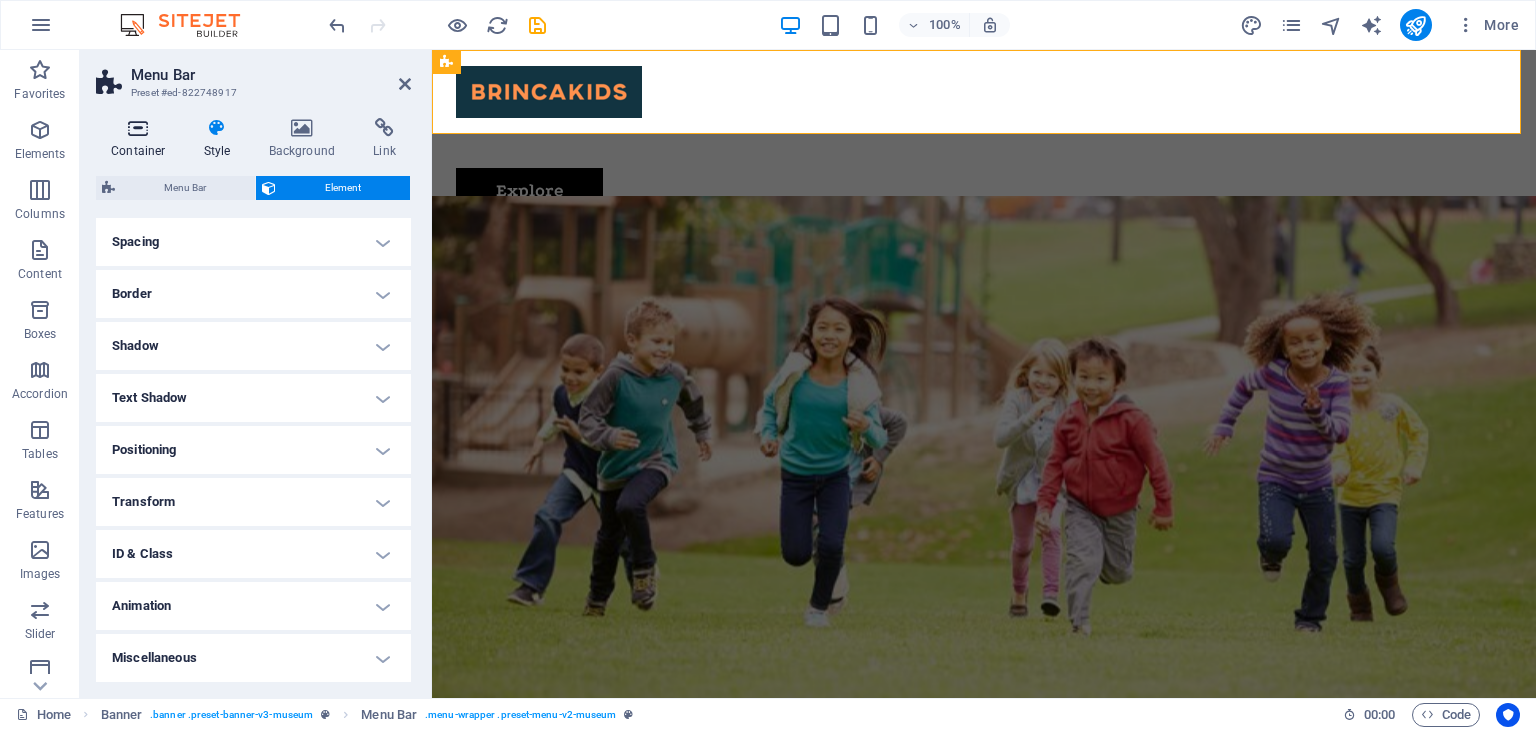 click on "Container" at bounding box center [142, 139] 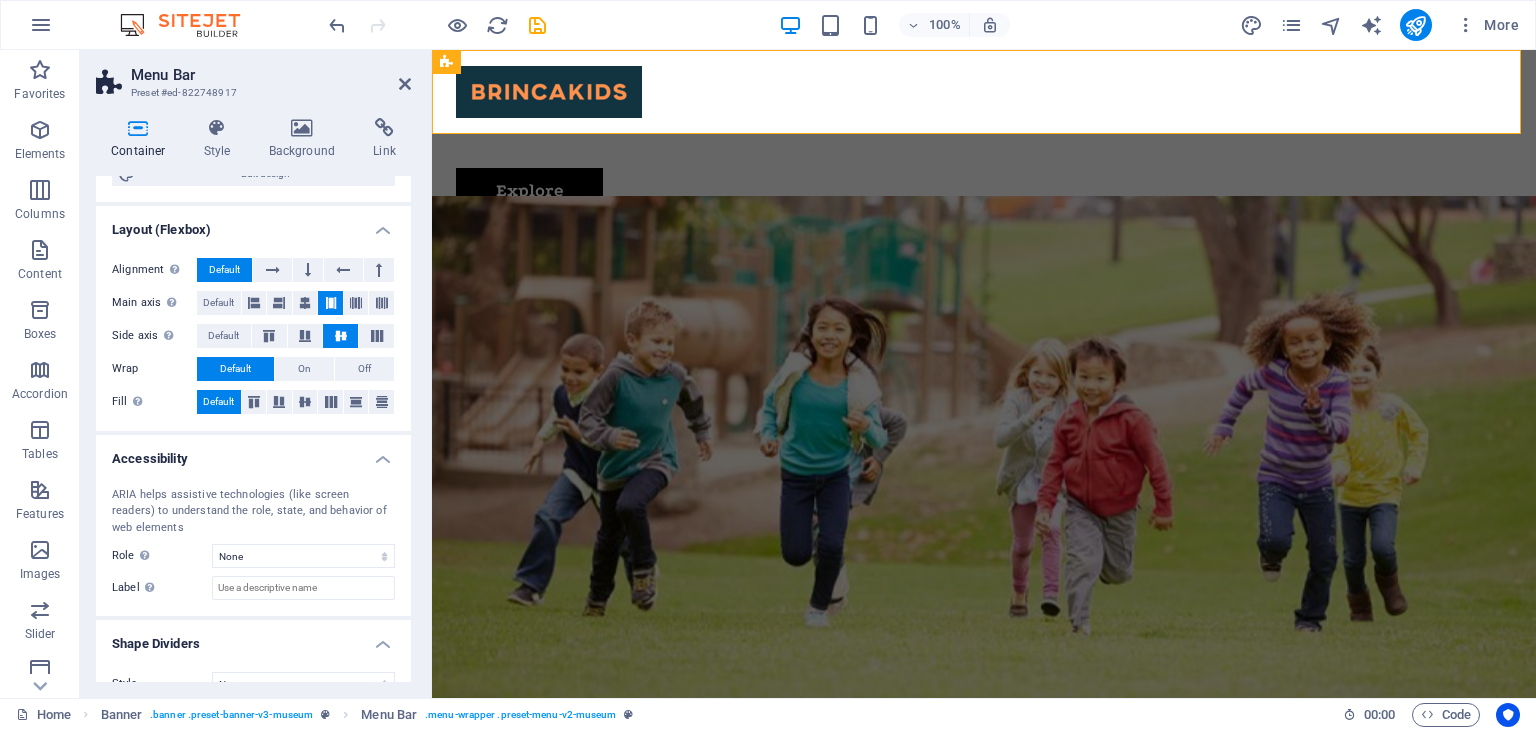 scroll, scrollTop: 268, scrollLeft: 0, axis: vertical 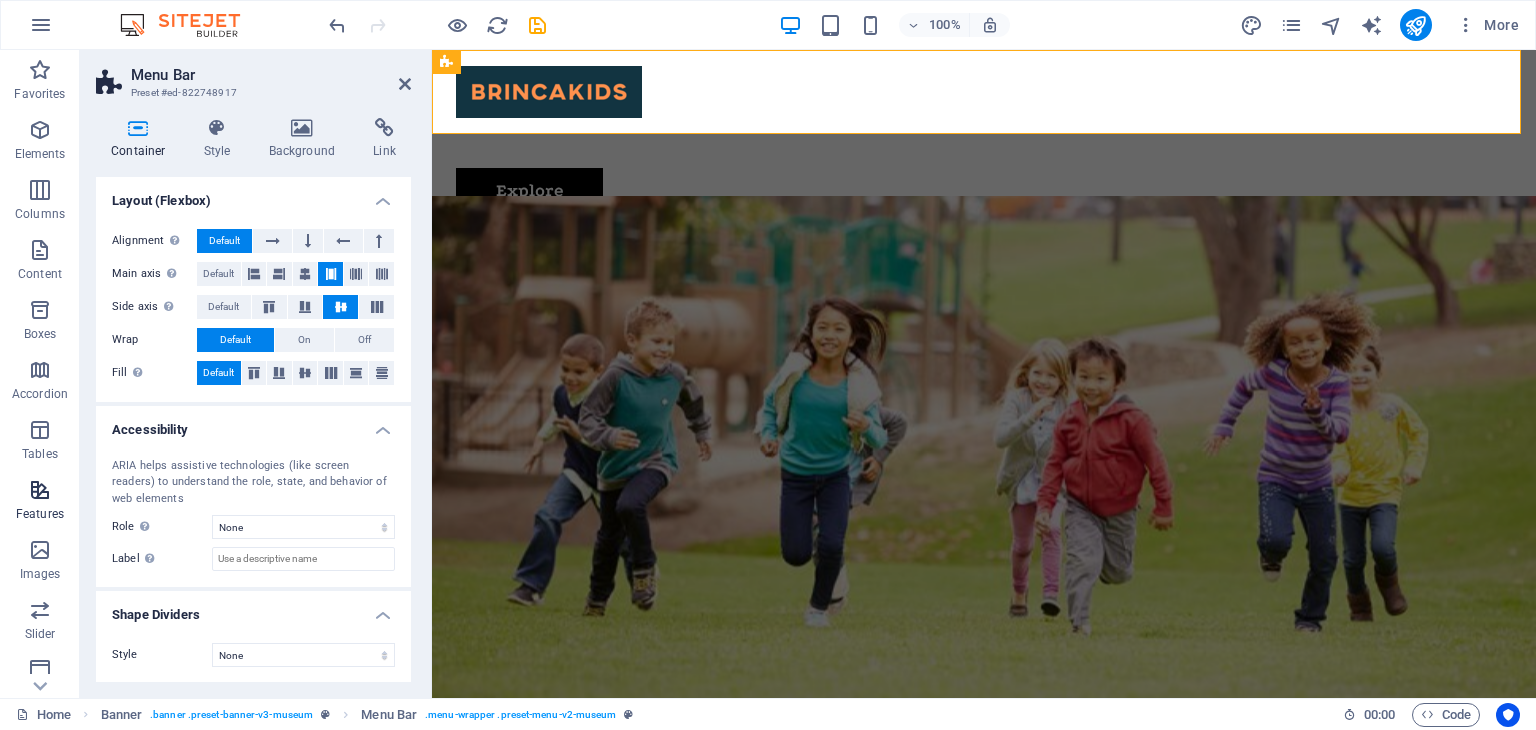 click on "Features" at bounding box center [40, 502] 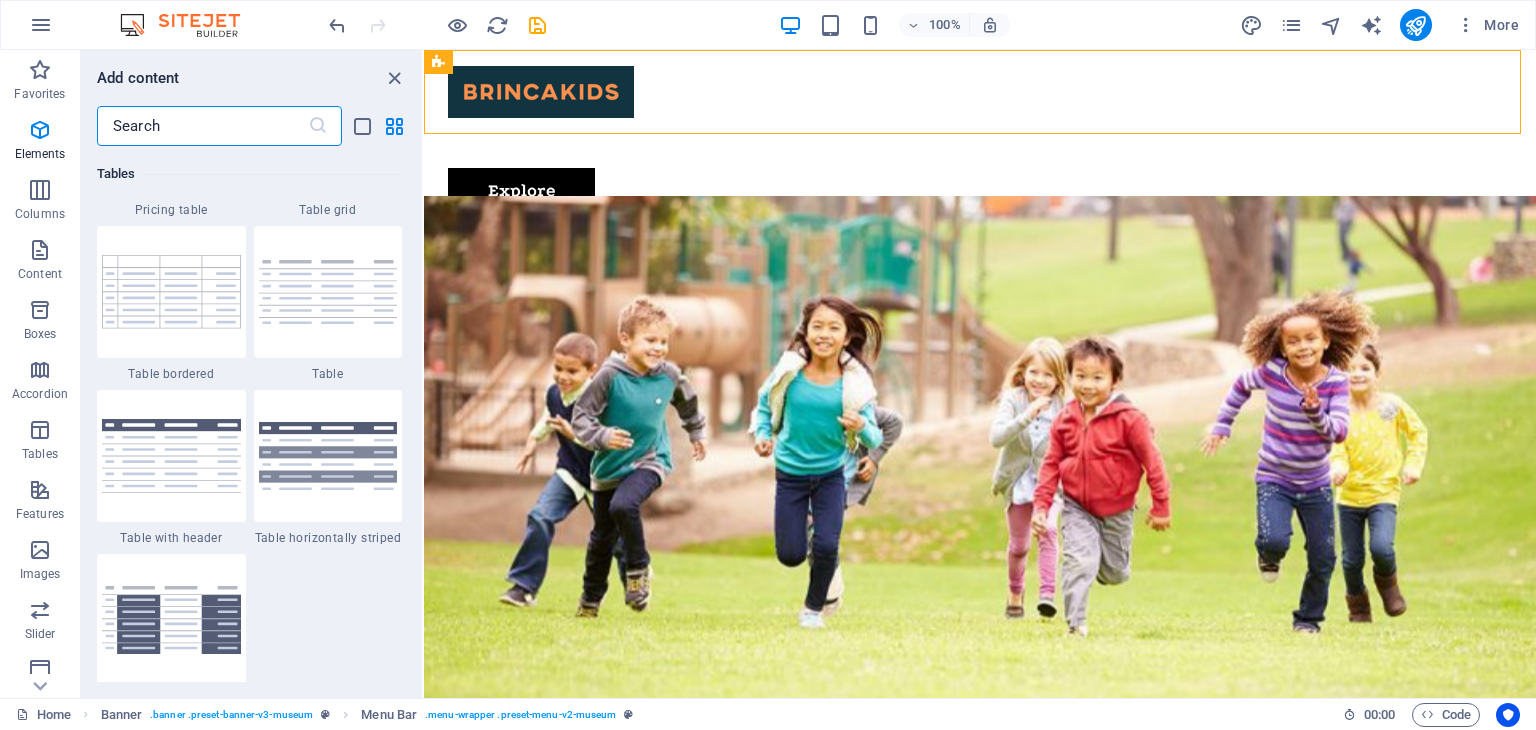 scroll, scrollTop: 7795, scrollLeft: 0, axis: vertical 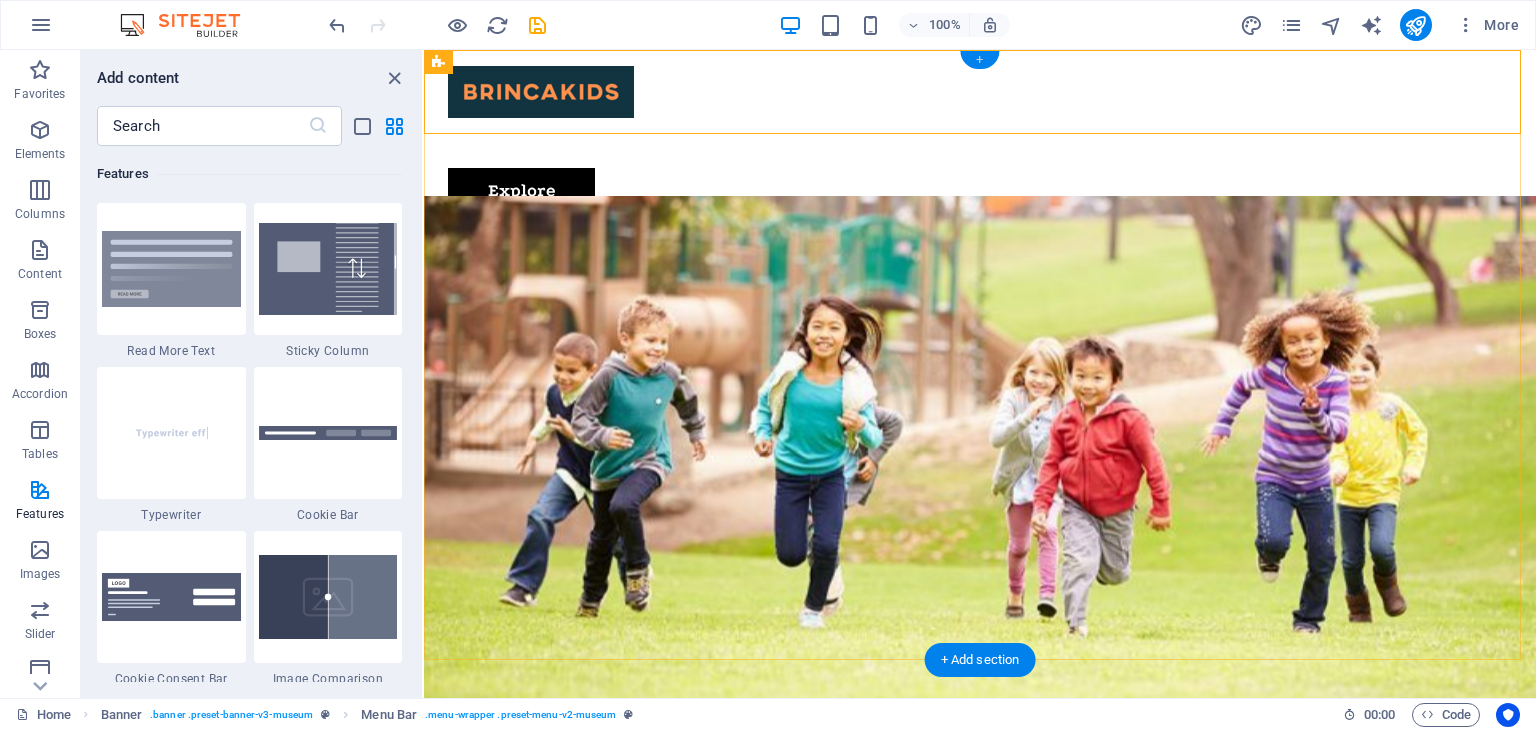 click on "+" at bounding box center (979, 60) 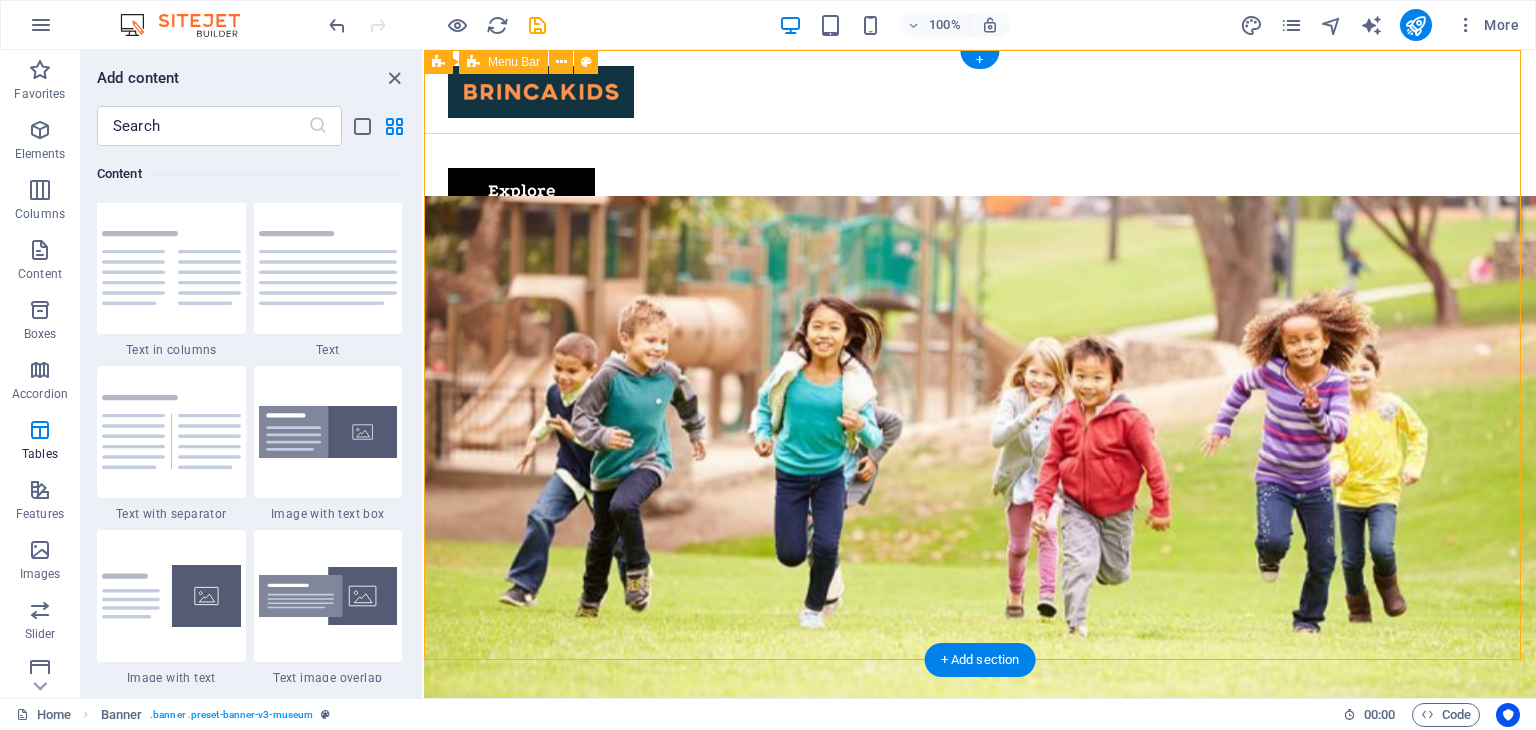 scroll, scrollTop: 3499, scrollLeft: 0, axis: vertical 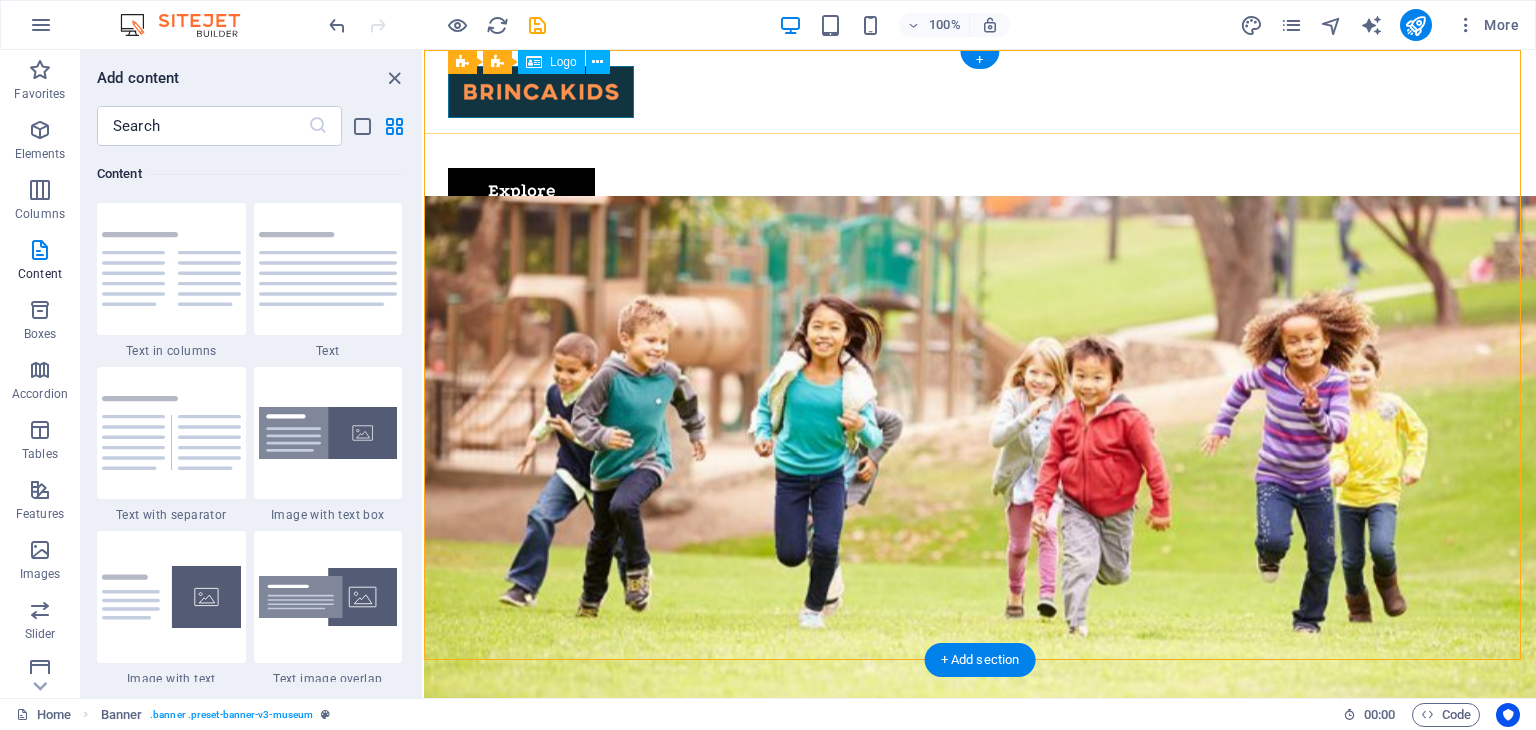 click at bounding box center (980, 92) 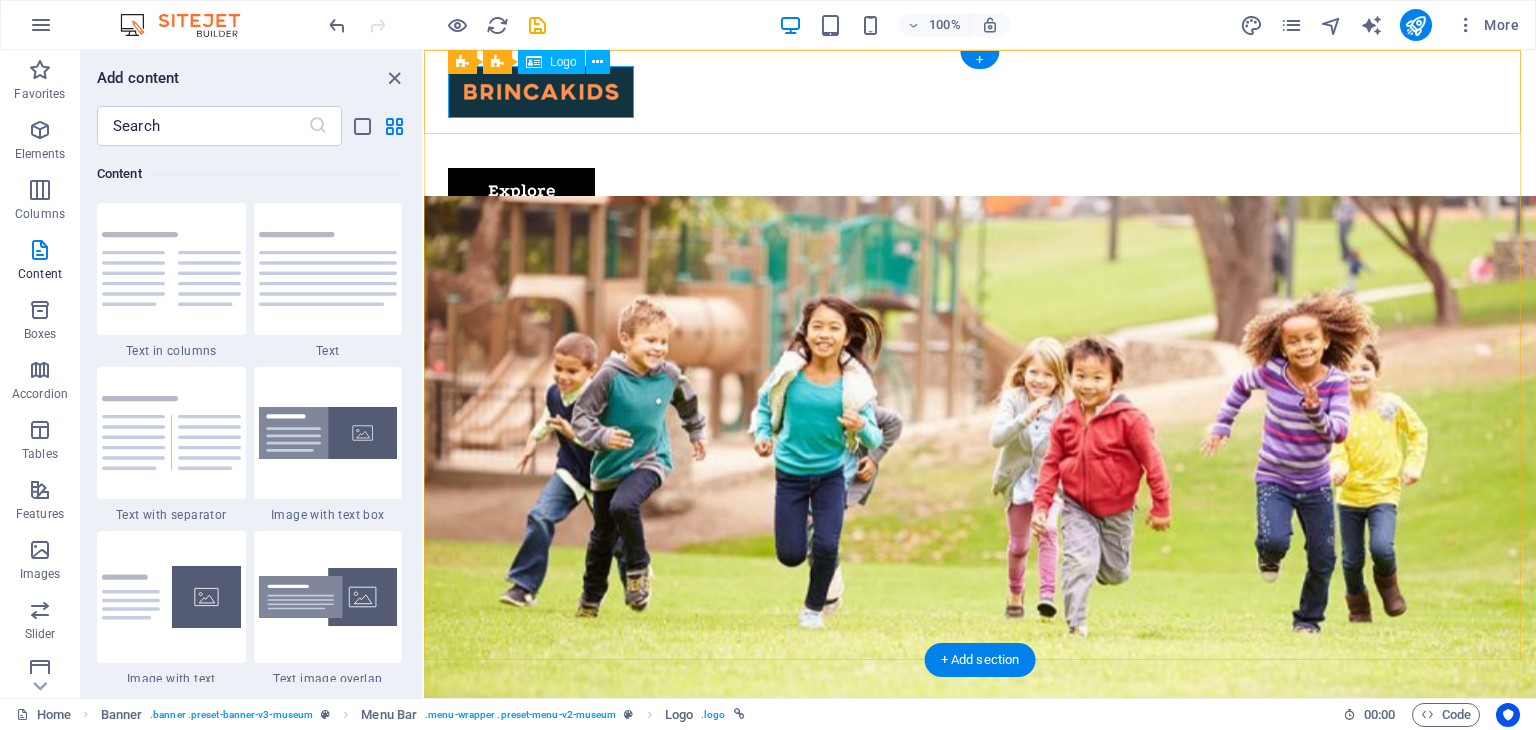 click at bounding box center [980, 92] 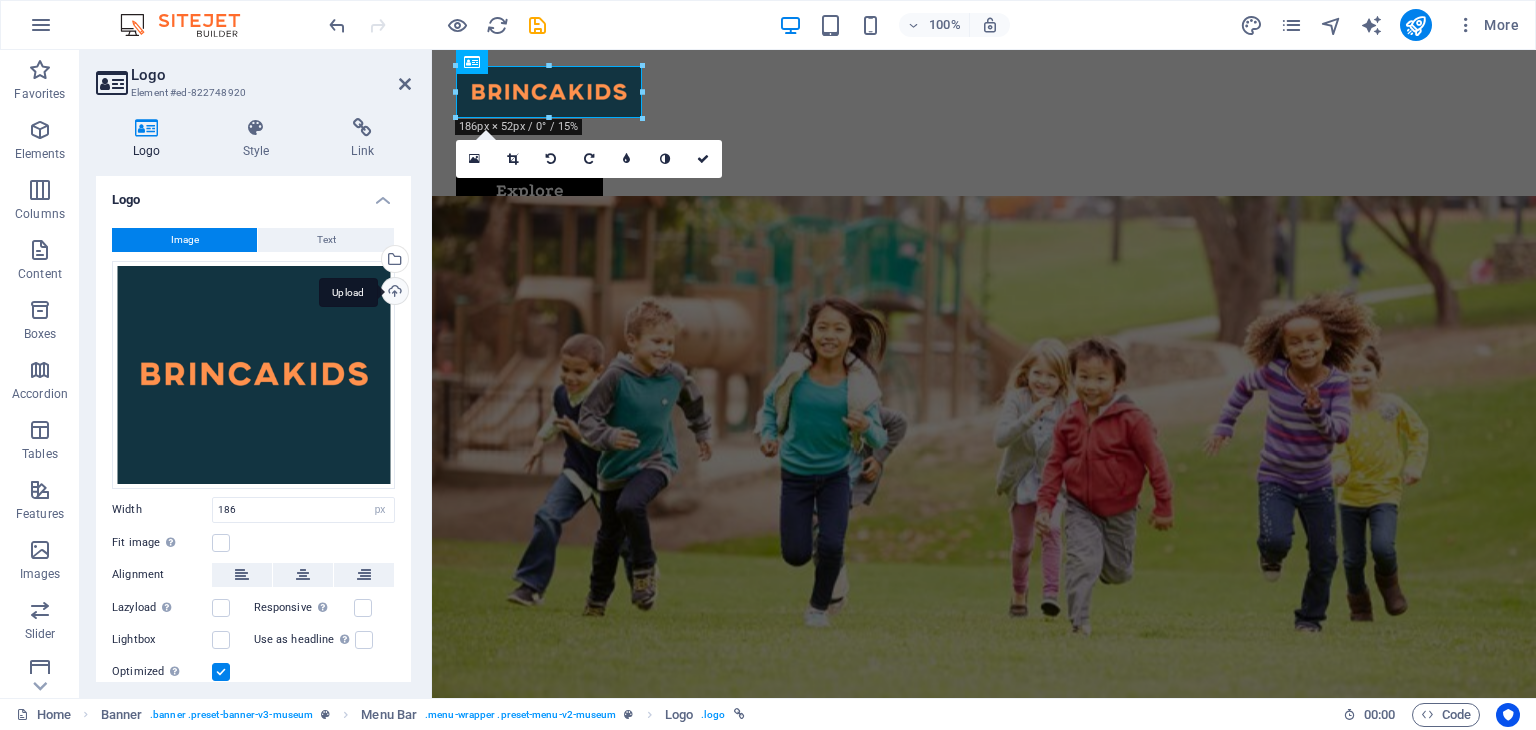 click on "Upload" at bounding box center (393, 293) 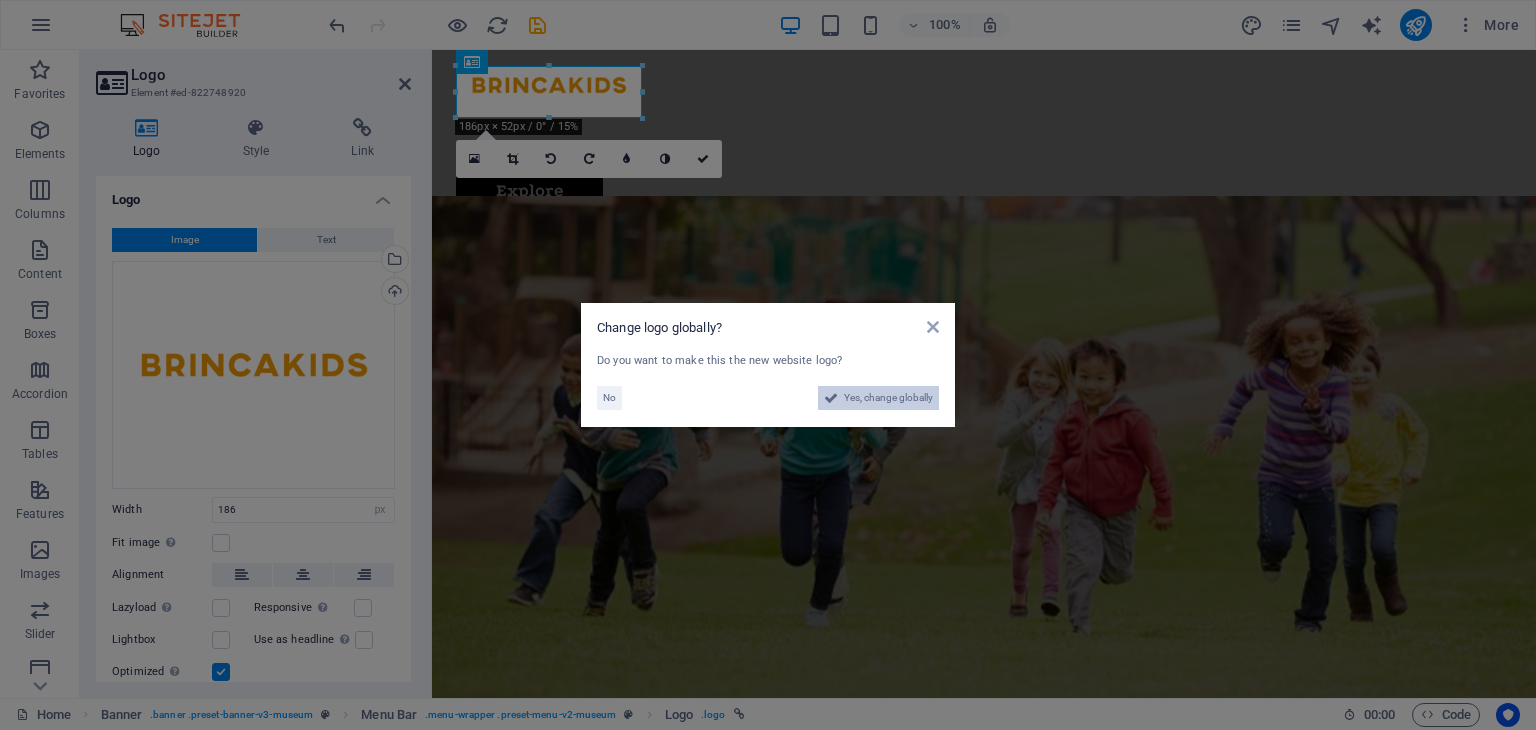 click on "Yes, change globally" at bounding box center [888, 398] 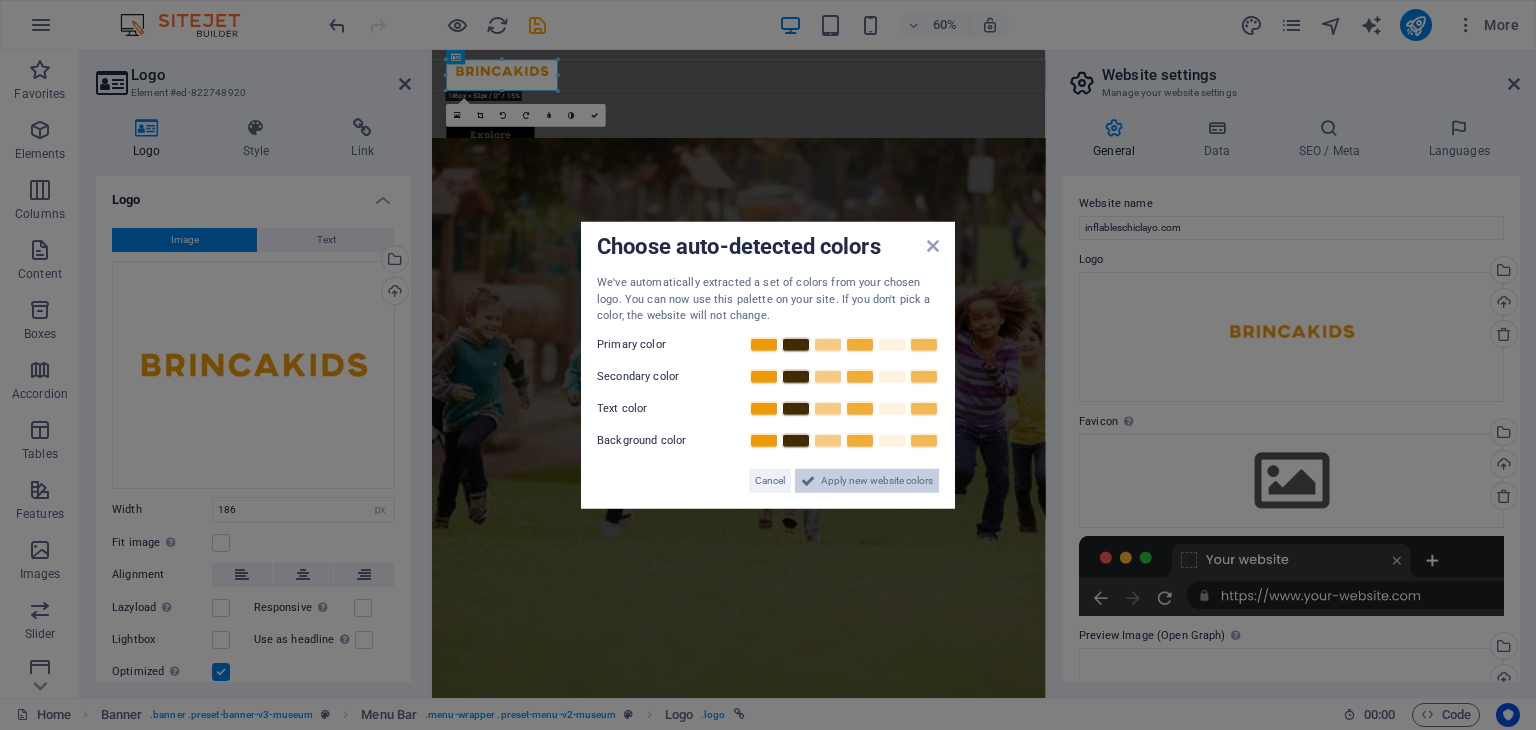 click on "Apply new website colors" at bounding box center [877, 480] 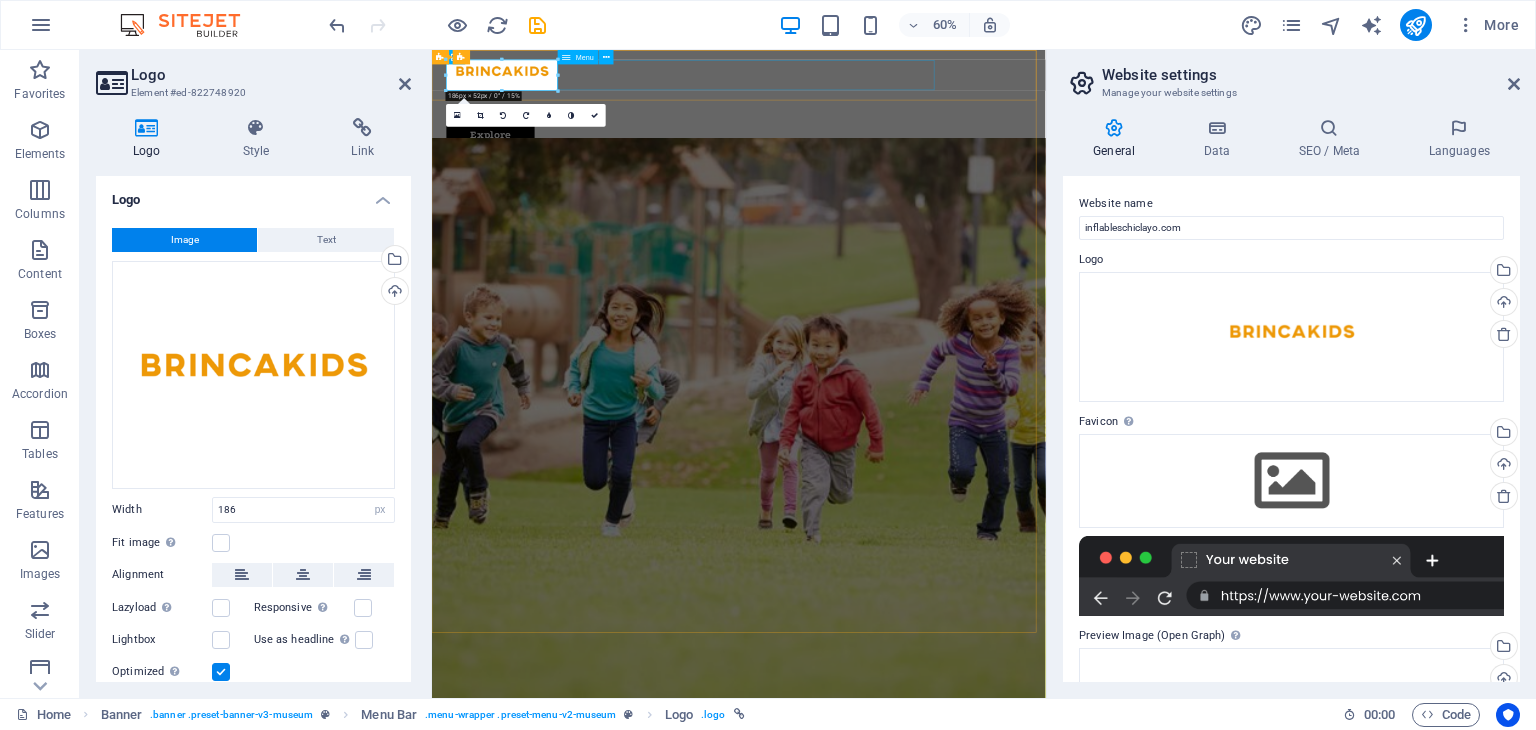 click on "About Us Exhibitions Events Contact" at bounding box center (943, 143) 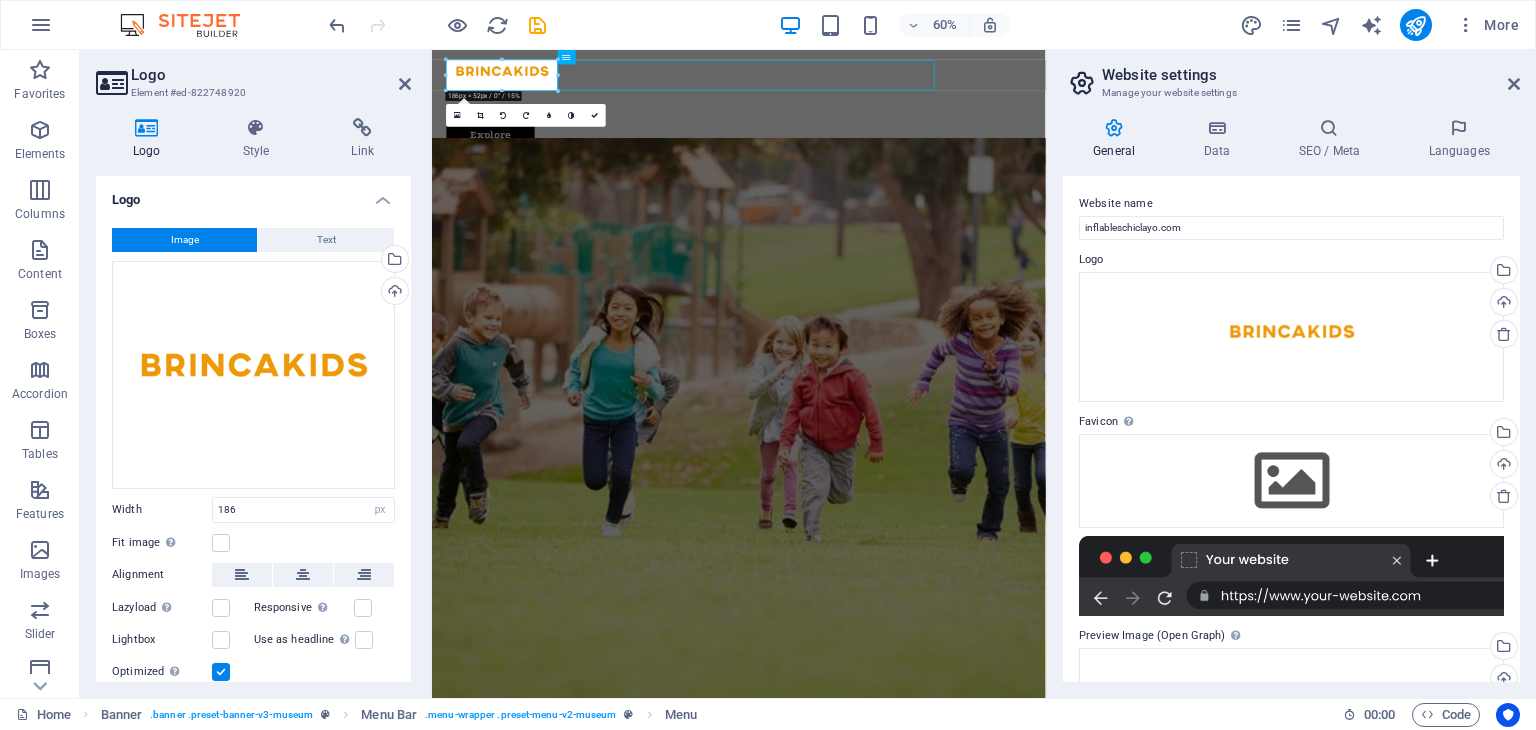 click at bounding box center [943, 678] 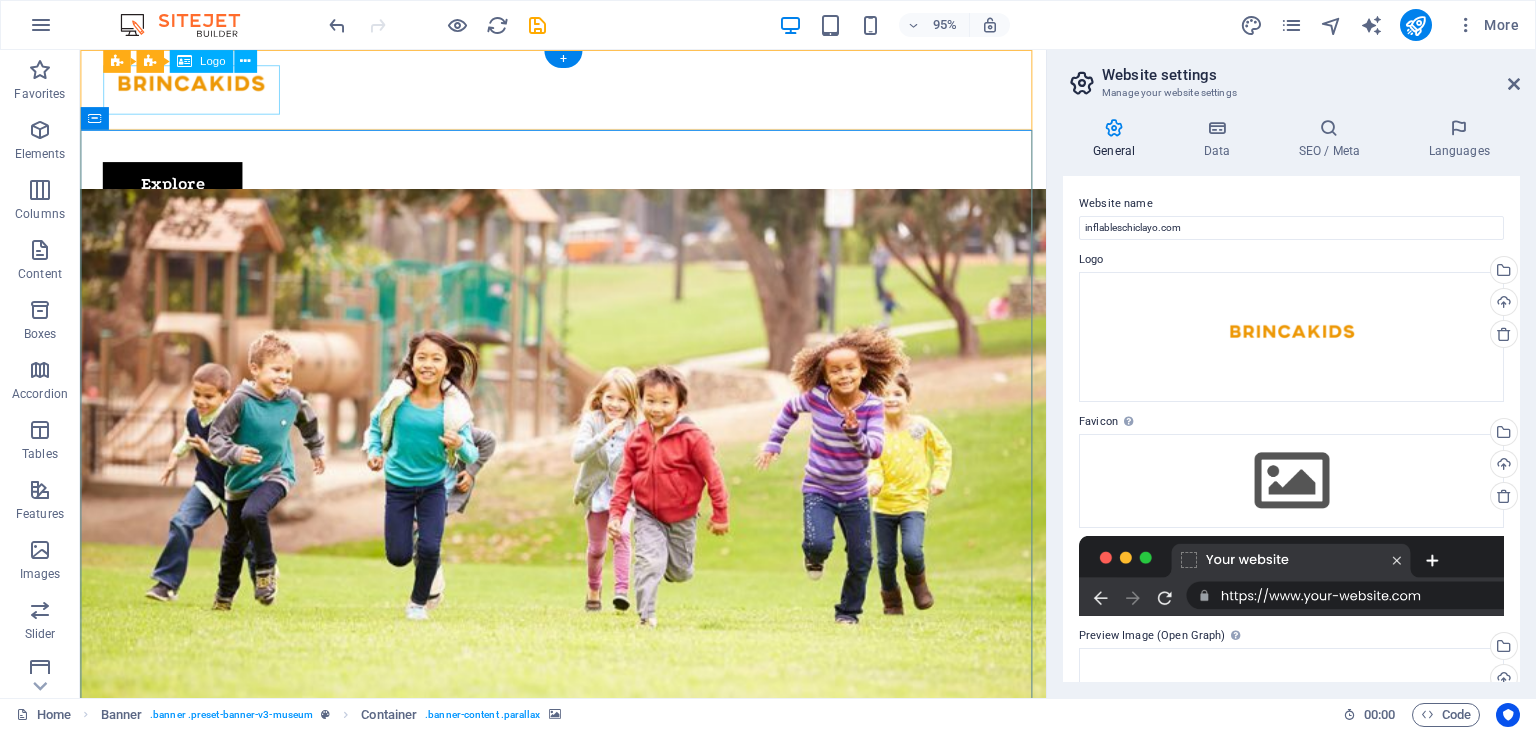 click at bounding box center [588, 92] 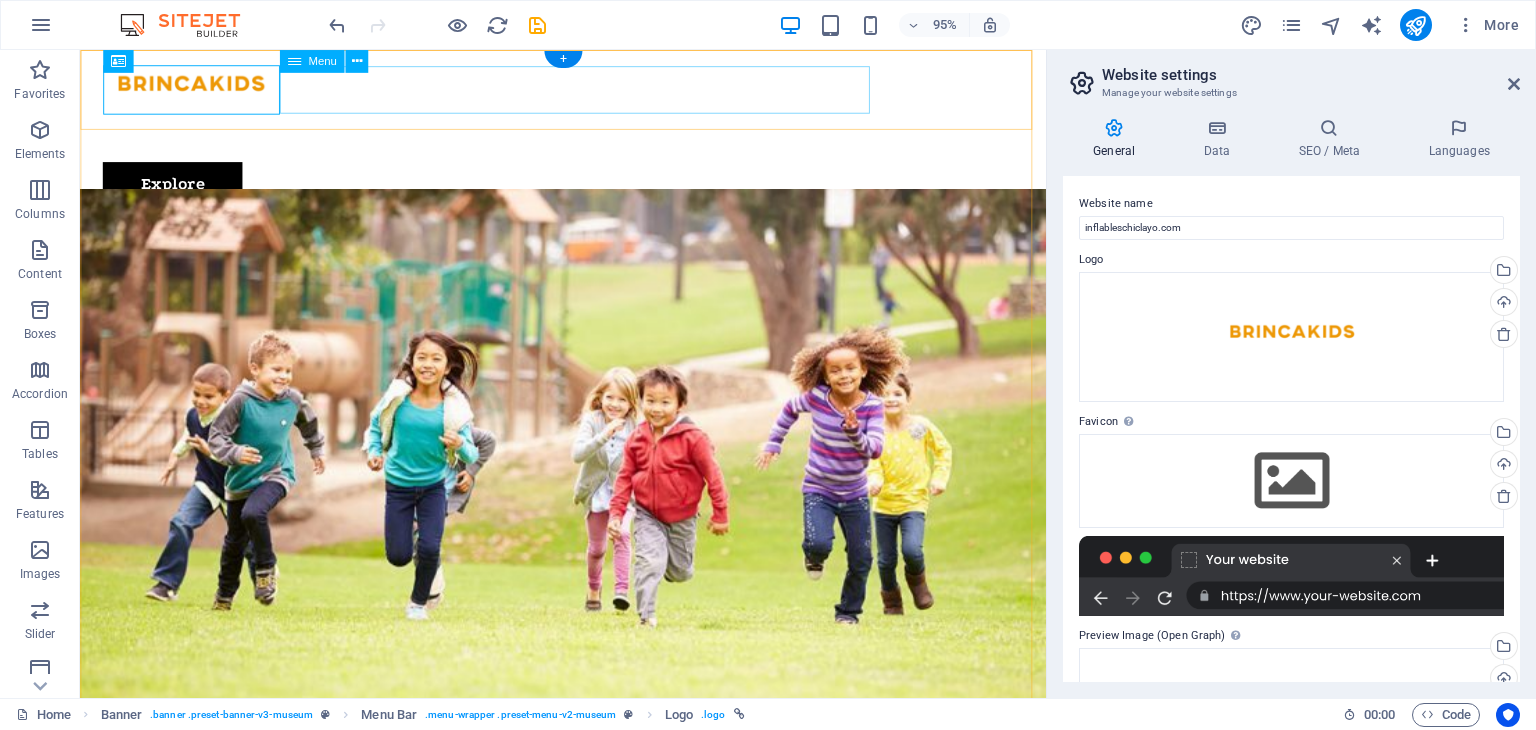 click on "About Us Exhibitions Events Contact" at bounding box center [588, 143] 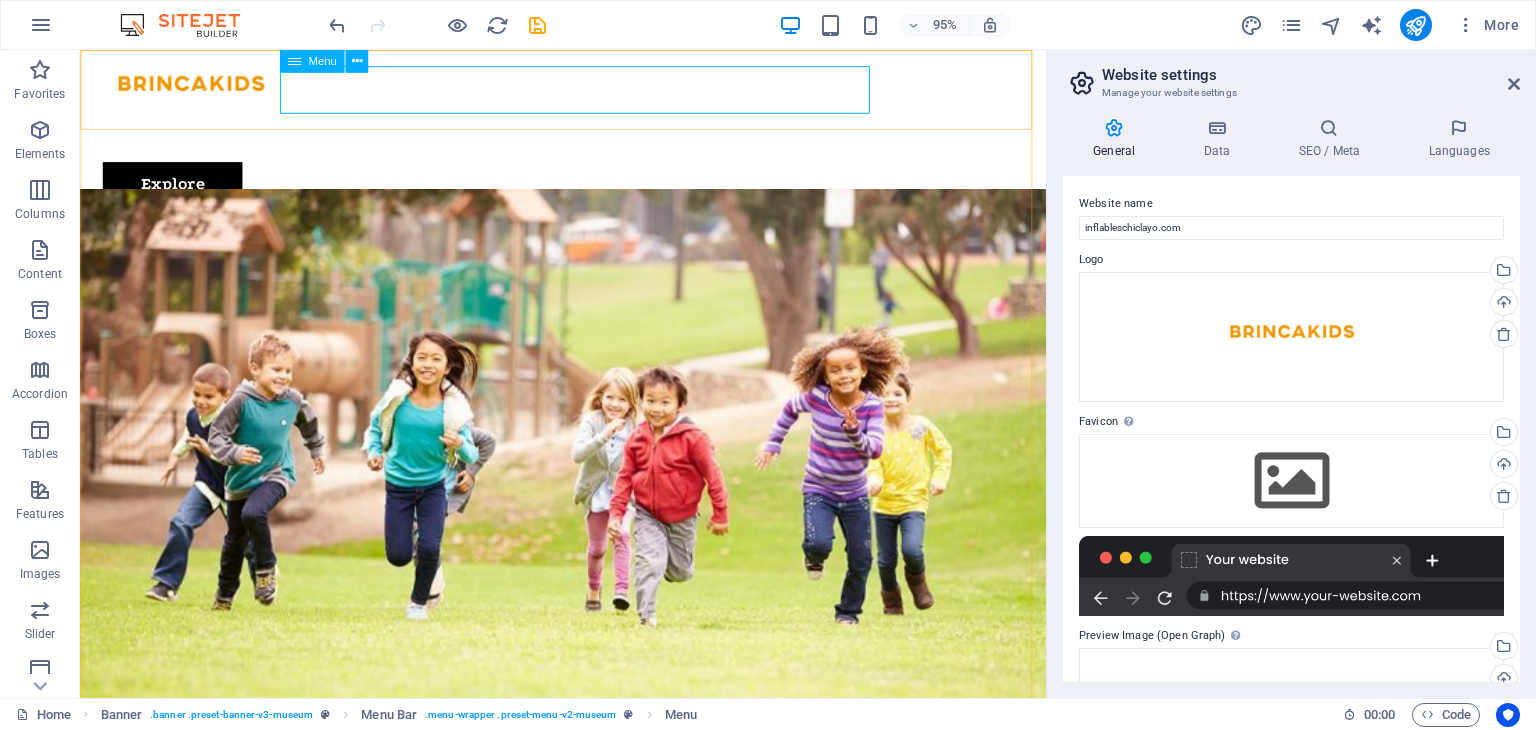 click on "Menu" at bounding box center (322, 61) 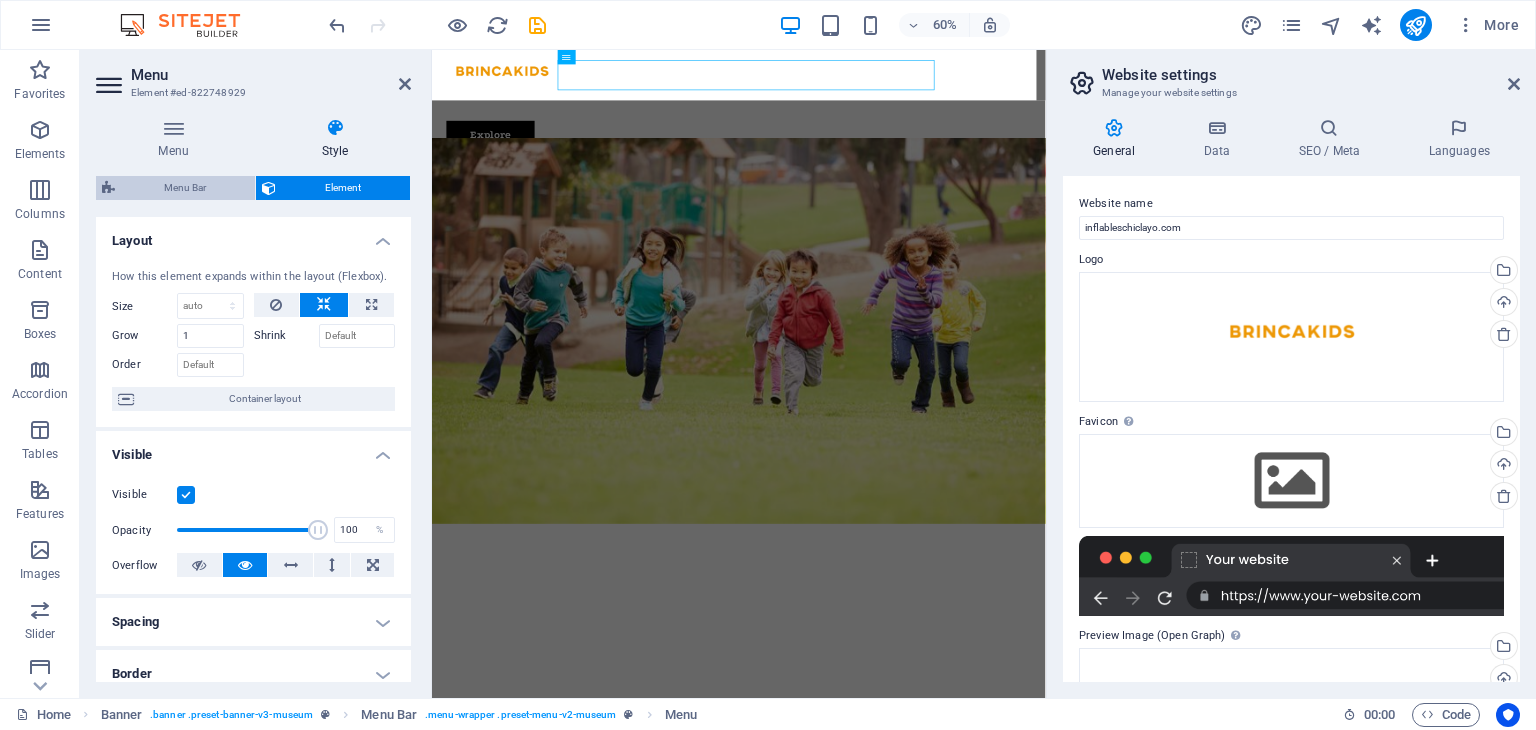 click on "Menu Bar" at bounding box center (185, 188) 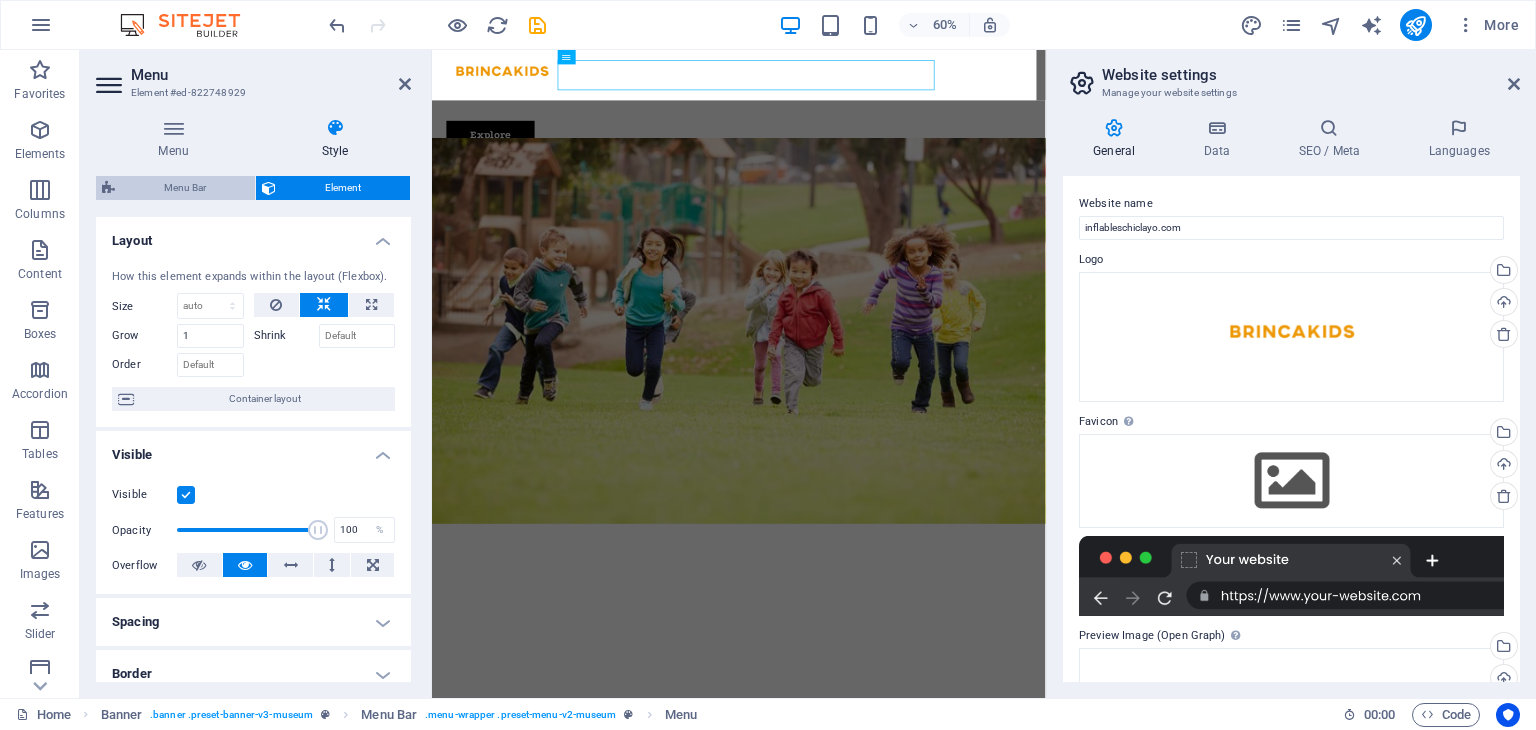 select on "rem" 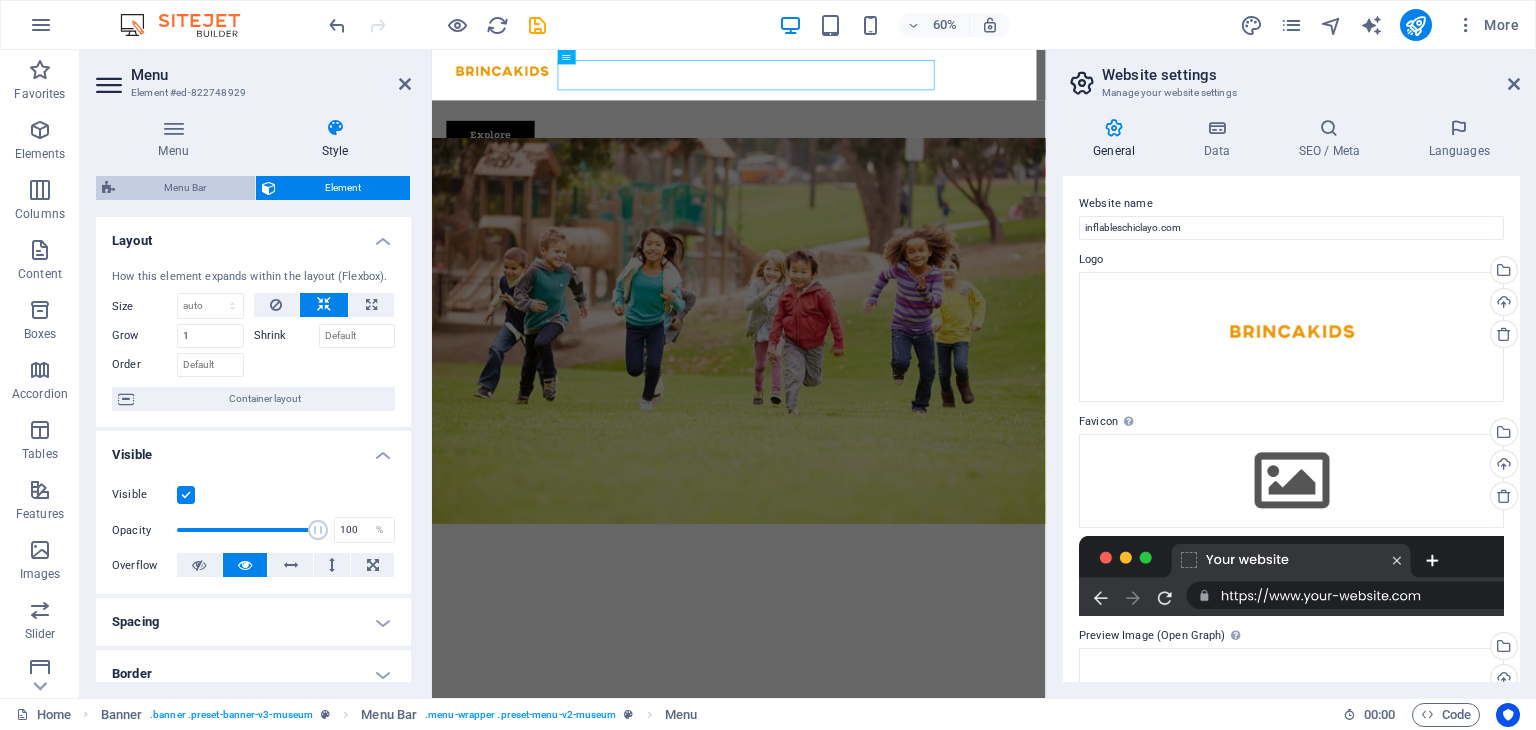 select on "rem" 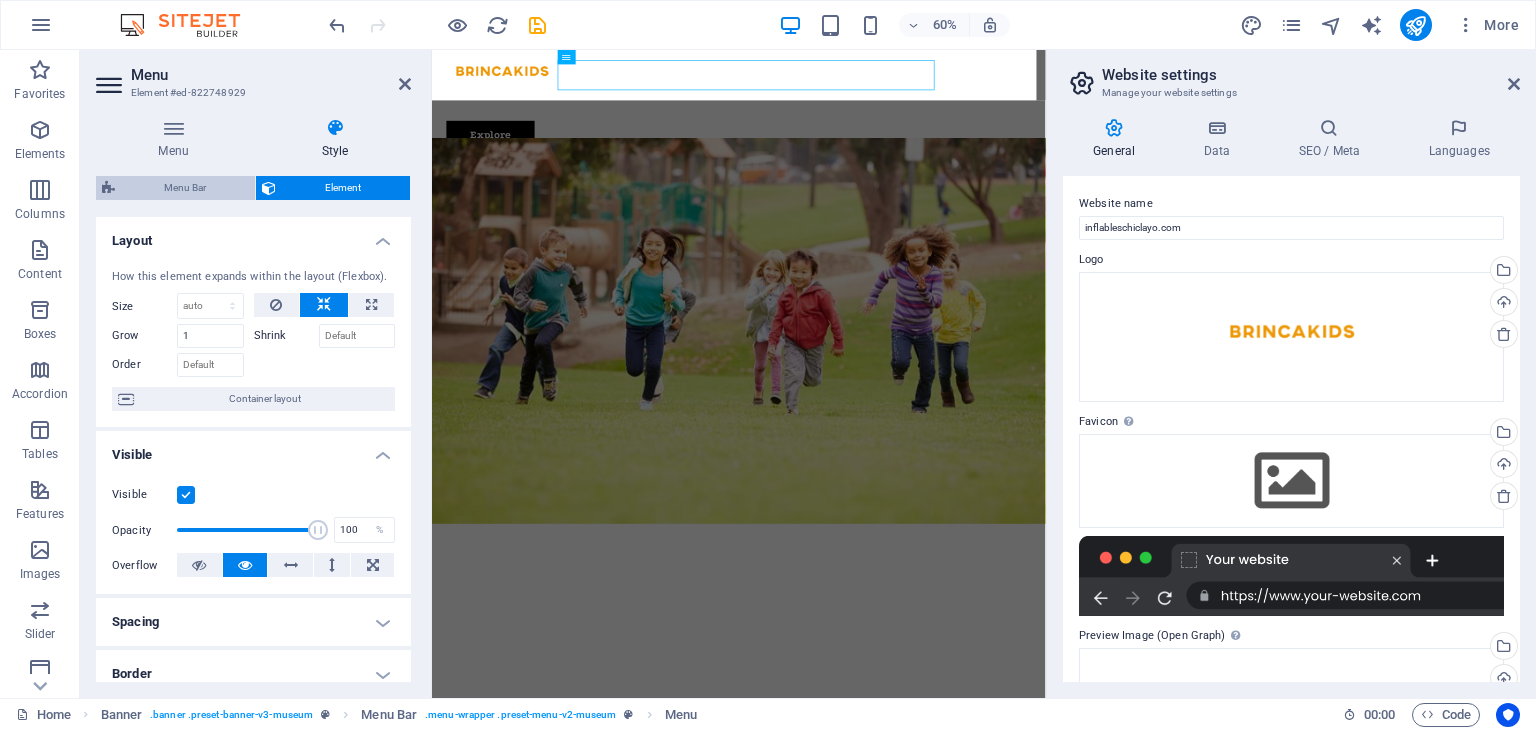 select on "rem" 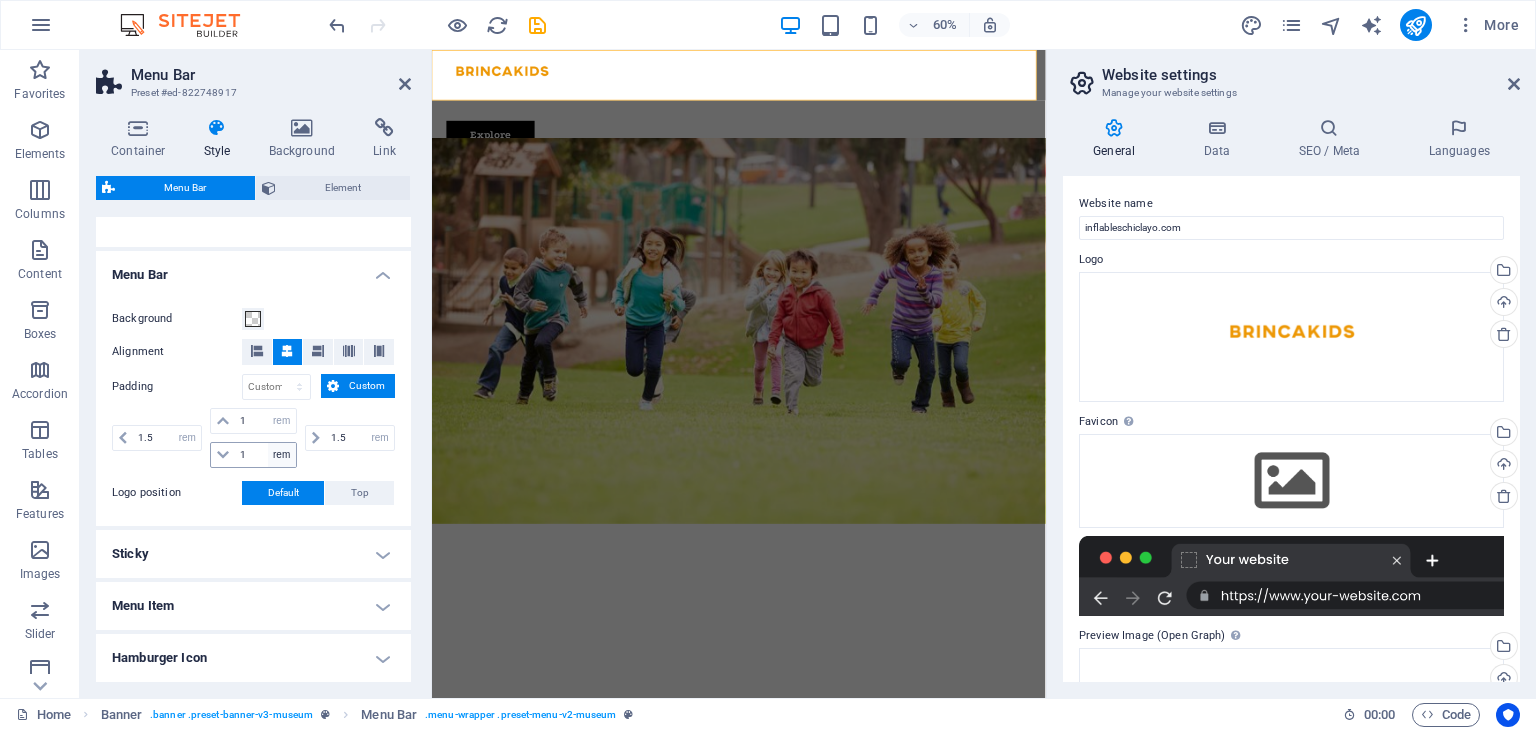 scroll, scrollTop: 307, scrollLeft: 0, axis: vertical 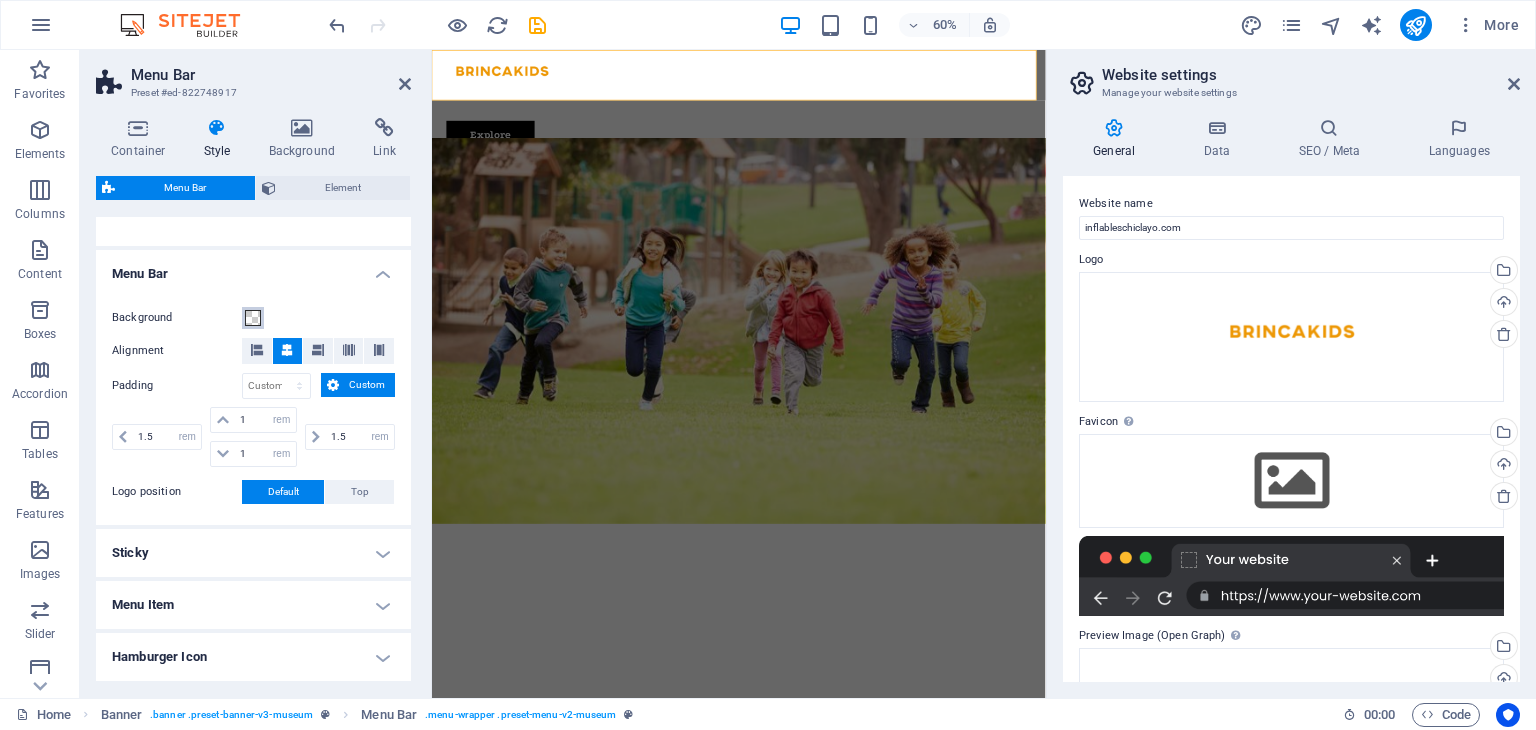 click at bounding box center [253, 318] 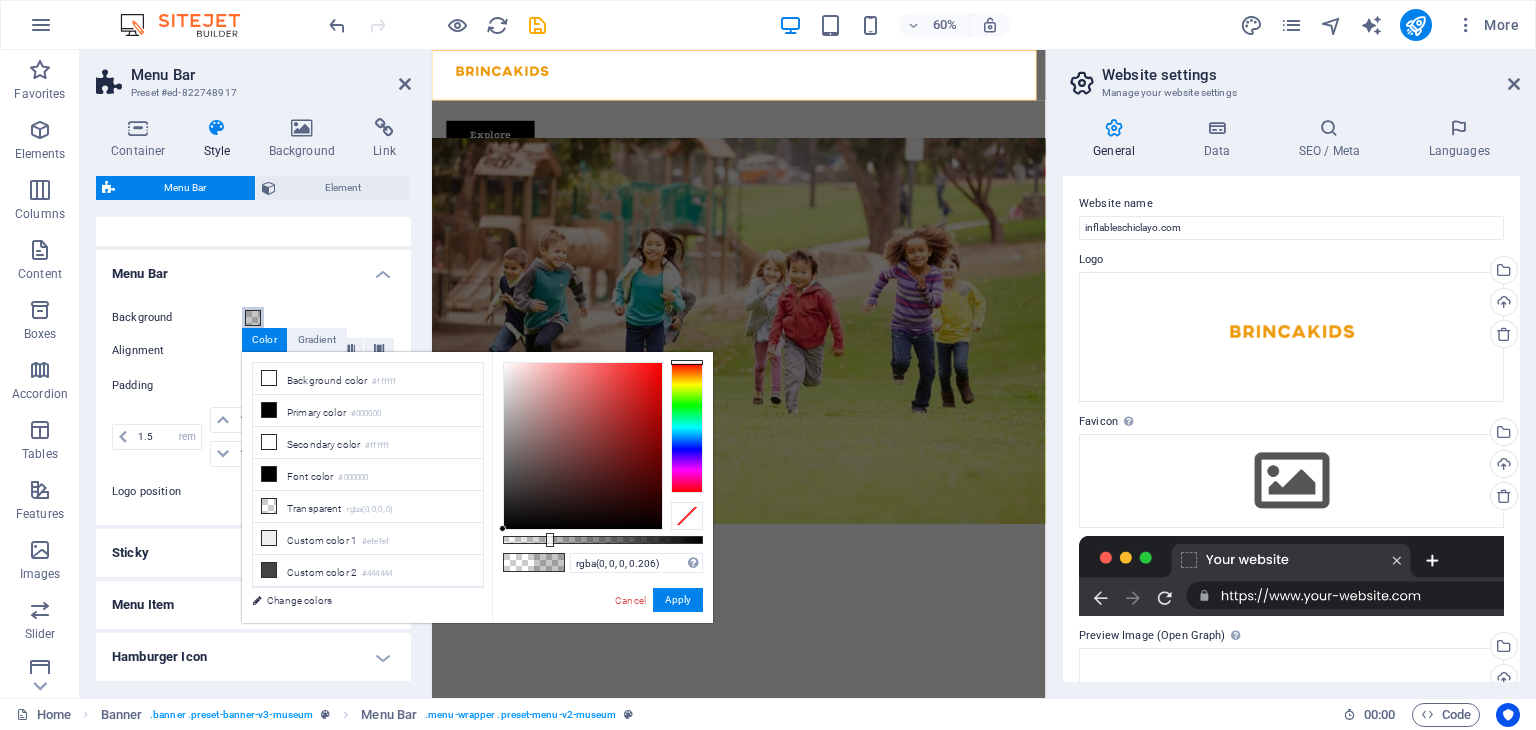 drag, startPoint x: 508, startPoint y: 543, endPoint x: 544, endPoint y: 529, distance: 38.626415 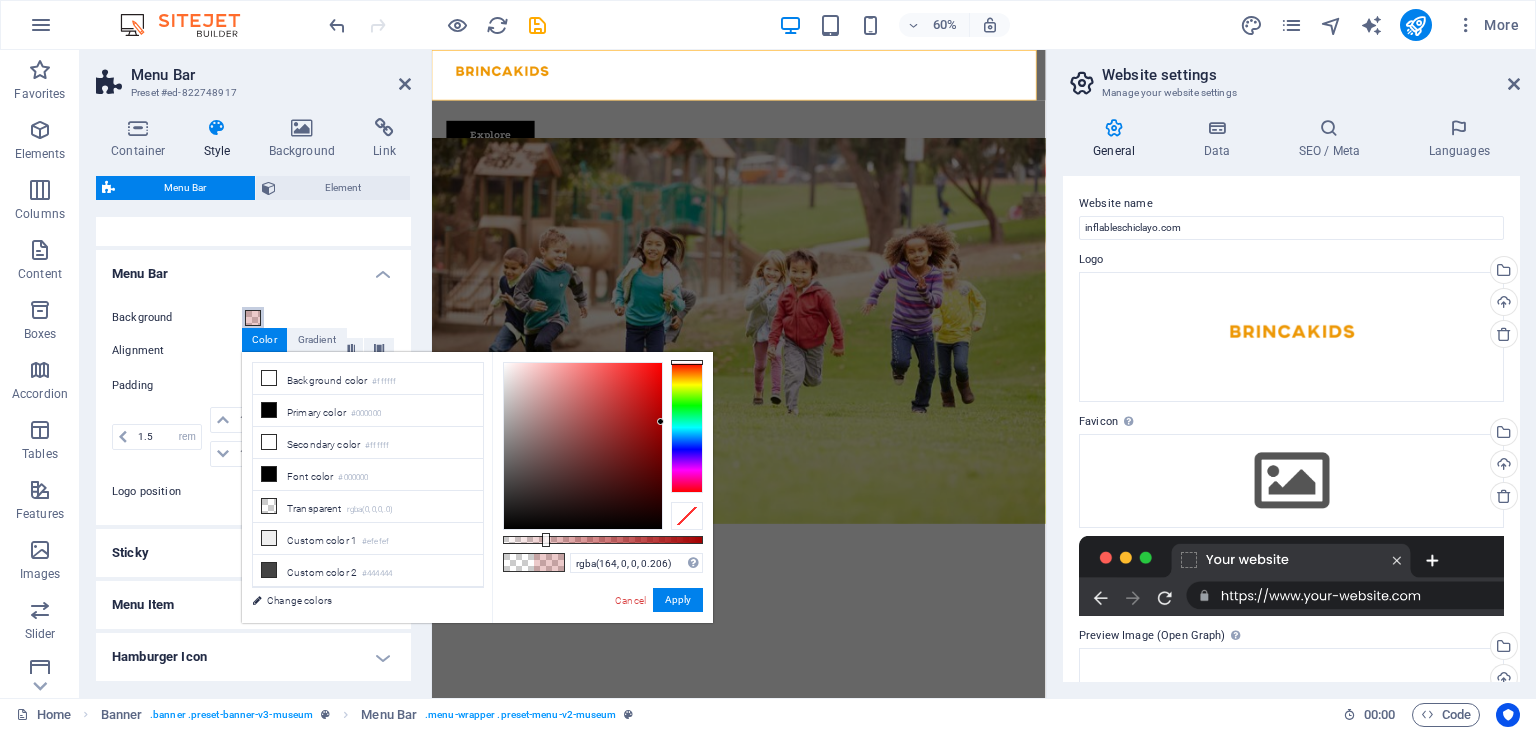 click at bounding box center (583, 446) 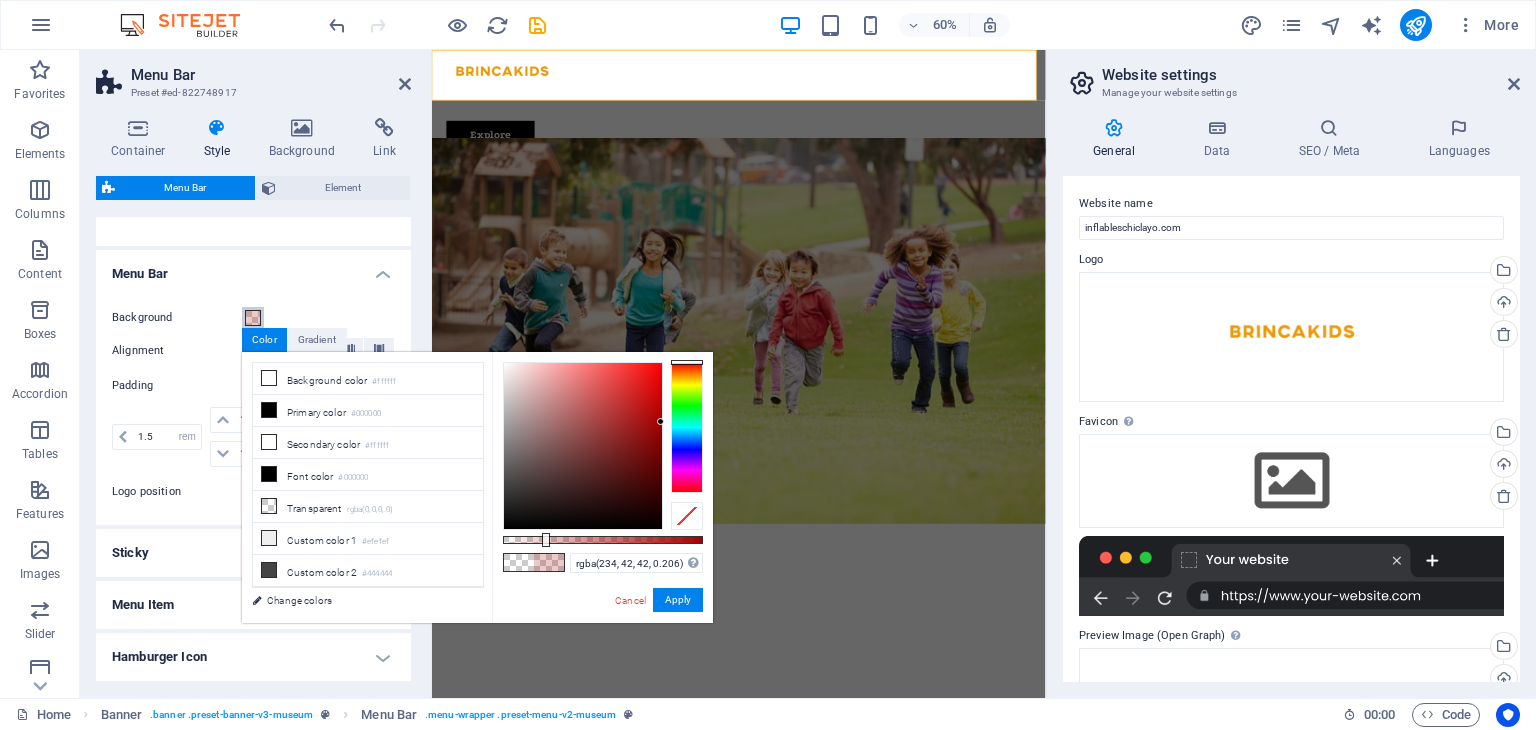 click at bounding box center (583, 446) 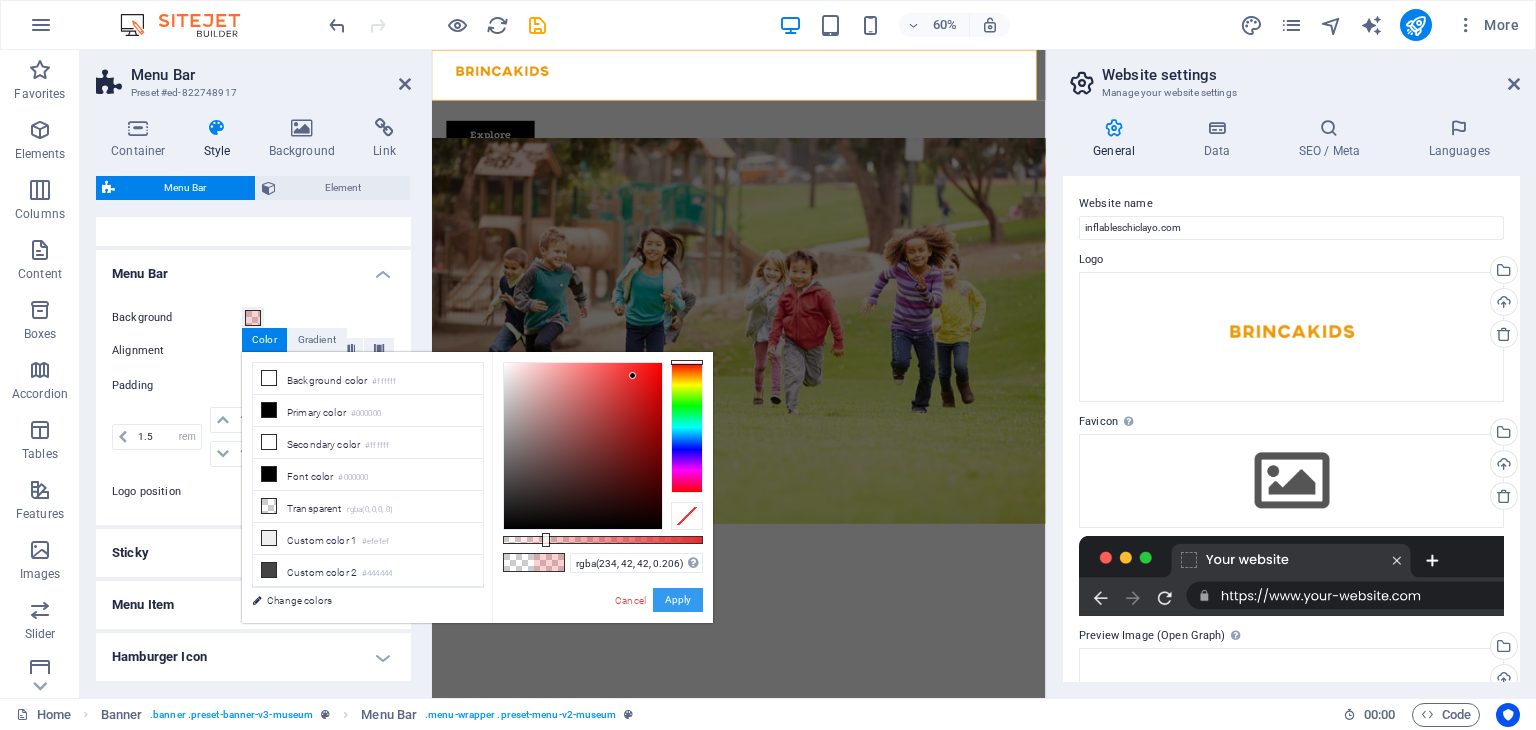 click on "Apply" at bounding box center [678, 600] 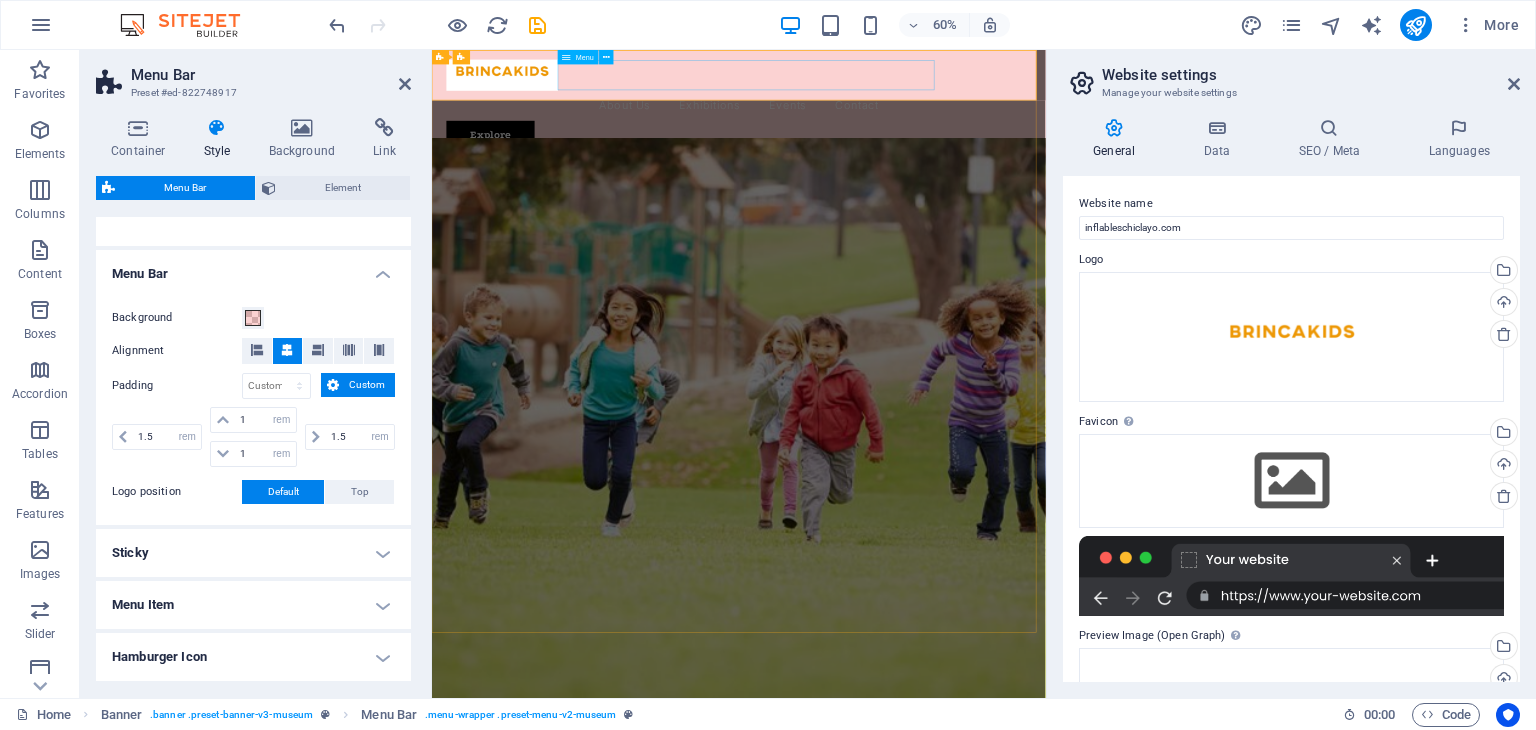 click on "About Us Exhibitions Events Contact" at bounding box center [943, 143] 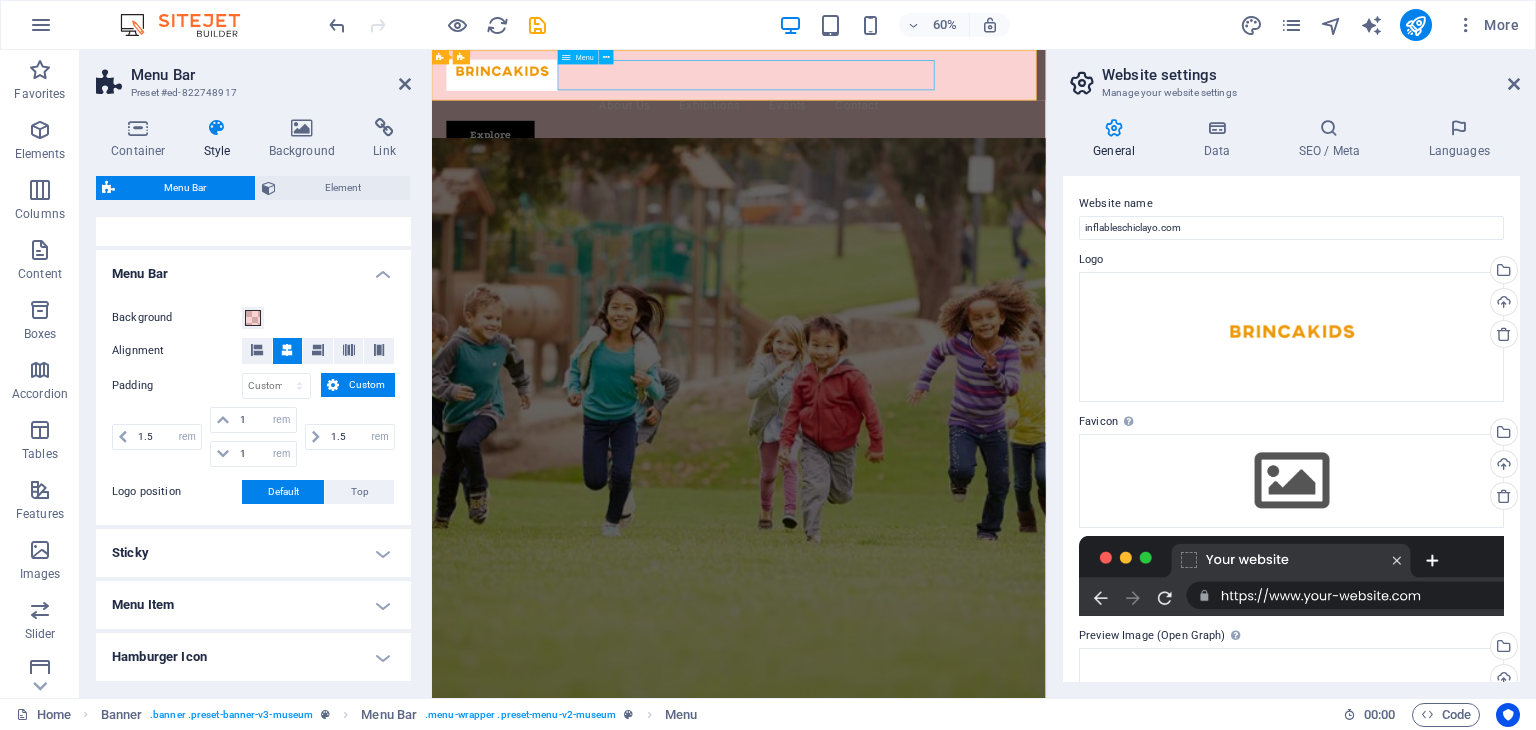click on "About Us Exhibitions Events Contact" at bounding box center (943, 143) 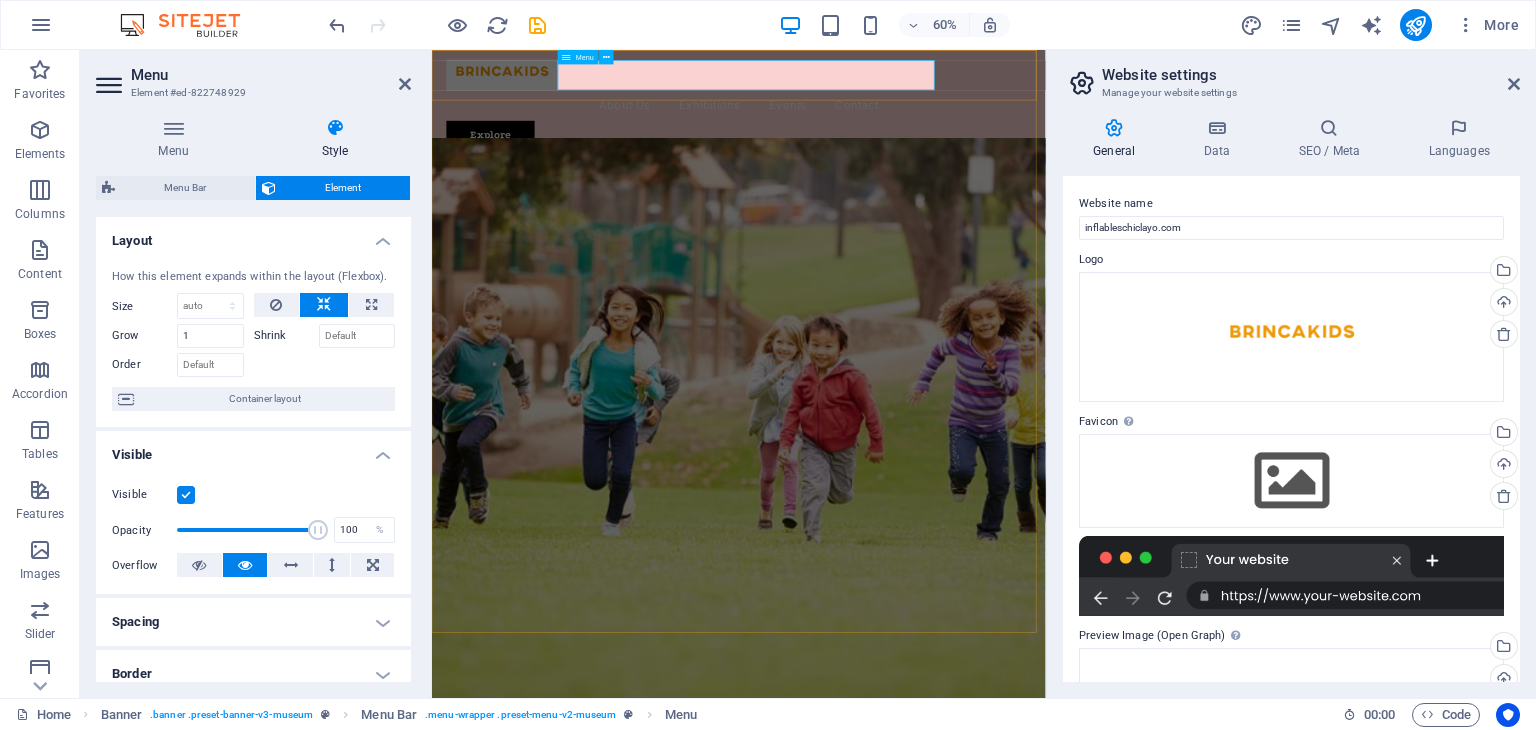 click on "About Us Exhibitions Events Contact" at bounding box center [943, 143] 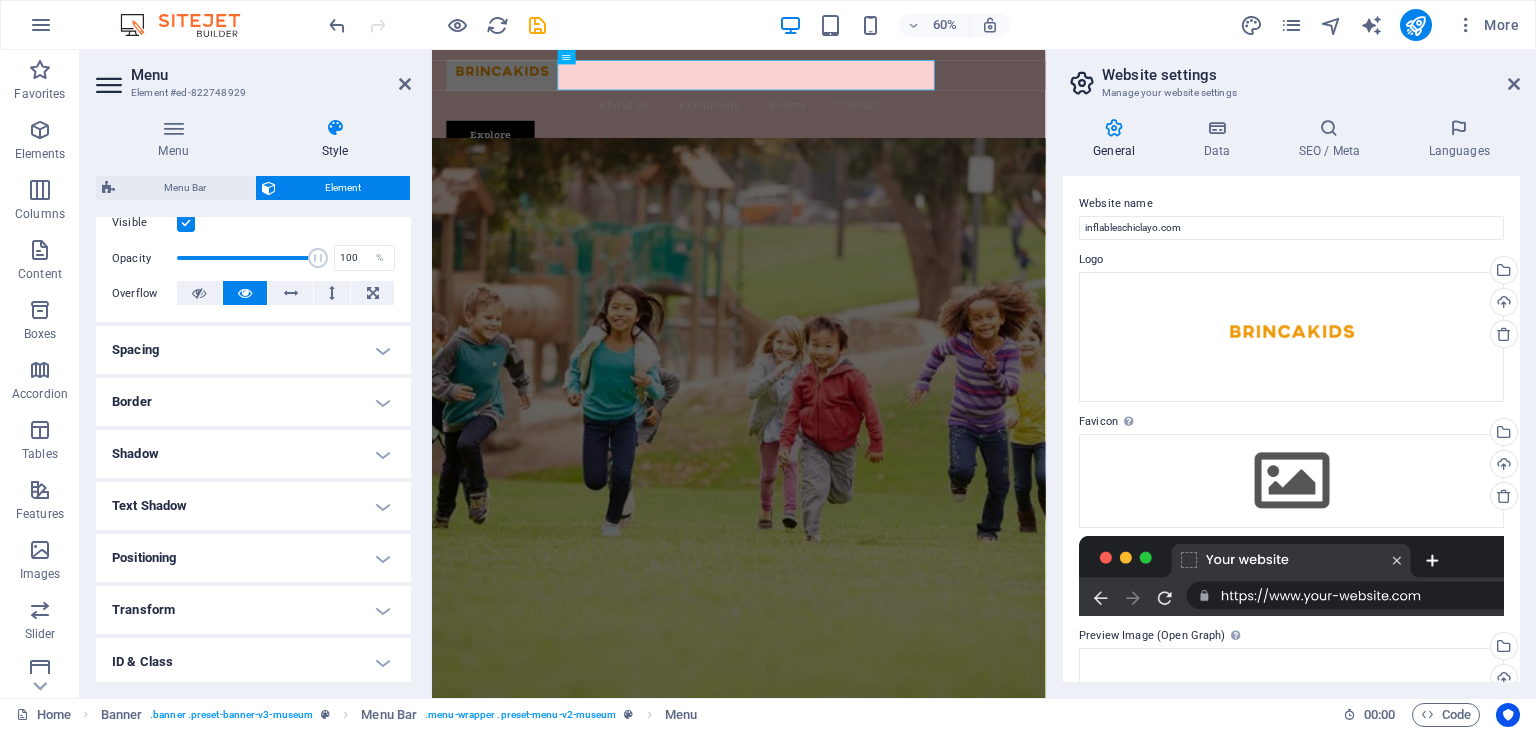 scroll, scrollTop: 282, scrollLeft: 0, axis: vertical 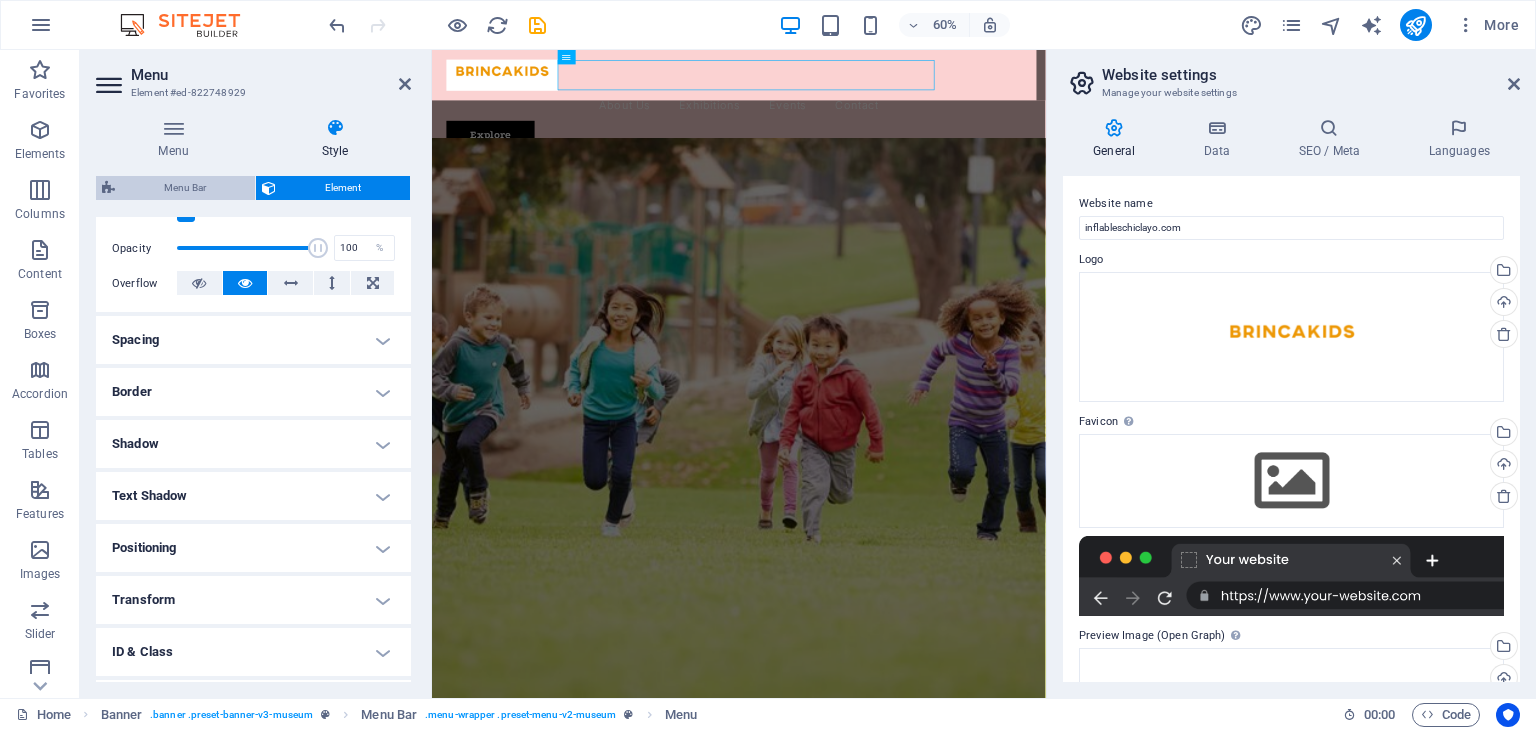 click on "Menu Bar" at bounding box center (185, 188) 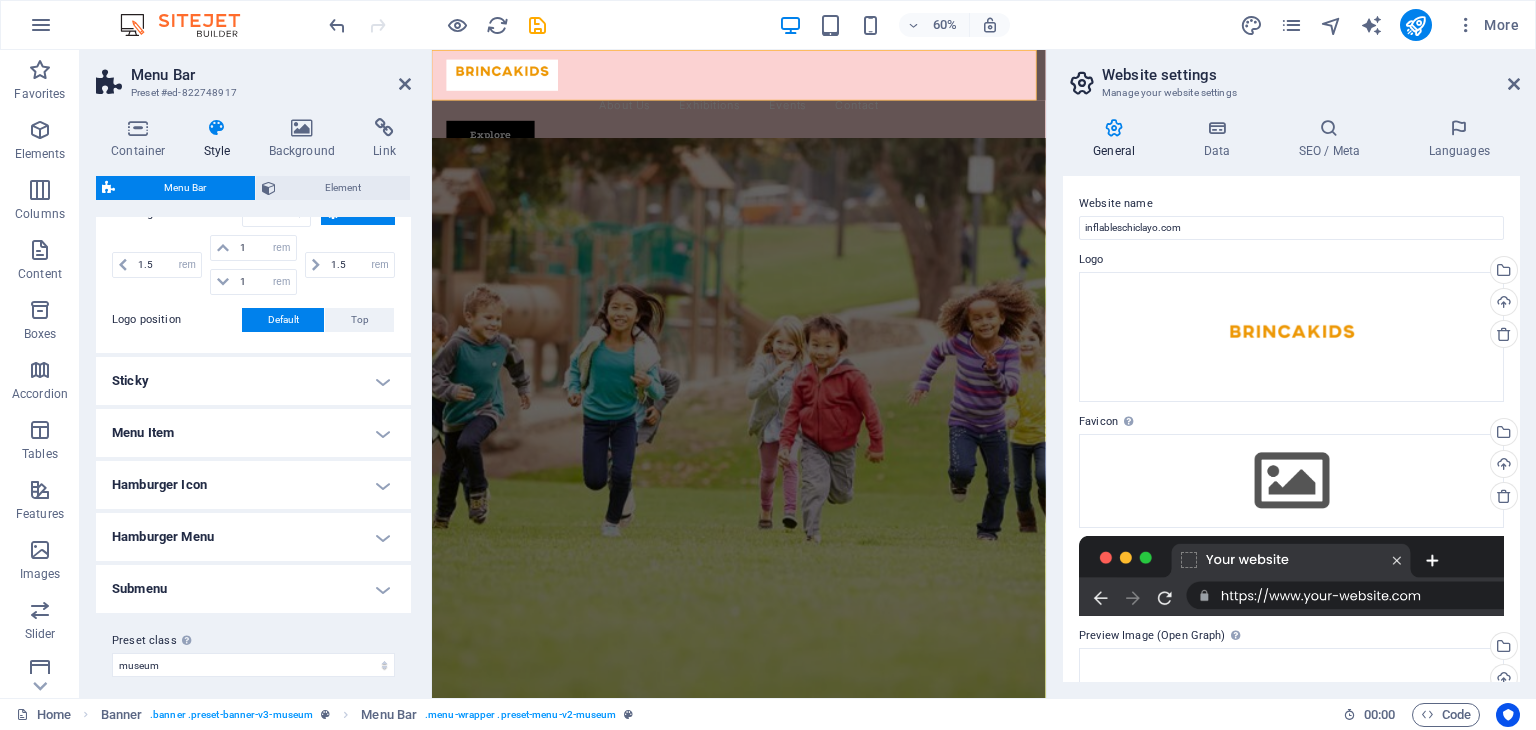 scroll, scrollTop: 488, scrollLeft: 0, axis: vertical 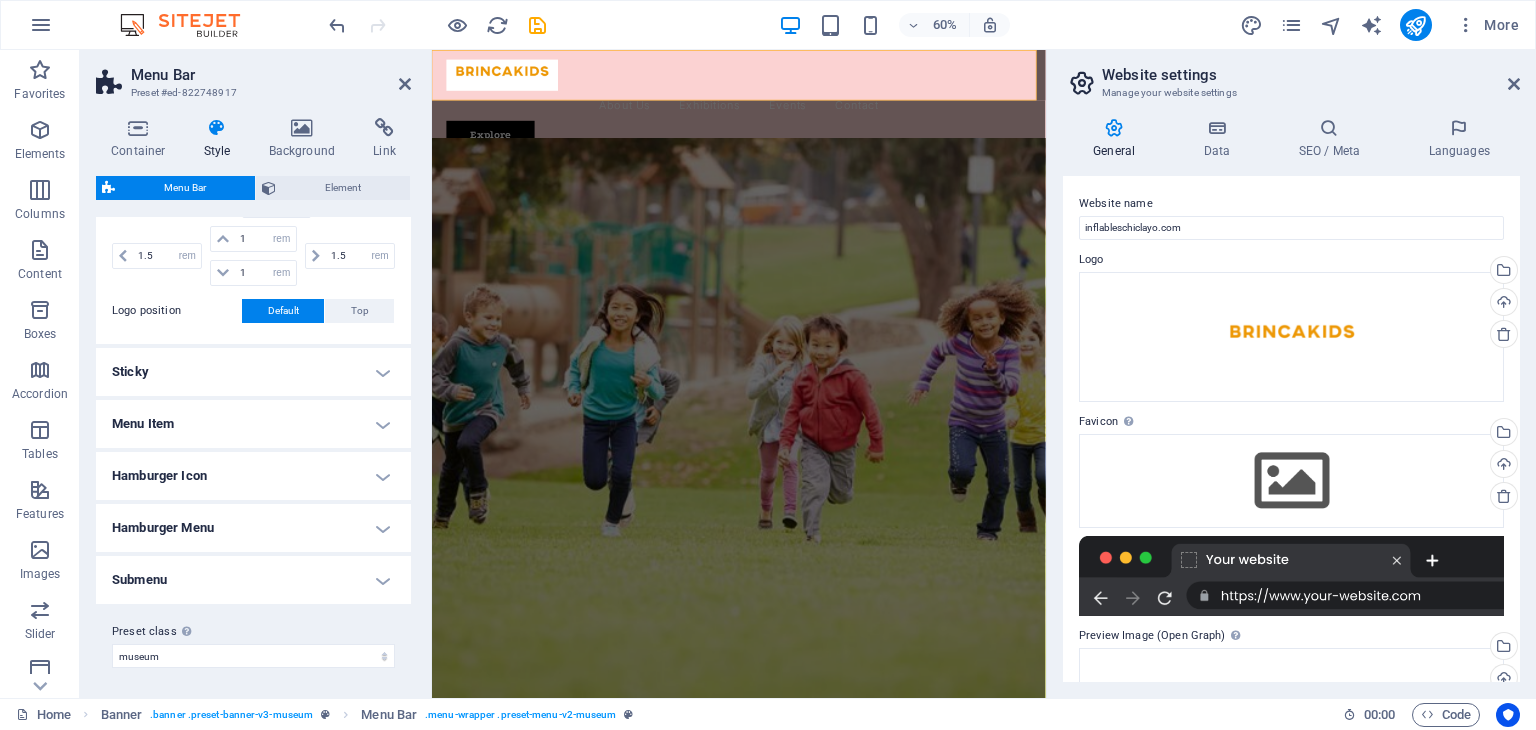 click on "Menu Item" at bounding box center (253, 424) 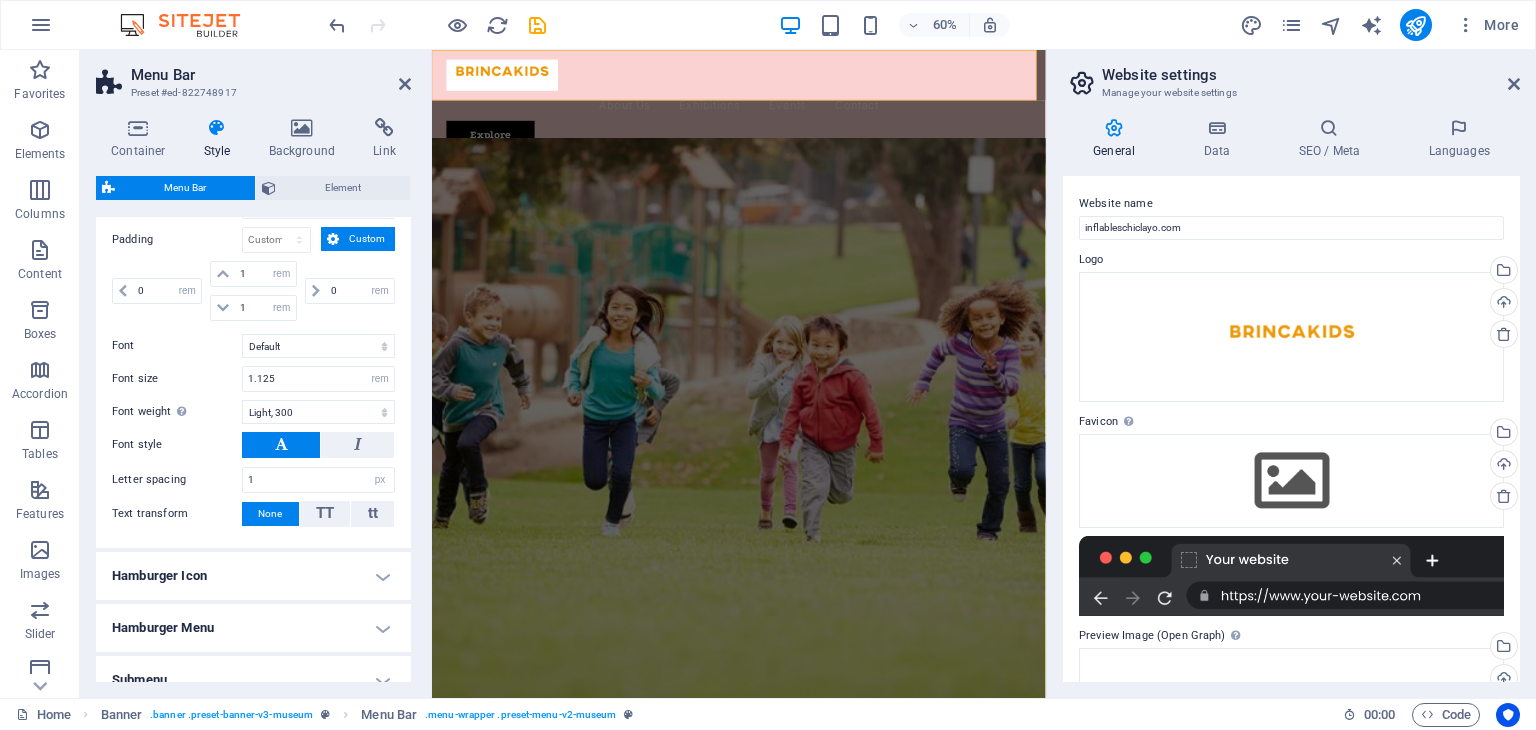 scroll, scrollTop: 1076, scrollLeft: 0, axis: vertical 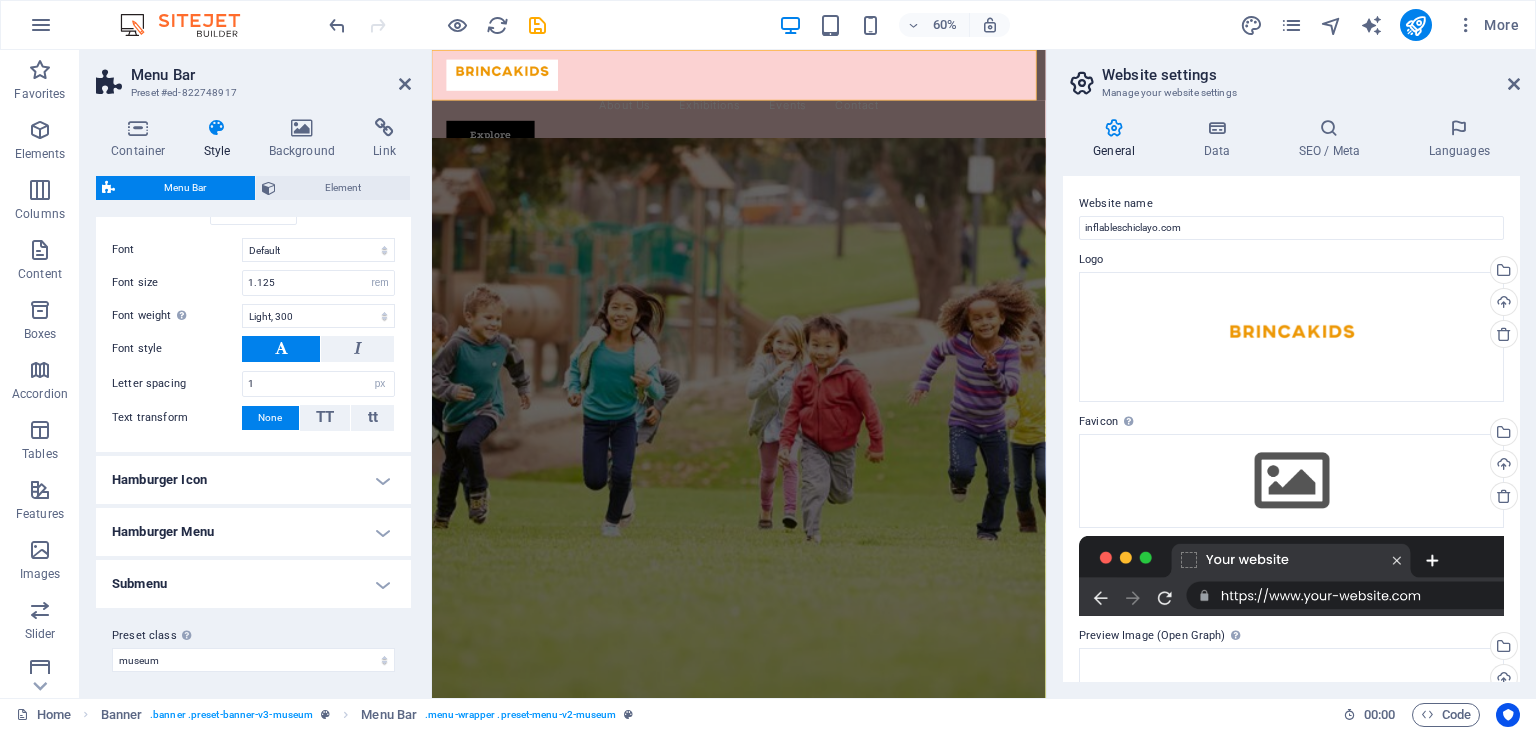 click on "Submenu" at bounding box center (253, 584) 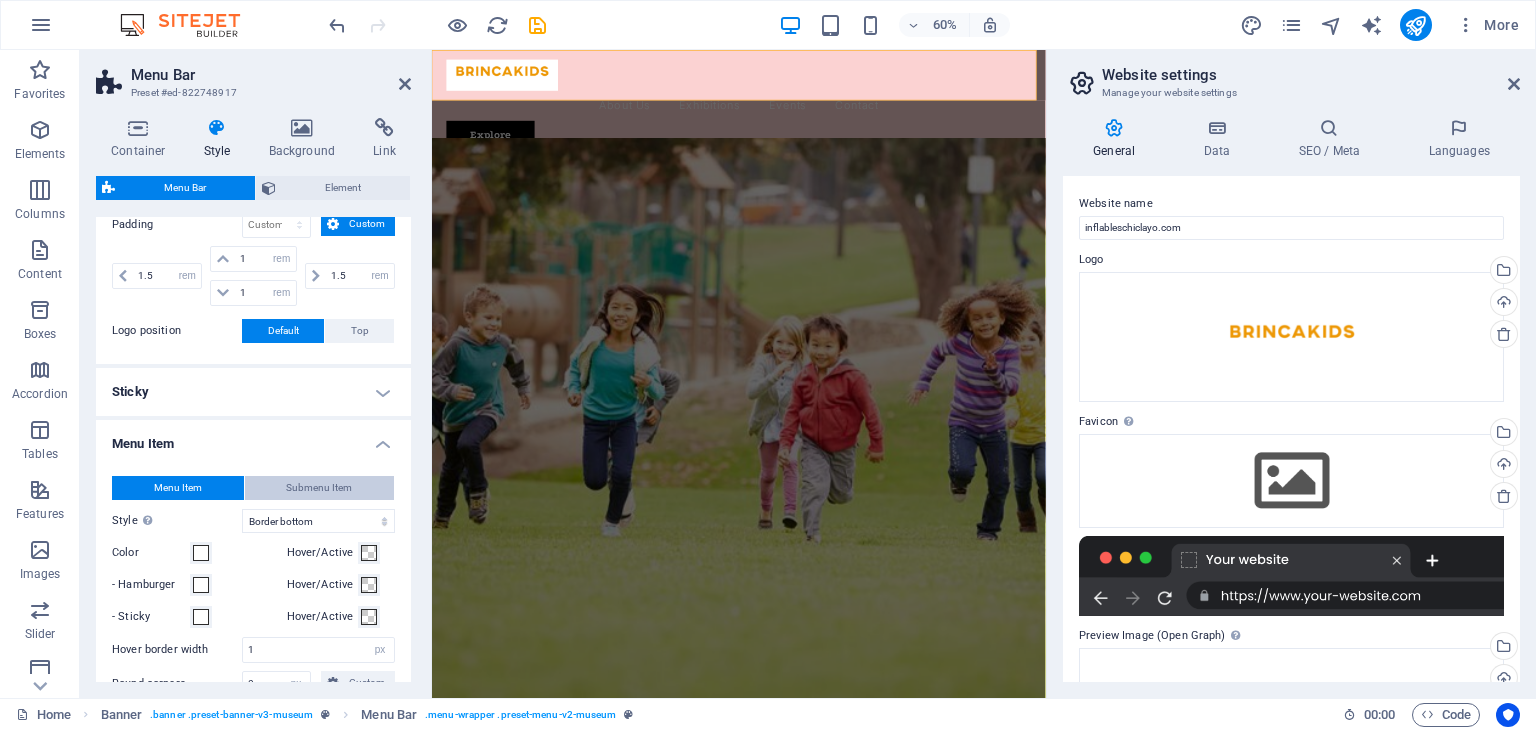 scroll, scrollTop: 464, scrollLeft: 0, axis: vertical 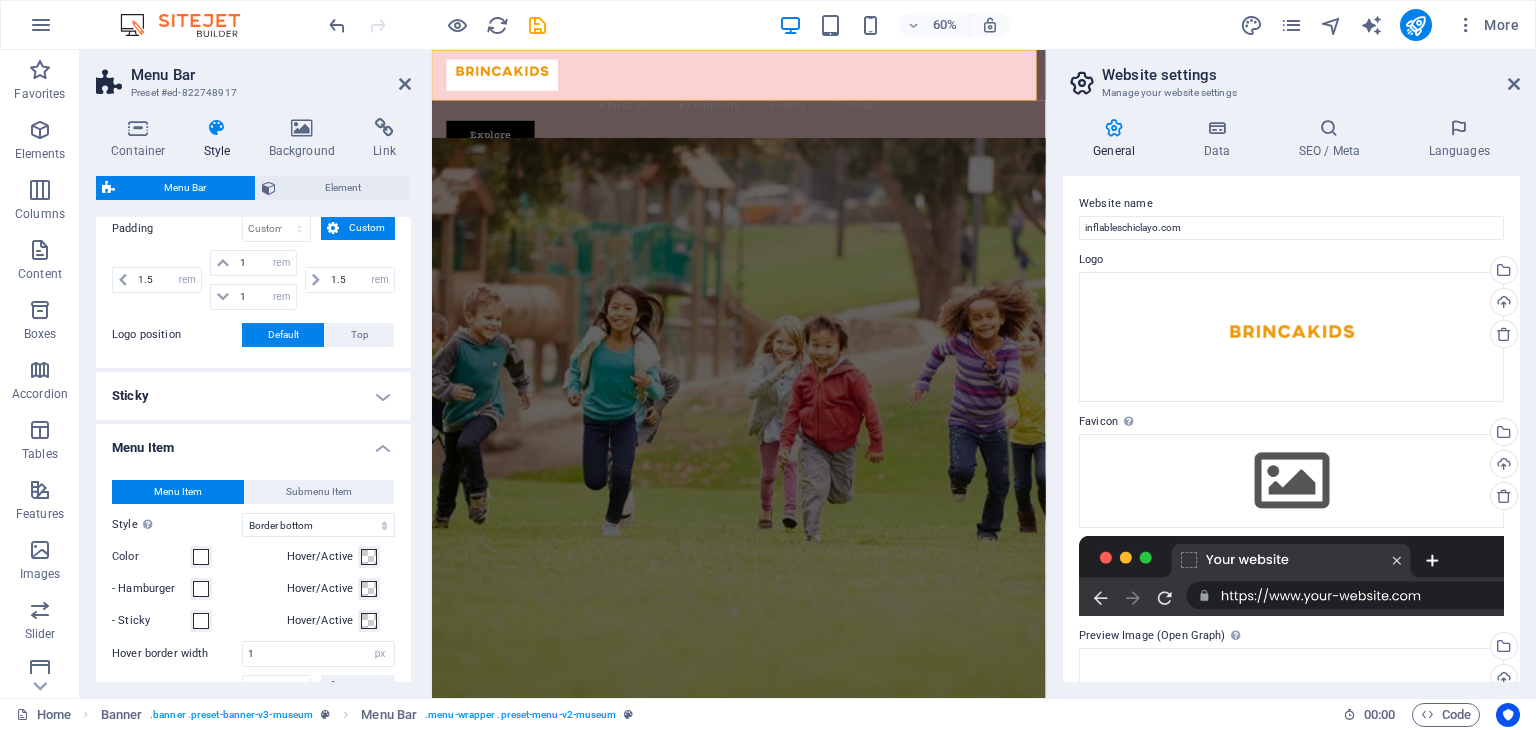 click on "Sticky" at bounding box center (253, 396) 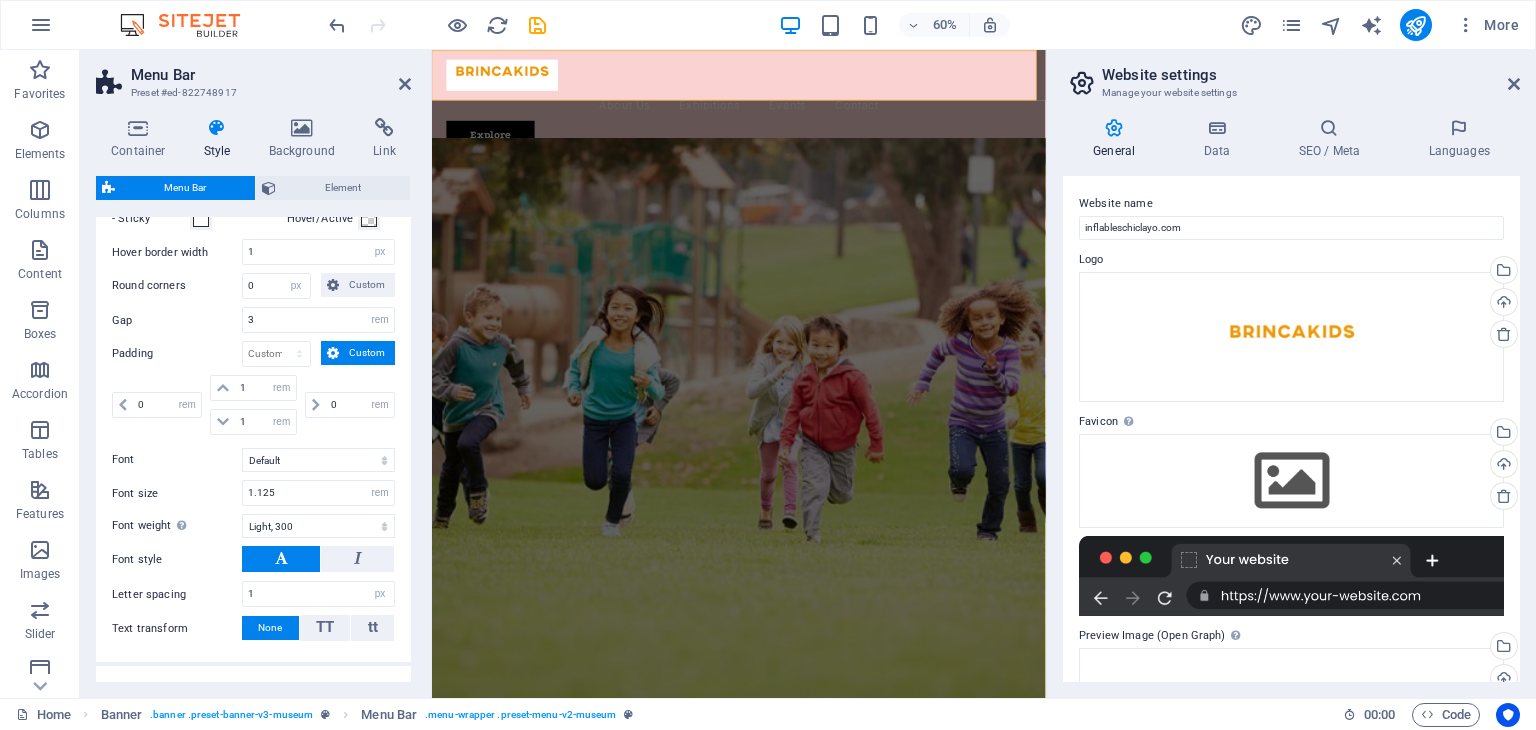 scroll, scrollTop: 1170, scrollLeft: 0, axis: vertical 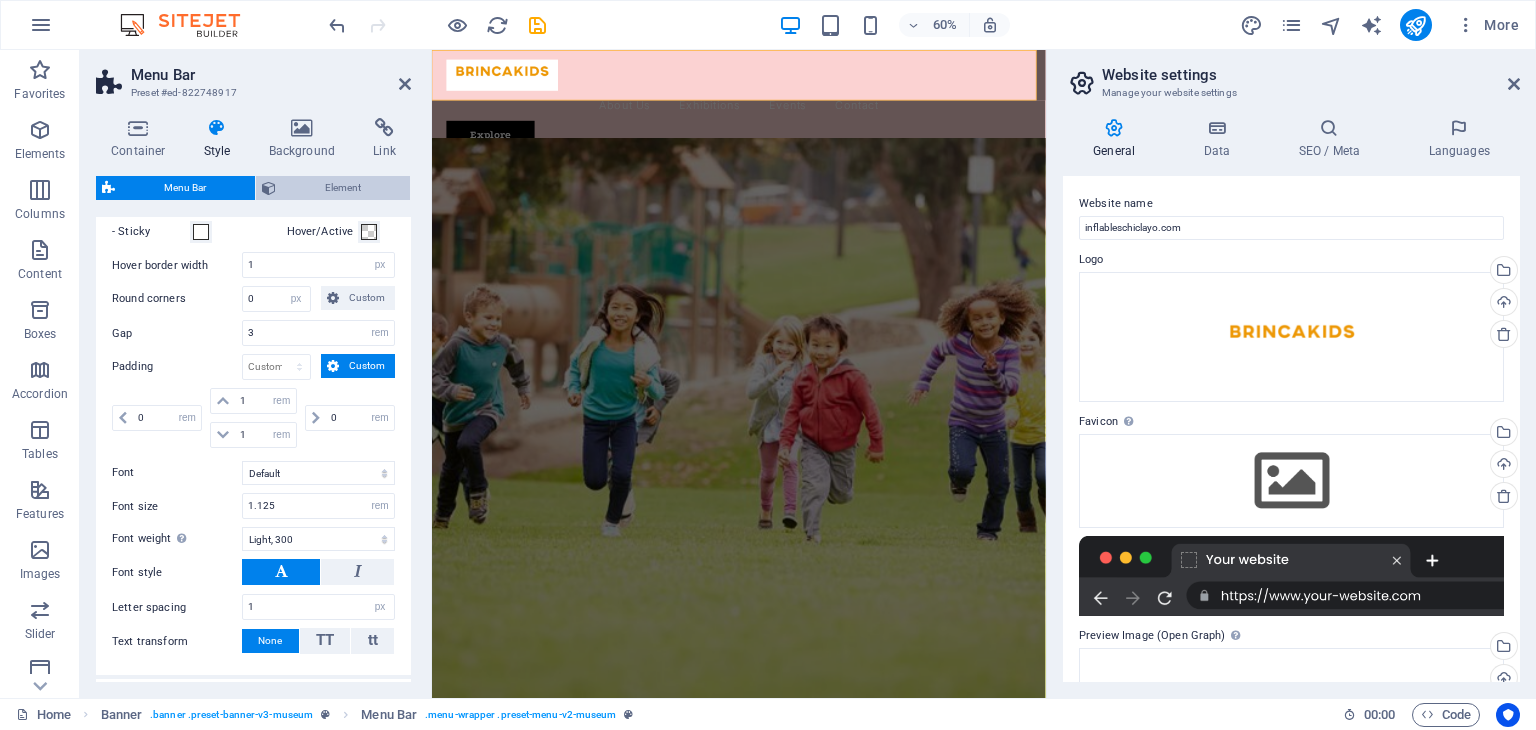 click on "Element" at bounding box center (343, 188) 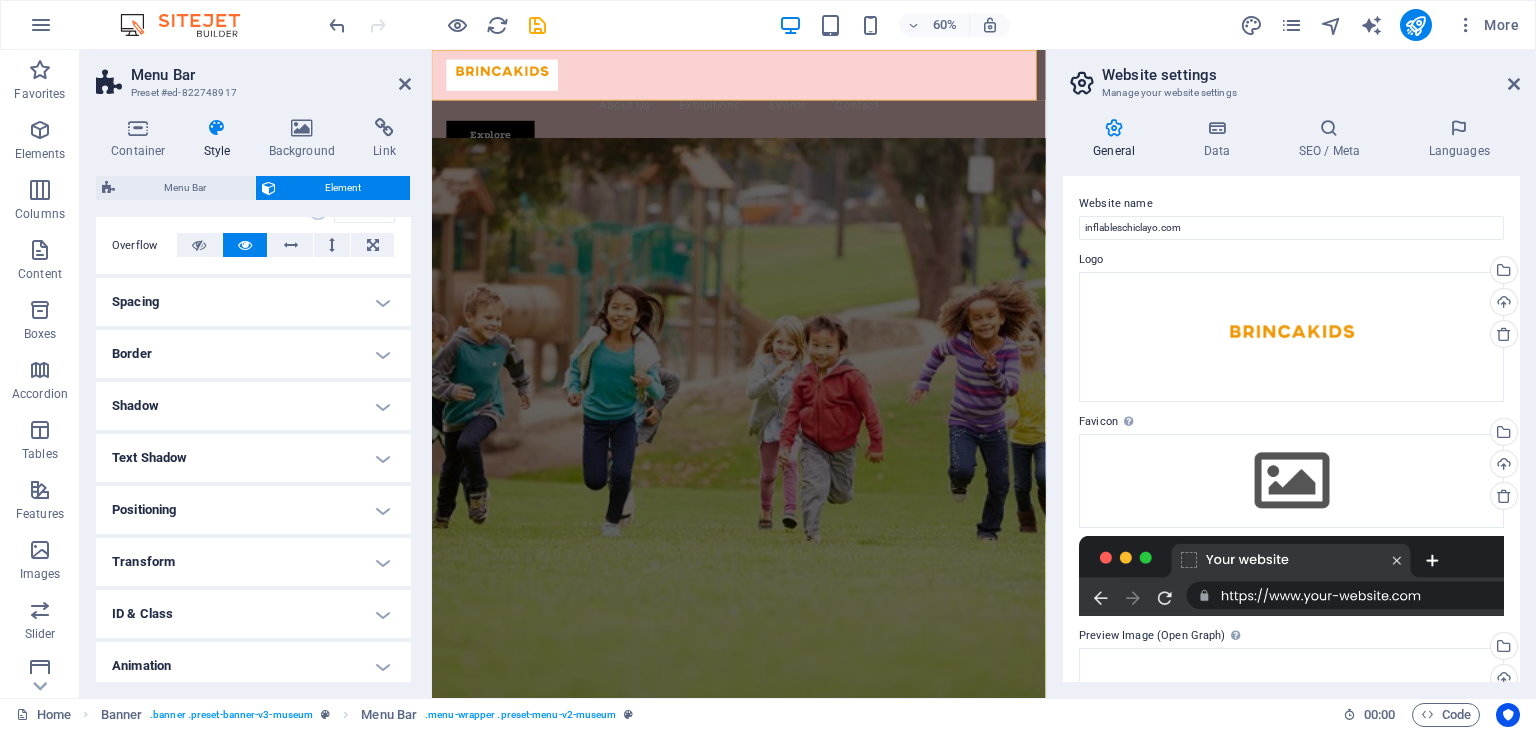 scroll, scrollTop: 380, scrollLeft: 0, axis: vertical 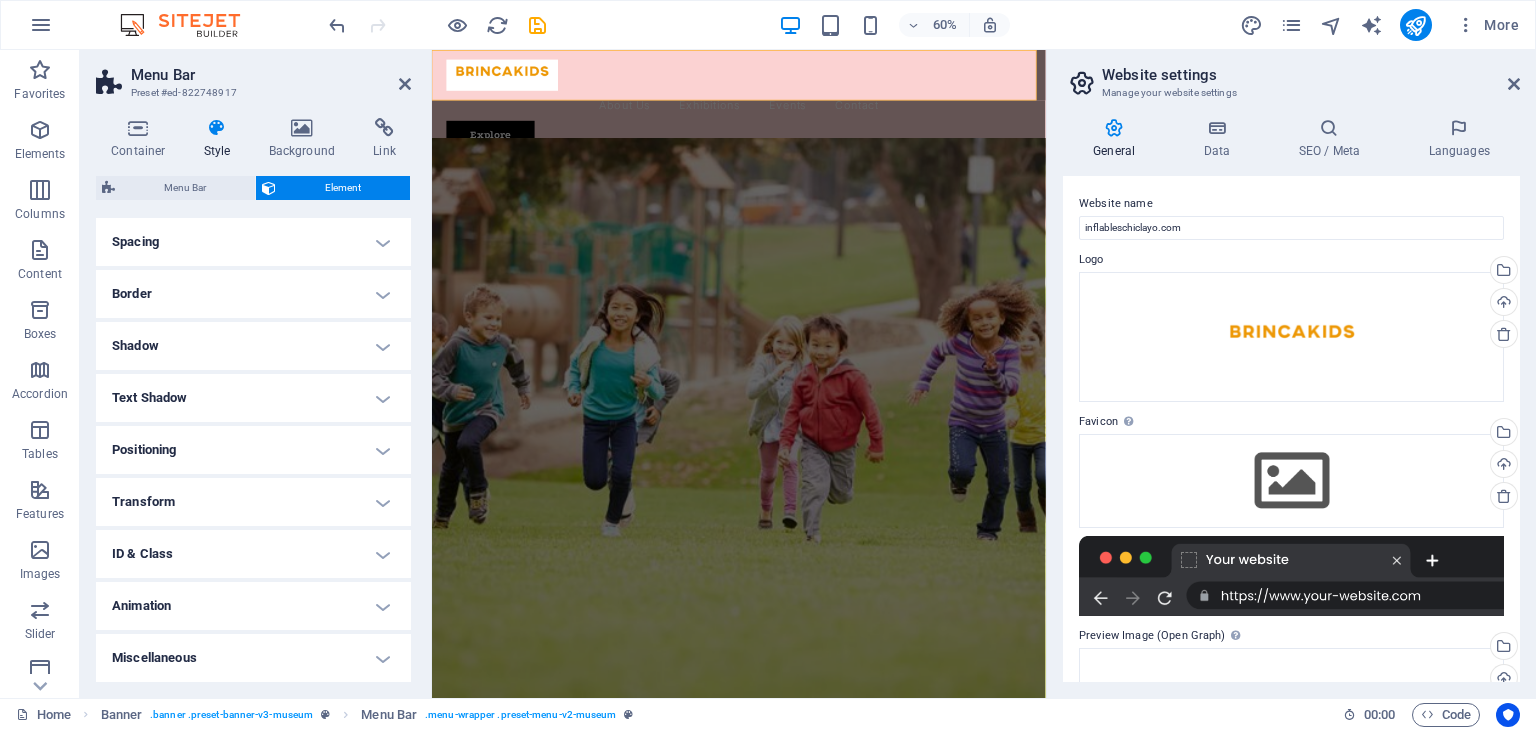 click on "ID & Class" at bounding box center [253, 554] 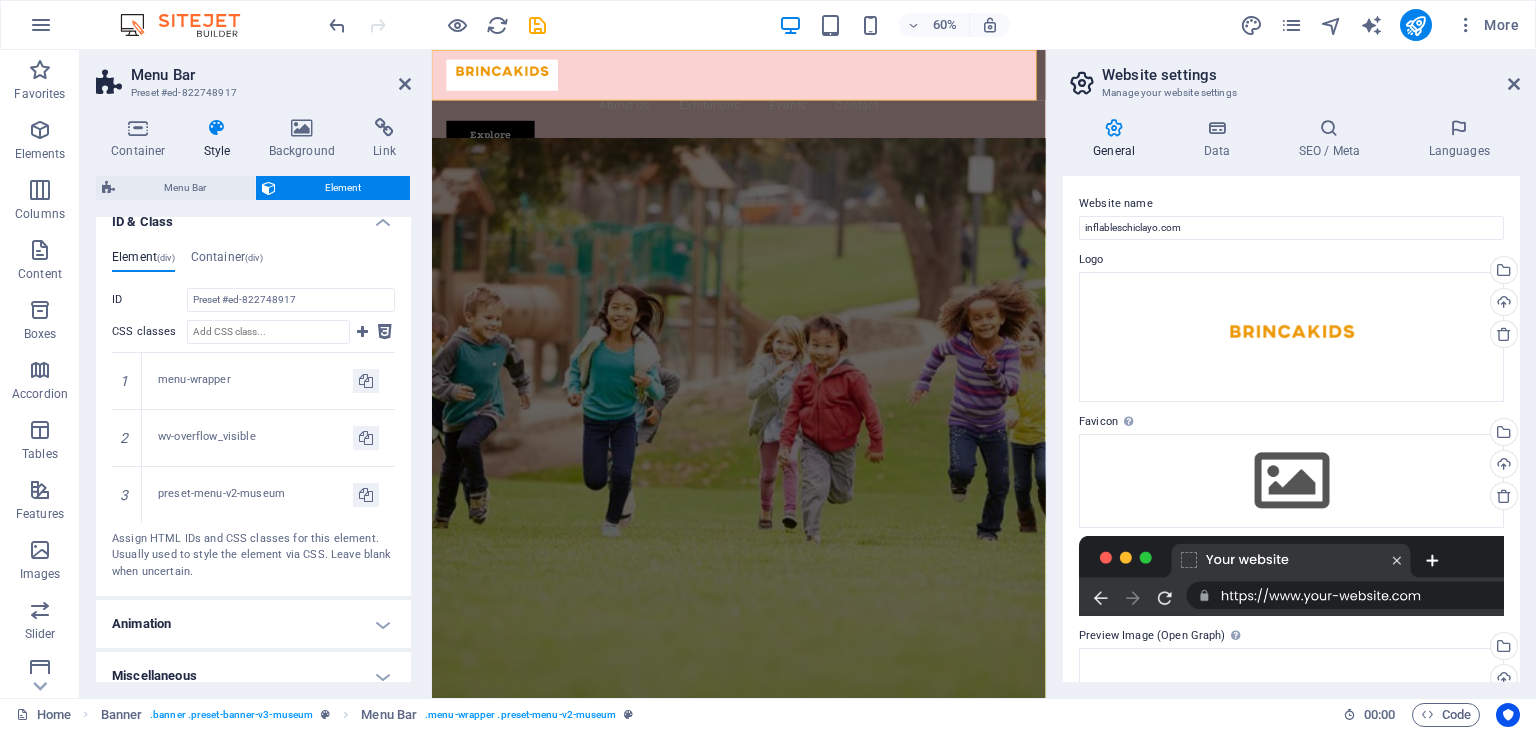 scroll, scrollTop: 729, scrollLeft: 0, axis: vertical 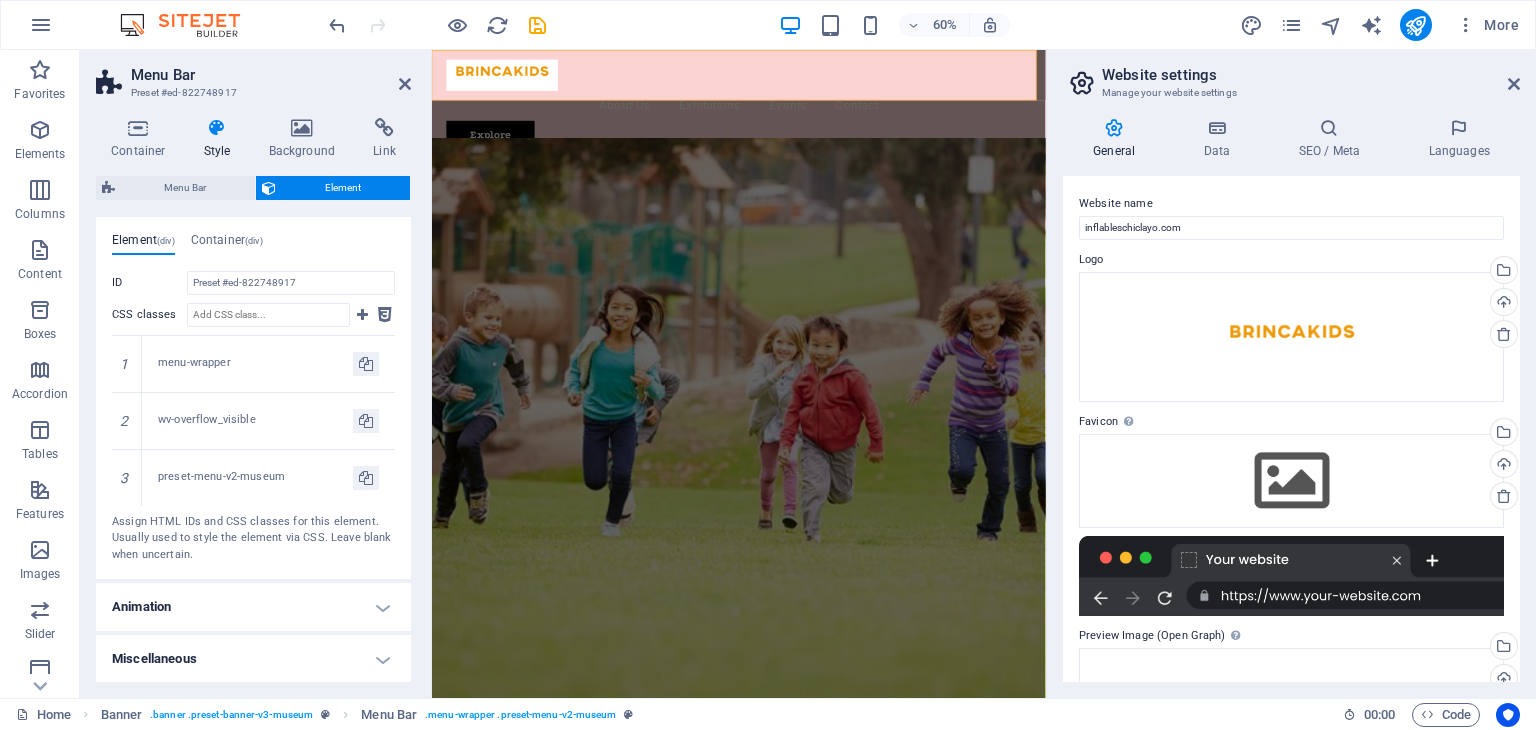 click on "Miscellaneous" at bounding box center [253, 659] 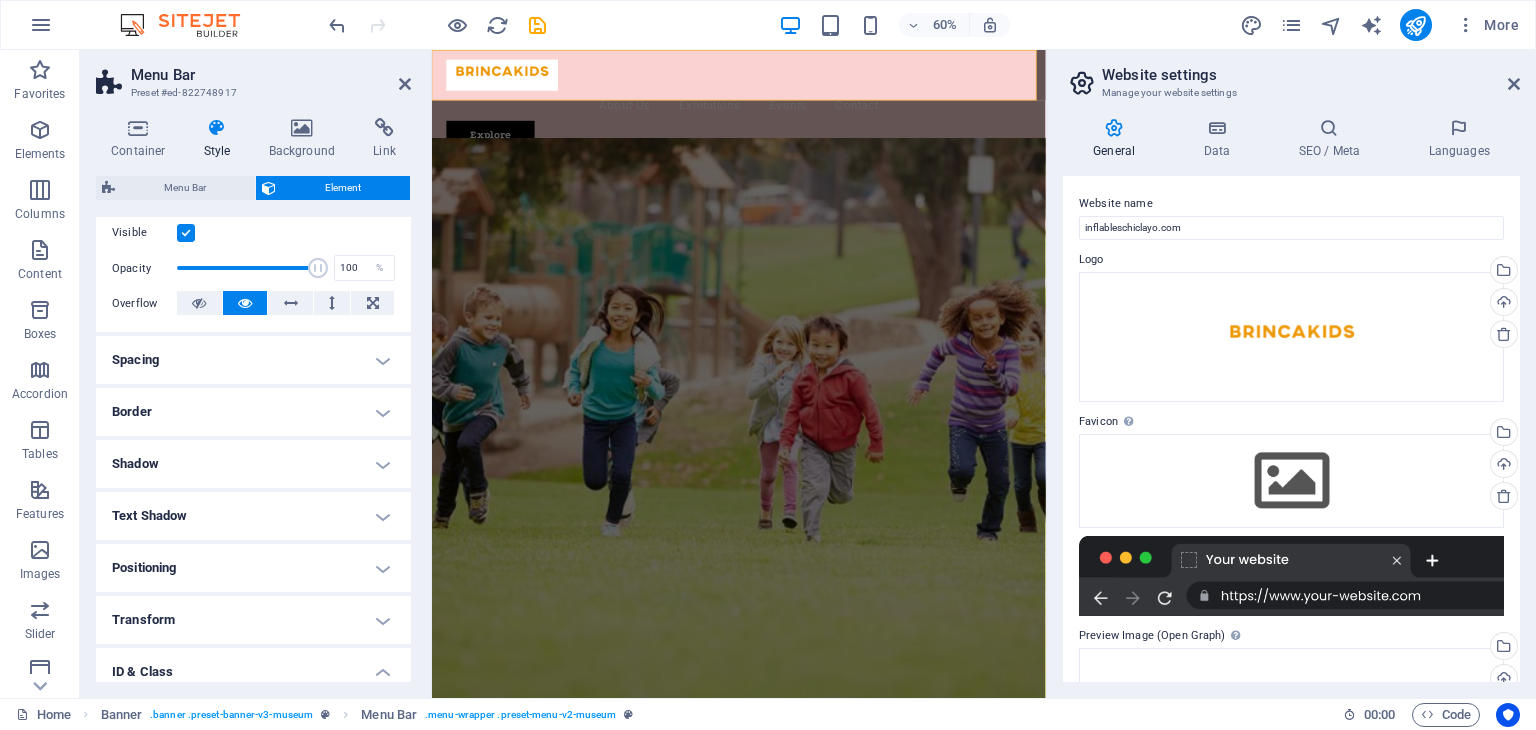 scroll, scrollTop: 263, scrollLeft: 0, axis: vertical 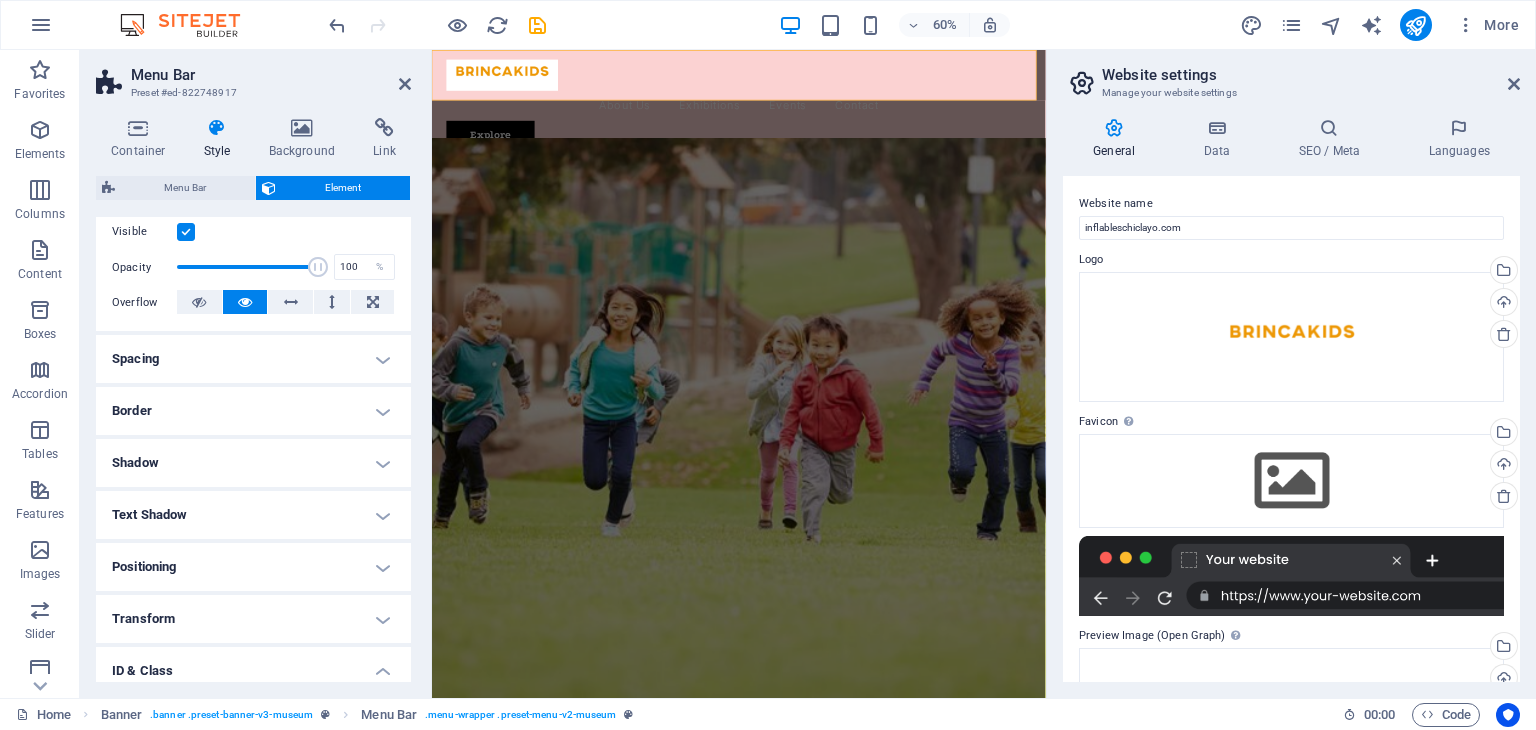 click on "Text Shadow" at bounding box center [253, 515] 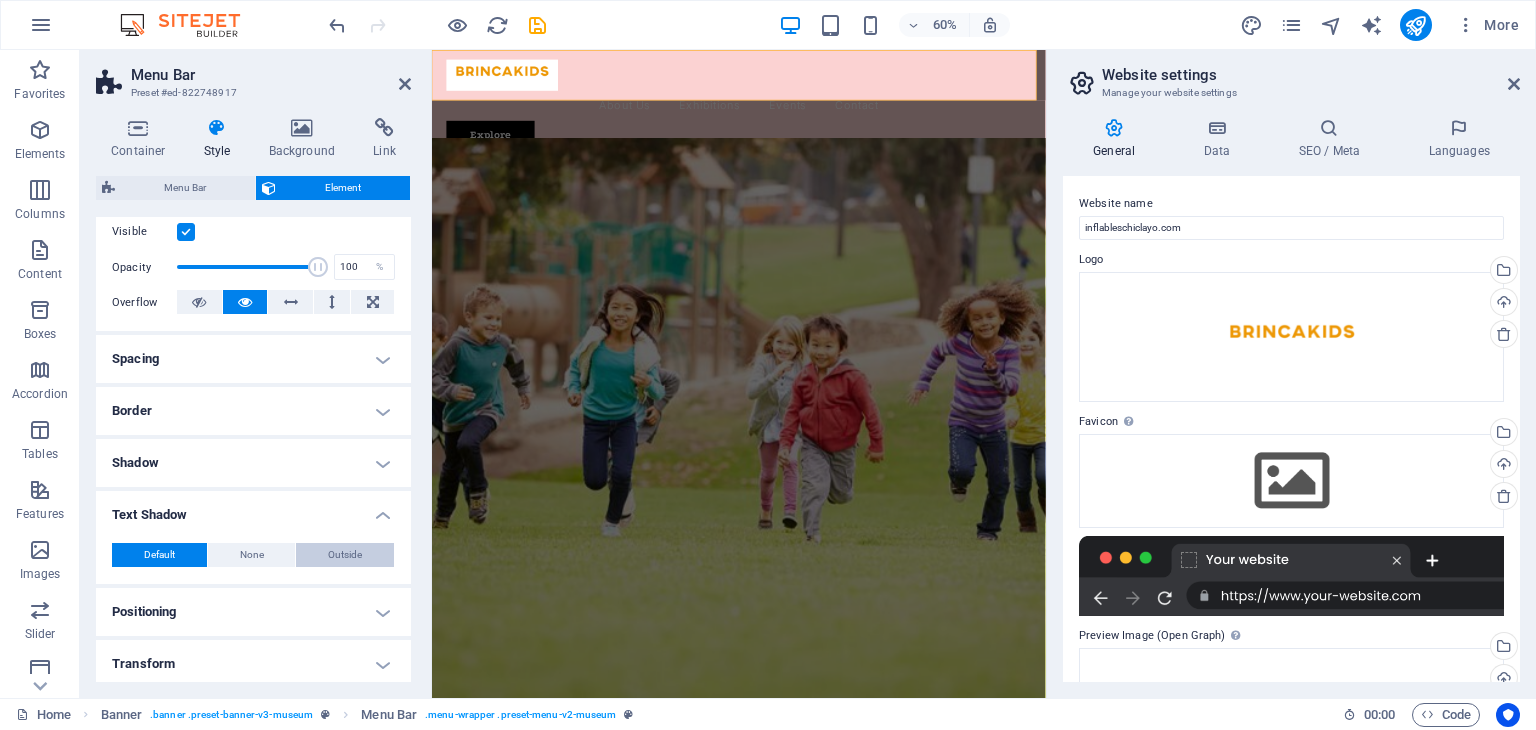 scroll, scrollTop: 0, scrollLeft: 0, axis: both 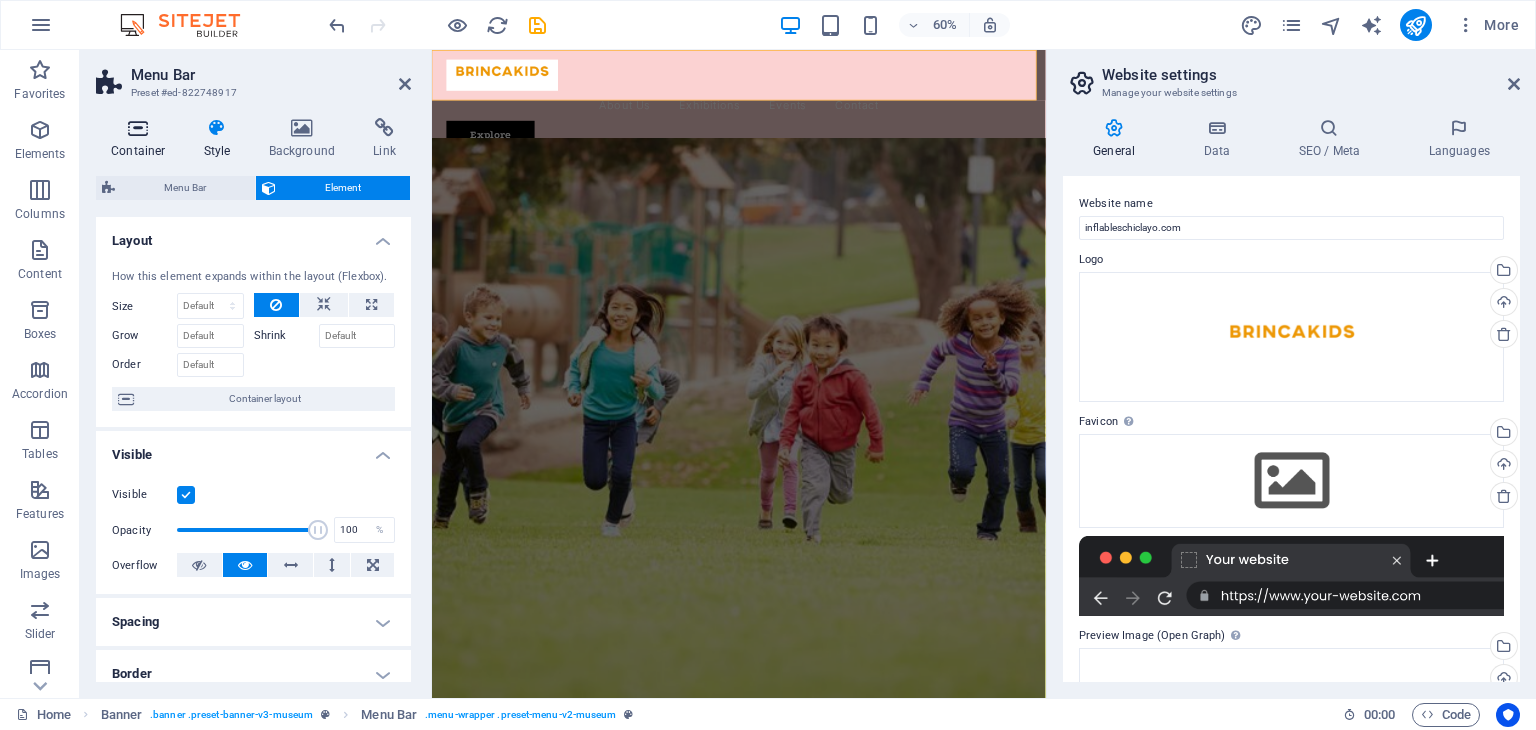 click at bounding box center (138, 128) 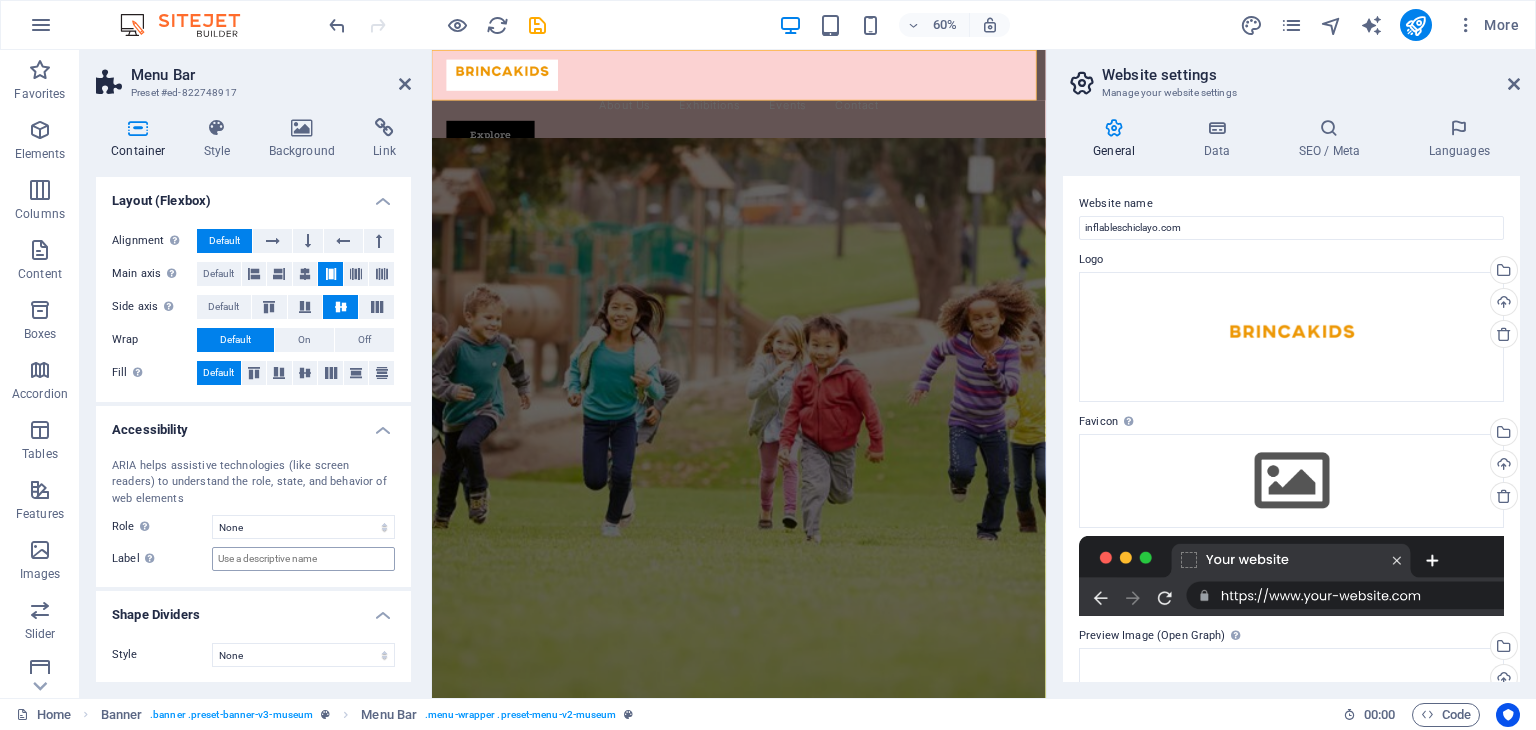 scroll, scrollTop: 0, scrollLeft: 0, axis: both 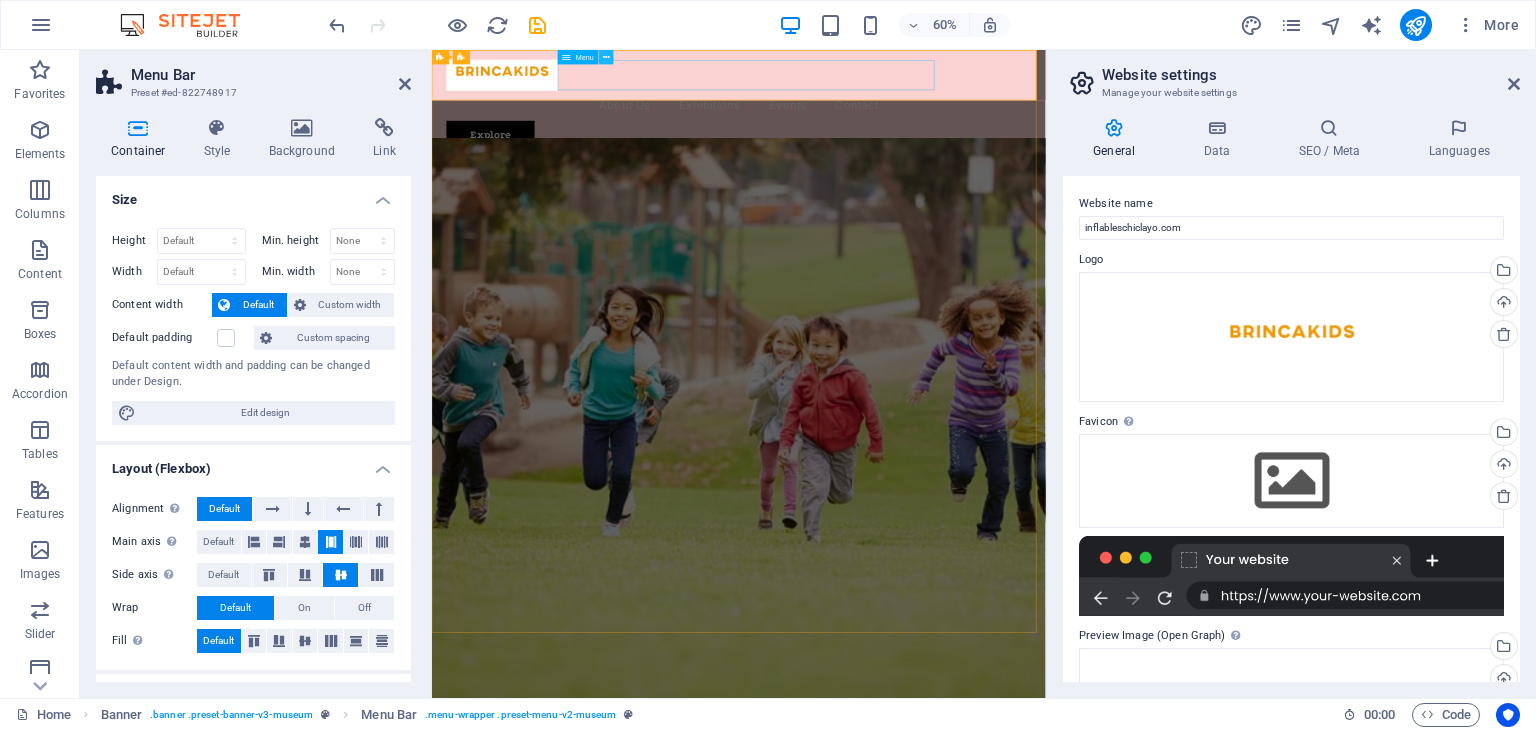 click at bounding box center (606, 57) 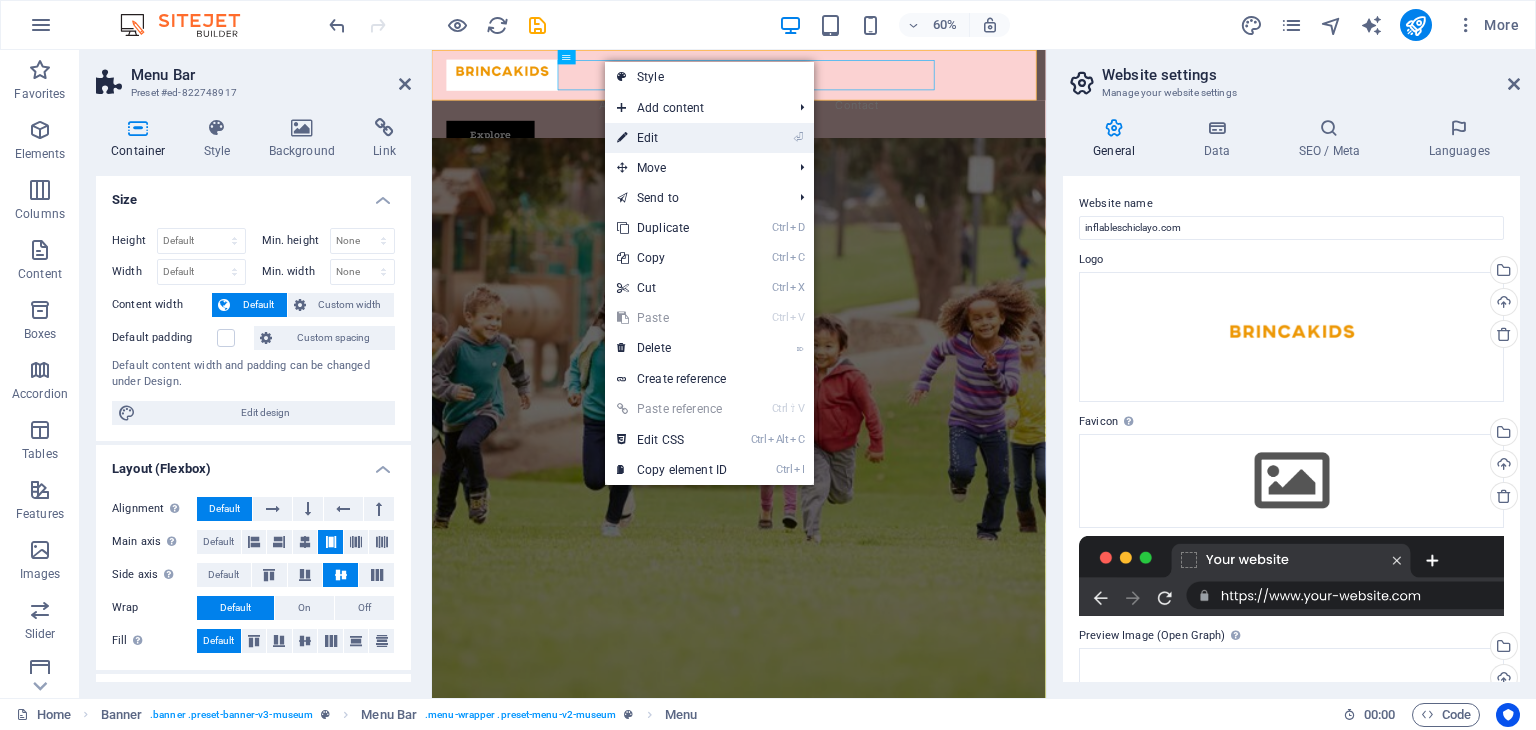 click on "⏎  Edit" at bounding box center (672, 138) 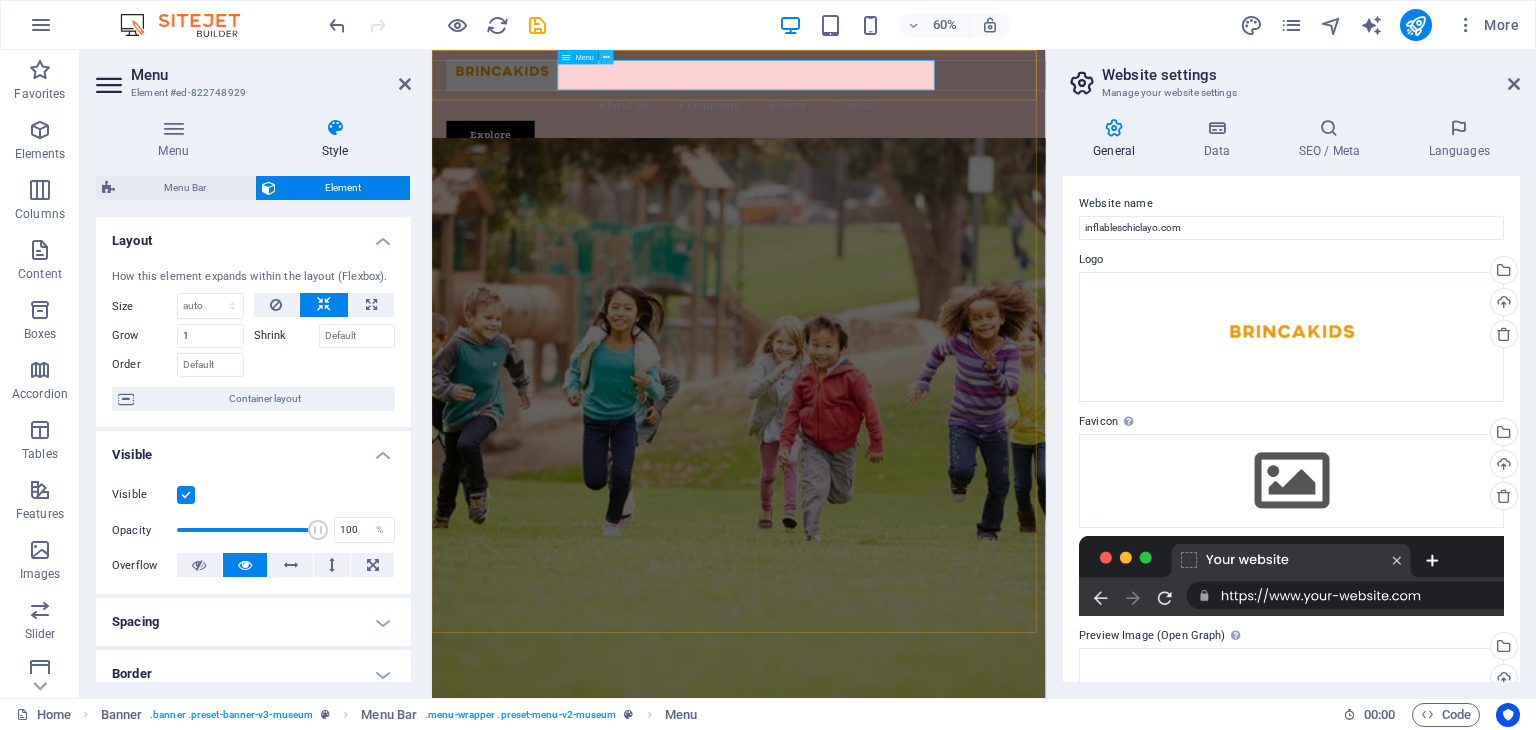 click at bounding box center (606, 57) 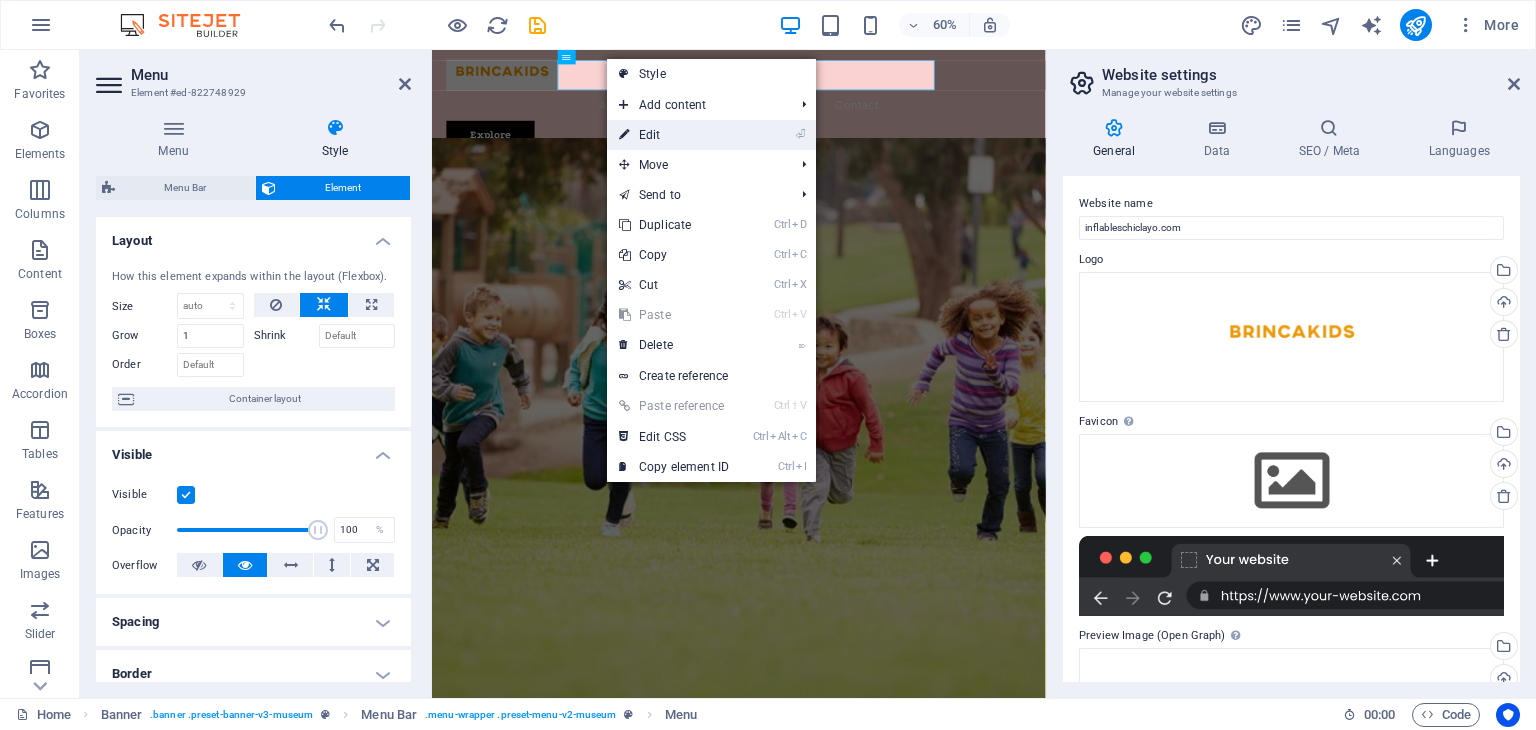 click at bounding box center (624, 135) 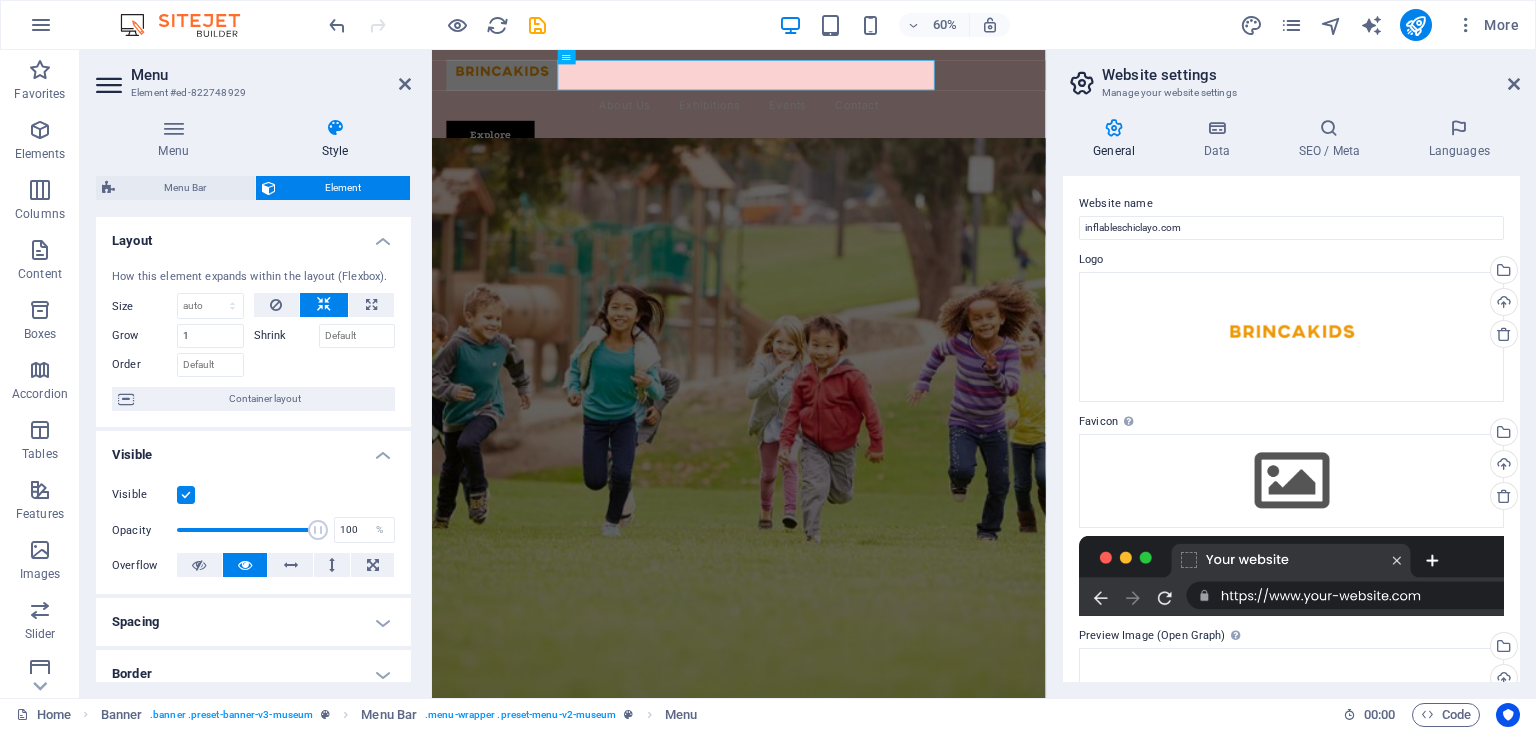 click at bounding box center (111, 85) 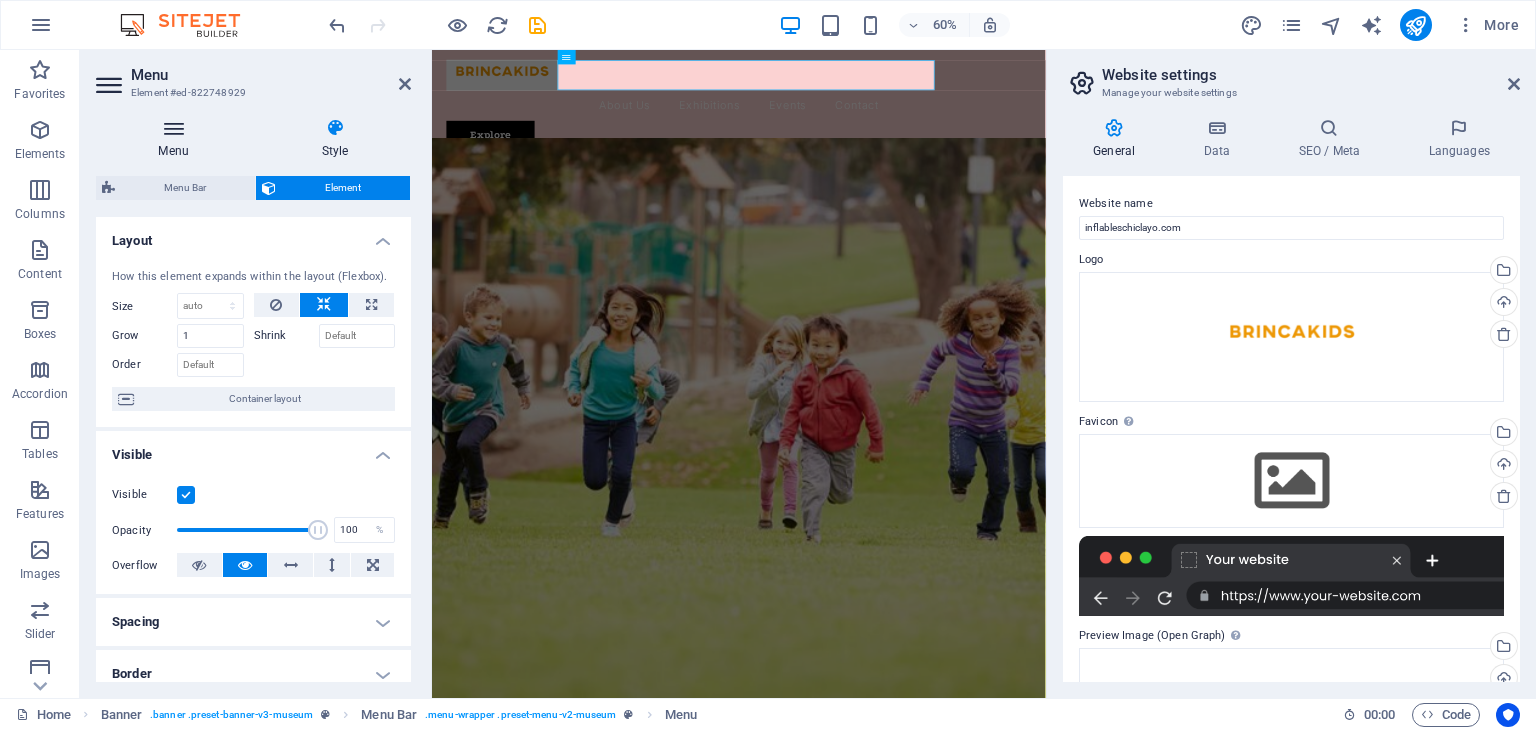 click on "Menu" at bounding box center (177, 139) 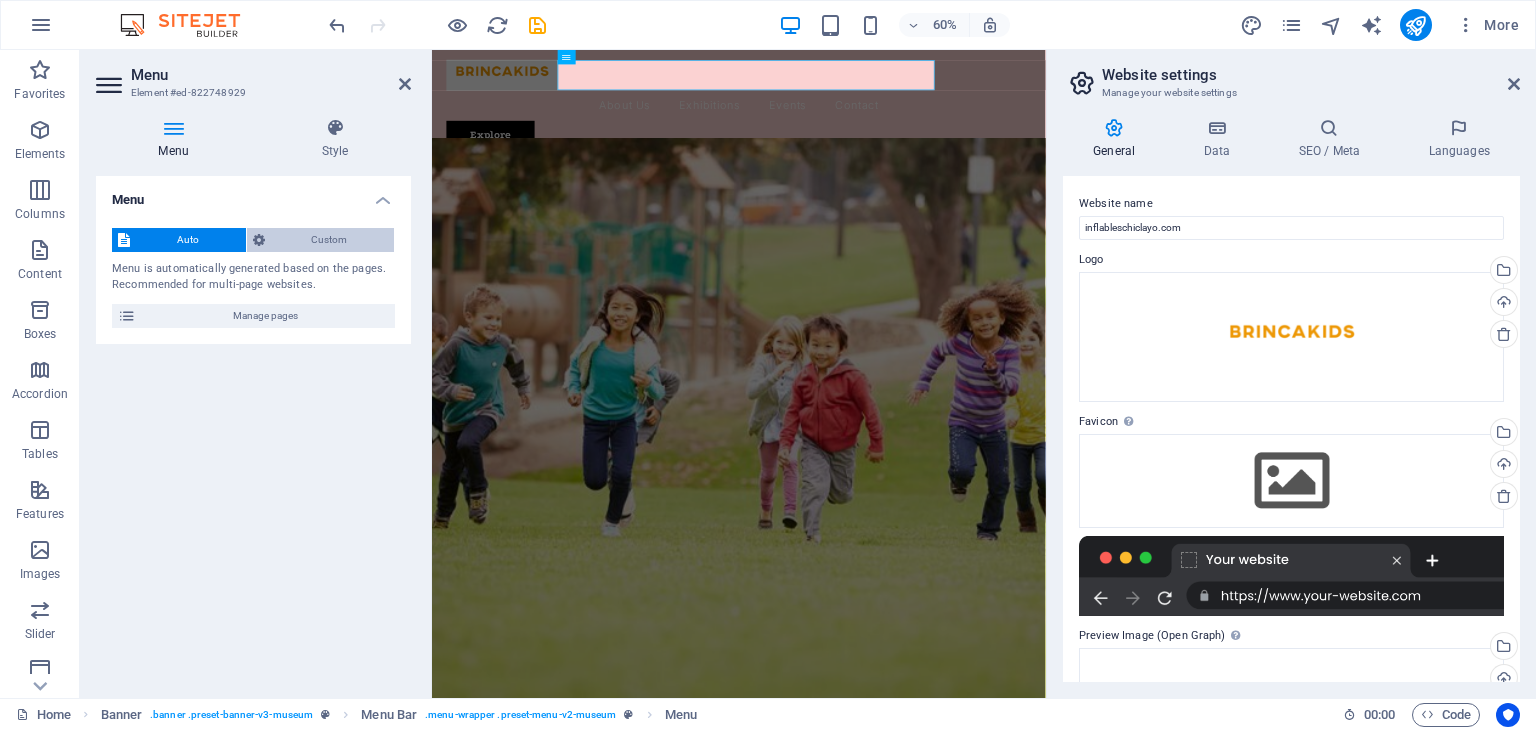 click on "Custom" at bounding box center (330, 240) 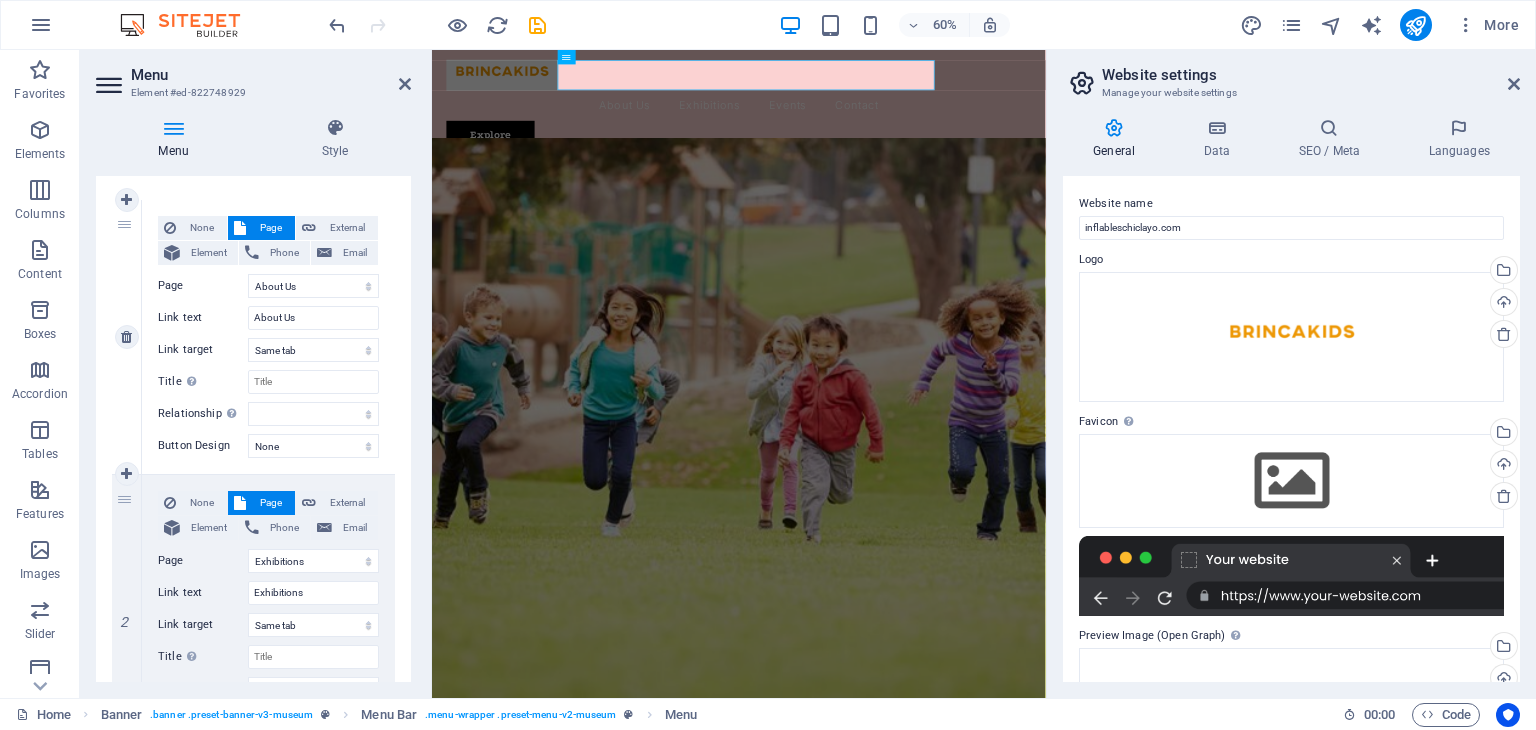 scroll, scrollTop: 164, scrollLeft: 0, axis: vertical 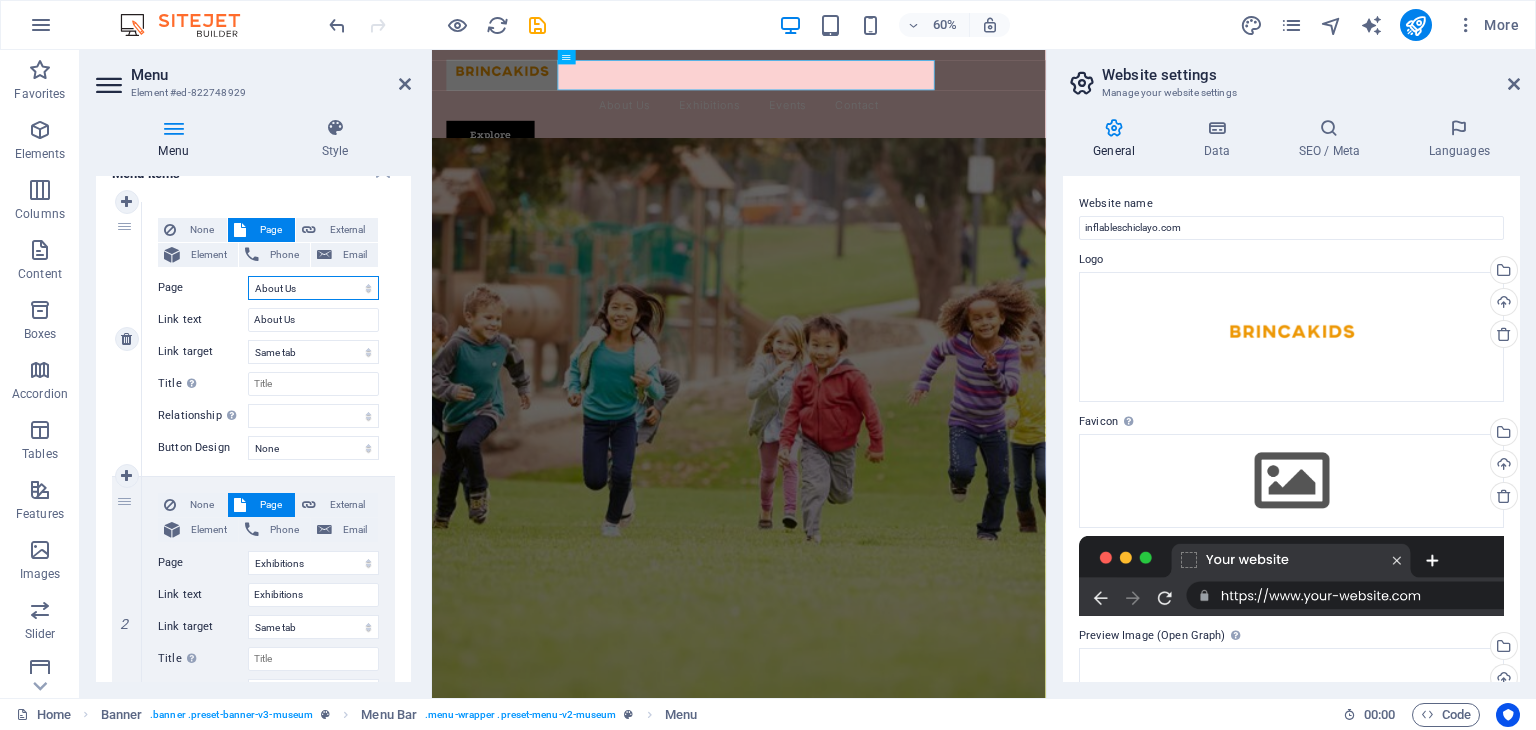 click on "Home About Us Exhibitions Events Contact Privacy Legal Notice" at bounding box center (313, 288) 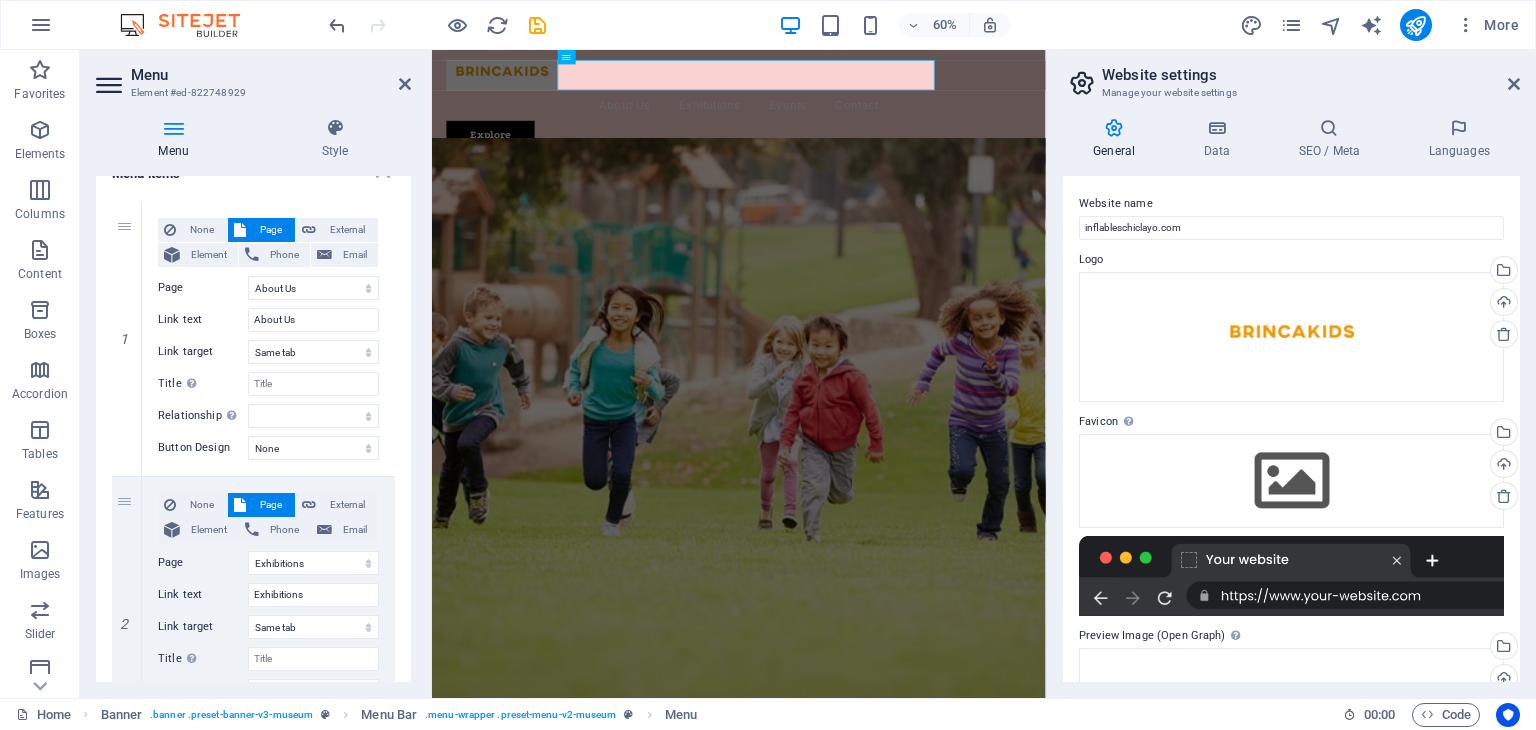 click on "1 None Page External Element Phone Email Page Home About Us Exhibitions Events Contact Privacy Legal Notice Element
URL /about-us Phone Email Link text About Us Link target New tab Same tab Overlay Title Additional link description, should not be the same as the link text. The title is most often shown as a tooltip text when the mouse moves over the element. Leave empty if uncertain. Relationship Sets the  relationship of this link to the link target . For example, the value "nofollow" instructs search engines not to follow the link. Can be left empty. alternate author bookmark external help license next nofollow noreferrer noopener prev search tag Button Design None Default Primary Secondary 2 None Page External Element Phone Email Page Home About Us Exhibitions Events Contact Privacy Legal Notice Element
URL /exhibitions Phone Email Link text Exhibitions Link target New tab Same tab Overlay Title Relationship Sets the  alternate author bookmark external help 3" at bounding box center (253, 751) 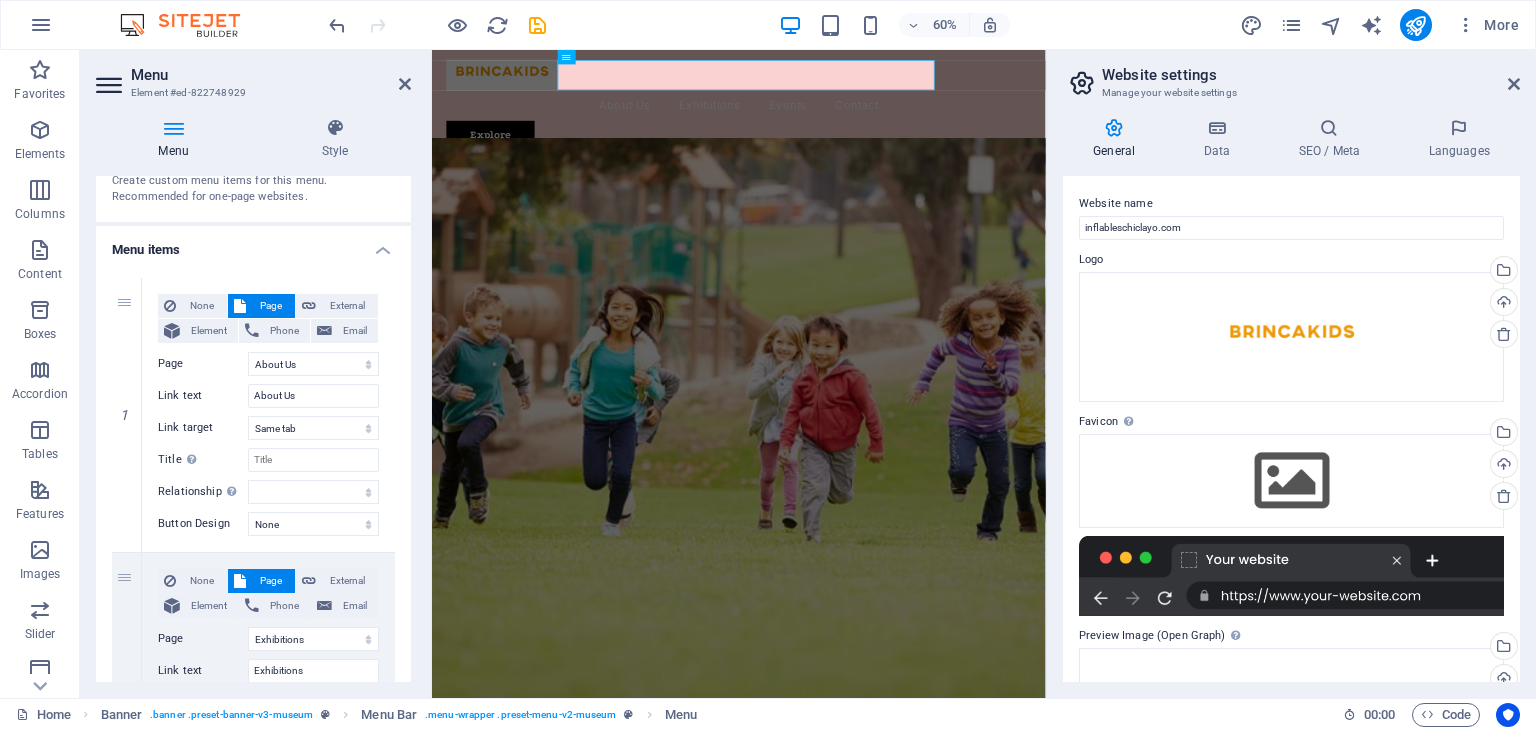 scroll, scrollTop: 88, scrollLeft: 0, axis: vertical 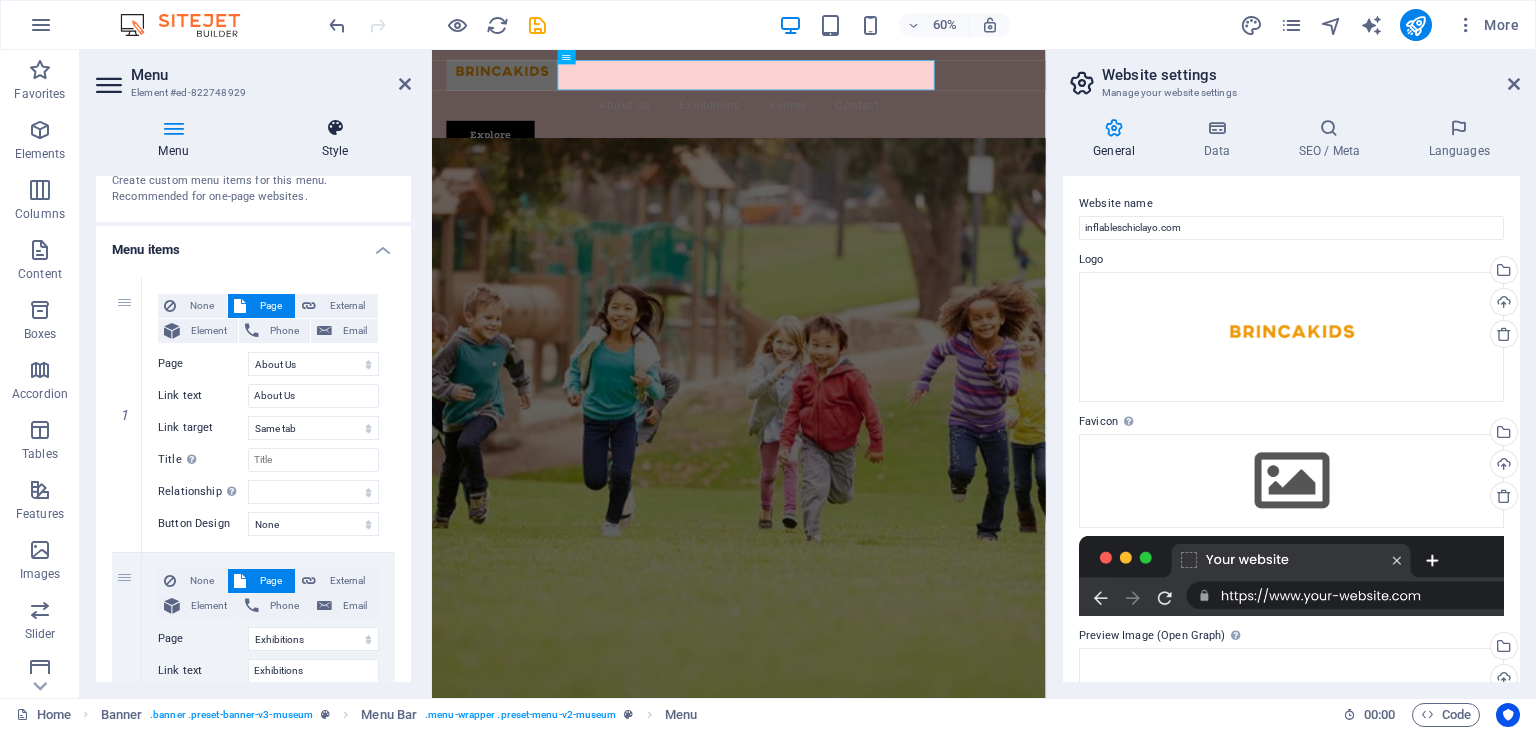click on "Style" at bounding box center [335, 139] 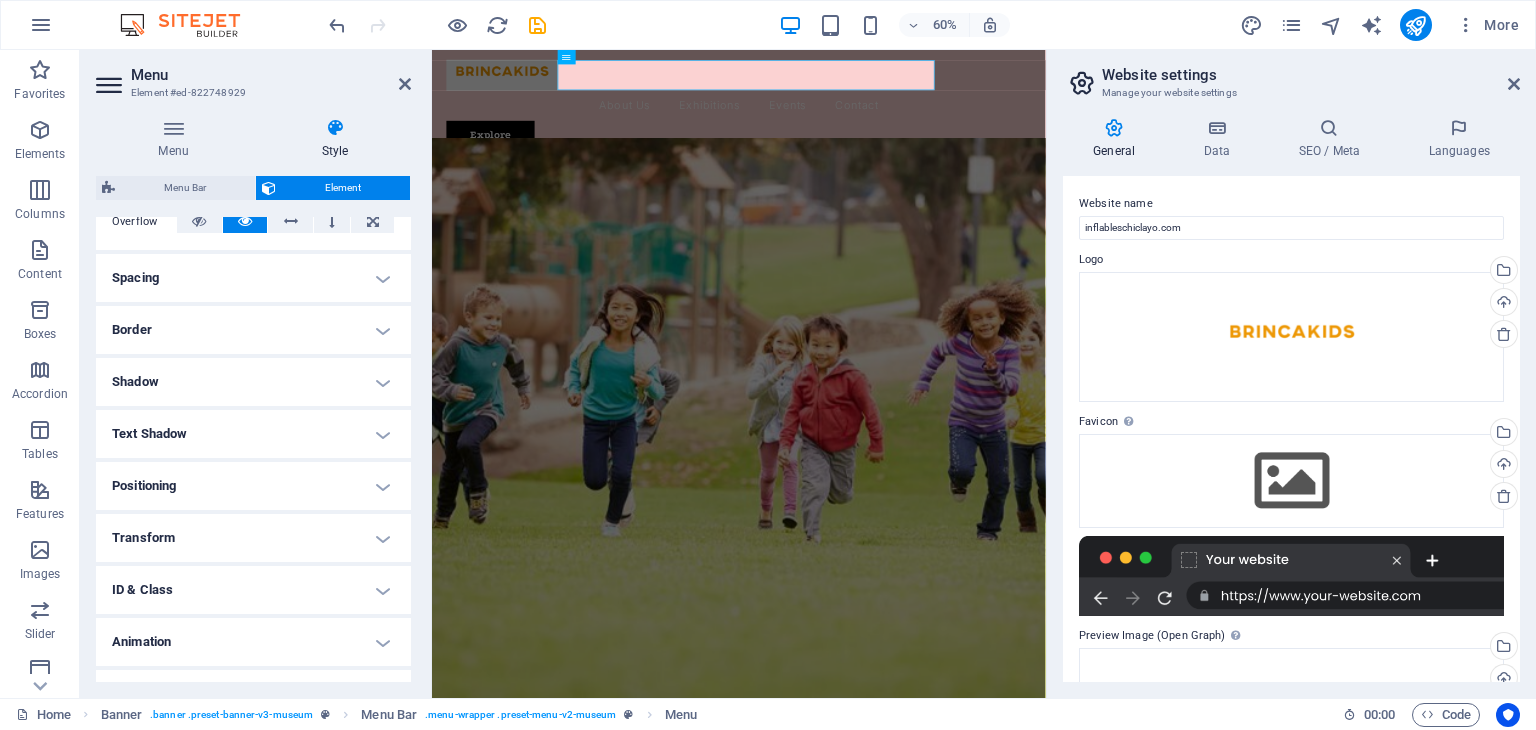 scroll, scrollTop: 380, scrollLeft: 0, axis: vertical 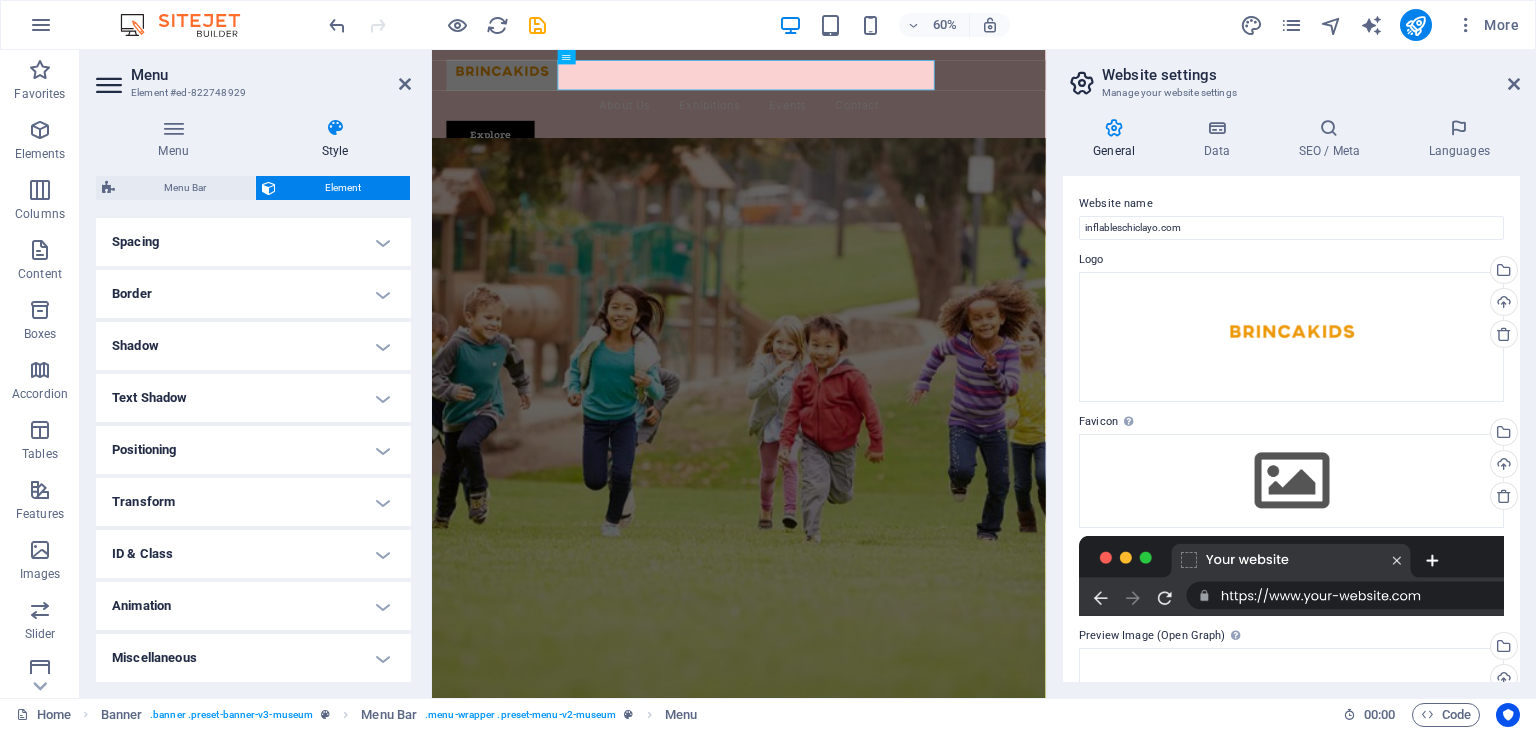 click on "Text Shadow" at bounding box center (253, 398) 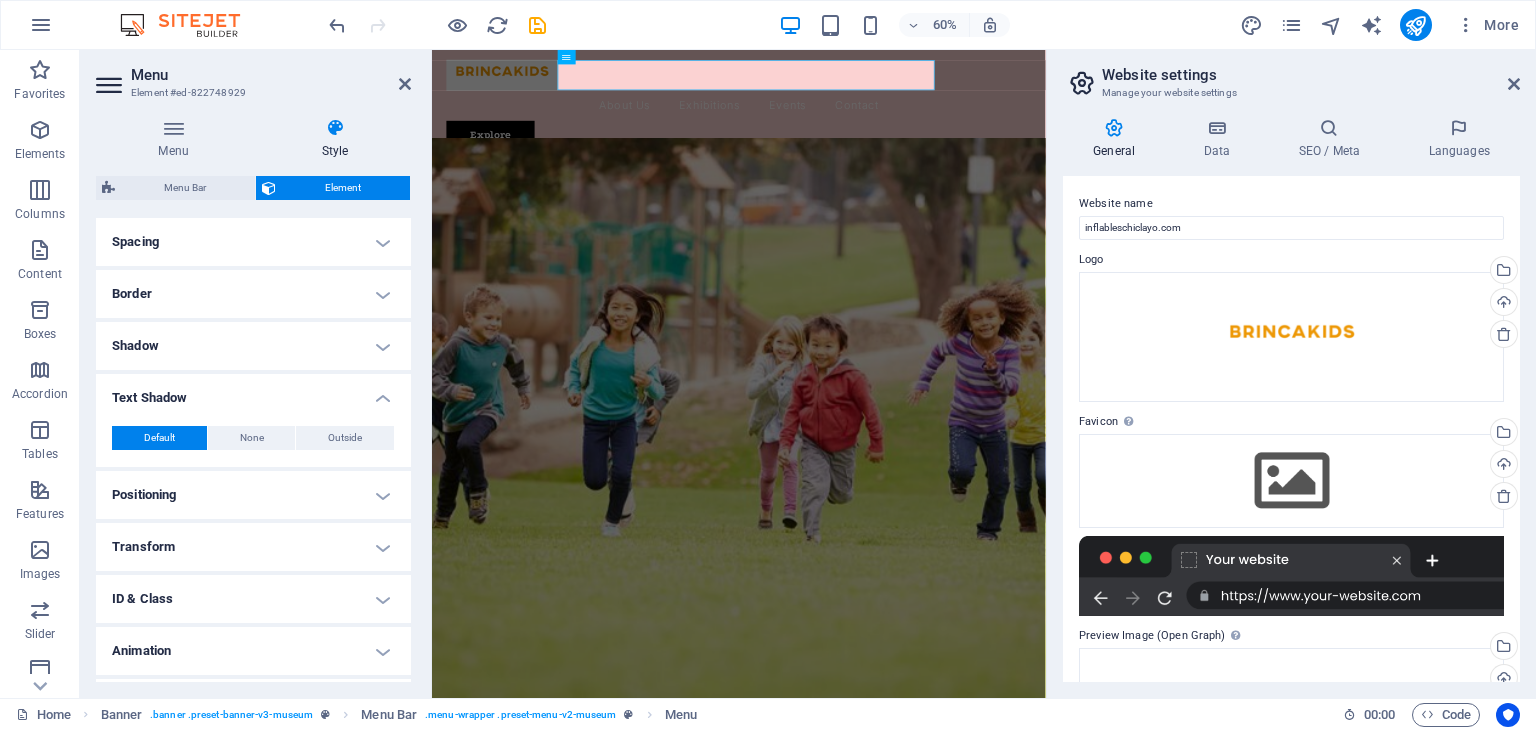 click on "Positioning" at bounding box center (253, 495) 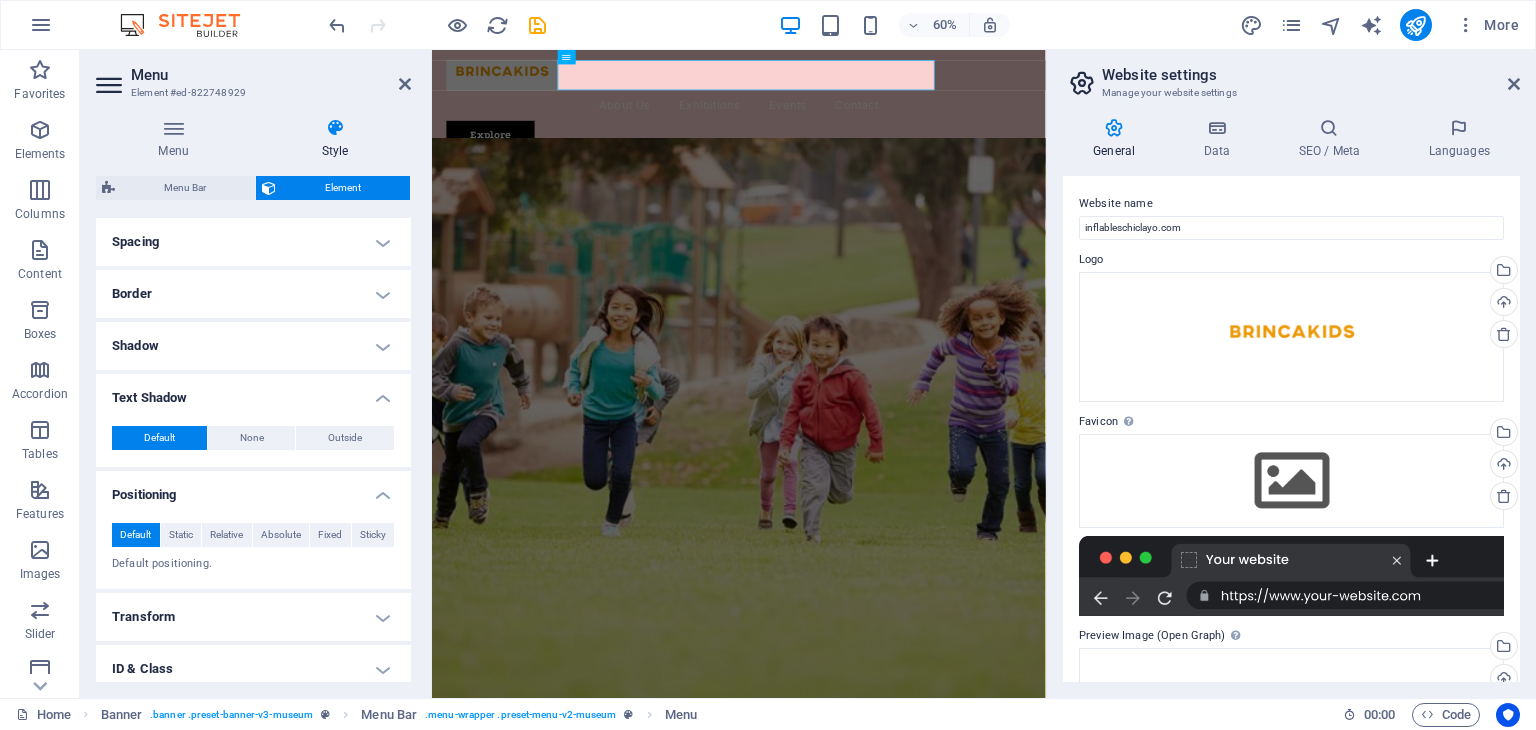 scroll, scrollTop: 456, scrollLeft: 0, axis: vertical 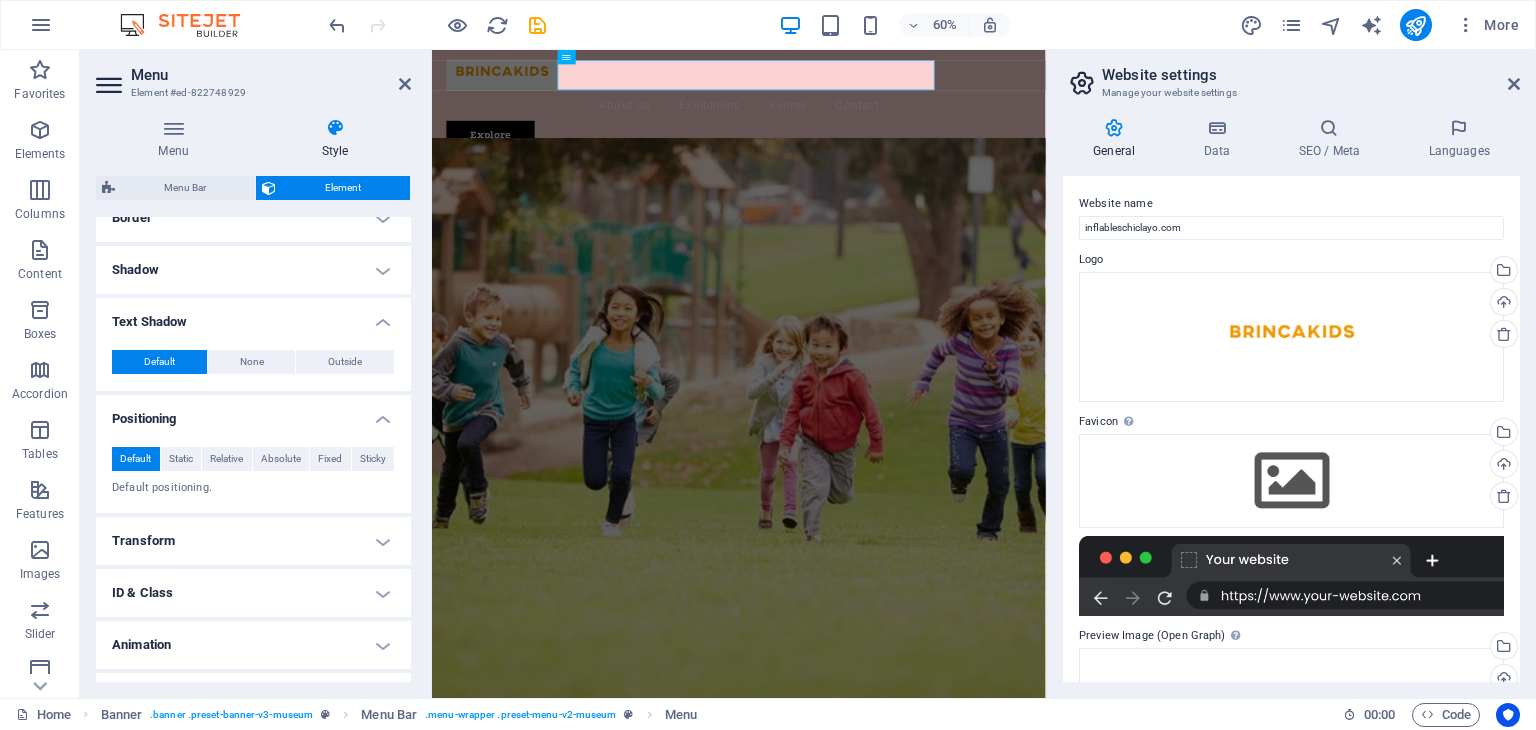 click on "Transform" at bounding box center (253, 541) 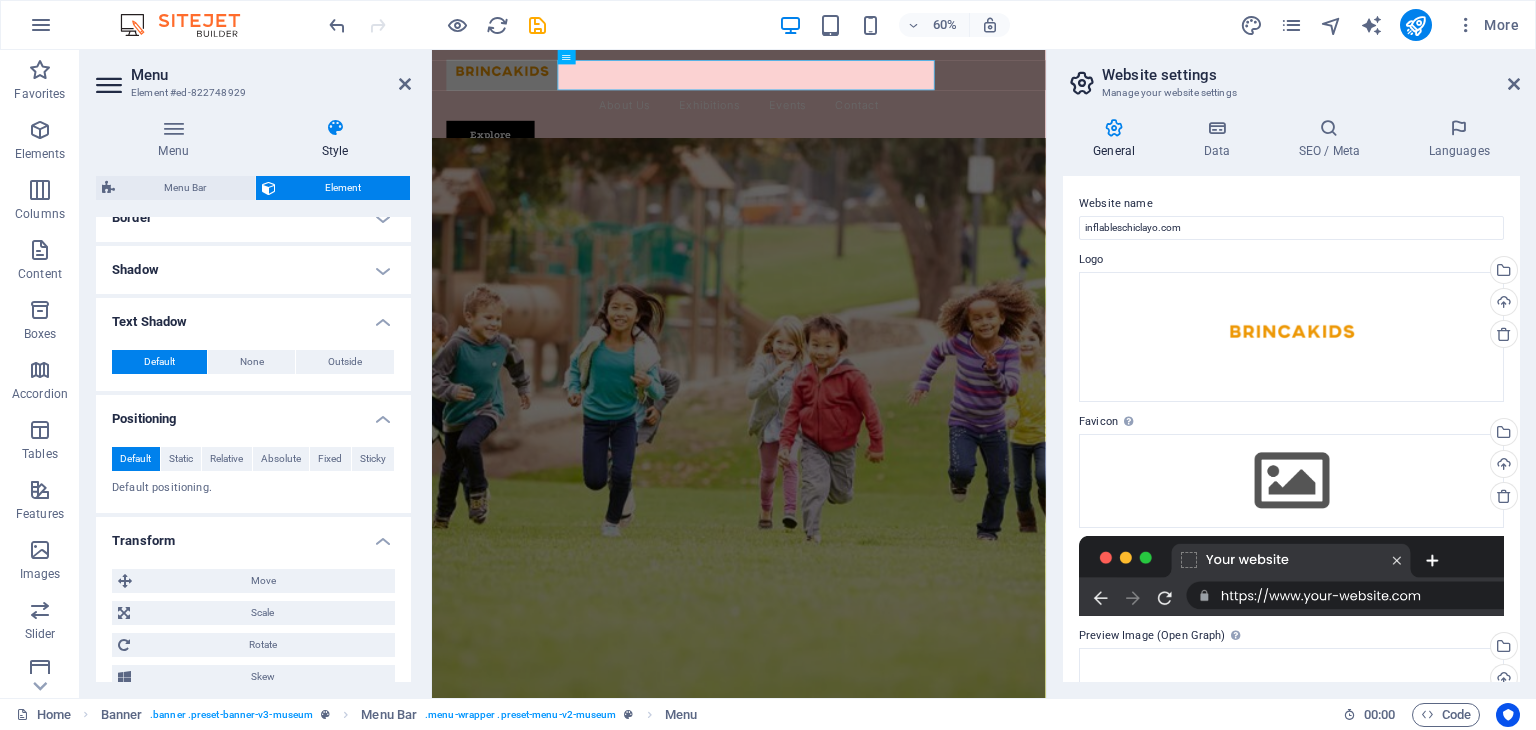 scroll, scrollTop: 608, scrollLeft: 0, axis: vertical 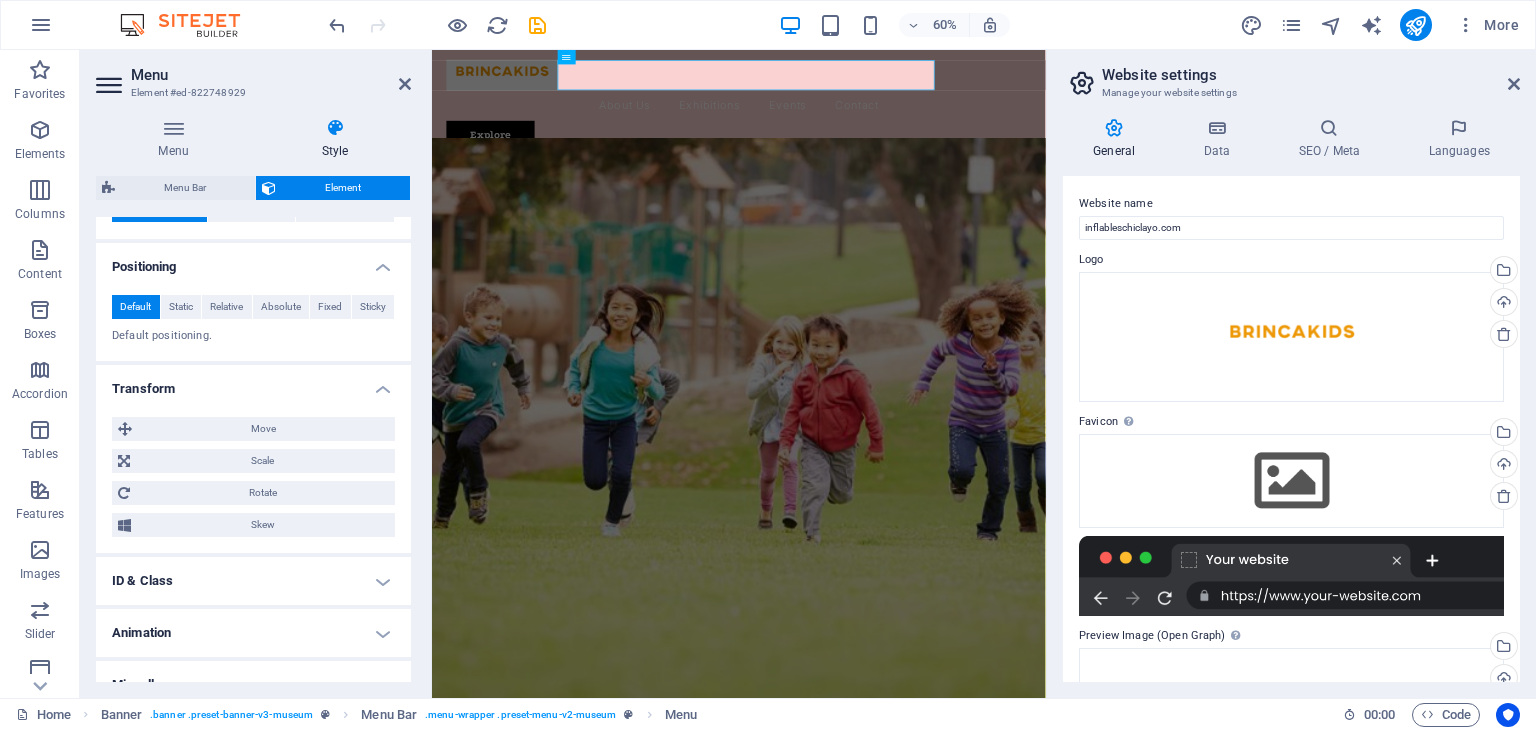 click on "Layout How this element expands within the layout (Flexbox). Size Default auto px % 1/1 1/2 1/3 1/4 1/5 1/6 1/7 1/8 1/9 1/10 Grow 1 Shrink Order Container layout Visible Visible Opacity 100 % Overflow Spacing Margin Default auto px % rem vw vh Custom Custom auto px % rem vw vh auto px % rem vw vh auto px % rem vw vh auto px % rem vw vh Padding Default px rem % vh vw Custom Custom px rem % vh vw px rem % vh vw px rem % vh vw px rem % vh vw Border Style              - Width 1 auto px rem % vh vw Custom Custom 1 auto px rem % vh vw 1 auto px rem % vh vw 1 auto px rem % vh vw 1 auto px rem % vh vw  - Color Round corners Default px rem % vh vw Custom Custom px rem % vh vw px rem % vh vw px rem % vh vw px rem % vh vw Shadow Default None Outside Inside Color X offset 0 px rem vh vw Y offset 0 px rem vh vw Blur 0 px rem % vh vw Spread 0 px rem vh vw Text Shadow Default None Outside Color X offset 0 px rem vh vw Y offset 0 px rem vh vw Blur 0 px rem % vh vw Positioning Default Static Relative Absolute Fixed" at bounding box center [253, 159] 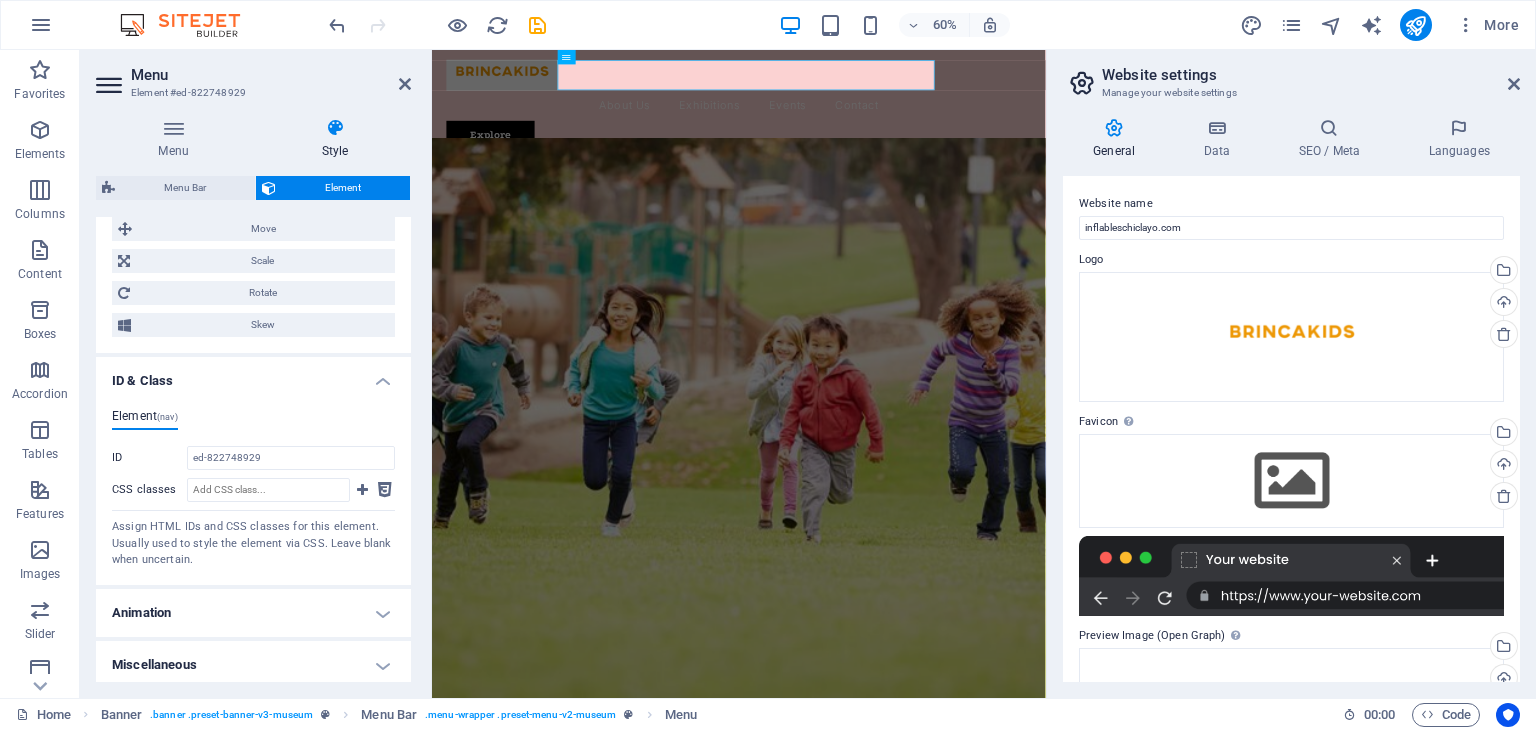 scroll, scrollTop: 808, scrollLeft: 0, axis: vertical 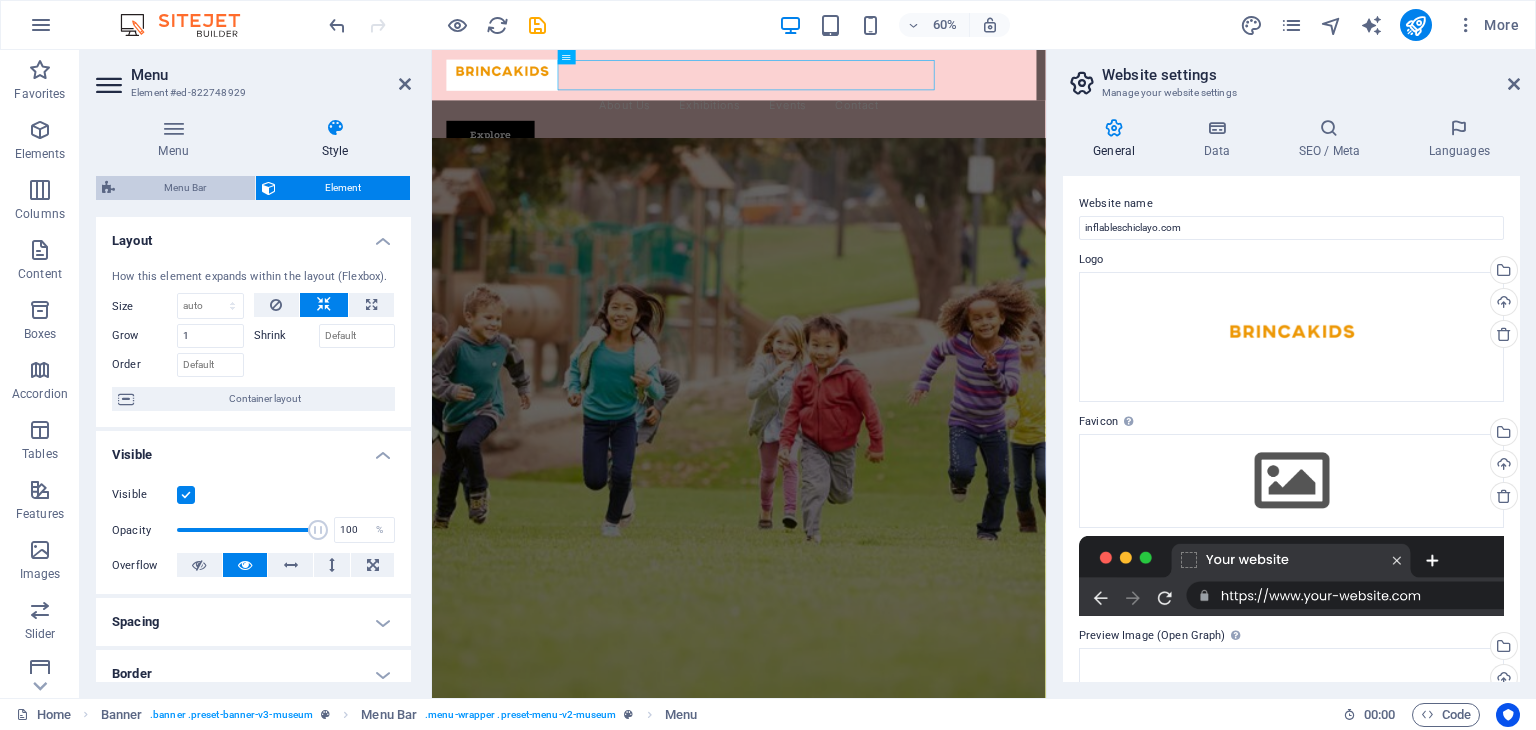click on "Menu Bar" at bounding box center [185, 188] 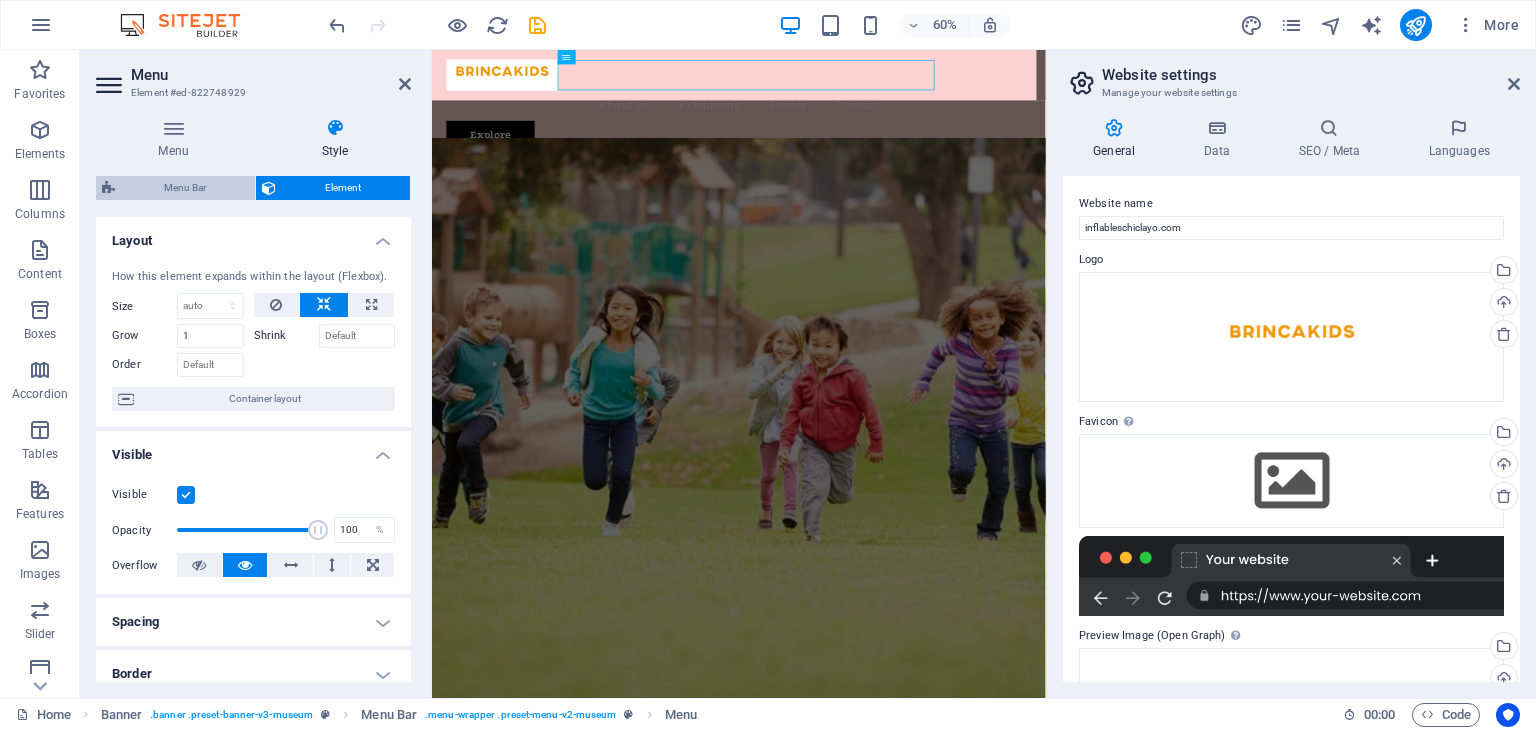 select on "px" 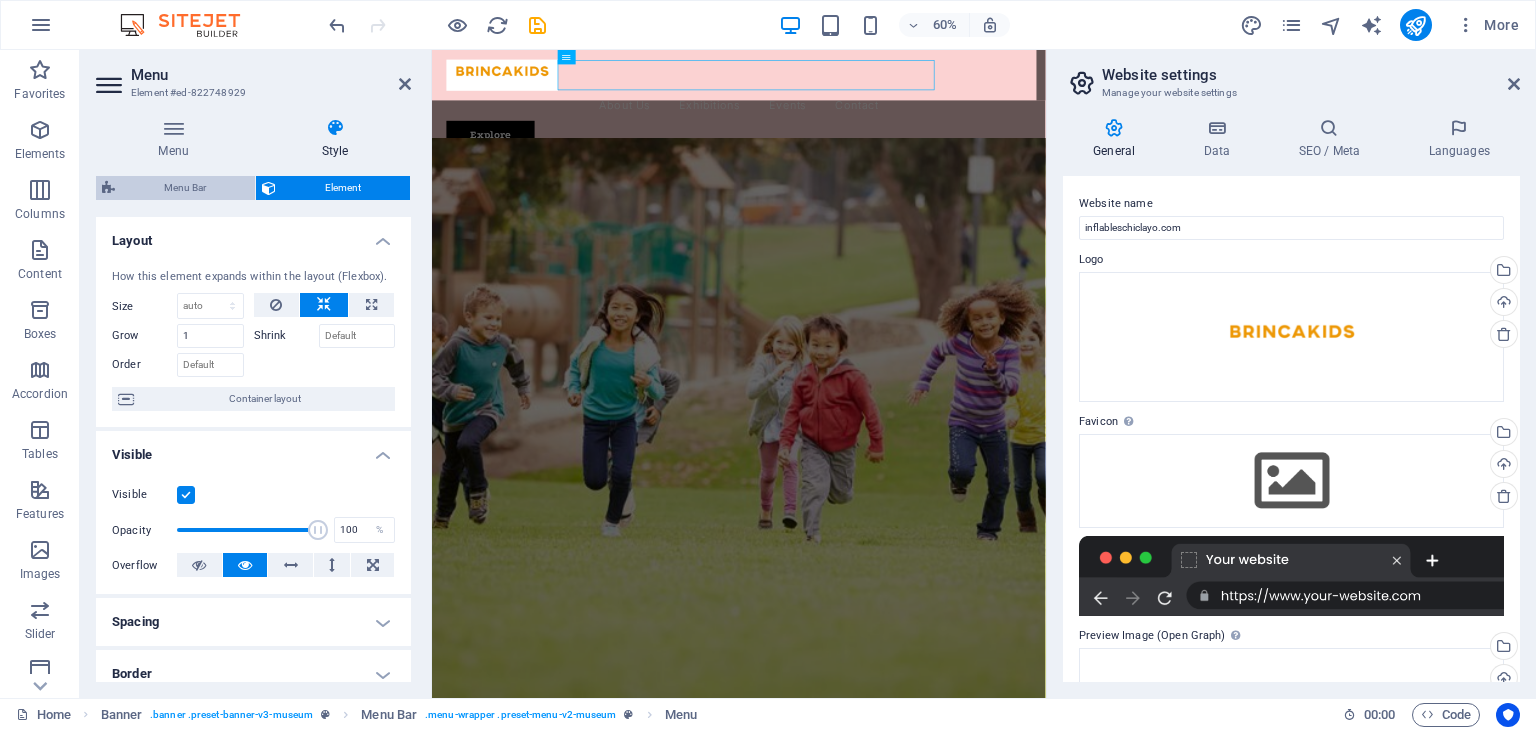 select on "hover_border_bottom" 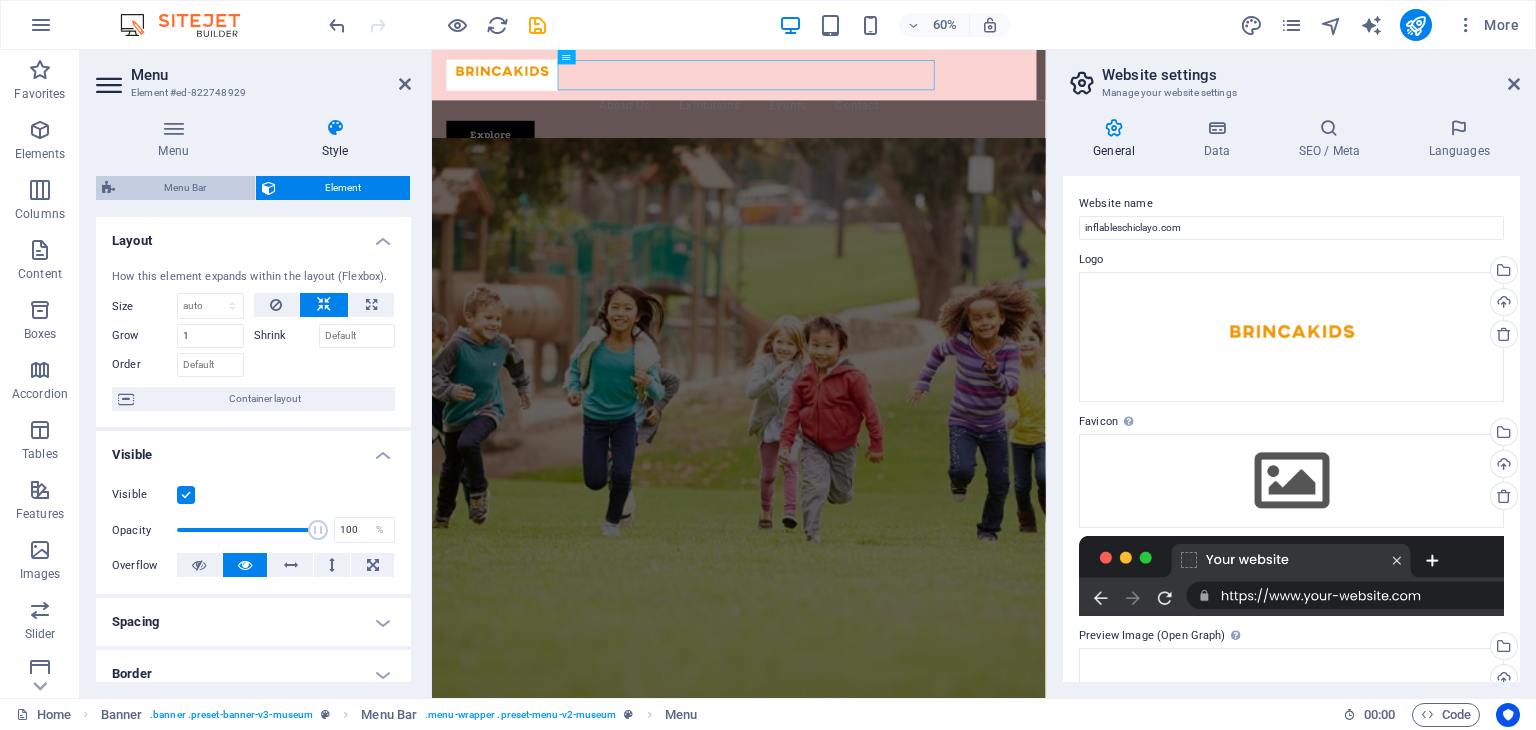 select on "rem" 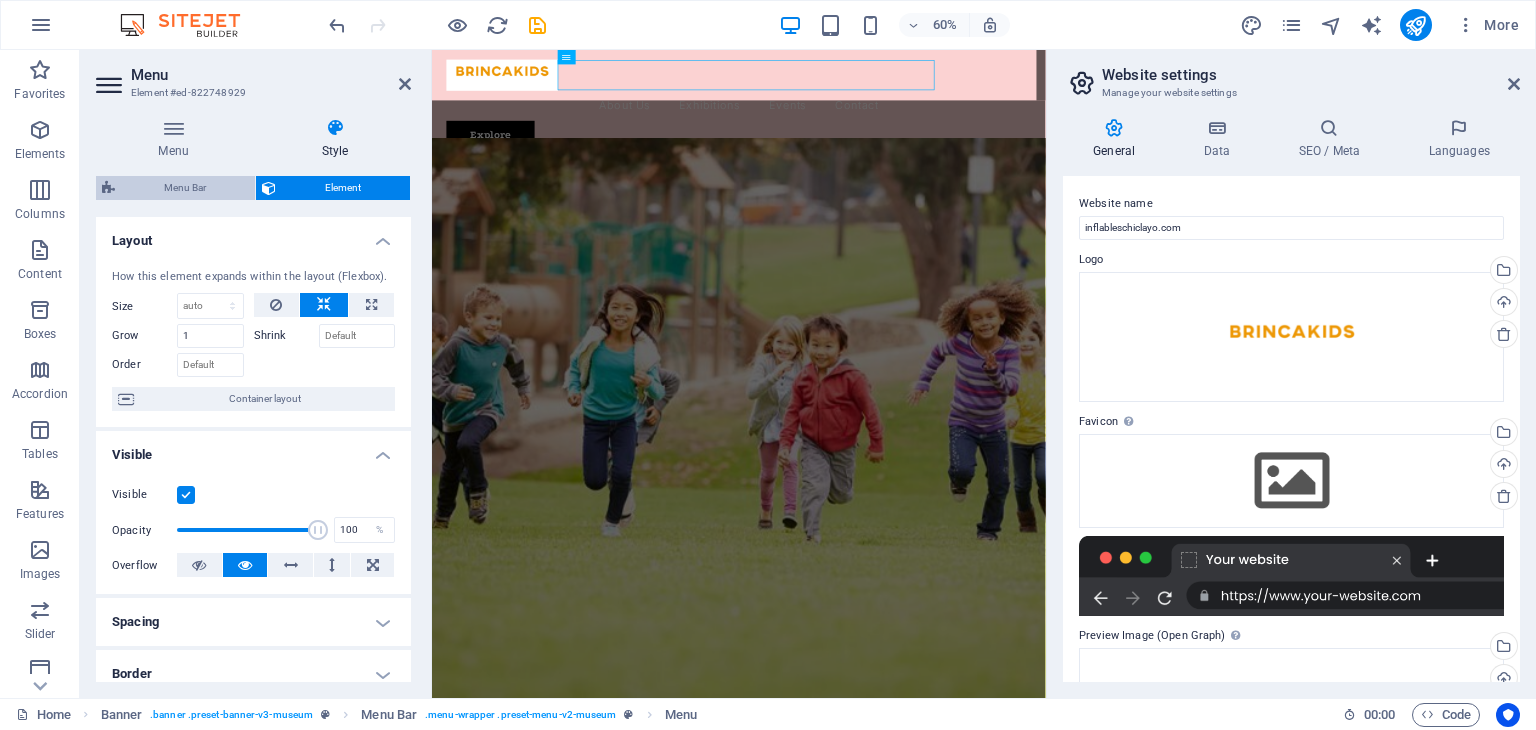 select on "rem" 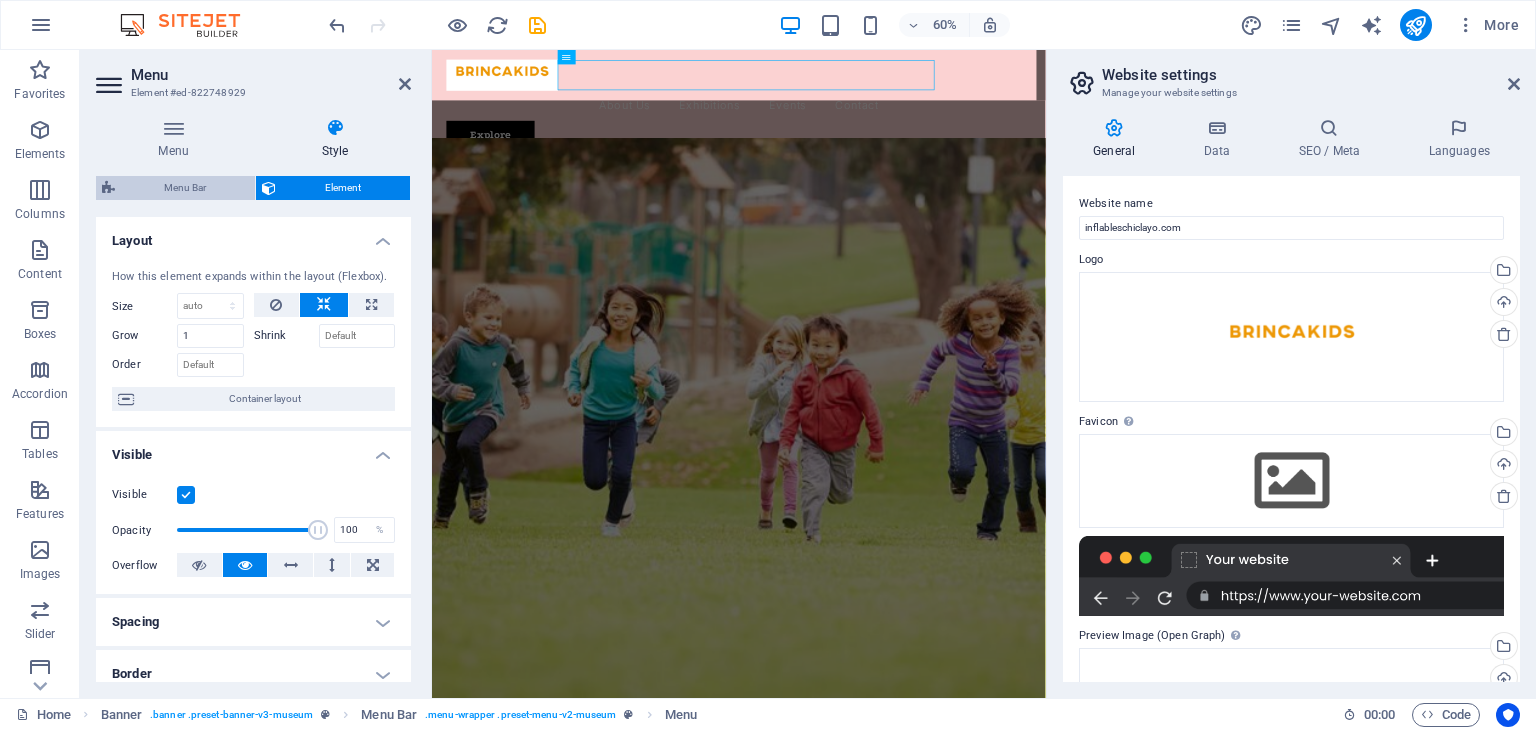 select on "rem" 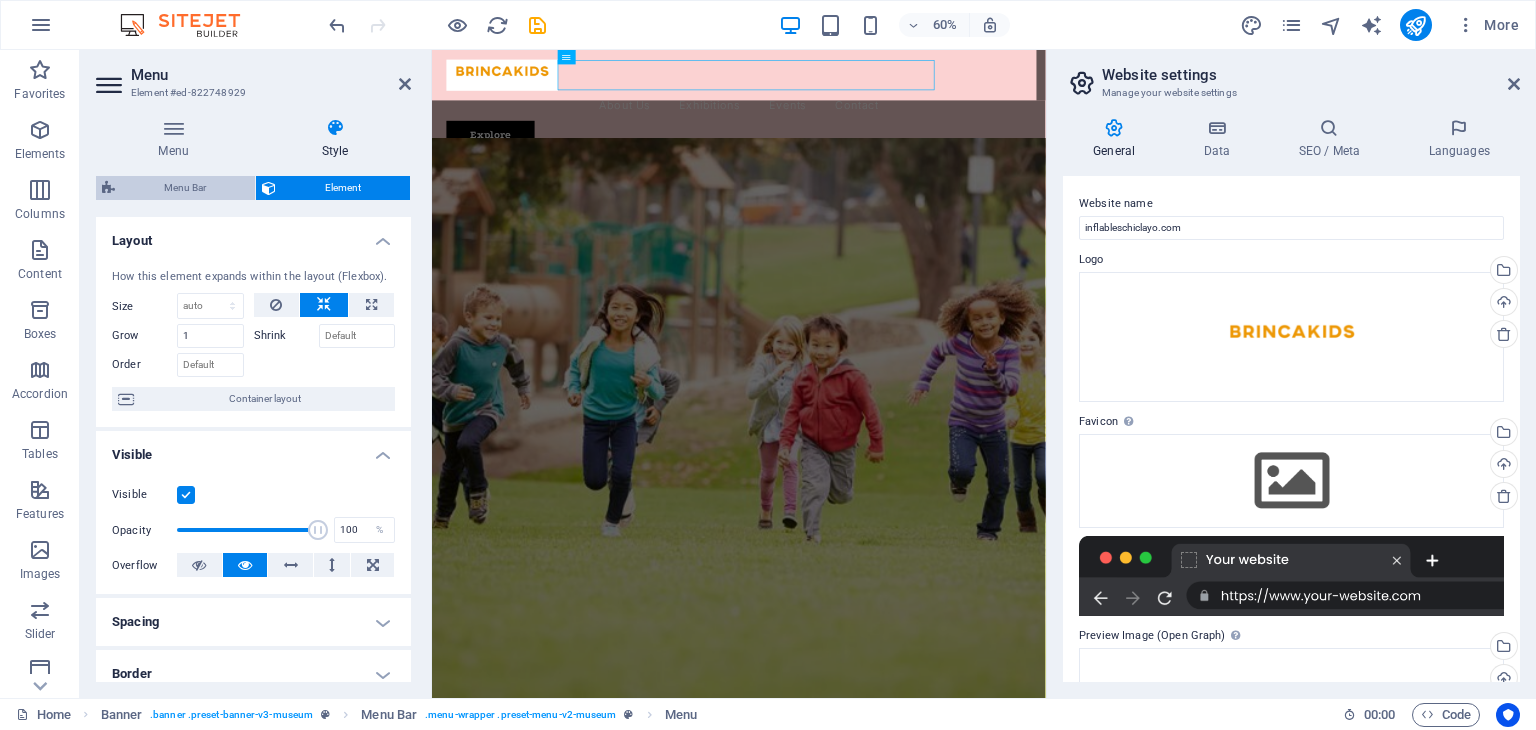 select on "rem" 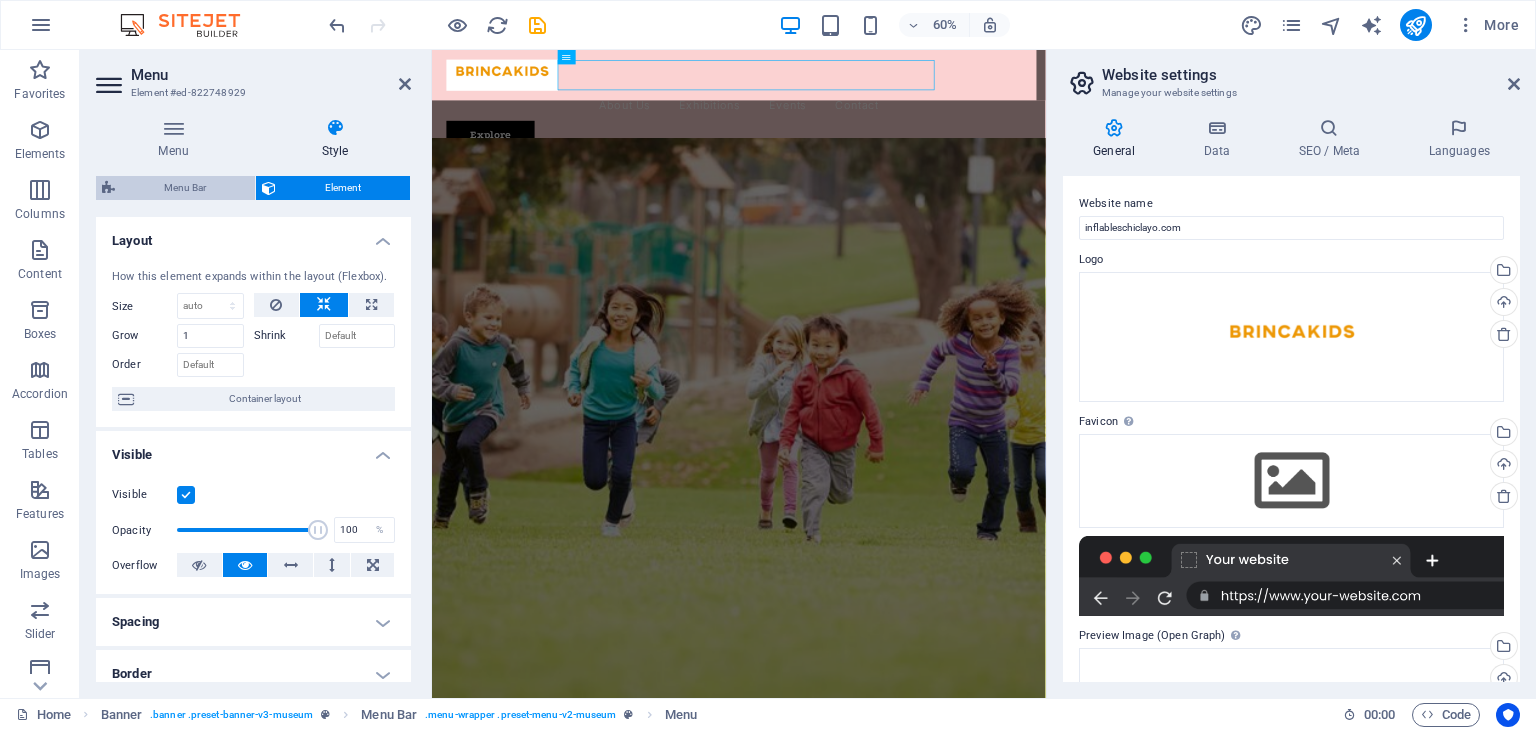 select on "rem" 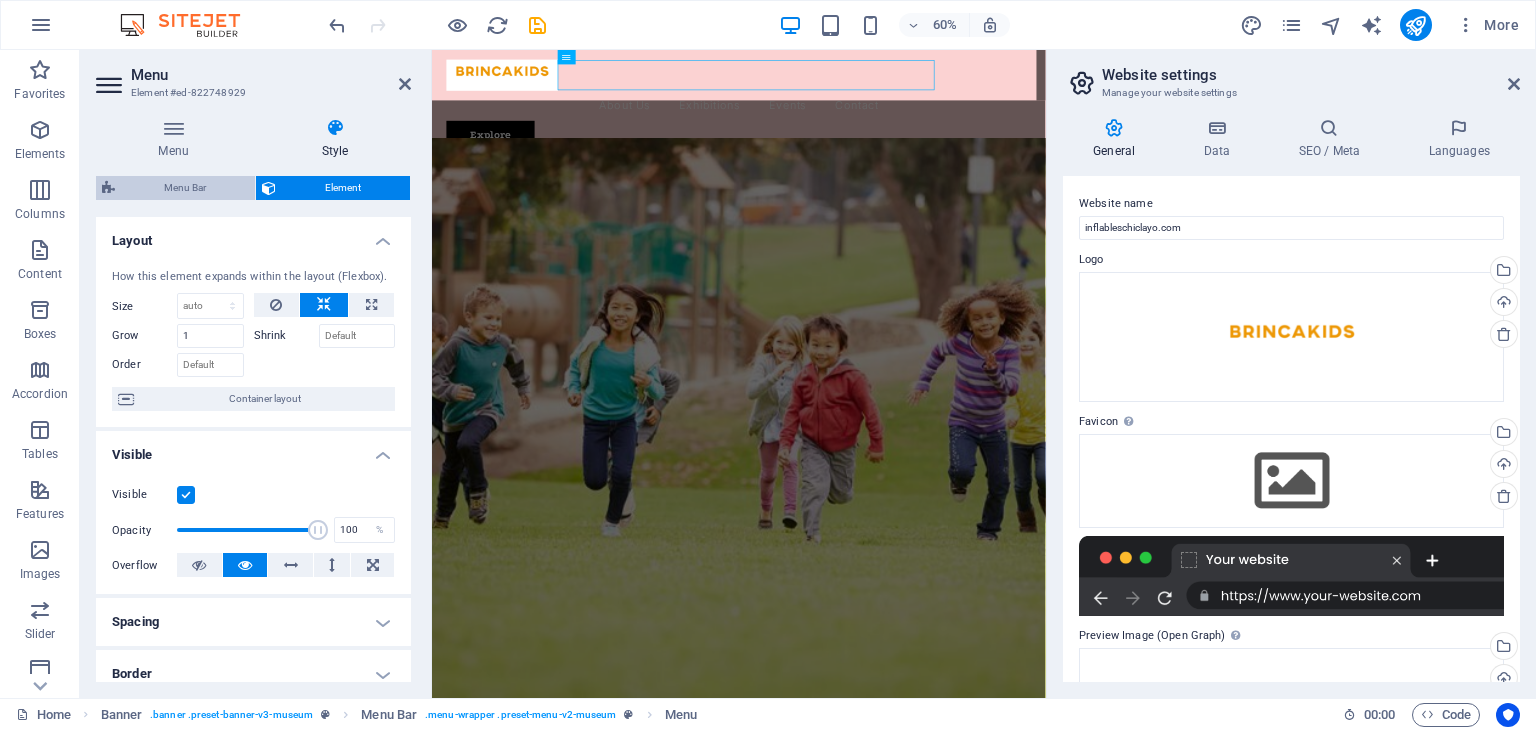 select on "rem" 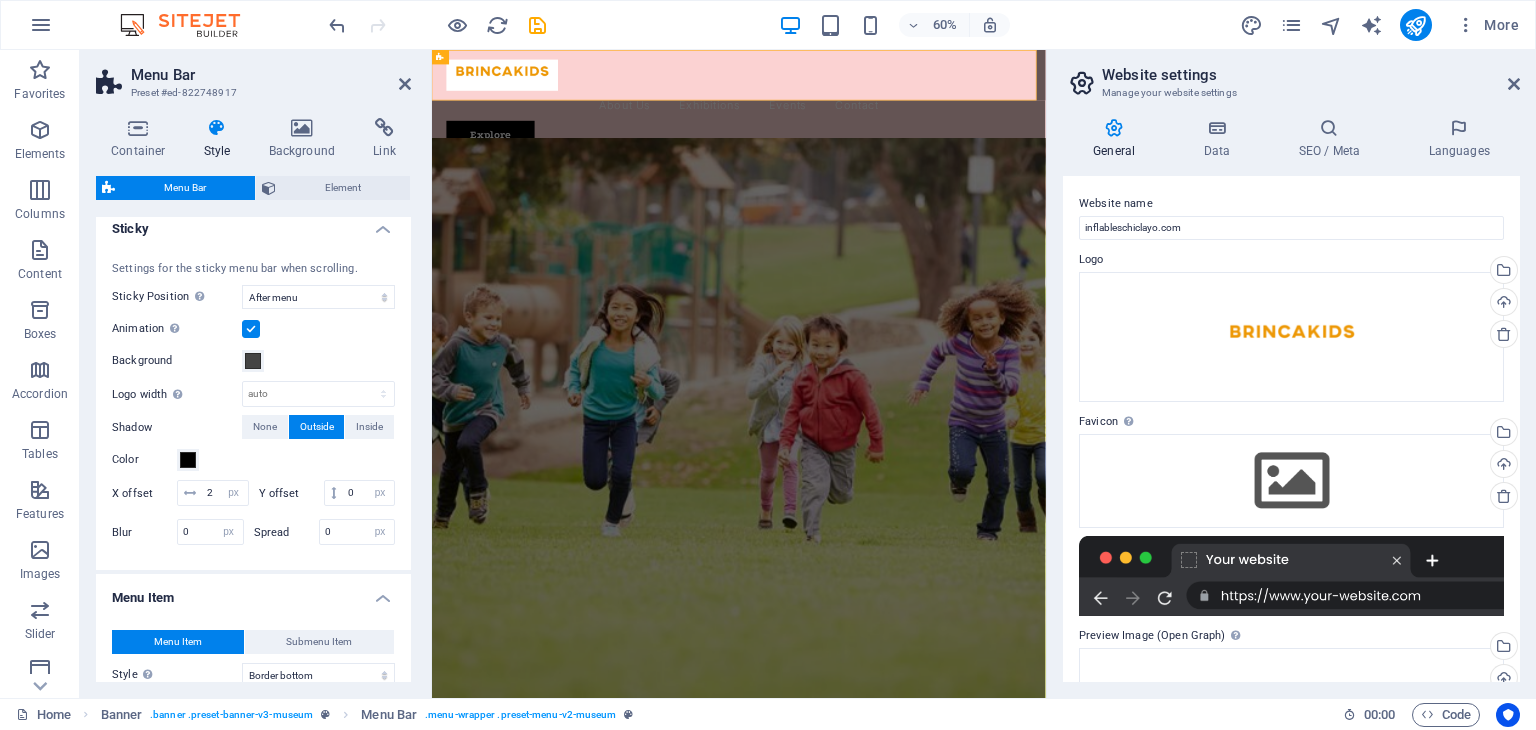 scroll, scrollTop: 634, scrollLeft: 0, axis: vertical 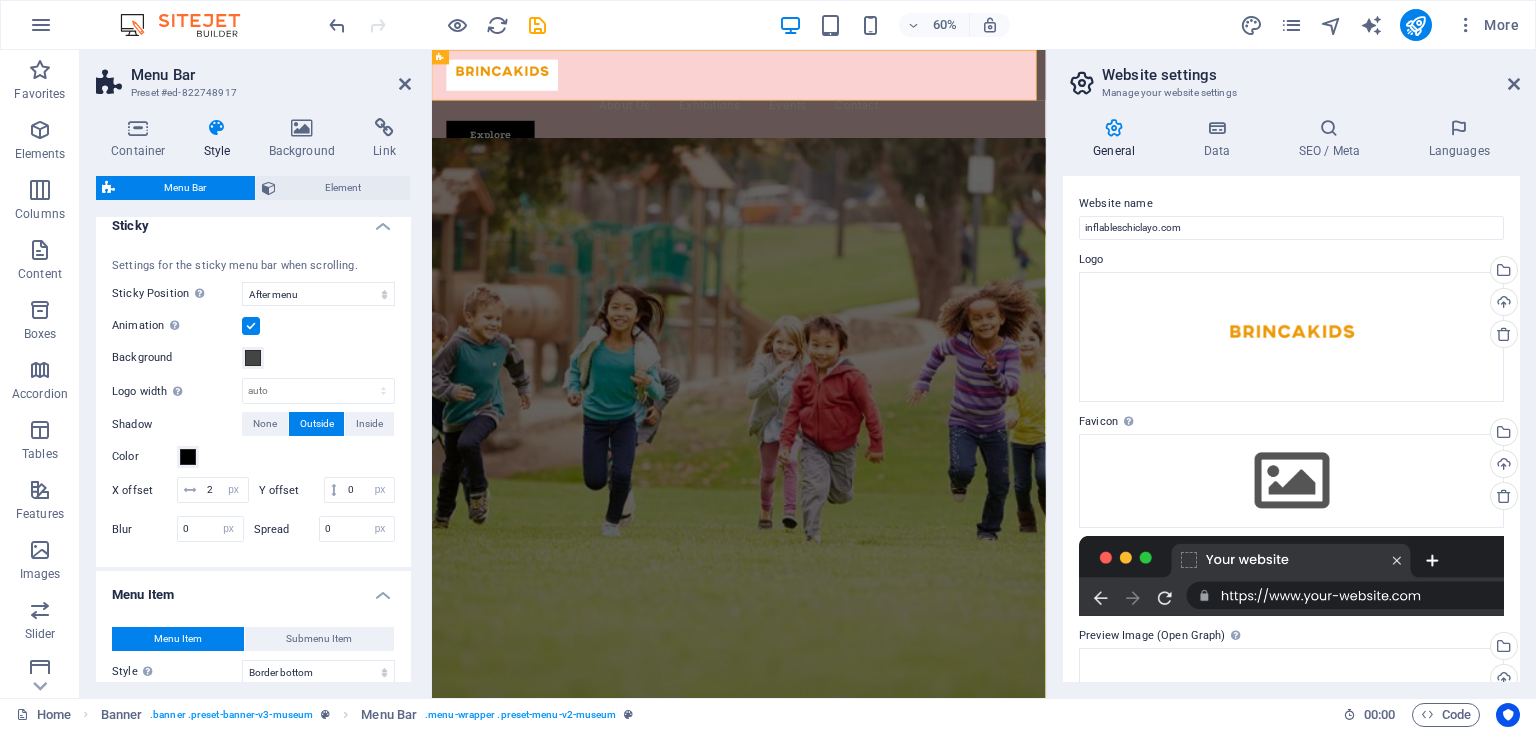 click on "Menu Bar Preset #[HASH]
Container Style Background Link Size Height Default px rem % vh vw Min. height None px rem % vh vw Width Default px rem % em vh vw Min. width None px rem % vh vw Content width Default Custom width Width Default px rem % em vh vw Min. width None px rem % vh vw Default padding Custom spacing Default content width and padding can be changed under Design. Edit design Layout (Flexbox) Alignment Determines the flex direction. Default Main axis Determine how elements should behave along the main axis inside this container (justify content). Default Side axis Control the vertical direction of the element inside of the container (align items). Default Wrap Default On Off Fill Controls the distances and direction of elements on the y-axis across several lines (align content). Default Accessibility ARIA helps assistive technologies (like screen readers) to understand the role, state, and behavior of web elements Role The ARIA role defines the purpose of an element.  None %" at bounding box center (256, 374) 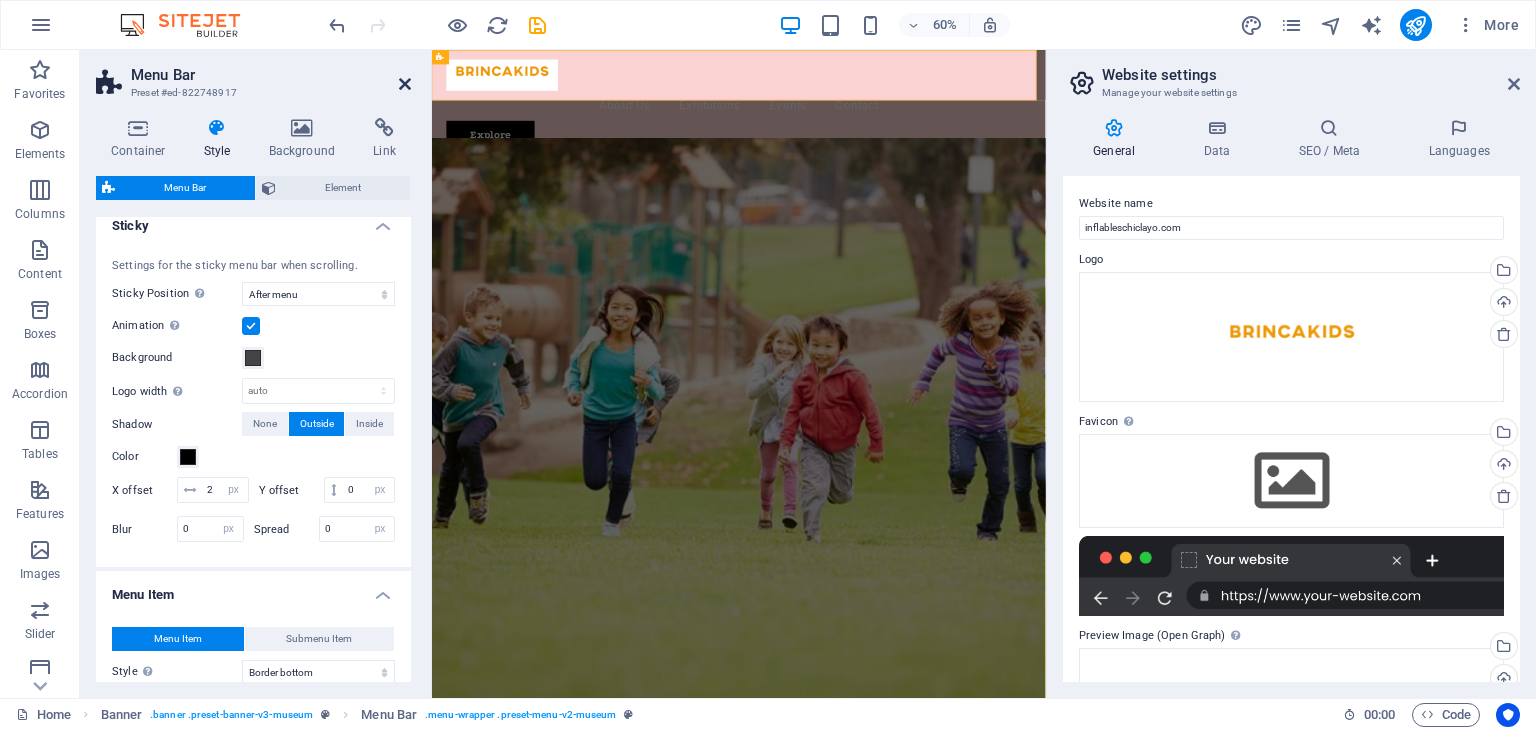 click at bounding box center [405, 84] 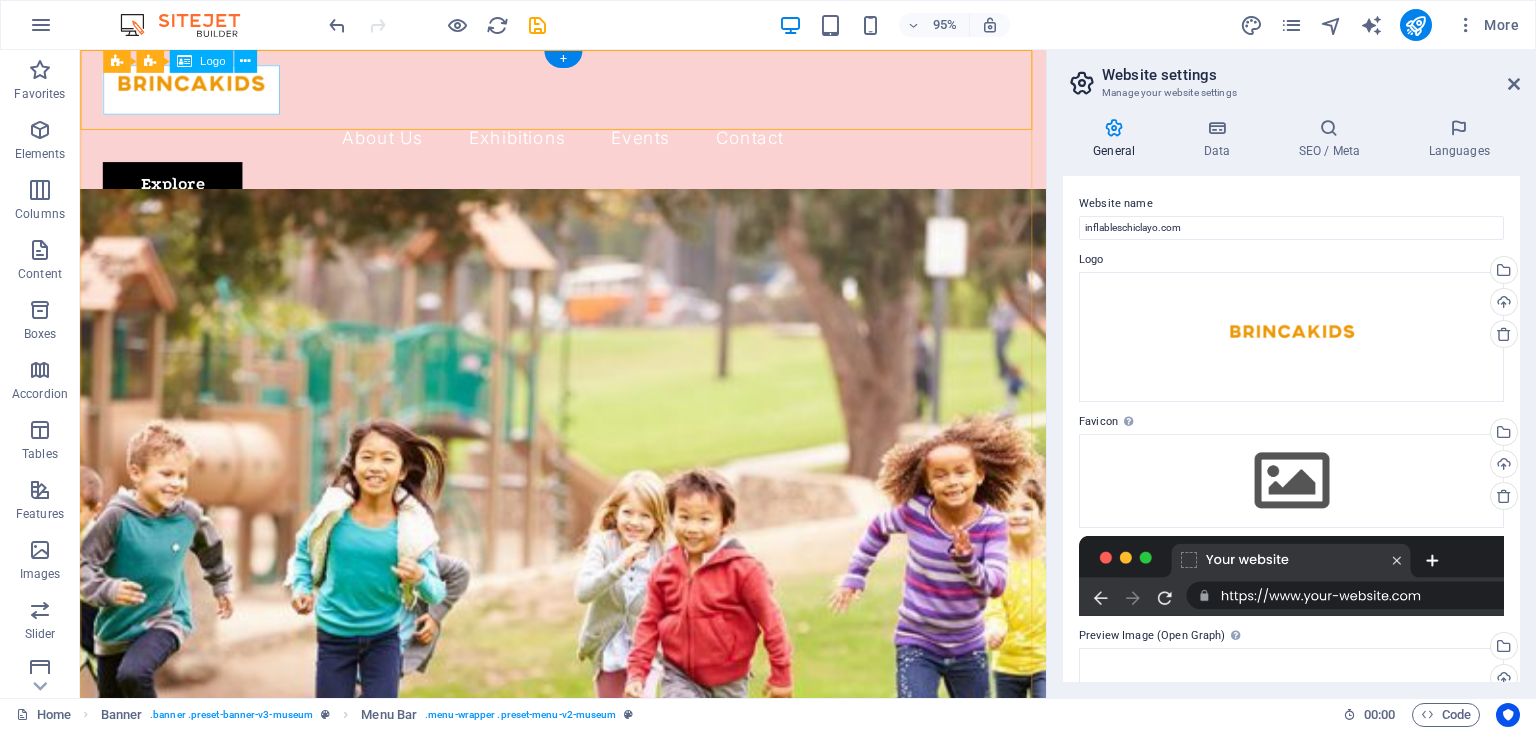click at bounding box center (588, 92) 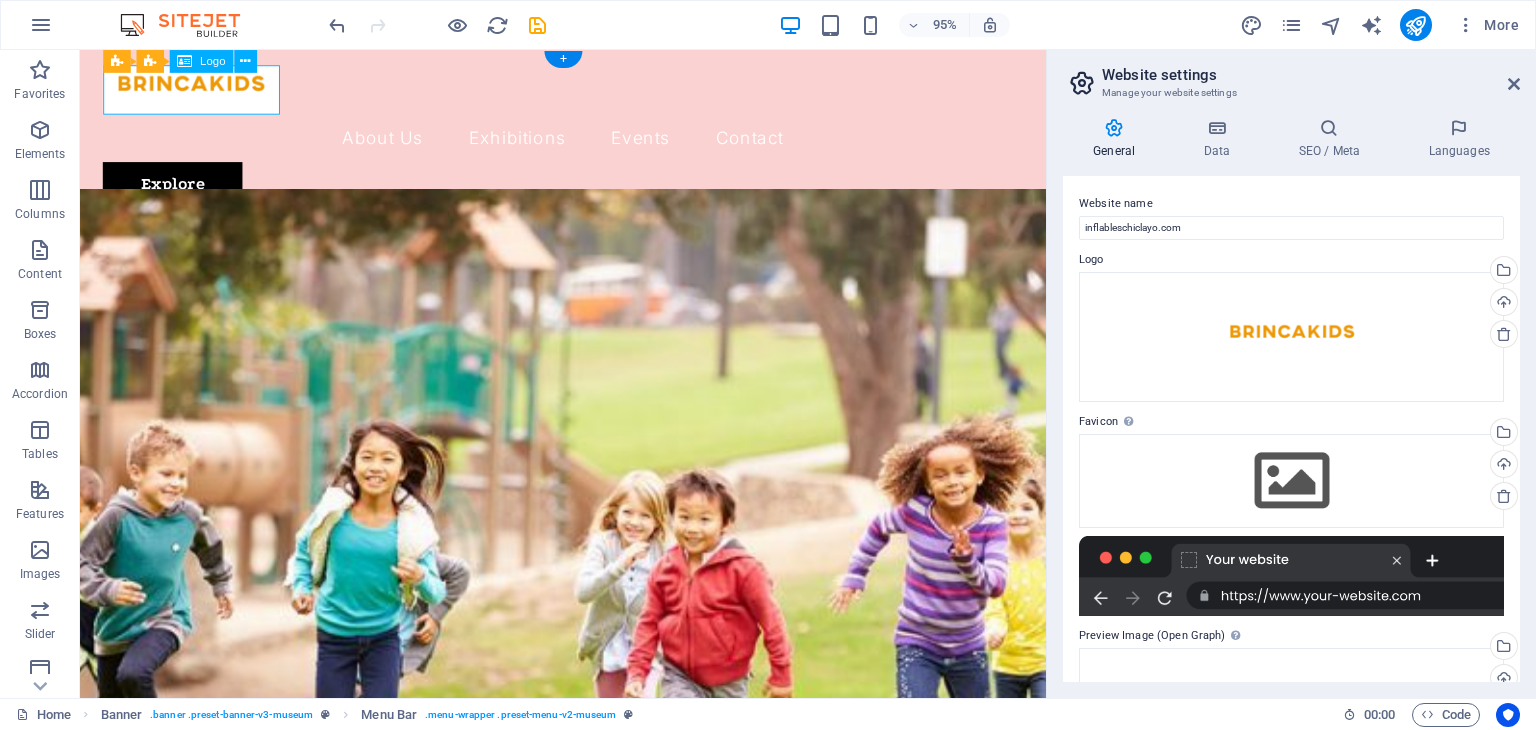 click at bounding box center (588, 92) 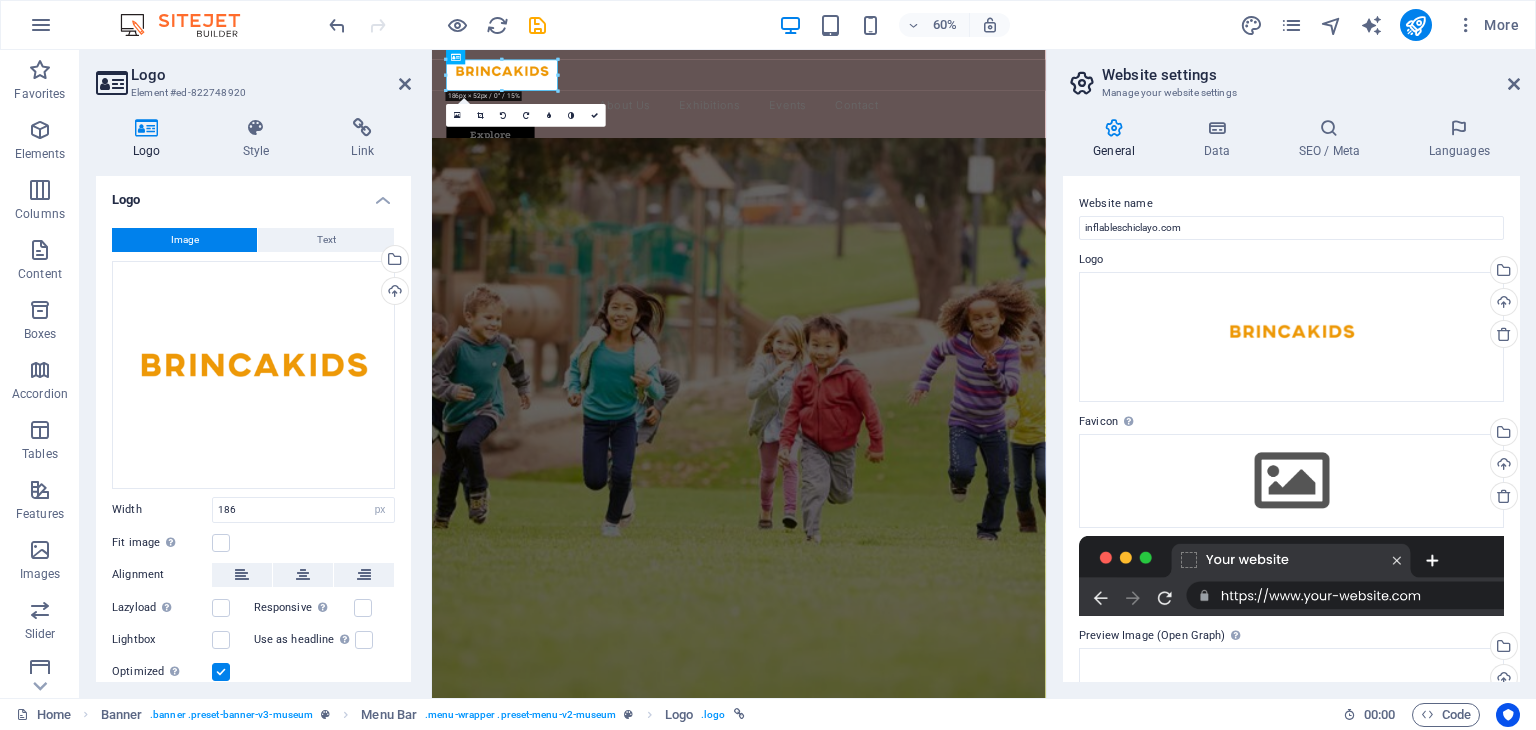 click at bounding box center (943, 678) 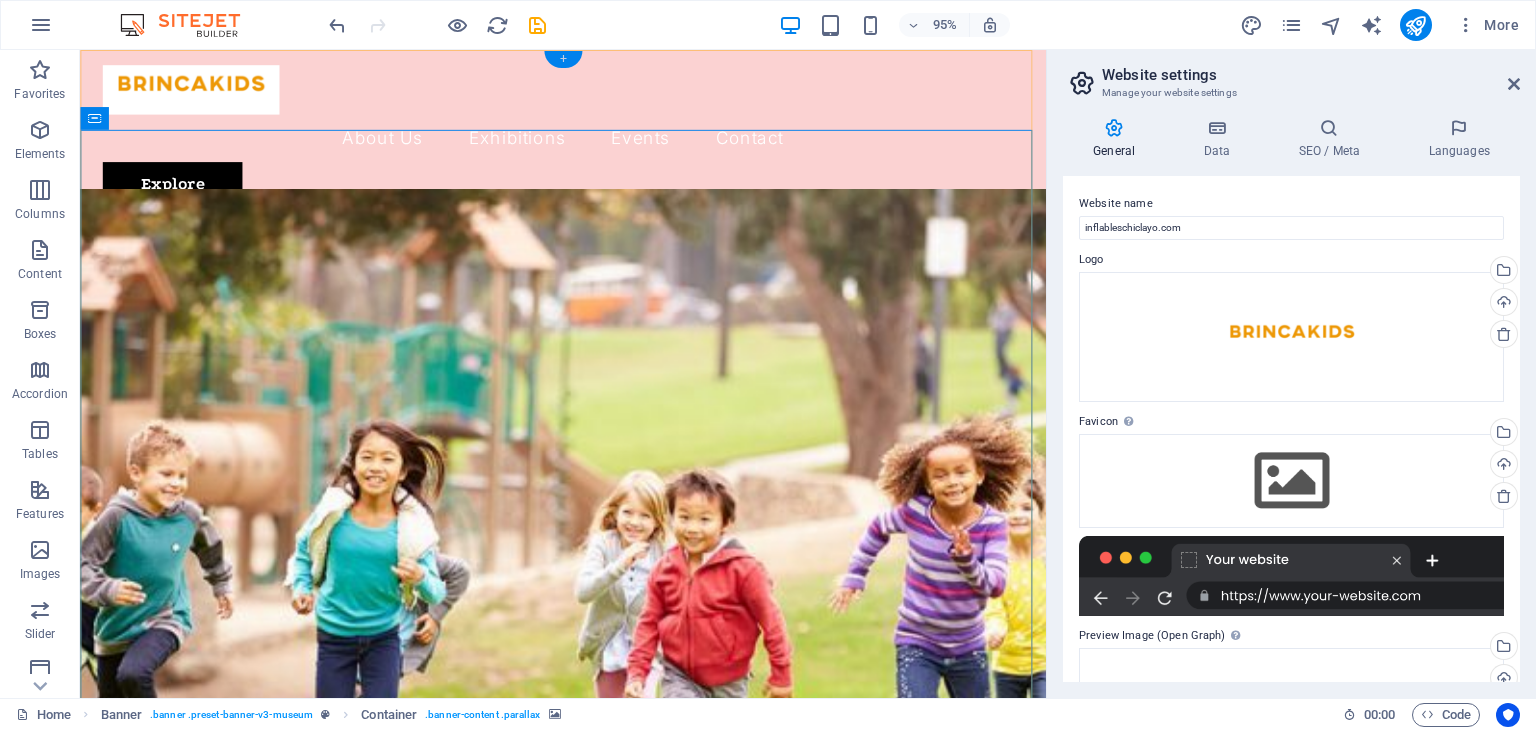 click on "+" at bounding box center [562, 59] 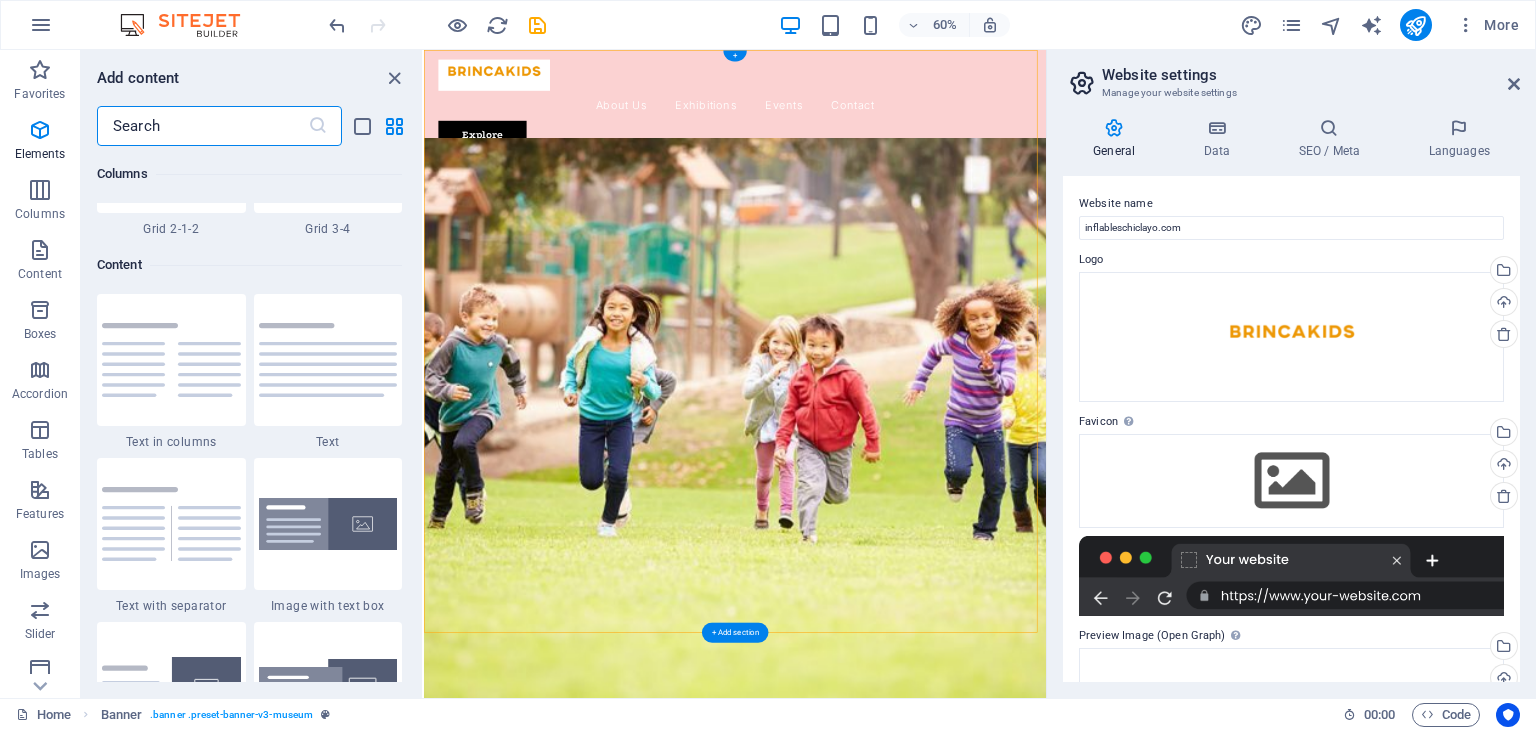 scroll, scrollTop: 3499, scrollLeft: 0, axis: vertical 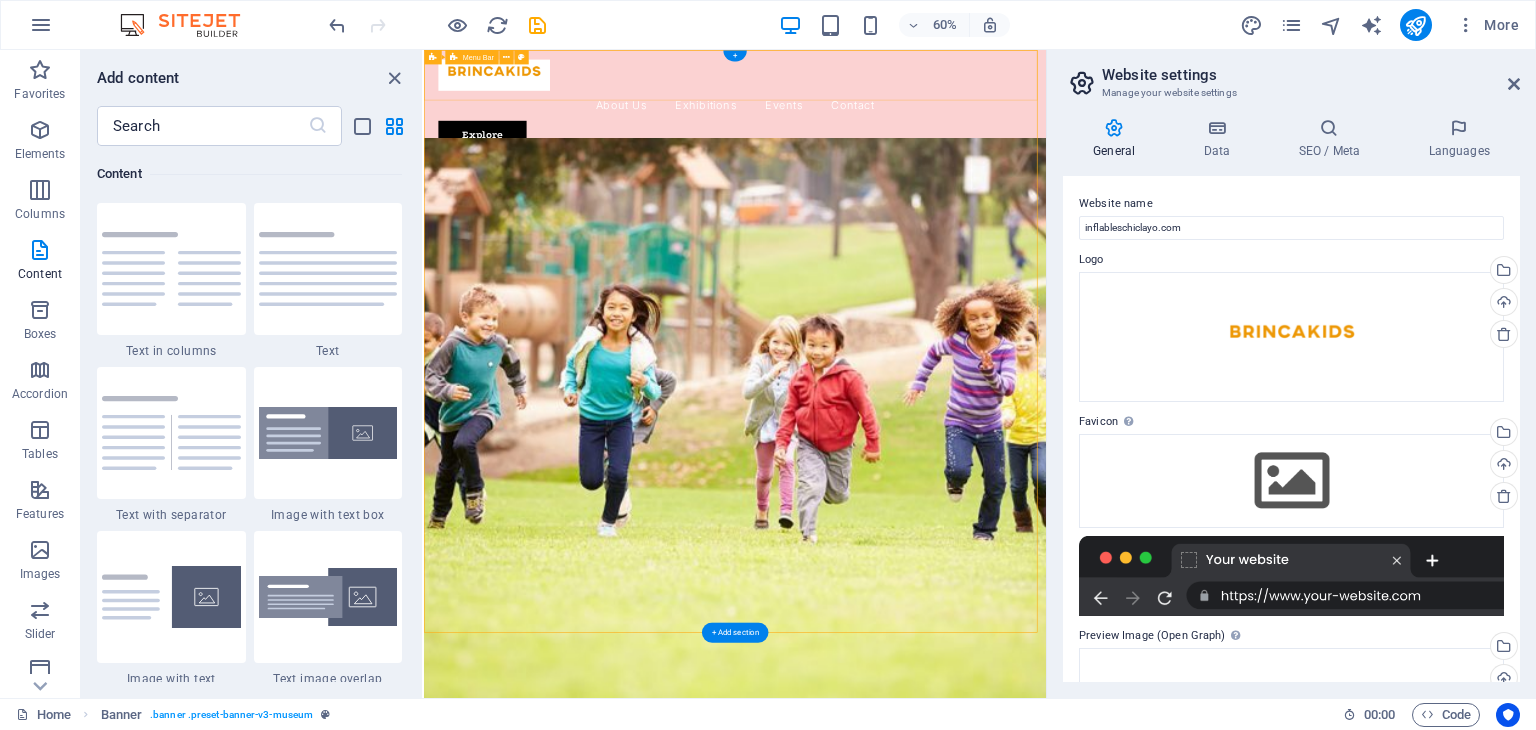 click on "About Us Exhibitions Events Contact Explore" at bounding box center (942, 140) 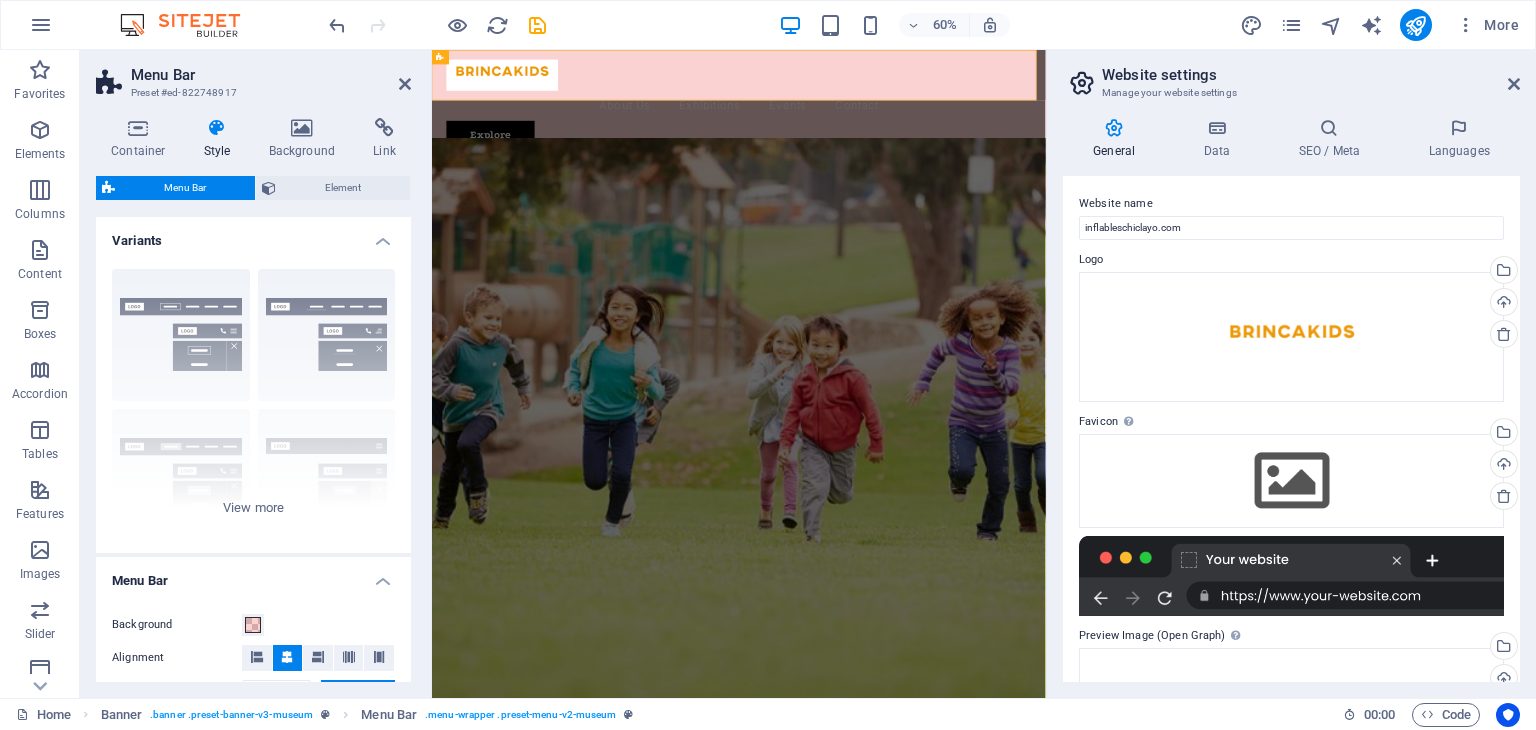 click on "Menu Bar" at bounding box center (271, 75) 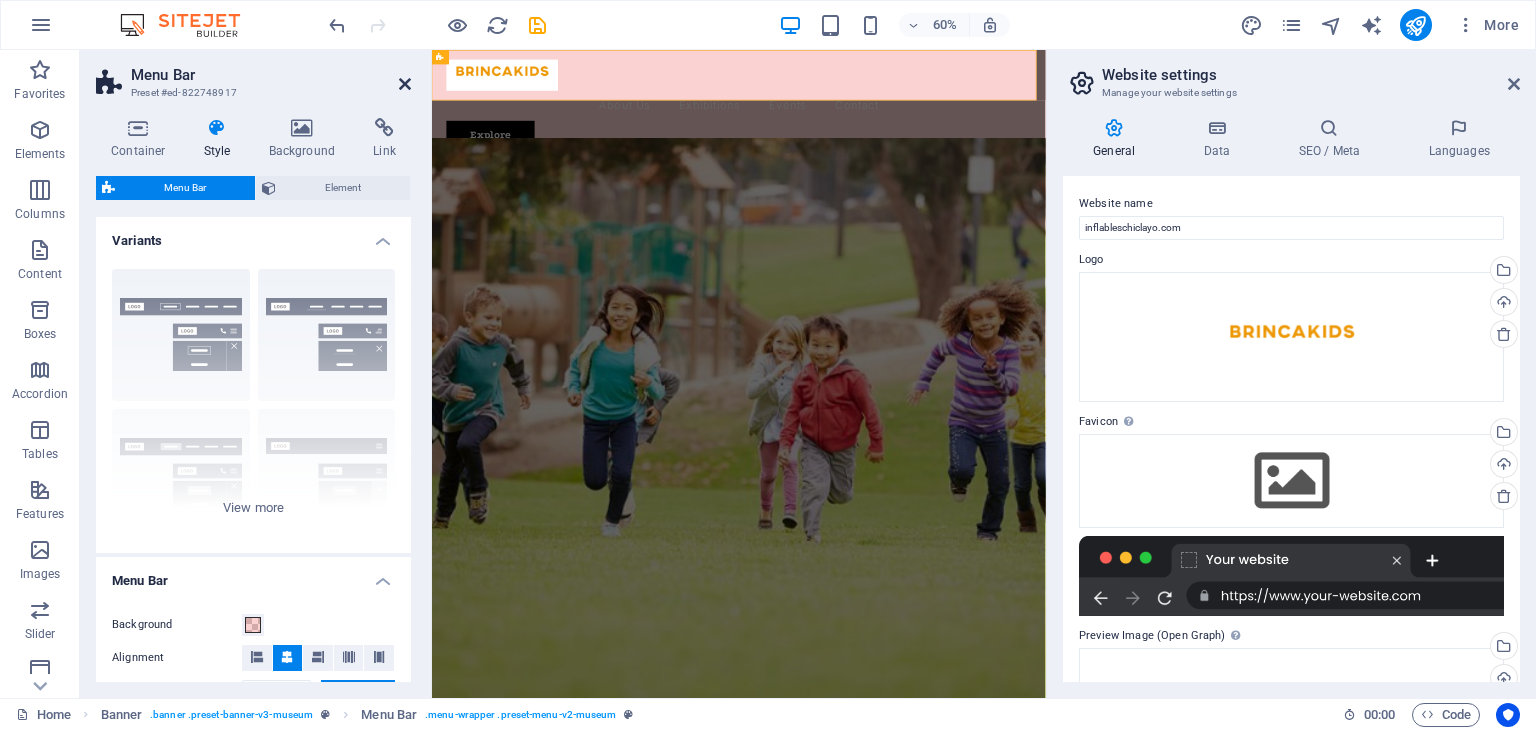 click at bounding box center (405, 84) 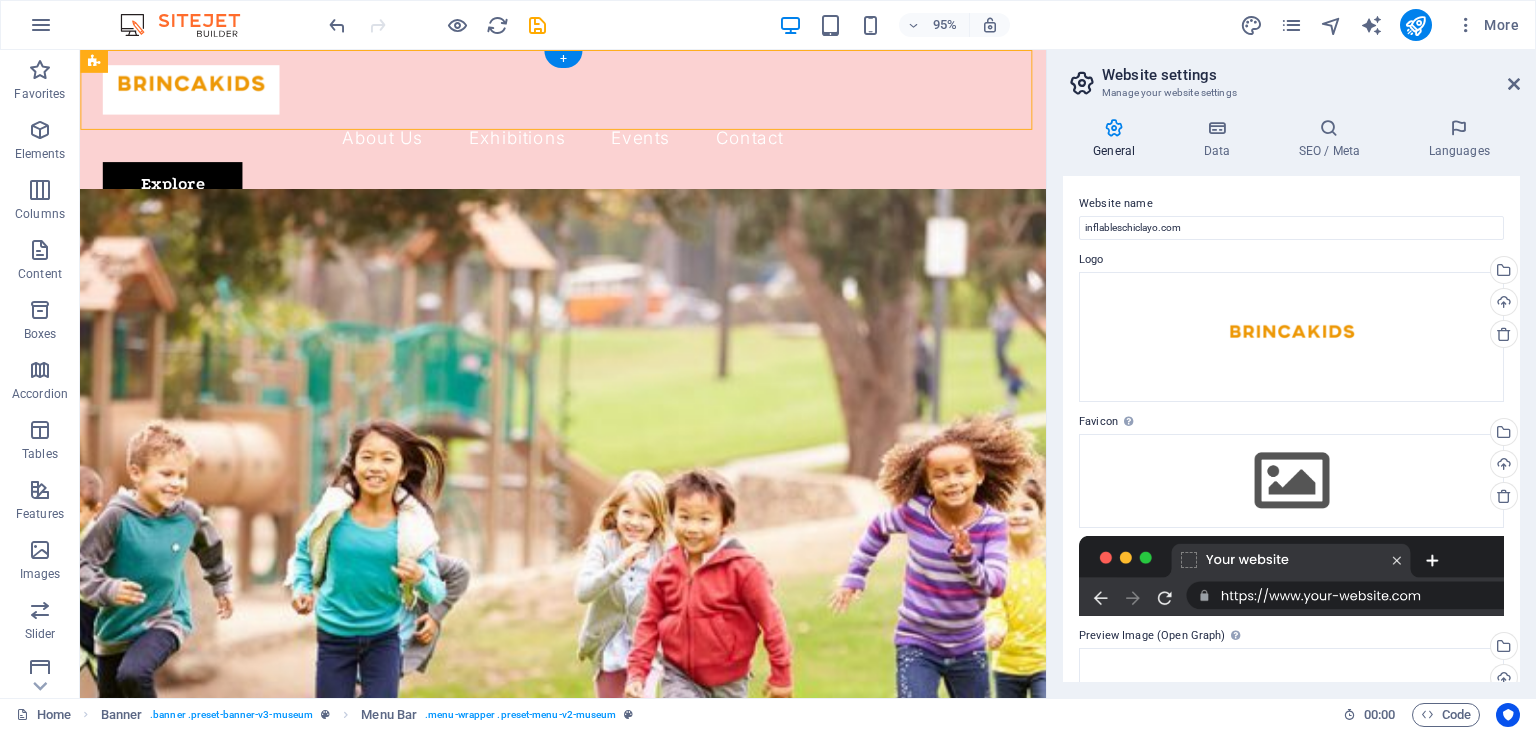 click on "About Us Exhibitions Events Contact" at bounding box center (588, 143) 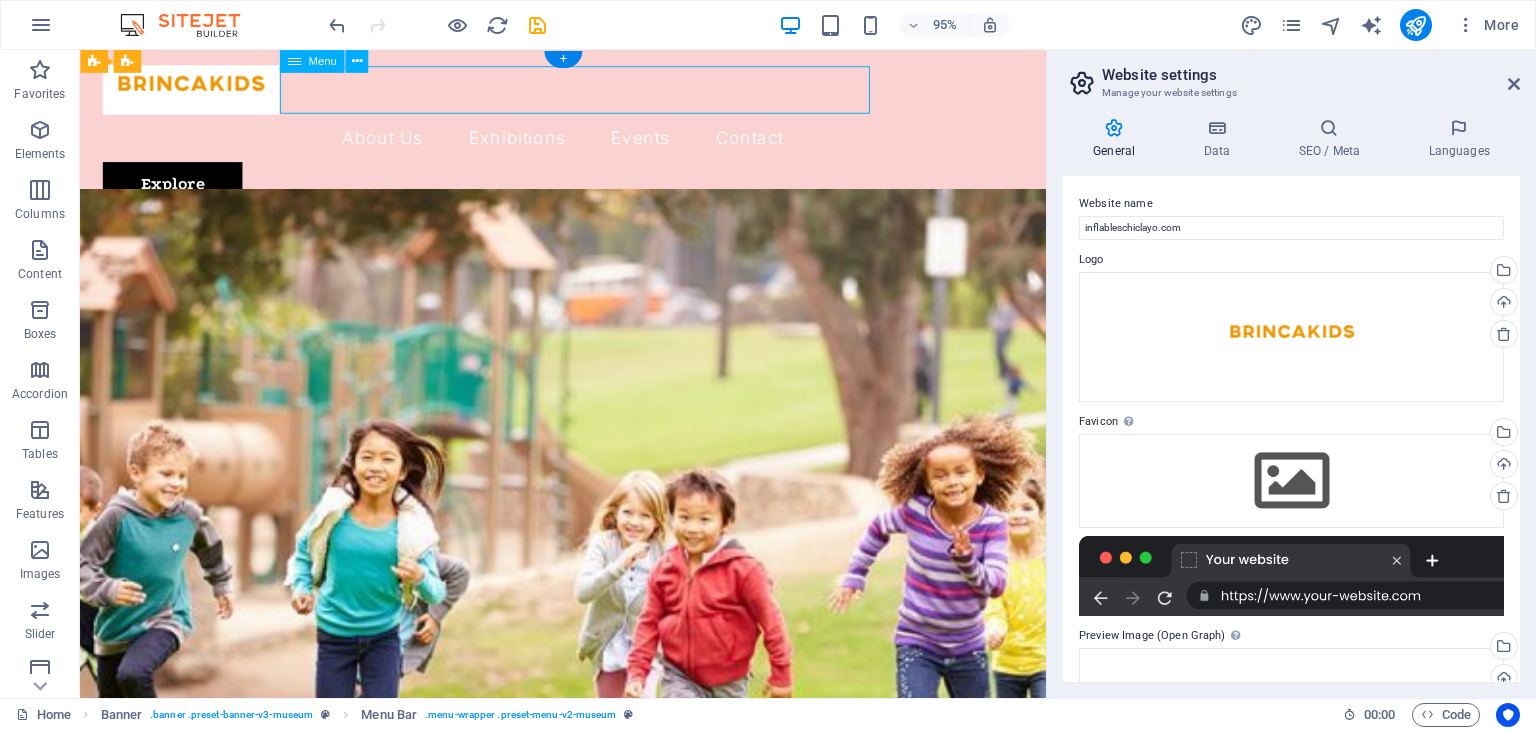 click on "About Us Exhibitions Events Contact" at bounding box center (588, 143) 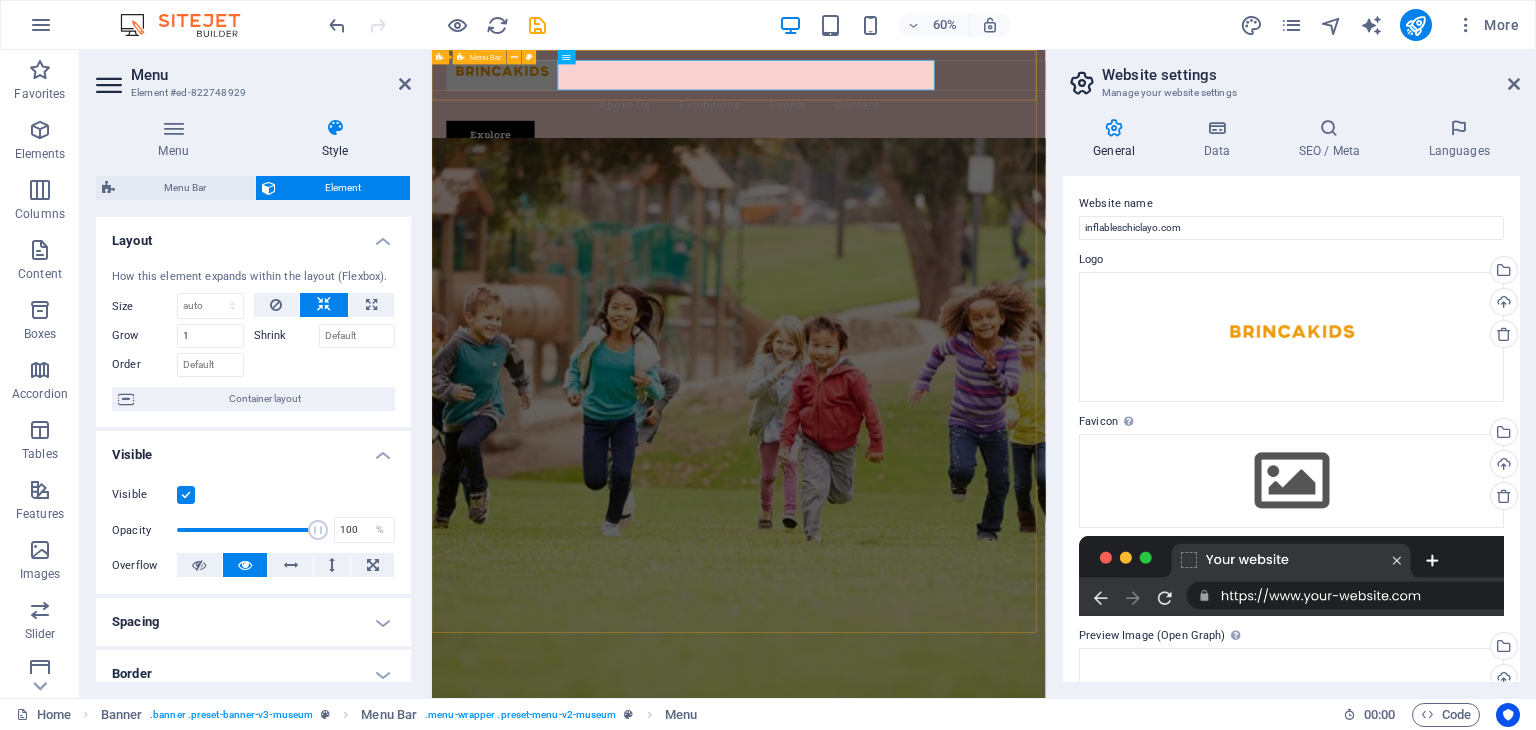 click on "About Us Exhibitions Events Contact Explore" at bounding box center (943, 140) 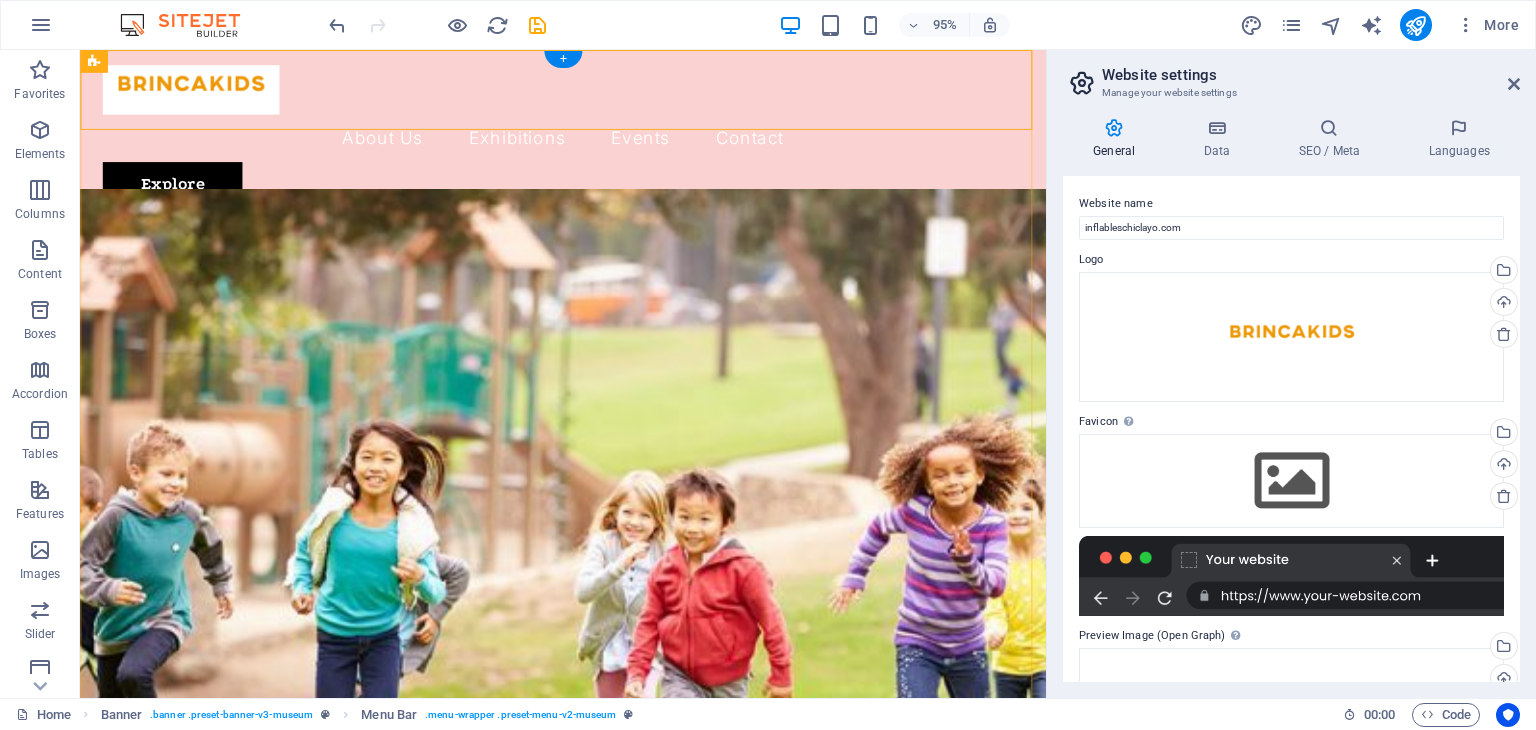 click on "About Us Exhibitions Events Contact" at bounding box center [588, 143] 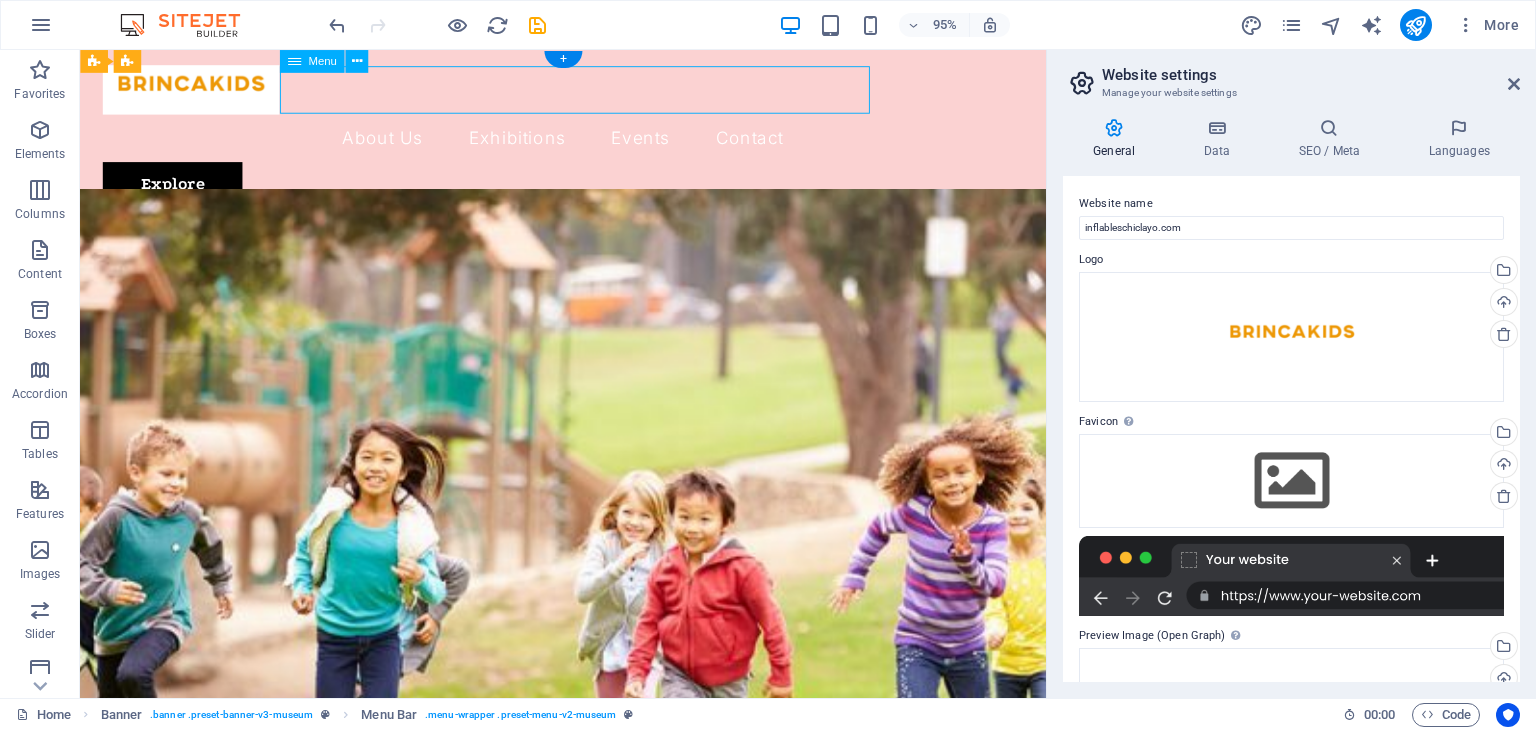 click on "About Us Exhibitions Events Contact" at bounding box center [588, 143] 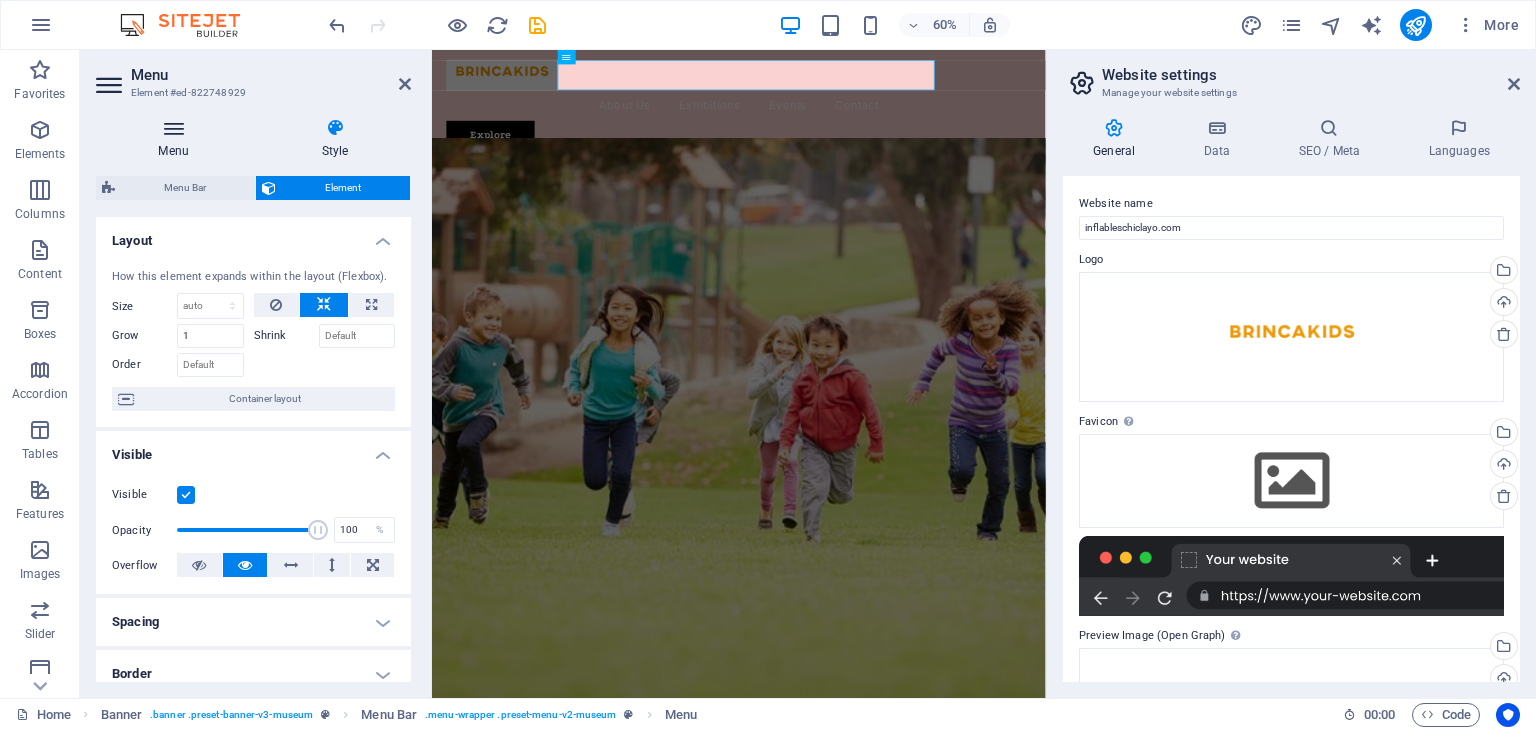 click at bounding box center [173, 128] 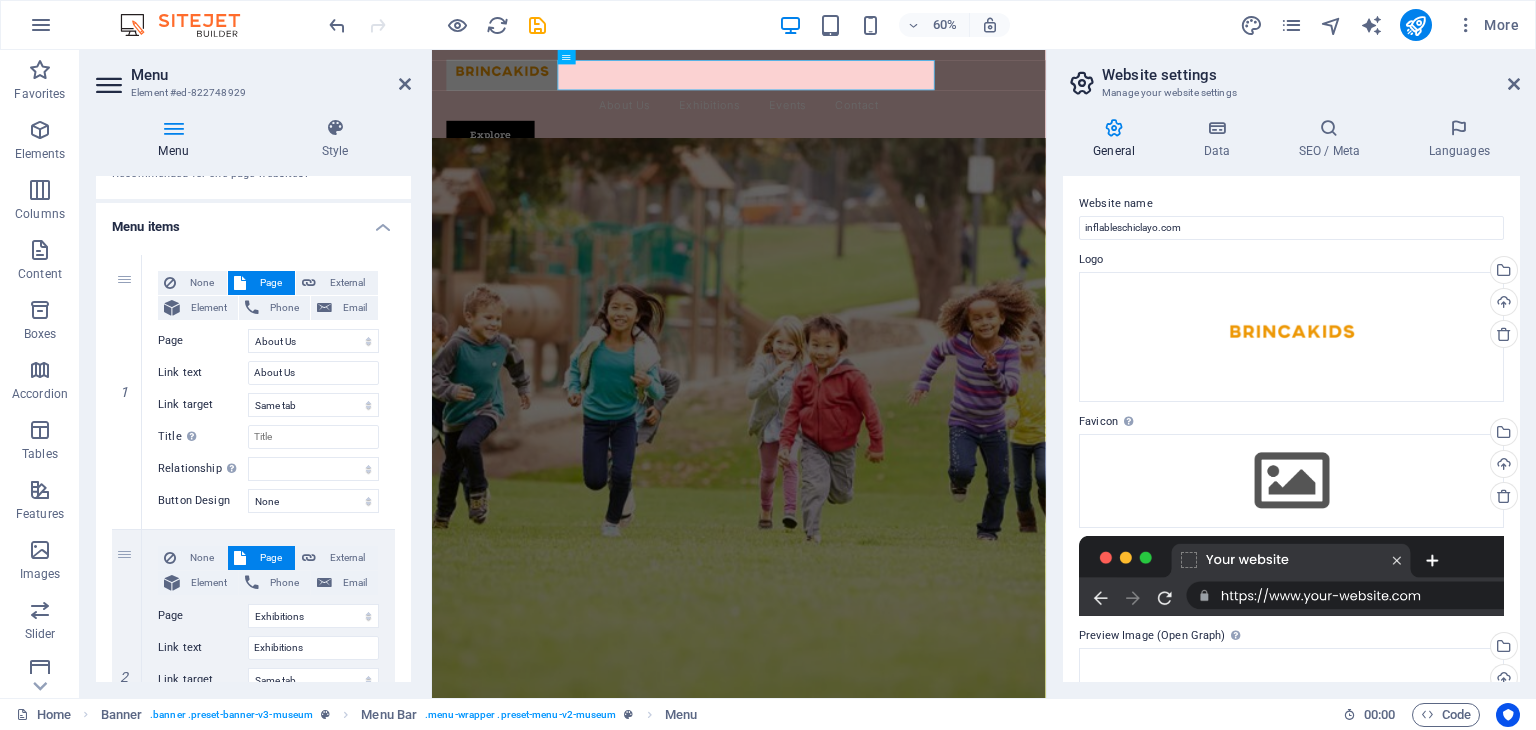 scroll, scrollTop: 112, scrollLeft: 0, axis: vertical 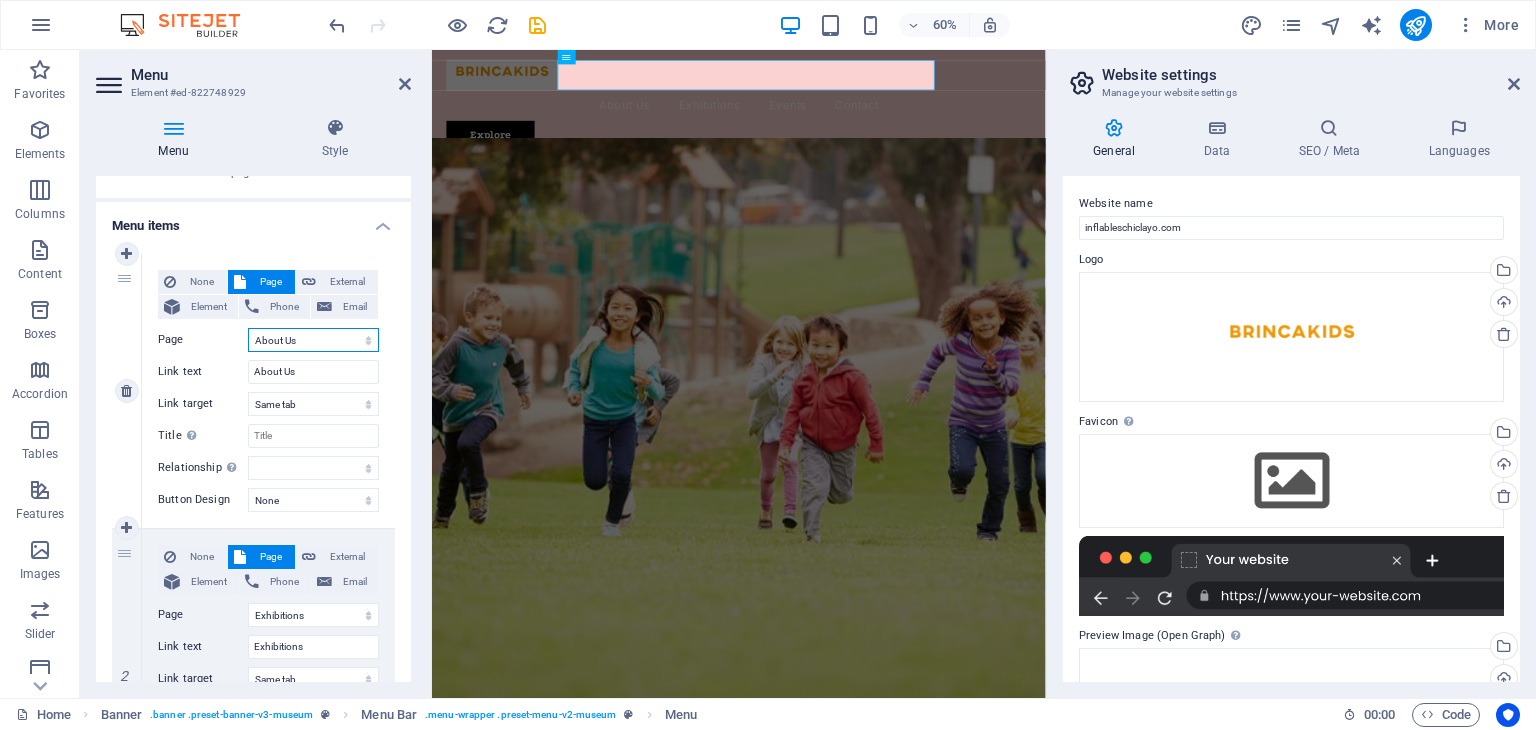 click on "Home About Us Exhibitions Events Contact Privacy Legal Notice" at bounding box center [313, 340] 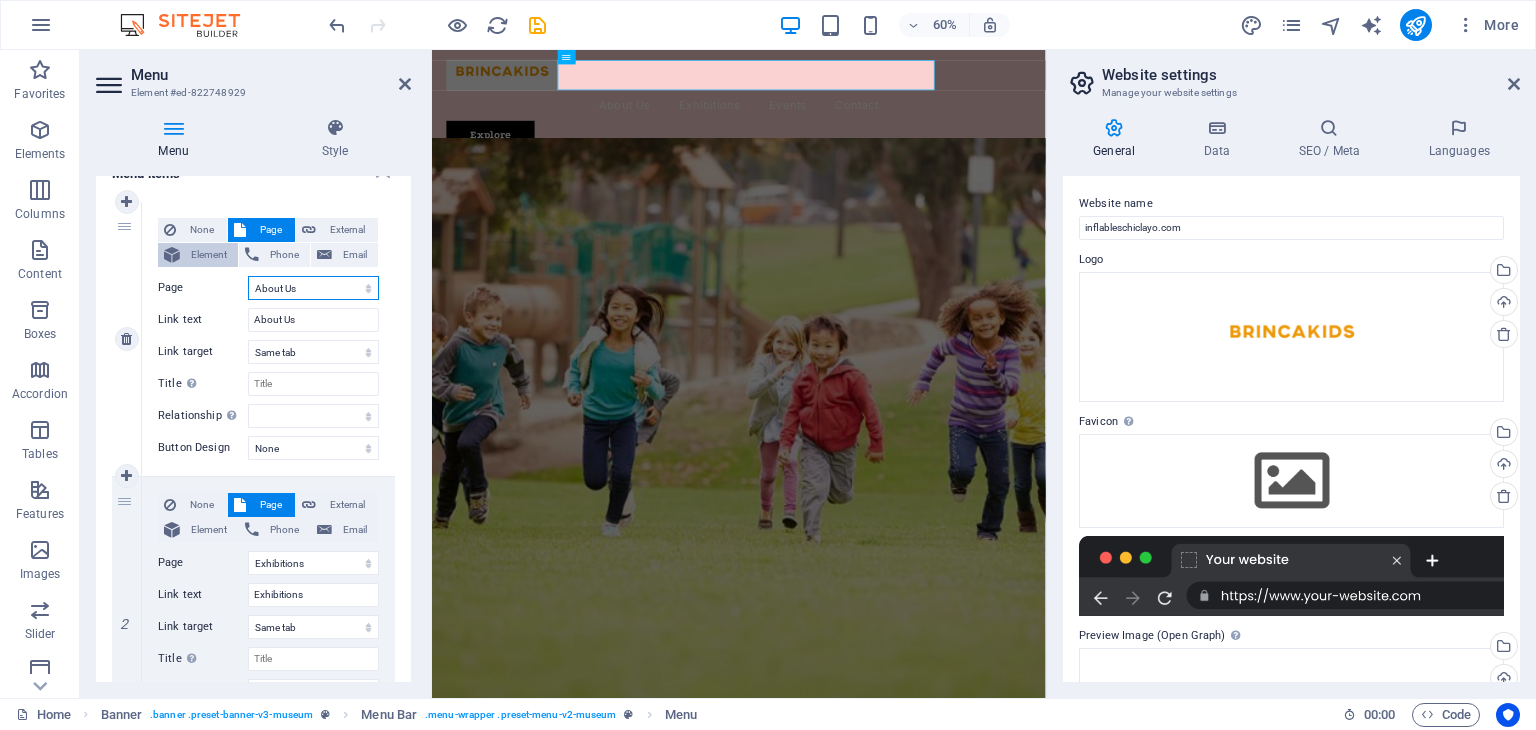 scroll, scrollTop: 0, scrollLeft: 0, axis: both 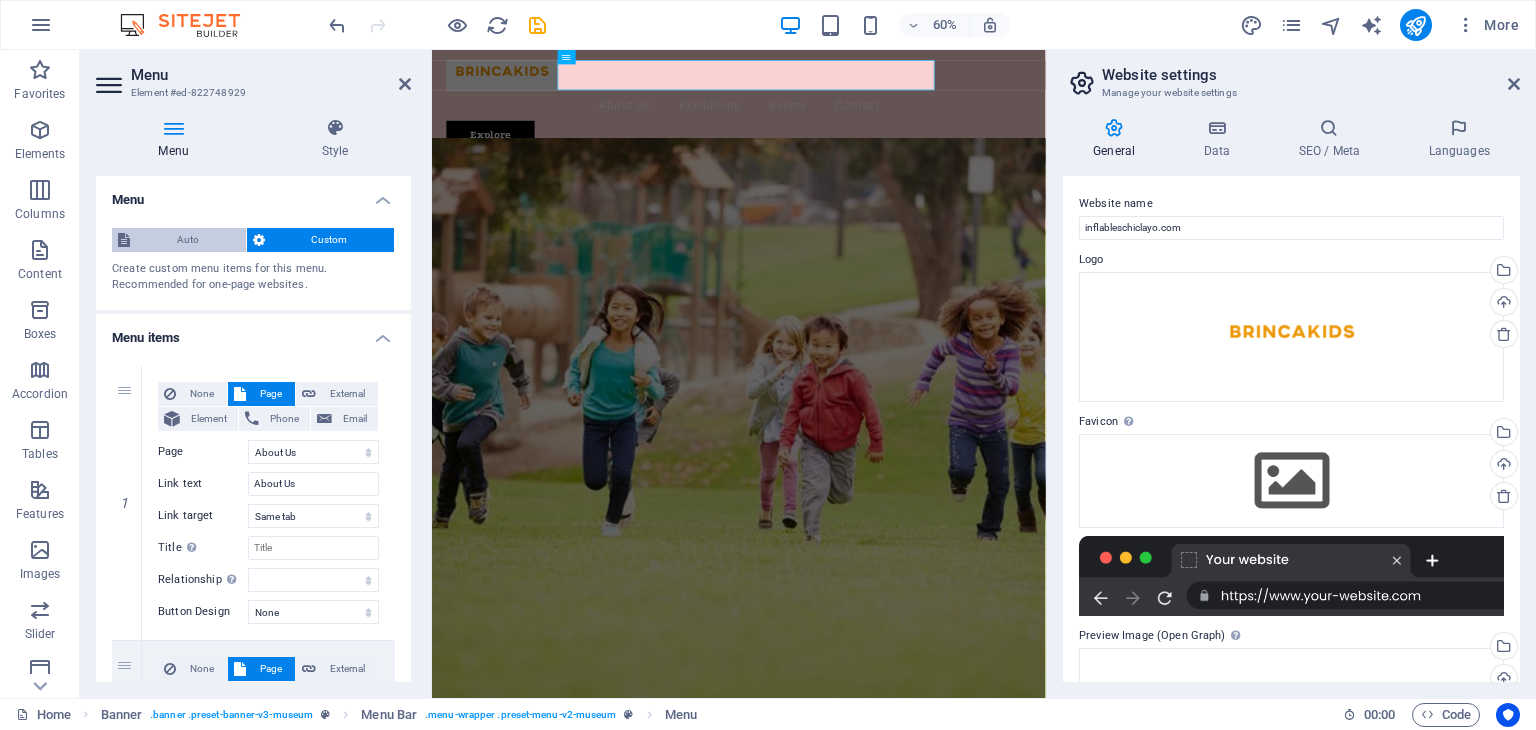 click on "Auto" at bounding box center (188, 240) 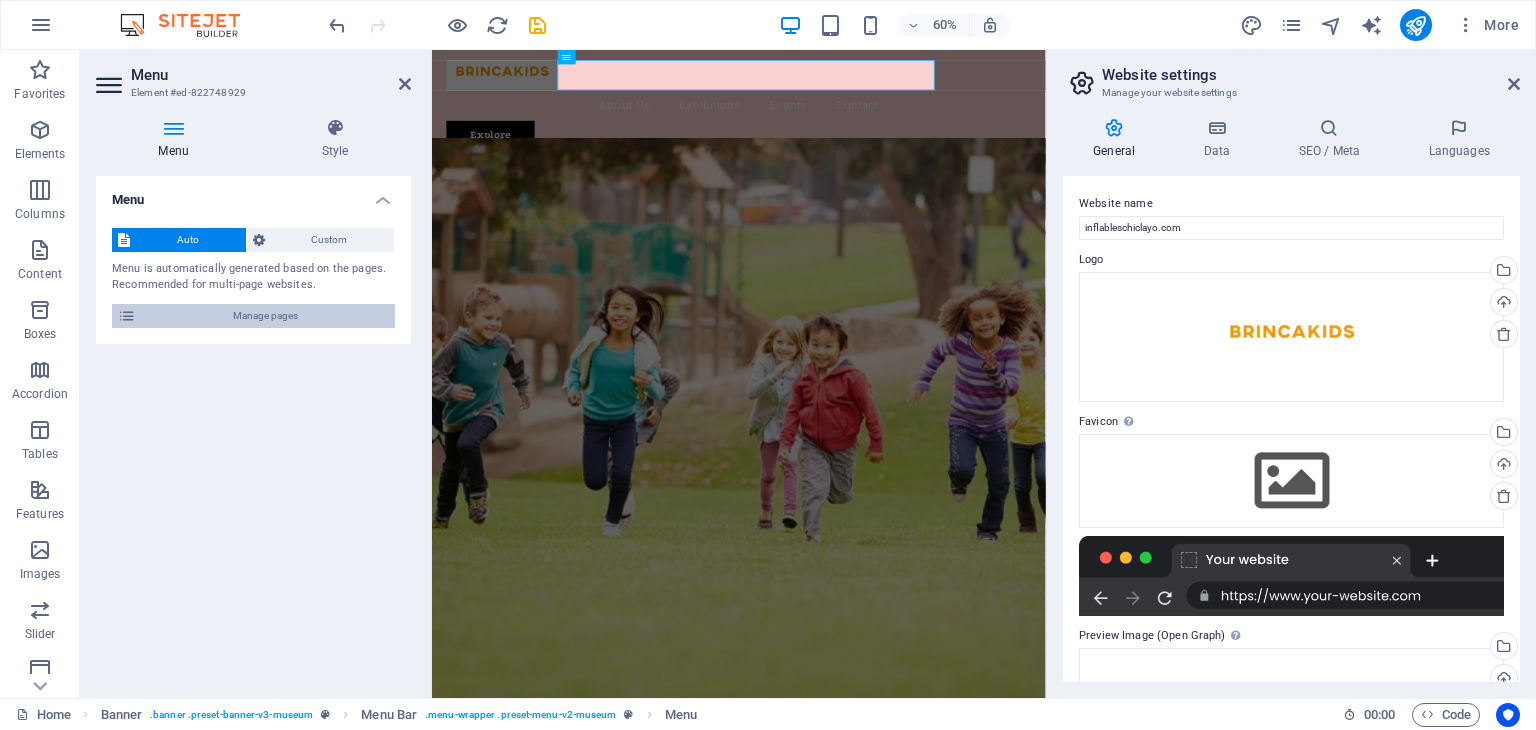 click on "Manage pages" at bounding box center (265, 316) 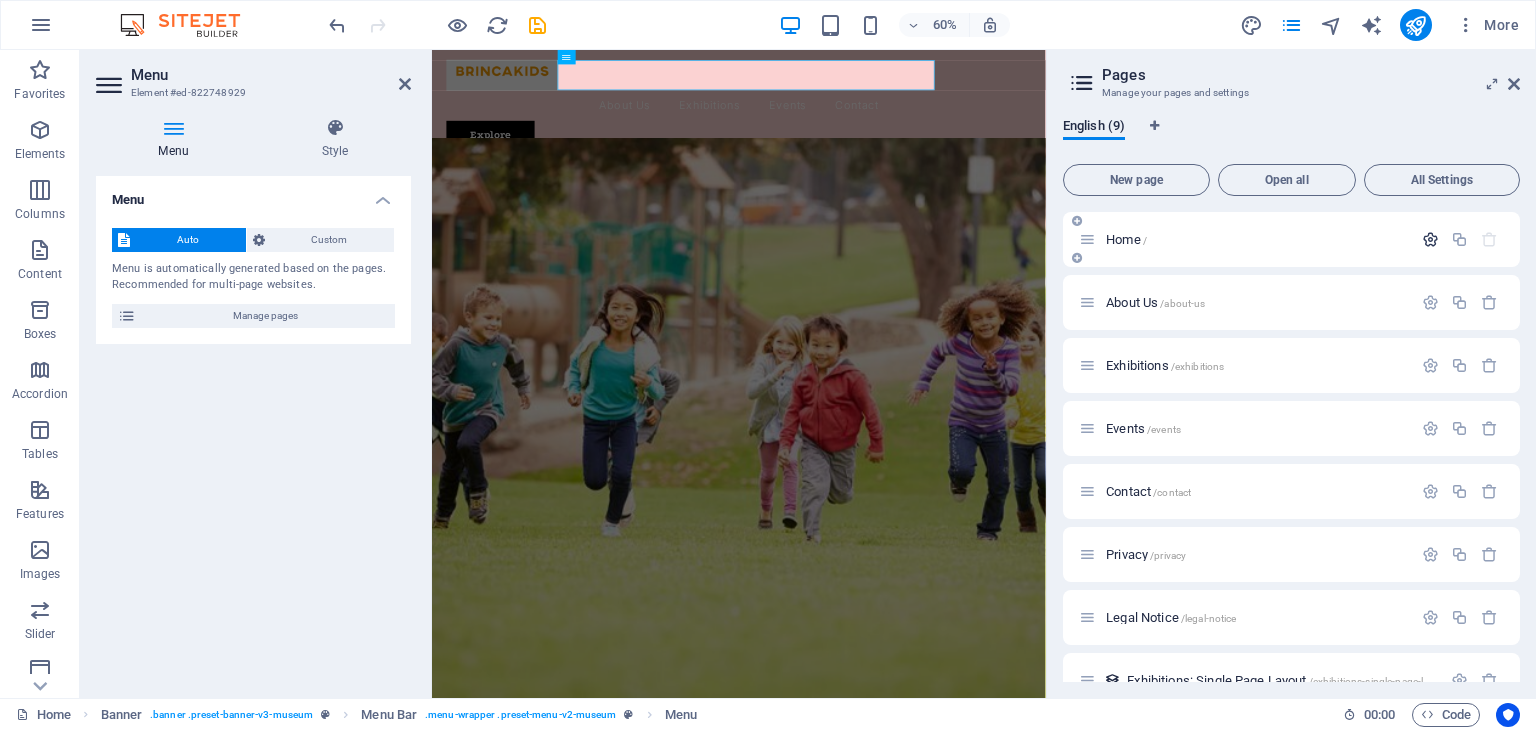 click at bounding box center (1430, 239) 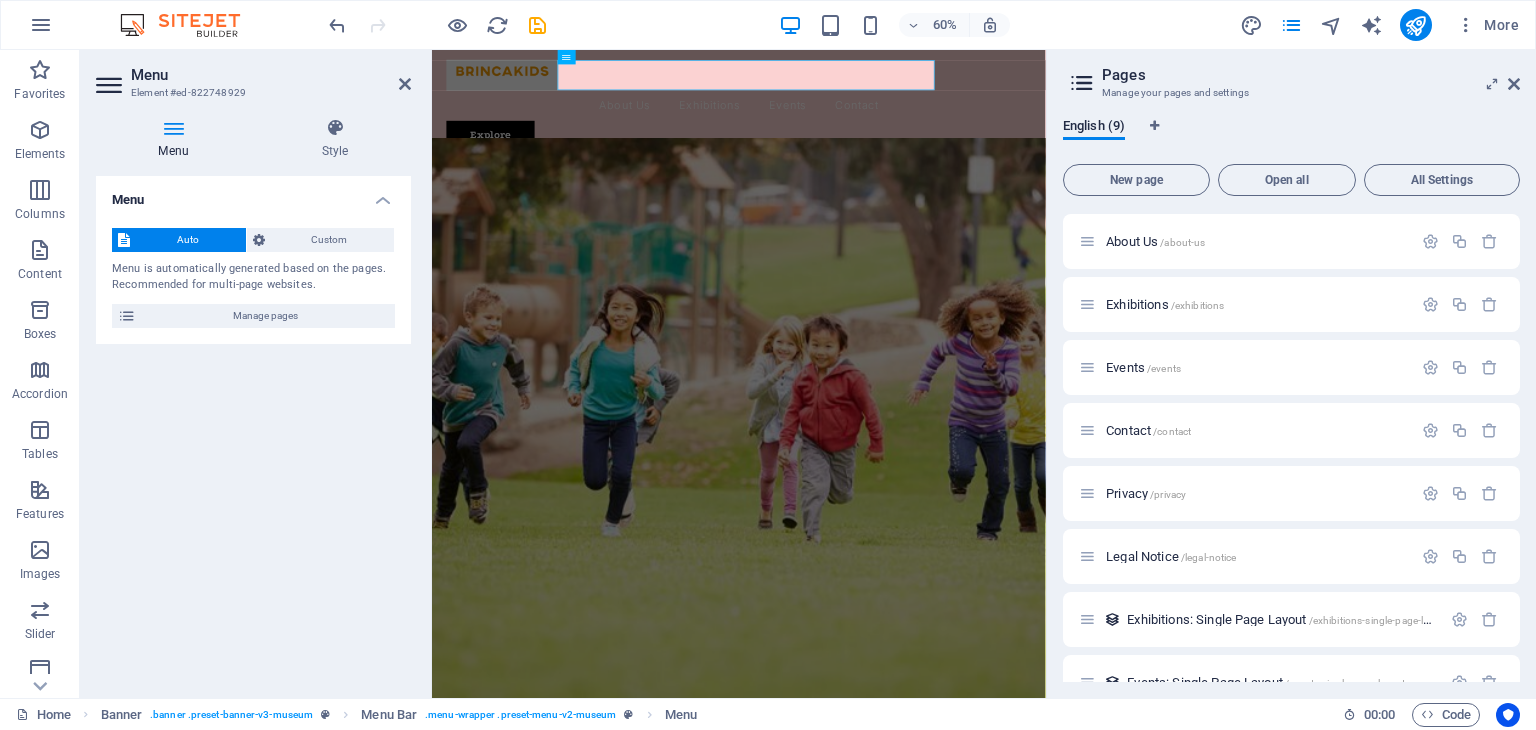scroll, scrollTop: 0, scrollLeft: 0, axis: both 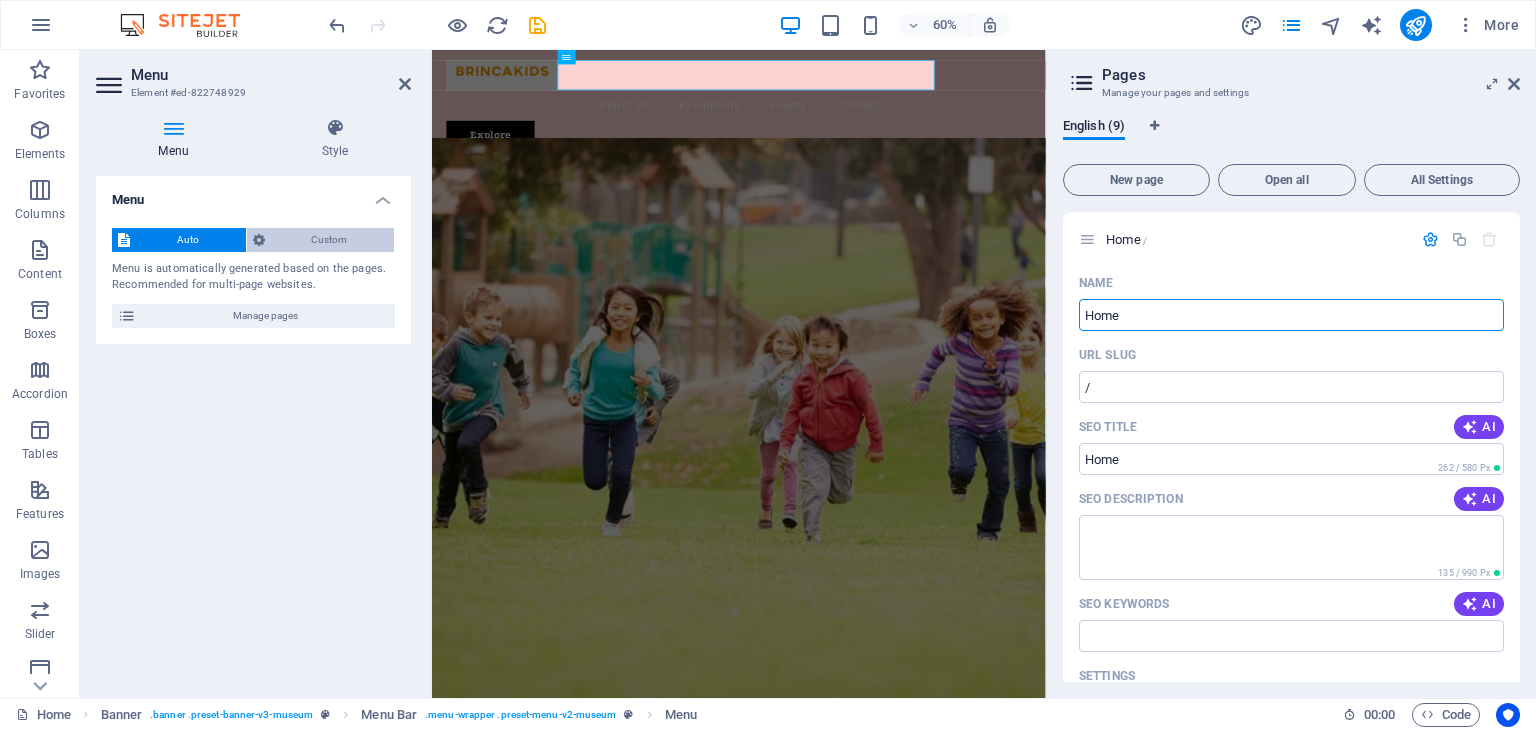 click on "Custom" at bounding box center (330, 240) 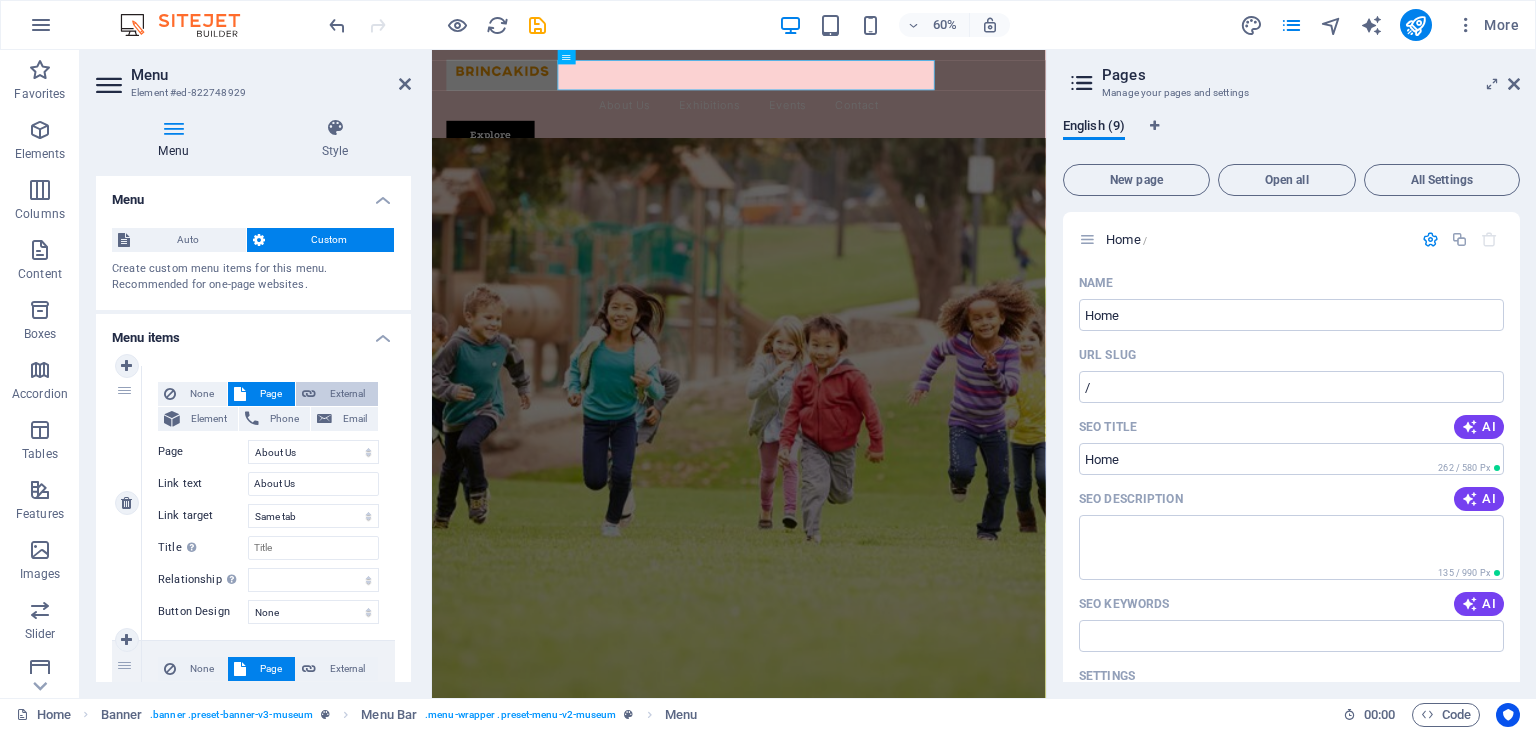 scroll, scrollTop: 124, scrollLeft: 0, axis: vertical 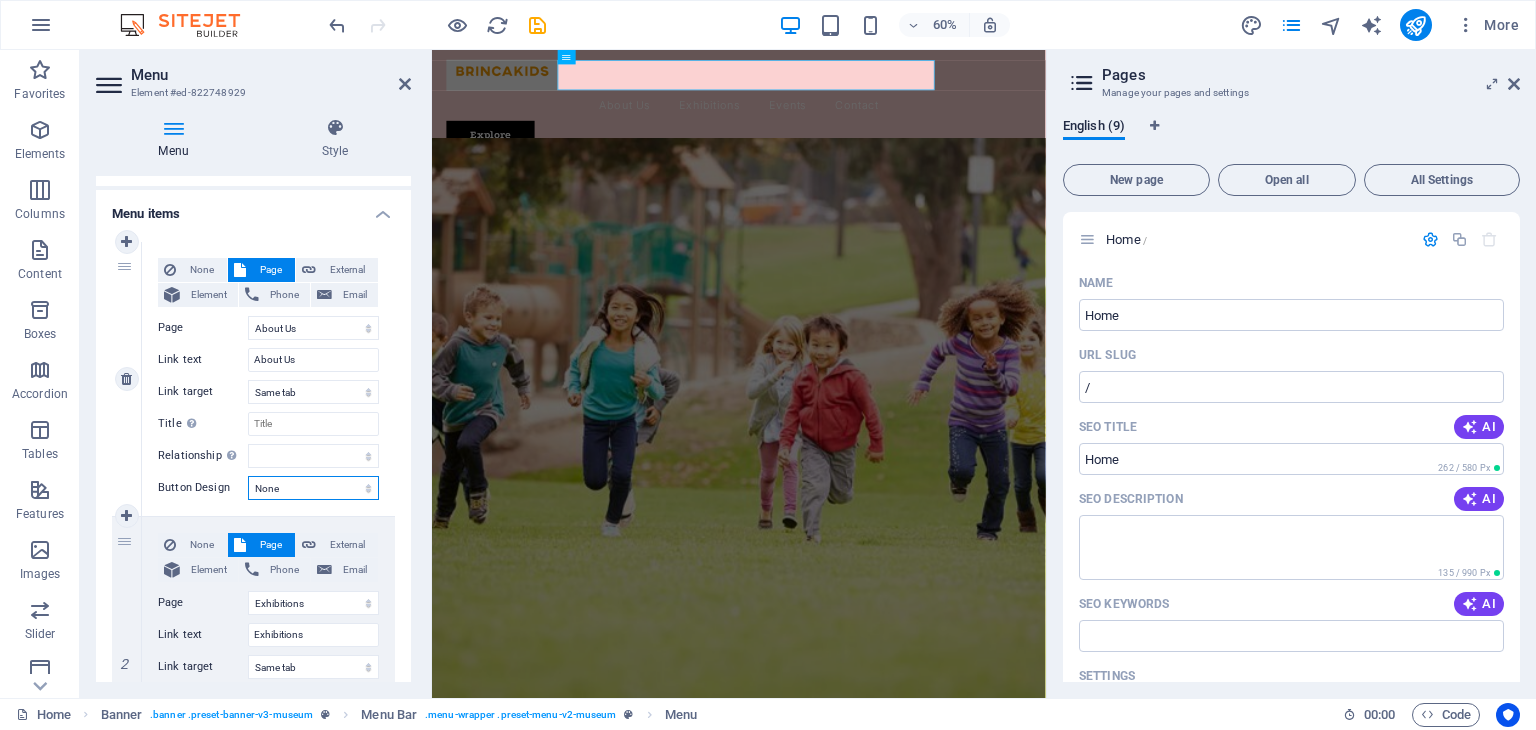 click on "None Default Primary Secondary" at bounding box center [313, 488] 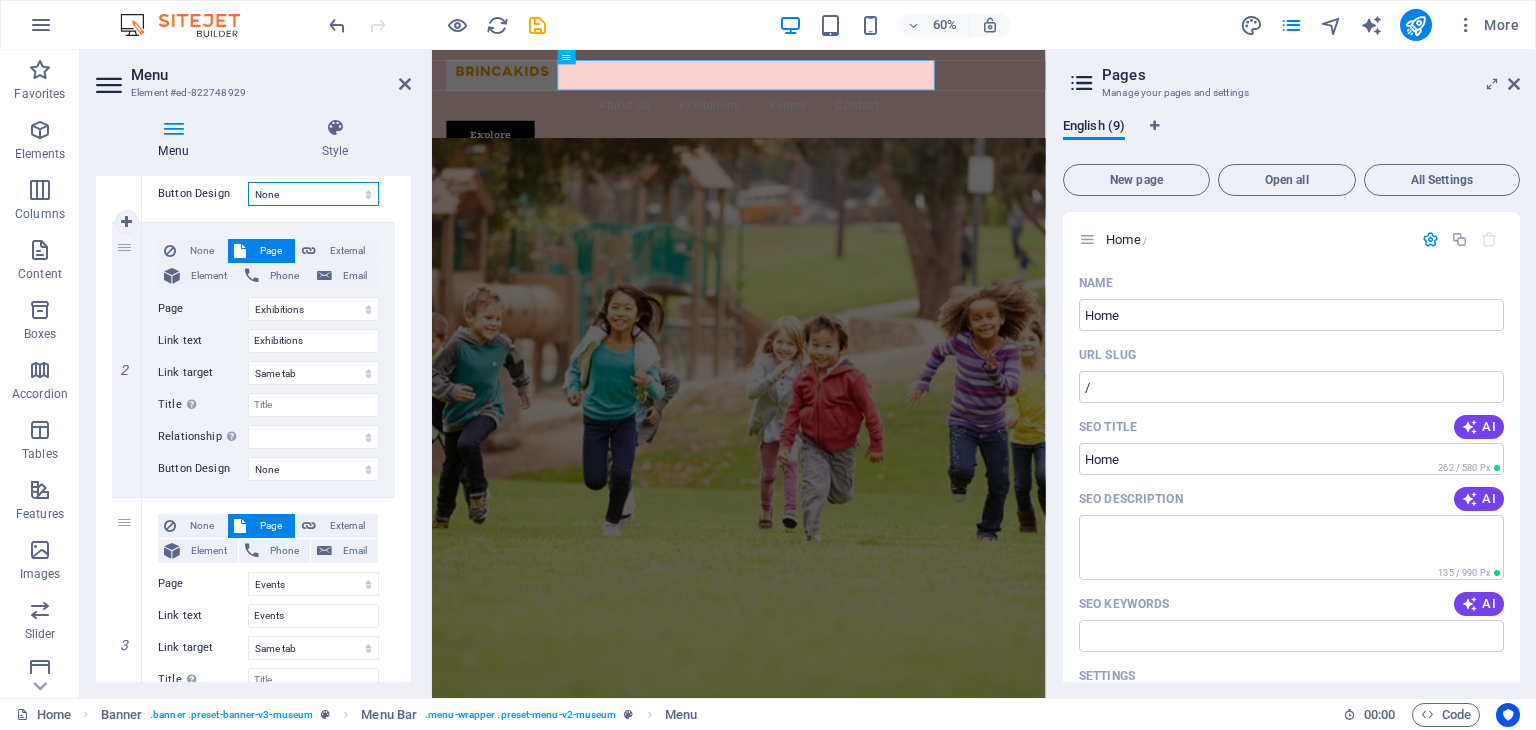 scroll, scrollTop: 419, scrollLeft: 0, axis: vertical 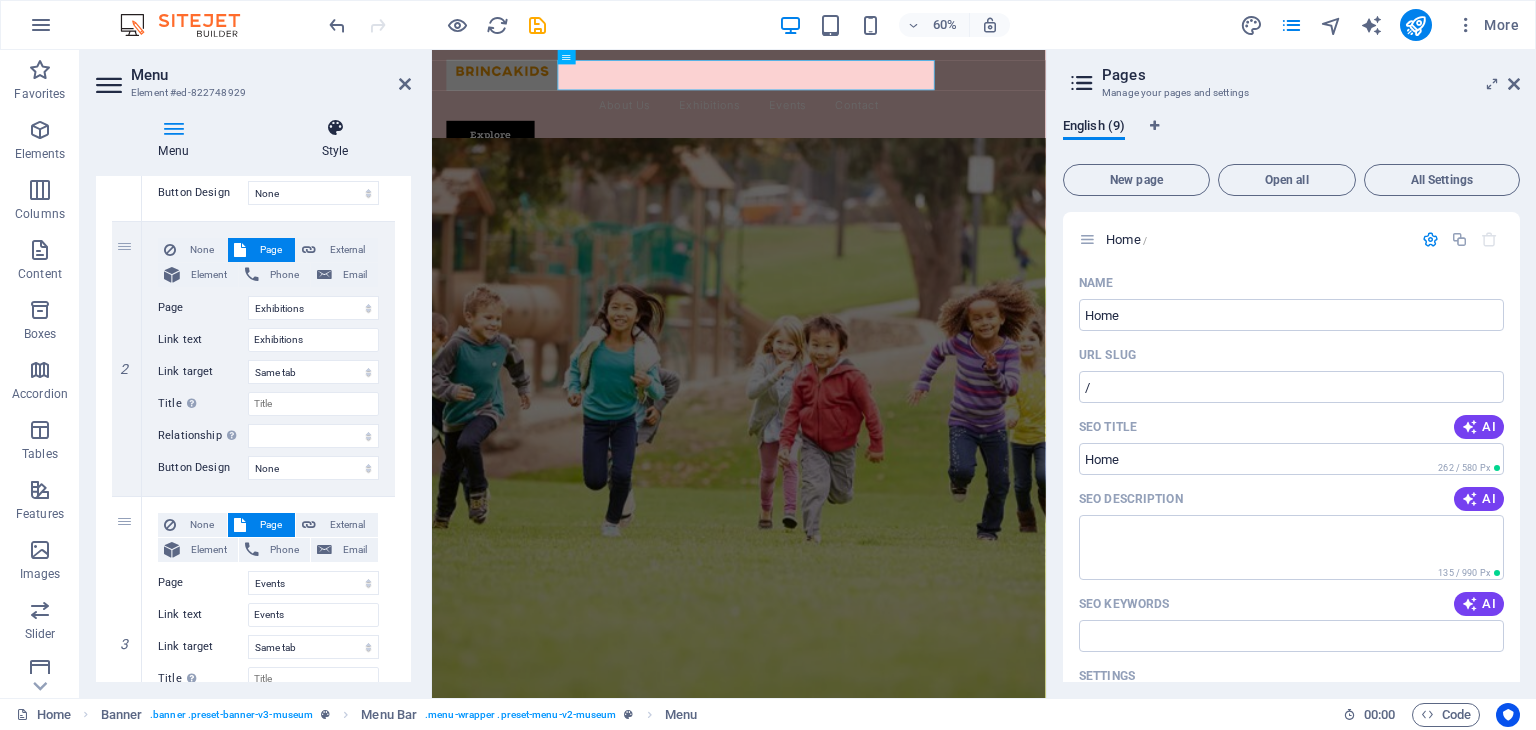 click at bounding box center [335, 128] 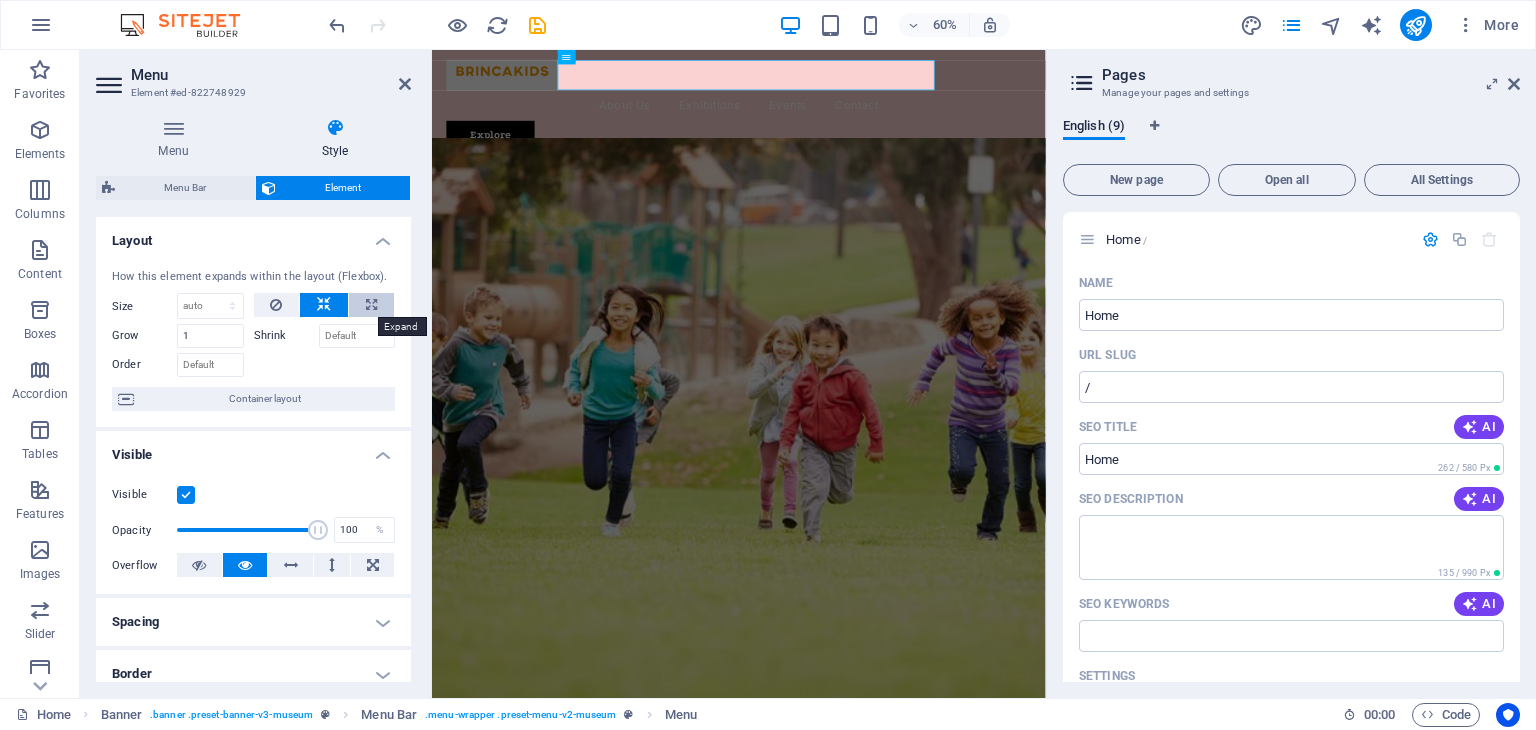 click at bounding box center [371, 305] 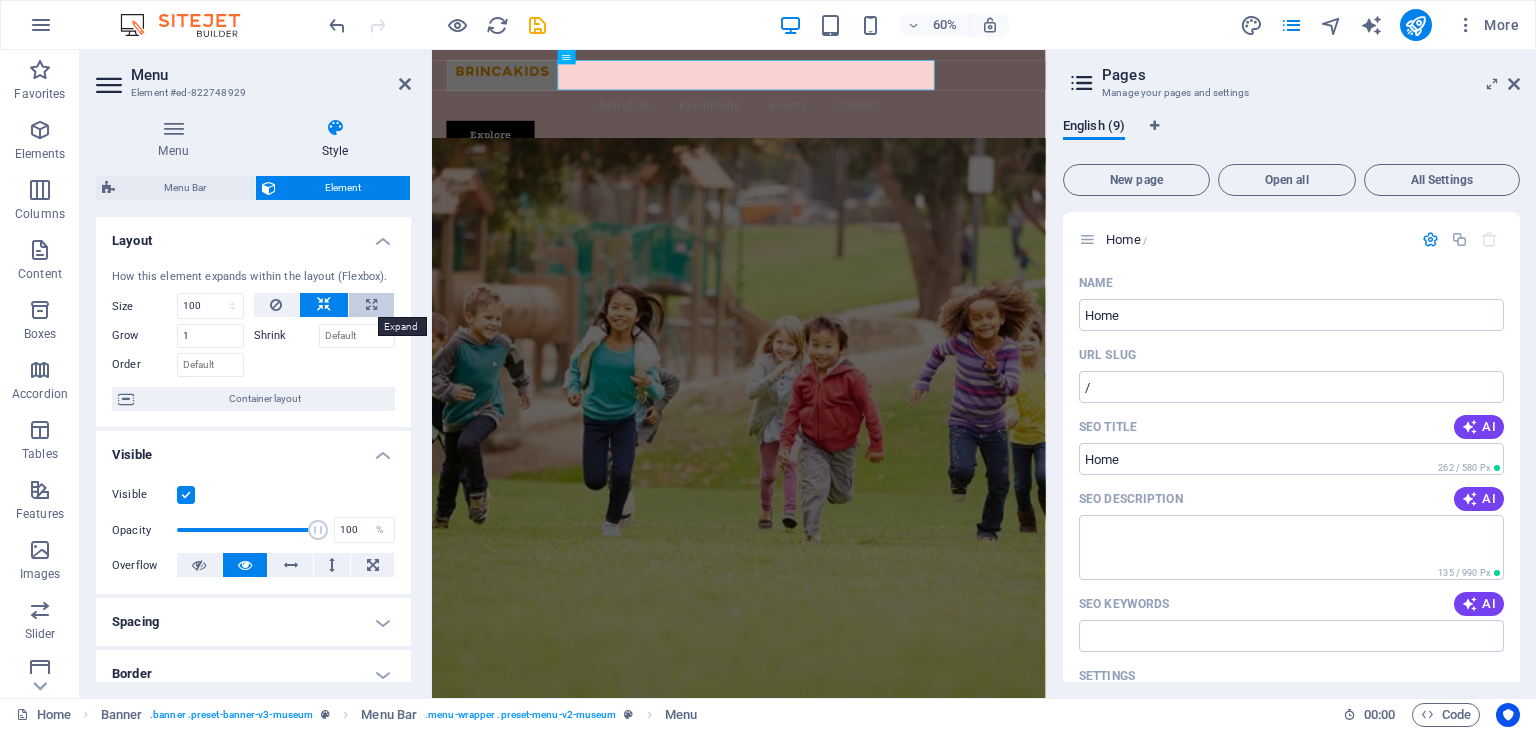 select on "%" 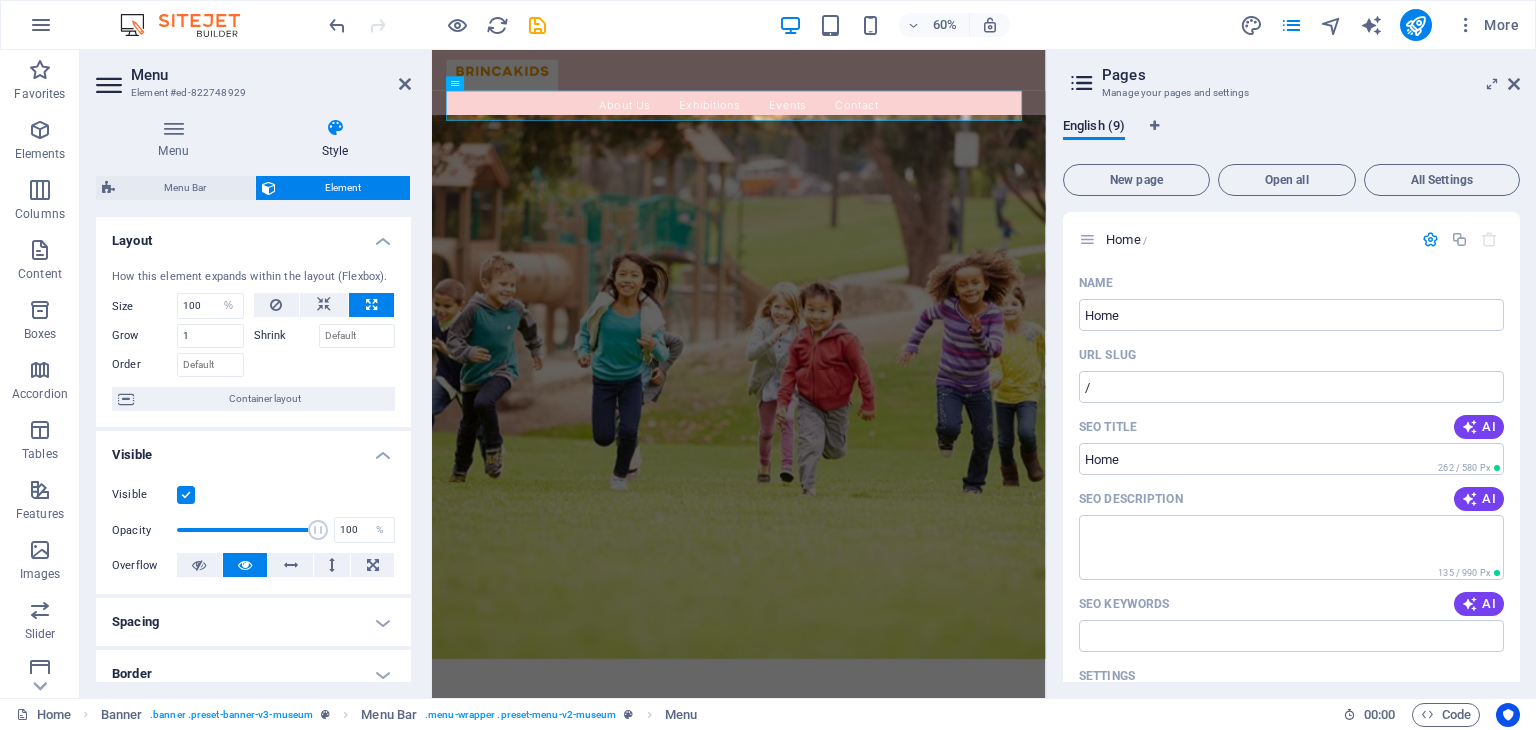 click at bounding box center [371, 305] 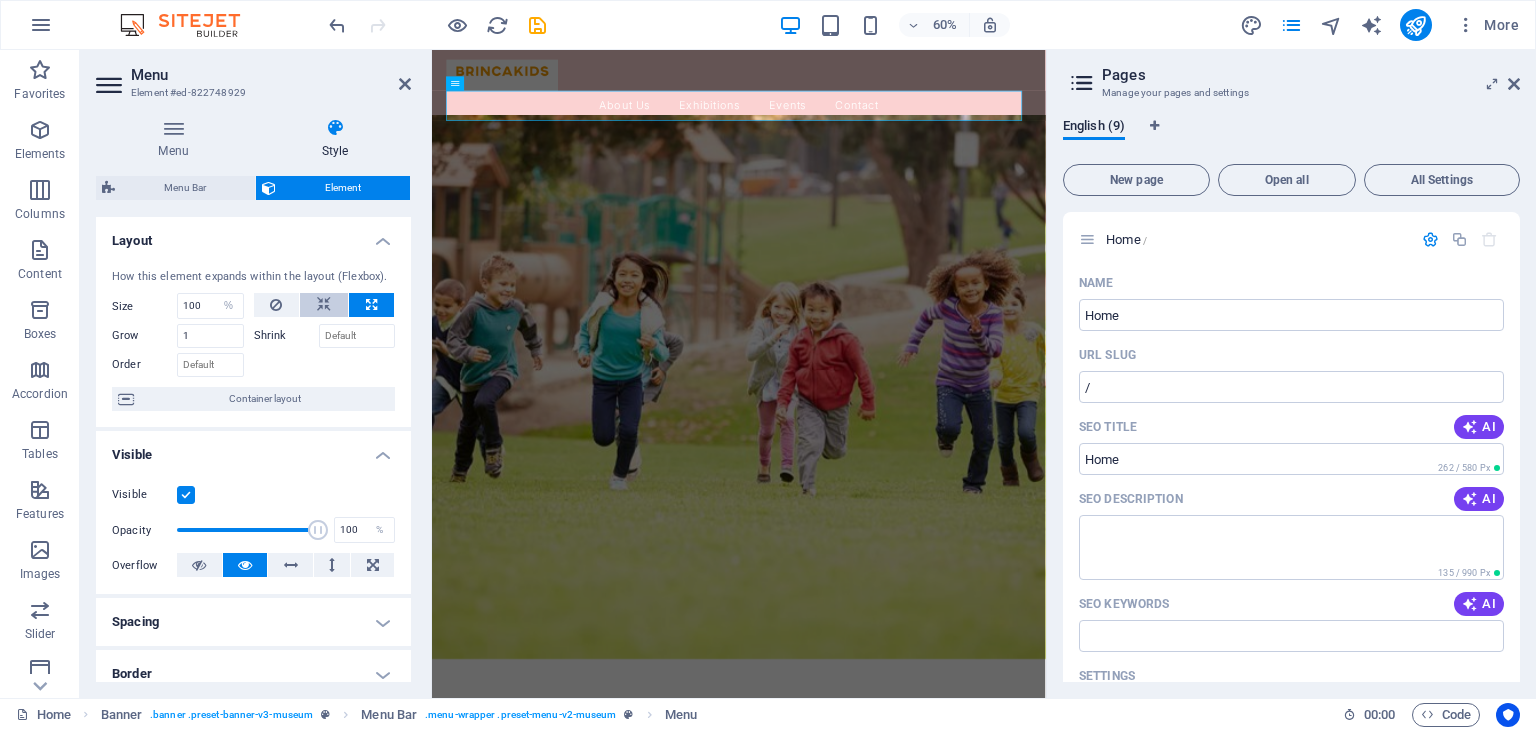click at bounding box center (324, 305) 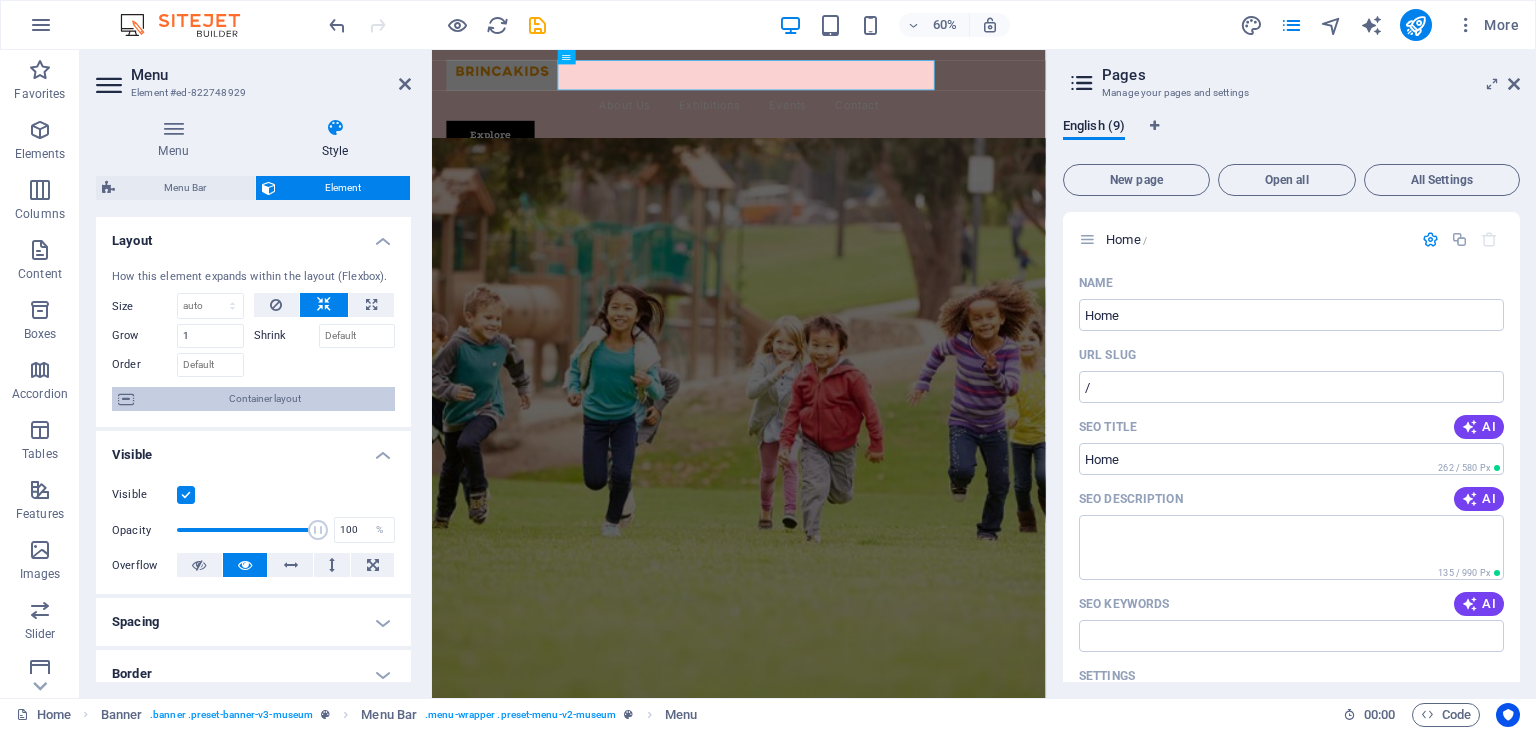 click on "Container layout" at bounding box center [264, 399] 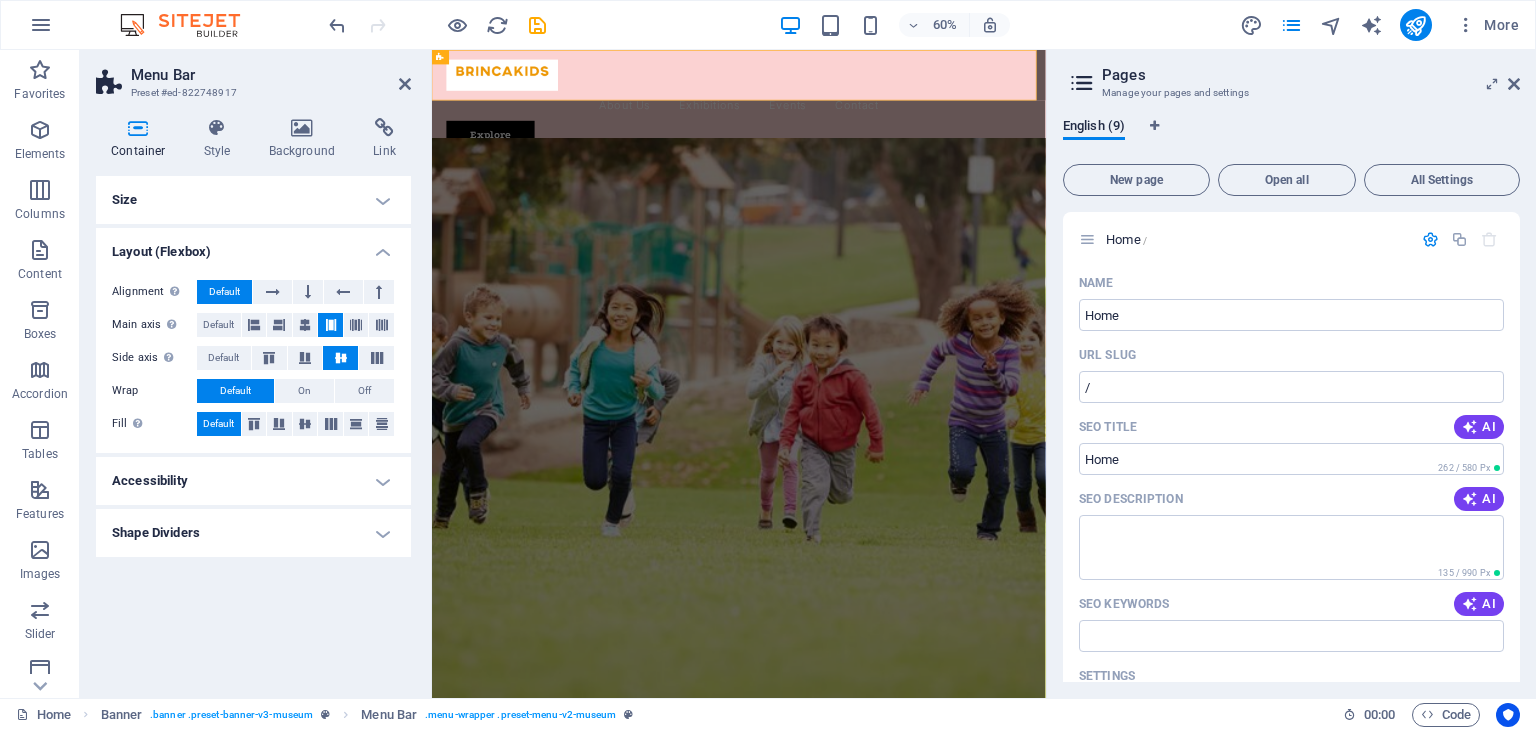 click on "Shape Dividers" at bounding box center [253, 533] 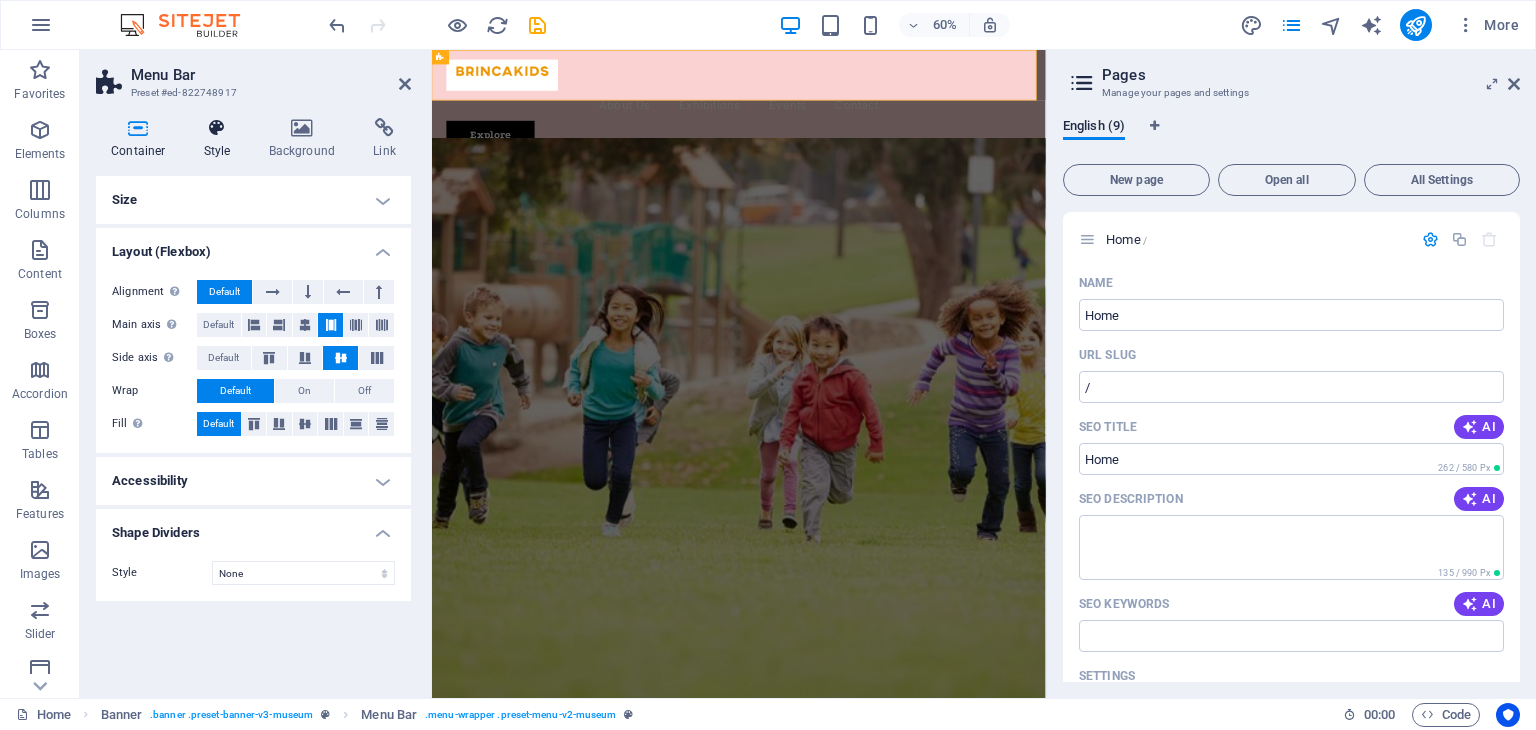click at bounding box center [217, 128] 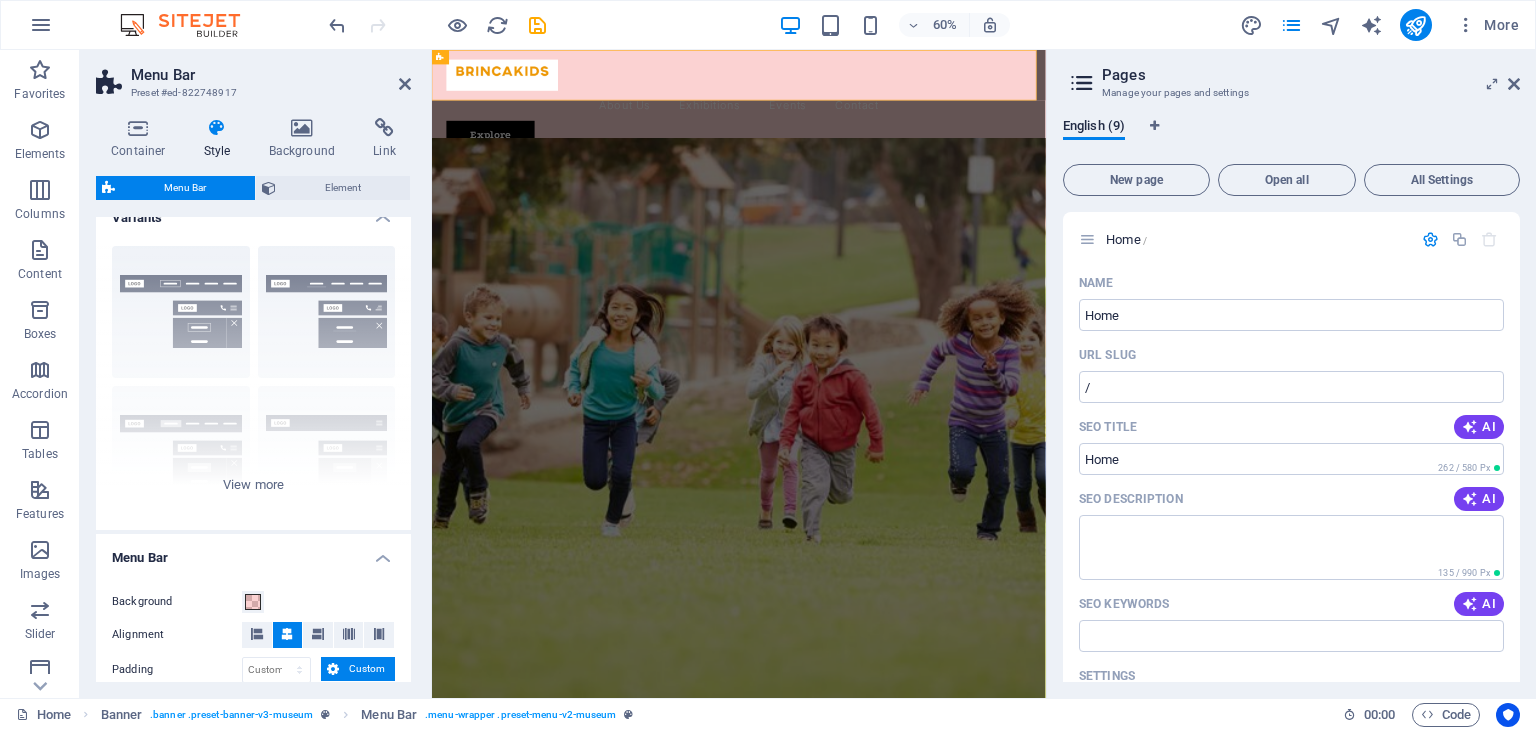 scroll, scrollTop: 0, scrollLeft: 0, axis: both 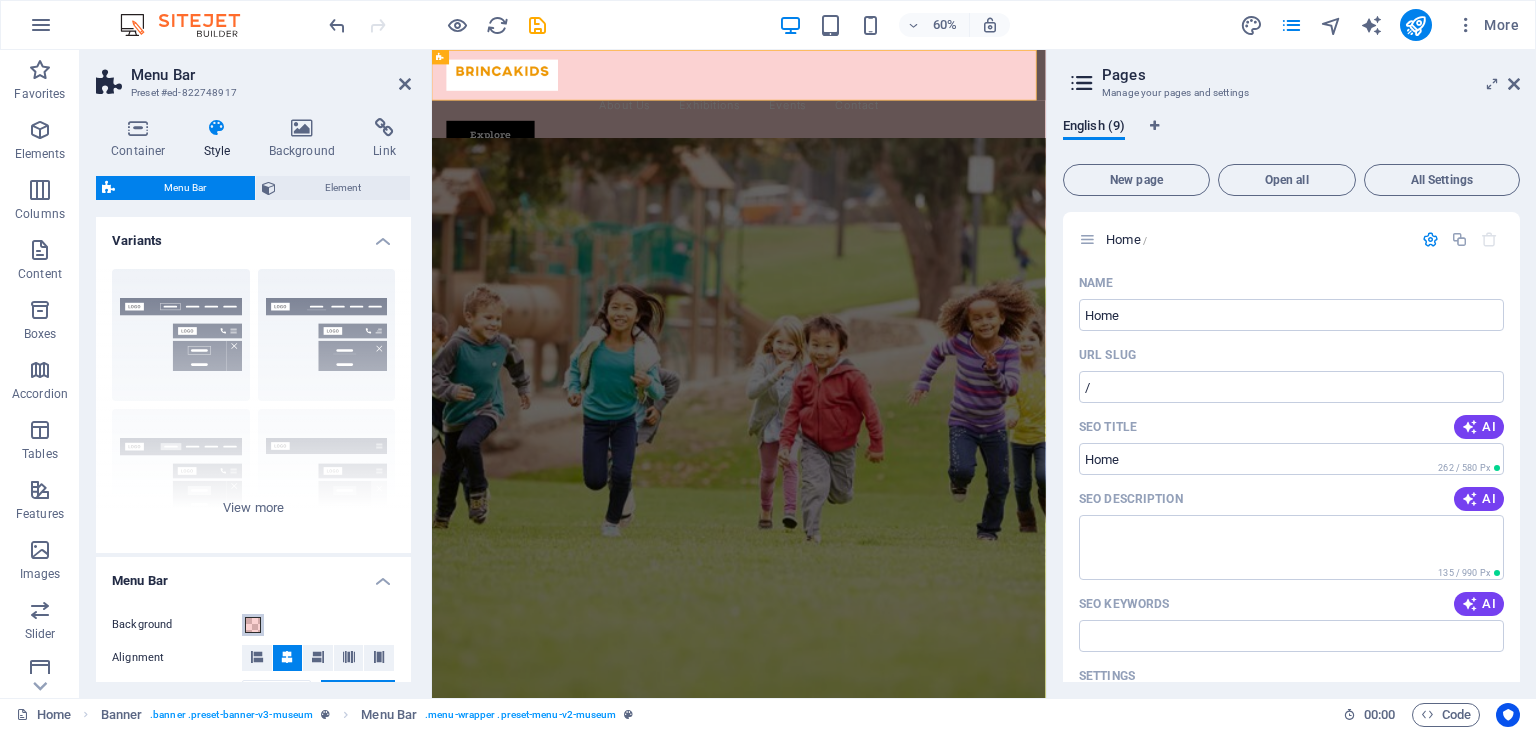 click at bounding box center [253, 625] 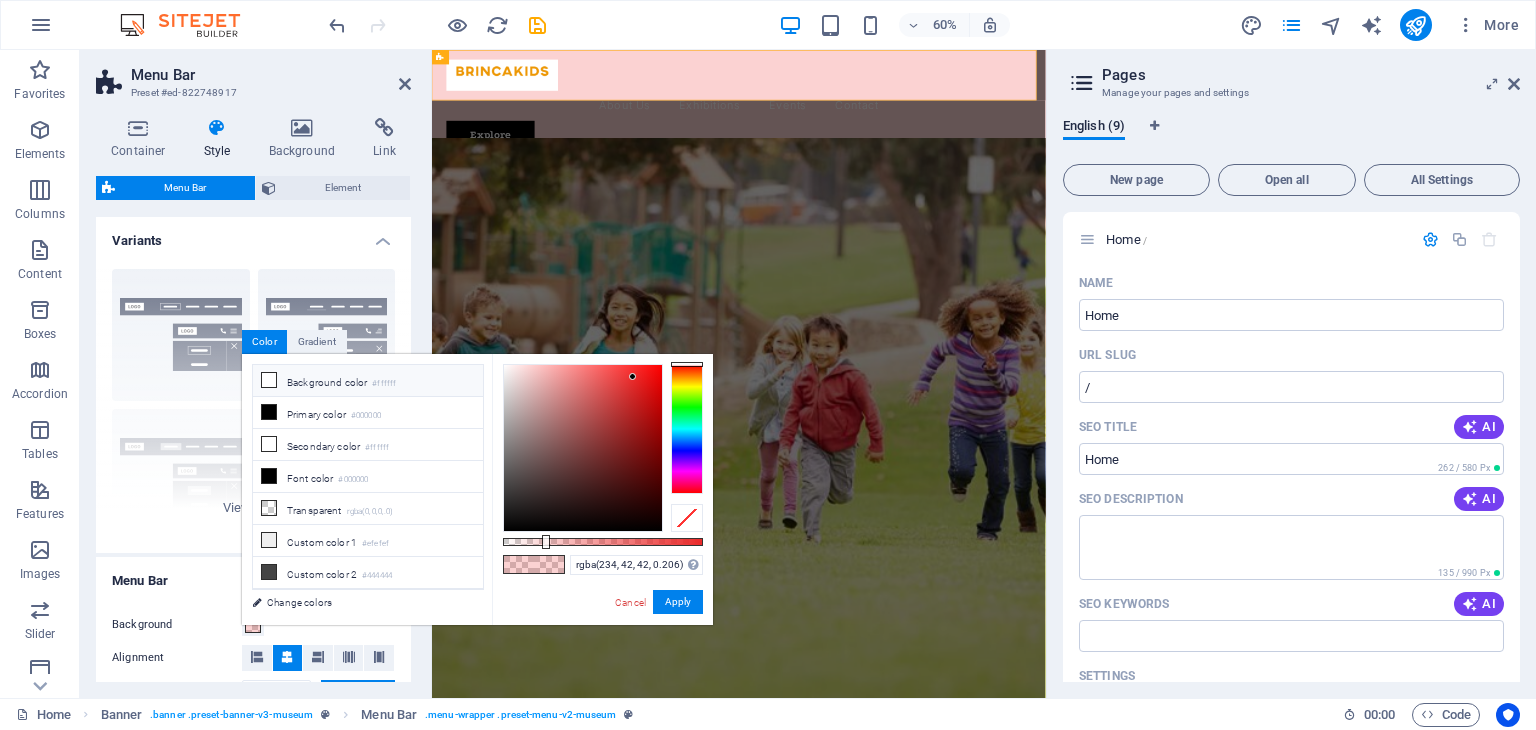 click at bounding box center [269, 380] 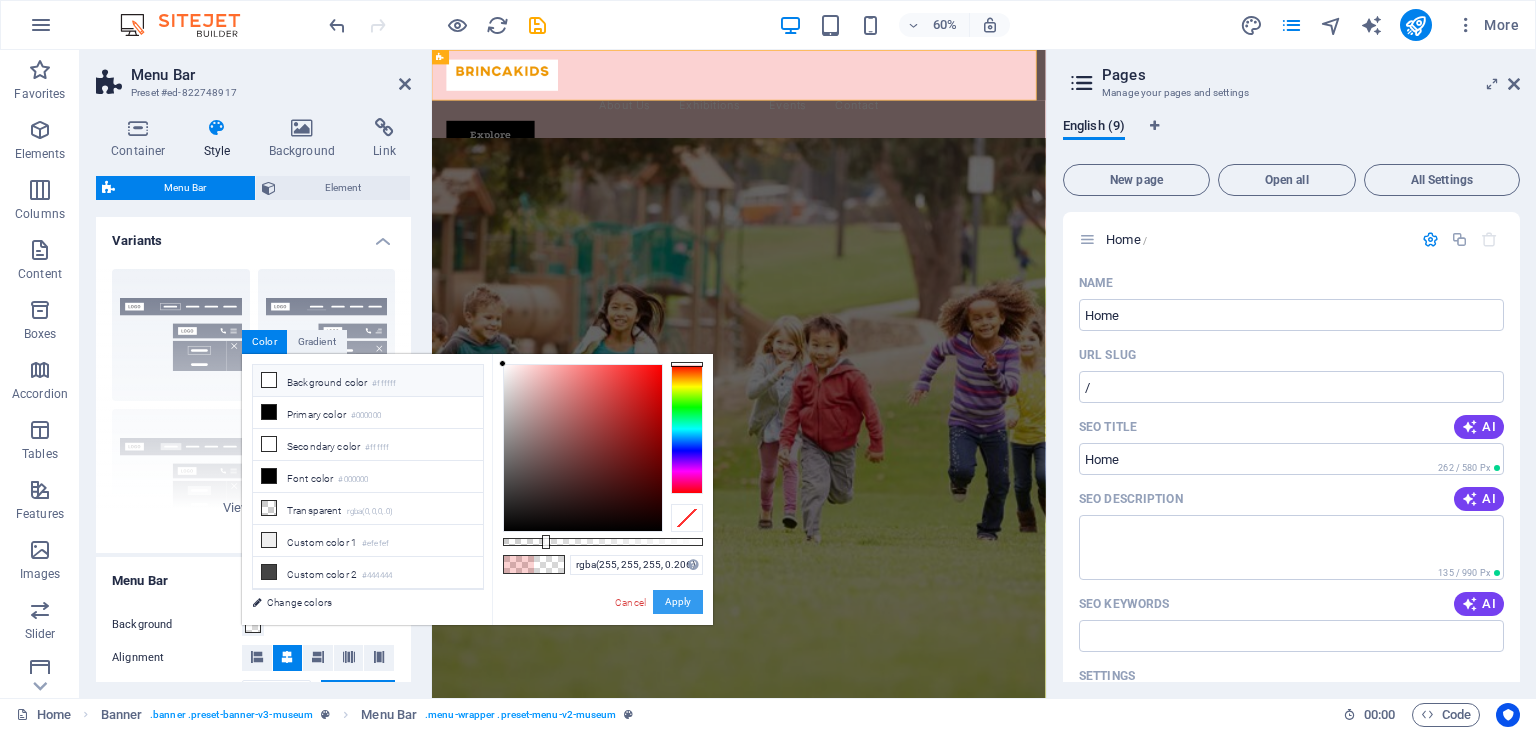 click on "rgba(255, 255, 255, 0.206) Supported formats #0852ed rgb(8, 82, 237) rgba(8, 82, 237, 90%) hsv(221,97,93) hsl(221, 93%, 48%) Cancel Apply" at bounding box center [602, 634] 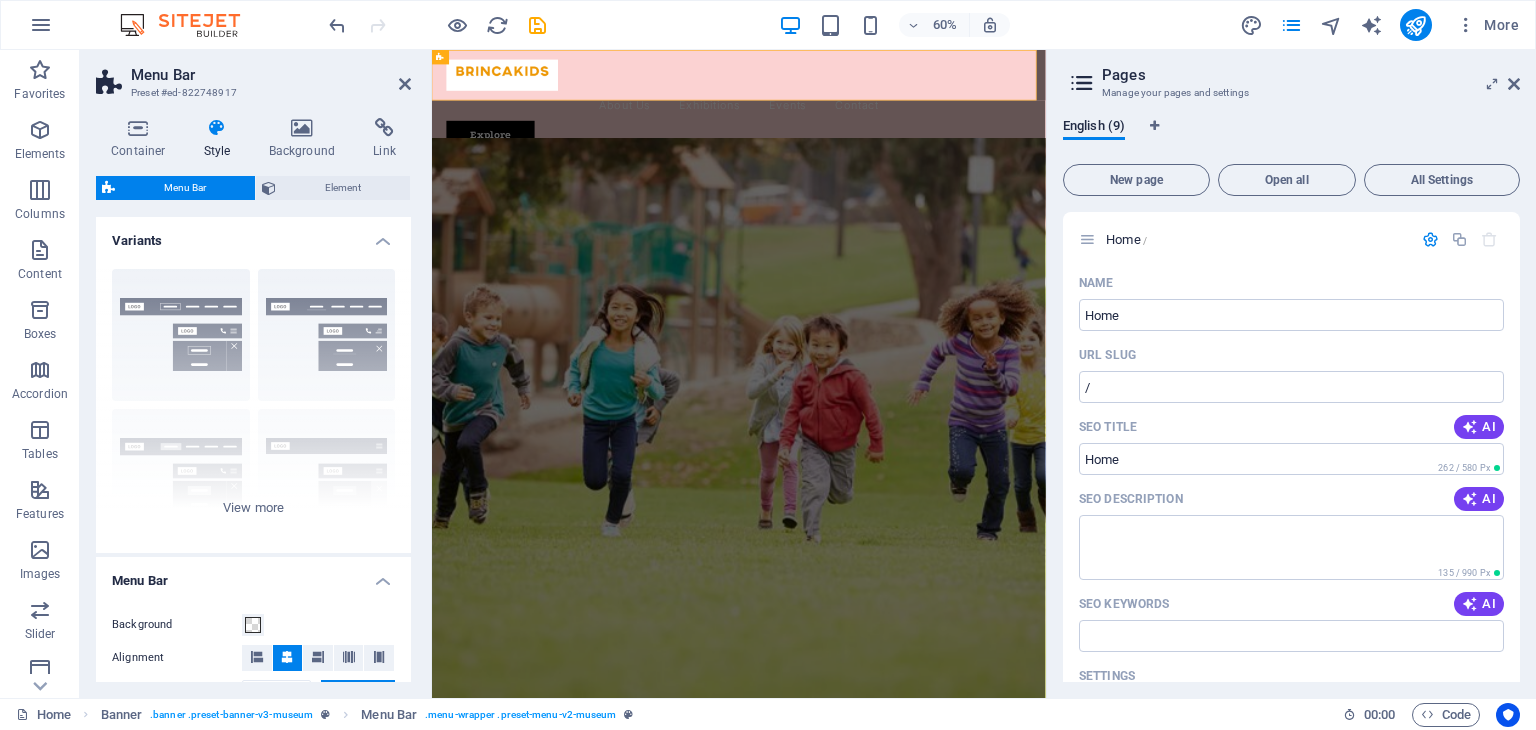 click at bounding box center [943, 678] 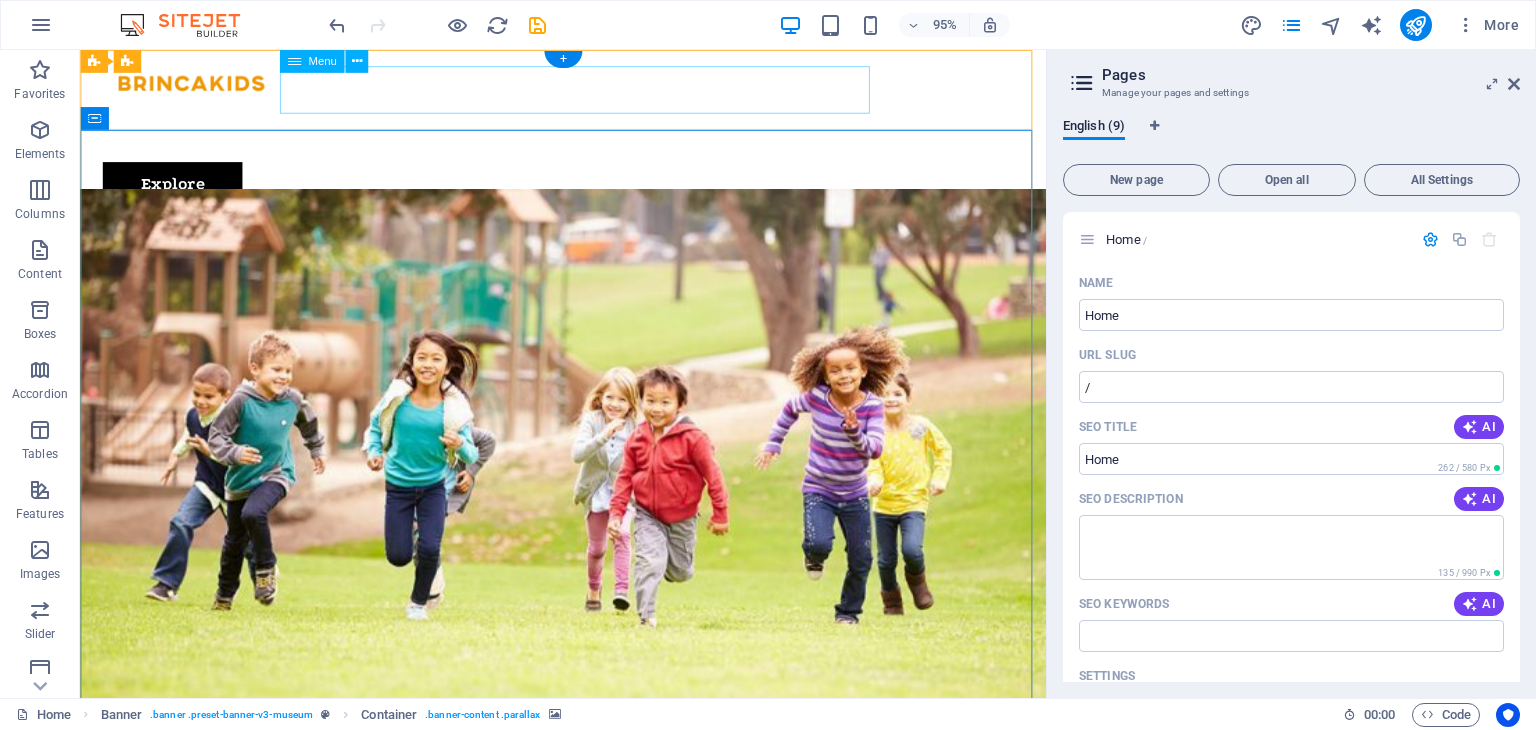 click on "About Us Exhibitions Events Contact" at bounding box center [588, 143] 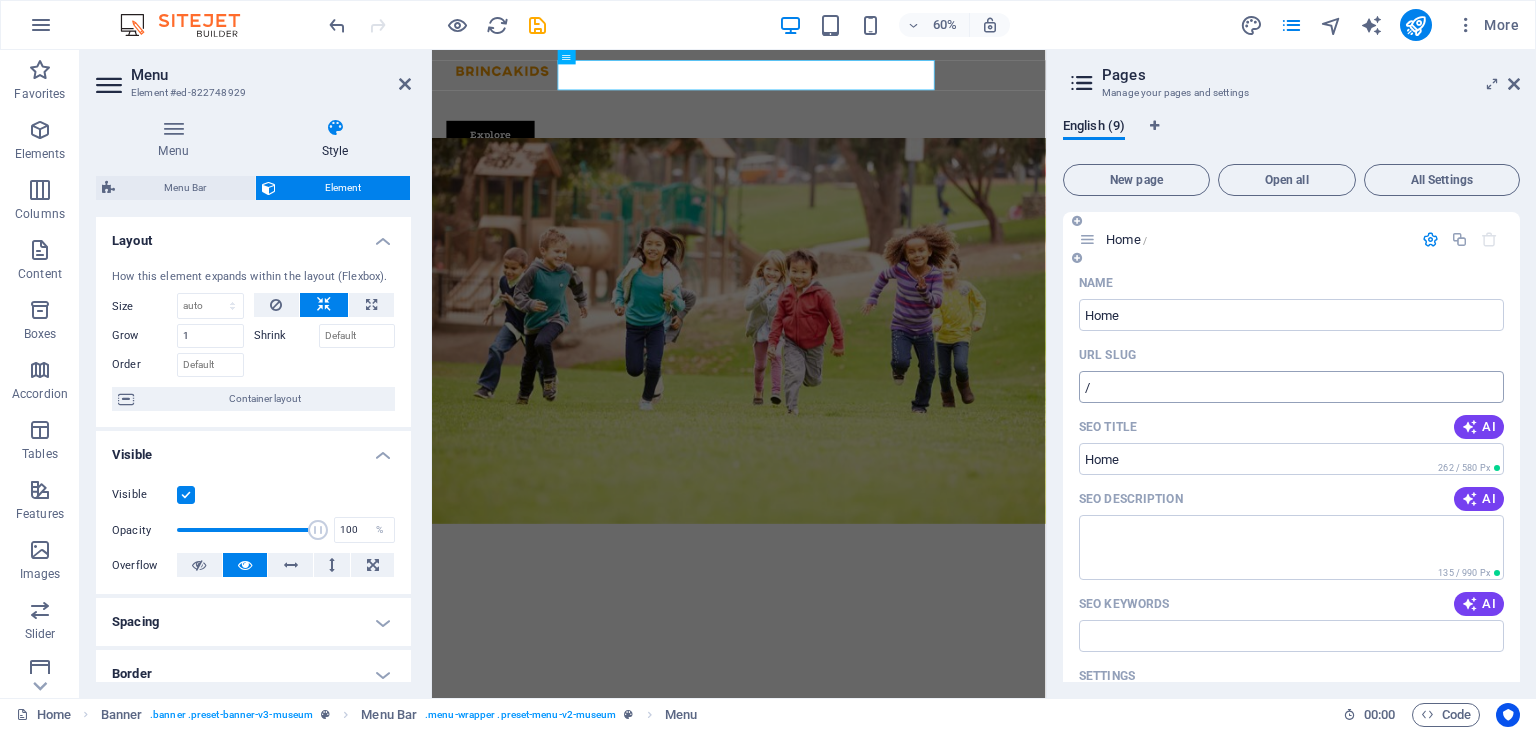 scroll, scrollTop: 0, scrollLeft: 0, axis: both 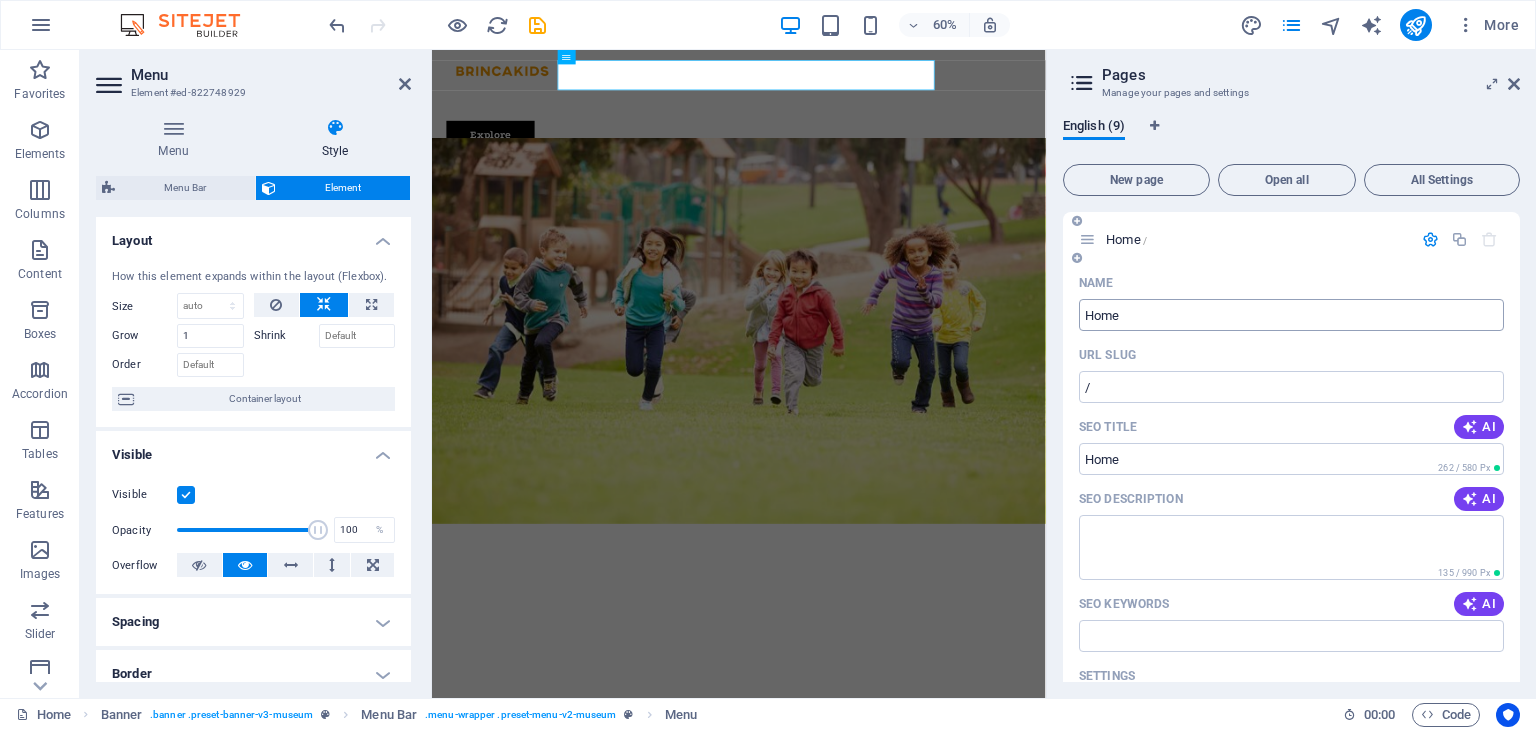 click on "Home" at bounding box center (1291, 315) 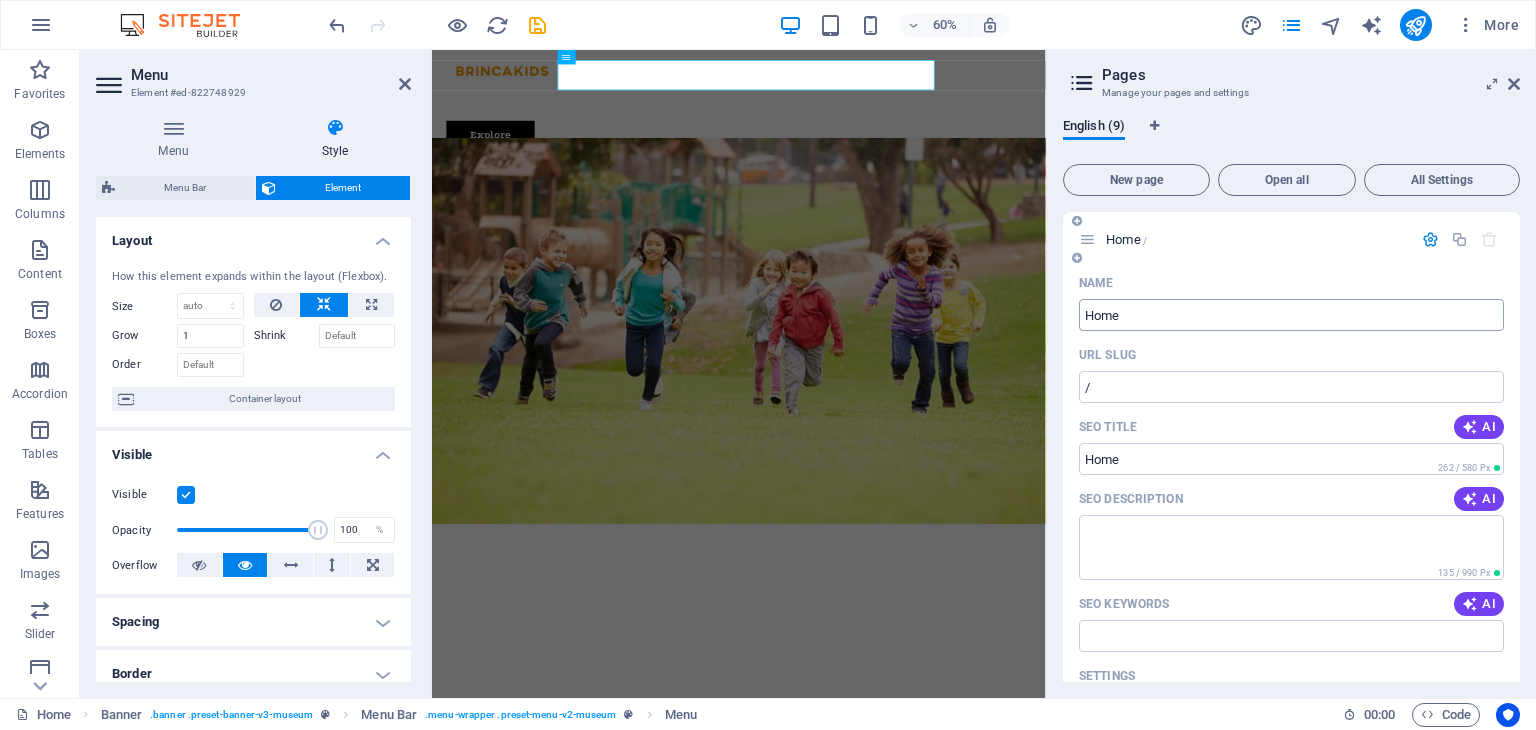 click on "Home" at bounding box center [1291, 315] 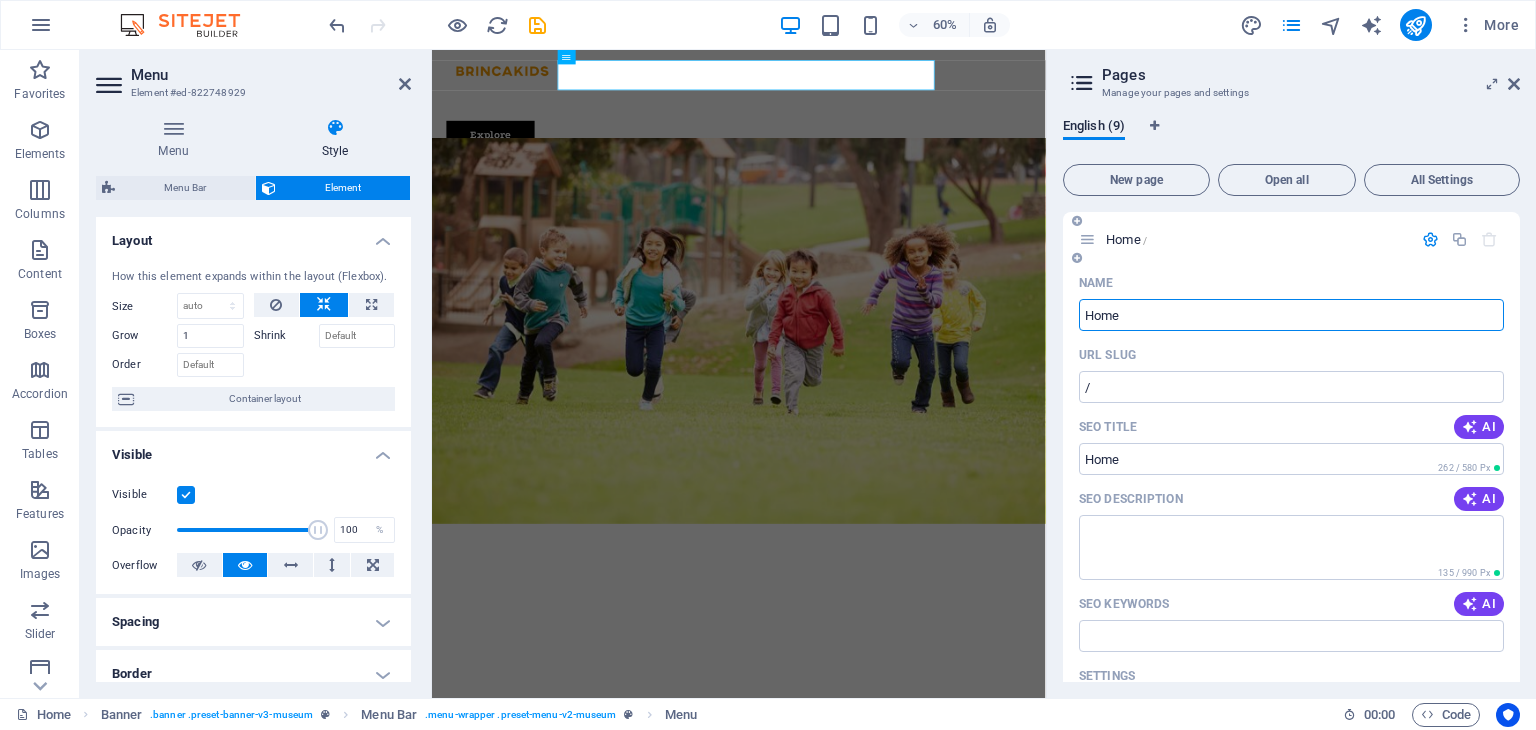 click on "Home /" at bounding box center (1245, 239) 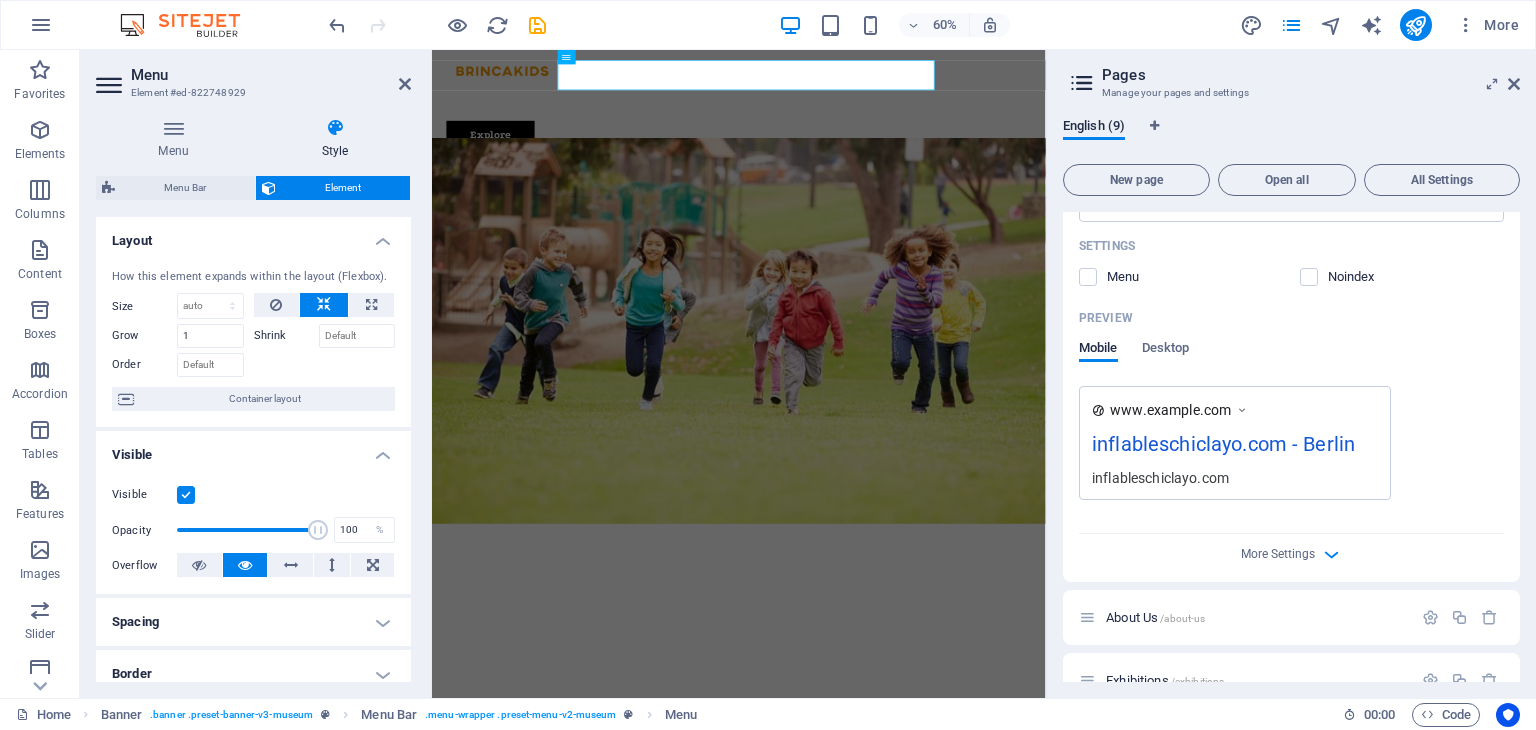 scroll, scrollTop: 416, scrollLeft: 0, axis: vertical 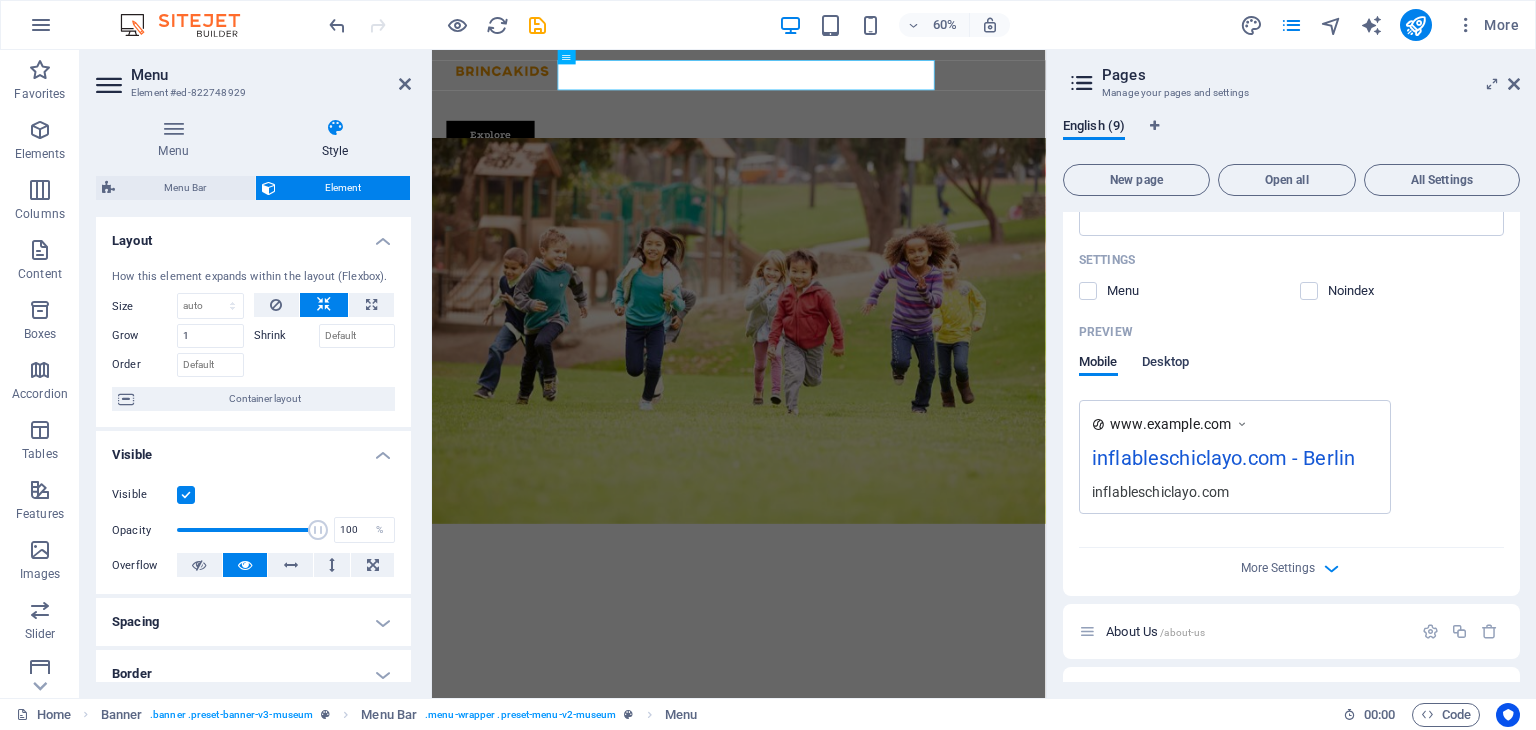click on "Desktop" at bounding box center [1166, 364] 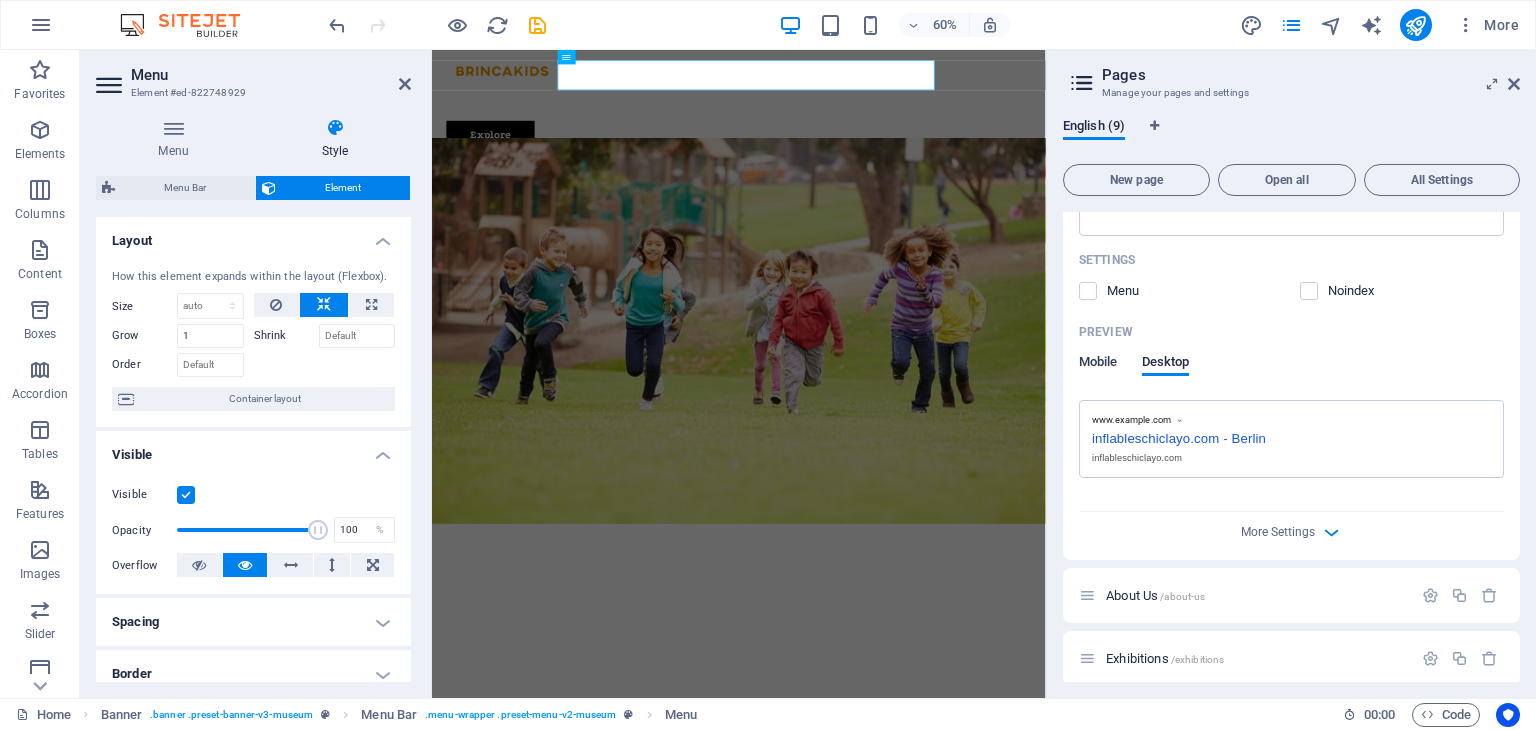 click on "Mobile" at bounding box center (1098, 364) 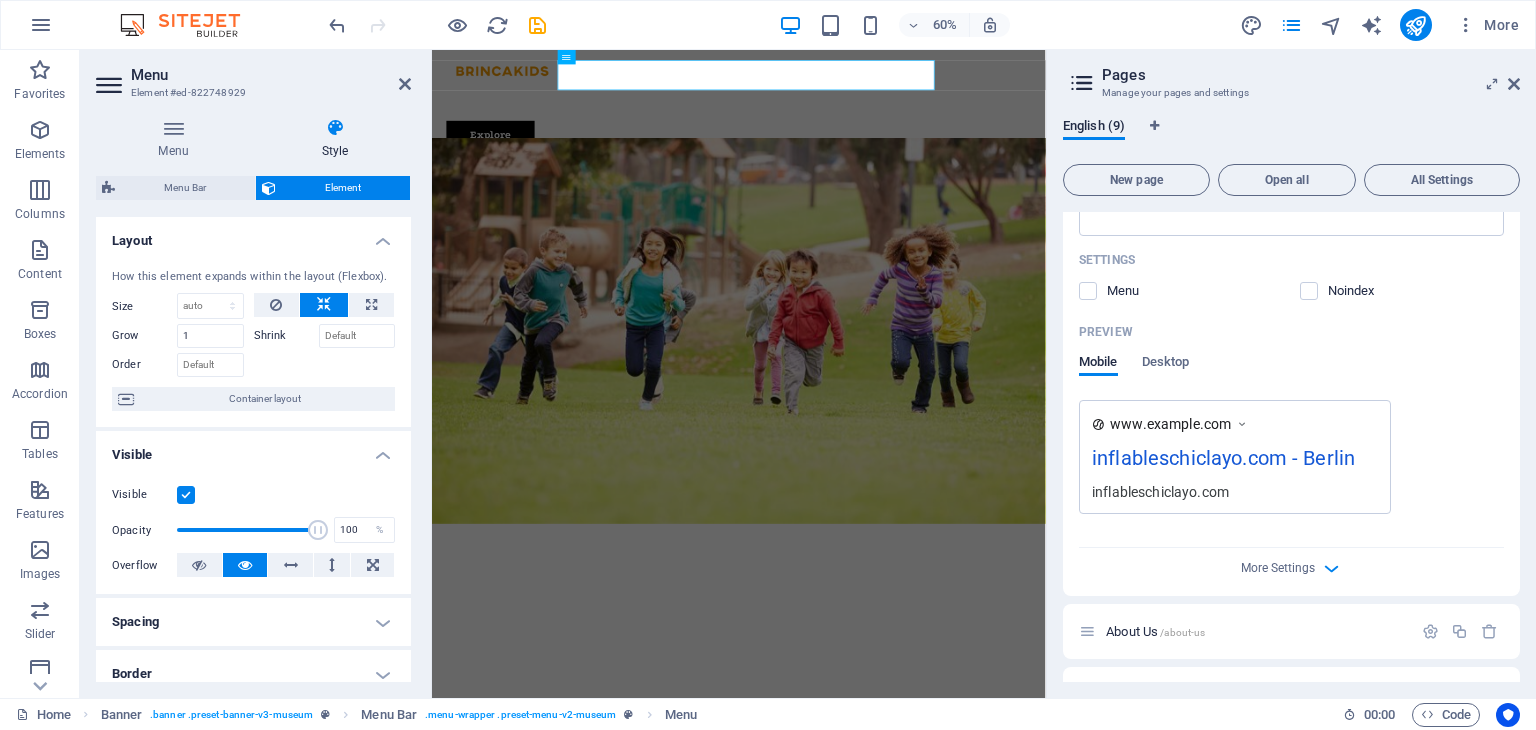 click on "Preview Mobile Desktop" at bounding box center [1291, 358] 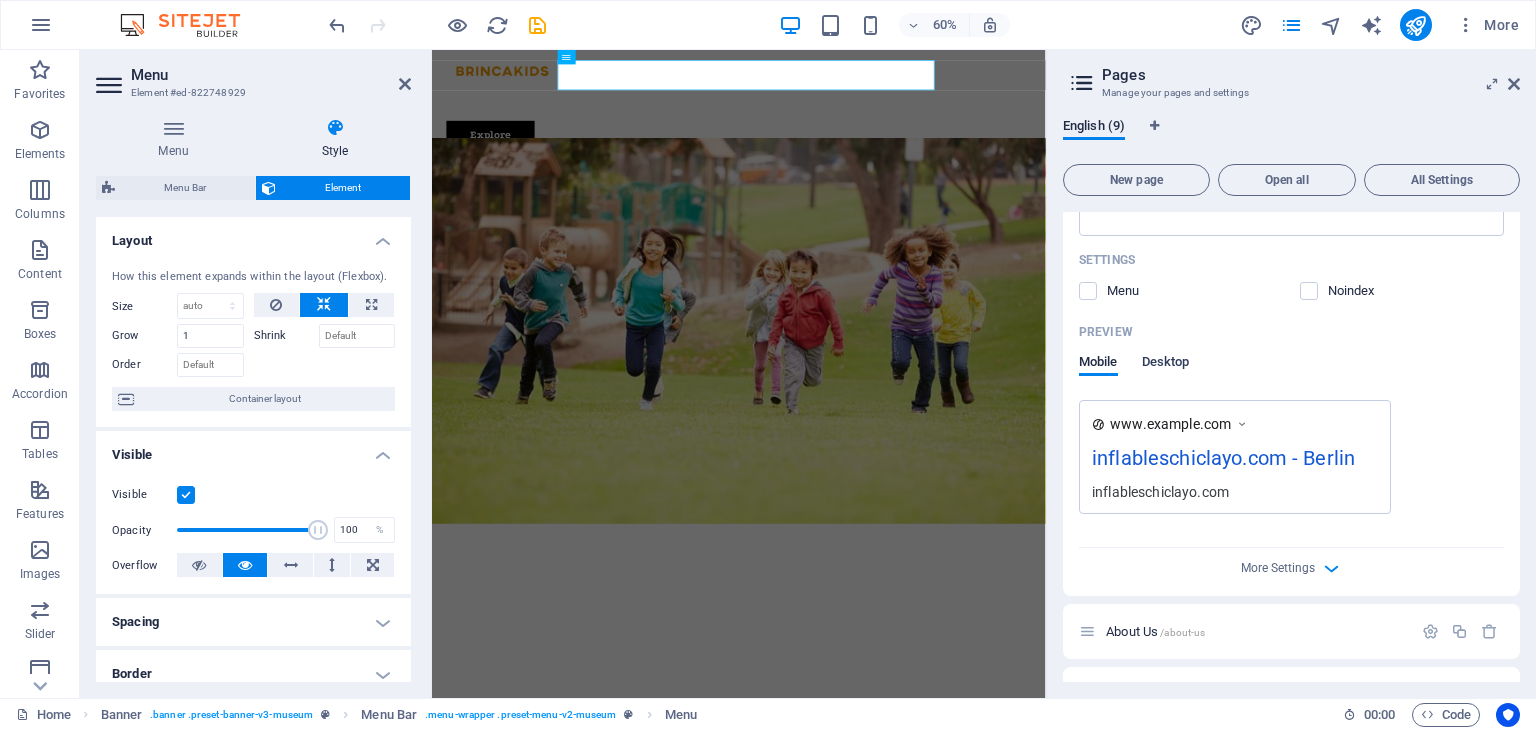 click on "Desktop" at bounding box center (1166, 364) 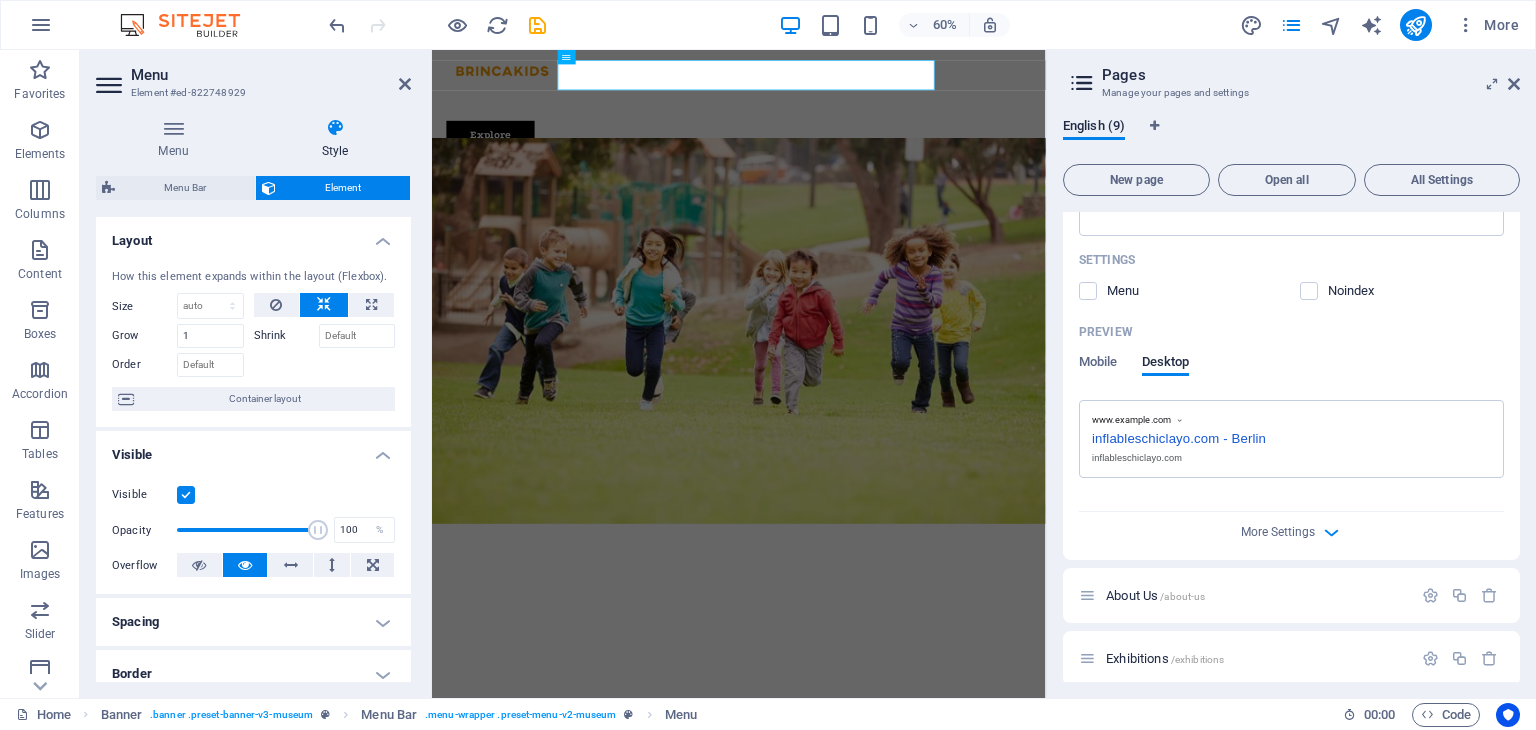 click on "inflableschiclayo.com - Berlin" at bounding box center [1291, 436] 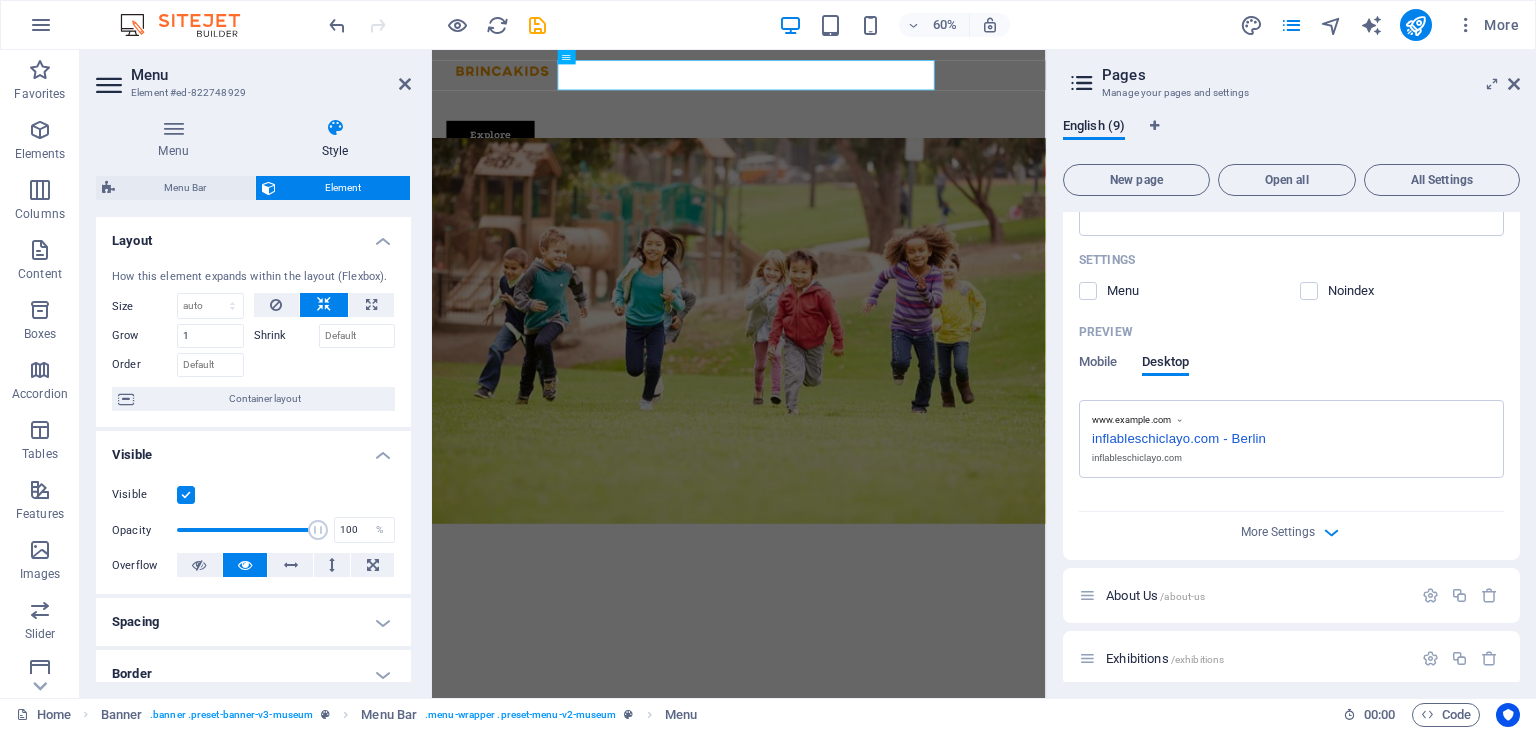 click on "inflableschiclayo.com - Berlin" at bounding box center (1291, 436) 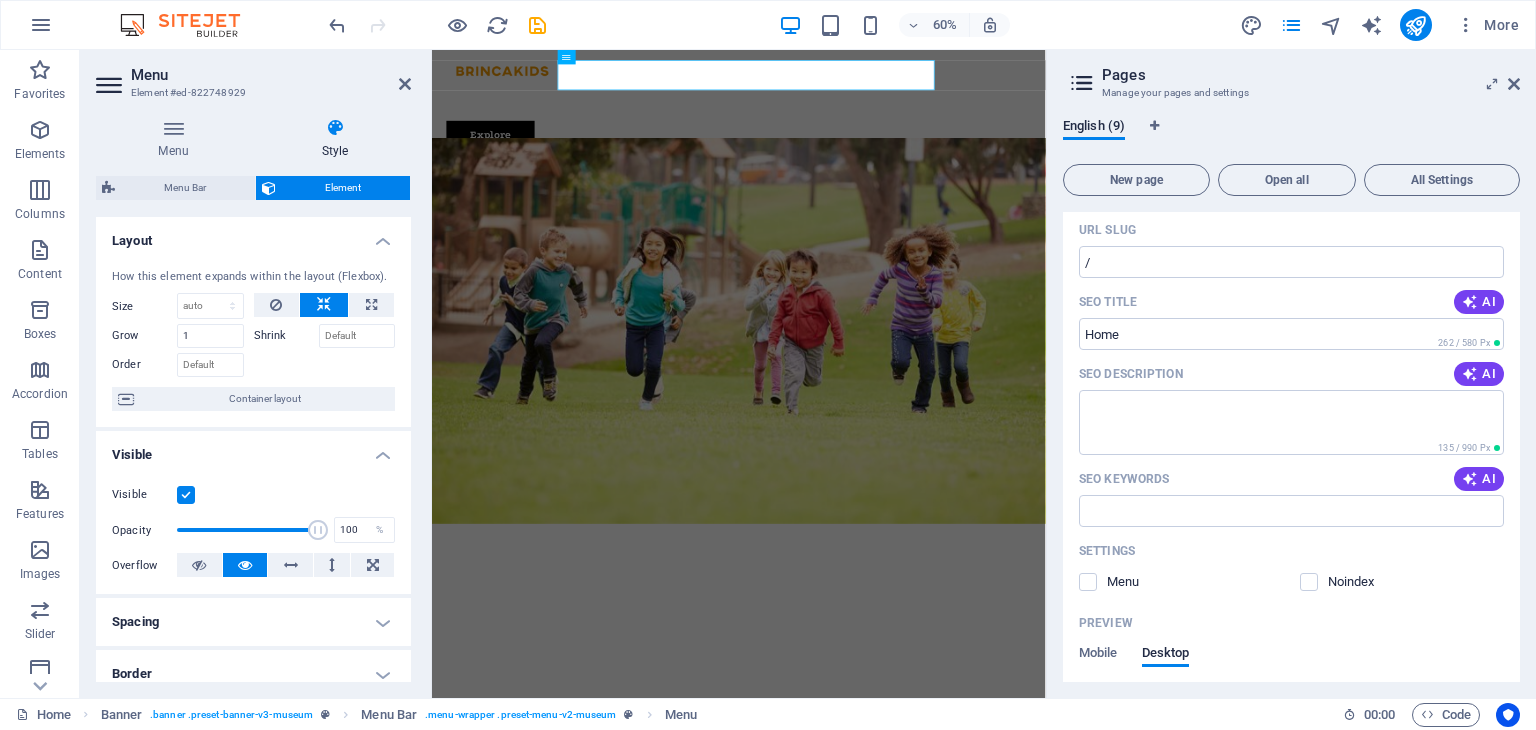 scroll, scrollTop: 0, scrollLeft: 0, axis: both 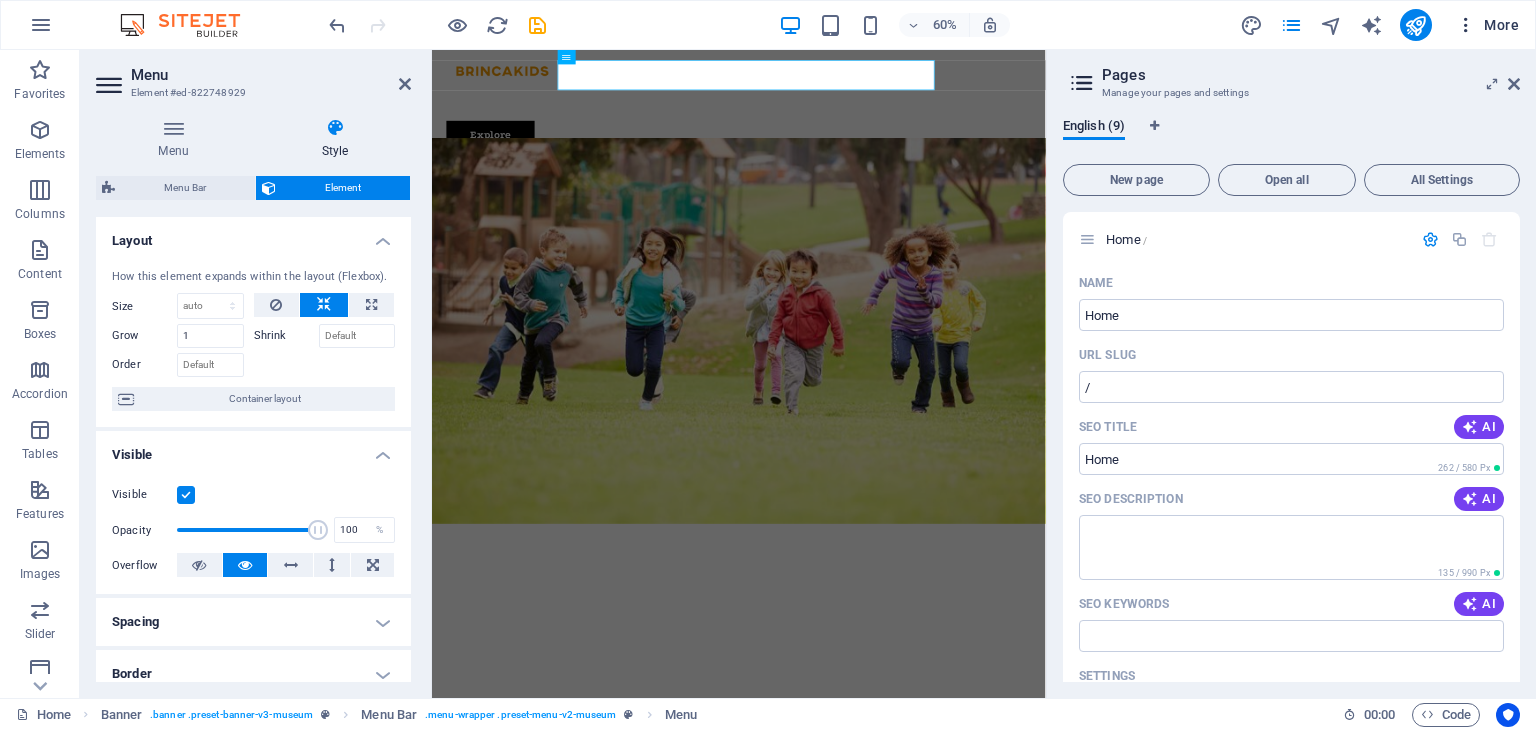 click at bounding box center (1466, 25) 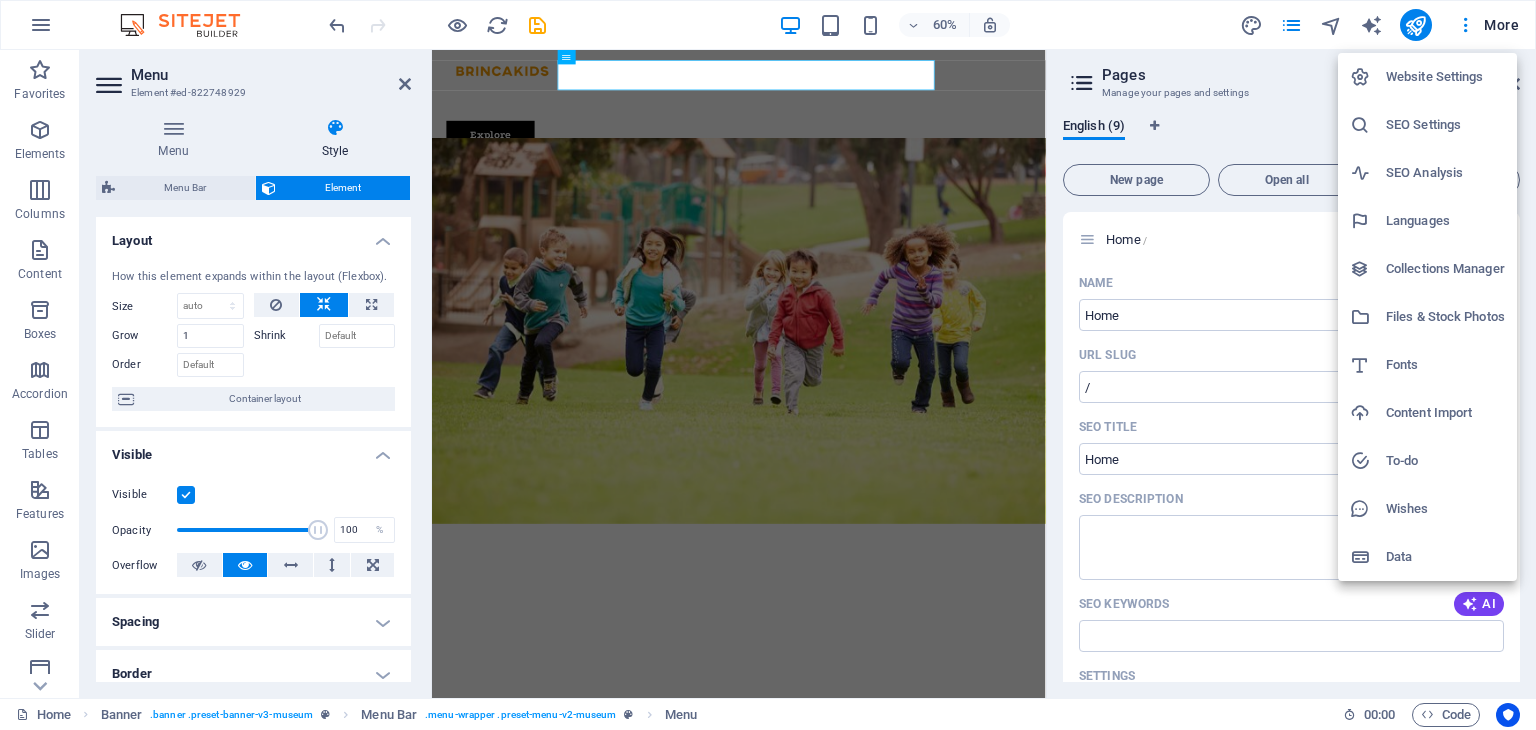 click on "Fonts" at bounding box center (1445, 365) 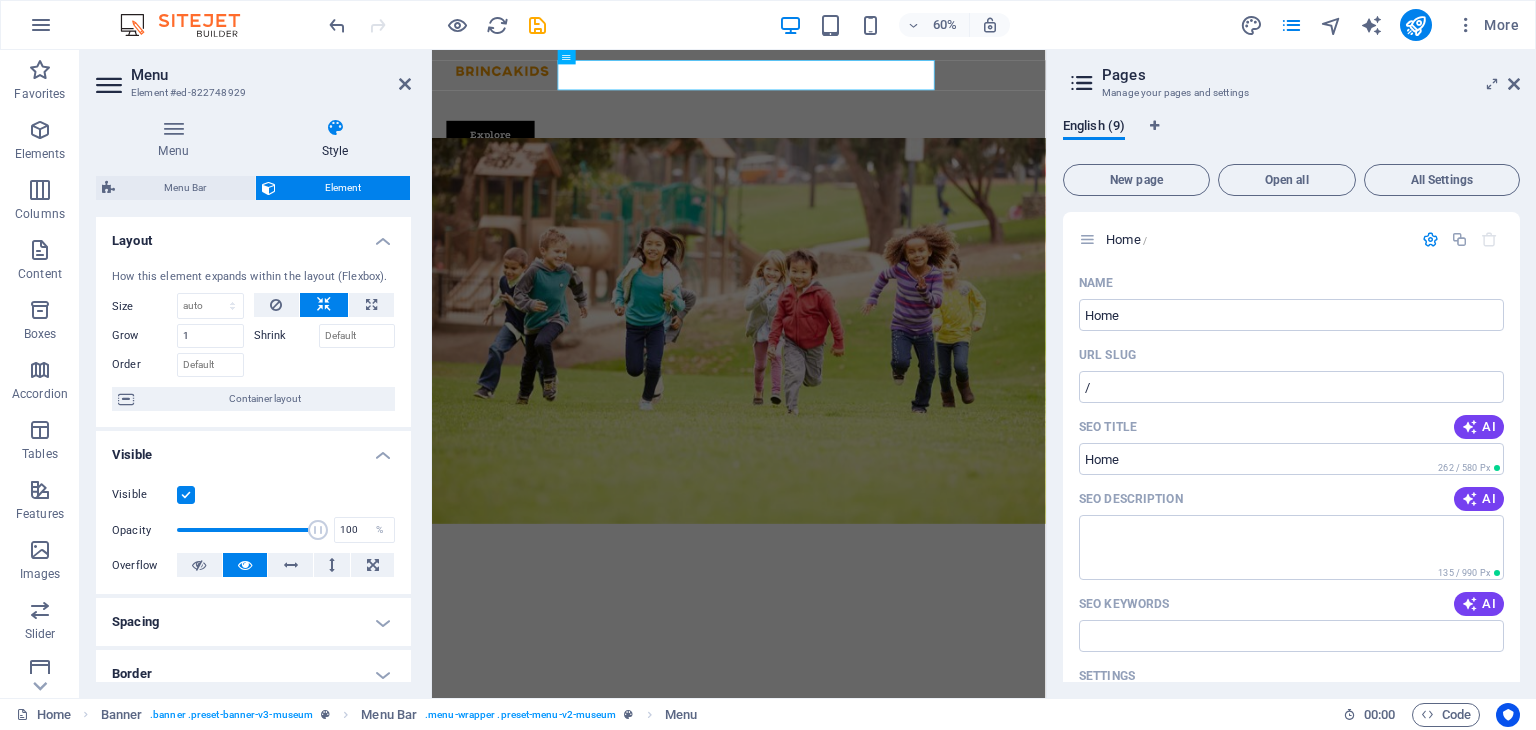 select on "popularity" 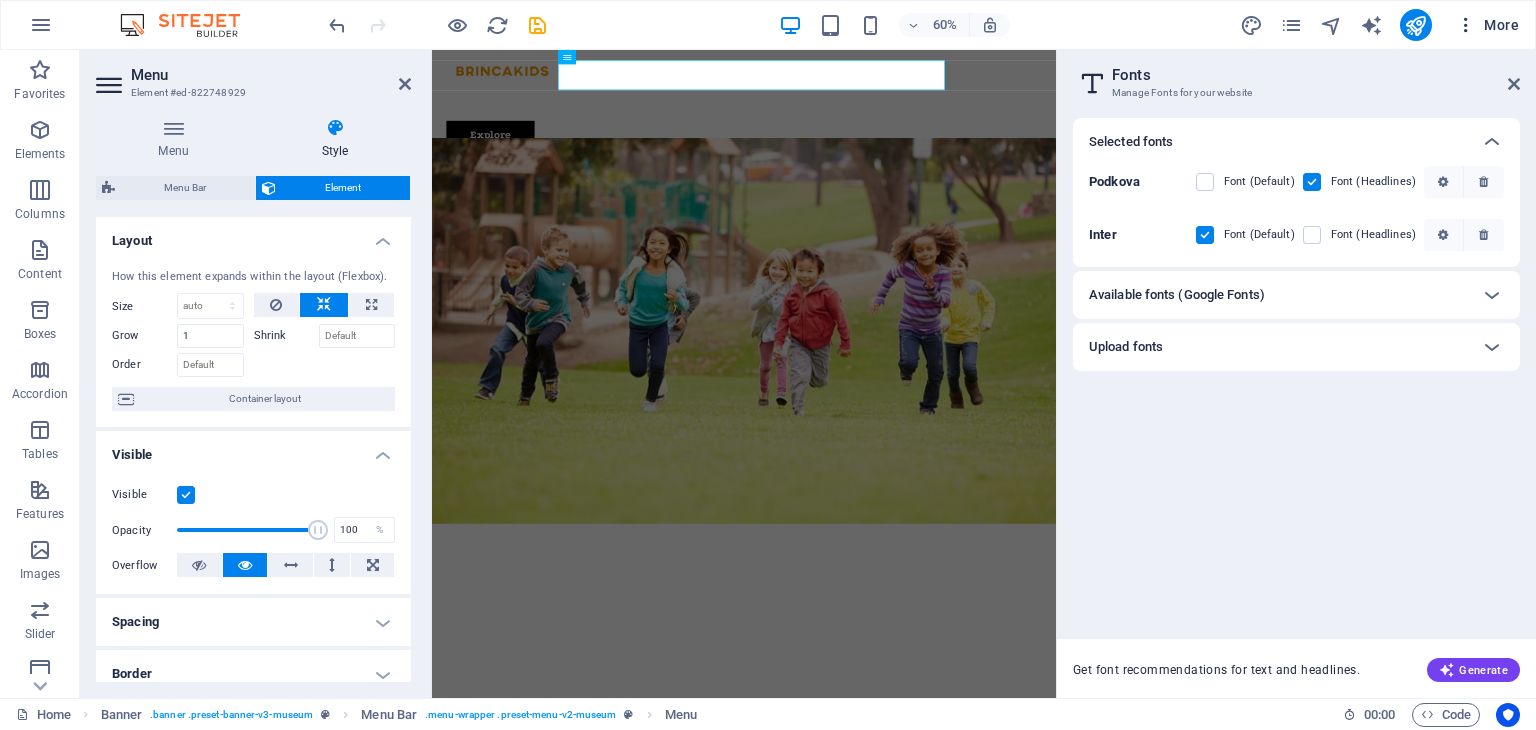 click at bounding box center [1466, 25] 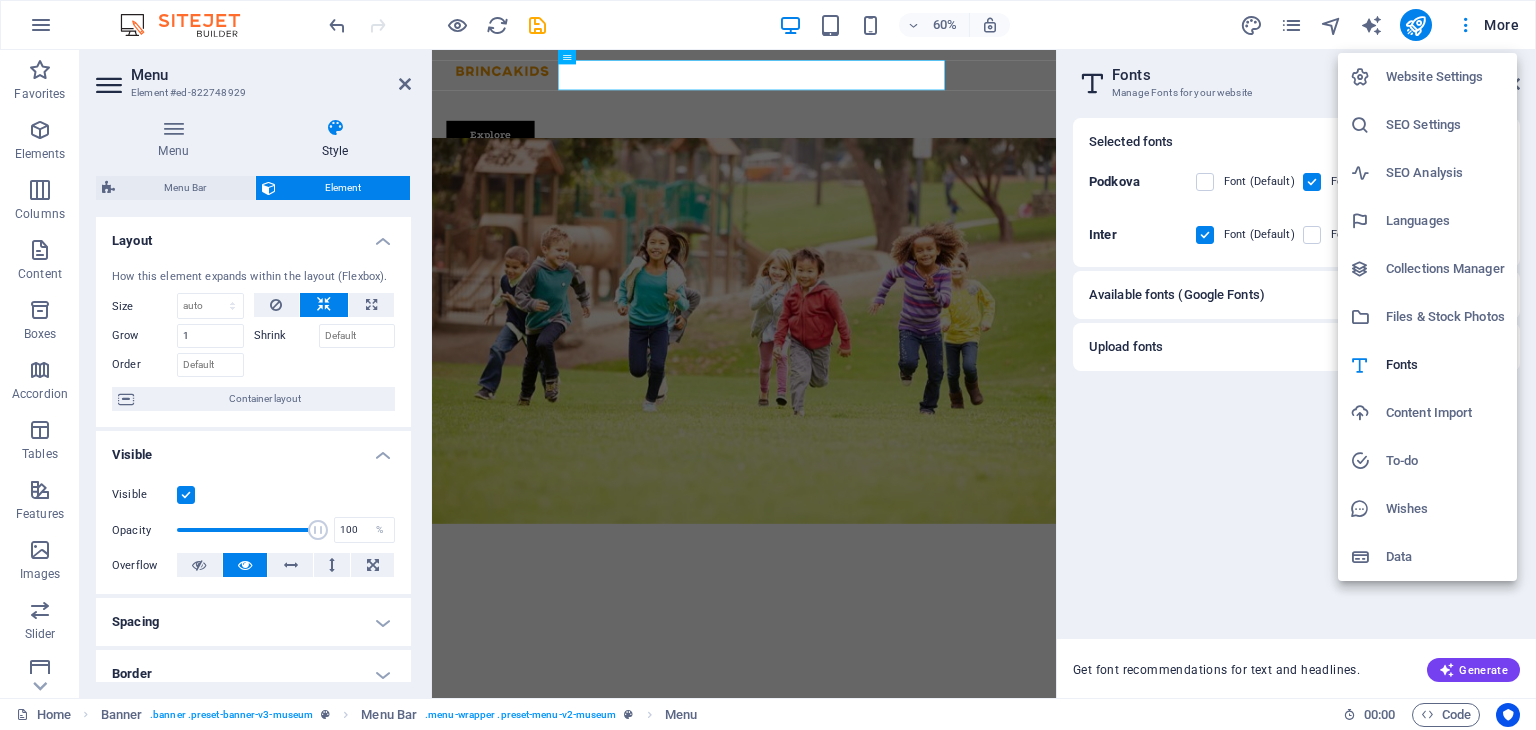drag, startPoint x: 858, startPoint y: 85, endPoint x: 822, endPoint y: 74, distance: 37.64306 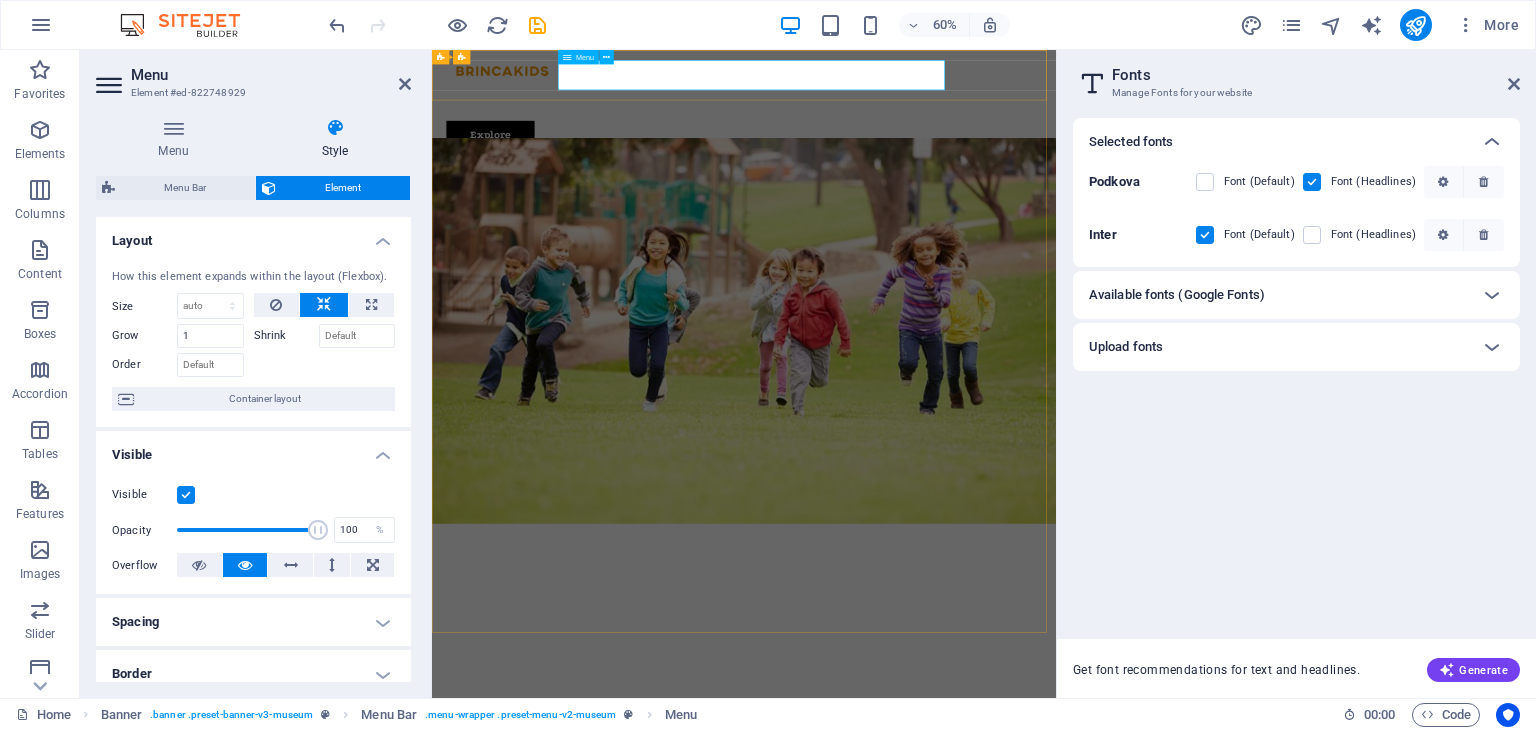 click on "About Us Exhibitions Events Contact" at bounding box center (952, 143) 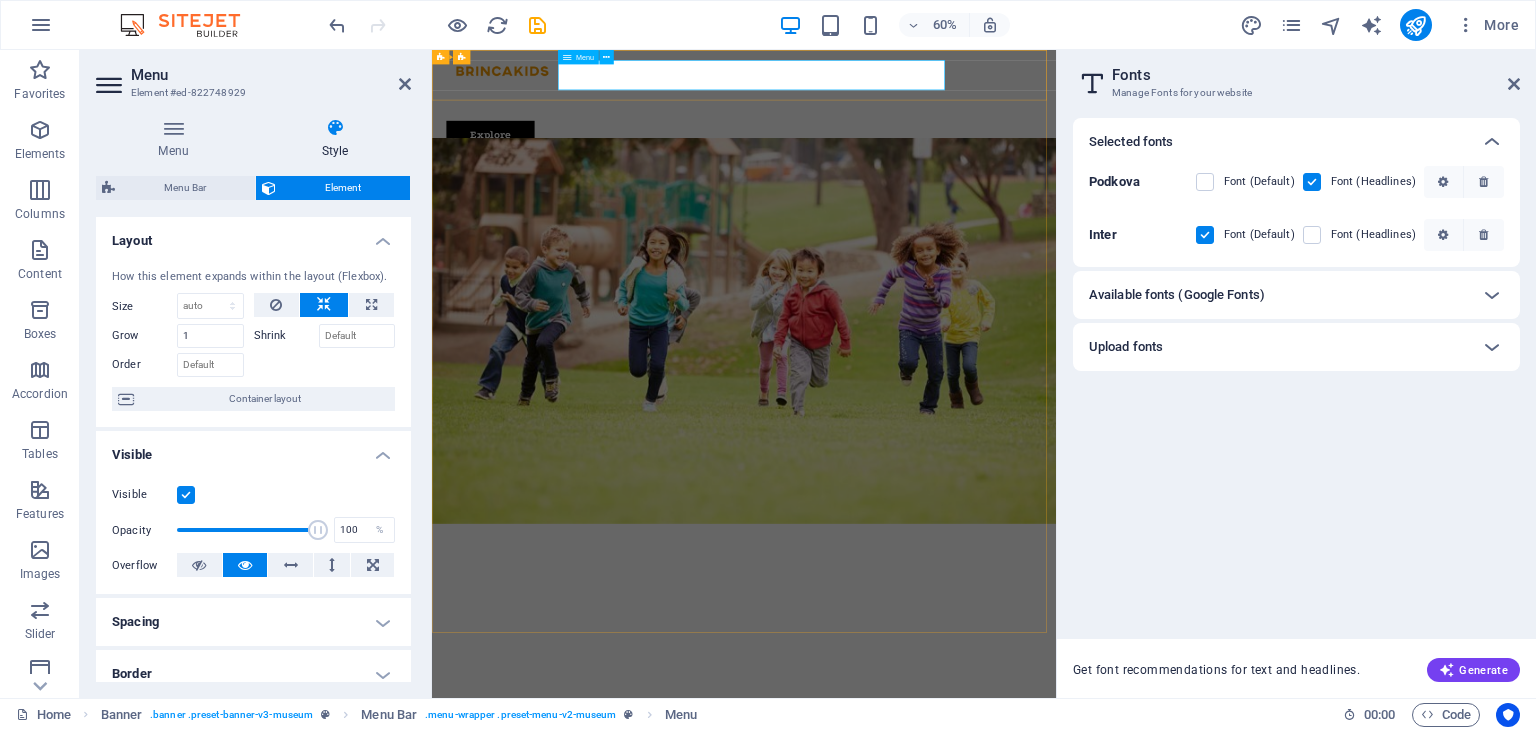 click on "About Us Exhibitions Events Contact" at bounding box center [952, 143] 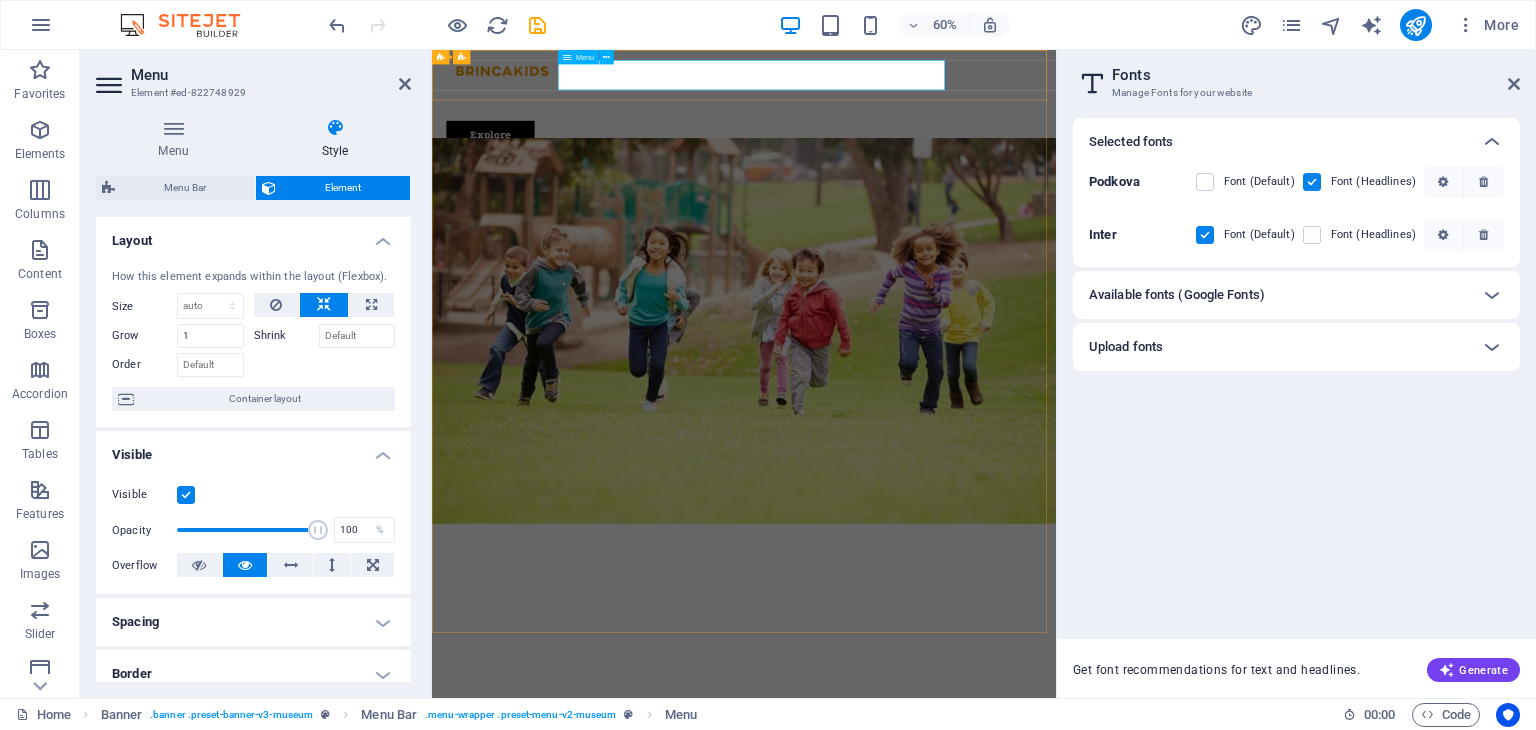 click on "Menu" at bounding box center [585, 57] 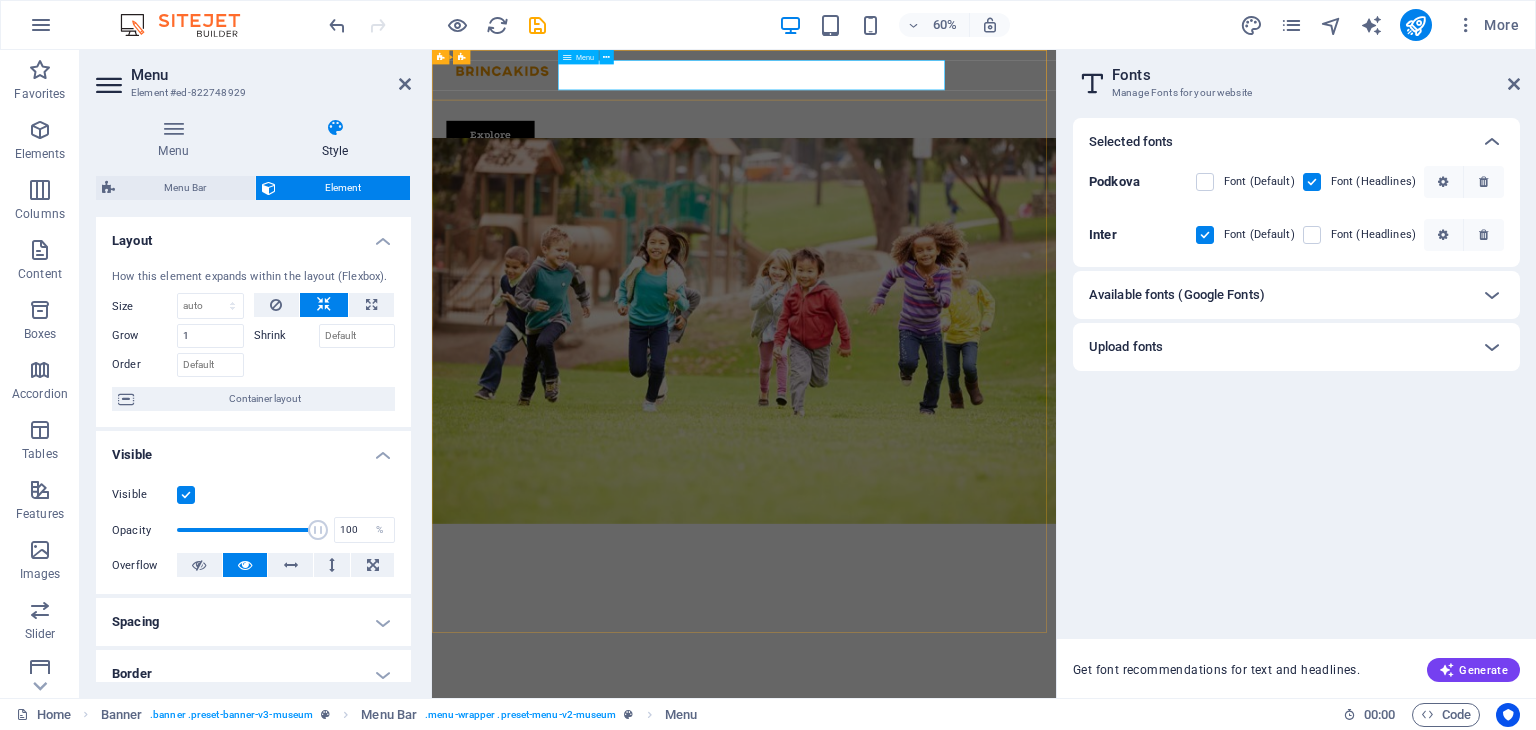click on "Menu" at bounding box center [578, 57] 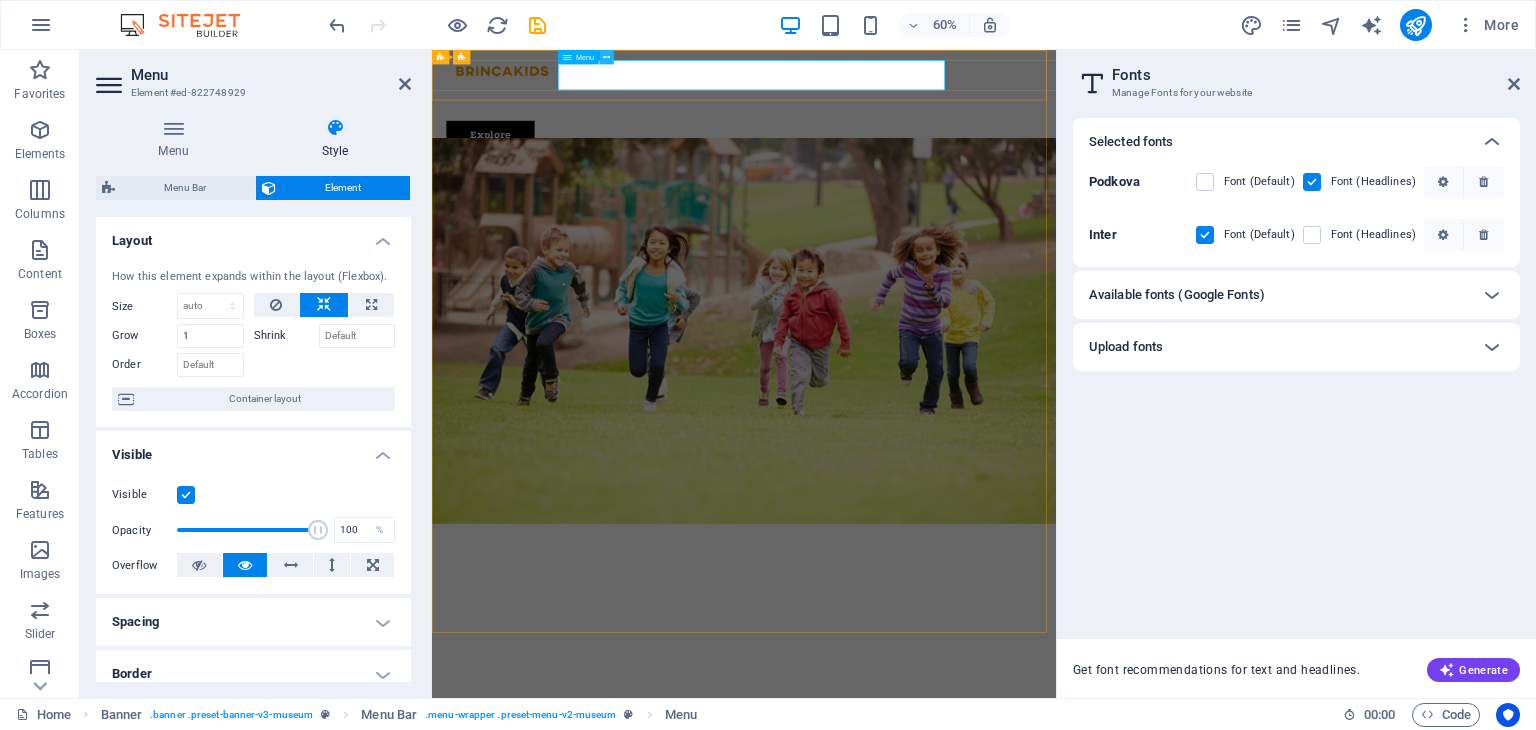 click at bounding box center [606, 57] 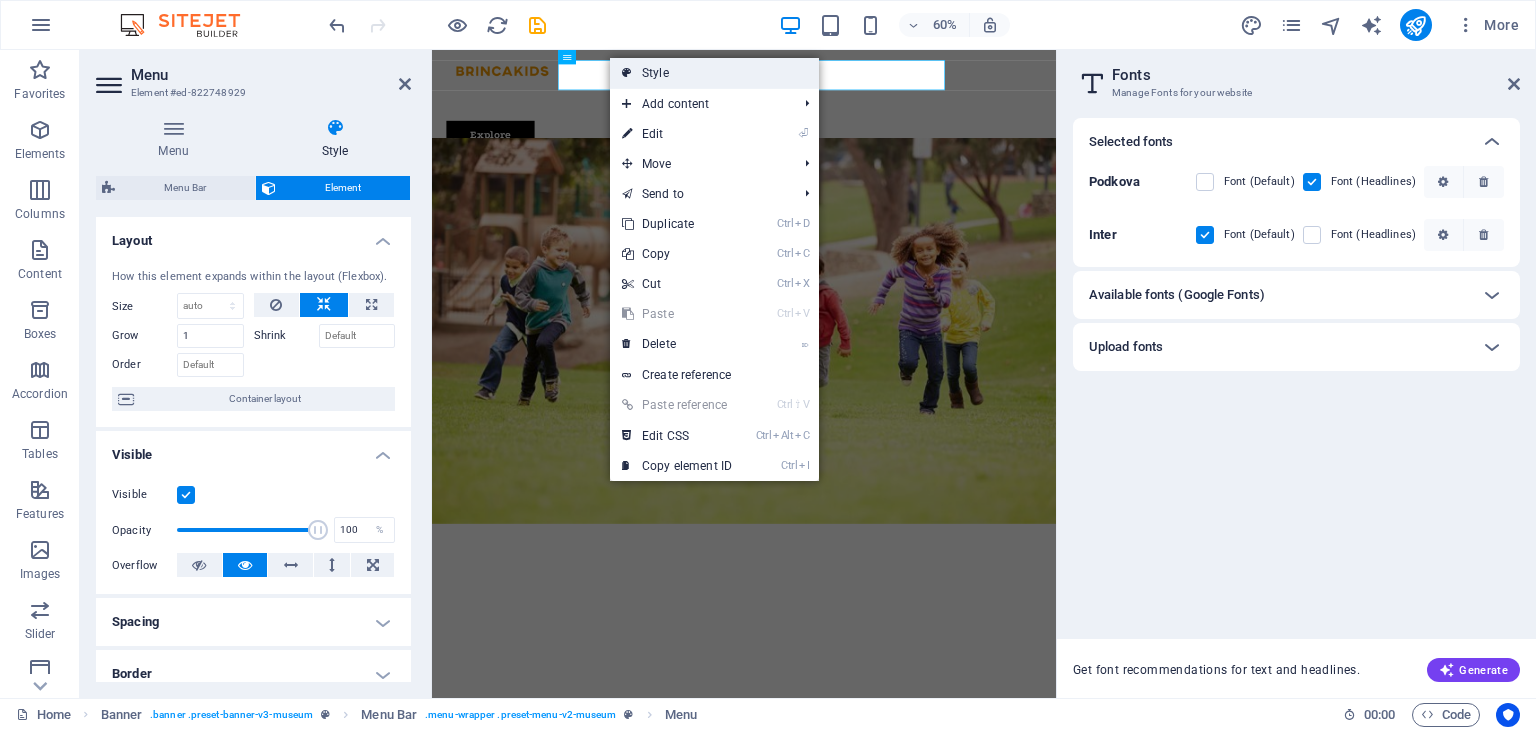 click on "Style" at bounding box center (714, 73) 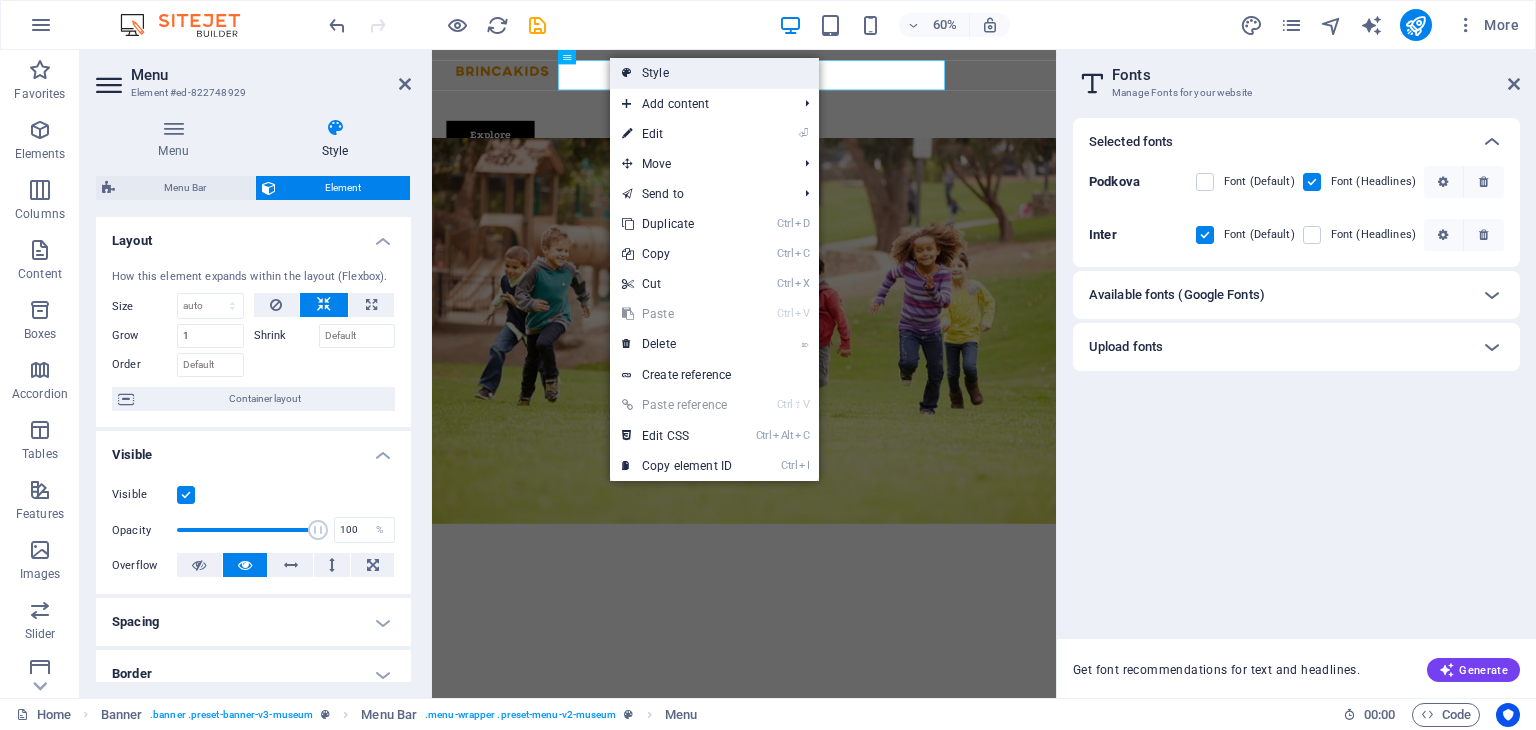 select on "sticky_menu" 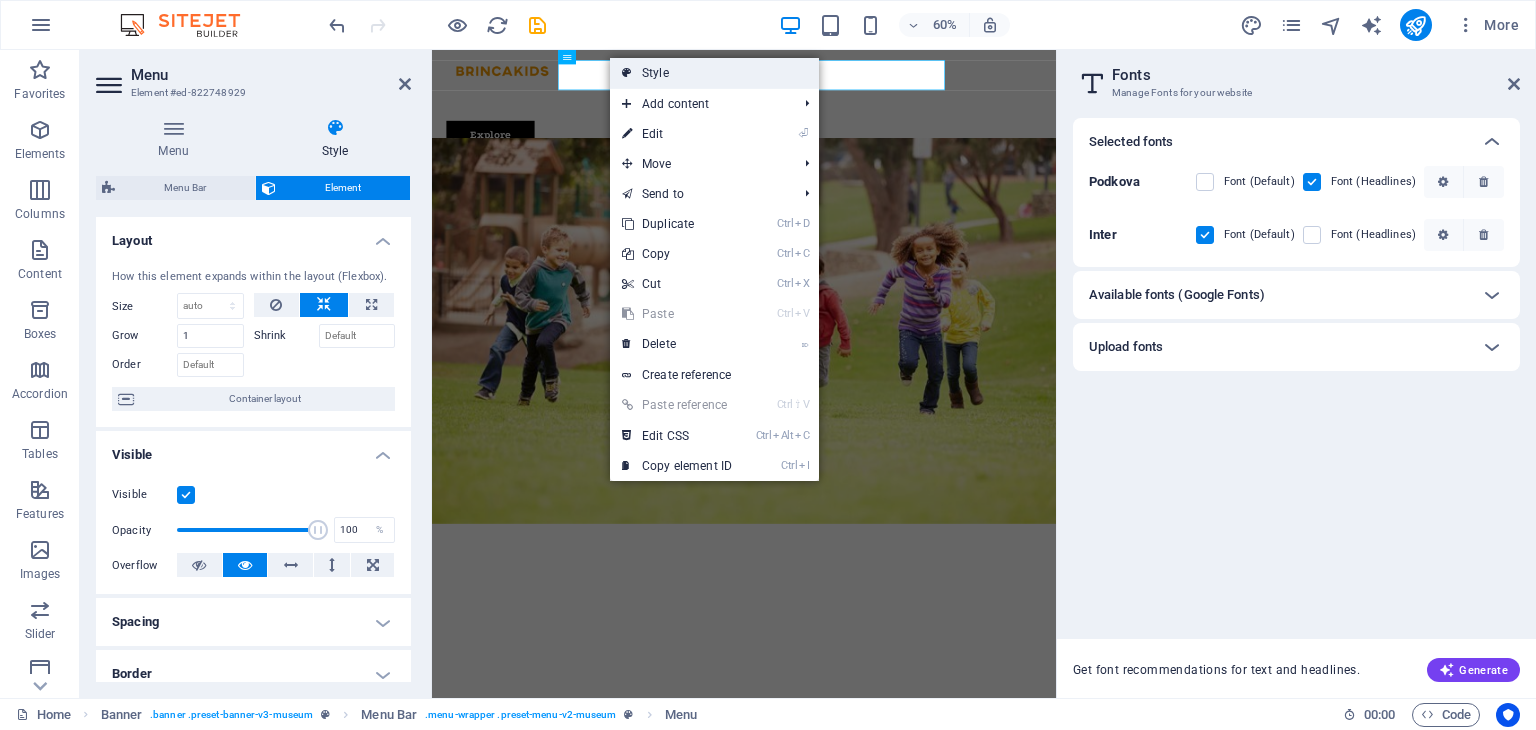 select on "px" 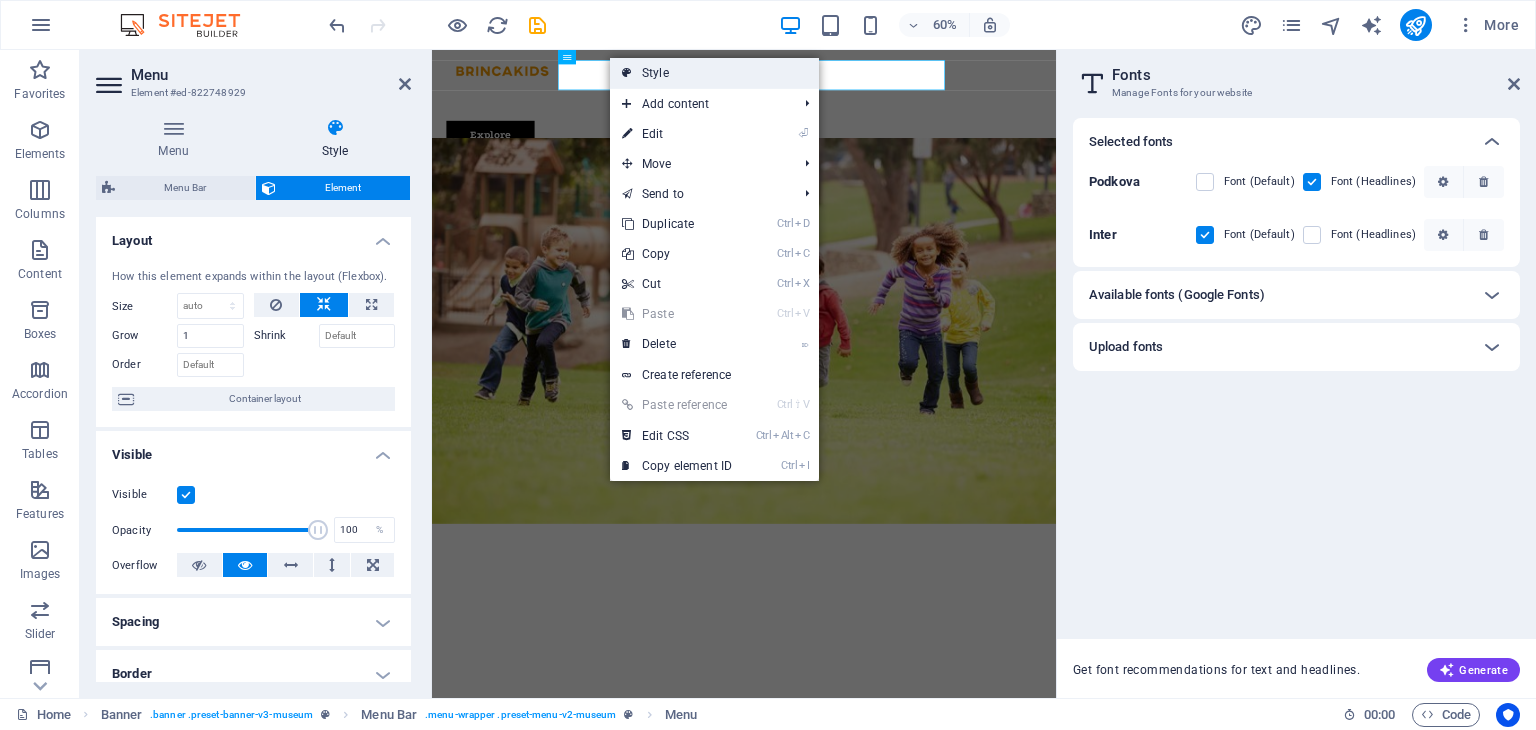 select on "rem" 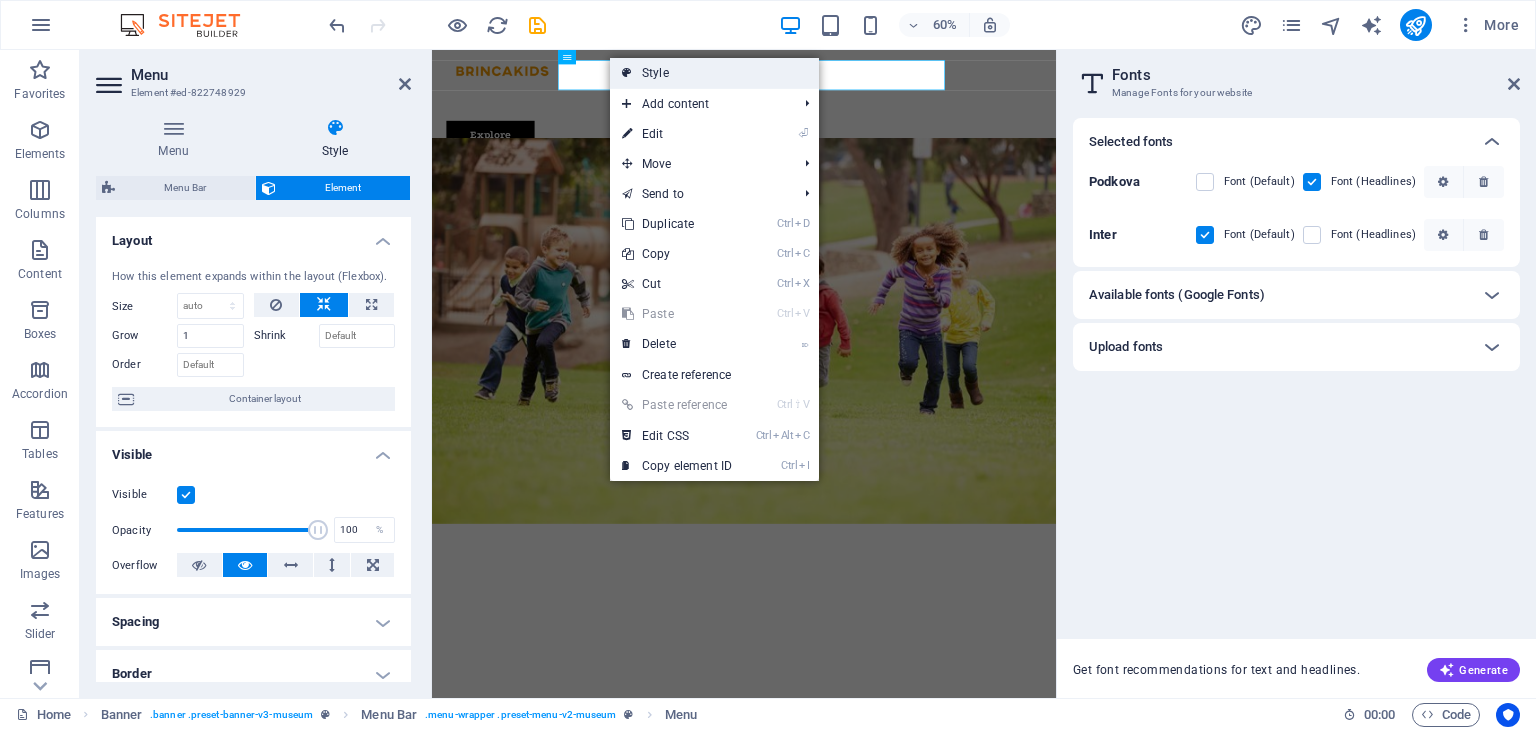 select on "rem" 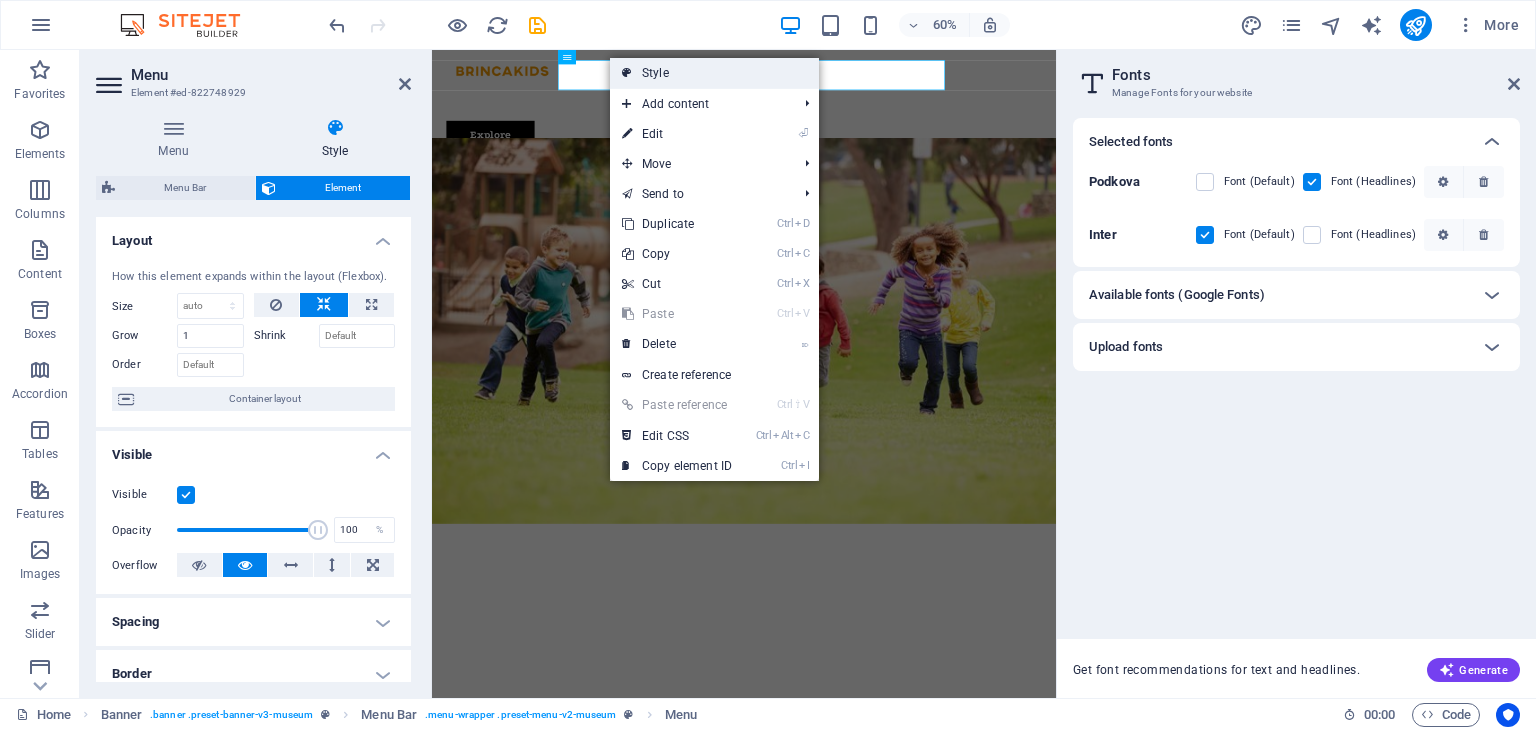 select on "300" 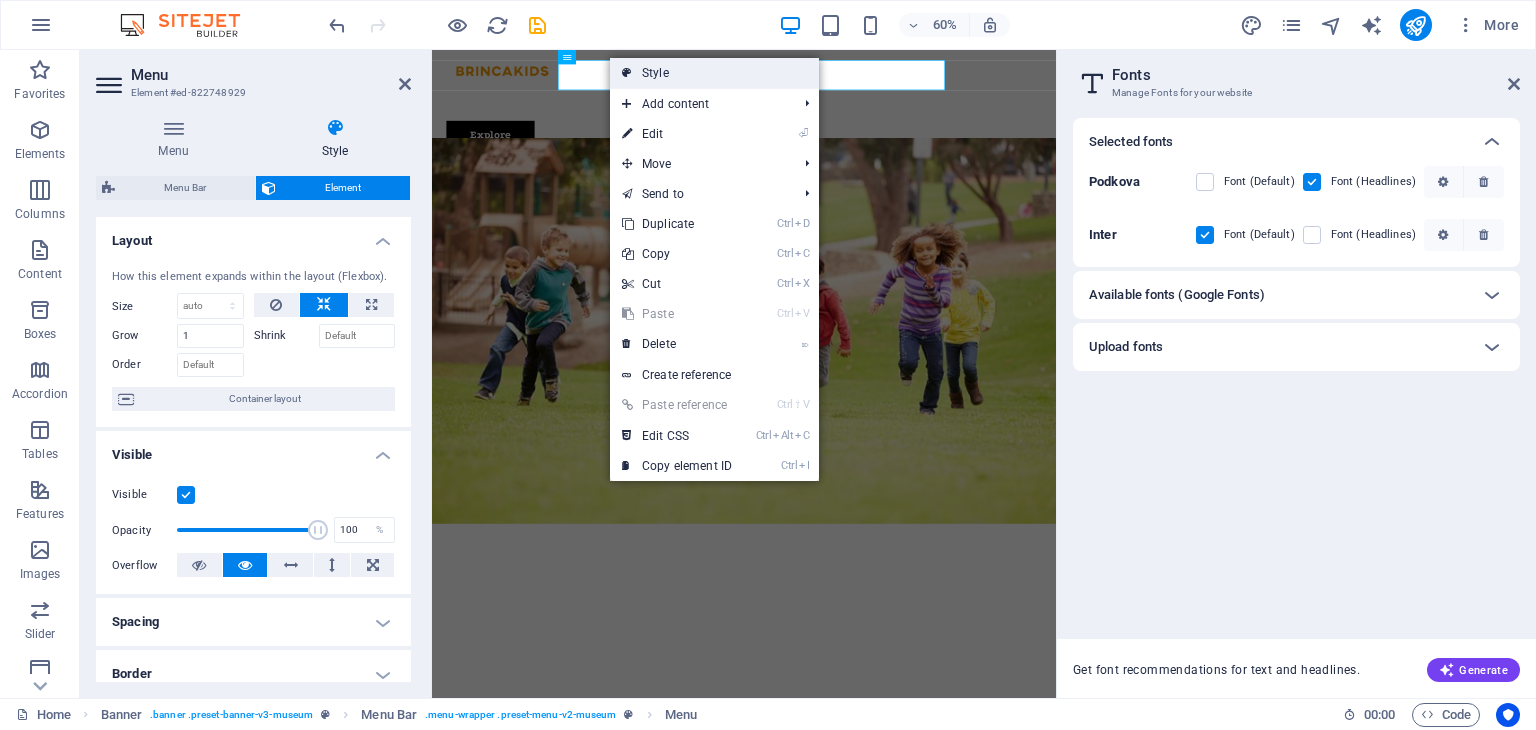 select on "px" 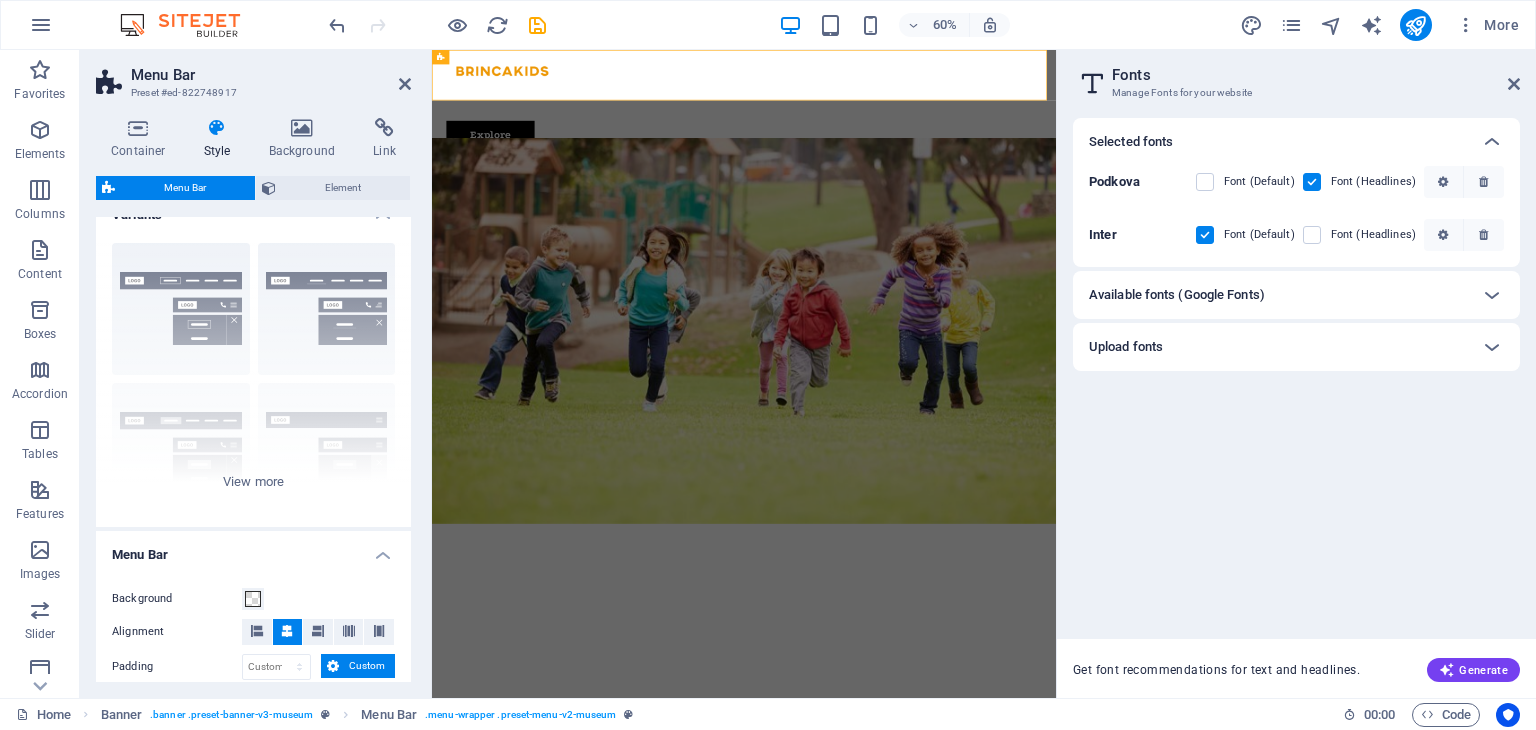 scroll, scrollTop: 0, scrollLeft: 0, axis: both 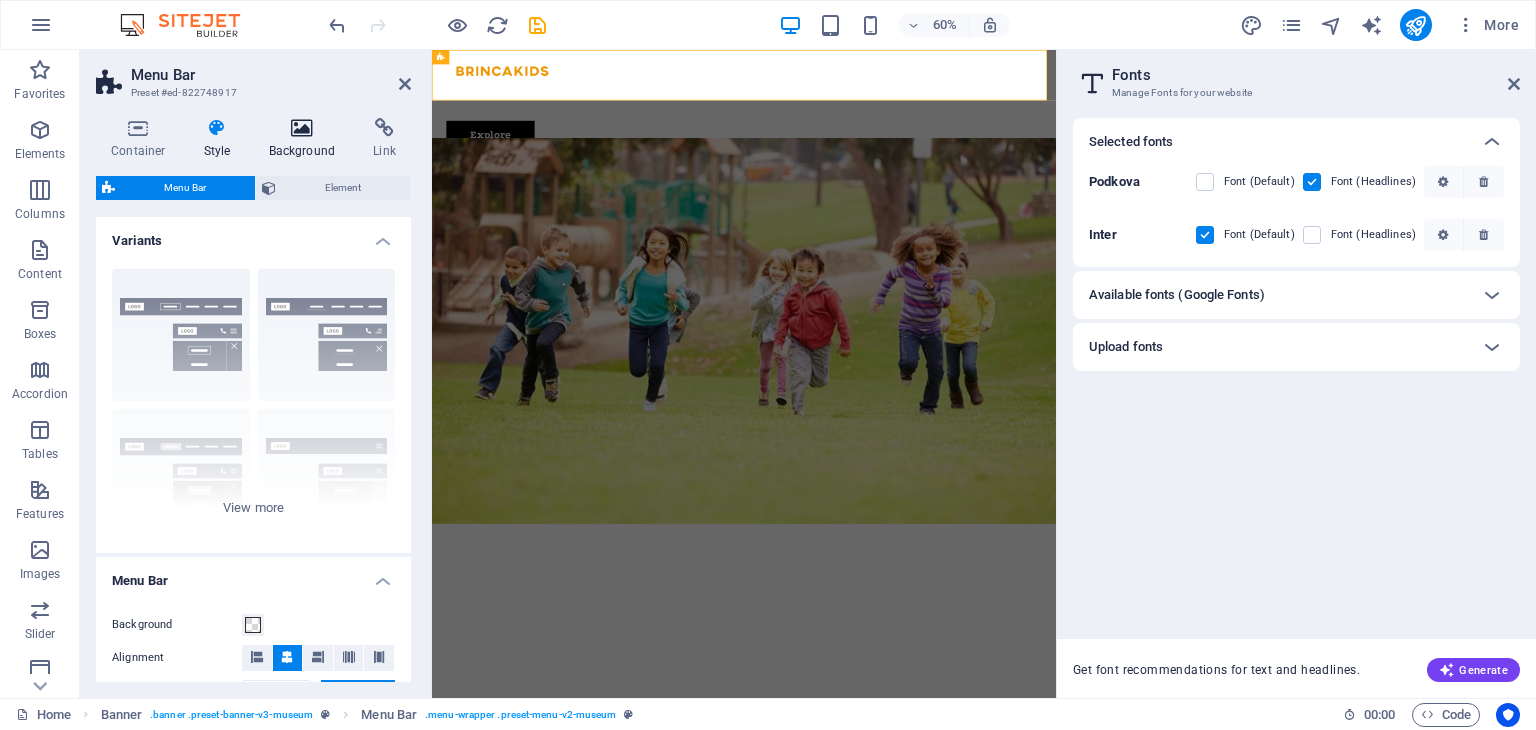 click at bounding box center [302, 128] 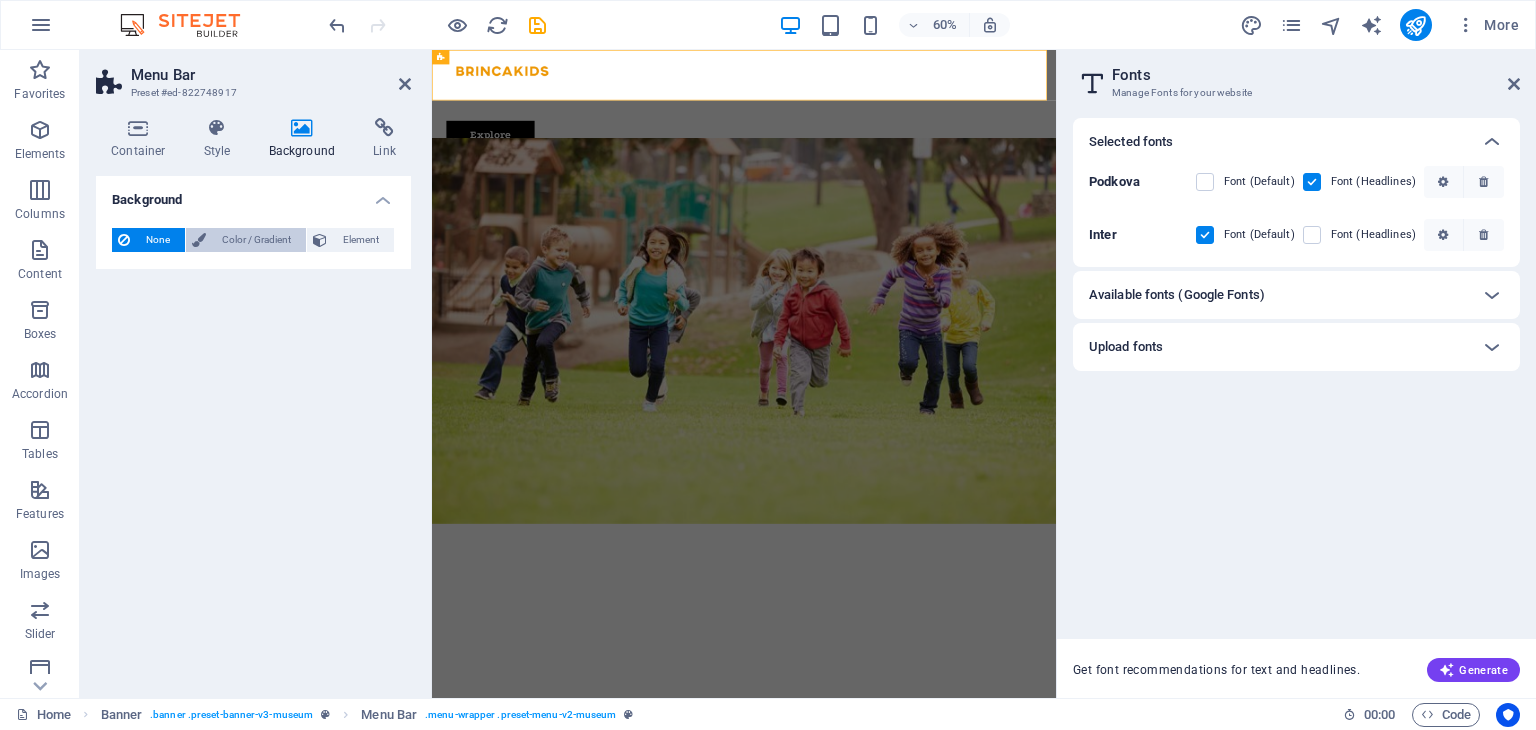 click on "Color / Gradient" at bounding box center (256, 240) 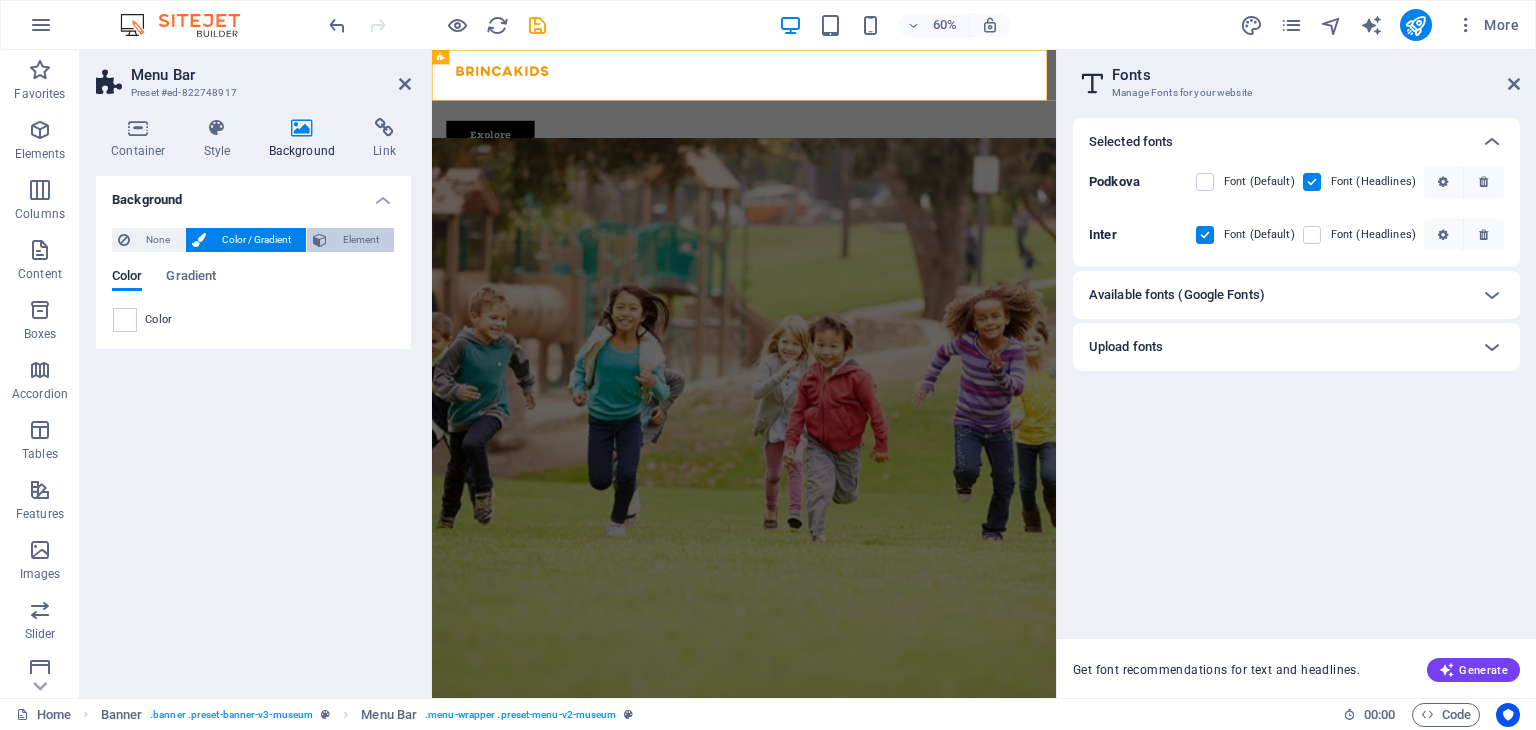 click on "Element" at bounding box center [360, 240] 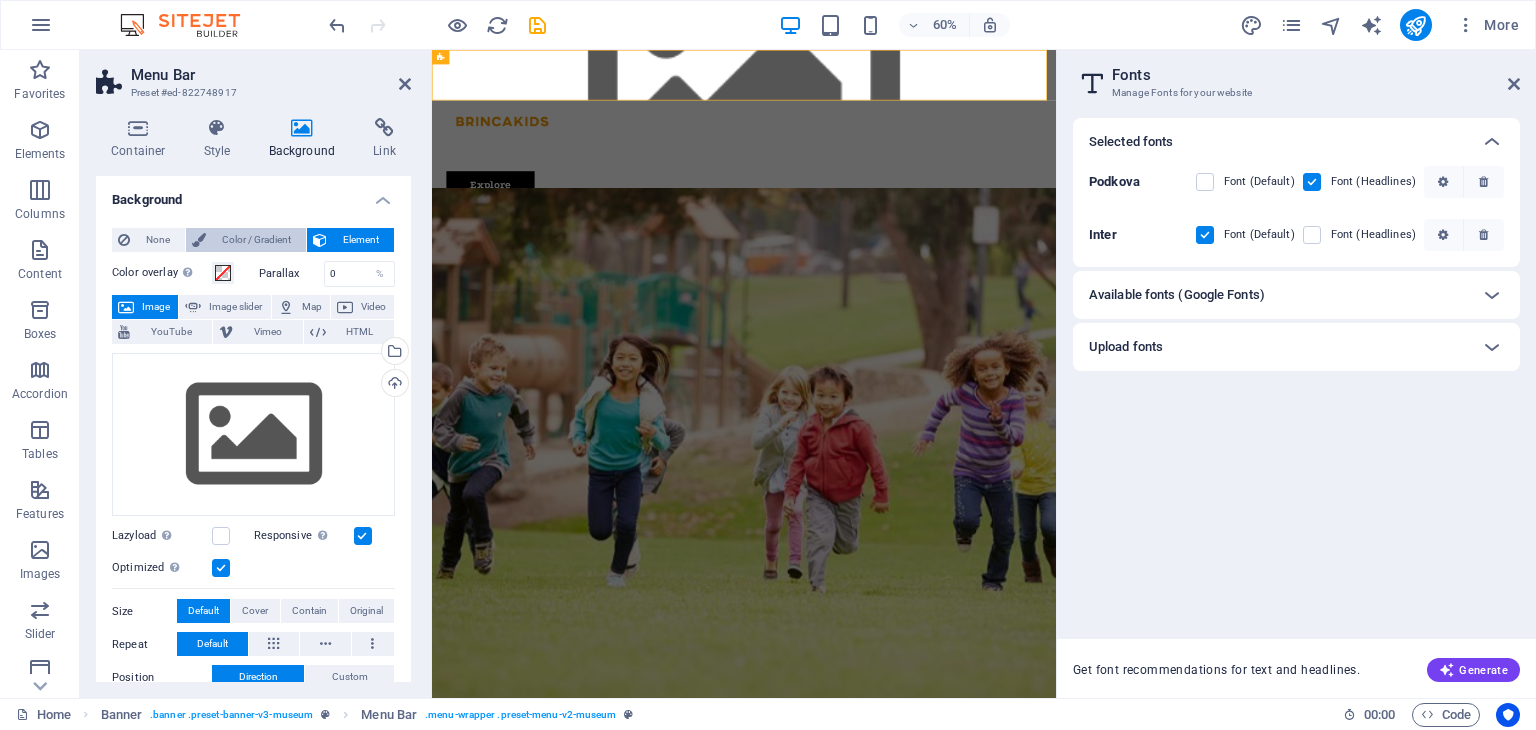 click on "Color / Gradient" at bounding box center (256, 240) 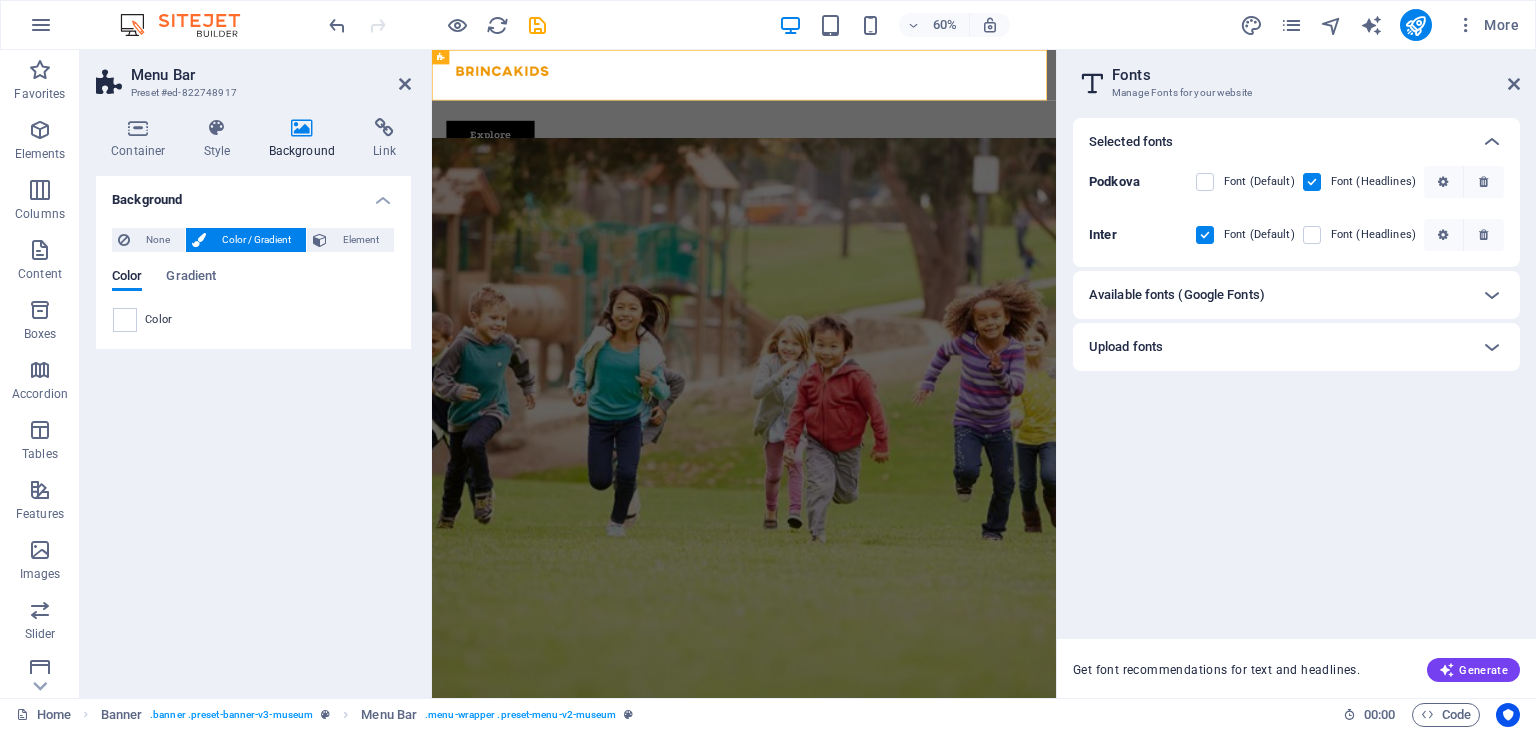 click on "Color Gradient Color" at bounding box center [253, 293] 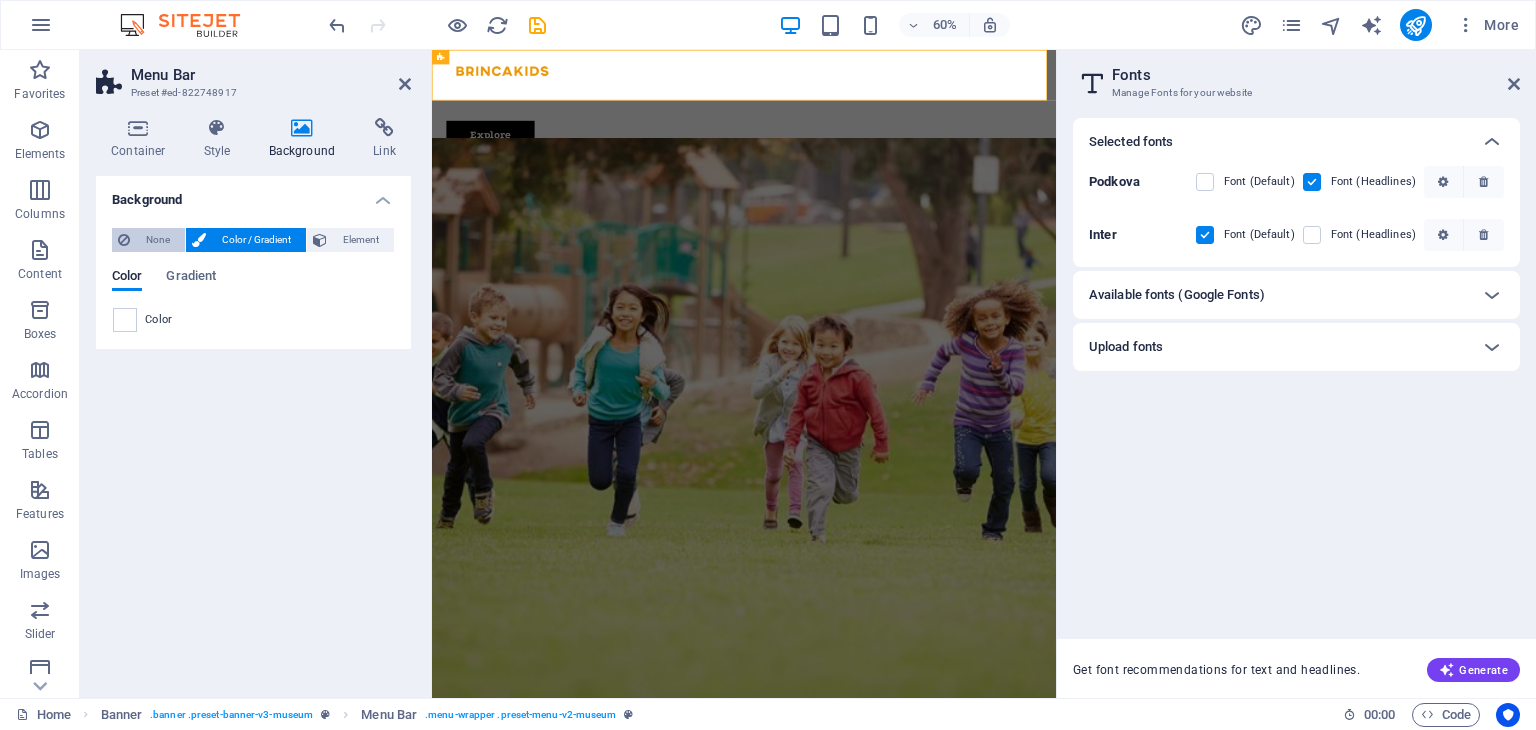click on "None" at bounding box center [157, 240] 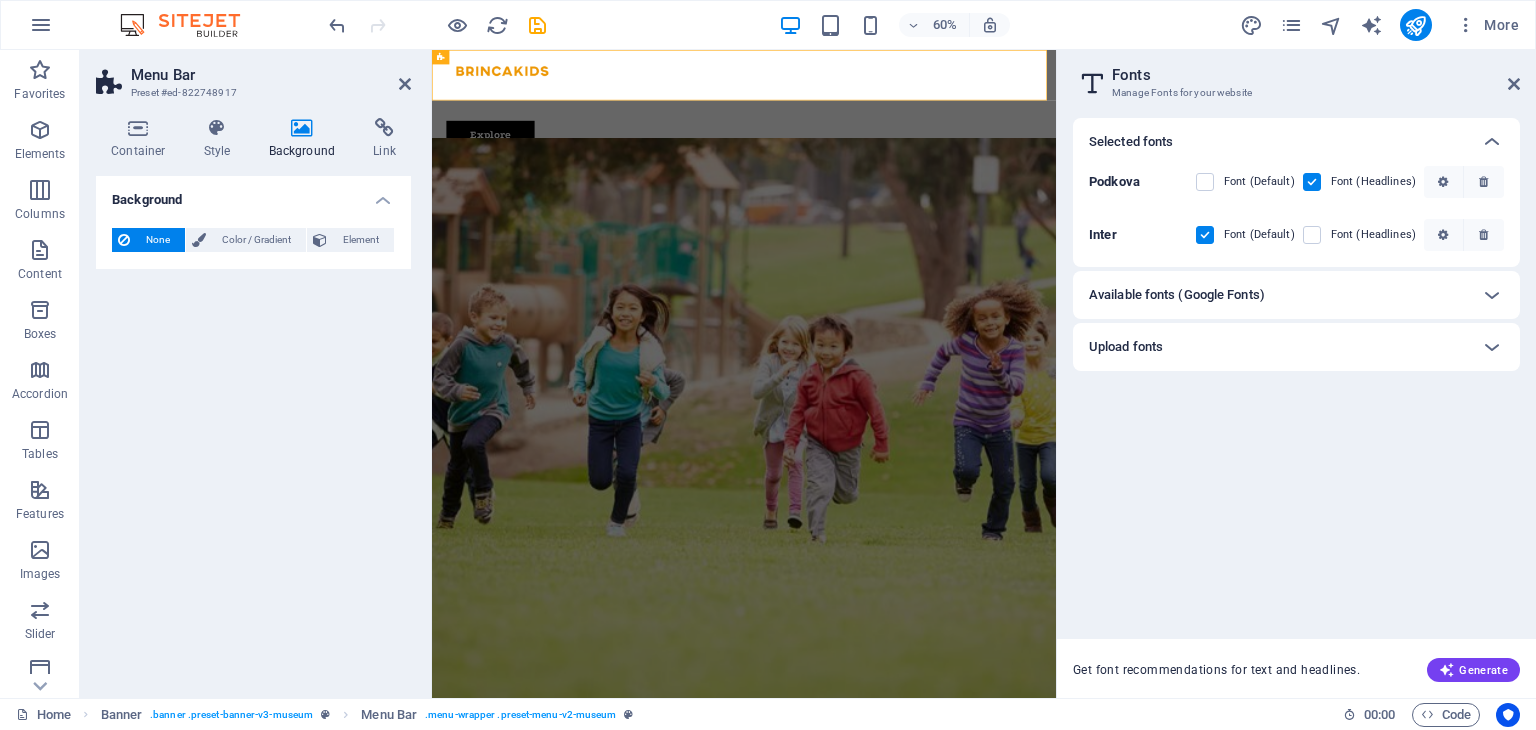 click on "Background None Color / Gradient Element Stretch background to full-width Color overlay Places an overlay over the background to colorize it Parallax 0 % Image Image slider Map Video YouTube Vimeo HTML Drag files here, click to choose files or select files from Files or our free stock photos & videos Select files from the file manager, stock photos, or upload file(s) Upload Lazyload Loading images after the page loads improves page speed. Responsive Automatically load retina image and smartphone optimized sizes. Optimized Images are compressed to improve page speed. Size Default Cover Contain Original Repeat Default Position Direction Custom X offset 50 px rem % vh vw Y offset 50 px rem % vh vw Alternative text The alternative text is used by devices that cannot display images (e.g. image search engines) and should be added to every image to improve website accessibility. Image caption Paragraph Format Normal Heading 1 Heading 2 Heading 3 Heading 4 Heading 5 Heading 6 Code Font Family Arial Georgia Impact 8 9" at bounding box center [253, 429] 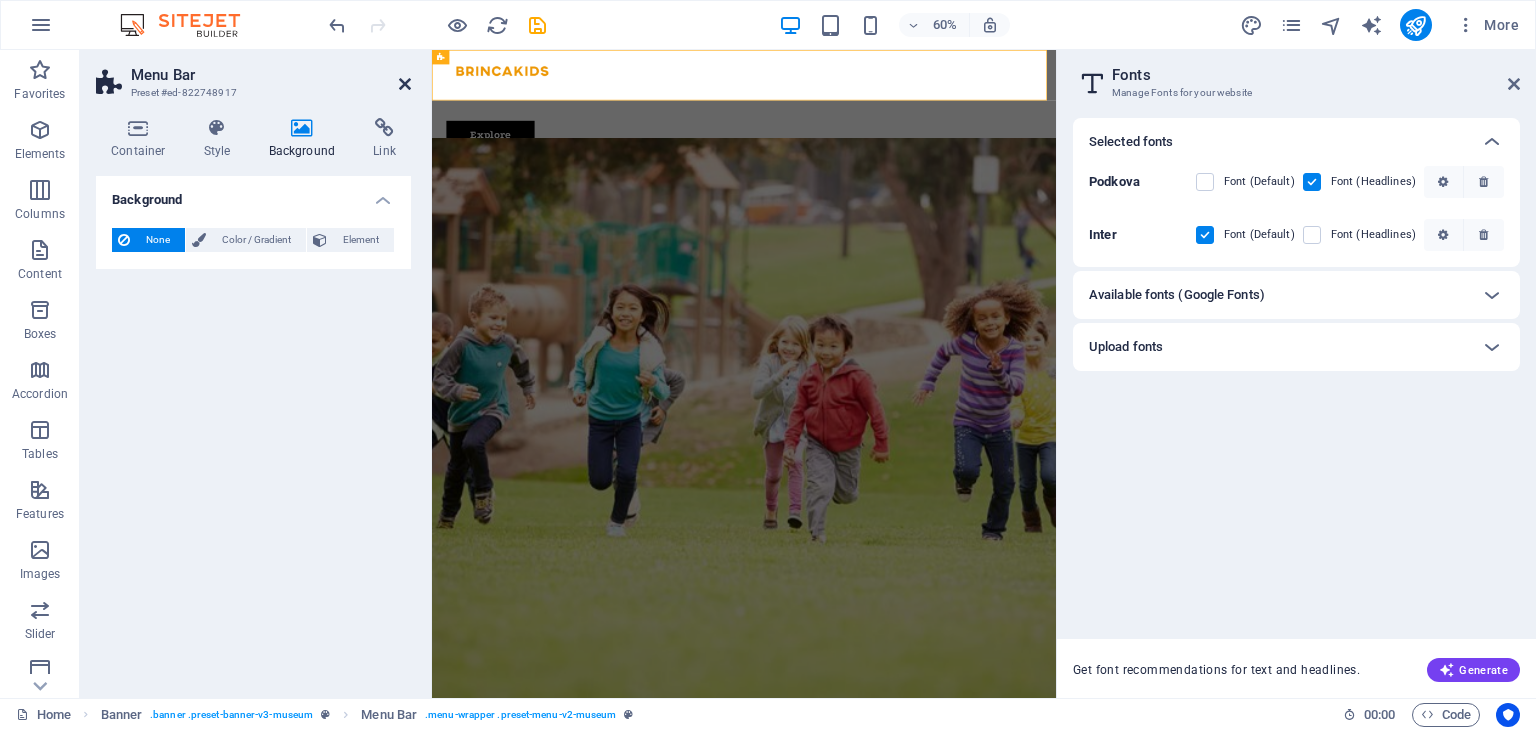 click at bounding box center [405, 84] 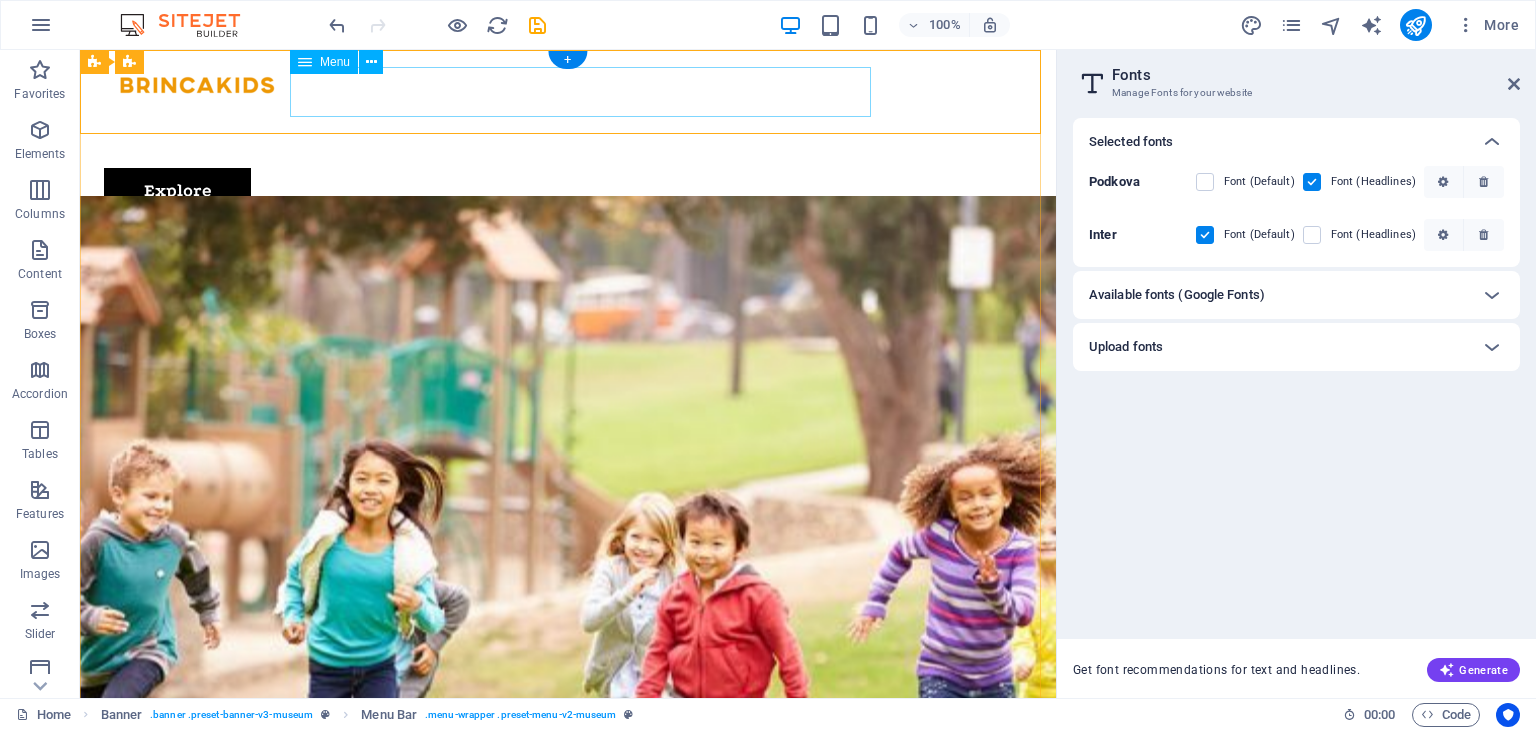 click on "About Us Exhibitions Events Contact" at bounding box center (568, 143) 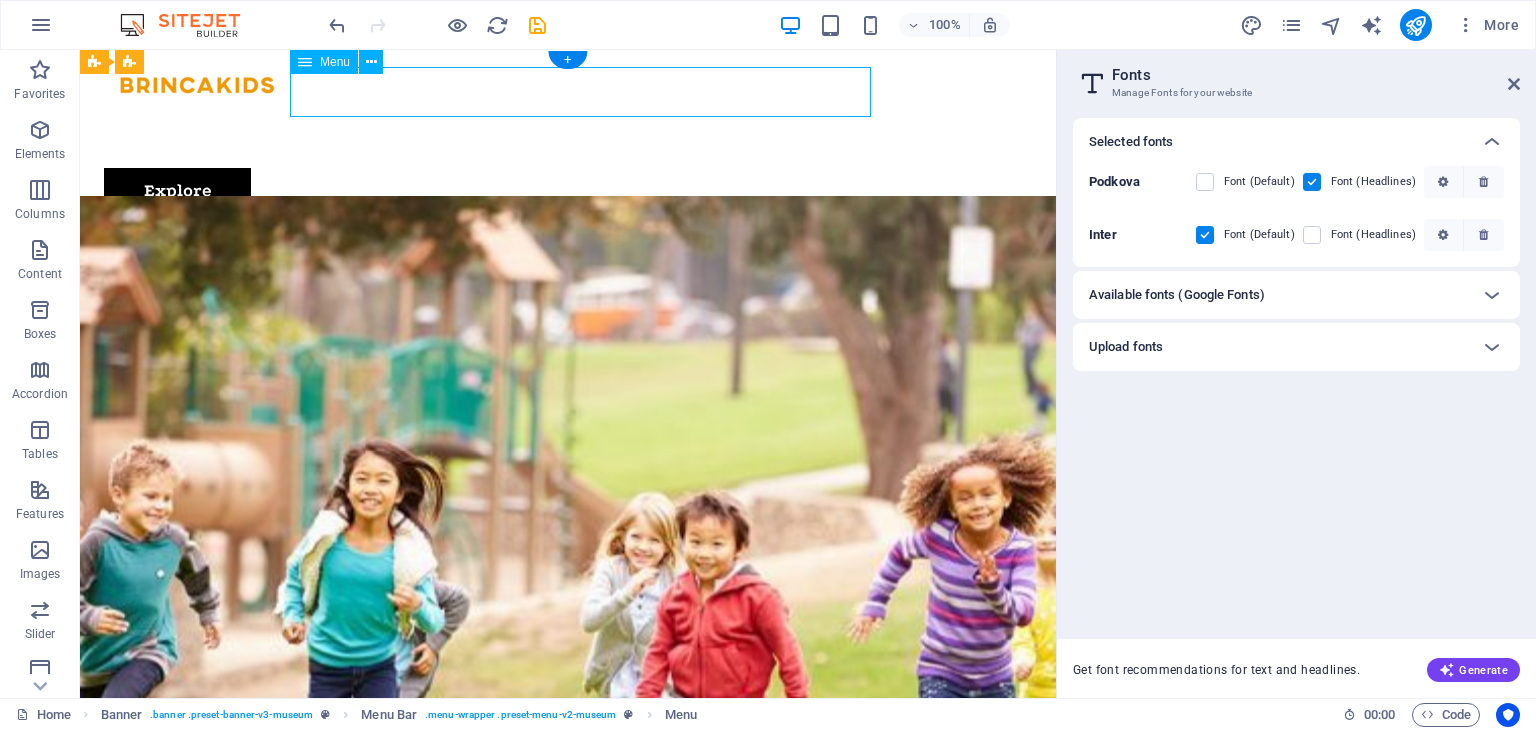 click on "About Us Exhibitions Events Contact" at bounding box center (568, 143) 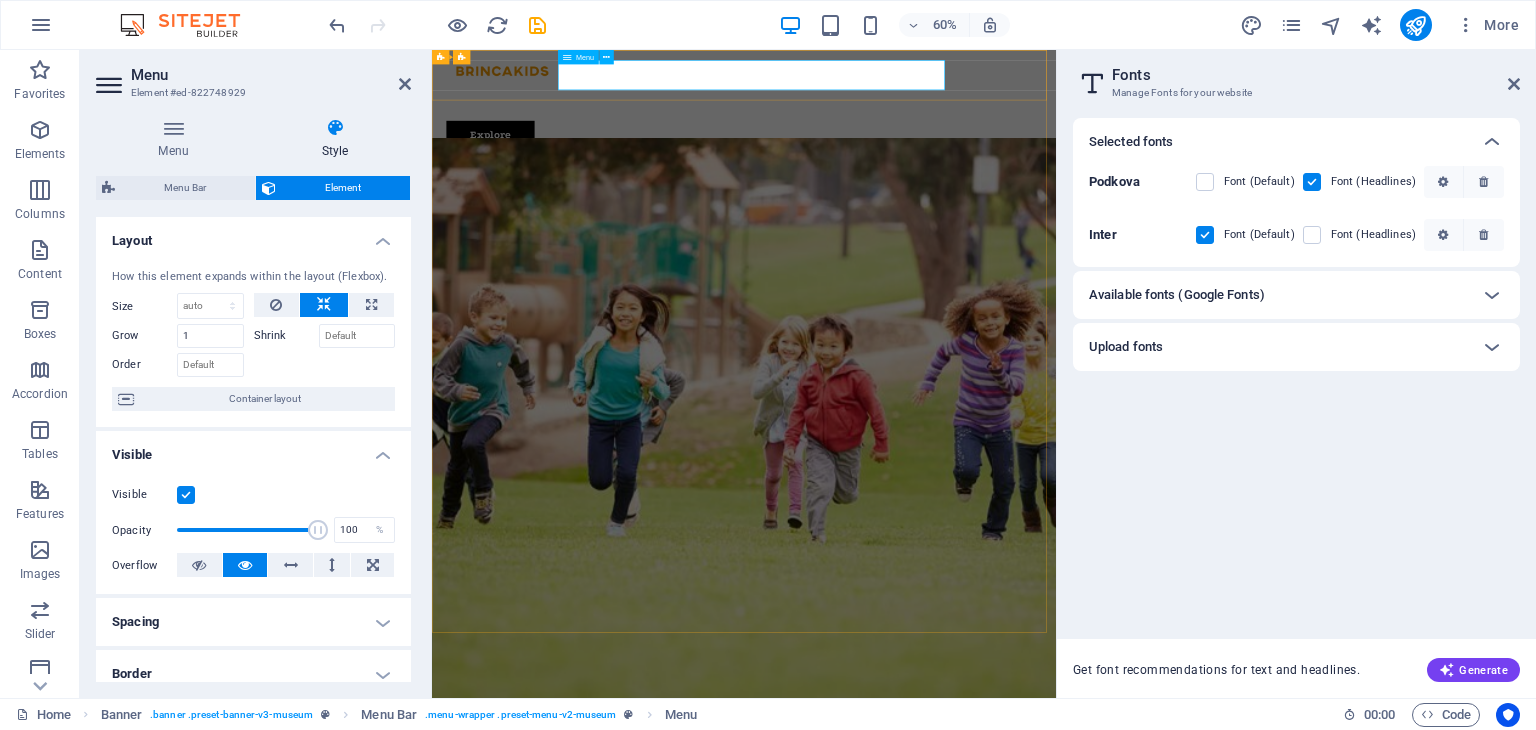 click on "About Us Exhibitions Events Contact" at bounding box center (952, 143) 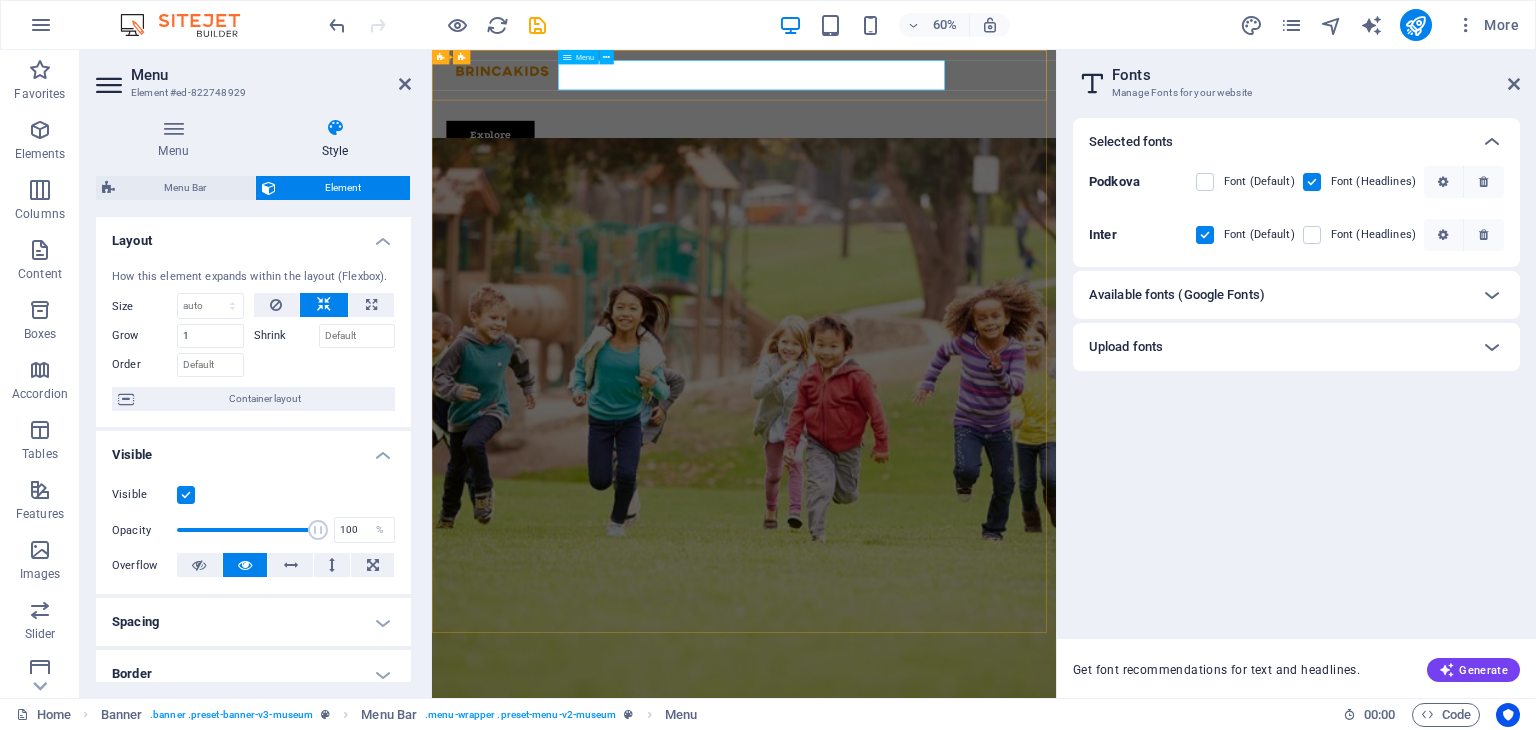 click on "About Us Exhibitions Events Contact" at bounding box center [952, 143] 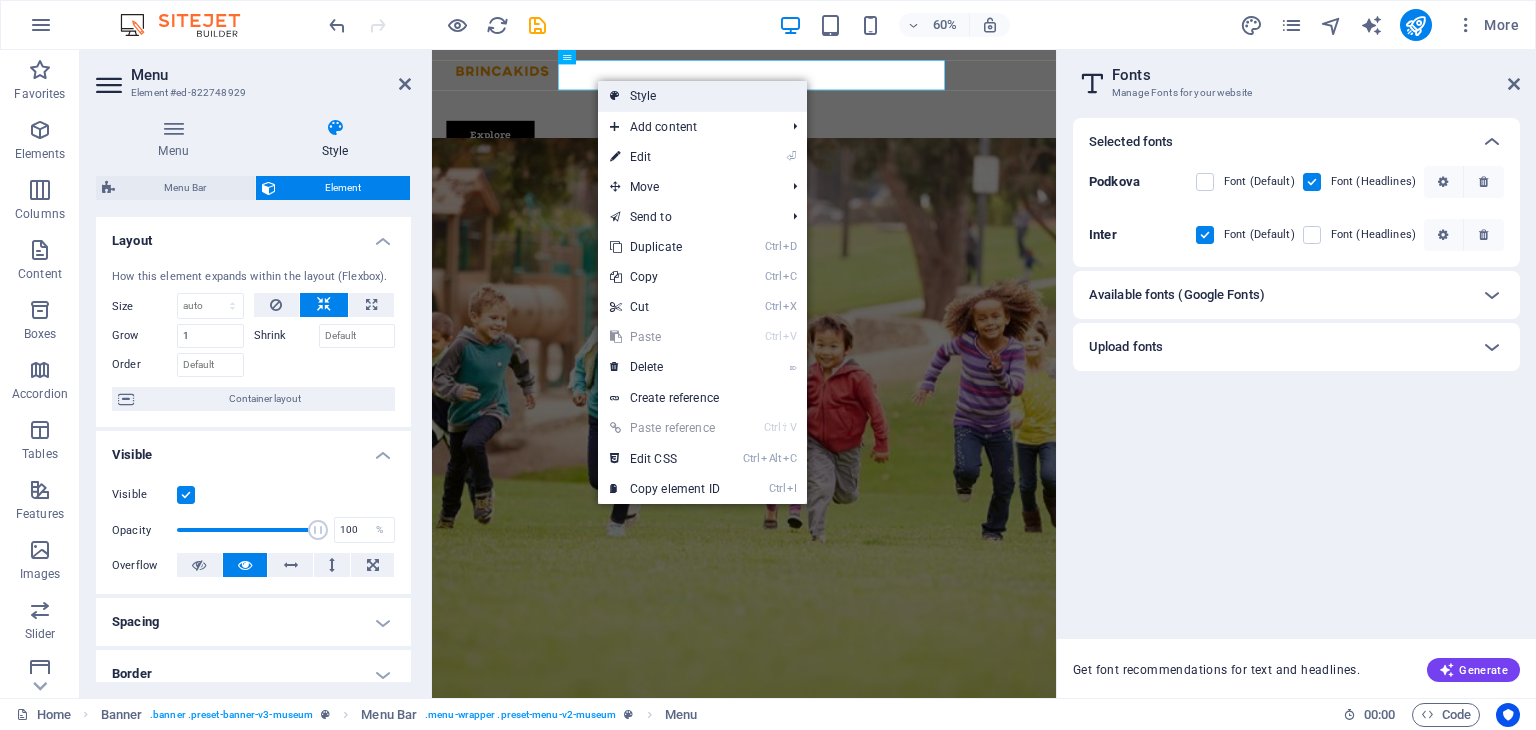 click on "Style" at bounding box center [702, 96] 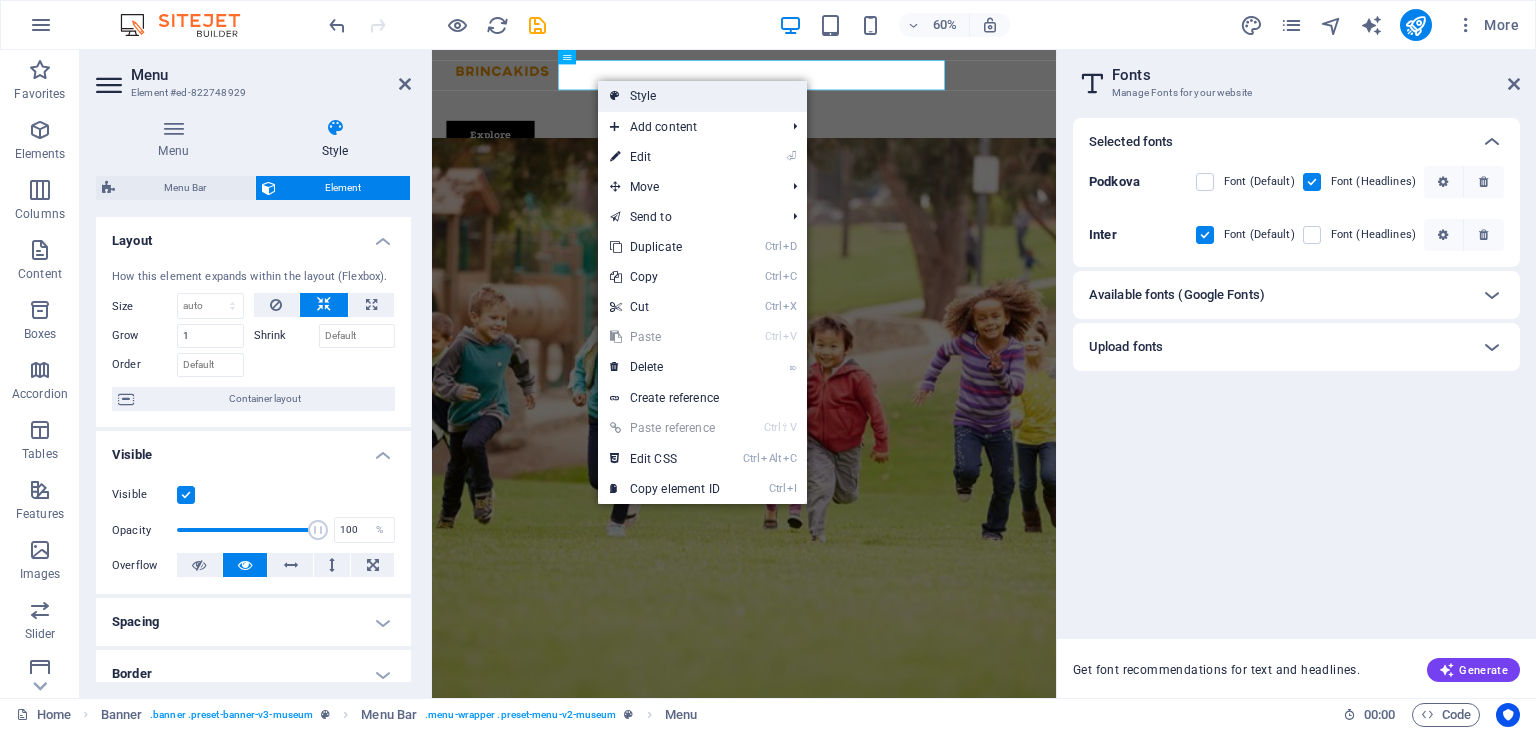 select on "rem" 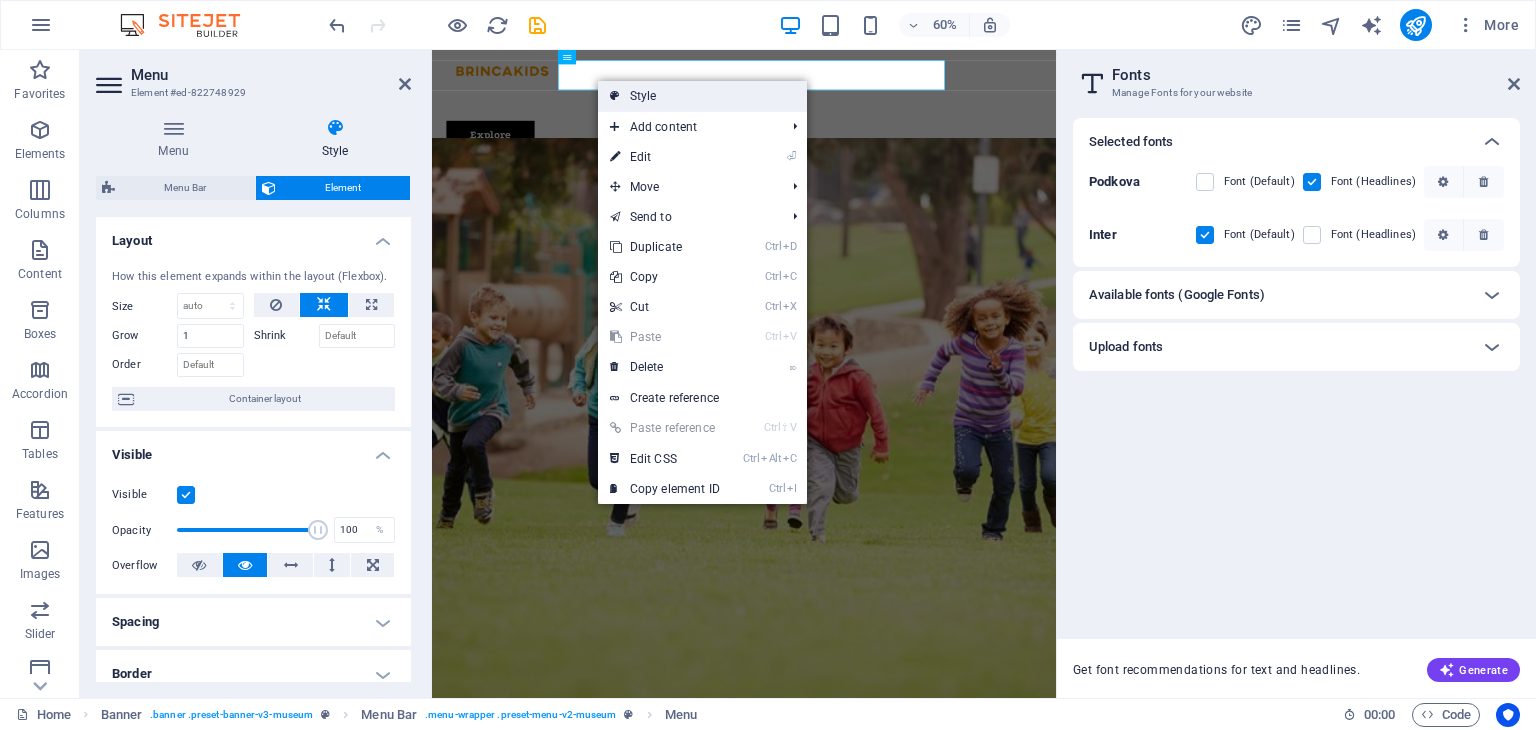 select on "px" 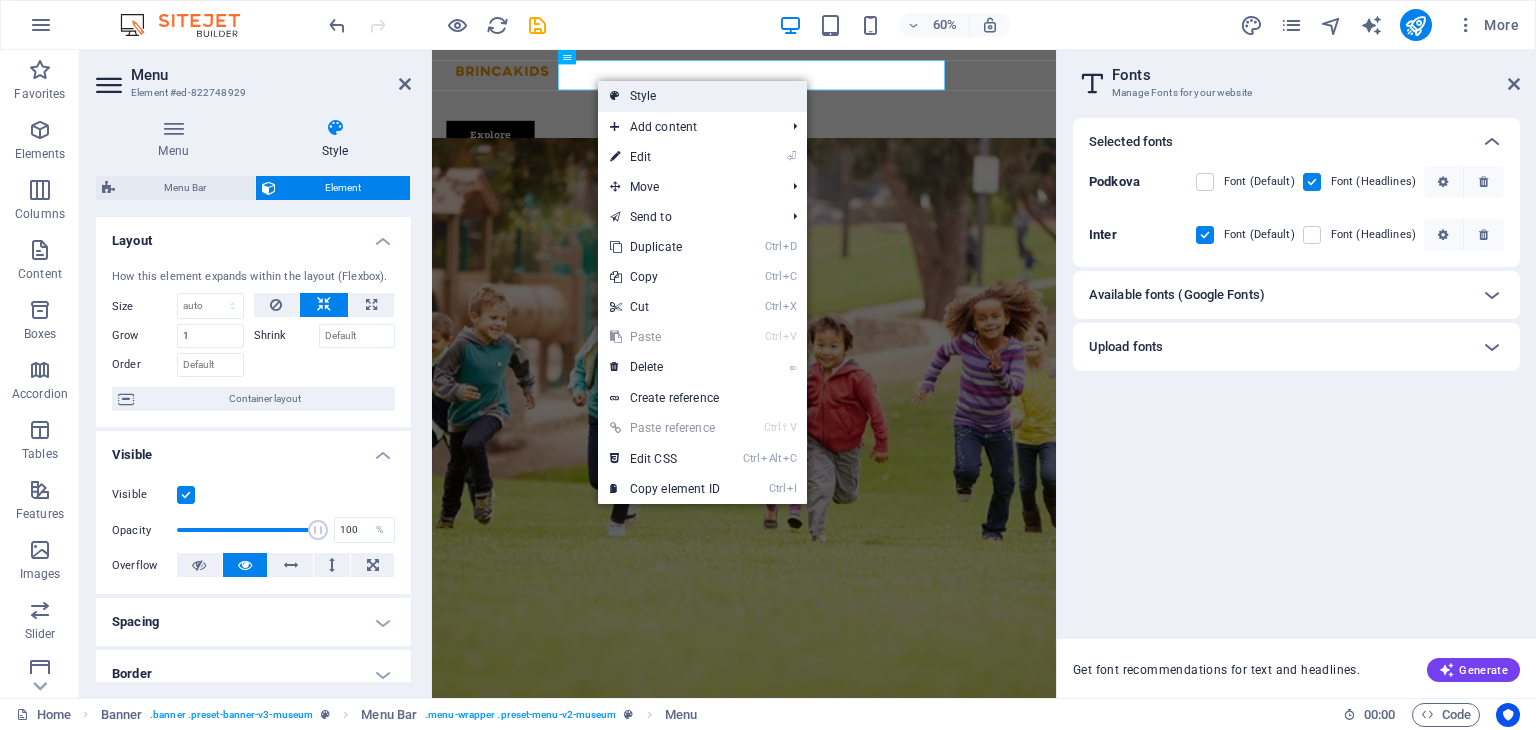 select on "rem" 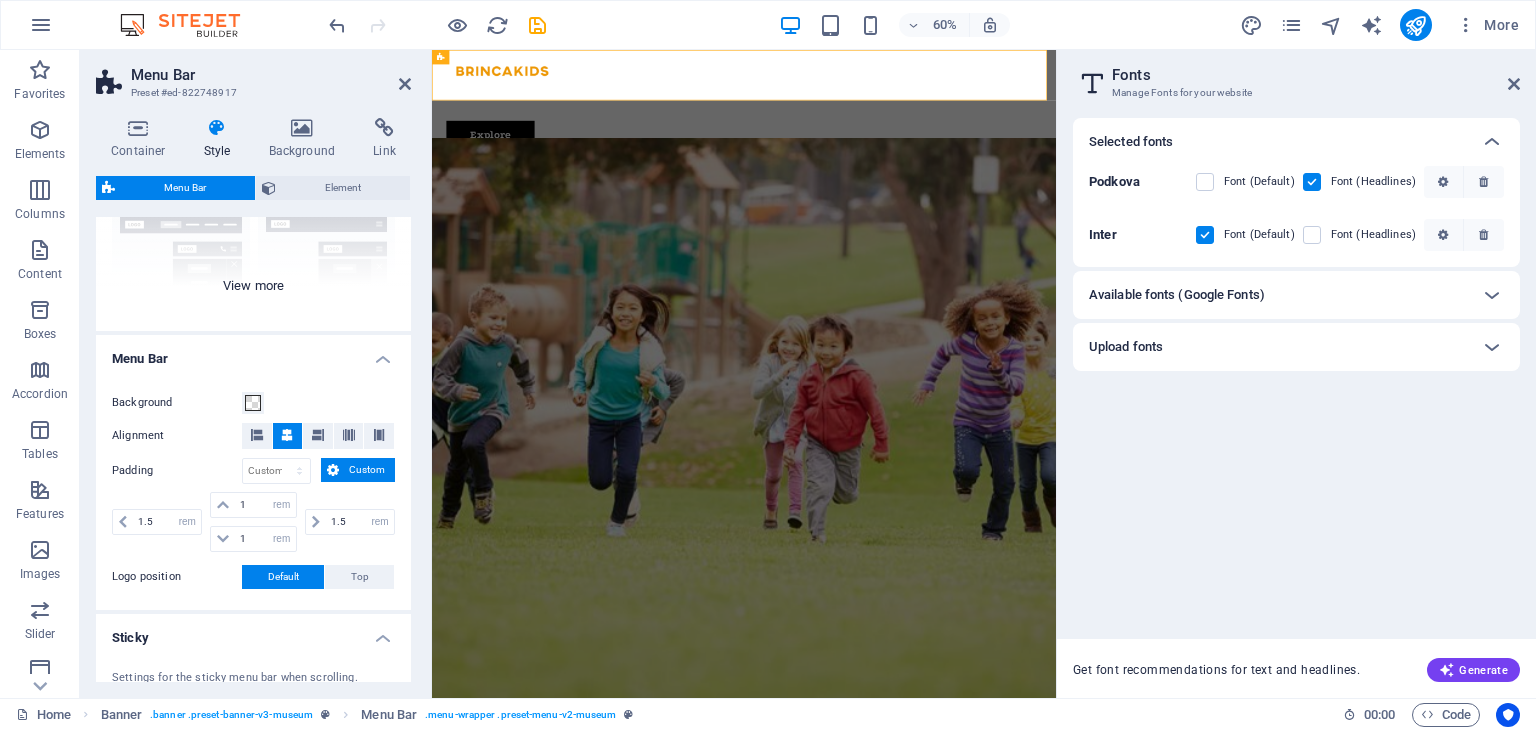 scroll, scrollTop: 224, scrollLeft: 0, axis: vertical 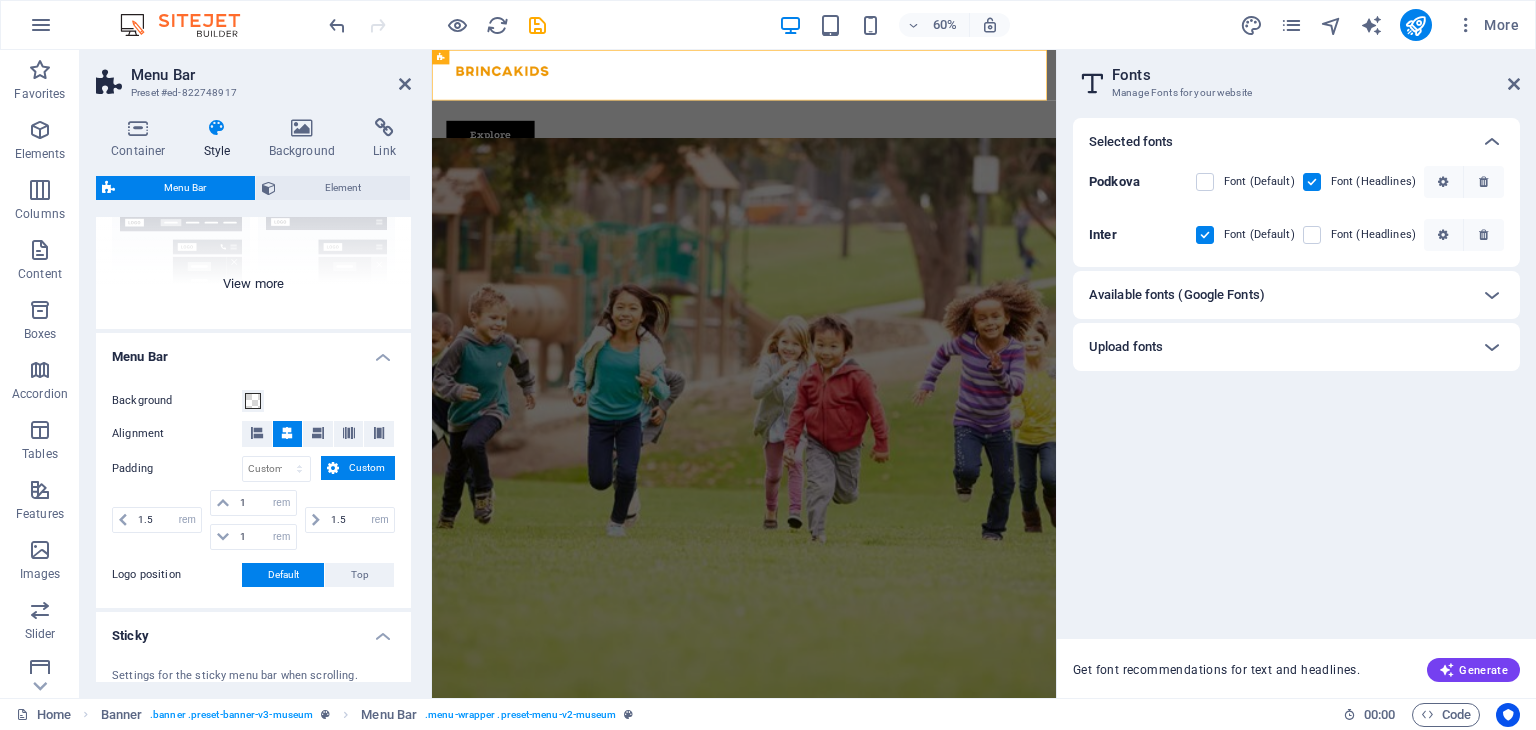 click on "Border Centered Default Fixed Loki Trigger Wide XXL" at bounding box center (253, 179) 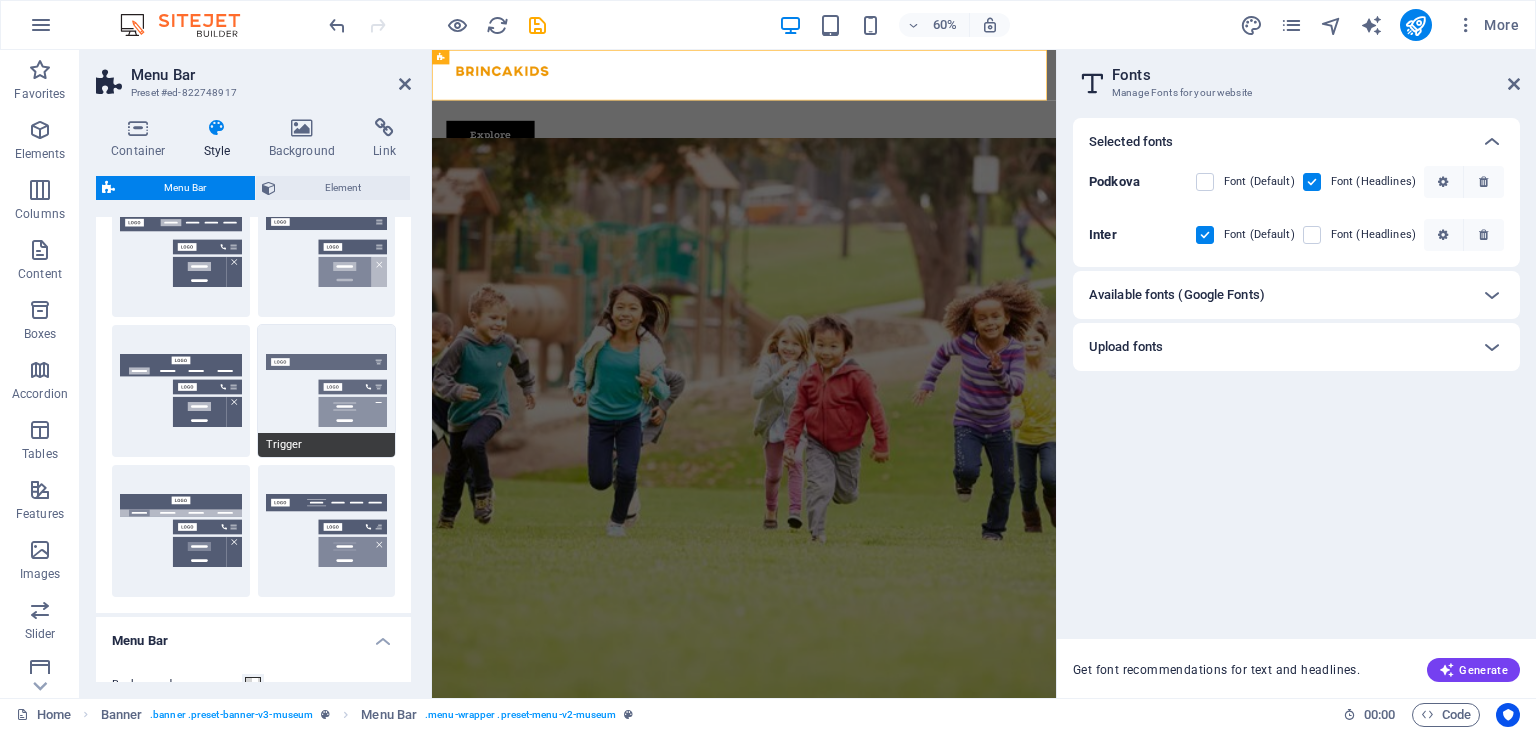 click on "Trigger" at bounding box center (327, 391) 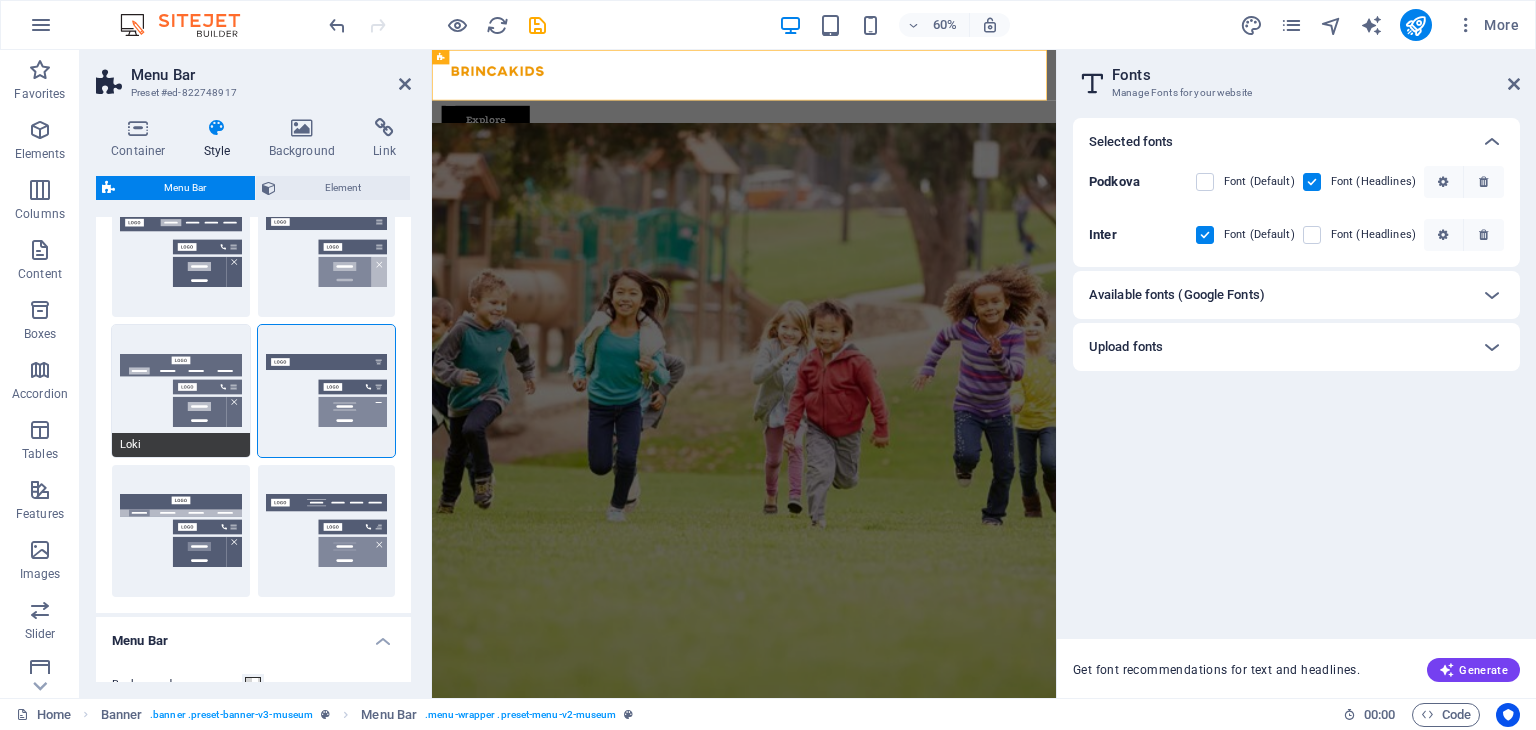 click on "Loki" at bounding box center (181, 391) 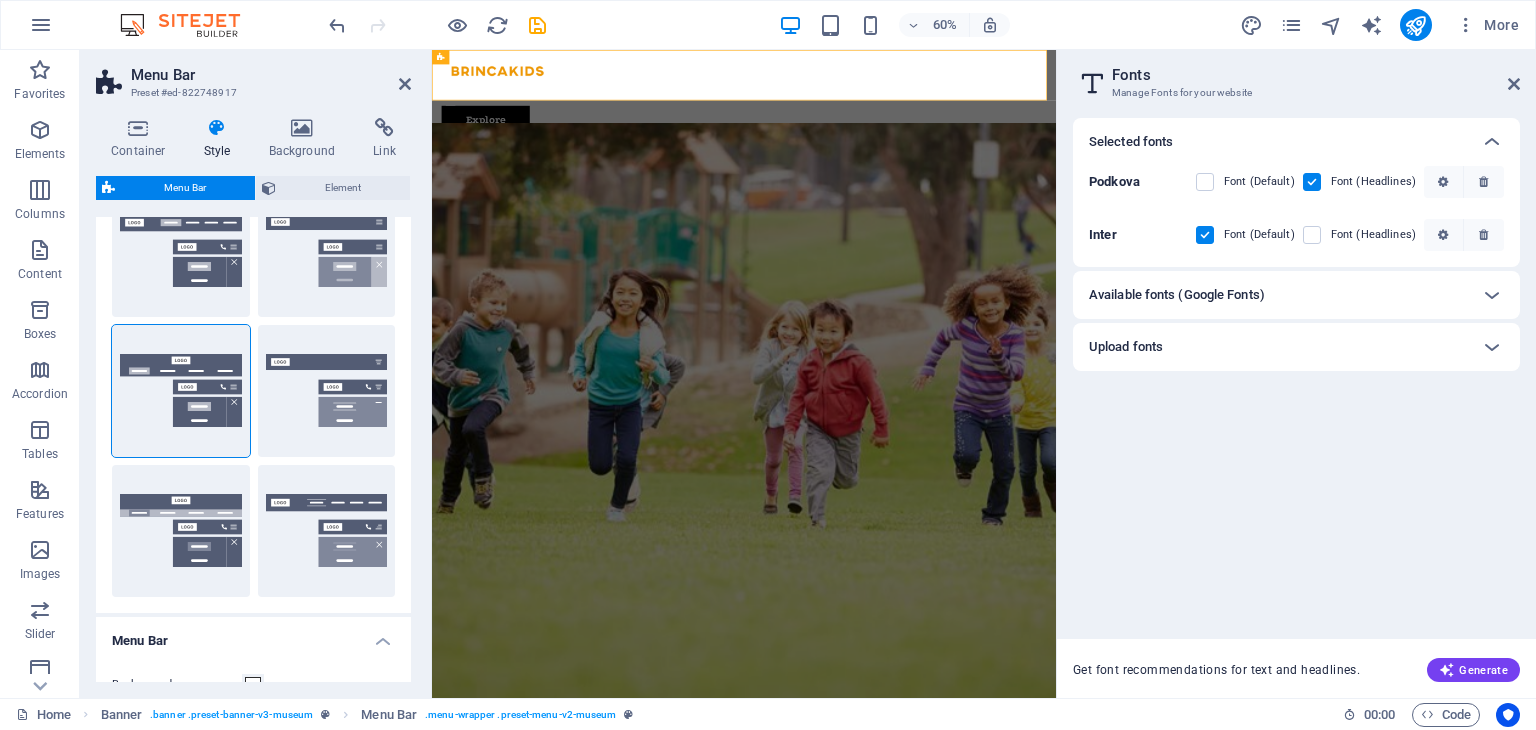 type on "18" 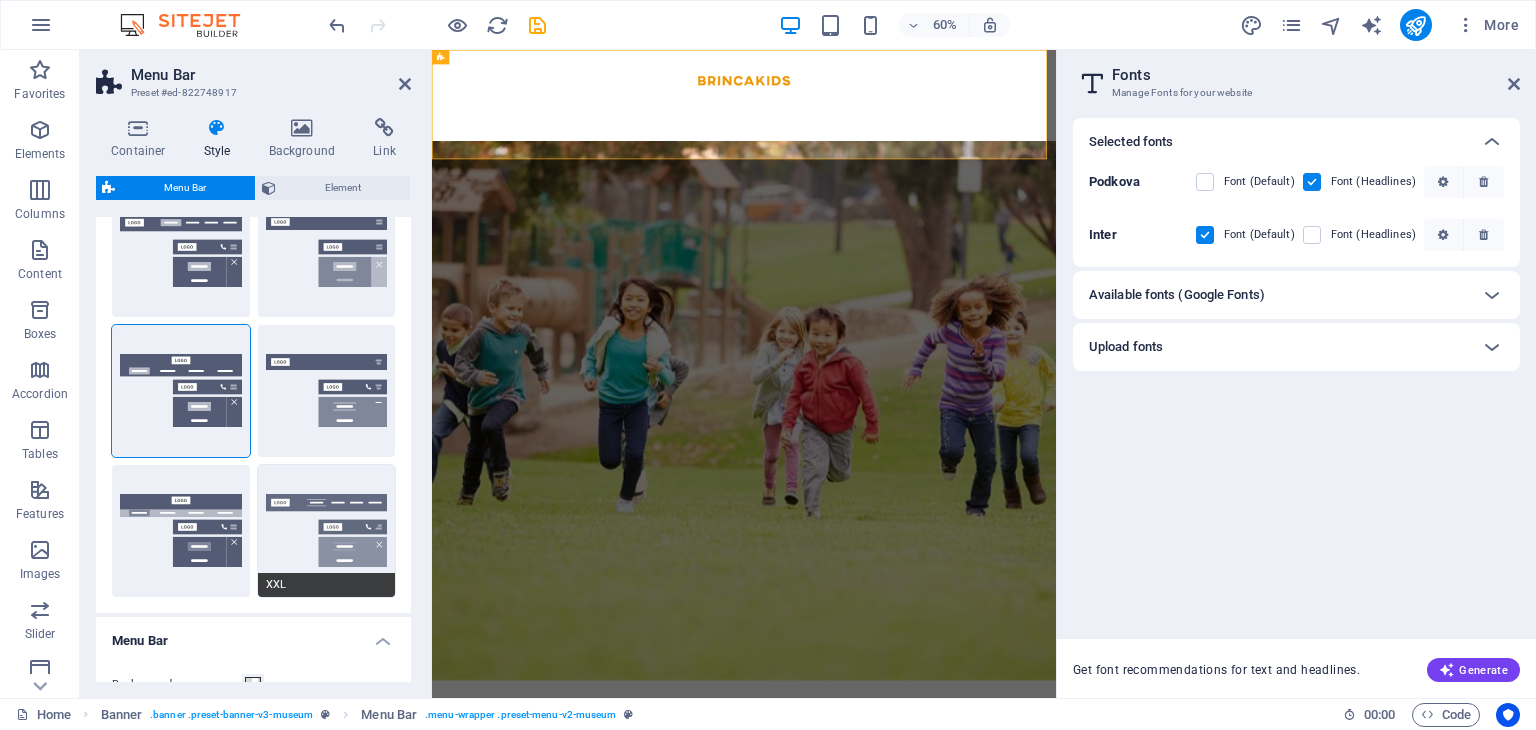 click on "XXL" at bounding box center (327, 531) 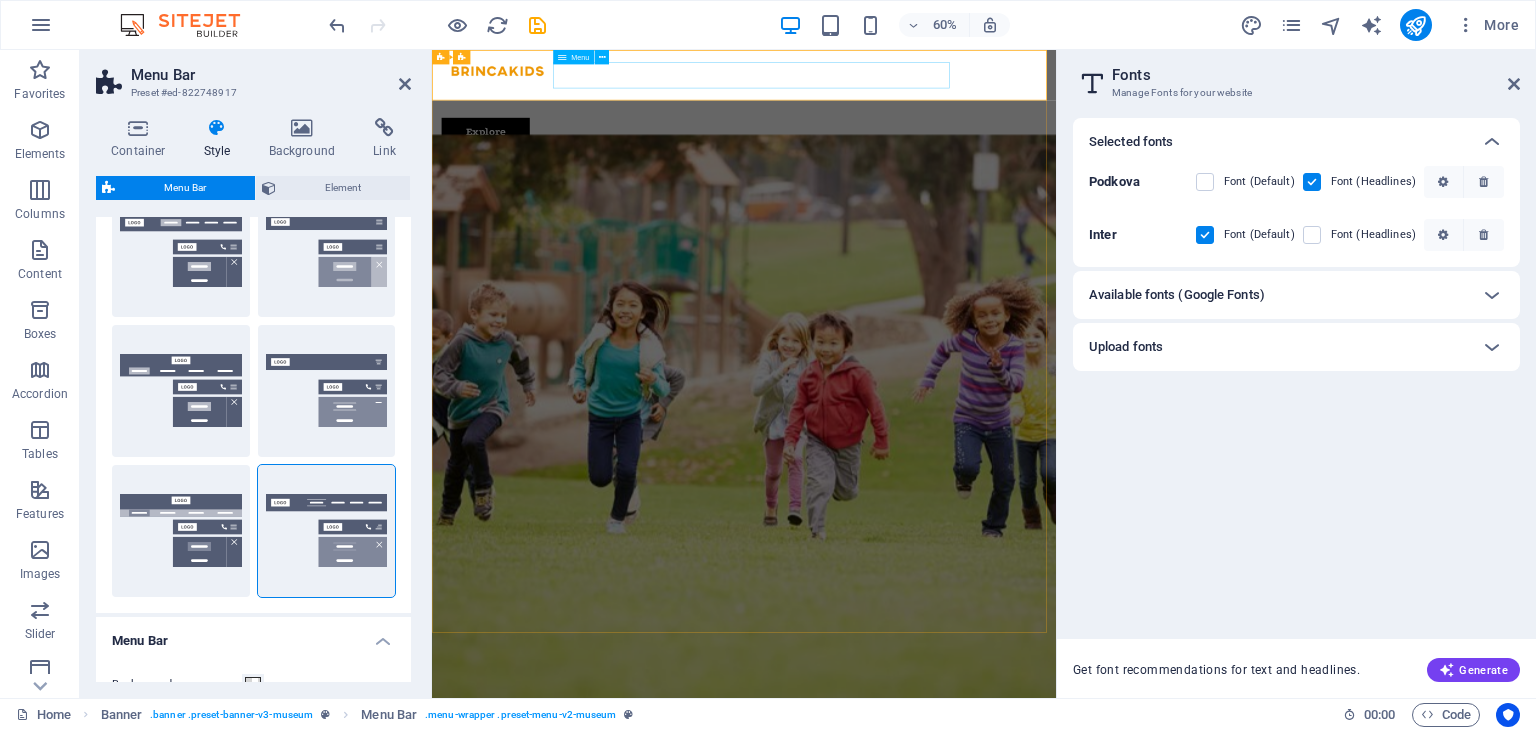 click on "About Us Exhibitions Events Contact" at bounding box center [952, 140] 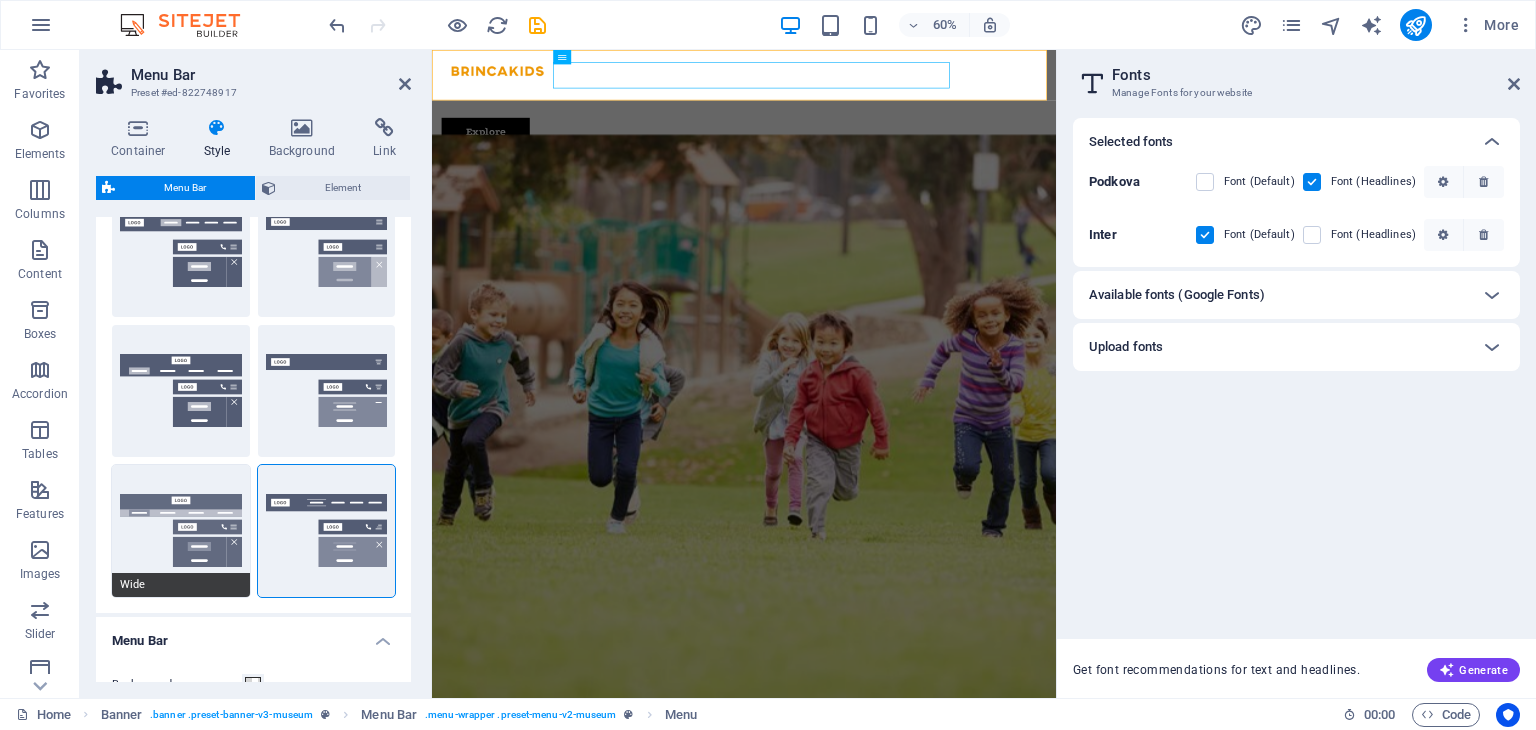 click on "Wide" at bounding box center [181, 531] 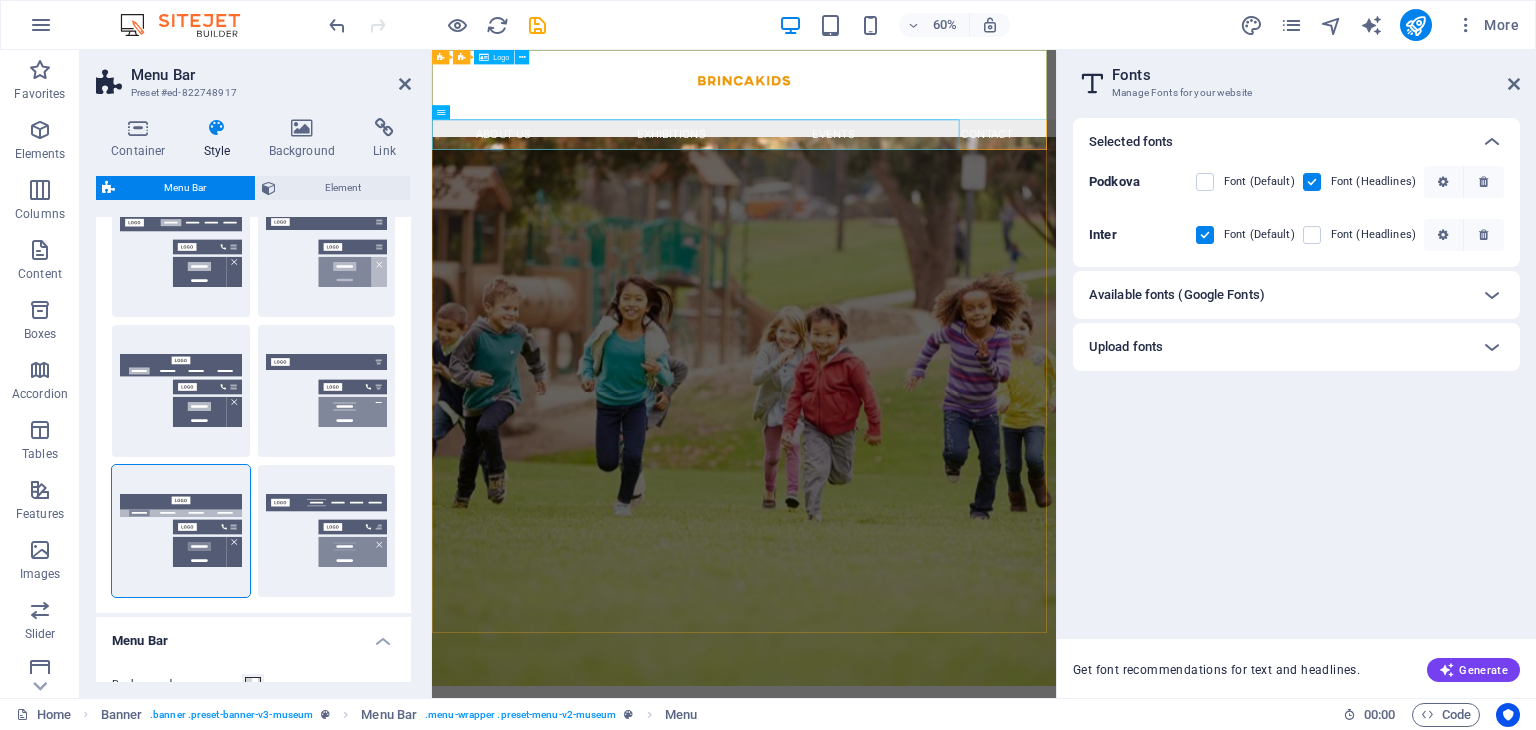 click at bounding box center [952, 108] 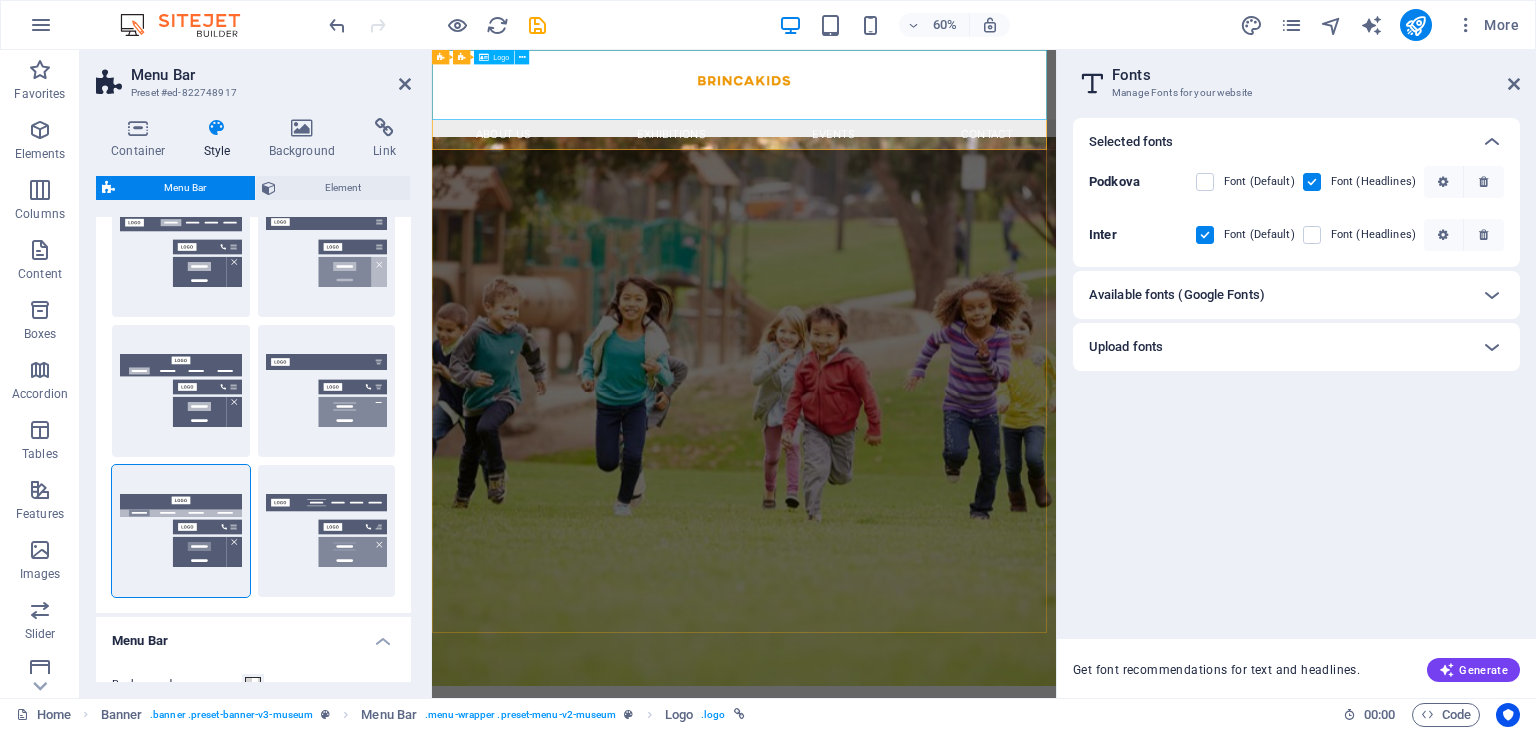 click at bounding box center [952, 108] 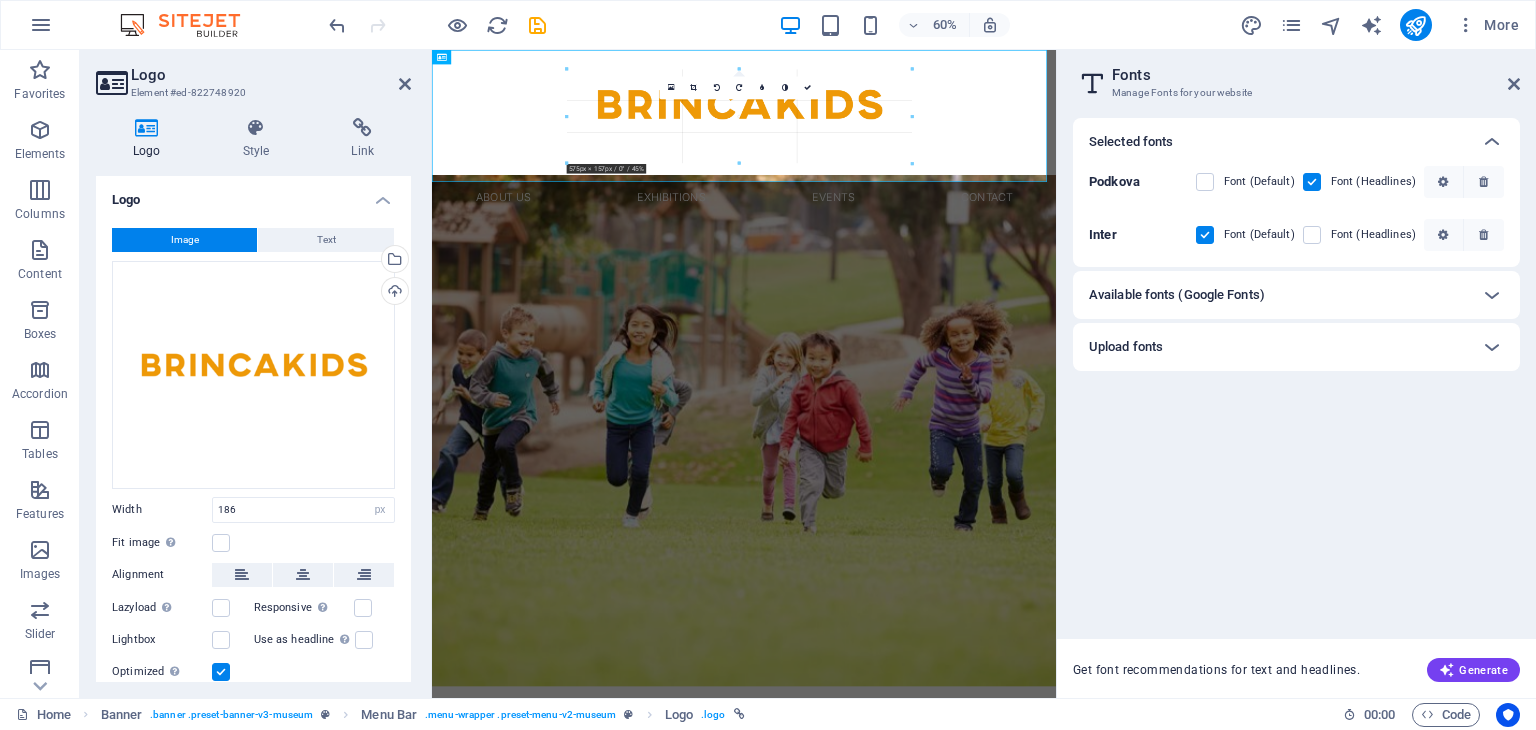 drag, startPoint x: 684, startPoint y: 100, endPoint x: 456, endPoint y: 205, distance: 251.01593 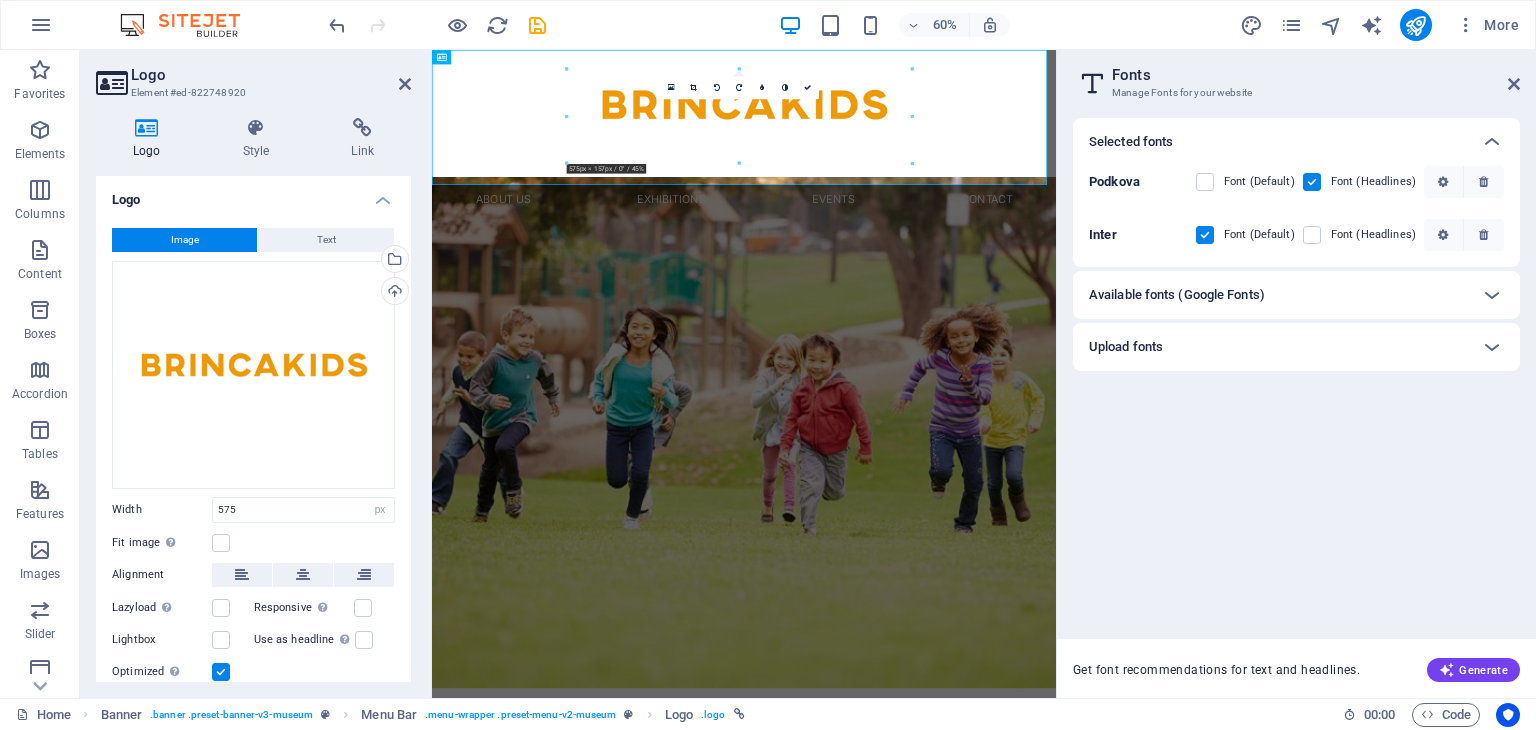click at bounding box center (952, 688) 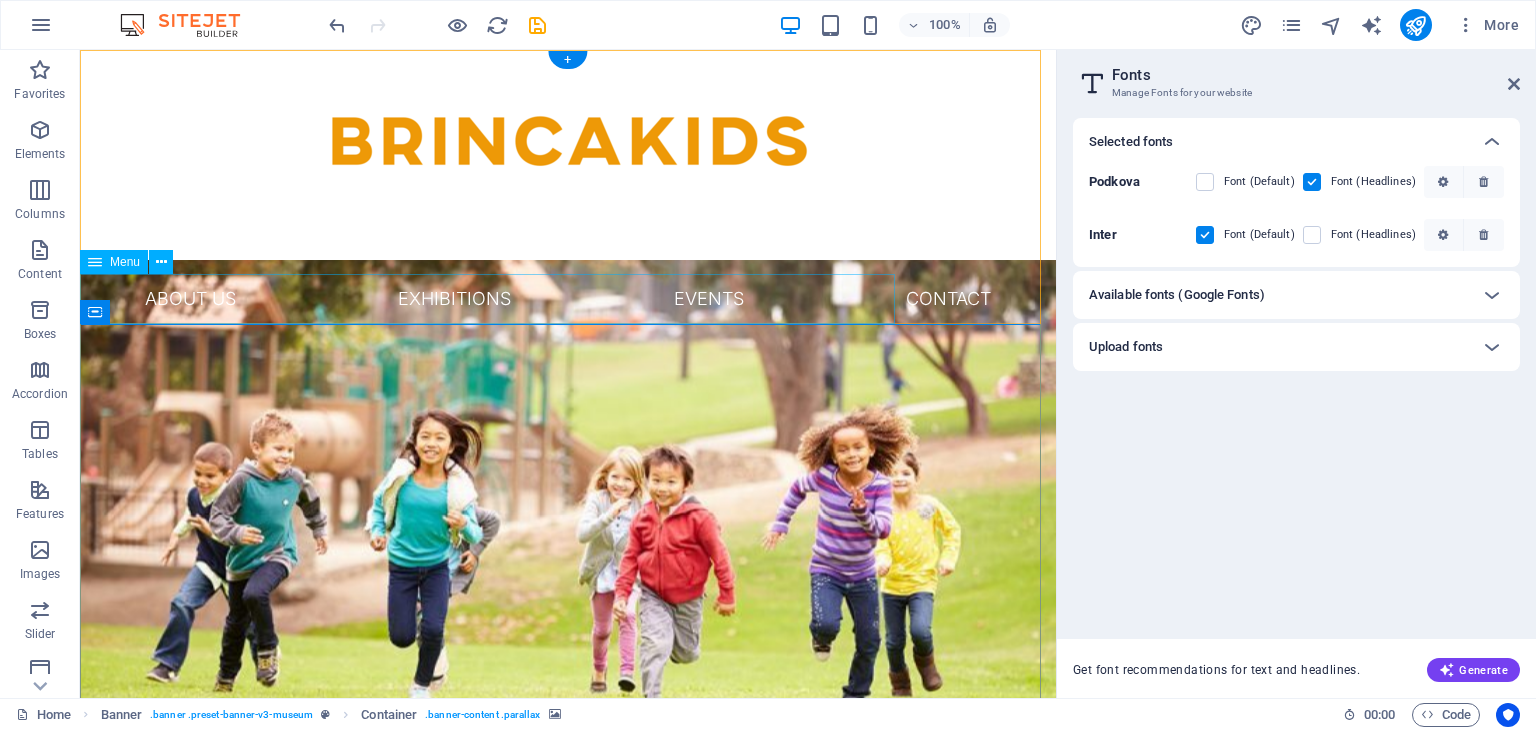 click on "About Us Exhibitions Events Contact" at bounding box center (568, 299) 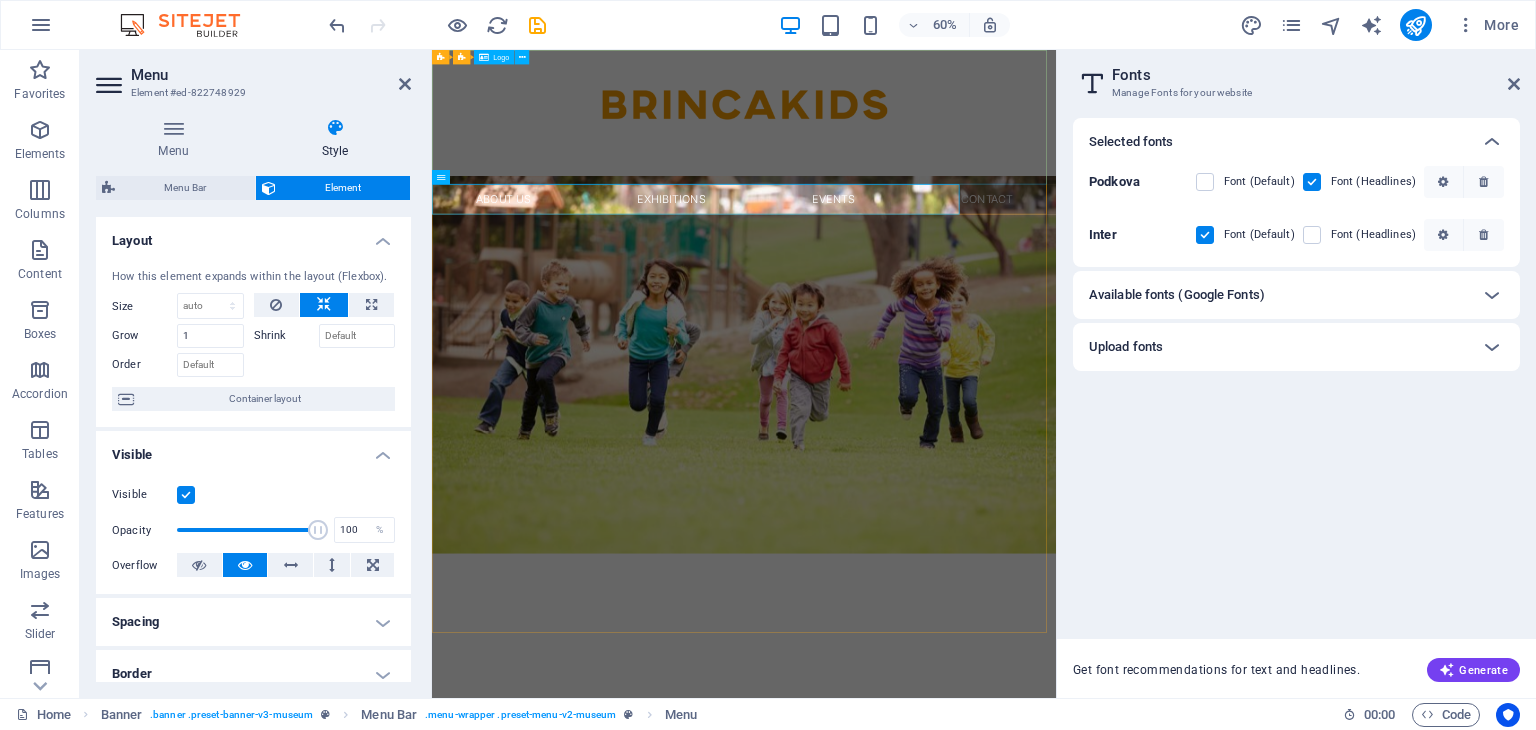 click at bounding box center [952, 162] 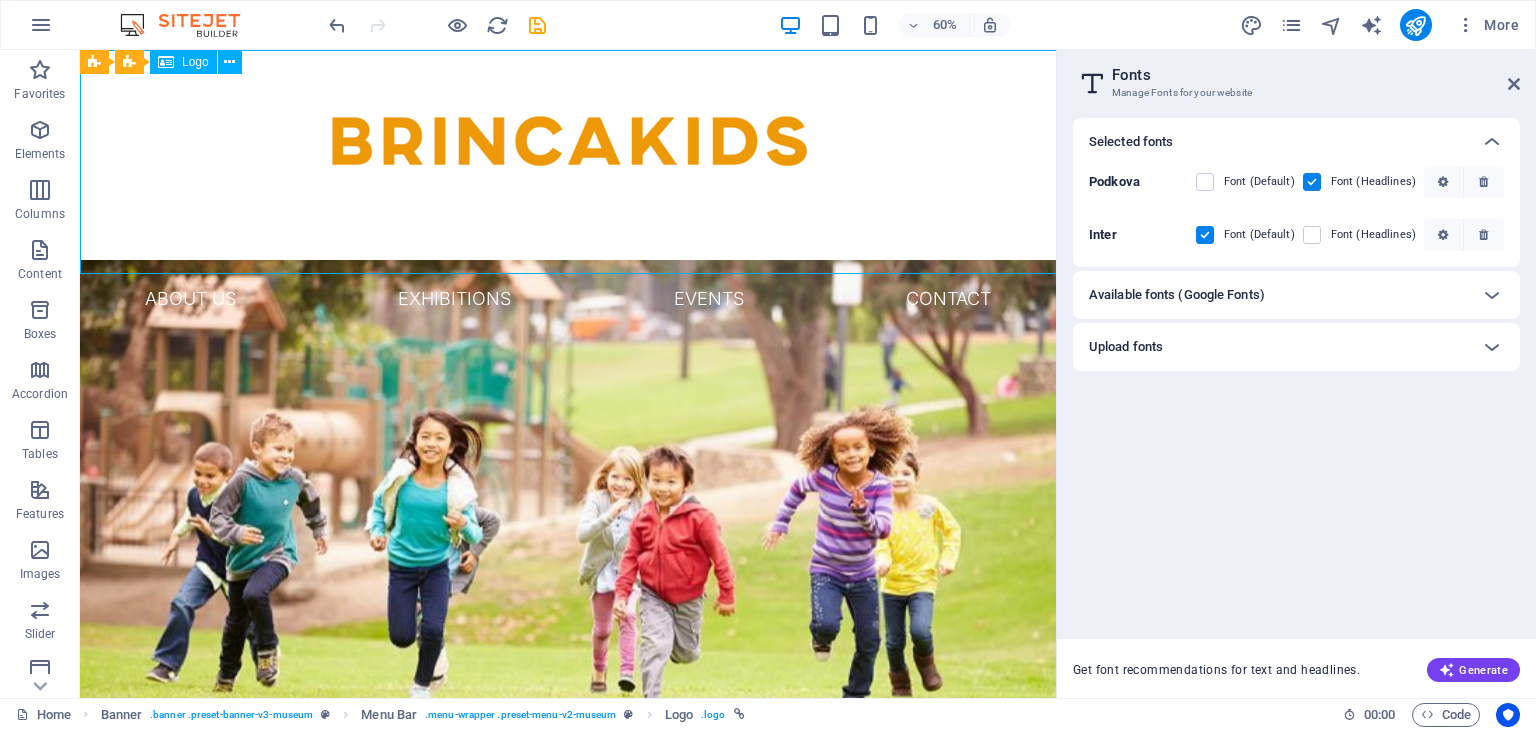 click at bounding box center (568, 162) 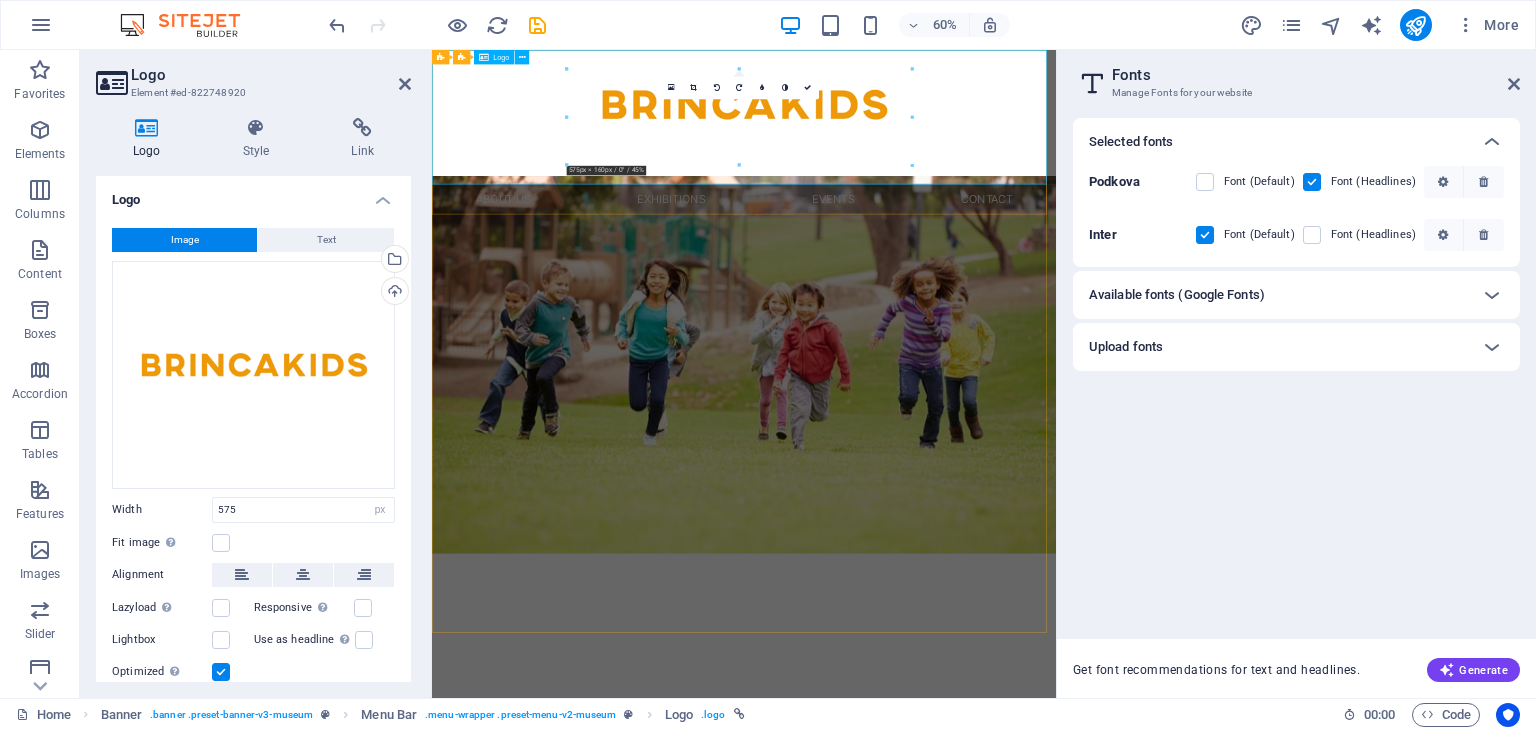 click at bounding box center (952, 162) 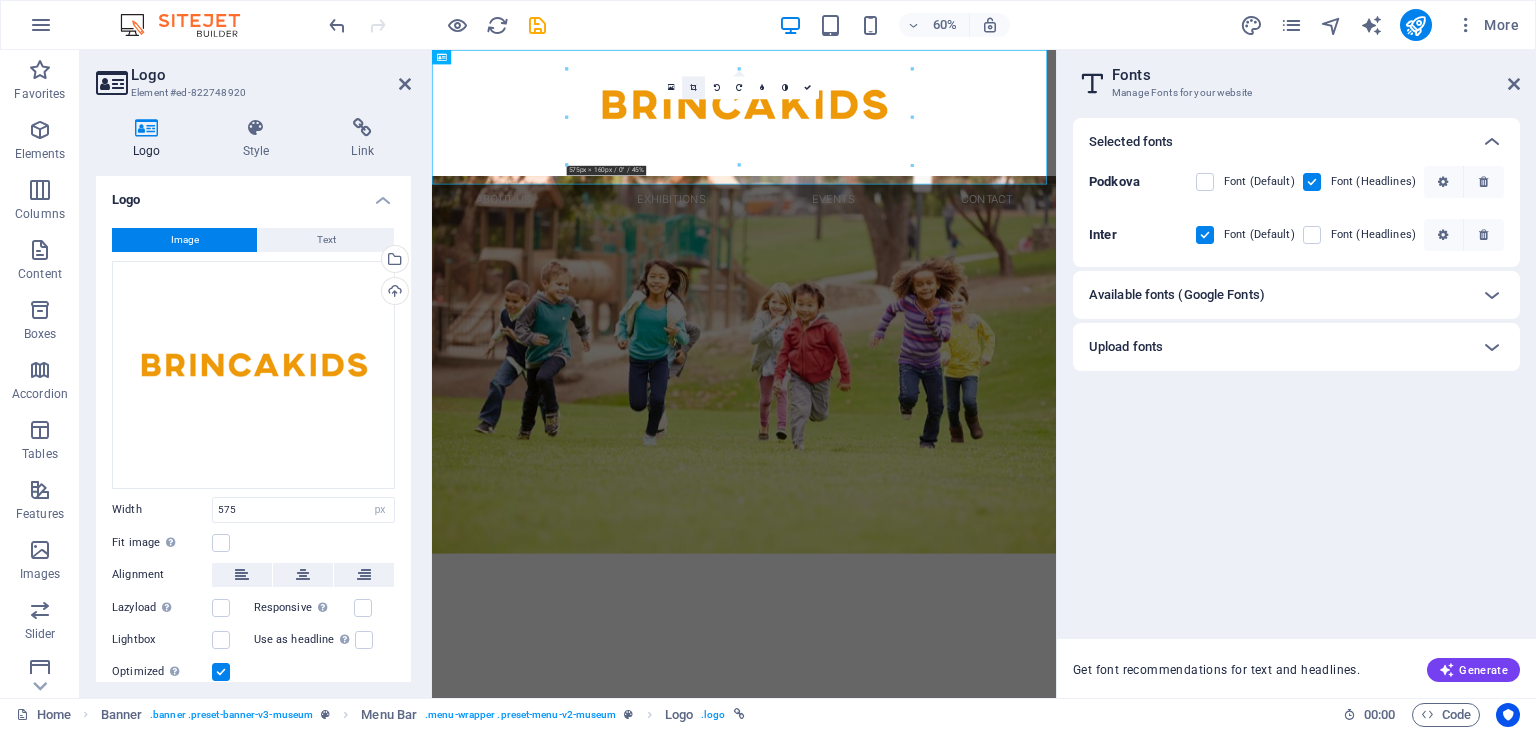 click at bounding box center [693, 87] 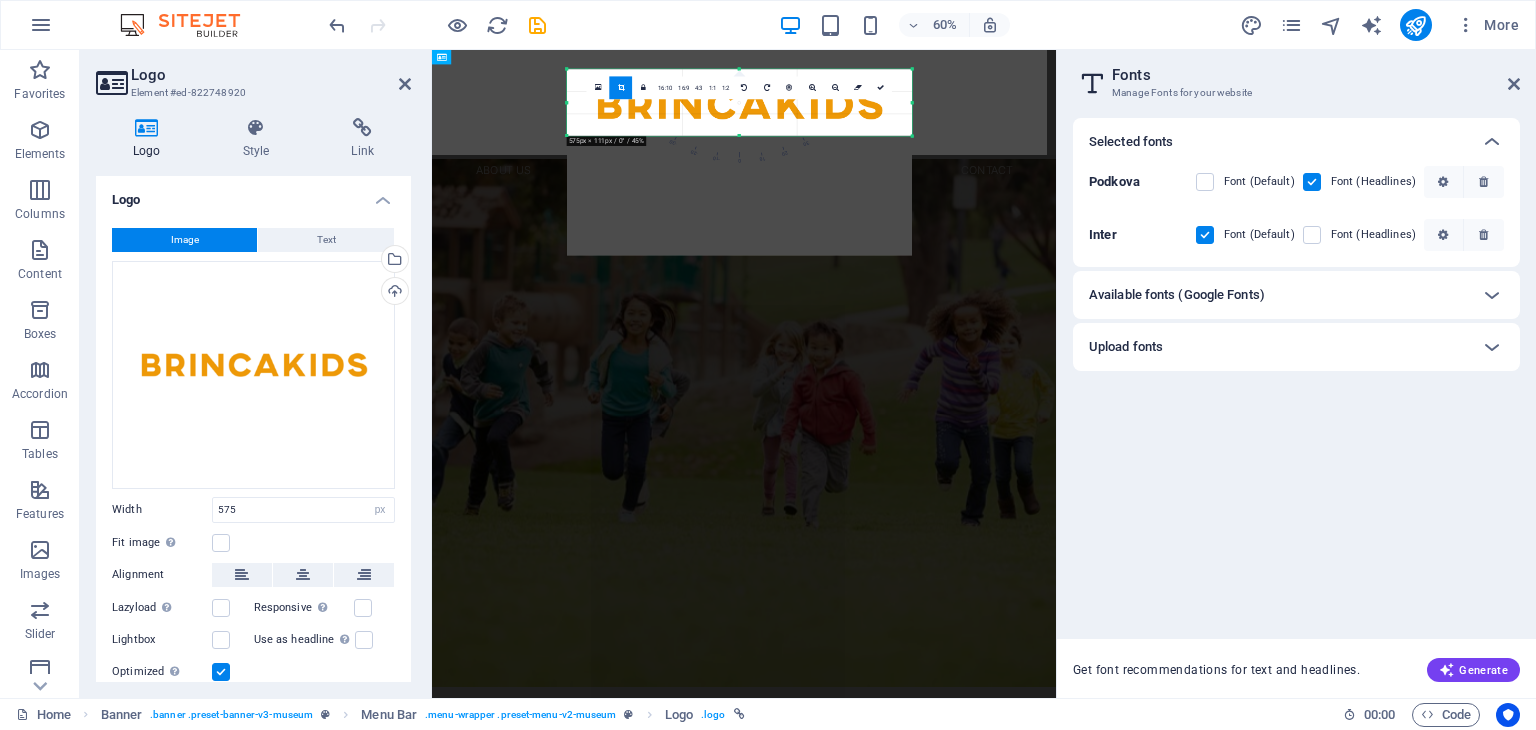 drag, startPoint x: 739, startPoint y: 165, endPoint x: 744, endPoint y: 116, distance: 49.25444 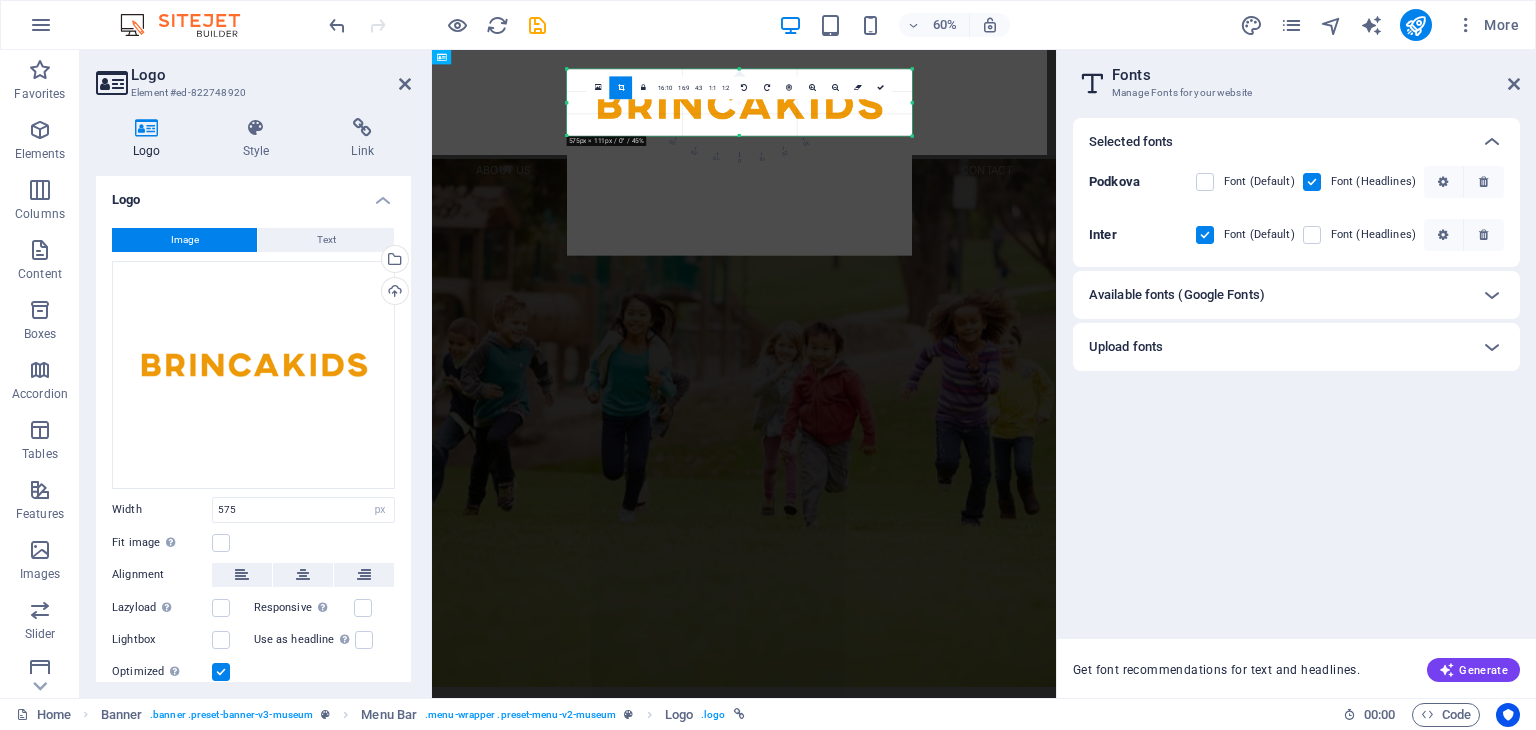 click on "180 170 160 150 140 130 120 110 100 90 80 70 60 50 40 30 20 10 0 -10 -20 -30 -40 -50 -60 -70 -80 -90 -100 -110 -120 -130 -140 -150 -160 -170 575px × 111px / 0° / 45% 16:10 16:9 4:3 1:1 1:2 0" at bounding box center (739, 102) 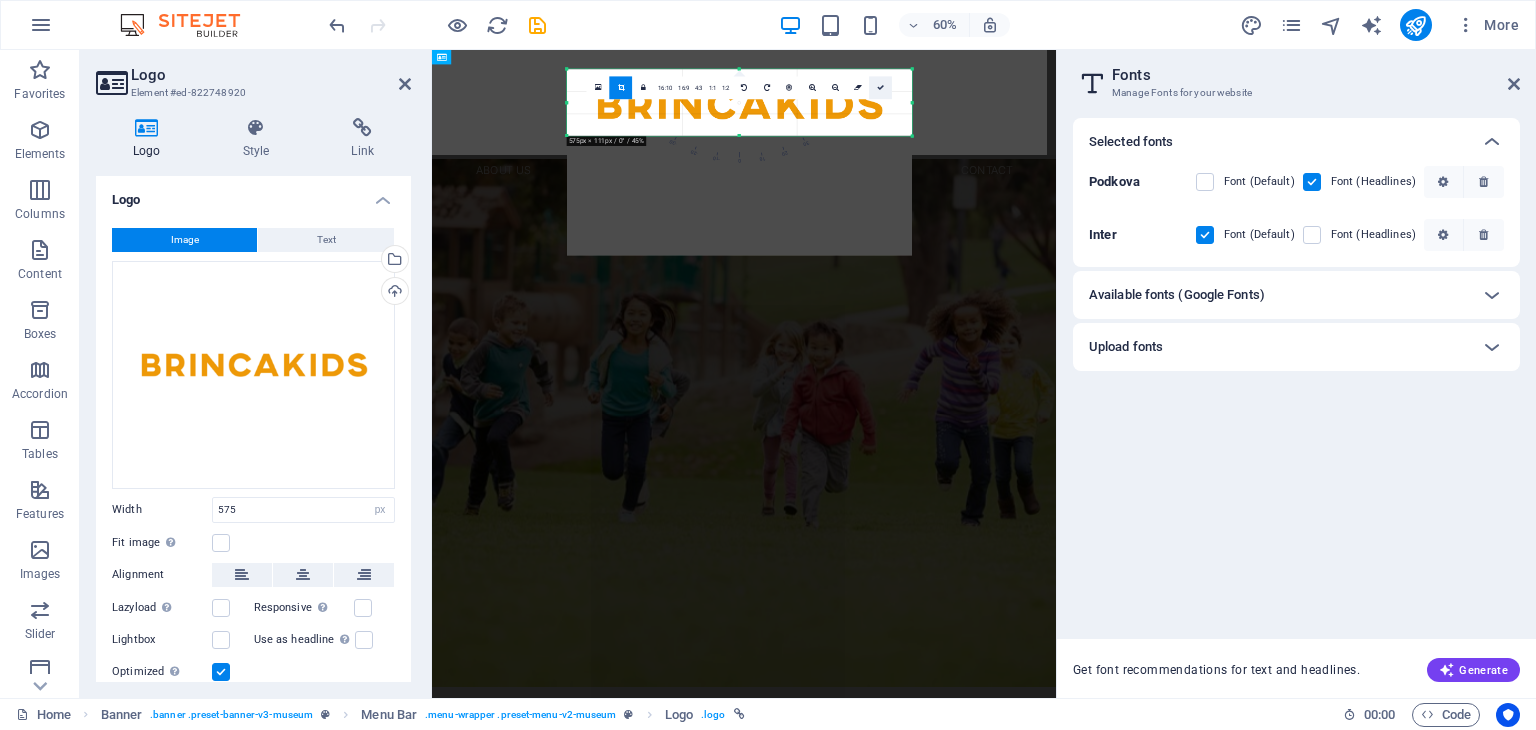 click at bounding box center [880, 87] 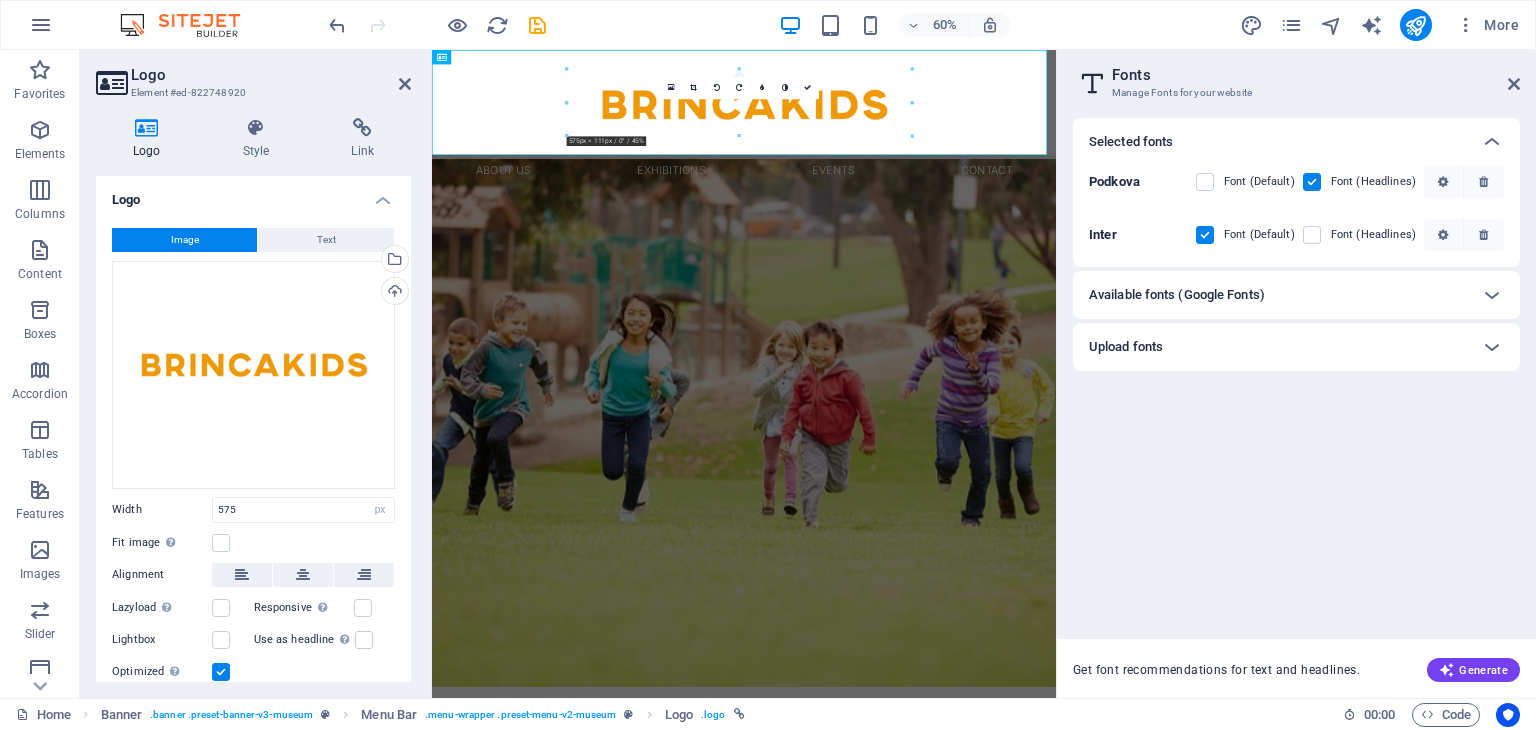 click at bounding box center (952, 671) 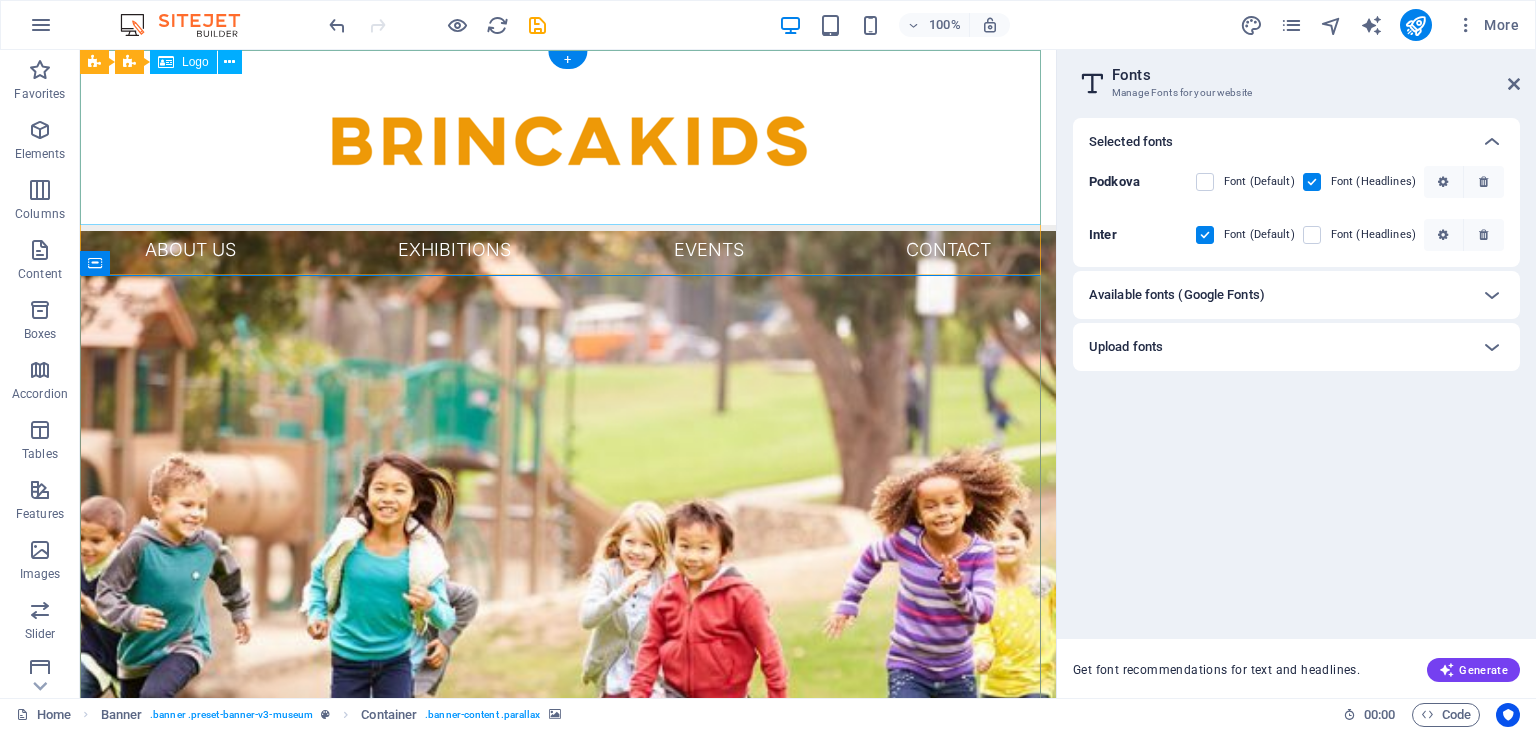 click at bounding box center (568, 137) 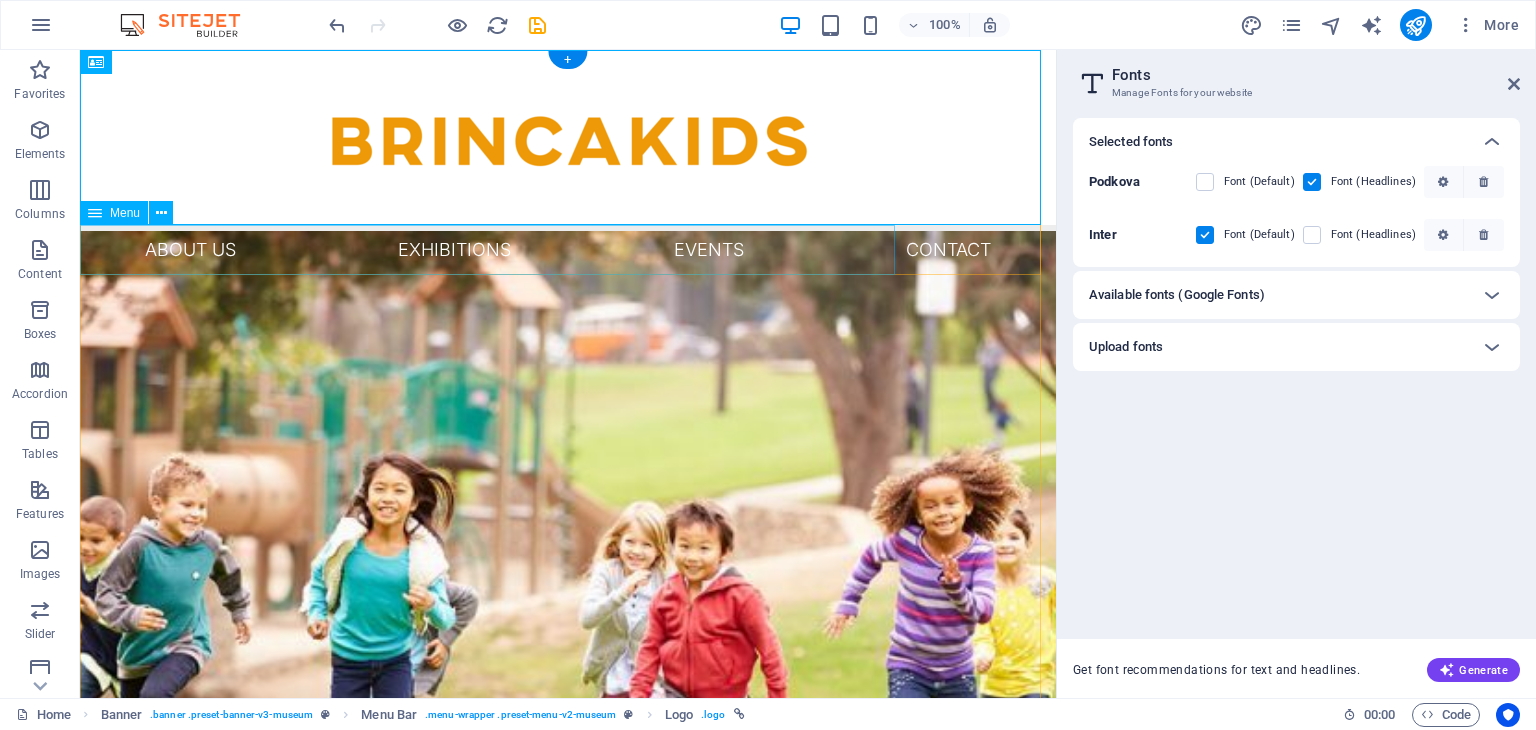 click on "About Us Exhibitions Events Contact" at bounding box center [568, 250] 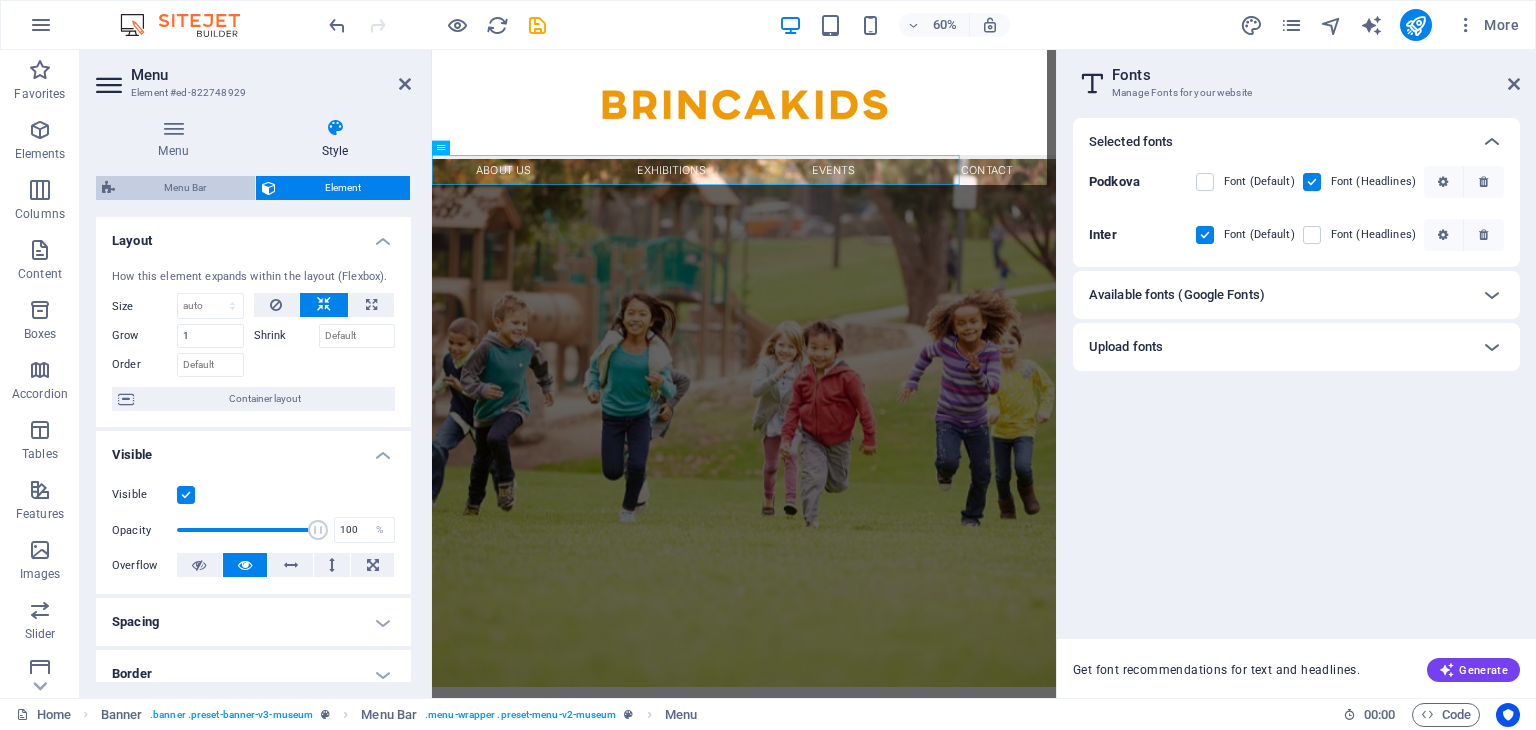 click on "Menu Bar" at bounding box center (185, 188) 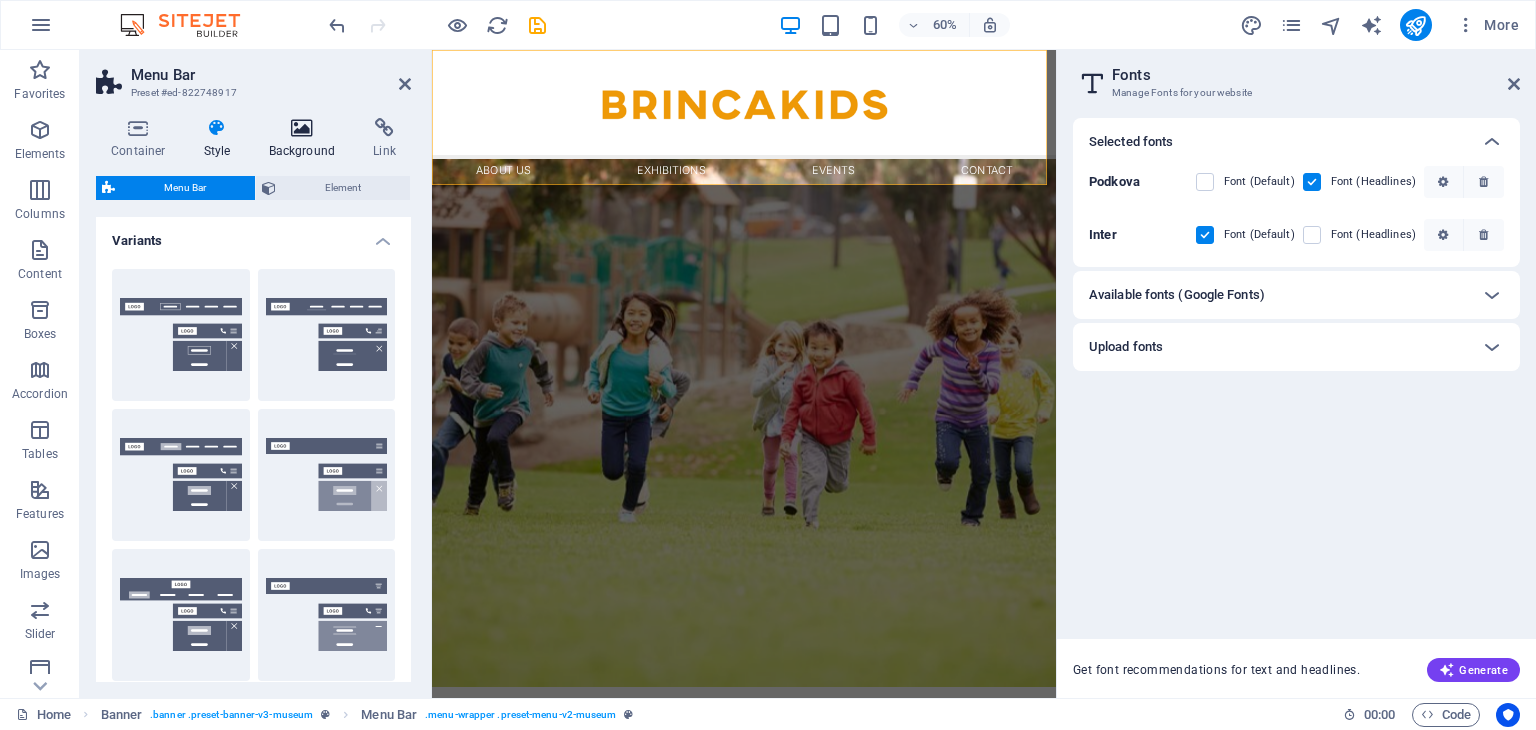 click on "Background" at bounding box center [306, 139] 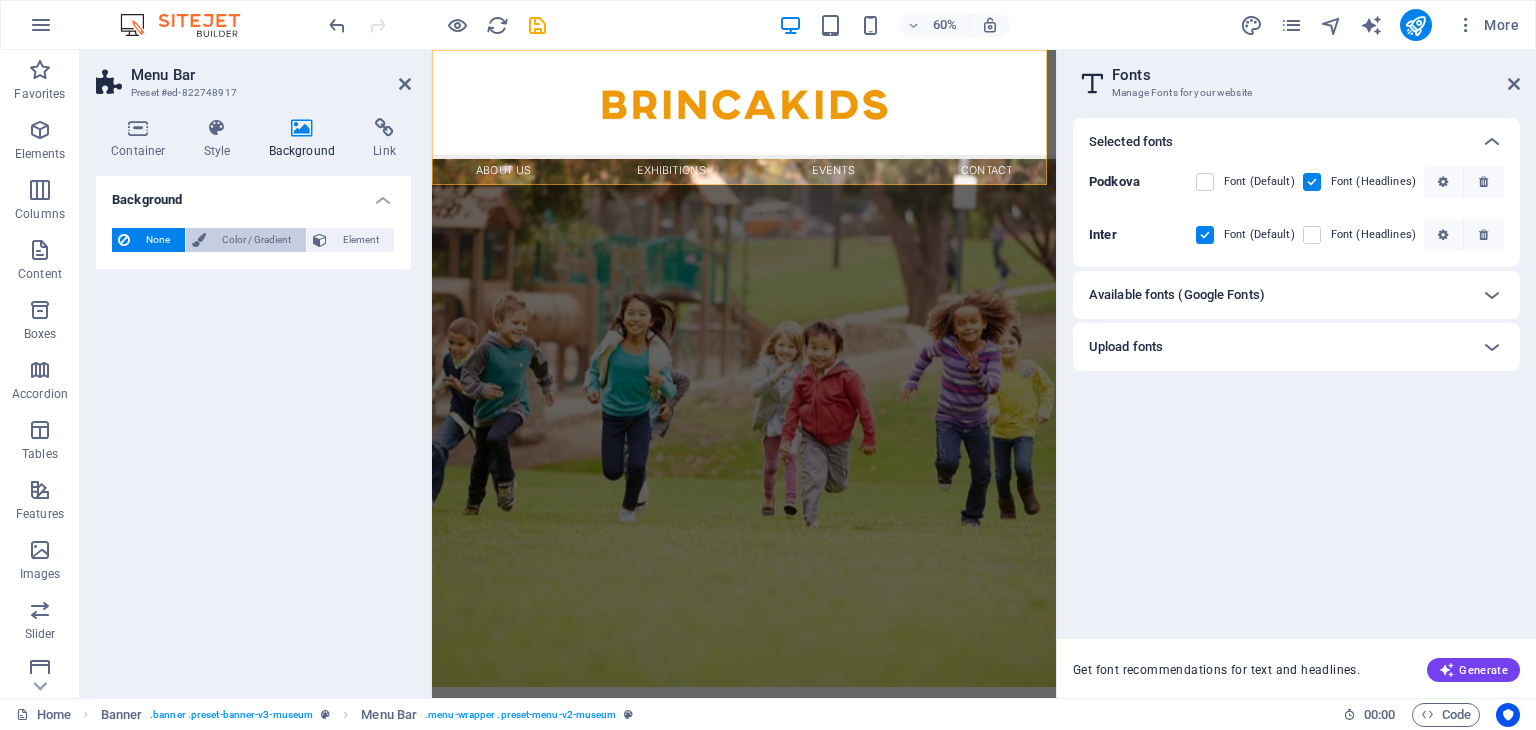 click on "Color / Gradient" at bounding box center [256, 240] 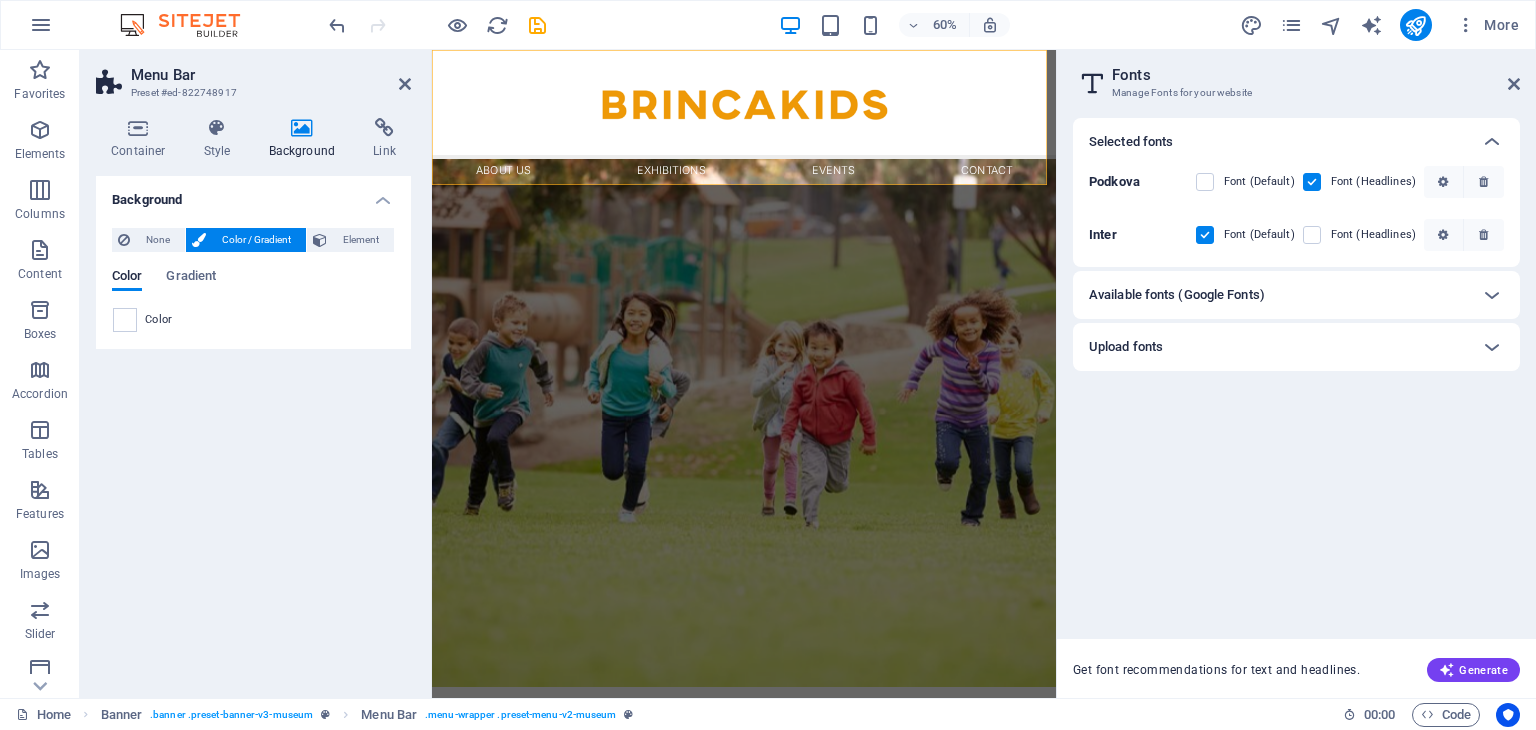 click on "Color" at bounding box center [253, 320] 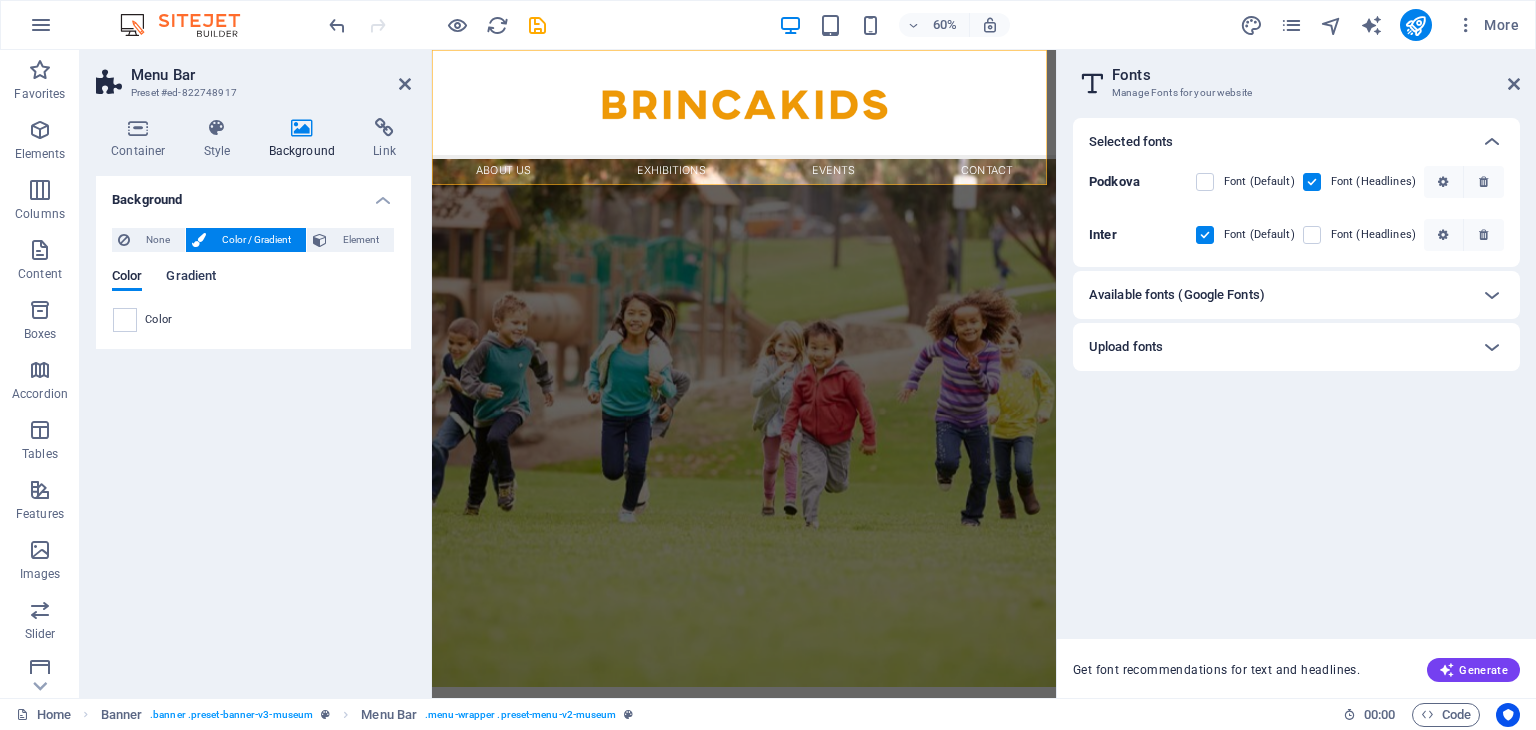 click on "Gradient" at bounding box center [191, 278] 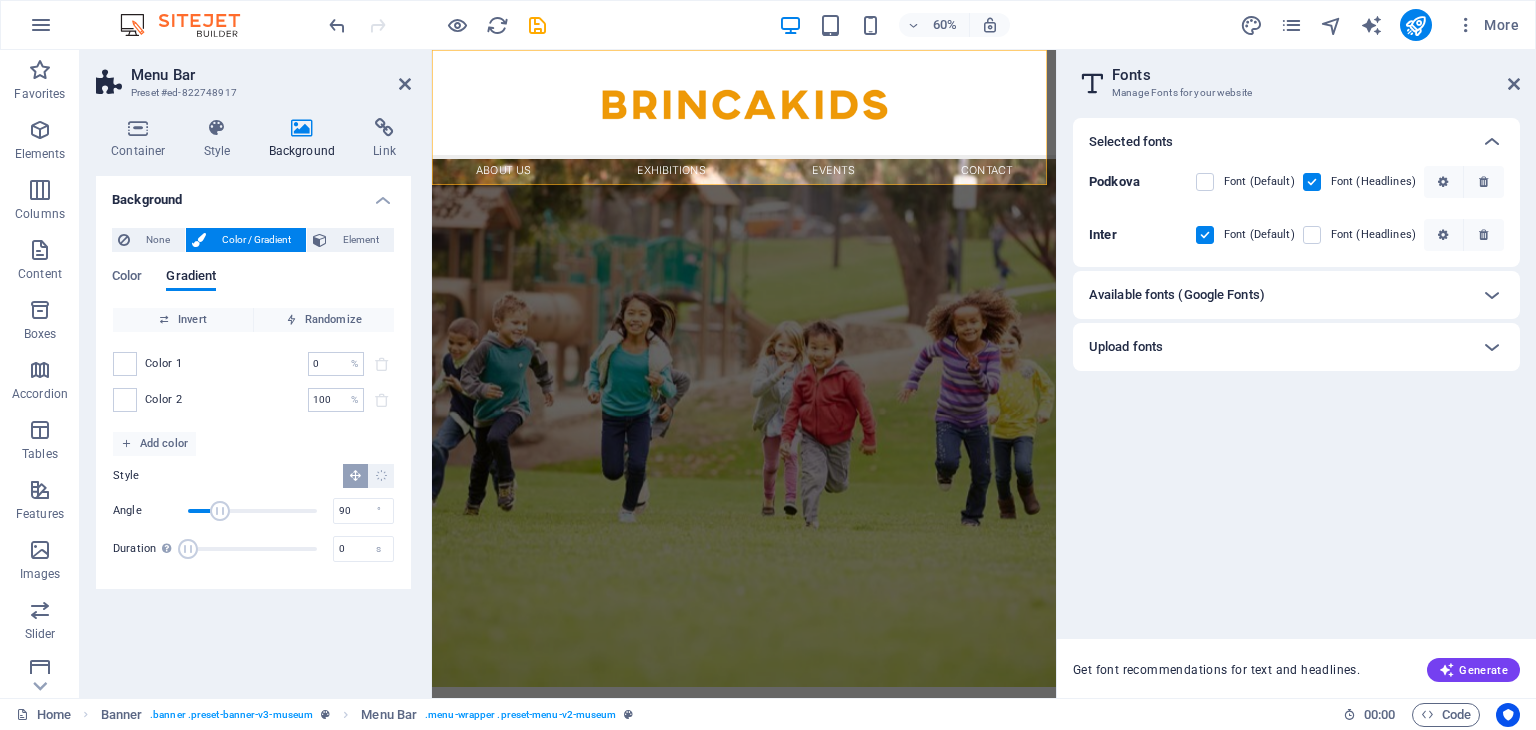click on "Color 2" at bounding box center (164, 400) 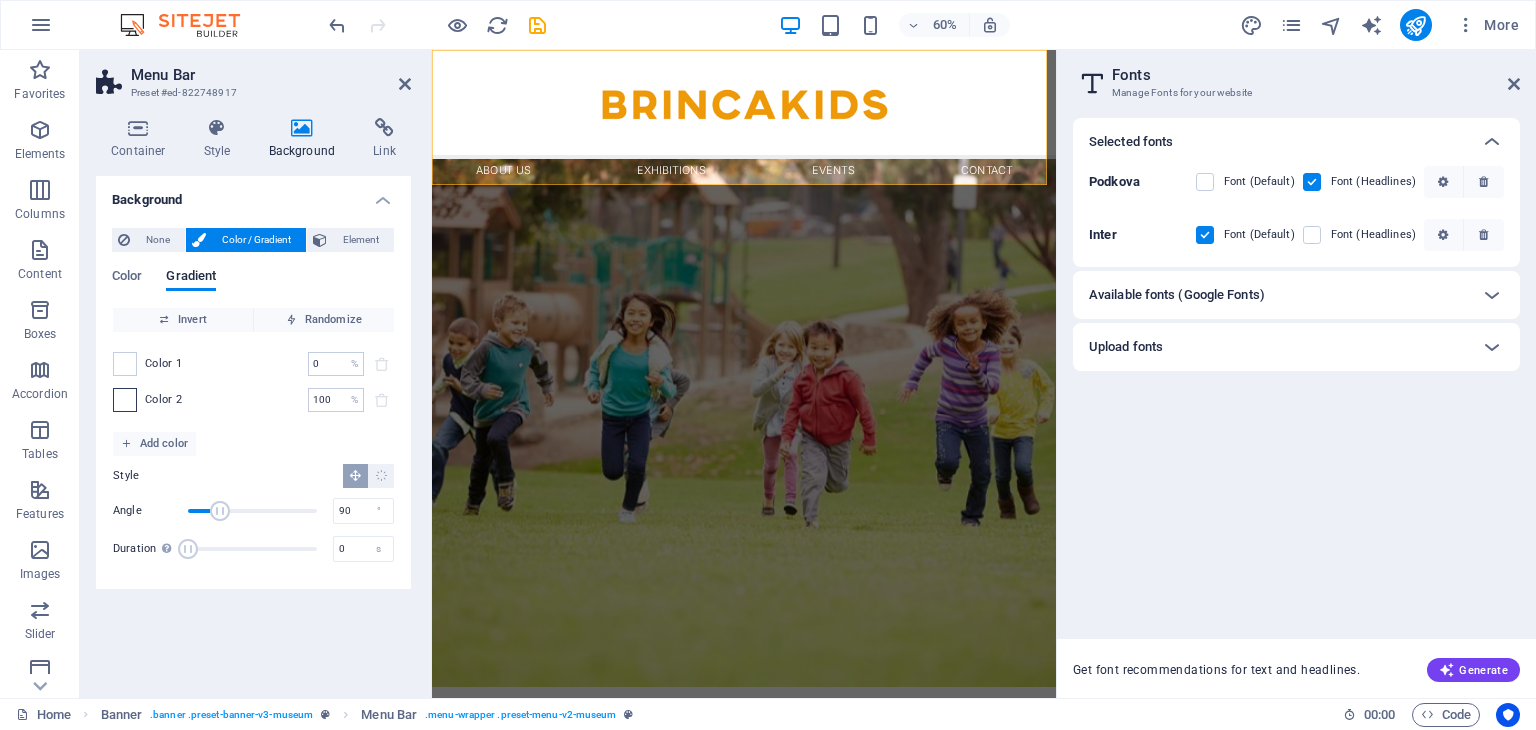 click at bounding box center [125, 400] 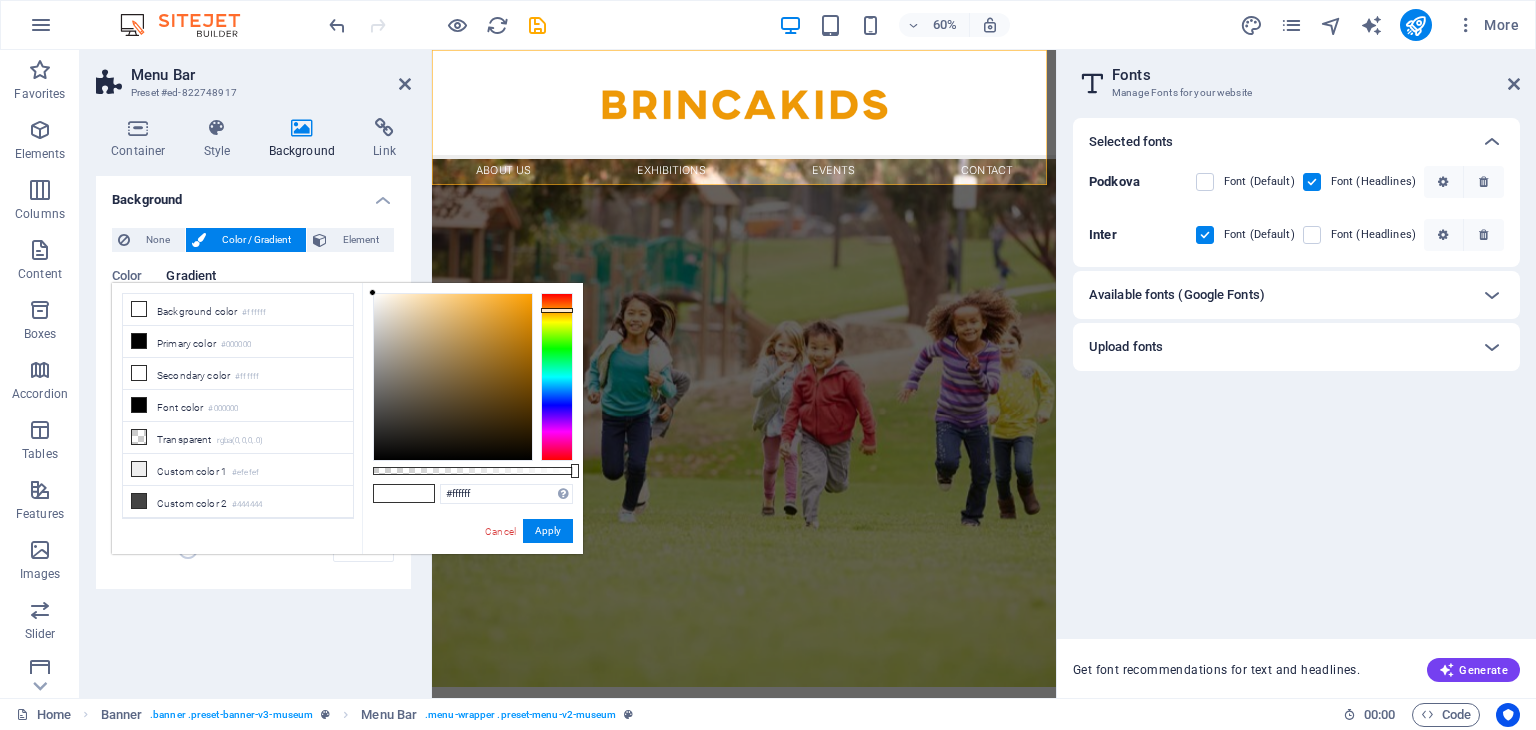 click at bounding box center [557, 377] 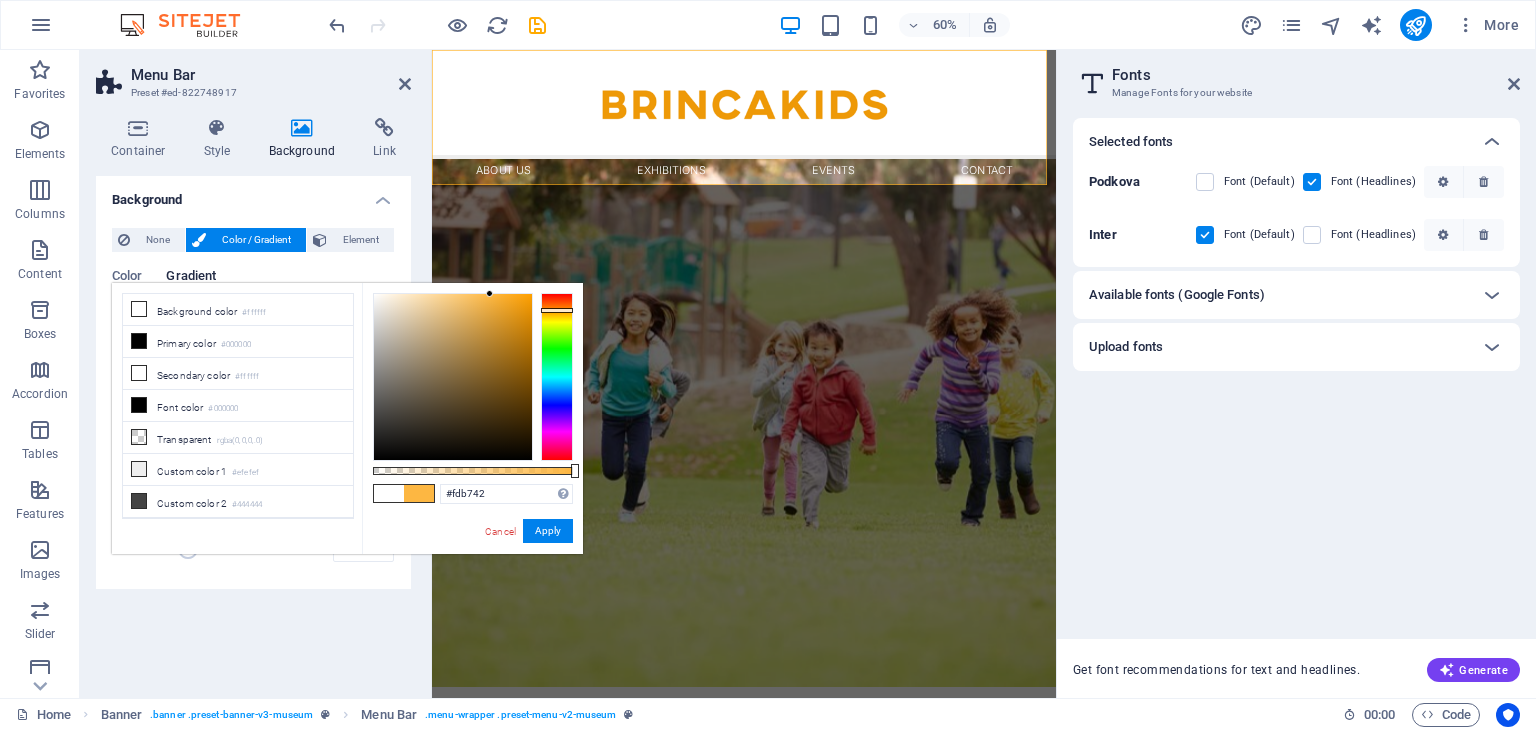 click at bounding box center (453, 377) 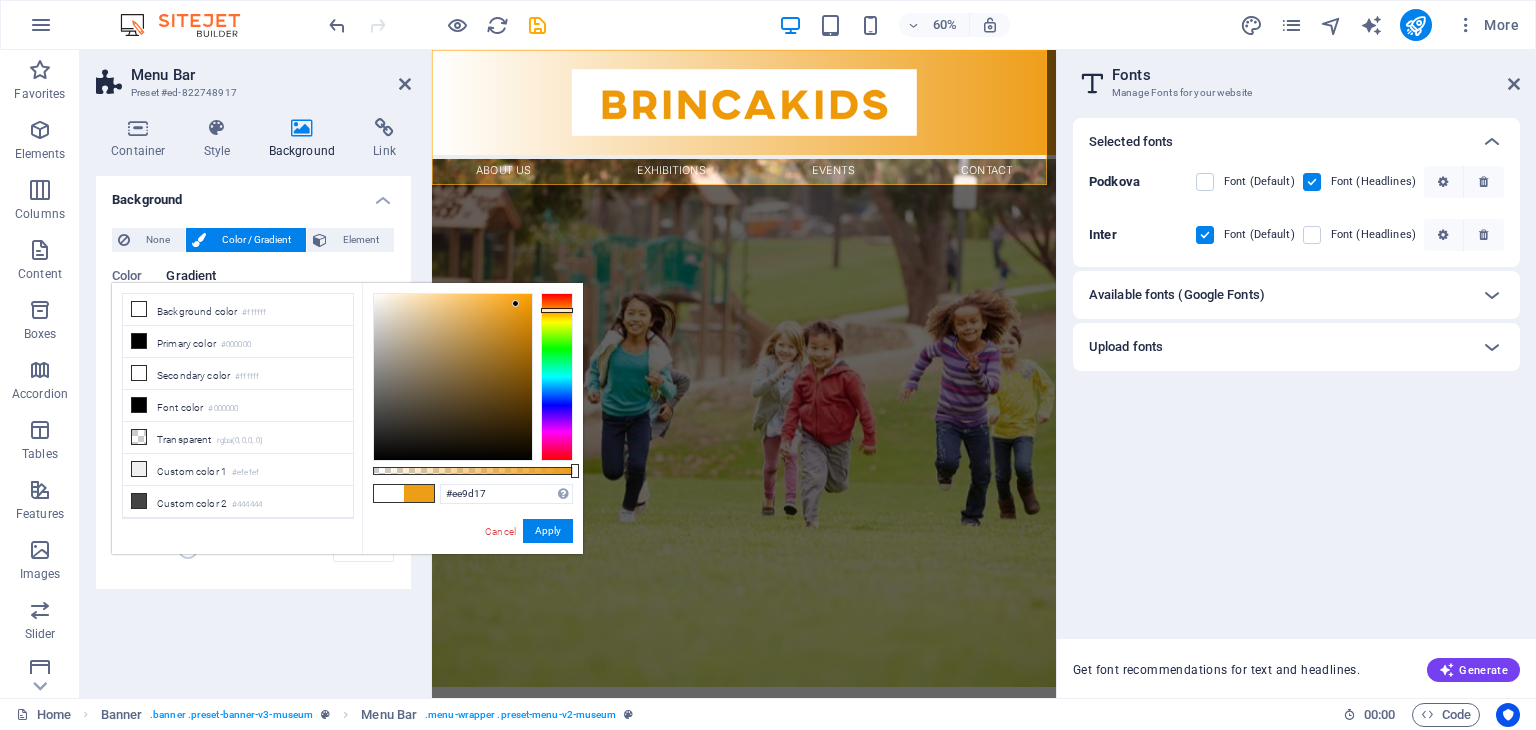 click at bounding box center (453, 377) 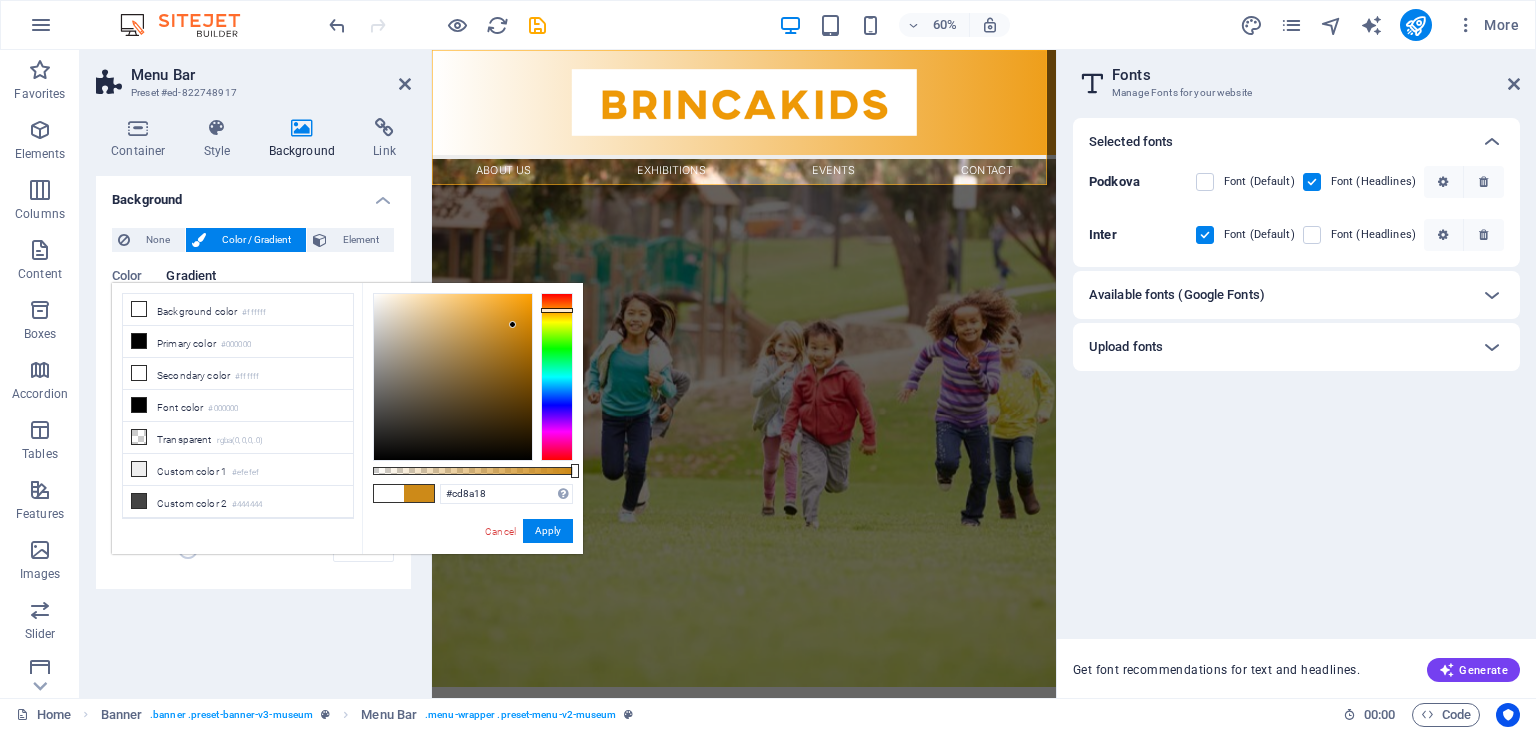 click at bounding box center (453, 377) 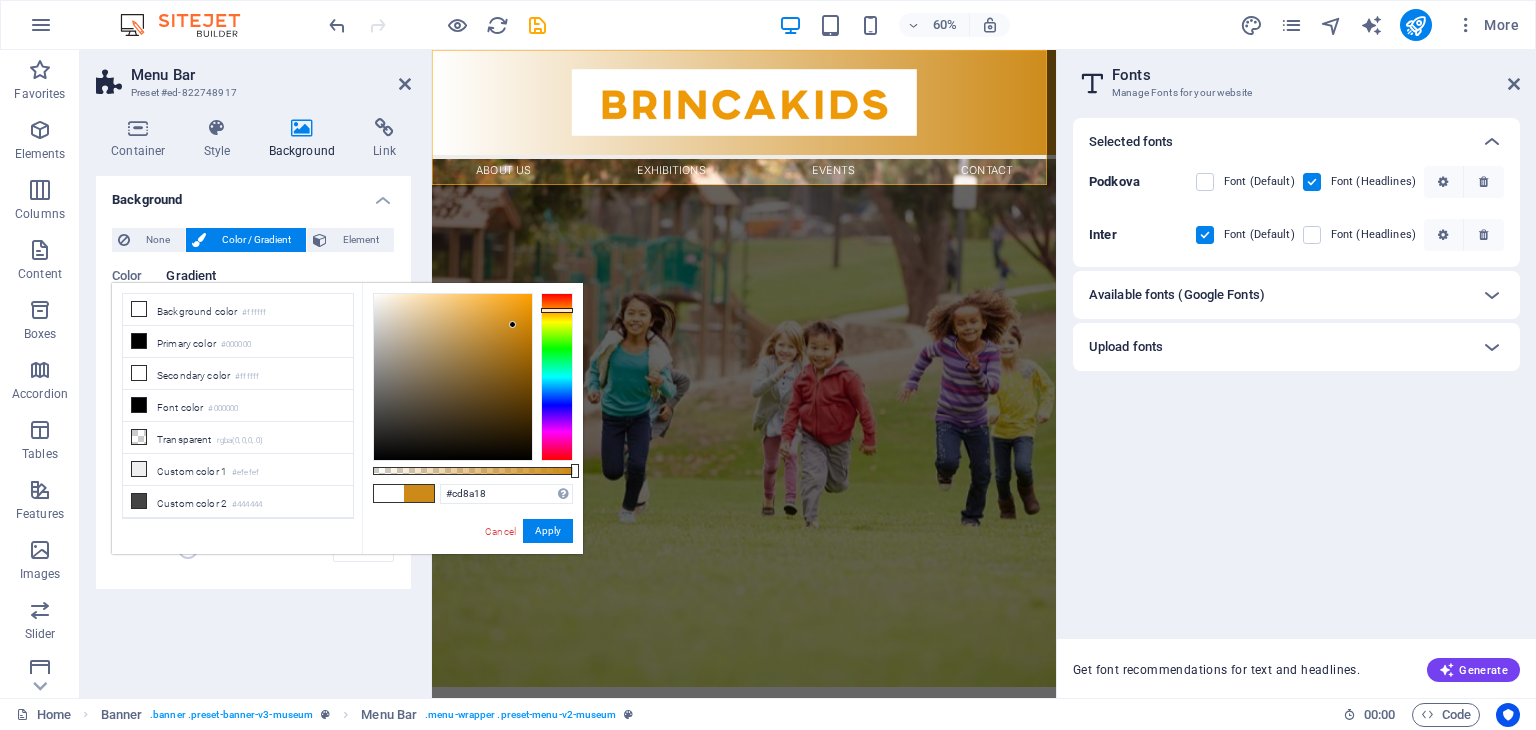 click on "Supported formats #[HASH] rgb([DECIMAL], [DECIMAL], [DECIMAL]) rgba([DECIMAL], [DECIMAL], [DECIMAL], [DECIMAL]%) hsv([DECIMAL], [DECIMAL], [DECIMAL]) hsl([DECIMAL], [DECIMAL]%, [DECIMAL]%) Cancel Apply" at bounding box center (472, 563) 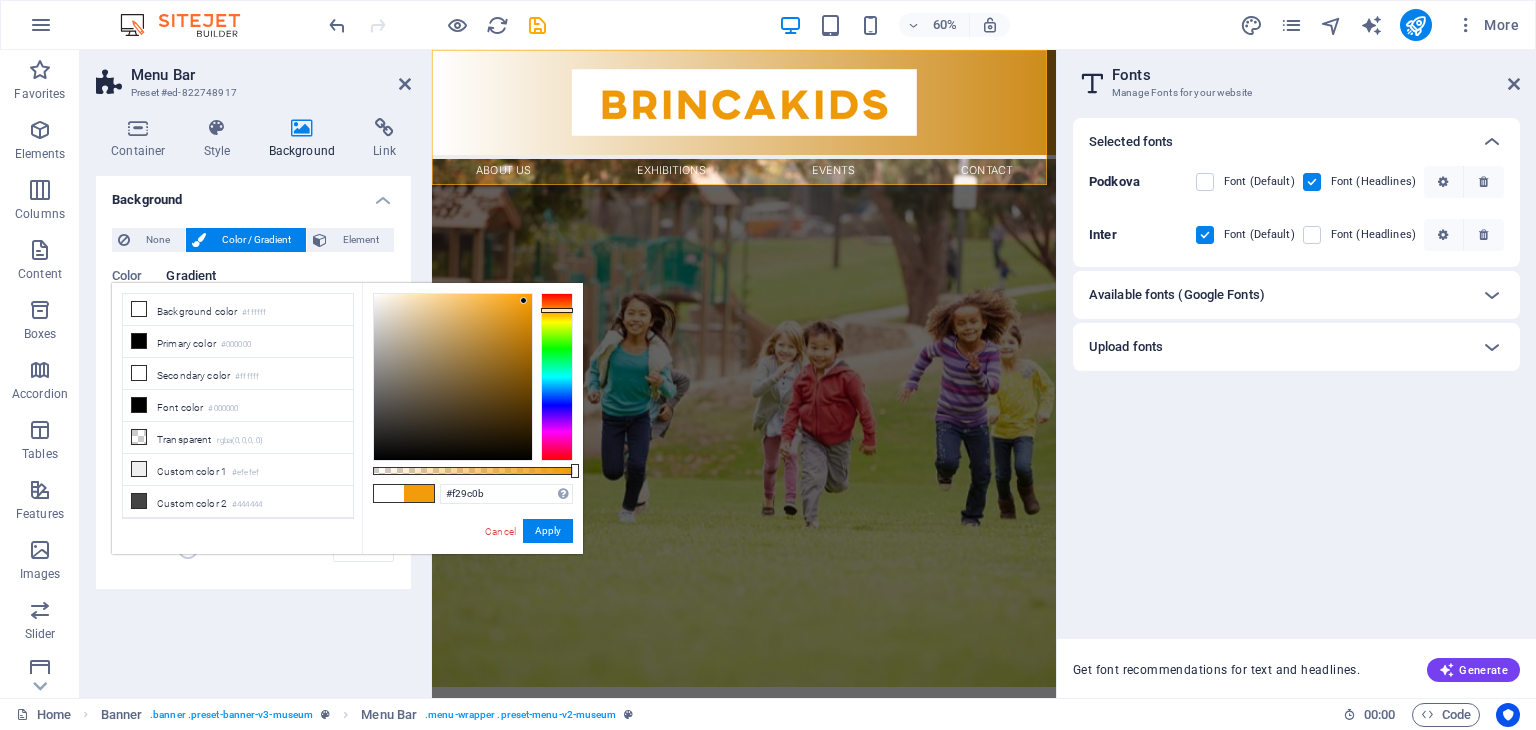 click at bounding box center [453, 377] 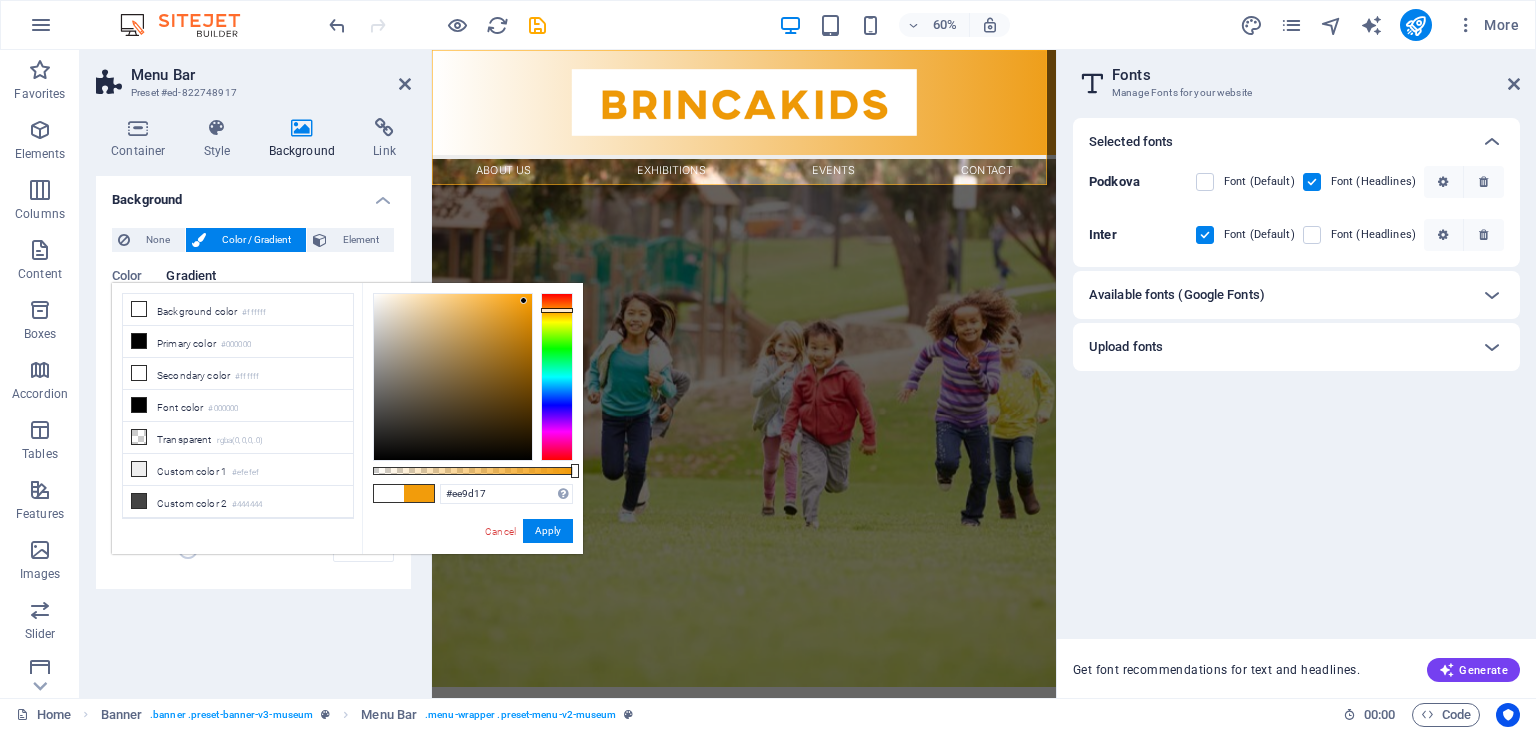 click at bounding box center [453, 377] 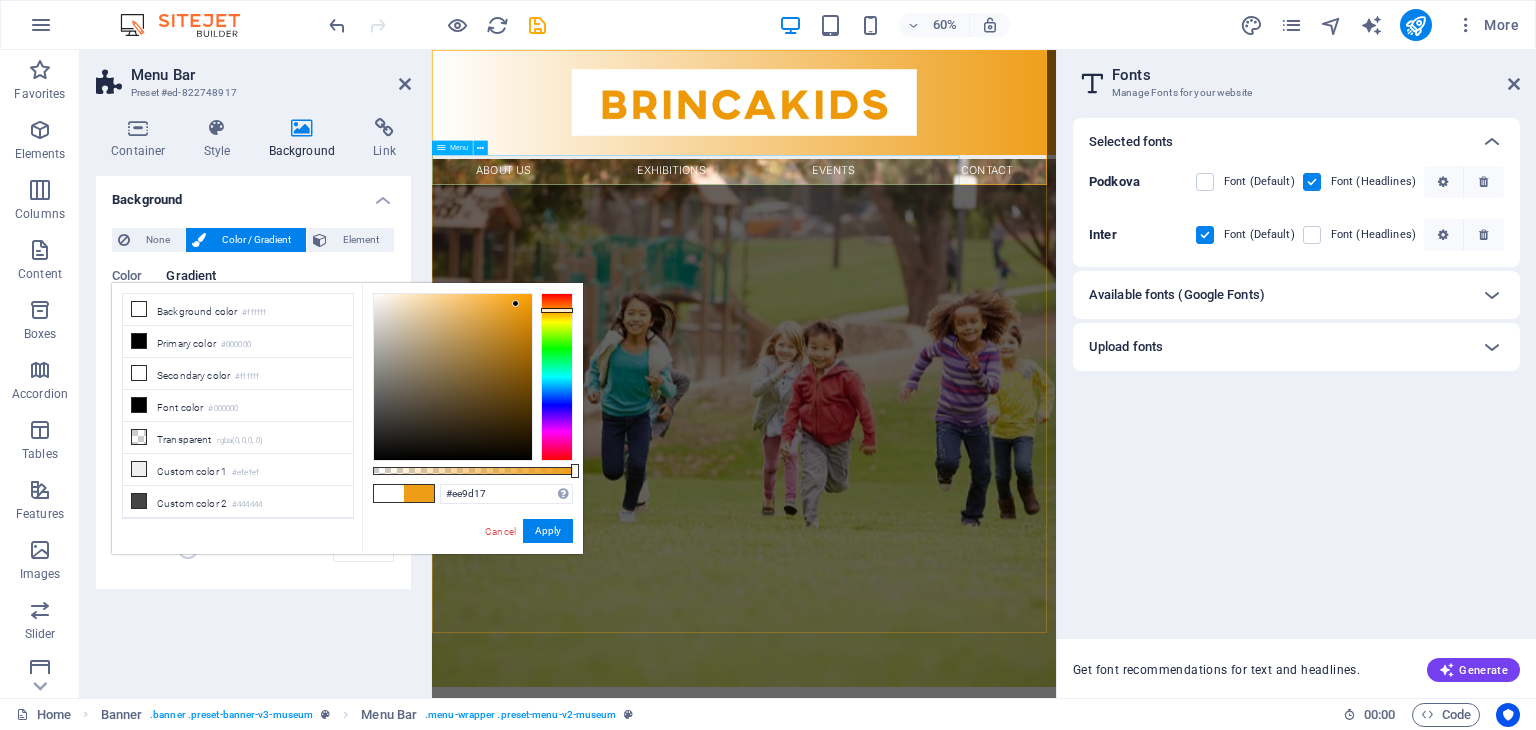 click on "About Us Exhibitions Events Contact" at bounding box center [952, 250] 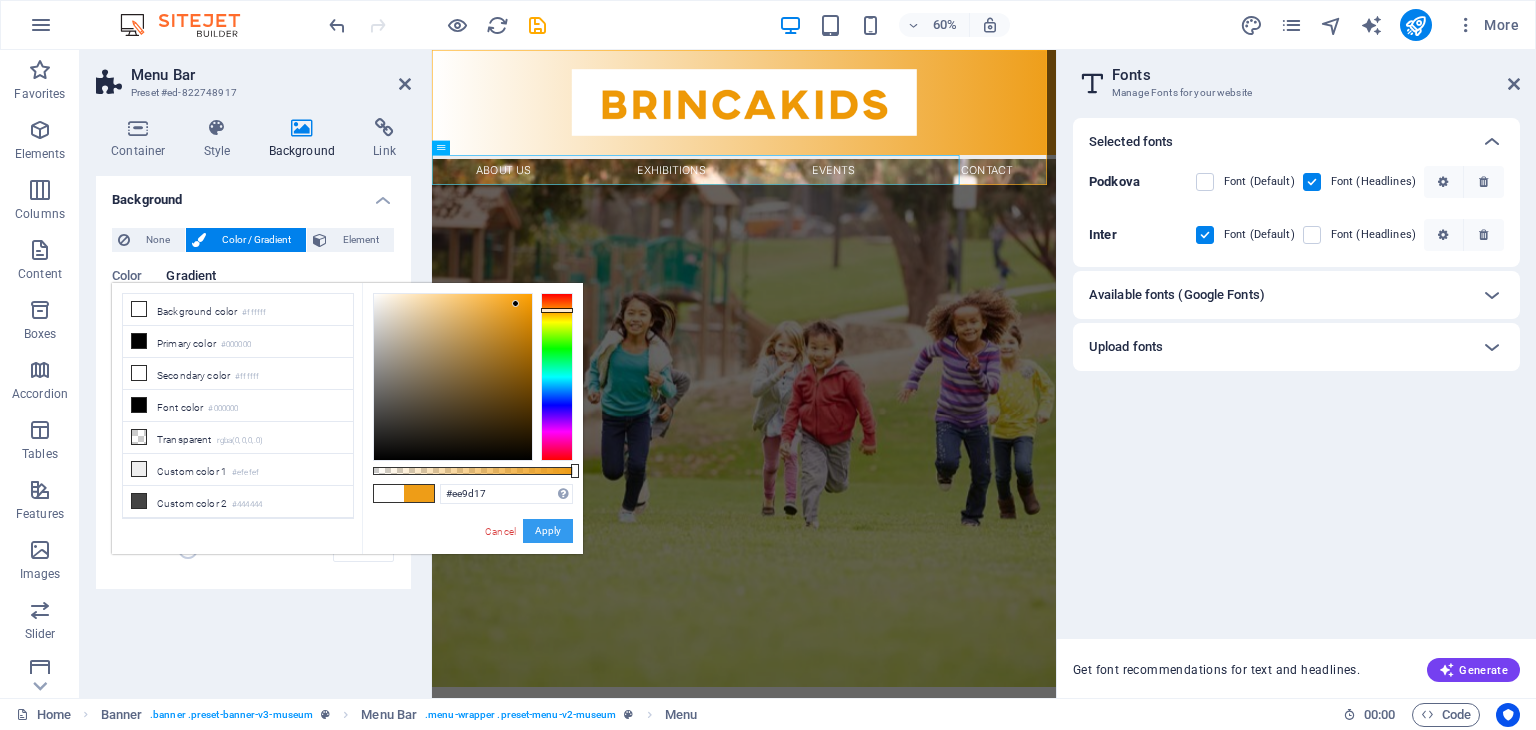 click on "Apply" at bounding box center [548, 531] 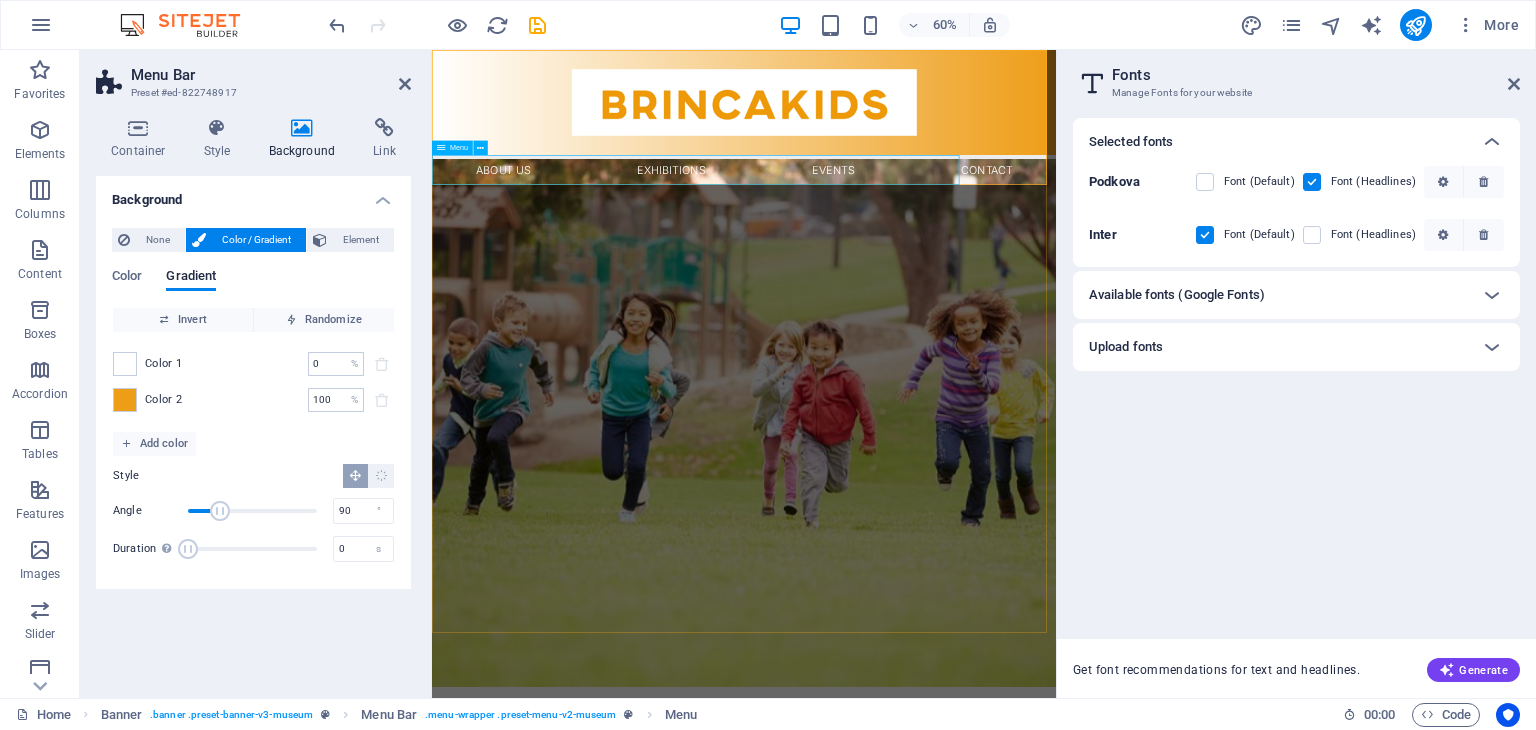 click on "About Us Exhibitions Events Contact" at bounding box center (952, 250) 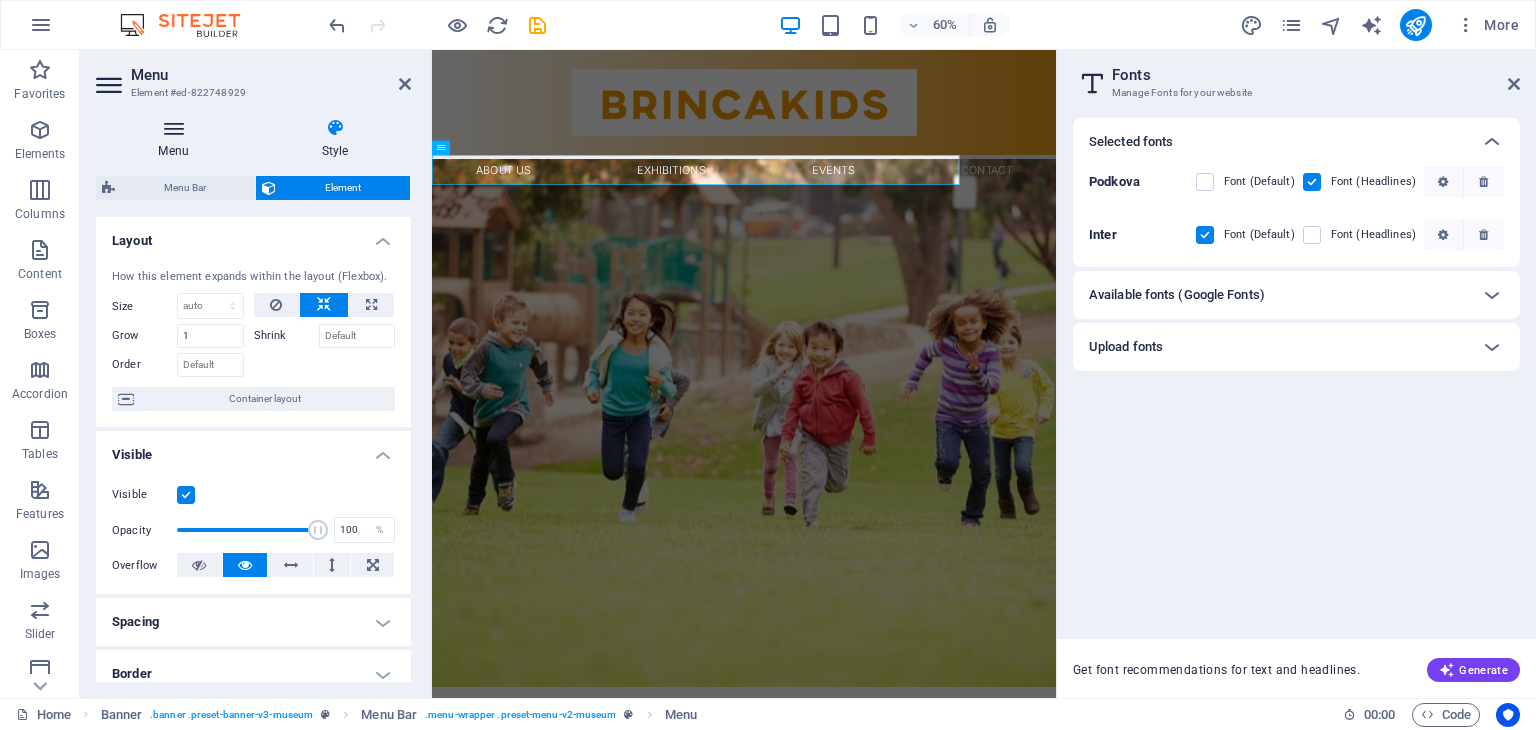 click on "Menu" at bounding box center [177, 139] 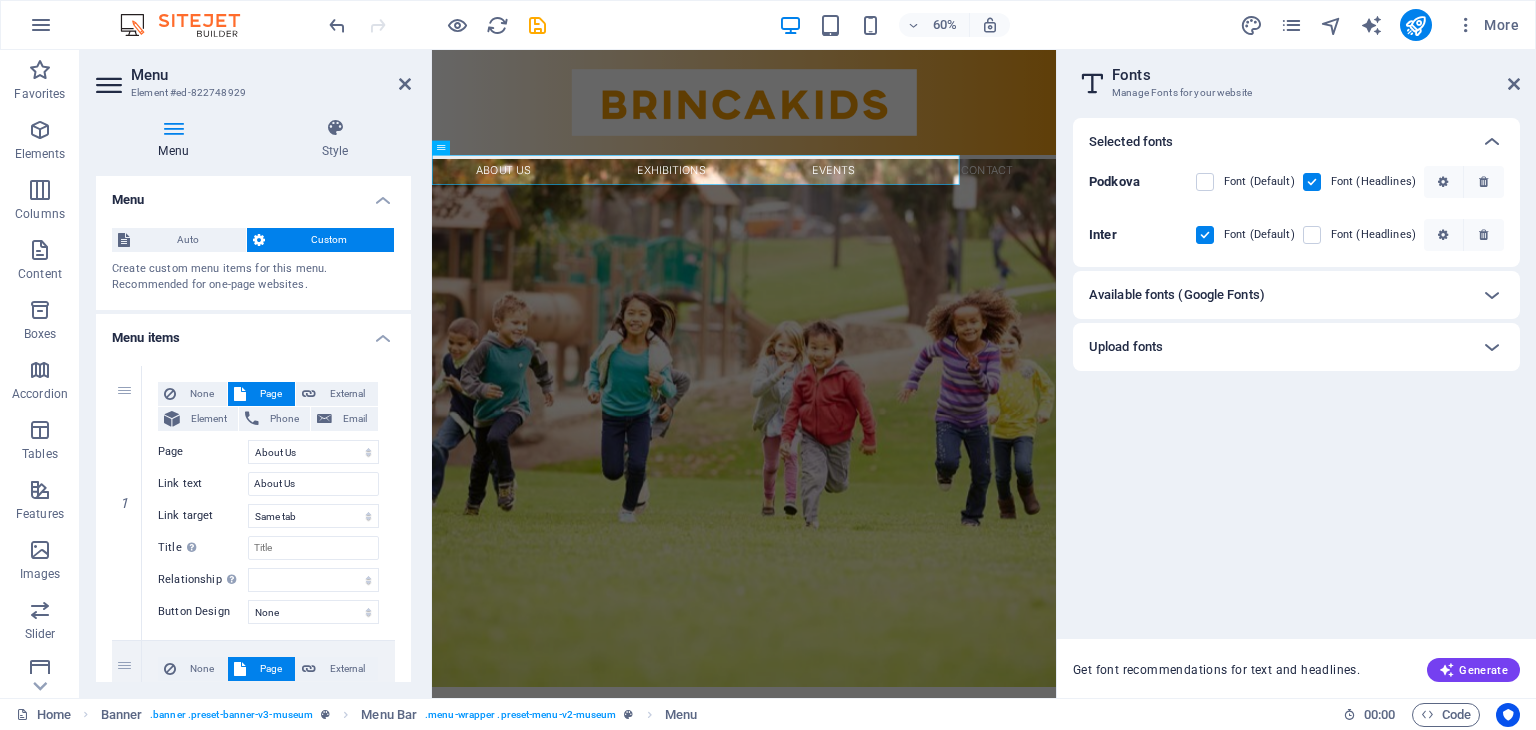 click on "Create custom menu items for this menu. Recommended for one-page websites." at bounding box center (253, 277) 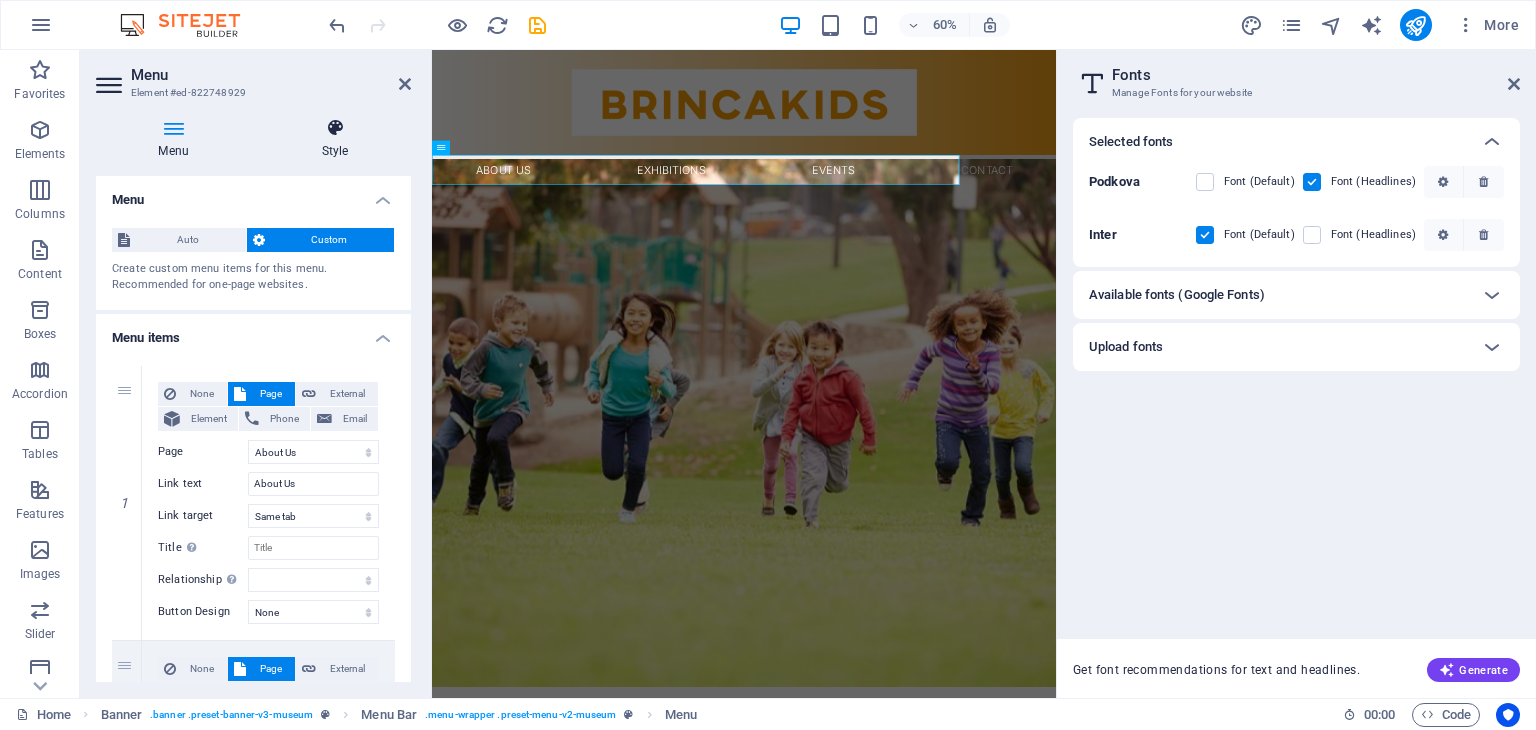 click on "Style" at bounding box center [335, 139] 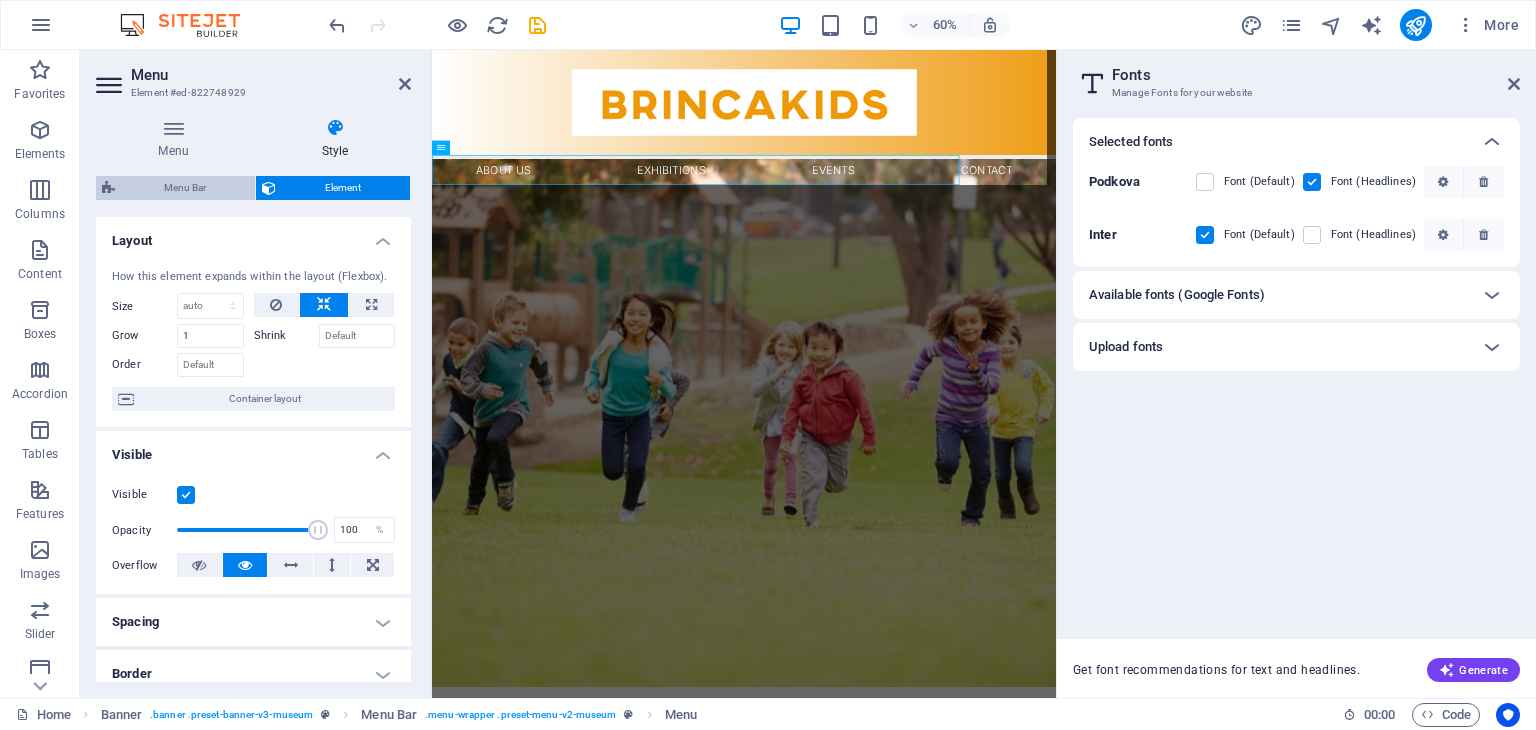 click on "Menu Bar" at bounding box center (185, 188) 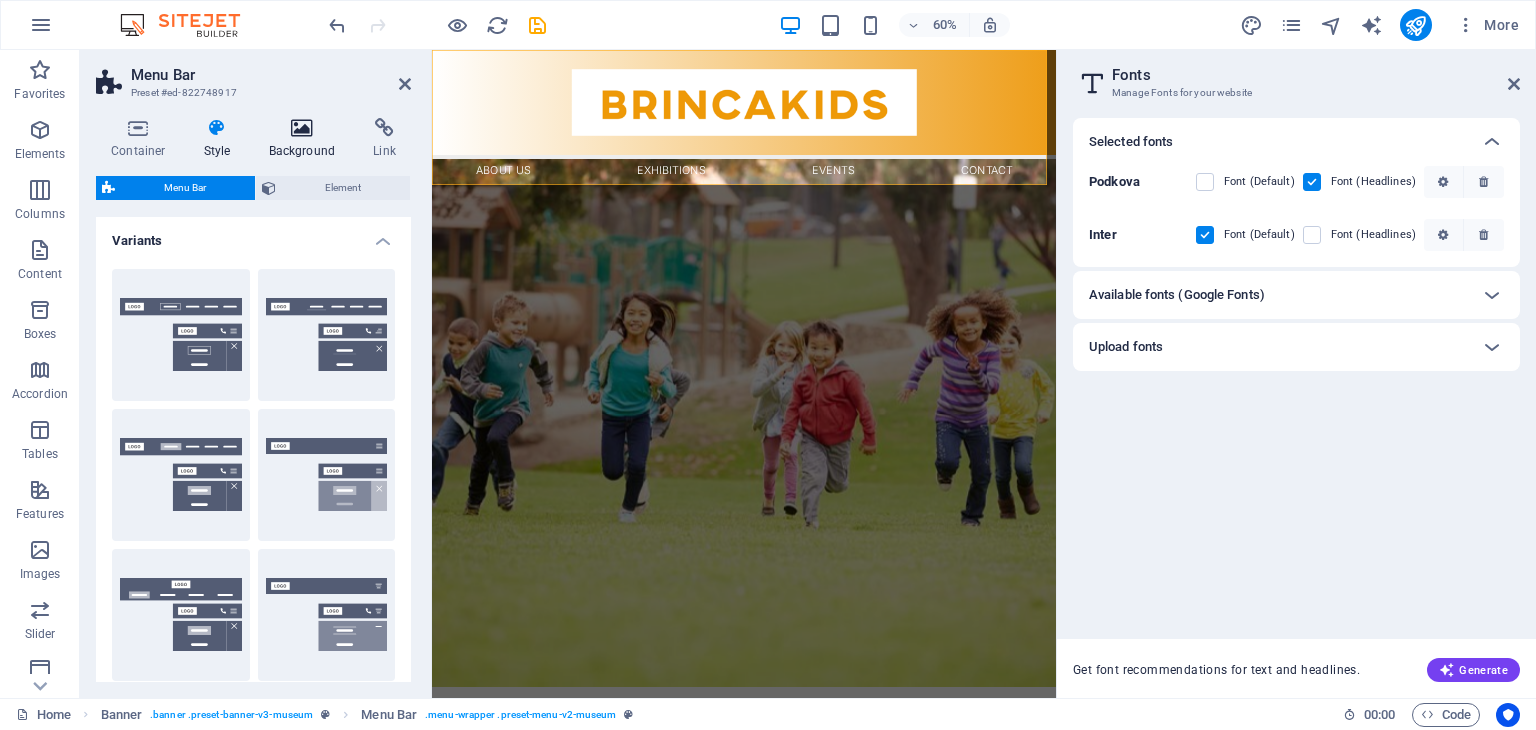 click on "Background" at bounding box center [306, 139] 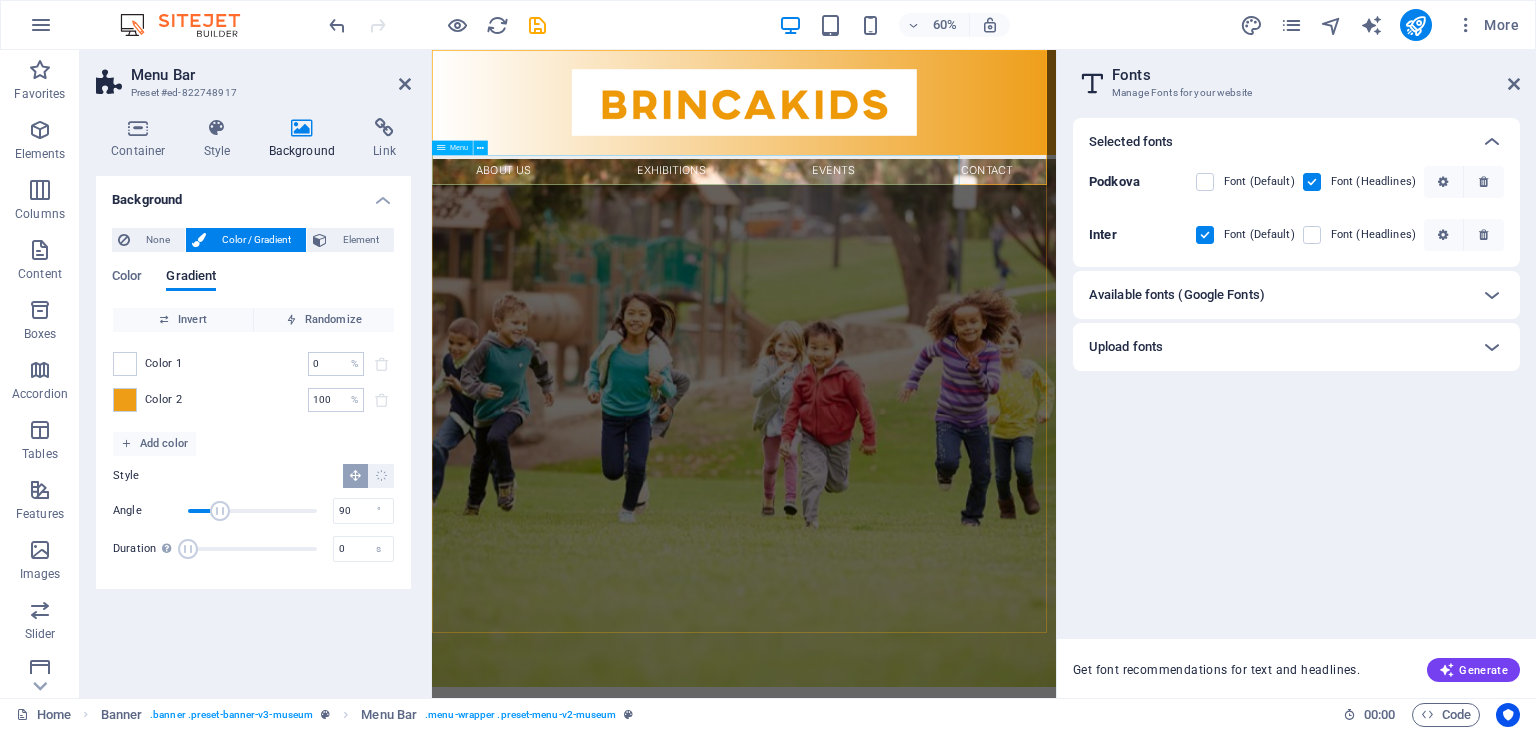click on "About Us Exhibitions Events Contact" at bounding box center (952, 250) 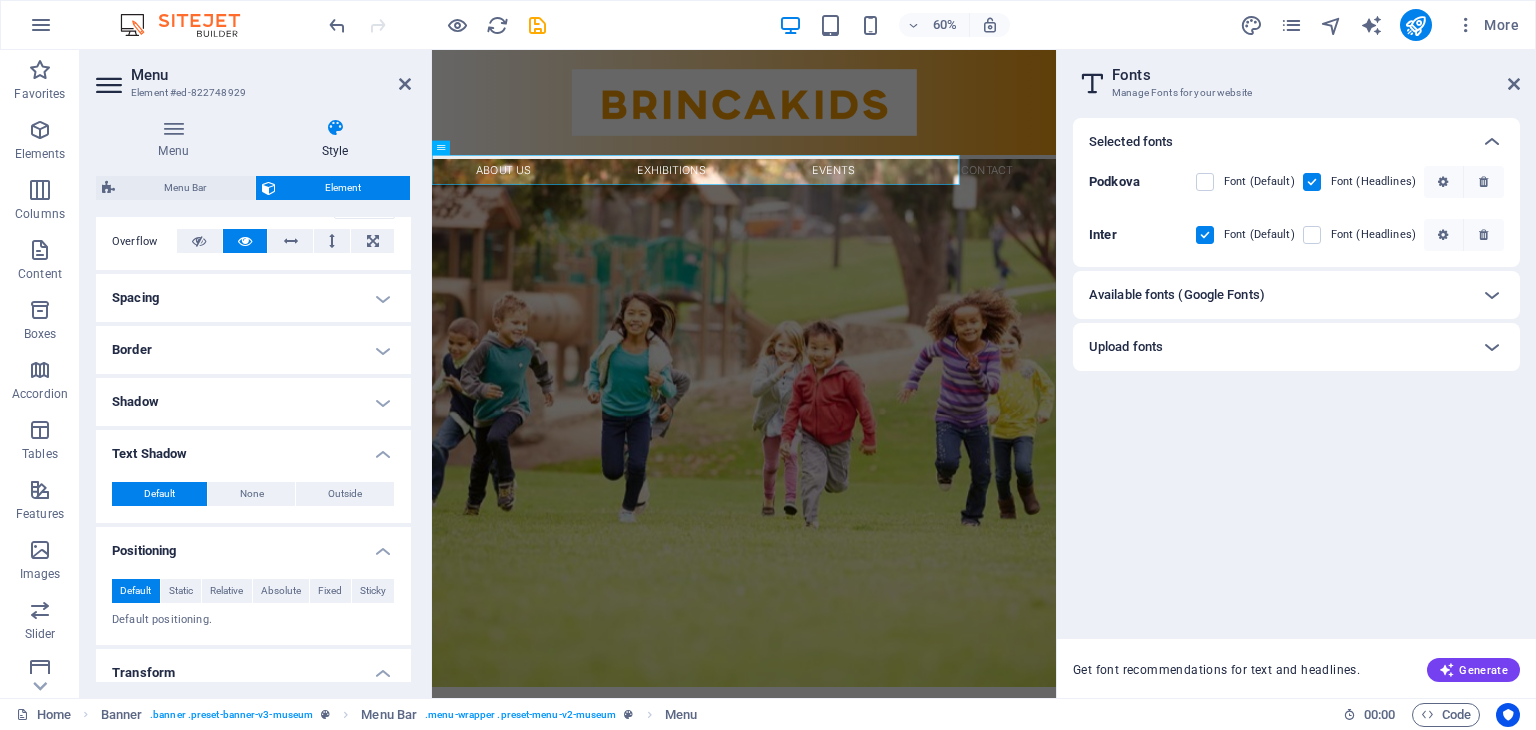 scroll, scrollTop: 0, scrollLeft: 0, axis: both 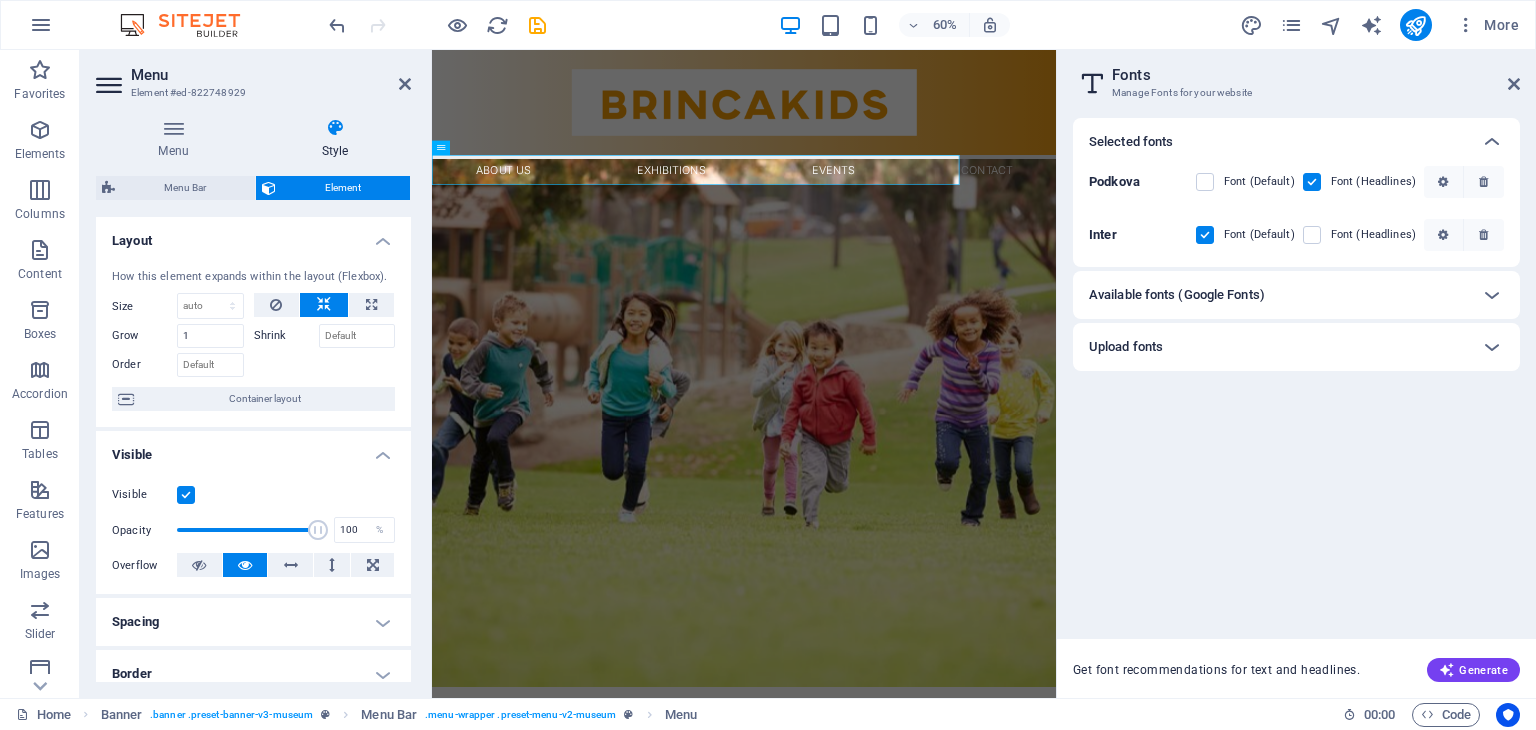 click on "Style" at bounding box center (335, 139) 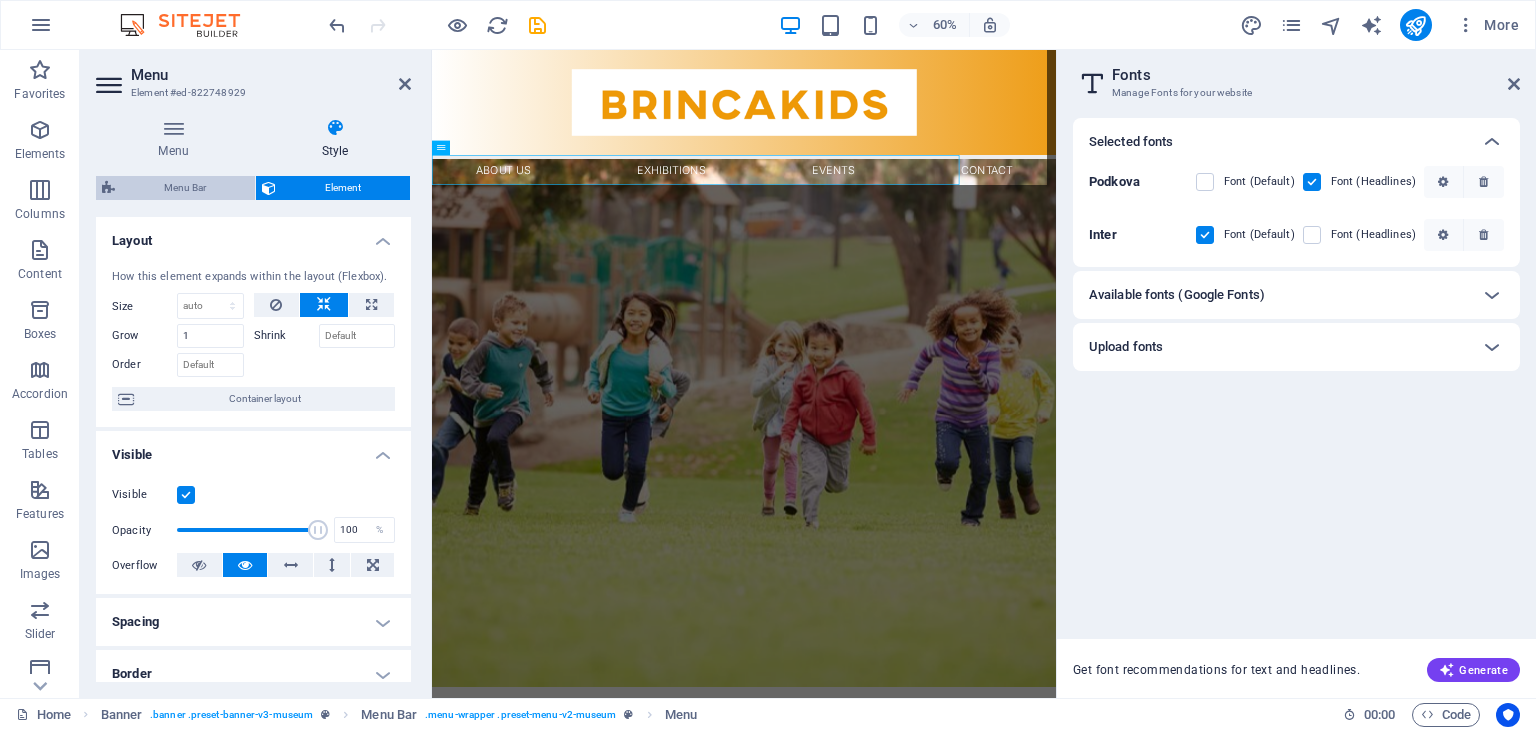 click on "Menu Bar" at bounding box center [185, 188] 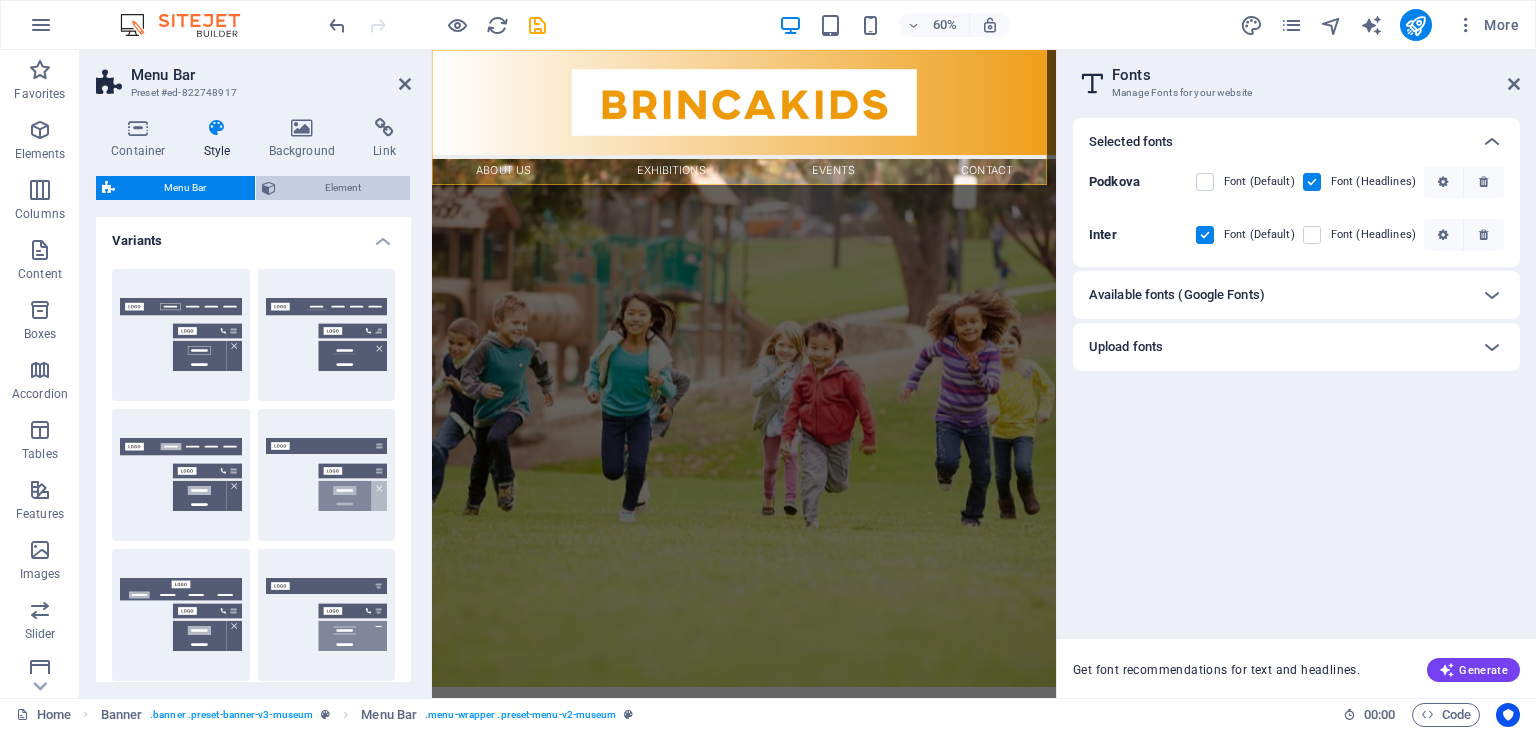 click on "Element" at bounding box center [343, 188] 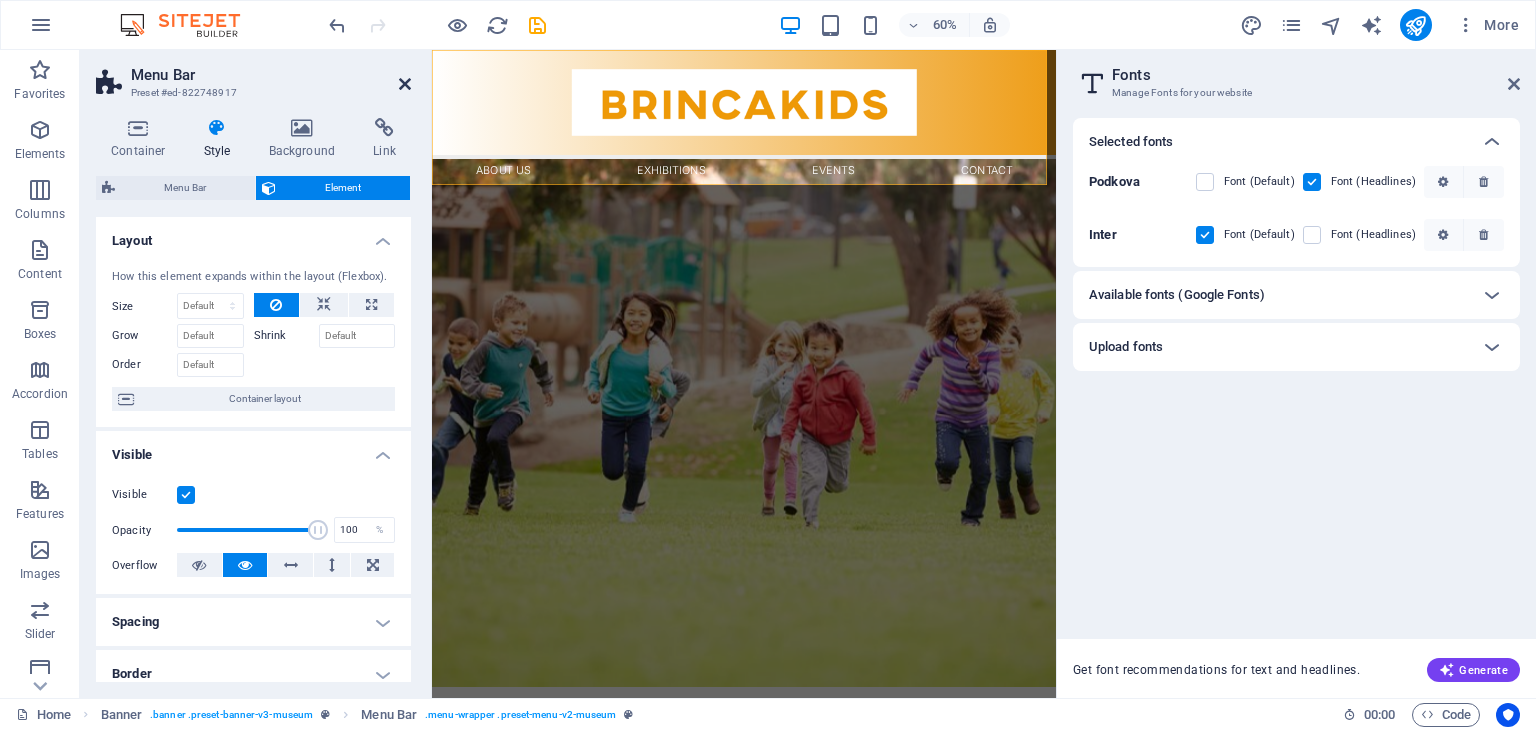 click at bounding box center (405, 84) 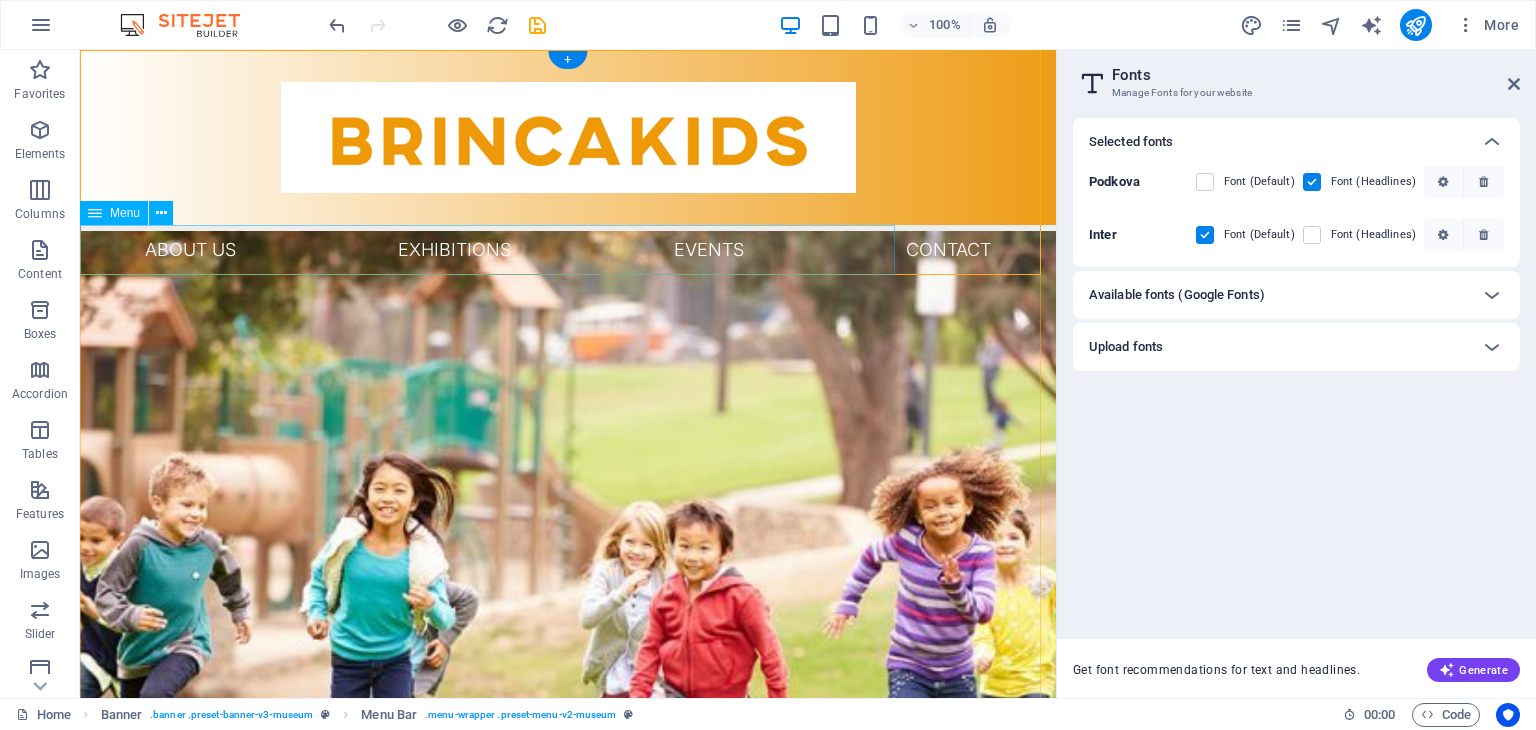 click on "About Us Exhibitions Events Contact" at bounding box center (568, 250) 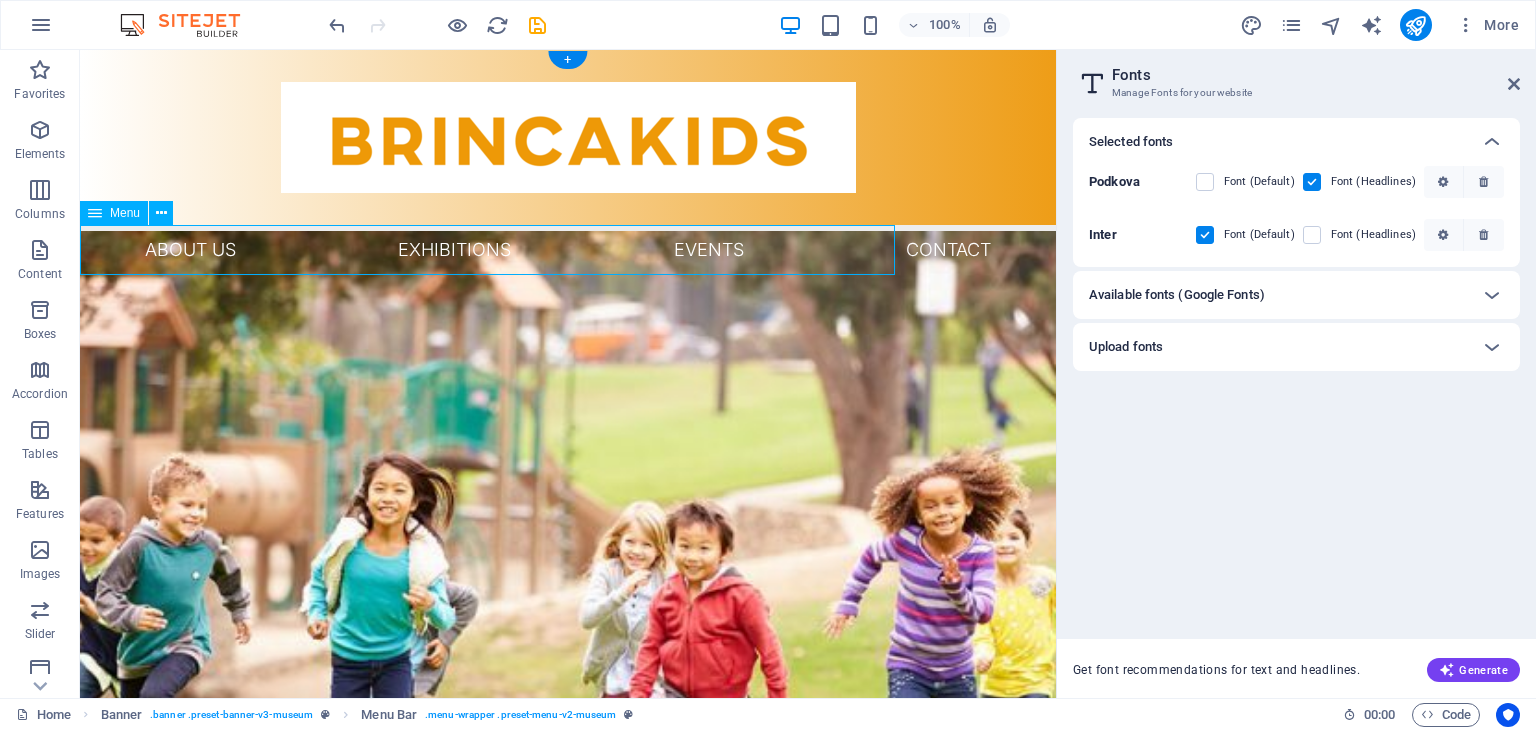 click on "About Us Exhibitions Events Contact" at bounding box center (568, 250) 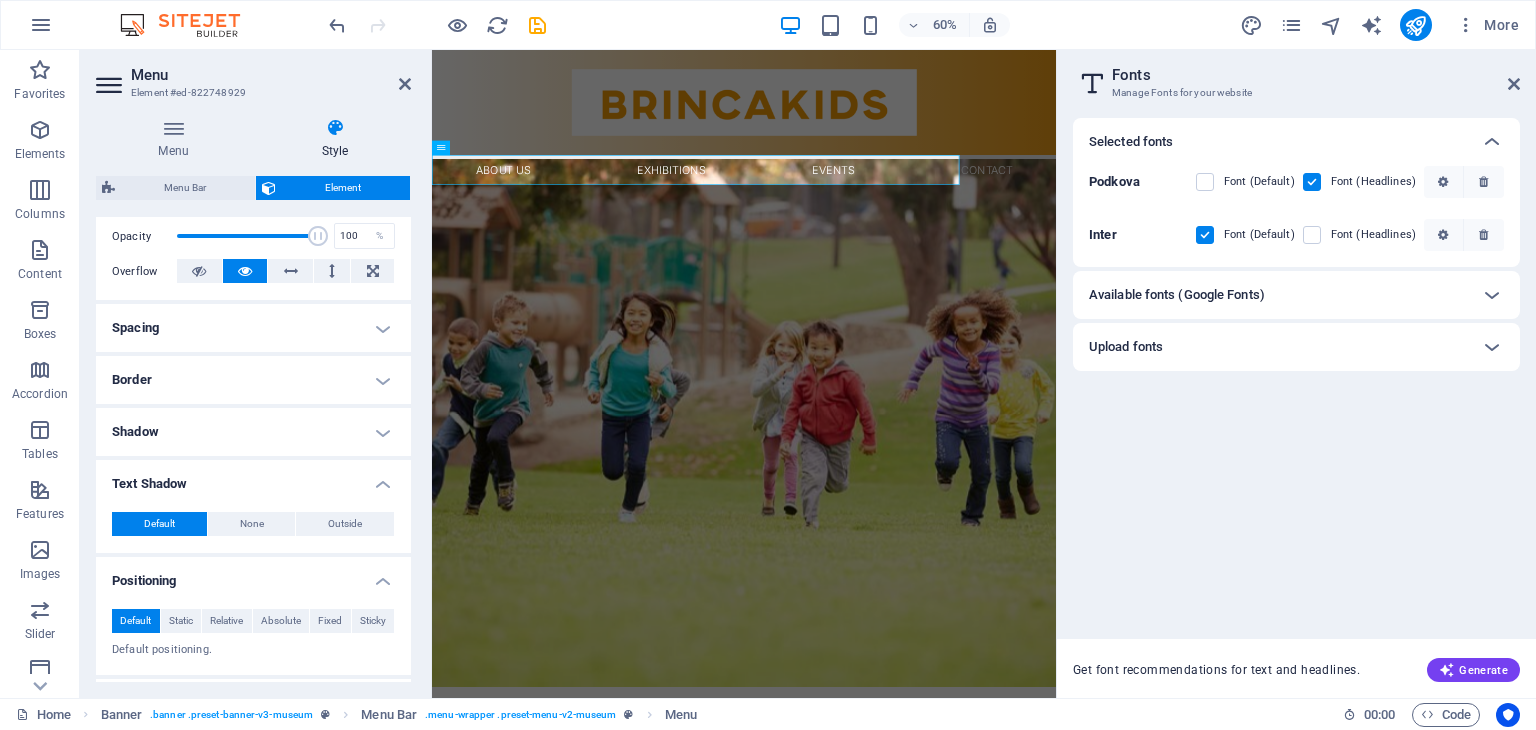 scroll, scrollTop: 296, scrollLeft: 0, axis: vertical 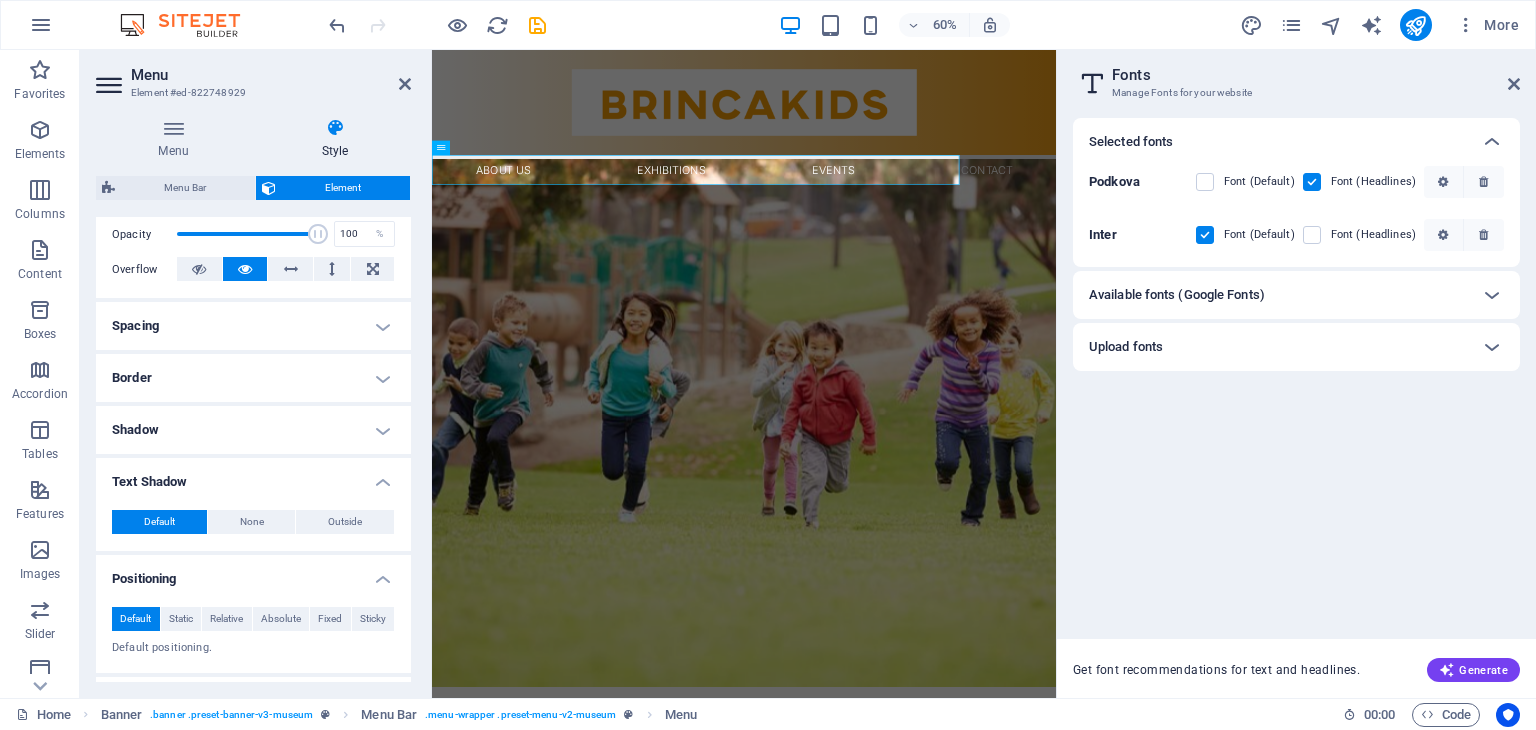 click on "Style" at bounding box center (335, 139) 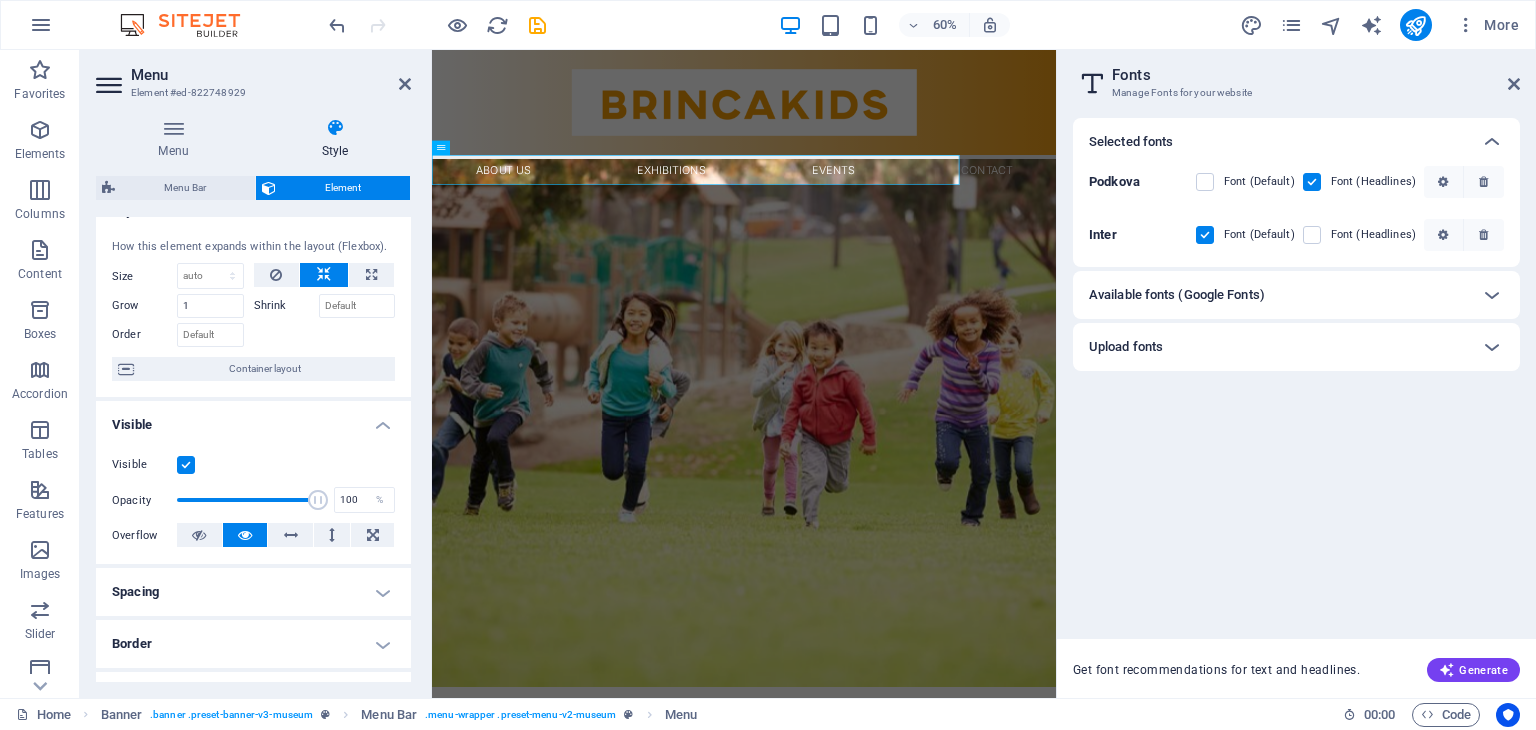 scroll, scrollTop: 0, scrollLeft: 0, axis: both 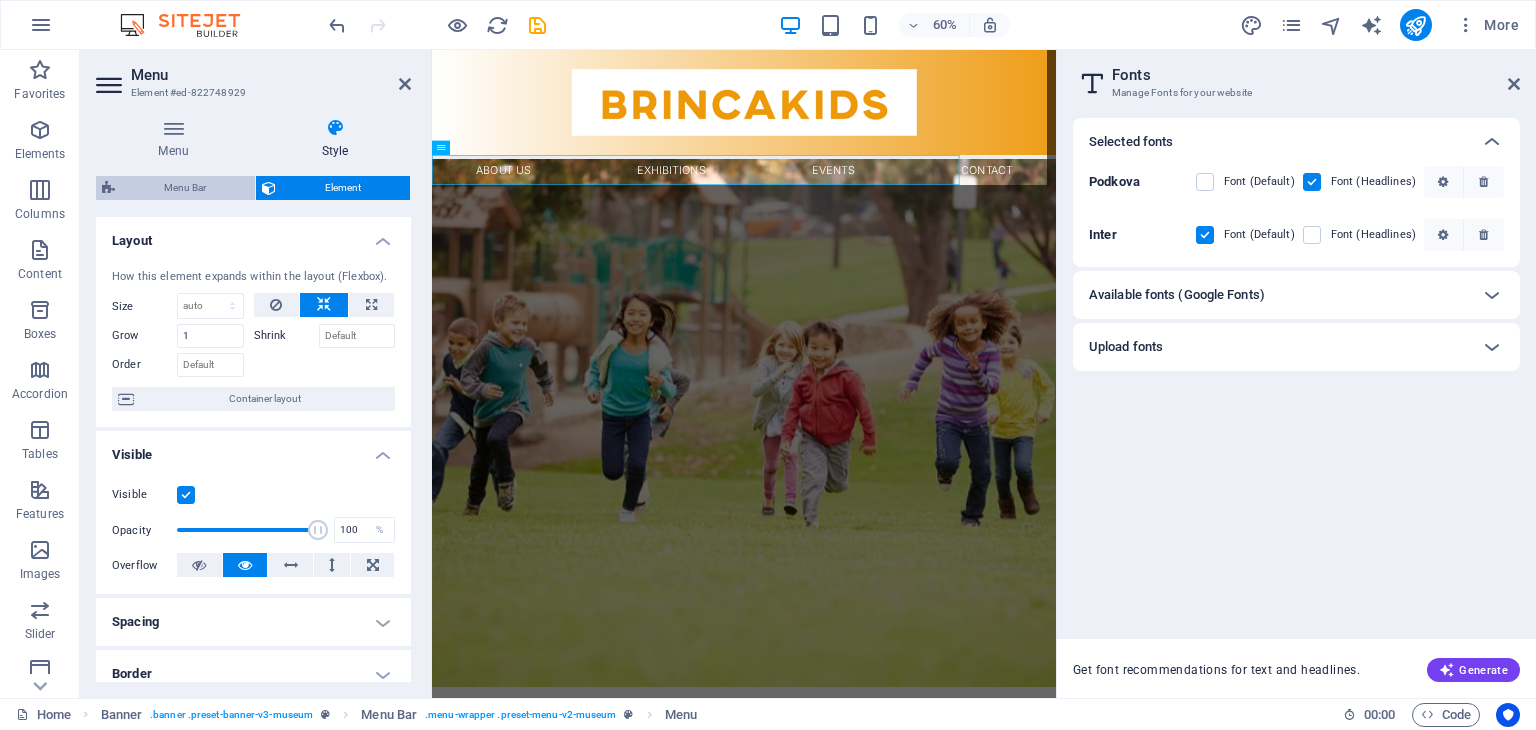 click on "Menu Bar" at bounding box center (185, 188) 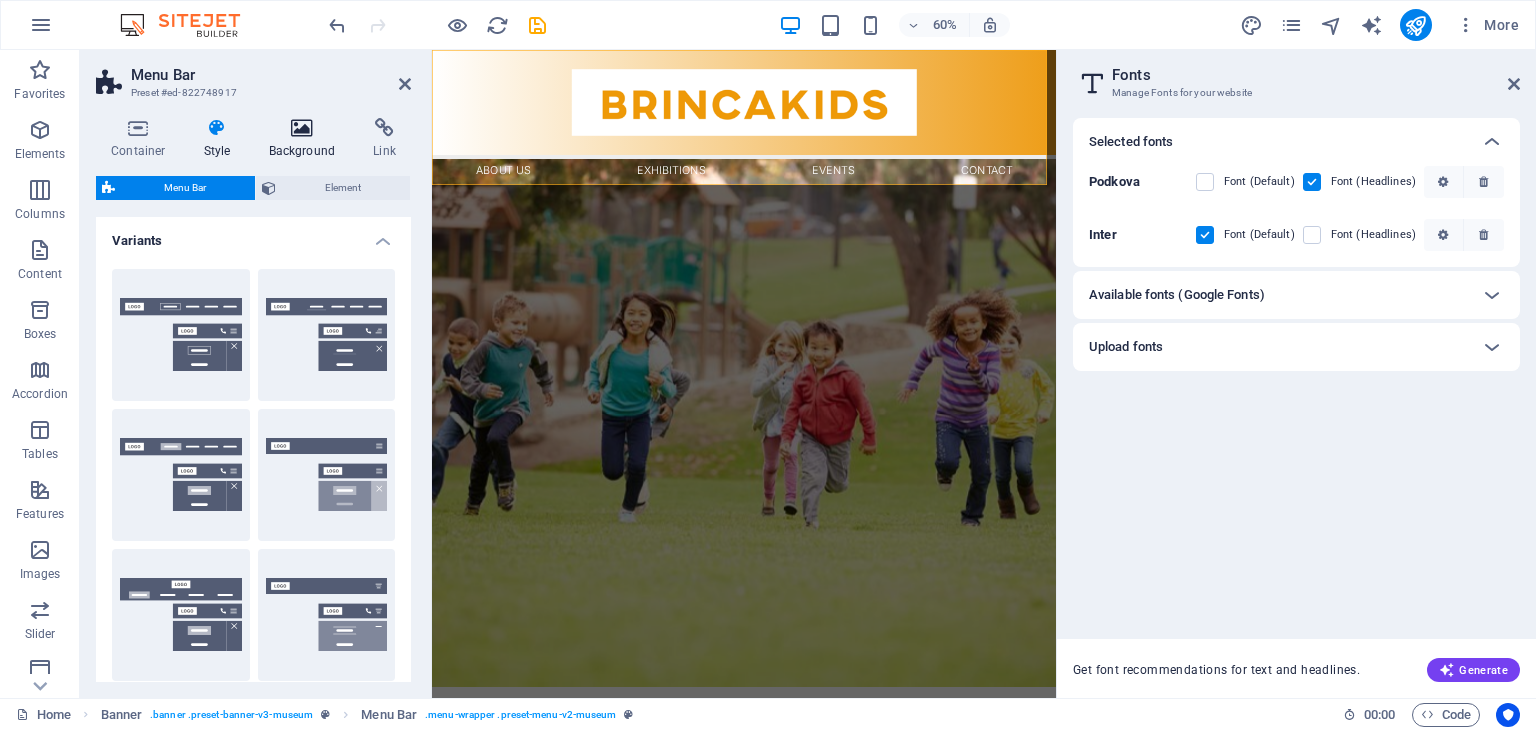 click on "Background" at bounding box center [306, 139] 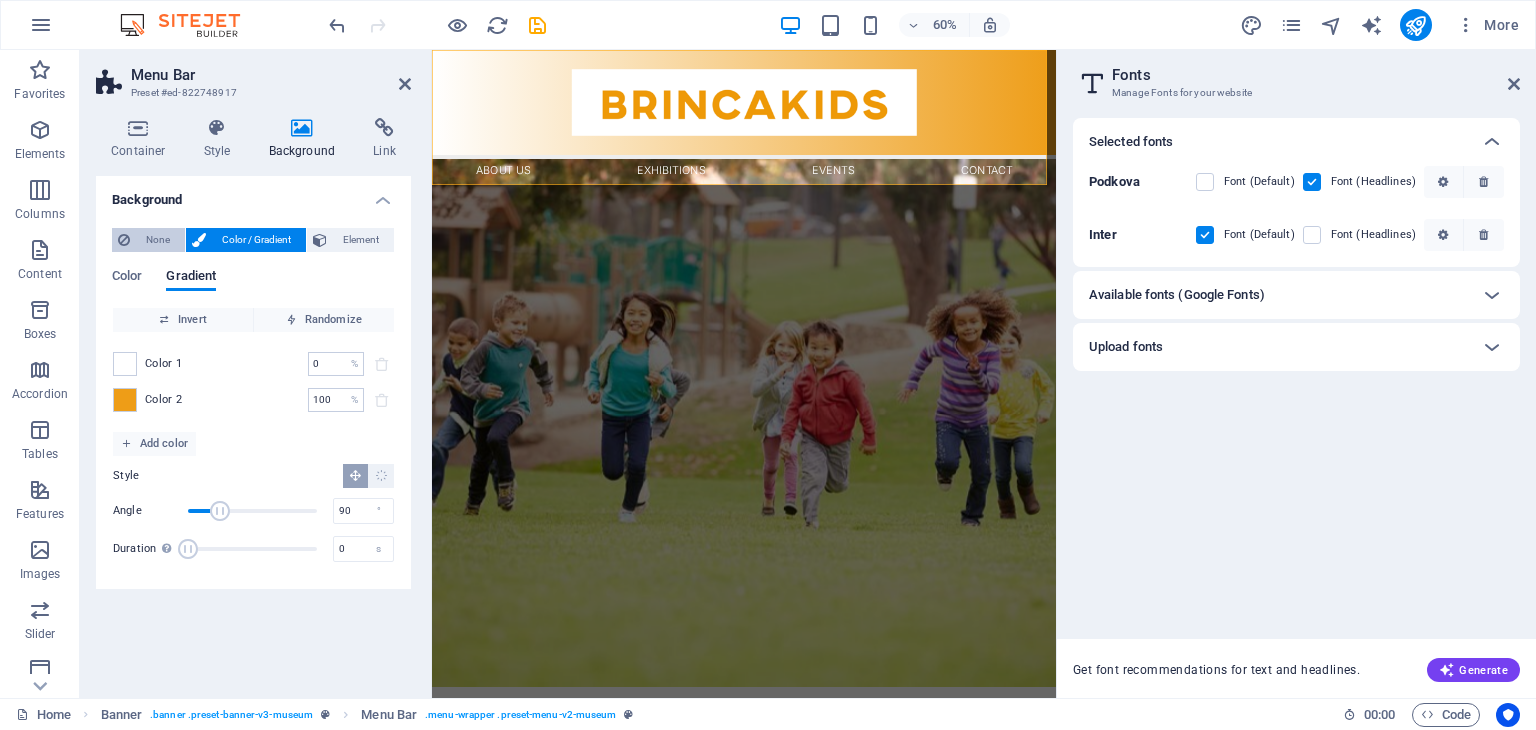 click on "None" at bounding box center (157, 240) 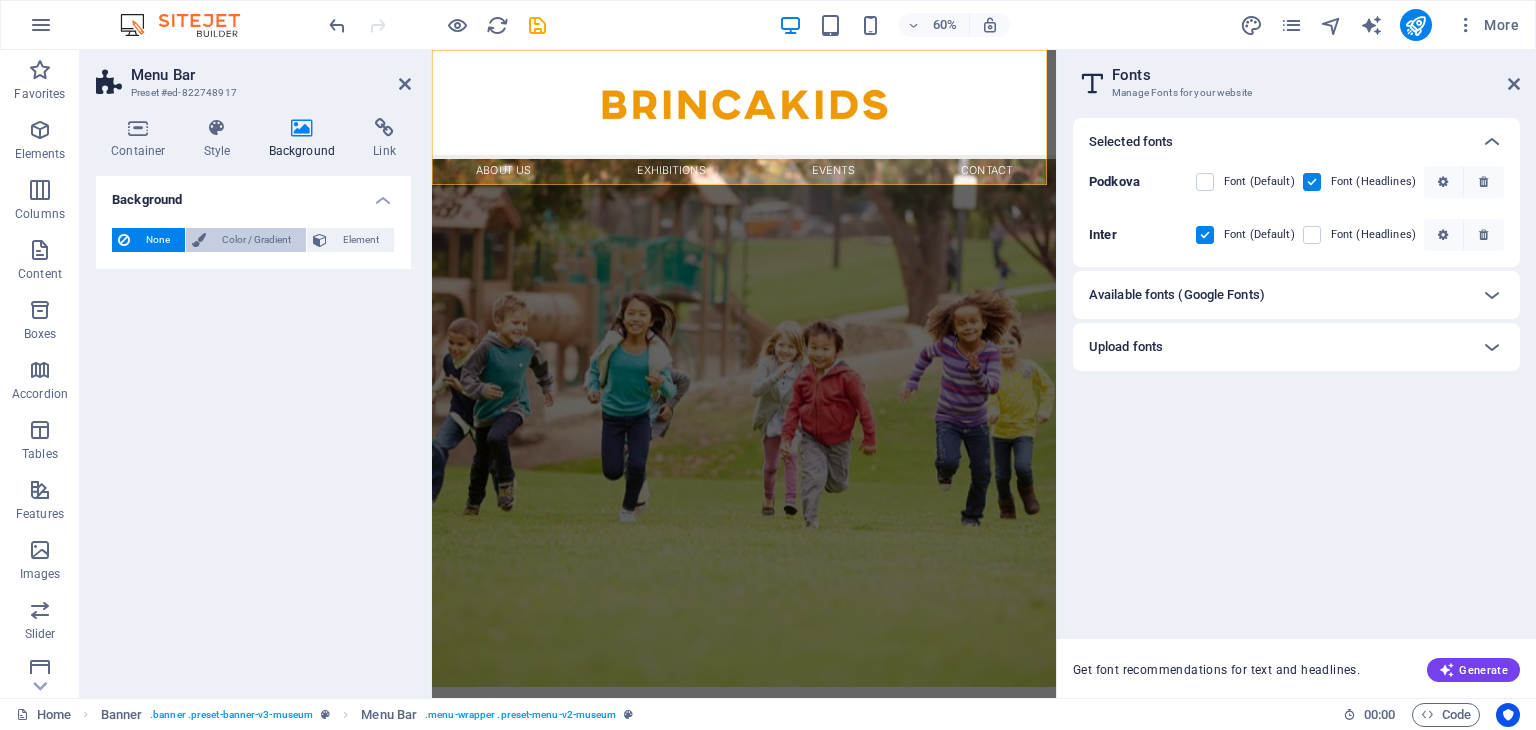 click on "Color / Gradient" at bounding box center (256, 240) 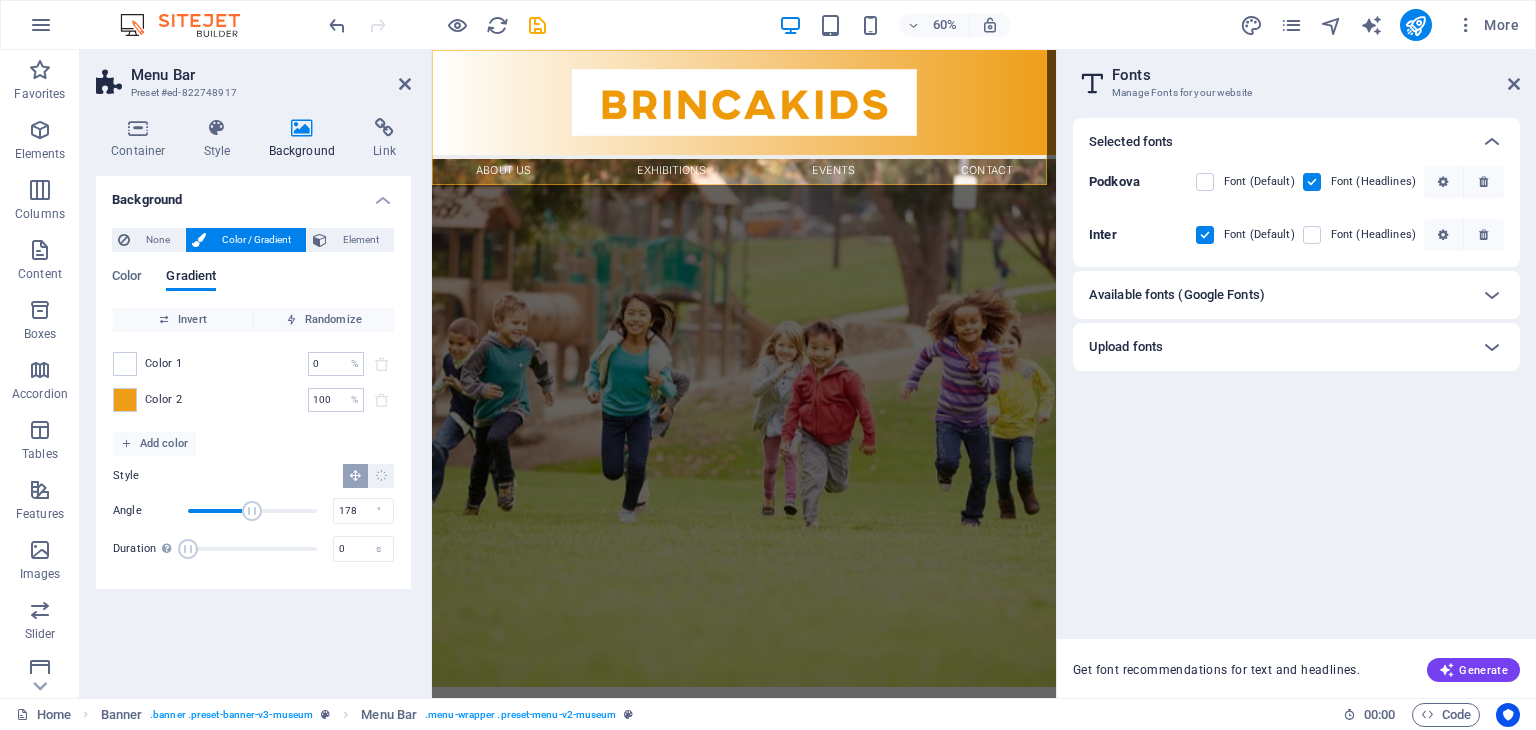 drag, startPoint x: 220, startPoint y: 509, endPoint x: 252, endPoint y: 517, distance: 32.984844 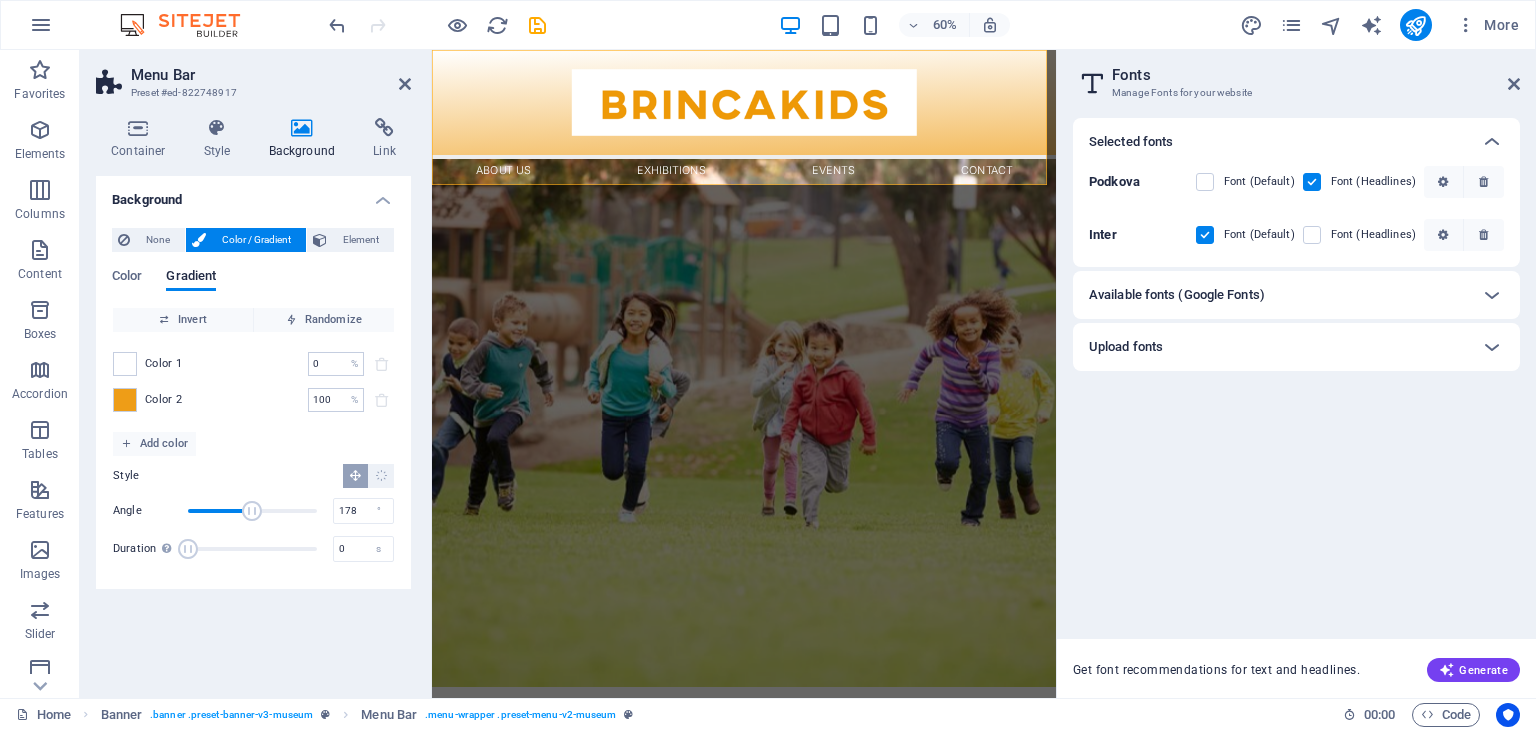 drag, startPoint x: 192, startPoint y: 550, endPoint x: 137, endPoint y: 557, distance: 55.443665 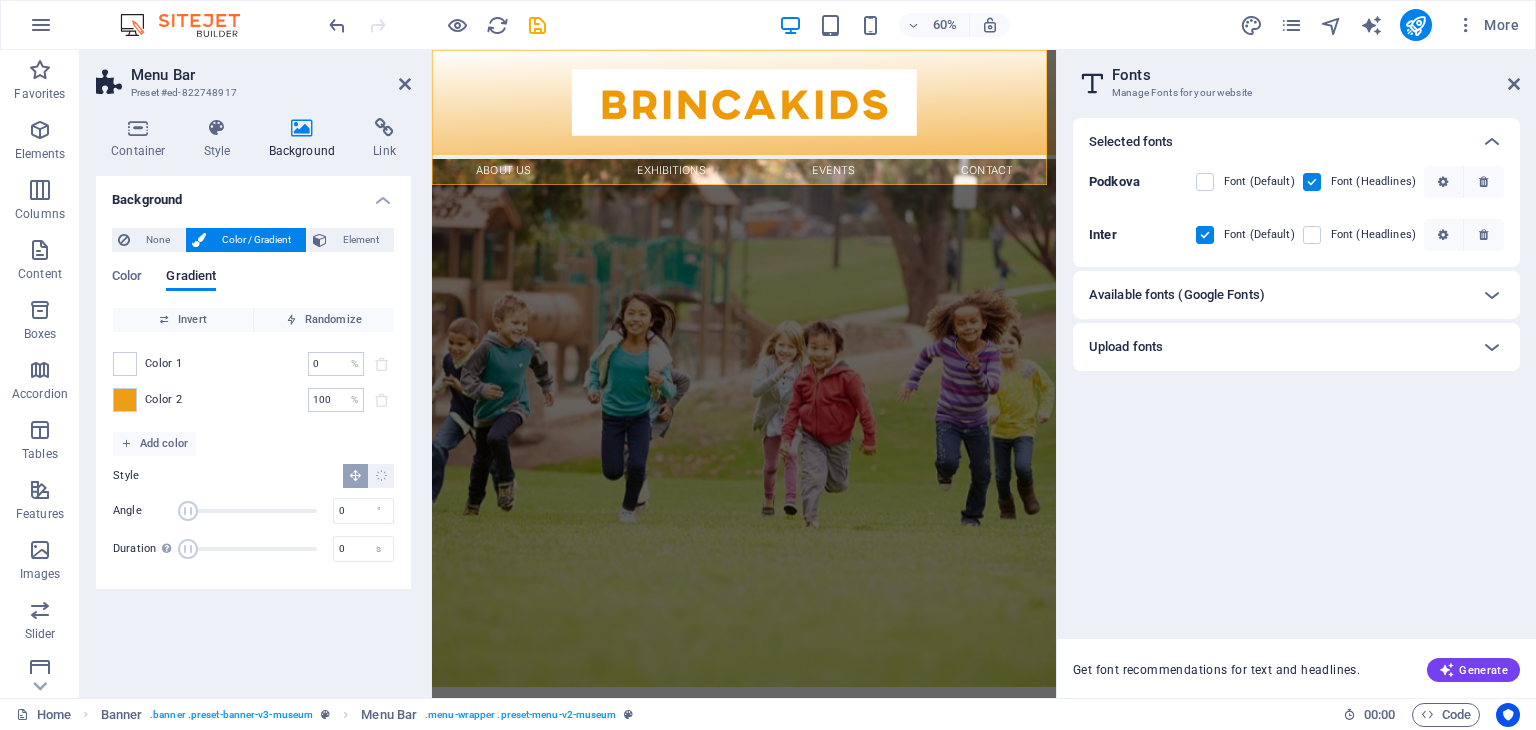 drag, startPoint x: 250, startPoint y: 513, endPoint x: 187, endPoint y: 513, distance: 63 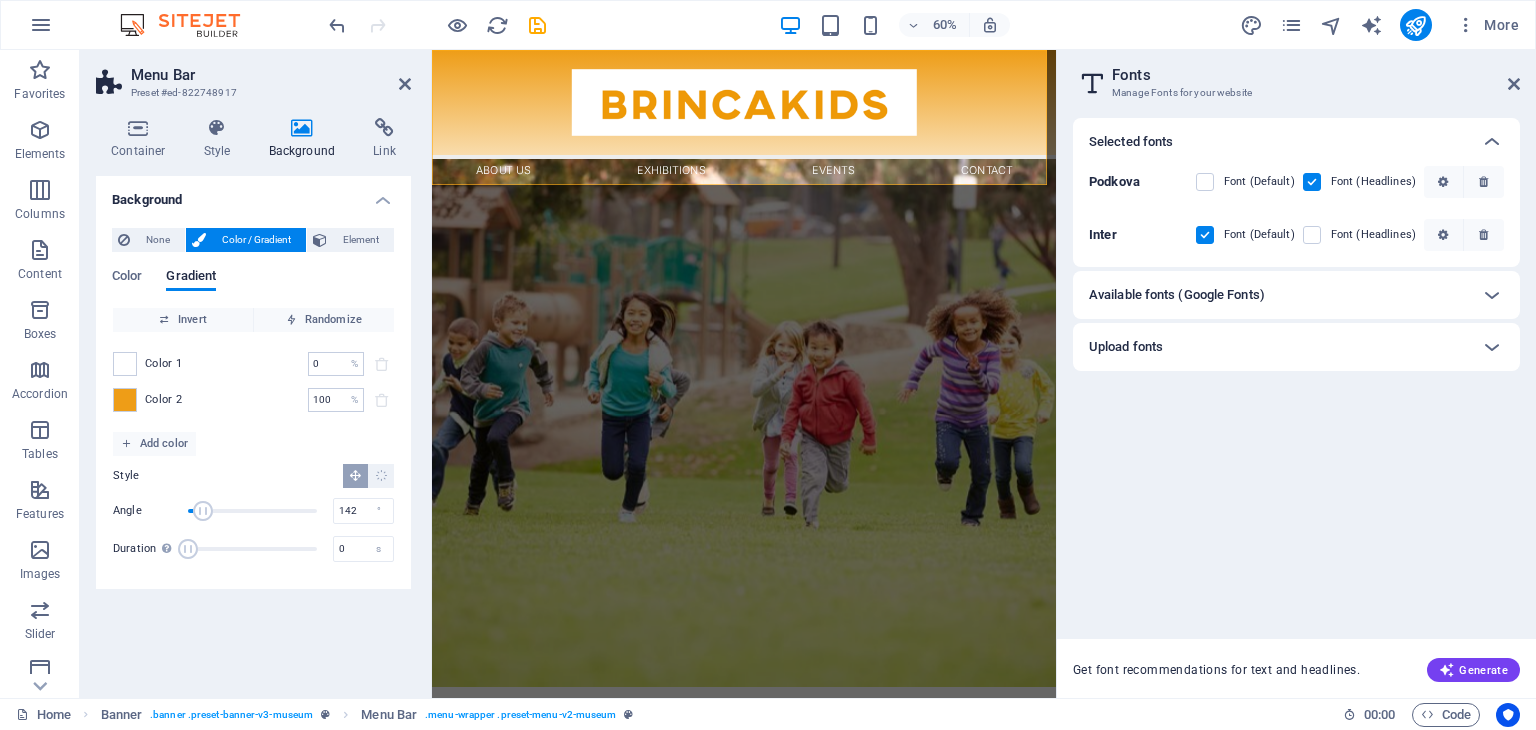 drag, startPoint x: 188, startPoint y: 512, endPoint x: 239, endPoint y: 524, distance: 52.392746 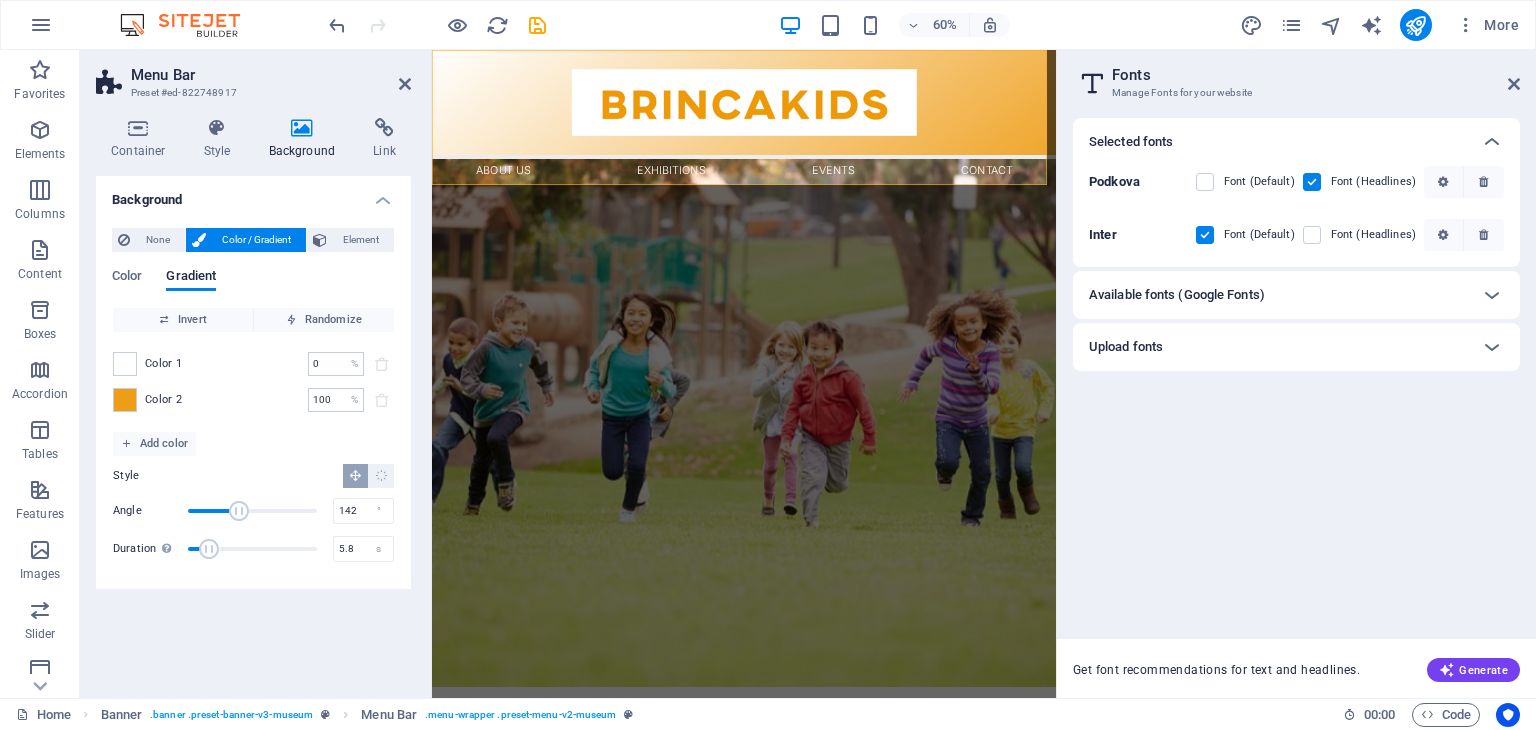 drag, startPoint x: 185, startPoint y: 548, endPoint x: 213, endPoint y: 549, distance: 28.01785 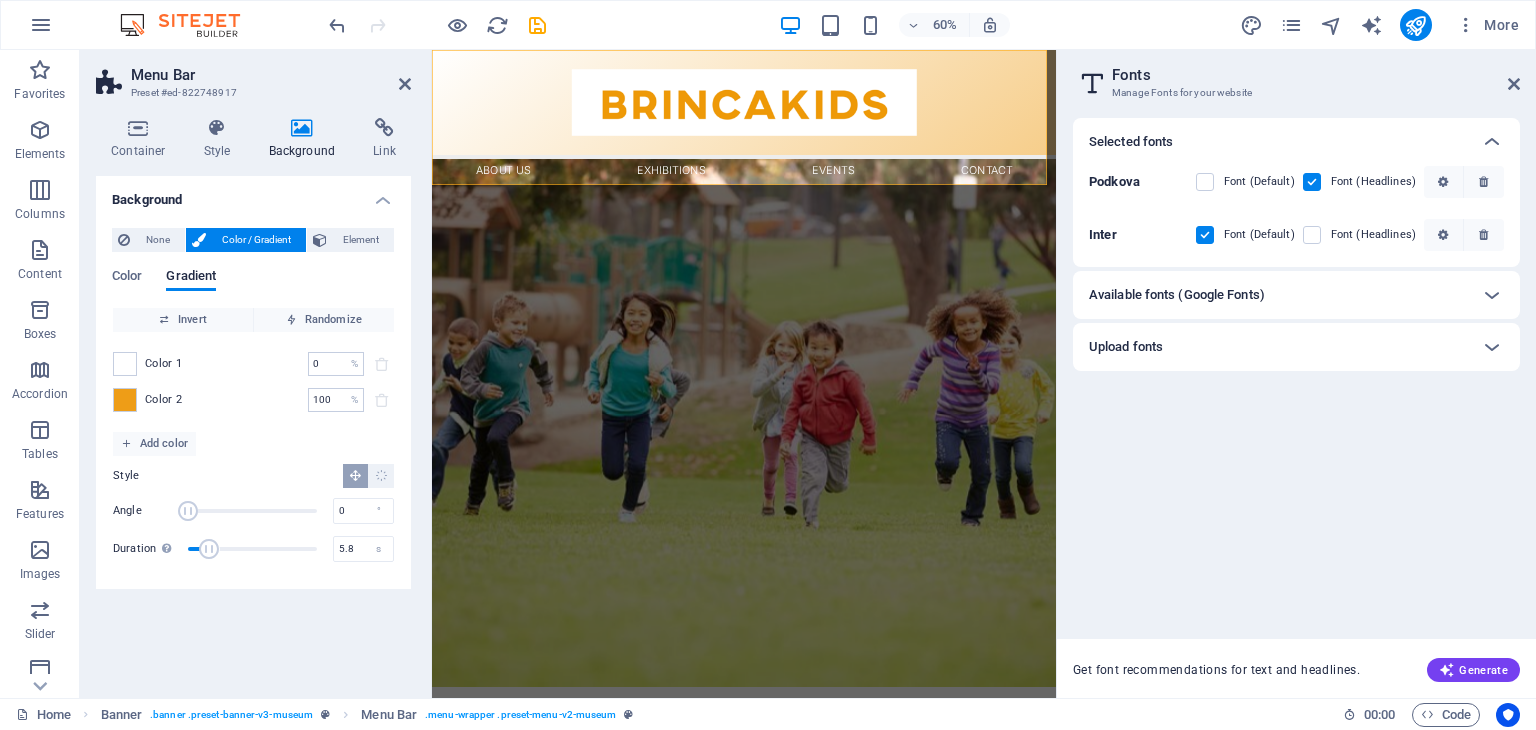 drag, startPoint x: 235, startPoint y: 508, endPoint x: 135, endPoint y: 521, distance: 100.84146 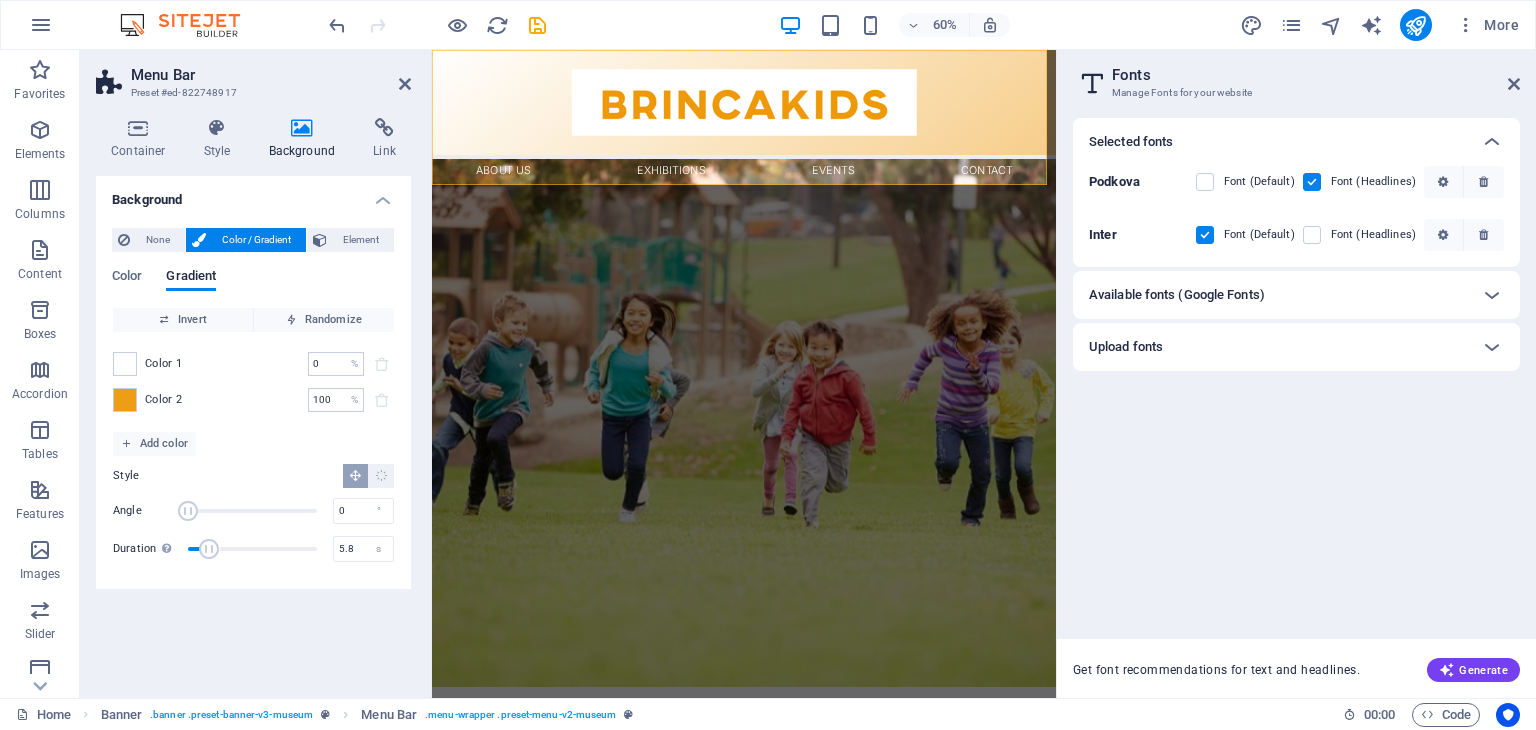 click on "Angle 0 °" at bounding box center [253, 511] 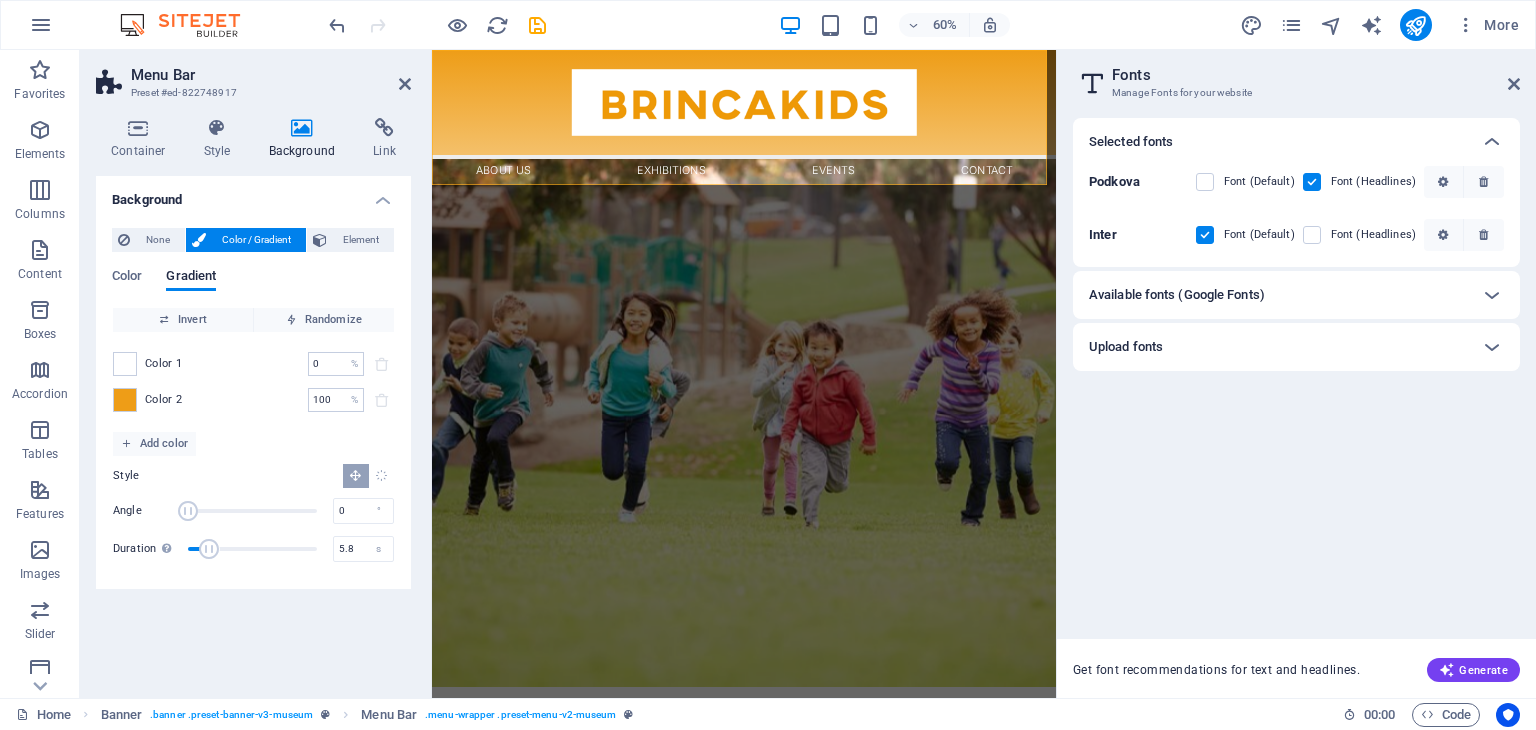 click at bounding box center [381, 476] 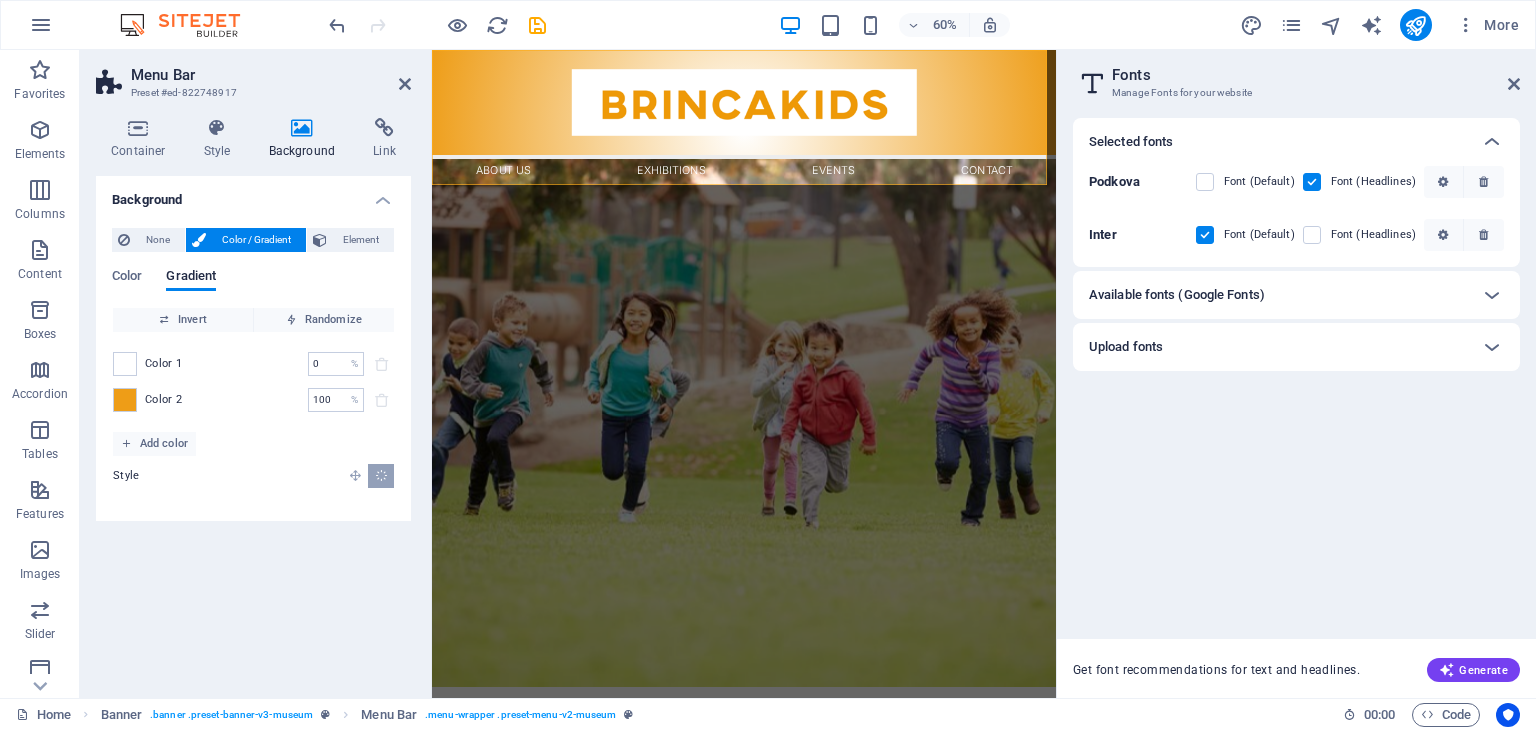 click at bounding box center (355, 476) 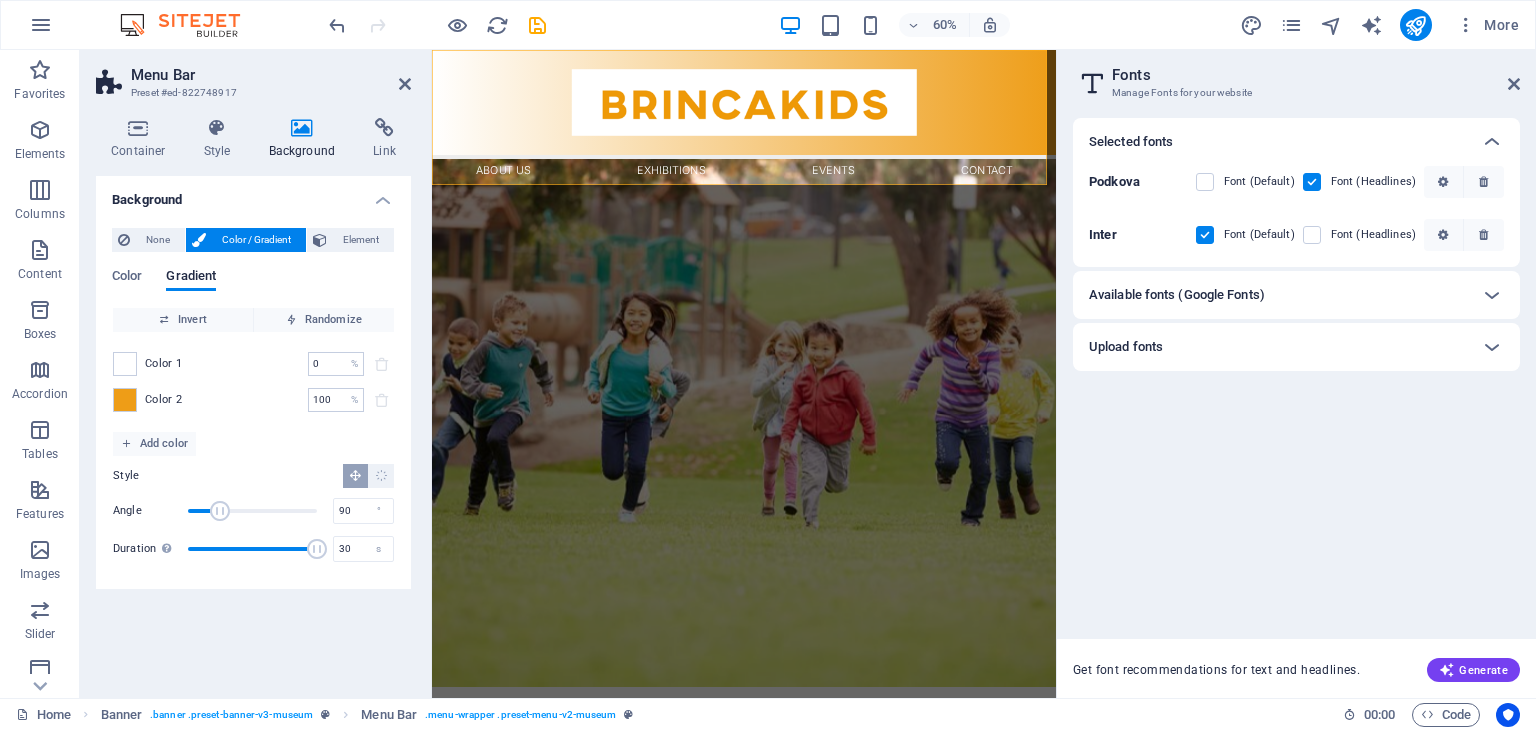 drag, startPoint x: 187, startPoint y: 547, endPoint x: 329, endPoint y: 565, distance: 143.13629 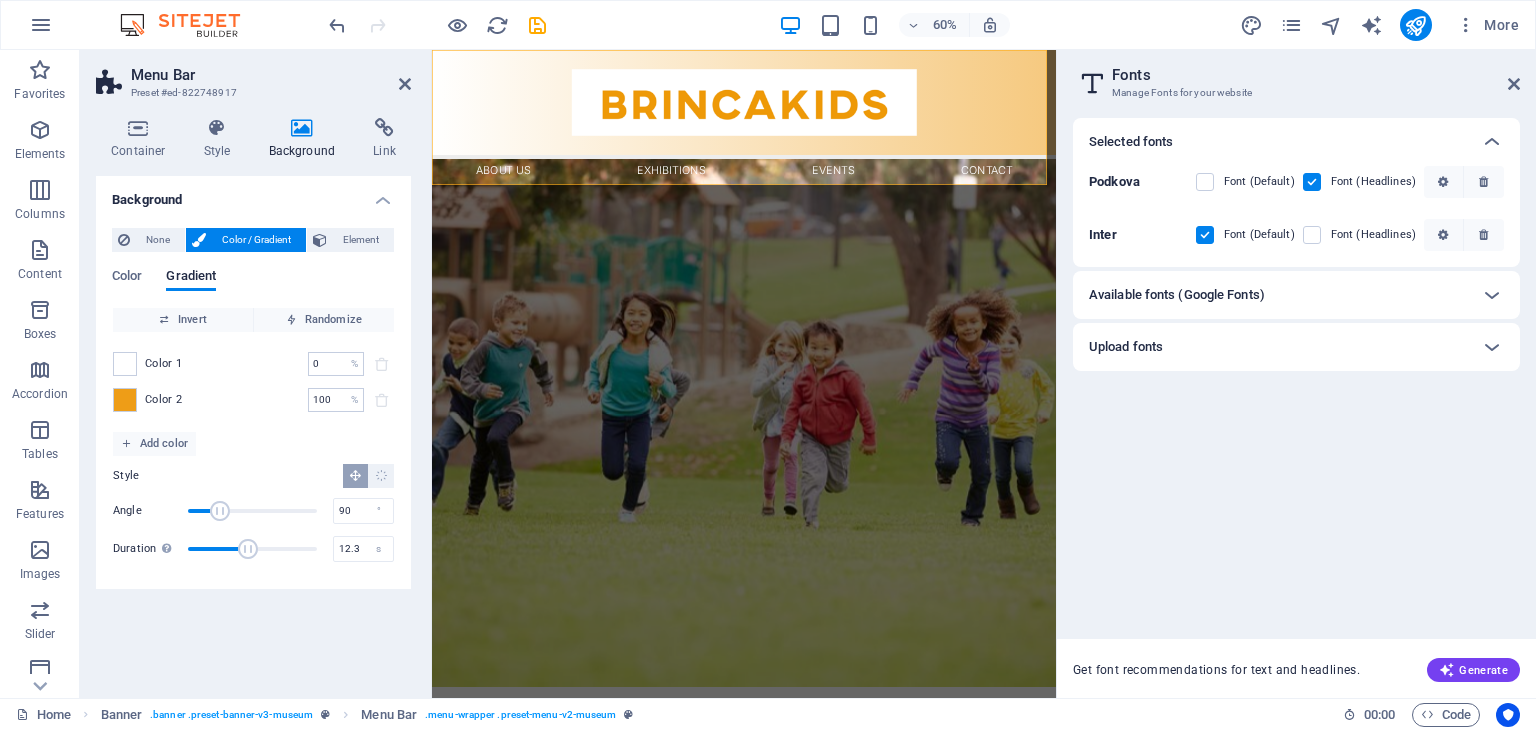 drag, startPoint x: 319, startPoint y: 545, endPoint x: 240, endPoint y: 539, distance: 79.22752 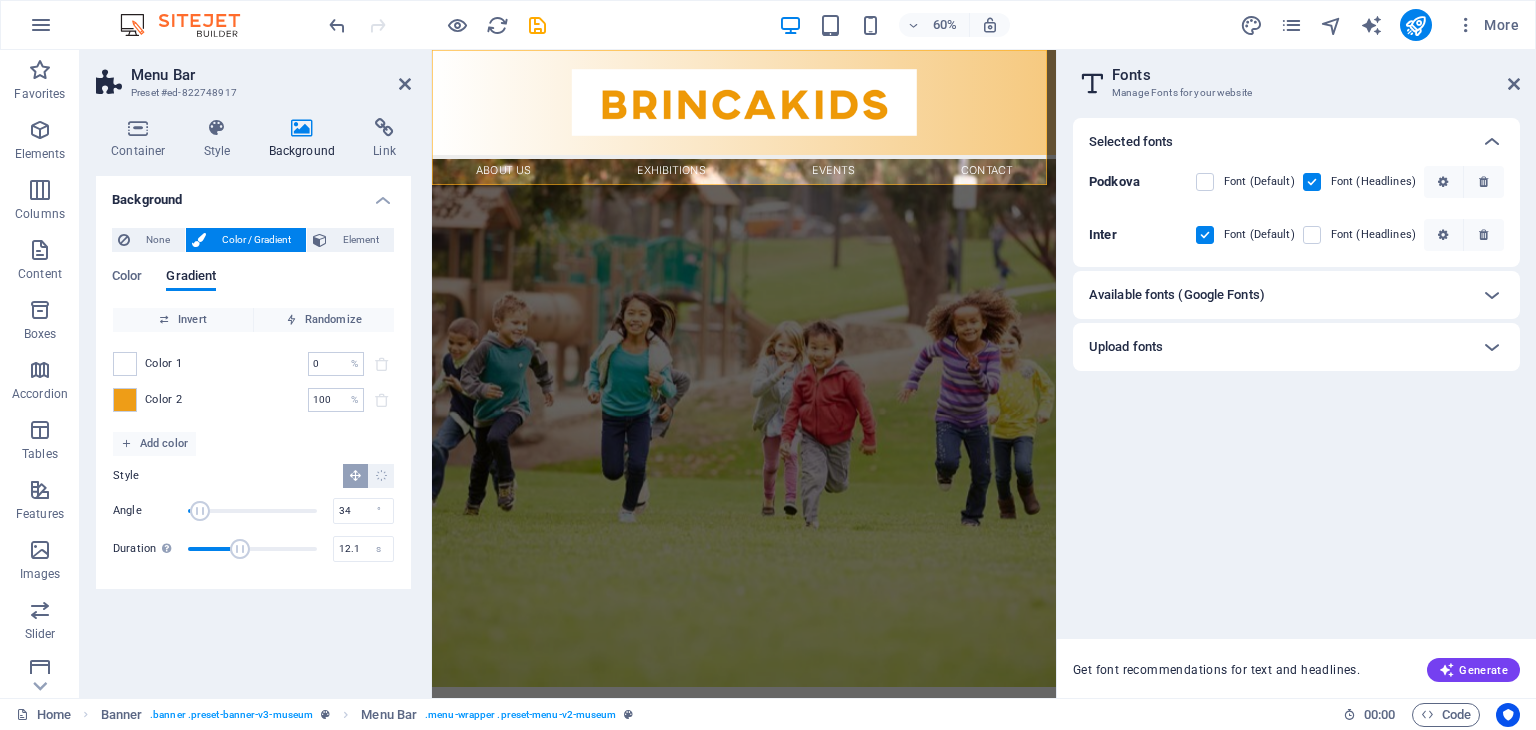 drag, startPoint x: 220, startPoint y: 513, endPoint x: 200, endPoint y: 515, distance: 20.09975 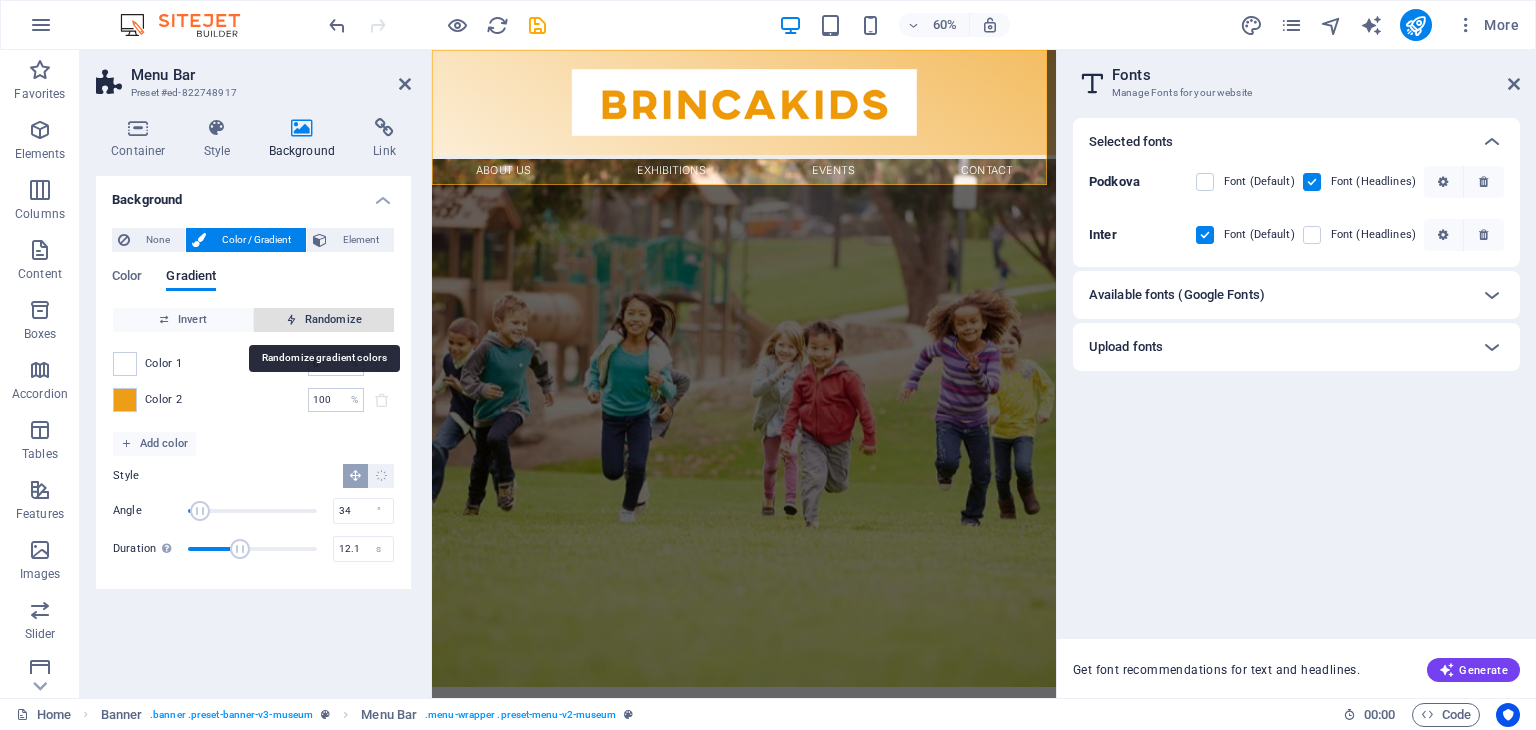 click on "Randomize" at bounding box center [324, 320] 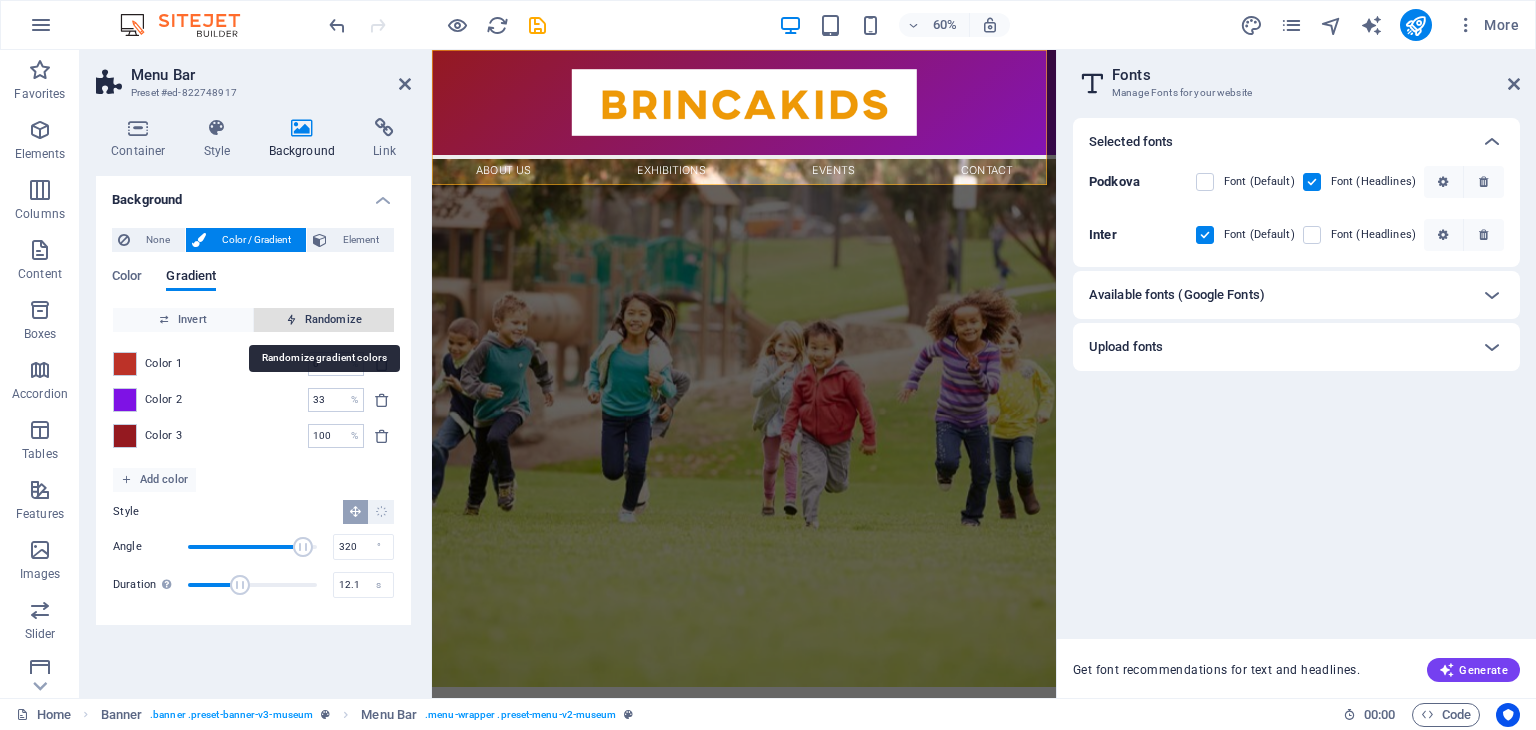 click on "Randomize" at bounding box center (324, 320) 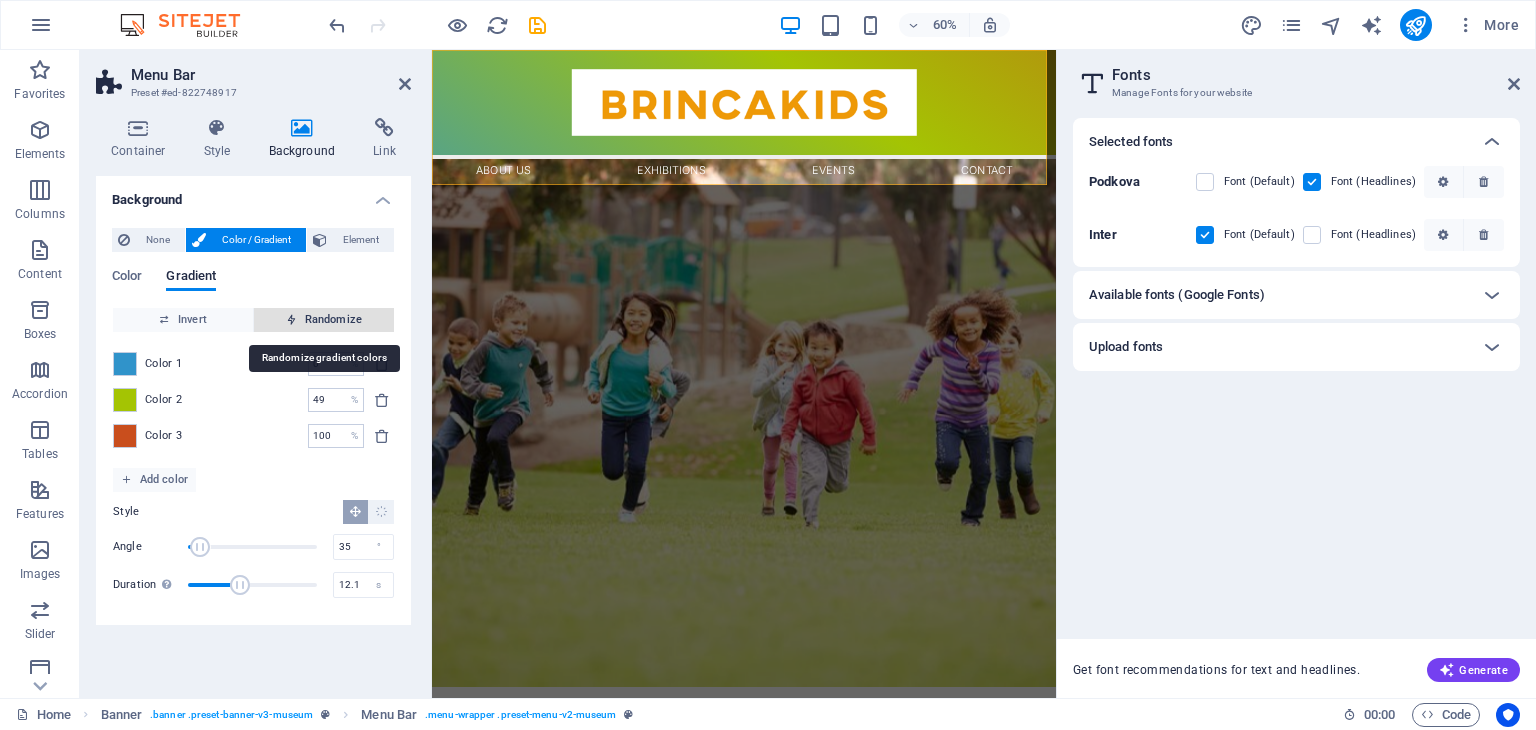 click on "Randomize" at bounding box center (324, 320) 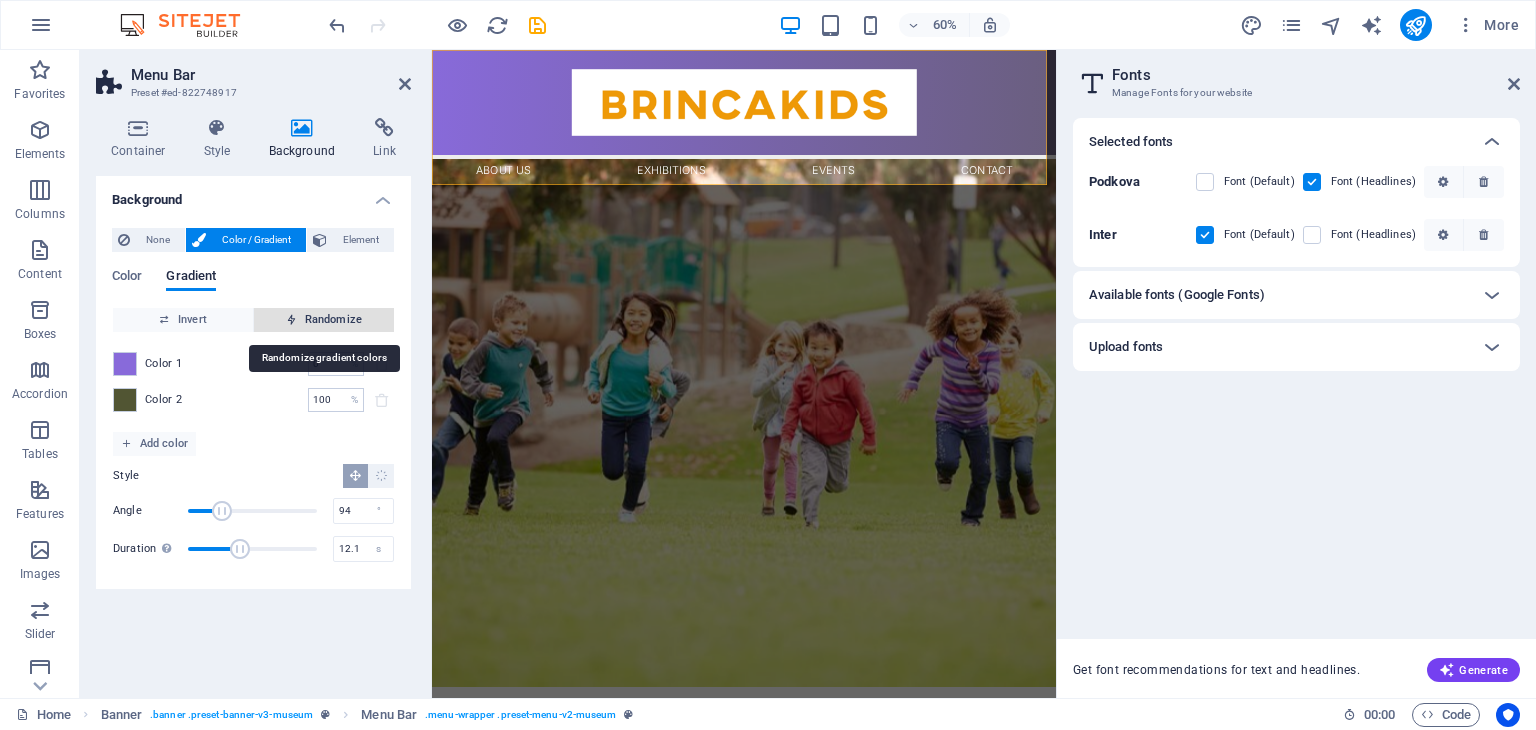 click on "Randomize" at bounding box center [324, 320] 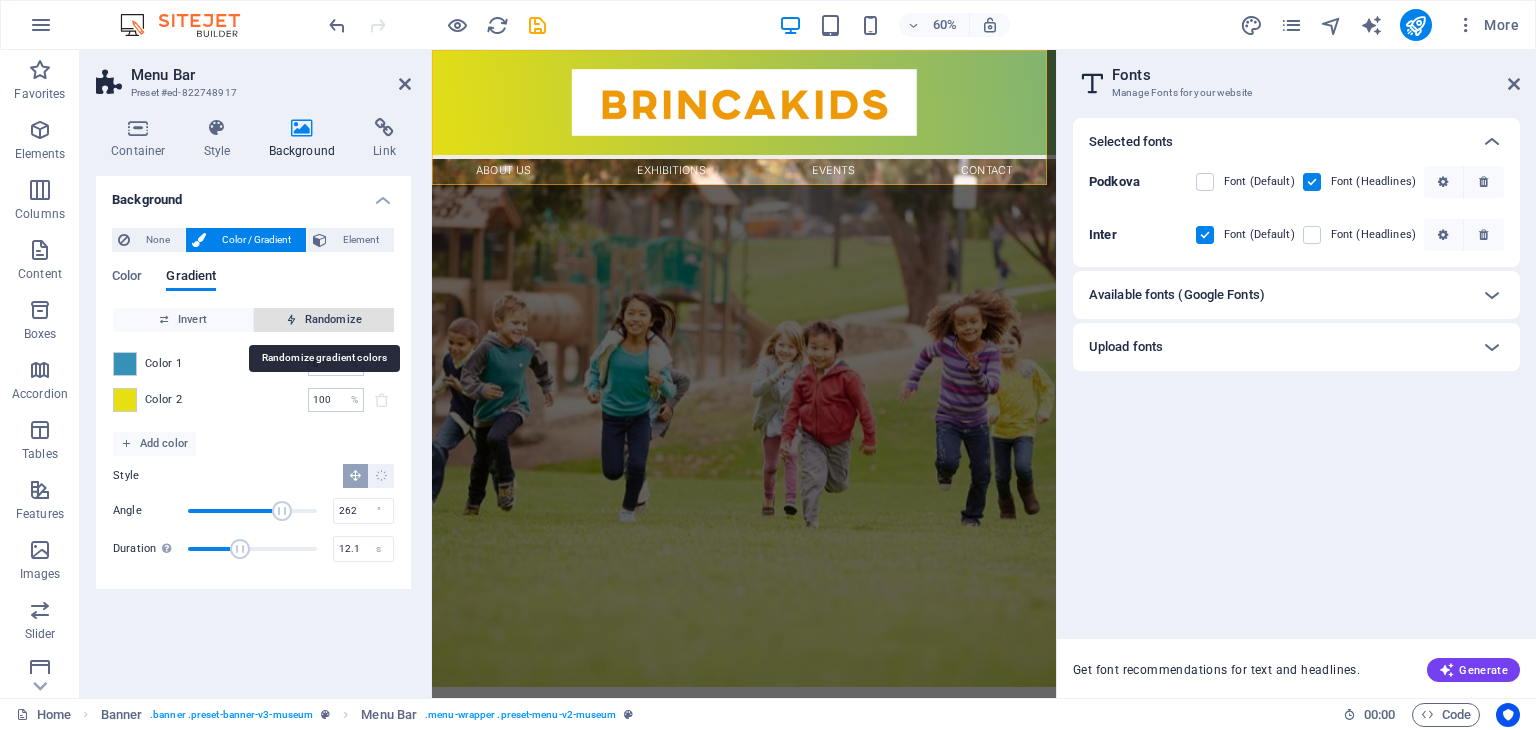 click on "Randomize" at bounding box center [324, 320] 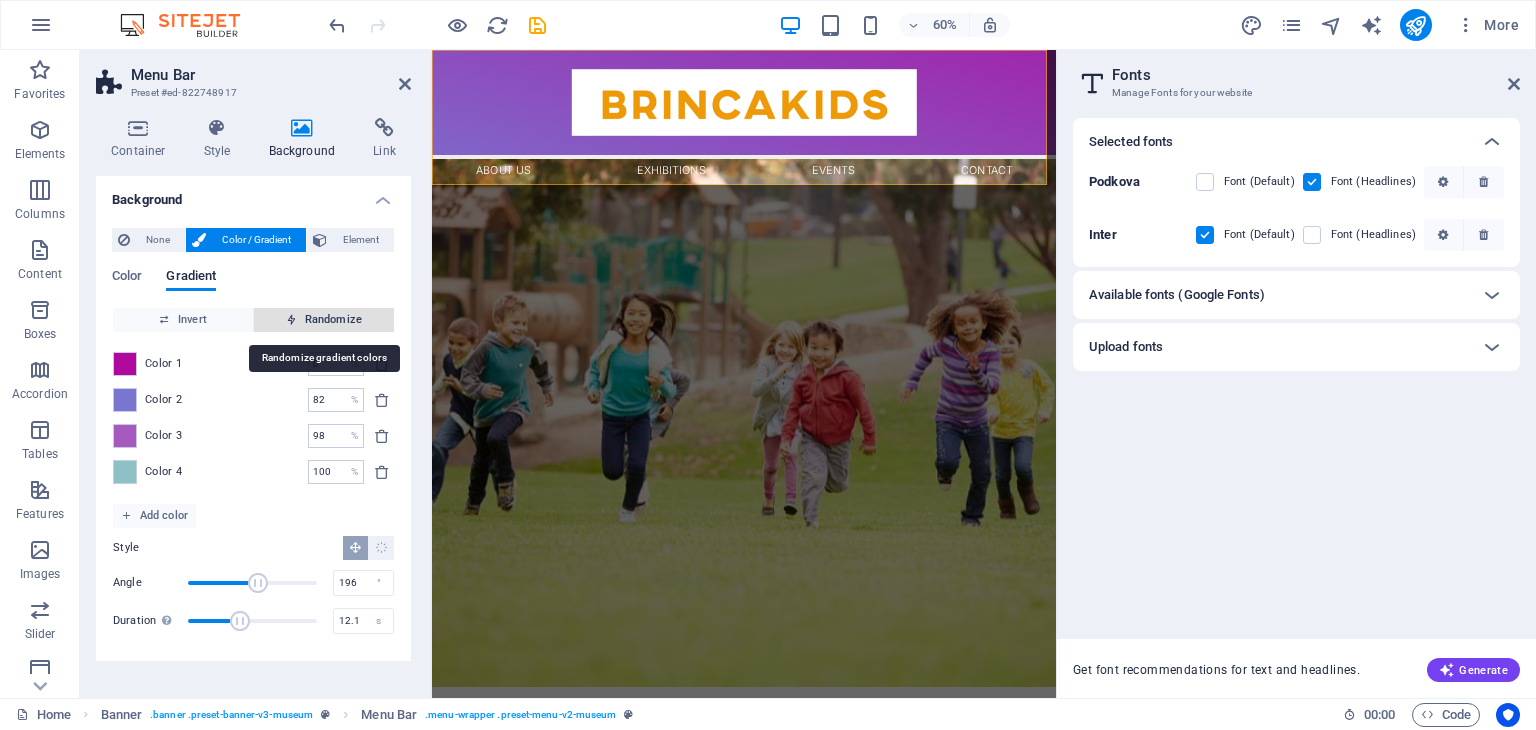 click on "Randomize" at bounding box center [324, 320] 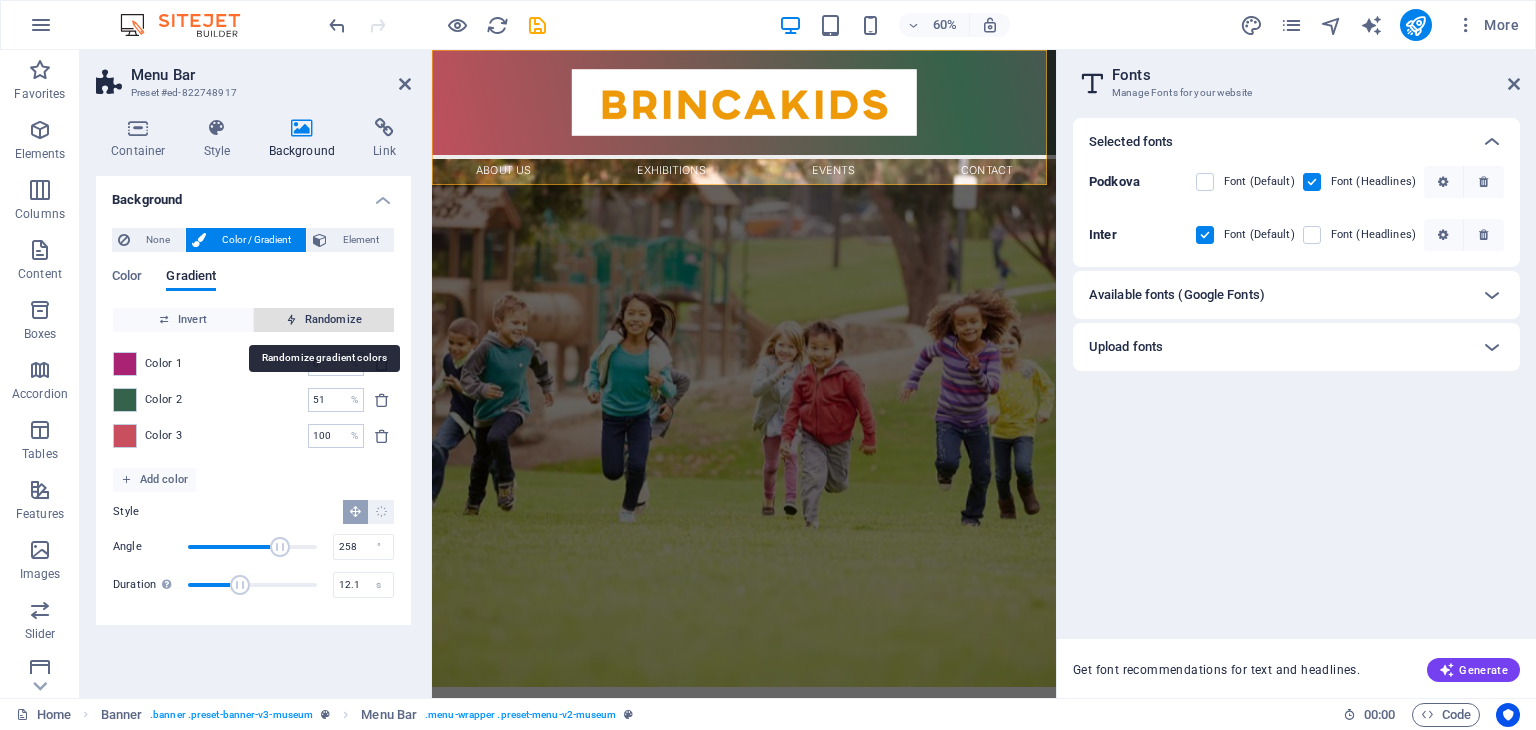 click on "Randomize" at bounding box center (324, 320) 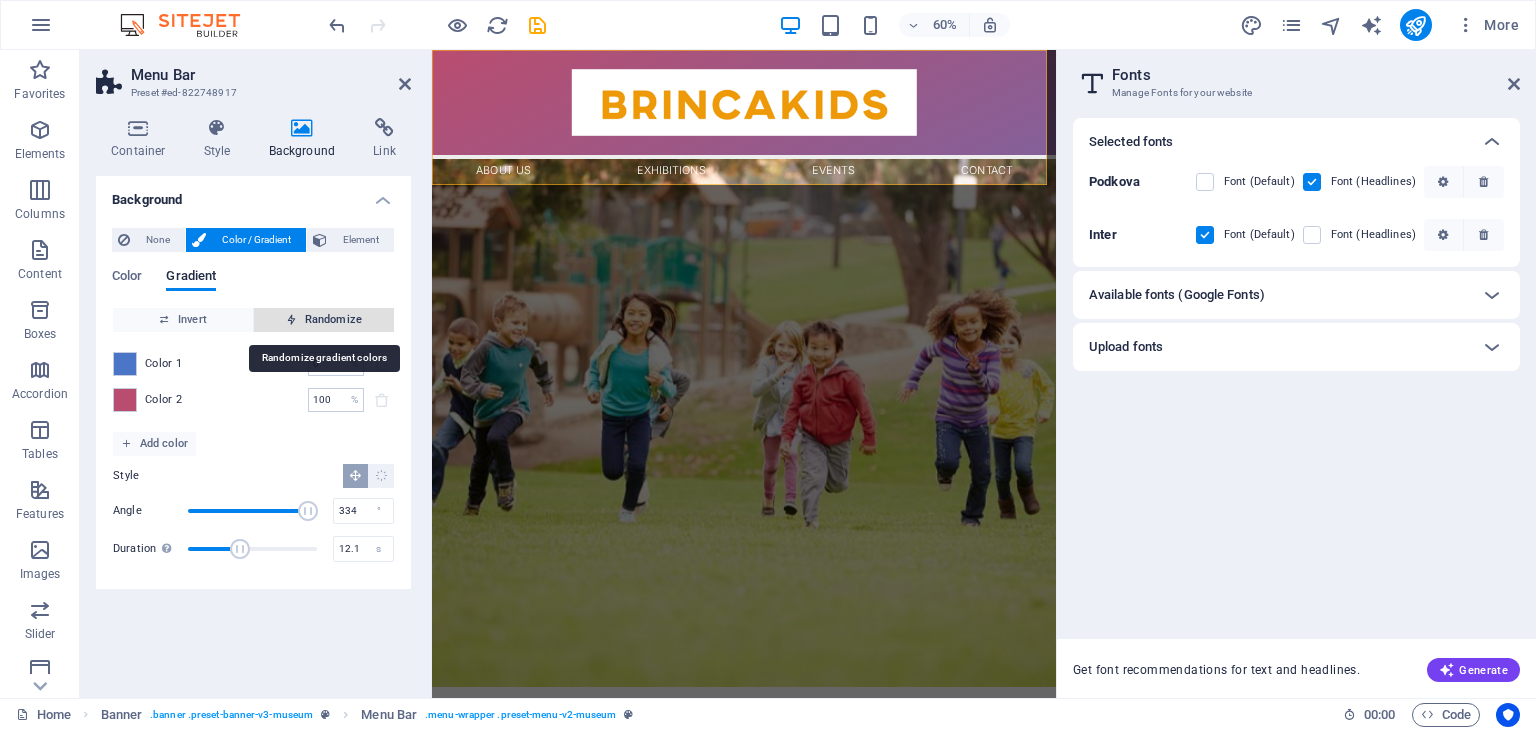 click on "Randomize" at bounding box center (324, 320) 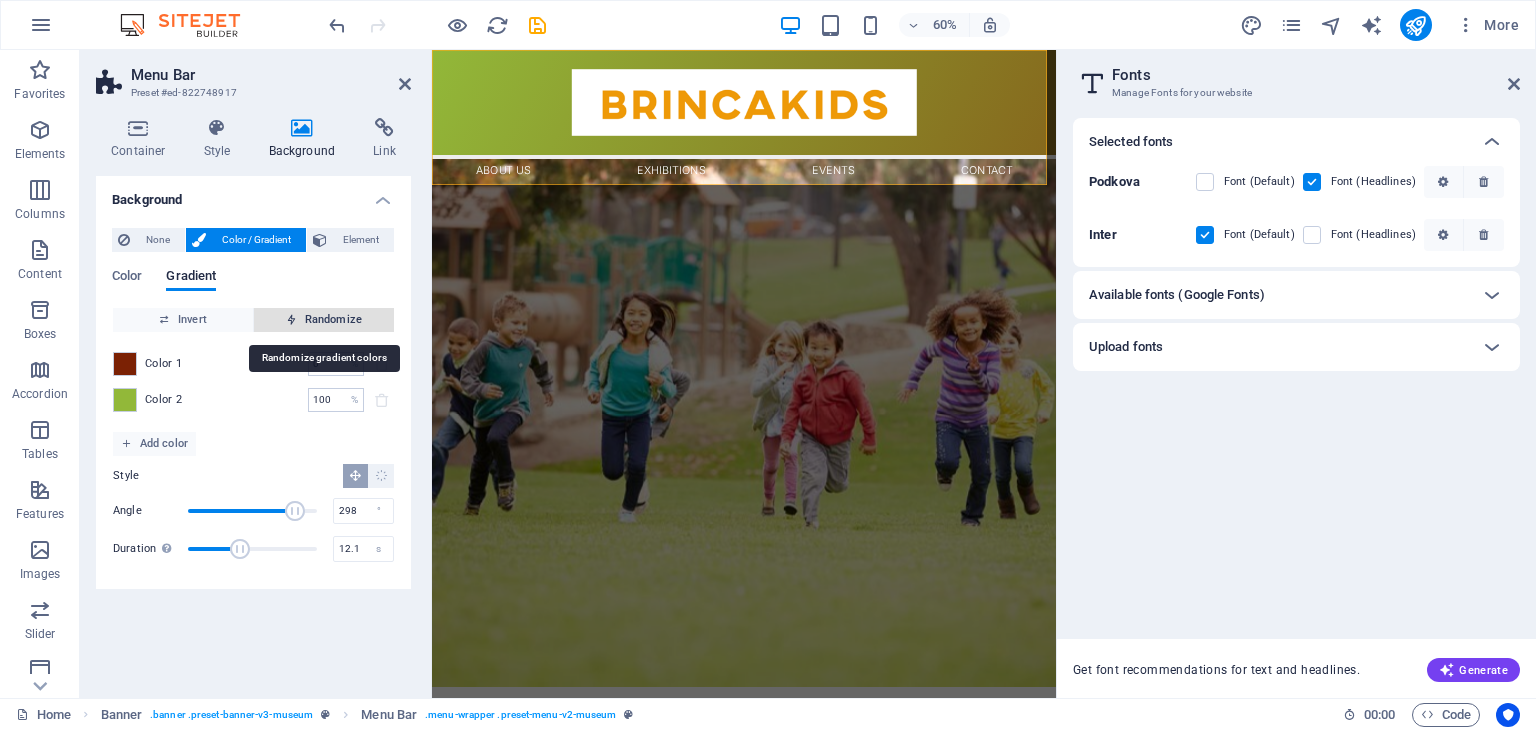 click on "Randomize" at bounding box center [324, 320] 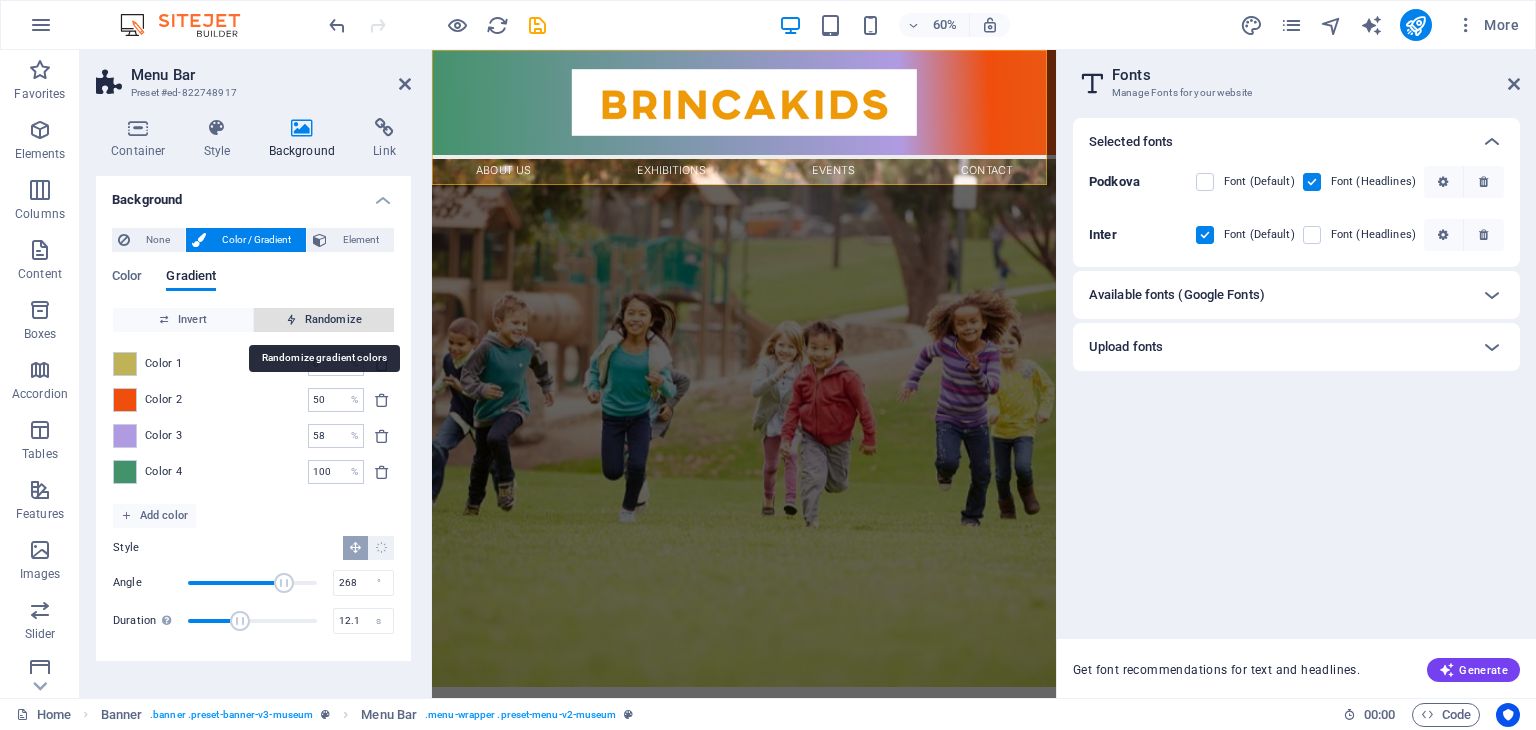 click on "Randomize" at bounding box center [324, 320] 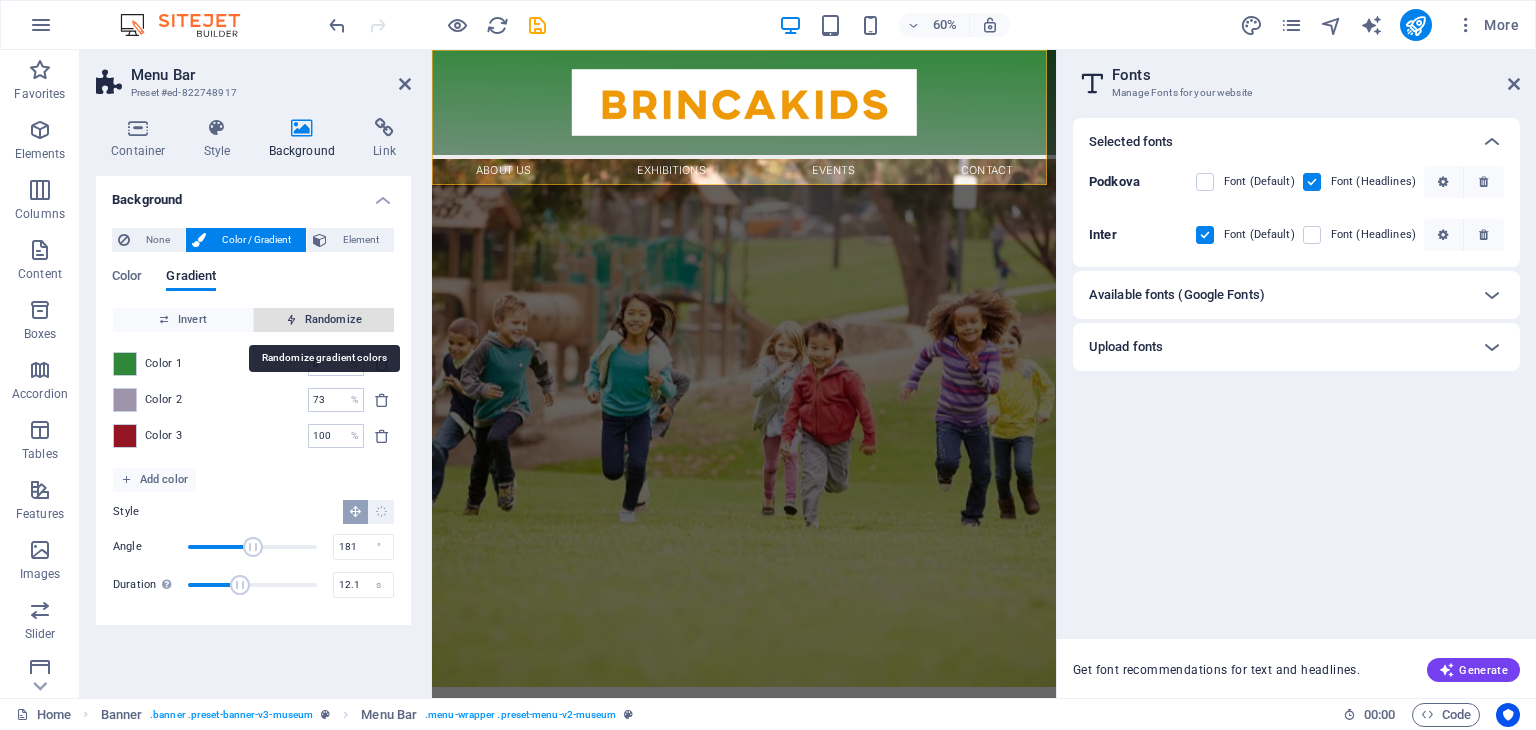 click on "Randomize" at bounding box center [324, 320] 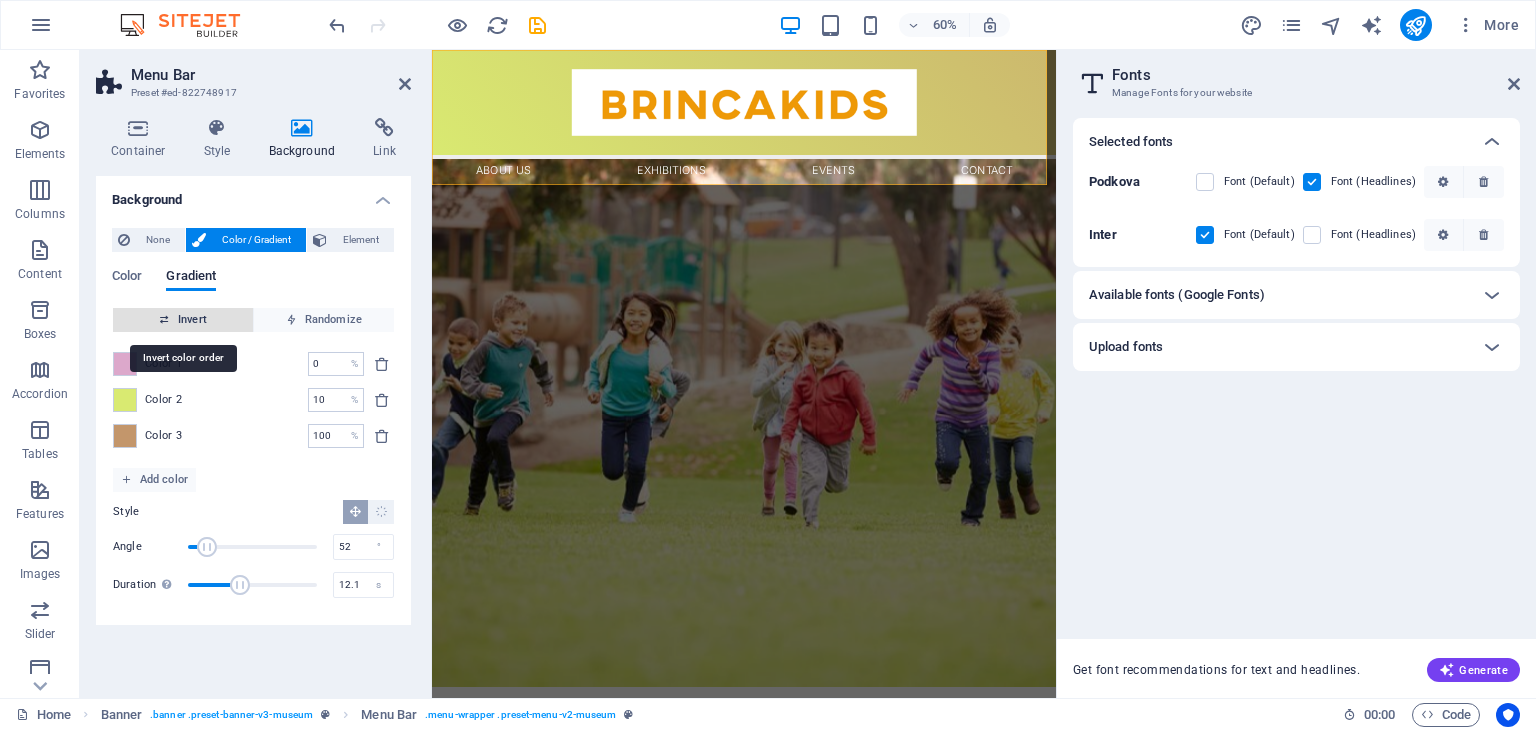 click on "Invert" at bounding box center [183, 320] 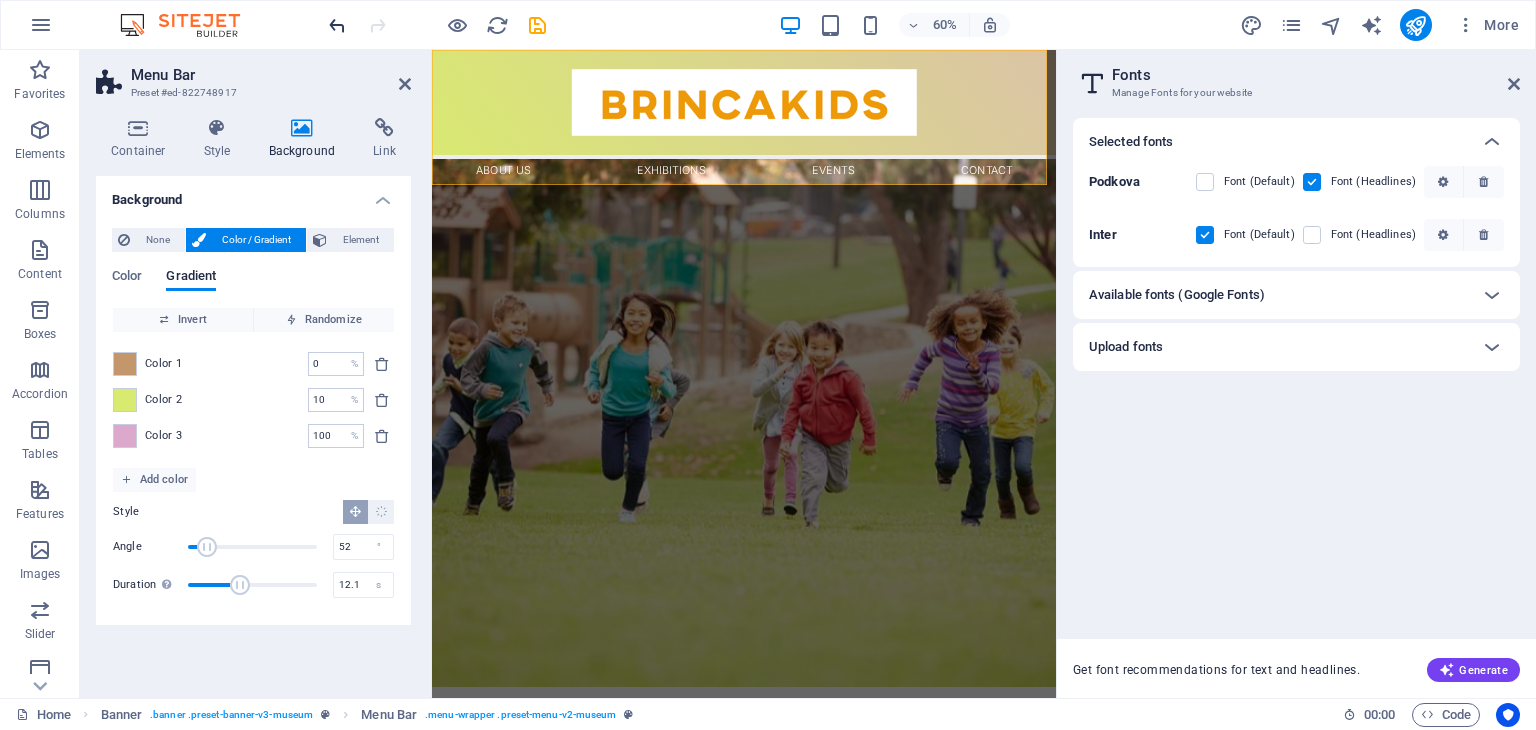 click on "60% More" at bounding box center (768, 25) 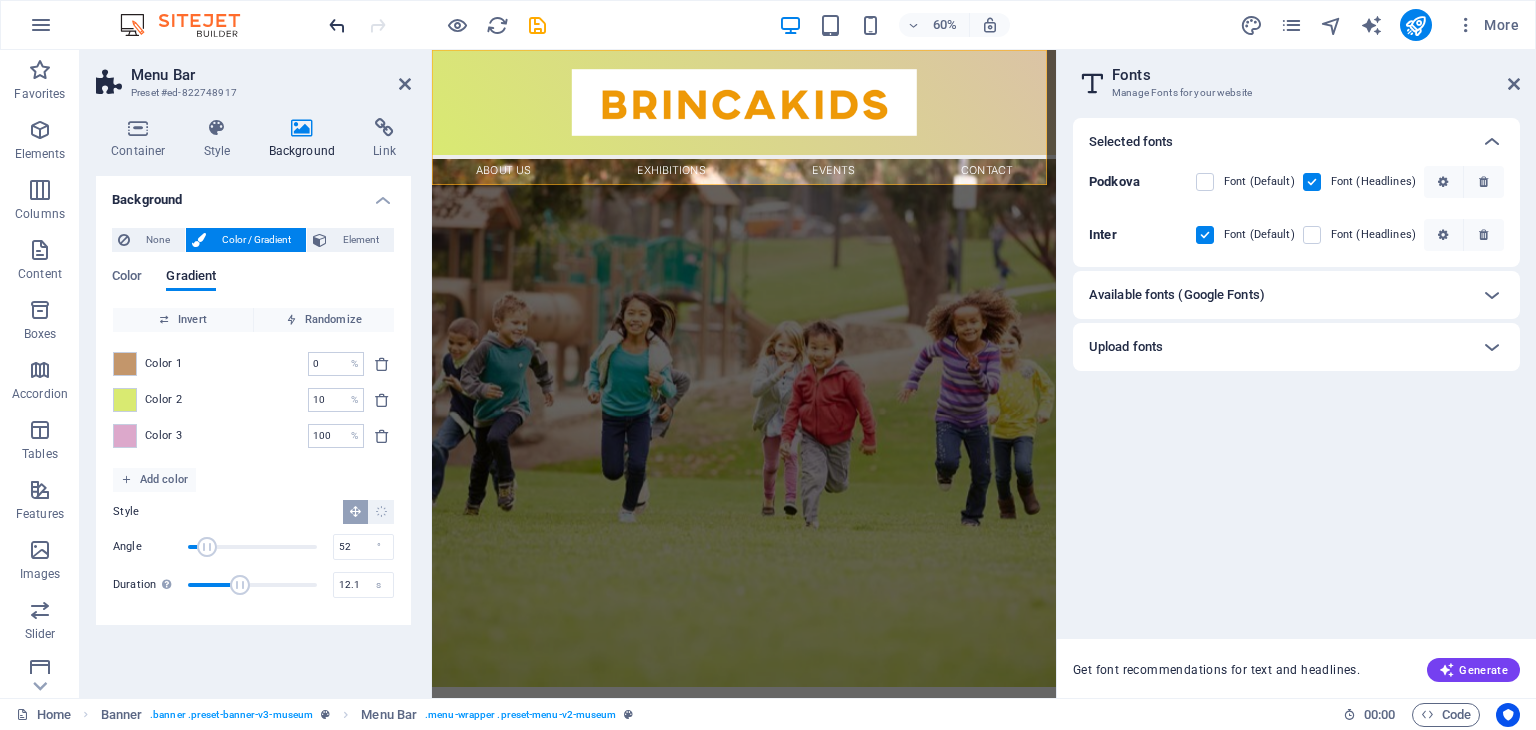 click on "60% More" at bounding box center (768, 25) 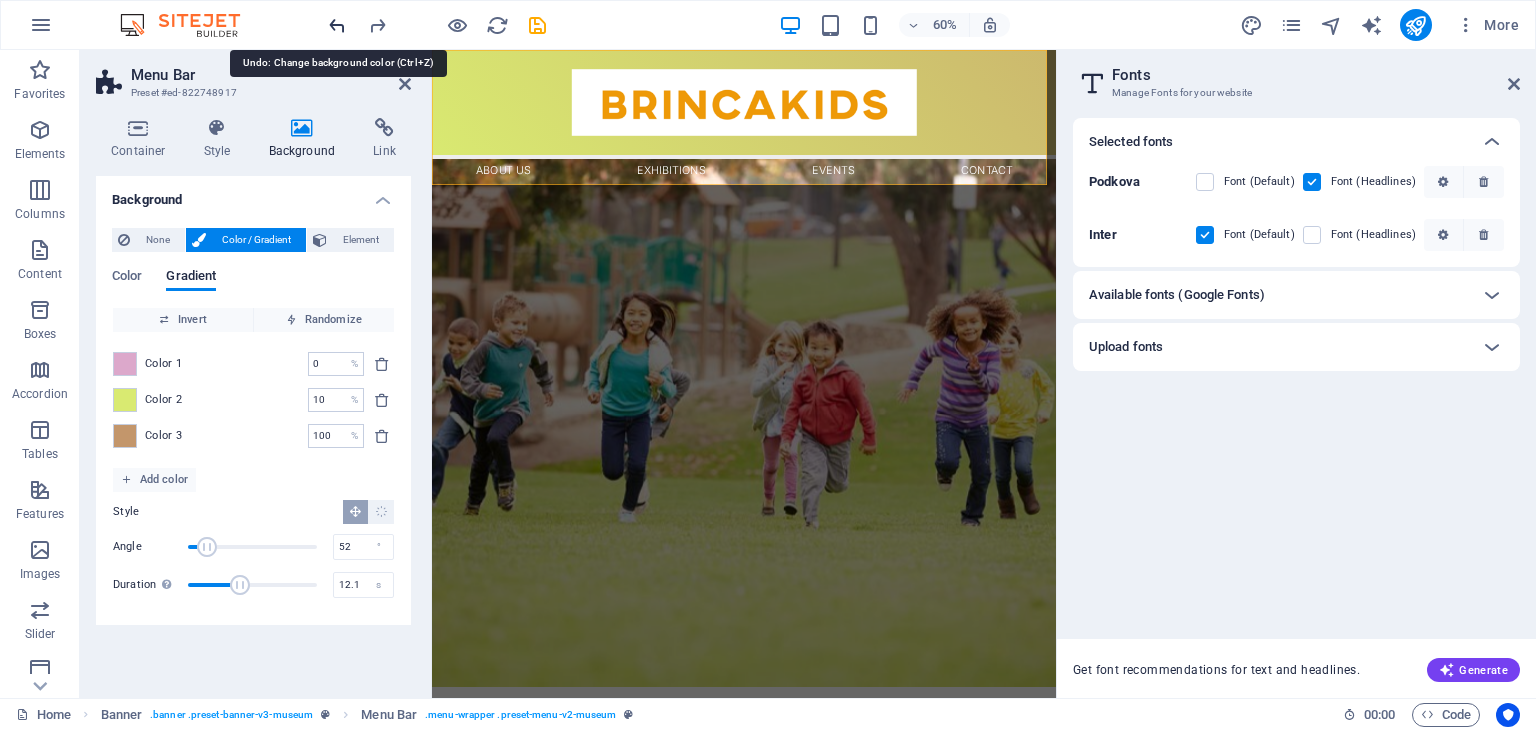 click at bounding box center [337, 25] 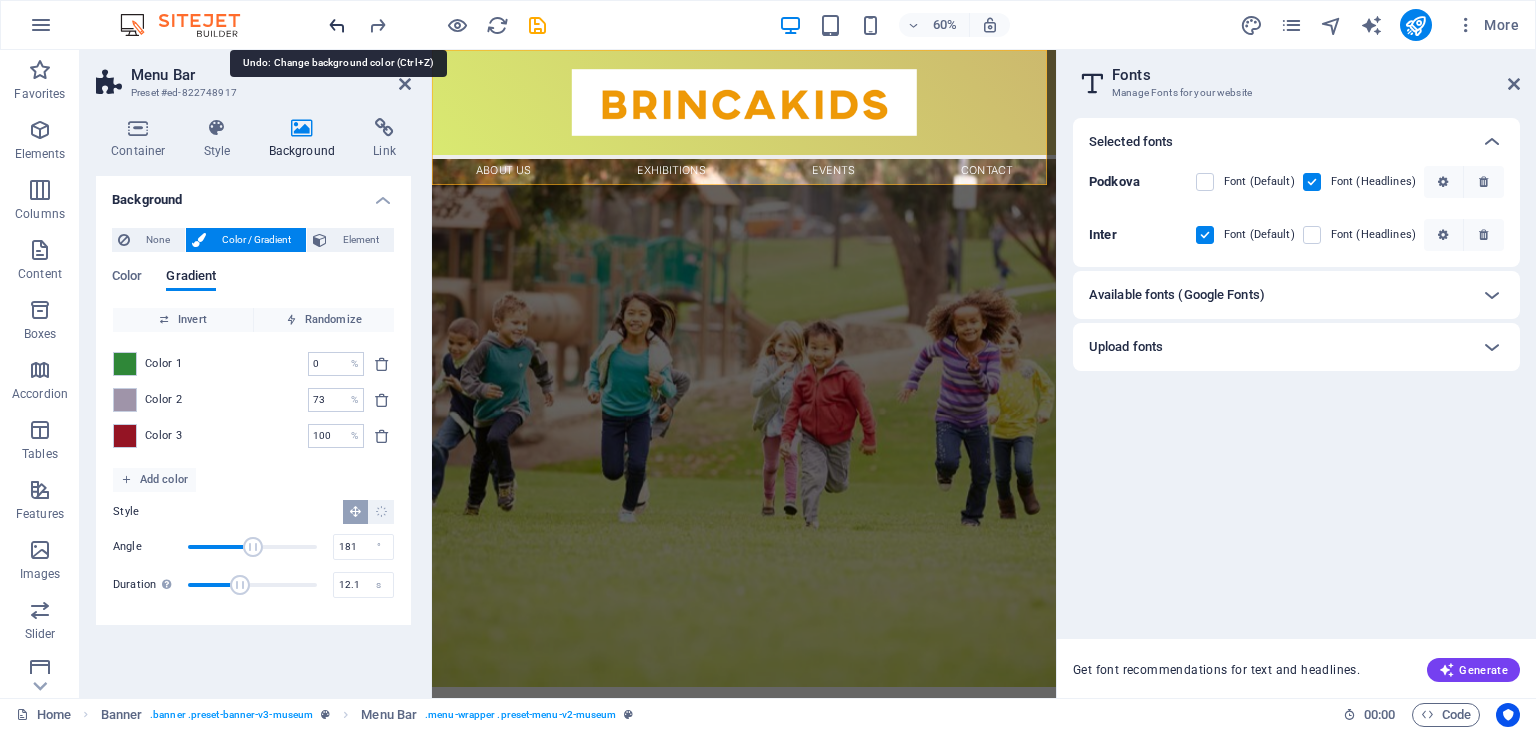 click at bounding box center [337, 25] 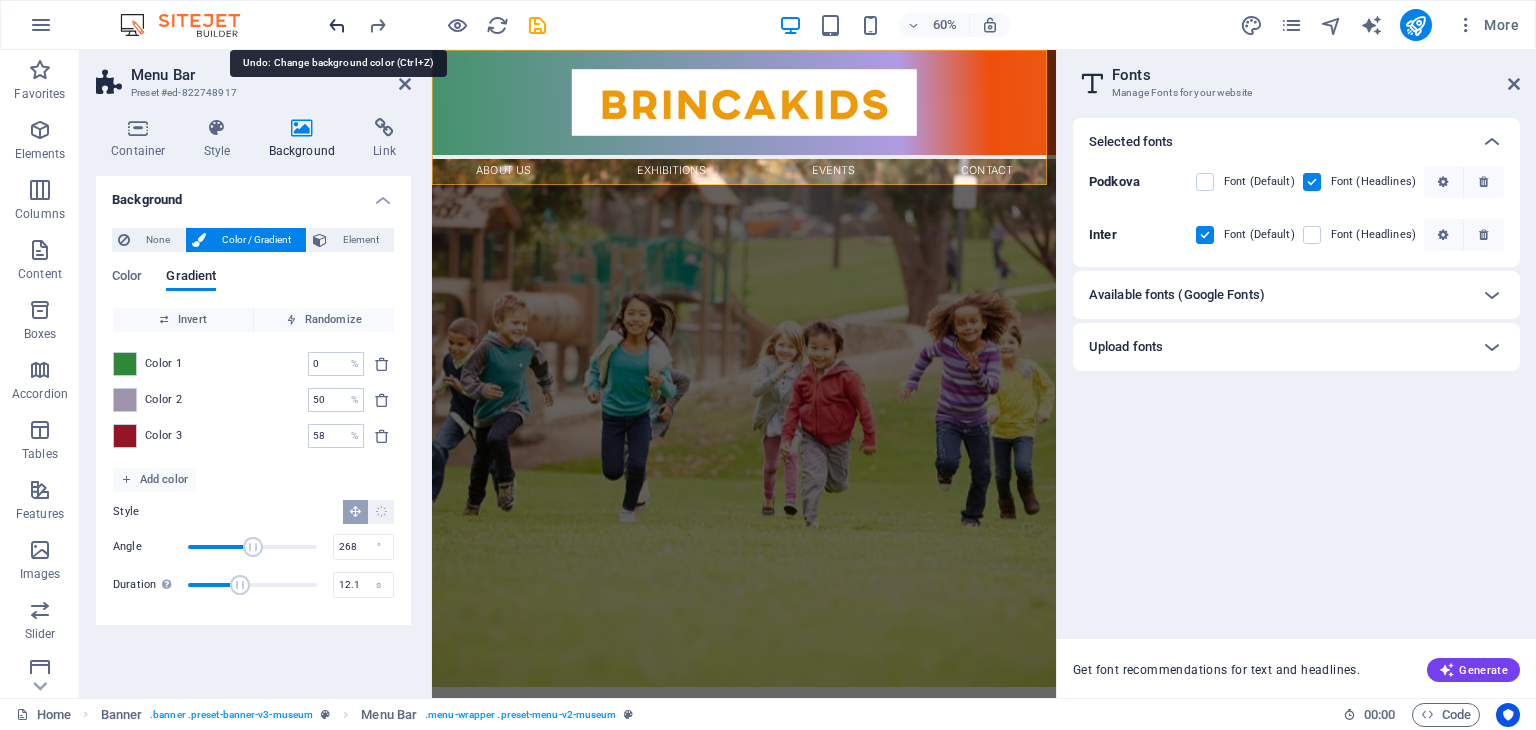 click at bounding box center (337, 25) 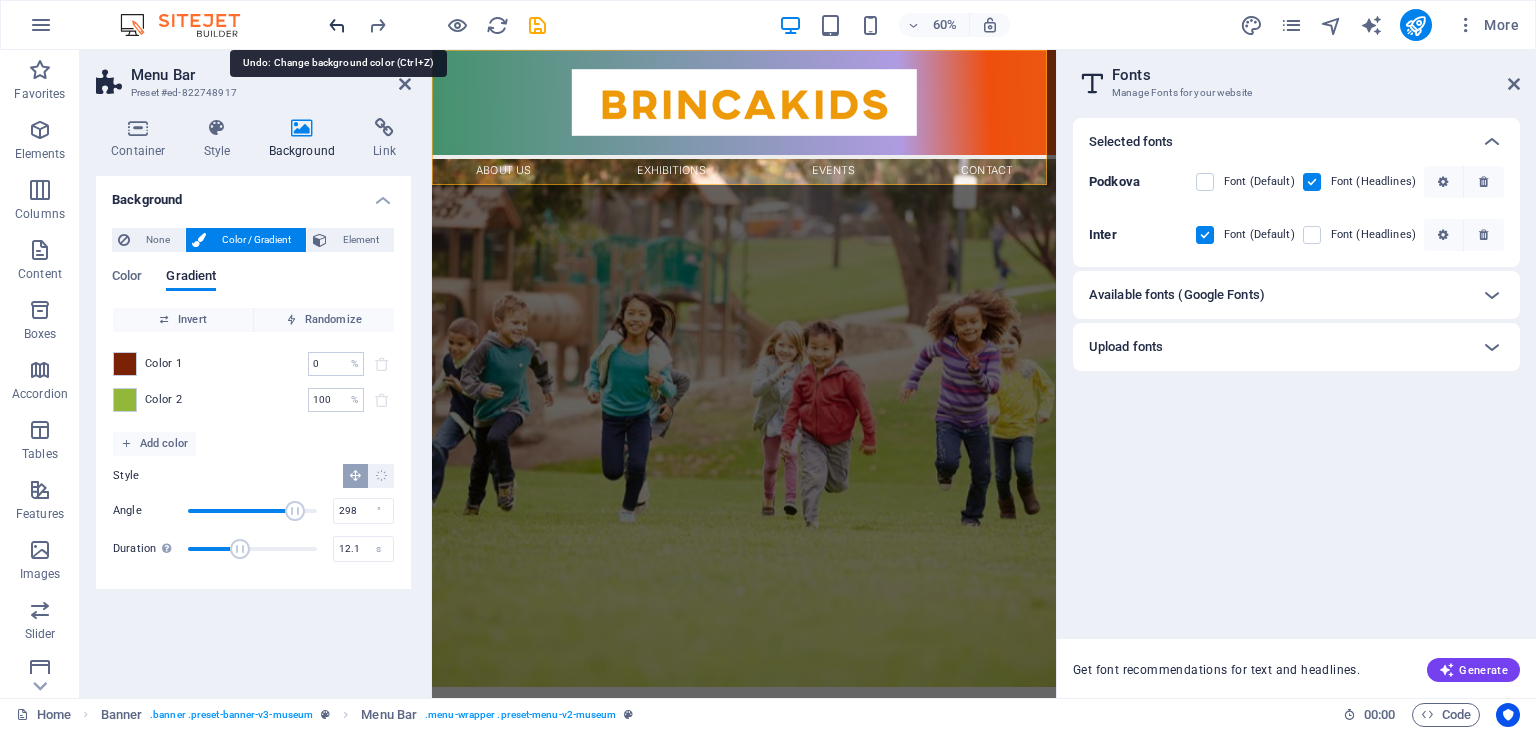 click at bounding box center [337, 25] 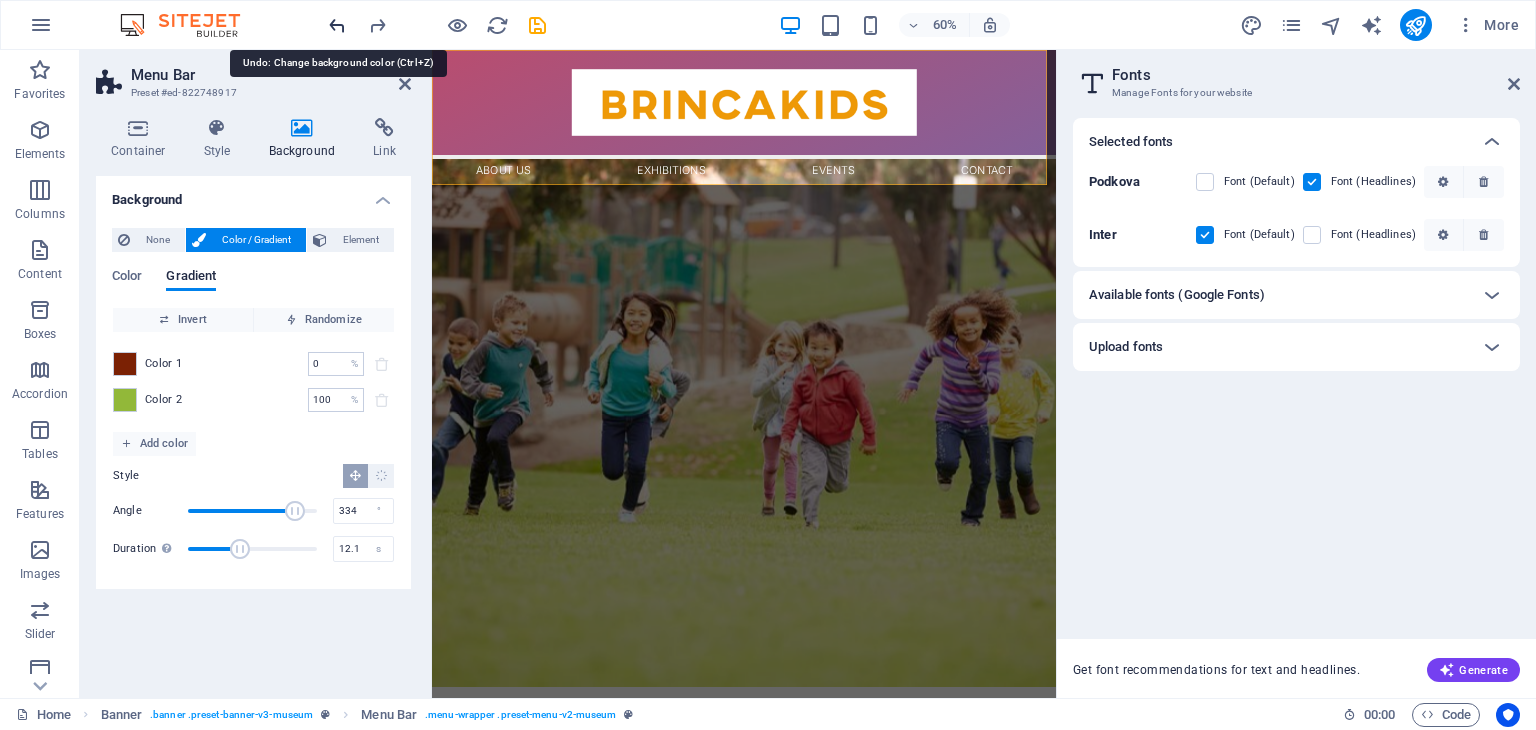 click at bounding box center [337, 25] 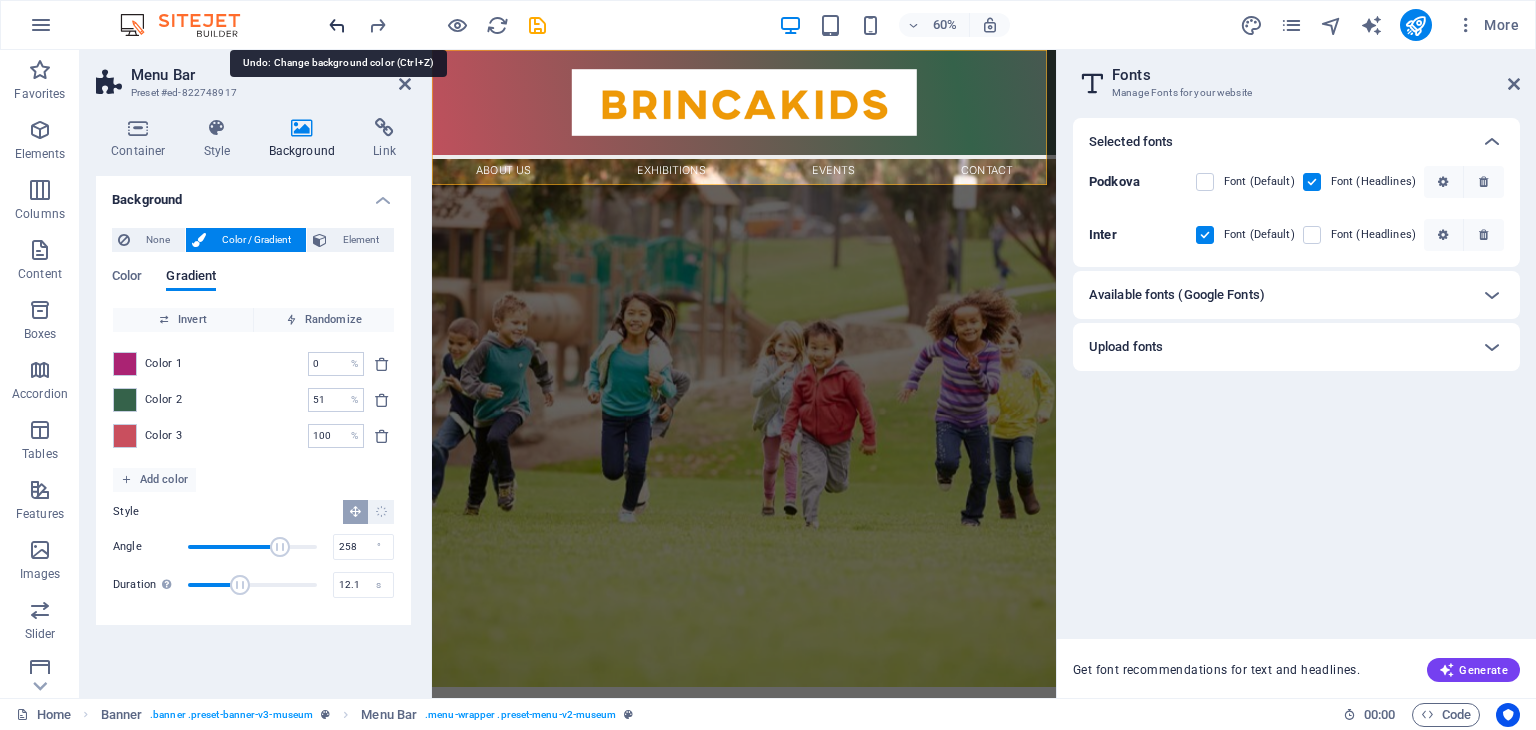 click at bounding box center [337, 25] 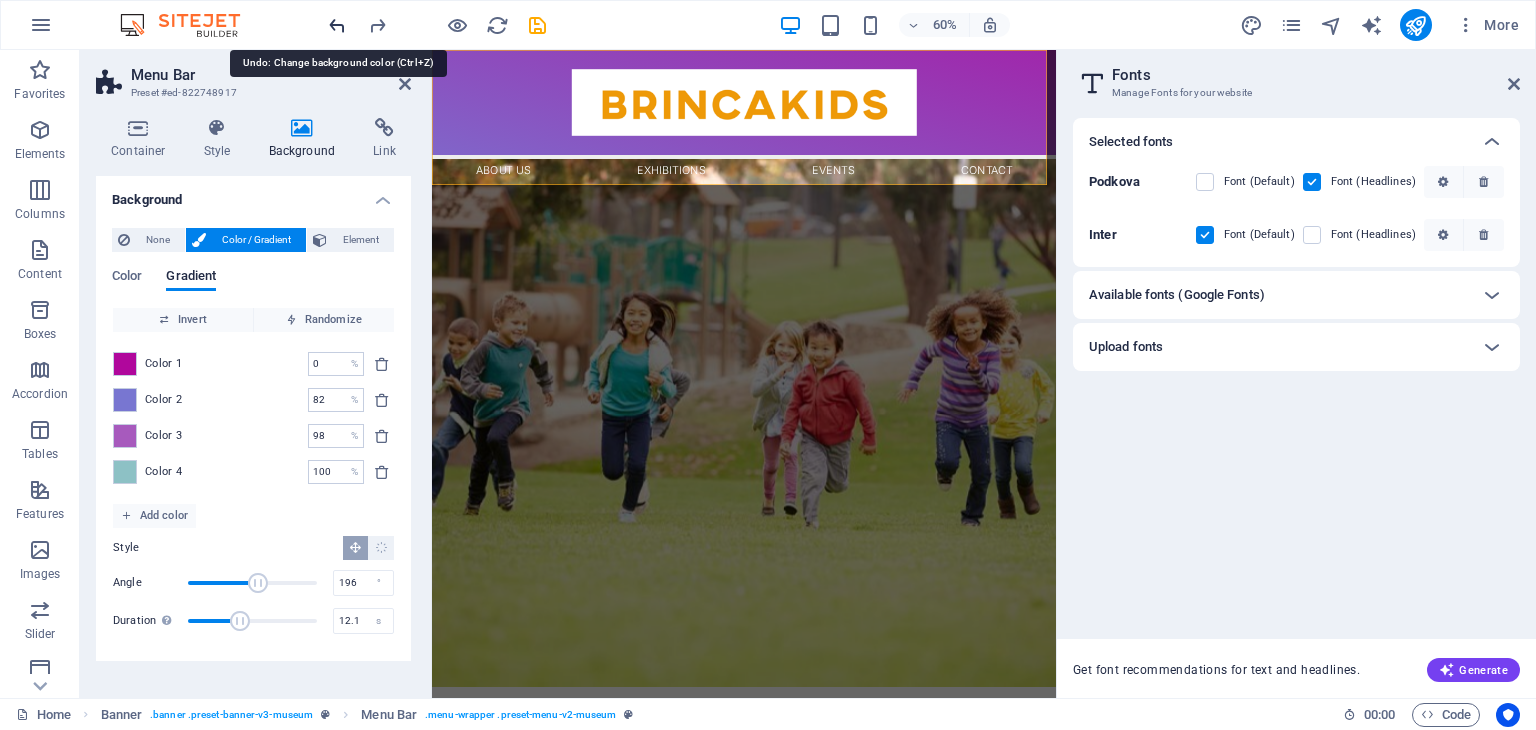 click at bounding box center (337, 25) 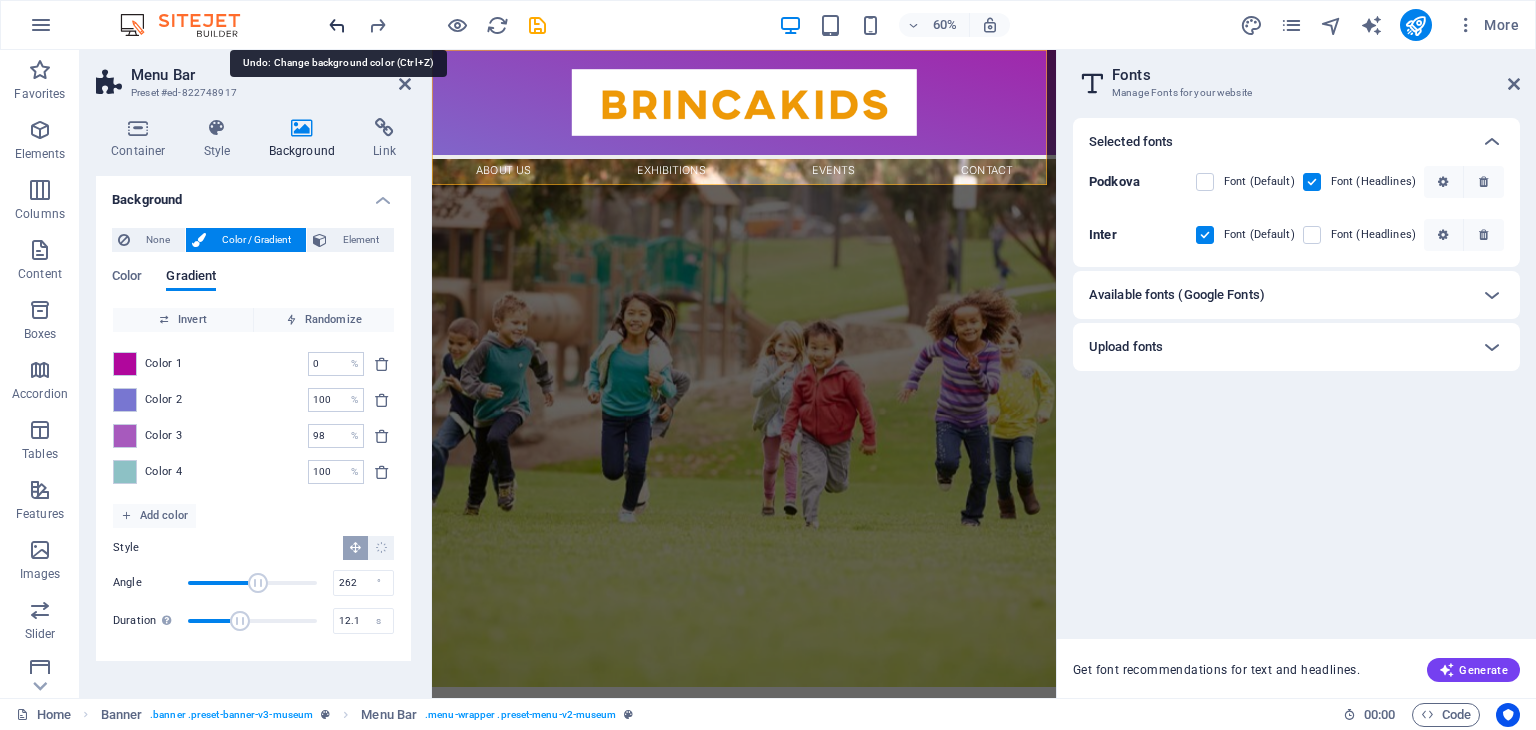click at bounding box center [337, 25] 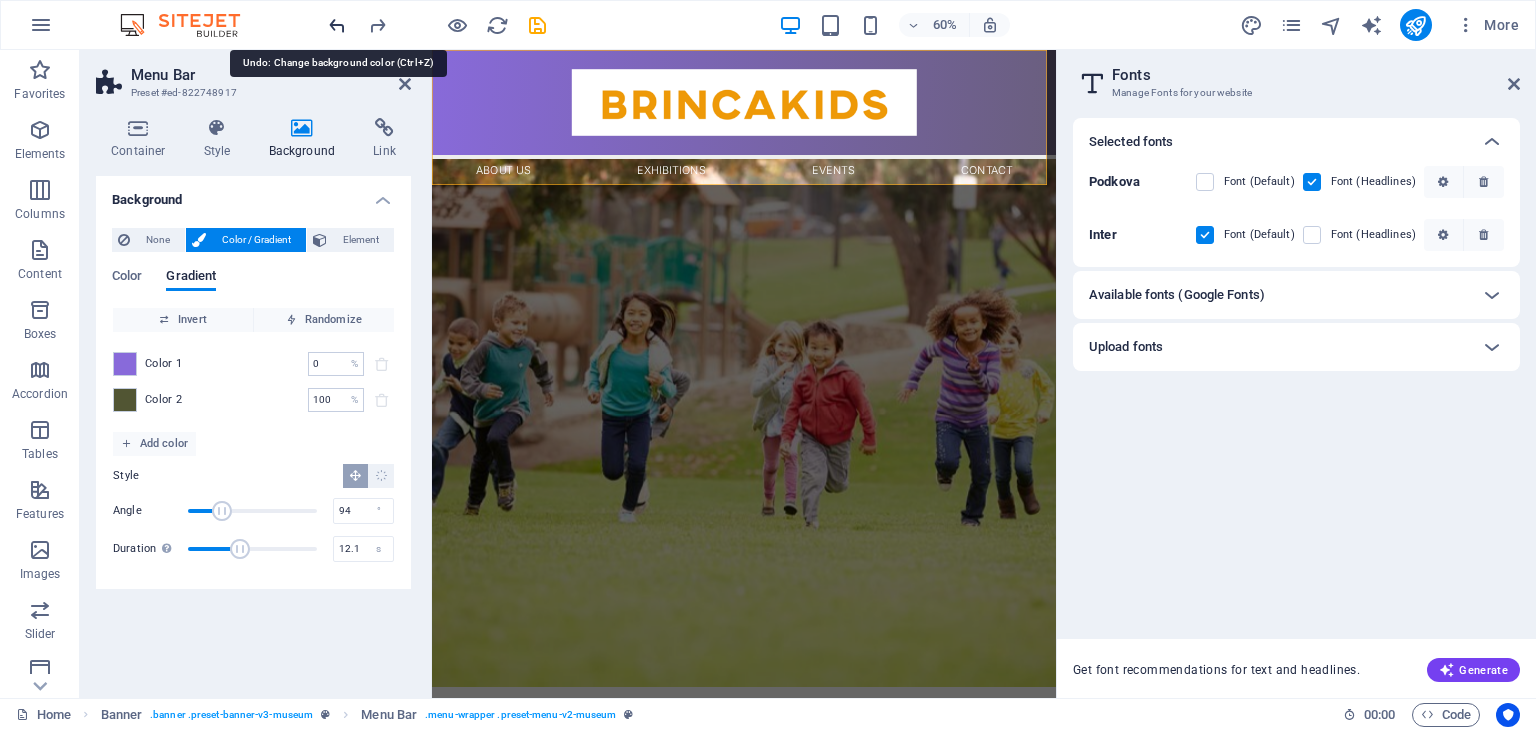 click at bounding box center [337, 25] 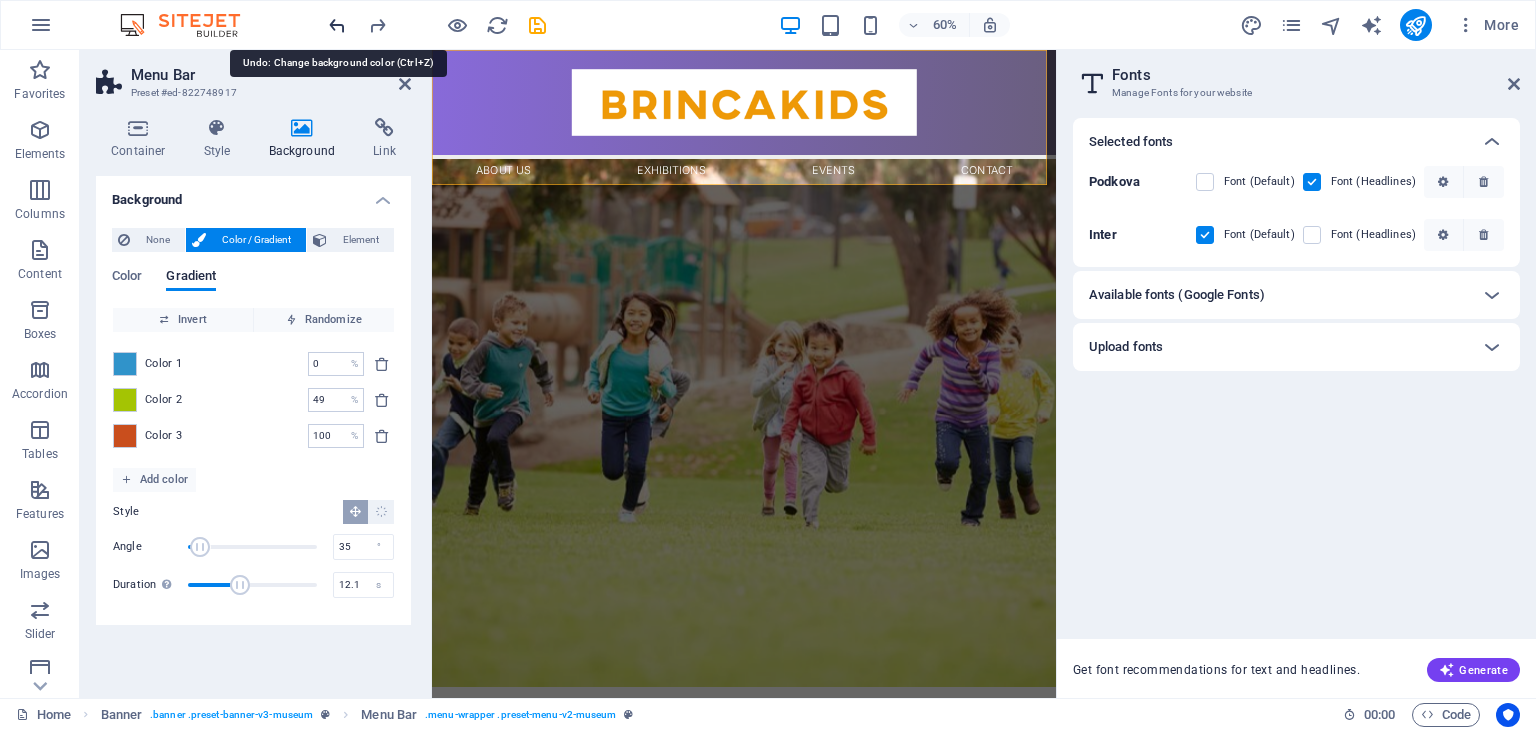 click at bounding box center (337, 25) 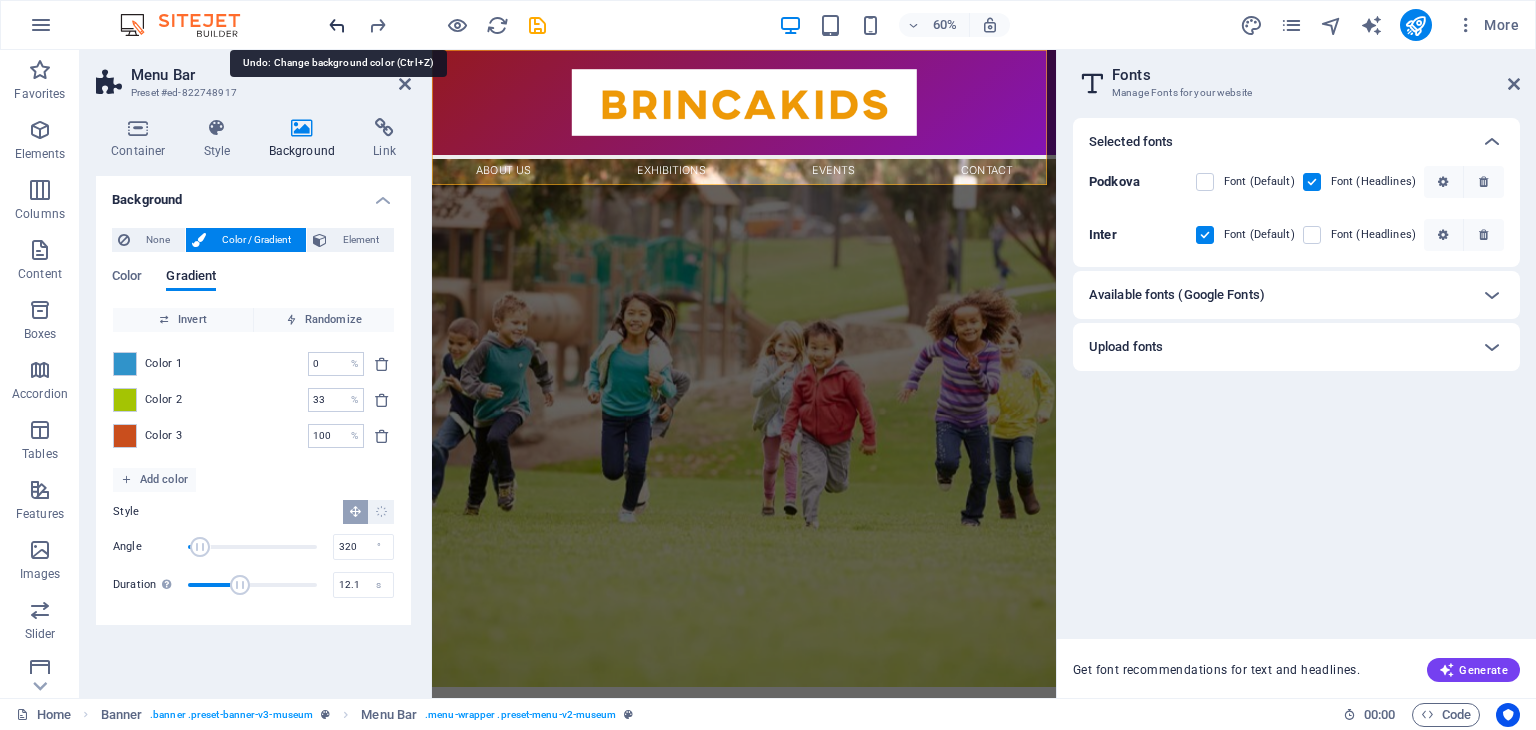 click at bounding box center [337, 25] 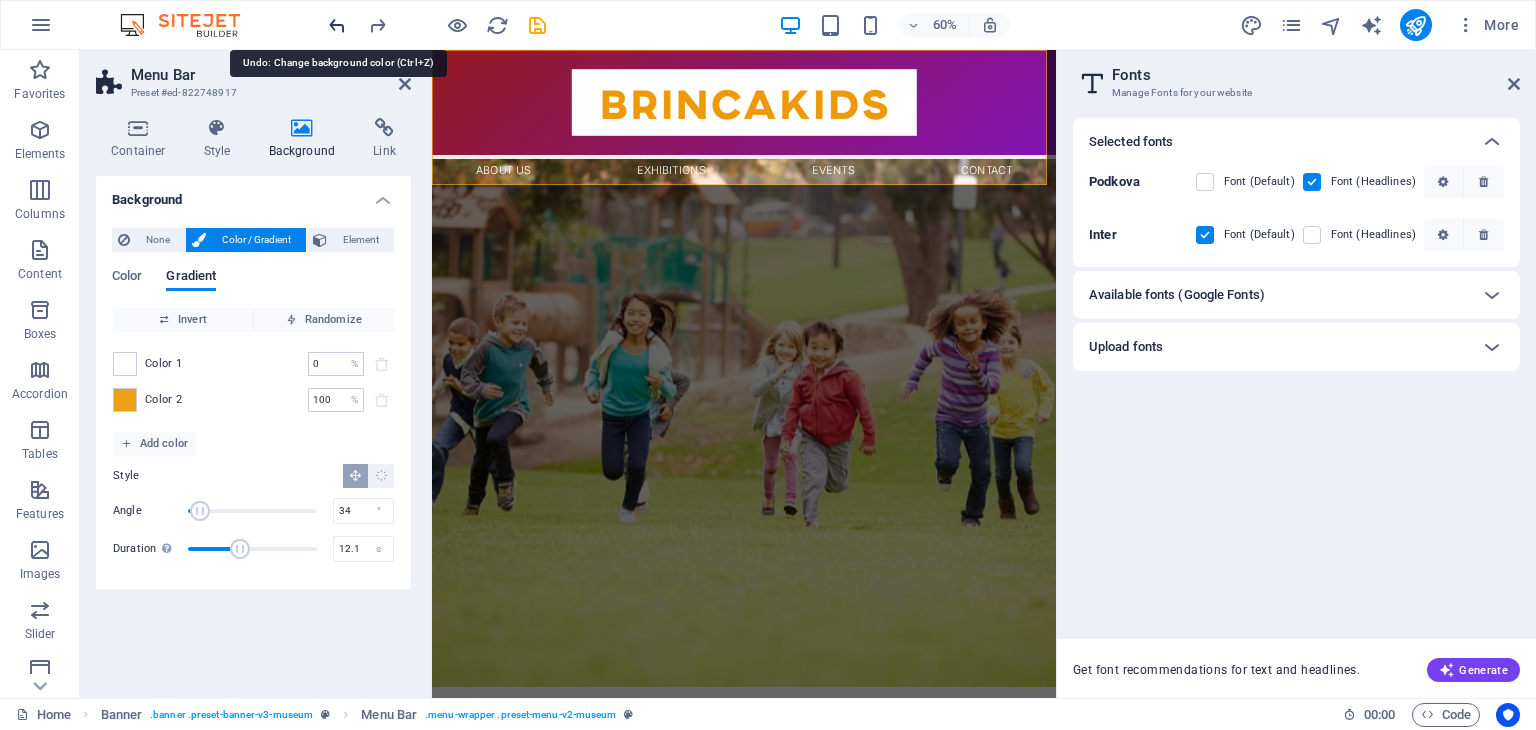 click at bounding box center [337, 25] 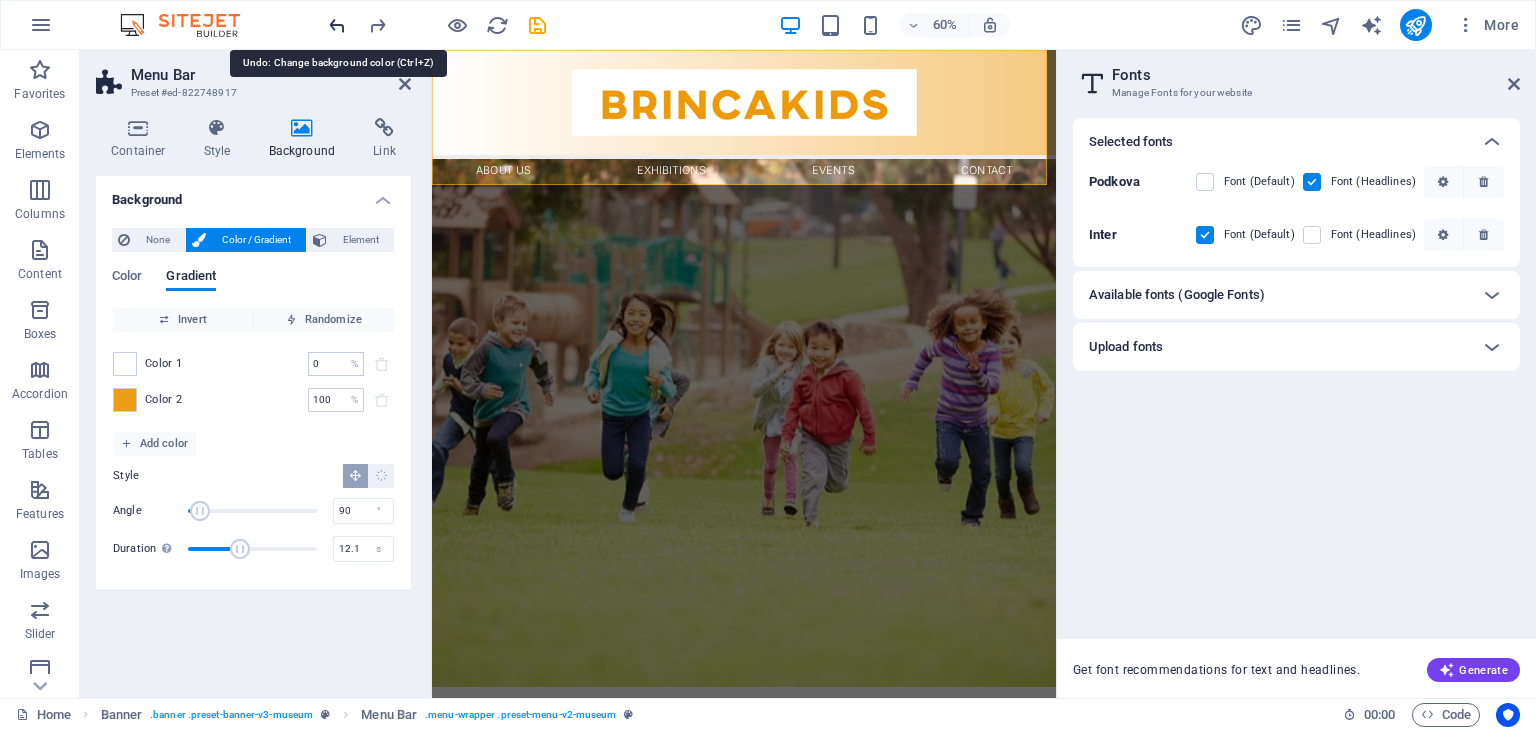 click at bounding box center (337, 25) 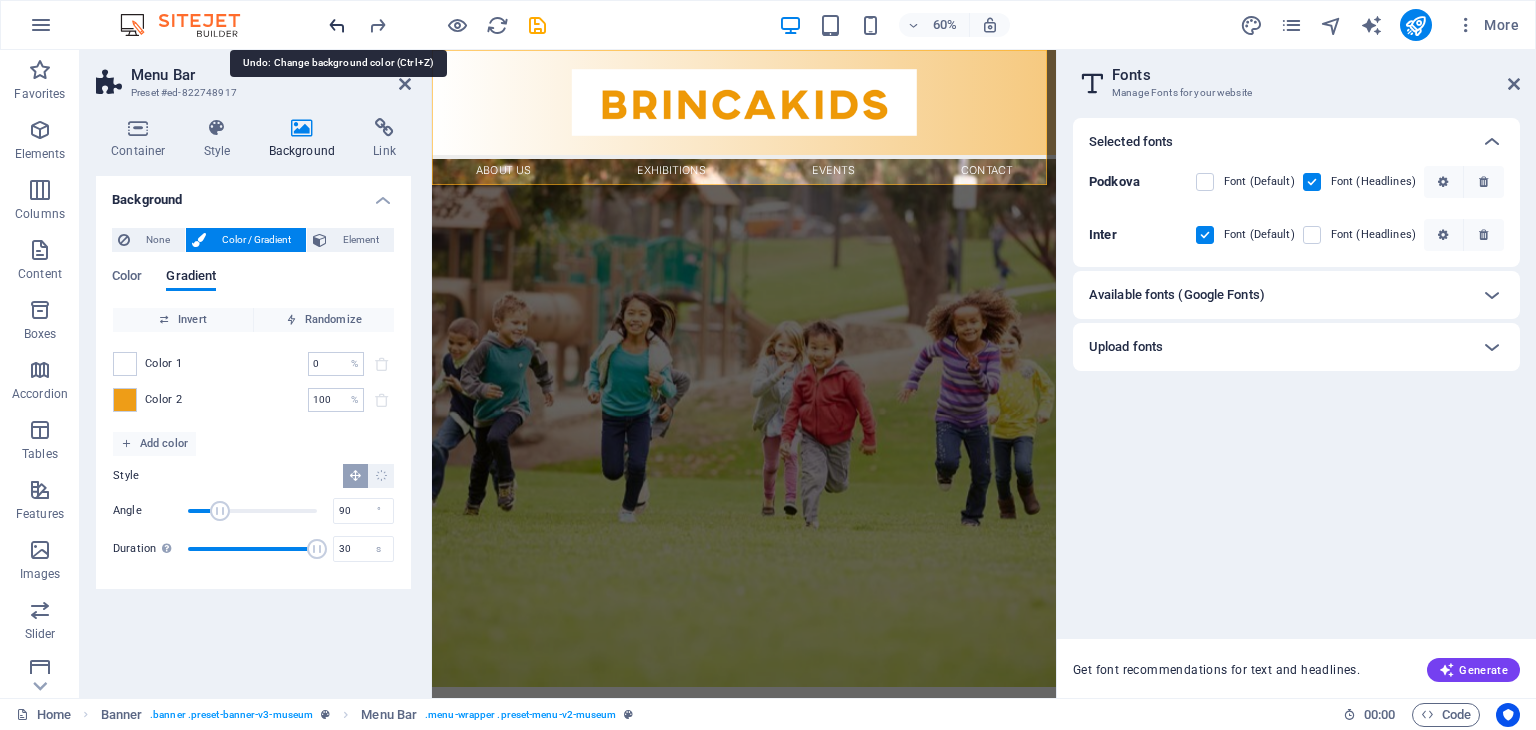 click at bounding box center (337, 25) 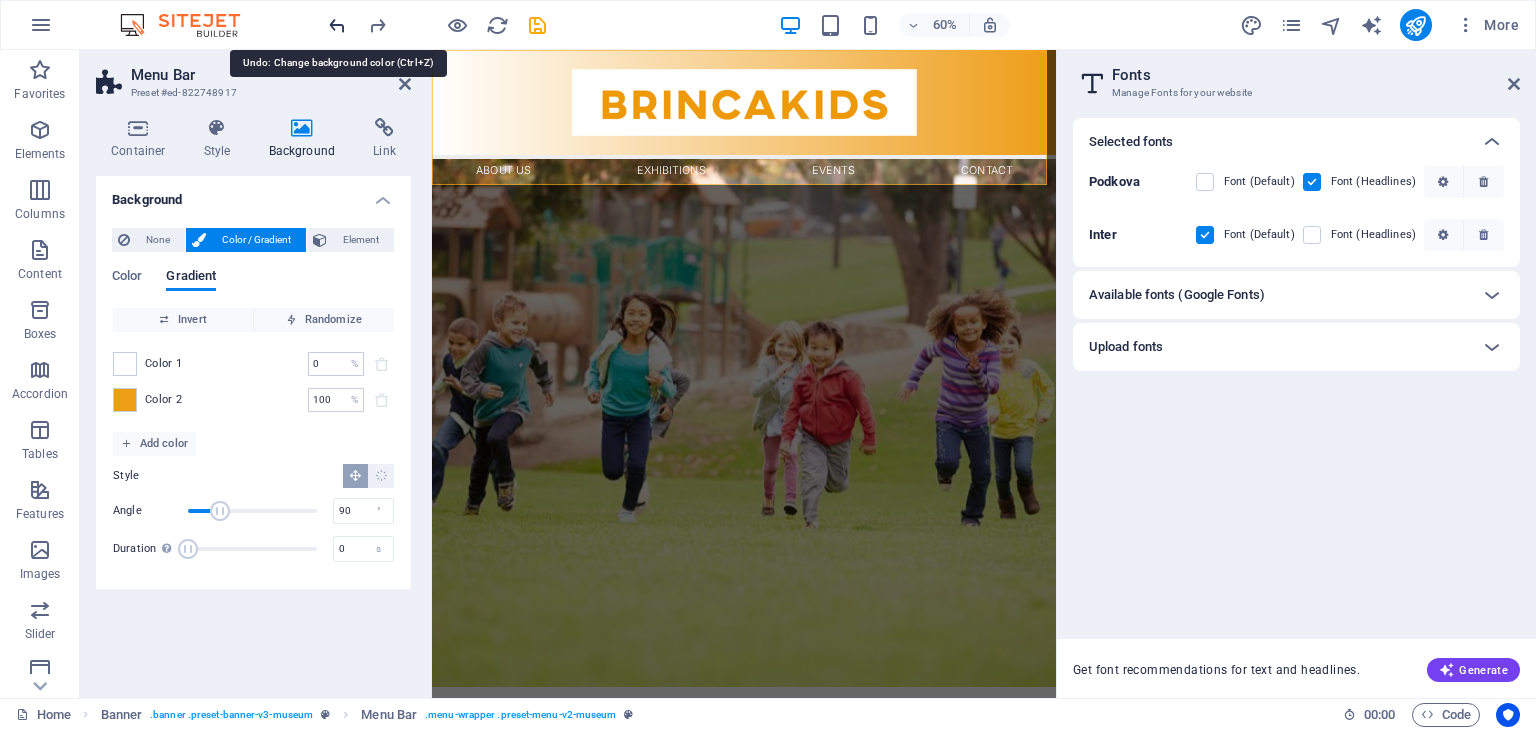 click at bounding box center [337, 25] 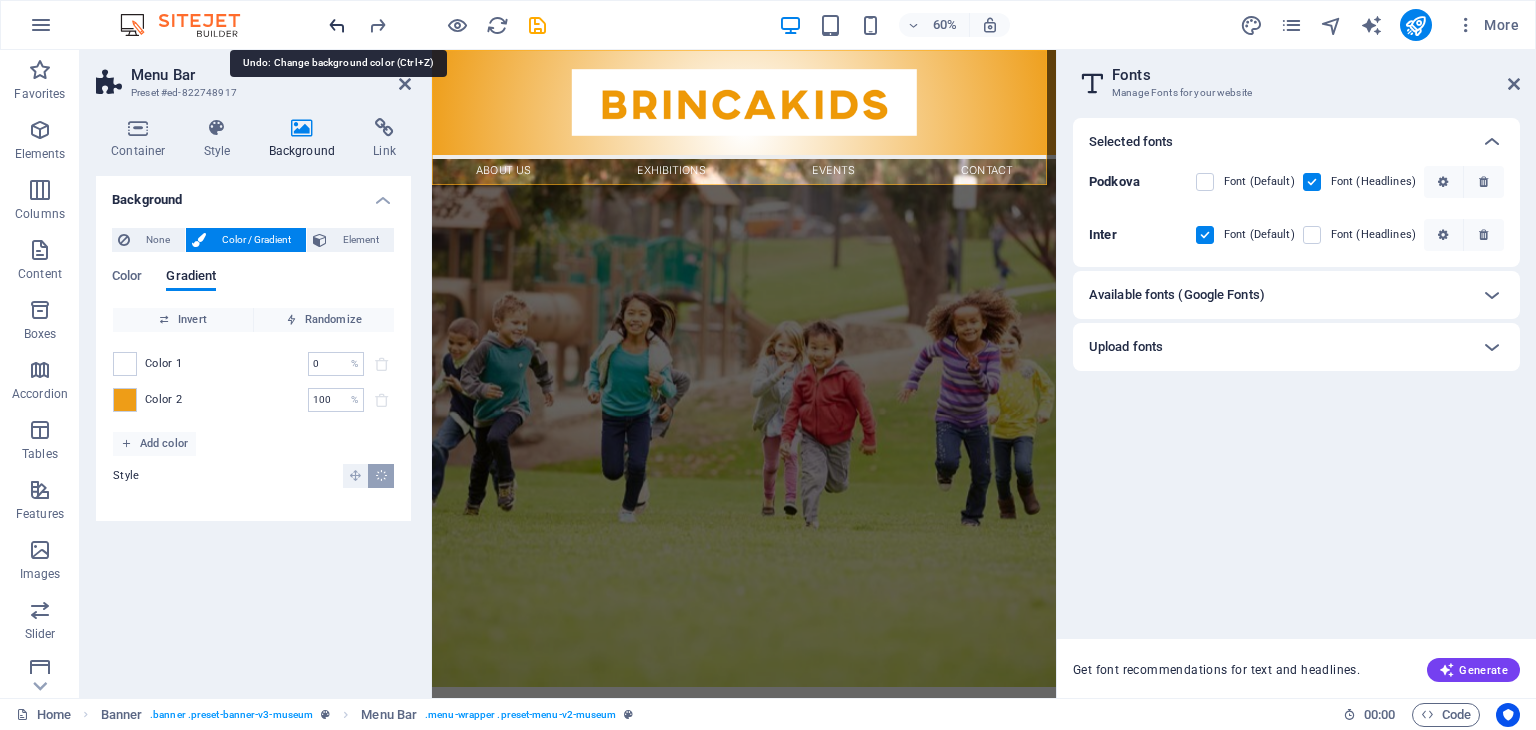 click at bounding box center [337, 25] 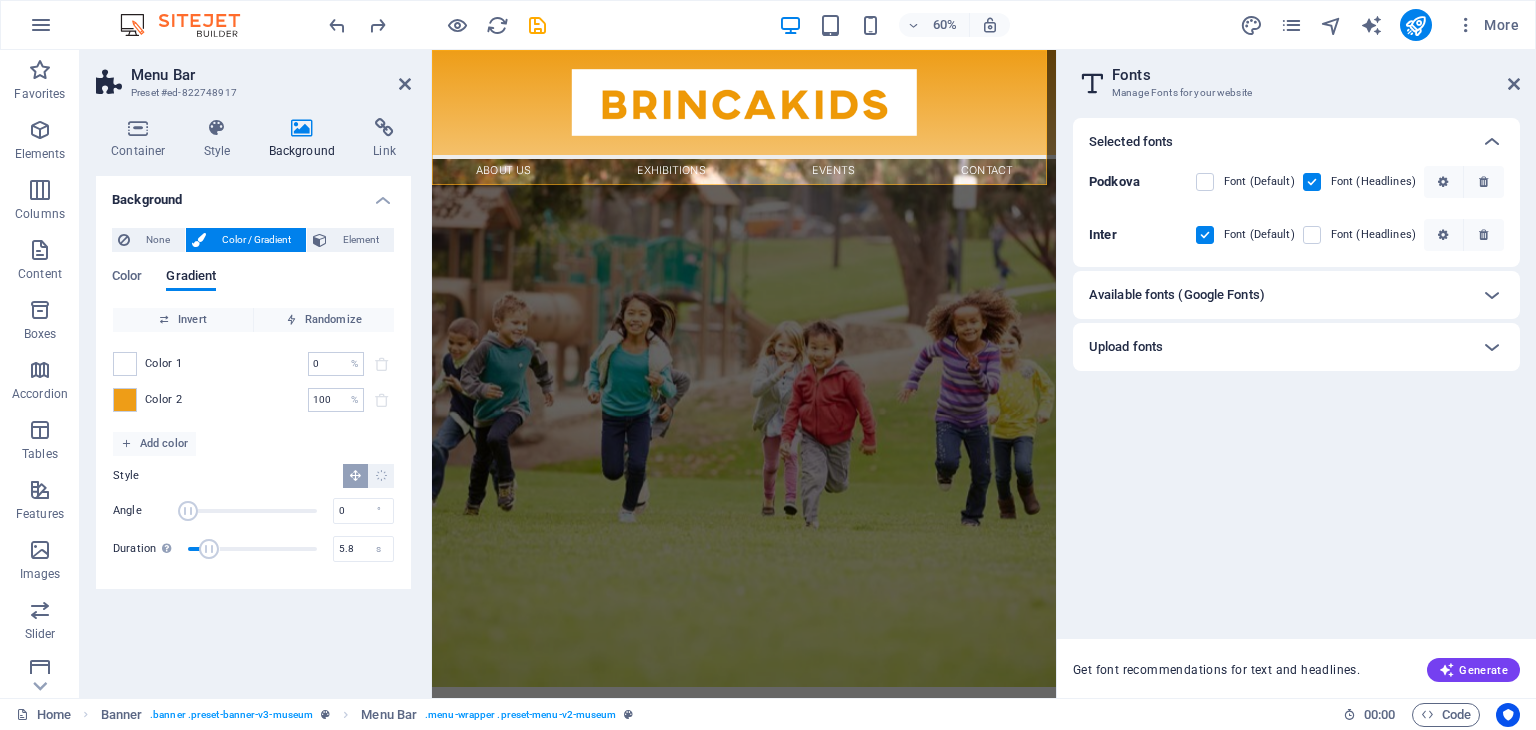 click on "Background None Color / Gradient Element Stretch background to full-width Color overlay Places an overlay over the background to colorize it Parallax 0 % Image Image slider Map Video YouTube Vimeo HTML Drag files here, click to choose files or select files from Files or our free stock photos & videos Select files from the file manager, stock photos, or upload file(s) Upload Lazyload Loading images after the page loads improves page speed. Responsive Automatically load retina image and smartphone optimized sizes. Optimized Images are compressed to improve page speed. Size Default Cover Contain Original Repeat Default Position Direction Custom X offset 50 px rem % vh vw Y offset 50 px rem % vh vw Alternative text The alternative text is used by devices that cannot display images (e.g. image search engines) and should be added to every image to improve website accessibility. Image caption Paragraph Format Normal Heading 1 Heading 2 Heading 3 Heading 4 Heading 5 Heading 6 Code Font Family Arial Georgia Impact 8 9" at bounding box center [253, 429] 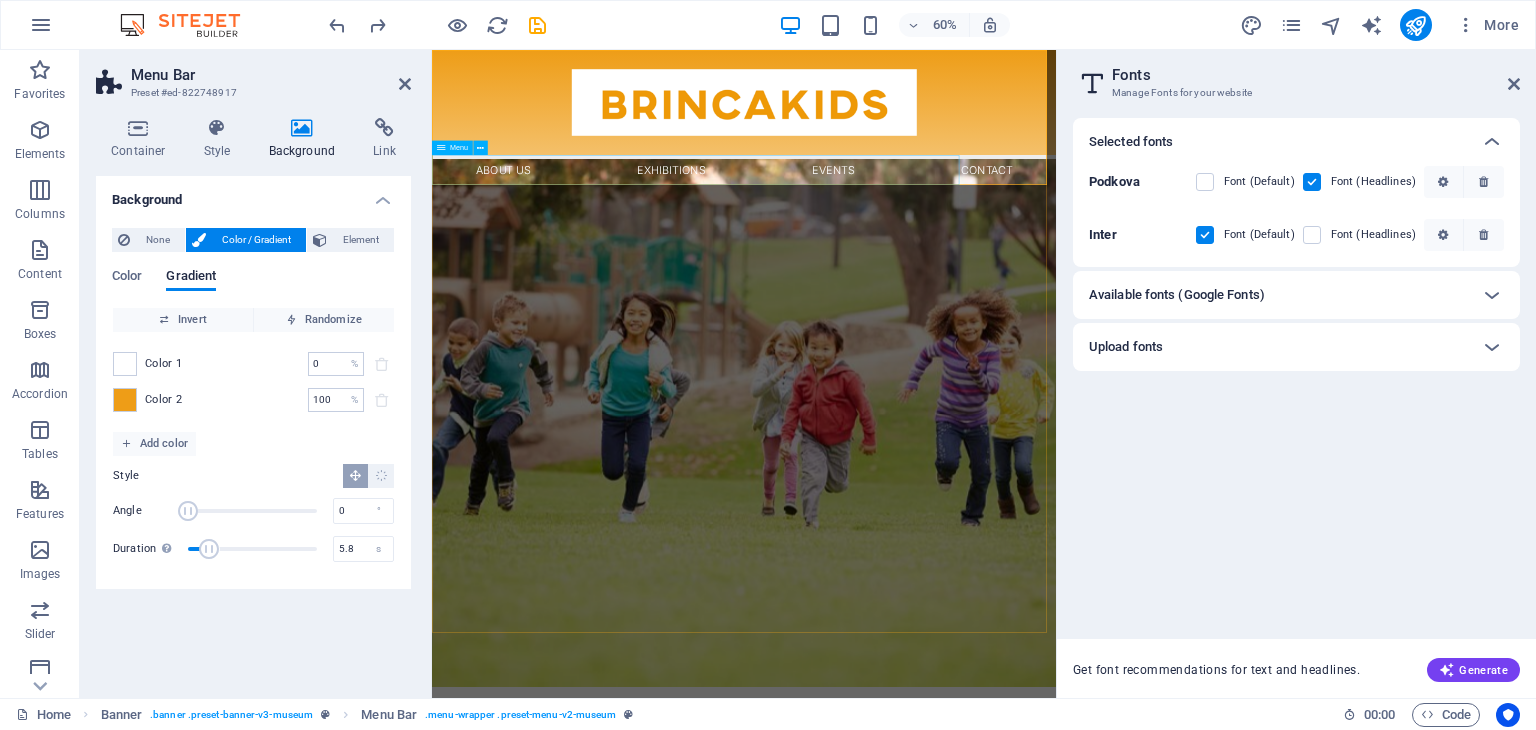 click on "About Us Exhibitions Events Contact" at bounding box center [952, 250] 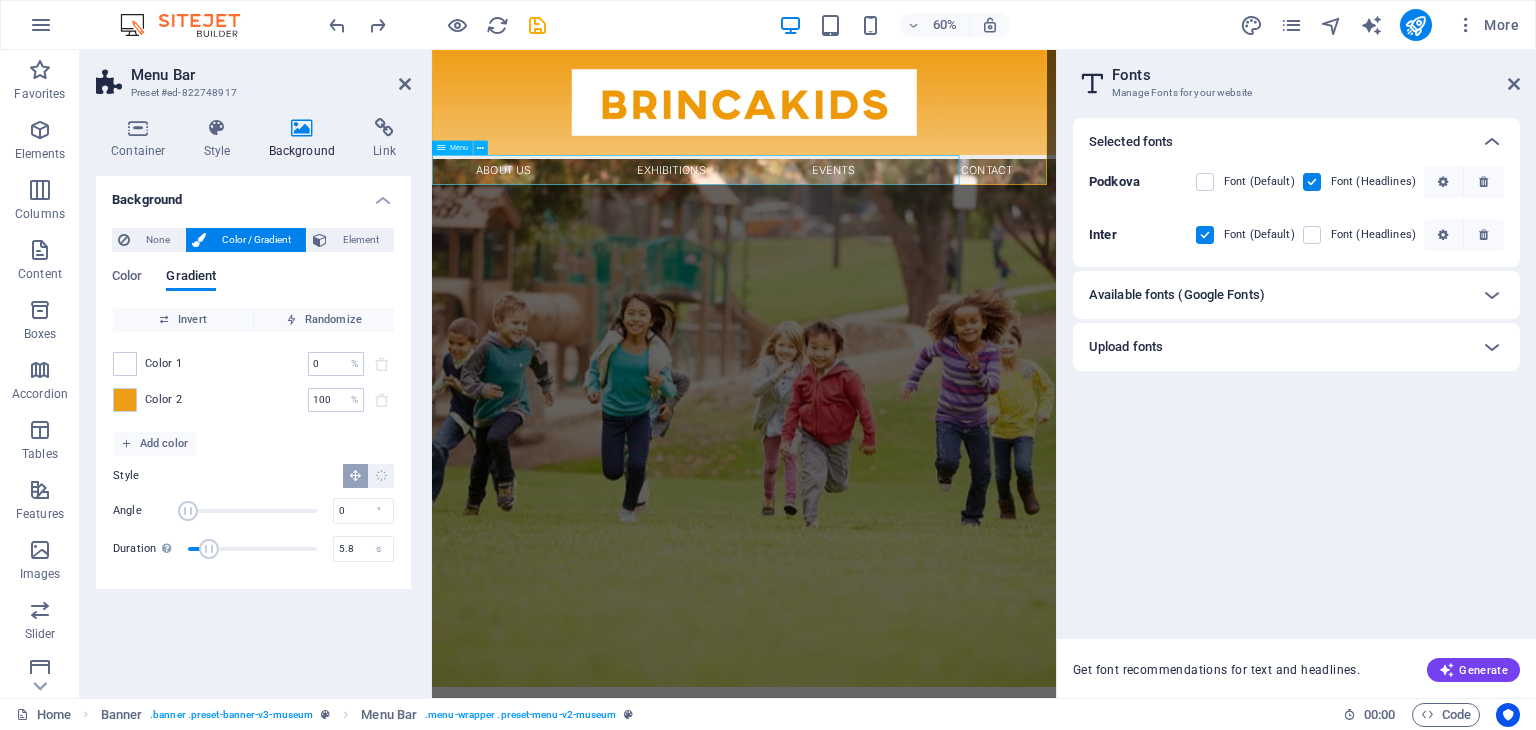 click on "About Us Exhibitions Events Contact" at bounding box center [952, 250] 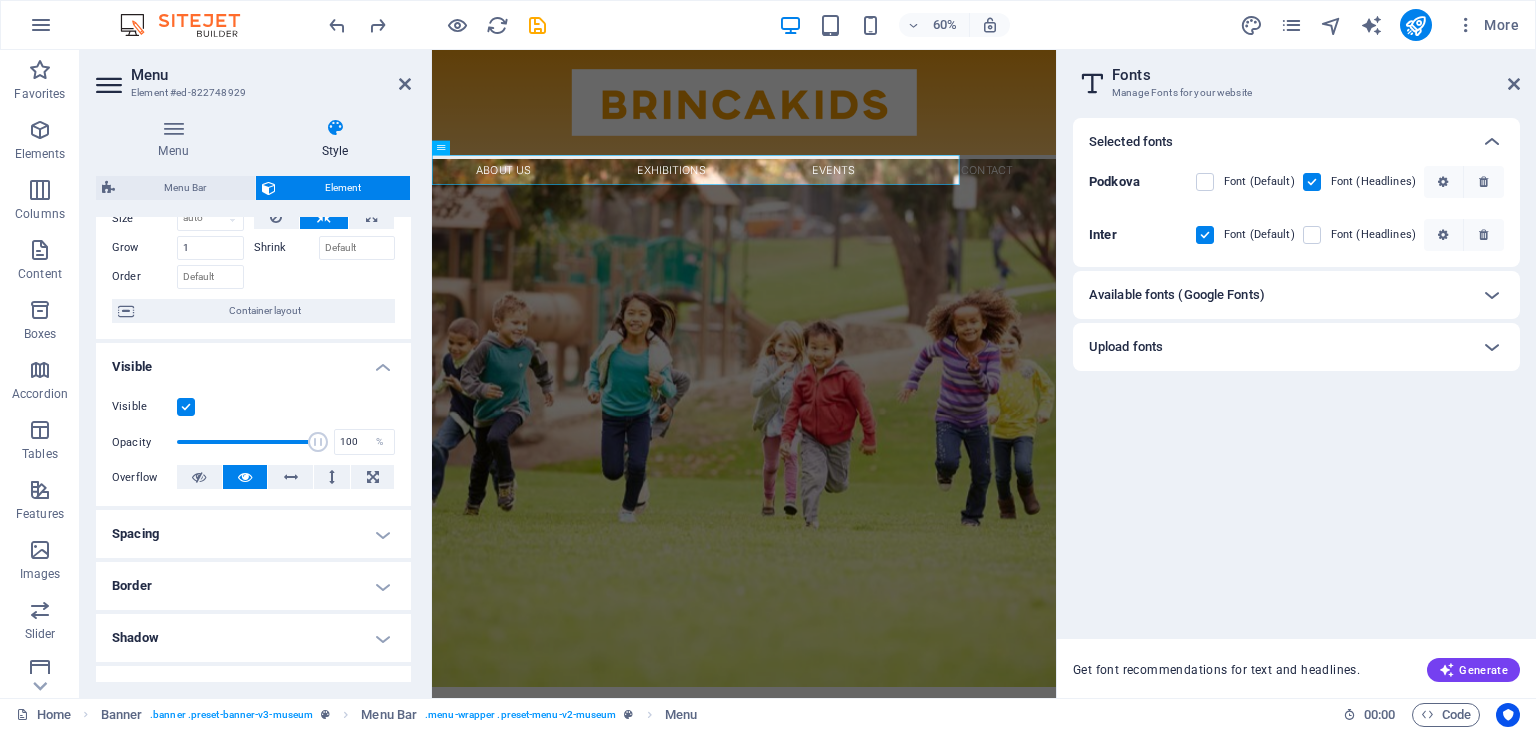 scroll, scrollTop: 0, scrollLeft: 0, axis: both 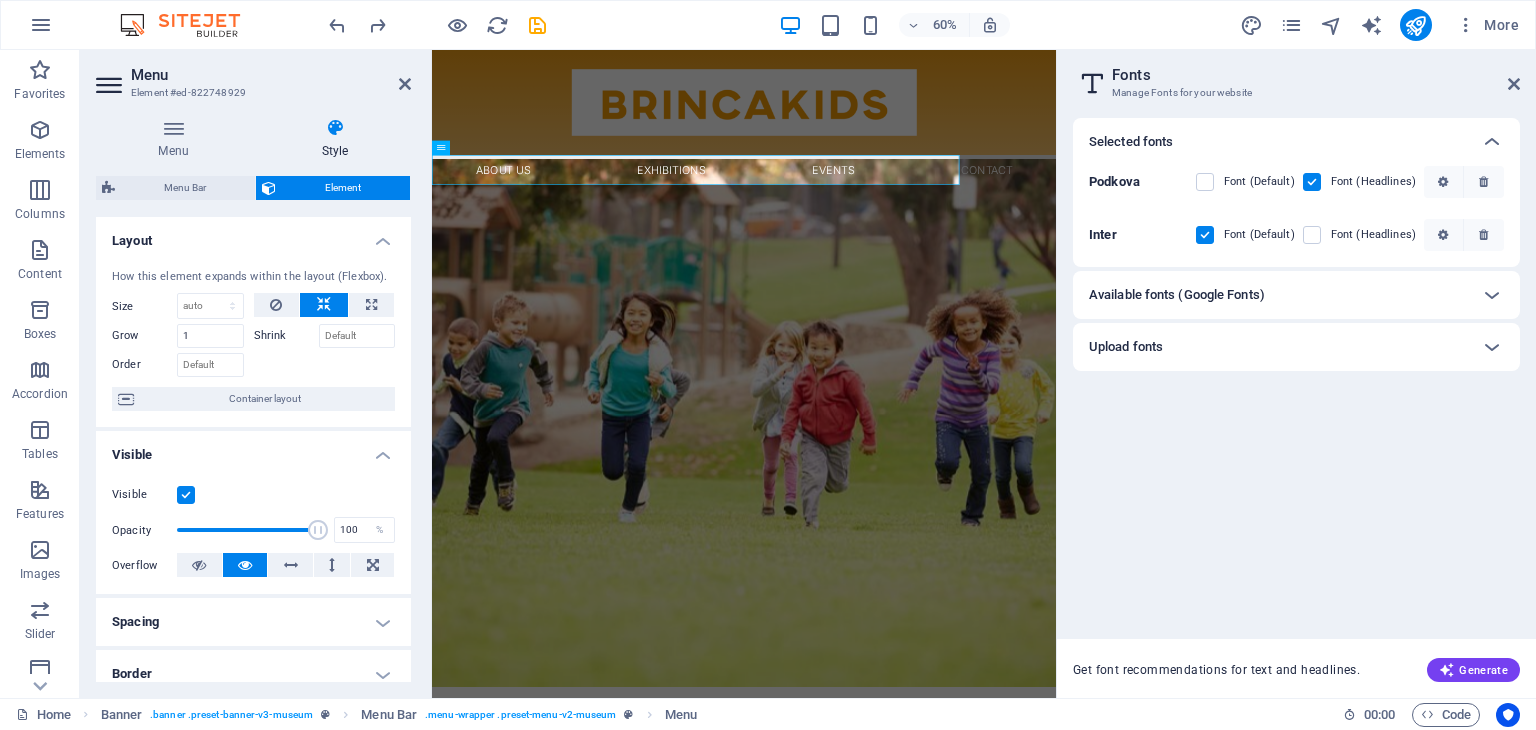 click on "Layout" at bounding box center [253, 235] 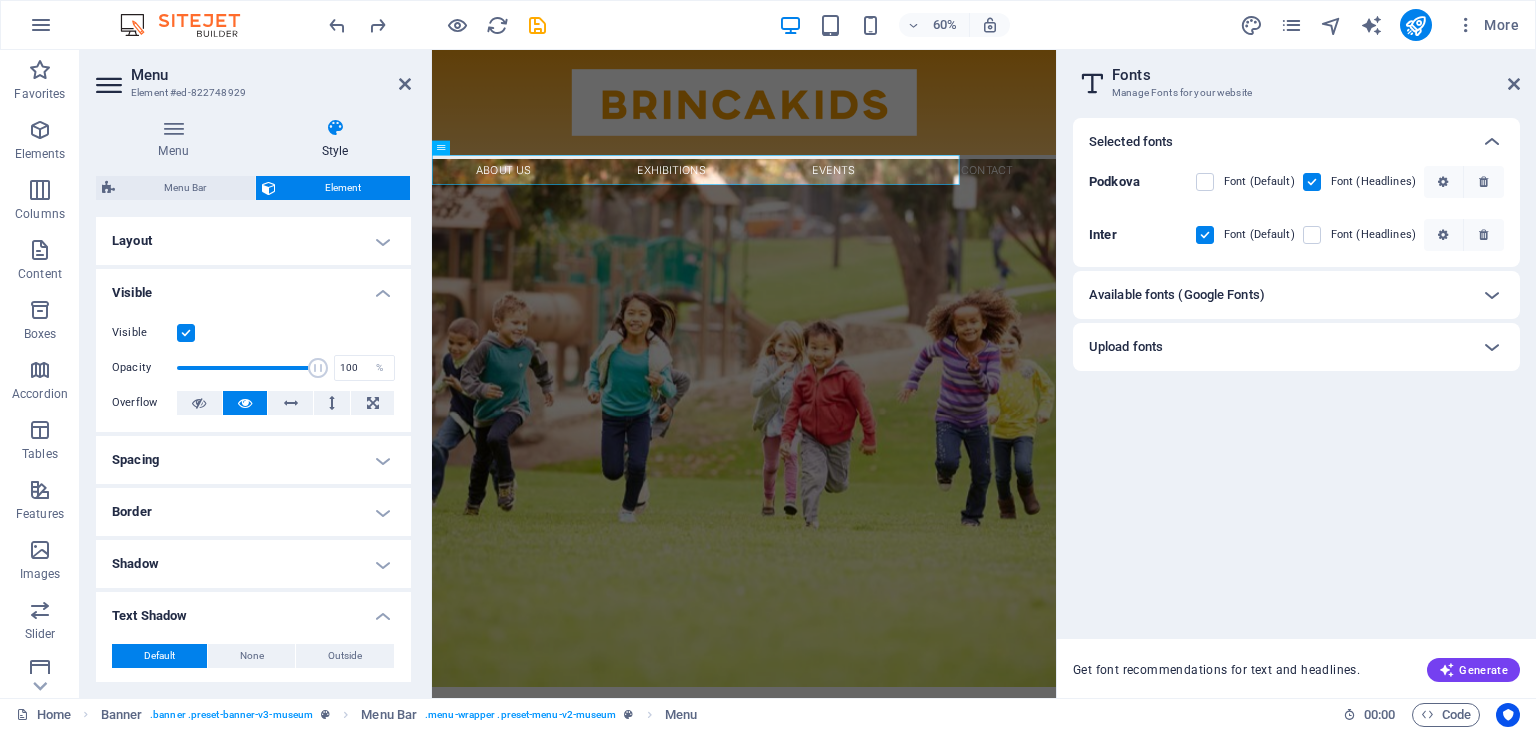 click on "Visible" at bounding box center [253, 287] 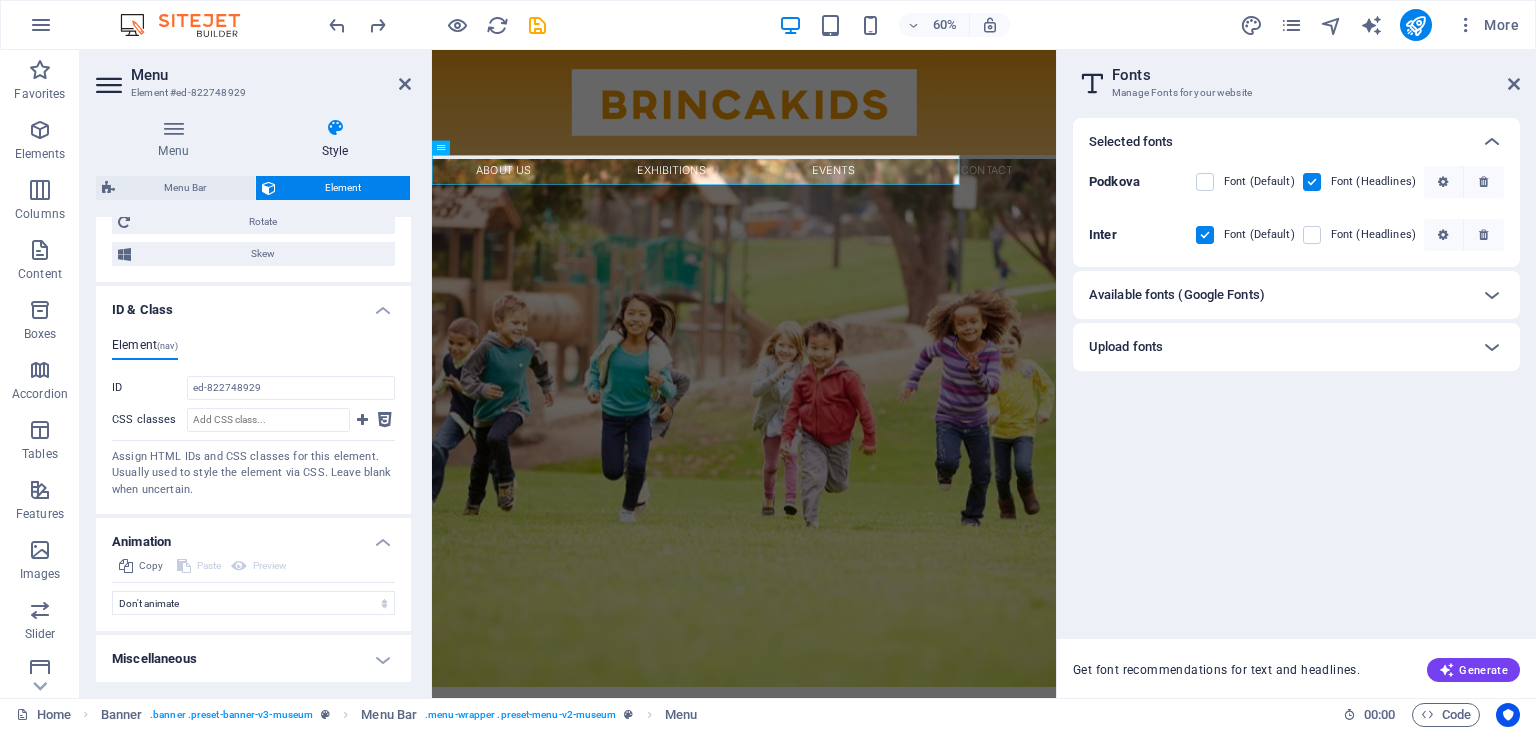 scroll, scrollTop: 600, scrollLeft: 0, axis: vertical 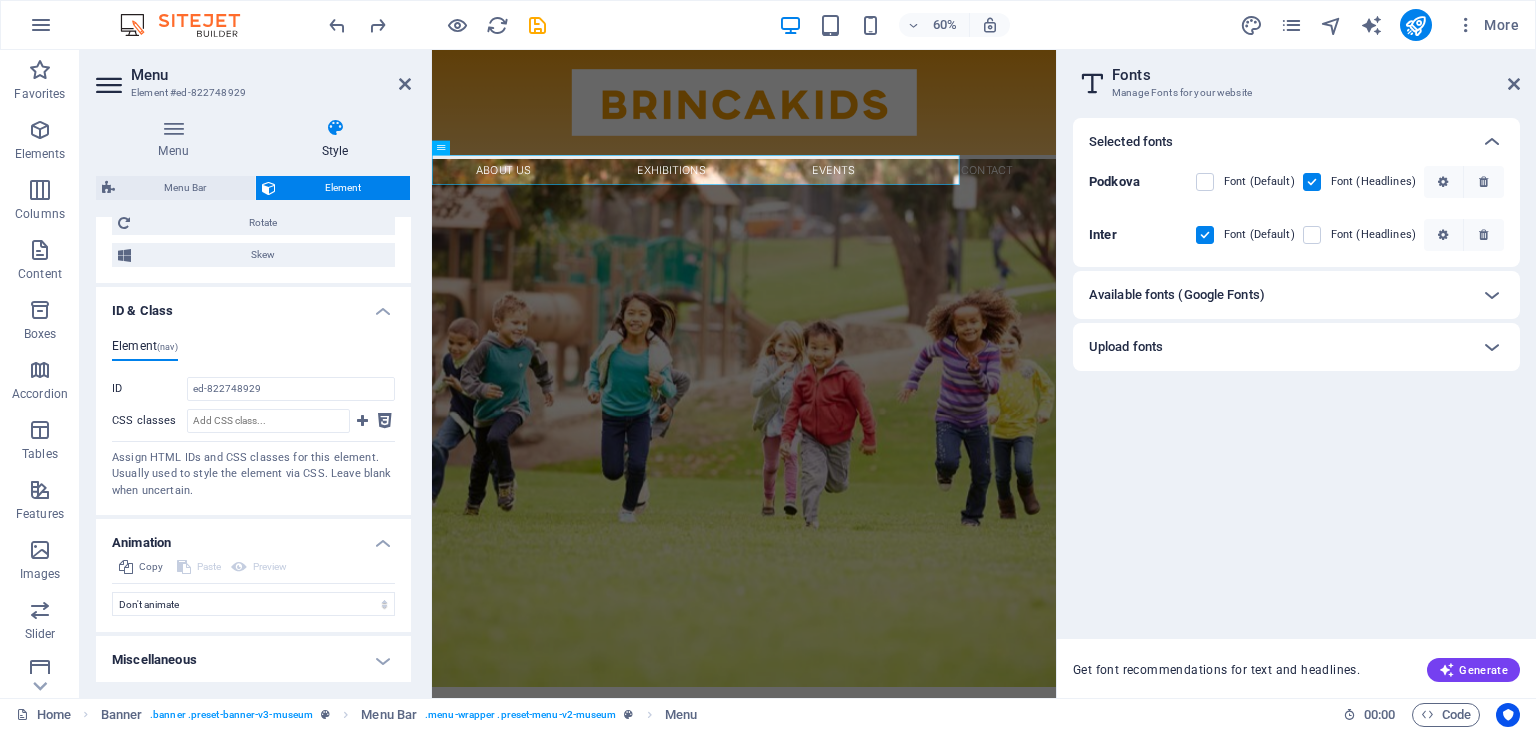 click on "Miscellaneous" at bounding box center (253, 660) 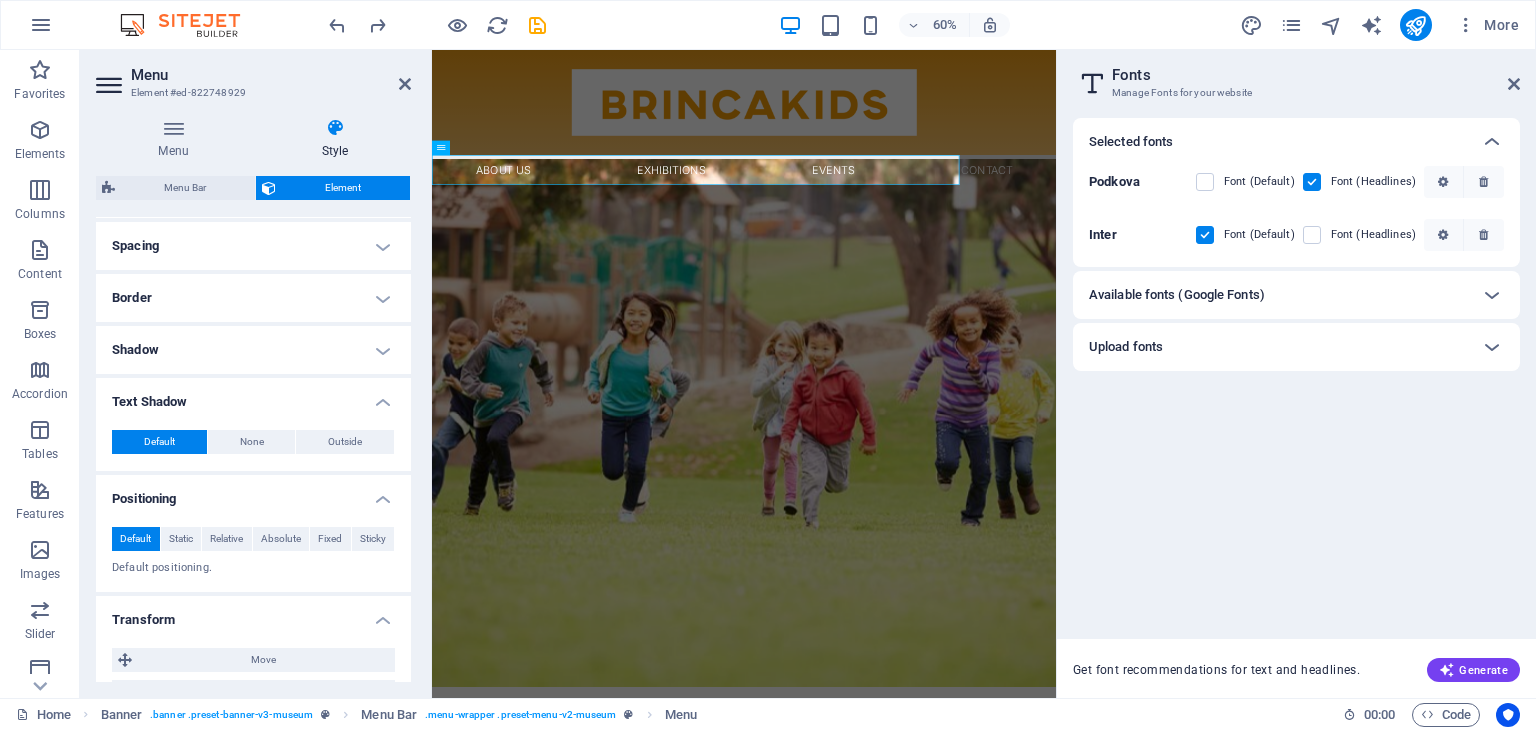 scroll, scrollTop: 0, scrollLeft: 0, axis: both 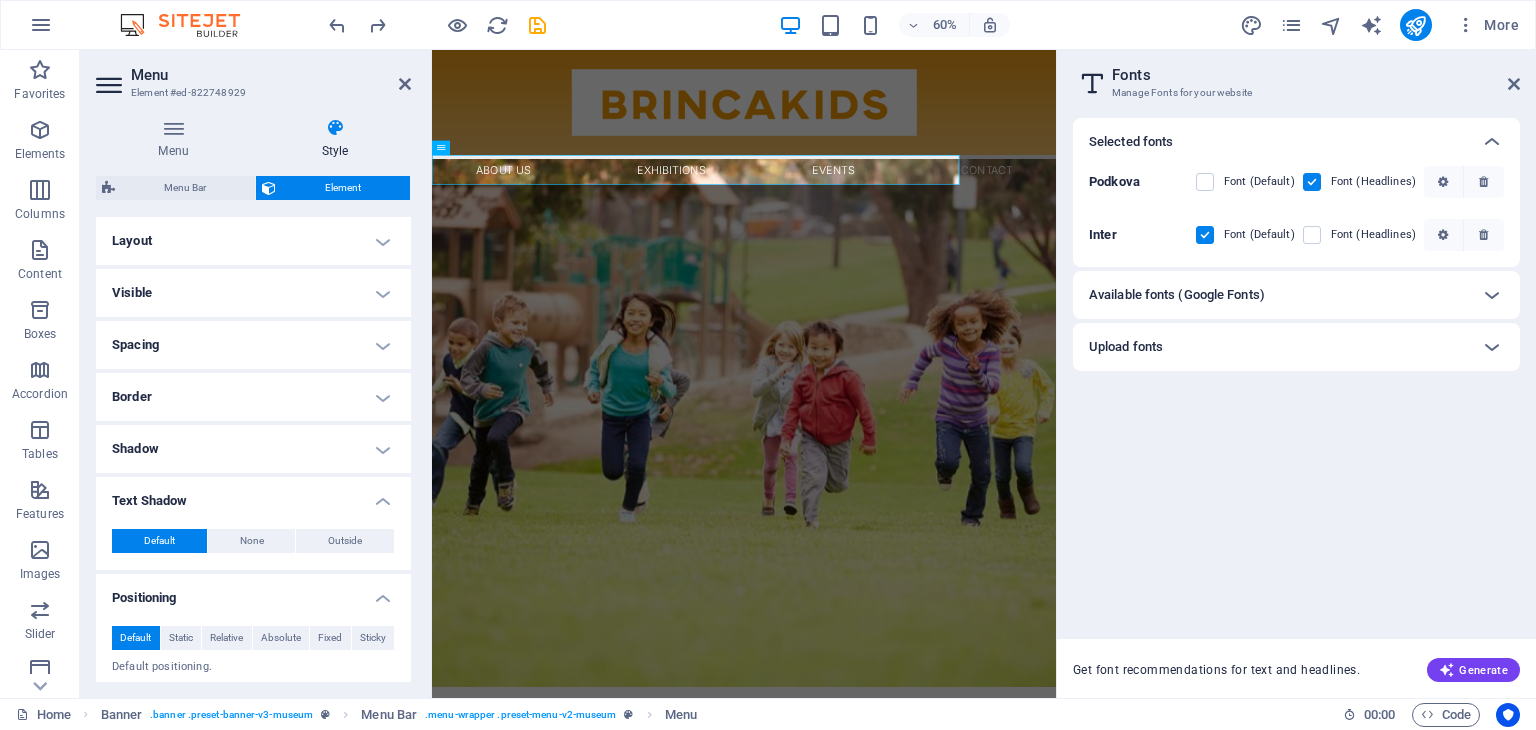 click on "Layout" at bounding box center [253, 241] 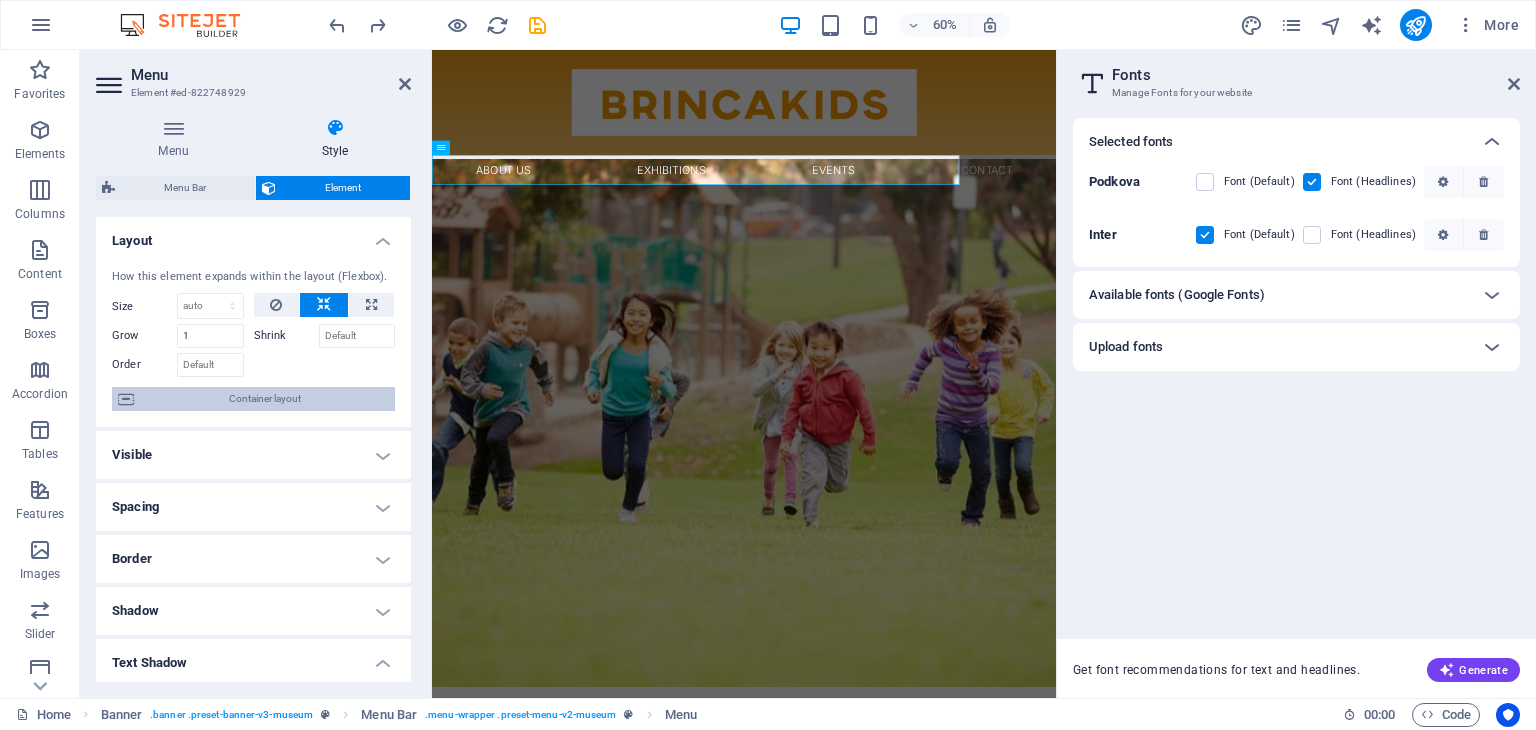 click on "Container layout" at bounding box center [264, 399] 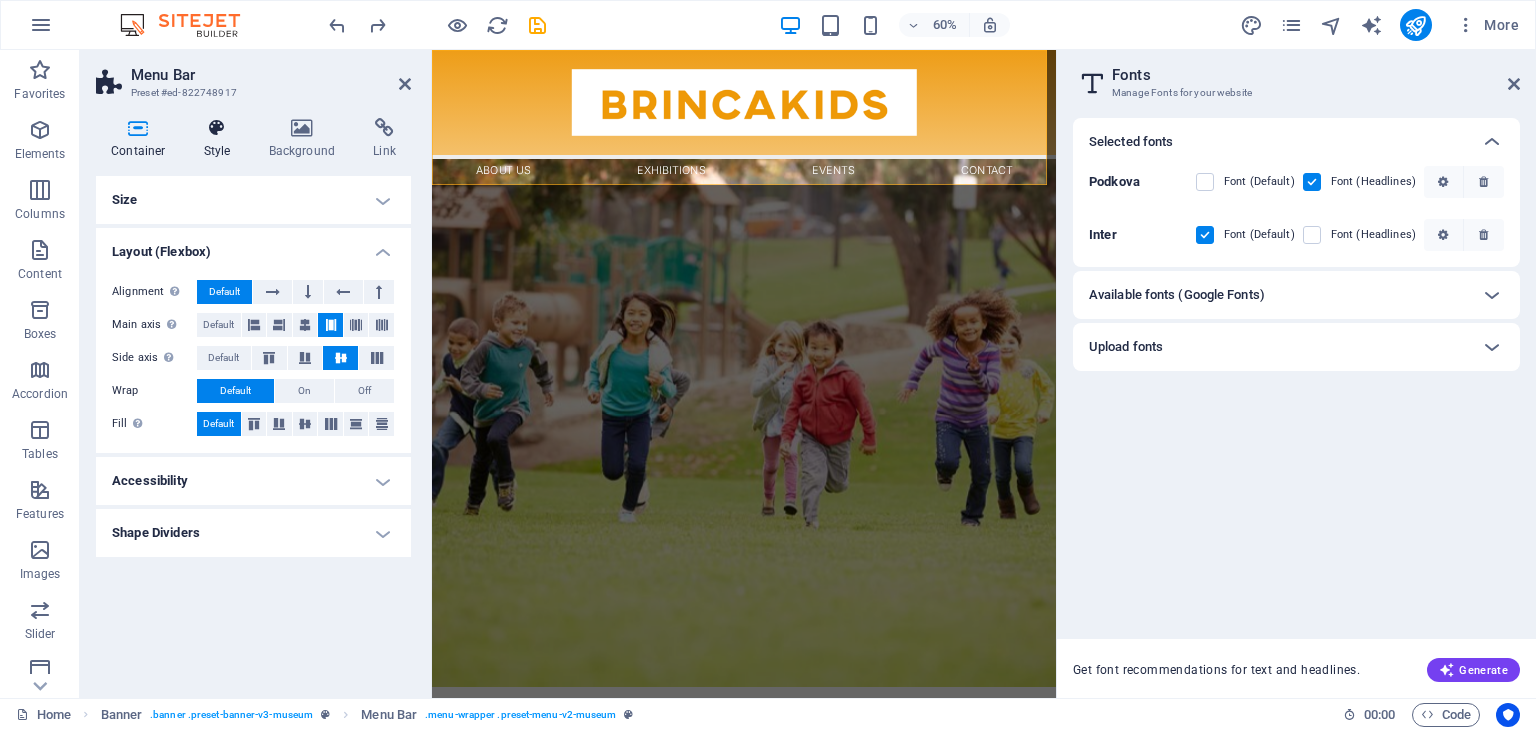 click at bounding box center (217, 128) 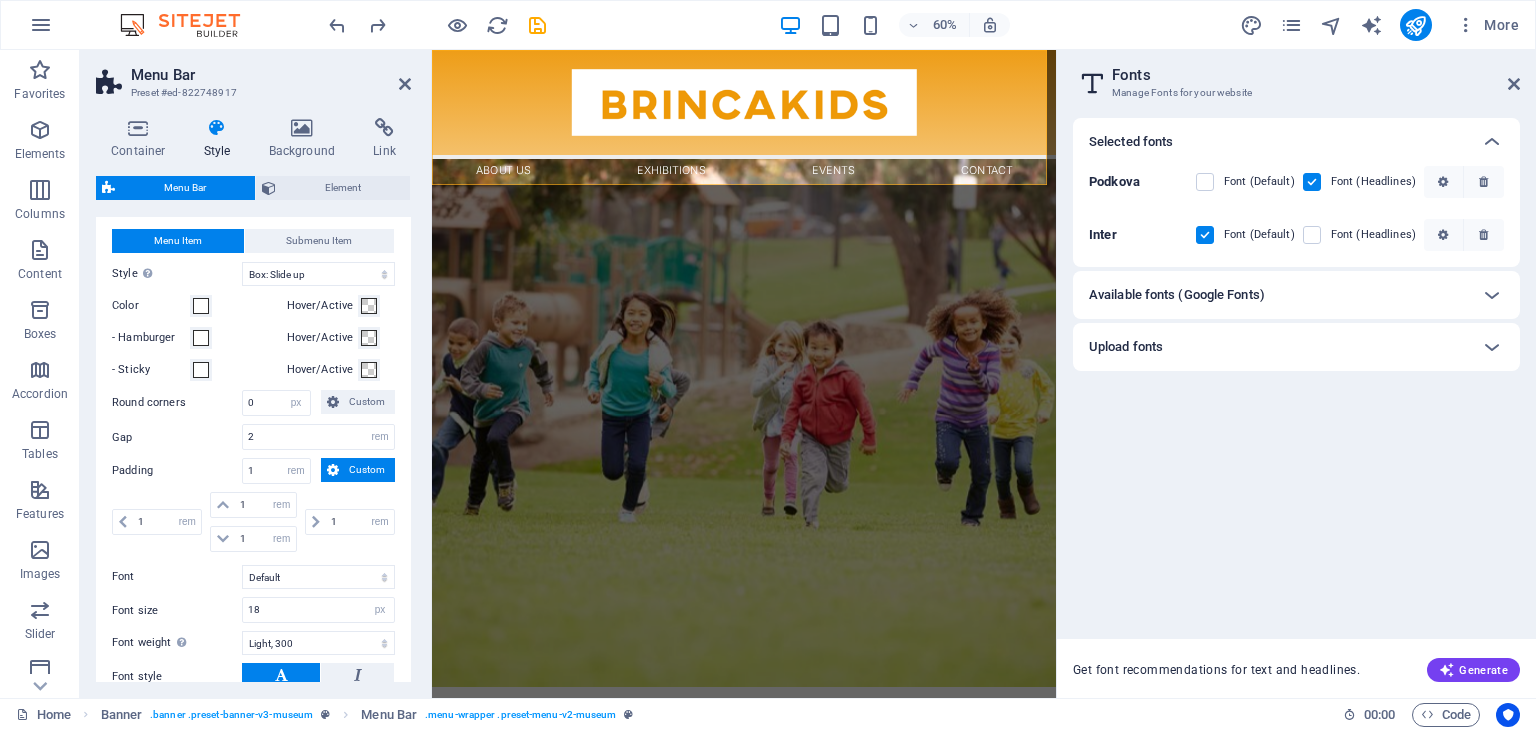 scroll, scrollTop: 1532, scrollLeft: 0, axis: vertical 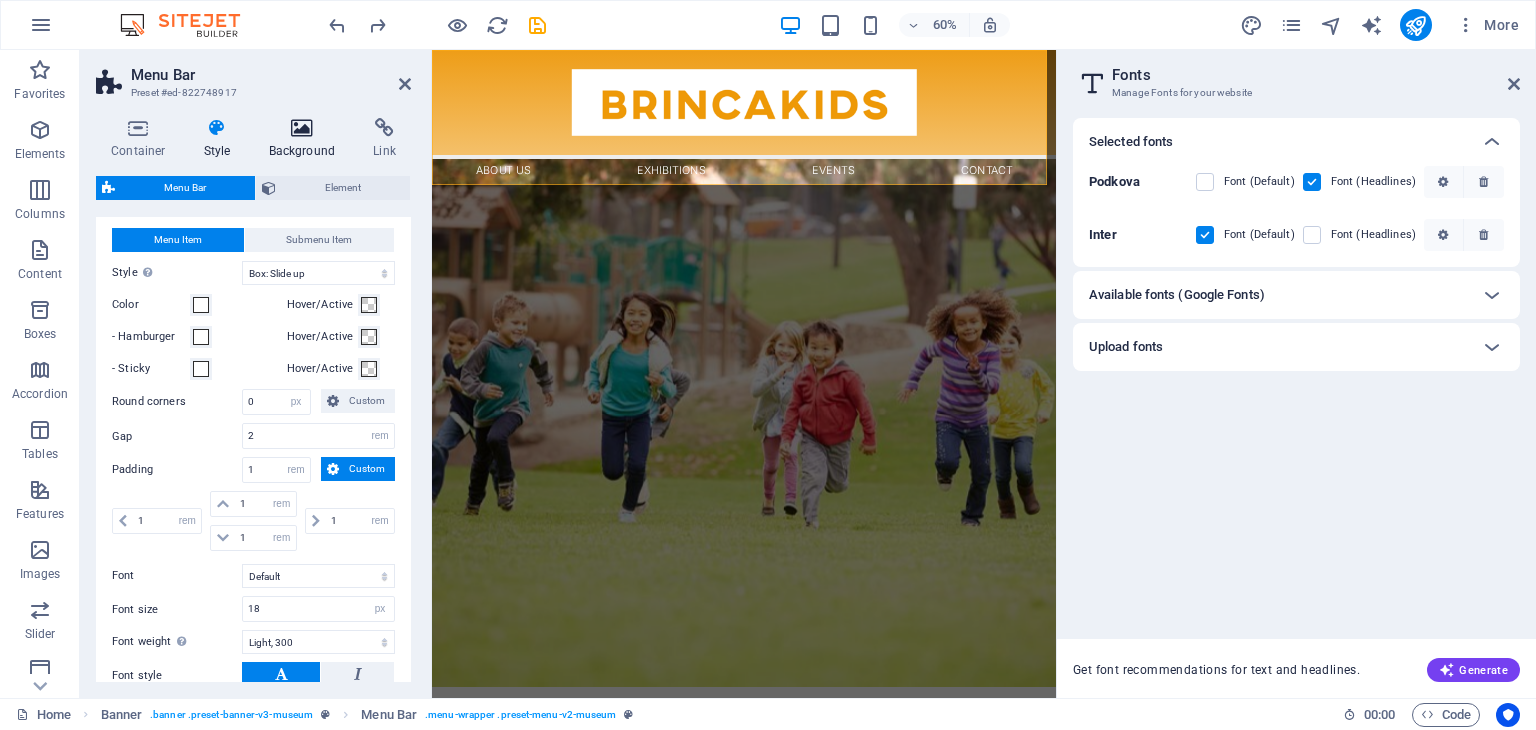 click at bounding box center (302, 128) 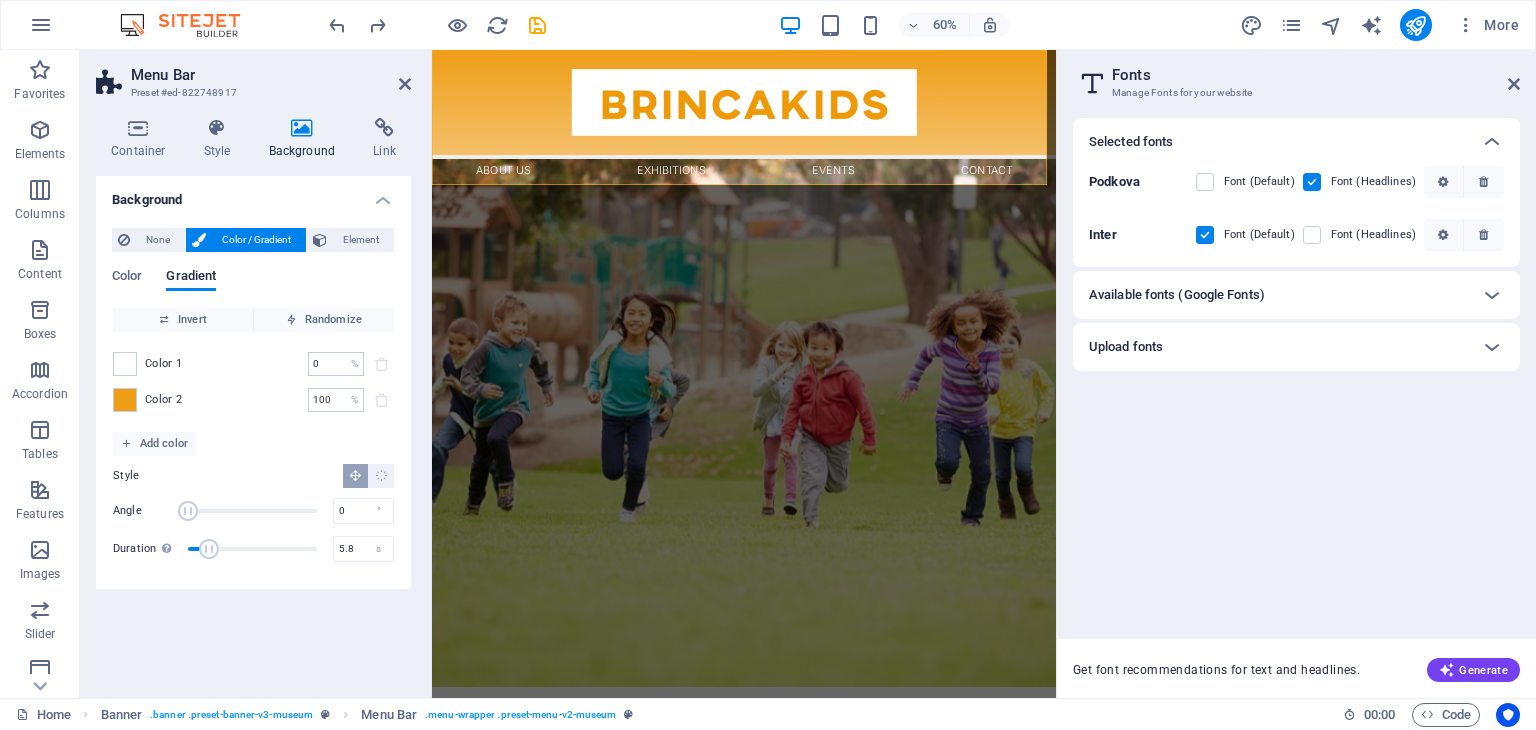 click on "Background" at bounding box center [253, 194] 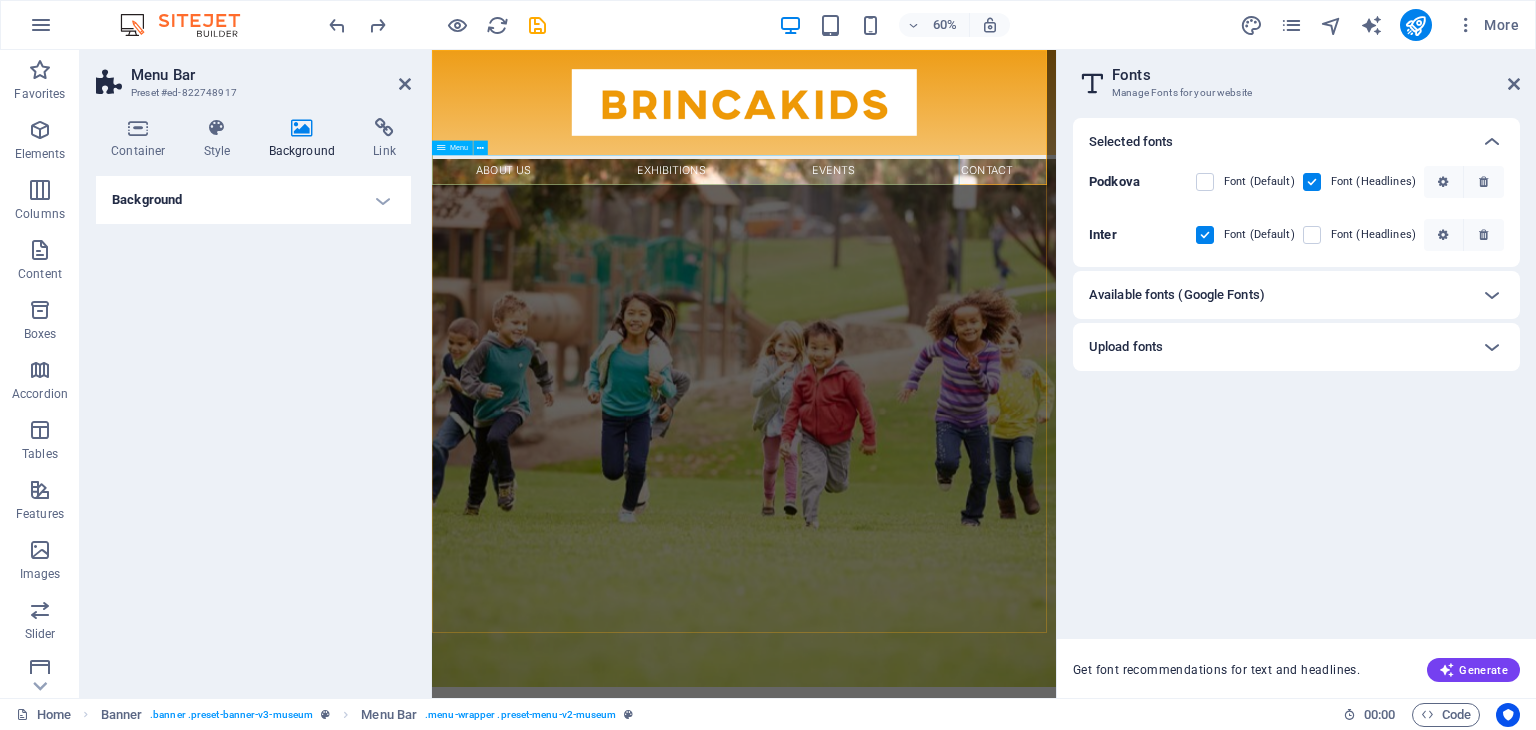 click on "About Us Exhibitions Events Contact" at bounding box center [952, 250] 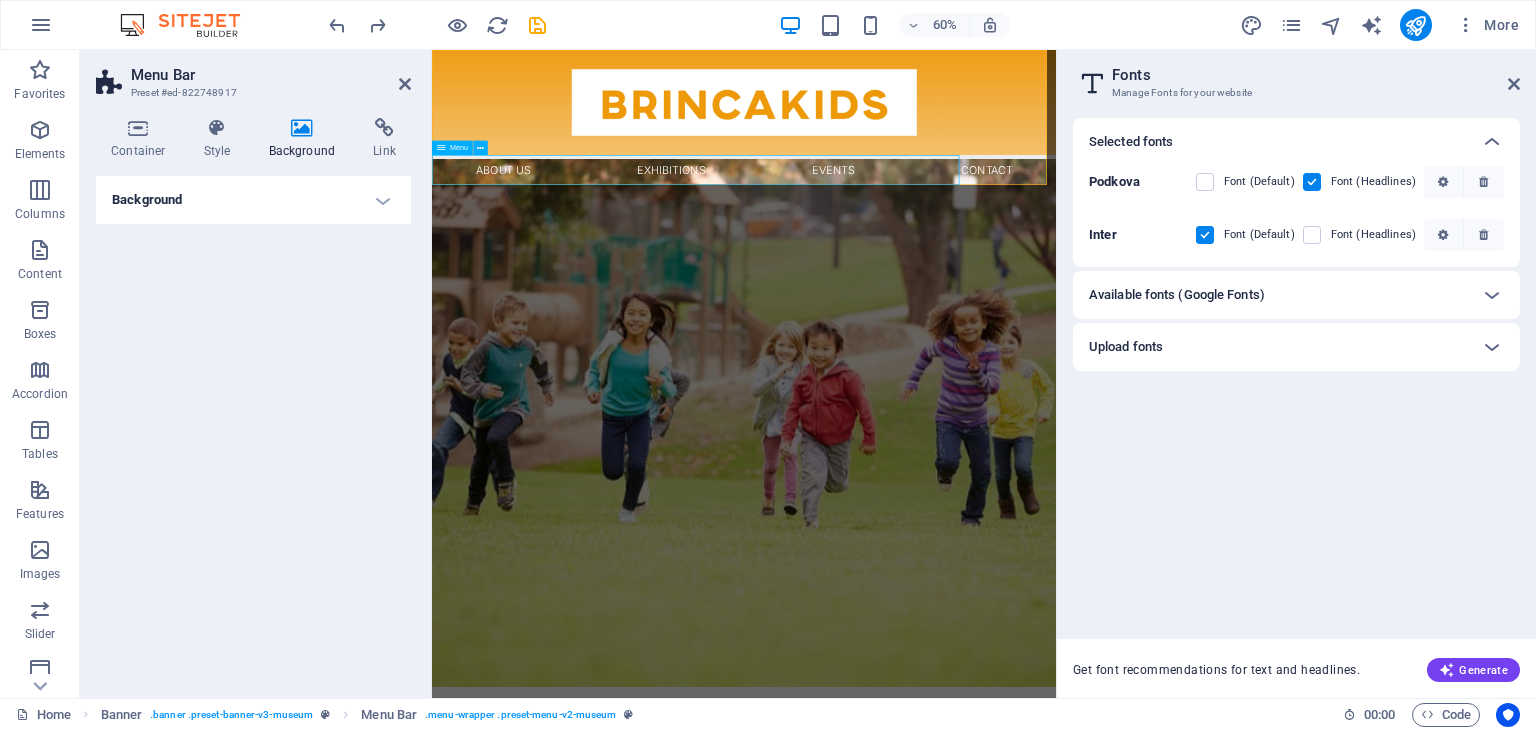 click on "About Us Exhibitions Events Contact" at bounding box center [952, 250] 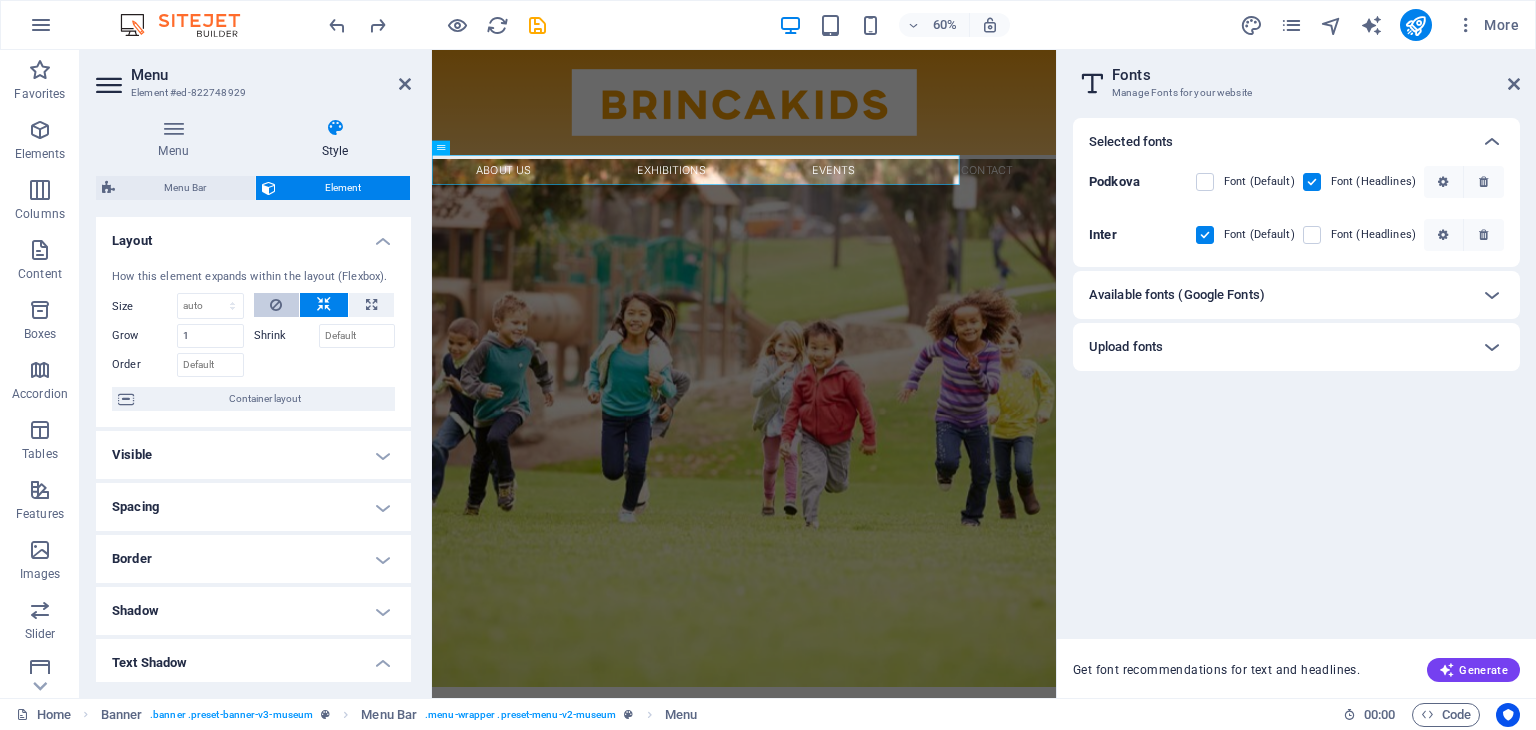 click at bounding box center (277, 305) 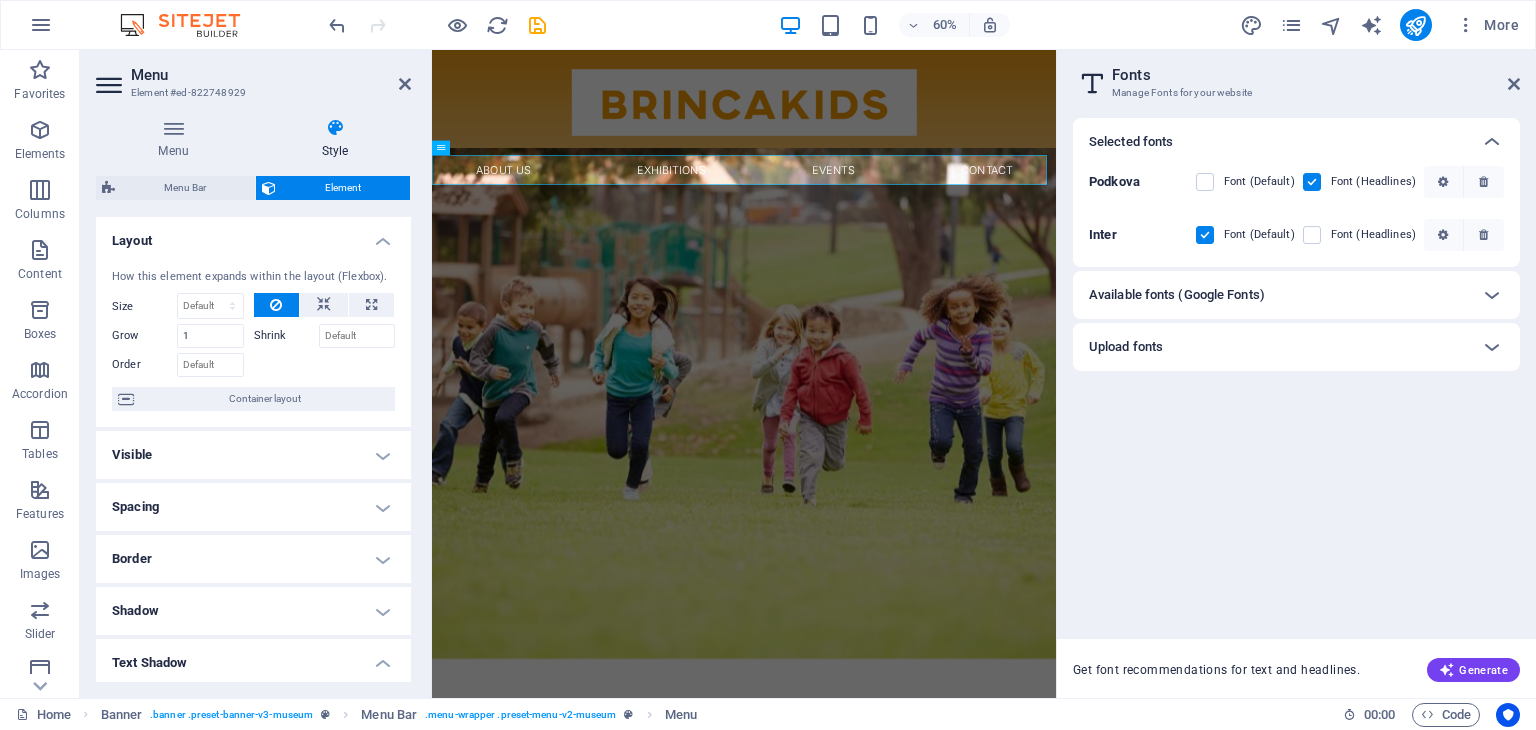 click at bounding box center (276, 305) 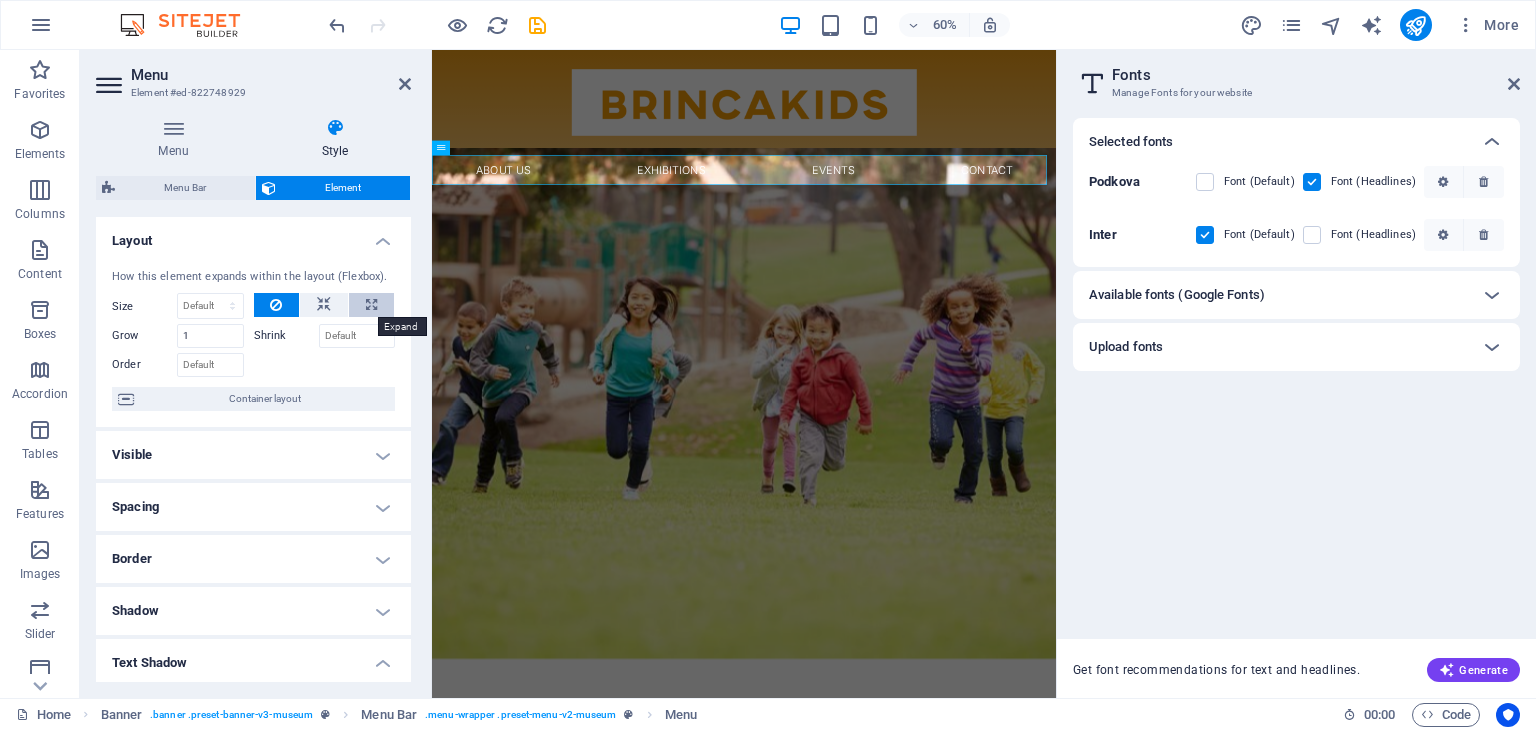 click at bounding box center (371, 305) 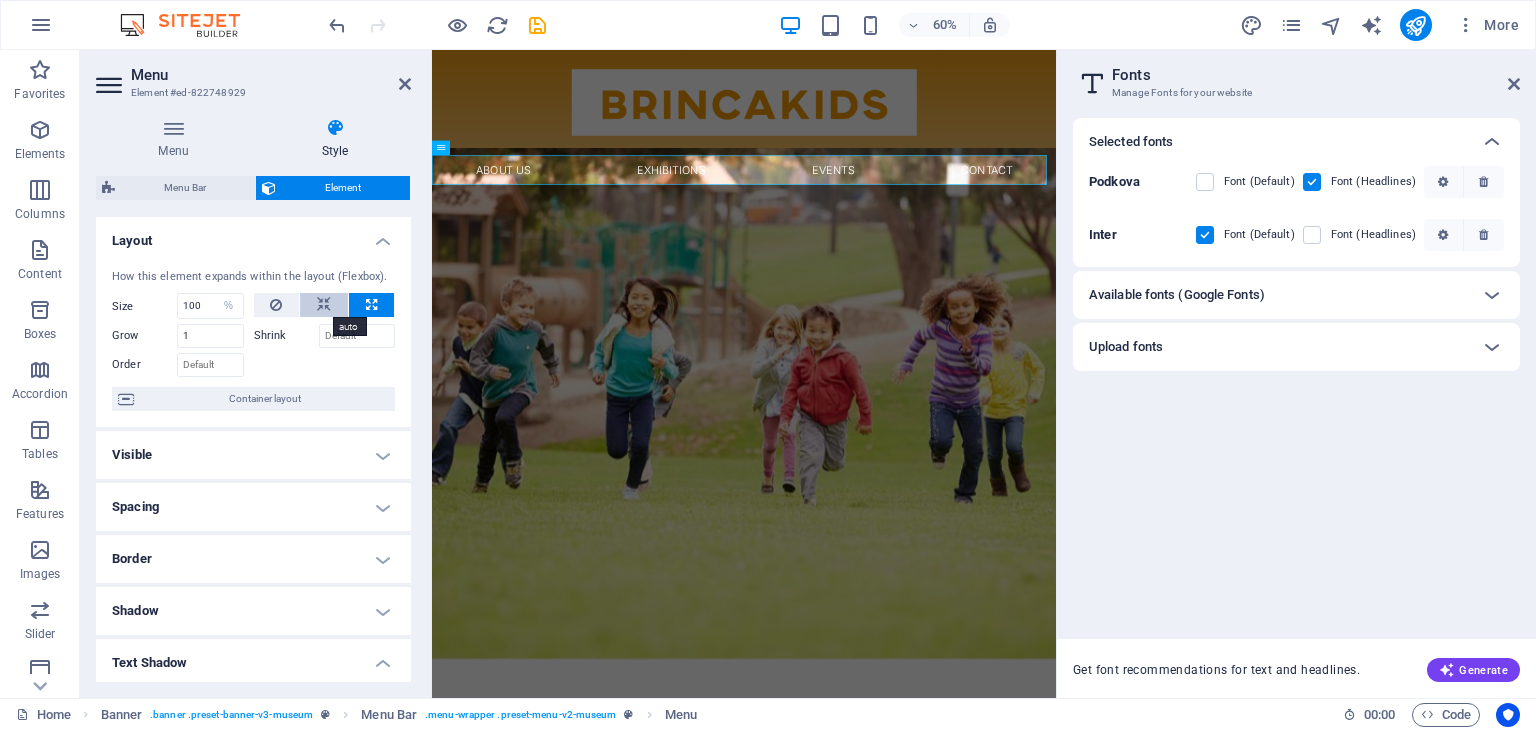 click at bounding box center (324, 305) 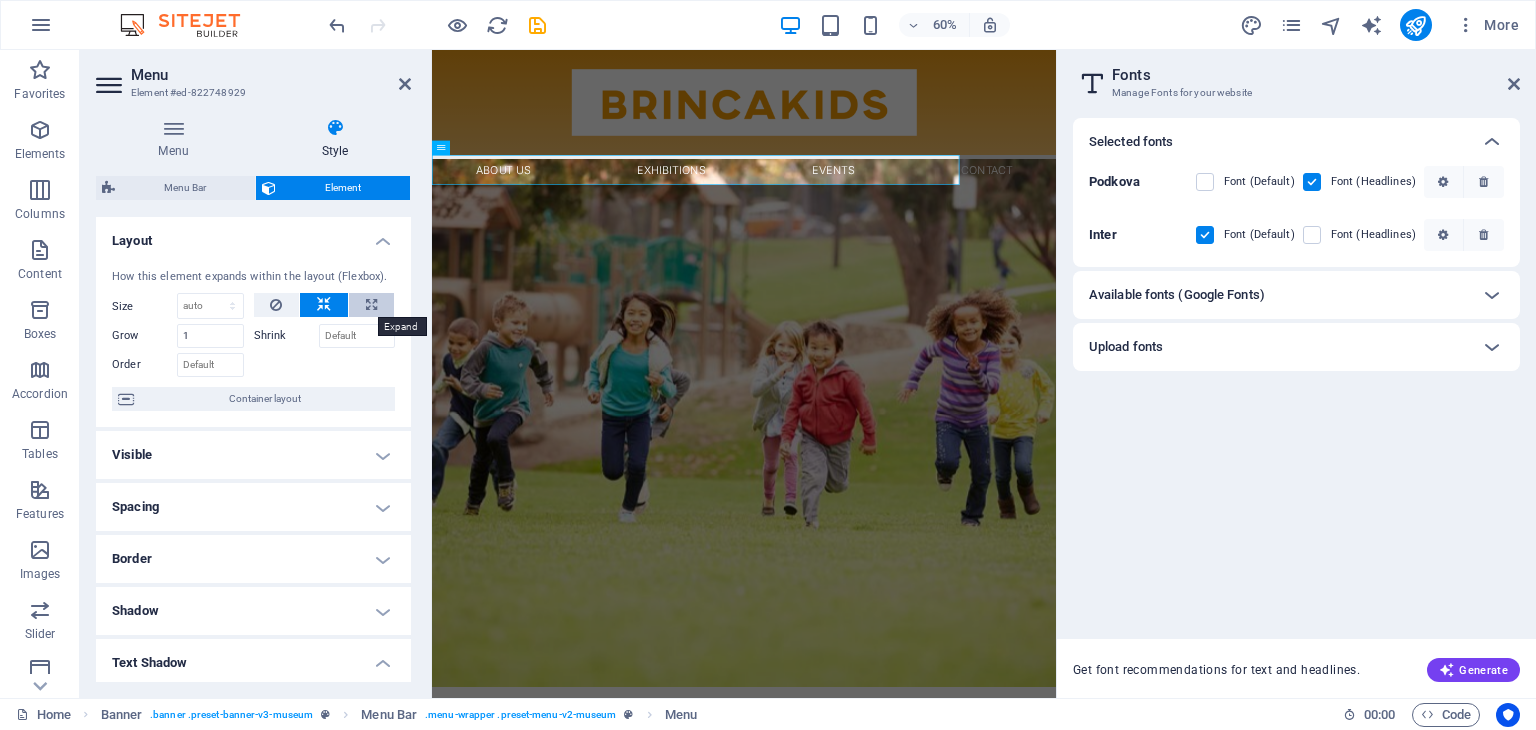 click at bounding box center (371, 305) 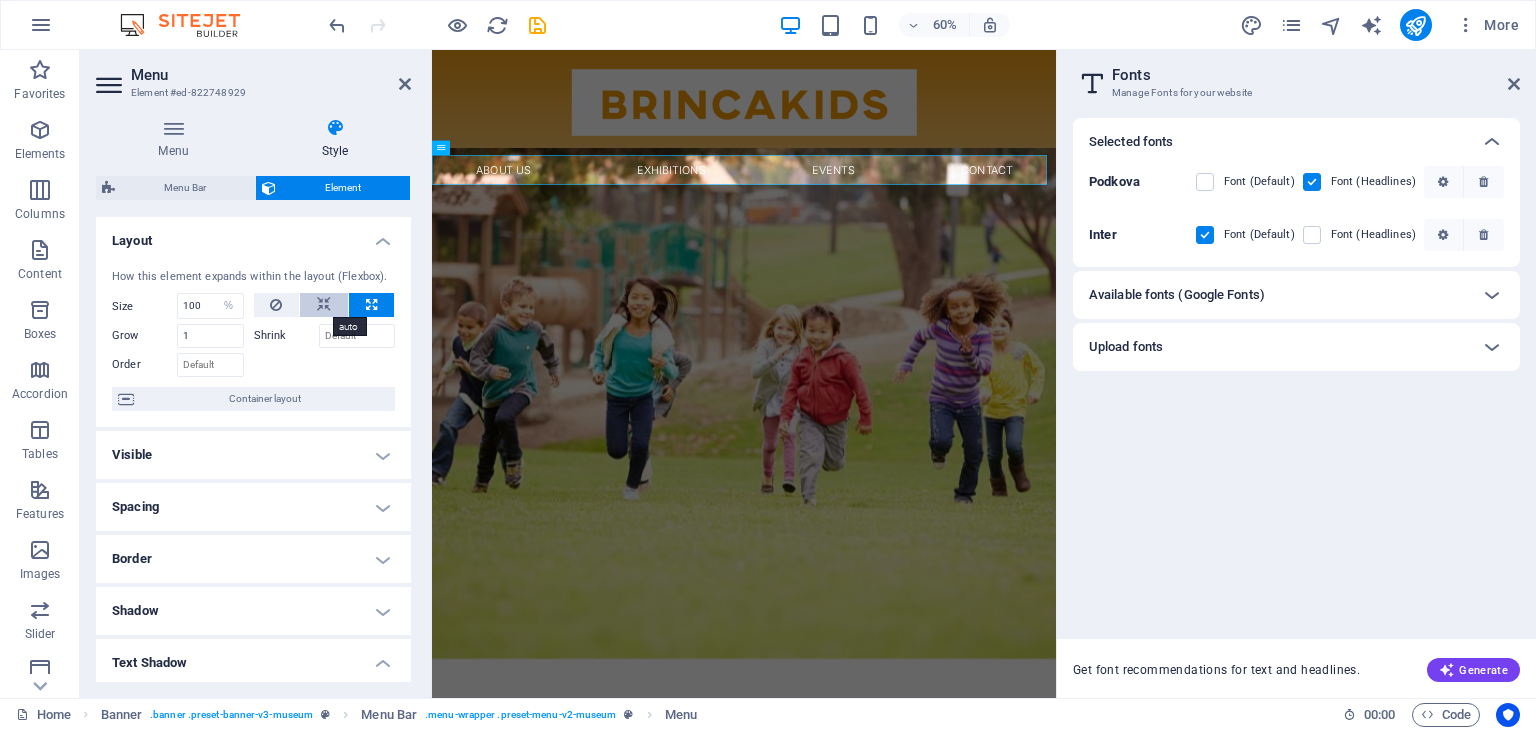 click at bounding box center (324, 305) 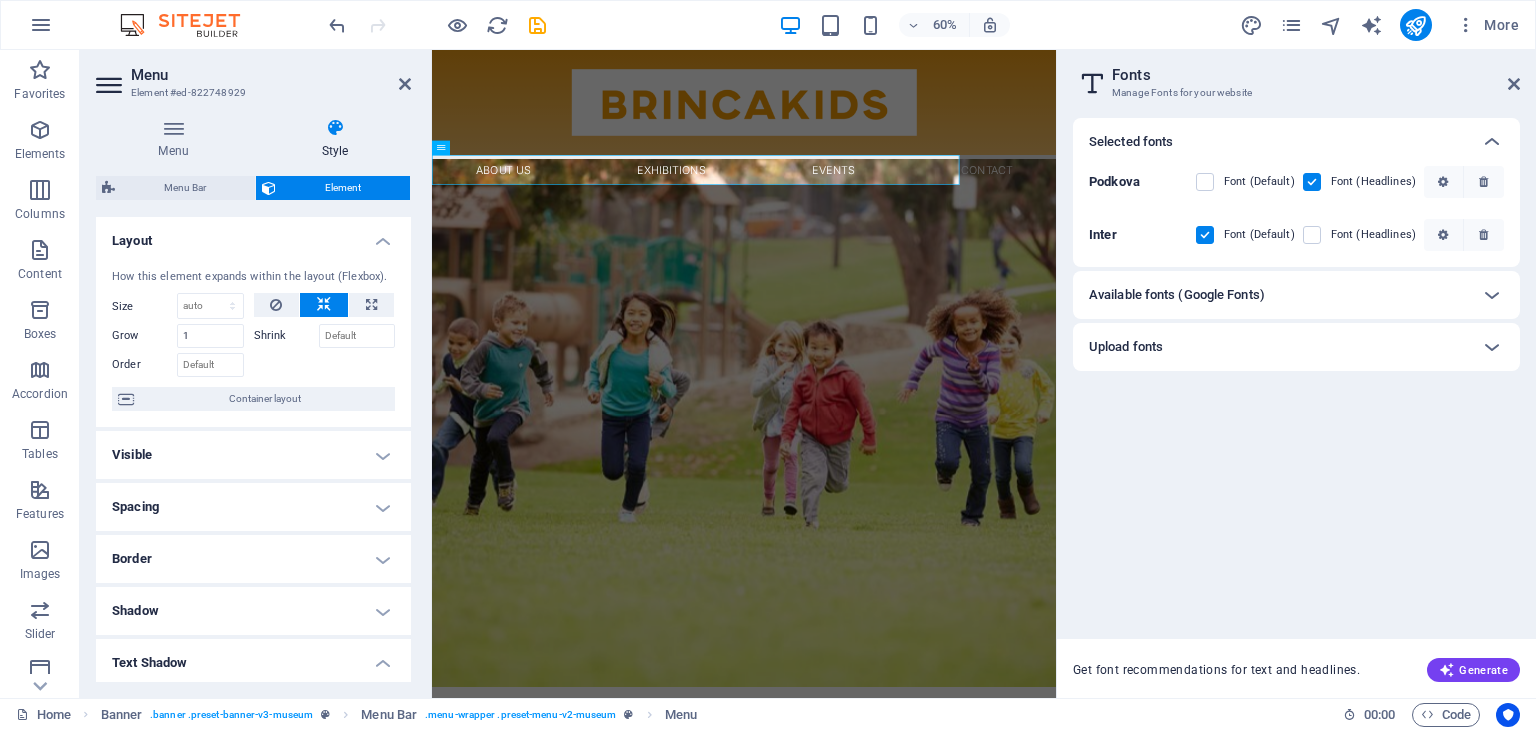 scroll, scrollTop: 406, scrollLeft: 0, axis: vertical 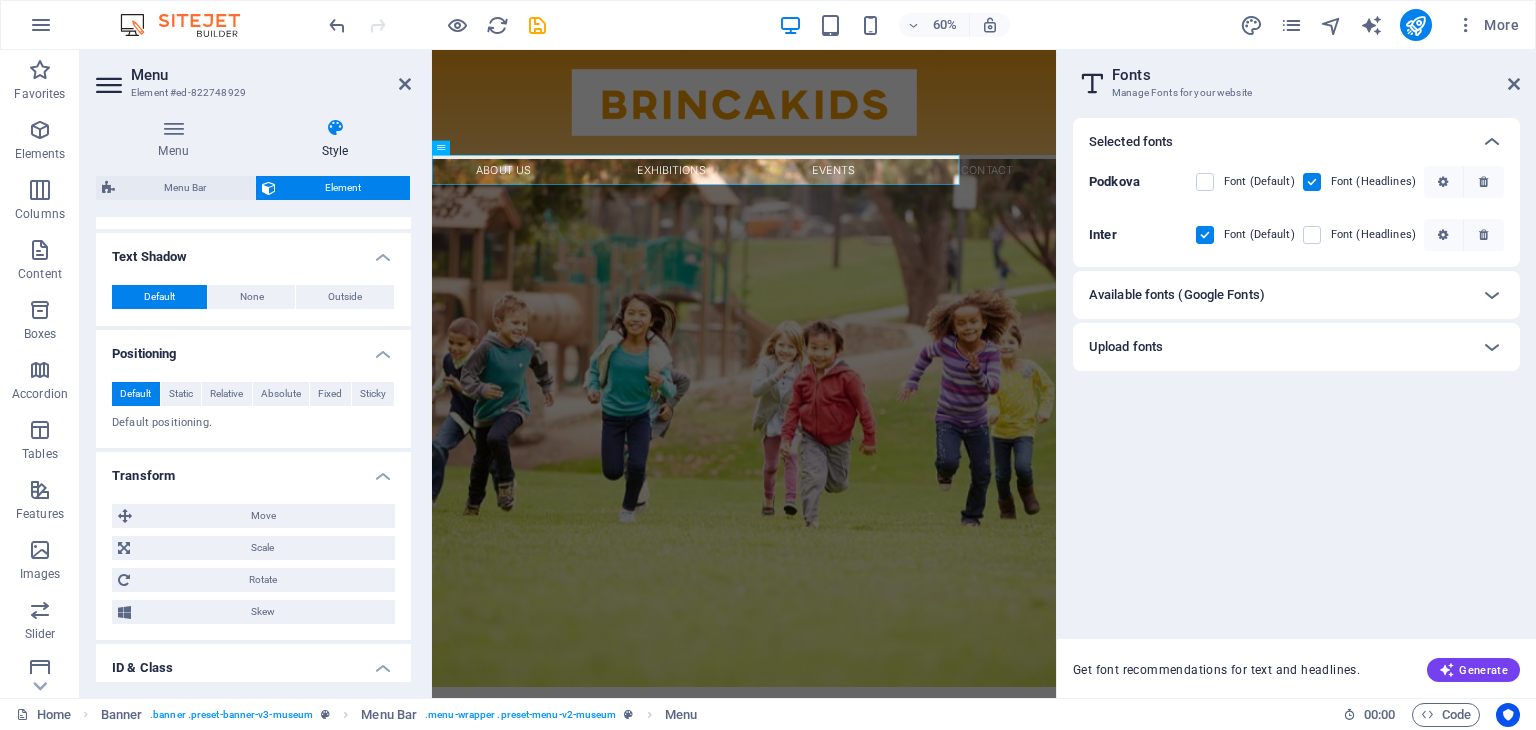 click on "Menu Style Menu Auto Custom Create custom menu items for this menu. Recommended for one-page websites. Manage pages Menu items 1 None Page External Element Phone Email Page Home About Us Exhibitions Events Contact Privacy Legal Notice Element
URL /about-us Phone Email Link text About Us Link target New tab Same tab Overlay Title Additional link description, should not be the same as the link text. The title is most often shown as a tooltip text when the mouse moves over the element. Leave empty if uncertain. Relationship Sets the  relationship of this link to the link target . For example, the value "nofollow" instructs search engines not to follow the link. Can be left empty. alternate author bookmark external help license next nofollow noreferrer noopener prev search tag Button Design None Default Primary Secondary 2 None Page External Element Phone Email Page Home About Us Exhibitions Events Contact Privacy Legal Notice Element
URL /exhibitions Phone Email 3" at bounding box center (253, 400) 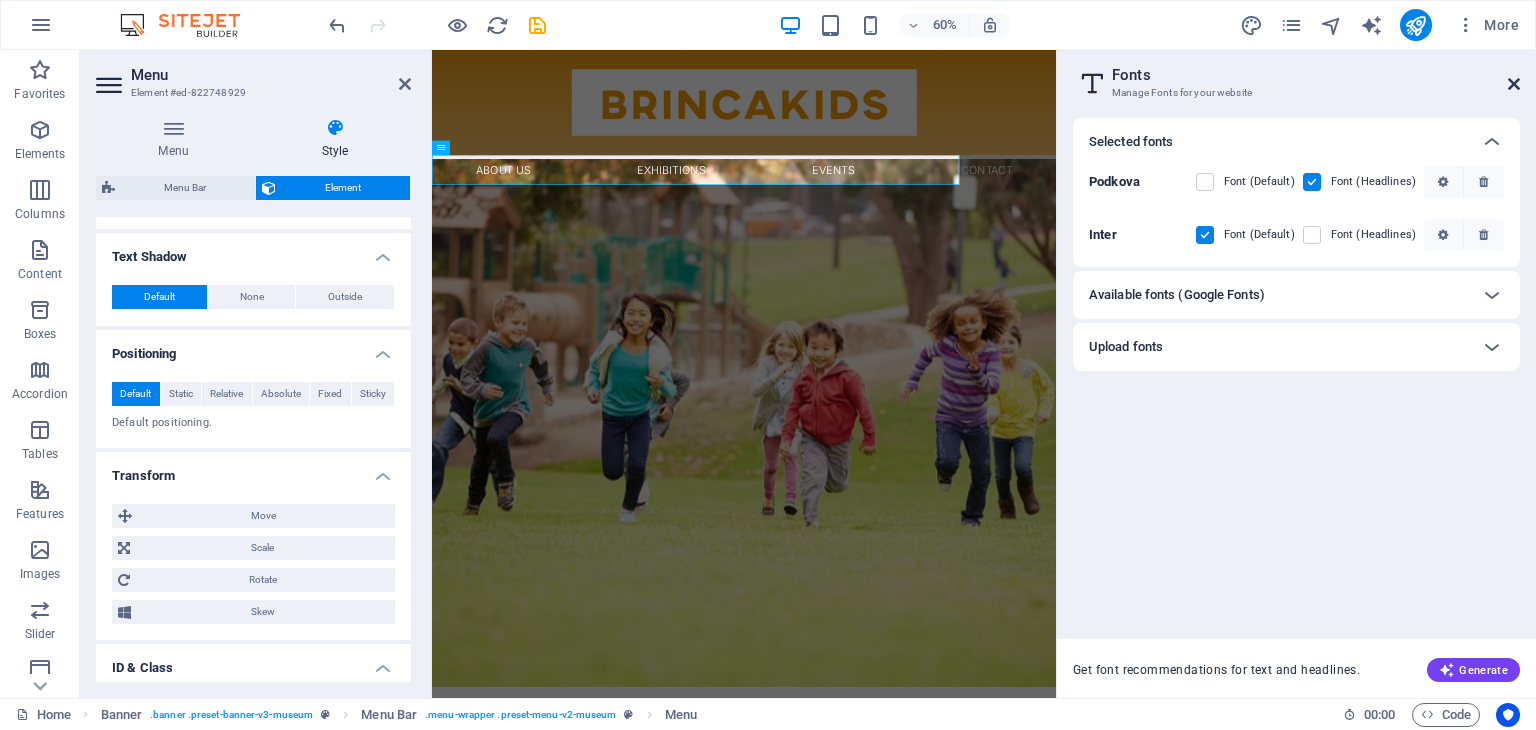 click at bounding box center (1514, 84) 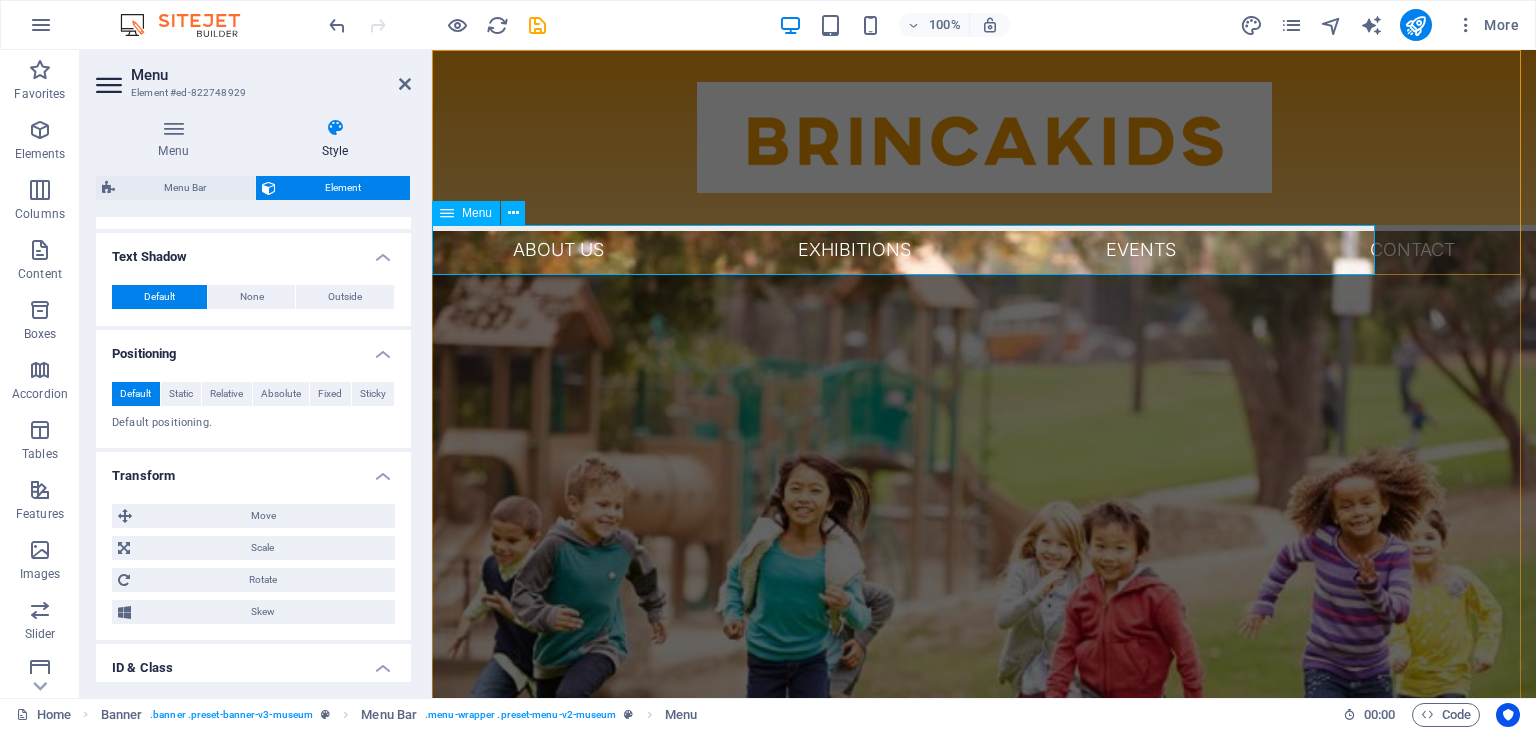 click on "Menu" at bounding box center [477, 213] 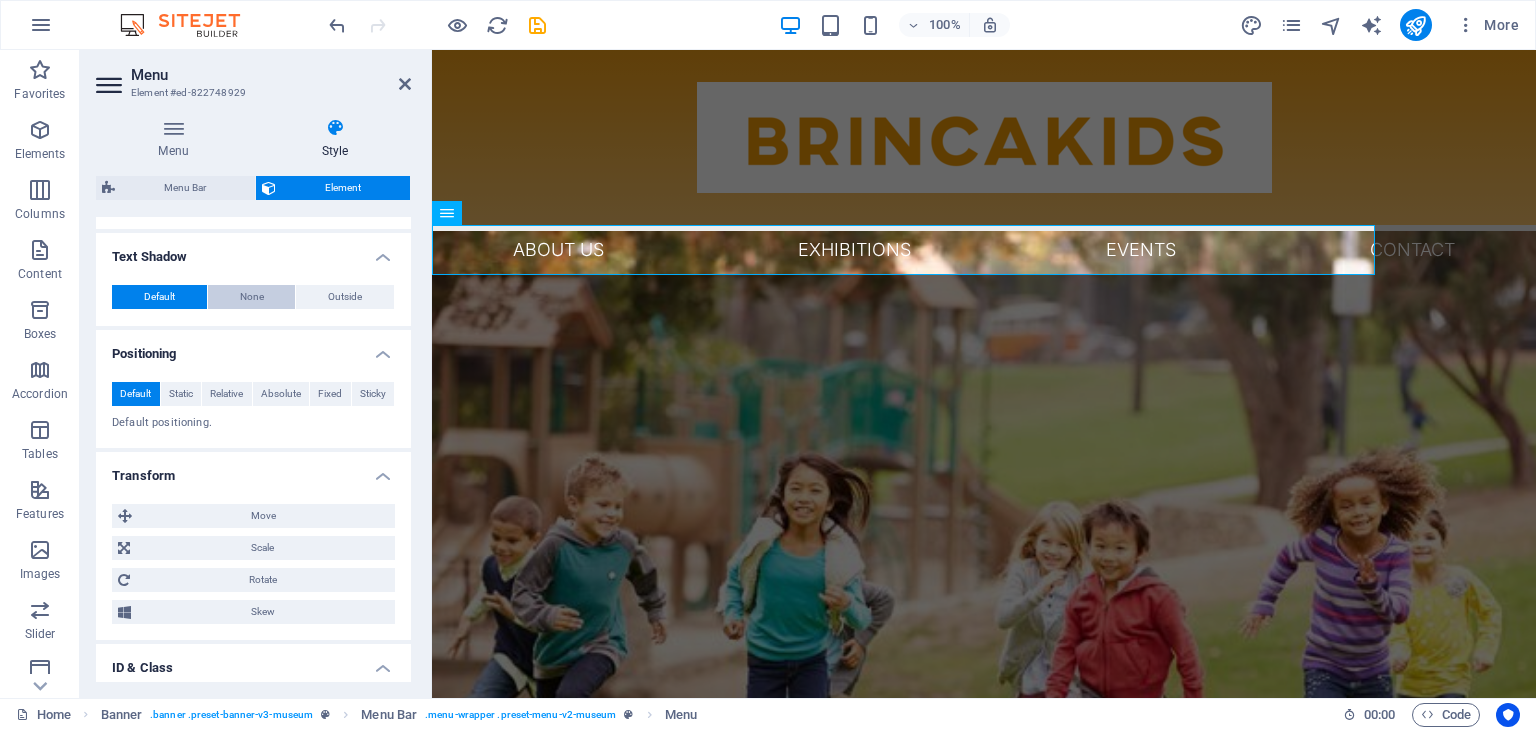 click on "None" at bounding box center (252, 297) 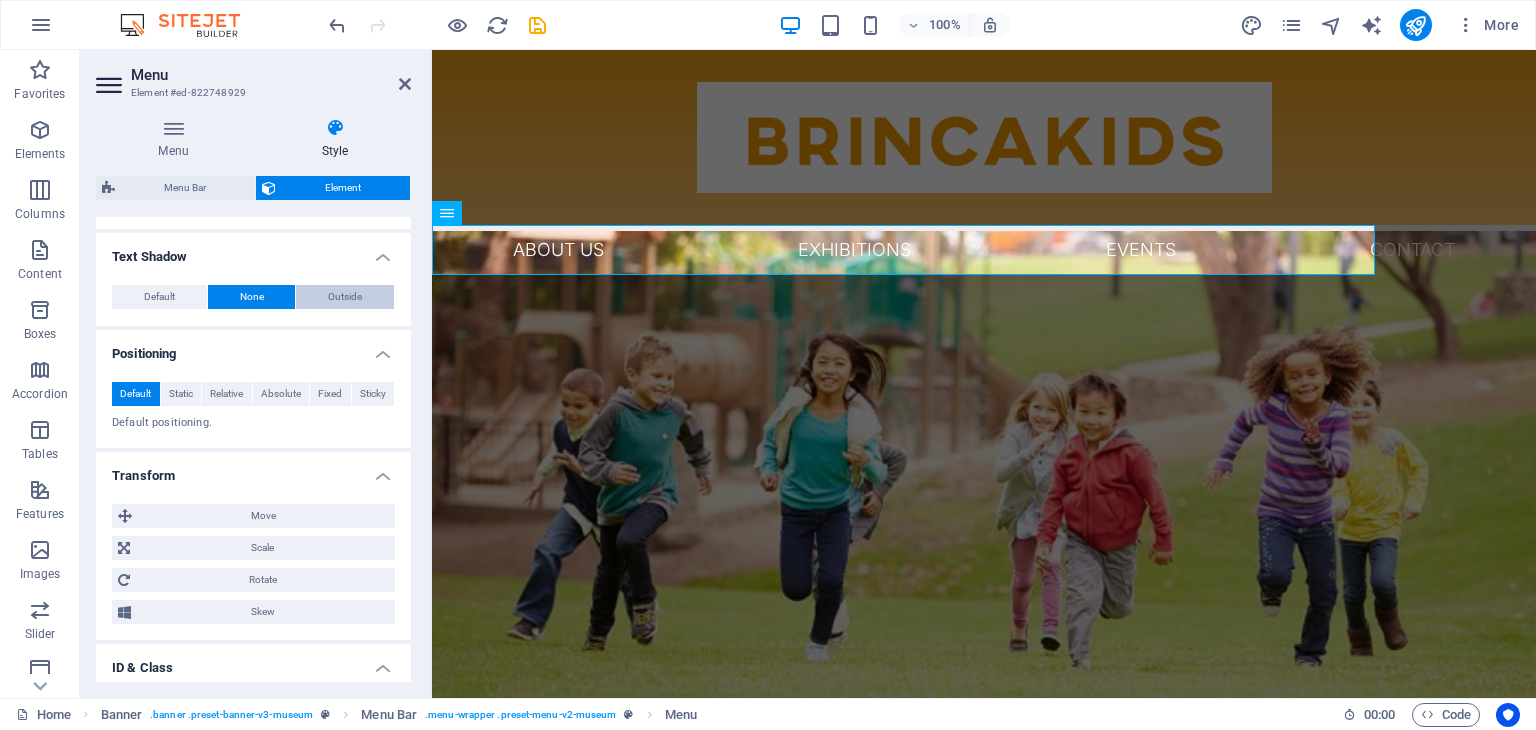 click on "Outside" at bounding box center [345, 297] 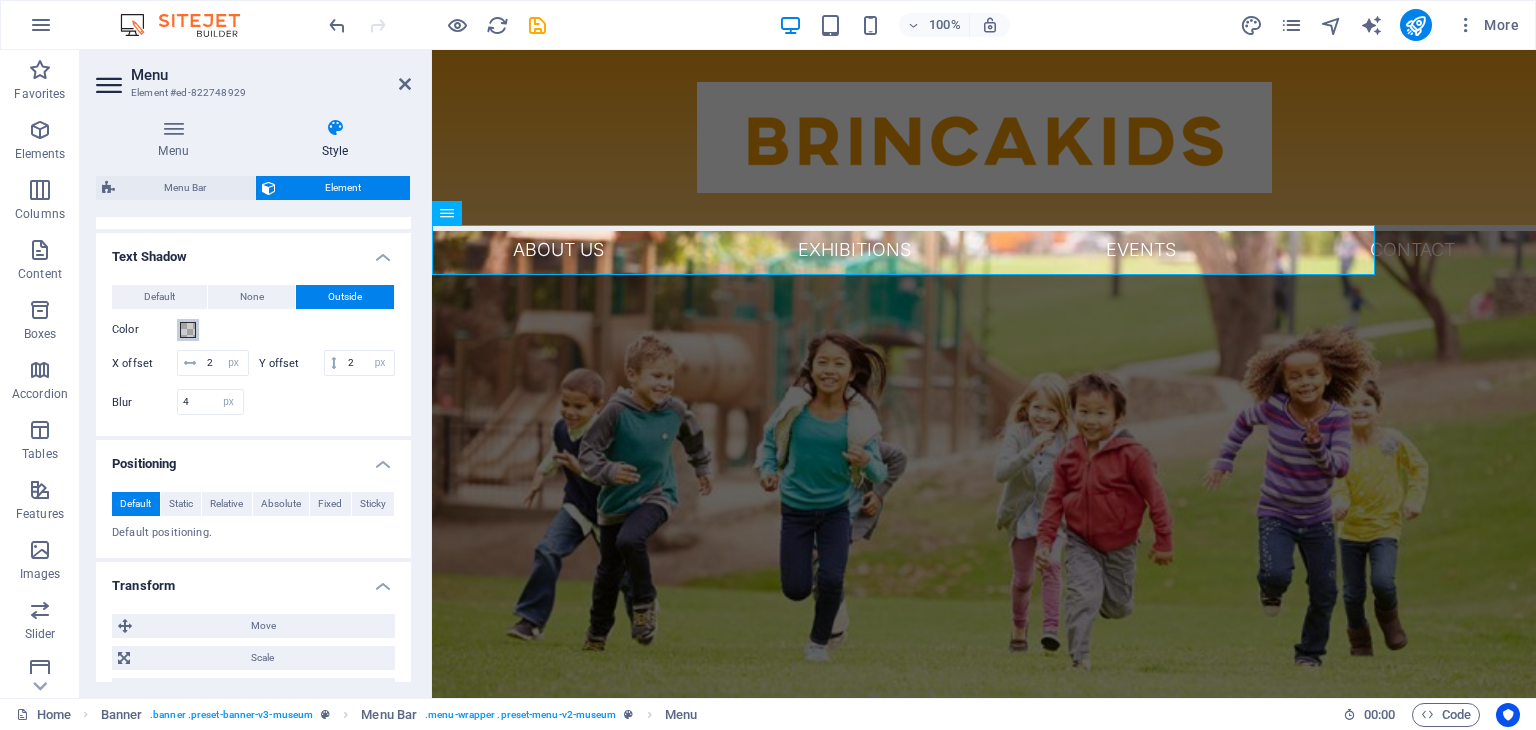 click at bounding box center (188, 330) 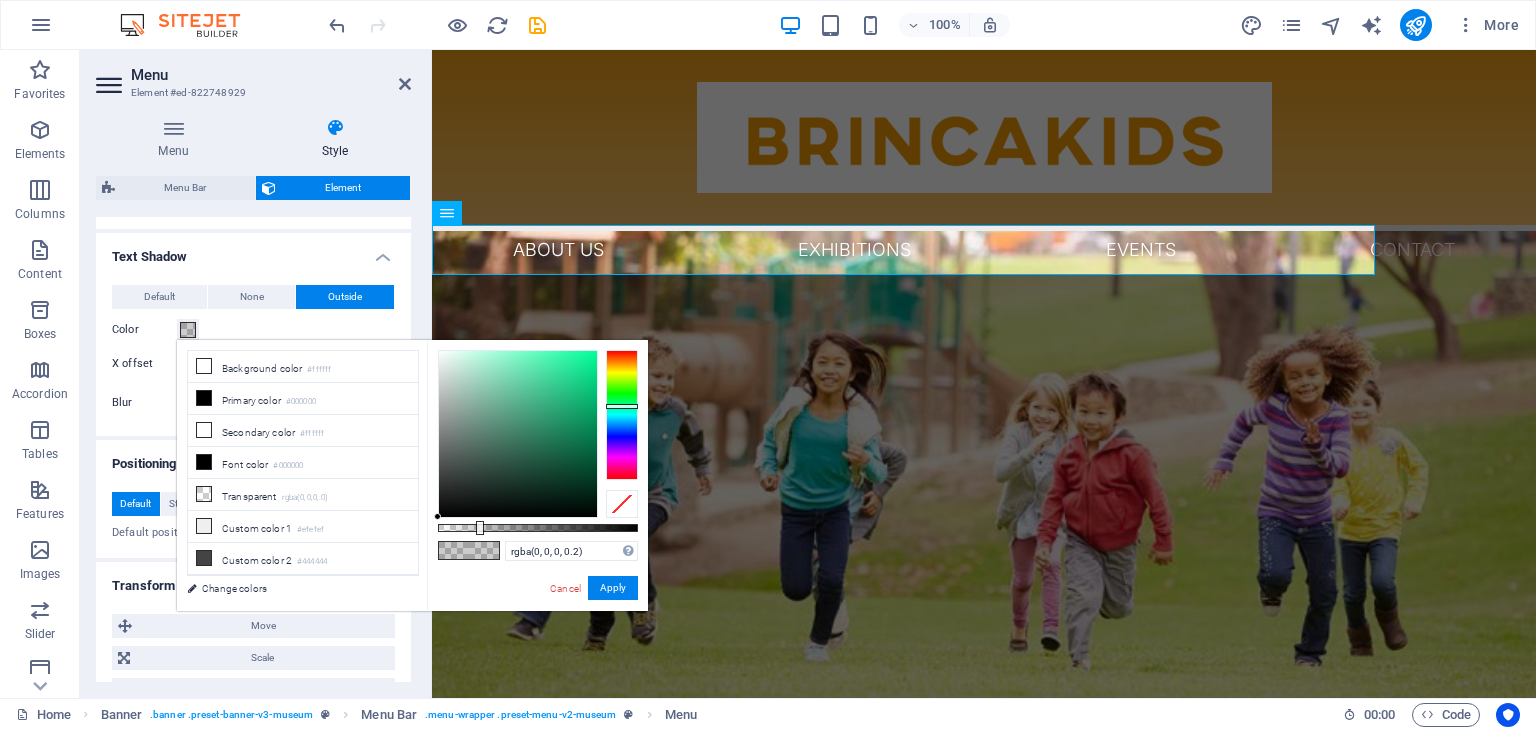 drag, startPoint x: 633, startPoint y: 446, endPoint x: 623, endPoint y: 407, distance: 40.261642 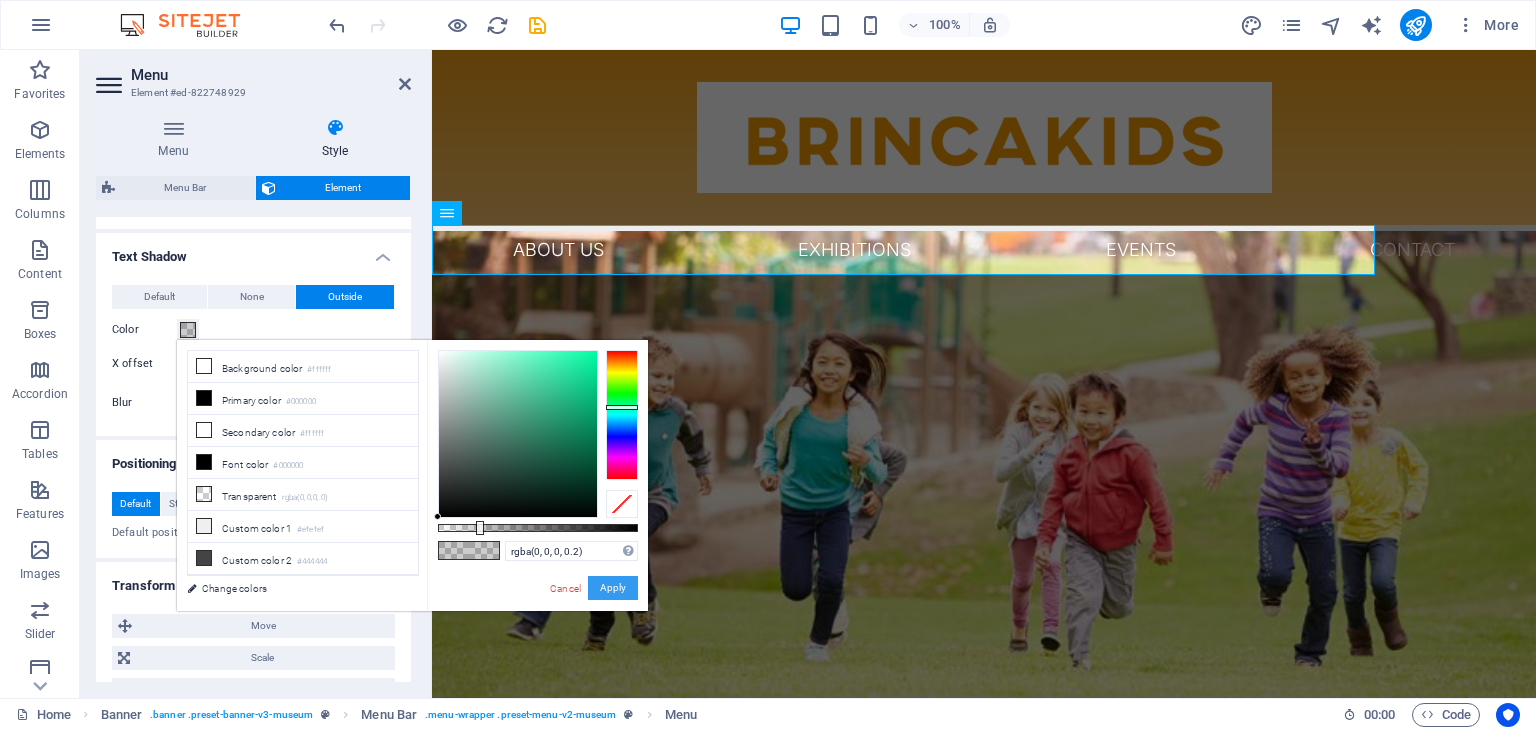 click on "Apply" at bounding box center [613, 588] 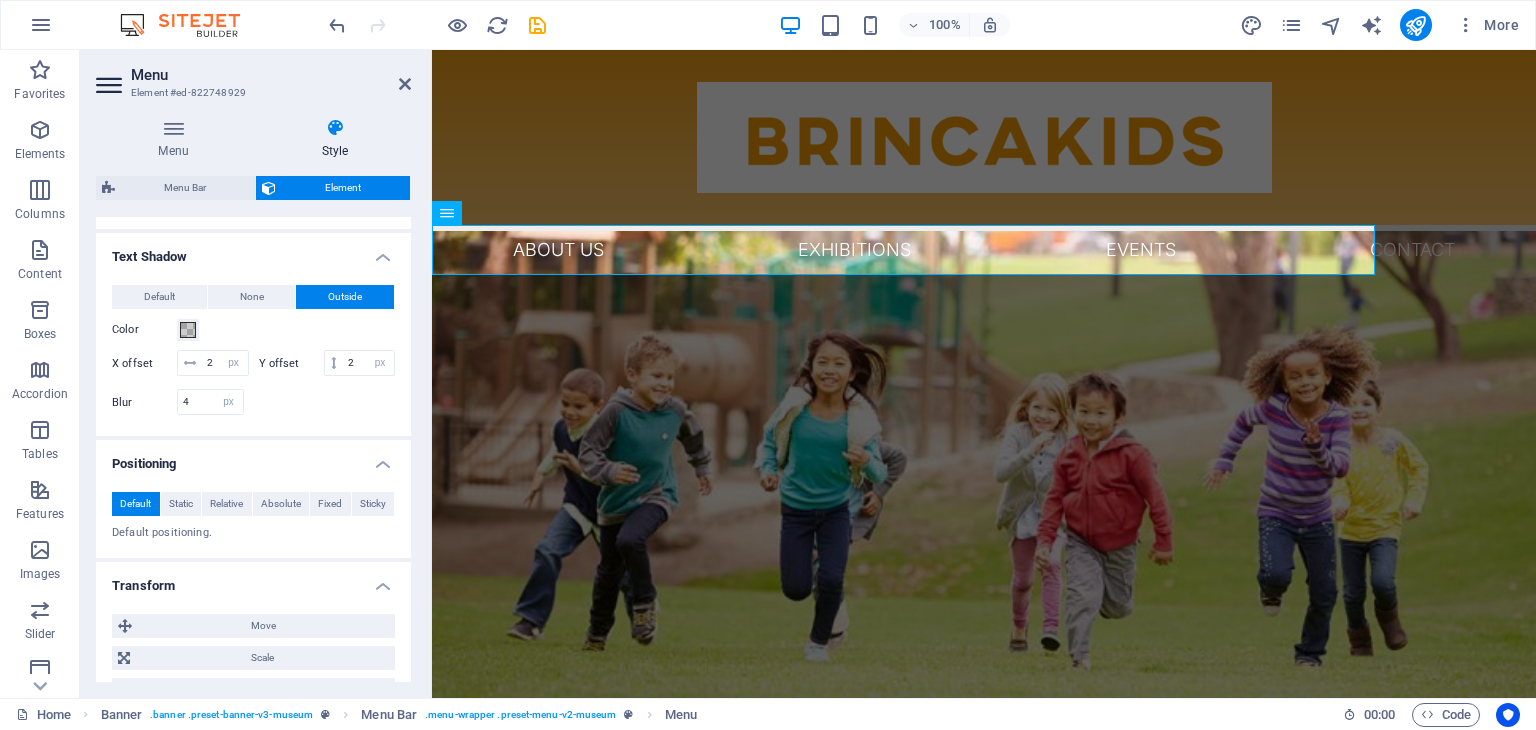 click at bounding box center [984, 518] 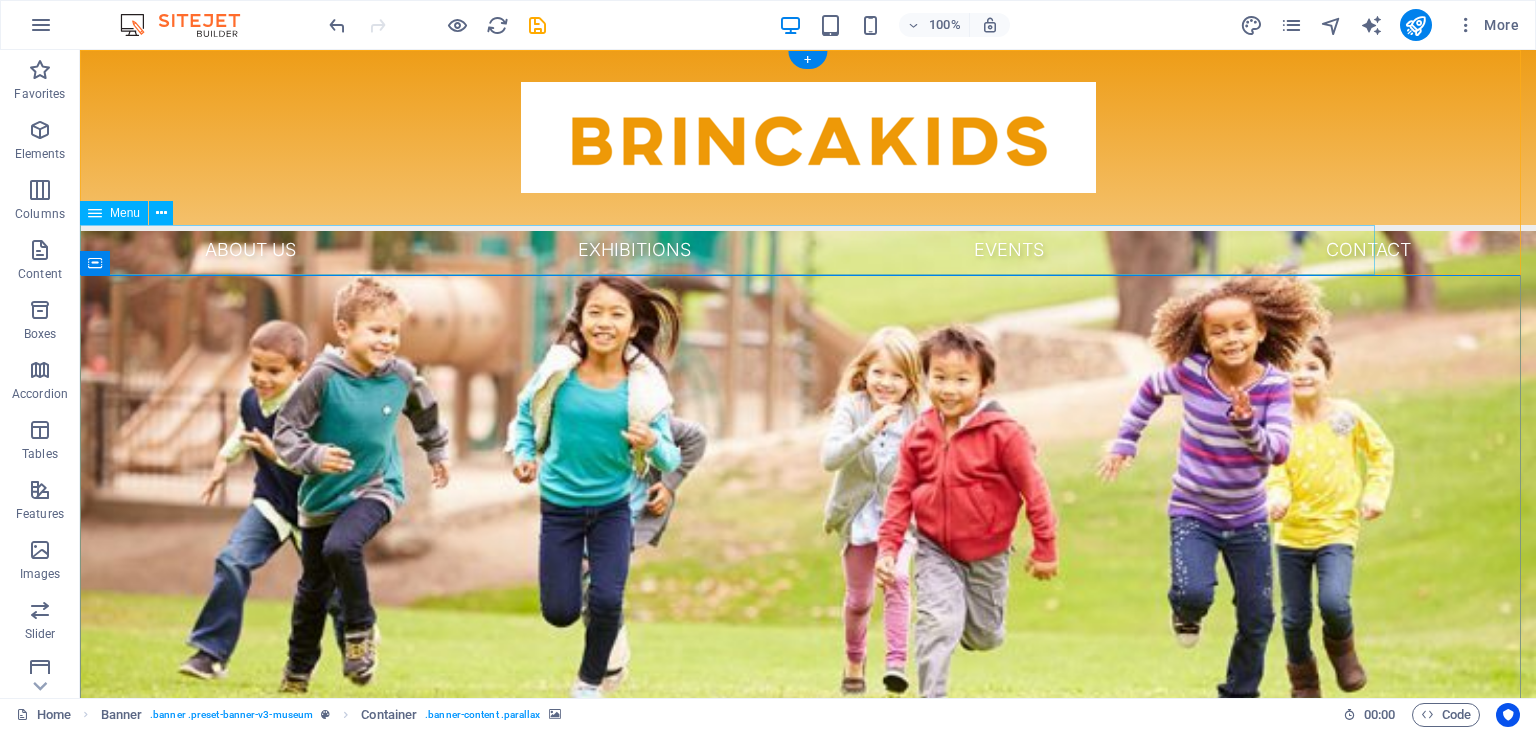 click on "About Us Exhibitions Events Contact" at bounding box center (808, 250) 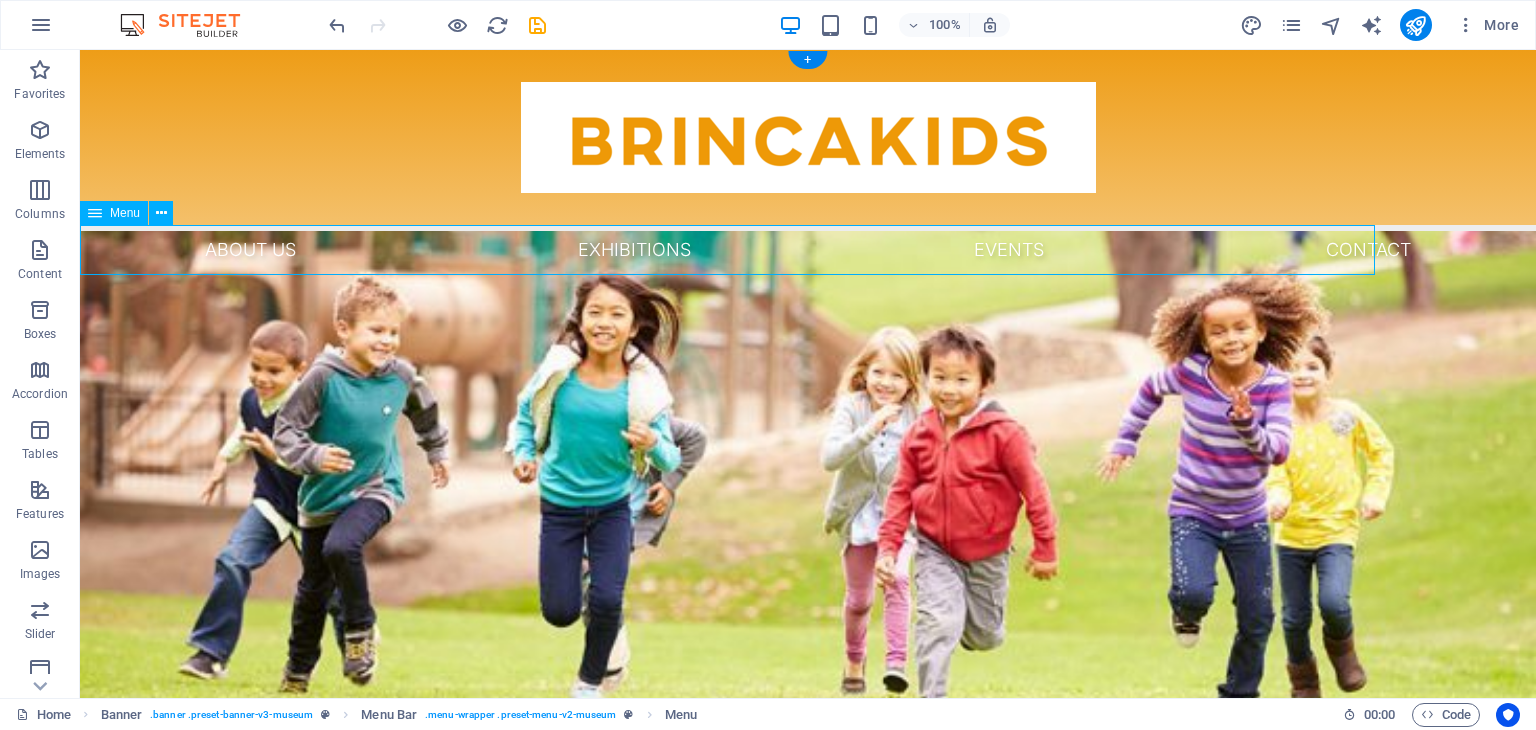 click on "About Us Exhibitions Events Contact" at bounding box center [808, 250] 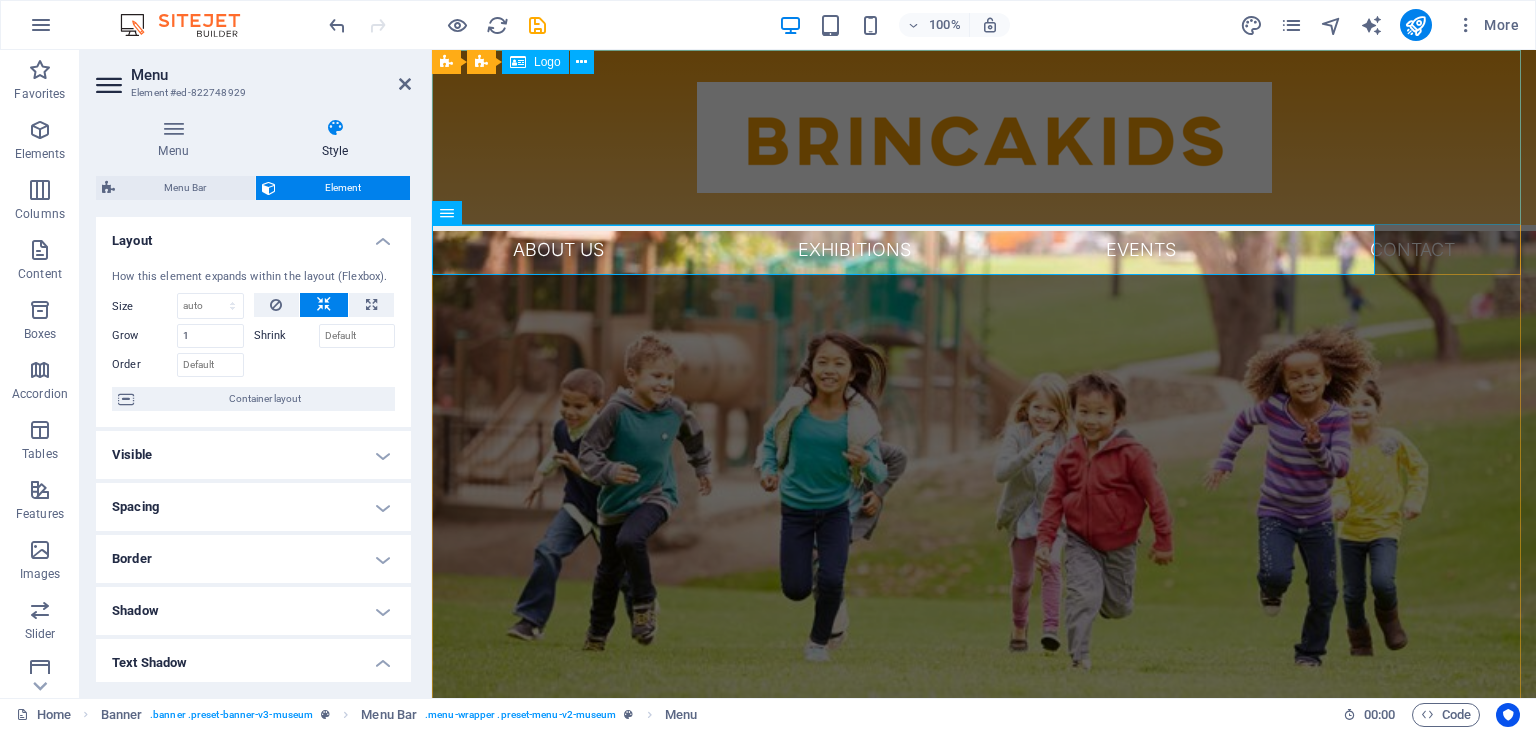 click at bounding box center [984, 137] 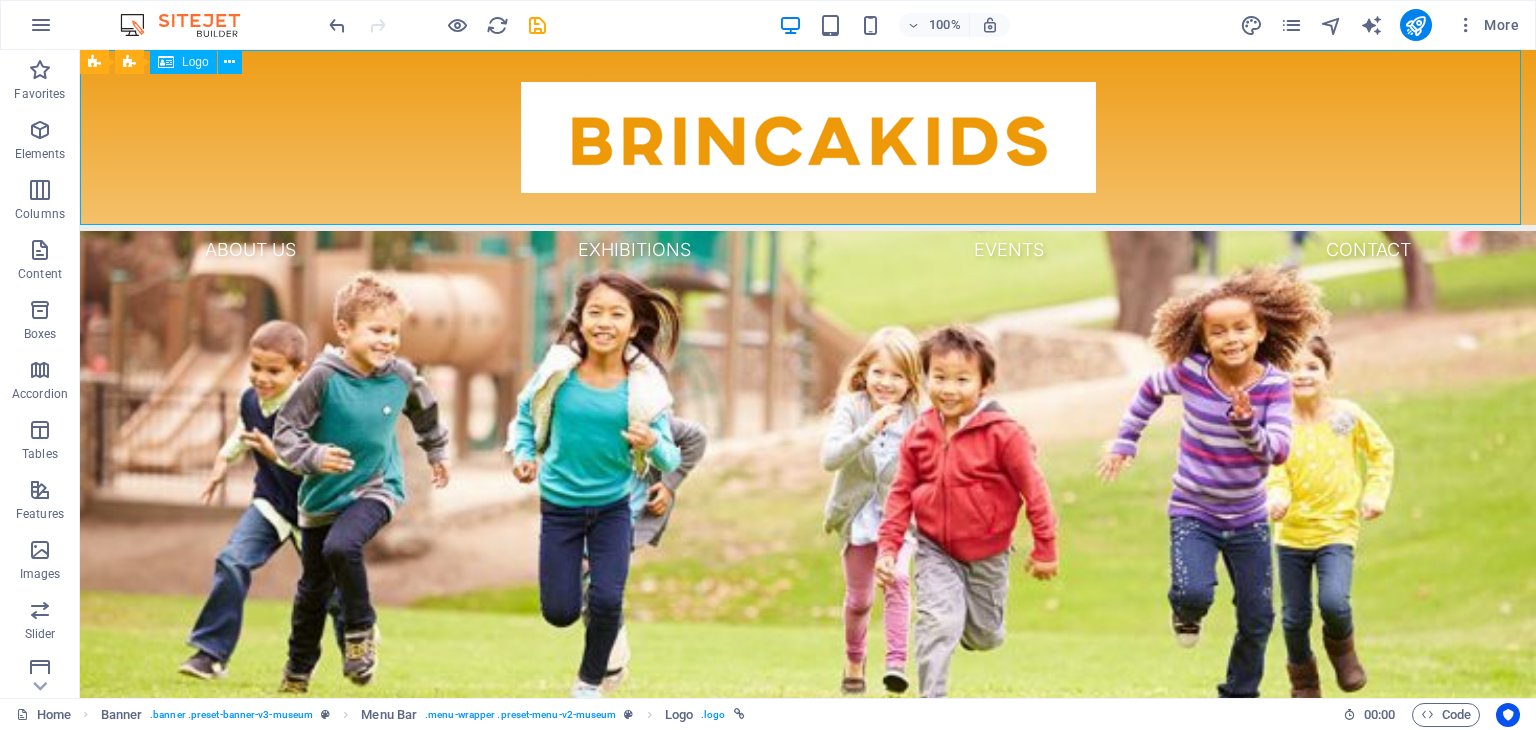 click at bounding box center (808, 137) 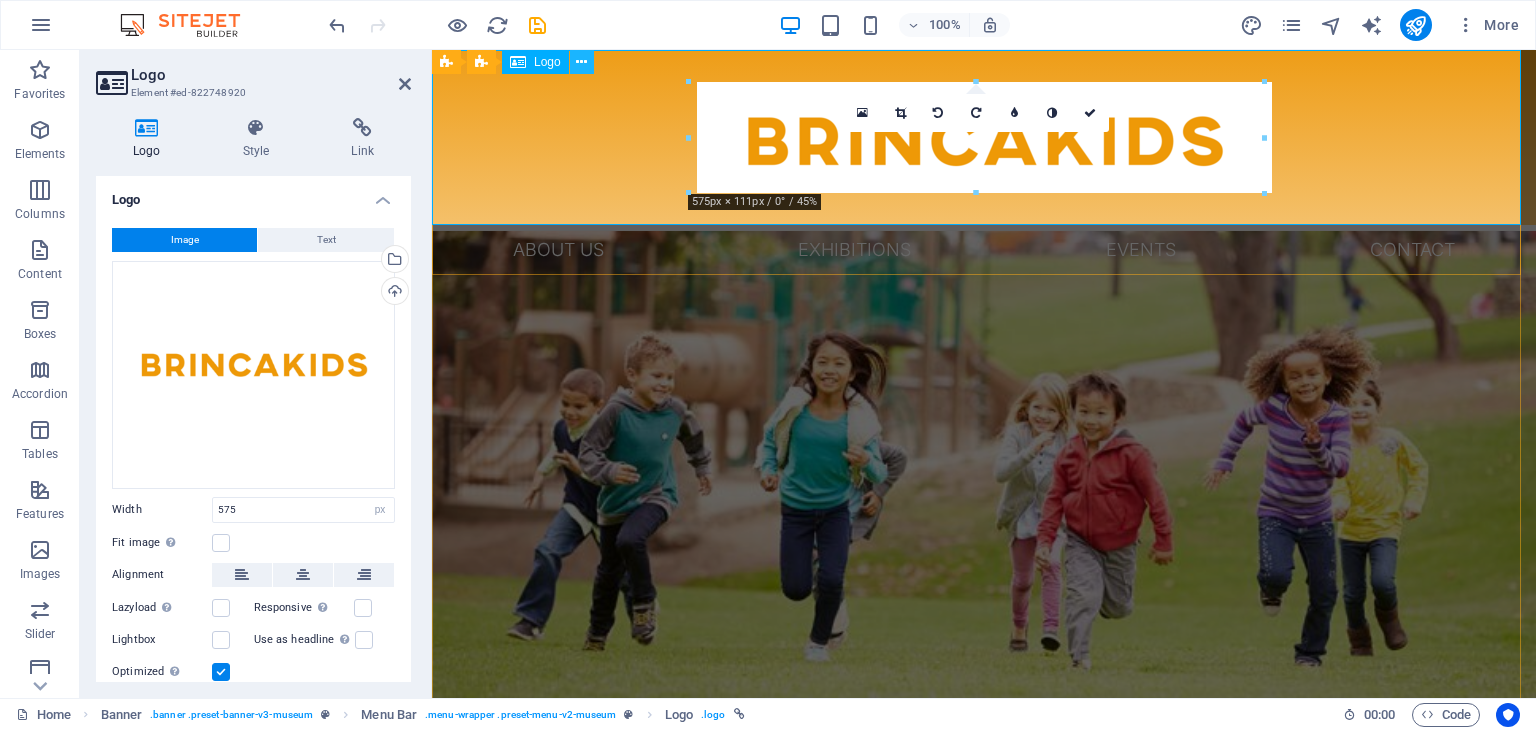 click at bounding box center (582, 62) 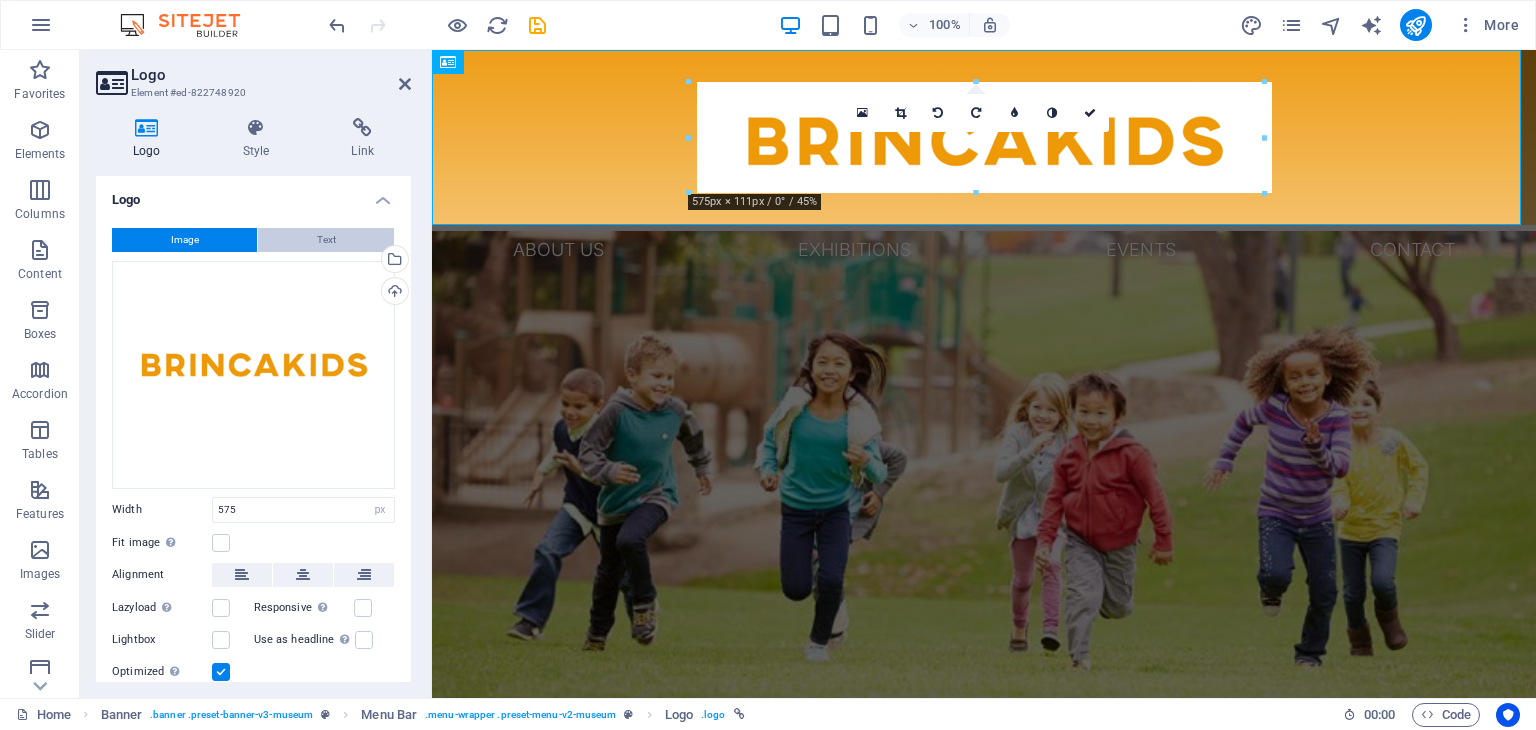 click on "Text" at bounding box center (326, 240) 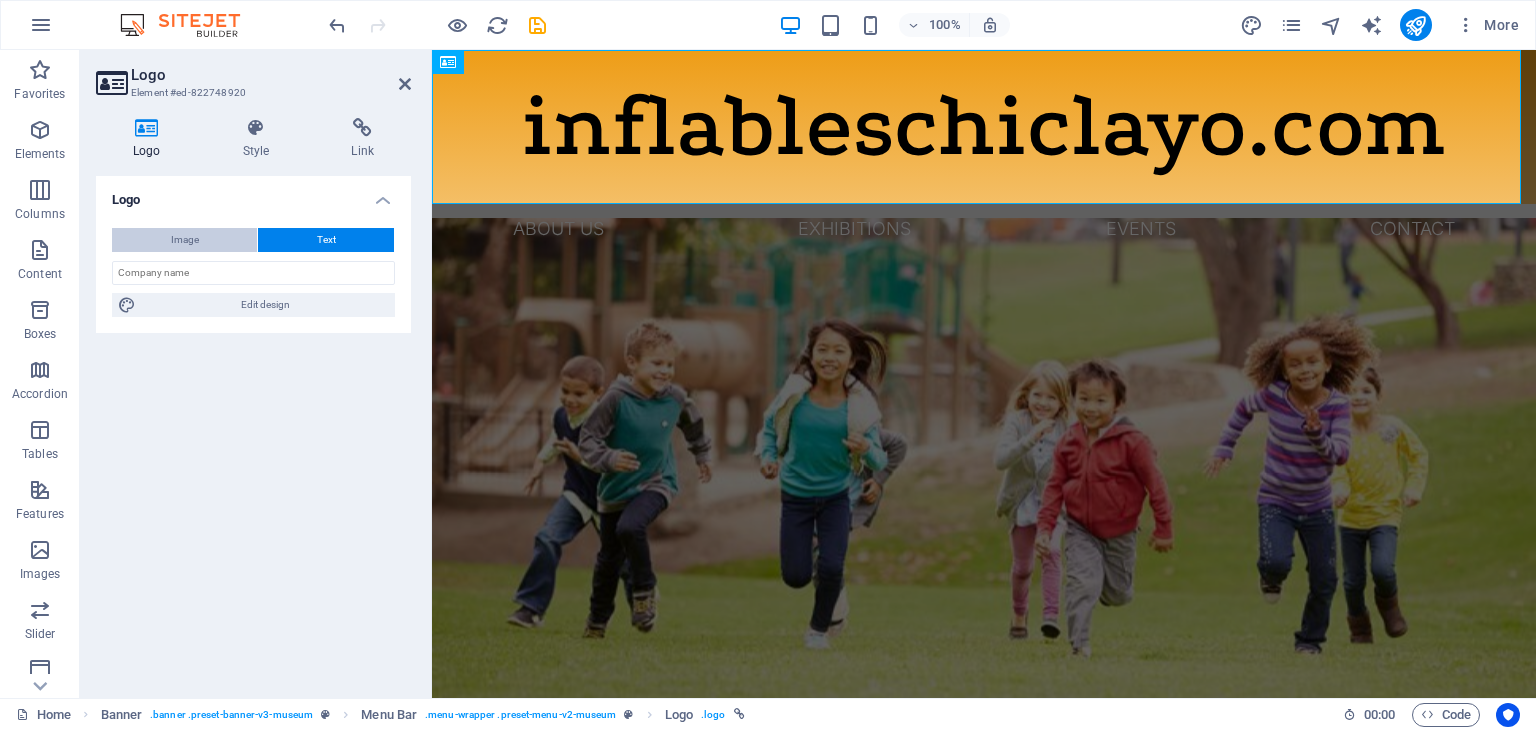 click on "Image" at bounding box center (184, 240) 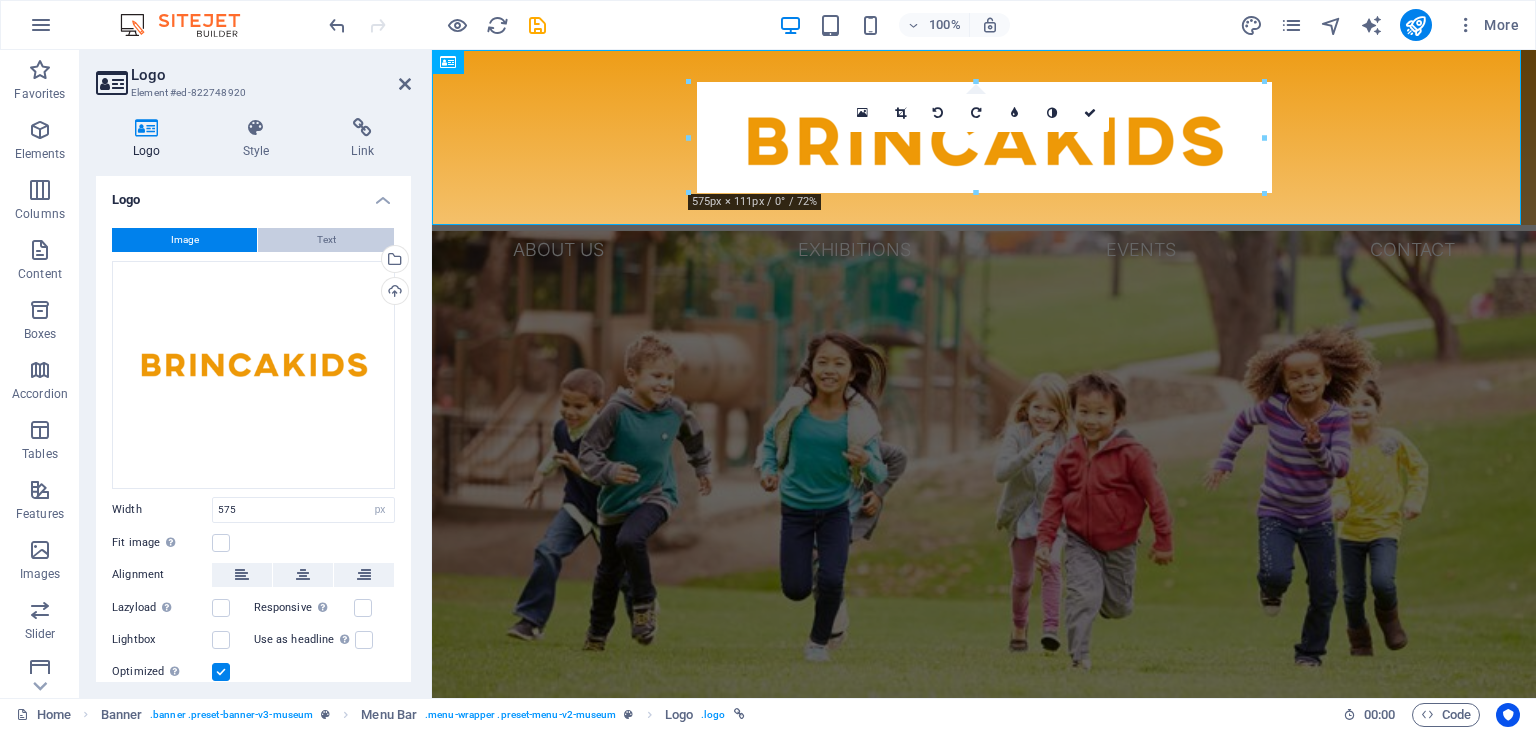 click on "Text" at bounding box center (326, 240) 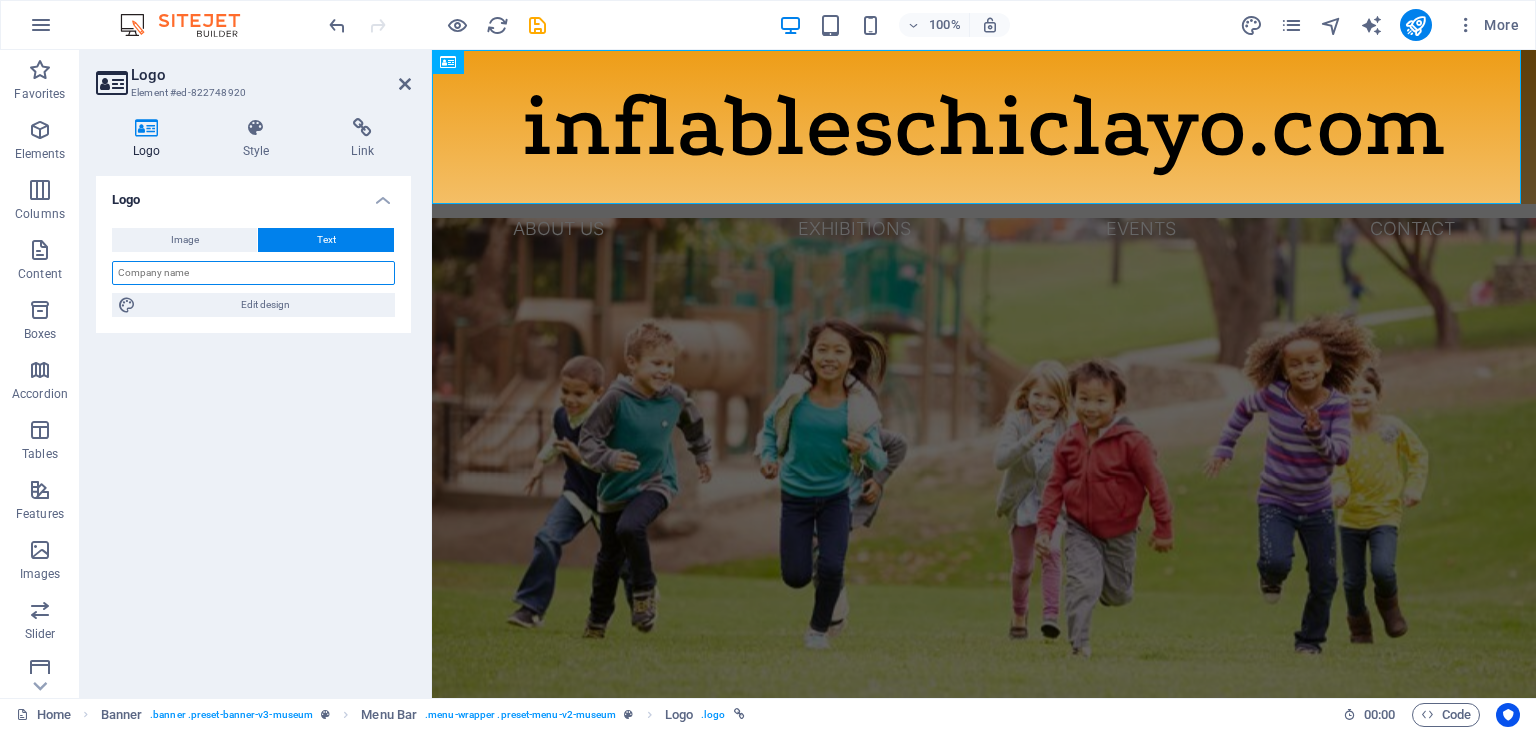 click at bounding box center [253, 273] 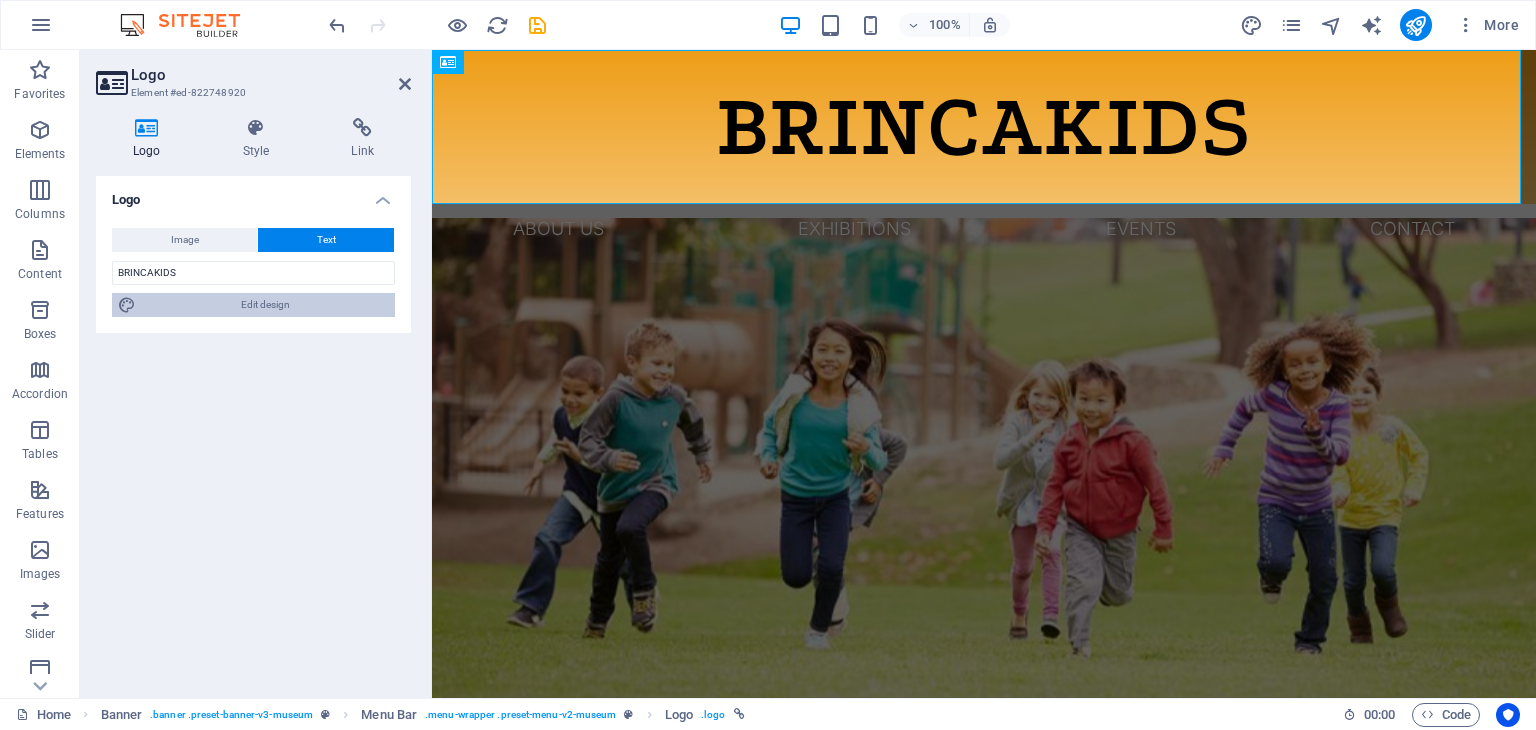 click on "Edit design" at bounding box center [265, 305] 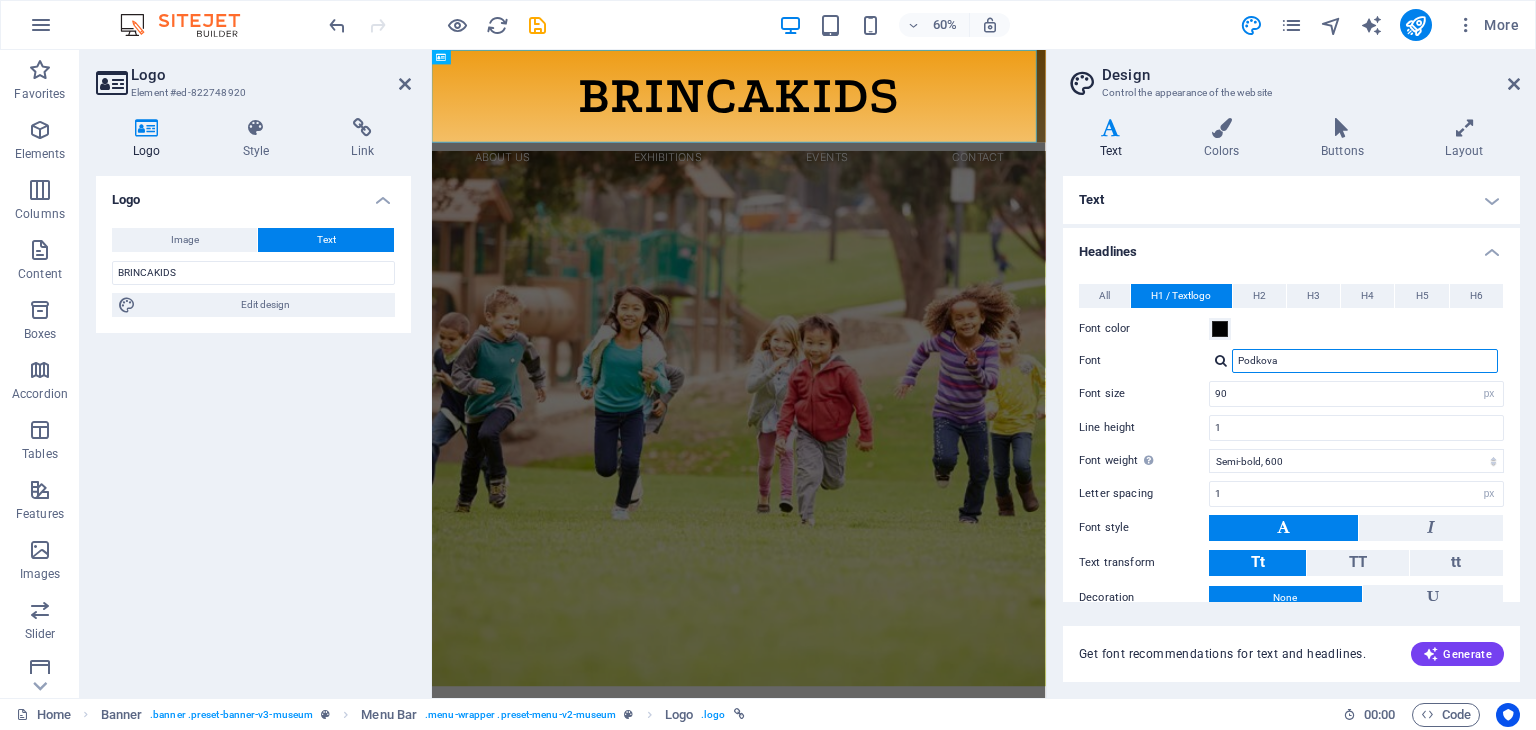 click on "Podkova" at bounding box center [1365, 361] 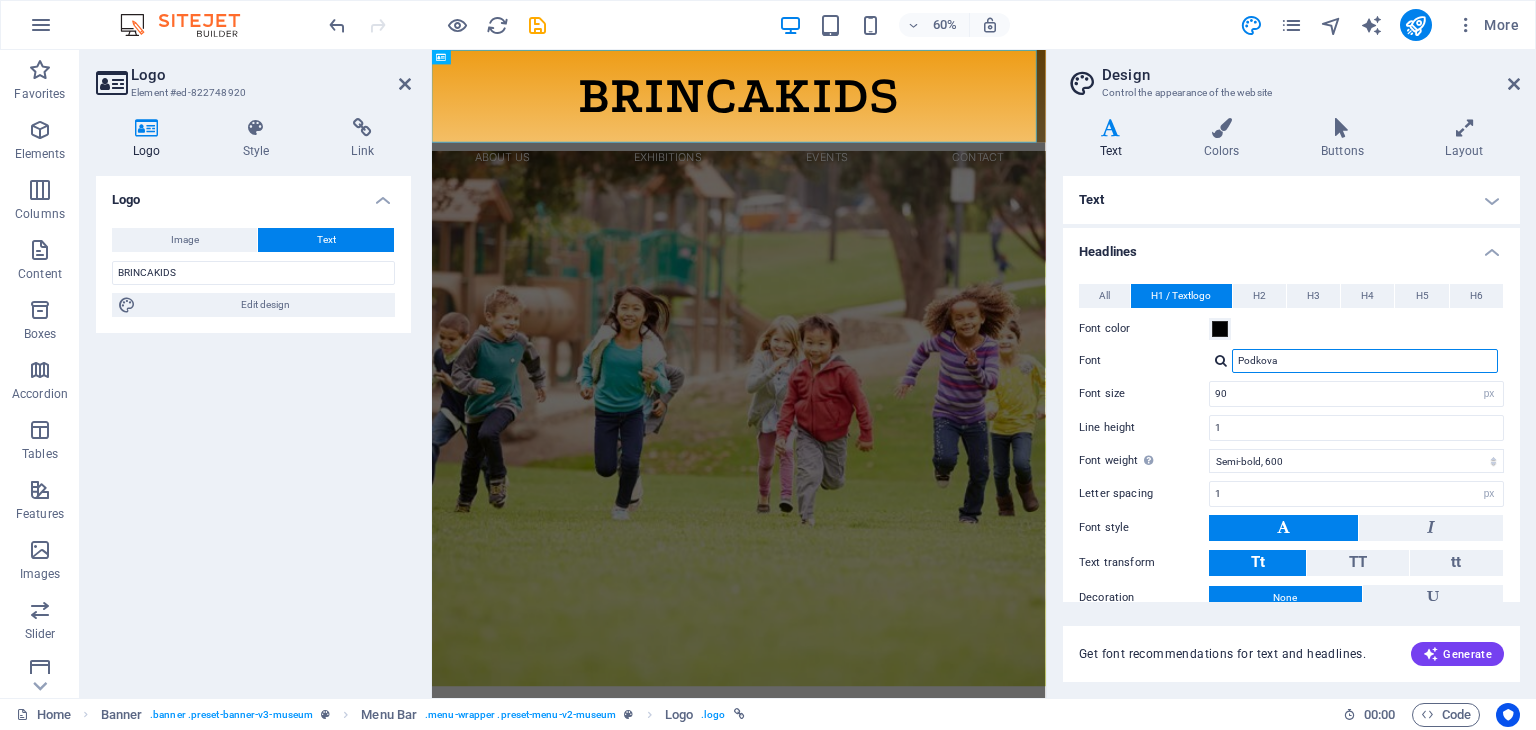 click on "Podkova" at bounding box center [1365, 361] 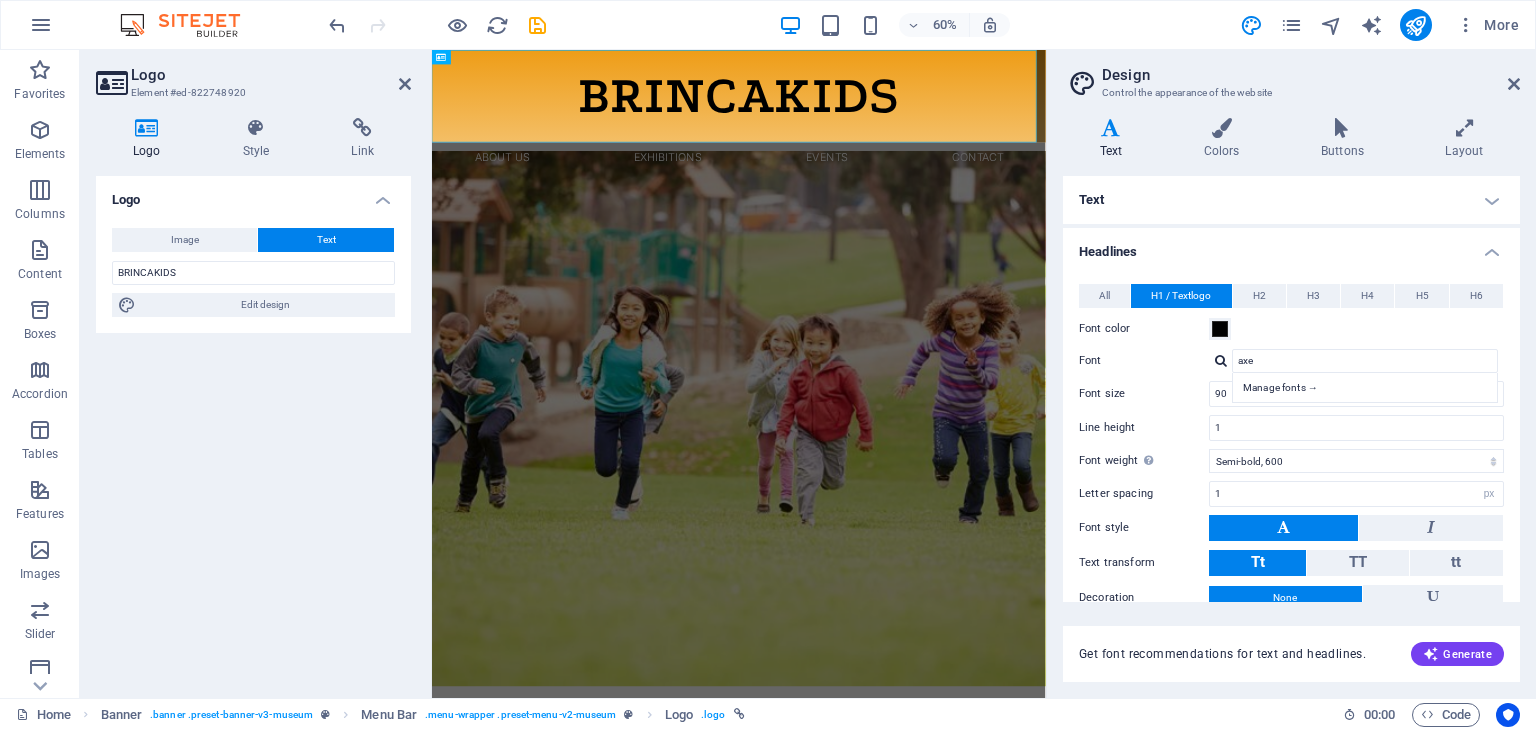 click on "Manage fonts →" at bounding box center (1369, 387) 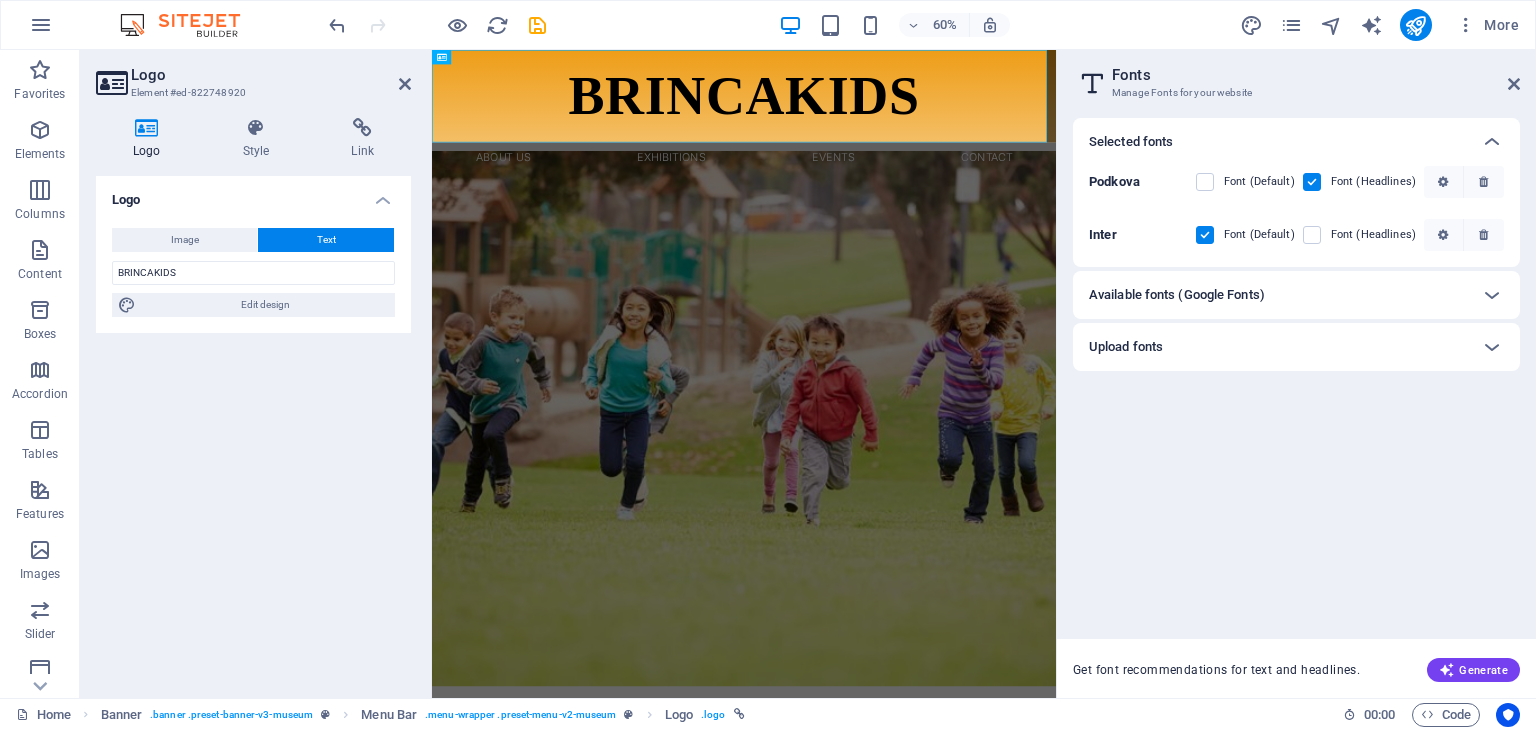 click on "Available fonts (Google Fonts)" at bounding box center (1278, 295) 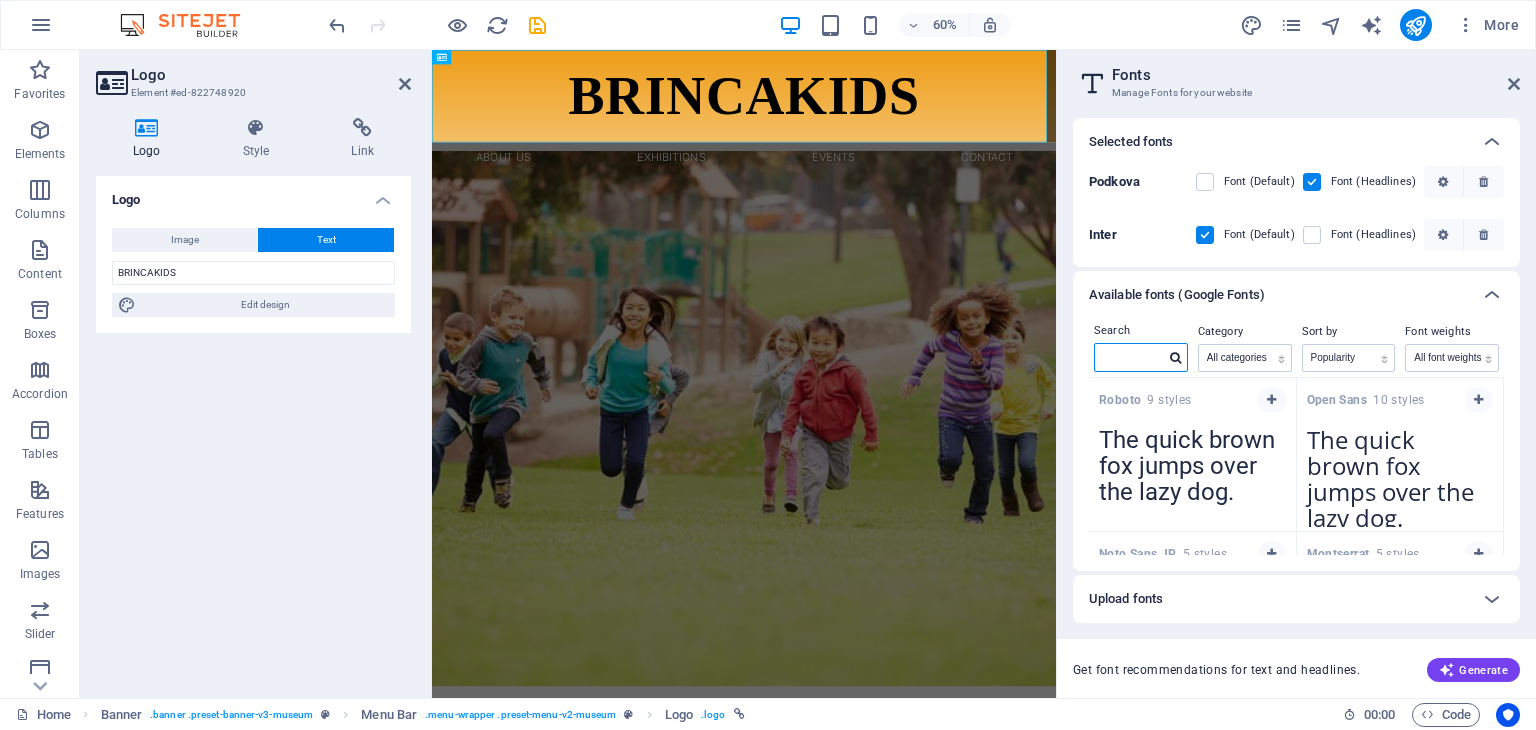 click at bounding box center [1130, 357] 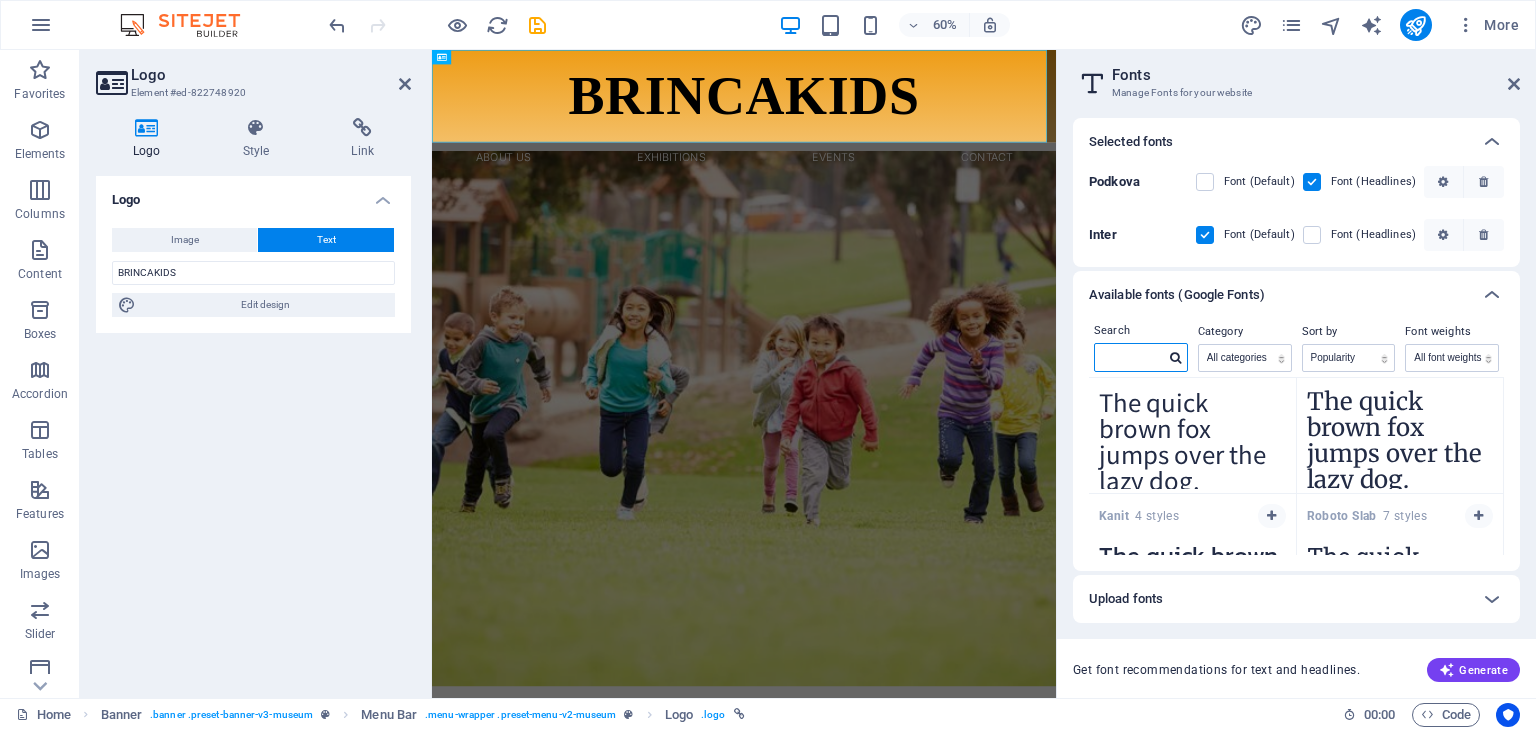 scroll, scrollTop: 1424, scrollLeft: 0, axis: vertical 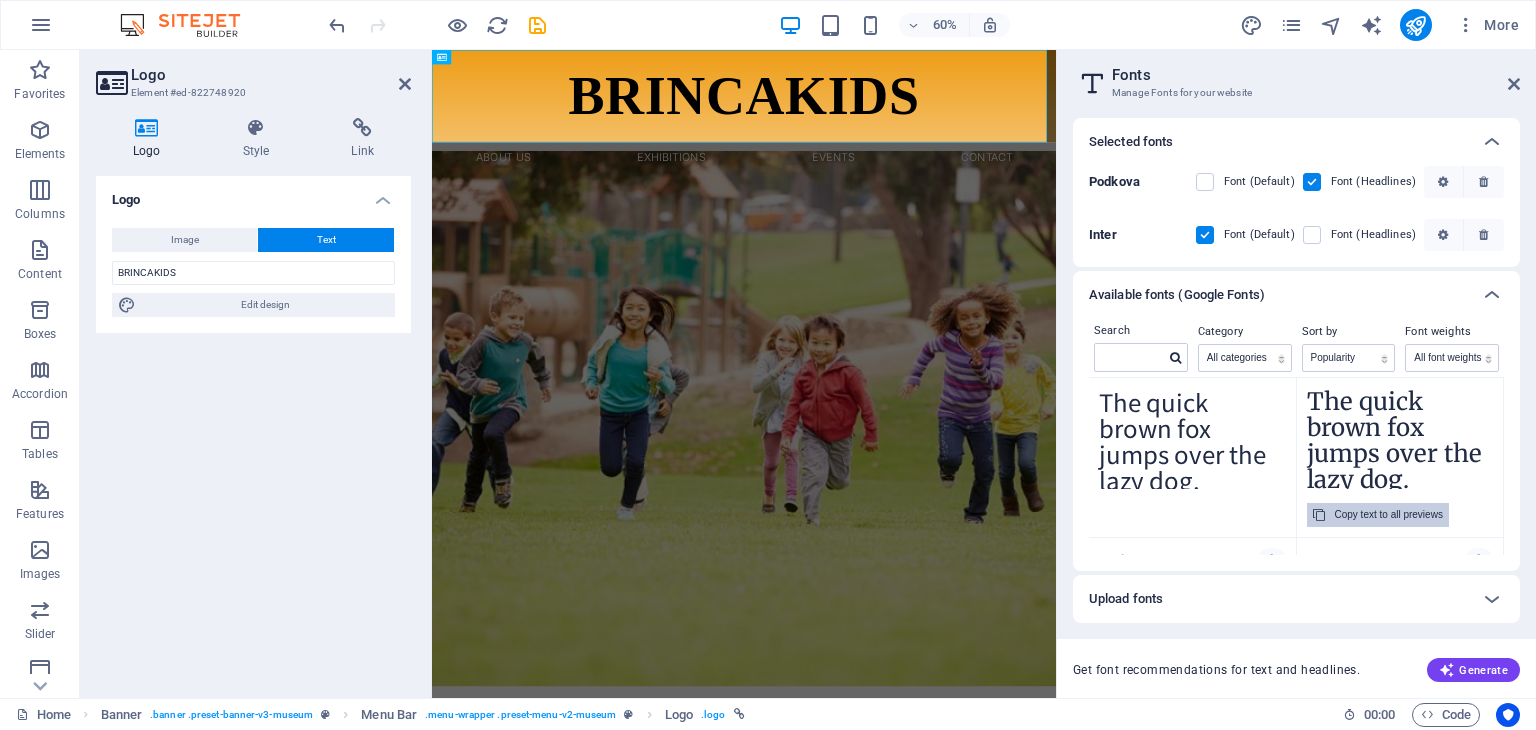 click on "Copy text to all previews" at bounding box center (1389, 515) 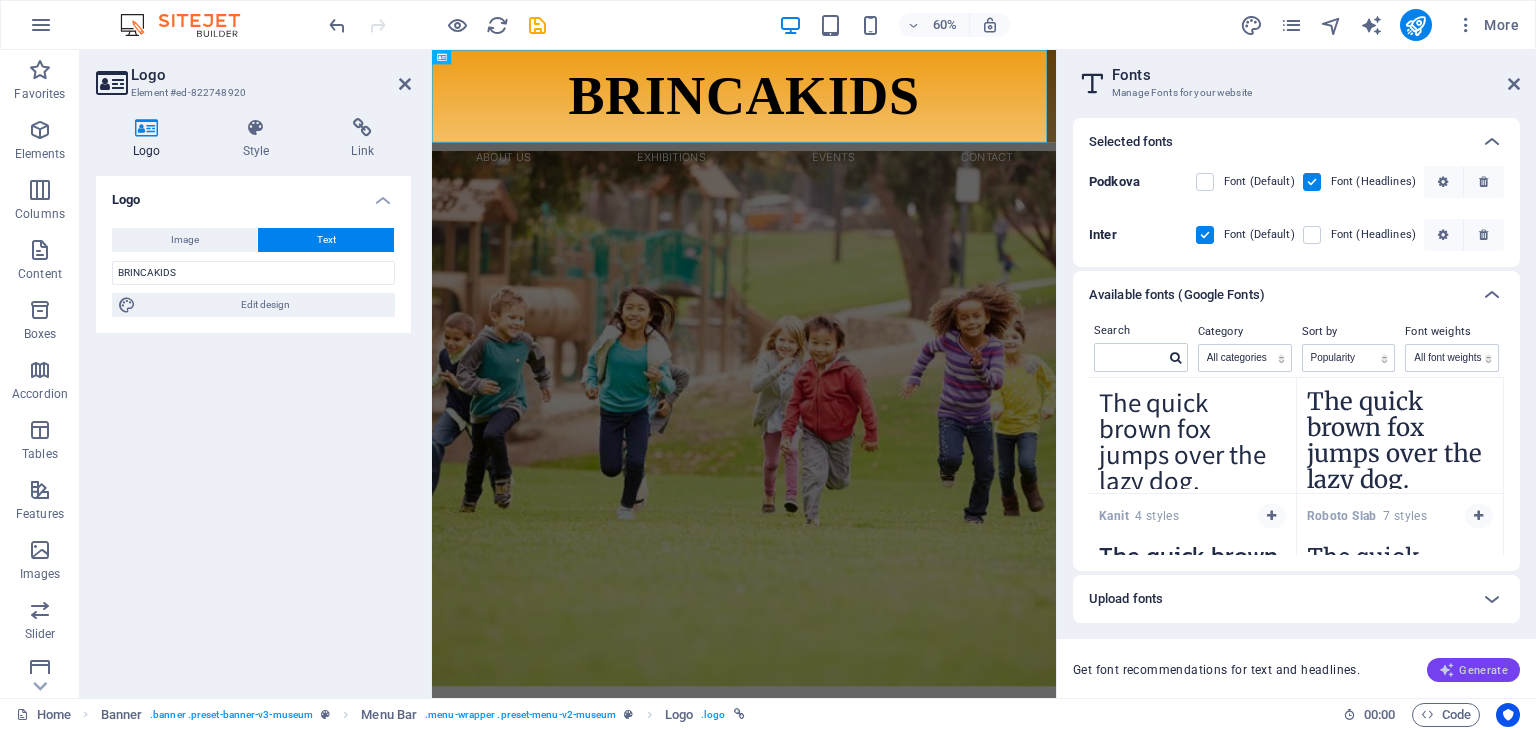 click on "Generate" at bounding box center (1473, 670) 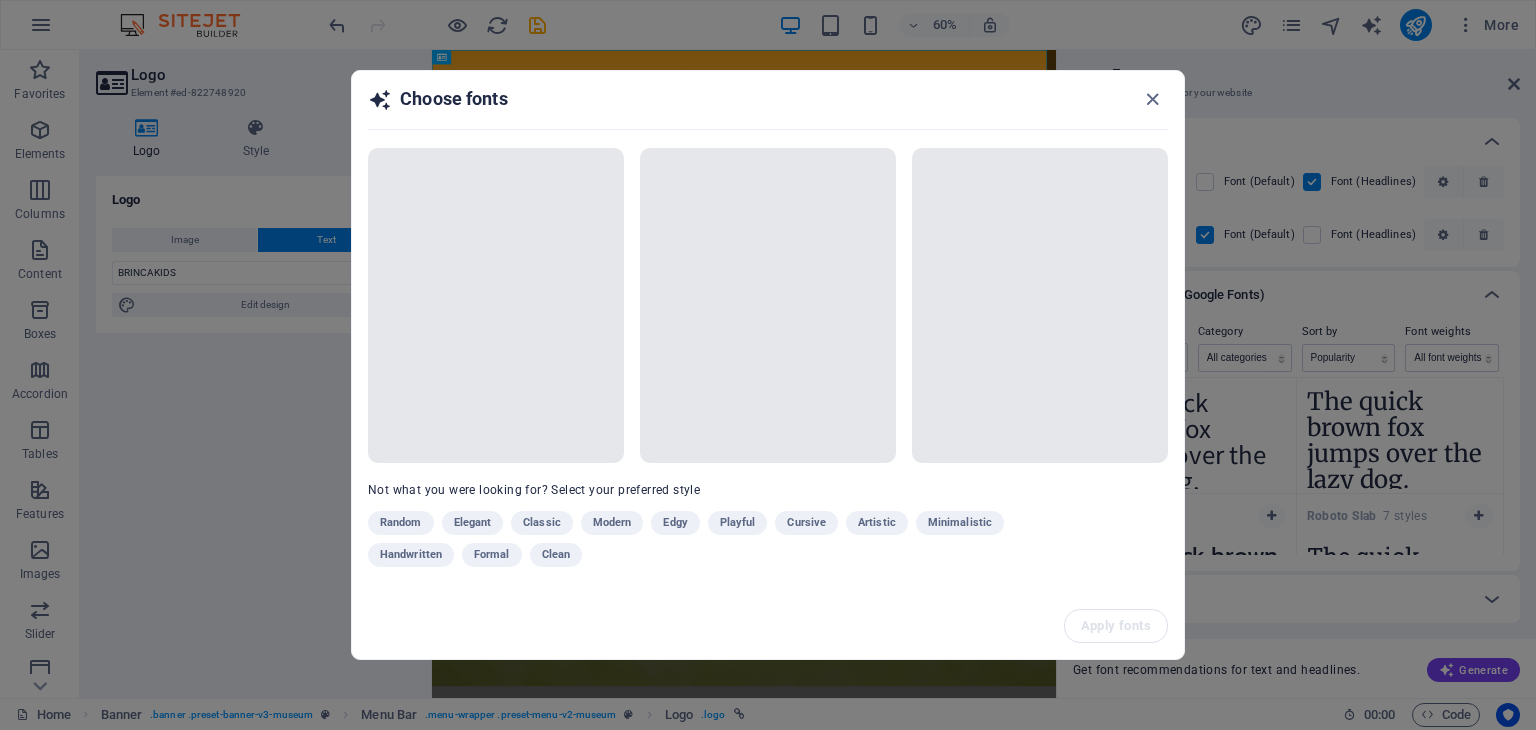 click on "Random Elegant Classic Modern Edgy Playful Cursive Artistic Minimalistic Handwritten Formal Clean" at bounding box center (718, 543) 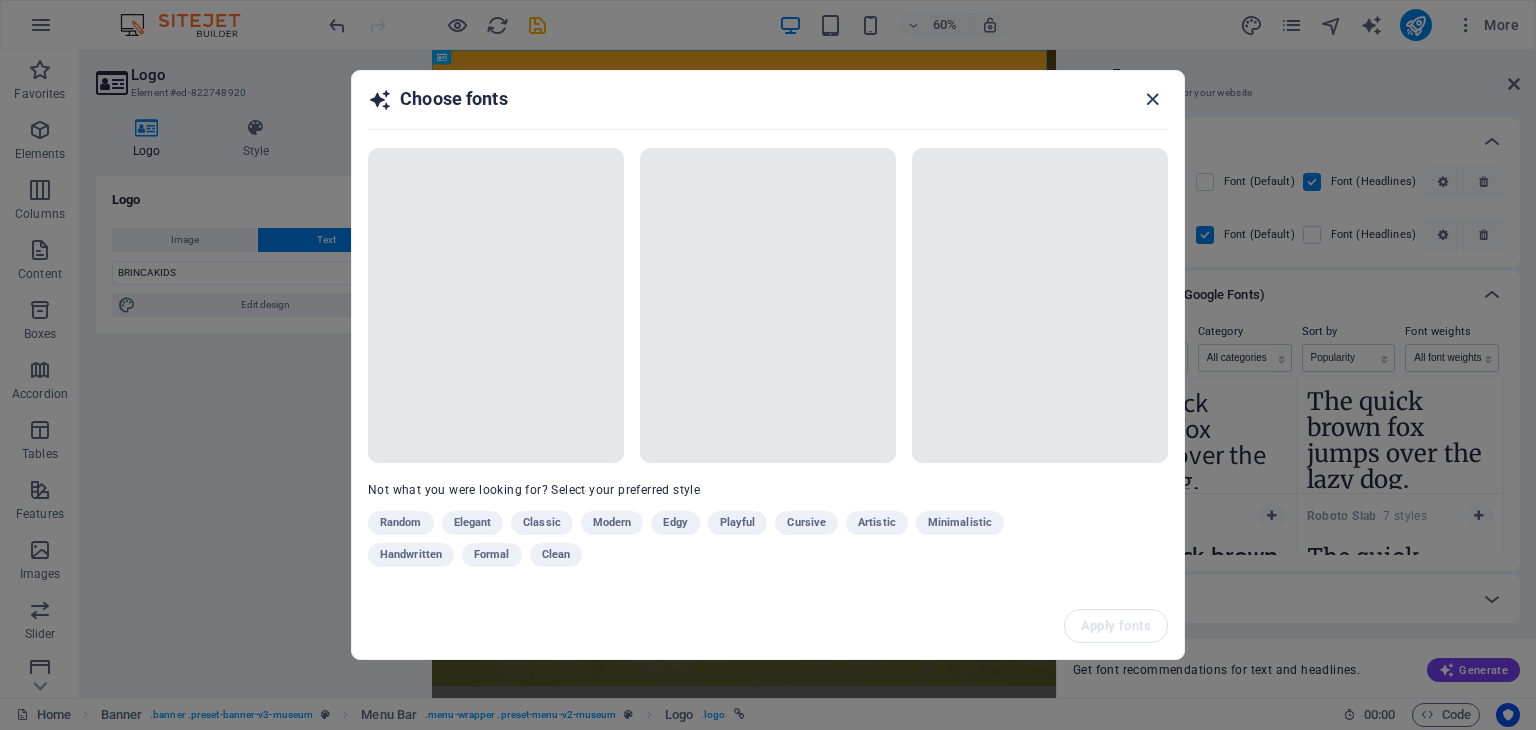 click at bounding box center (1152, 99) 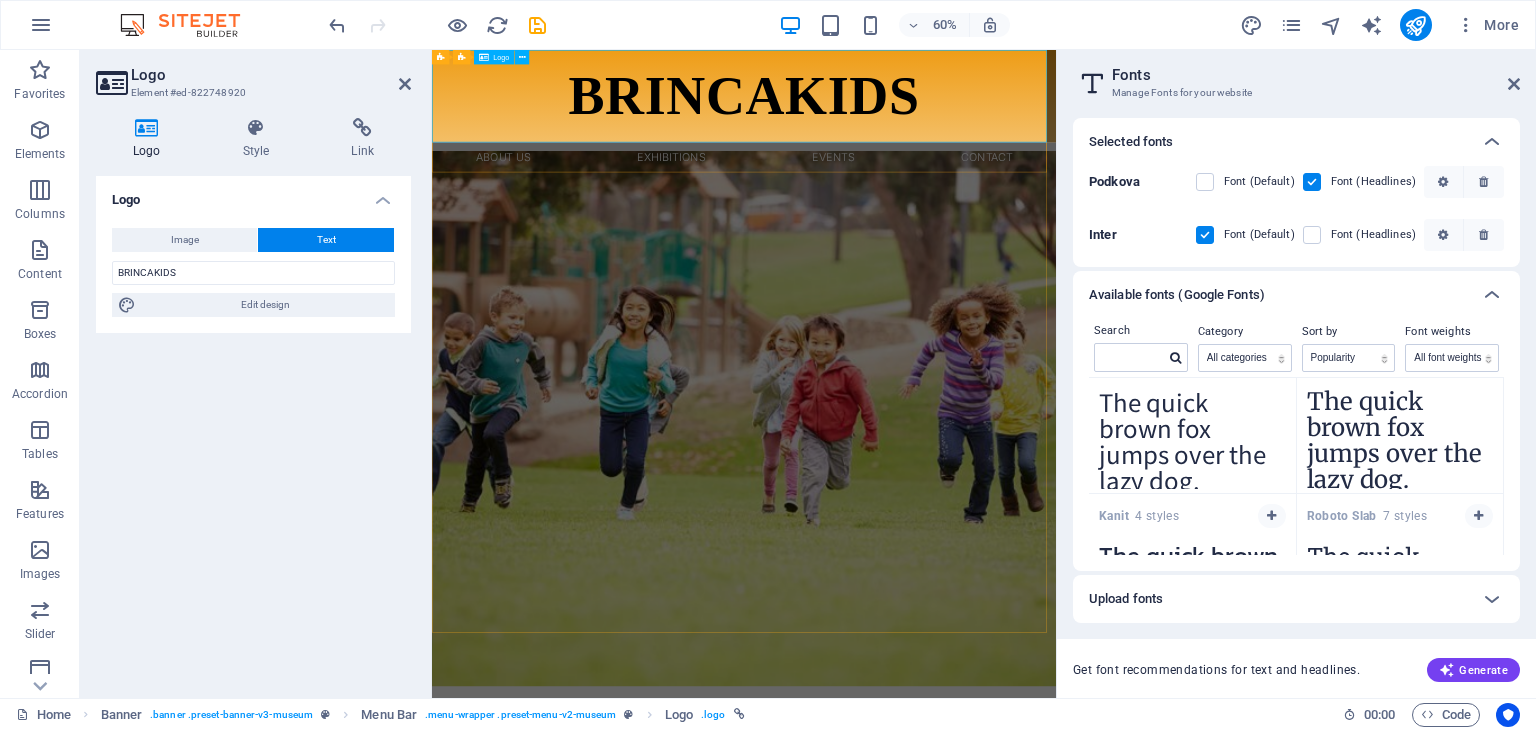 click on "BRINCAKIDS" at bounding box center [952, 127] 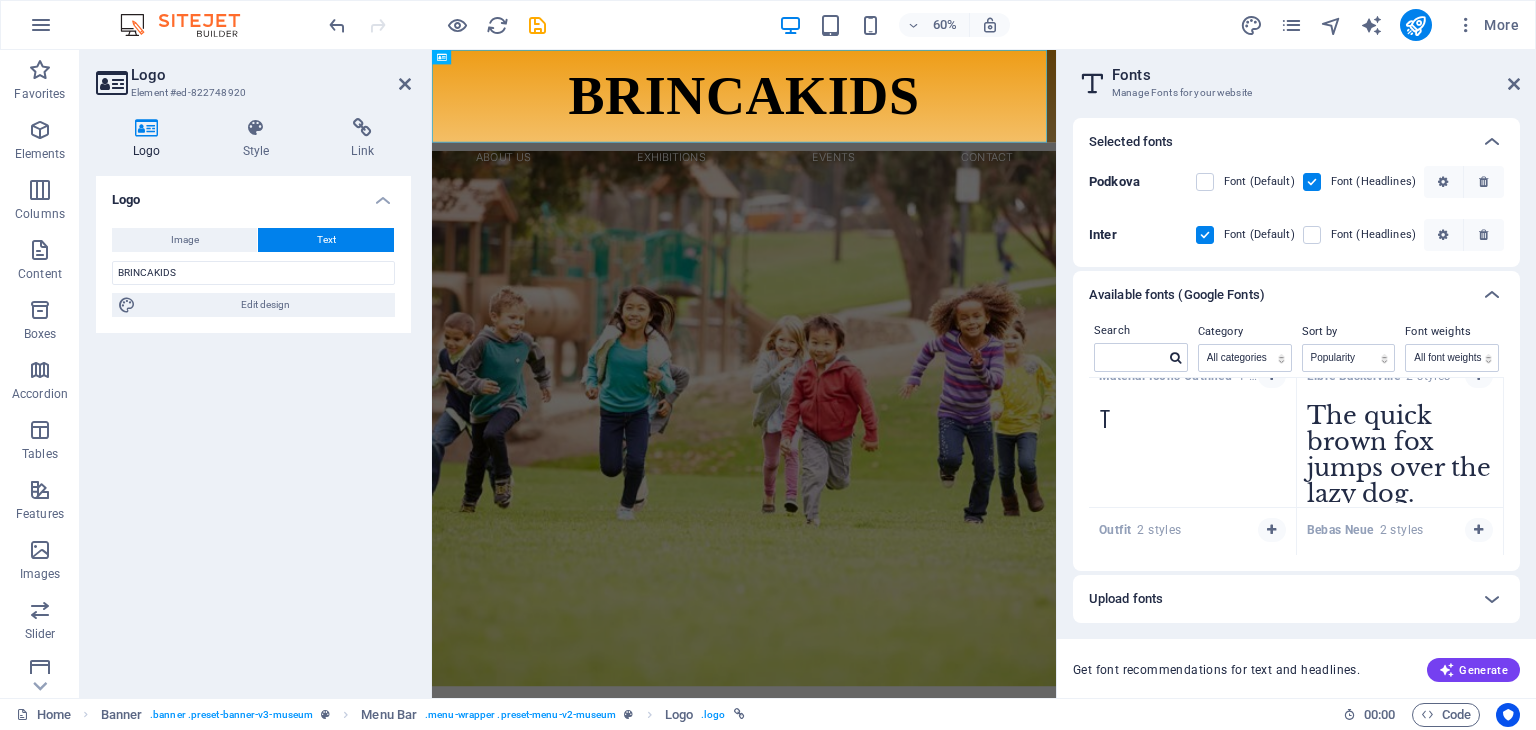 scroll, scrollTop: 2897, scrollLeft: 0, axis: vertical 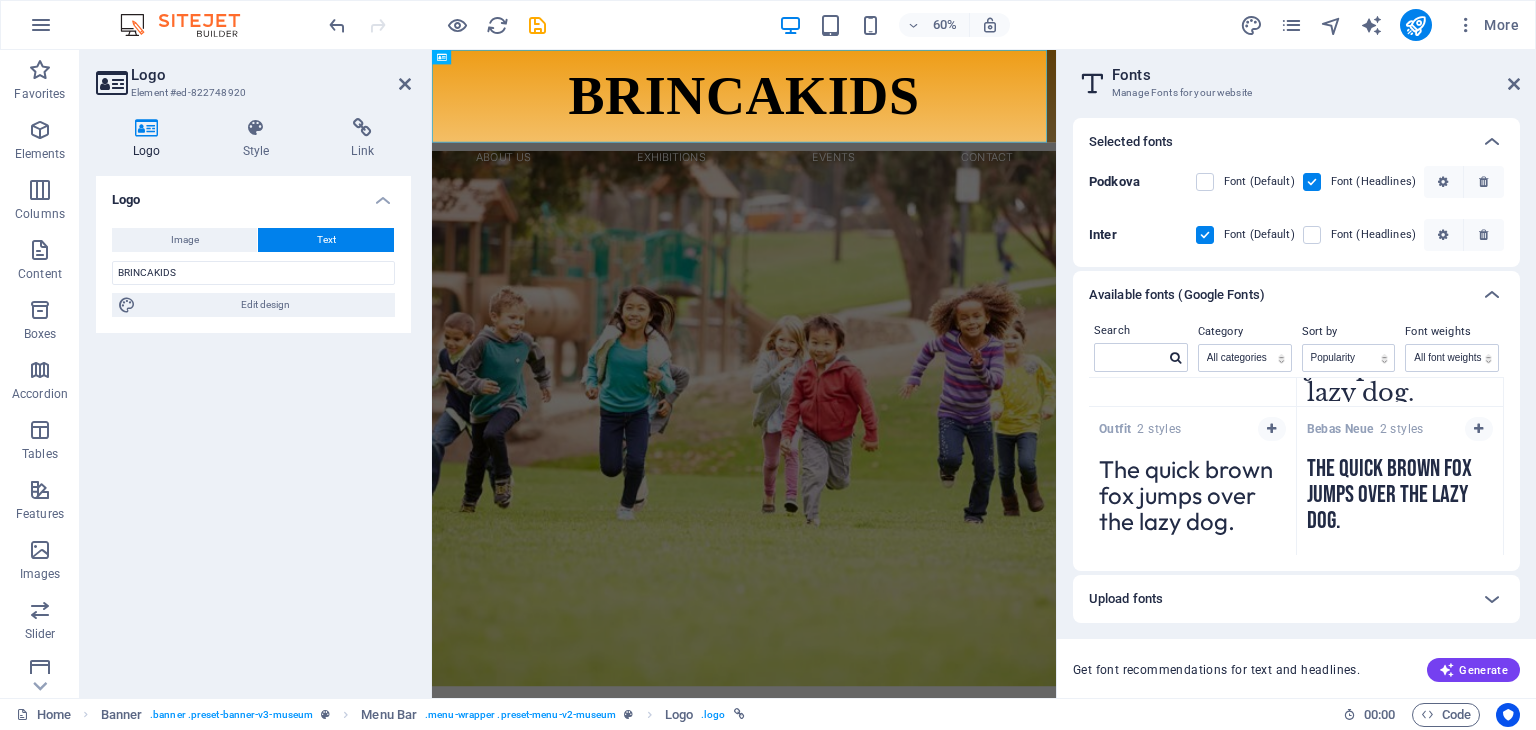 click on "The quick brown fox jumps over the lazy dog." at bounding box center [1400, 501] 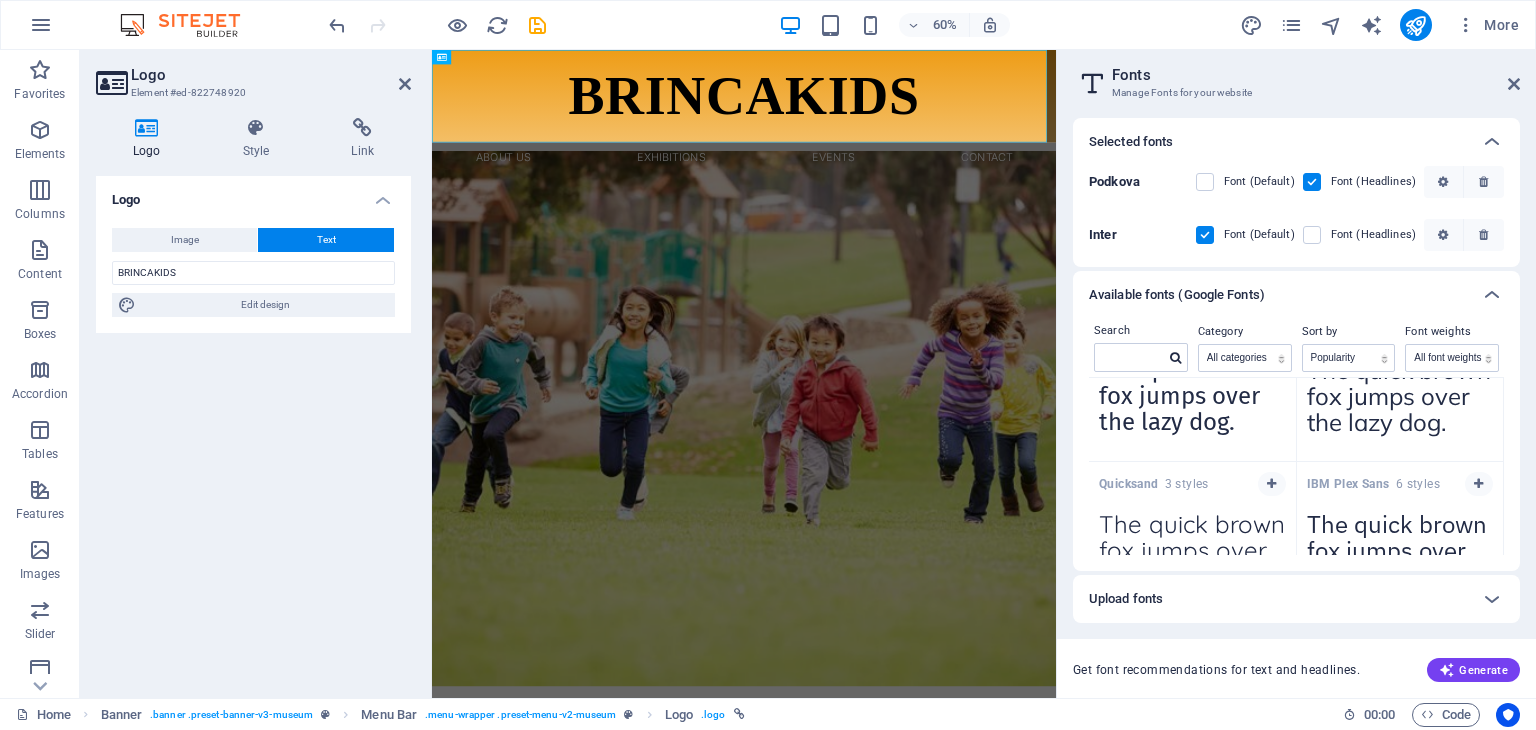 scroll, scrollTop: 2168, scrollLeft: 0, axis: vertical 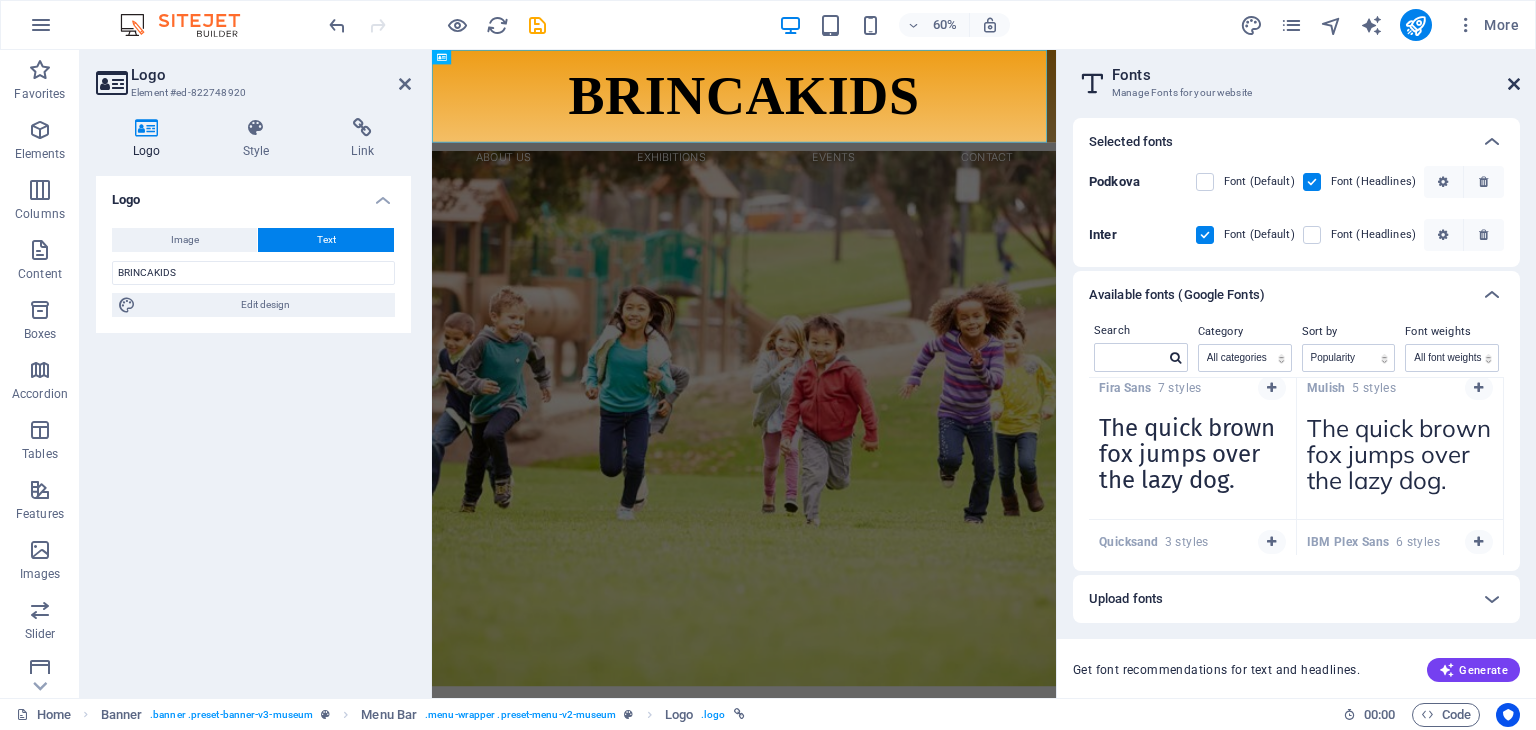 click at bounding box center [1514, 84] 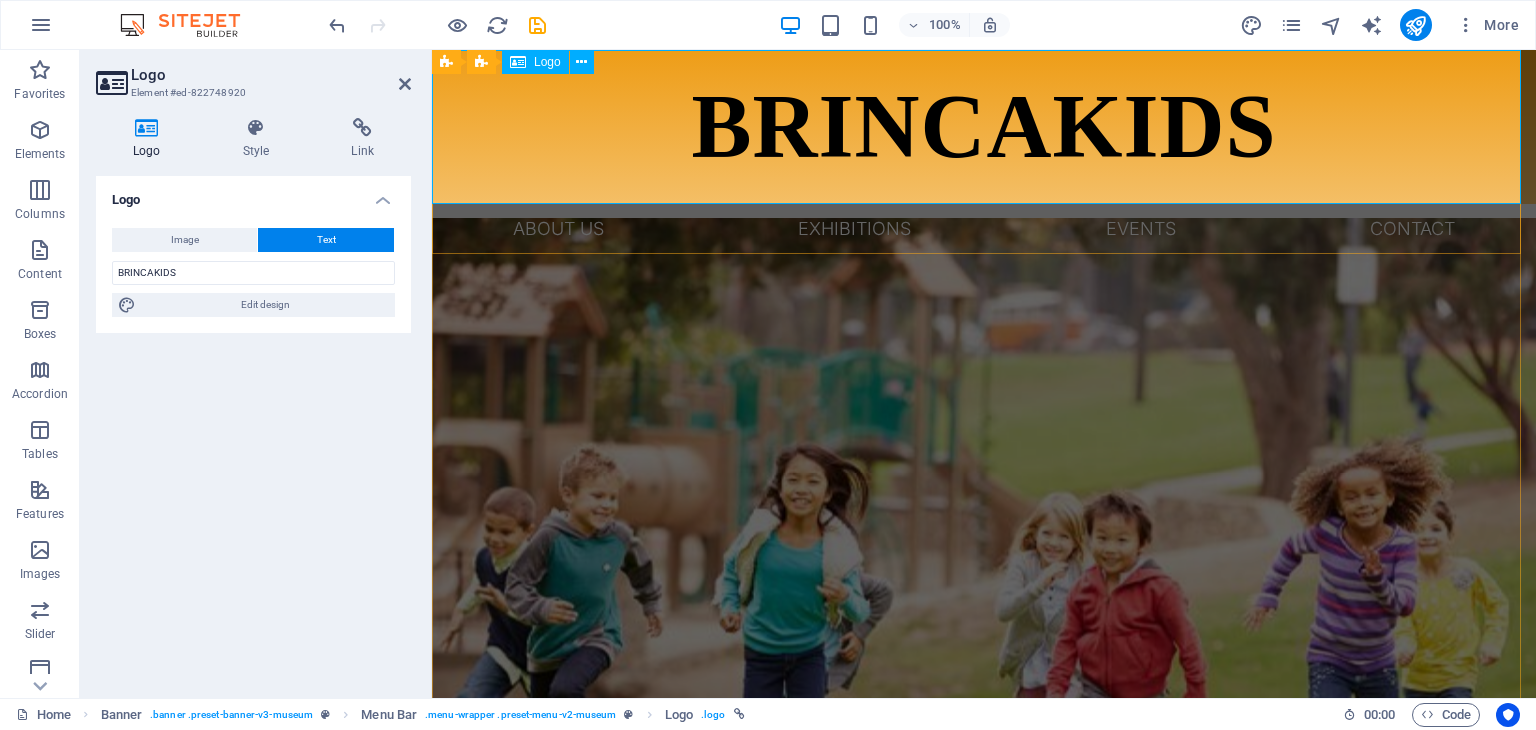 click on "BRINCAKIDS" at bounding box center (984, 127) 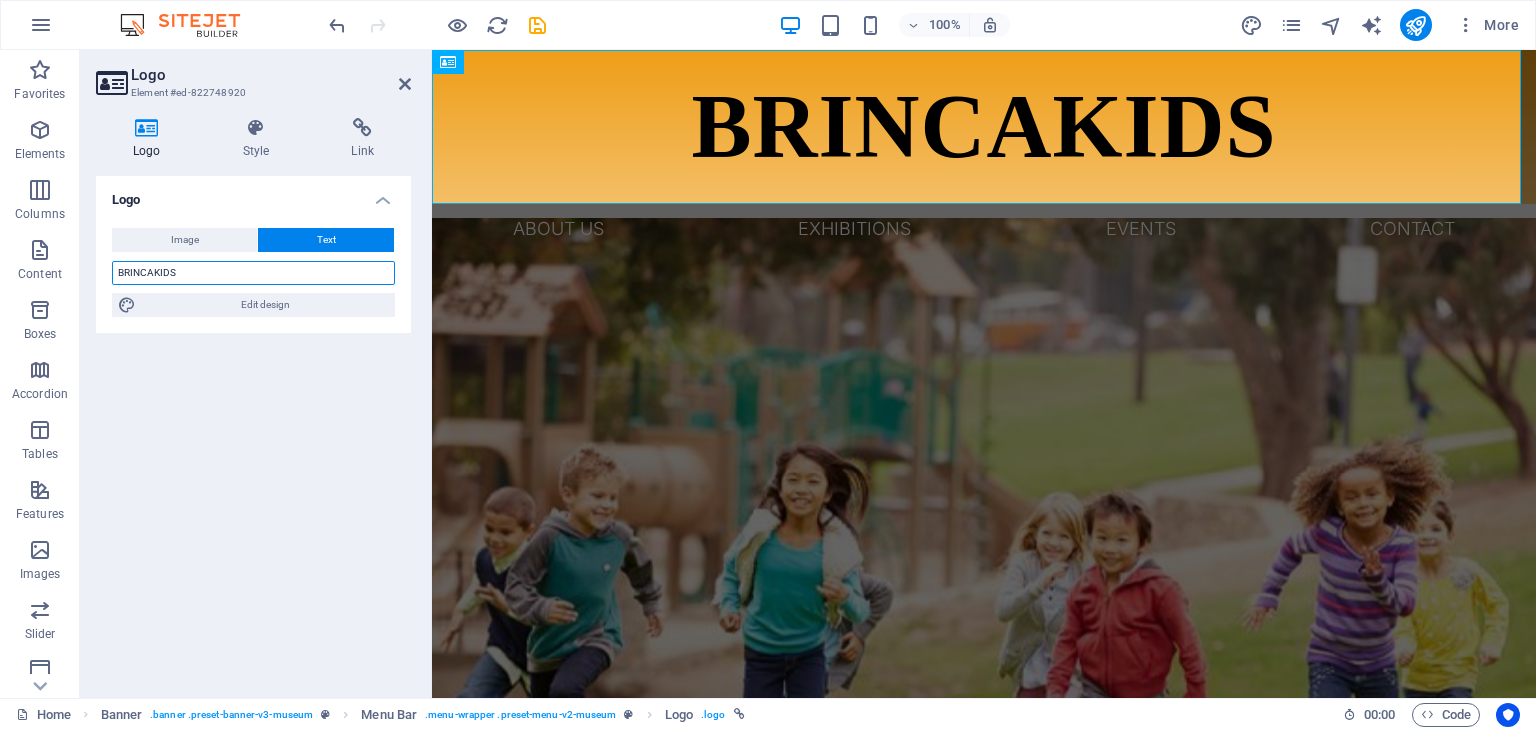 click on "BRINCAKIDS" at bounding box center [253, 273] 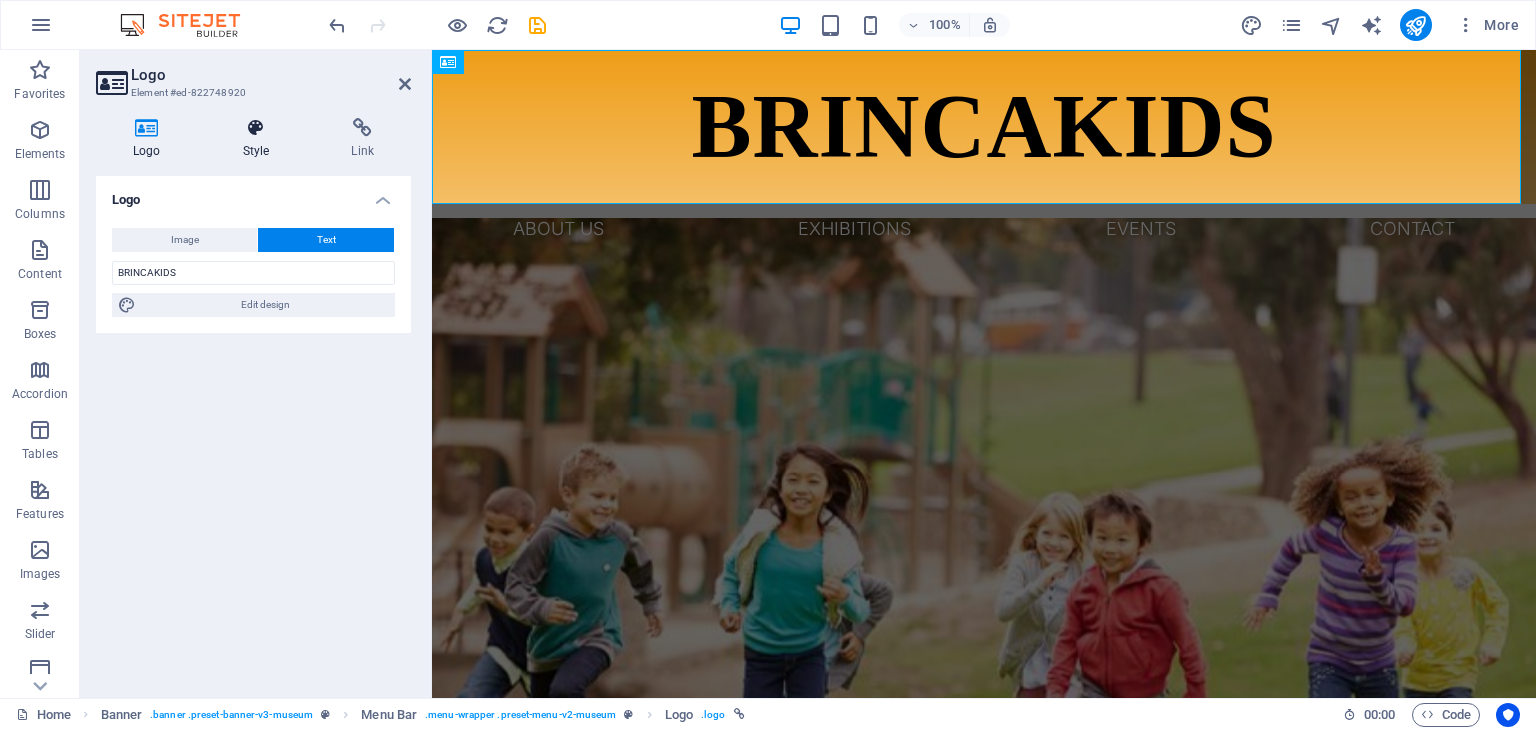 click on "Style" at bounding box center [260, 139] 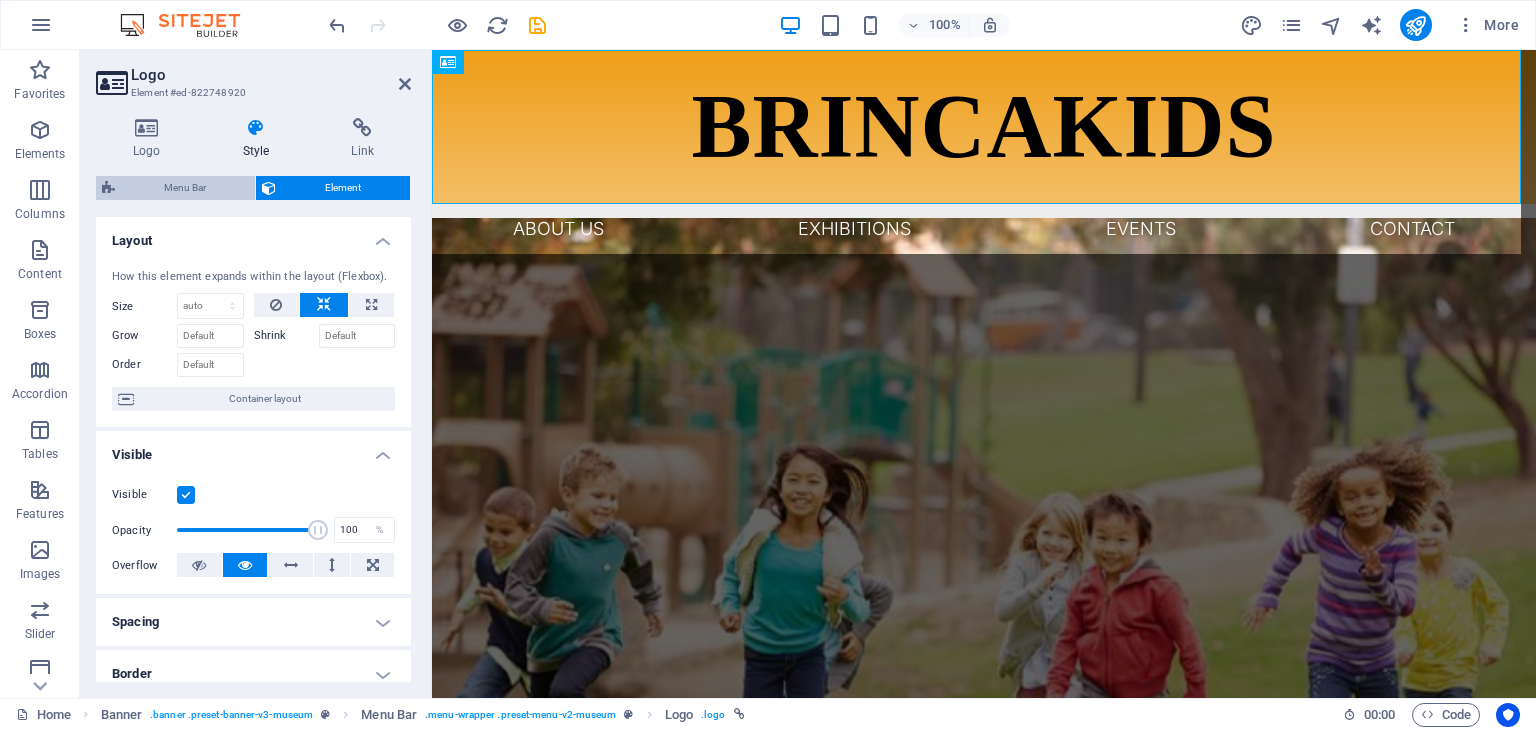 click on "Menu Bar" at bounding box center (185, 188) 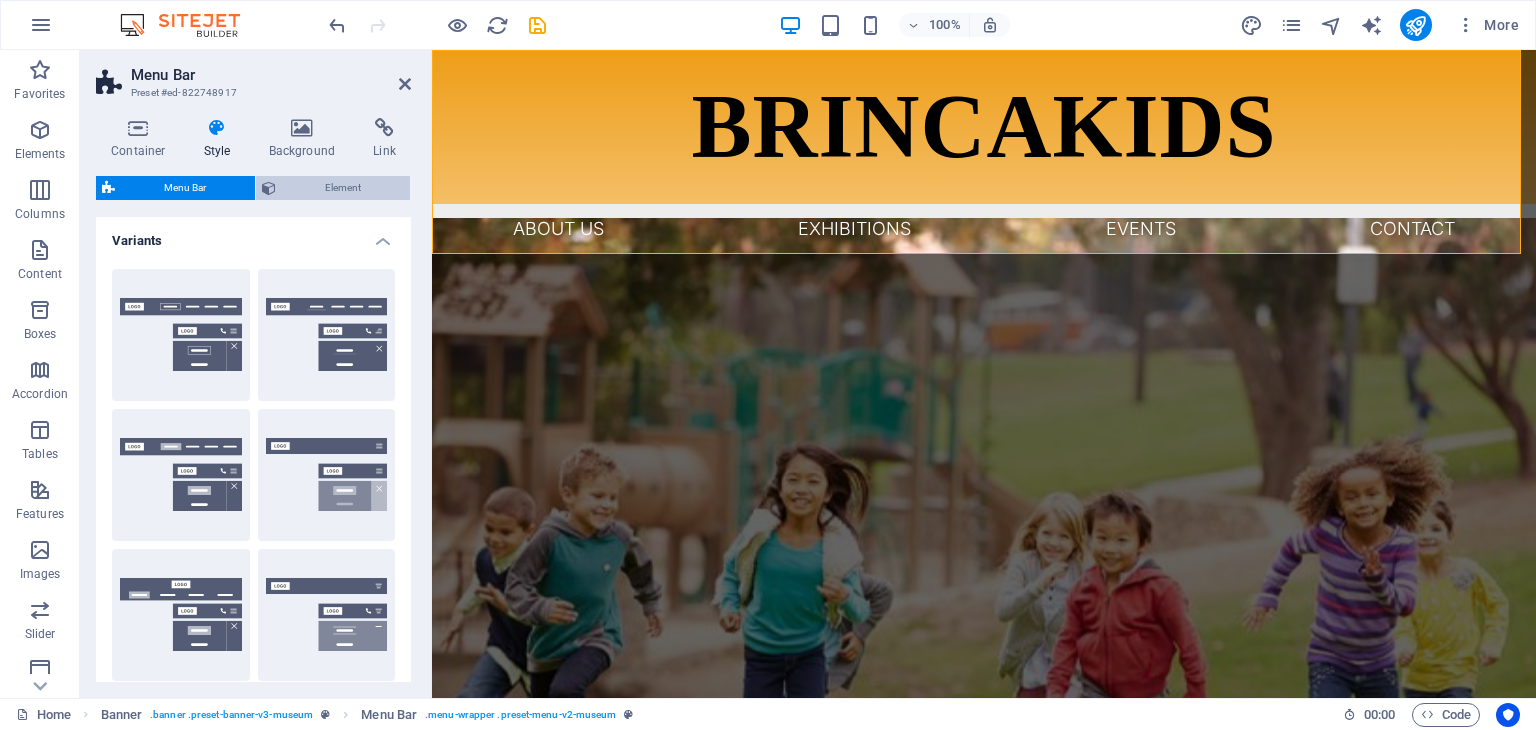 click on "Element" at bounding box center (343, 188) 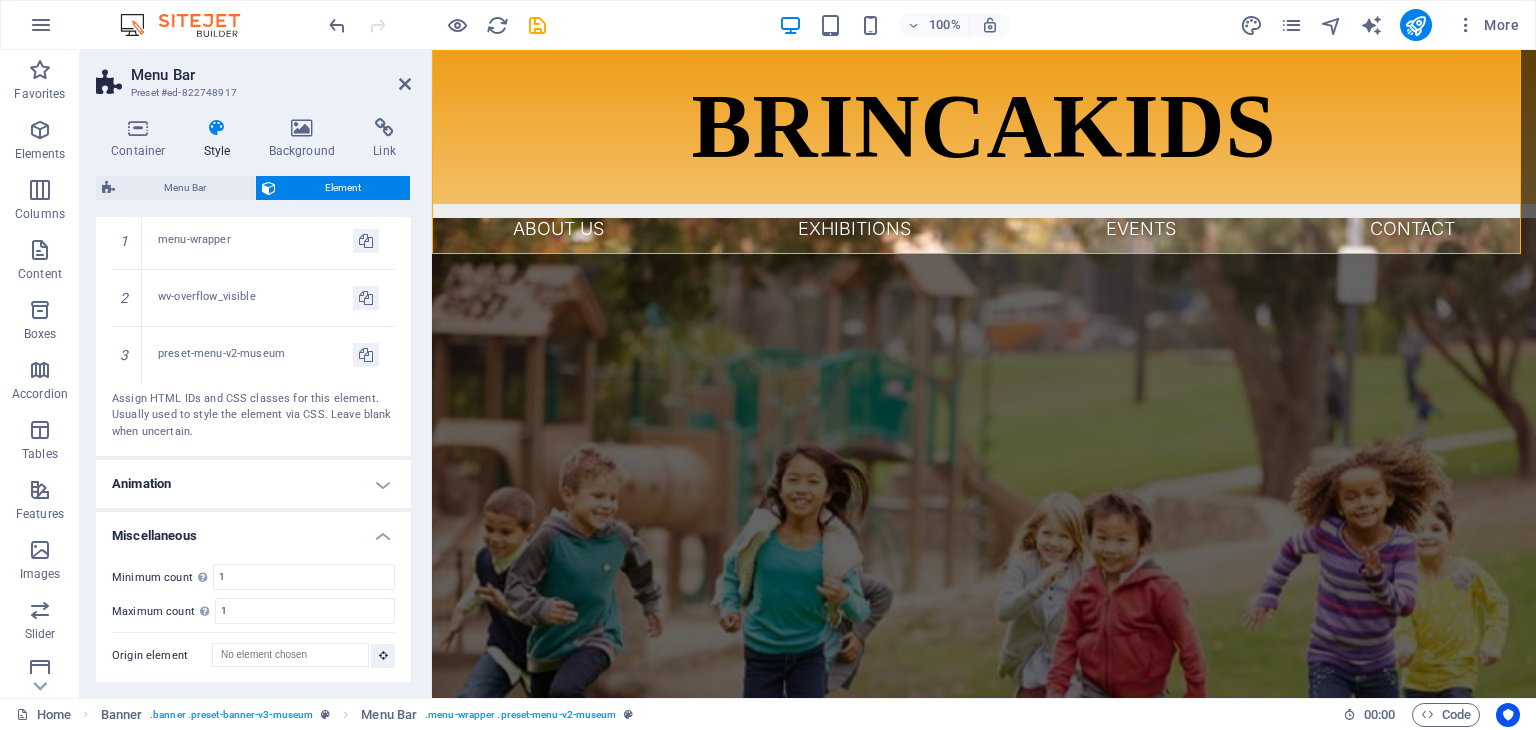 scroll, scrollTop: 0, scrollLeft: 0, axis: both 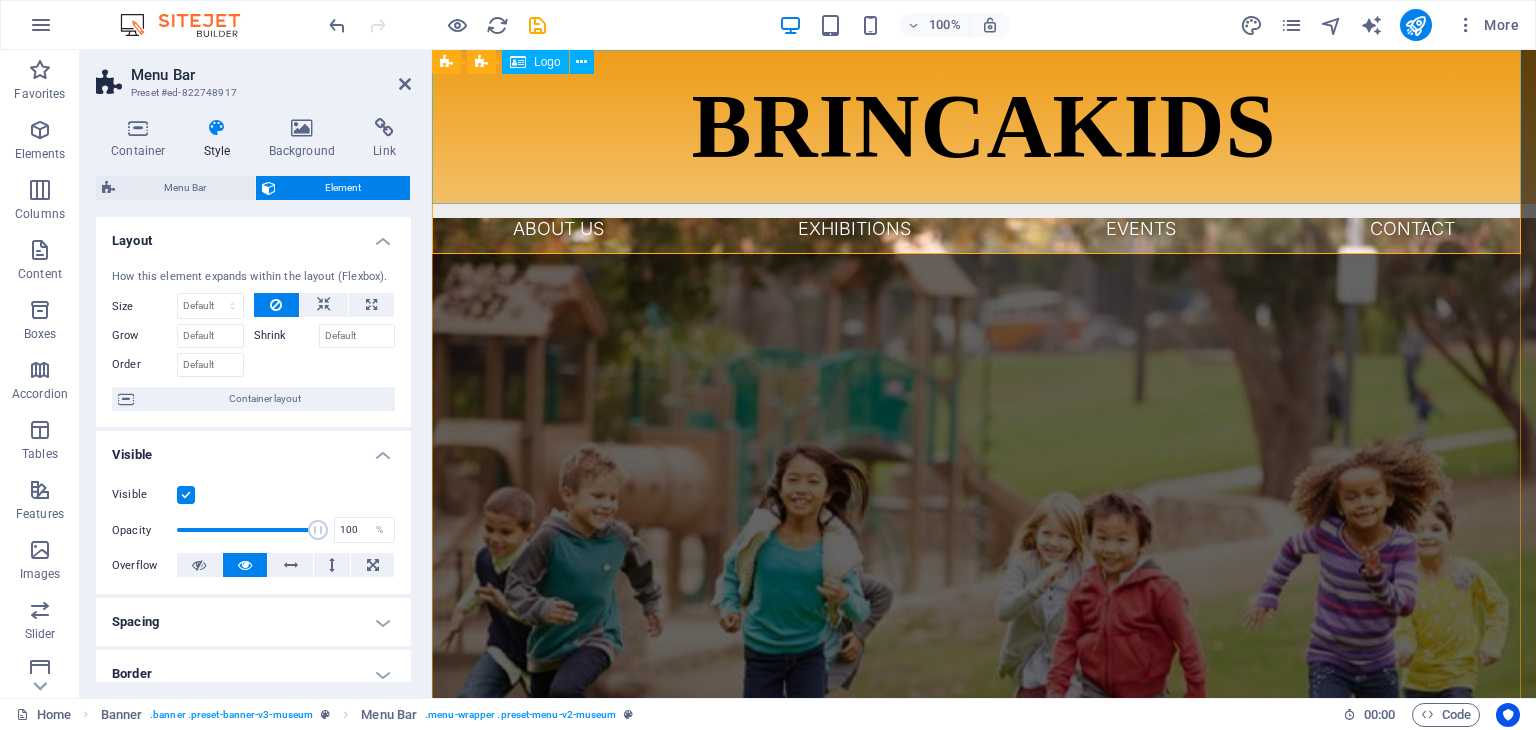 click on "BRINCAKIDS" at bounding box center (984, 127) 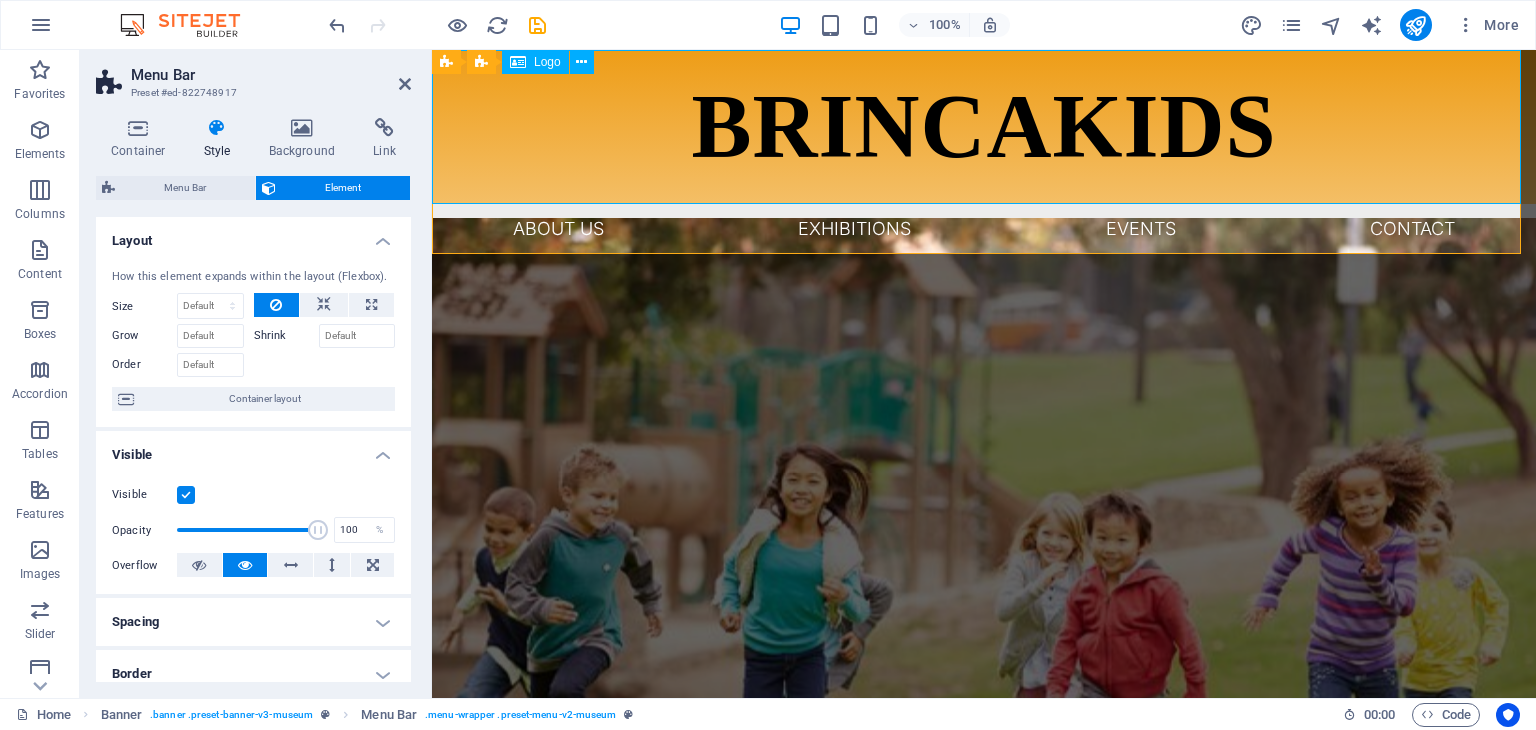 click on "BRINCAKIDS" at bounding box center [984, 127] 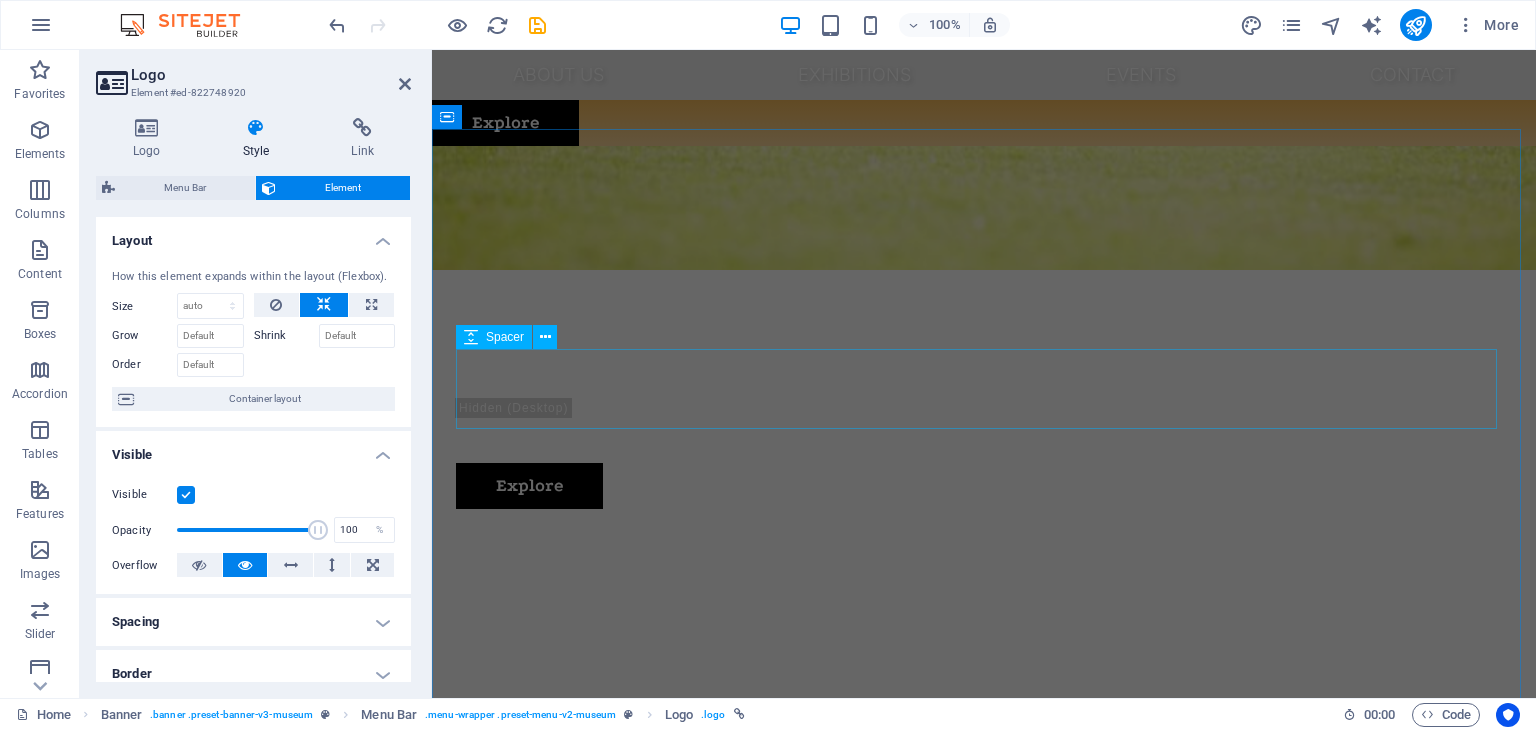 scroll, scrollTop: 504, scrollLeft: 0, axis: vertical 